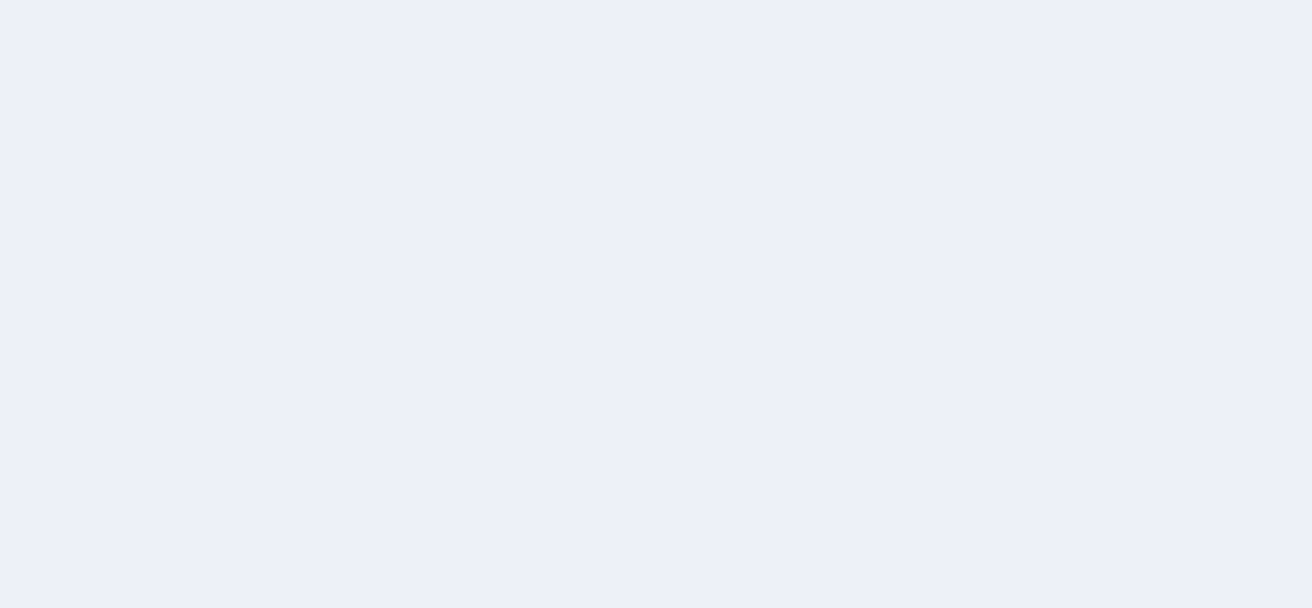 scroll, scrollTop: 0, scrollLeft: 0, axis: both 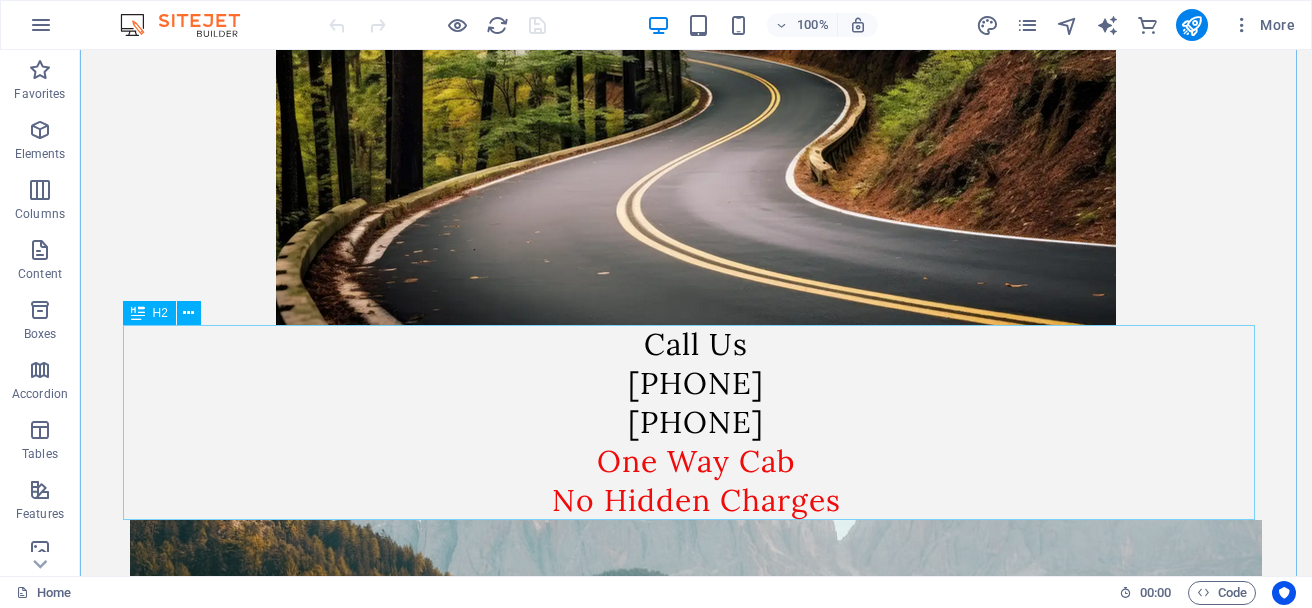 click on "Call Us 9571798757 7023568757 One Way Cab No Hidden Charges" at bounding box center (696, 422) 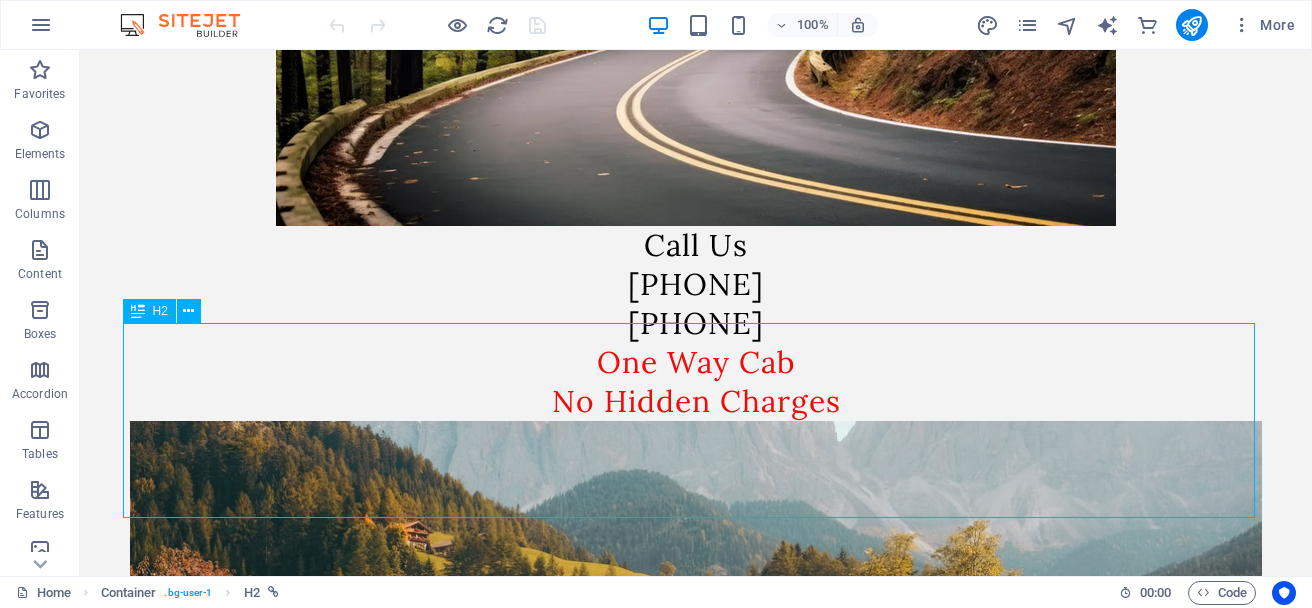 scroll, scrollTop: 500, scrollLeft: 0, axis: vertical 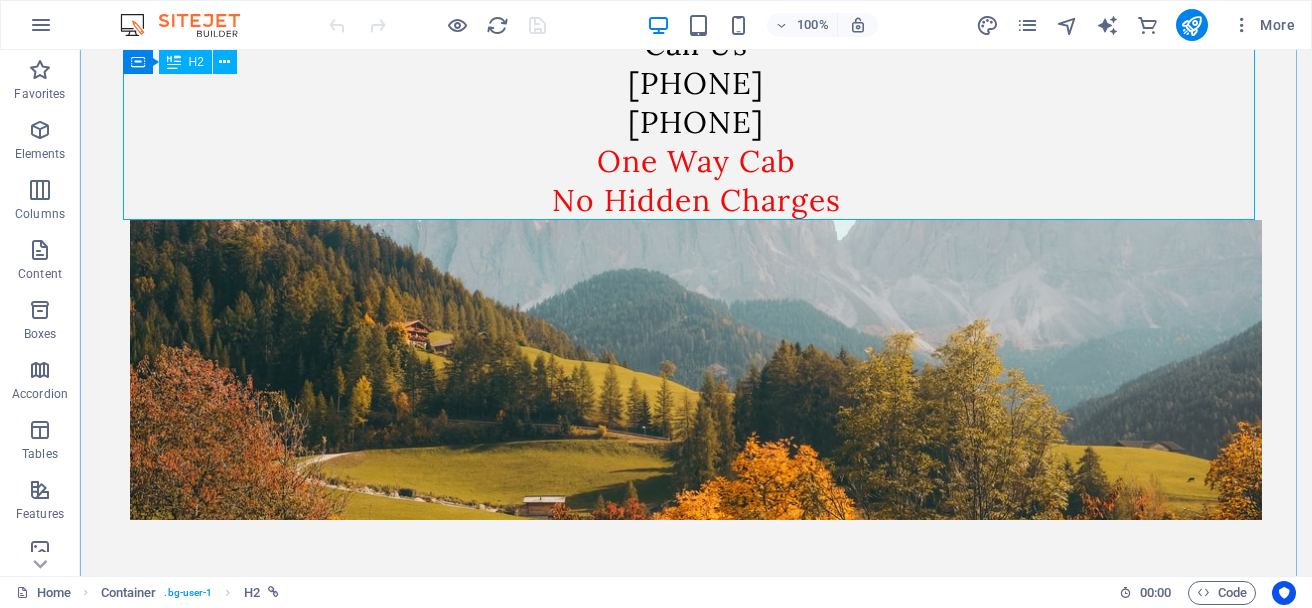 click on "Call Us 9571798757 7023568757 One Way Cab No Hidden Charges" at bounding box center (696, 122) 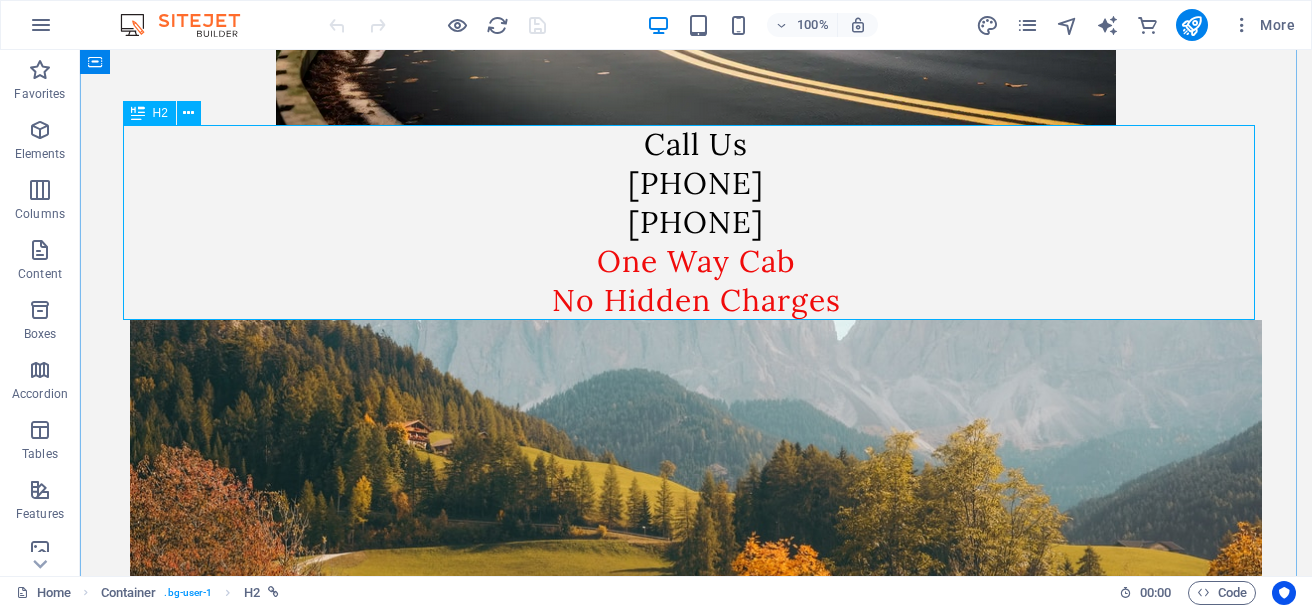 click on "Call Us 9571798757 7023568757 One Way Cab No Hidden Charges" at bounding box center [696, 222] 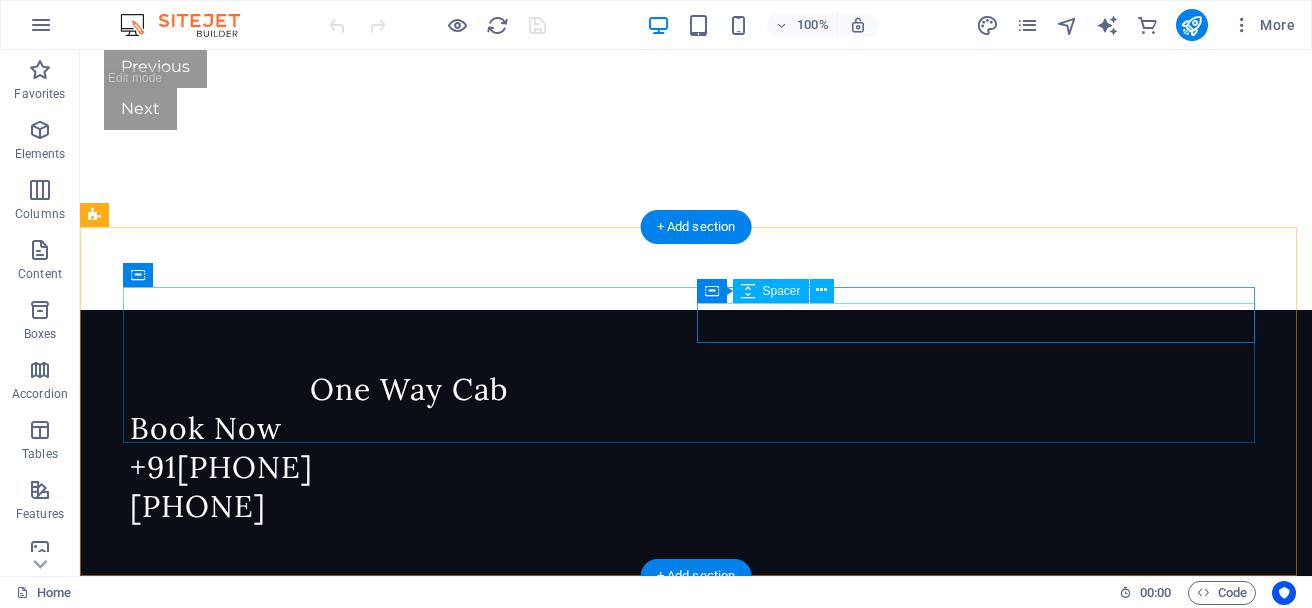 scroll, scrollTop: 3813, scrollLeft: 0, axis: vertical 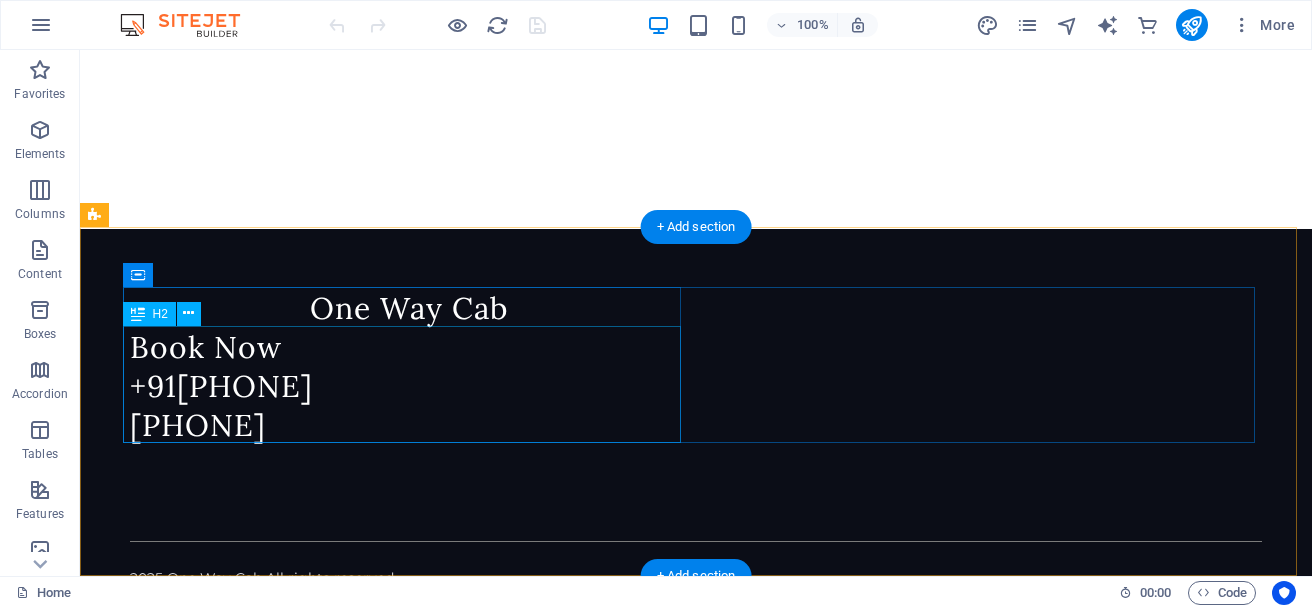 click on "Book Now +919571798757 7023568757" at bounding box center [409, 386] 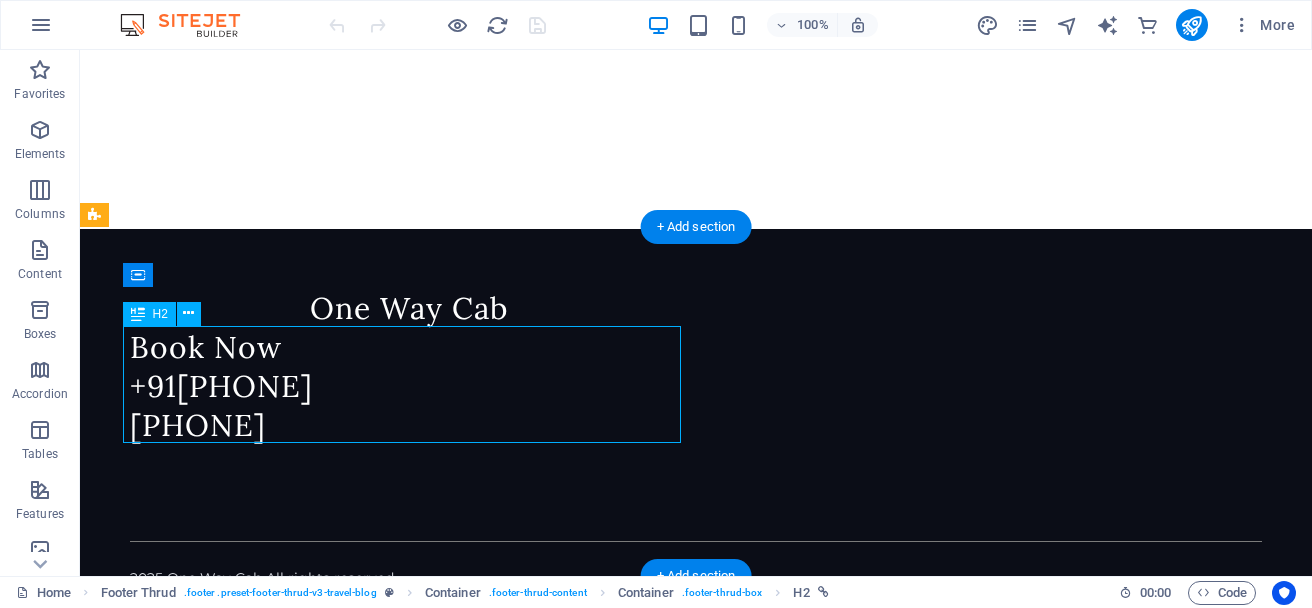 click on "Book Now +919571798757 7023568757" at bounding box center (409, 386) 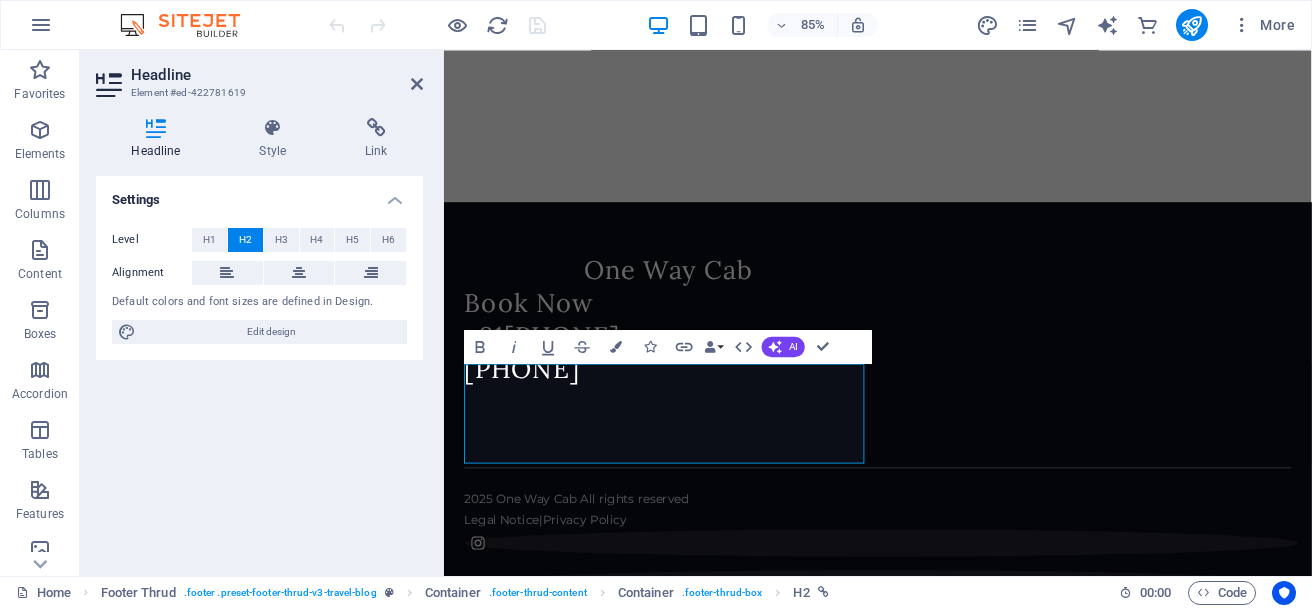 scroll, scrollTop: 3720, scrollLeft: 0, axis: vertical 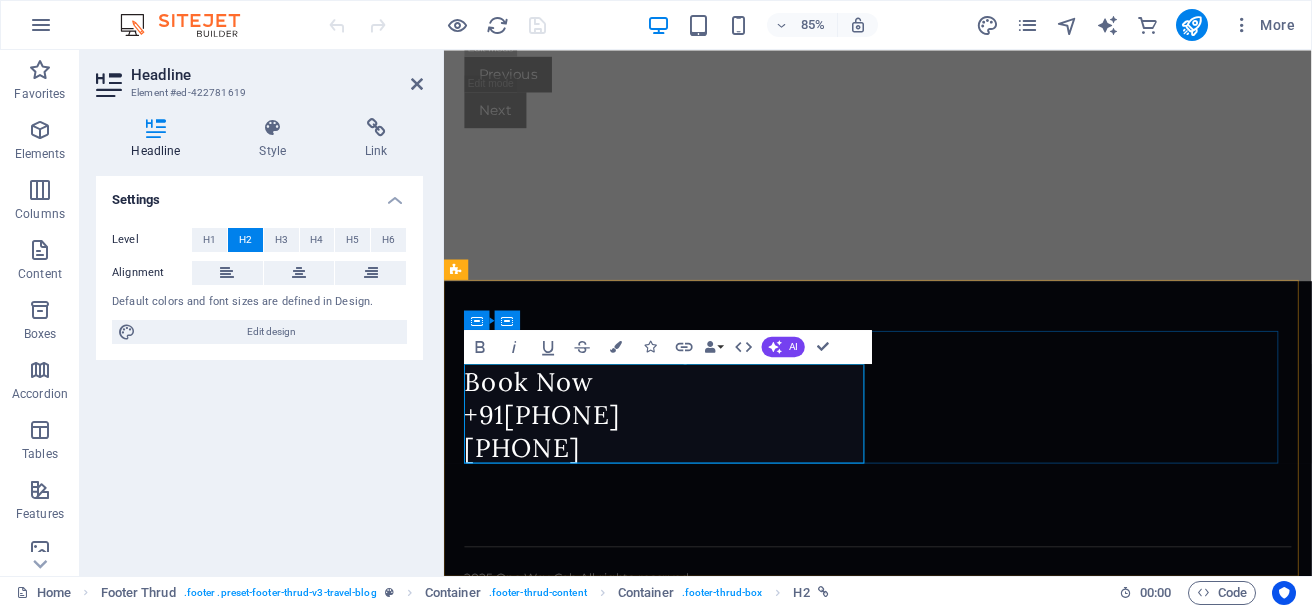click on "Book Now +919571798757 7023568757" at bounding box center (559, 479) 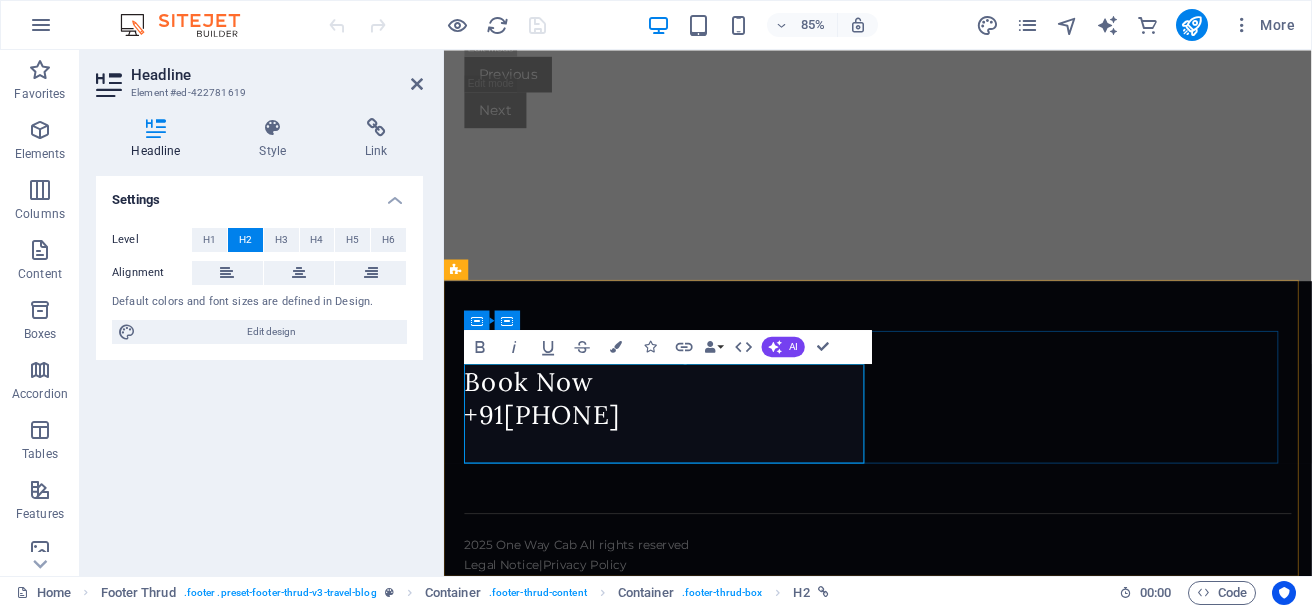 scroll, scrollTop: 3681, scrollLeft: 0, axis: vertical 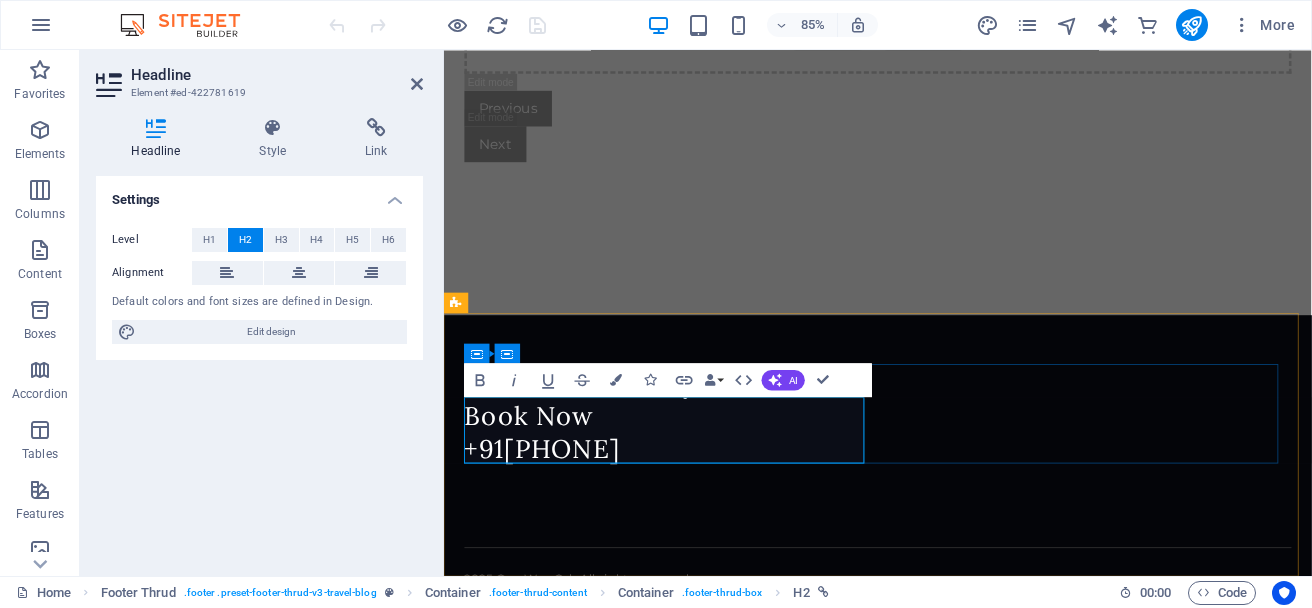 click on "Book Now +919571798757" at bounding box center (559, 498) 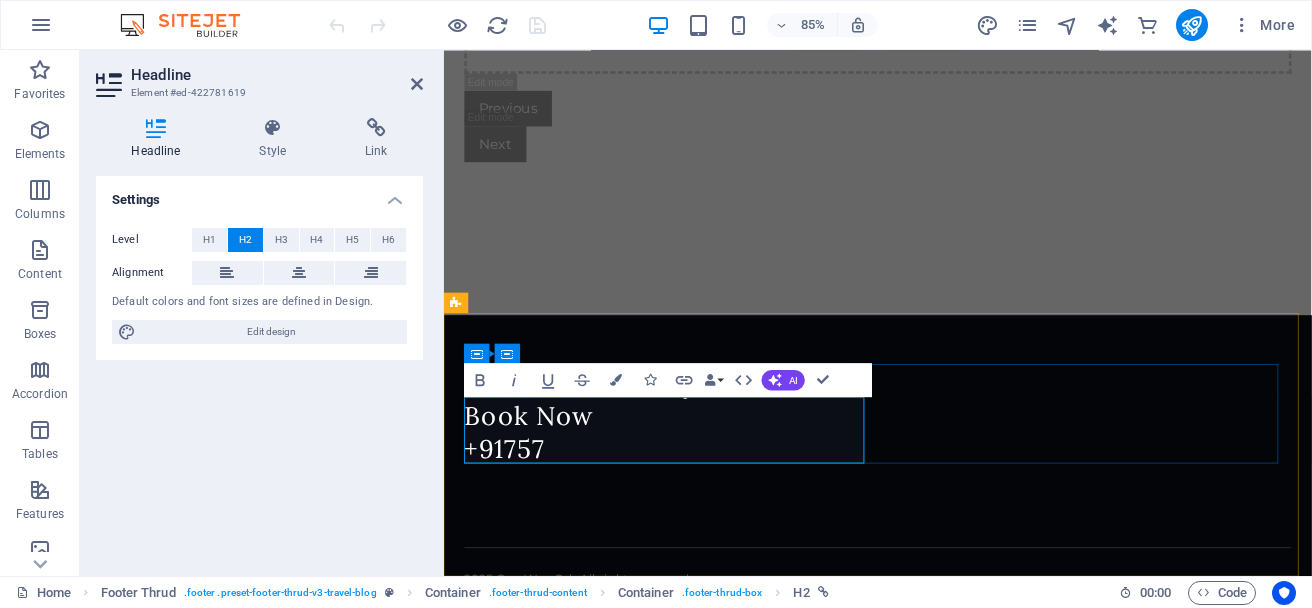 type 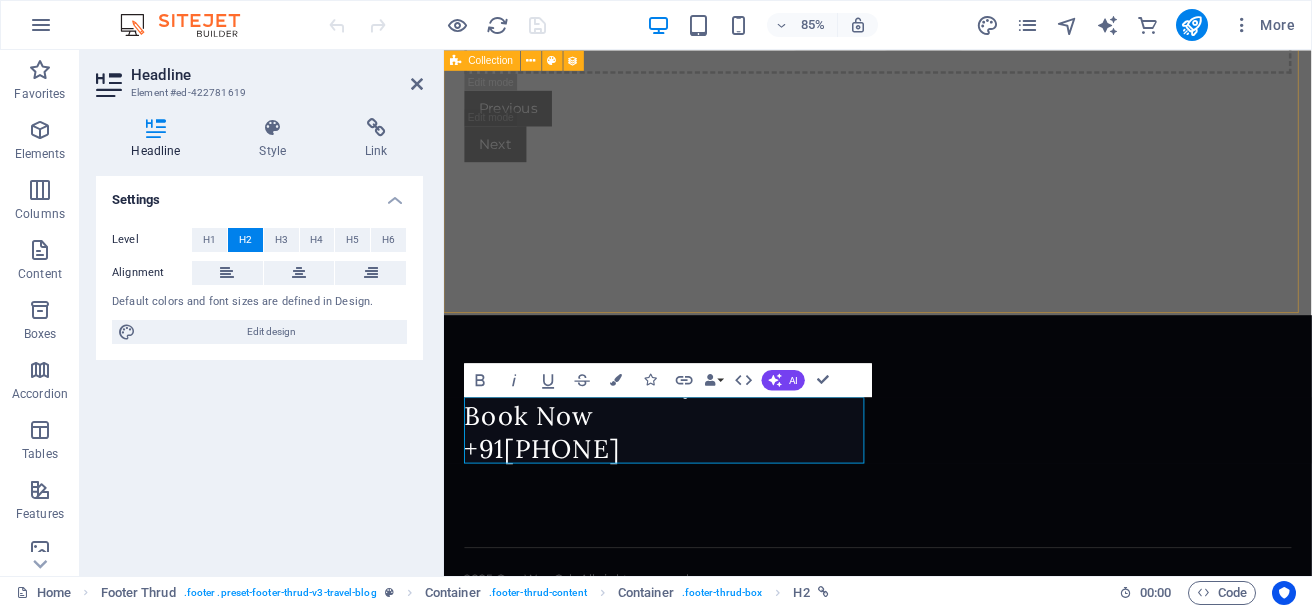 click on "Add elements and assign them to collection fields or  Add elements  Paste clipboard Add elements and assign them to collection fields or  Add elements  Paste clipboard  Previous Next" at bounding box center [954, 57] 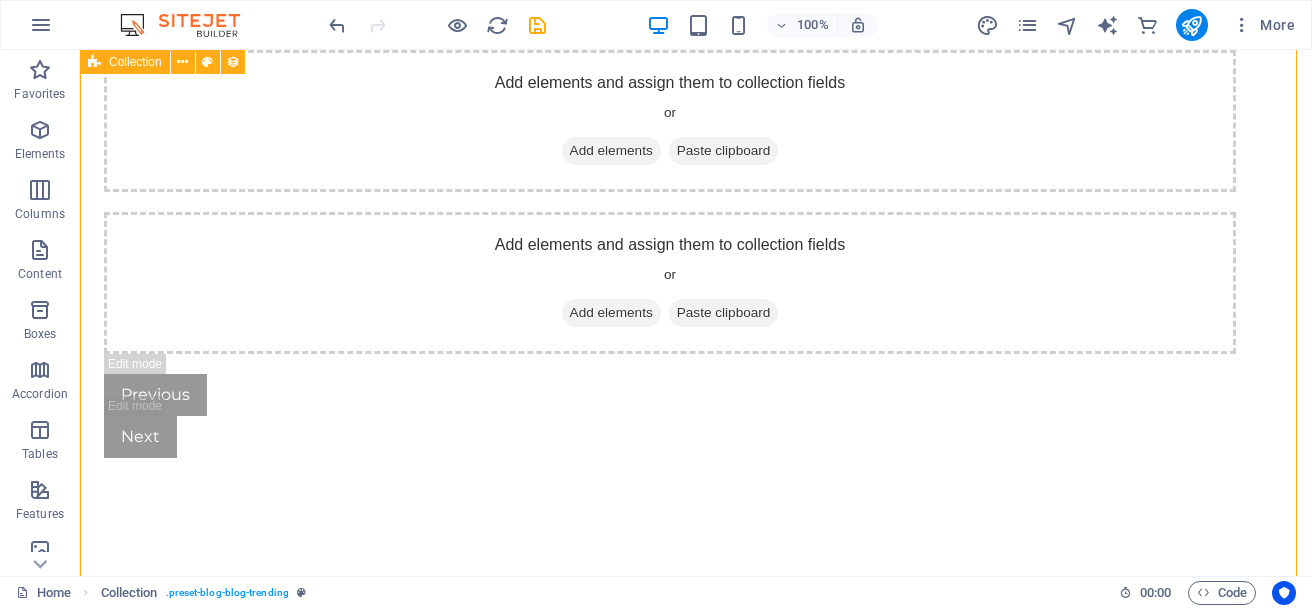 scroll, scrollTop: 3281, scrollLeft: 0, axis: vertical 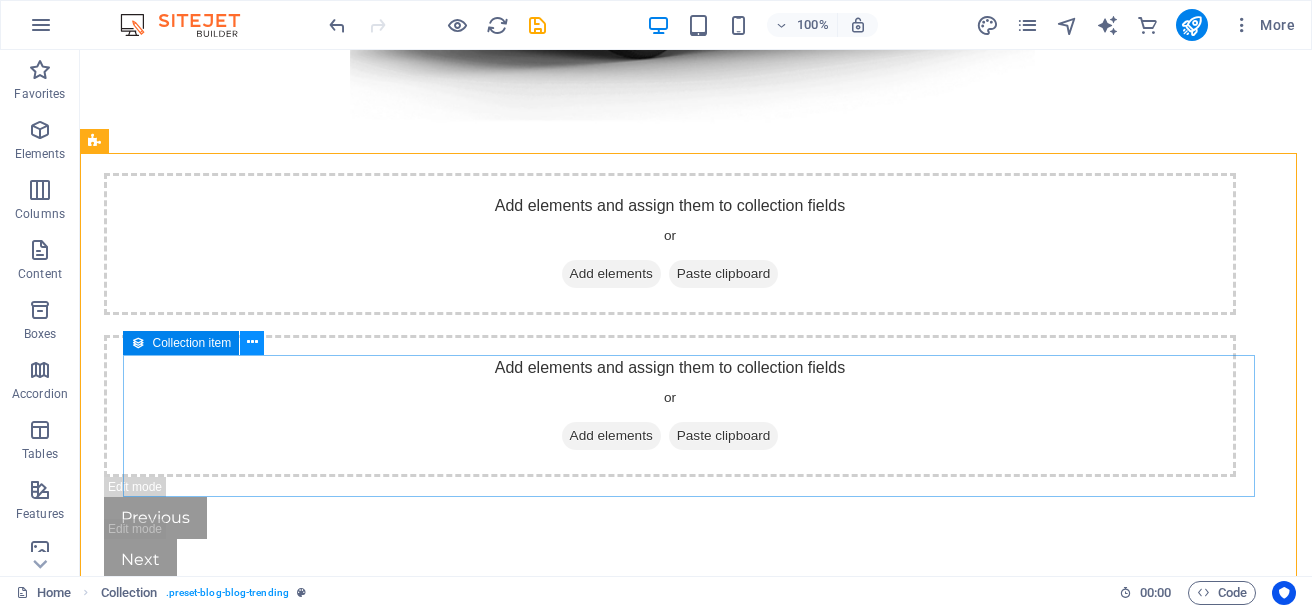 click at bounding box center [252, 342] 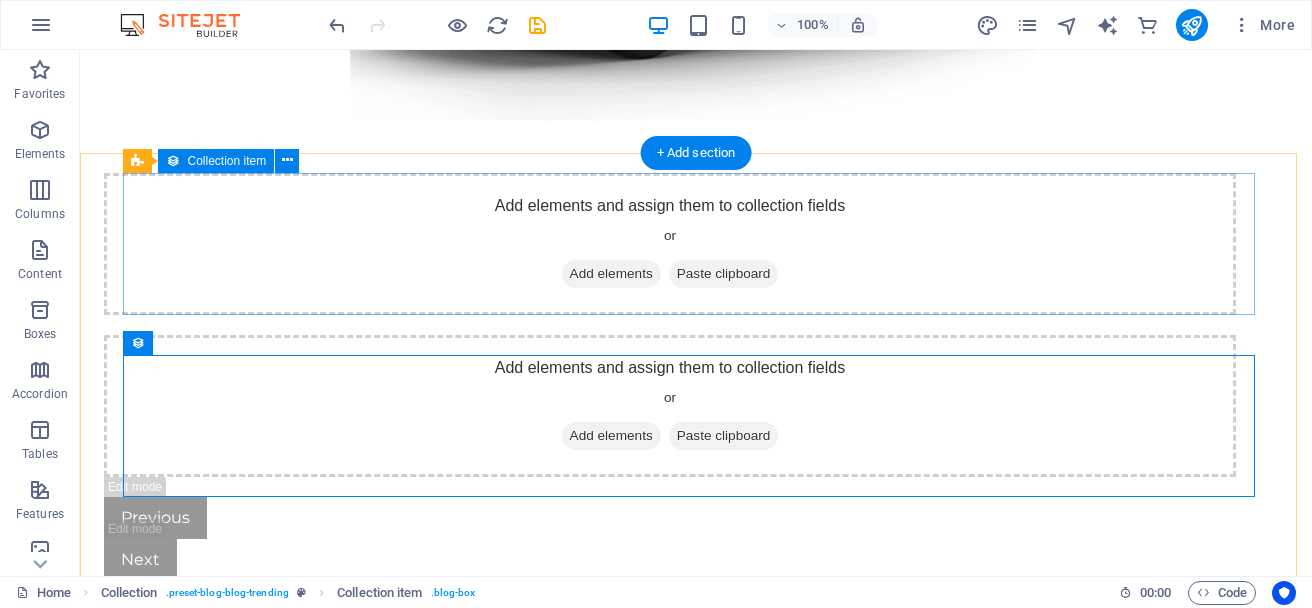 click on "Add elements and assign them to collection fields or  Add elements  Paste clipboard" at bounding box center [670, 244] 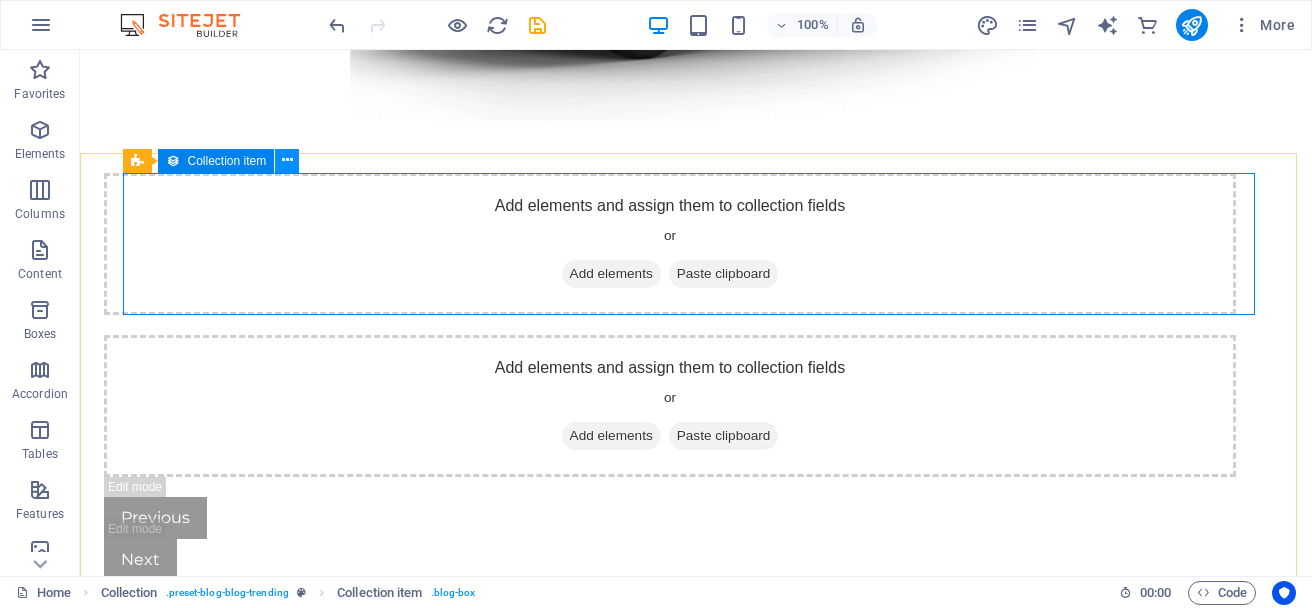 click at bounding box center [287, 160] 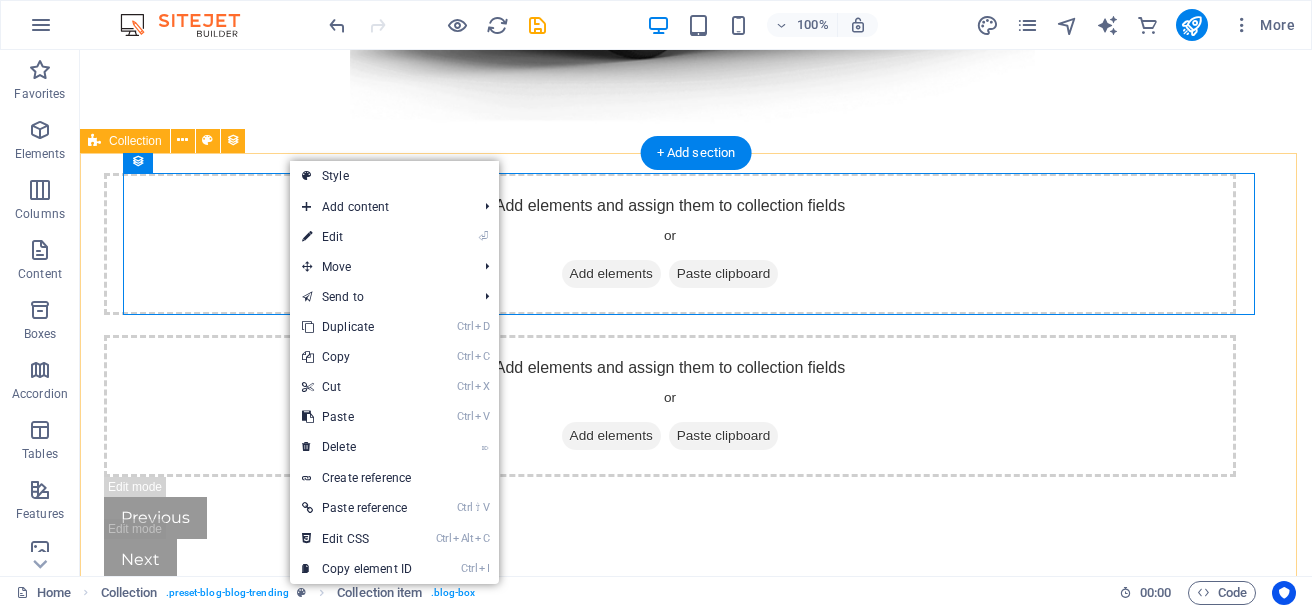 click on "Add elements and assign them to collection fields or  Add elements  Paste clipboard Add elements and assign them to collection fields or  Add elements  Paste clipboard  Previous Next" at bounding box center [696, 457] 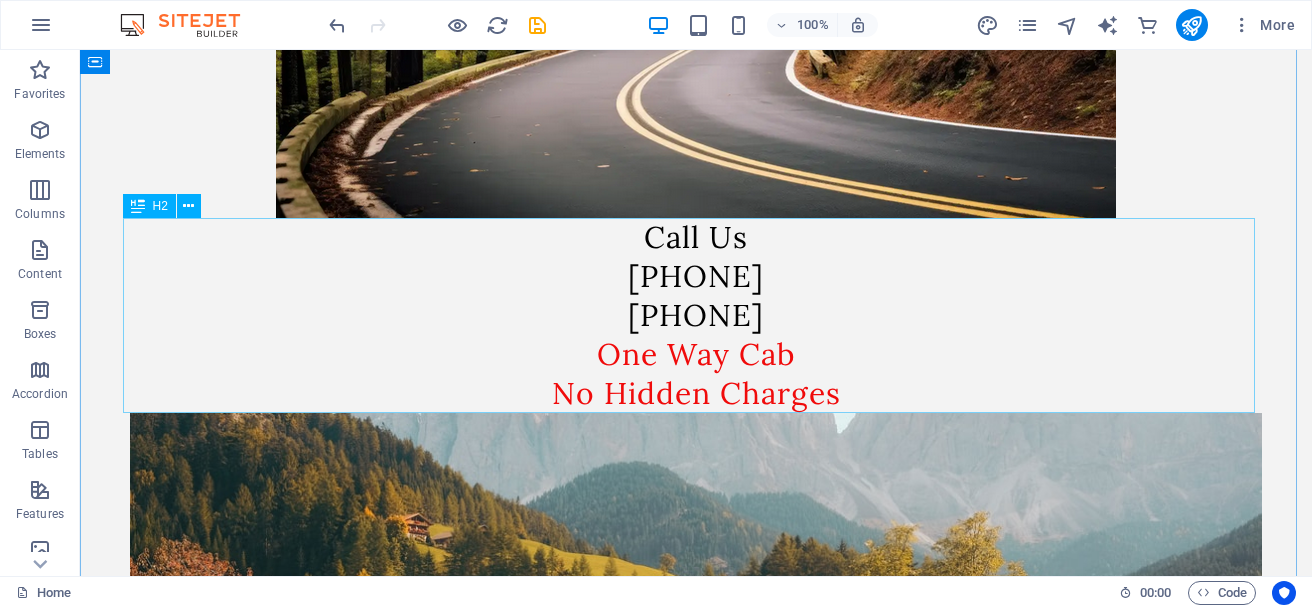 scroll, scrollTop: 281, scrollLeft: 0, axis: vertical 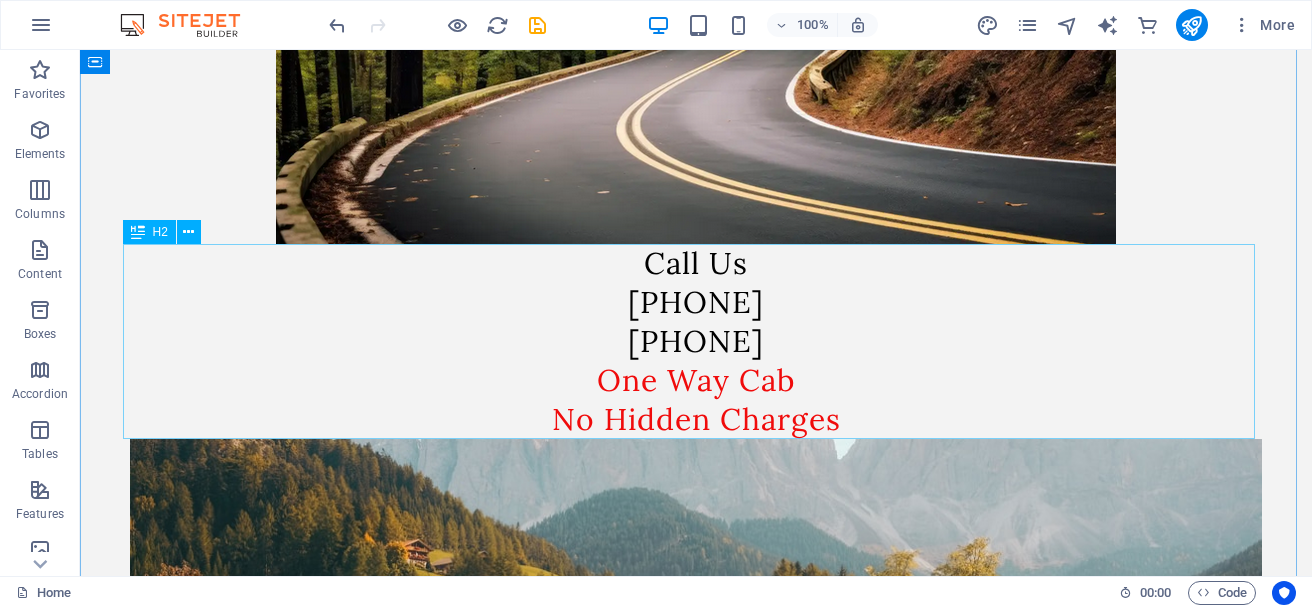 click on "Call Us 9571798757 7023568757 One Way Cab No Hidden Charges" at bounding box center (696, 341) 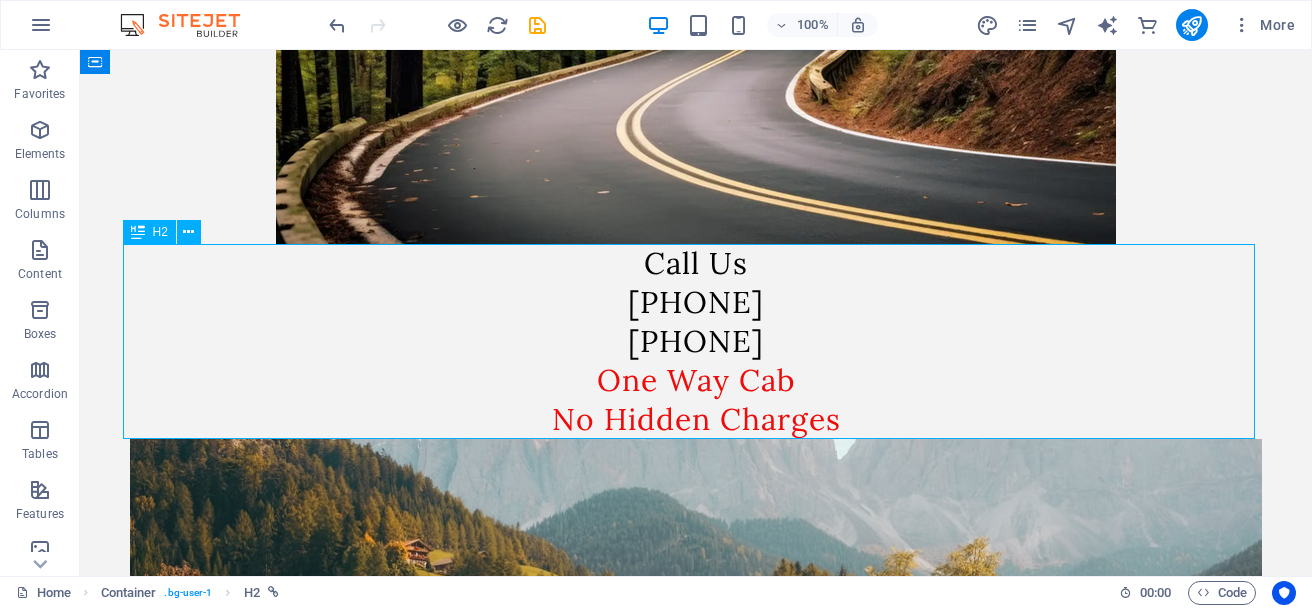click on "Call Us 9571798757 7023568757 One Way Cab No Hidden Charges" at bounding box center [696, 341] 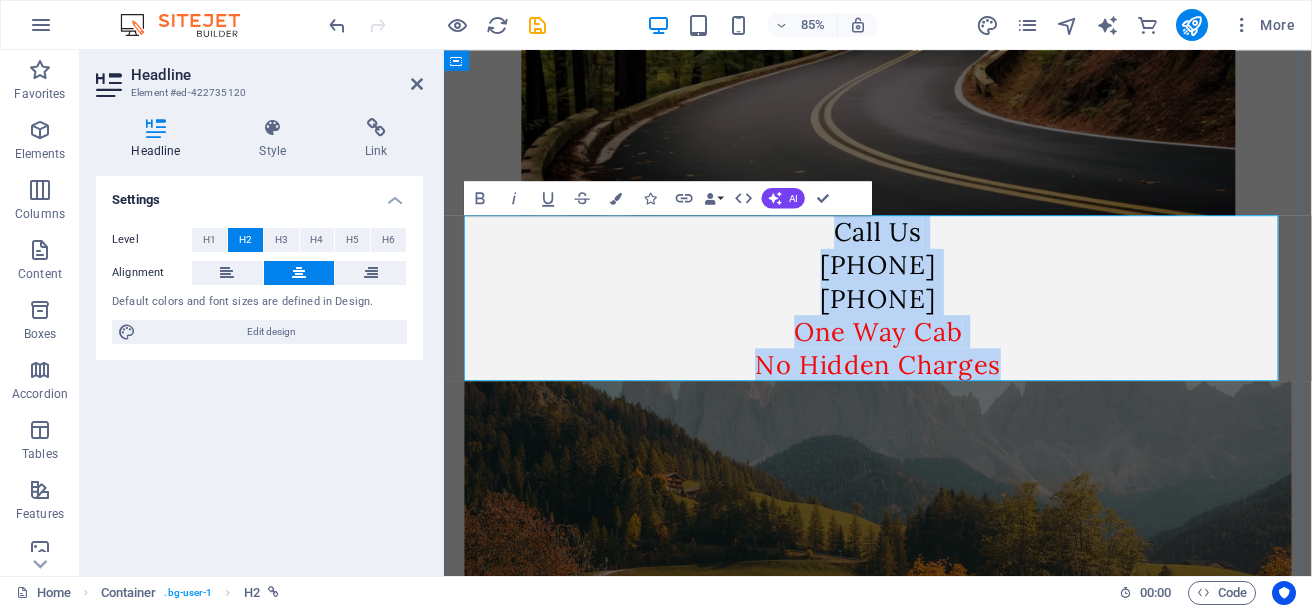 click on "Call Us 9571798757 7023568757 One Way Cab No Hidden Charges" at bounding box center (954, 341) 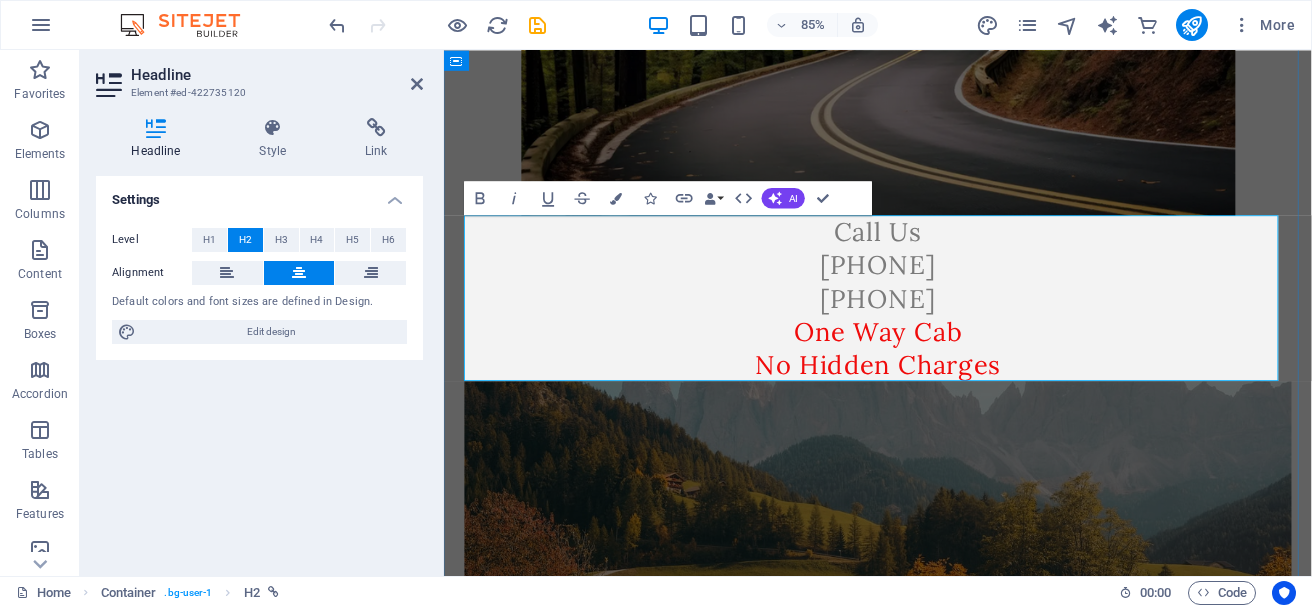 click on "Call Us 9571798757 7023568757 One Way Cab No Hidden Charges" at bounding box center [954, 341] 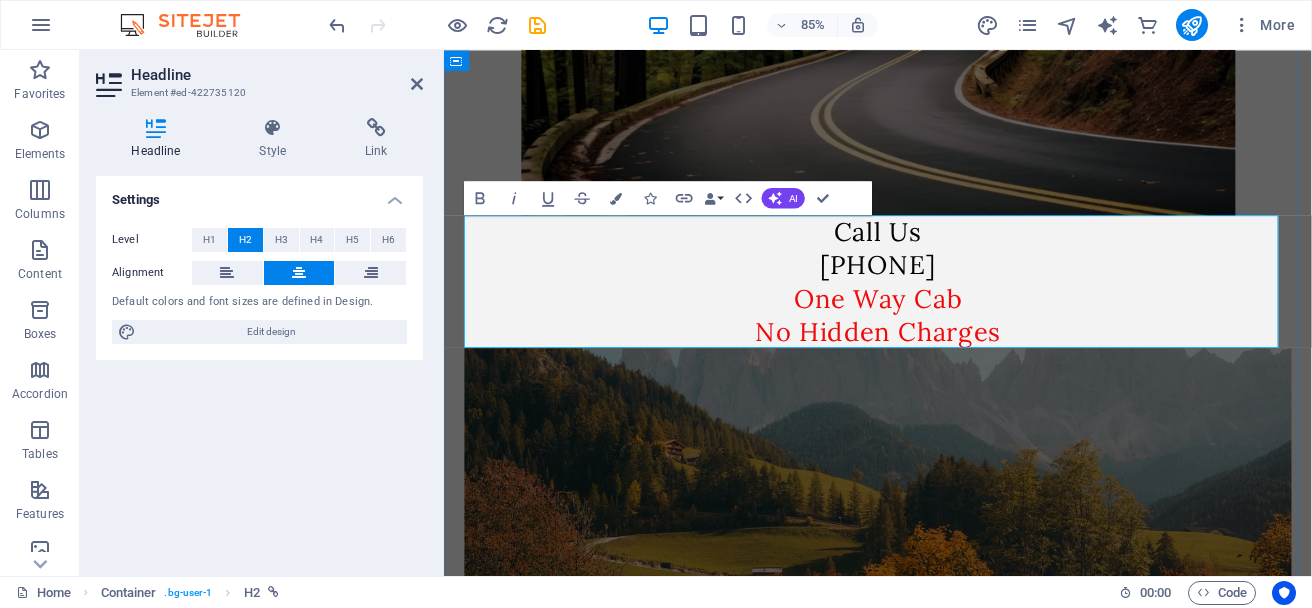 click on "Call Us [PHONE] One Way Cab No Hidden Charges" at bounding box center (954, 322) 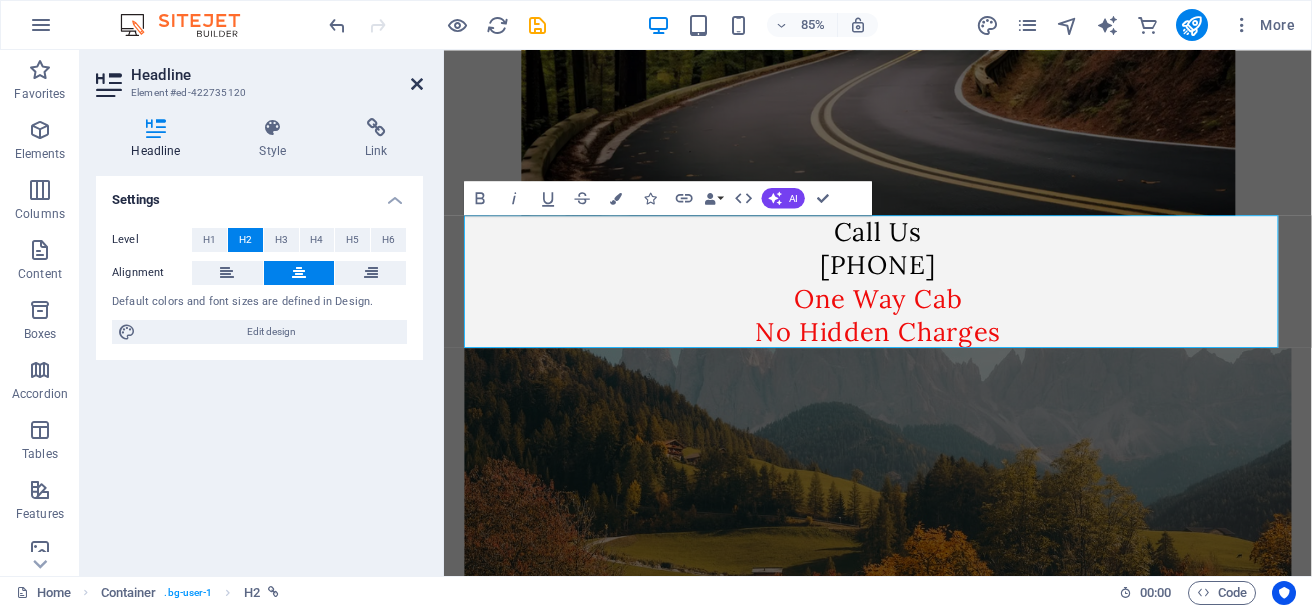 click at bounding box center [417, 84] 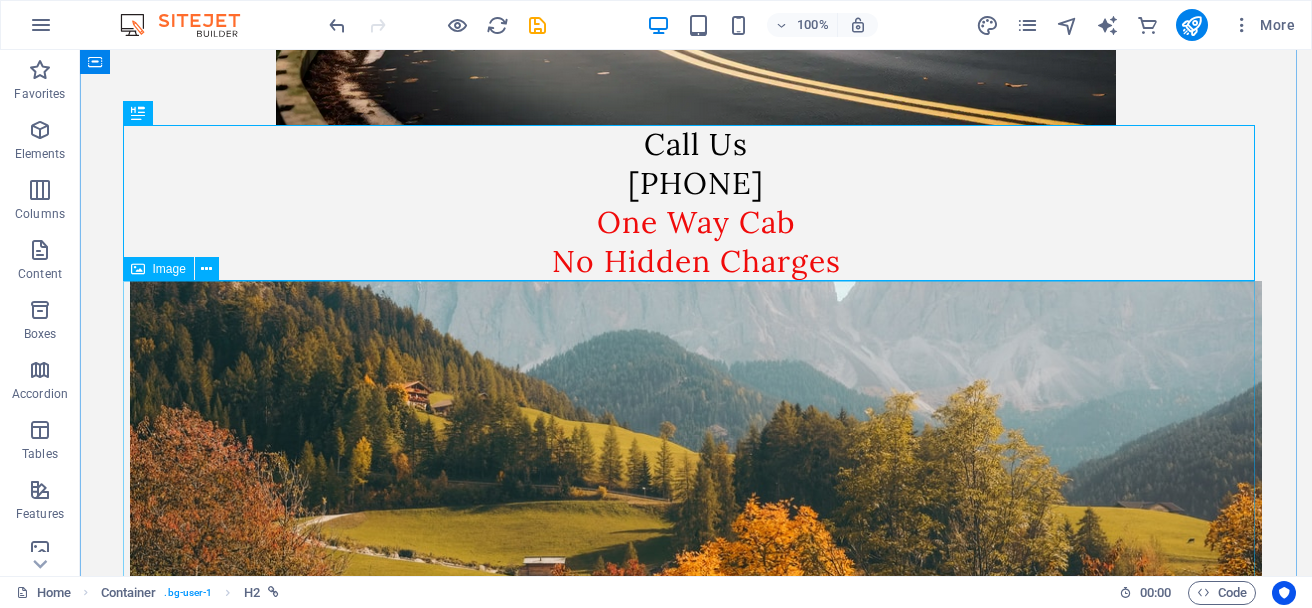 scroll, scrollTop: 800, scrollLeft: 0, axis: vertical 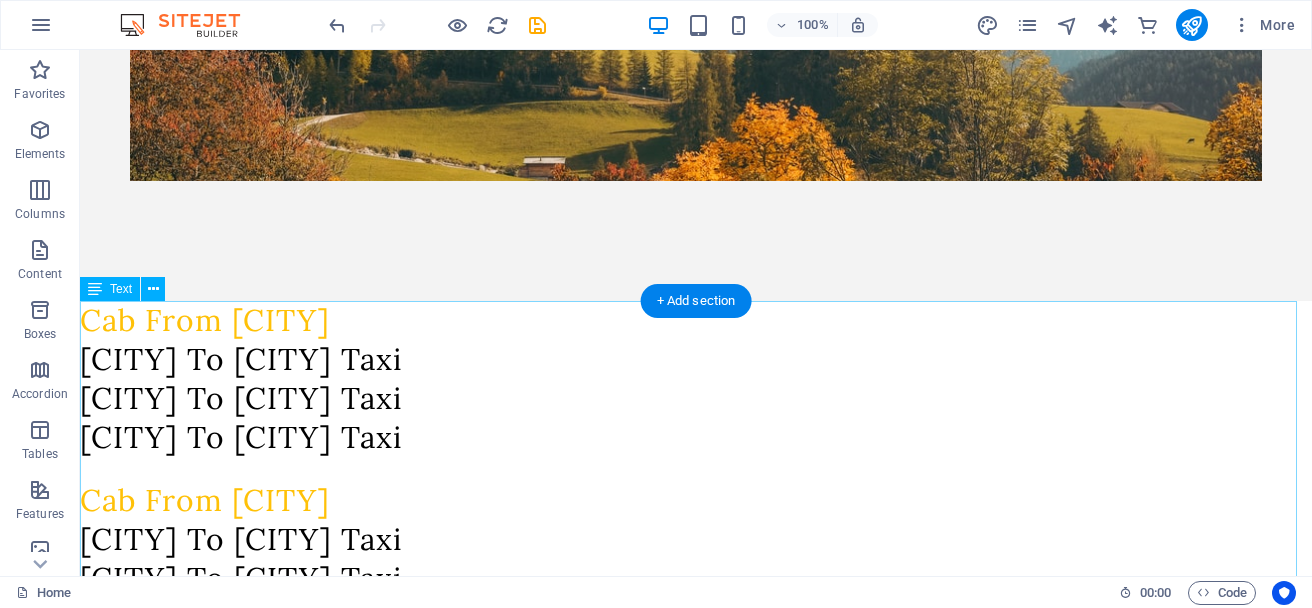 click on "Cab From Jodhpur Jodhpur To Udaipur Taxi Jodhpur To Jaisalmer Taxi Jodhpur To Jaipur Taxi Cab From Udaipur Udaipur To Jaipur Taxi Udaipur To Jodhpur Taxi Udaipur To Kota Taxi Udaipur To Ahmedabad Taxi Cab From Kota Kota To Jaipur Taxi Kota To Udaipur Taxi Kota To Ajmer Taxi Kota To Delhi Taxi Cab From Jaipur Jaipur To Jodhpur Taxi Jaipur To Udaipur Taxi Jaipur To Ajmer Taxi Jaipur To Delhi Taxi Jaipur To Kota Taxi We Provides All Types Of Cars" at bounding box center [696, 739] 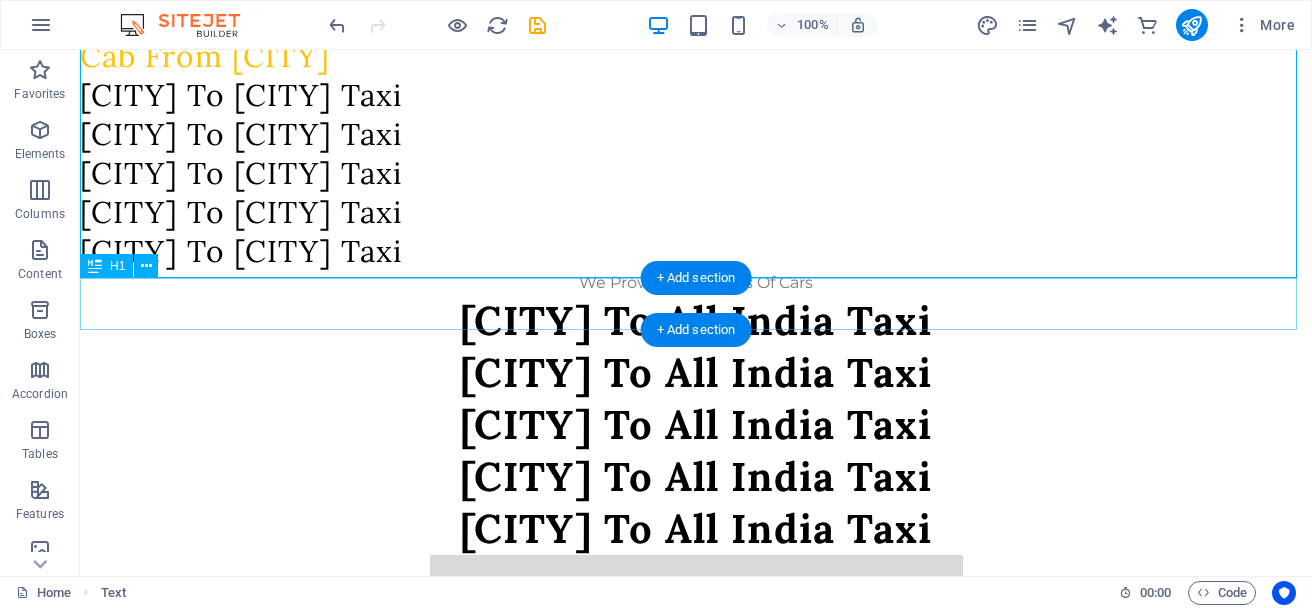 scroll, scrollTop: 1700, scrollLeft: 0, axis: vertical 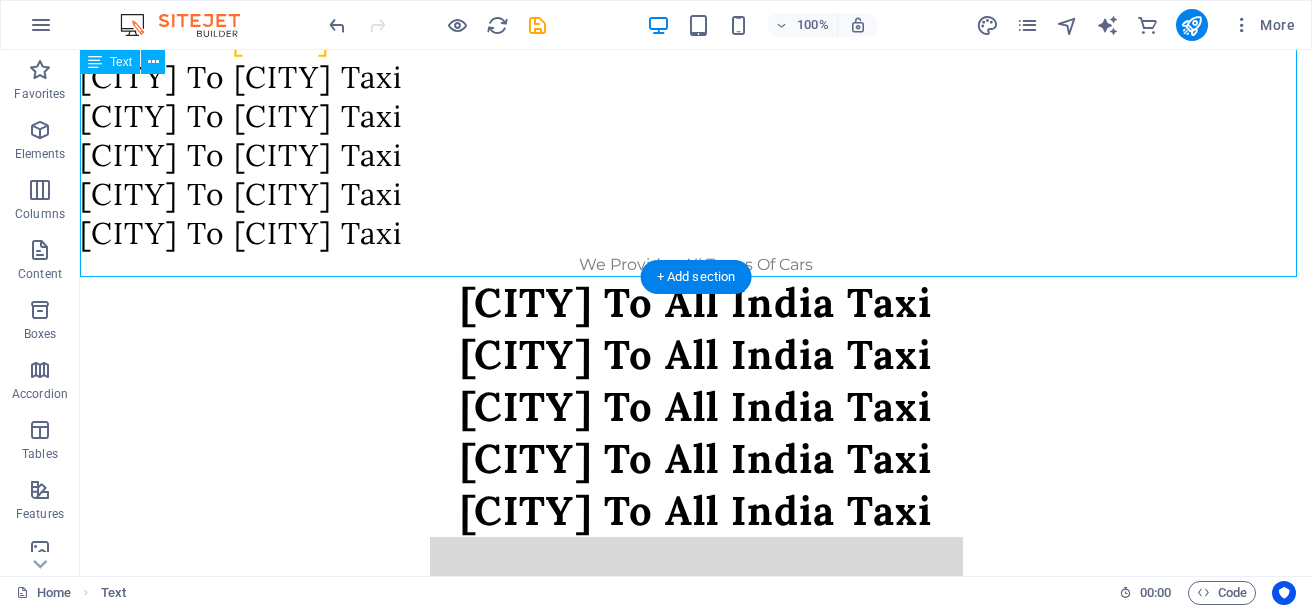 click on "Cab From Jodhpur Jodhpur To Udaipur Taxi Jodhpur To Jaisalmer Taxi Jodhpur To Jaipur Taxi Cab From Udaipur Udaipur To Jaipur Taxi Udaipur To Jodhpur Taxi Udaipur To Kota Taxi Udaipur To Ahmedabad Taxi Cab From Kota Kota To Jaipur Taxi Kota To Udaipur Taxi Kota To Ajmer Taxi Kota To Delhi Taxi Cab From Jaipur Jaipur To Jodhpur Taxi Jaipur To Udaipur Taxi Jaipur To Ajmer Taxi Jaipur To Delhi Taxi Jaipur To Kota Taxi We Provides All Types Of Cars" at bounding box center [696, -161] 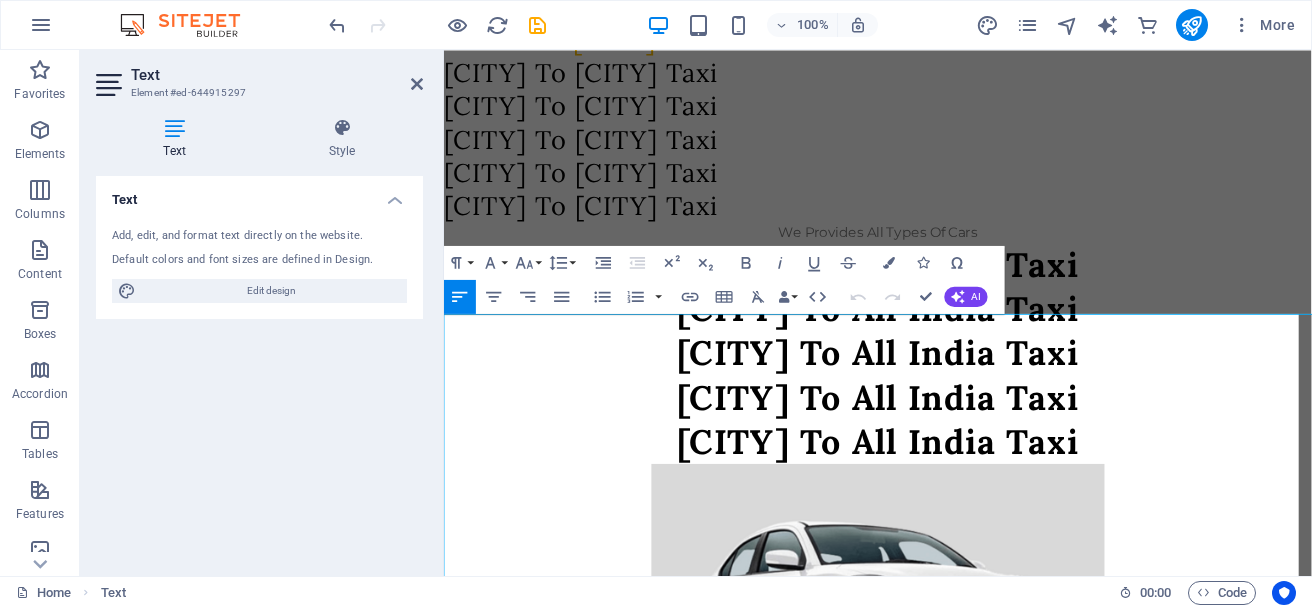 scroll, scrollTop: 741, scrollLeft: 0, axis: vertical 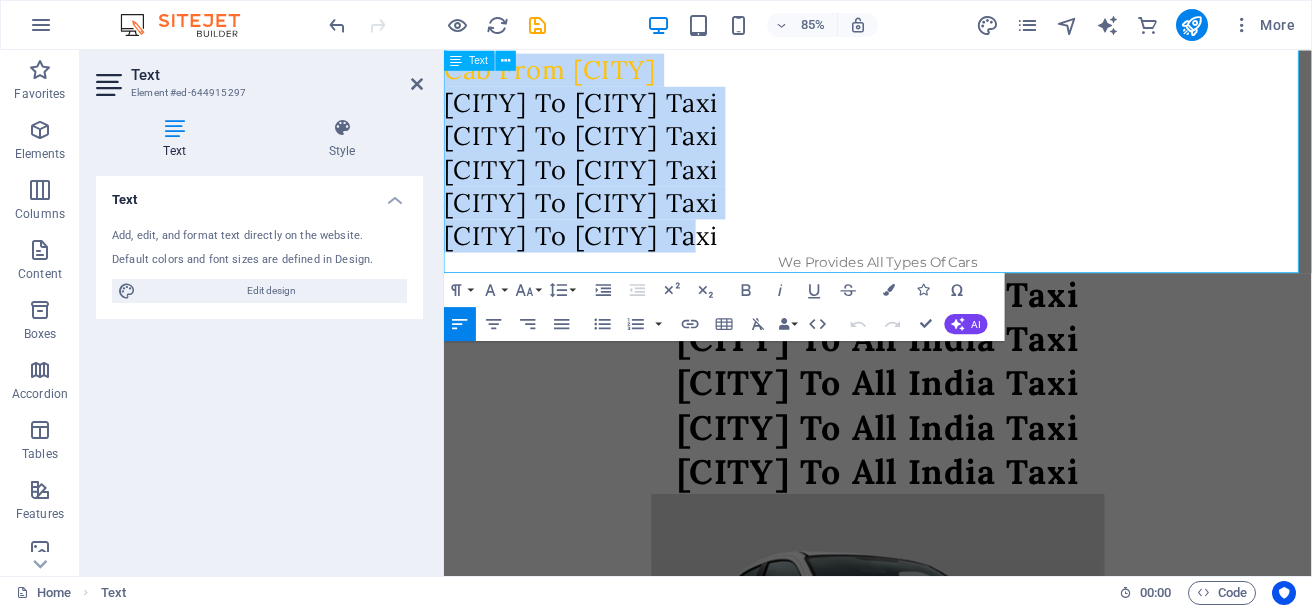 drag, startPoint x: 451, startPoint y: 374, endPoint x: 861, endPoint y: 260, distance: 425.55377 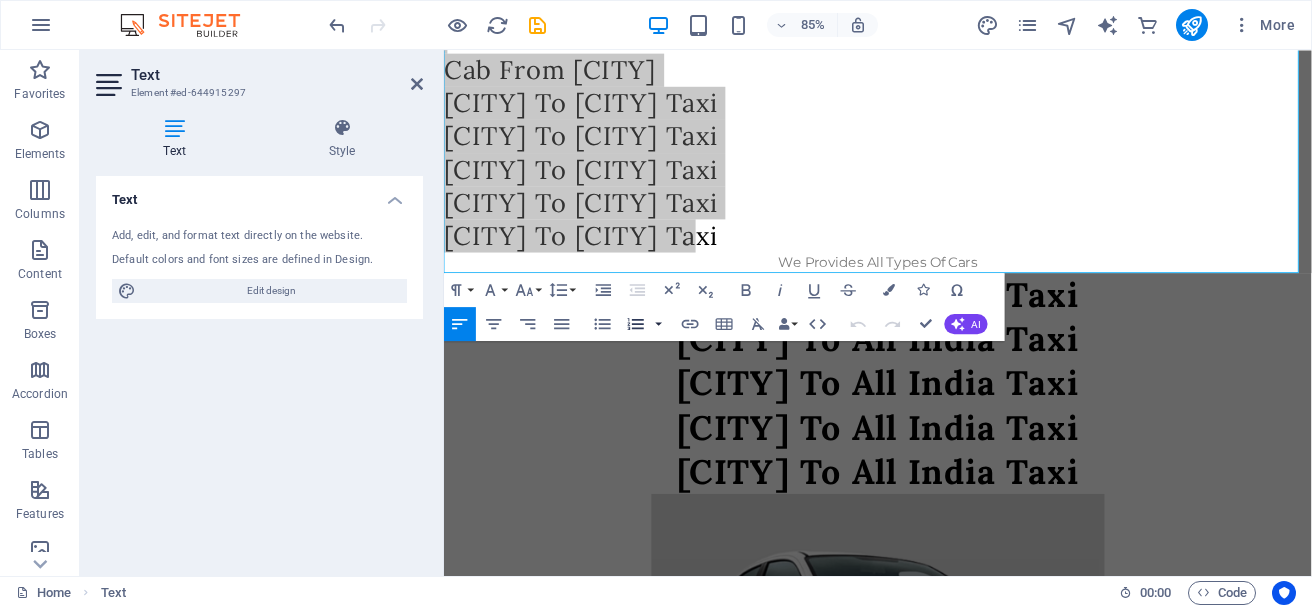 click at bounding box center [659, 324] 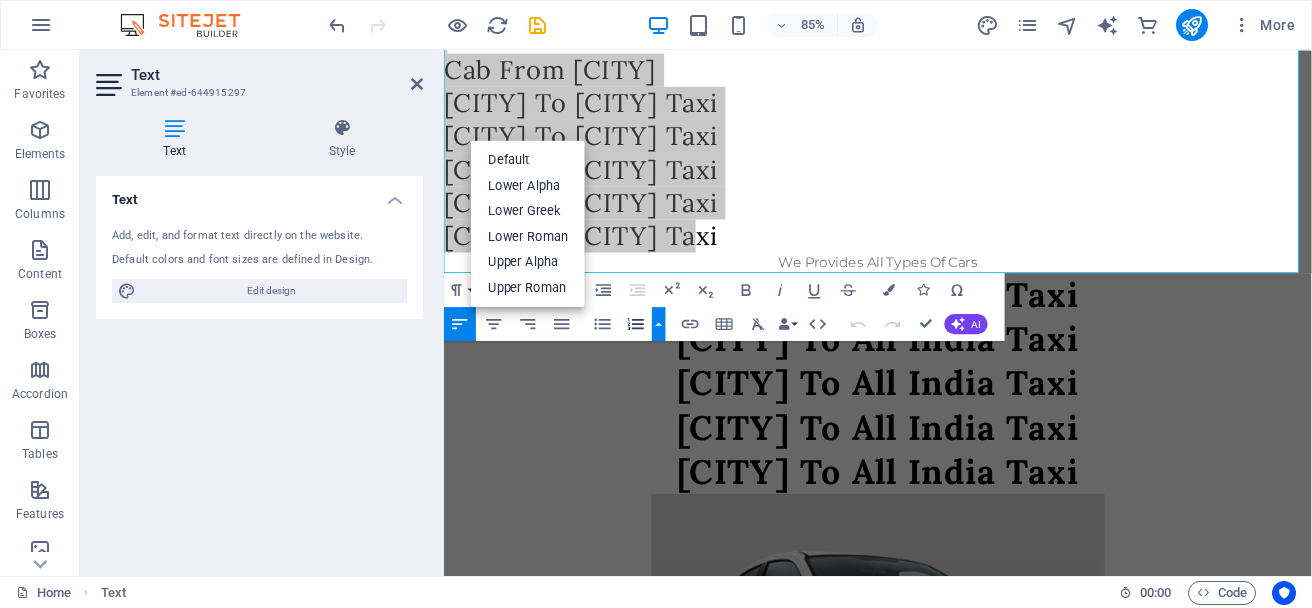 click at bounding box center [659, 324] 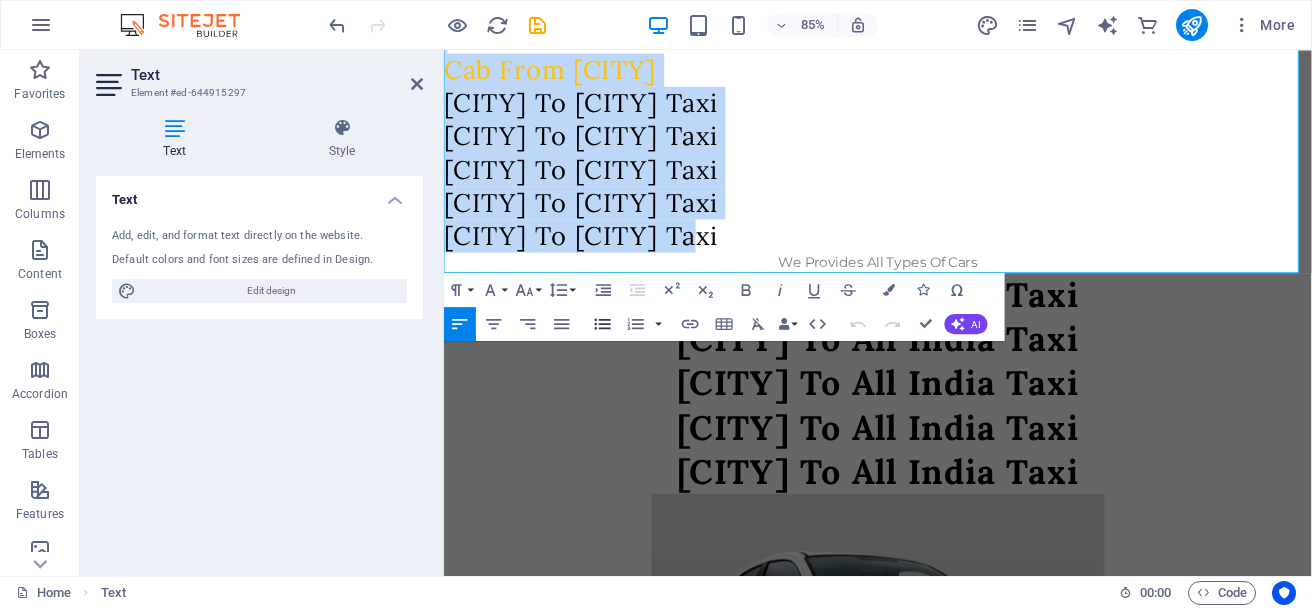 click 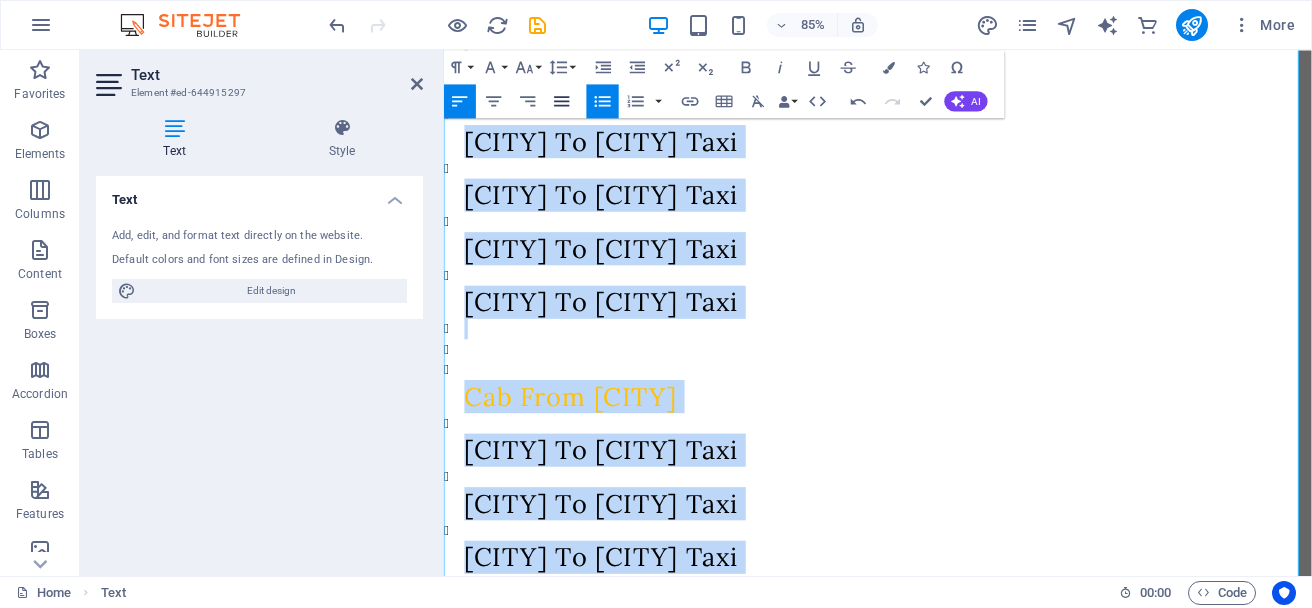 click 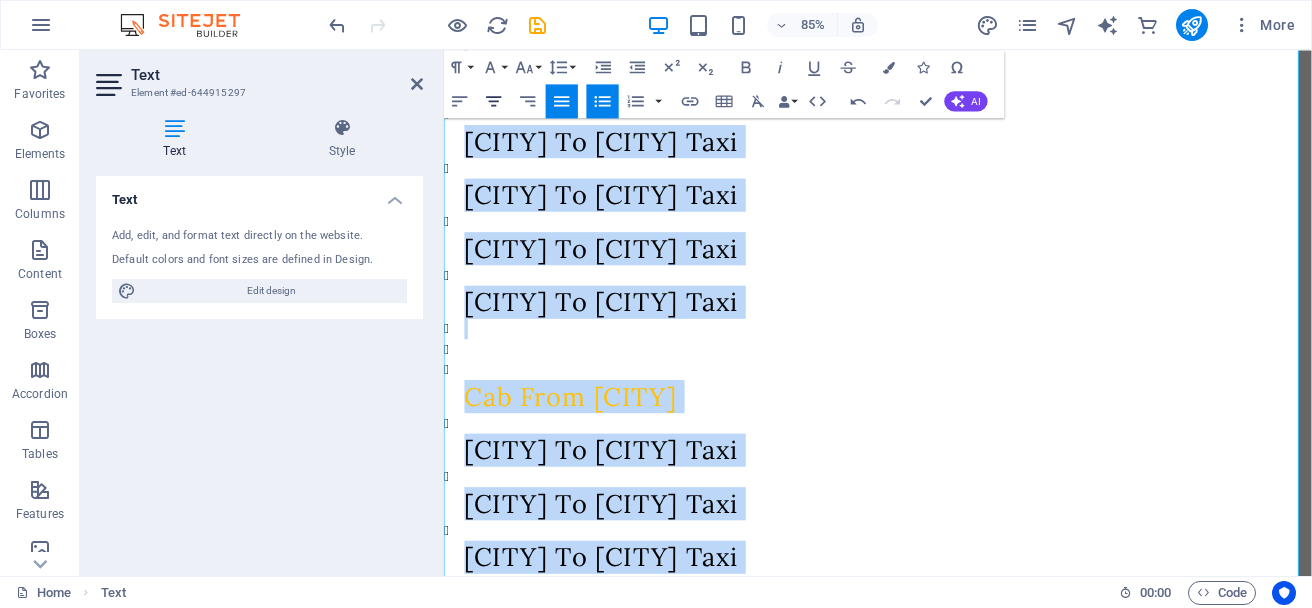 click 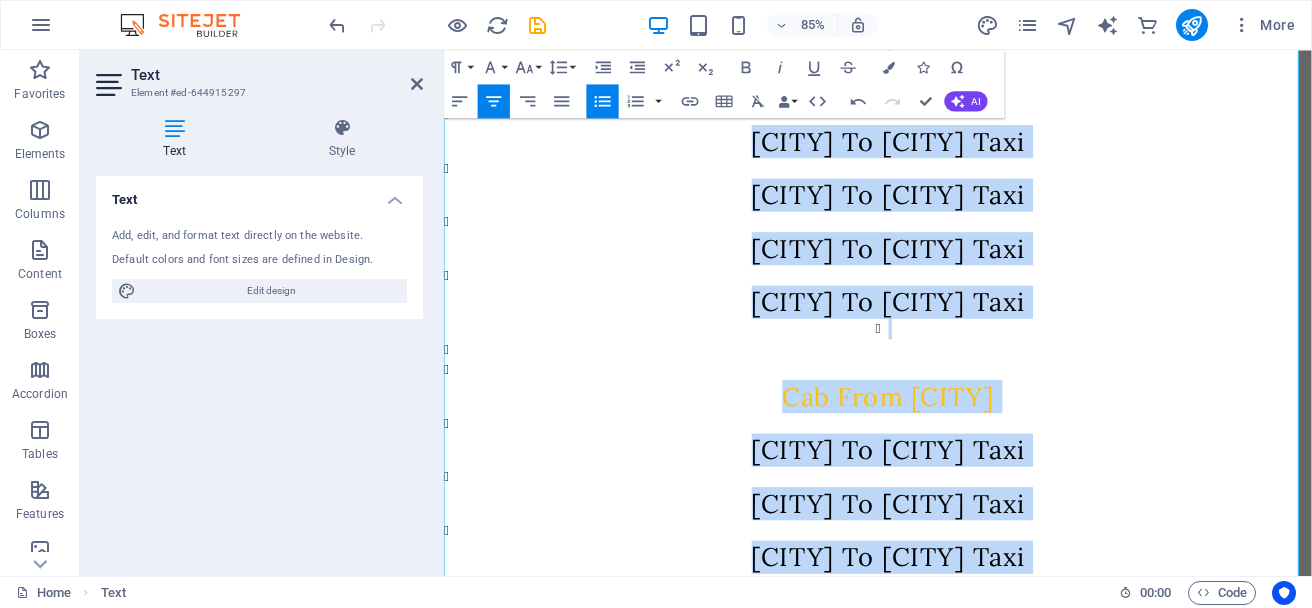 click 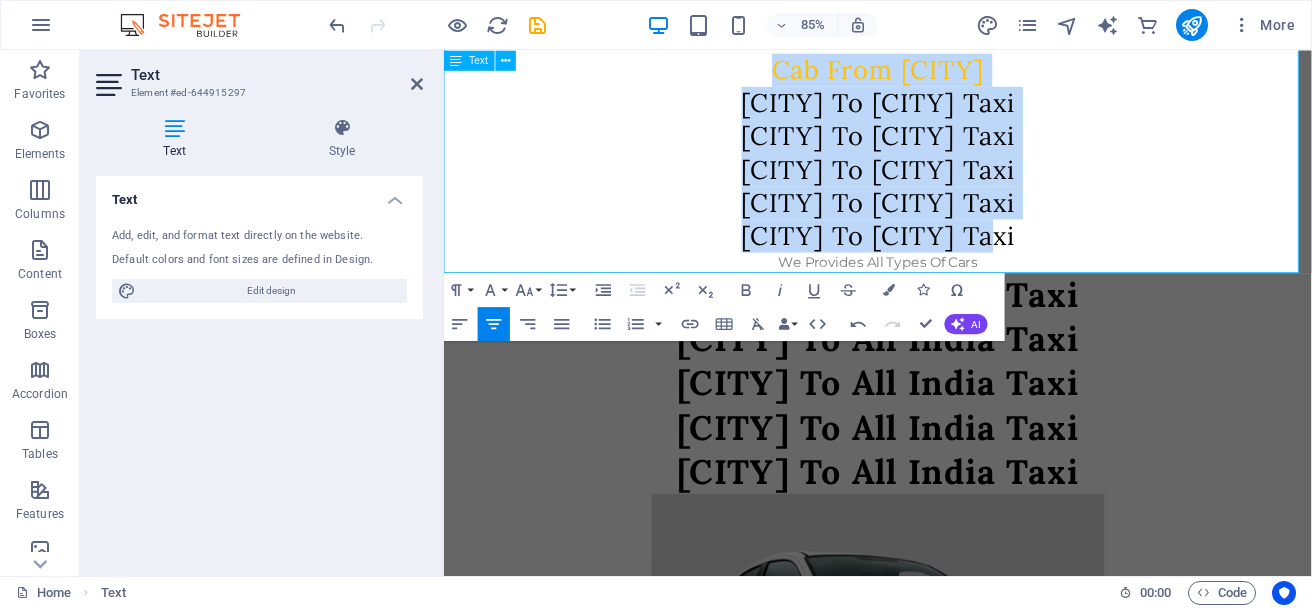 click on "[CITY] To [CITY] Taxi" at bounding box center (954, 229) 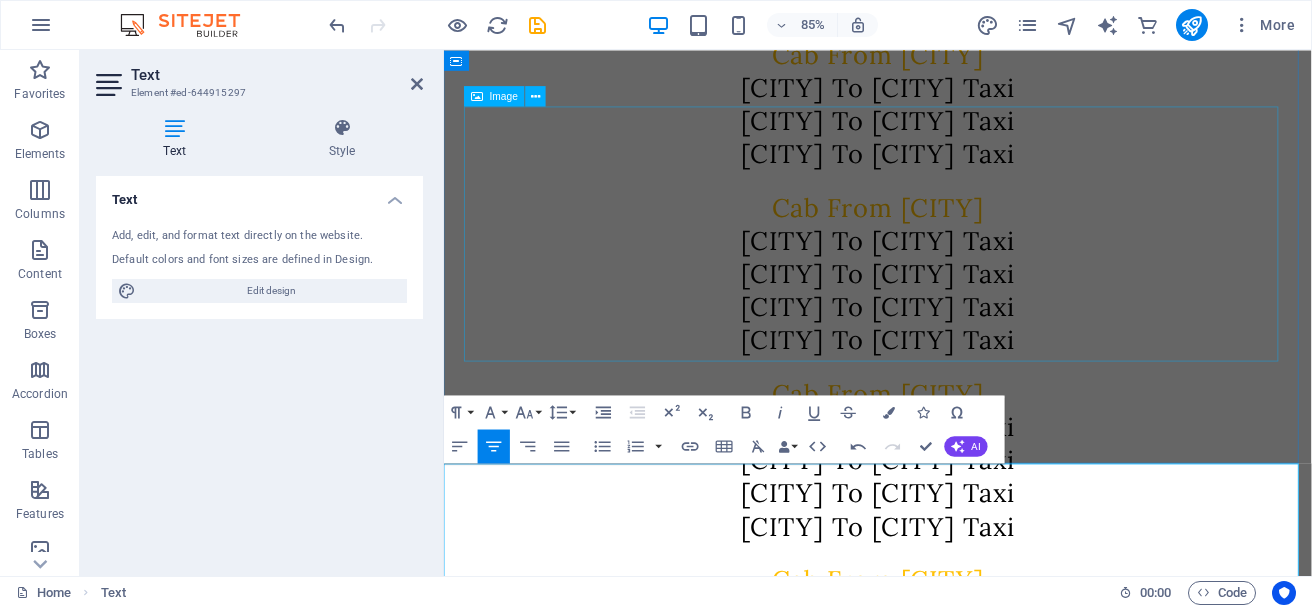 scroll, scrollTop: 565, scrollLeft: 0, axis: vertical 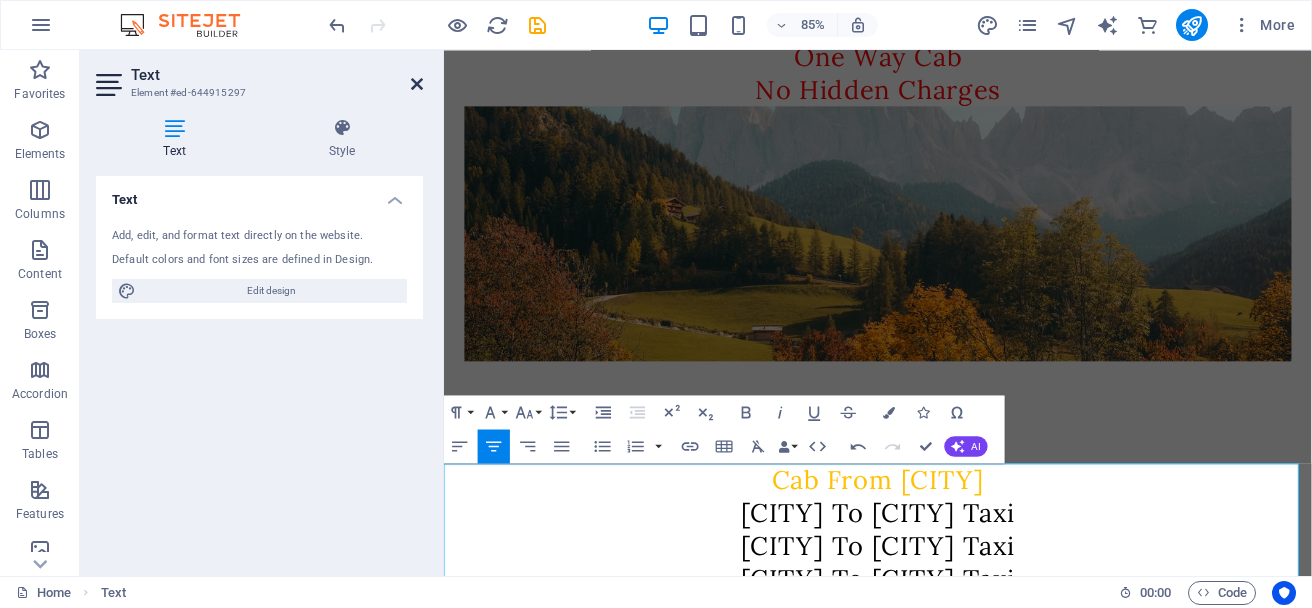 click at bounding box center [417, 84] 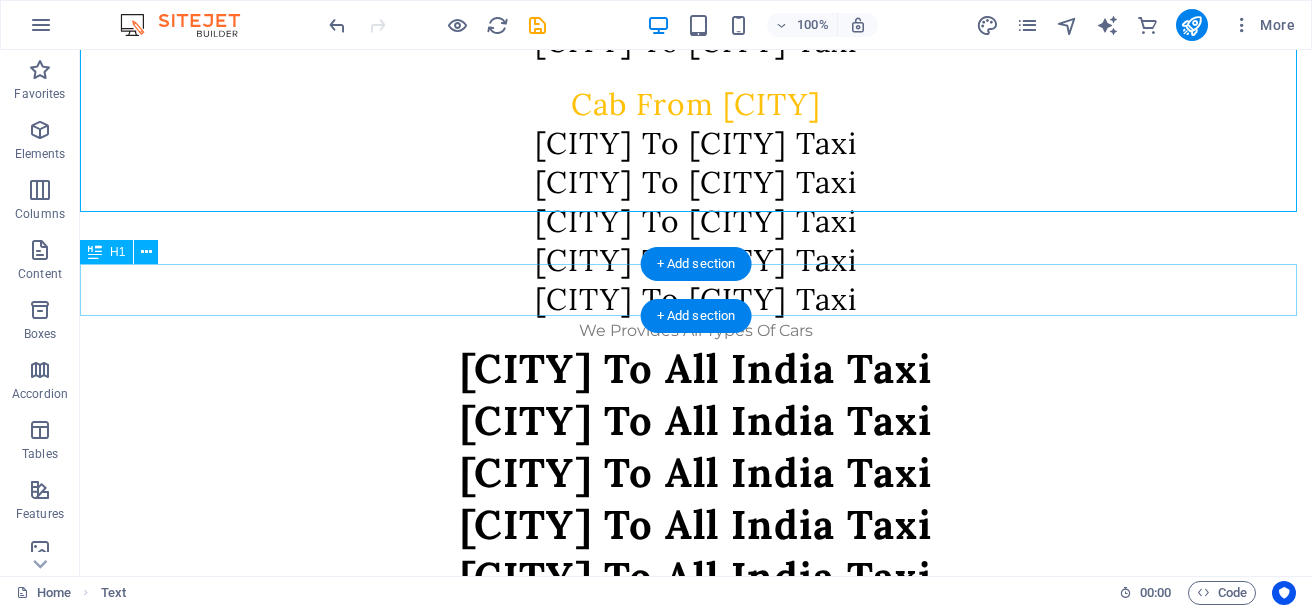 scroll, scrollTop: 1765, scrollLeft: 0, axis: vertical 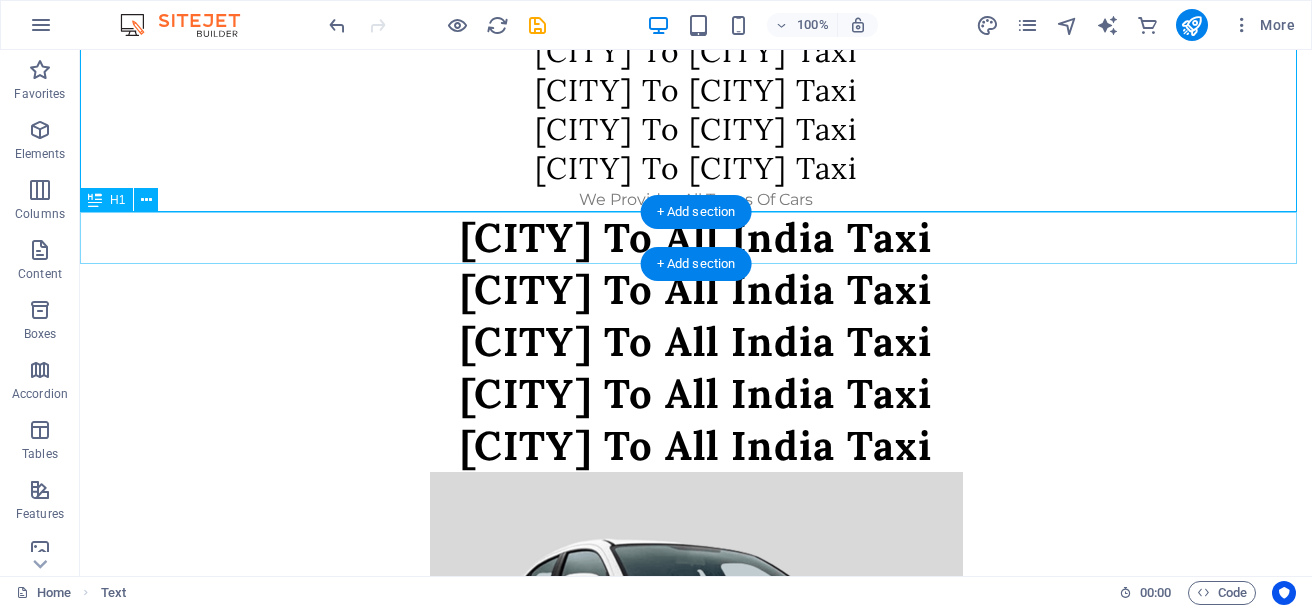 click on "[CITY] To All India Taxi" at bounding box center [696, 238] 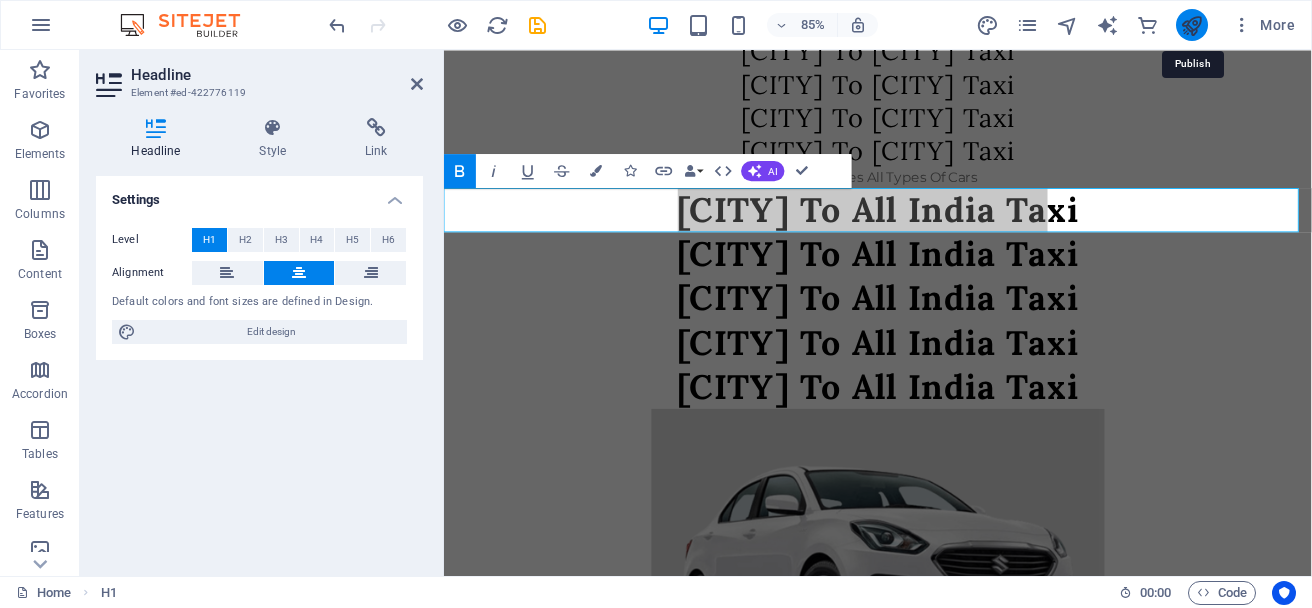 click at bounding box center (1191, 25) 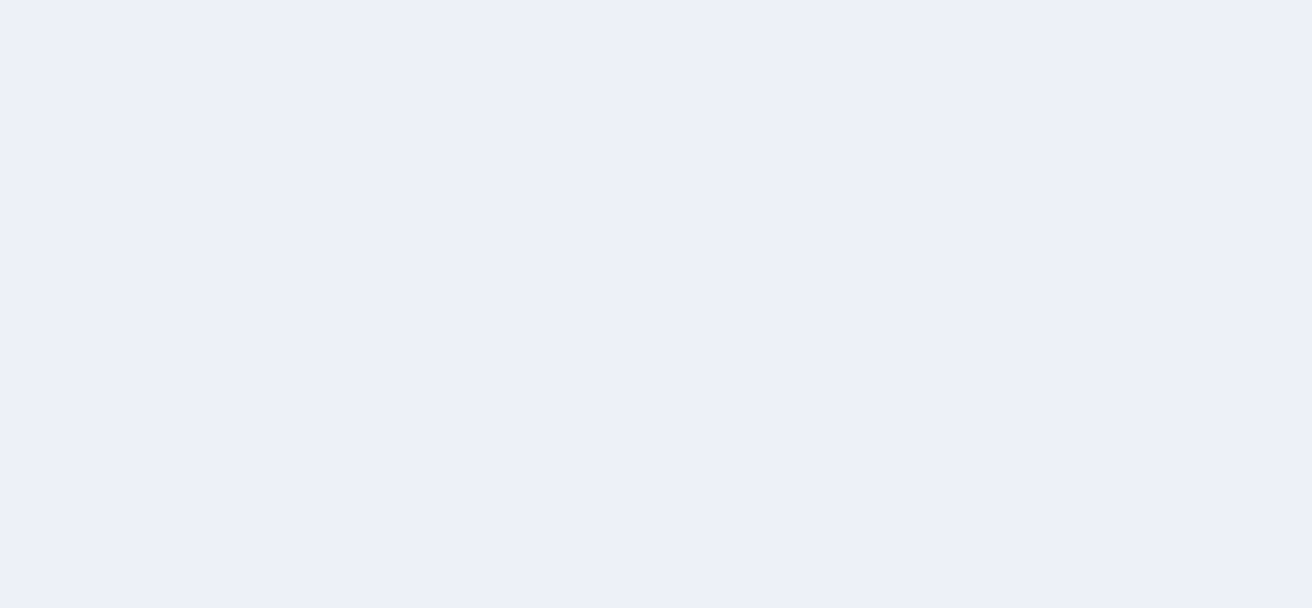 scroll, scrollTop: 0, scrollLeft: 0, axis: both 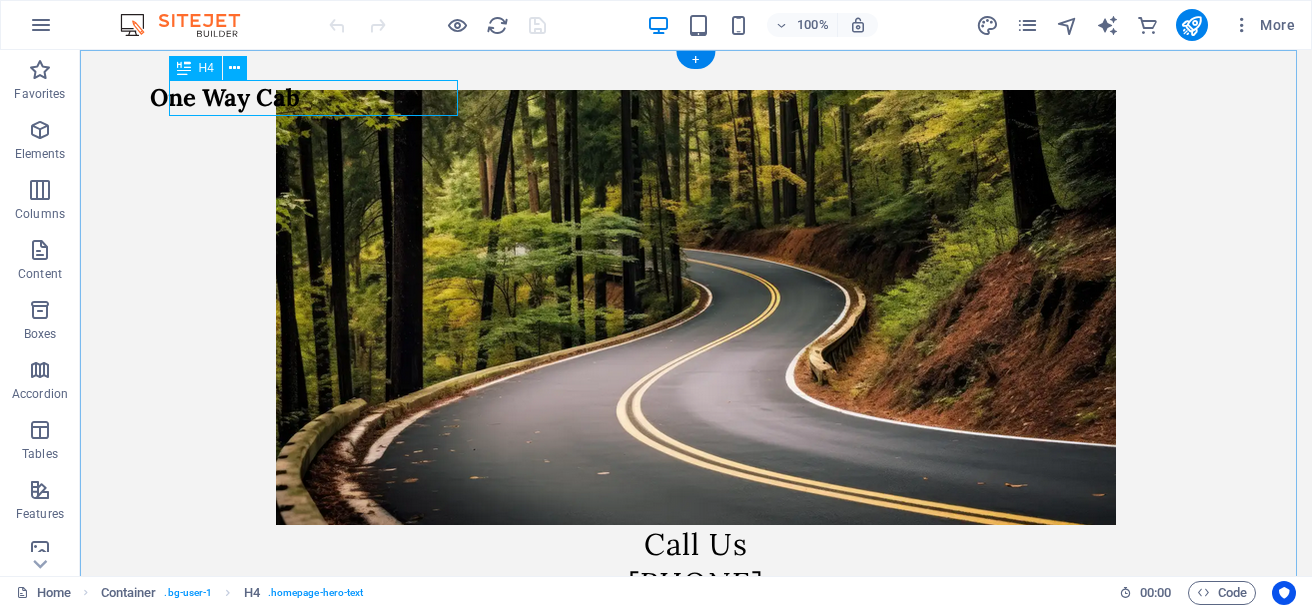 click on "One Way Cab" at bounding box center [225, 98] 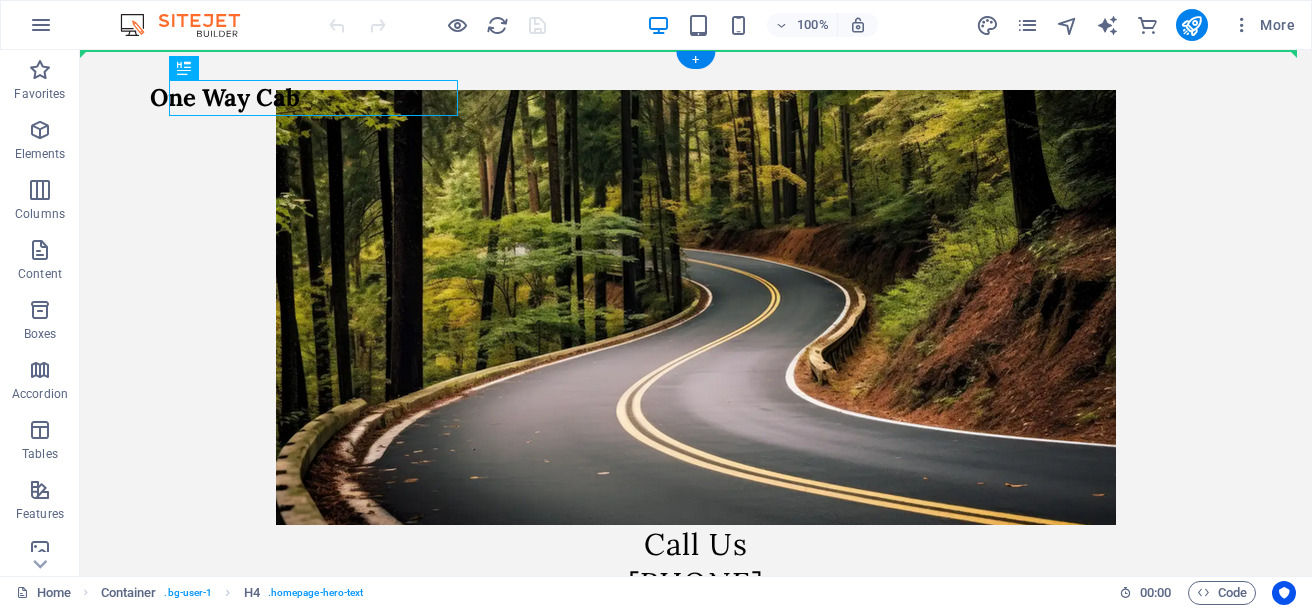 drag, startPoint x: 319, startPoint y: 100, endPoint x: 368, endPoint y: 70, distance: 57.45433 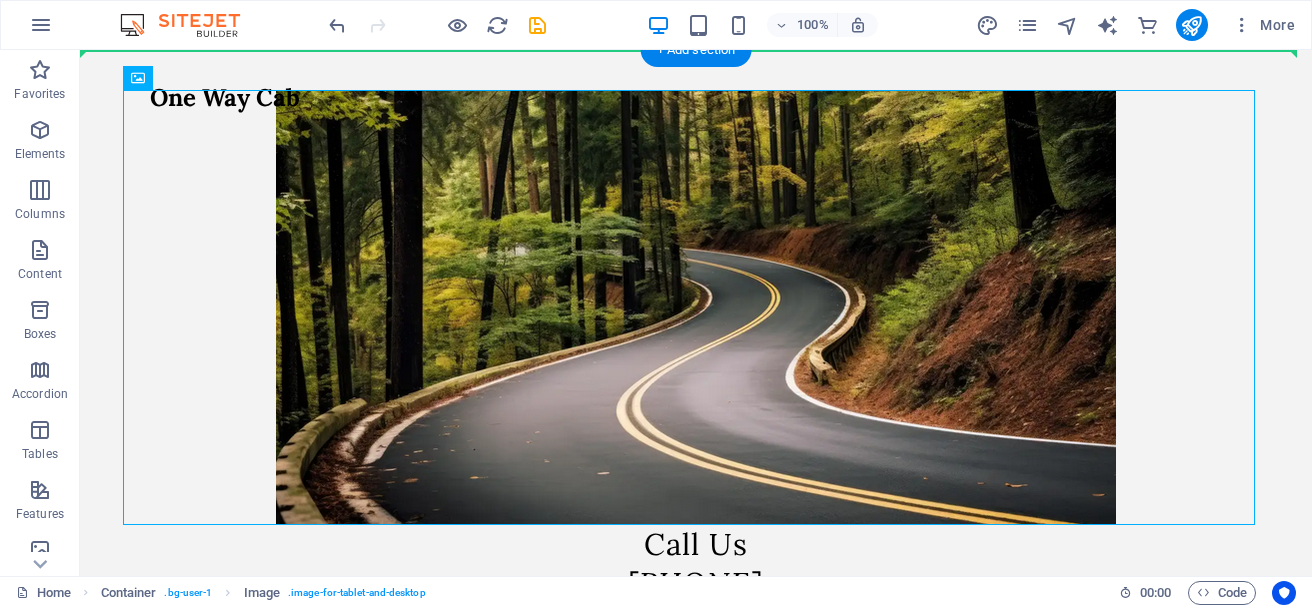drag, startPoint x: 272, startPoint y: 100, endPoint x: 519, endPoint y: 73, distance: 248.47133 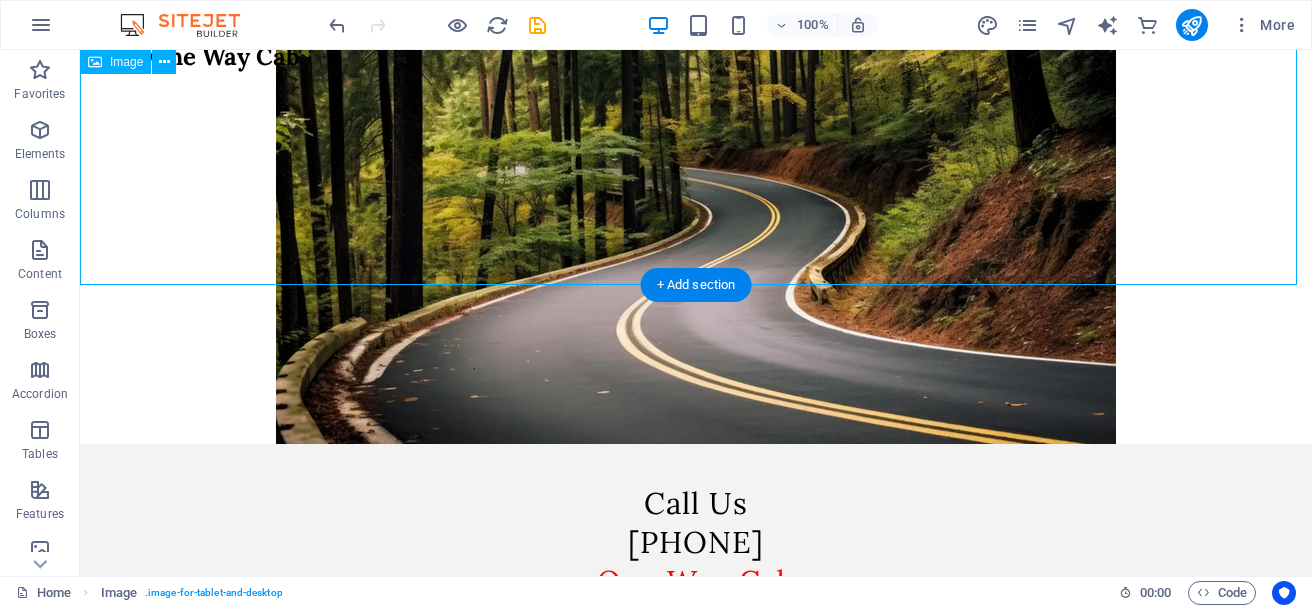 scroll, scrollTop: 0, scrollLeft: 0, axis: both 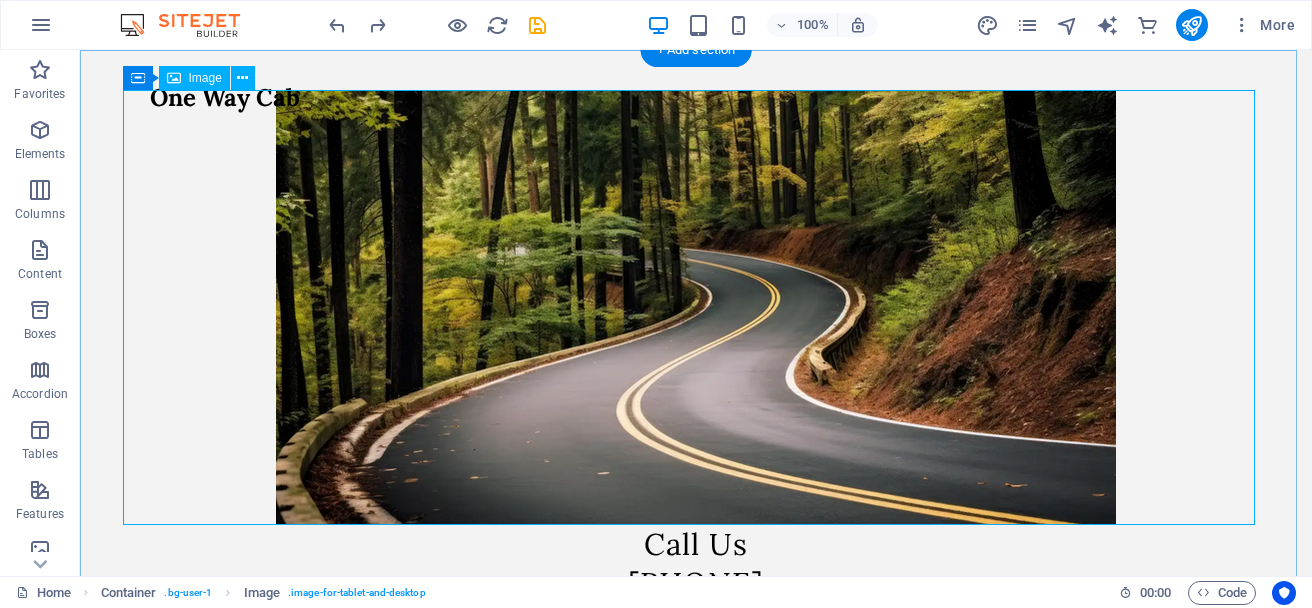 click at bounding box center [696, 307] 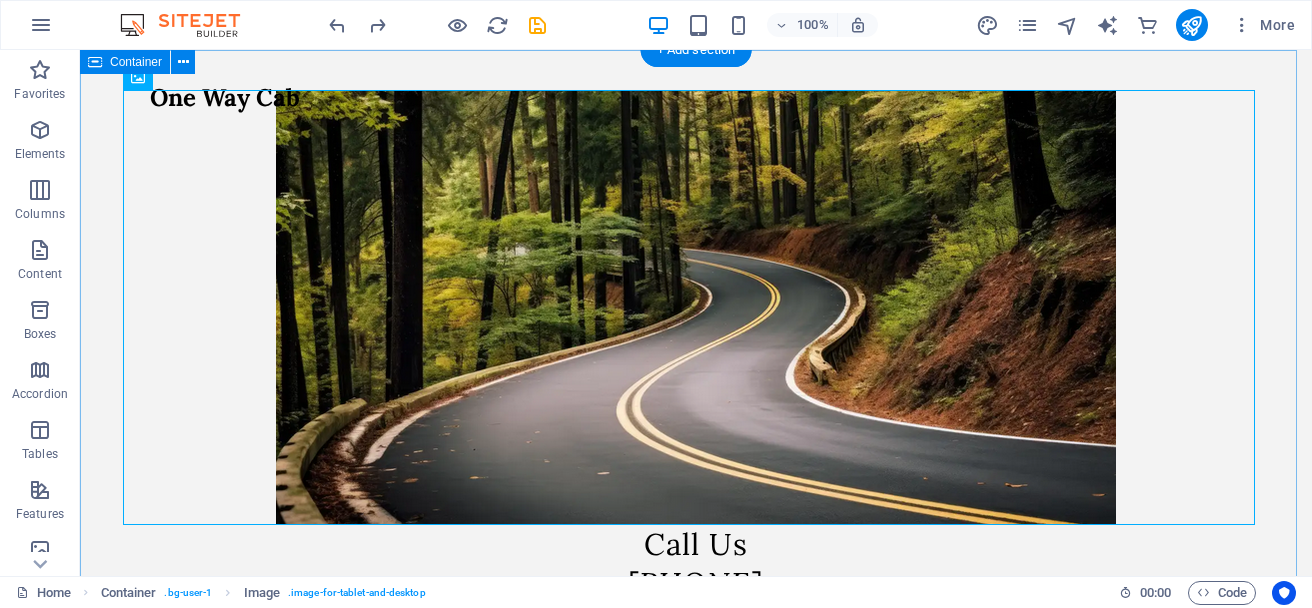 click on "Call Us 7023568757 One Way Cab No Hidden Charges" at bounding box center [696, 575] 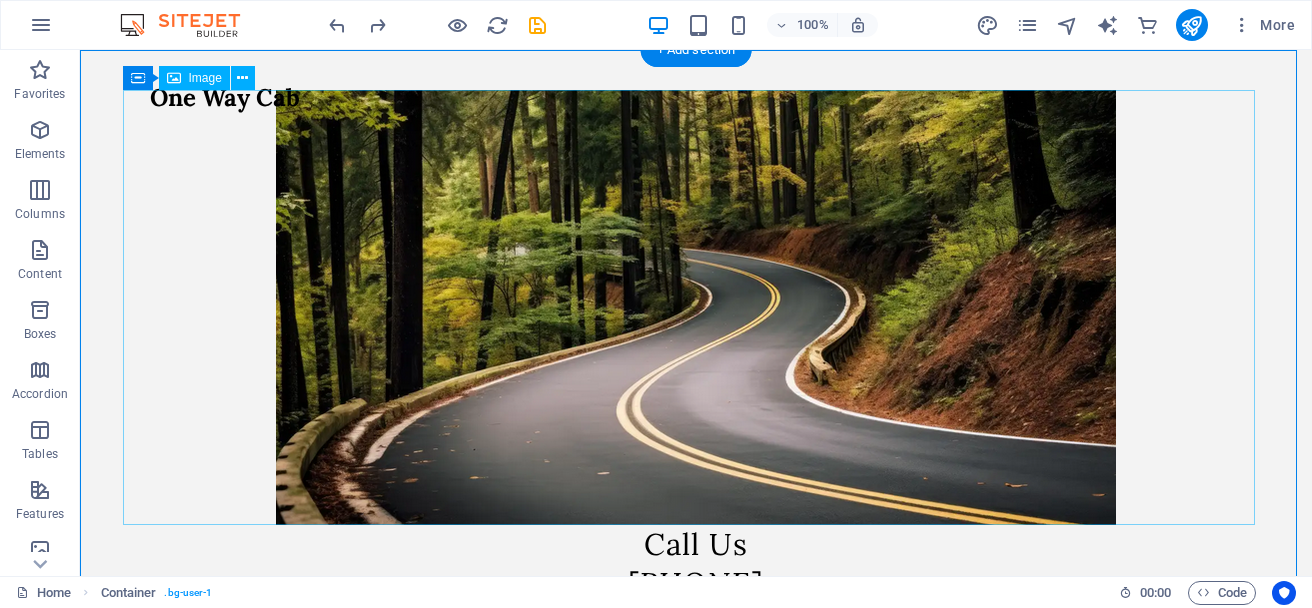 click at bounding box center (696, 307) 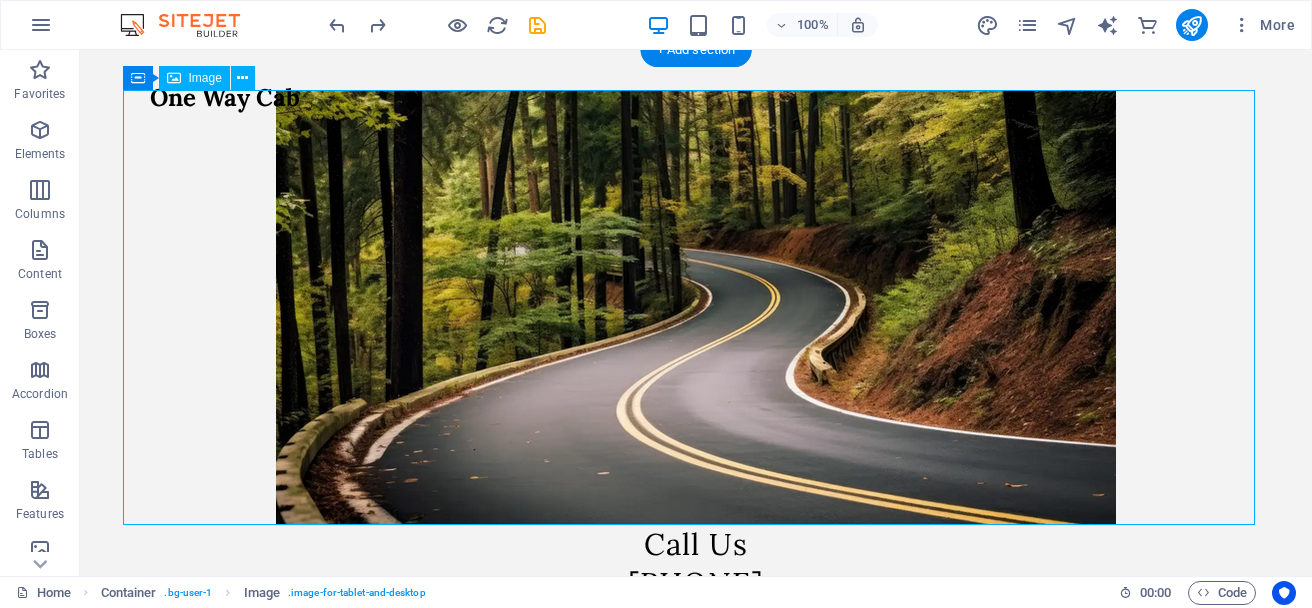 click at bounding box center (696, 307) 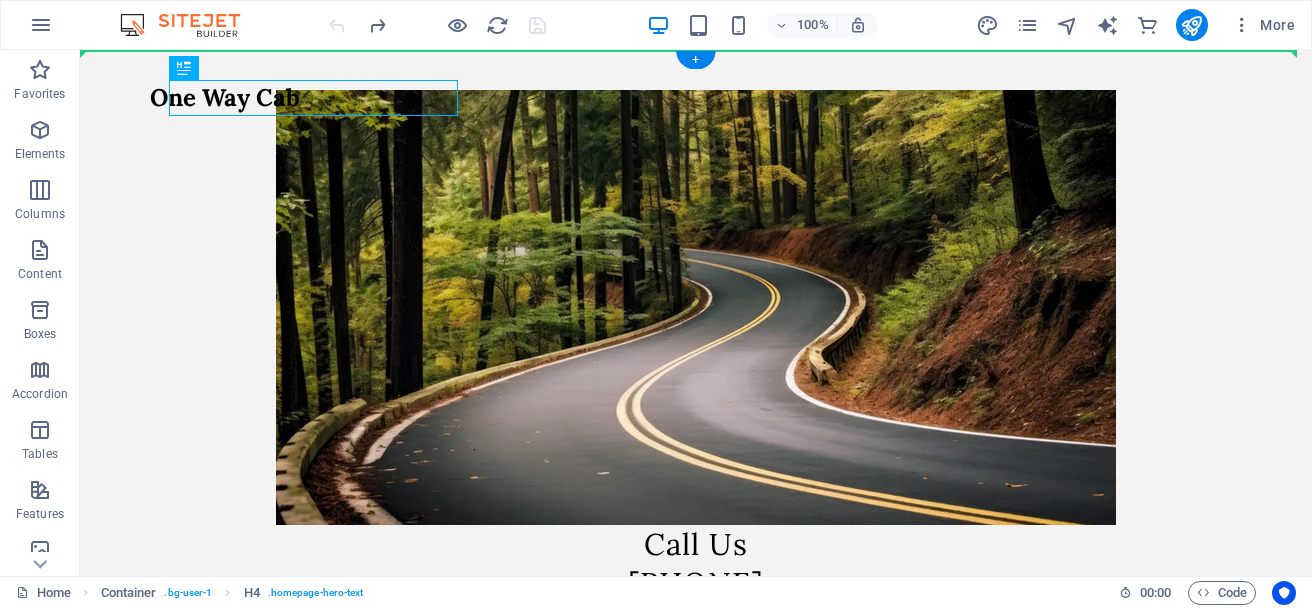 drag, startPoint x: 360, startPoint y: 102, endPoint x: 604, endPoint y: 63, distance: 247.09715 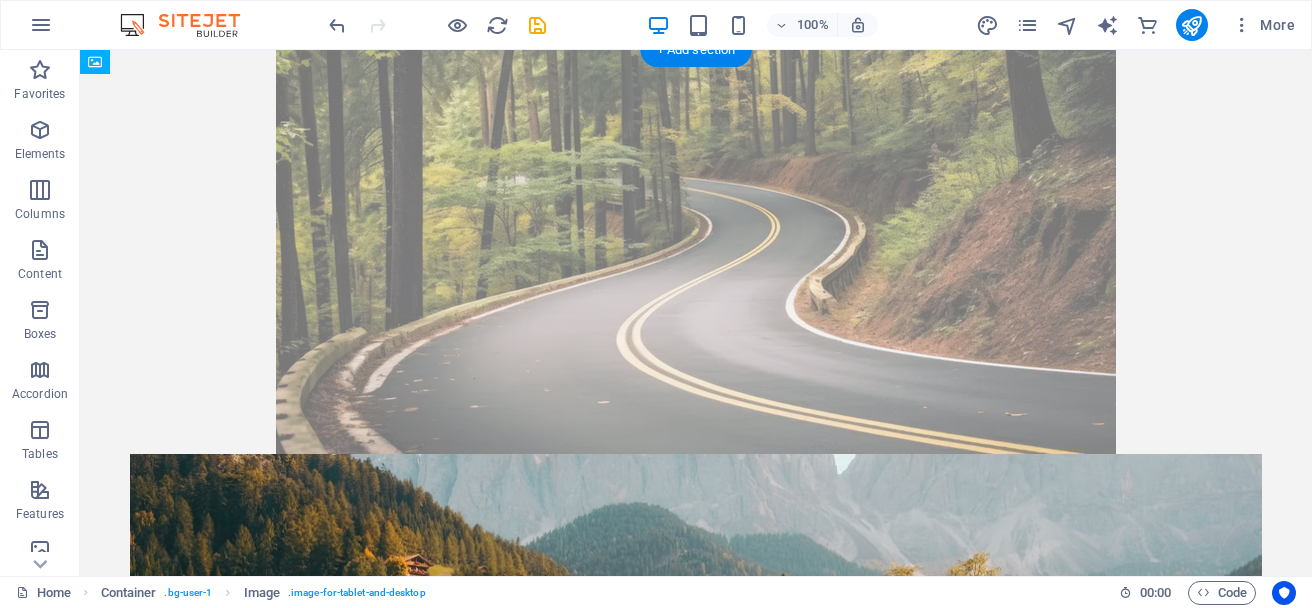scroll, scrollTop: 0, scrollLeft: 0, axis: both 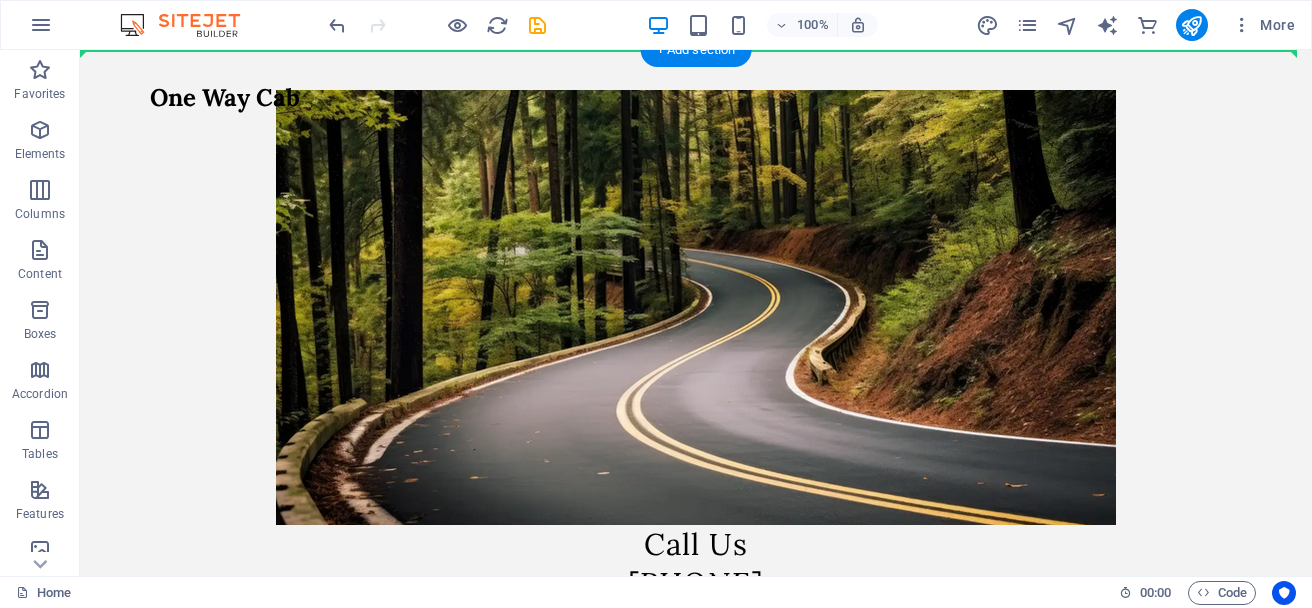 drag, startPoint x: 315, startPoint y: 94, endPoint x: 866, endPoint y: 89, distance: 551.0227 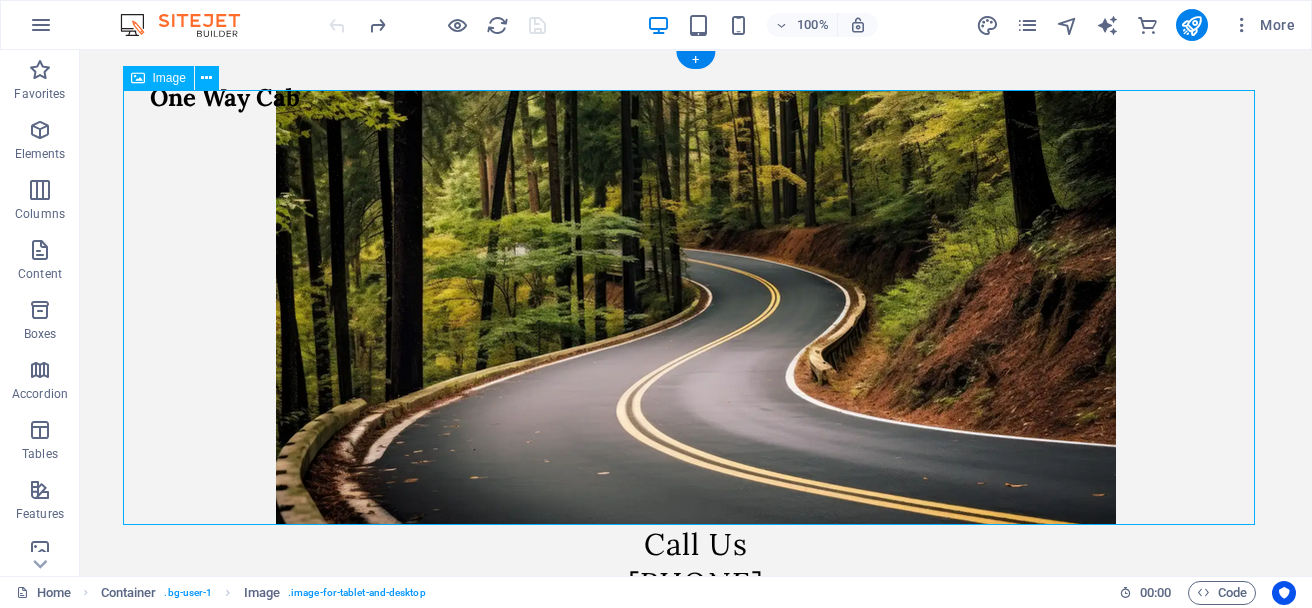 click at bounding box center [696, 307] 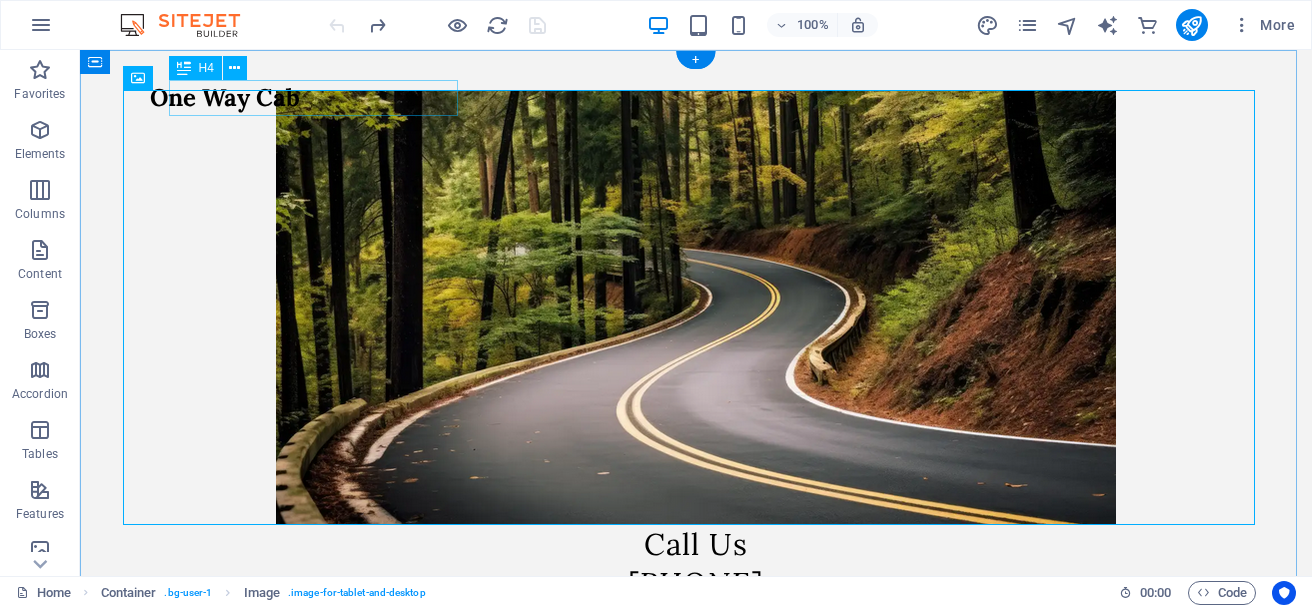 click on "One Way Cab" at bounding box center [225, 98] 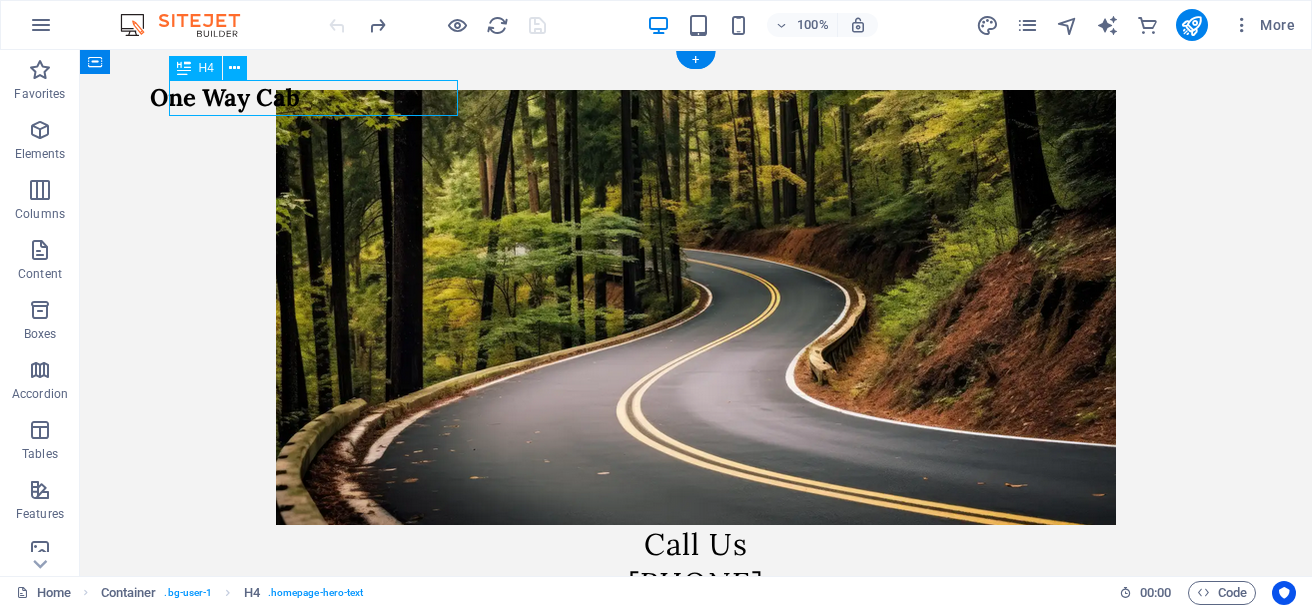 click on "One Way Cab" at bounding box center (225, 98) 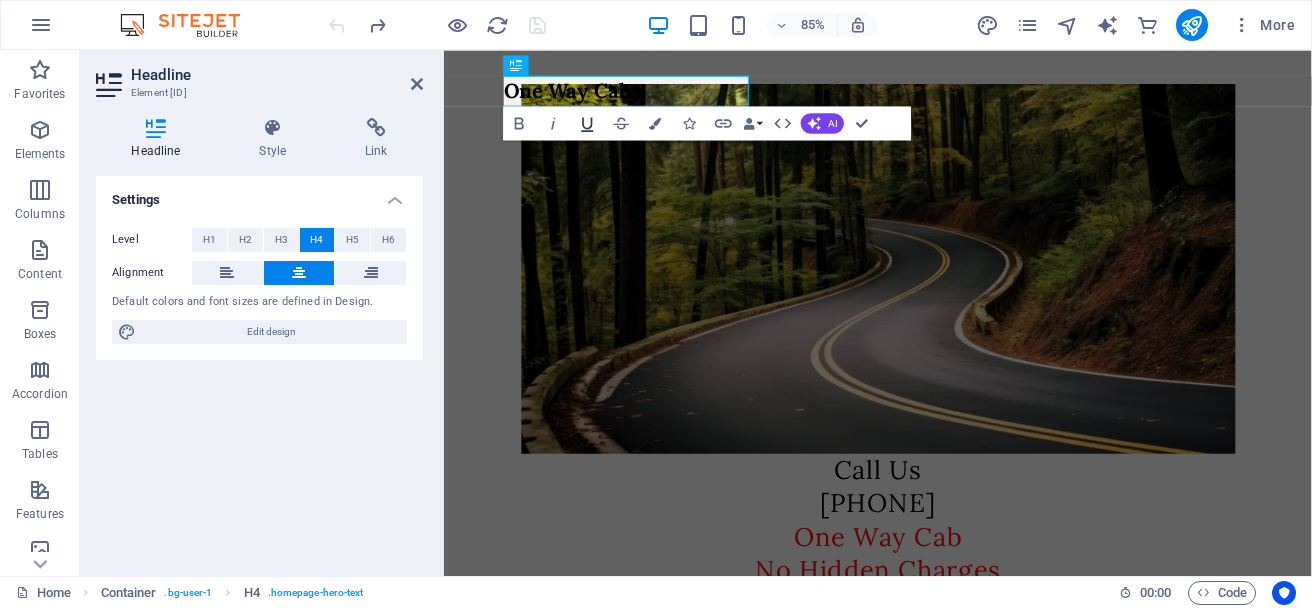 click 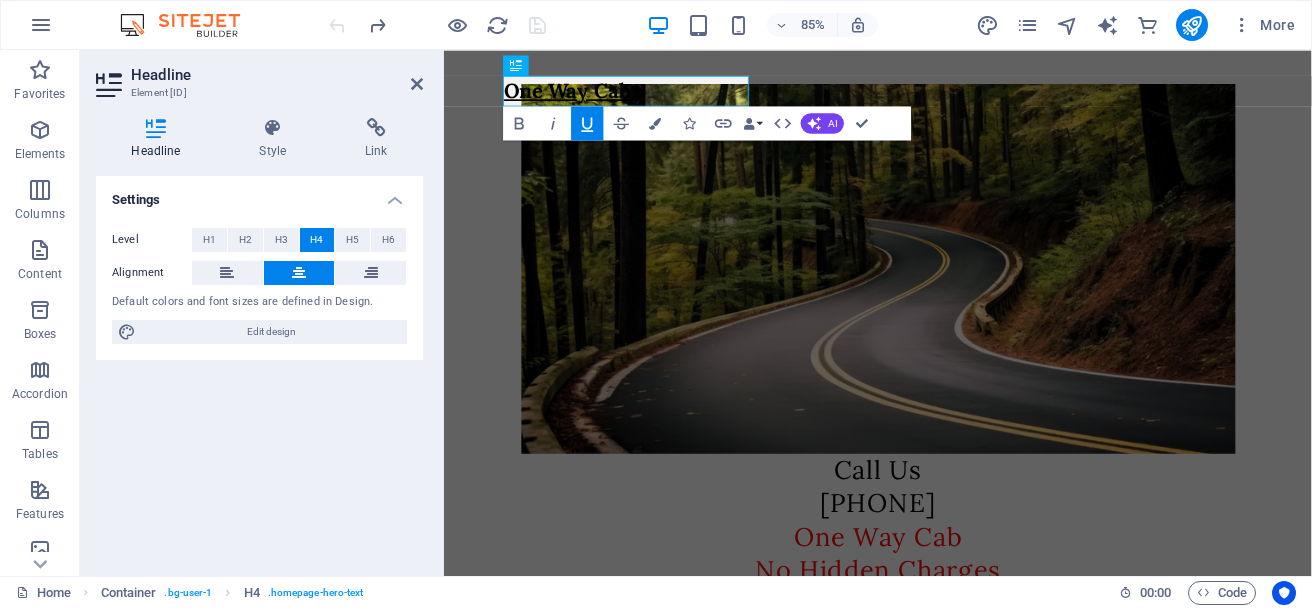 click 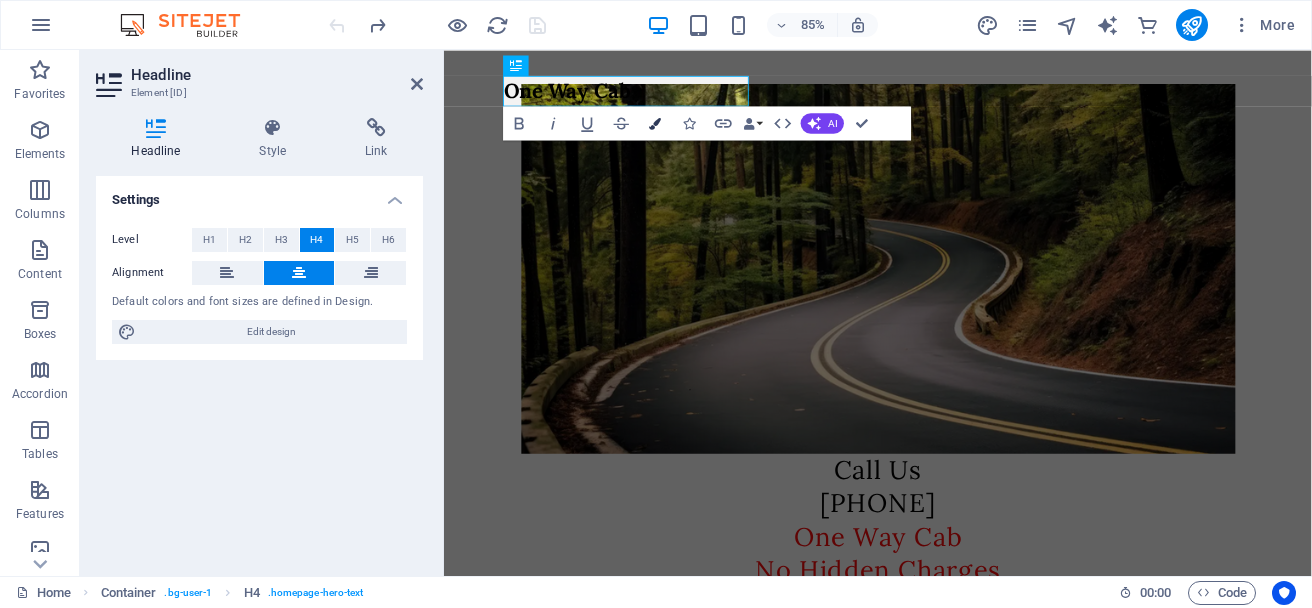 click at bounding box center [656, 123] 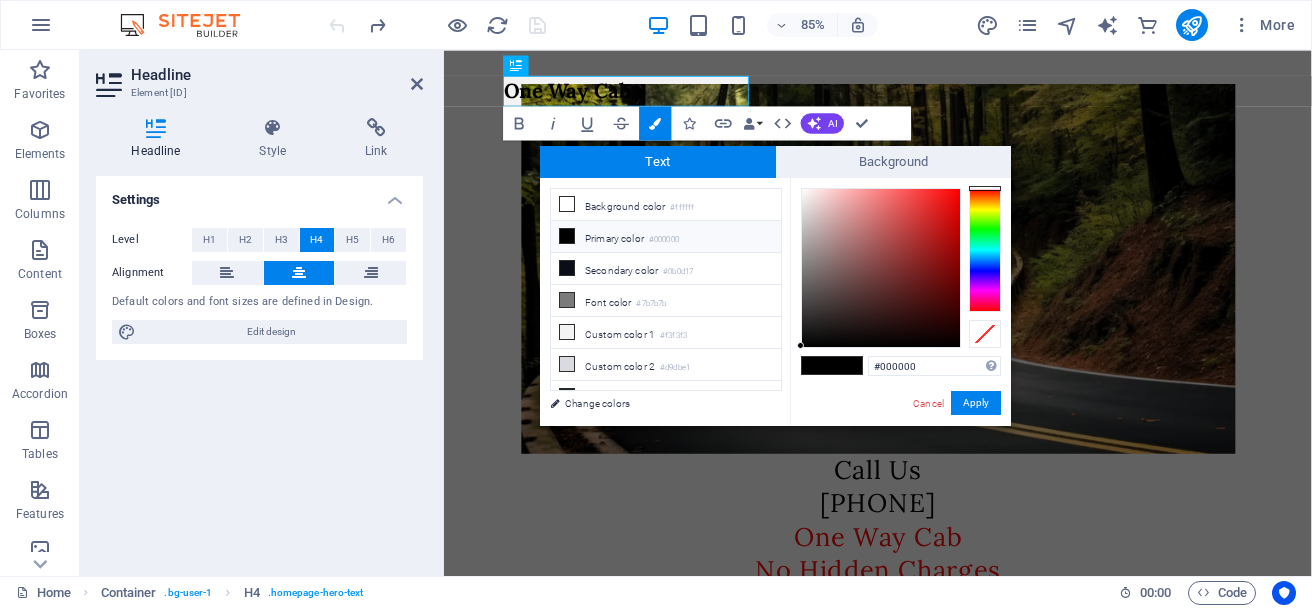type on "#f51010" 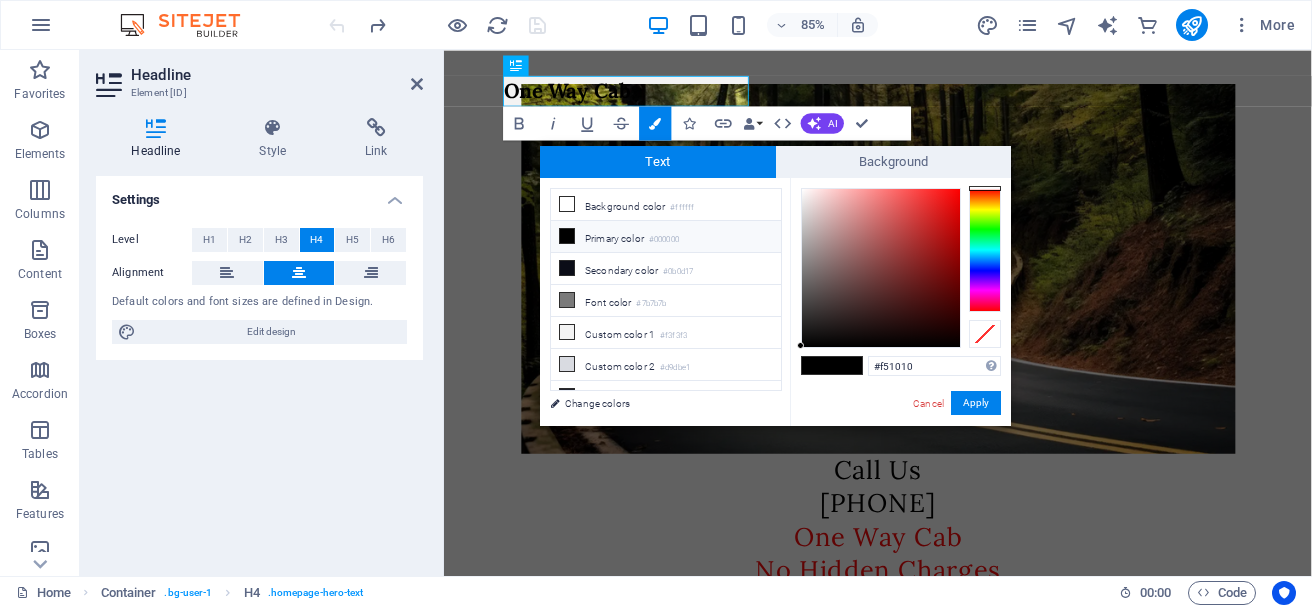 click at bounding box center [881, 268] 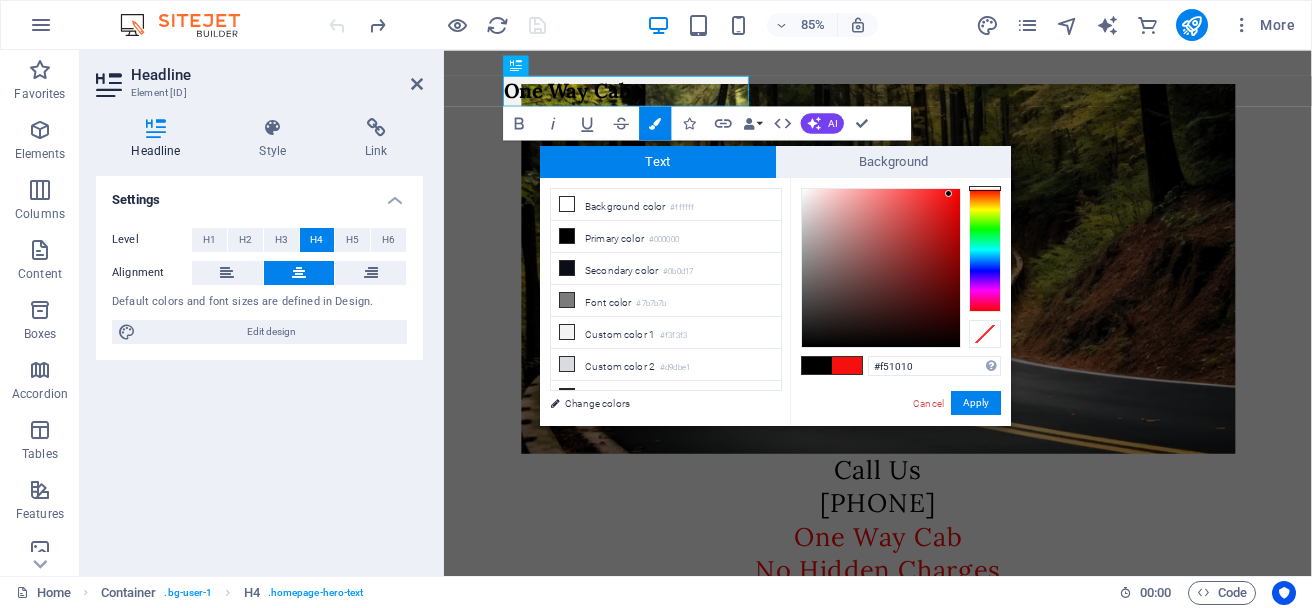 click at bounding box center [948, 193] 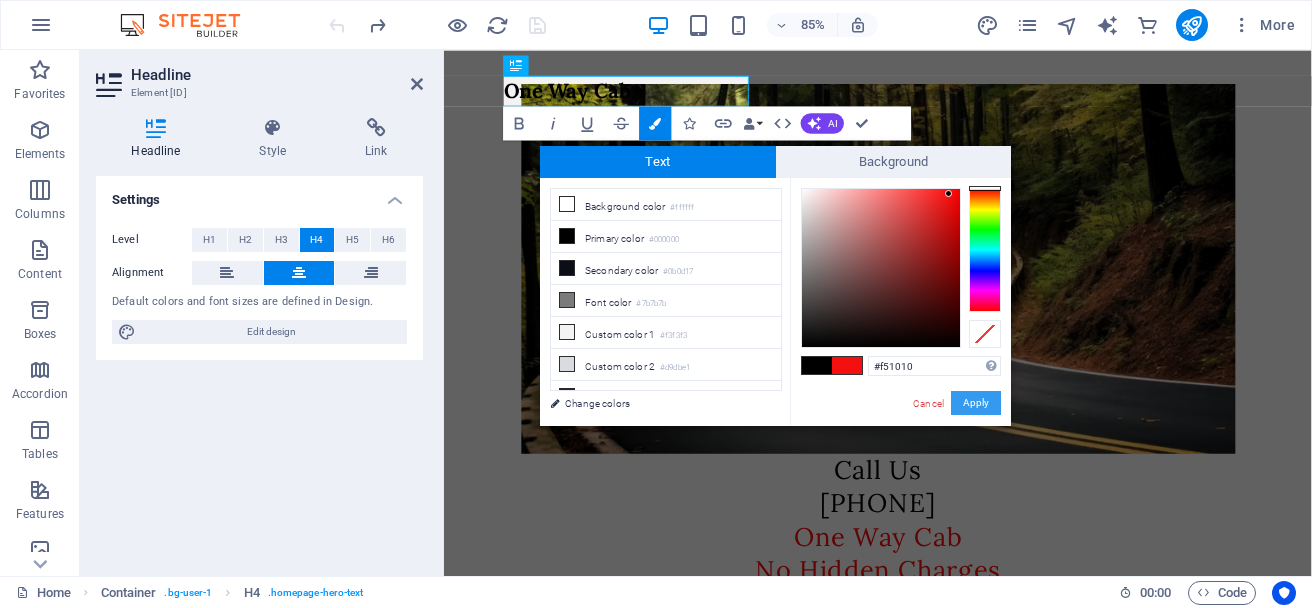 click on "Apply" at bounding box center (976, 403) 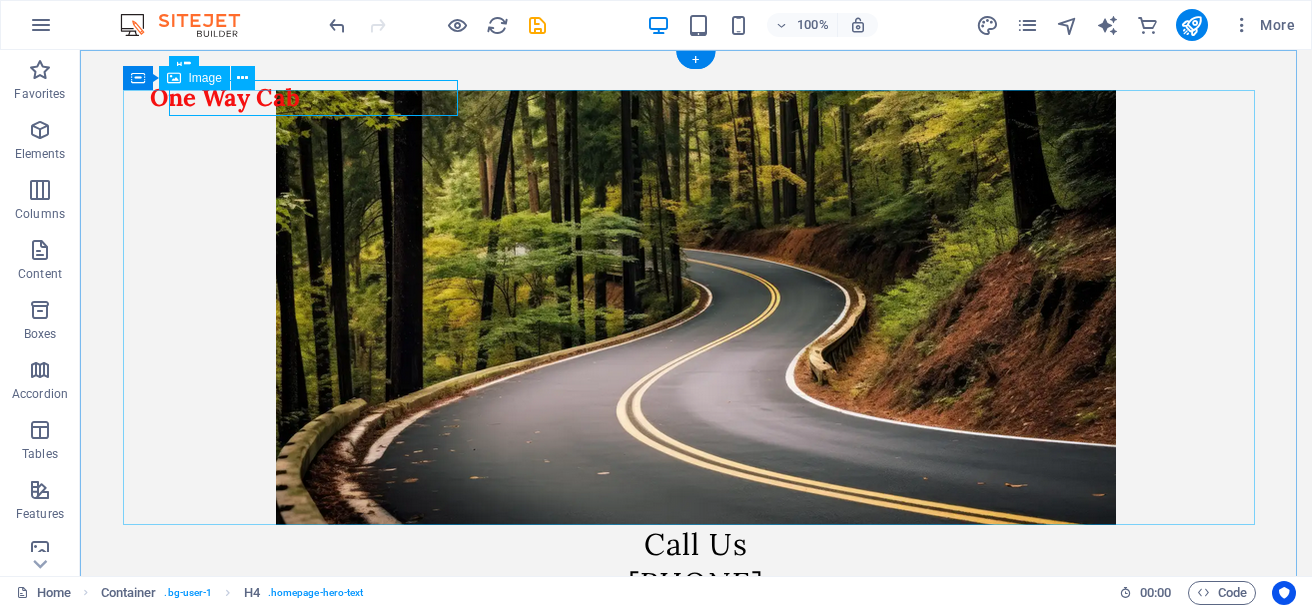 click at bounding box center (696, 307) 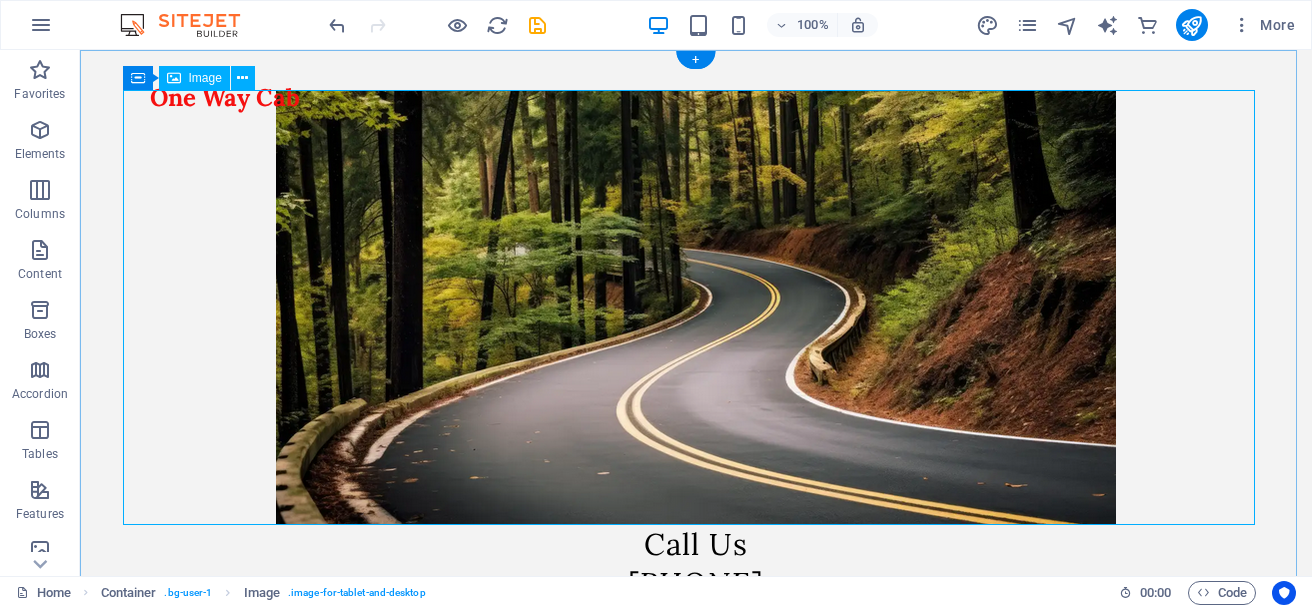 click at bounding box center [696, 307] 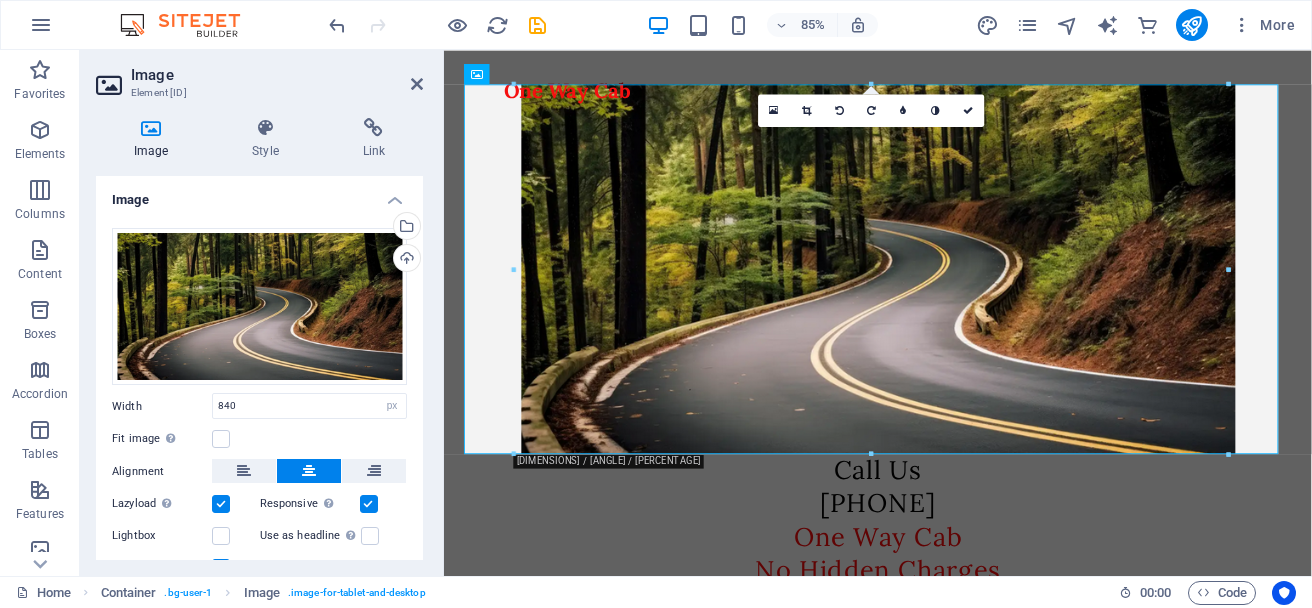 click on "Image Element #ed-415597145 Image Style Link Image Drag files here, click to choose files or select files from Files or our free stock photos & videos Select files from the file manager, stock photos, or upload file(s) Upload Width 840 Default auto px rem % em vh vw Fit image Automatically fit image to a fixed width and height Height Default auto px Alignment Lazyload Loading images after the page loads improves page speed. Responsive Automatically load retina image and smartphone optimized sizes. Lightbox Use as headline The image will be wrapped in an H1 headline tag. Useful for giving alternative text the weight of an H1 headline, e.g. for the logo. Leave unchecked if uncertain. Optimized Images are compressed to improve page speed. Position Direction Custom X offset 50 px rem % vh vw Y offset 50 px rem % vh vw Text Float No float Image left Image right Determine how text should behave around the image. Text Alternative text Image caption Paragraph Format Normal Heading 1 Heading 2 Heading 3 Heading 4 Code" at bounding box center [262, 313] 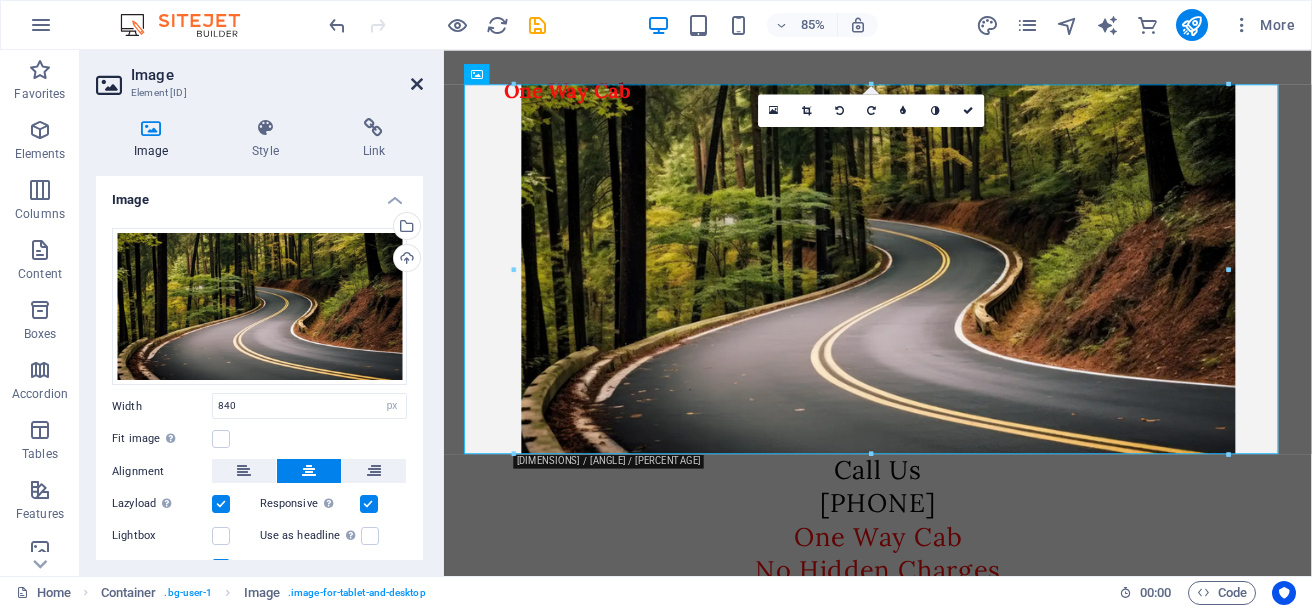 click at bounding box center (417, 84) 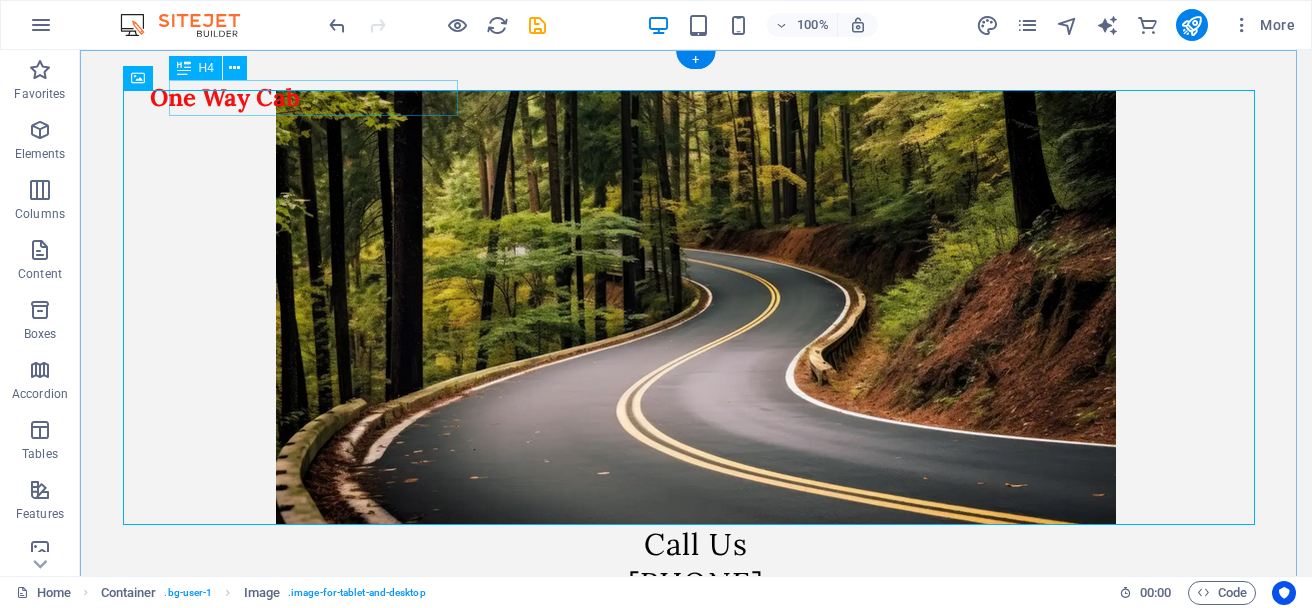 click on "One Way Cab" at bounding box center (225, 98) 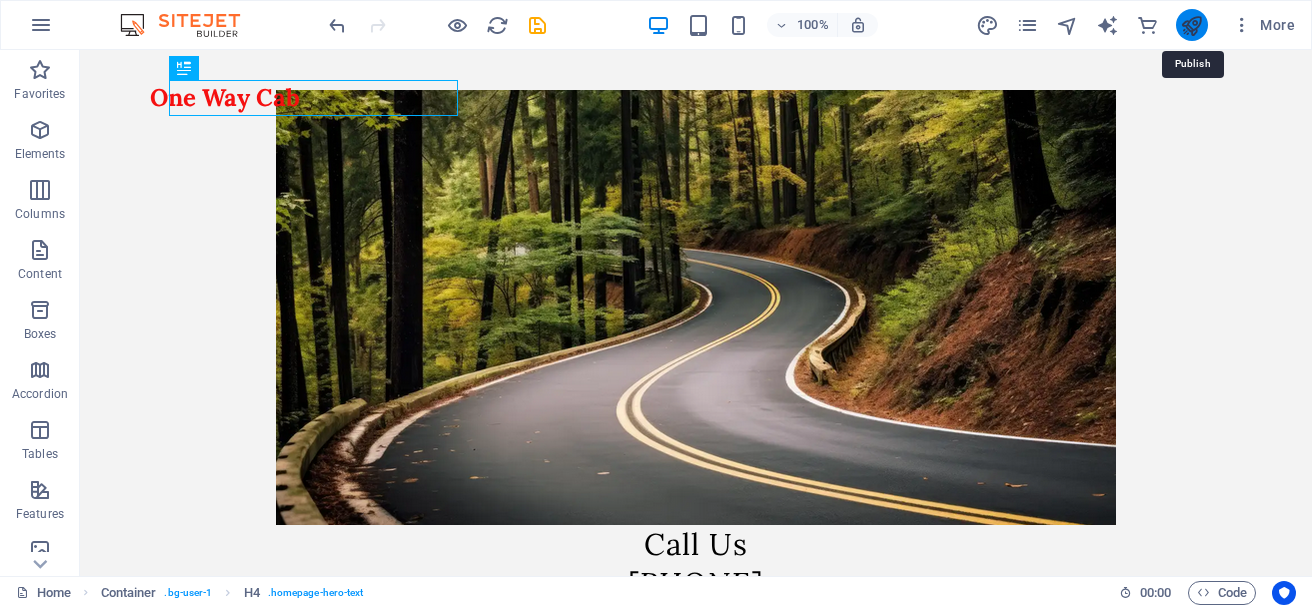 click at bounding box center (1191, 25) 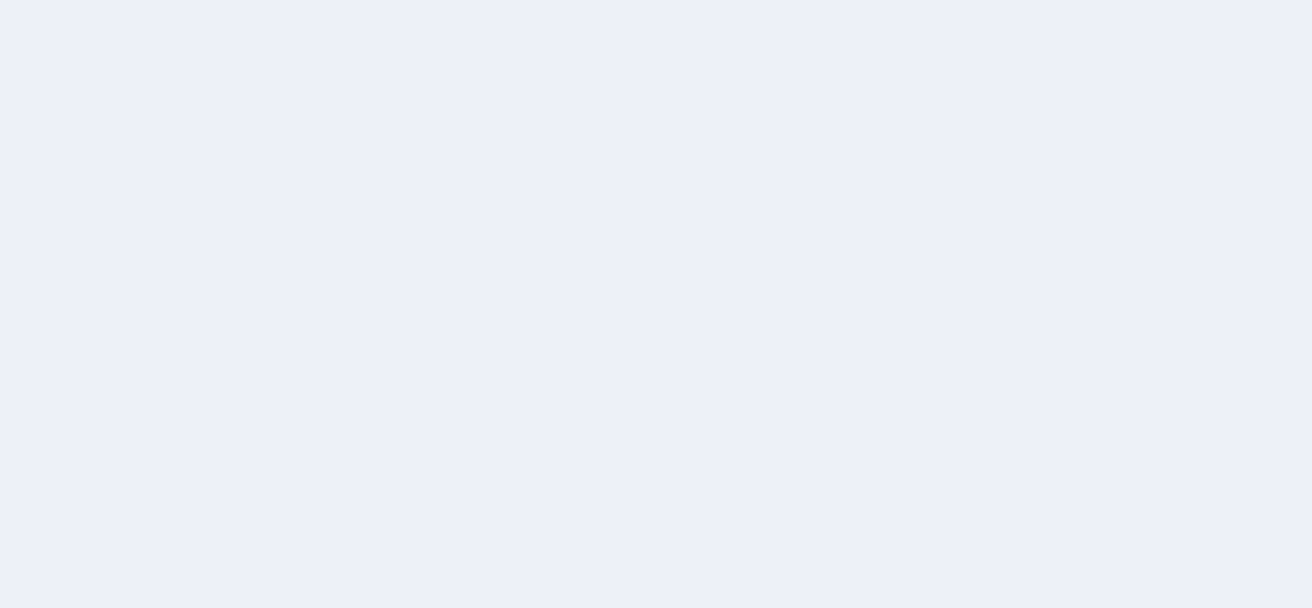 scroll, scrollTop: 0, scrollLeft: 0, axis: both 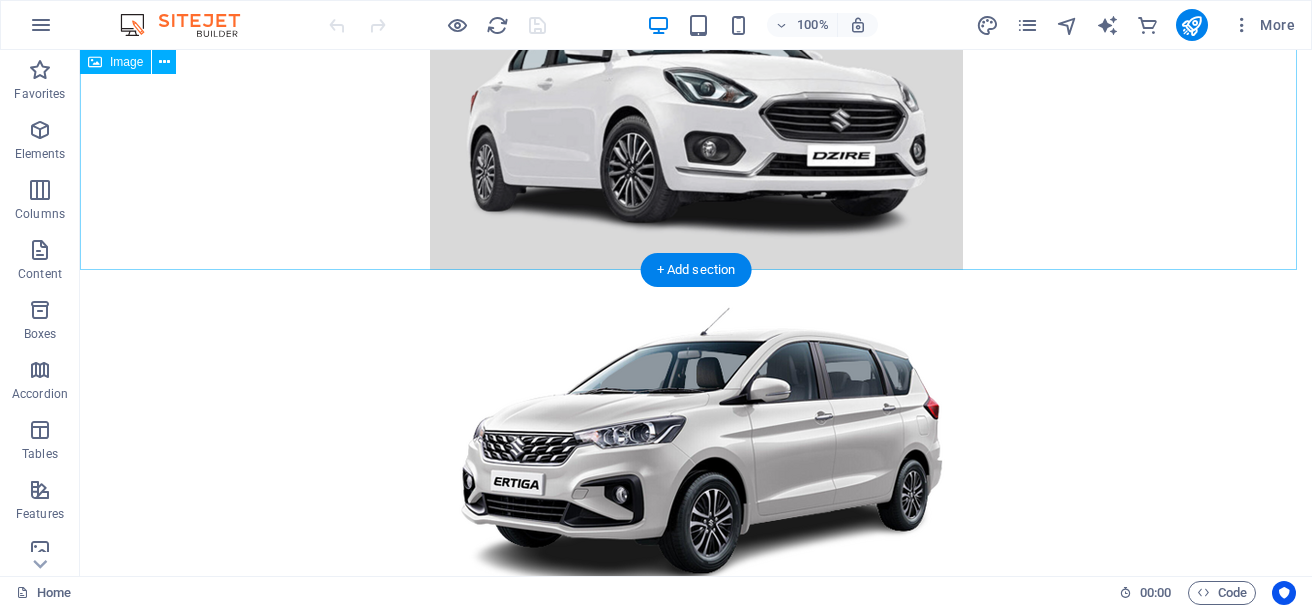 click at bounding box center [696, 103] 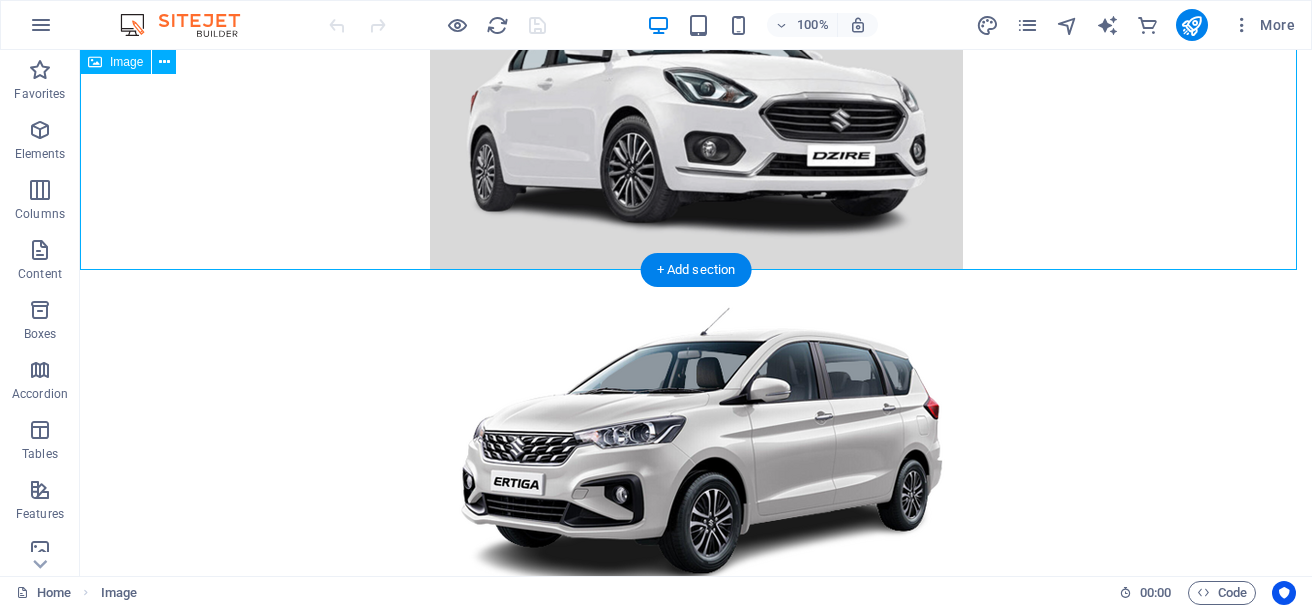 click at bounding box center [696, 103] 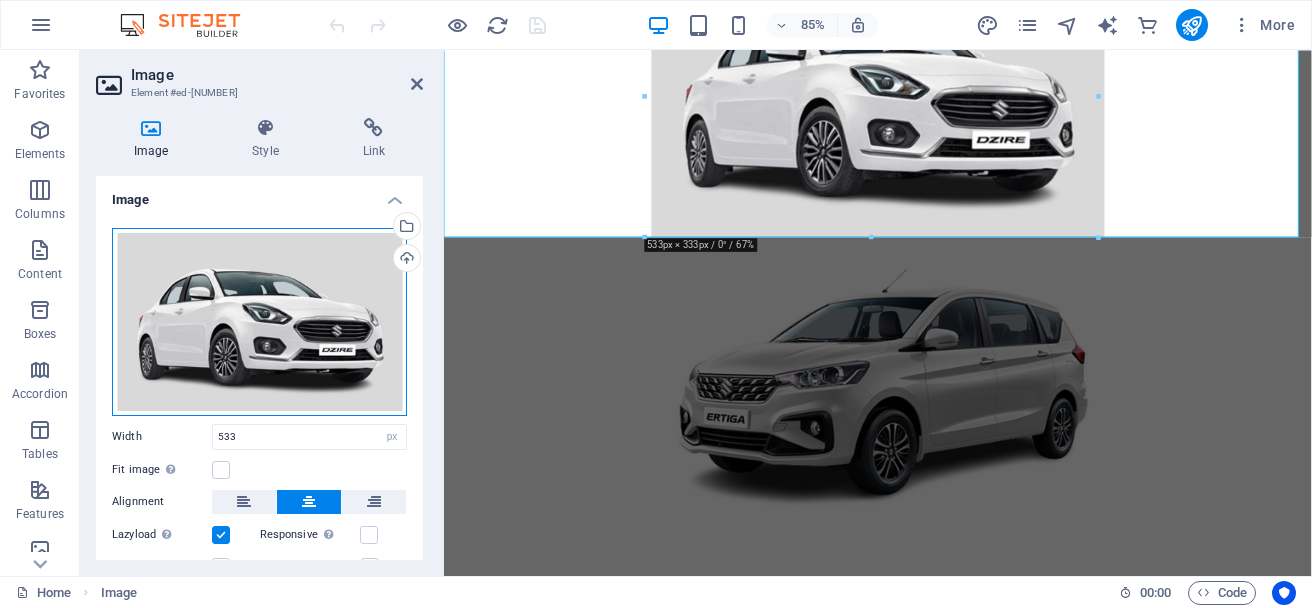 click on "Drag files here, click to choose files or select files from Files or our free stock photos & videos" at bounding box center (259, 322) 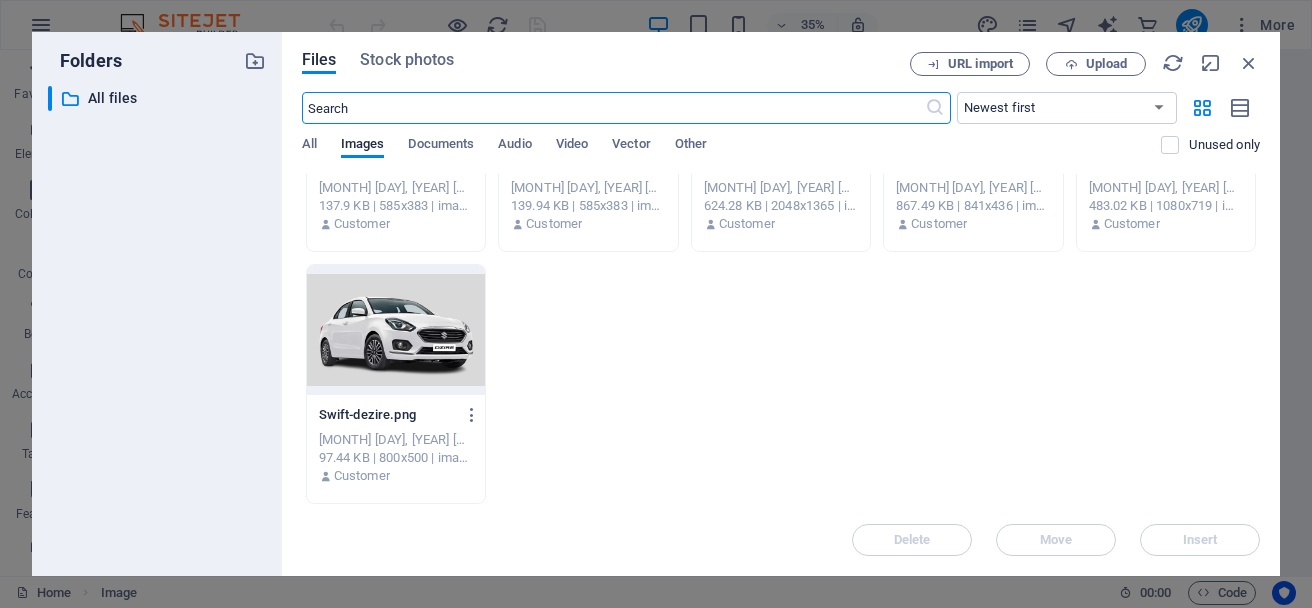 scroll, scrollTop: 0, scrollLeft: 0, axis: both 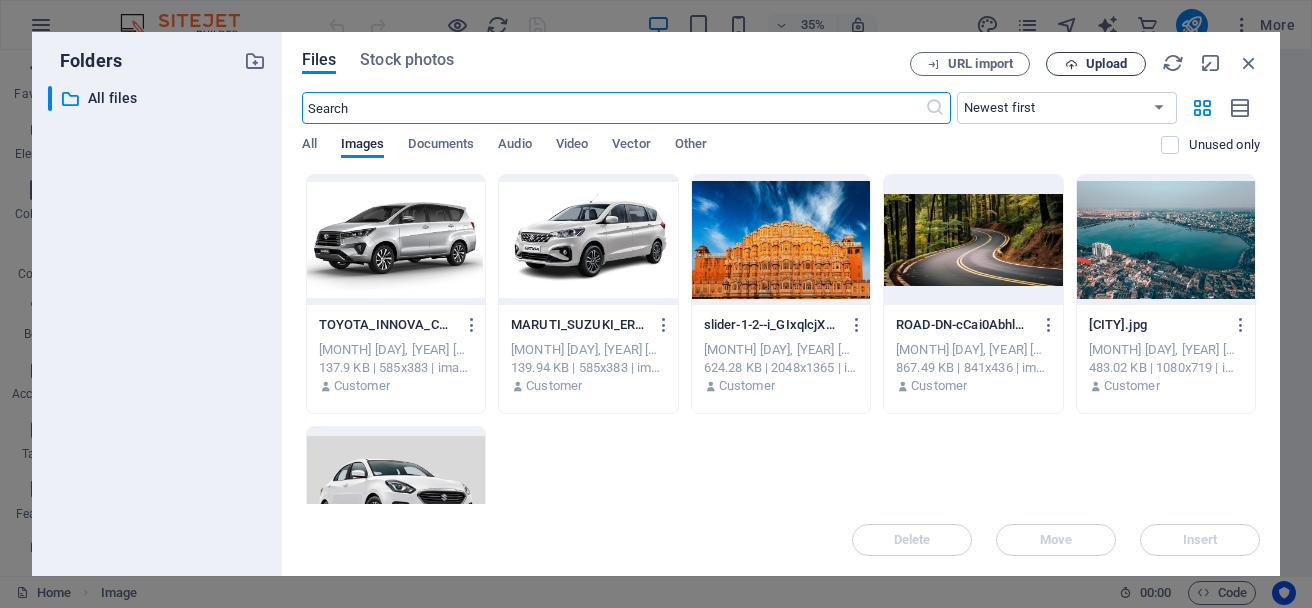 click on "Upload" at bounding box center [1096, 64] 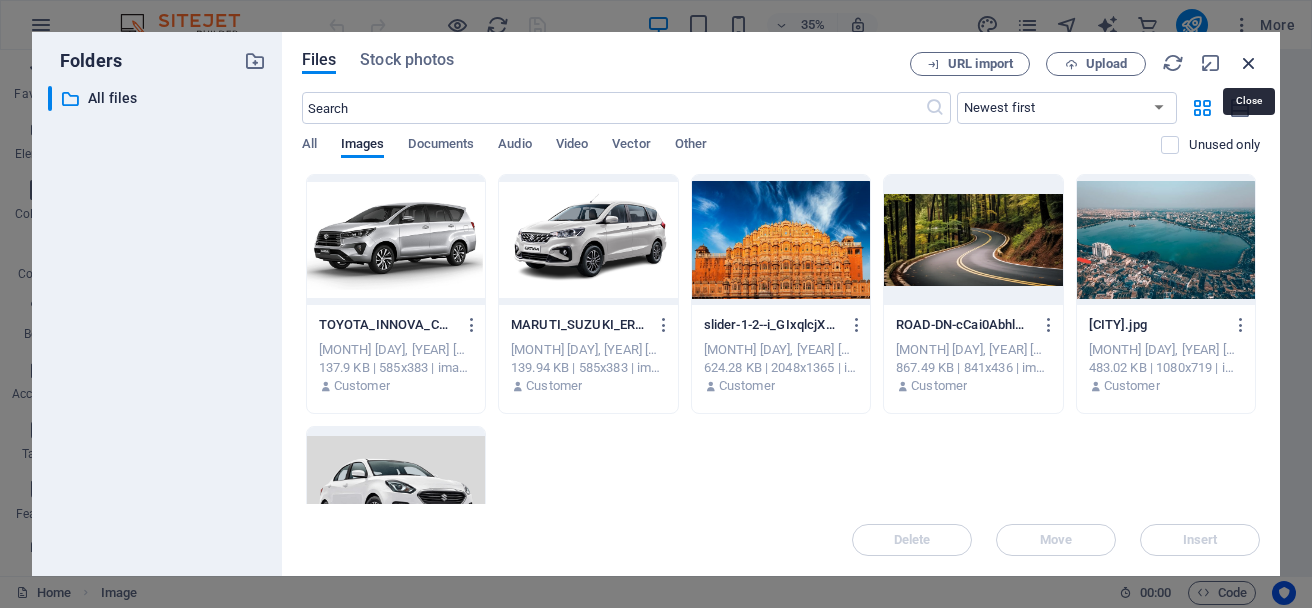 click at bounding box center (1249, 63) 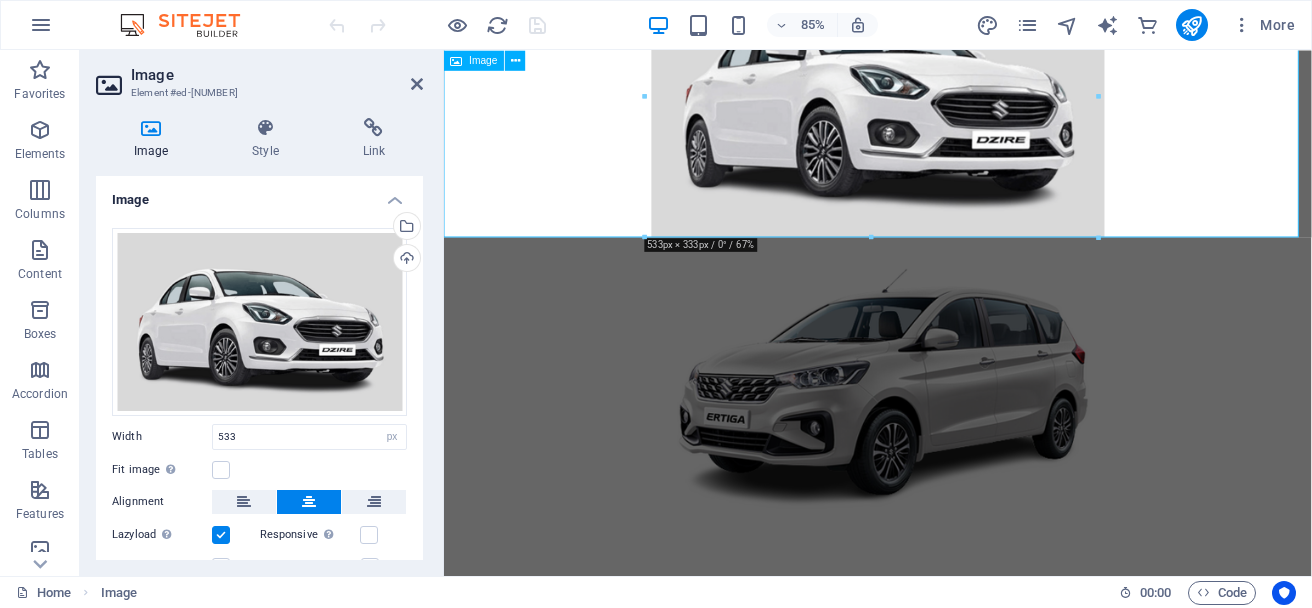 click at bounding box center [954, 103] 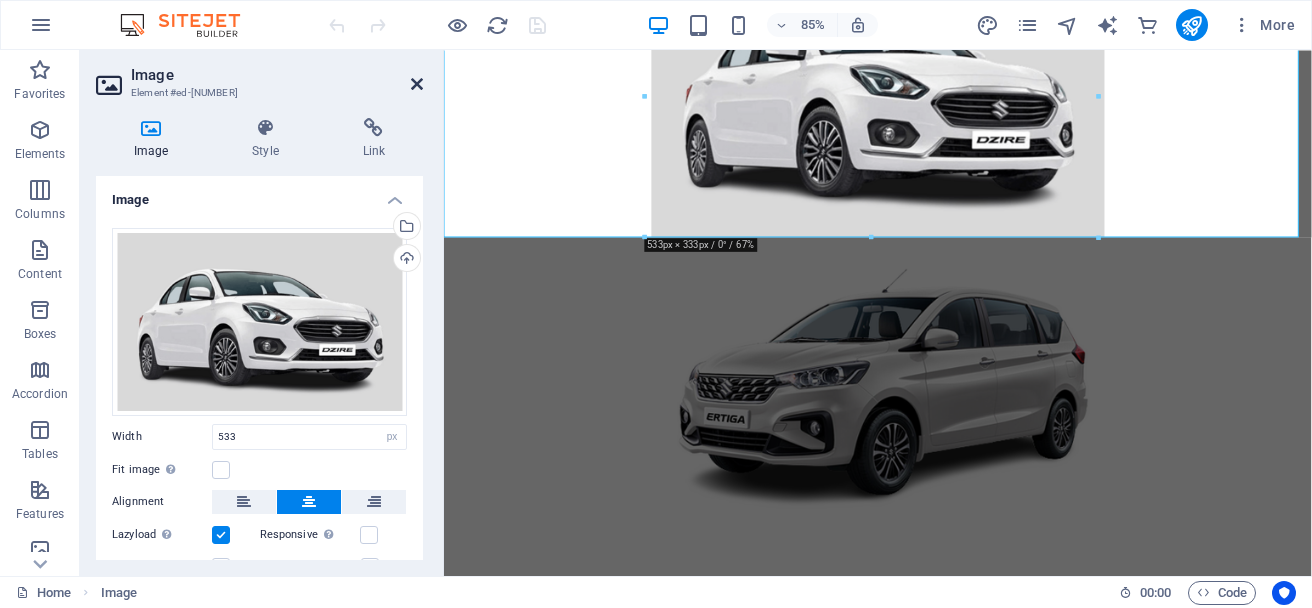 click at bounding box center [417, 84] 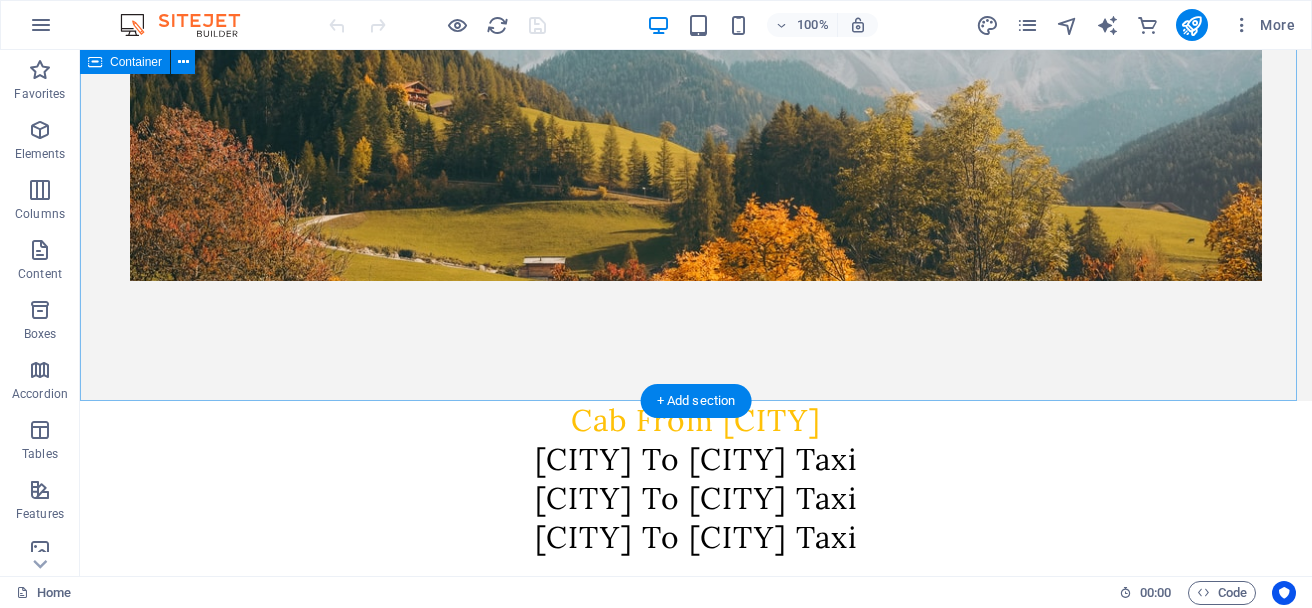 scroll, scrollTop: 800, scrollLeft: 0, axis: vertical 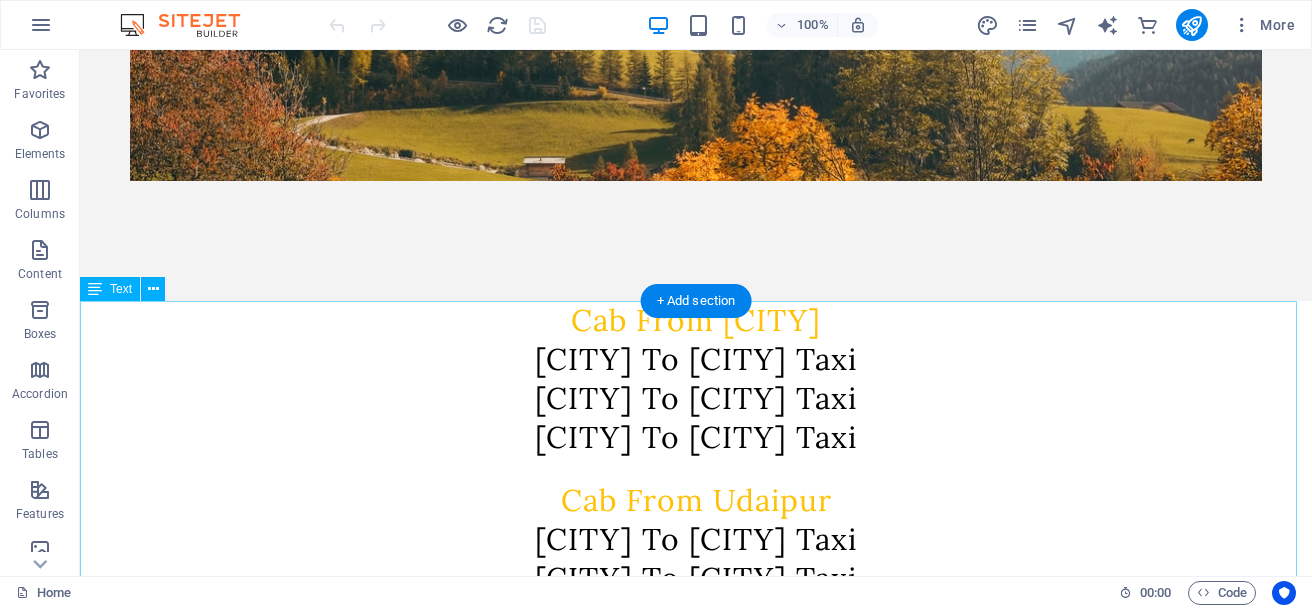 click on "Cab From Jodhpur Jodhpur To Udaipur Taxi Jodhpur To Jaisalmer Taxi Jodhpur To Jaipur Taxi Cab From Udaipur Udaipur To Jaipur Taxi Udaipur To Jodhpur Taxi Udaipur To Kota Taxi Udaipur To Ahmedabad Taxi Cab From Kota Kota To Jaipur Taxi Kota To Udaipur Taxi Kota To Ajmer Taxi Kota To Delhi Taxi Cab From Jaipur Jaipur To Jodhpur Taxi Jaipur To Udaipur Taxi Jaipur To Ajmer Taxi Jaipur To Delhi Taxi Jaipur To Kota Taxi We Provides All Types Of Cars" at bounding box center (696, 739) 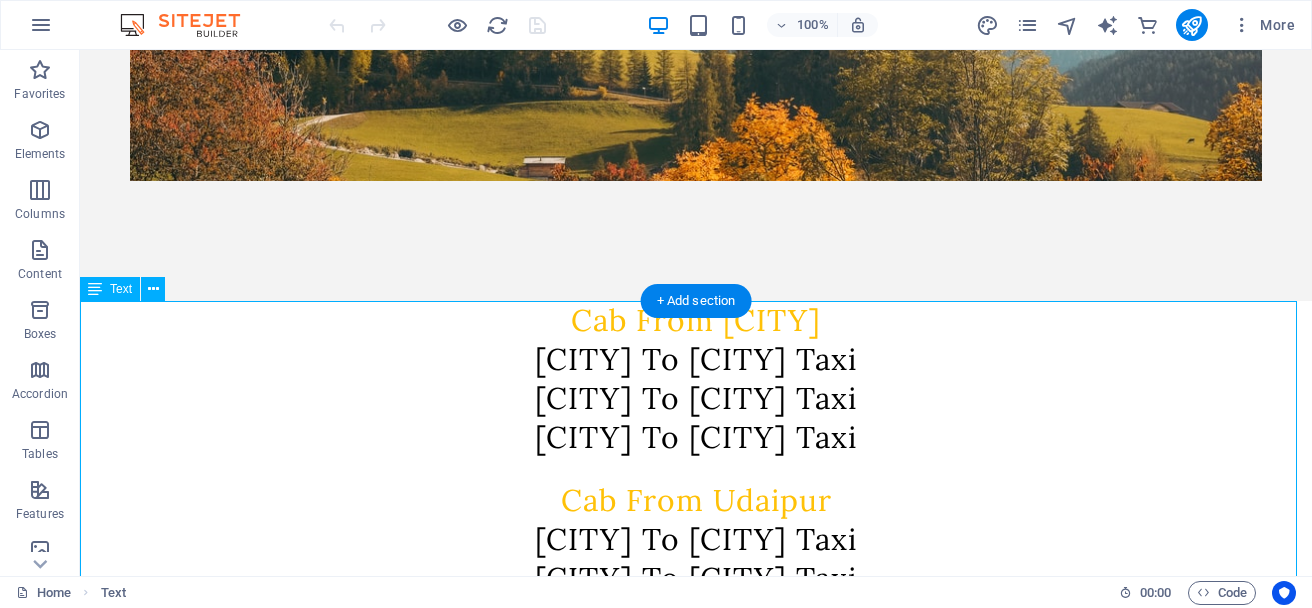 click on "Cab From Jodhpur Jodhpur To Udaipur Taxi Jodhpur To Jaisalmer Taxi Jodhpur To Jaipur Taxi Cab From Udaipur Udaipur To Jaipur Taxi Udaipur To Jodhpur Taxi Udaipur To Kota Taxi Udaipur To Ahmedabad Taxi Cab From Kota Kota To Jaipur Taxi Kota To Udaipur Taxi Kota To Ajmer Taxi Kota To Delhi Taxi Cab From Jaipur Jaipur To Jodhpur Taxi Jaipur To Udaipur Taxi Jaipur To Ajmer Taxi Jaipur To Delhi Taxi Jaipur To Kota Taxi We Provides All Types Of Cars" at bounding box center (696, 739) 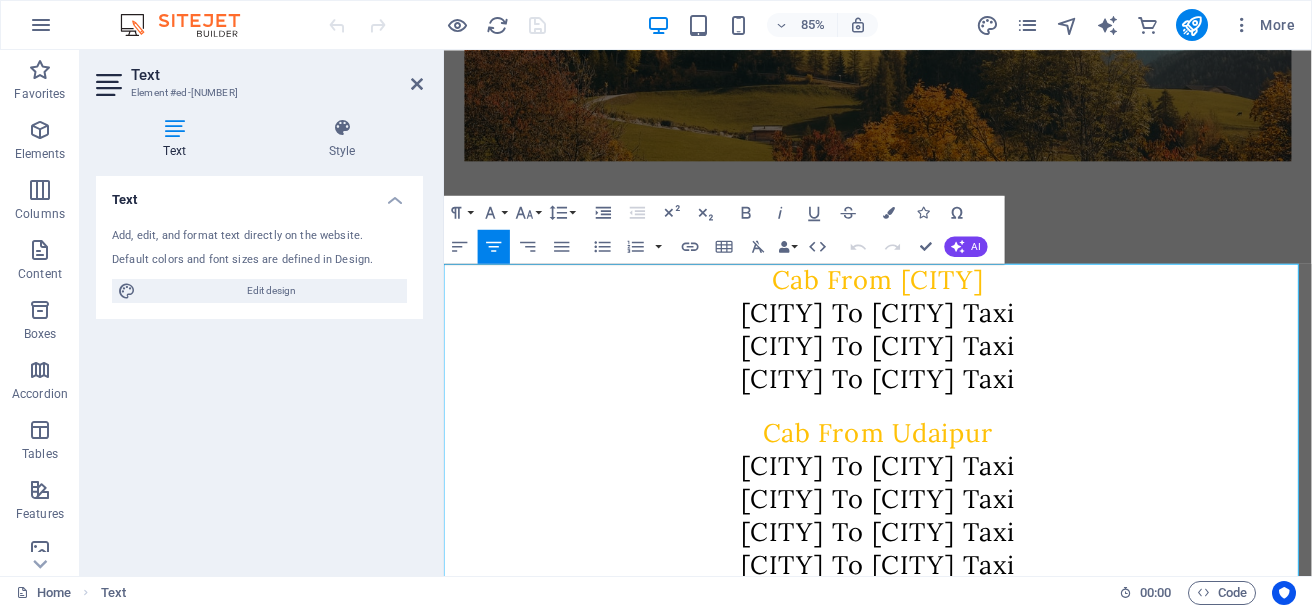 click on "Cab From [CITY]" at bounding box center (955, 320) 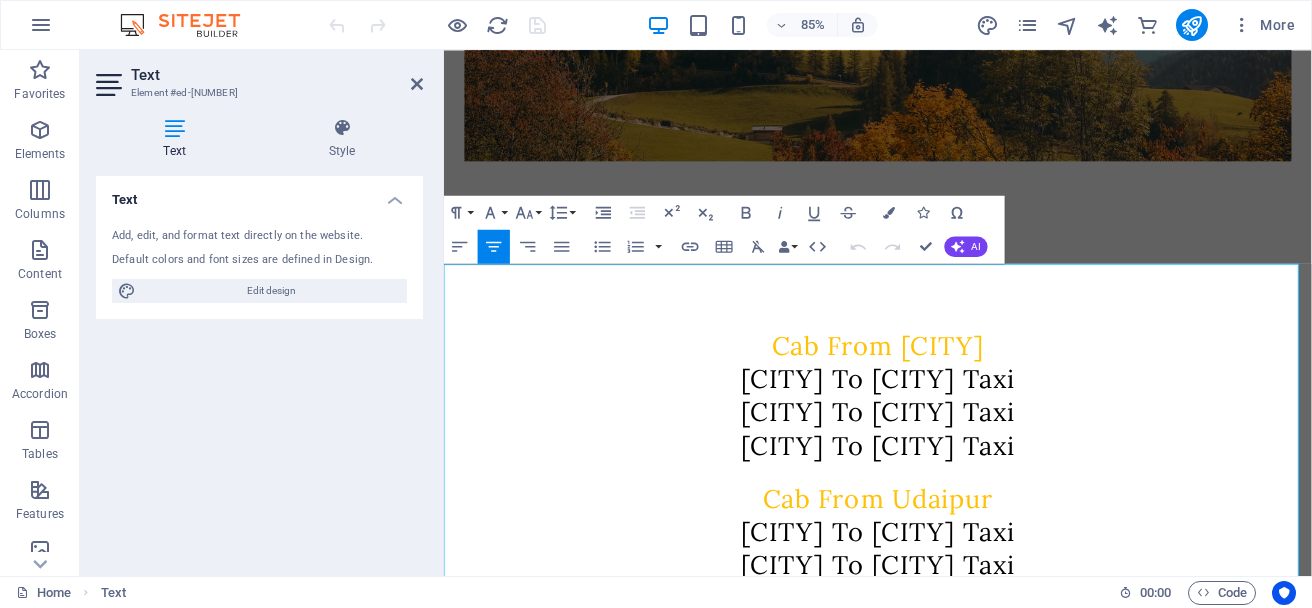 click at bounding box center (954, 320) 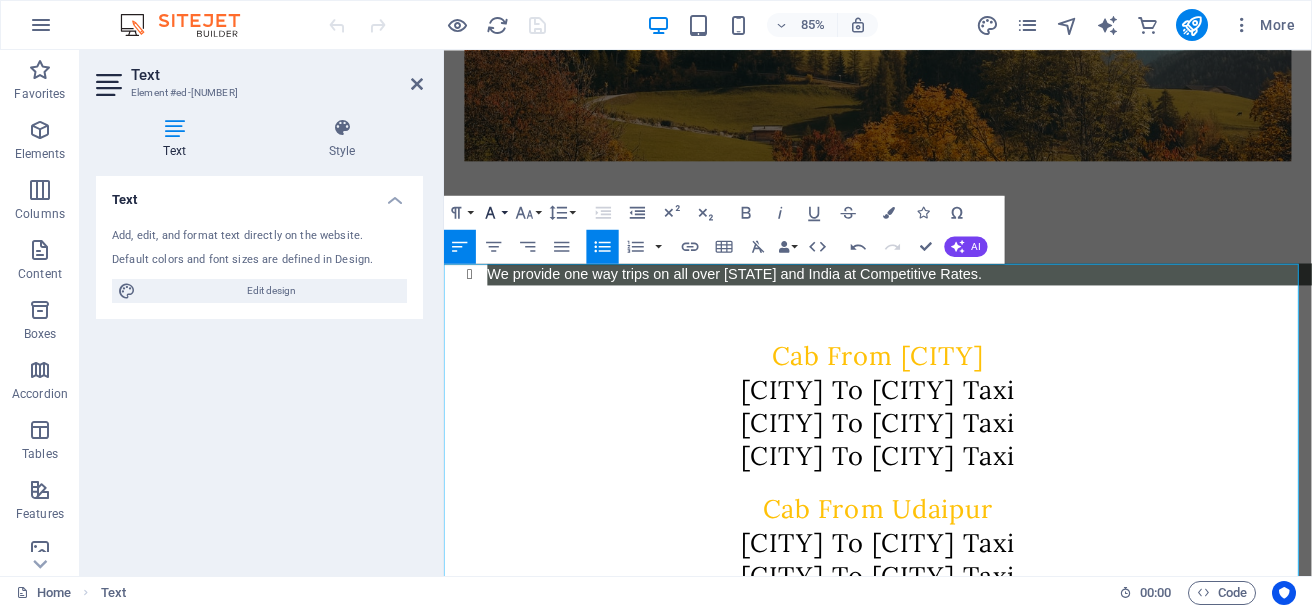 click 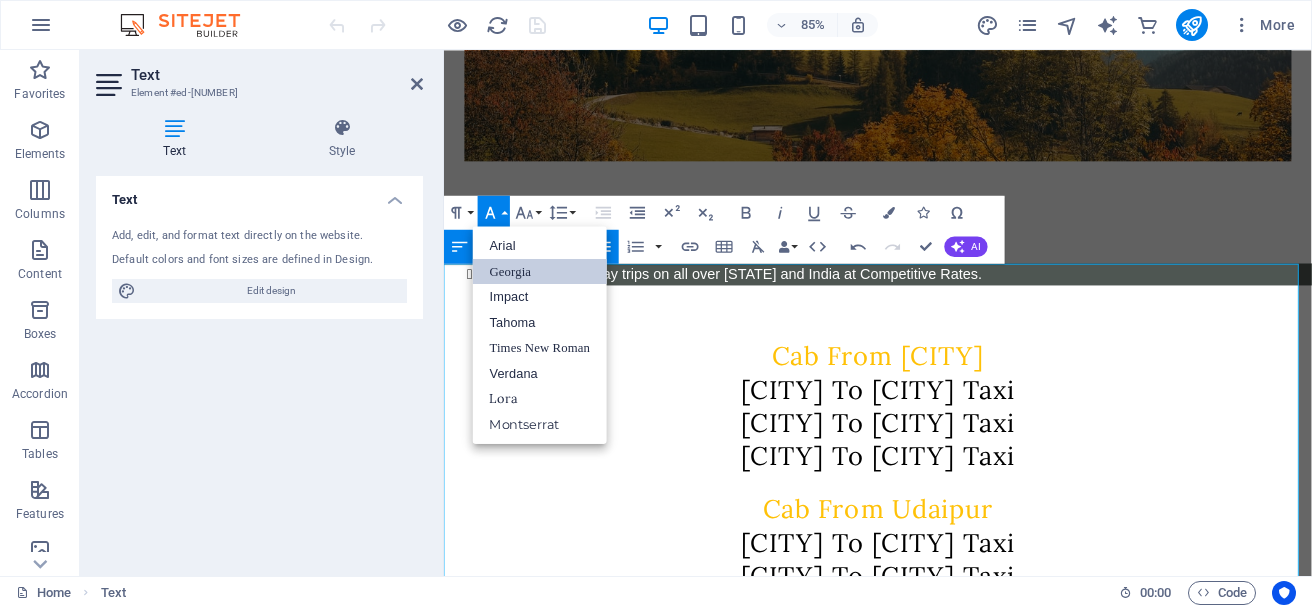 click on "Georgia" at bounding box center [540, 271] 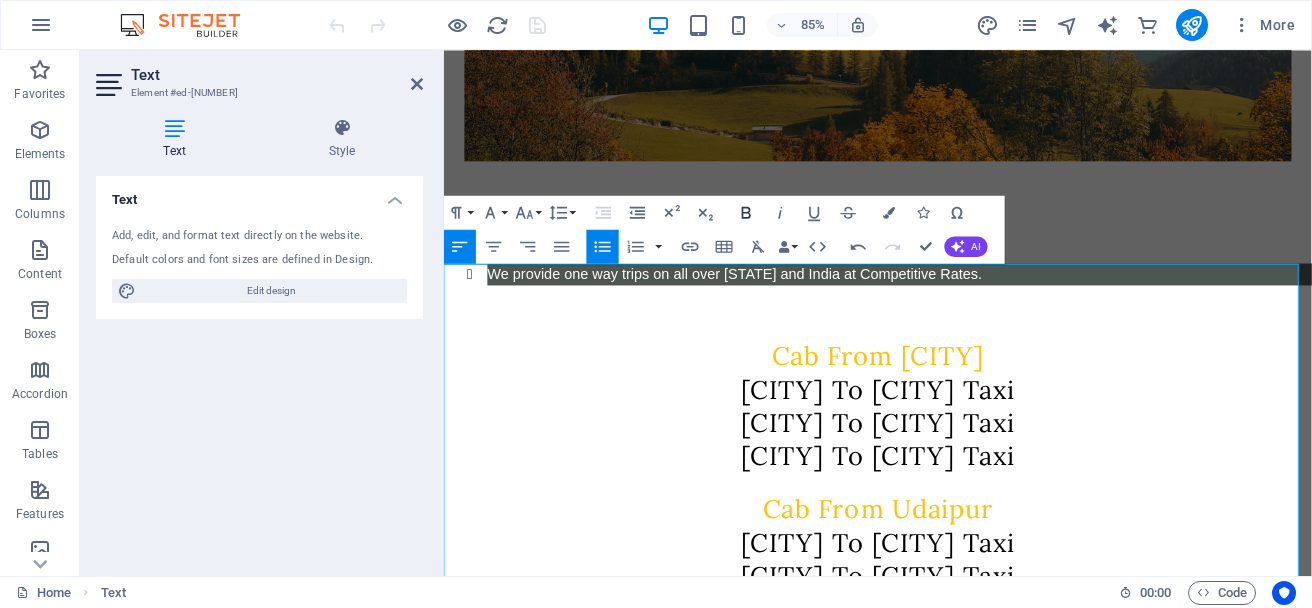 click 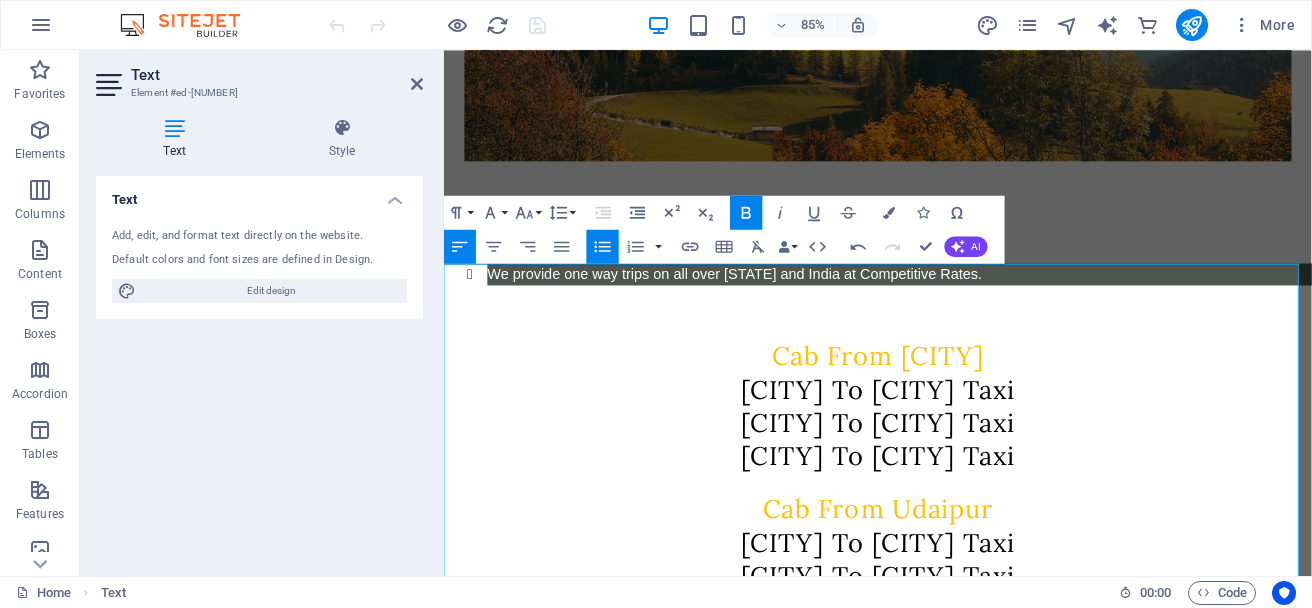 click 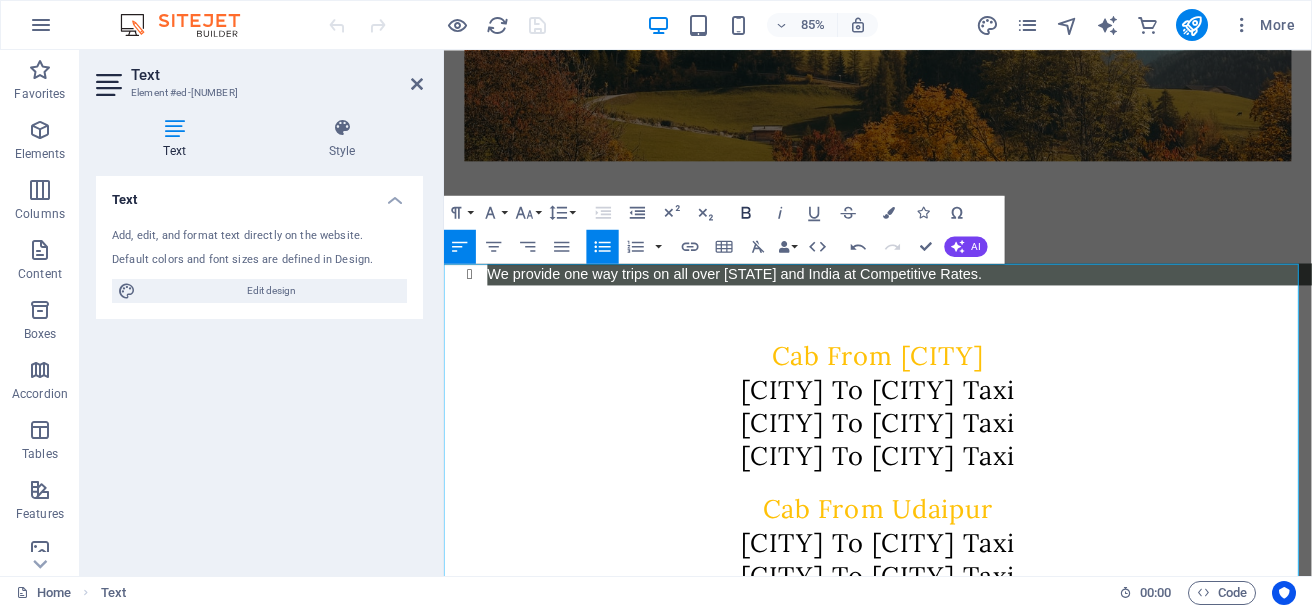 click 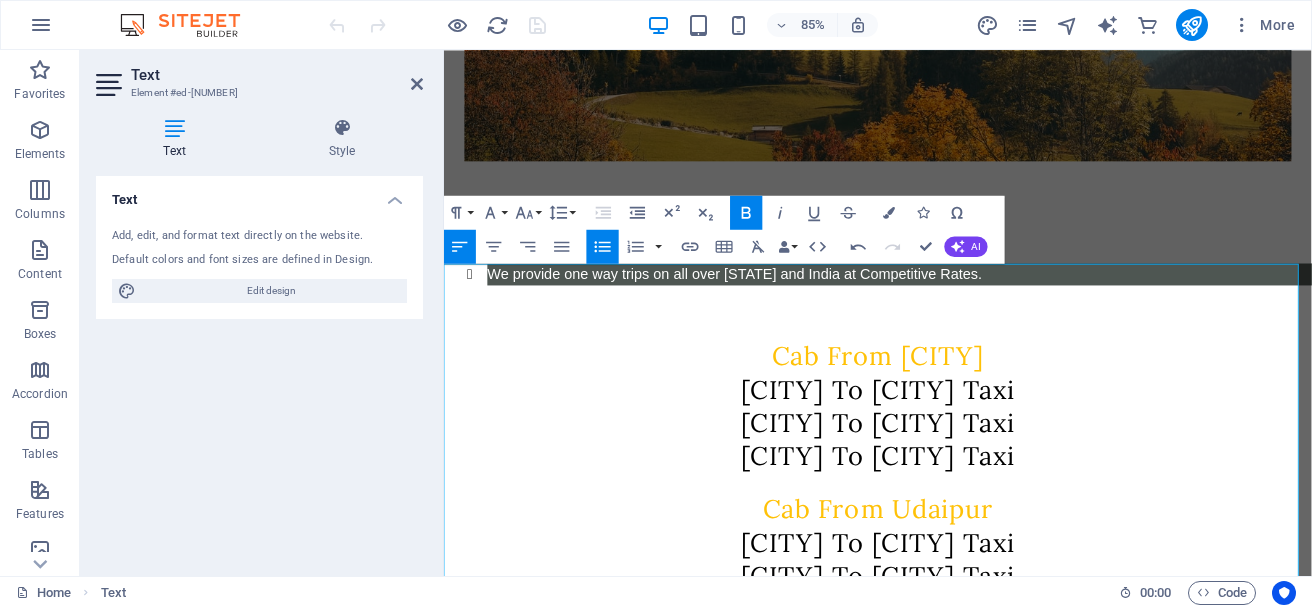 click on "Cab From [CITY]" at bounding box center [955, 410] 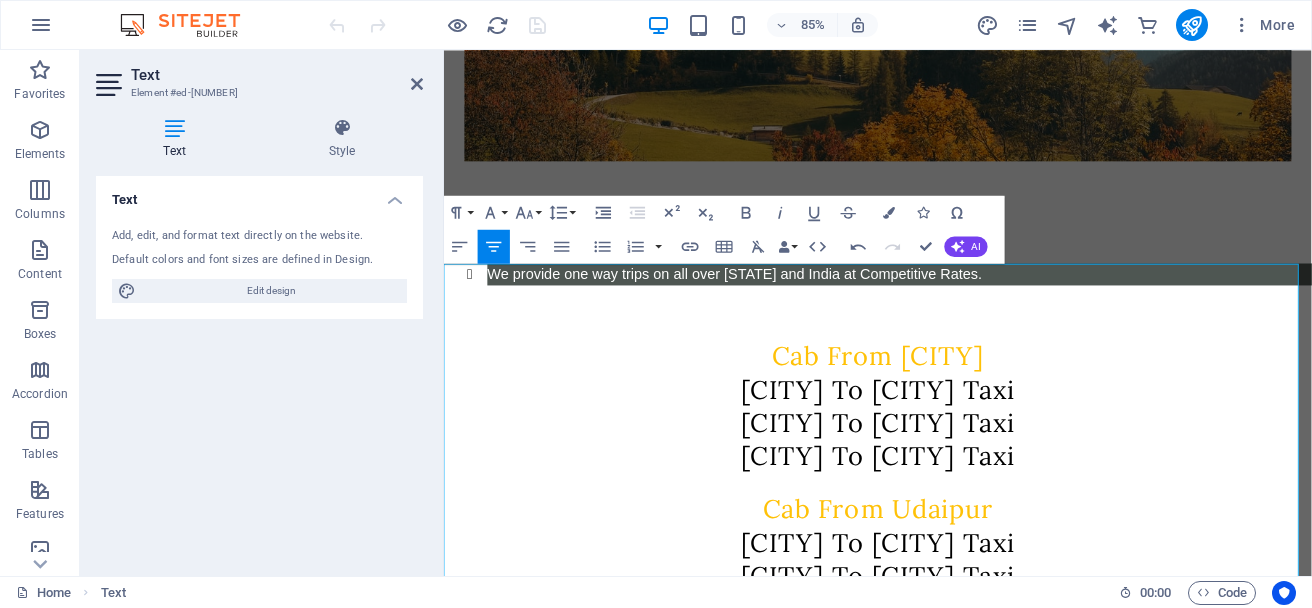 click at bounding box center (954, 371) 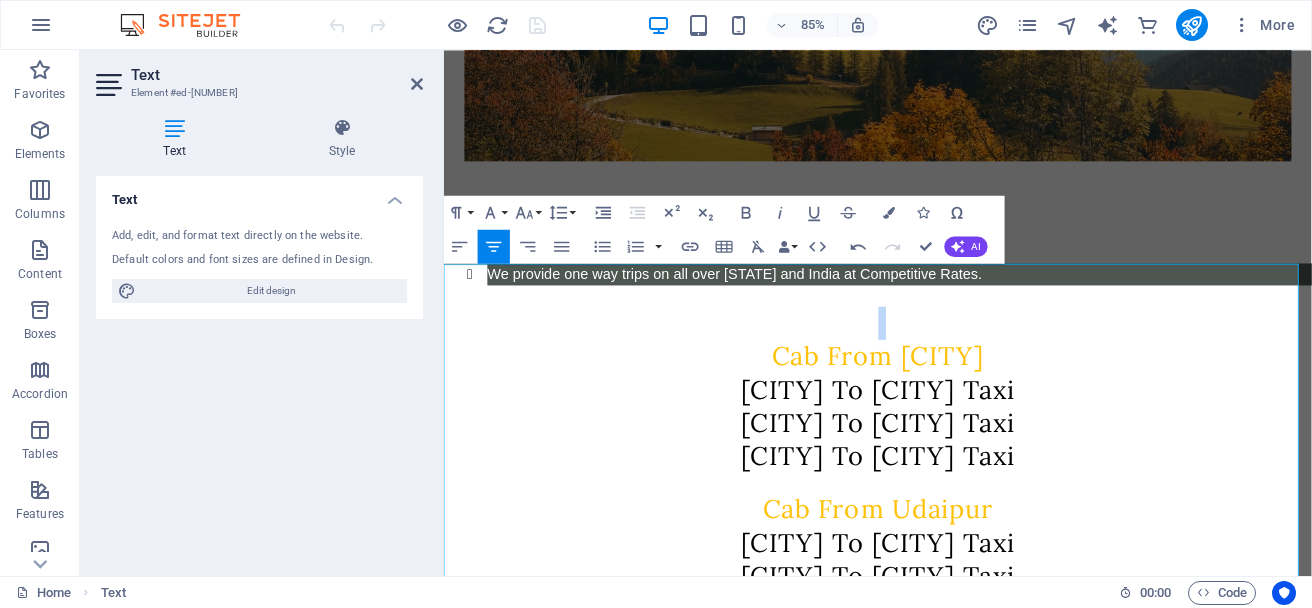 click at bounding box center [954, 371] 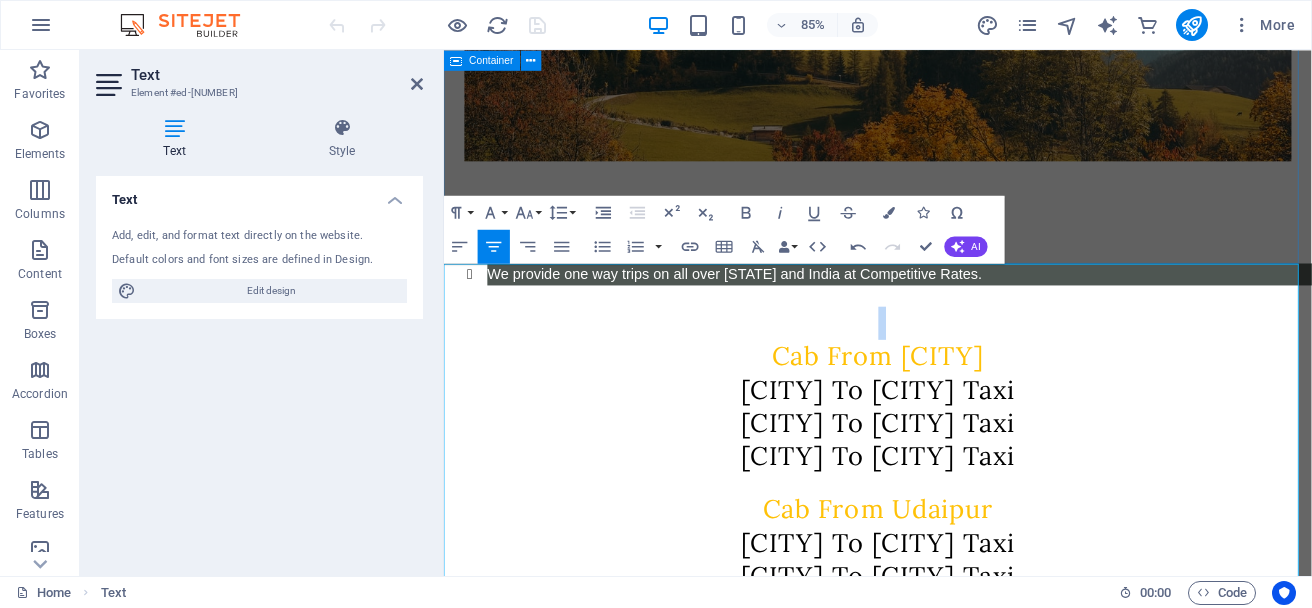 click on "One Way Cab Call Us 7023568757 One Way Cab No Hidden Charges" at bounding box center (954, -225) 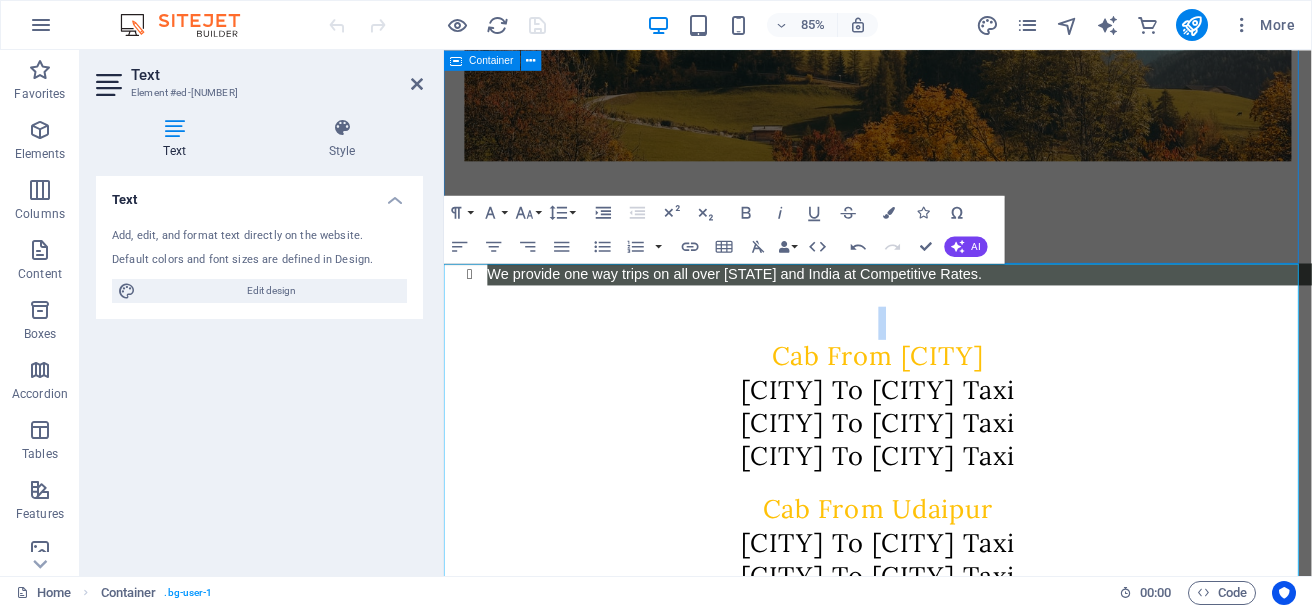 click on "One Way Cab Call Us 7023568757 One Way Cab No Hidden Charges" at bounding box center [954, -225] 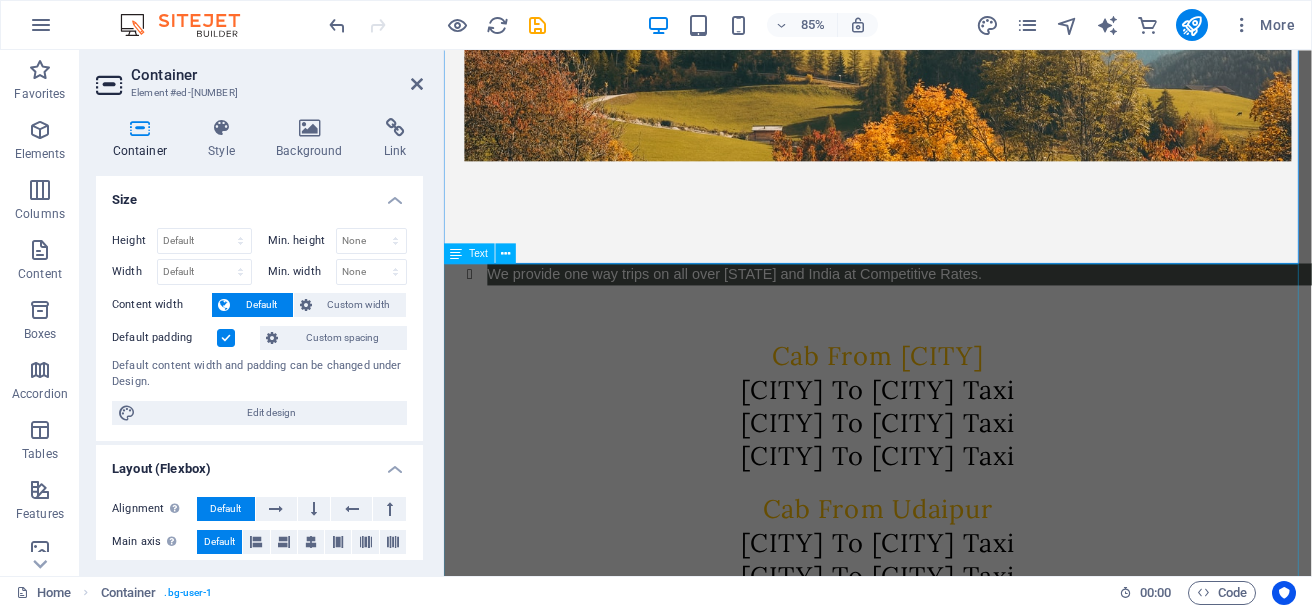click on "We provide one way trips on all over Gujarat and India at Competitive Rates. Cab From Jodhpur Jodhpur To Udaipur Taxi Jodhpur To Jaisalmer Taxi Jodhpur To Jaipur Taxi Cab From Udaipur Udaipur To Jaipur Taxi Udaipur To Jodhpur Taxi Udaipur To Kota Taxi Udaipur To Ahmedabad Taxi Cab From Kota Kota To Jaipur Taxi Kota To Udaipur Taxi Kota To Ajmer Taxi Kota To Delhi Taxi Cab From Jaipur Jaipur To Jodhpur Taxi Jaipur To Udaipur Taxi Jaipur To Ajmer Taxi Jaipur To Delhi Taxi Jaipur To Kota Taxi We Provides All Types Of Cars" at bounding box center [954, 784] 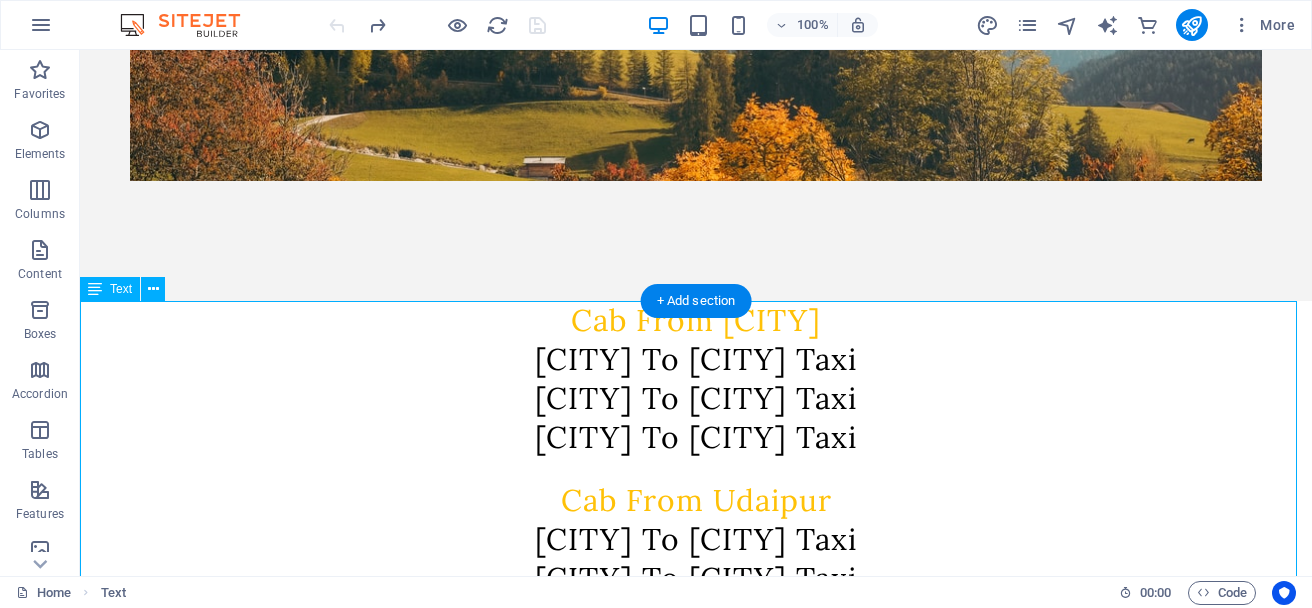 click on "Cab From Jodhpur Jodhpur To Udaipur Taxi Jodhpur To Jaisalmer Taxi Jodhpur To Jaipur Taxi Cab From Udaipur Udaipur To Jaipur Taxi Udaipur To Jodhpur Taxi Udaipur To Kota Taxi Udaipur To Ahmedabad Taxi Cab From Kota Kota To Jaipur Taxi Kota To Udaipur Taxi Kota To Ajmer Taxi Kota To Delhi Taxi Cab From Jaipur Jaipur To Jodhpur Taxi Jaipur To Udaipur Taxi Jaipur To Ajmer Taxi Jaipur To Delhi Taxi Jaipur To Kota Taxi We Provides All Types Of Cars" at bounding box center (696, 739) 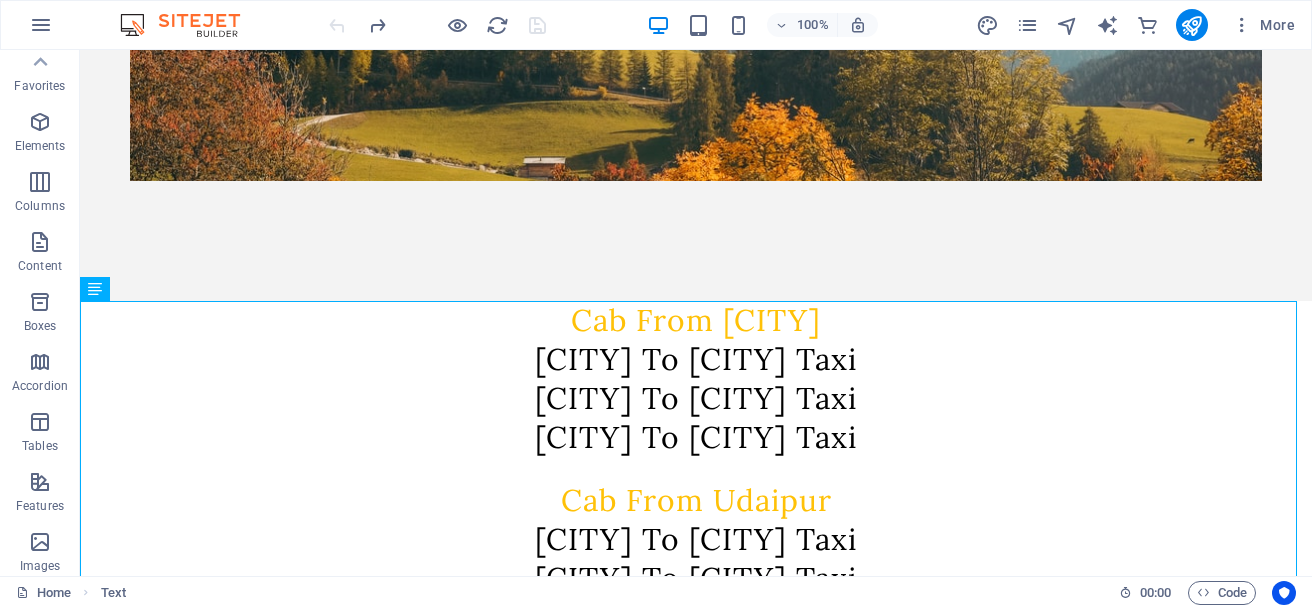 scroll, scrollTop: 0, scrollLeft: 0, axis: both 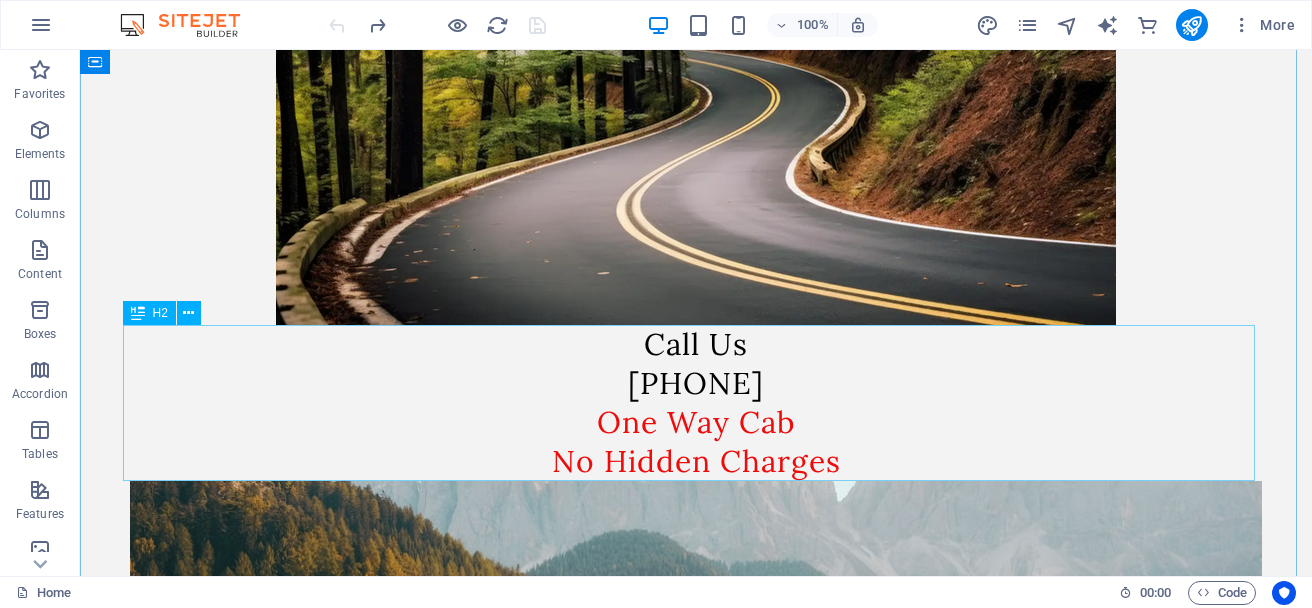 click on "Call Us [PHONE] One Way Cab No Hidden Charges" at bounding box center (696, 403) 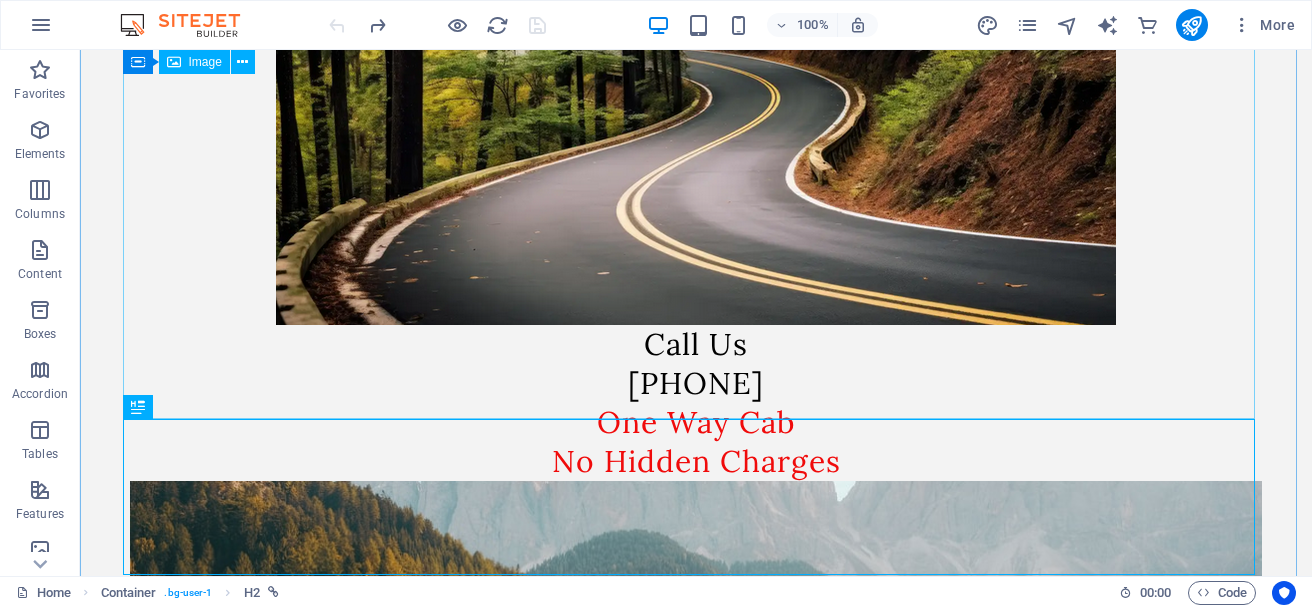 scroll, scrollTop: 0, scrollLeft: 0, axis: both 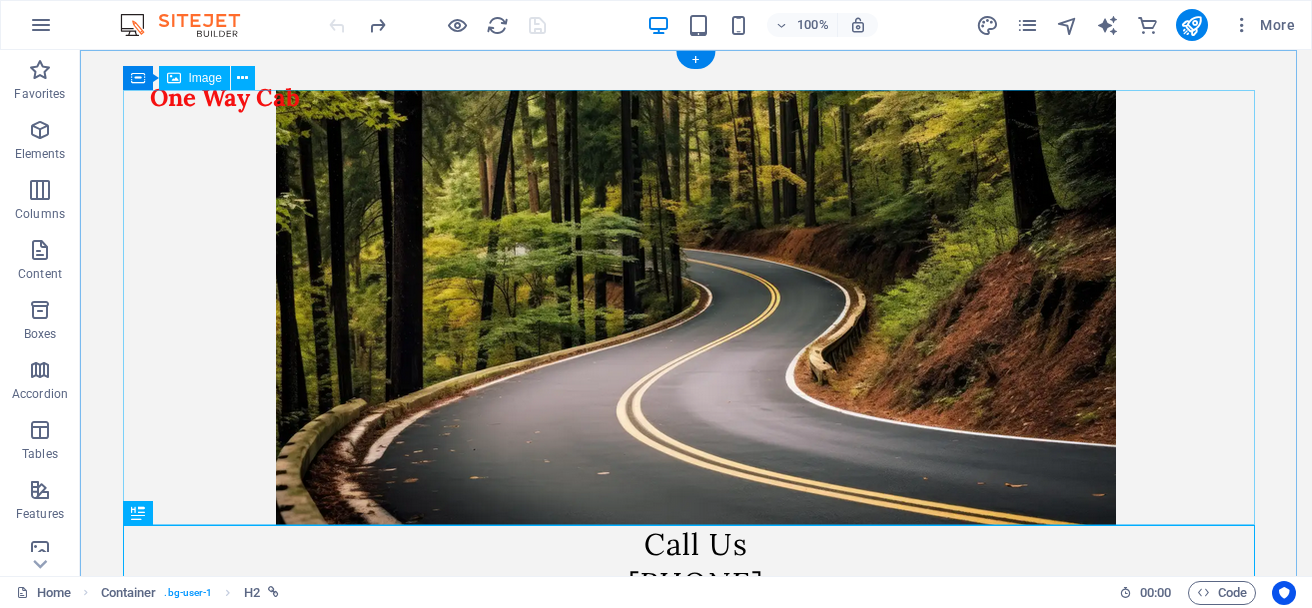 click at bounding box center [696, 307] 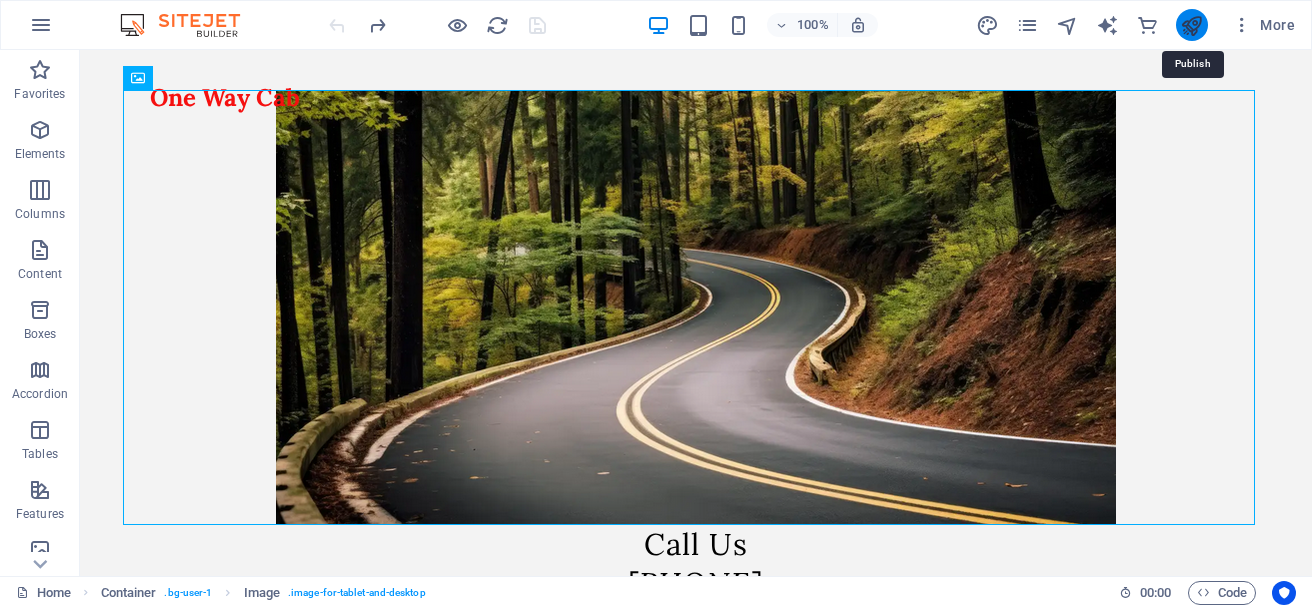 click at bounding box center (1191, 25) 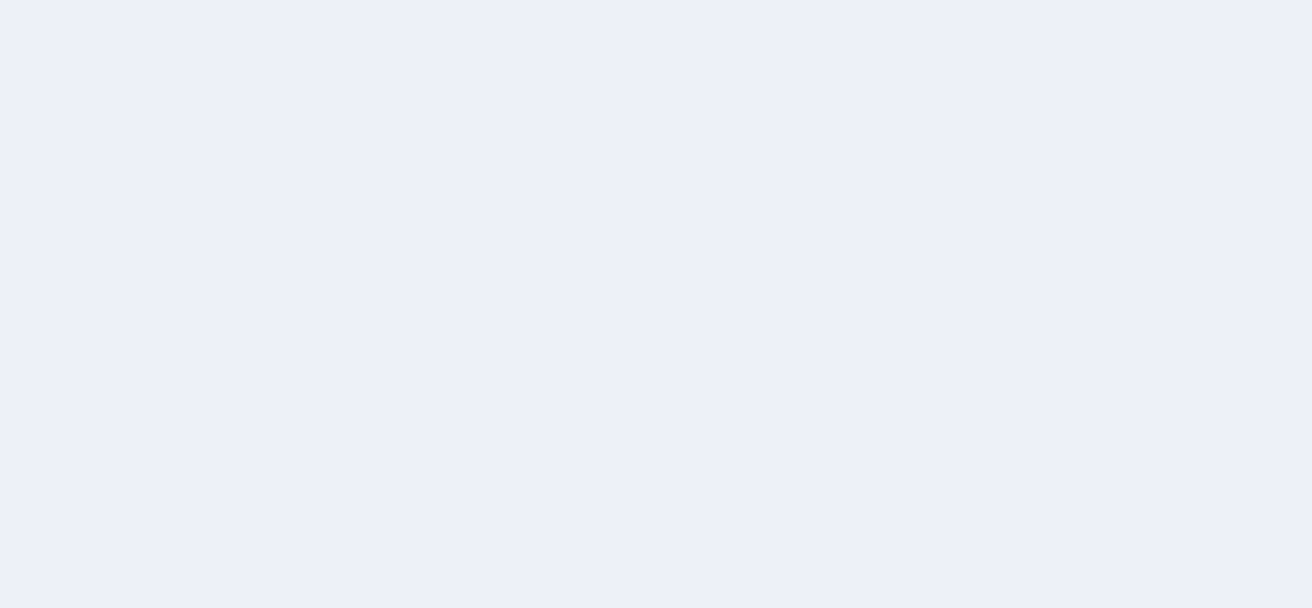 scroll, scrollTop: 0, scrollLeft: 0, axis: both 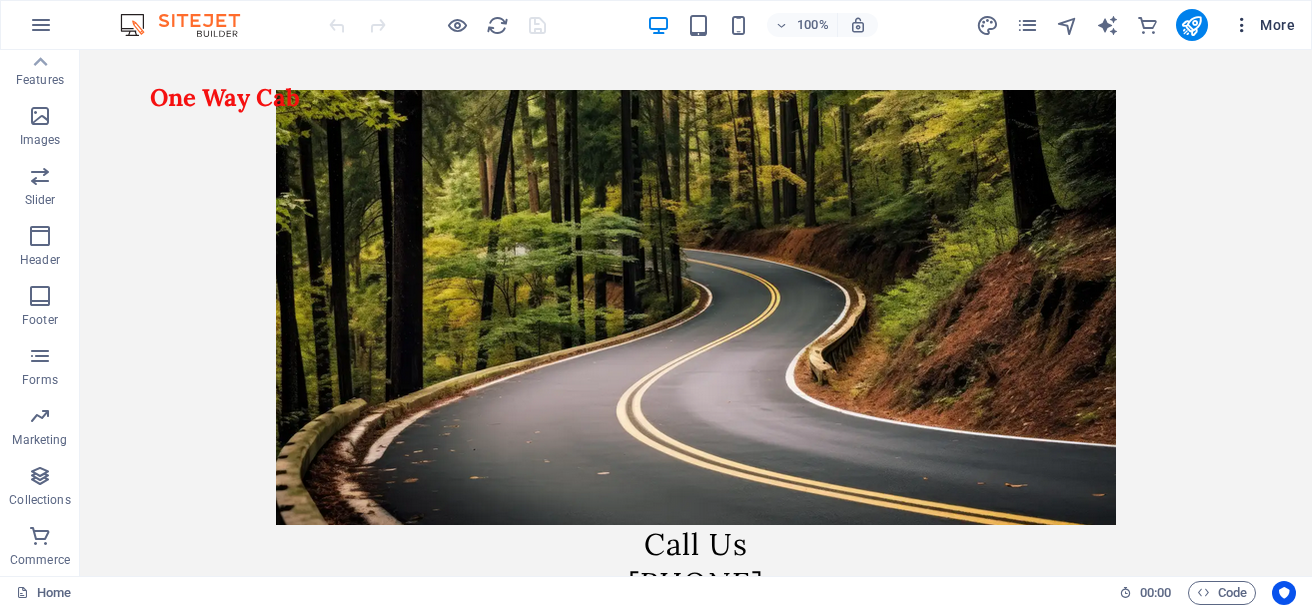 click at bounding box center (1242, 25) 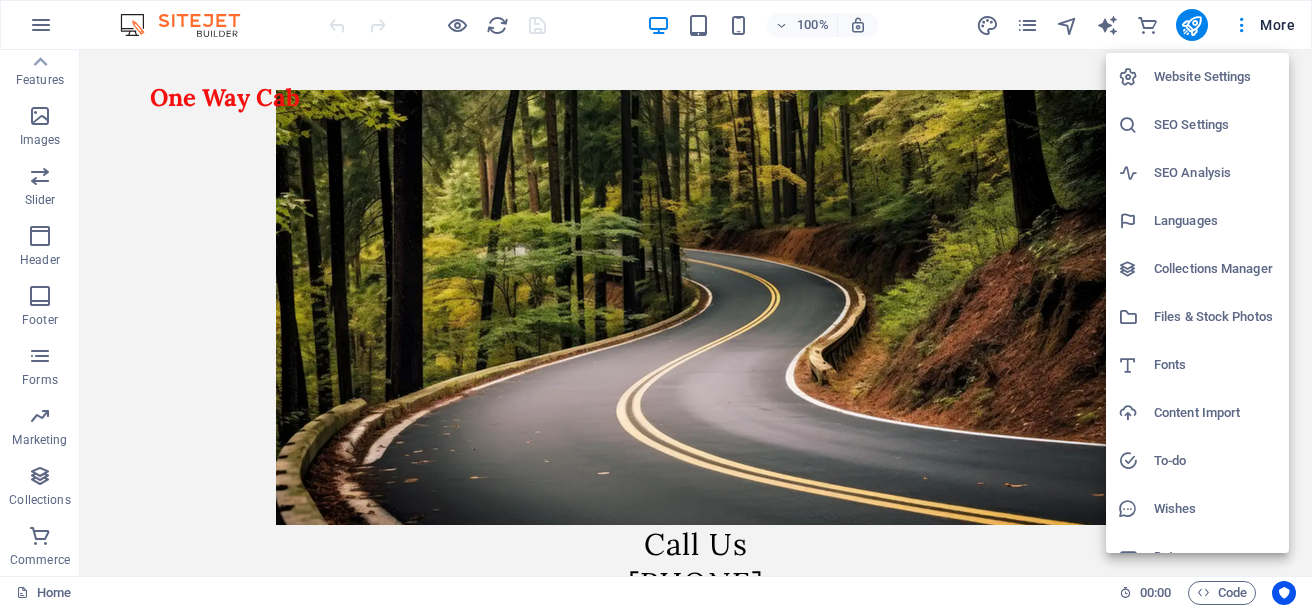 click on "Website Settings" at bounding box center (1215, 77) 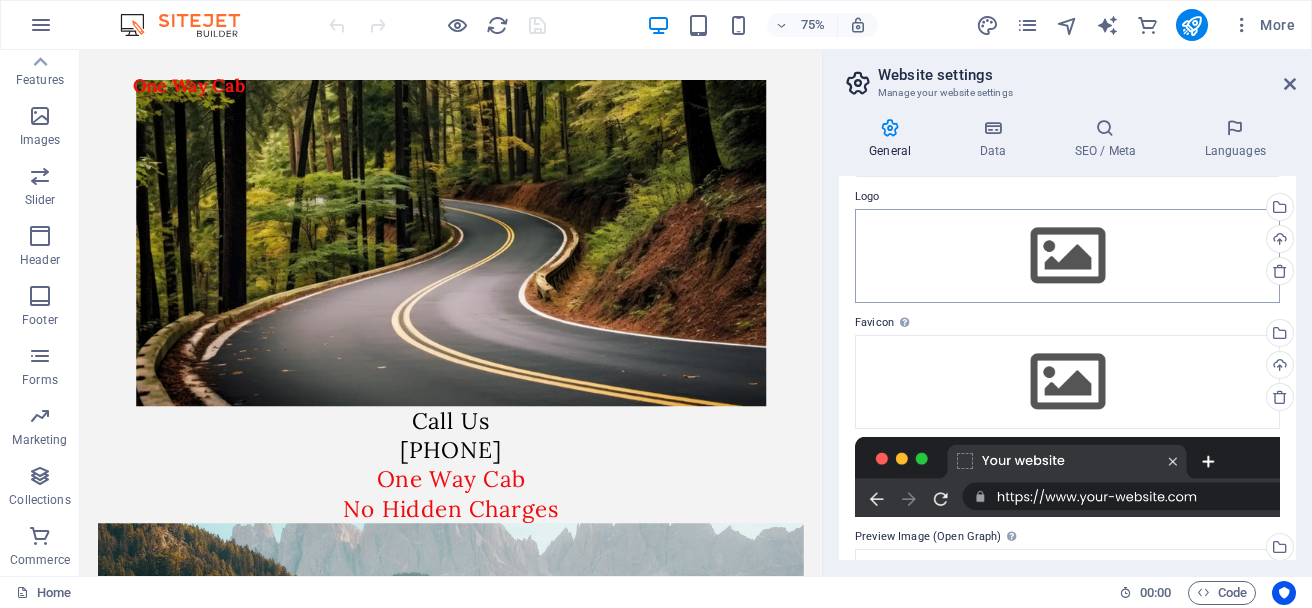 scroll, scrollTop: 0, scrollLeft: 0, axis: both 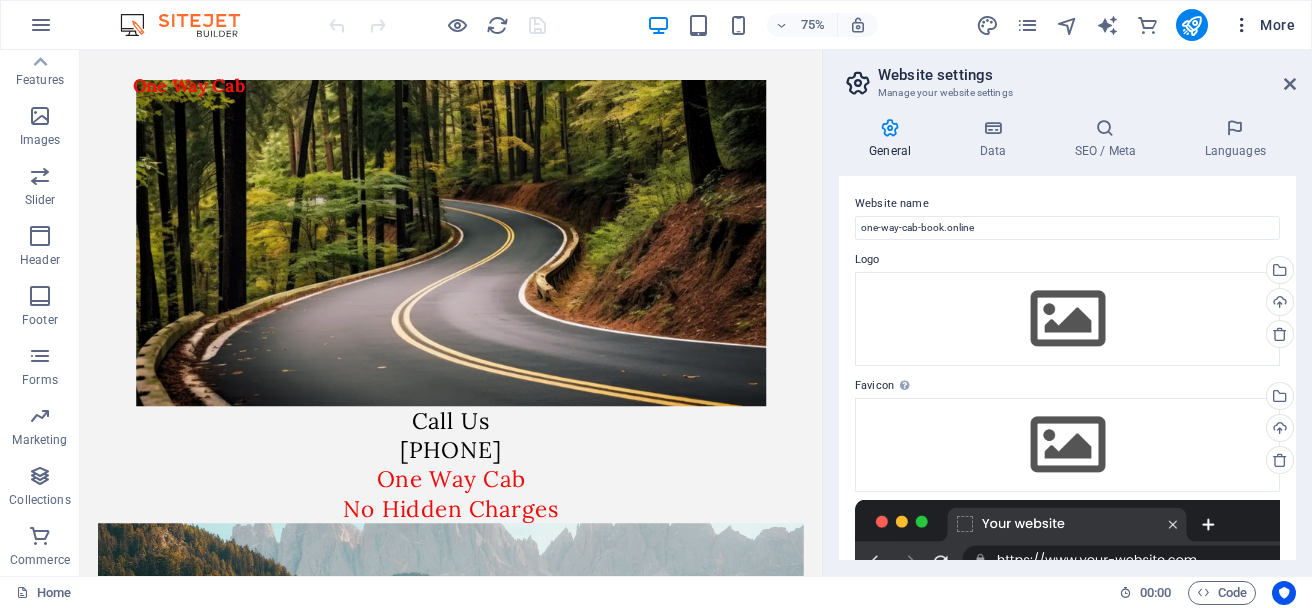 click at bounding box center (1242, 25) 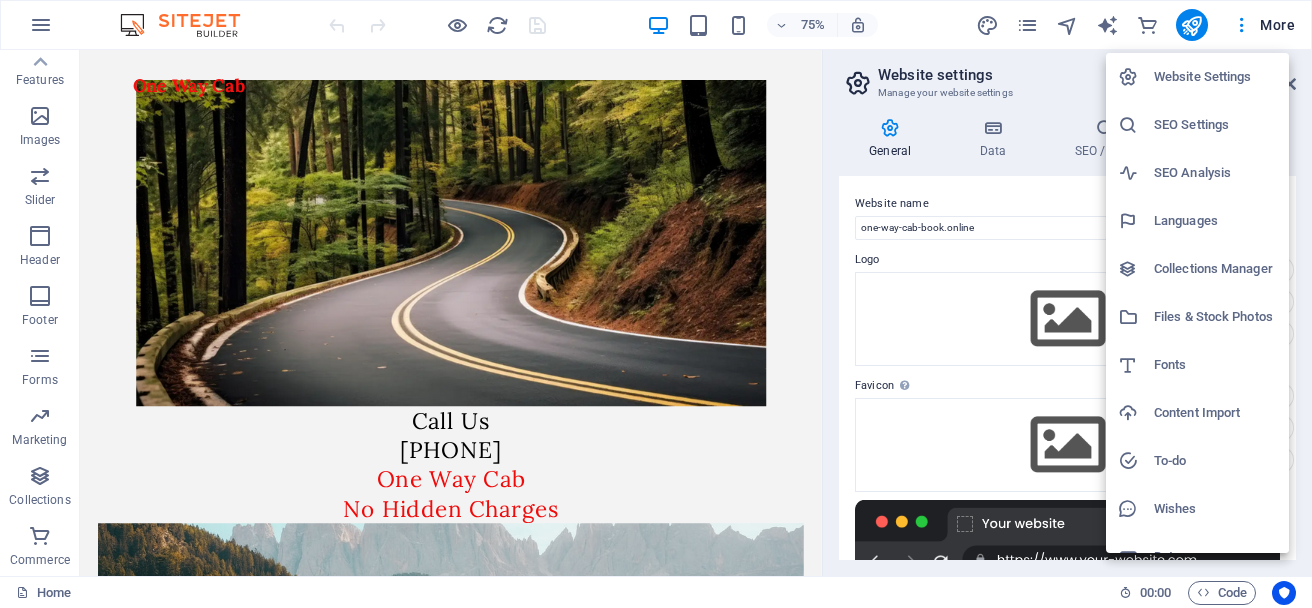 click at bounding box center [656, 304] 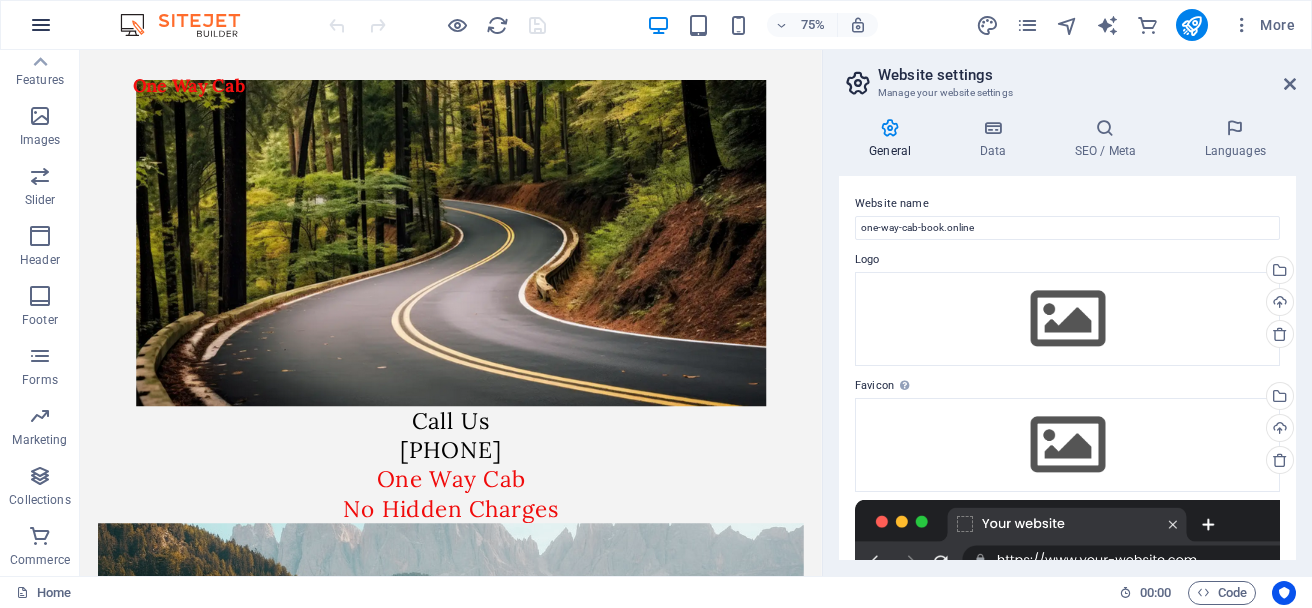 click at bounding box center [41, 25] 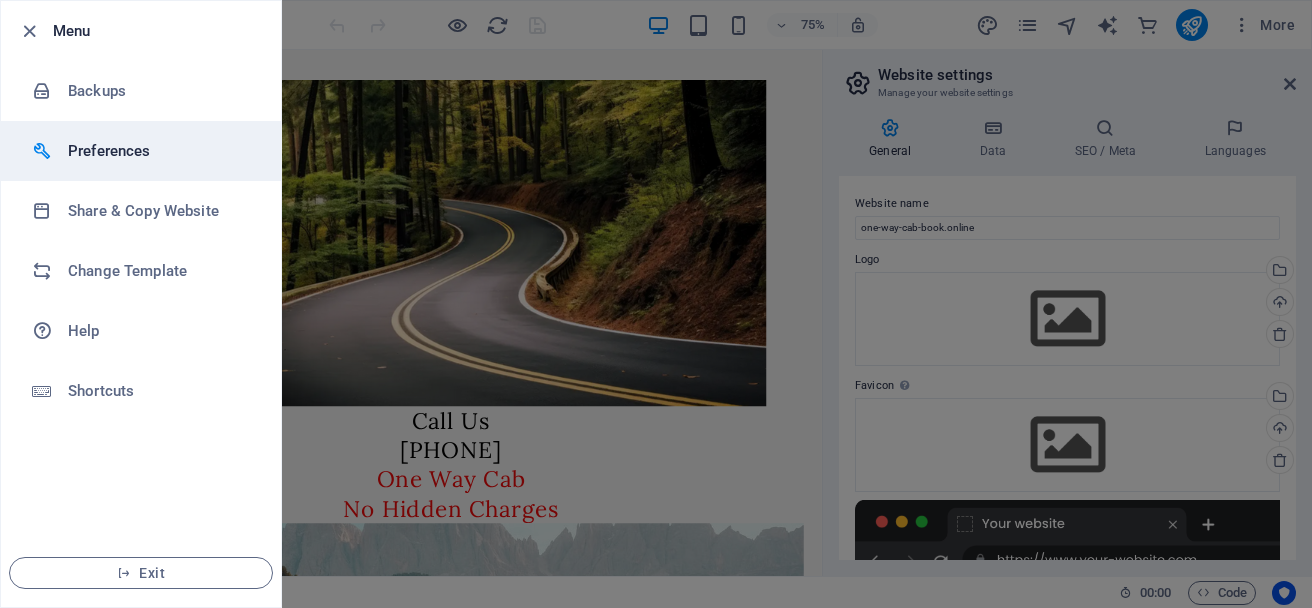 click on "Preferences" at bounding box center [160, 151] 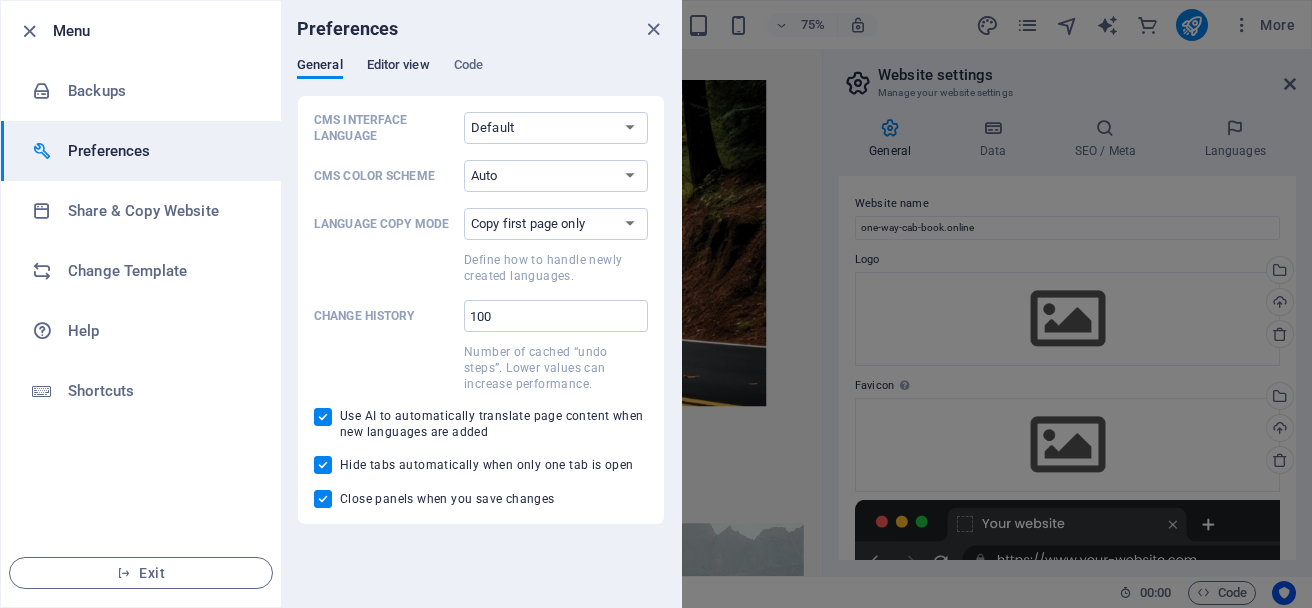 click on "Editor view" at bounding box center (398, 67) 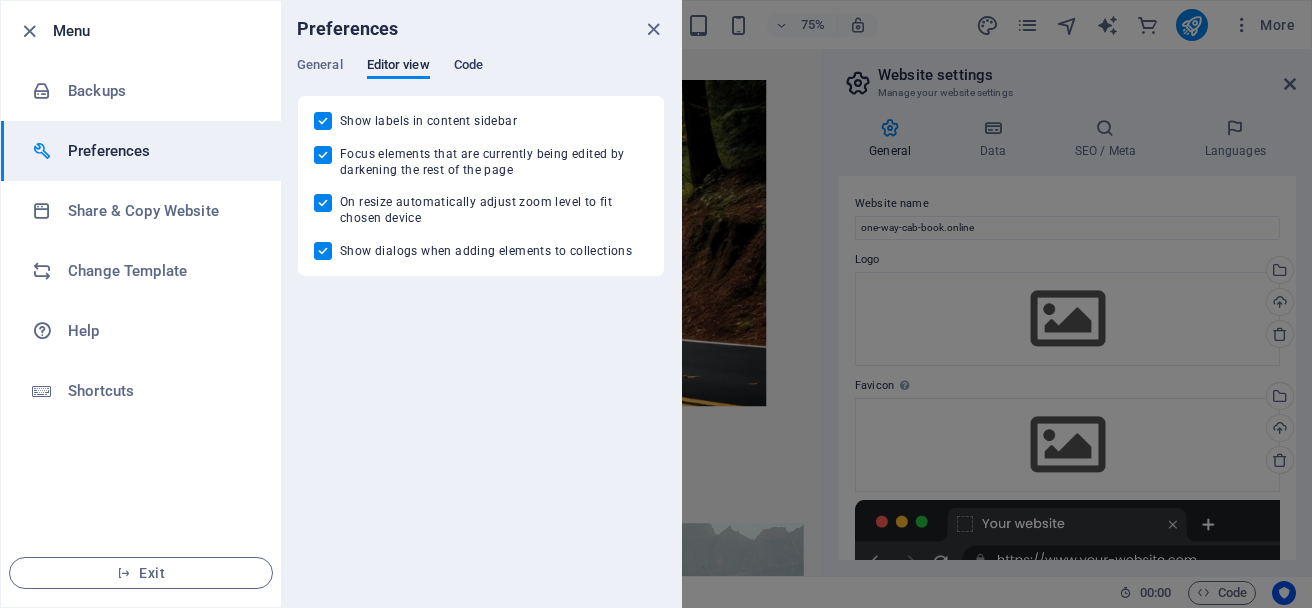 click on "Code" at bounding box center (468, 67) 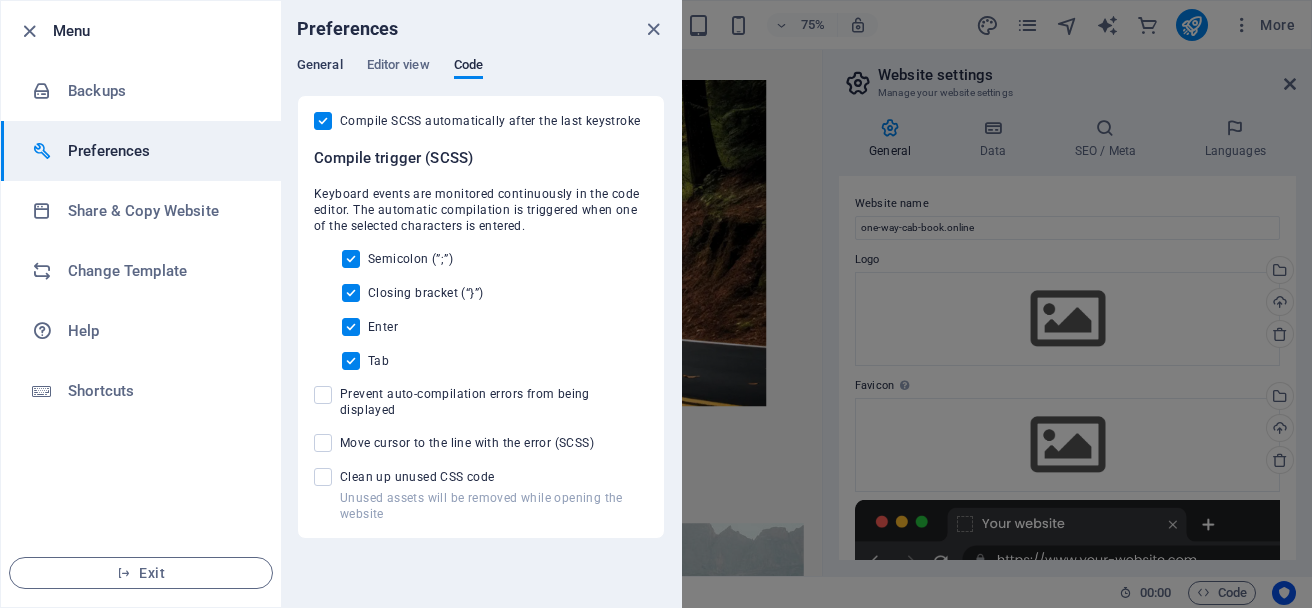 click on "General" at bounding box center (320, 67) 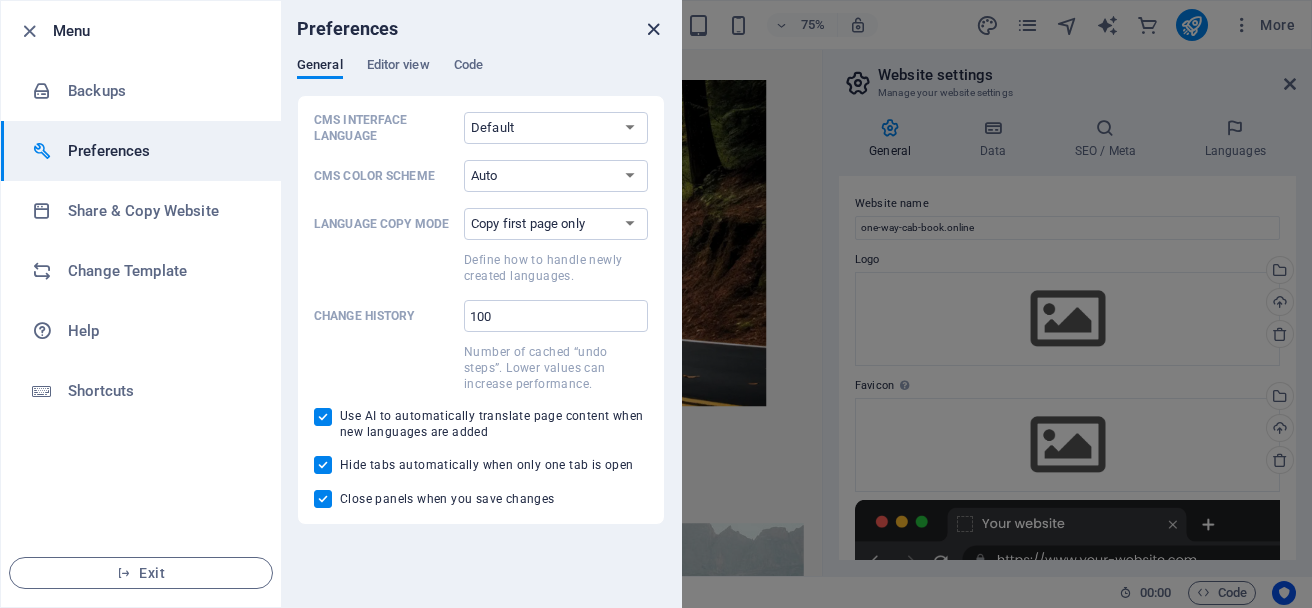click at bounding box center [653, 29] 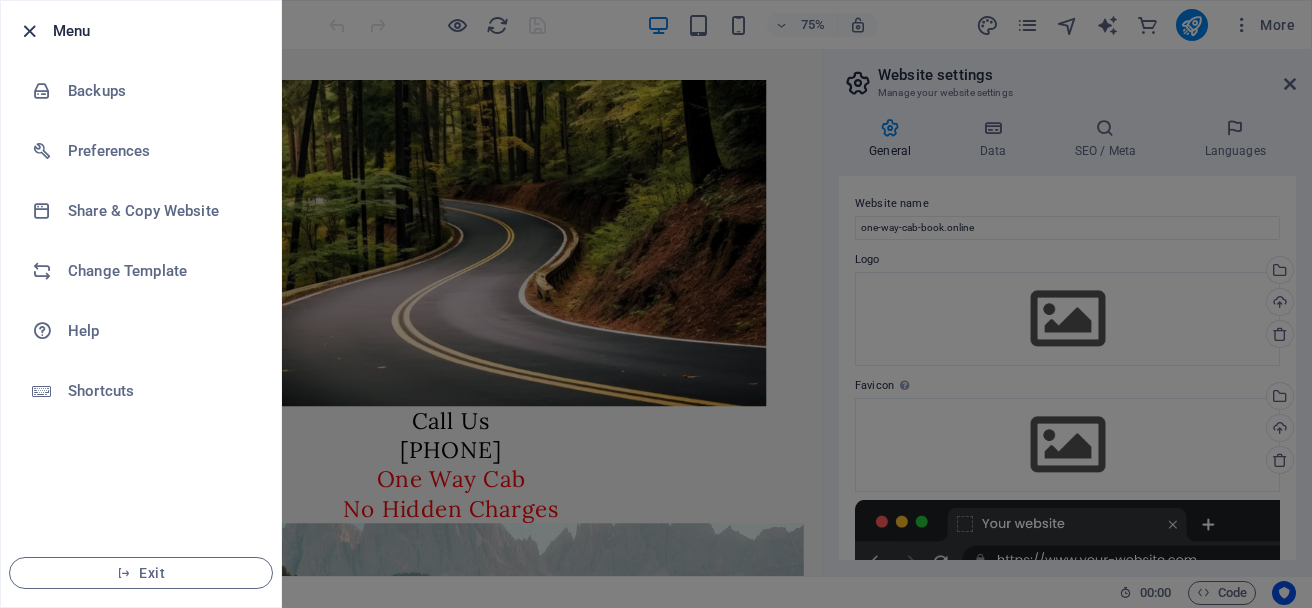 click at bounding box center (29, 31) 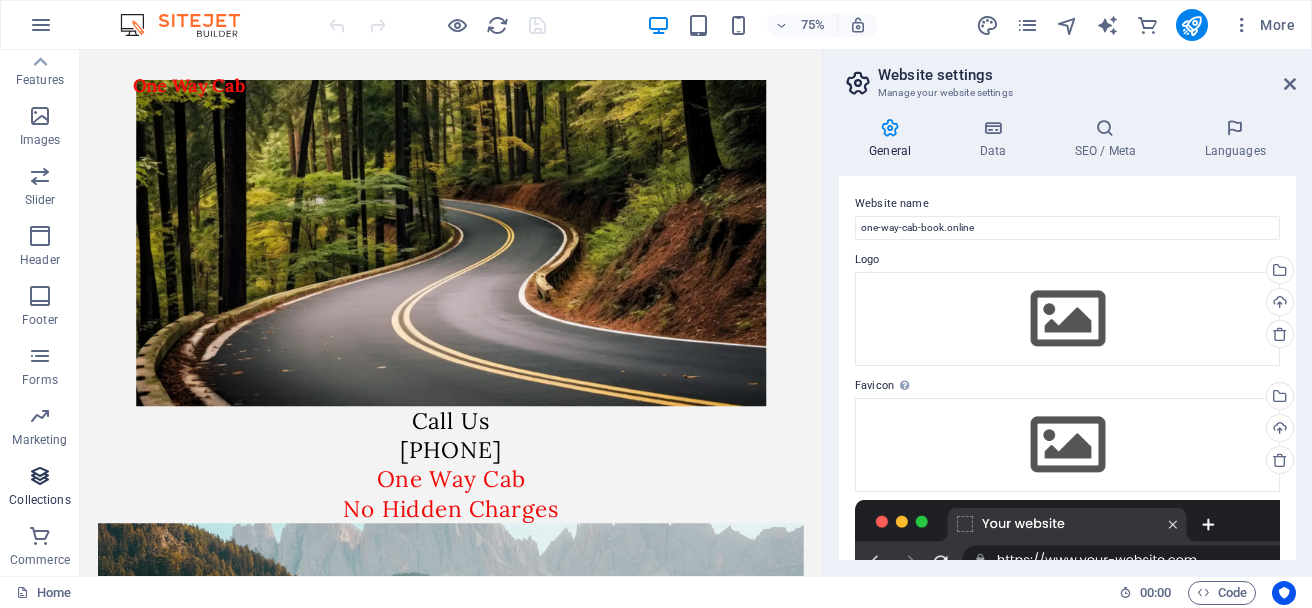 click at bounding box center (40, 476) 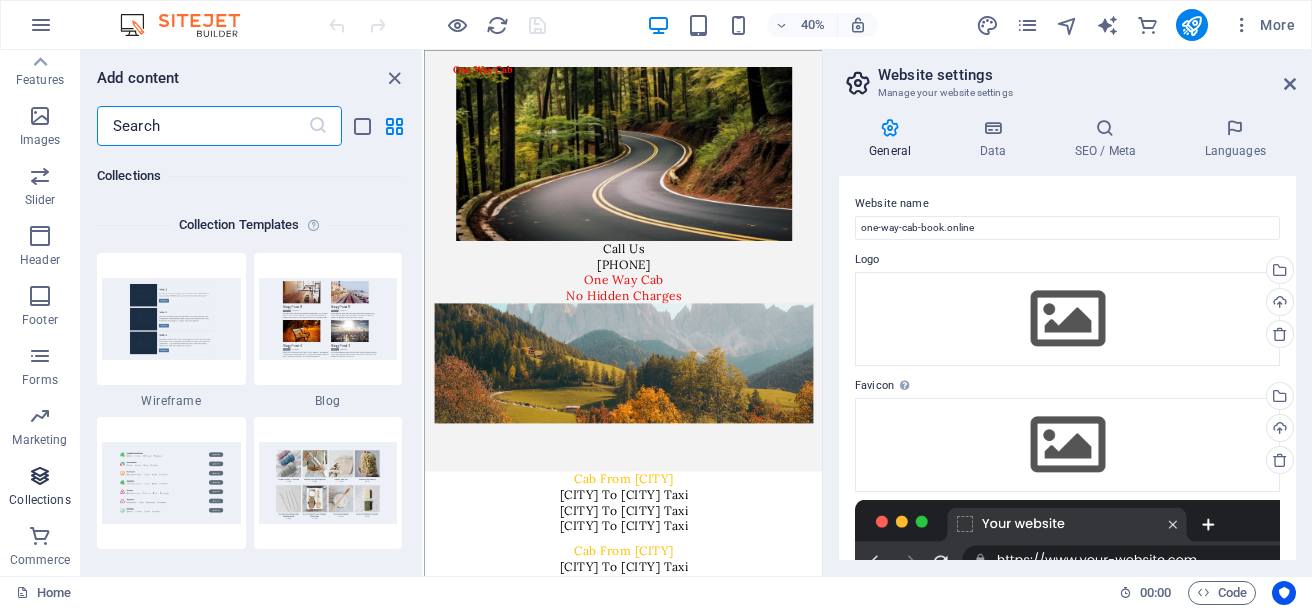 scroll, scrollTop: 18306, scrollLeft: 0, axis: vertical 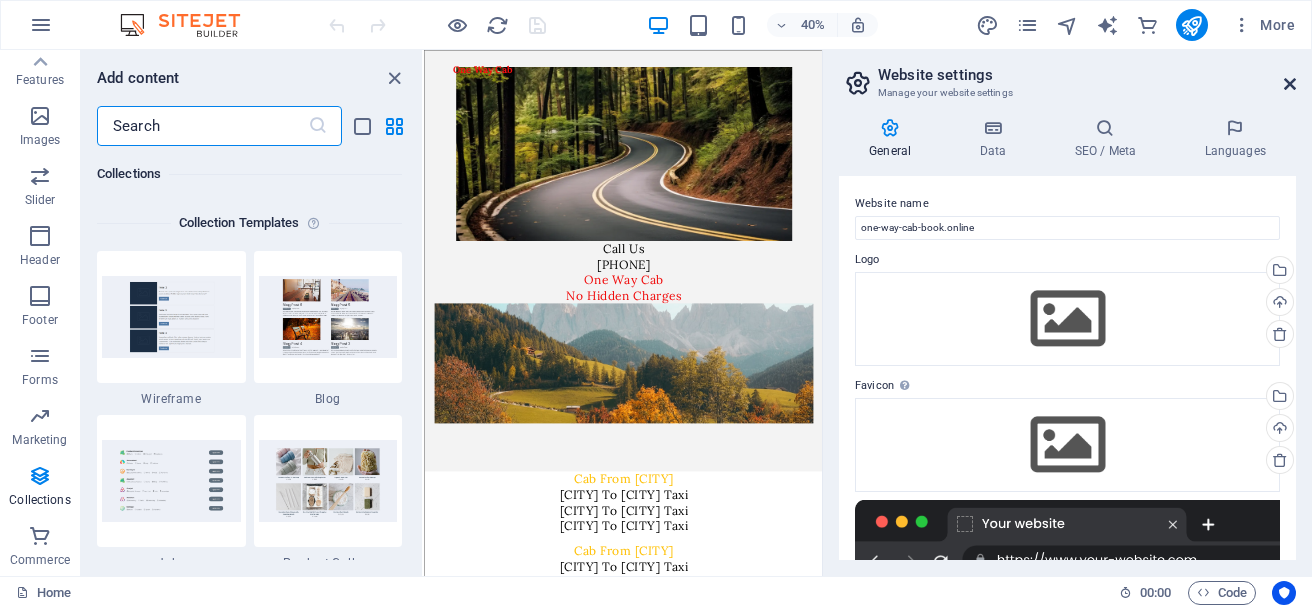 click at bounding box center (1290, 84) 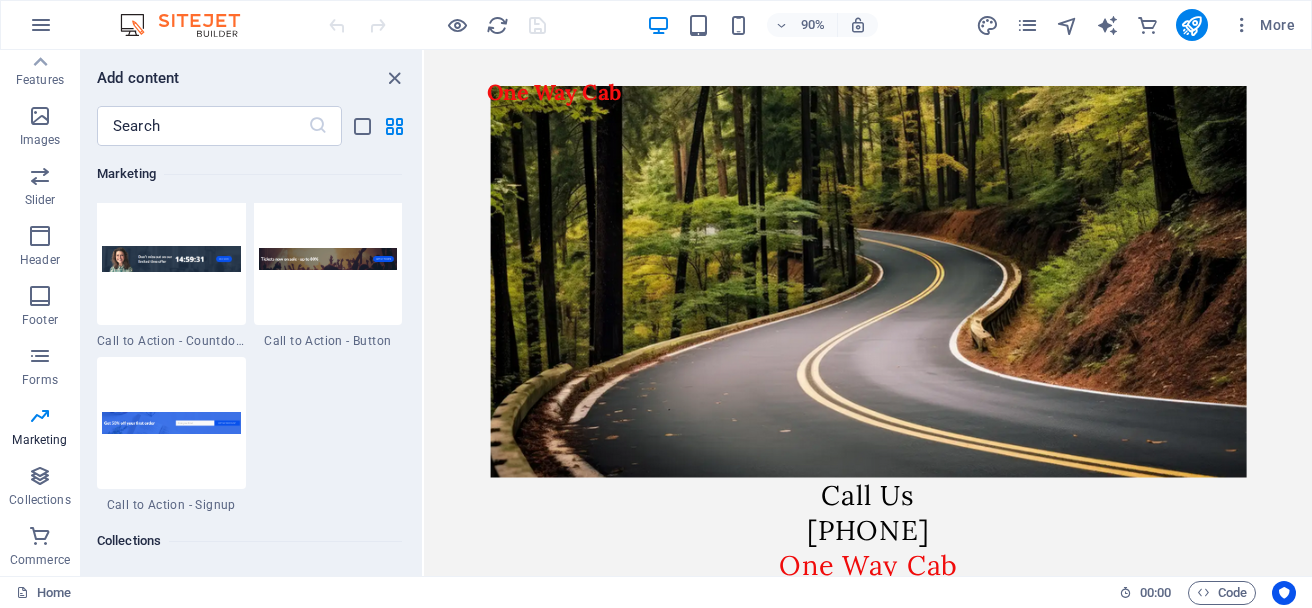 scroll, scrollTop: 17974, scrollLeft: 0, axis: vertical 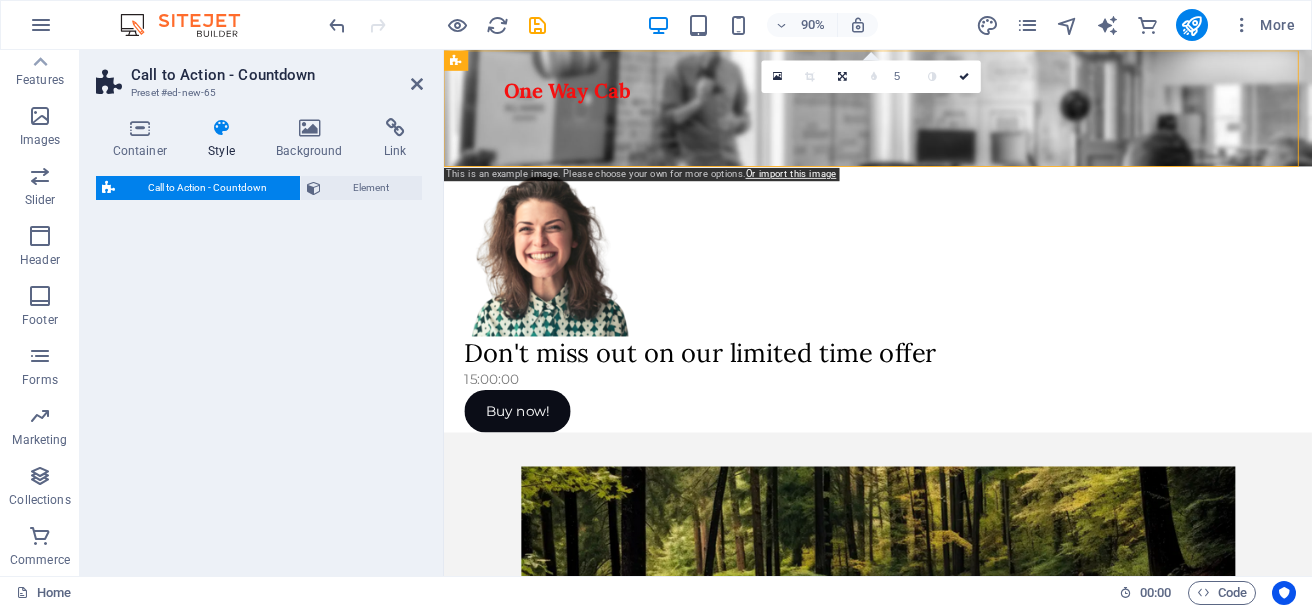 select on "rem" 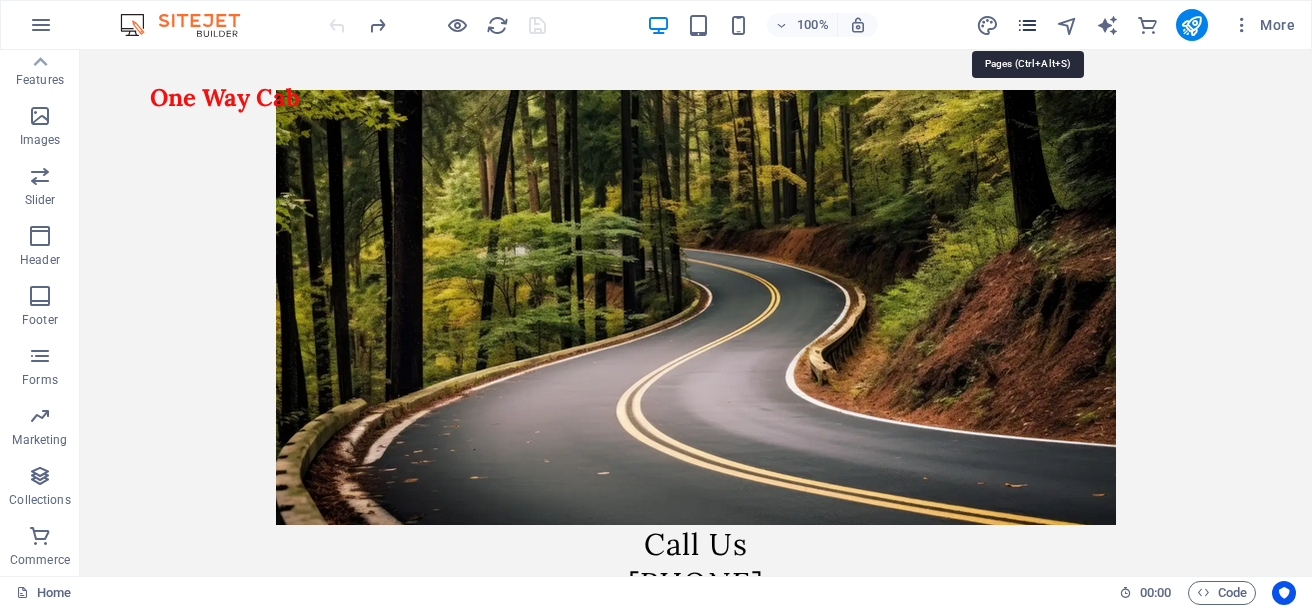 click at bounding box center [1027, 25] 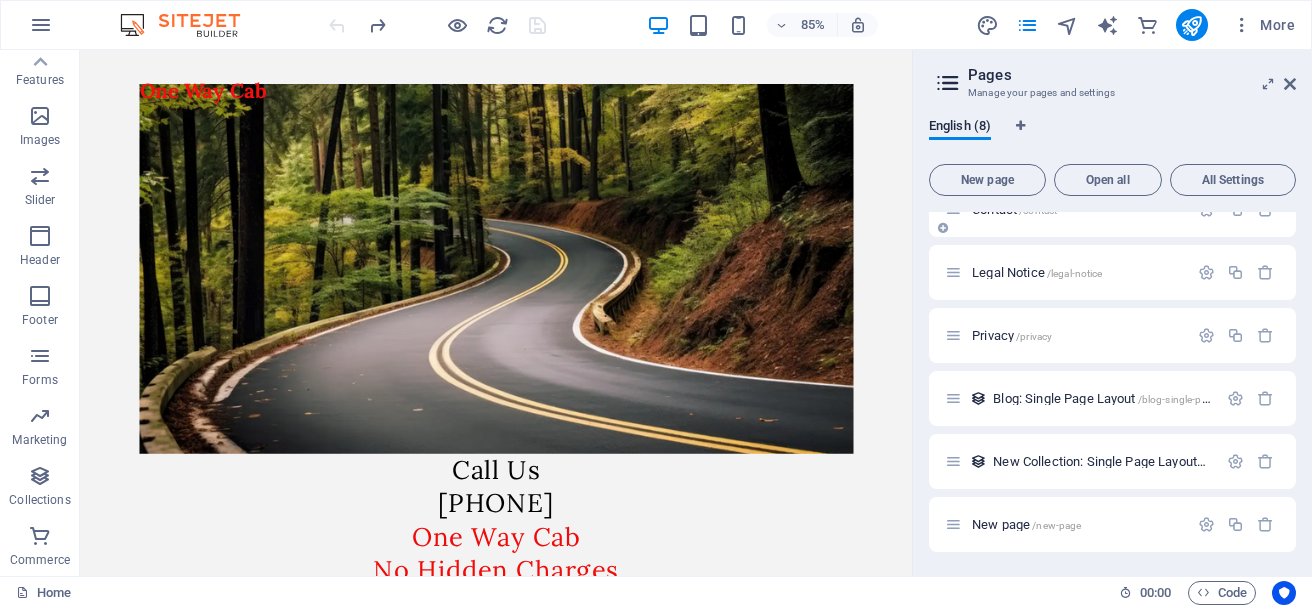 scroll, scrollTop: 0, scrollLeft: 0, axis: both 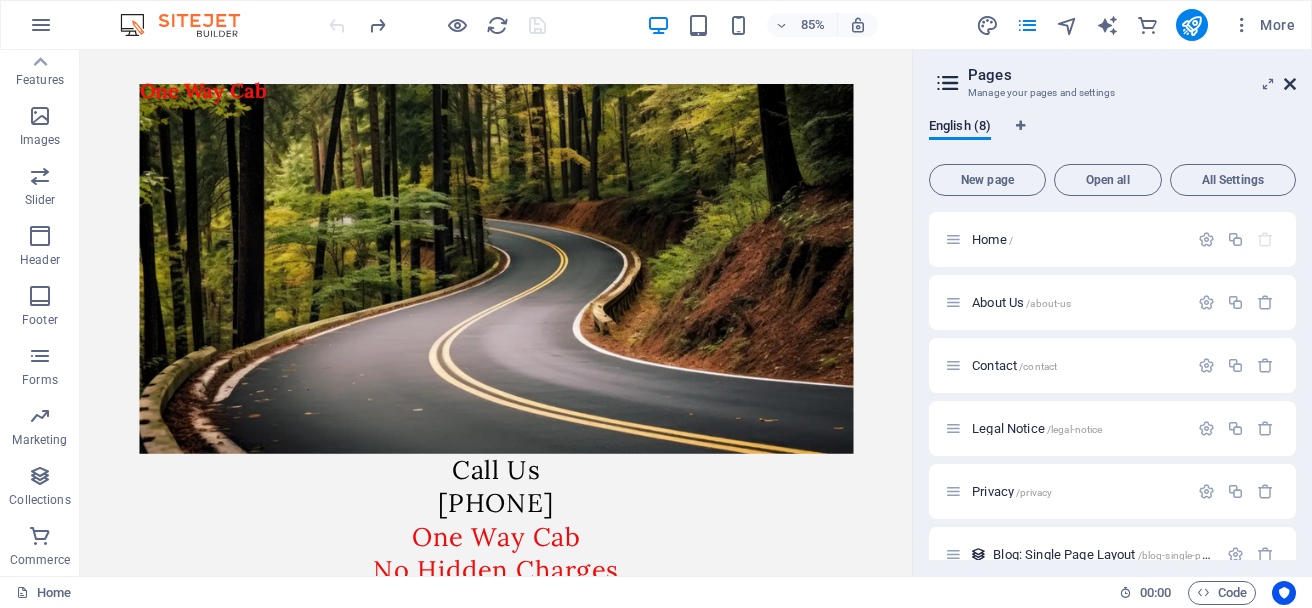 click at bounding box center (1290, 84) 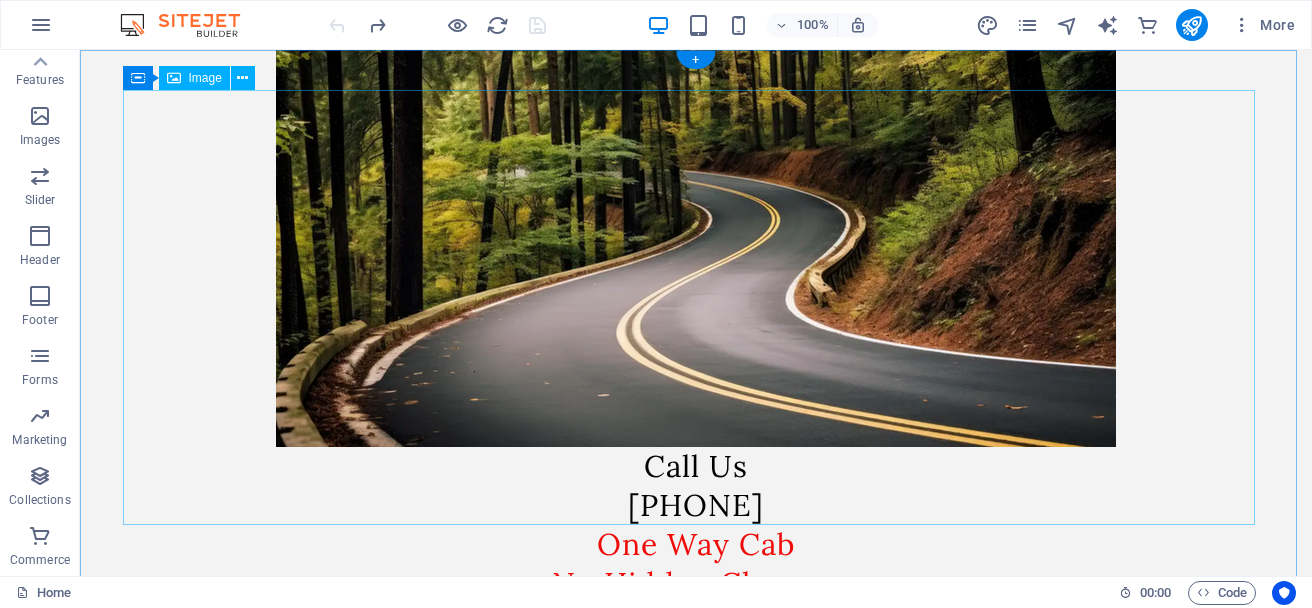 scroll, scrollTop: 100, scrollLeft: 0, axis: vertical 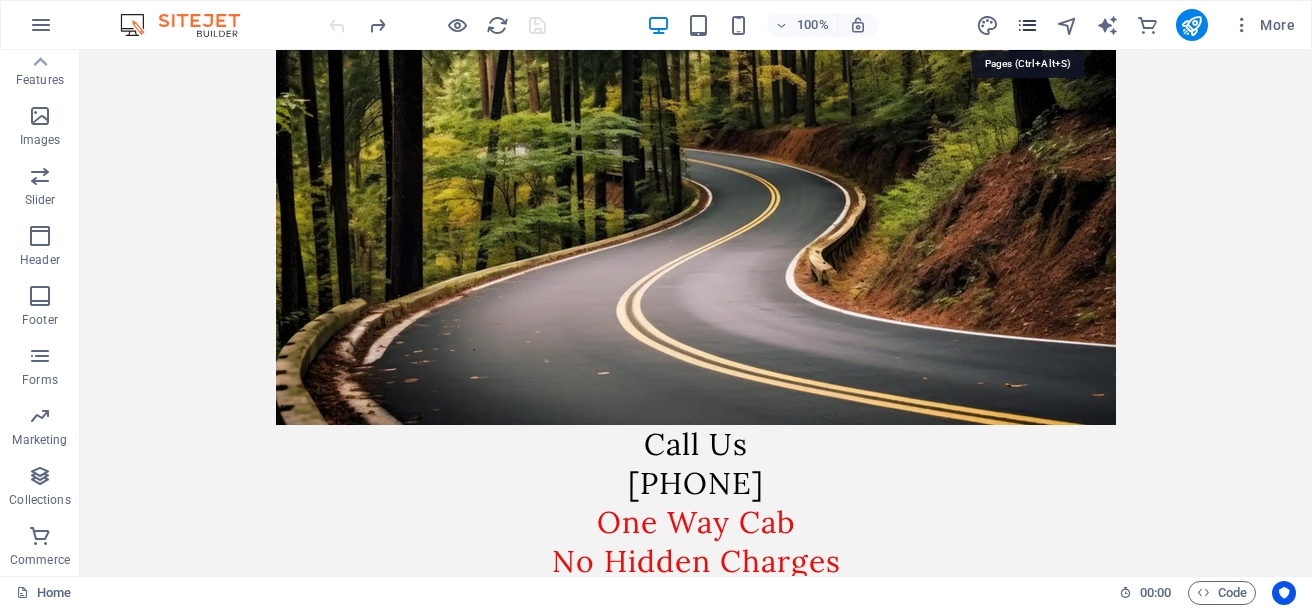 click at bounding box center (1027, 25) 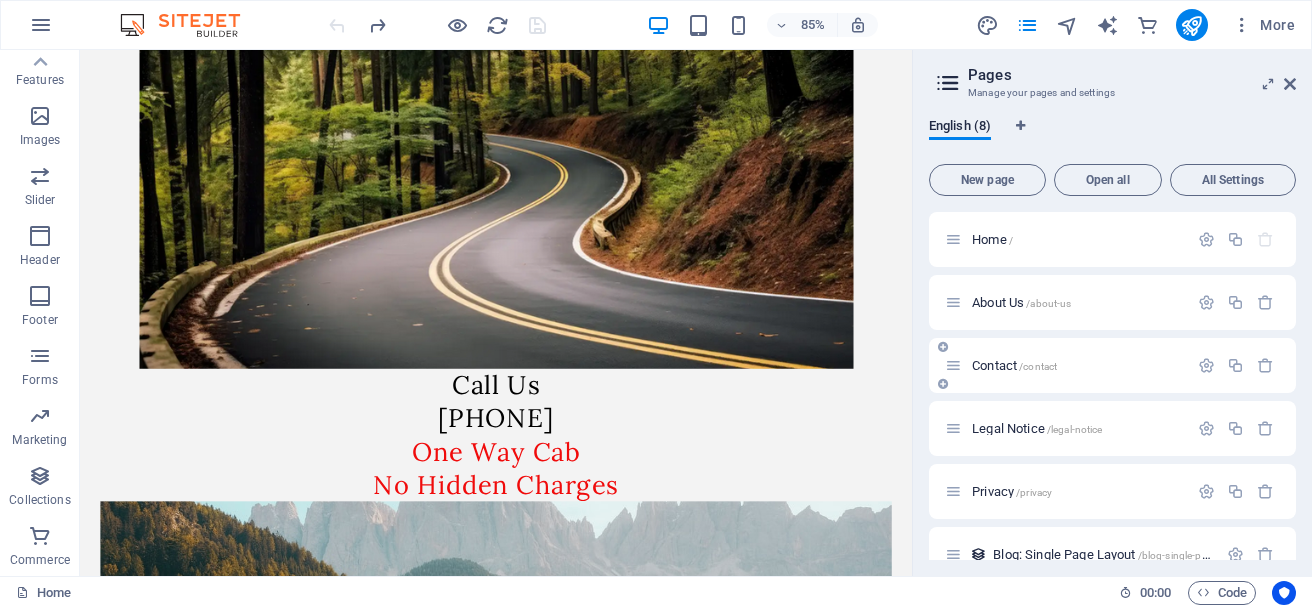 click at bounding box center [953, 365] 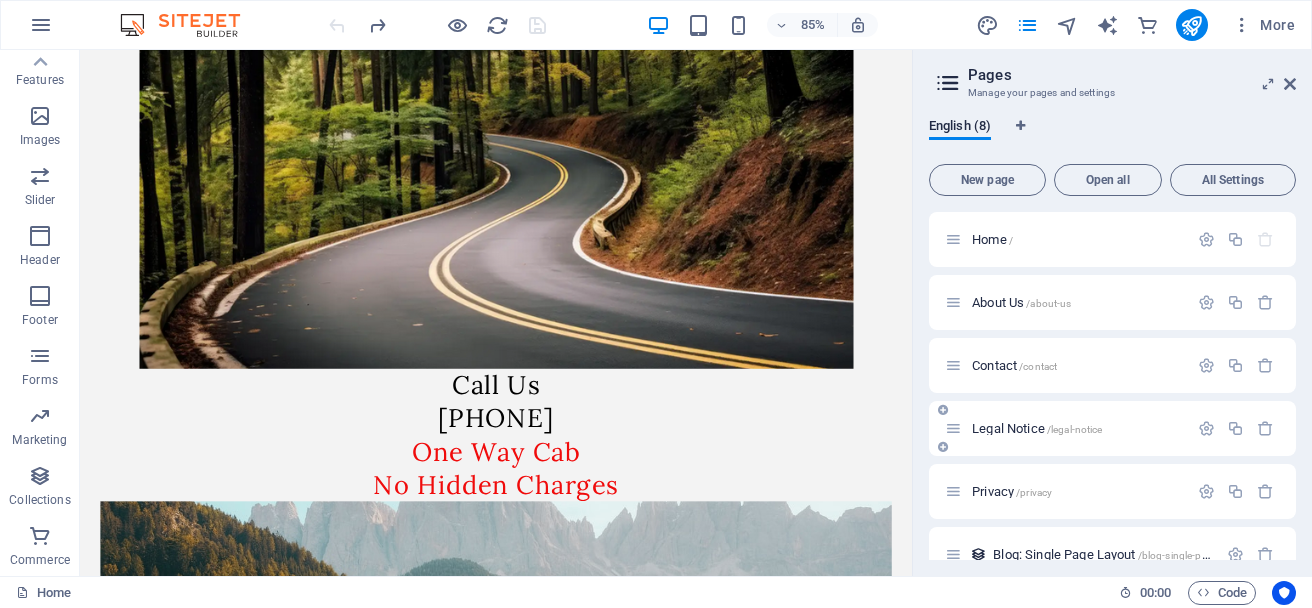 scroll, scrollTop: 156, scrollLeft: 0, axis: vertical 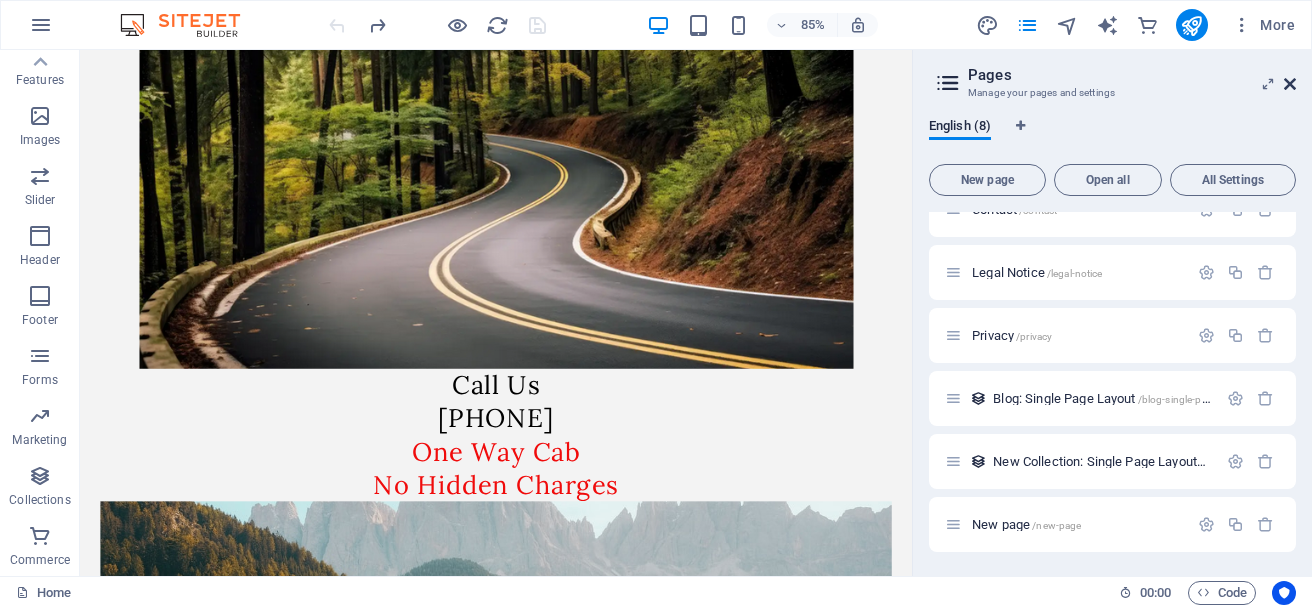 click at bounding box center (1290, 84) 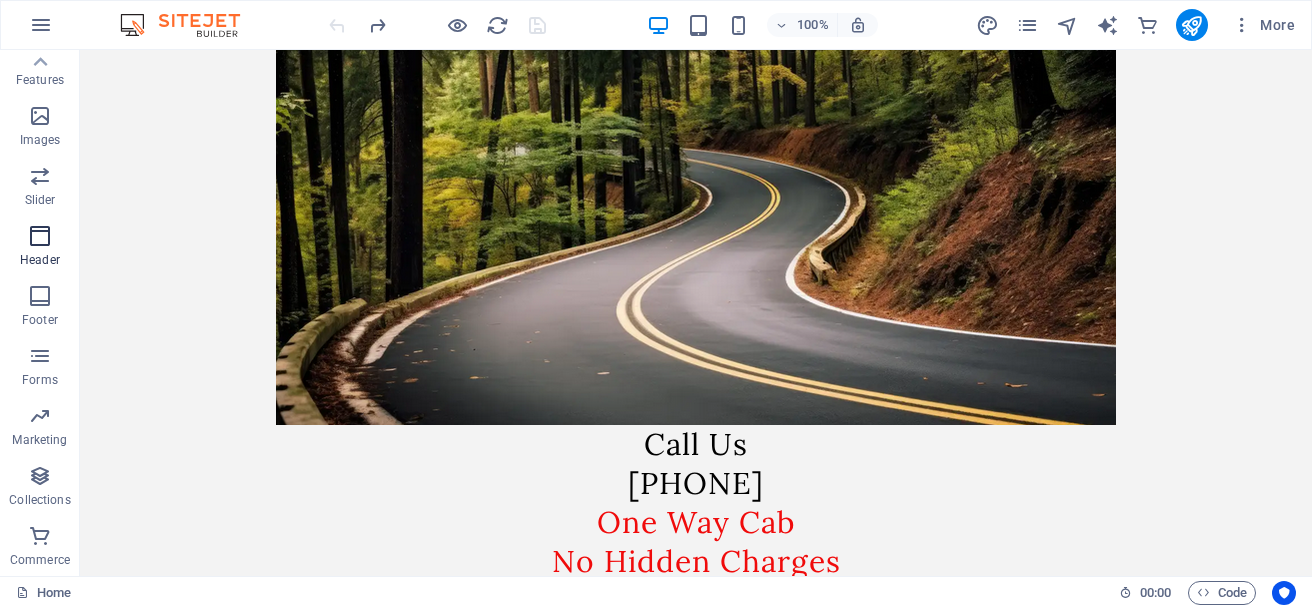 scroll, scrollTop: 0, scrollLeft: 0, axis: both 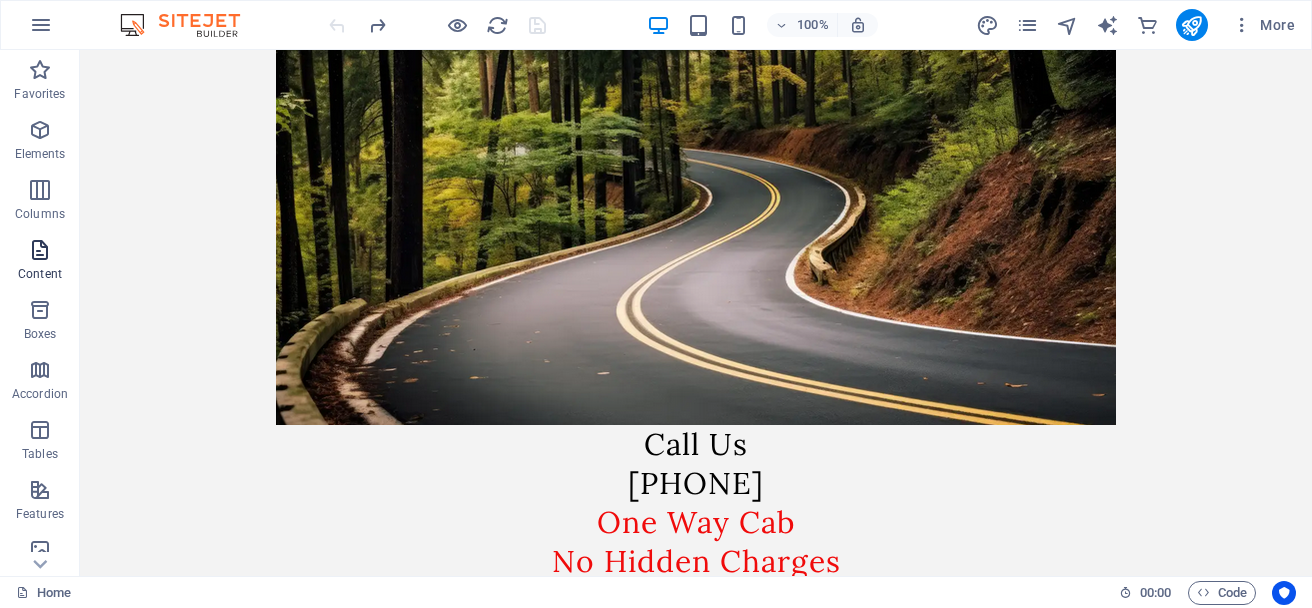 click at bounding box center [40, 250] 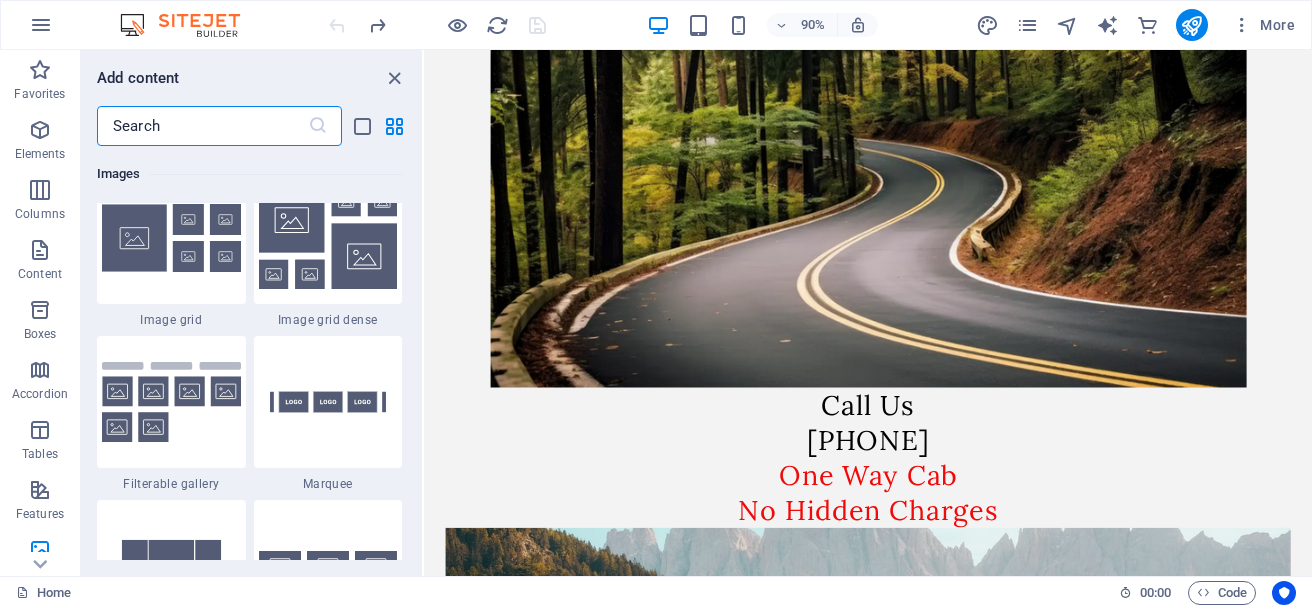 scroll, scrollTop: 10899, scrollLeft: 0, axis: vertical 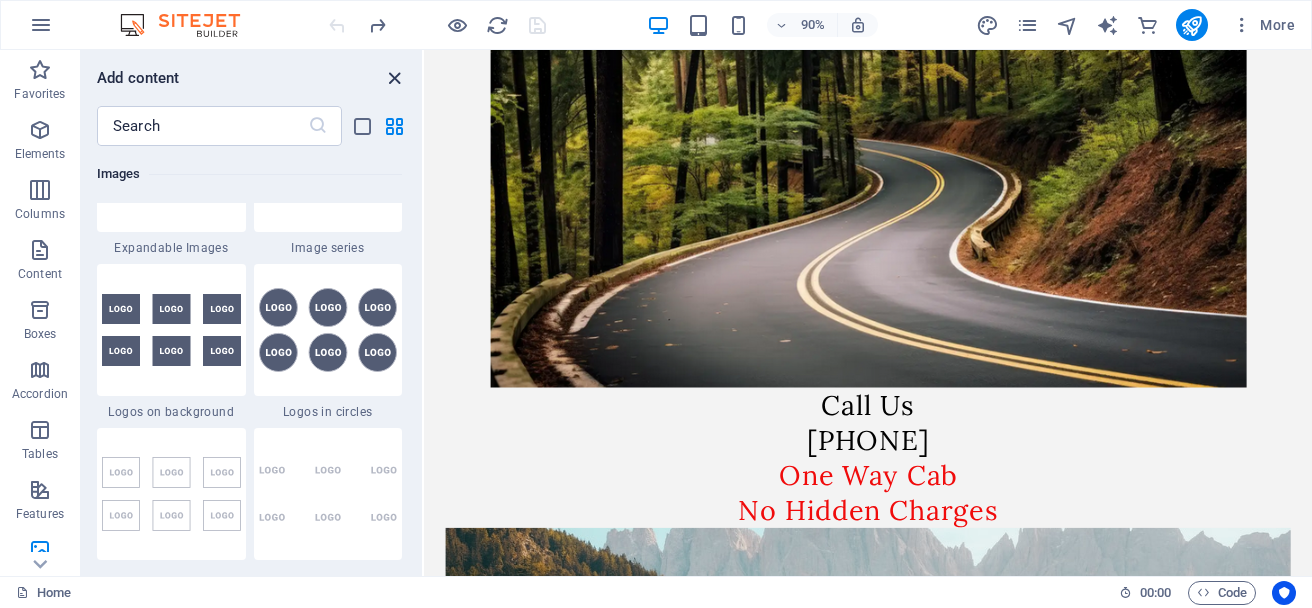 click at bounding box center [394, 78] 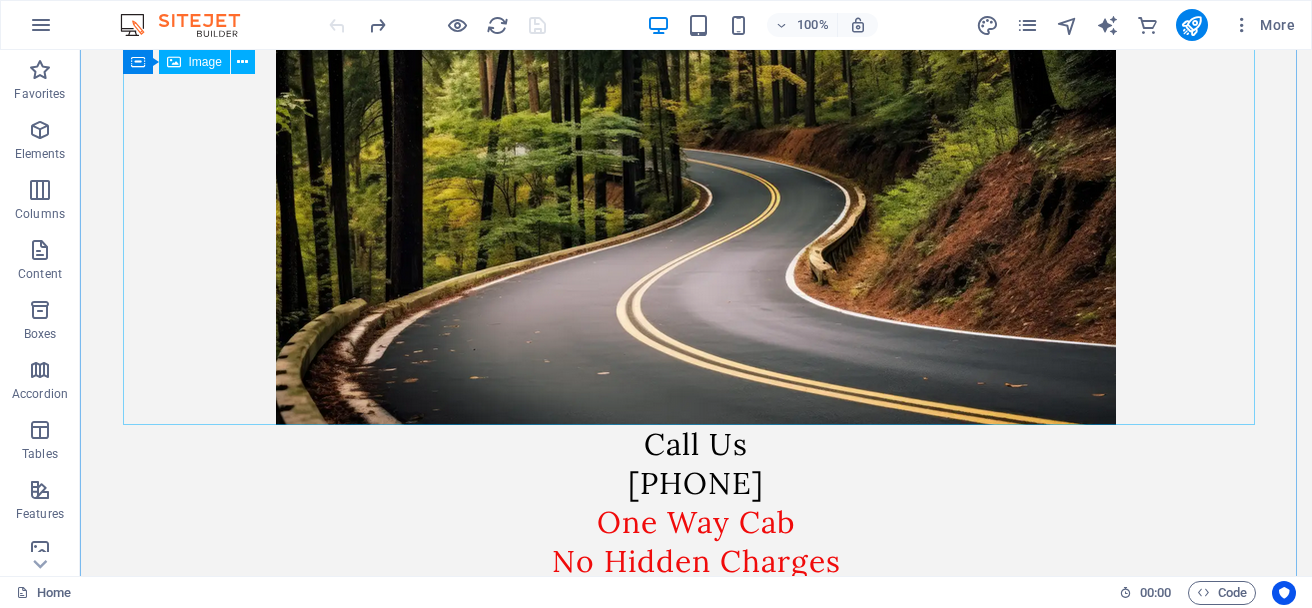 scroll, scrollTop: 0, scrollLeft: 0, axis: both 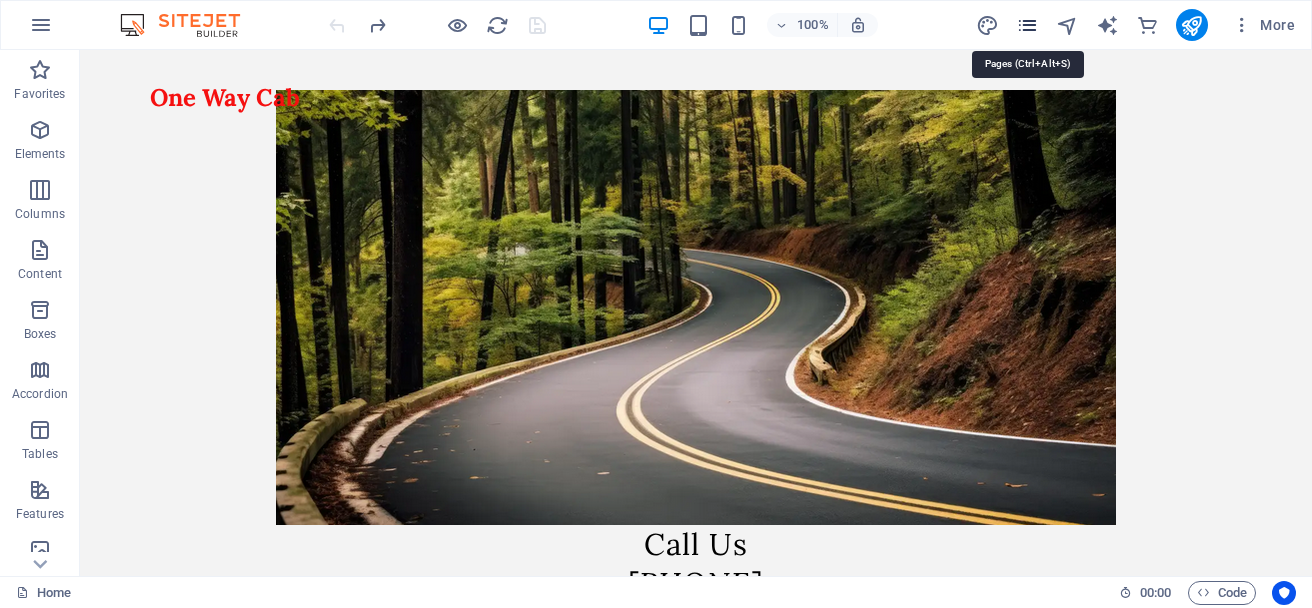 click at bounding box center (1027, 25) 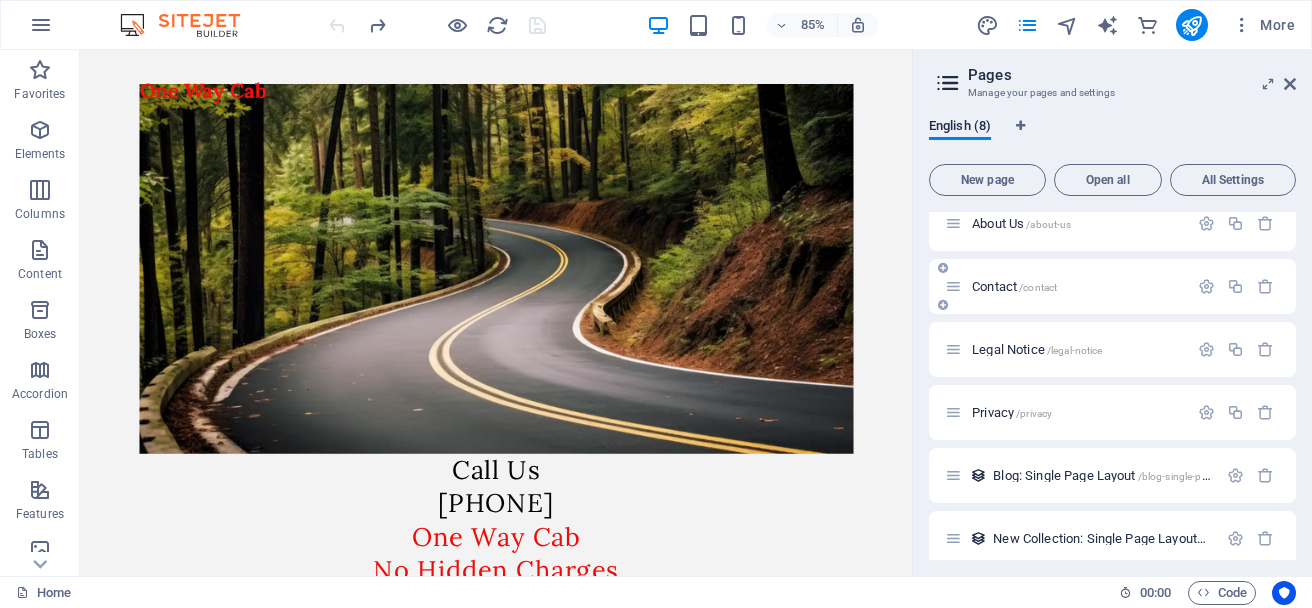scroll, scrollTop: 156, scrollLeft: 0, axis: vertical 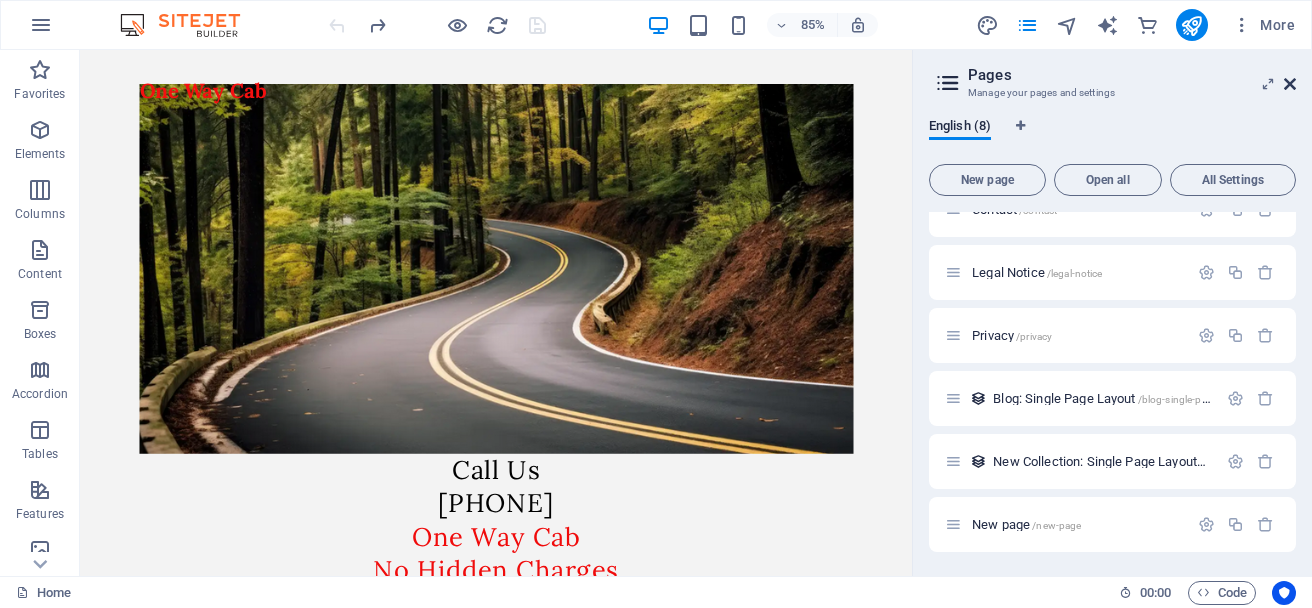 click at bounding box center [1290, 84] 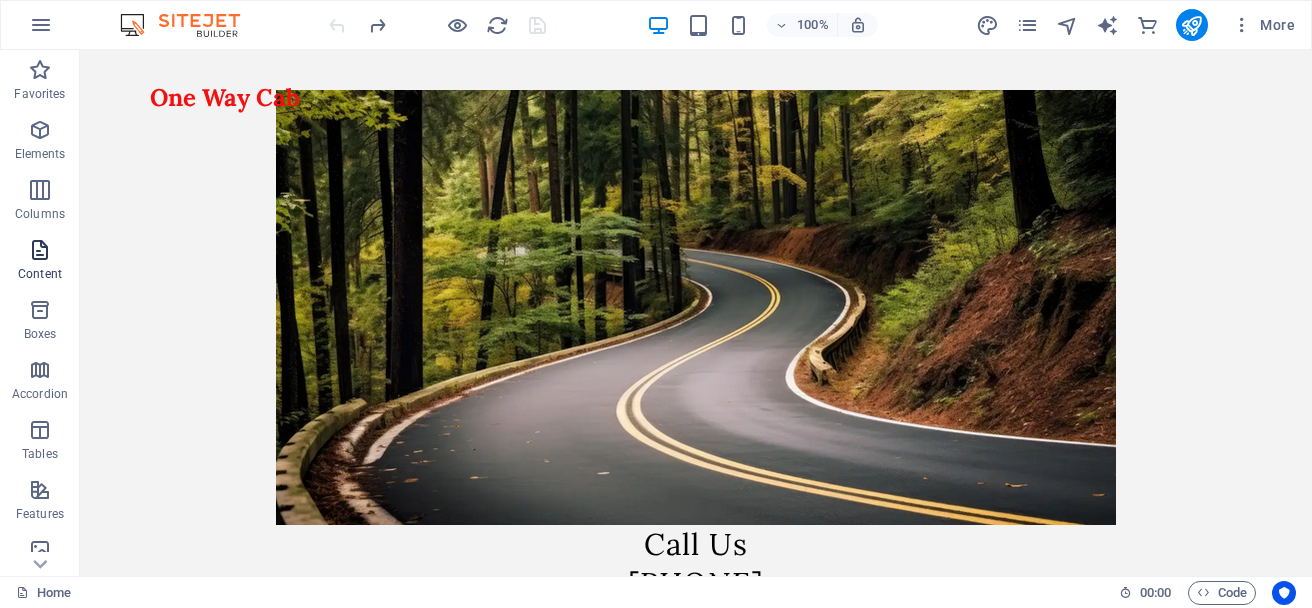 scroll, scrollTop: 100, scrollLeft: 0, axis: vertical 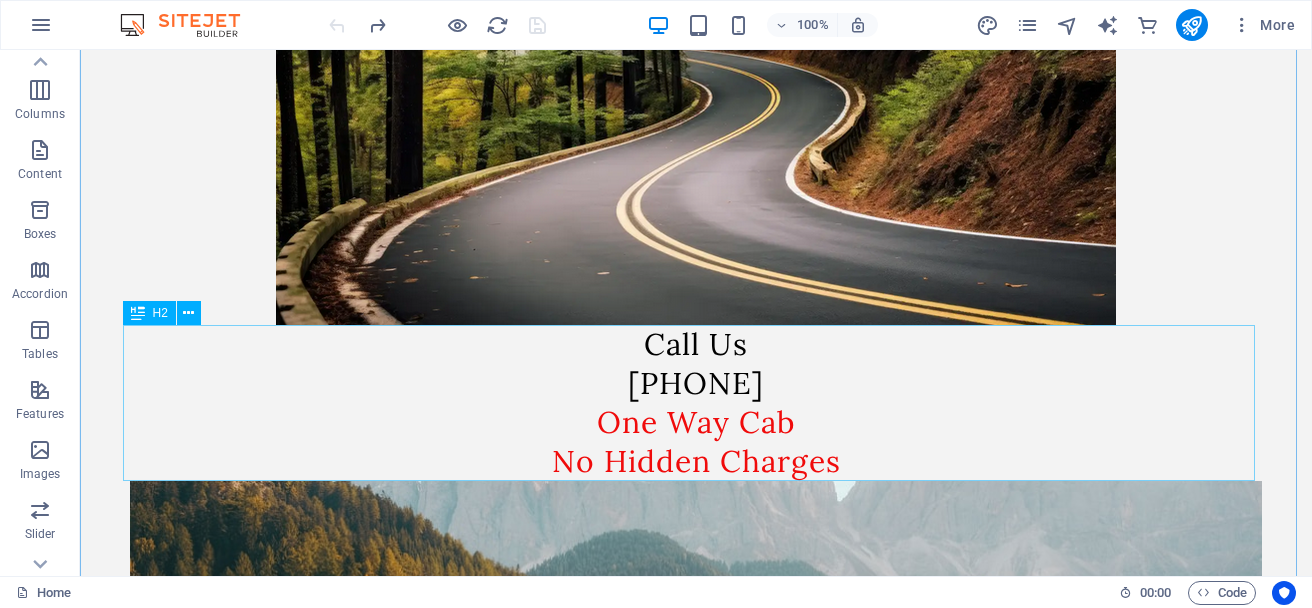 click on "Call Us [PHONE] One Way Cab No Hidden Charges" at bounding box center [696, 403] 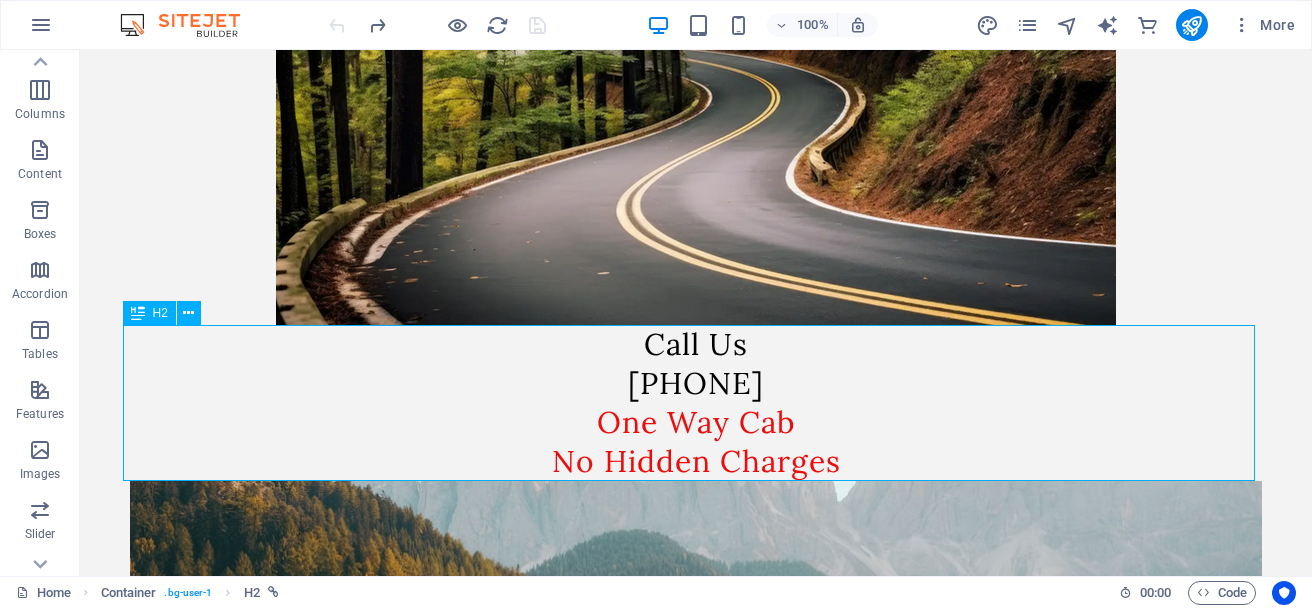 click on "Call Us [PHONE] One Way Cab No Hidden Charges" at bounding box center [696, 403] 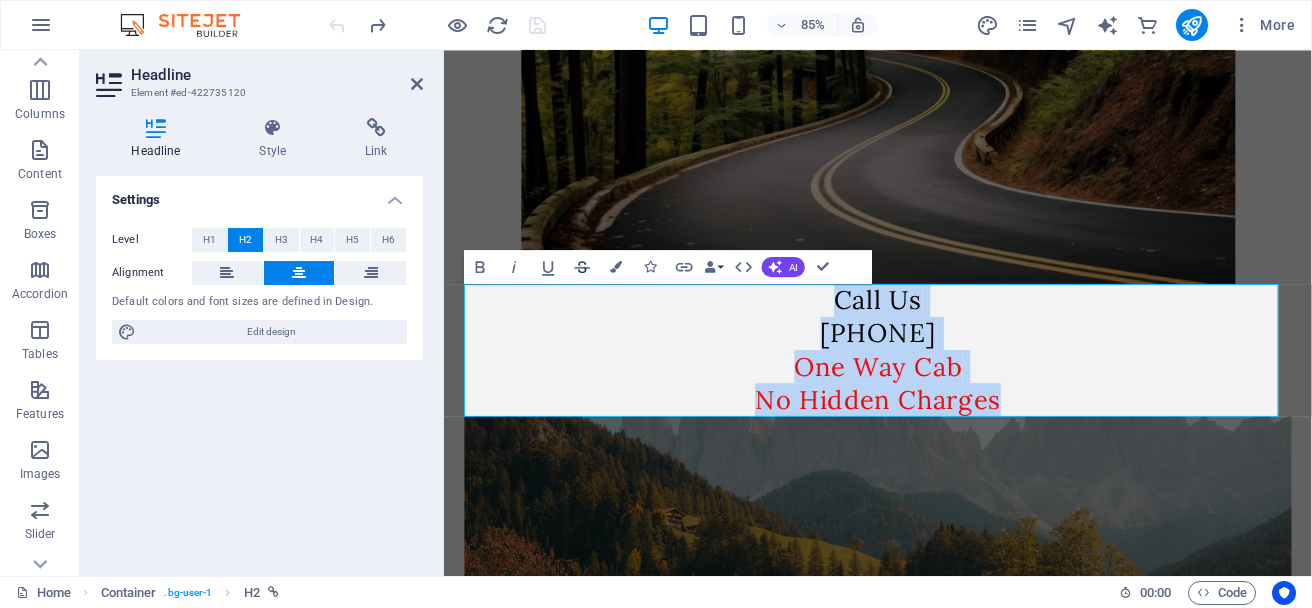 click 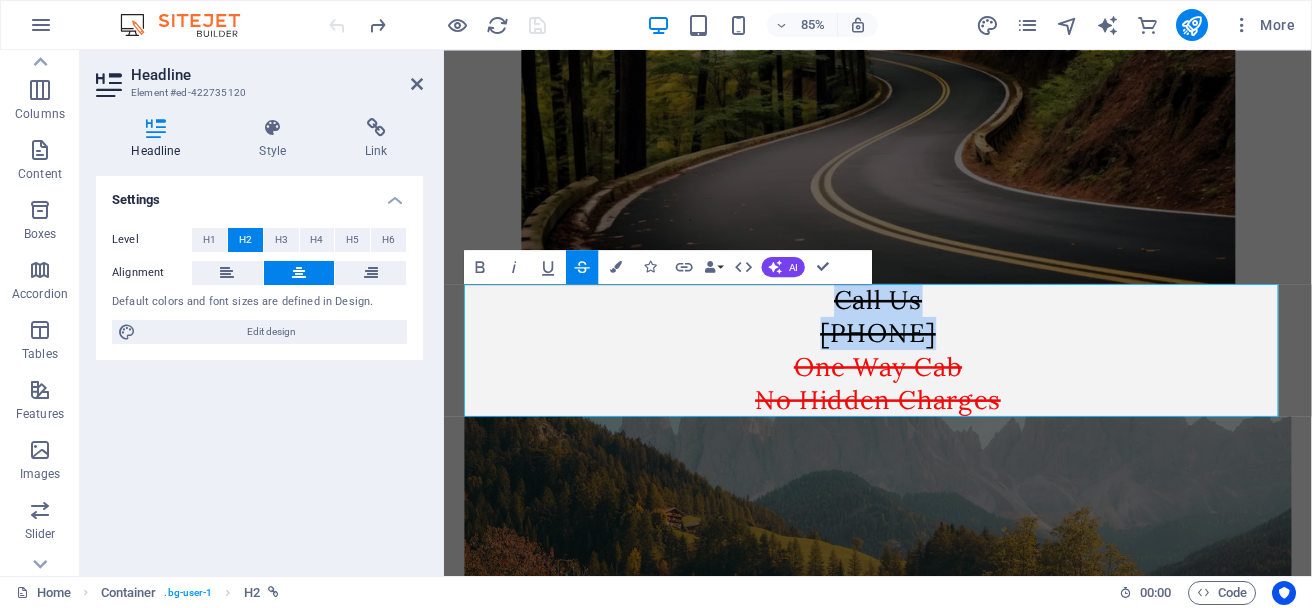 click 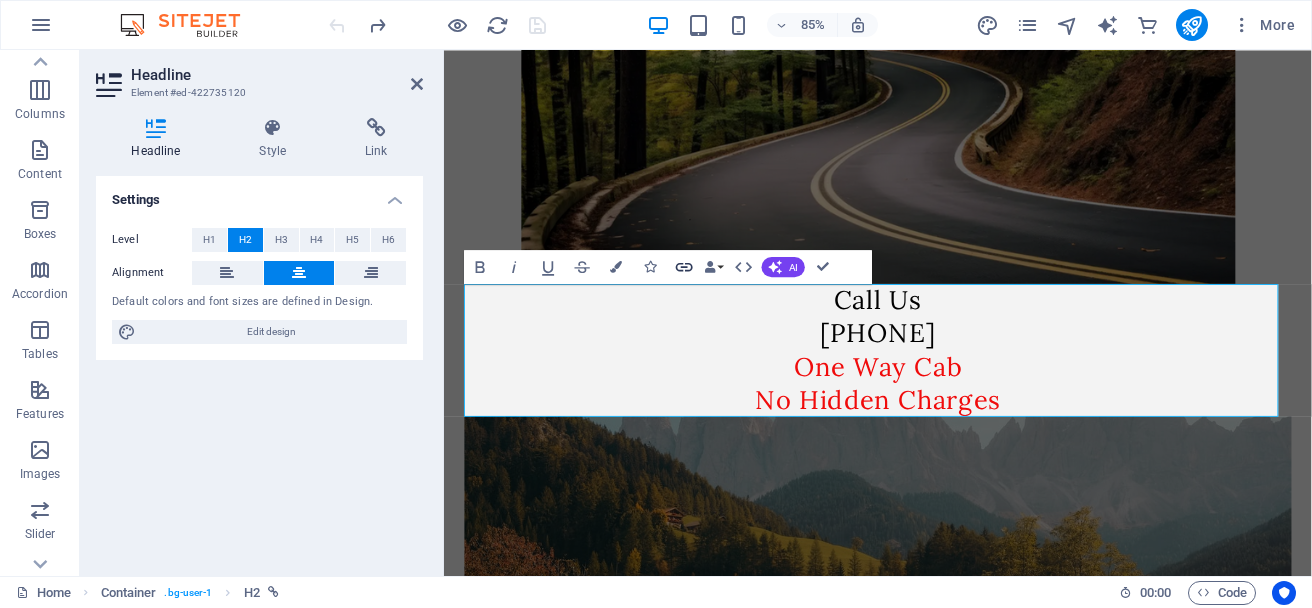 click 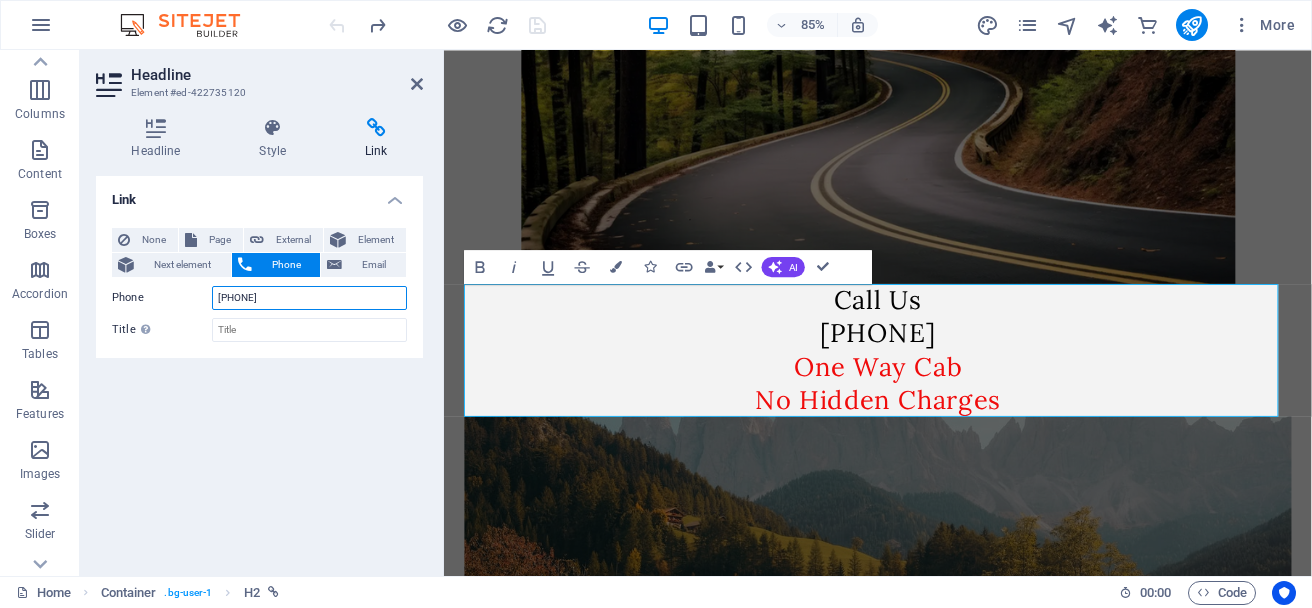 click on "+919571798757" at bounding box center (309, 298) 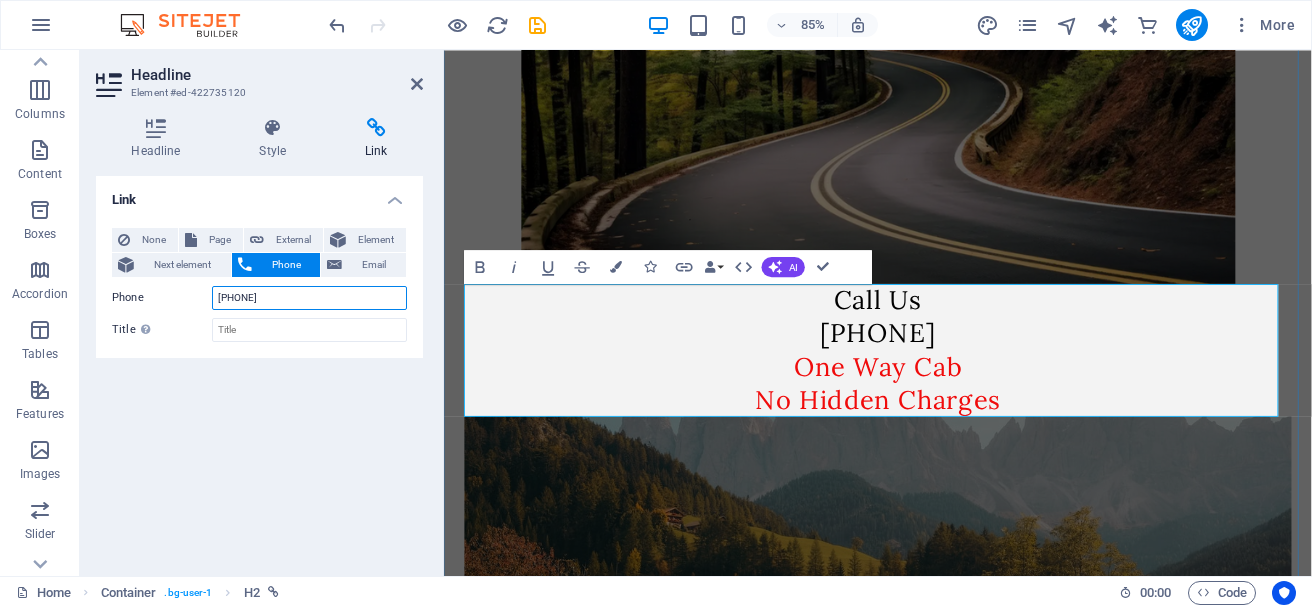 type on "+[COUNTRYCODE][PHONE]" 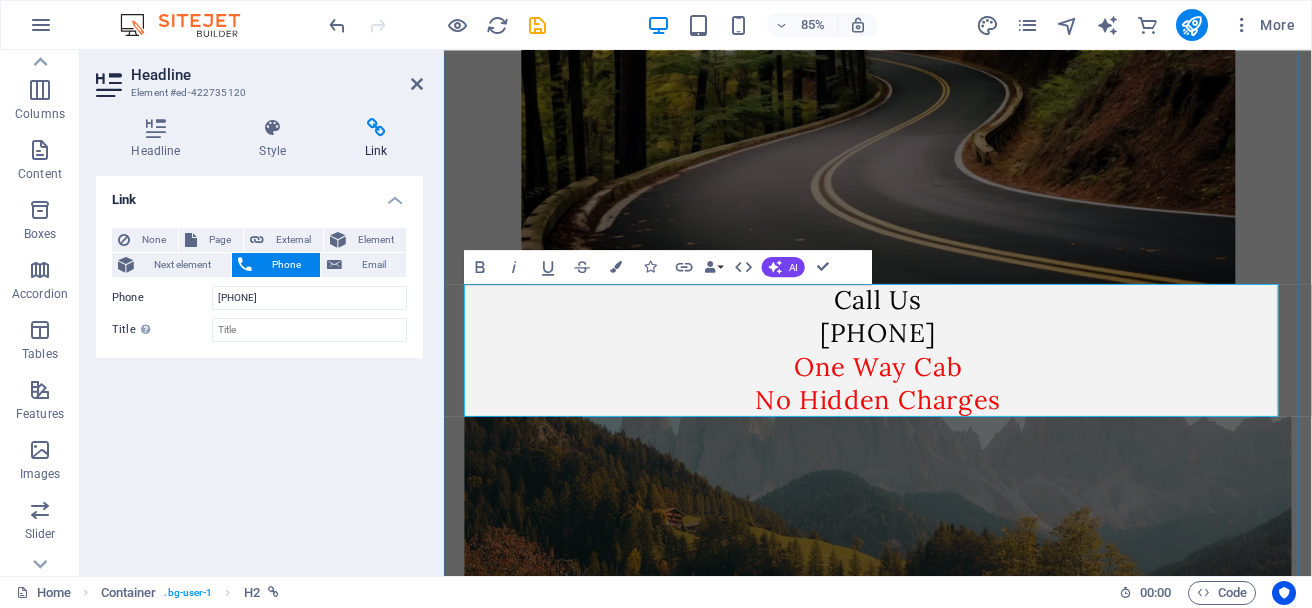 click on "Call Us 7023568757 One Way Cab No Hidden Charges" at bounding box center [954, 403] 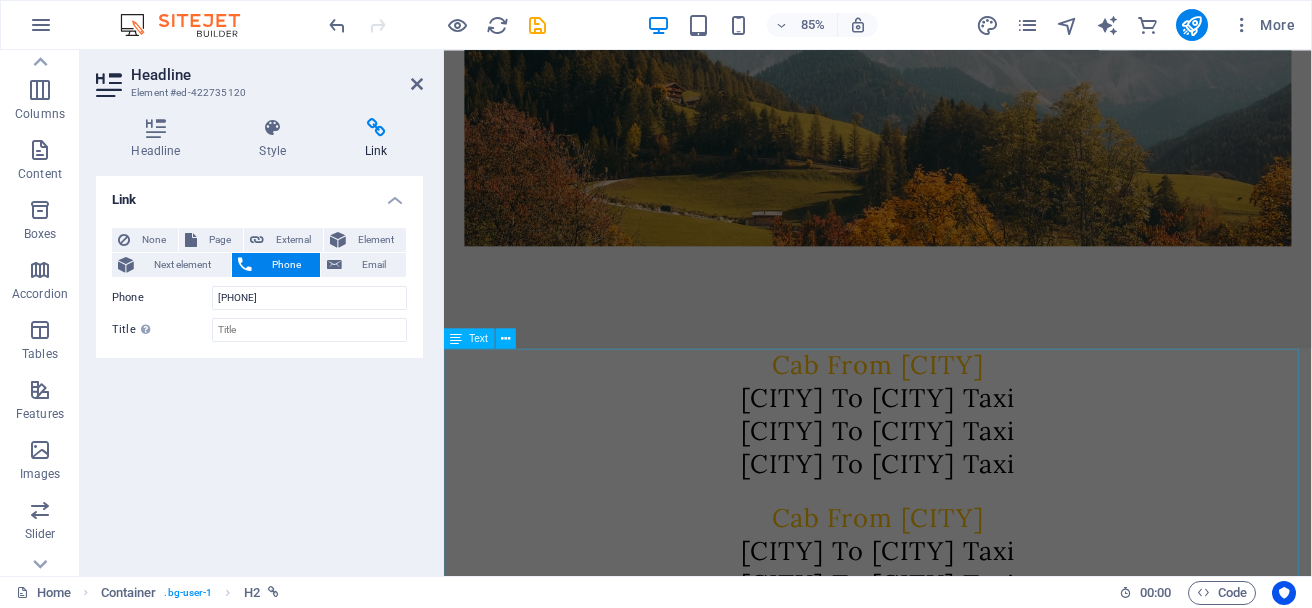 scroll, scrollTop: 800, scrollLeft: 0, axis: vertical 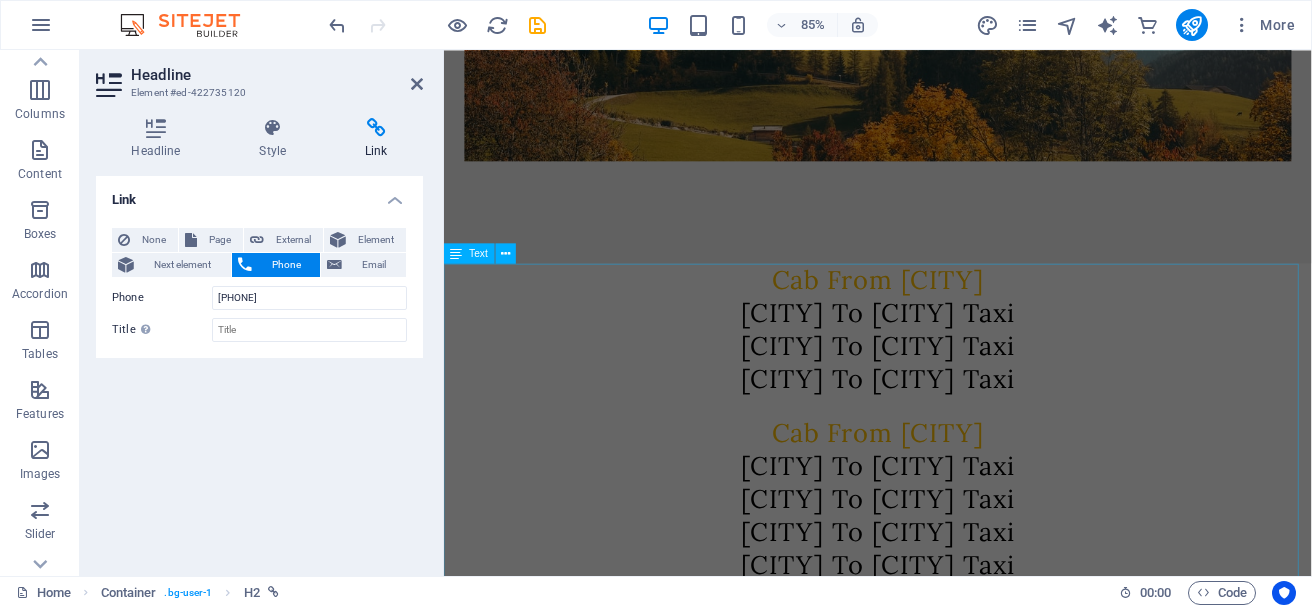 click on "Cab From Jodhpur Jodhpur To Udaipur Taxi Jodhpur To Jaisalmer Taxi Jodhpur To Jaipur Taxi Cab From Udaipur Udaipur To Jaipur Taxi Udaipur To Jodhpur Taxi Udaipur To Kota Taxi Udaipur To Ahmedabad Taxi Cab From Kota Kota To Jaipur Taxi Kota To Udaipur Taxi Kota To Ajmer Taxi Kota To Delhi Taxi Cab From Jaipur Jaipur To Jodhpur Taxi Jaipur To Udaipur Taxi Jaipur To Ajmer Taxi Jaipur To Delhi Taxi Jaipur To Kota Taxi We Provides All Types Of Cars" at bounding box center (954, 739) 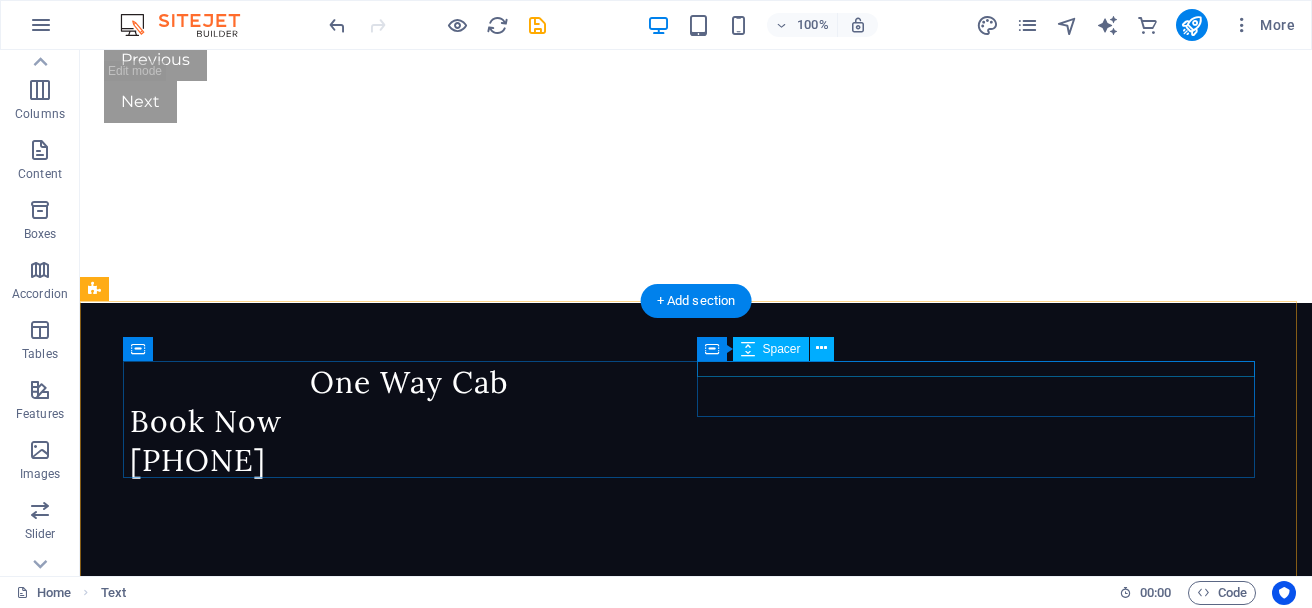 scroll, scrollTop: 3735, scrollLeft: 0, axis: vertical 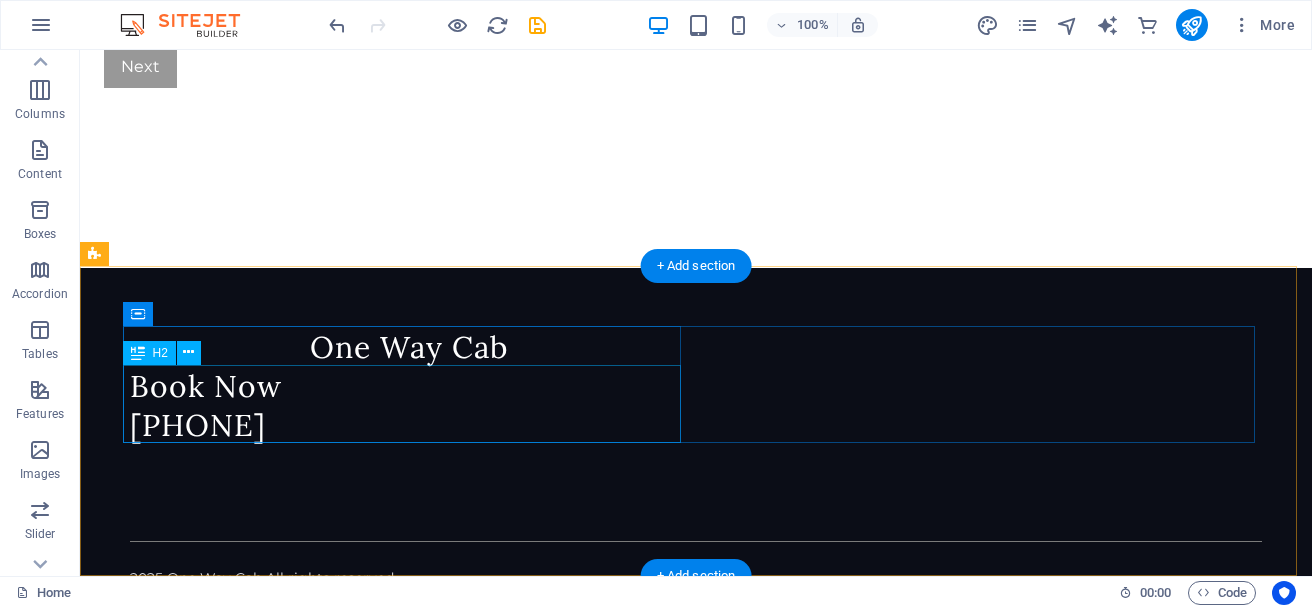 click on "Book Now +917023568757" at bounding box center [409, 406] 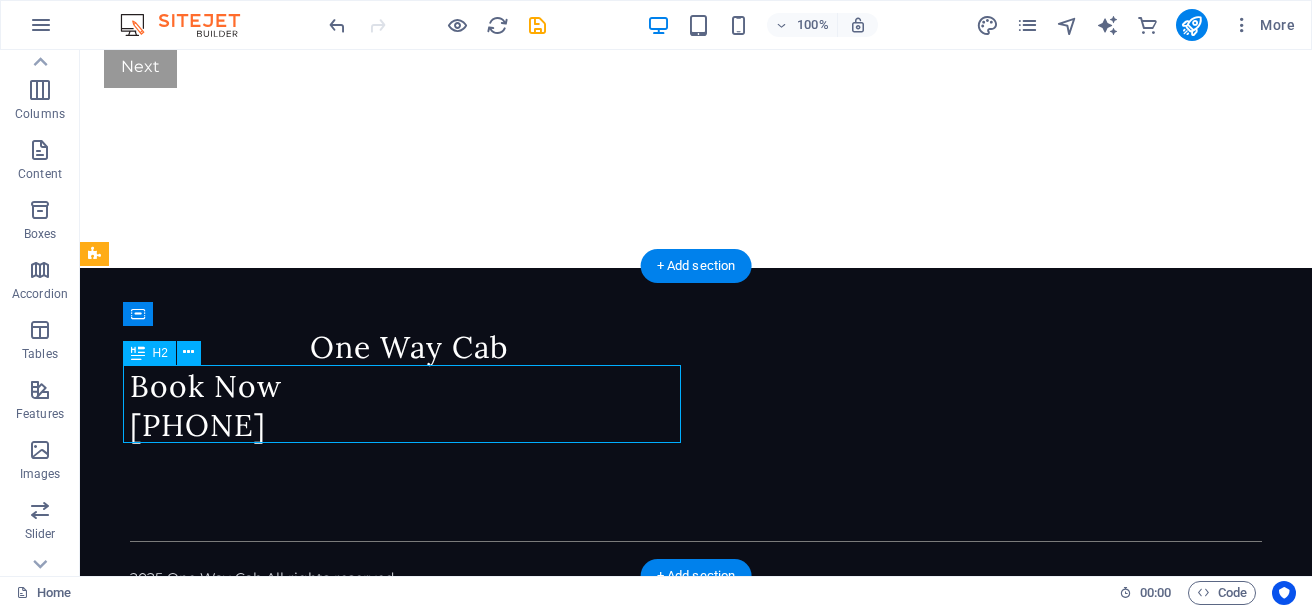 click on "Book Now +917023568757" at bounding box center (409, 406) 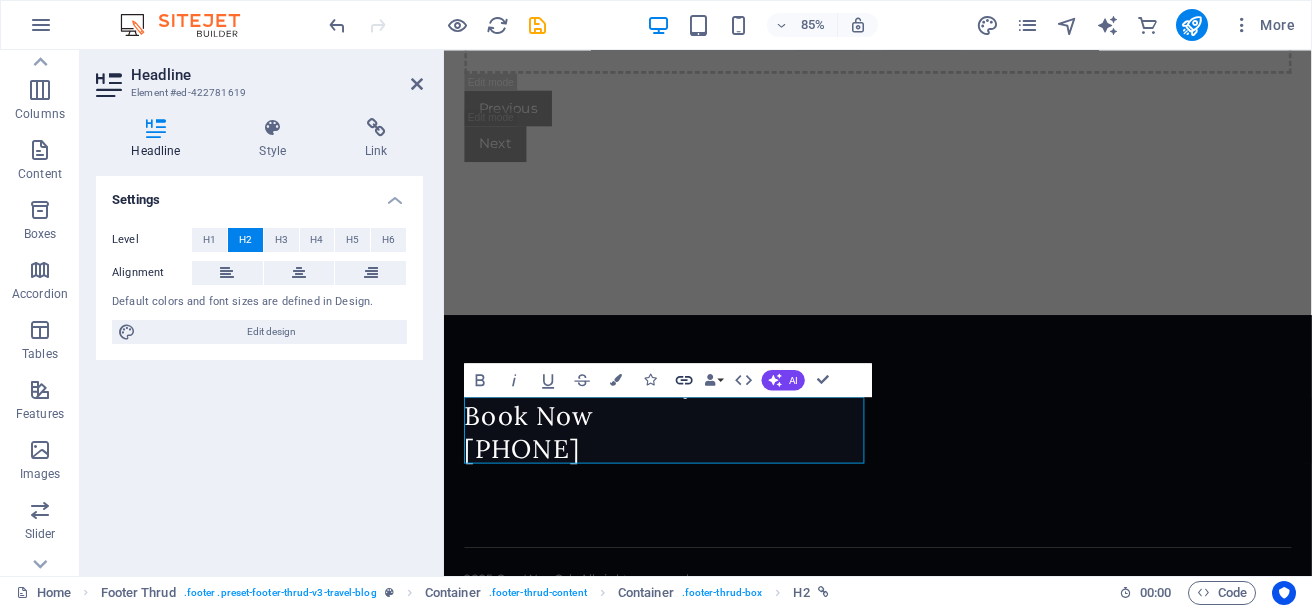click 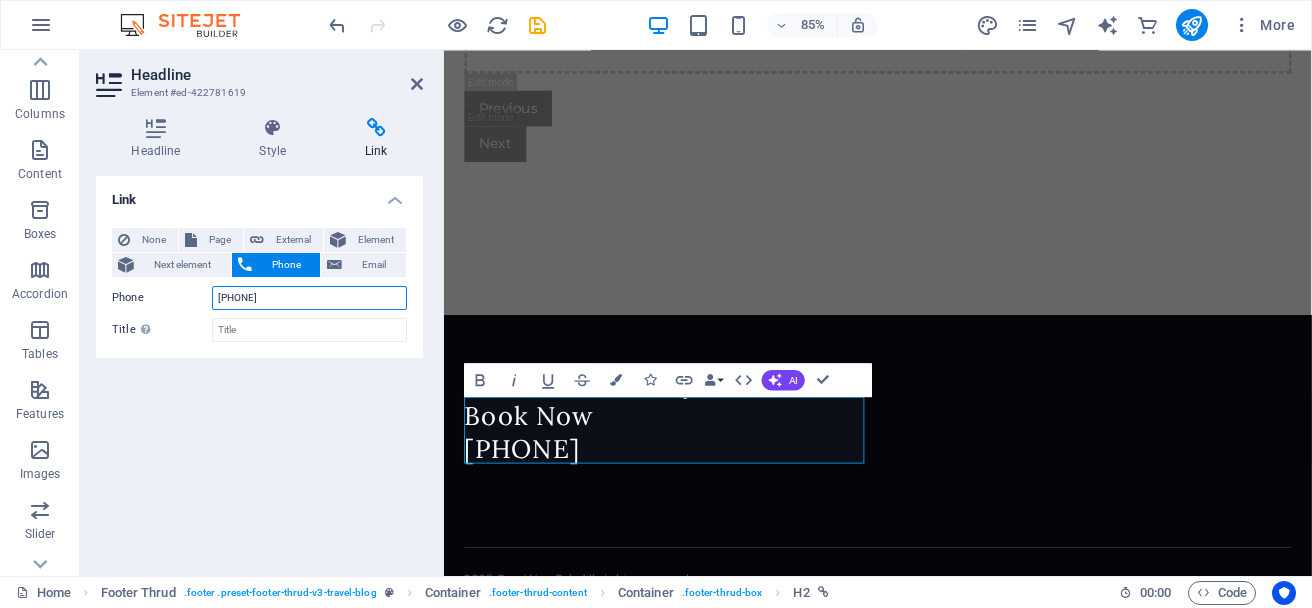 click on "+919571798757" at bounding box center [309, 298] 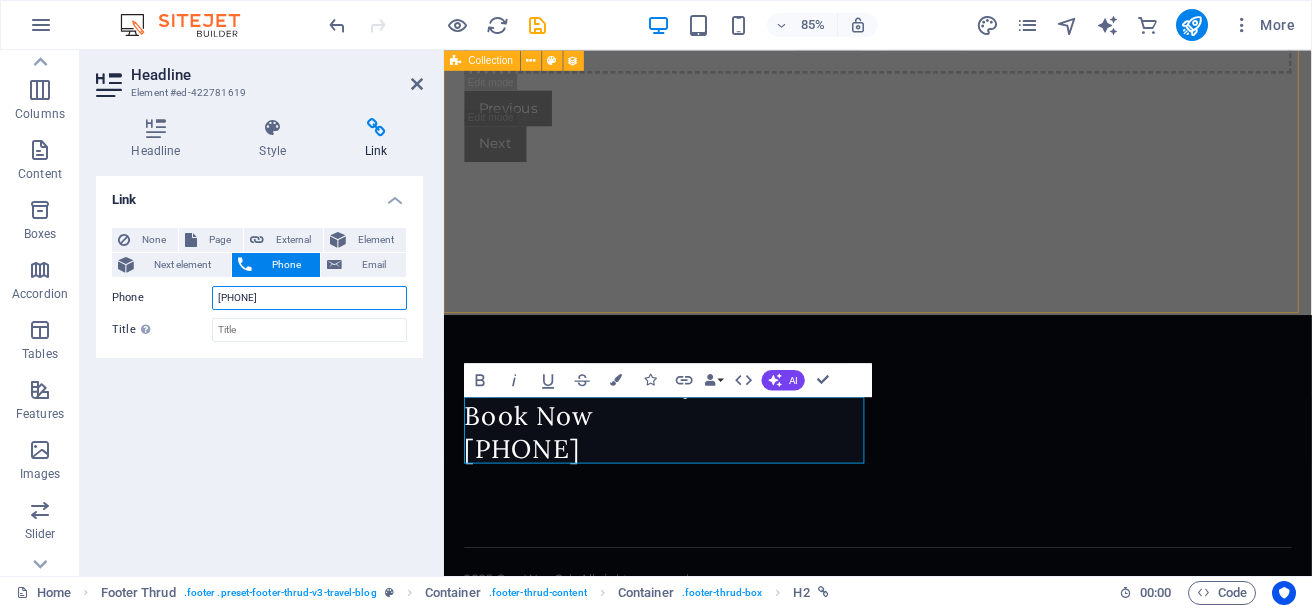 type on "[PHONE]" 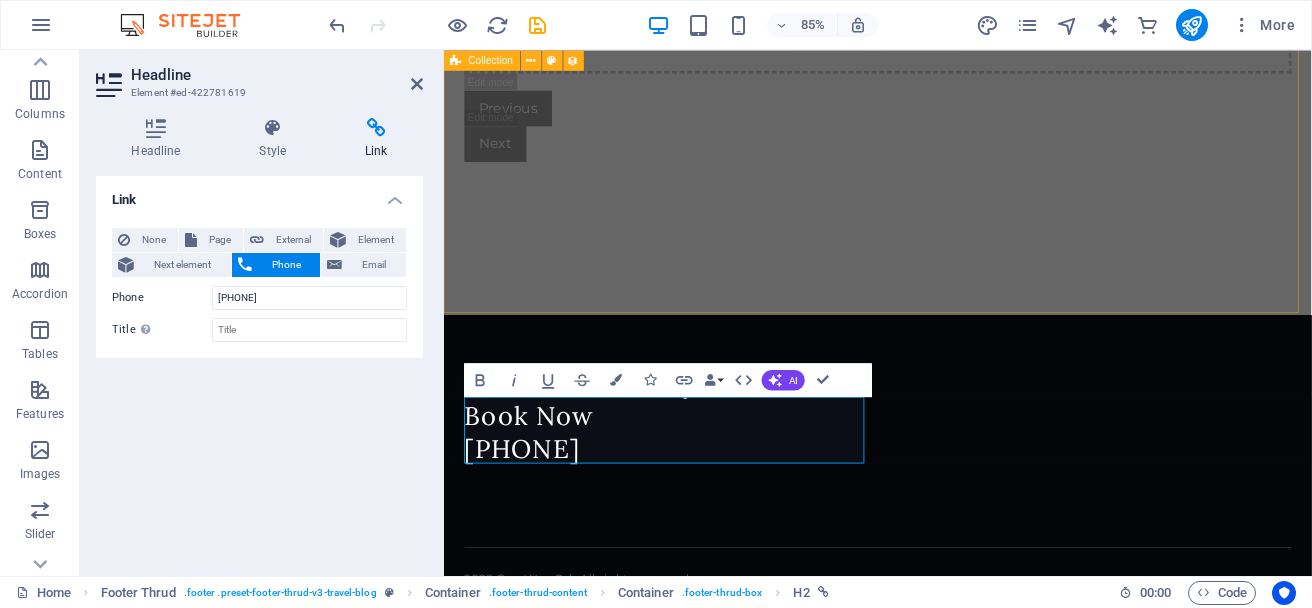 click on "Add elements and assign them to collection fields or  Add elements  Paste clipboard Add elements and assign them to collection fields or  Add elements  Paste clipboard  Previous Next" at bounding box center (954, 57) 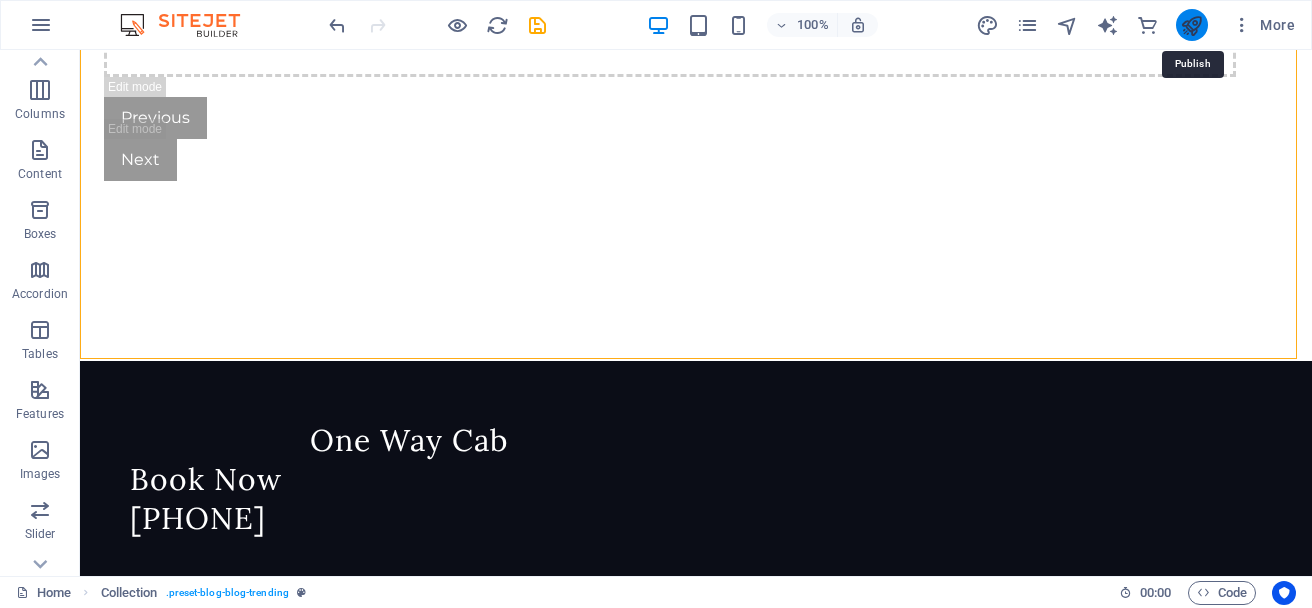 click at bounding box center [1191, 25] 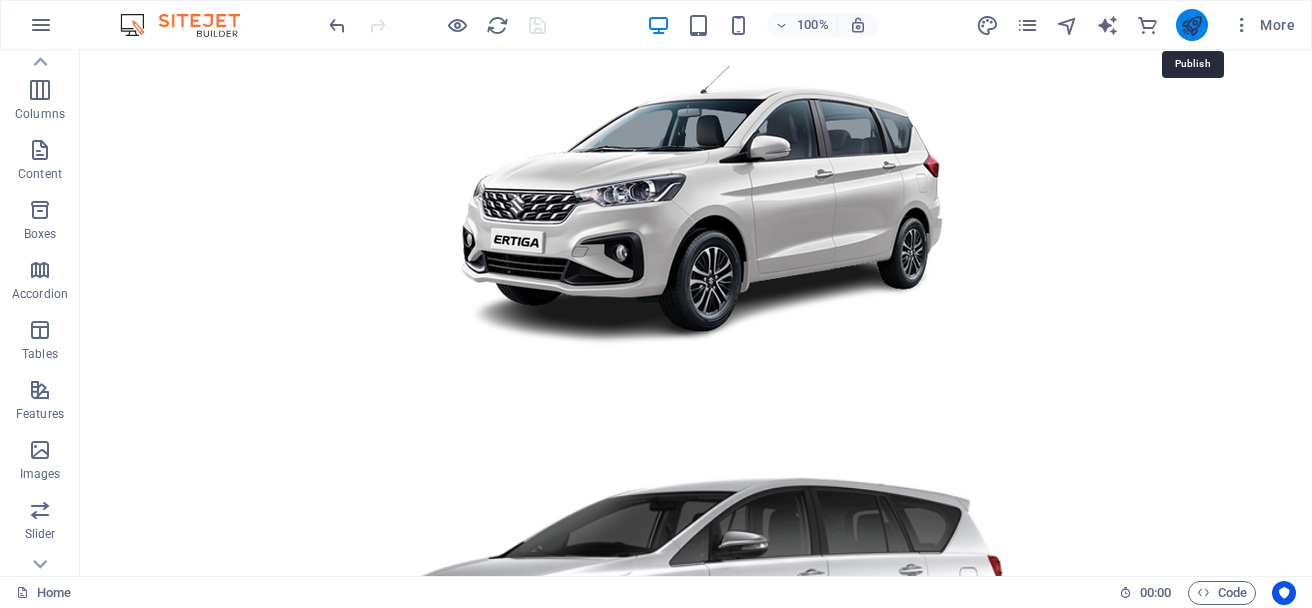 scroll, scrollTop: 2142, scrollLeft: 0, axis: vertical 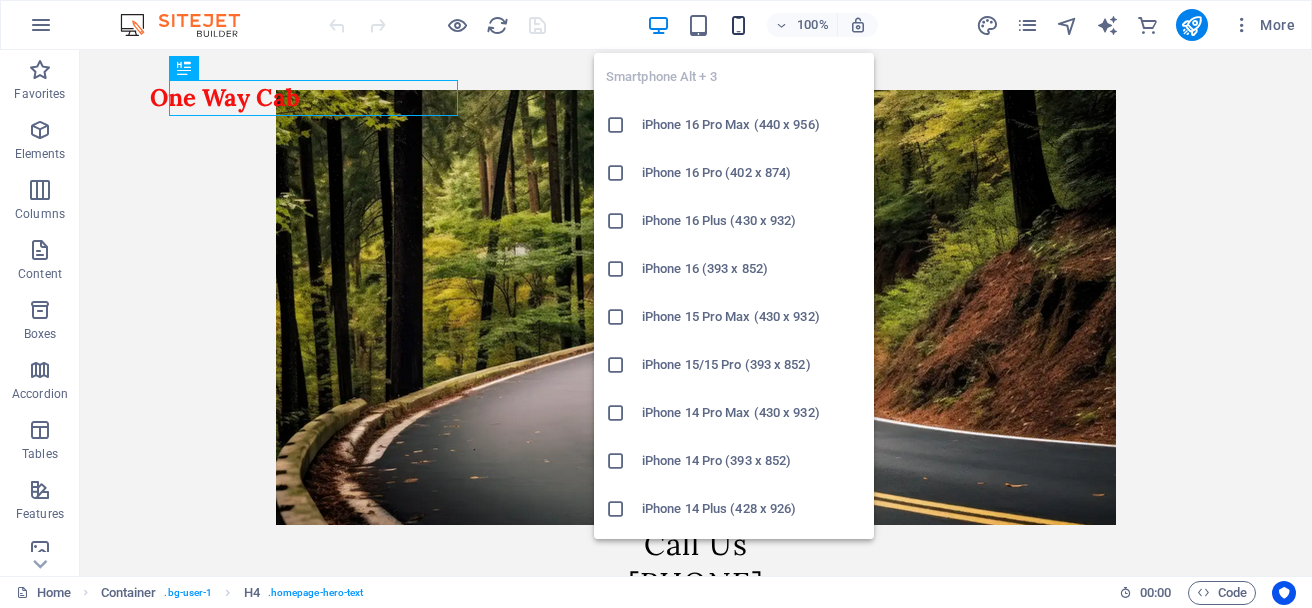 click at bounding box center (738, 25) 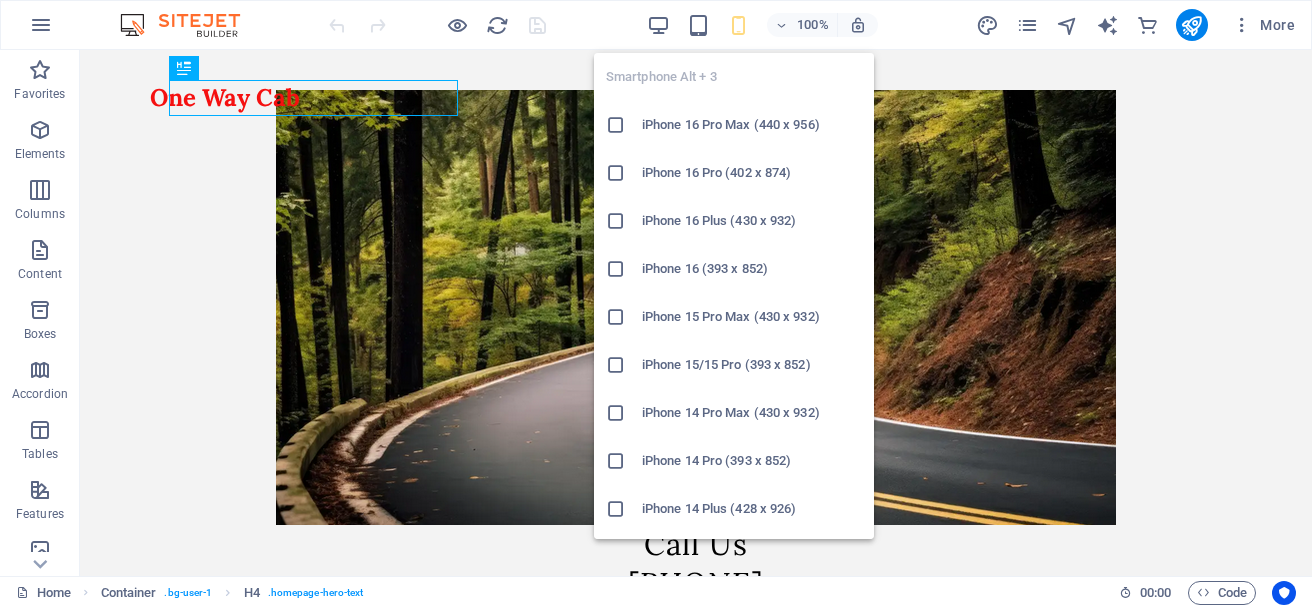 click at bounding box center (738, 25) 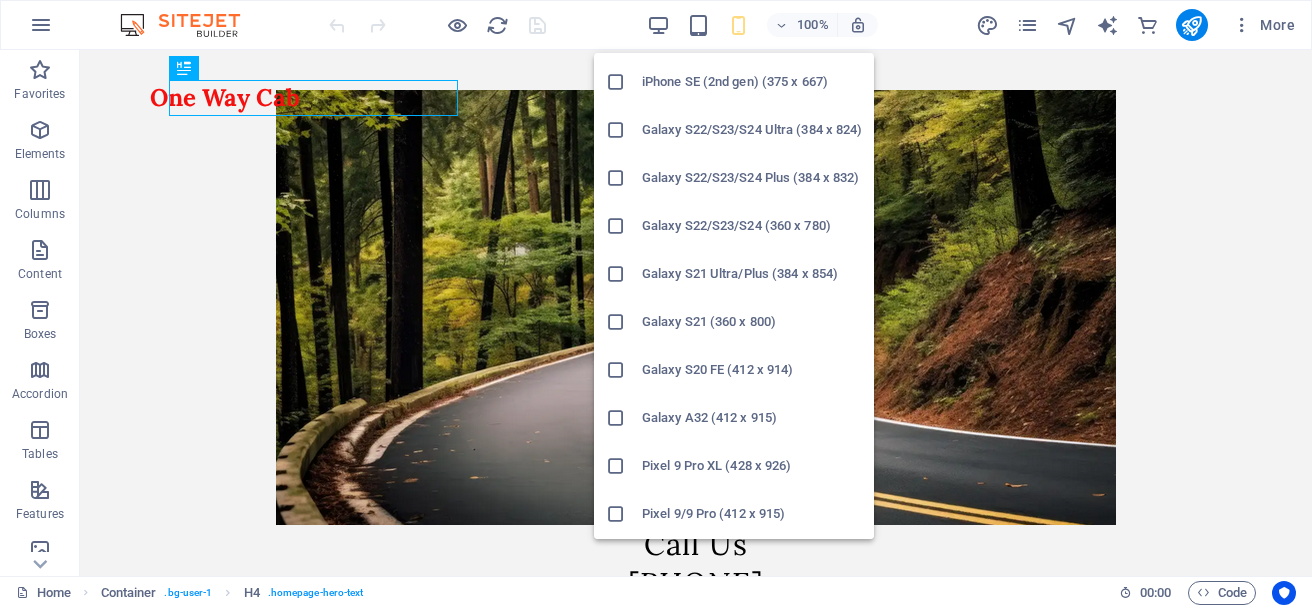 scroll, scrollTop: 800, scrollLeft: 0, axis: vertical 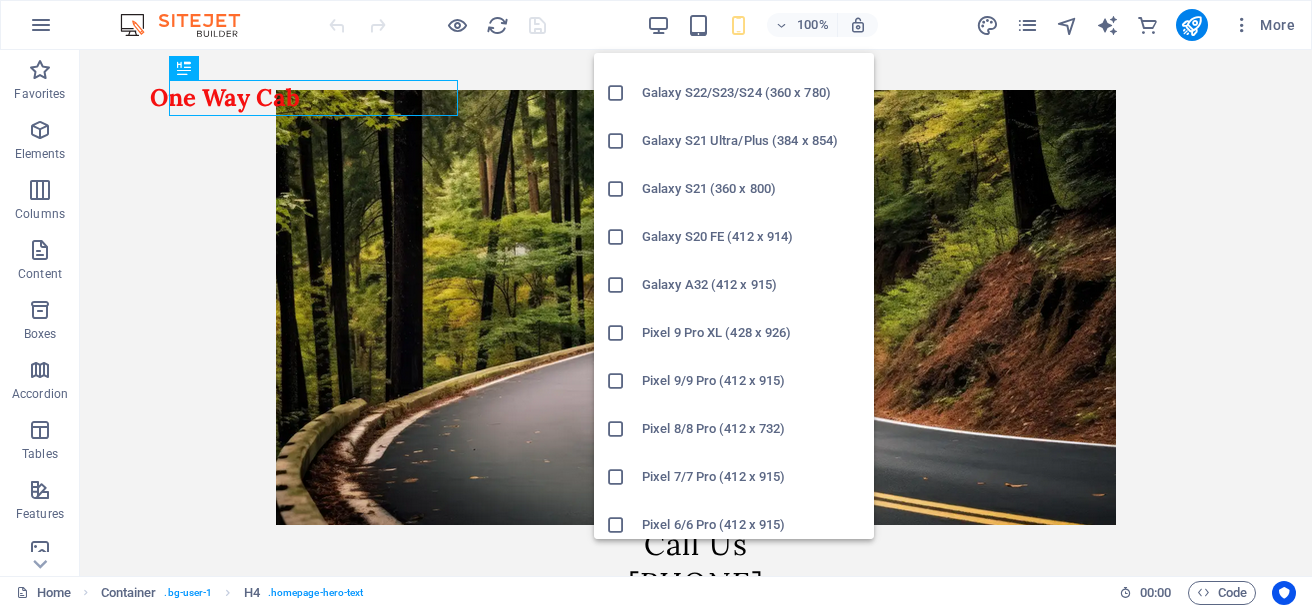 click on "Galaxy A32 (412 x 915)" at bounding box center [752, 285] 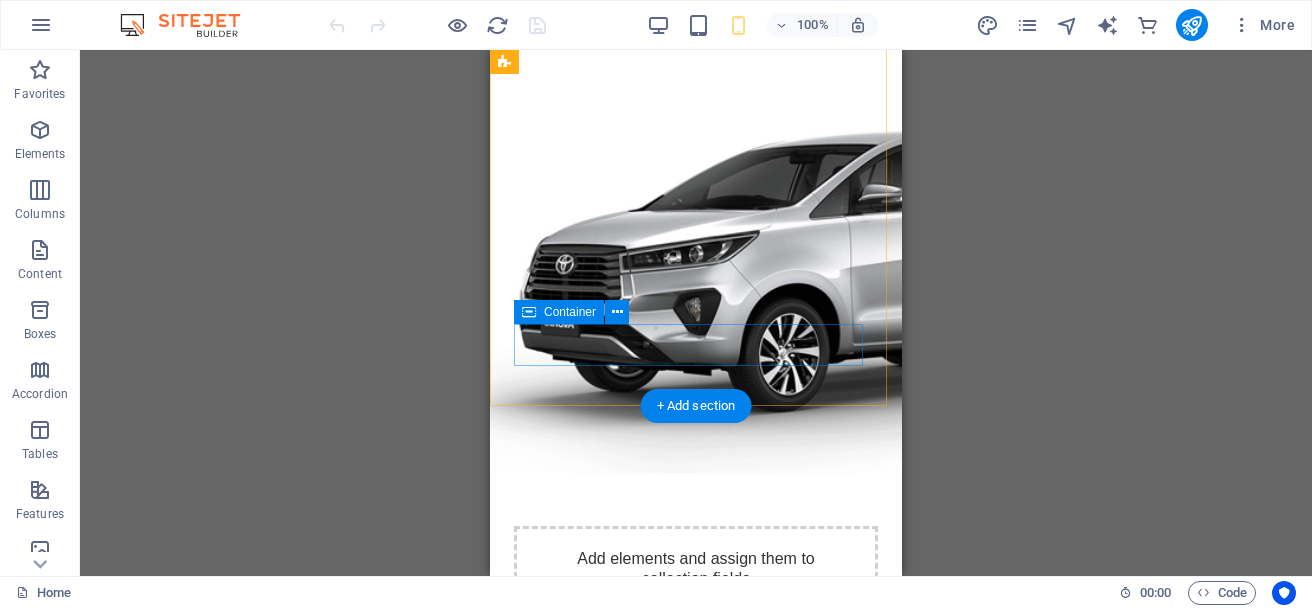 scroll, scrollTop: 2500, scrollLeft: 0, axis: vertical 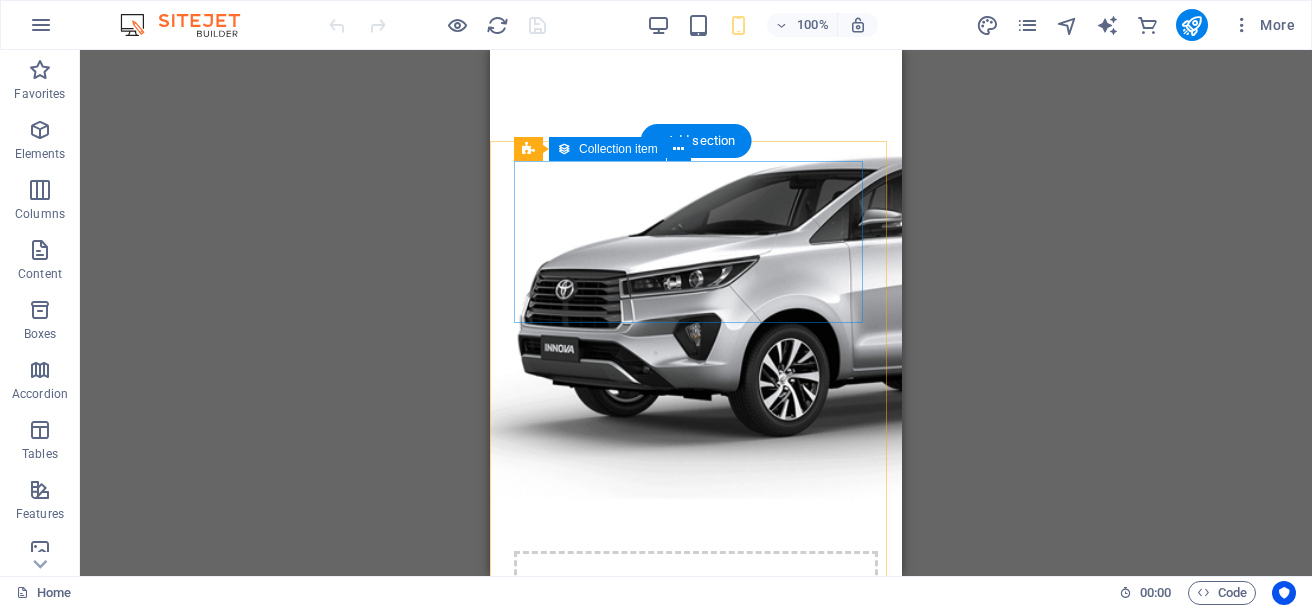 click on "Add elements and assign them to collection fields or  Add elements  Paste clipboard" at bounding box center (696, 632) 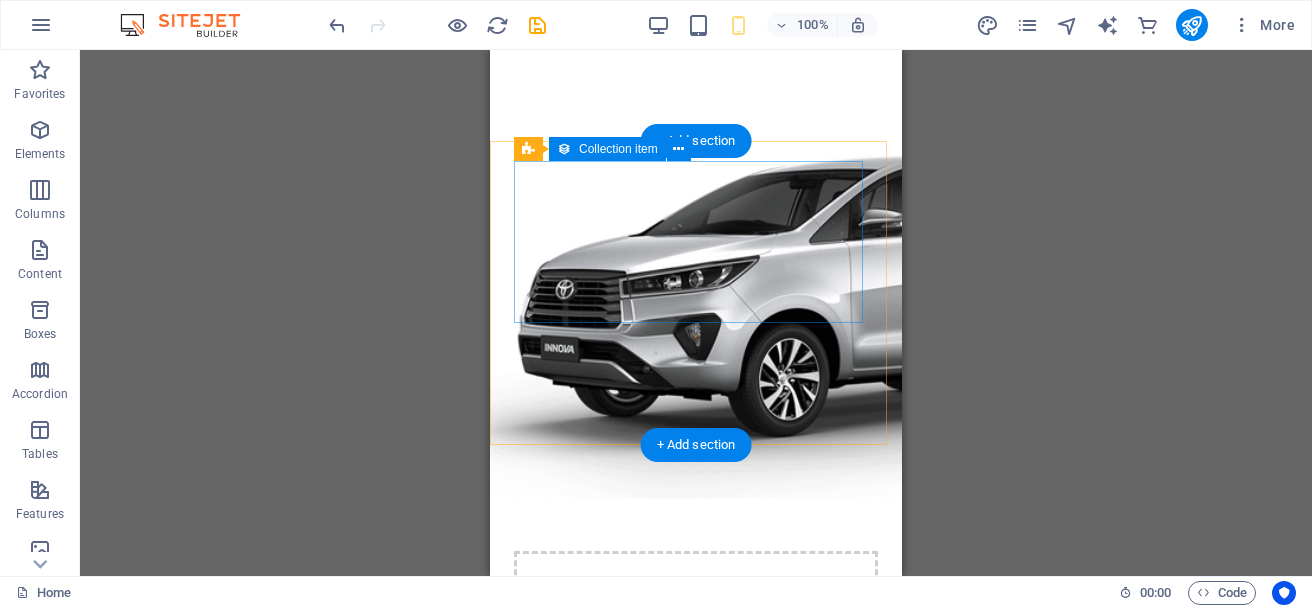 click on "Add elements and assign them to collection fields or  Add elements  Paste clipboard" at bounding box center (696, 632) 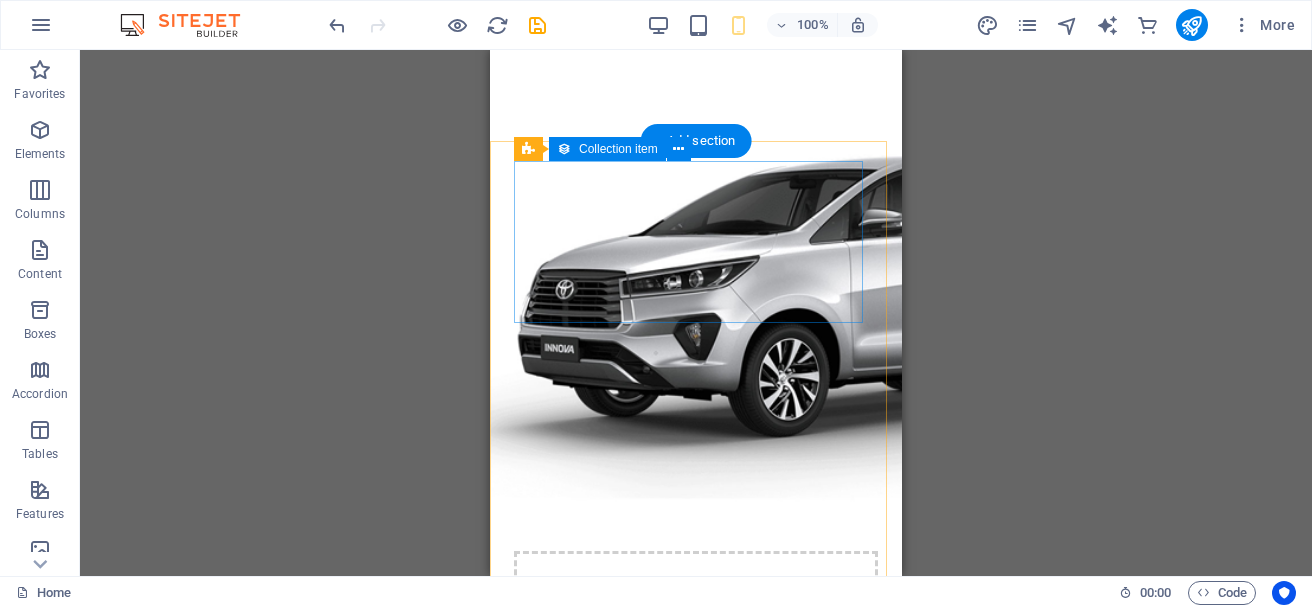 click on "Add elements and assign them to collection fields or  Add elements  Paste clipboard" at bounding box center [696, 632] 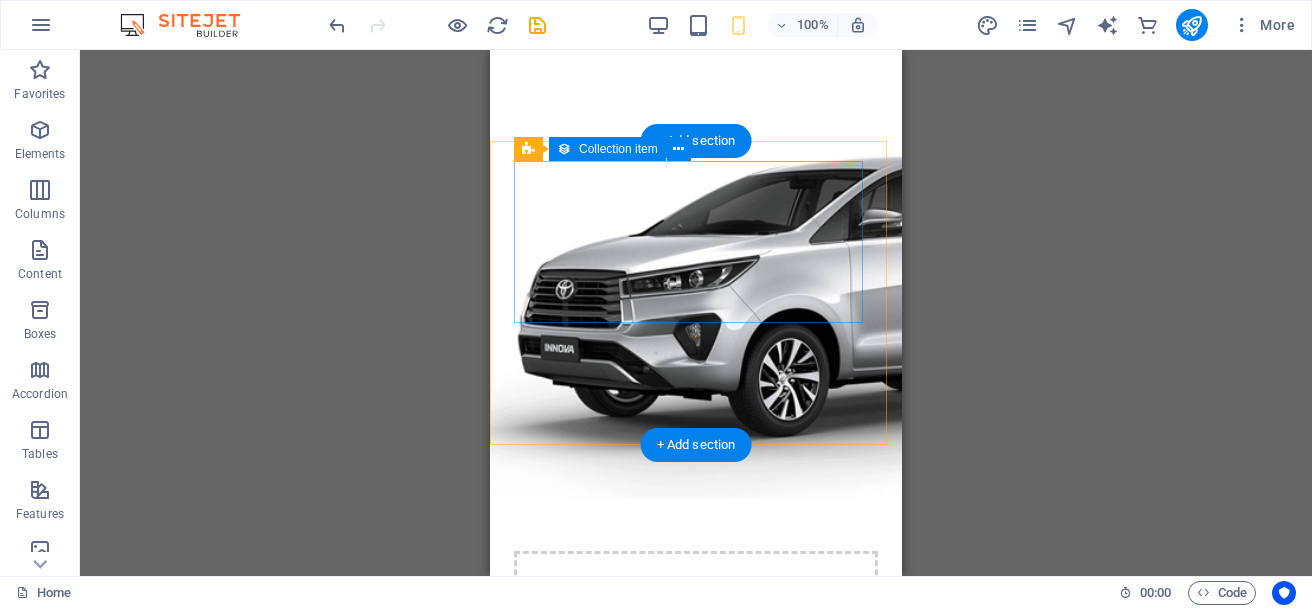 click on "Add elements and assign them to collection fields or  Add elements  Paste clipboard" at bounding box center [696, 632] 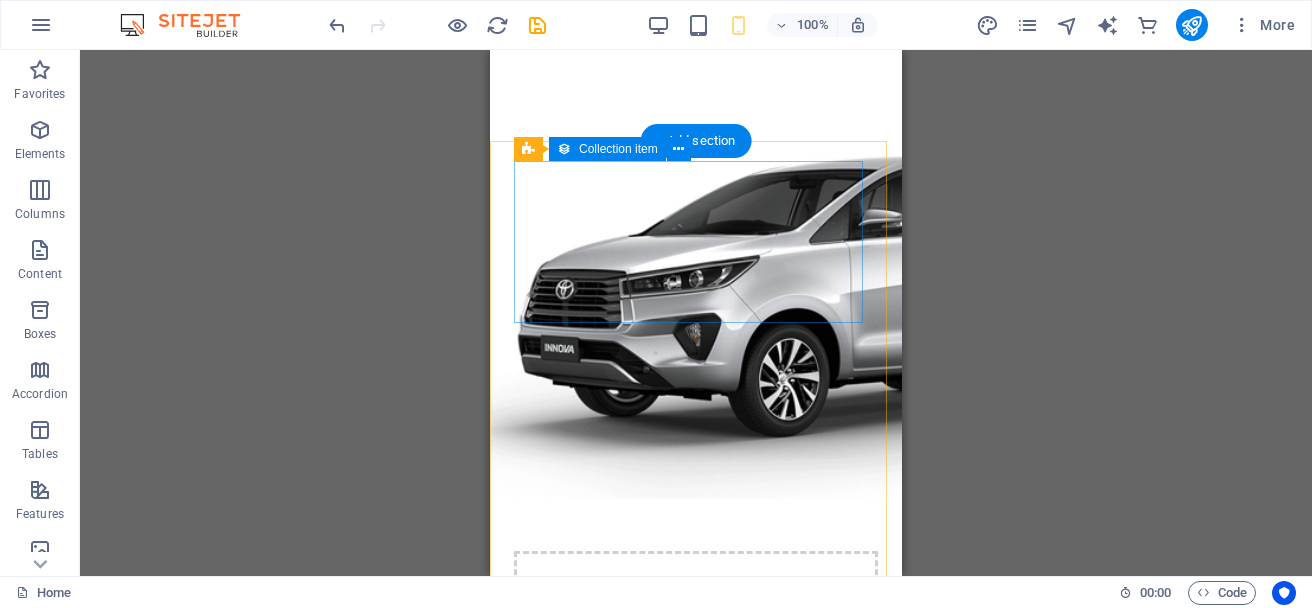 click on "Add elements and assign them to collection fields or  Add elements  Paste clipboard" at bounding box center [696, 632] 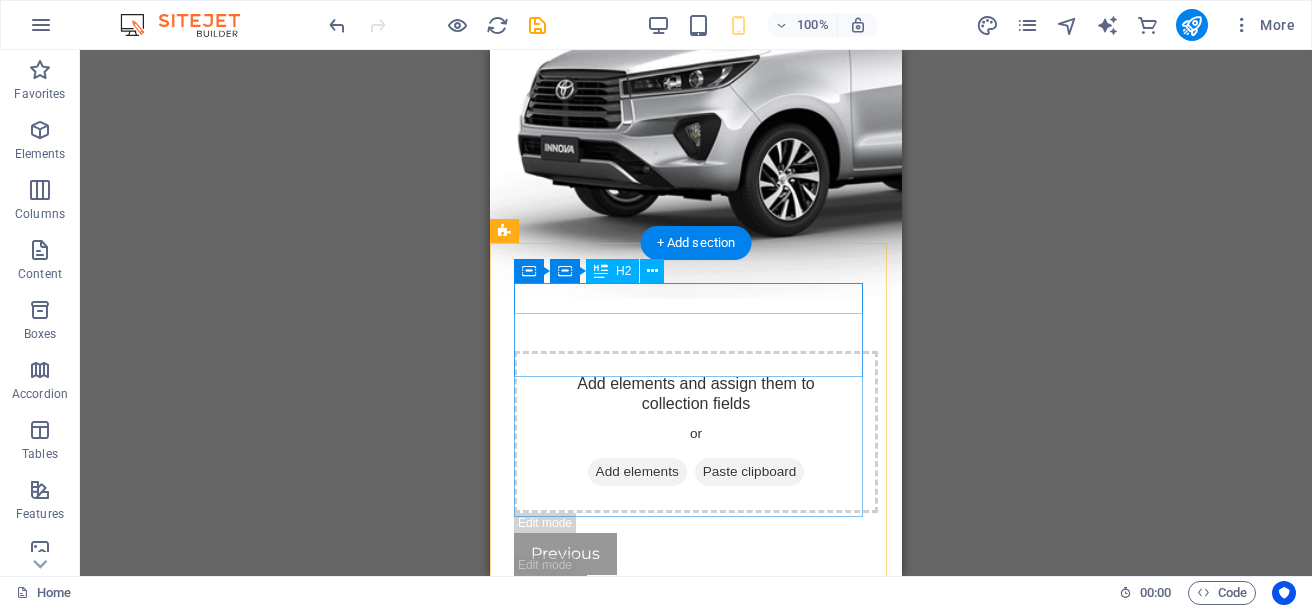 scroll, scrollTop: 2828, scrollLeft: 0, axis: vertical 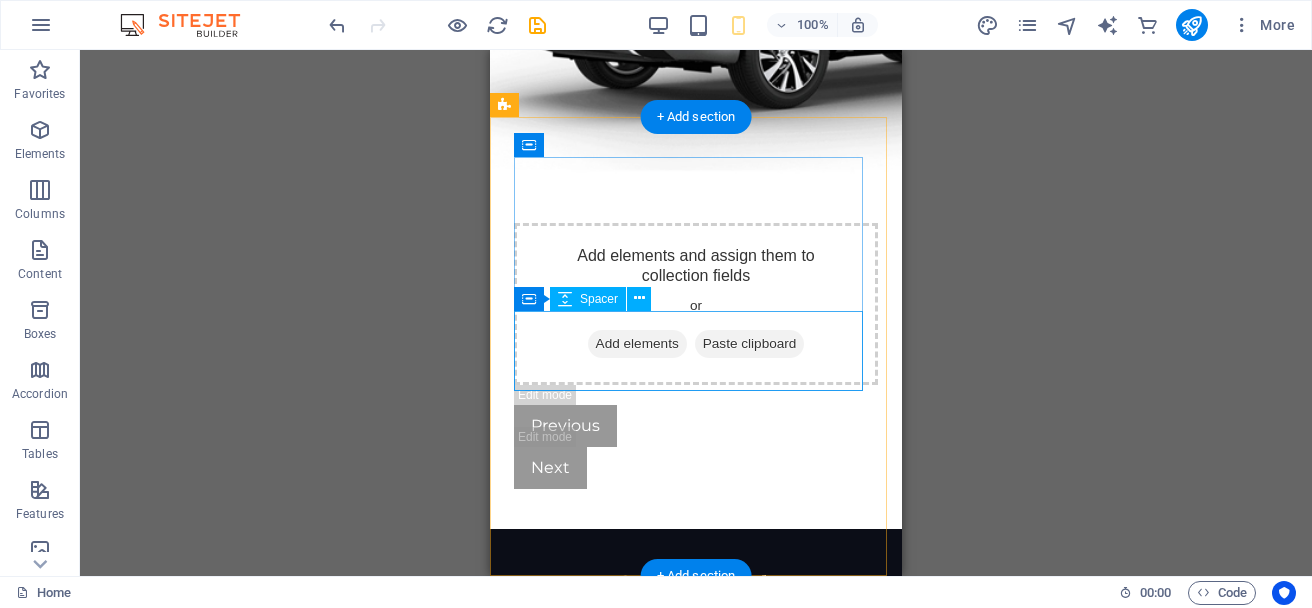 click at bounding box center (696, 732) 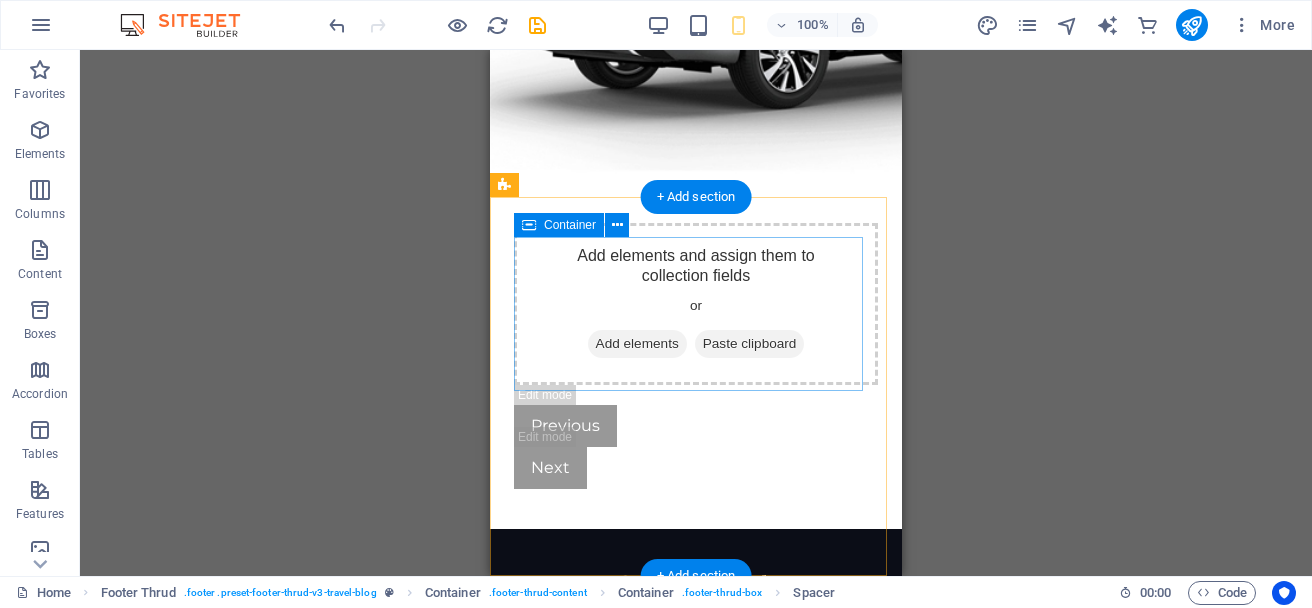 scroll, scrollTop: 2748, scrollLeft: 0, axis: vertical 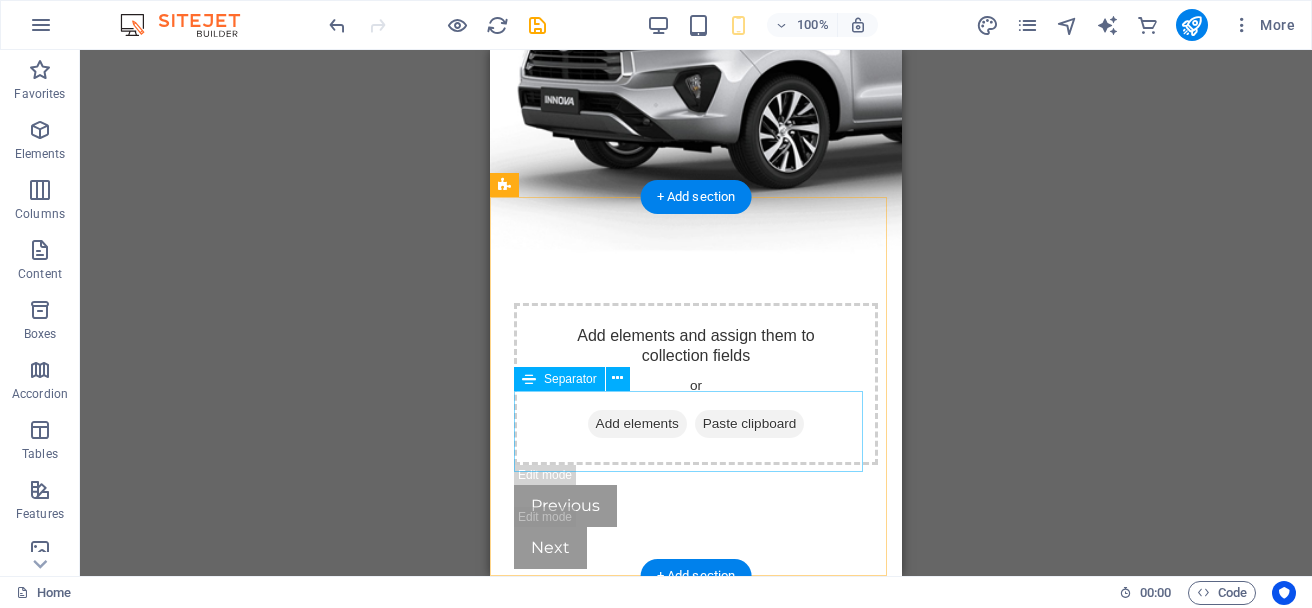 click at bounding box center (696, 782) 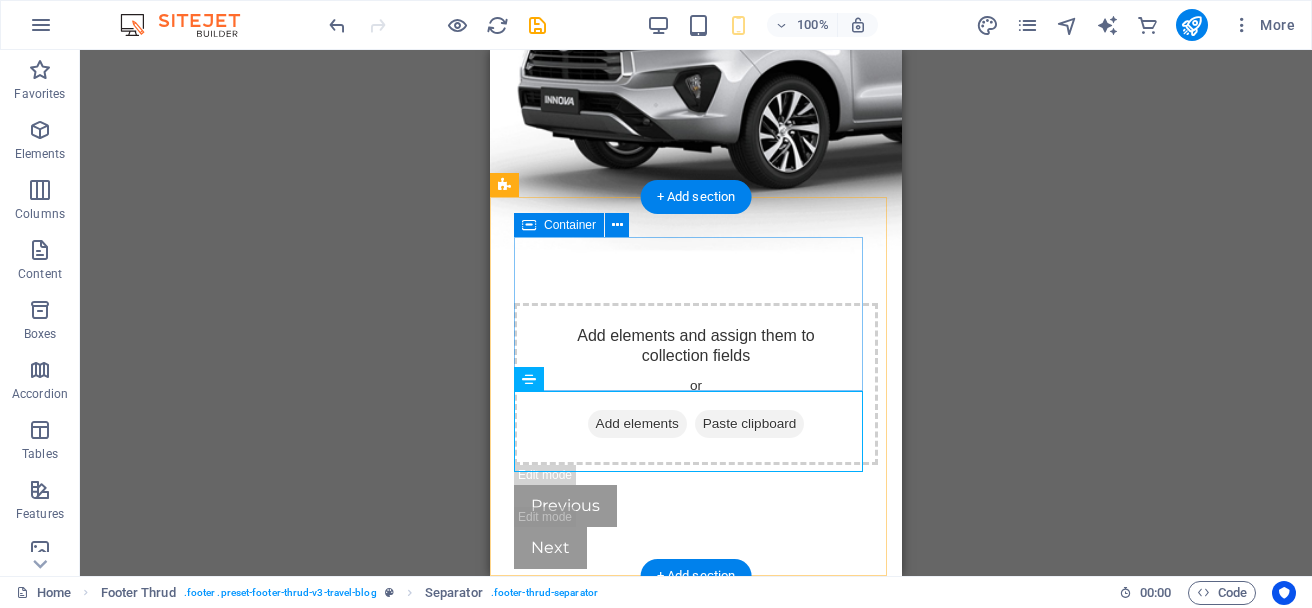 click on "One Way Cab Book Now +[PHONE]" at bounding box center (696, 696) 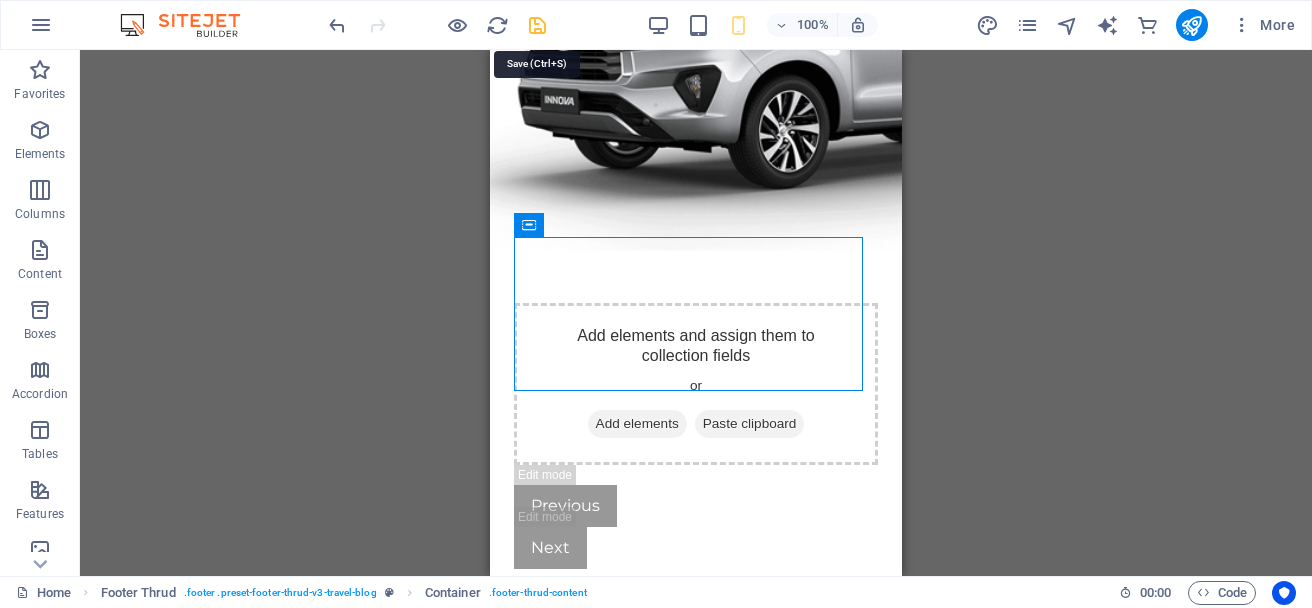 click at bounding box center (537, 25) 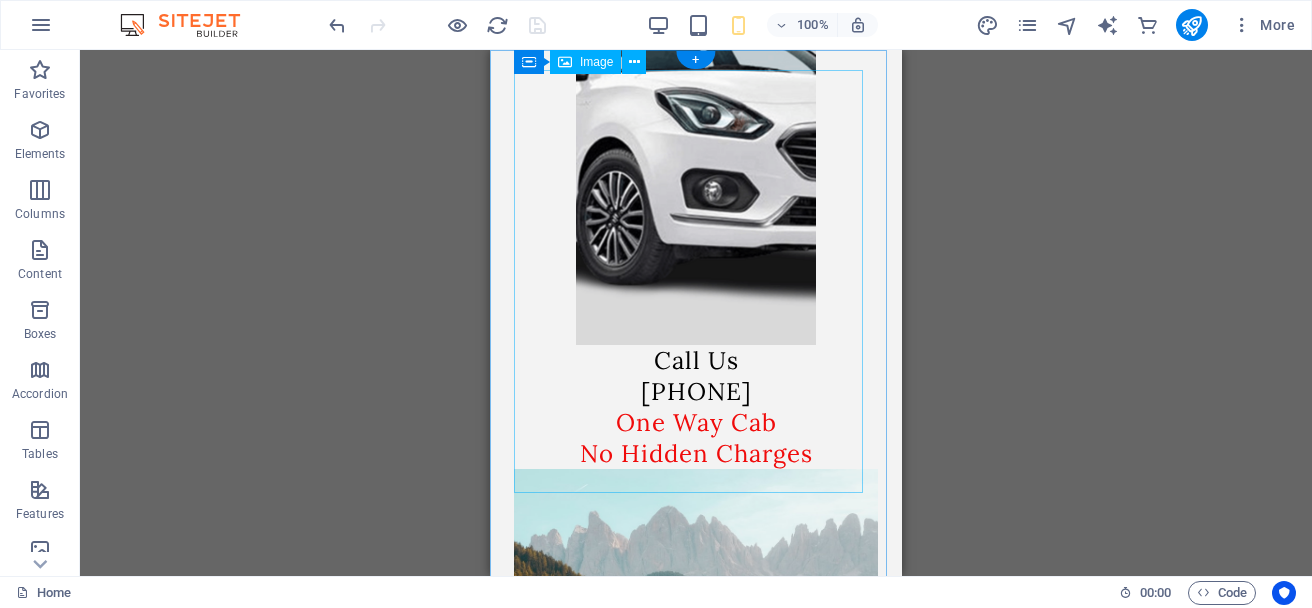 scroll, scrollTop: 0, scrollLeft: 0, axis: both 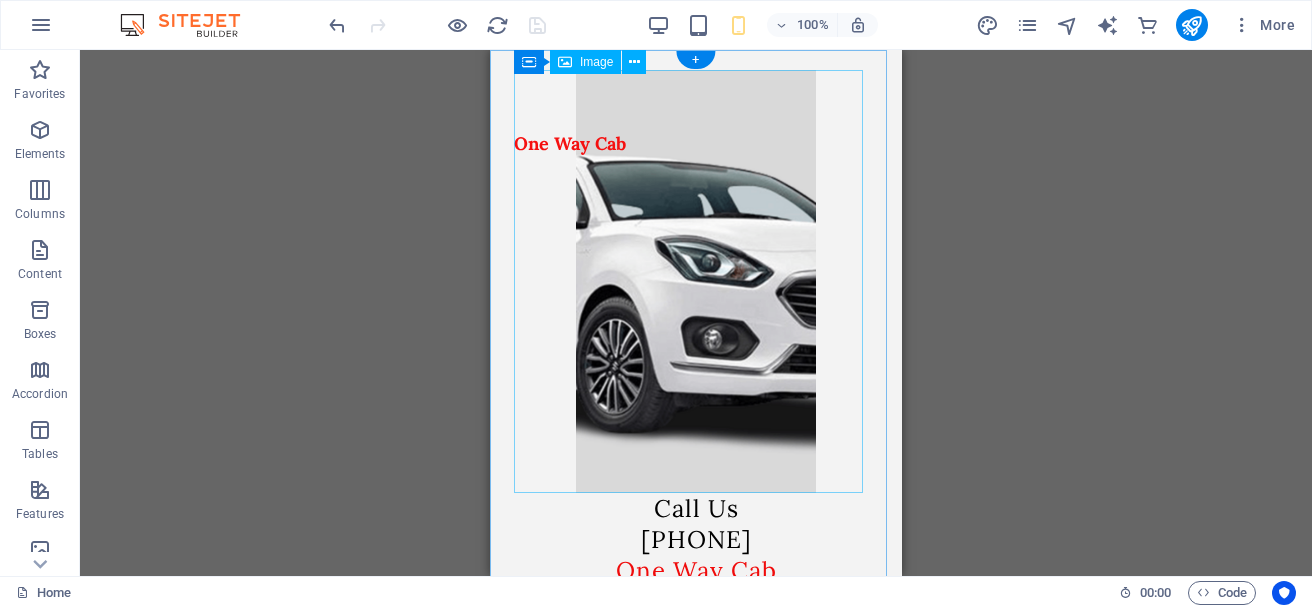 click at bounding box center (696, 281) 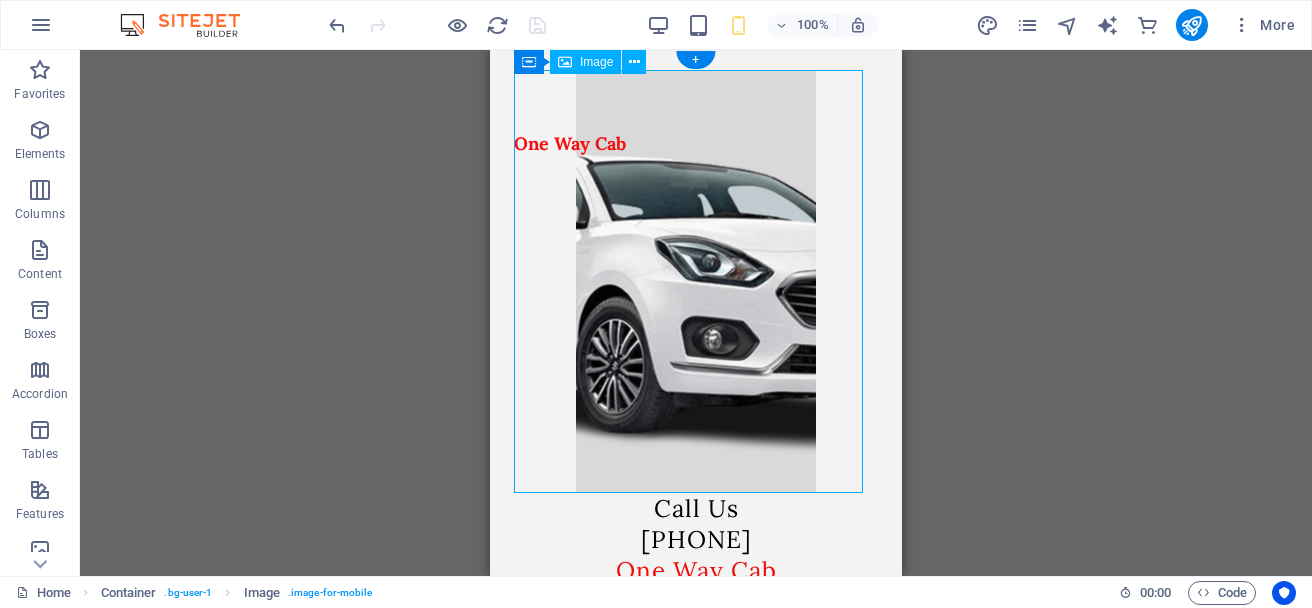 click at bounding box center [696, 281] 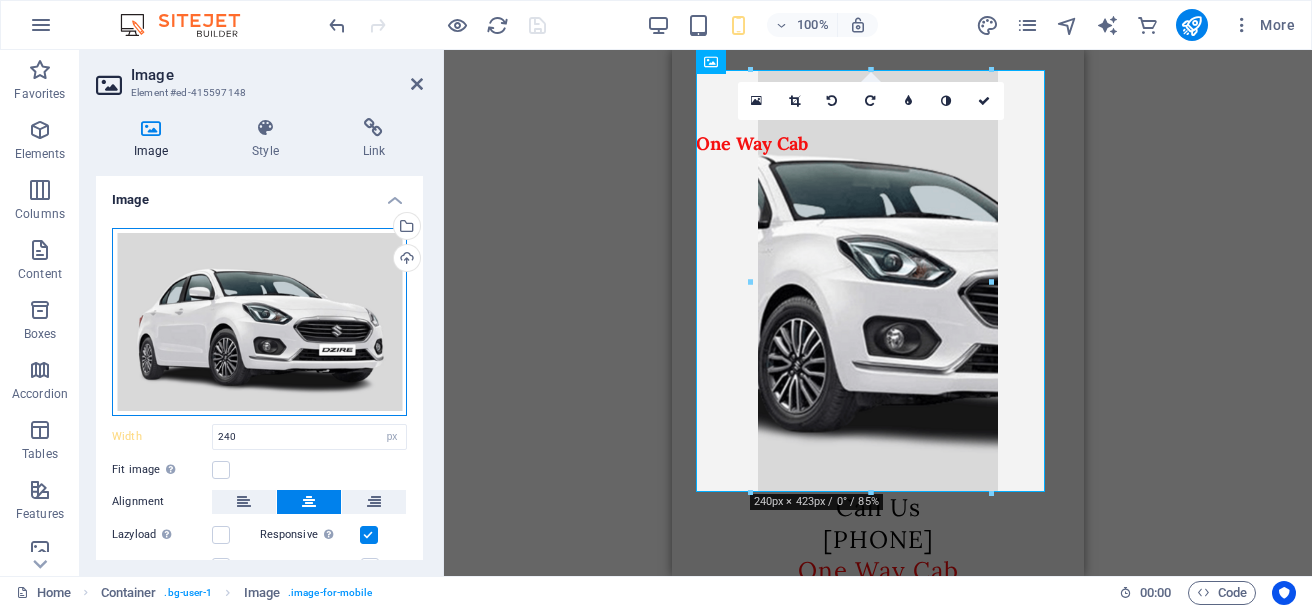 click on "Drag files here, click to choose files or select files from Files or our free stock photos & videos" at bounding box center [259, 322] 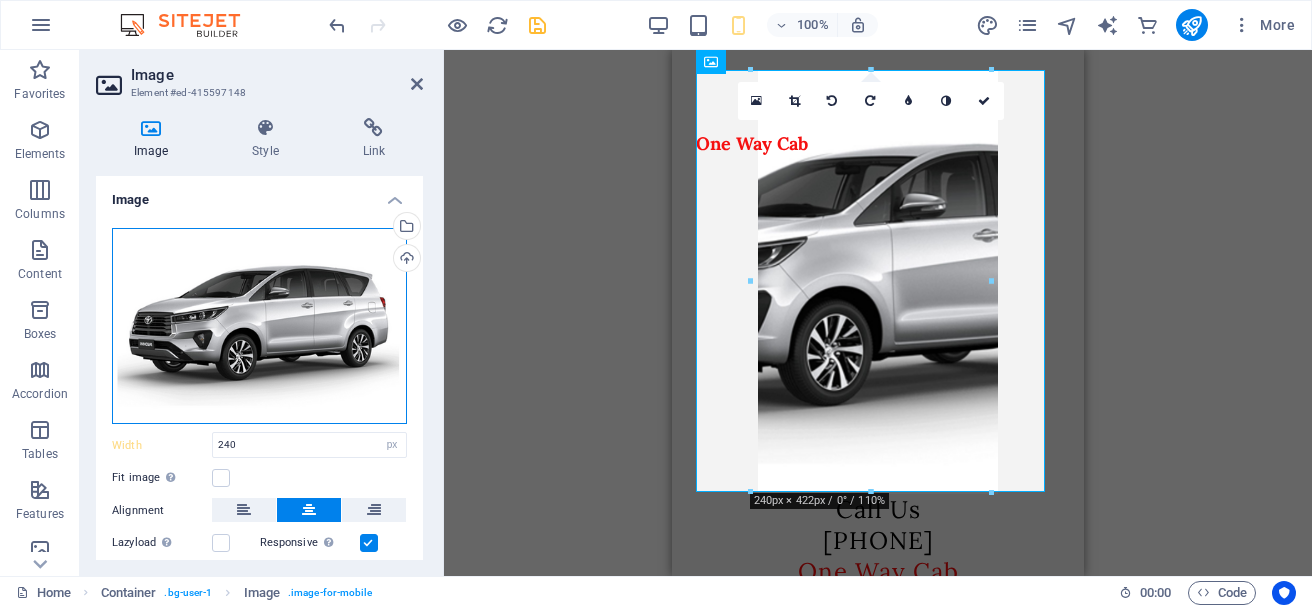 click on "Drag files here, click to choose files or select files from Files or our free stock photos & videos" at bounding box center (259, 326) 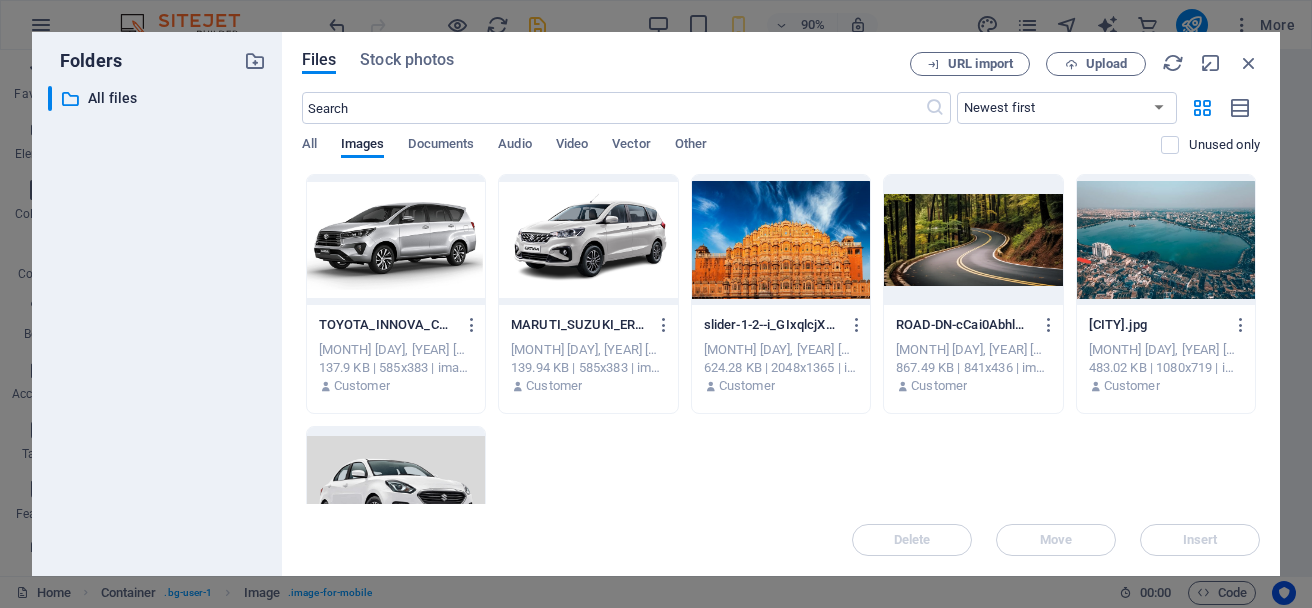 click at bounding box center [973, 240] 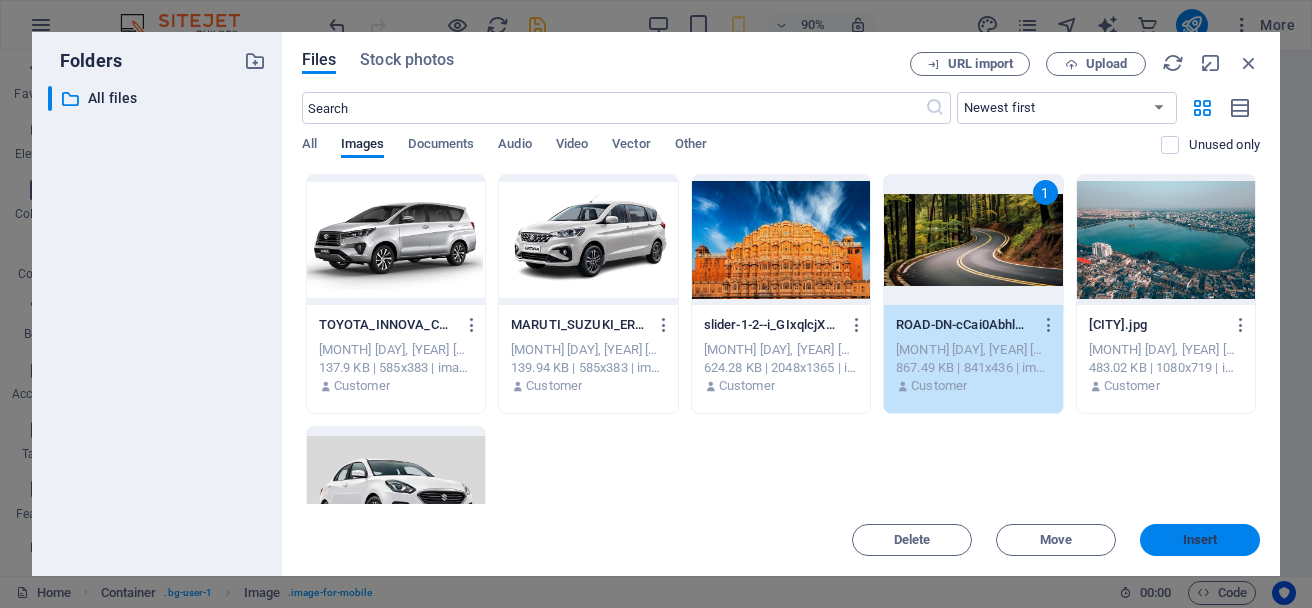 click on "Insert" at bounding box center [1200, 540] 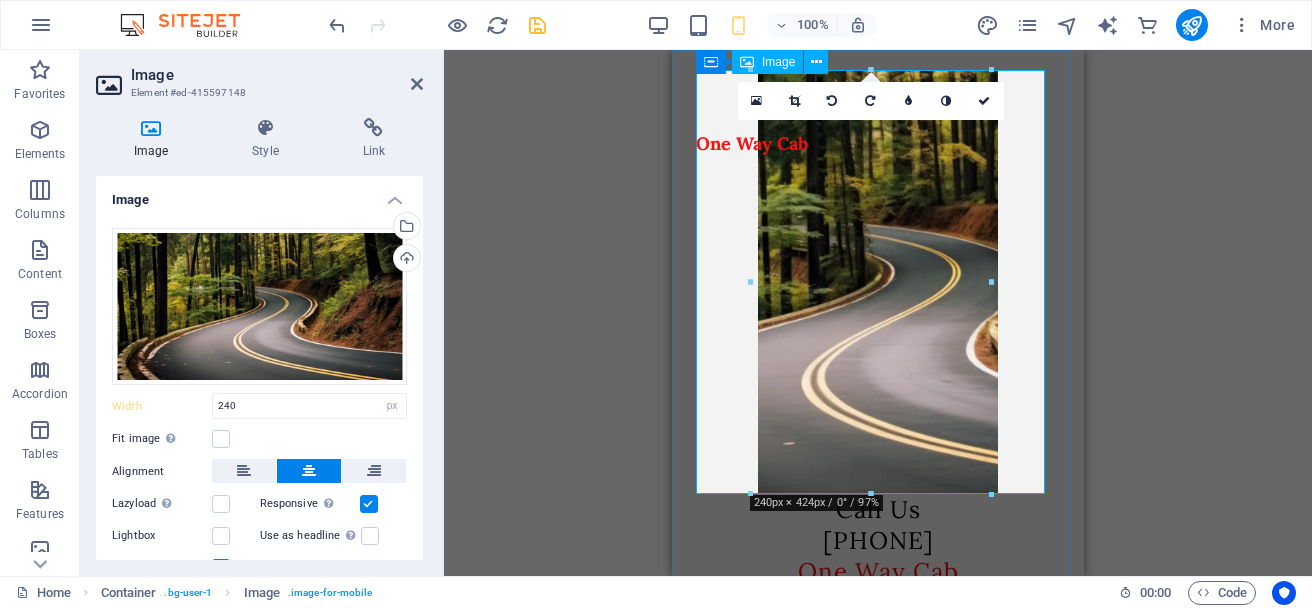 scroll, scrollTop: 200, scrollLeft: 0, axis: vertical 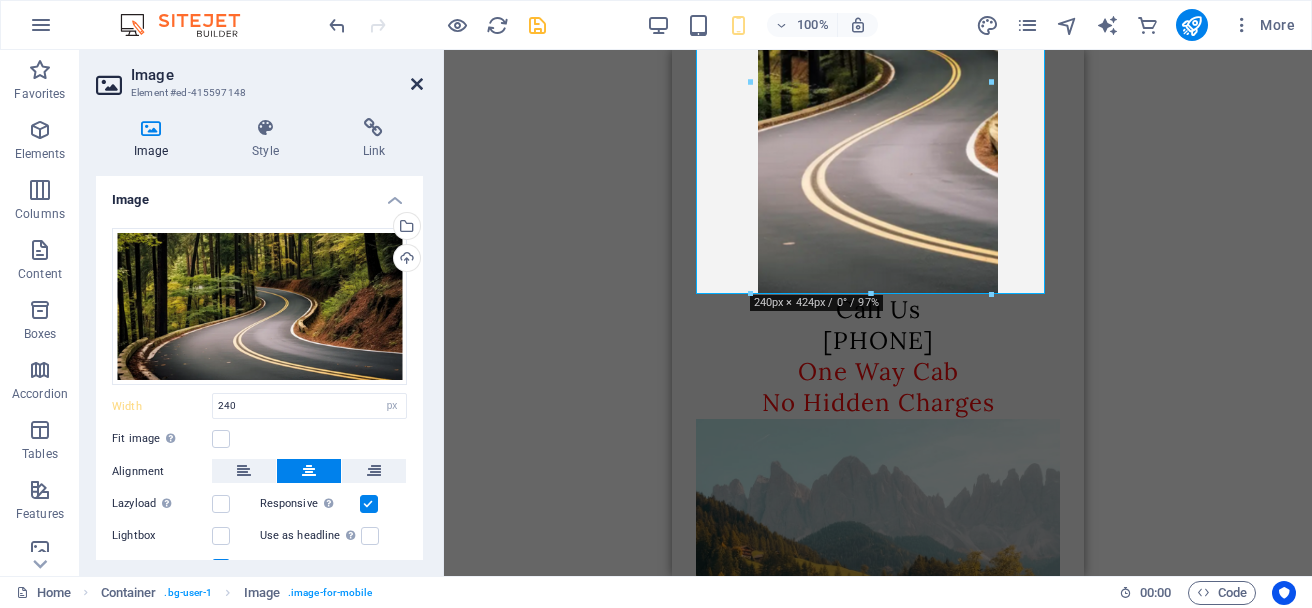click at bounding box center [417, 84] 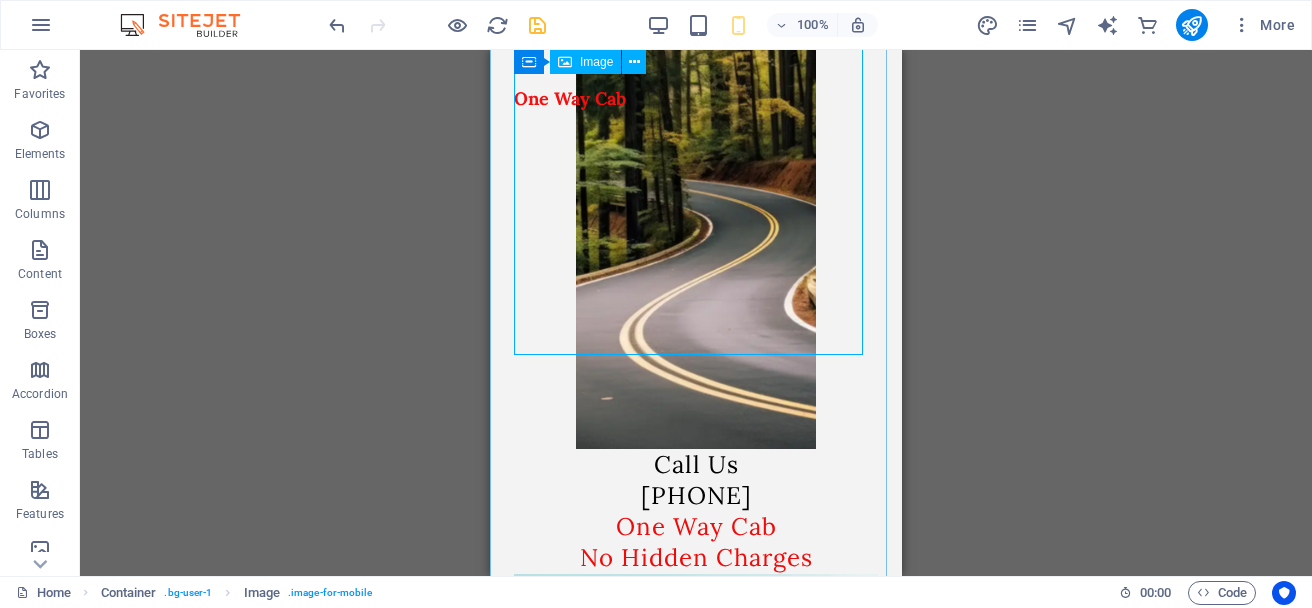 scroll, scrollTop: 0, scrollLeft: 0, axis: both 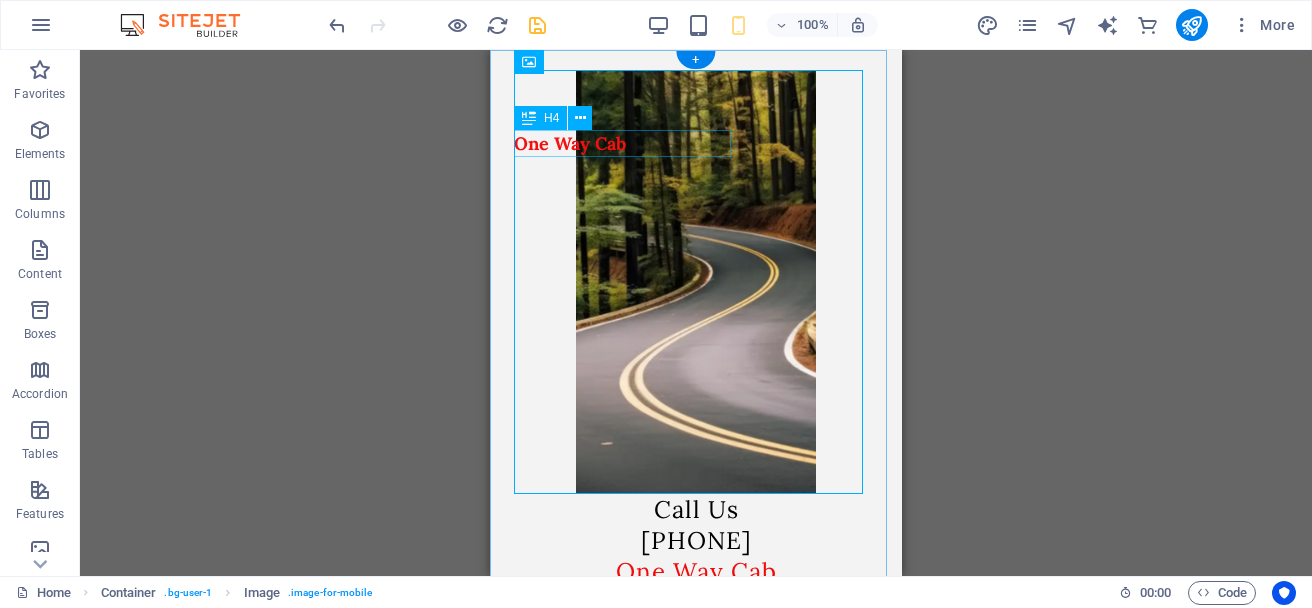 click on "One Way Cab" at bounding box center (570, 143) 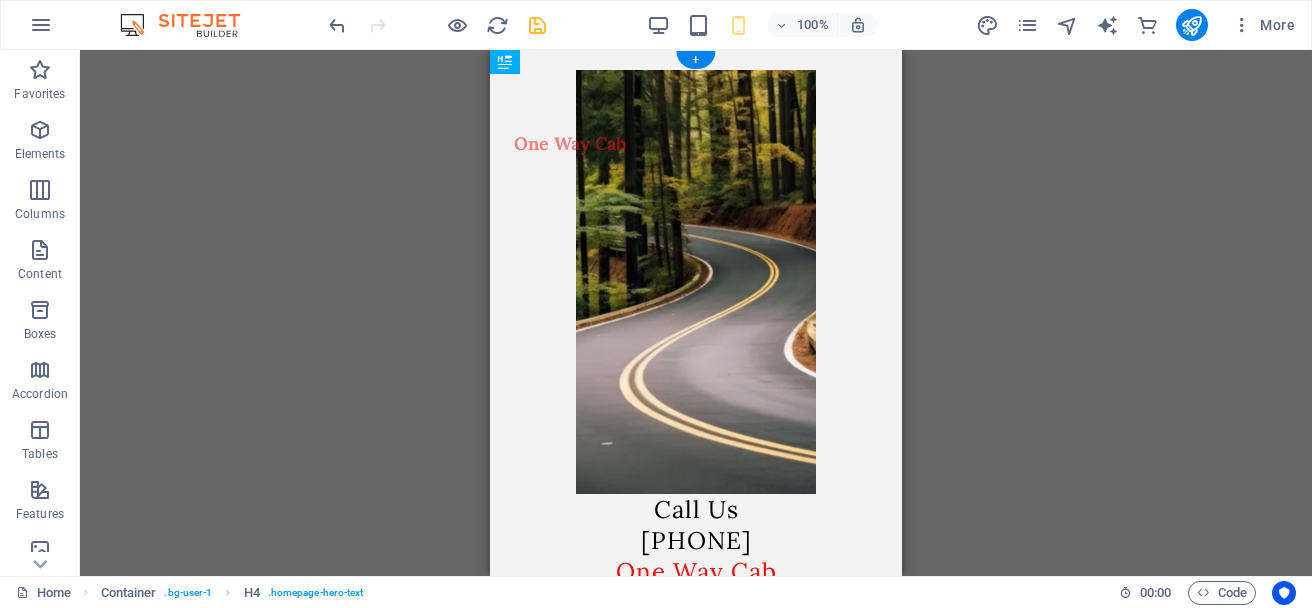 drag, startPoint x: 638, startPoint y: 142, endPoint x: 709, endPoint y: 382, distance: 250.28185 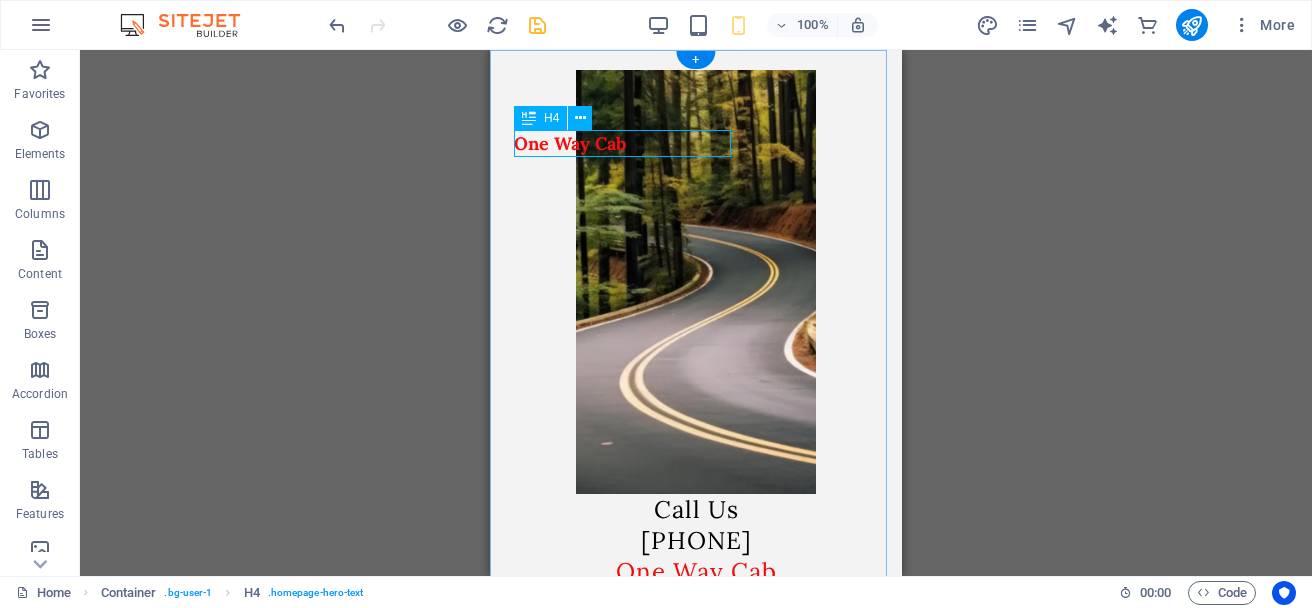 click on "One Way Cab" at bounding box center [570, 143] 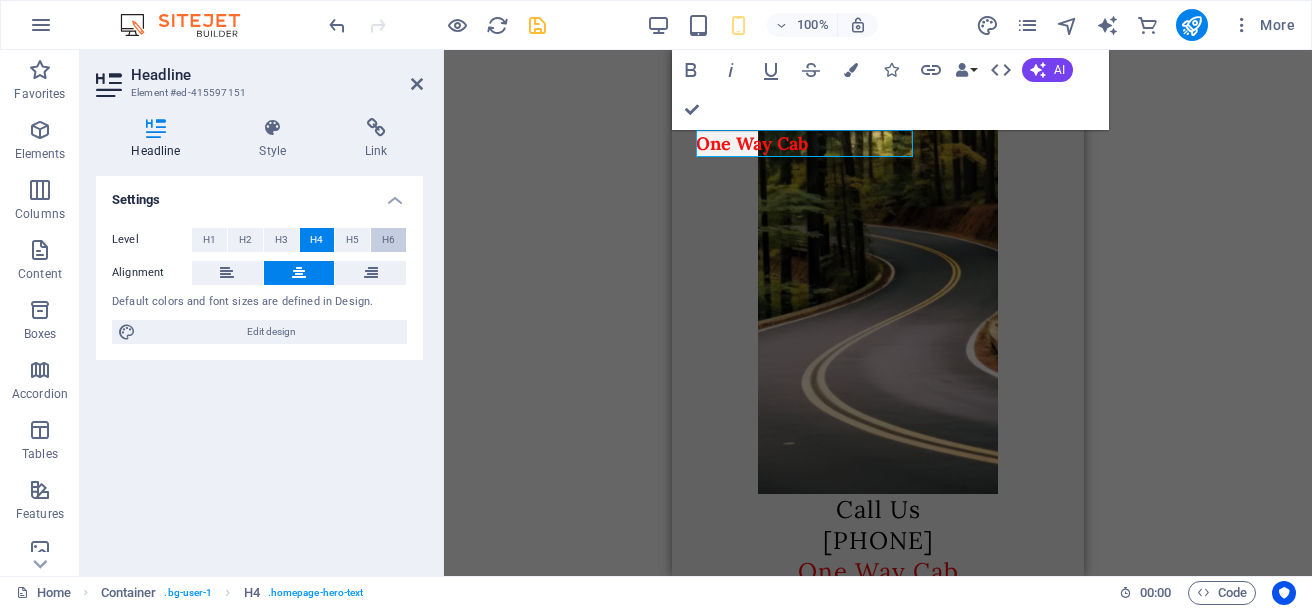 click on "H6" at bounding box center (388, 240) 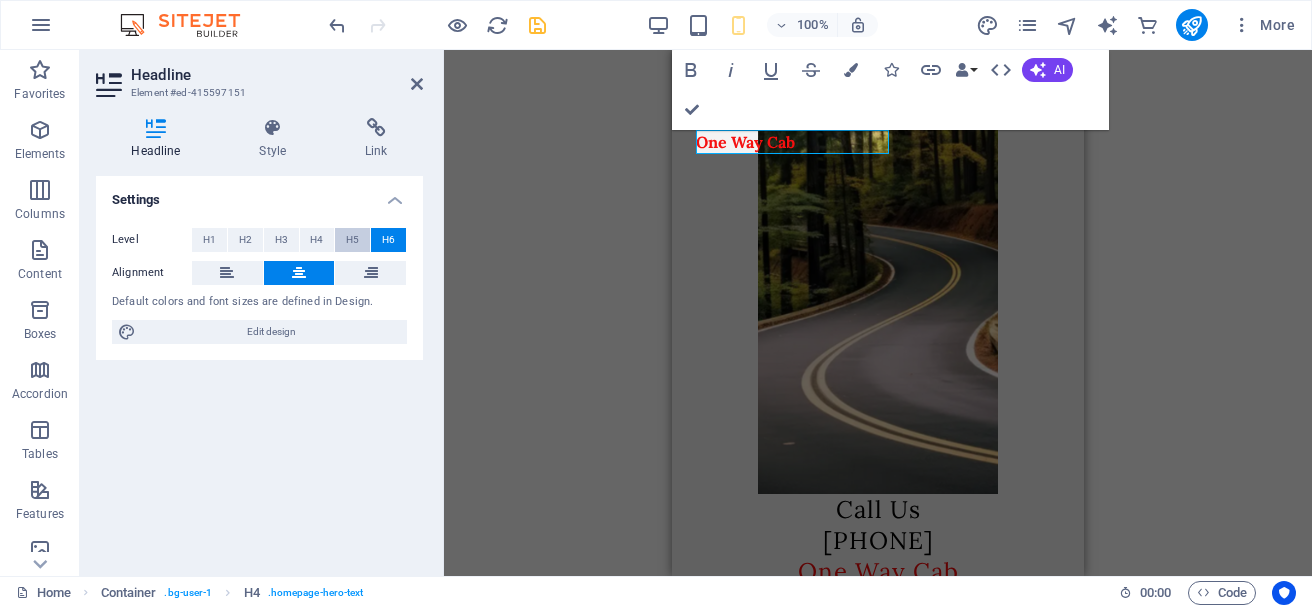 click on "H5" at bounding box center (352, 240) 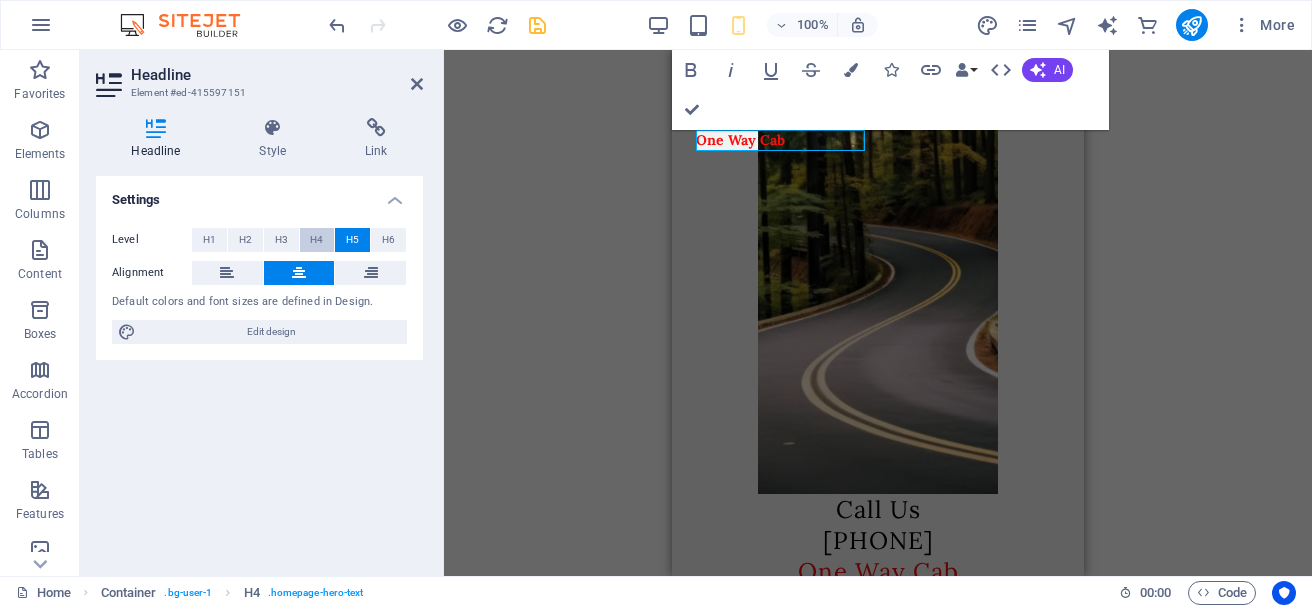 click on "H4" at bounding box center (317, 240) 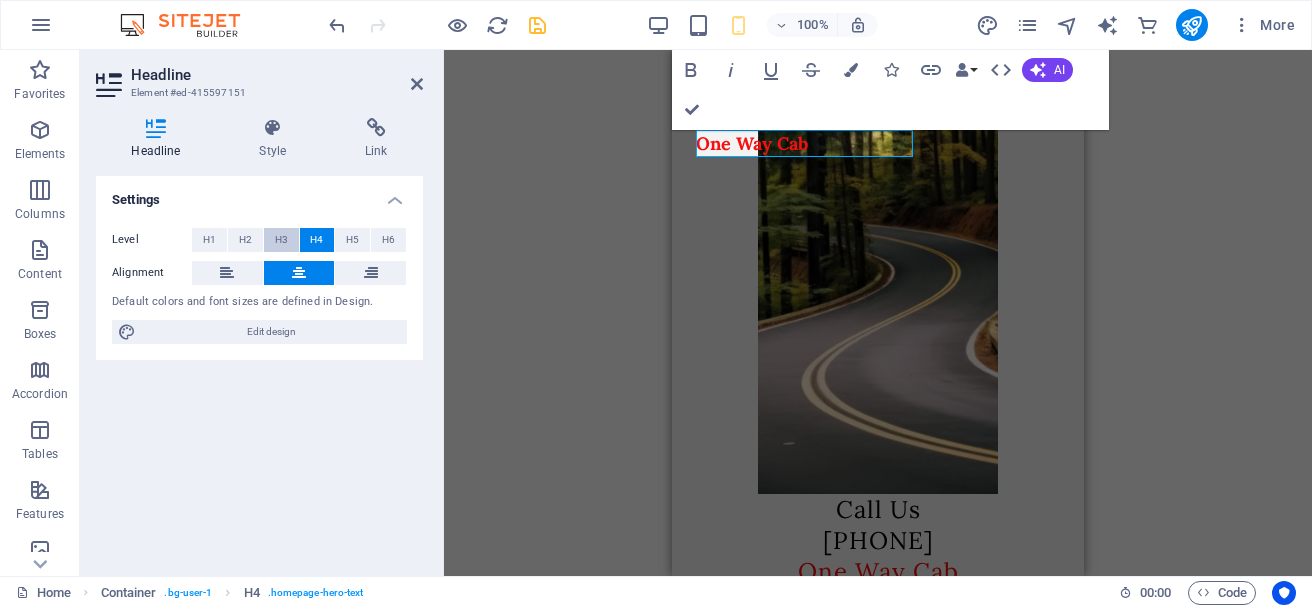 click on "H3" at bounding box center [281, 240] 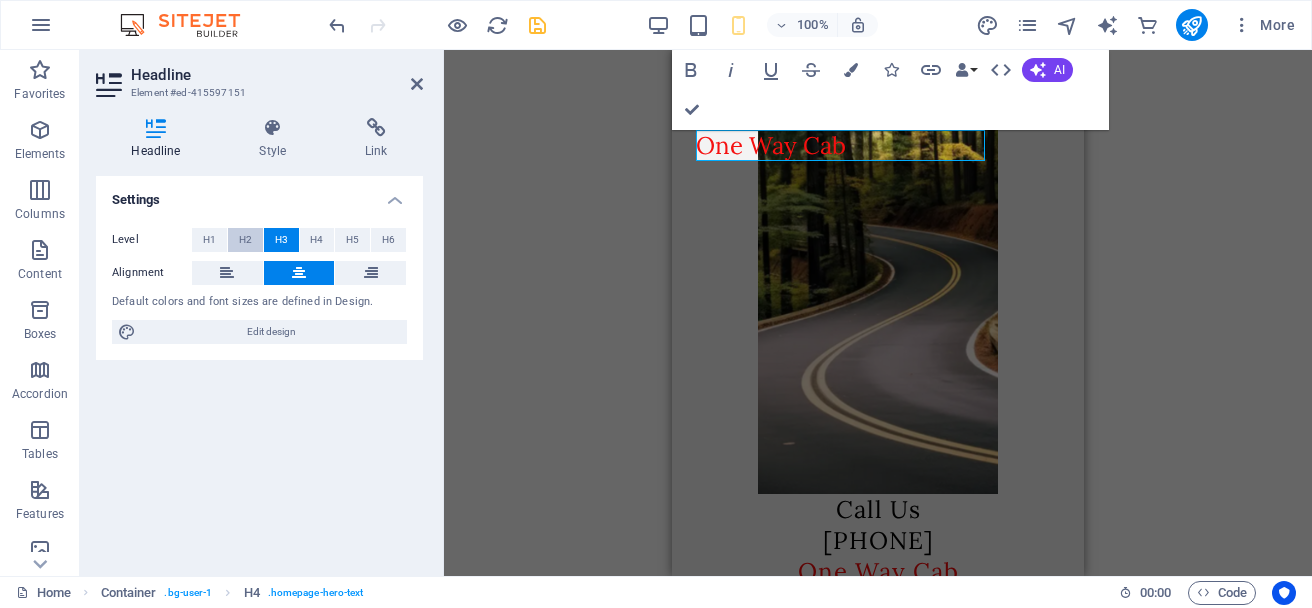 click on "H2" at bounding box center [245, 240] 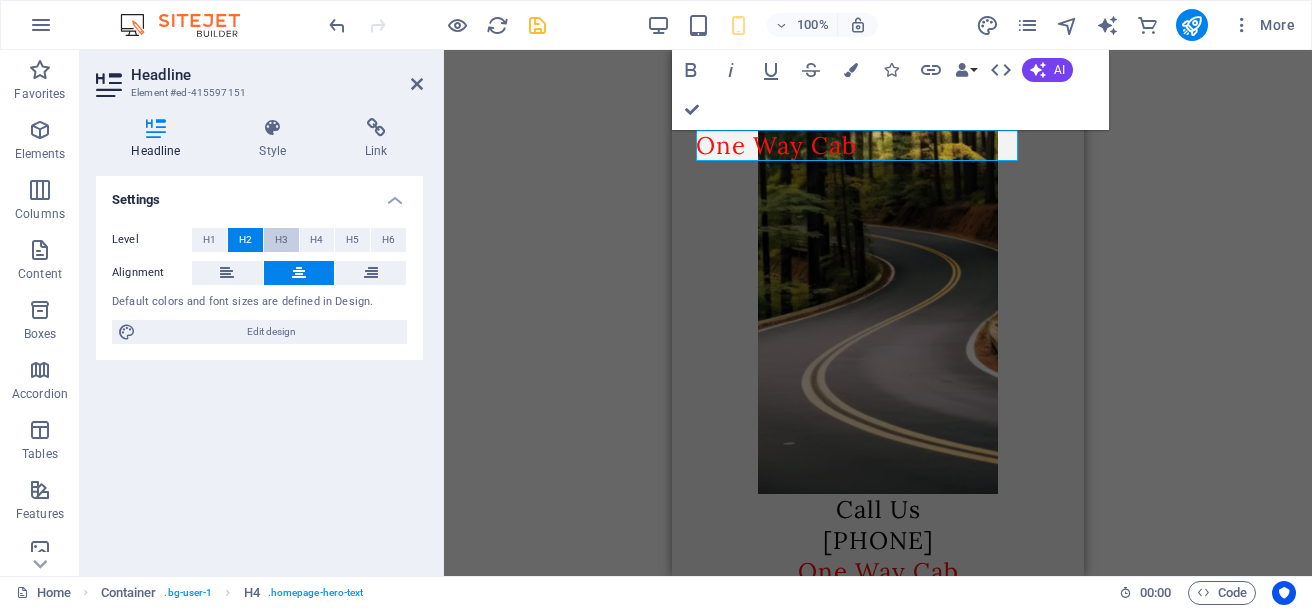 click on "H3" at bounding box center (281, 240) 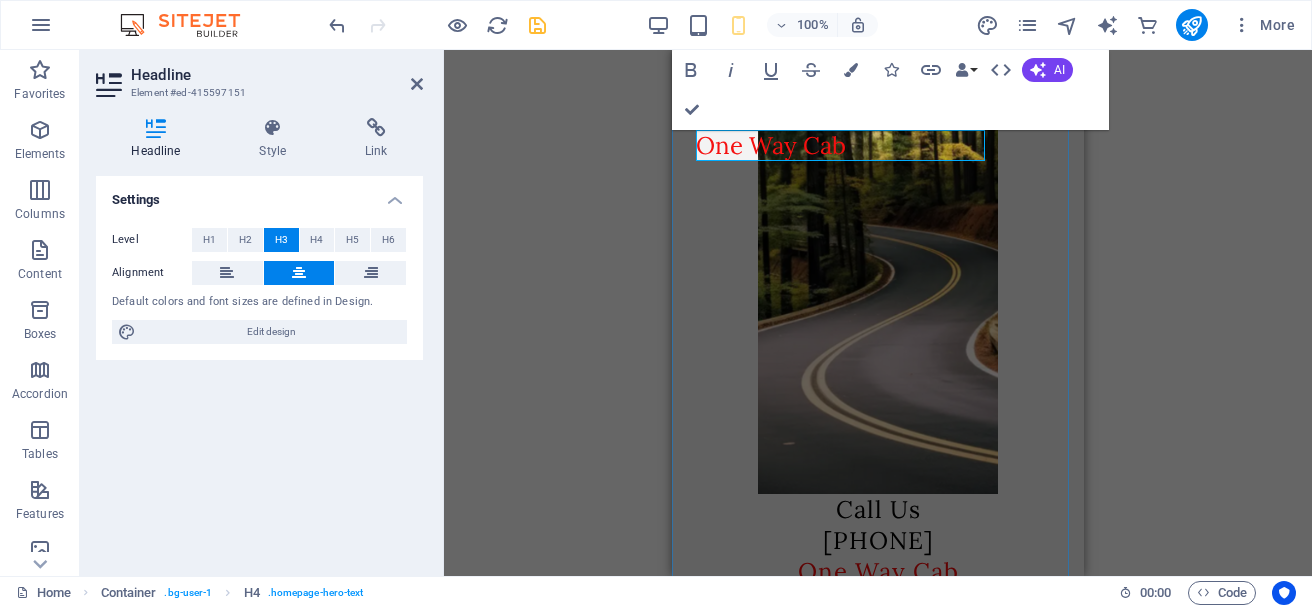 click on "One Way Cab Call Us 7023568757 One Way Cab No Hidden Charges" at bounding box center (878, 524) 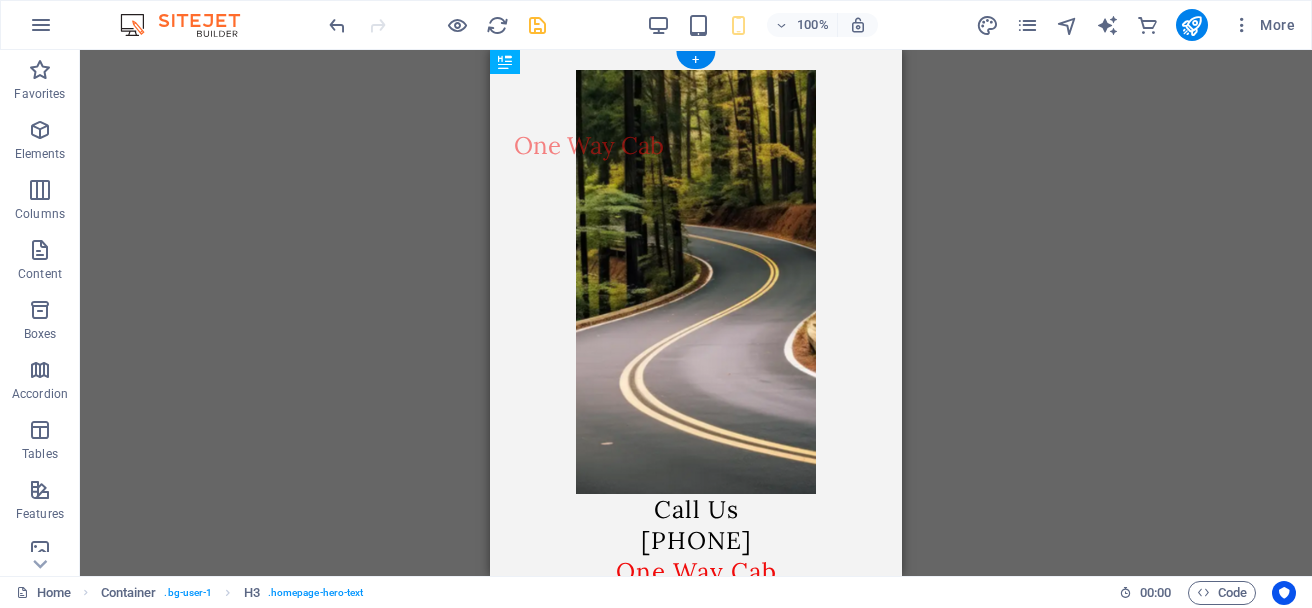 drag, startPoint x: 701, startPoint y: 149, endPoint x: 671, endPoint y: 459, distance: 311.44824 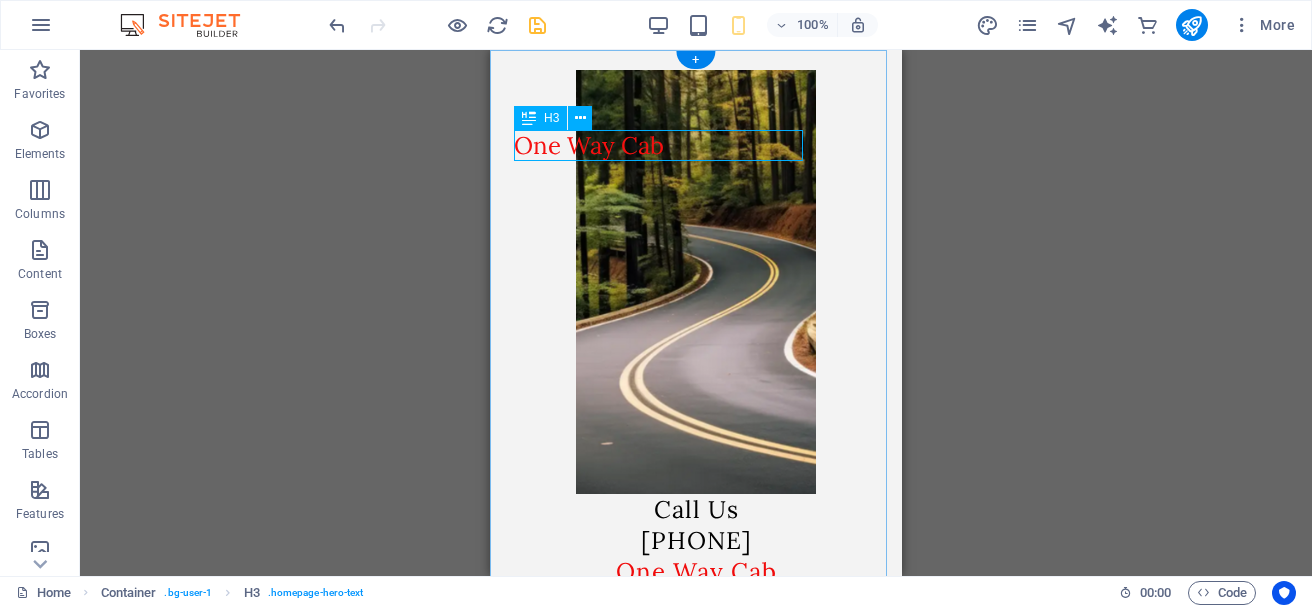 click on "One Way Cab" at bounding box center (589, 145) 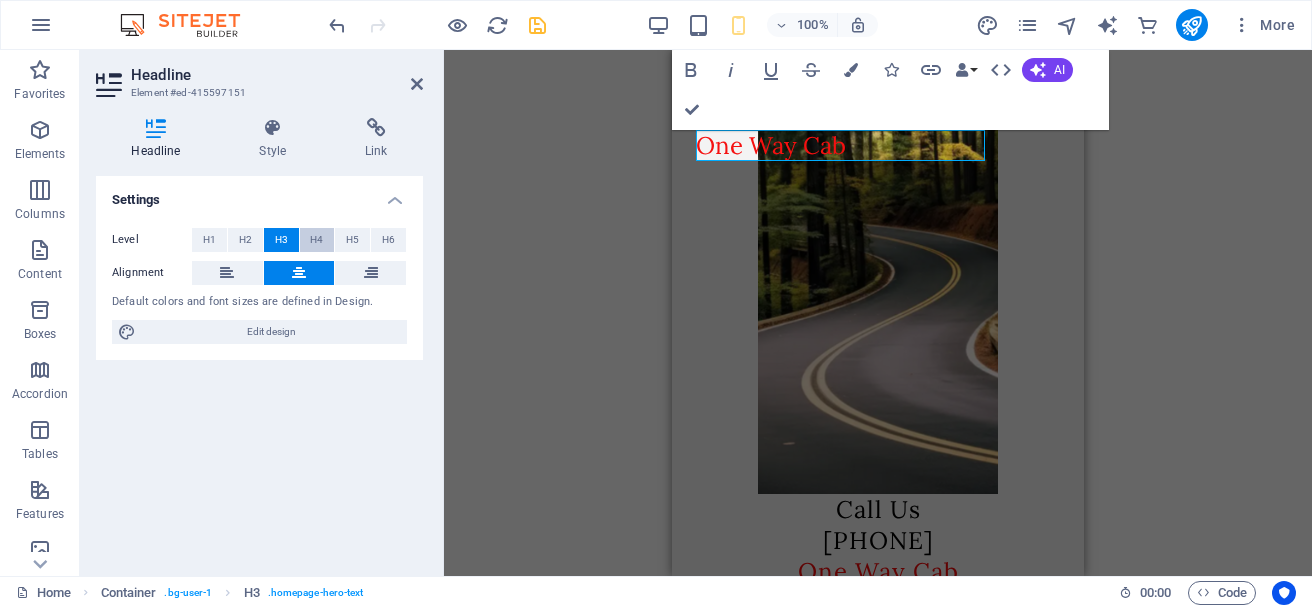 click on "H4" at bounding box center [317, 240] 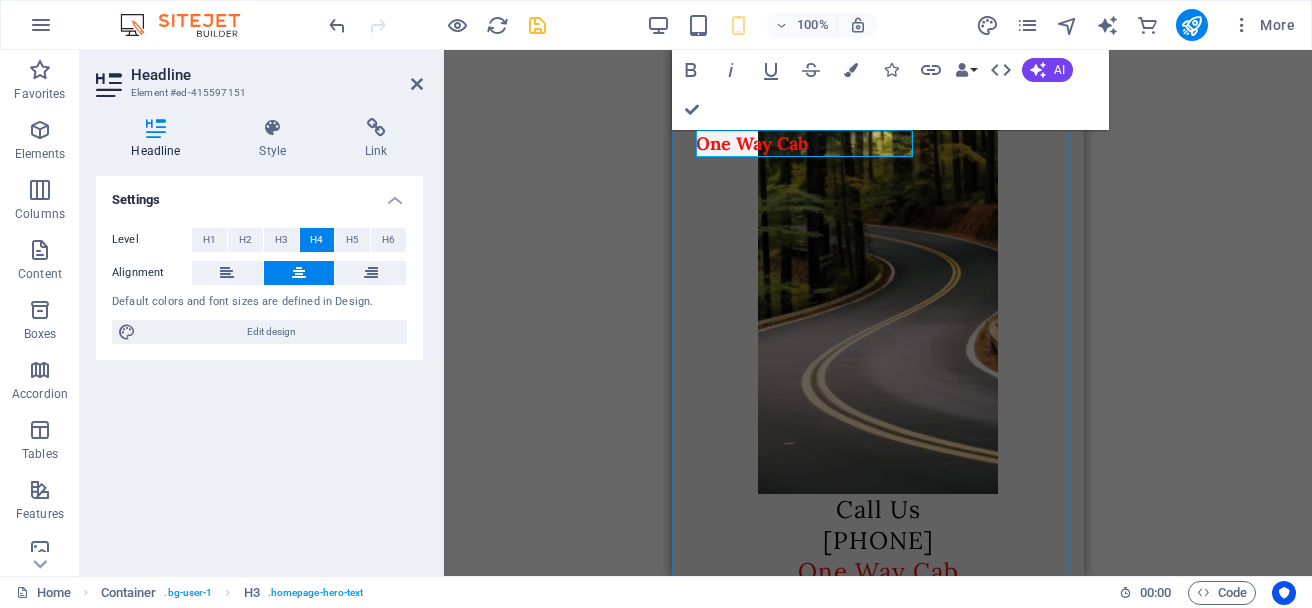 click on "One Way Cab Call Us 7023568757 One Way Cab No Hidden Charges" at bounding box center (878, 524) 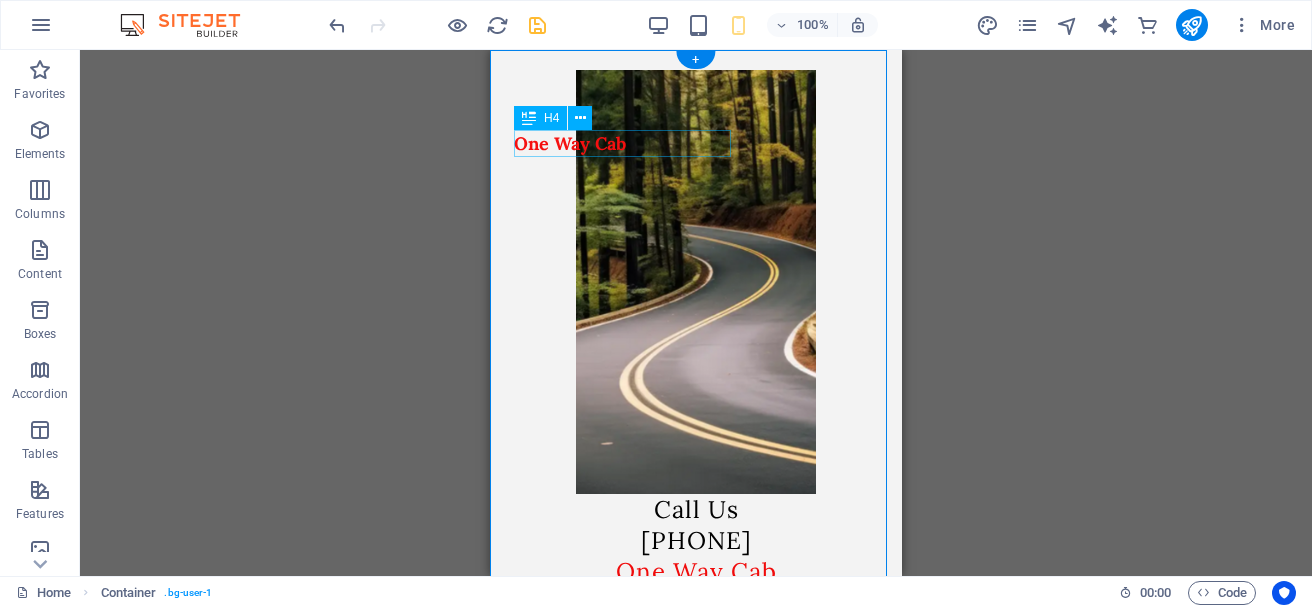 click on "One Way Cab" at bounding box center [570, 143] 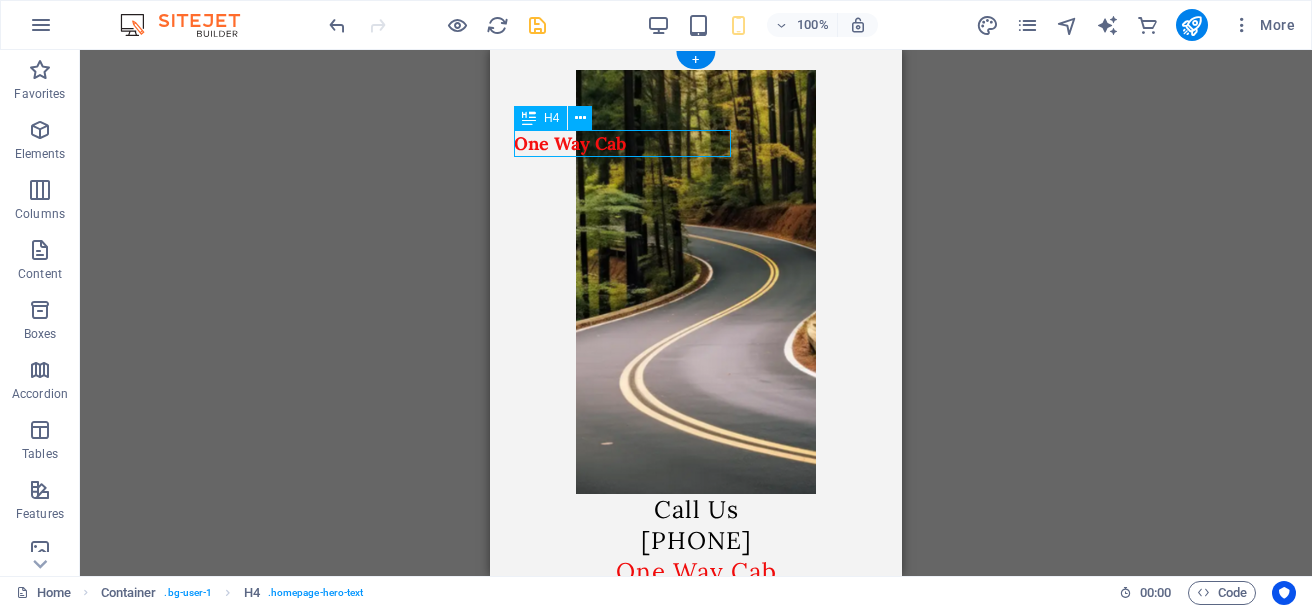 click on "One Way Cab" at bounding box center [570, 143] 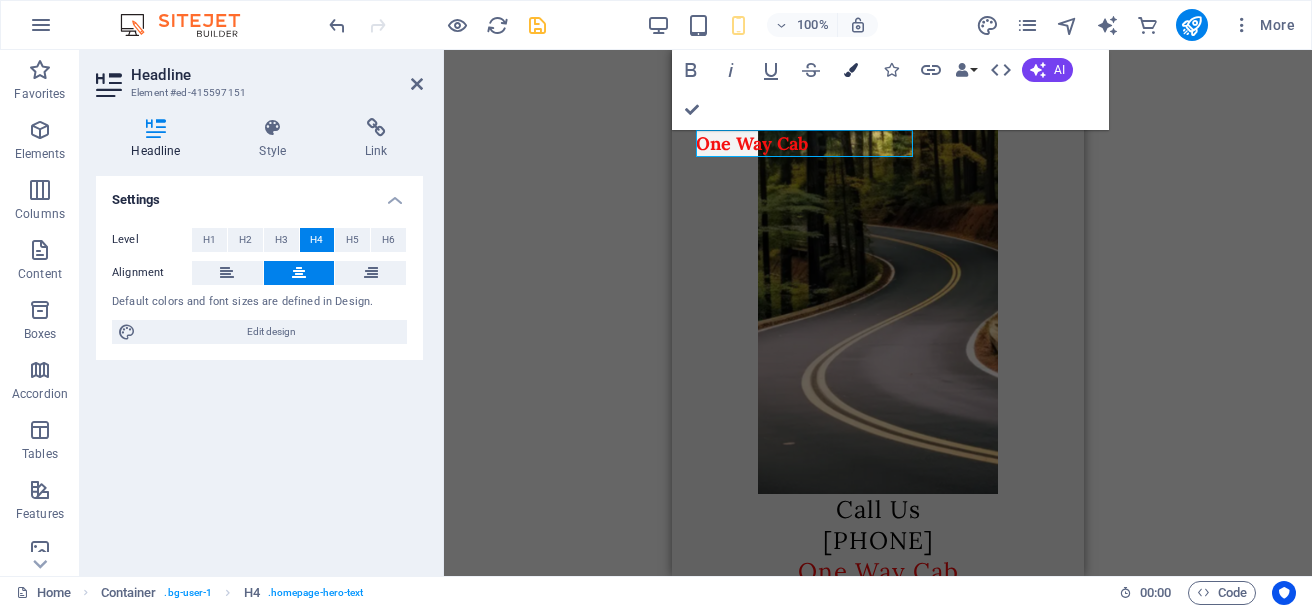 click at bounding box center (851, 70) 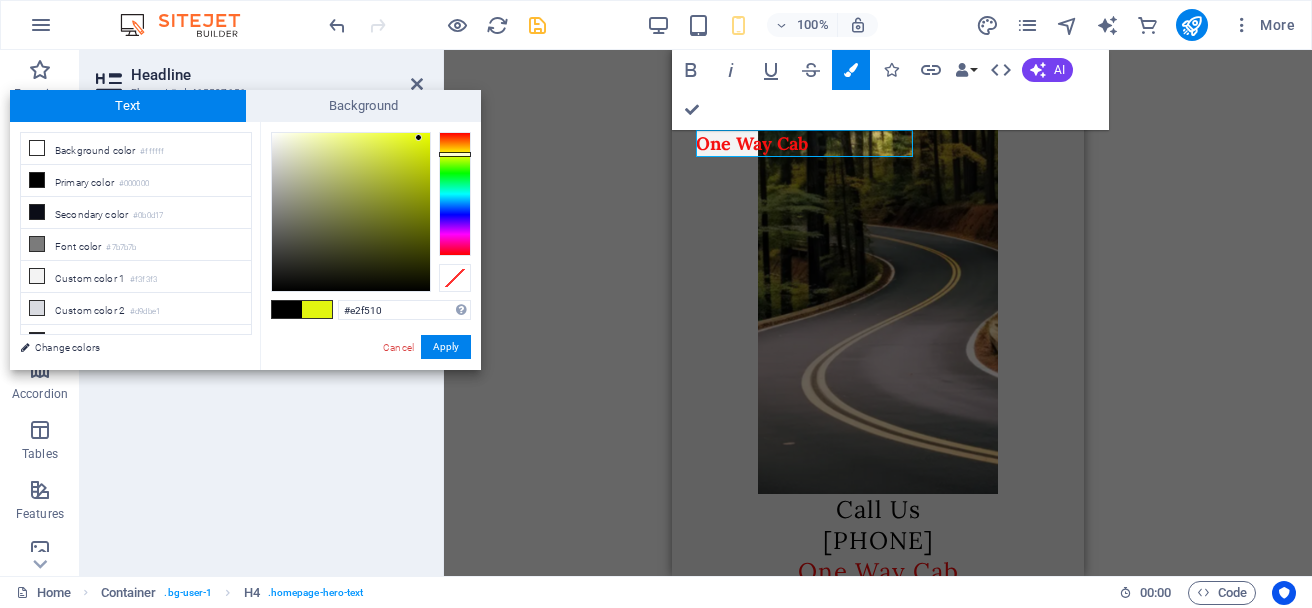 click at bounding box center (455, 194) 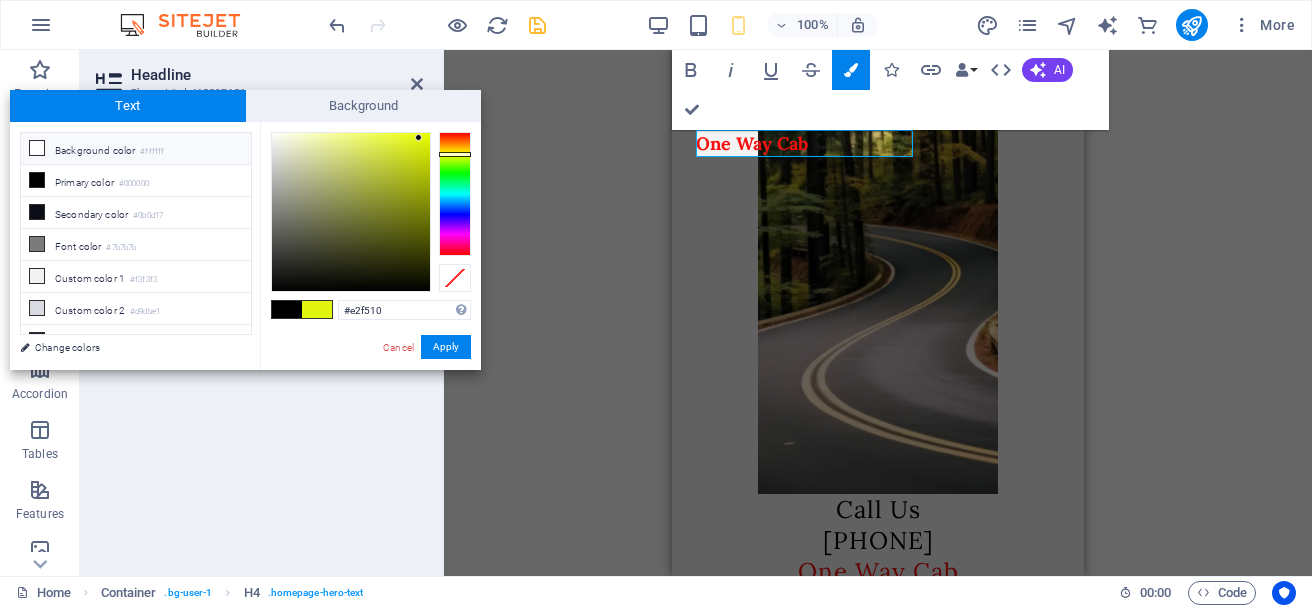 click at bounding box center [37, 148] 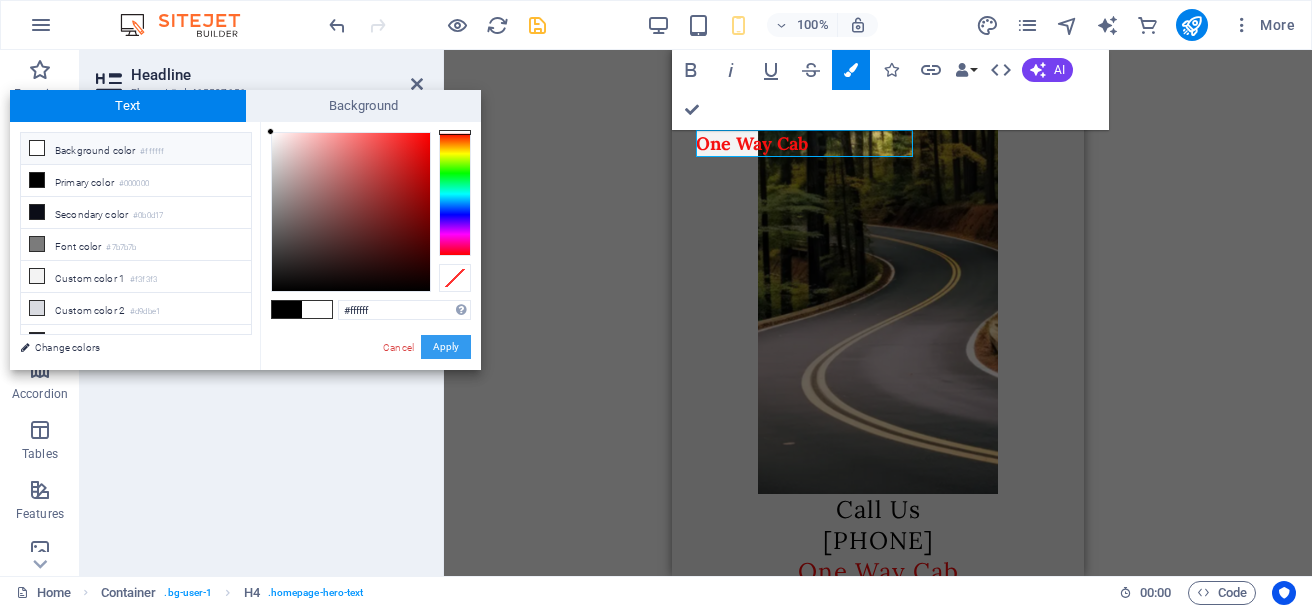 click on "Apply" at bounding box center (446, 347) 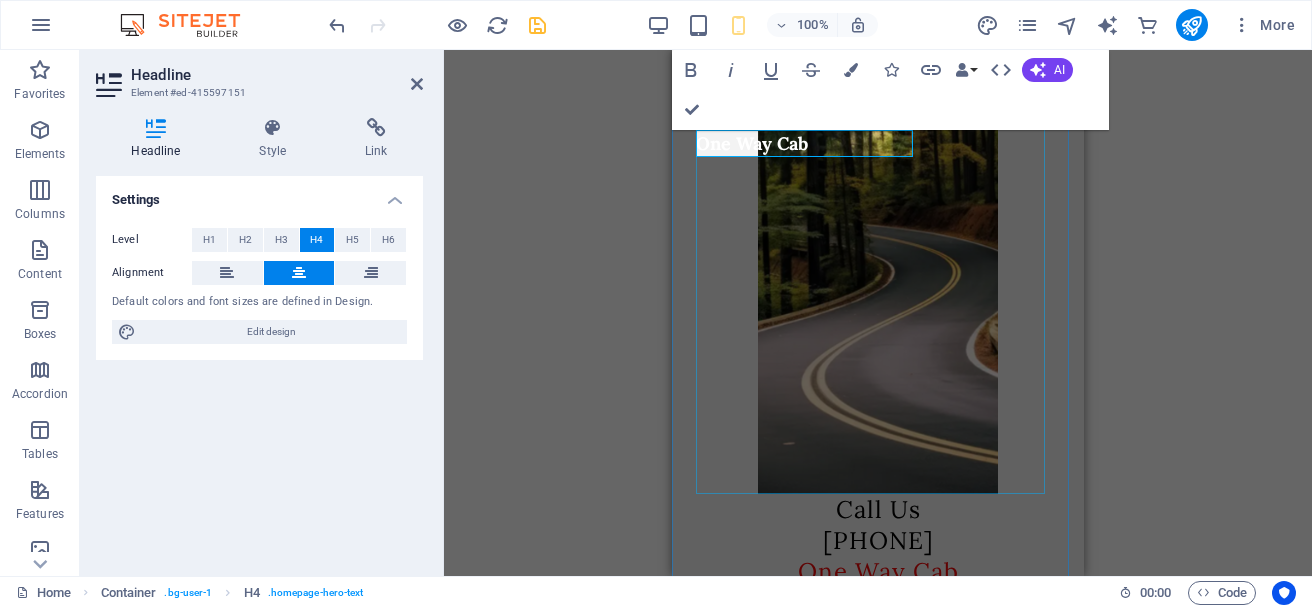 click at bounding box center [878, 282] 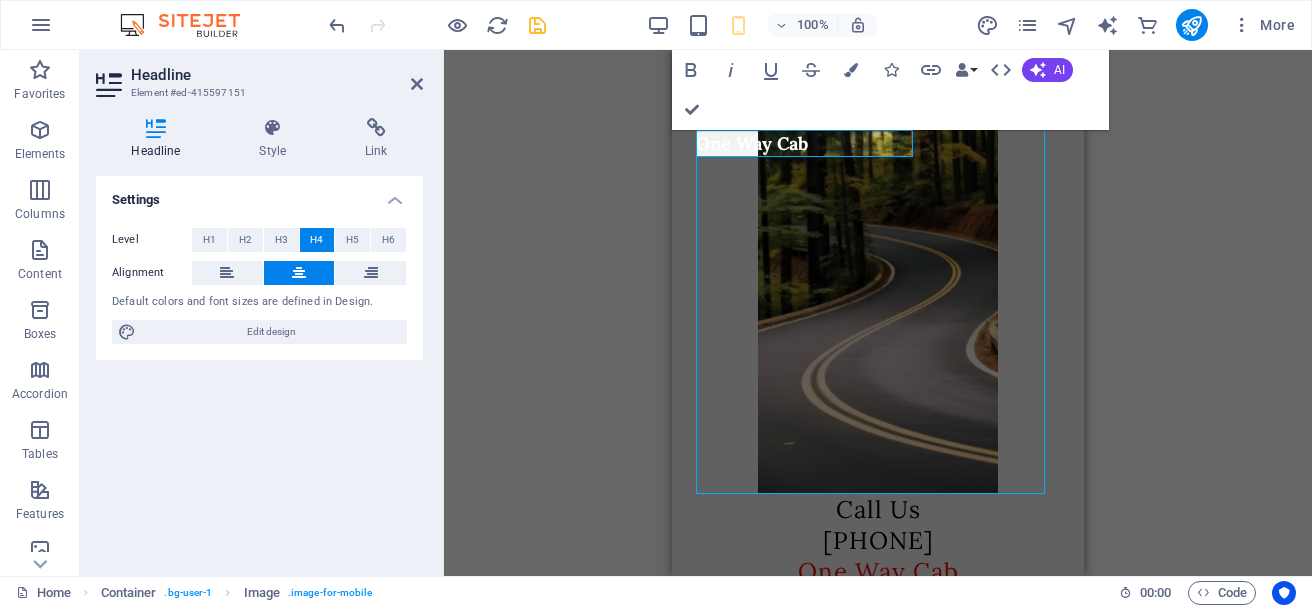 click at bounding box center (878, 282) 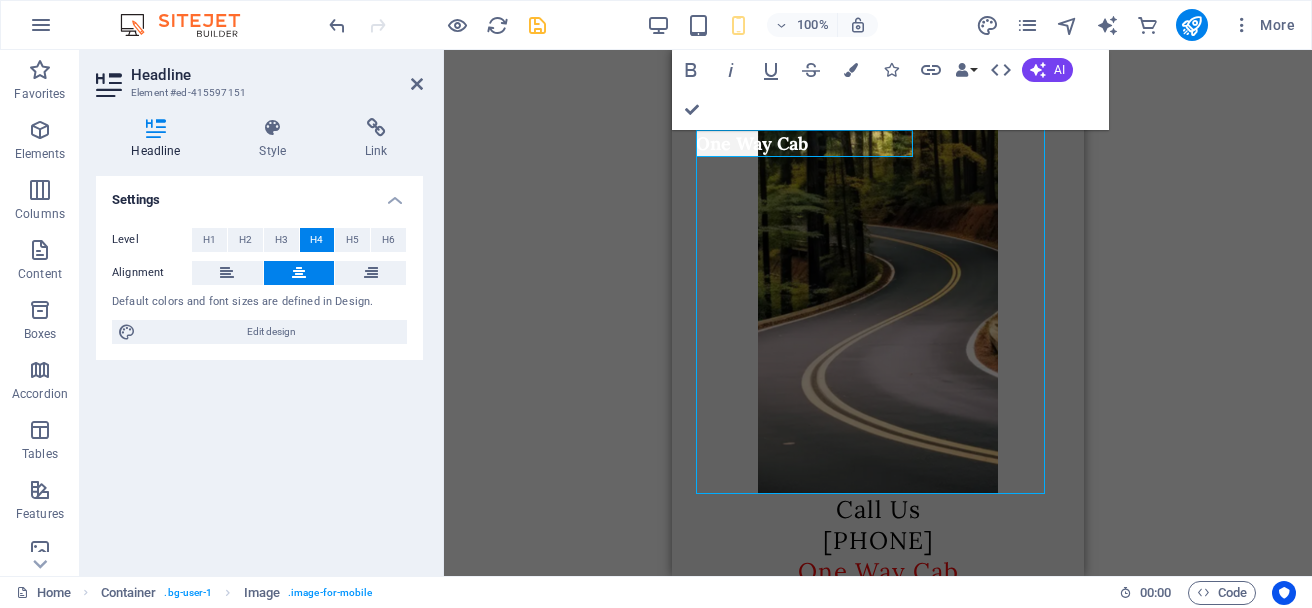 select on "px" 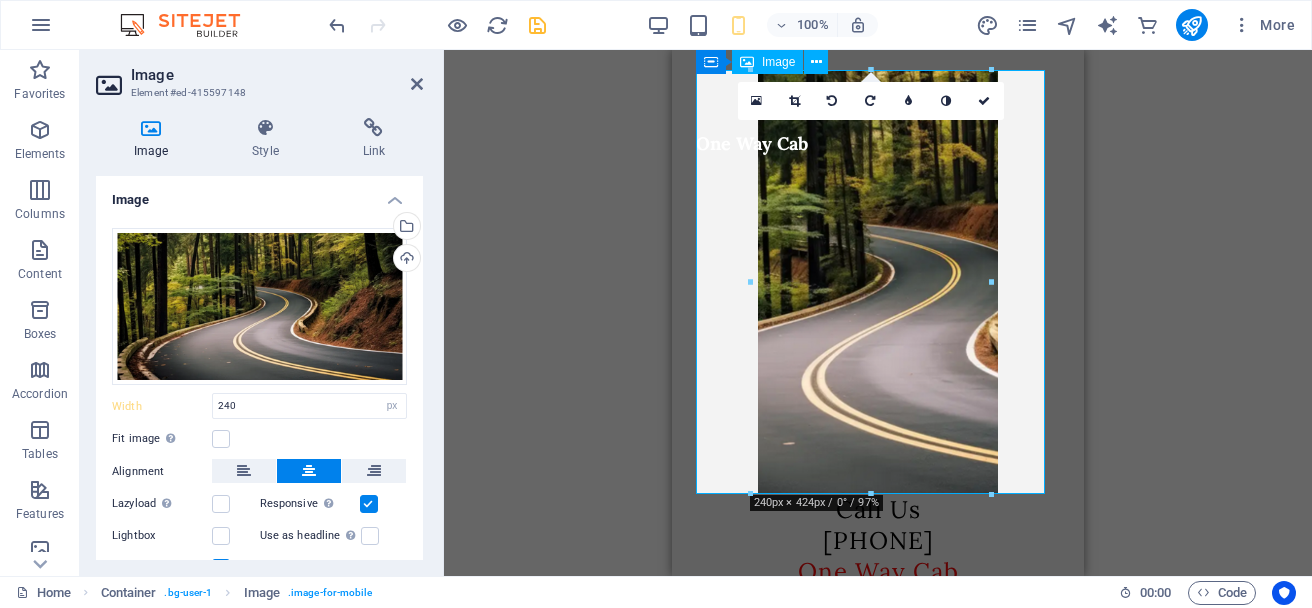 click at bounding box center (878, 282) 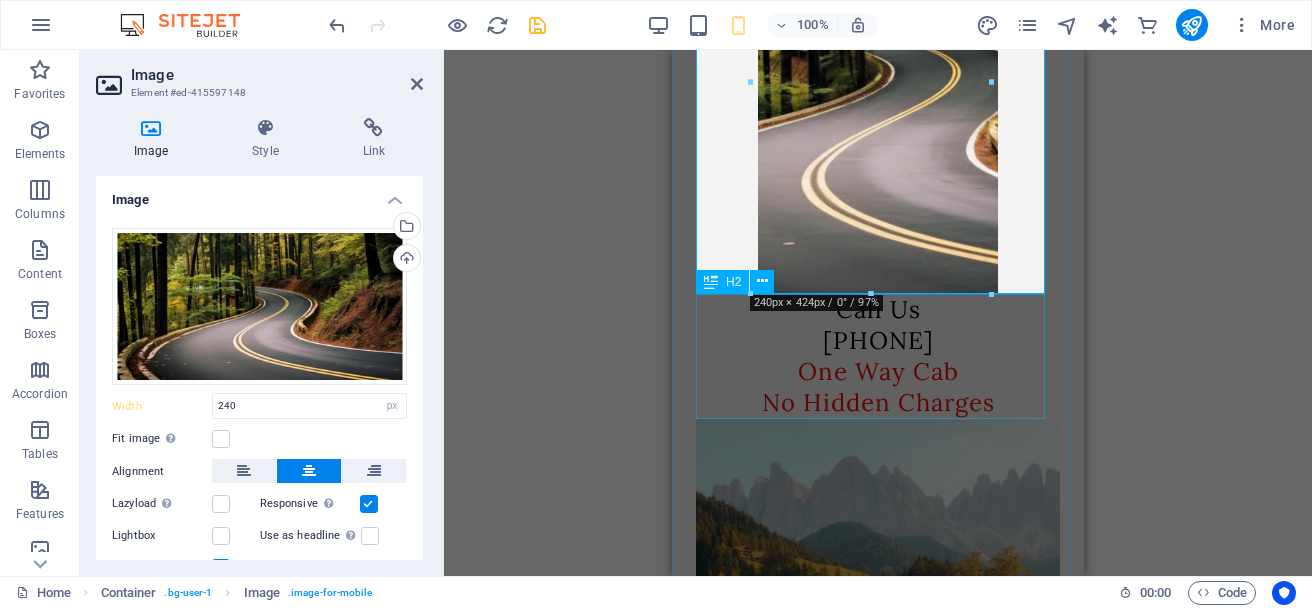 scroll, scrollTop: 300, scrollLeft: 0, axis: vertical 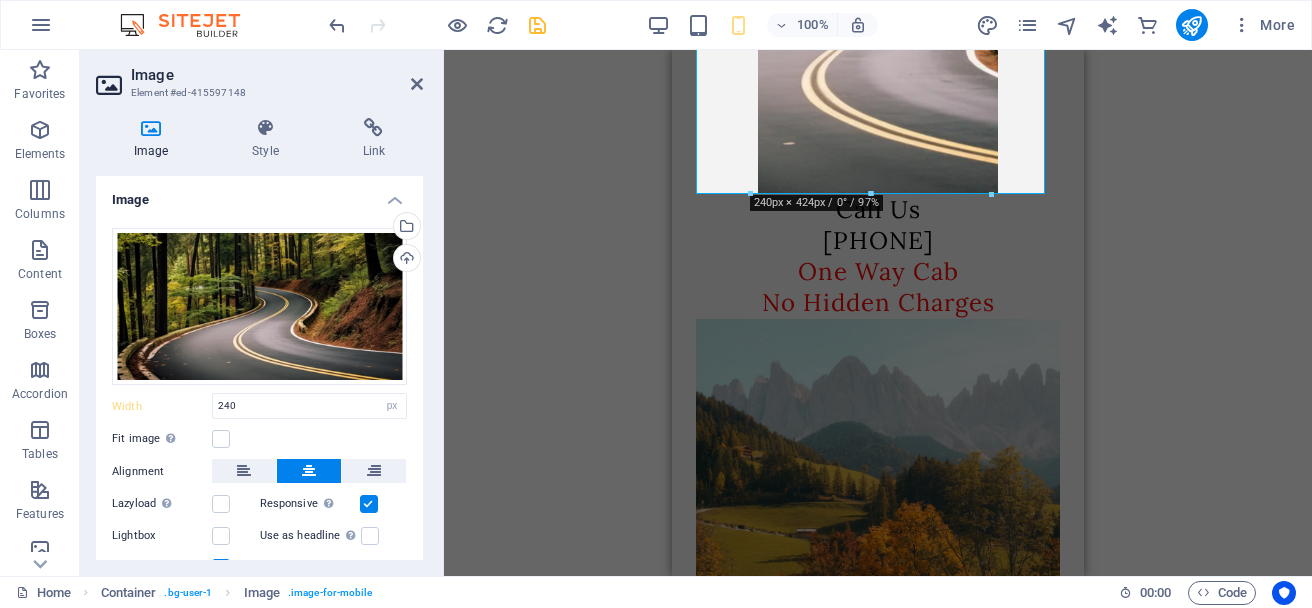 click on "H4   Container   Image   H2   Container   Image   Image   Text   H1   H1   Image   Image   Image   Placeholder   Collection   Collection   Collection item   Placeholder   Collection item   Container   Footer Thrud   Placeholder   Collection   Collection item   Placeholder   Collection   Collection item   Button   Placeholder   Collection   Collection item   Placeholder   Collection   Collection item   Container   Container   H2   Container   Container   H2   Container   Spacer   Container   Separator   H1   H1 180 170 160 150 140 130 120 110 100 90 80 70 60 50 40 30 20 10 0 -10 -20 -30 -40 -50 -60 -70 -80 -90 -100 -110 -120 -130 -140 -150 -160 -170 240px × 424px / 0° / 97% 16:10 16:9 4:3 1:1 1:2 0" at bounding box center [878, 313] 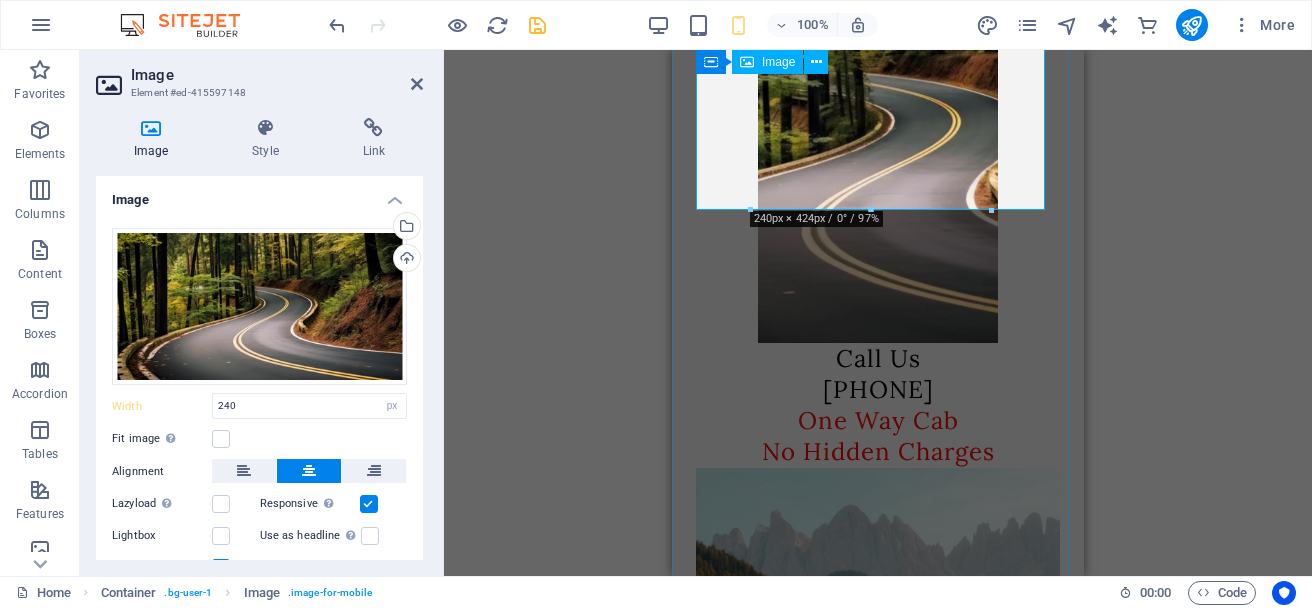 scroll, scrollTop: 0, scrollLeft: 0, axis: both 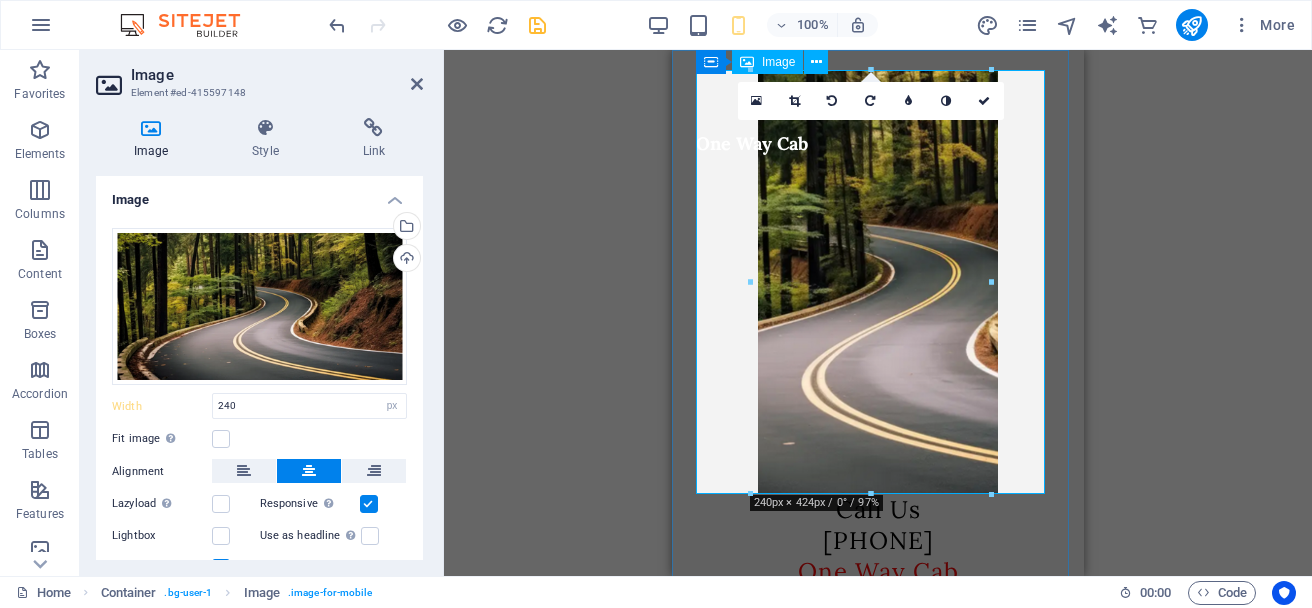 drag, startPoint x: 1547, startPoint y: 541, endPoint x: 875, endPoint y: 402, distance: 686.22516 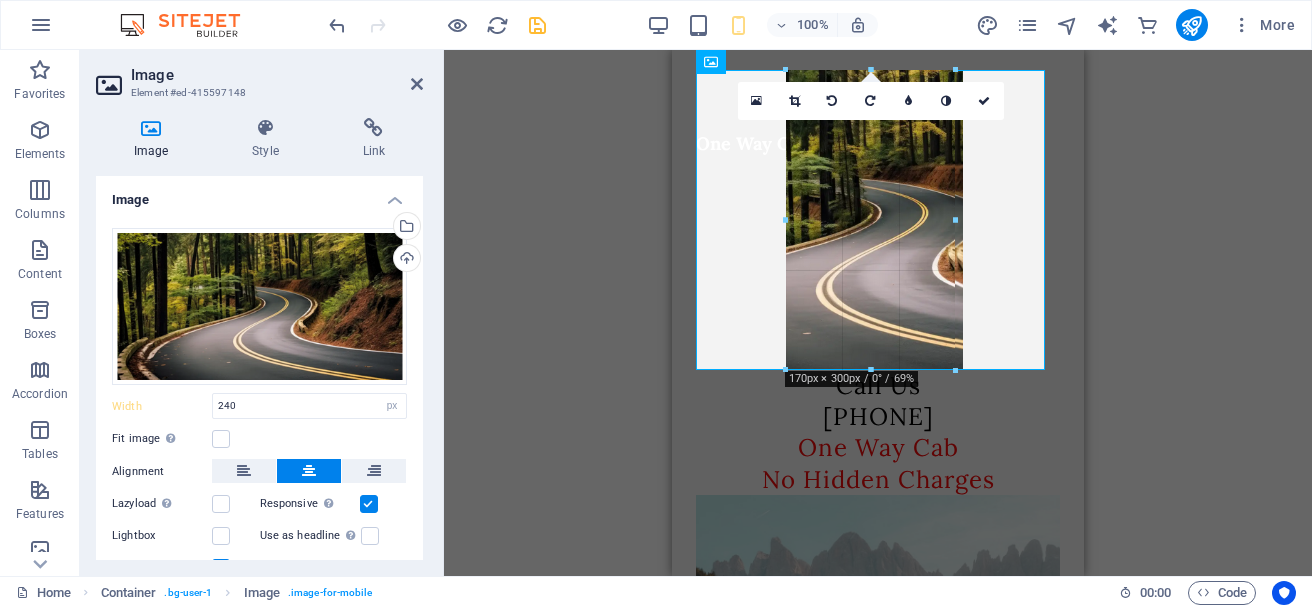 drag, startPoint x: 870, startPoint y: 493, endPoint x: 870, endPoint y: 362, distance: 131 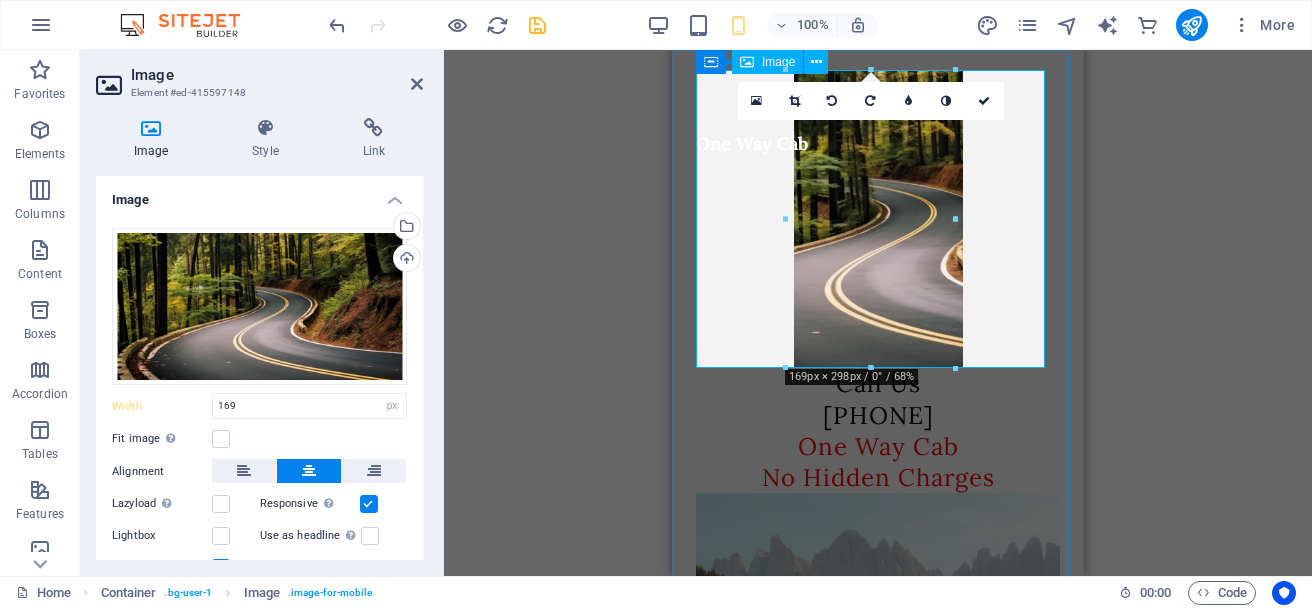 click at bounding box center [878, 219] 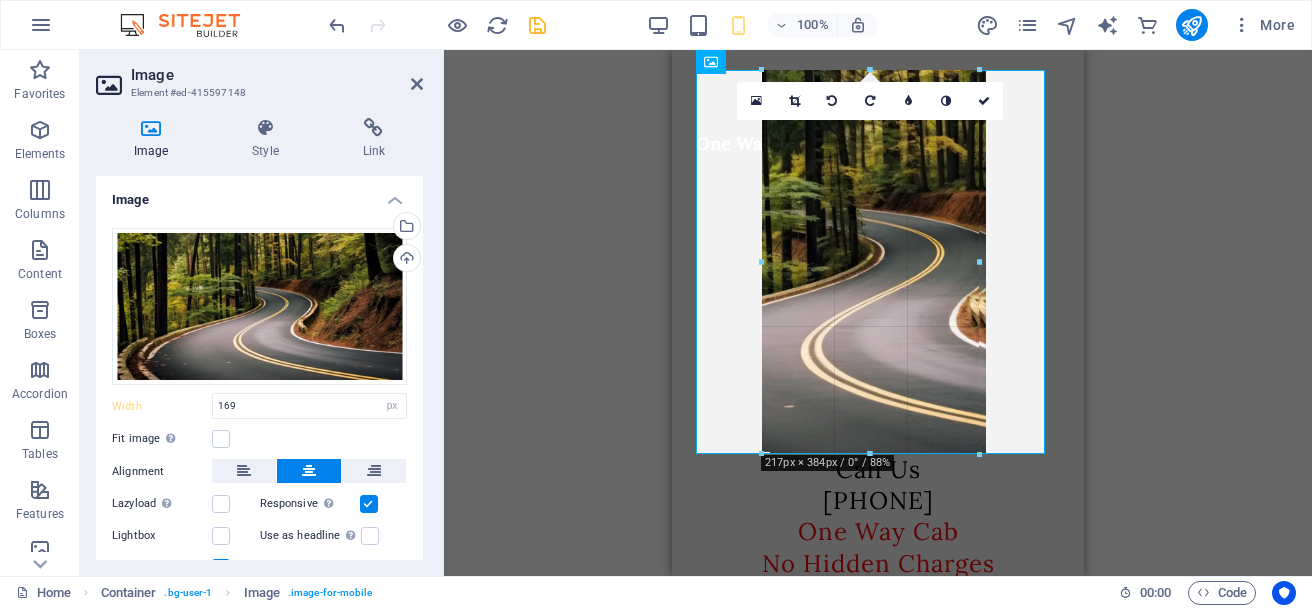 drag, startPoint x: 954, startPoint y: 219, endPoint x: 1006, endPoint y: 219, distance: 52 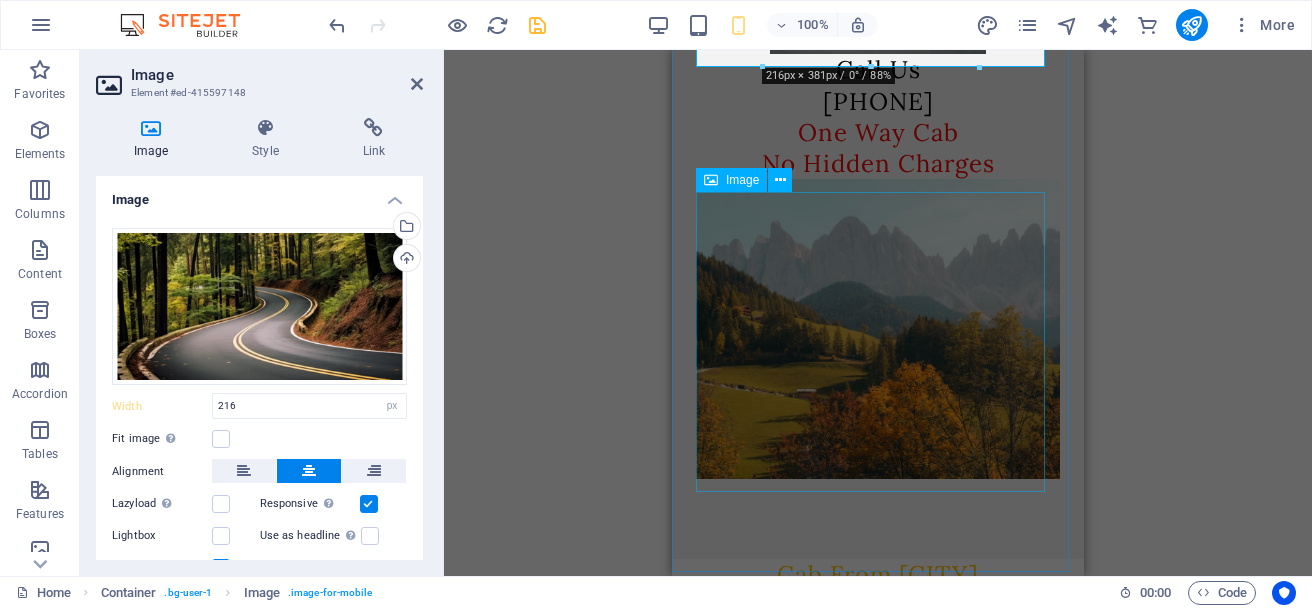 scroll, scrollTop: 400, scrollLeft: 0, axis: vertical 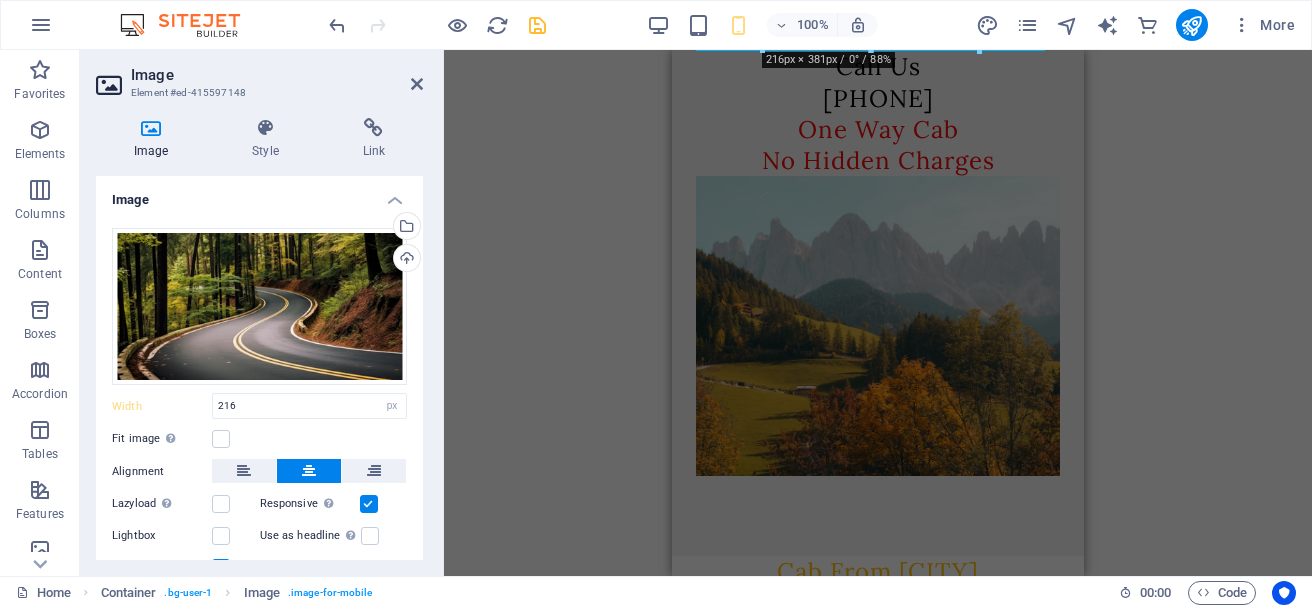 click on "H4   Container   Image   H2   Image   Image   Text   H1   H1   Image   Image   Image   Placeholder   Collection   Collection   Collection item   Placeholder   Collection item   Container   Footer Thrud   Placeholder   Collection   Collection item   Placeholder   Collection   Collection item   Button   Placeholder   Collection   Collection item   Placeholder   Collection   Collection item   Container   Container   H2   Container   Container   H2   Container   Spacer   Container   Separator   H1   H1 180 170 160 150 140 130 120 110 100 90 80 70 60 50 40 30 20 10 0 -10 -20 -30 -40 -50 -60 -70 -80 -90 -100 -110 -120 -130 -140 -150 -160 -170 216px × 381px / 0° / 88% 16:10 16:9 4:3 1:1 1:2 0" at bounding box center (878, 313) 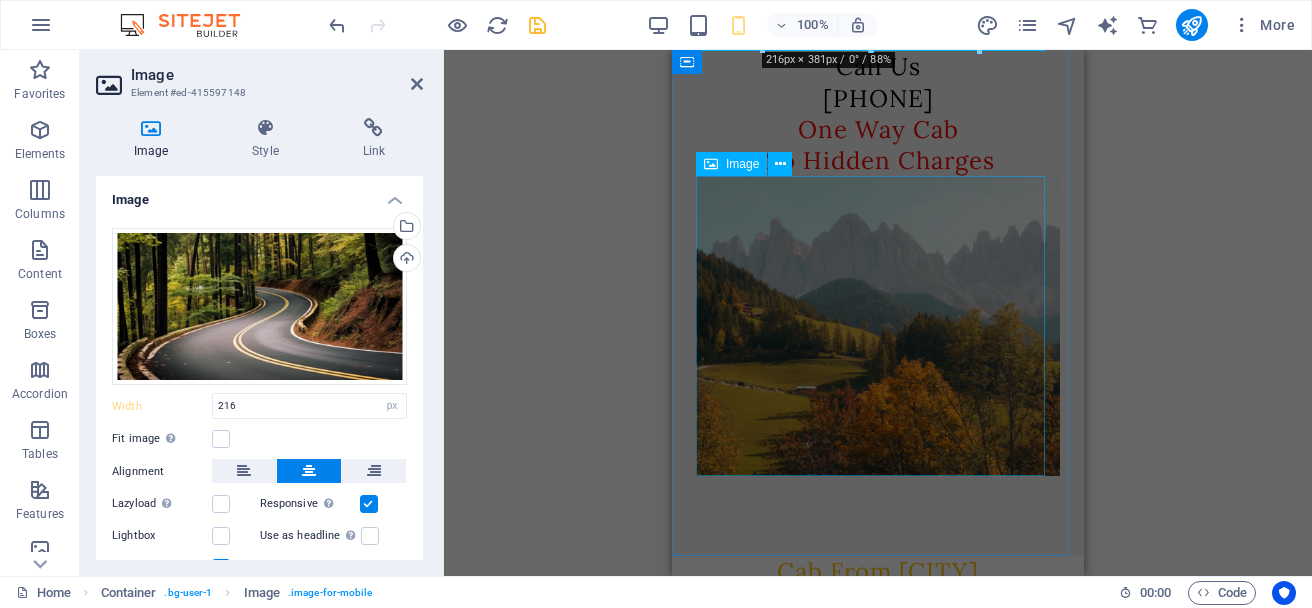 click at bounding box center (878, 326) 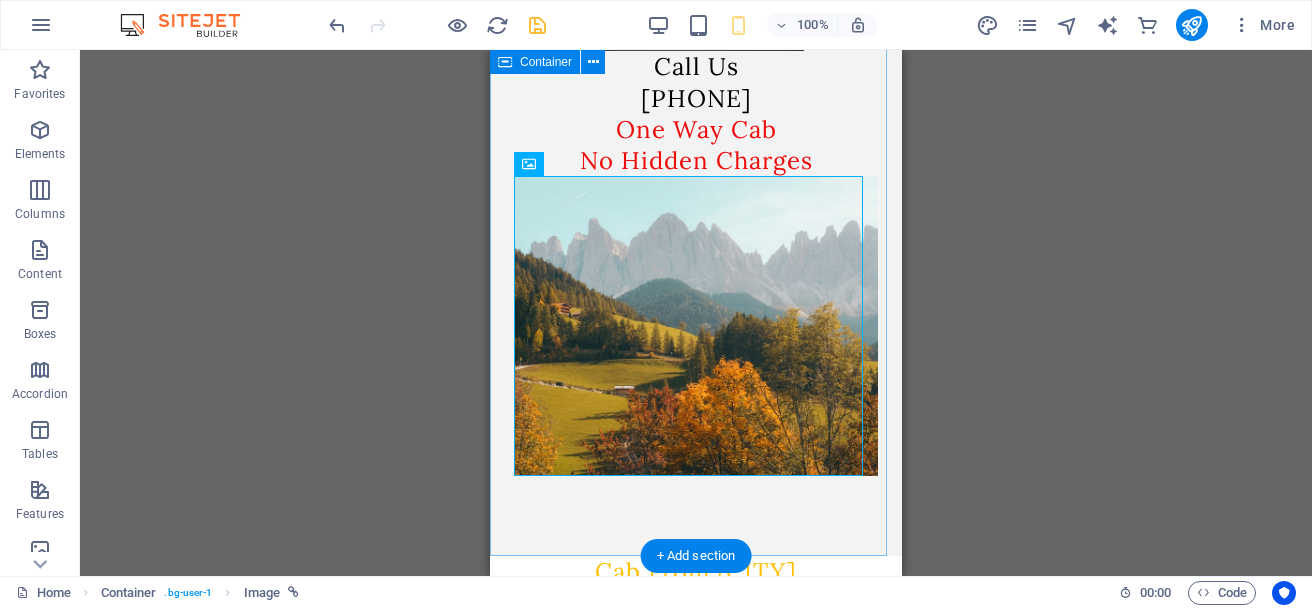 click on "One Way Cab Call Us 7023568757 One Way Cab No Hidden Charges" at bounding box center [696, 103] 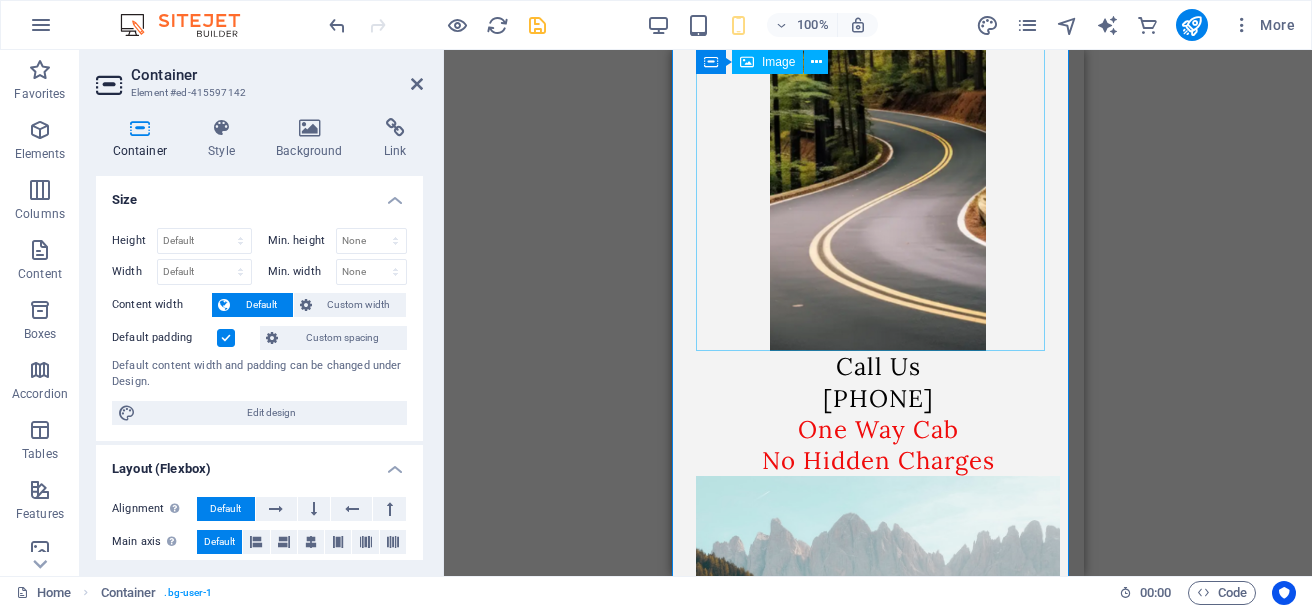 scroll, scrollTop: 0, scrollLeft: 0, axis: both 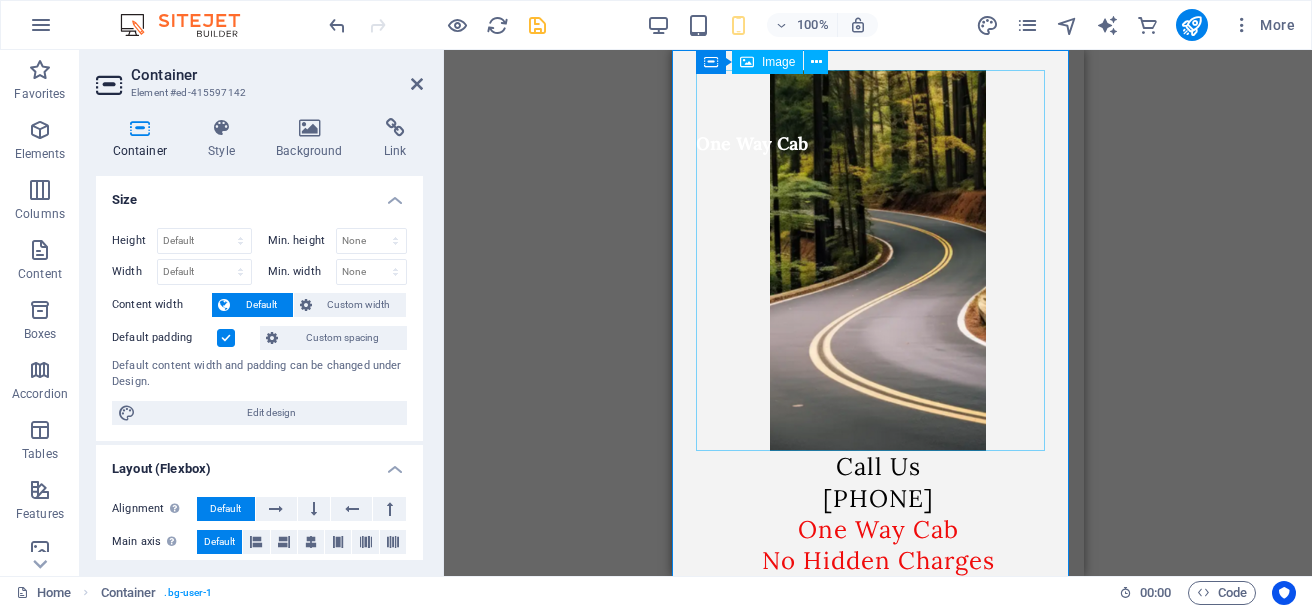 click at bounding box center (878, 260) 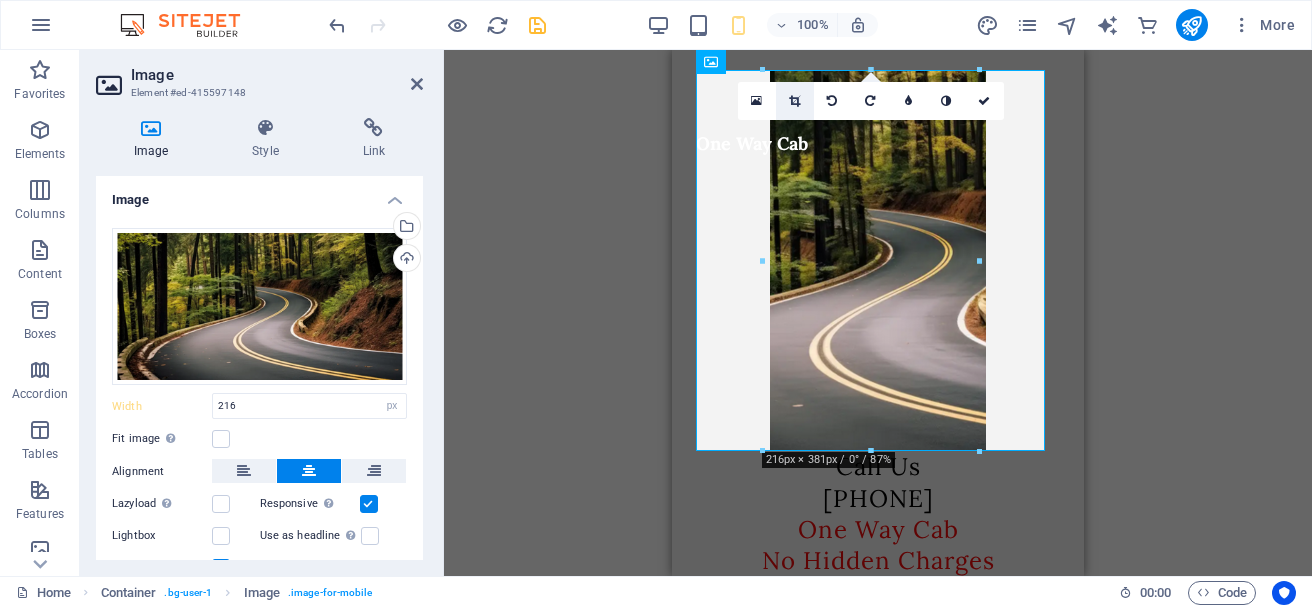 click at bounding box center [794, 101] 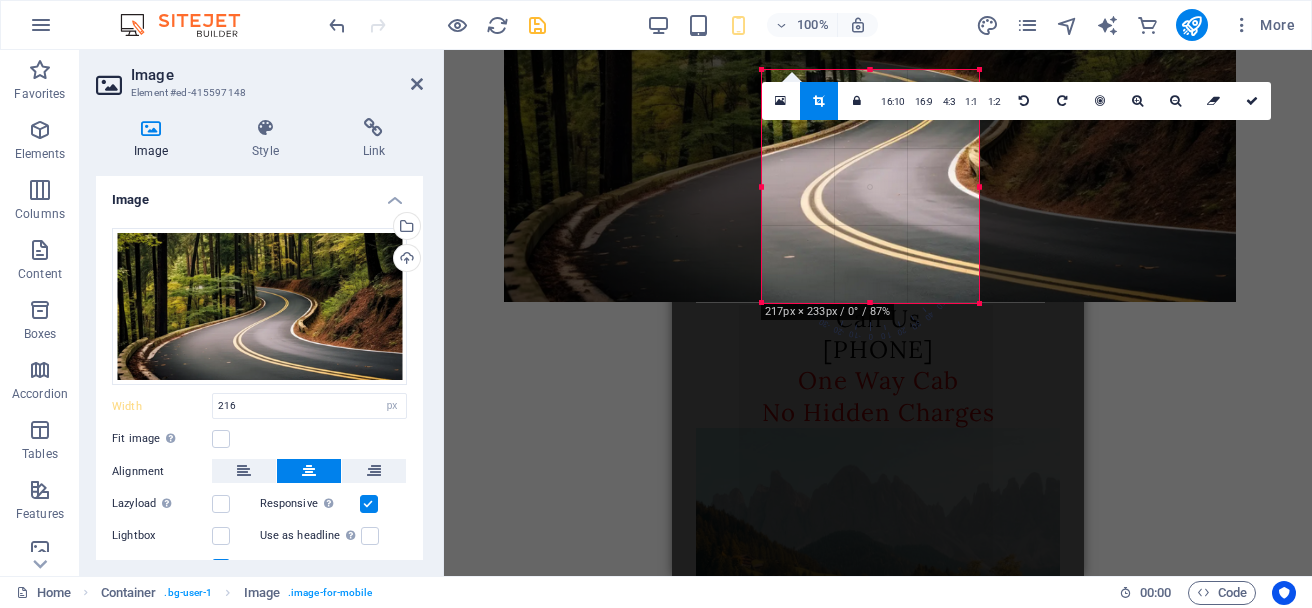 drag, startPoint x: 872, startPoint y: 71, endPoint x: 869, endPoint y: 219, distance: 148.0304 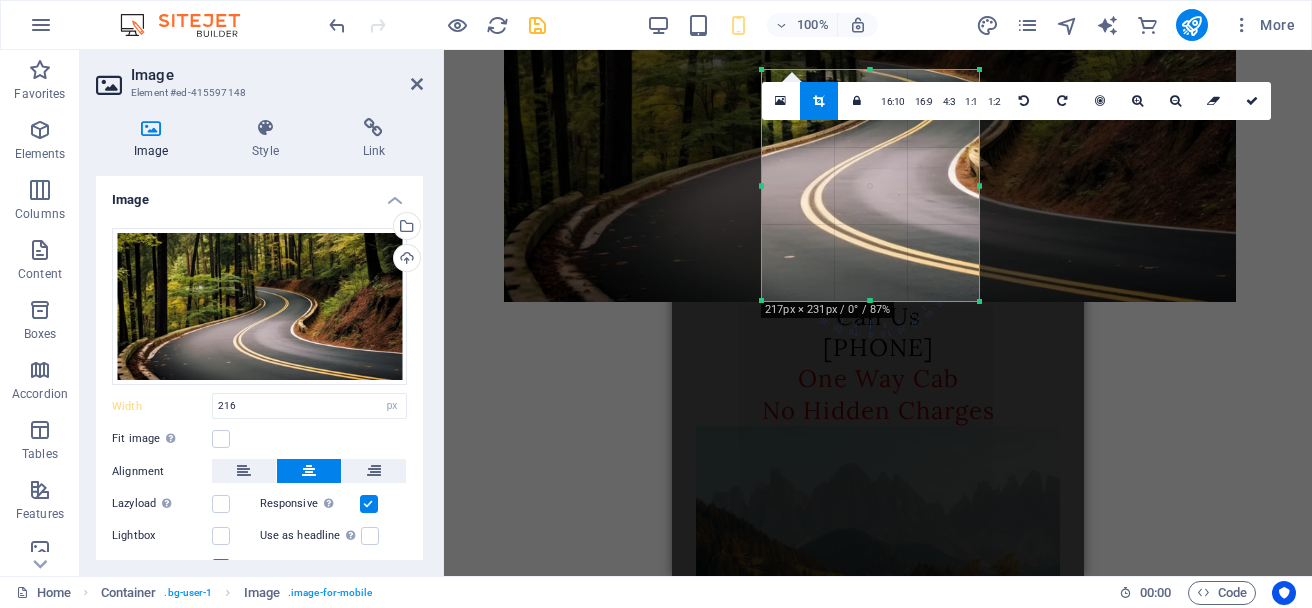 click on "H4   Container   Image   H2   Container   Image   Image   Text   H1   H1   Image   Image   Image   Placeholder   Collection   Collection   Collection item   Placeholder   Collection item   Container   Footer Thrud   Placeholder   Collection   Collection item   Placeholder   Collection   Collection item   Button   Placeholder   Collection   Collection item   Placeholder   Collection   Collection item   Container   Container   H2   Container   Container   H2   Container   Spacer   Container   Separator   H1   H1 180 170 160 150 140 130 120 110 100 90 80 70 60 50 40 30 20 10 0 -10 -20 -30 -40 -50 -60 -70 -80 -90 -100 -110 -120 -130 -140 -150 -160 -170 217px × 231px / 0° / 87% 16:10 16:9 4:3 1:1 1:2 0" at bounding box center [878, 313] 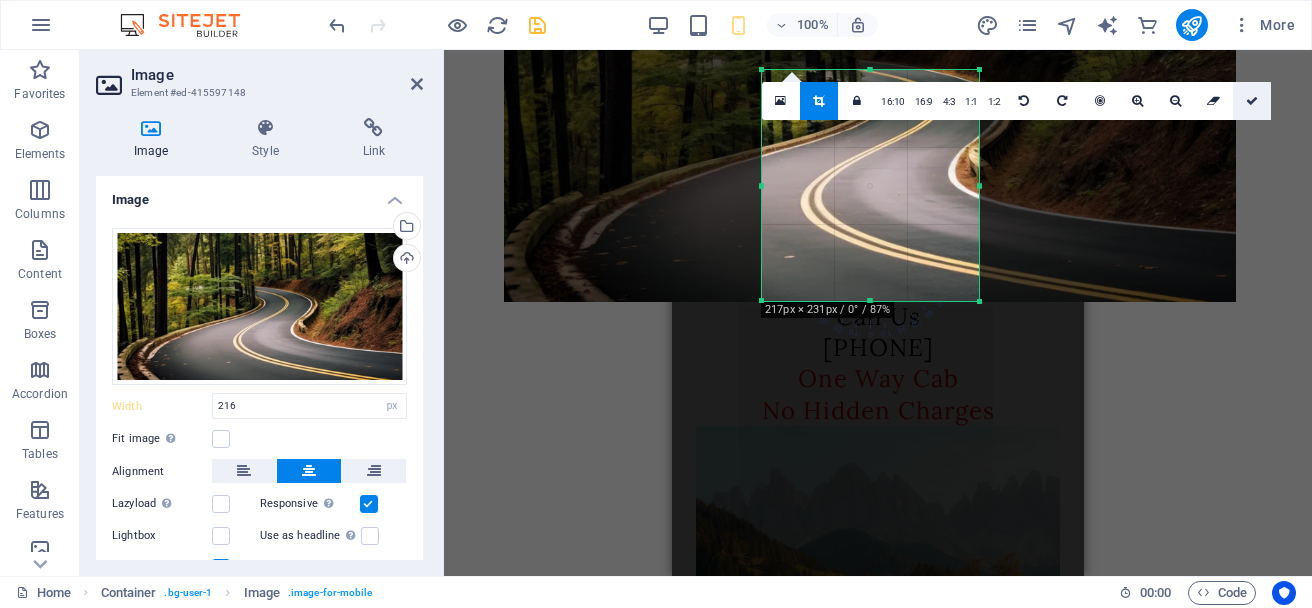 click at bounding box center (1252, 101) 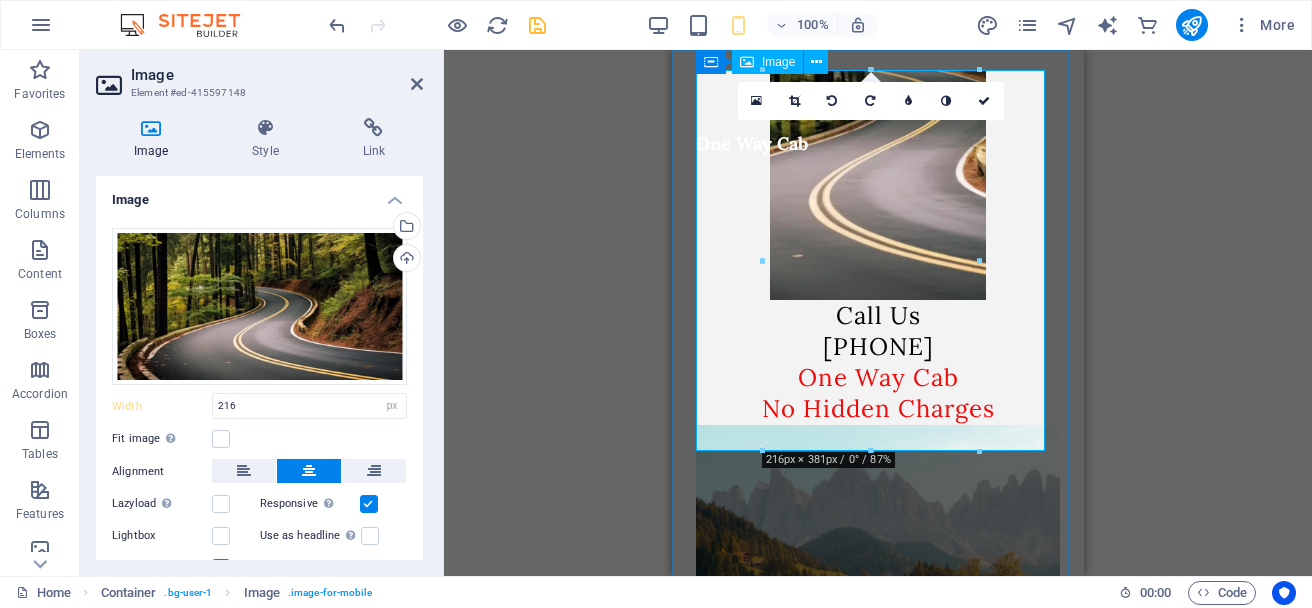 click at bounding box center [878, 185] 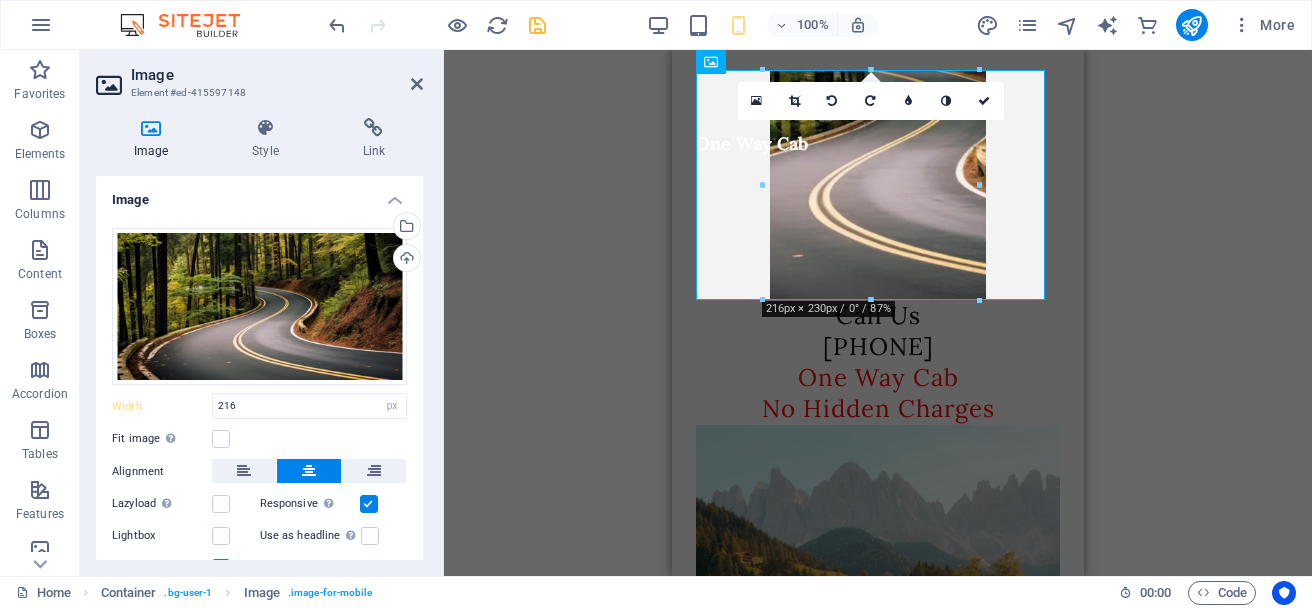 click on "H4   Container   Image   H2   Image   Image   Text   H1   H1   Image   Image   Image   Placeholder   Collection   Collection   Collection item   Placeholder   Collection item   Container   Footer Thrud   Placeholder   Collection   Collection item   Placeholder   Collection   Collection item   Button   Placeholder   Collection   Collection item   Placeholder   Collection   Collection item   Container   Container   H2   Container   Container   H2   Container   Spacer   Container   Separator   H1   H1 180 170 160 150 140 130 120 110 100 90 80 70 60 50 40 30 20 10 0 -10 -20 -30 -40 -50 -60 -70 -80 -90 -100 -110 -120 -130 -140 -150 -160 -170 216px × 230px / 0° / 87% 16:10 16:9 4:3 1:1 1:2 0" at bounding box center [878, 313] 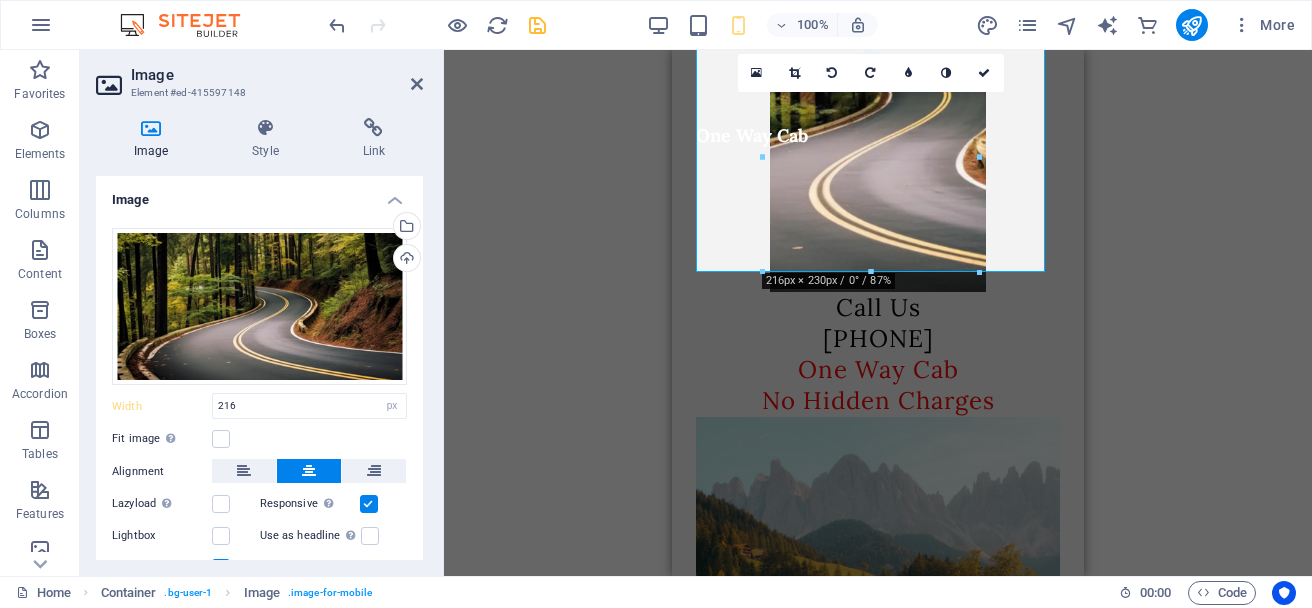 scroll, scrollTop: 0, scrollLeft: 0, axis: both 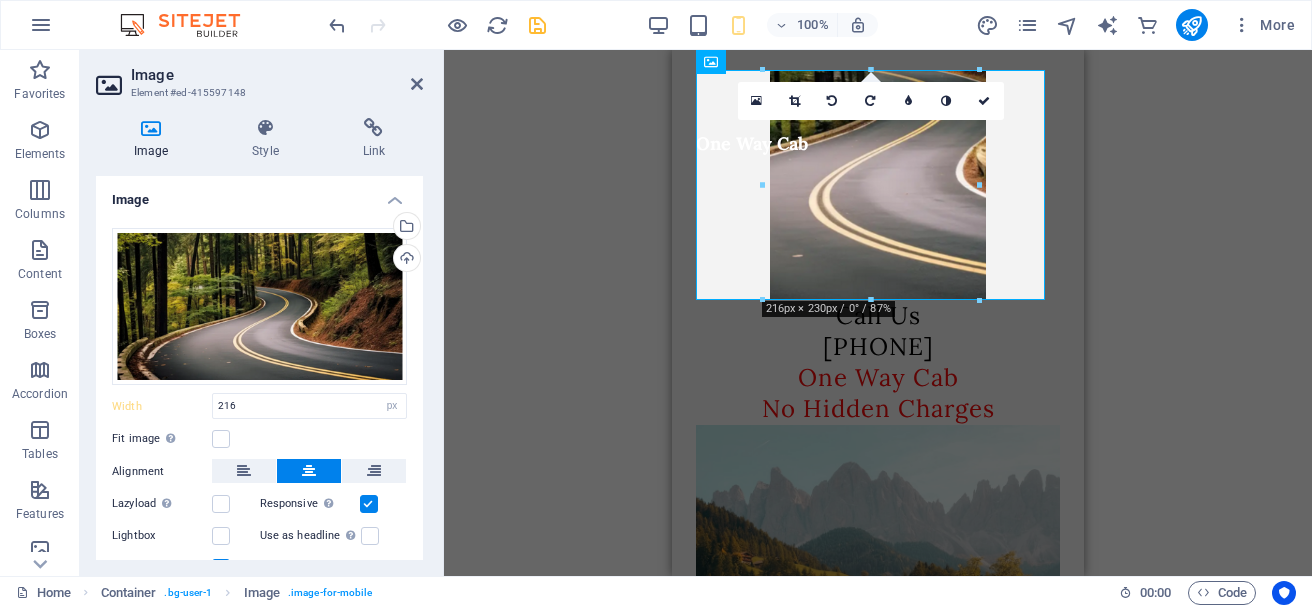 click on "H4   Container   Image   H2   Container   Image   Image   Text   H1   H1   Image   Image   Image   Placeholder   Collection   Collection   Collection item   Placeholder   Collection item   Container   Footer Thrud   Placeholder   Collection   Collection item   Placeholder   Collection   Collection item   Button   Placeholder   Collection   Collection item   Placeholder   Collection   Collection item   Container   Container   H2   Container   Container   H2   Container   Spacer   Container   Separator   H1   H1 180 170 160 150 140 130 120 110 100 90 80 70 60 50 40 30 20 10 0 -10 -20 -30 -40 -50 -60 -70 -80 -90 -100 -110 -120 -130 -140 -150 -160 -170 216px × 230px / 0° / 87% 16:10 16:9 4:3 1:1 1:2 0" at bounding box center (878, 313) 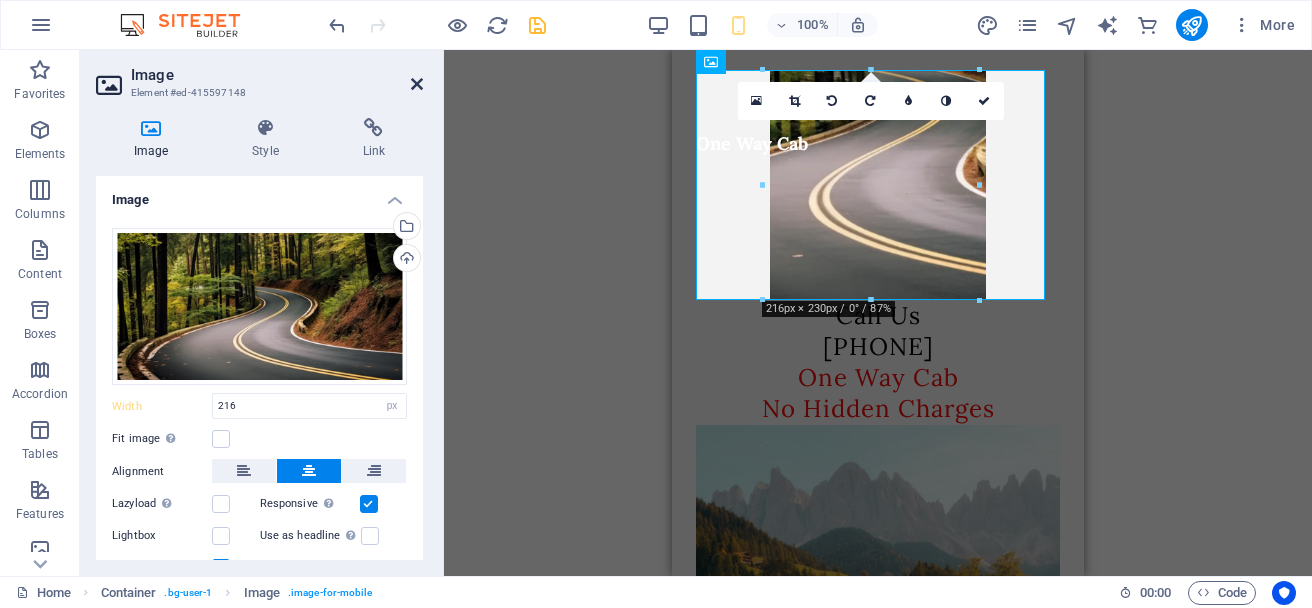 click at bounding box center (417, 84) 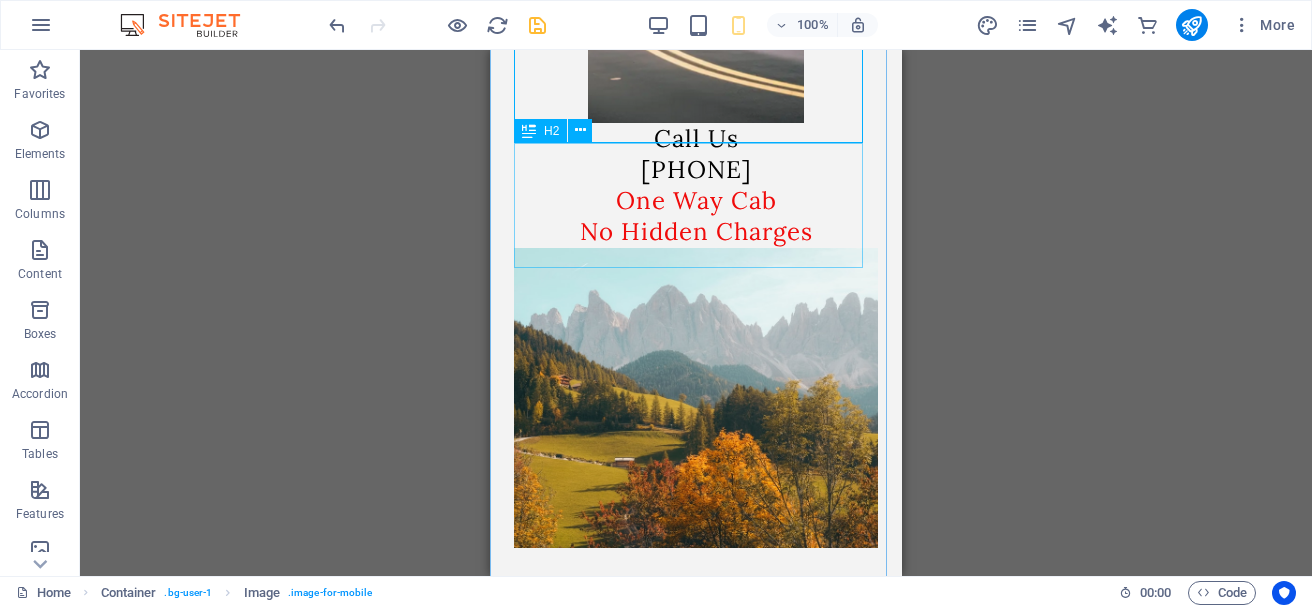 scroll, scrollTop: 400, scrollLeft: 0, axis: vertical 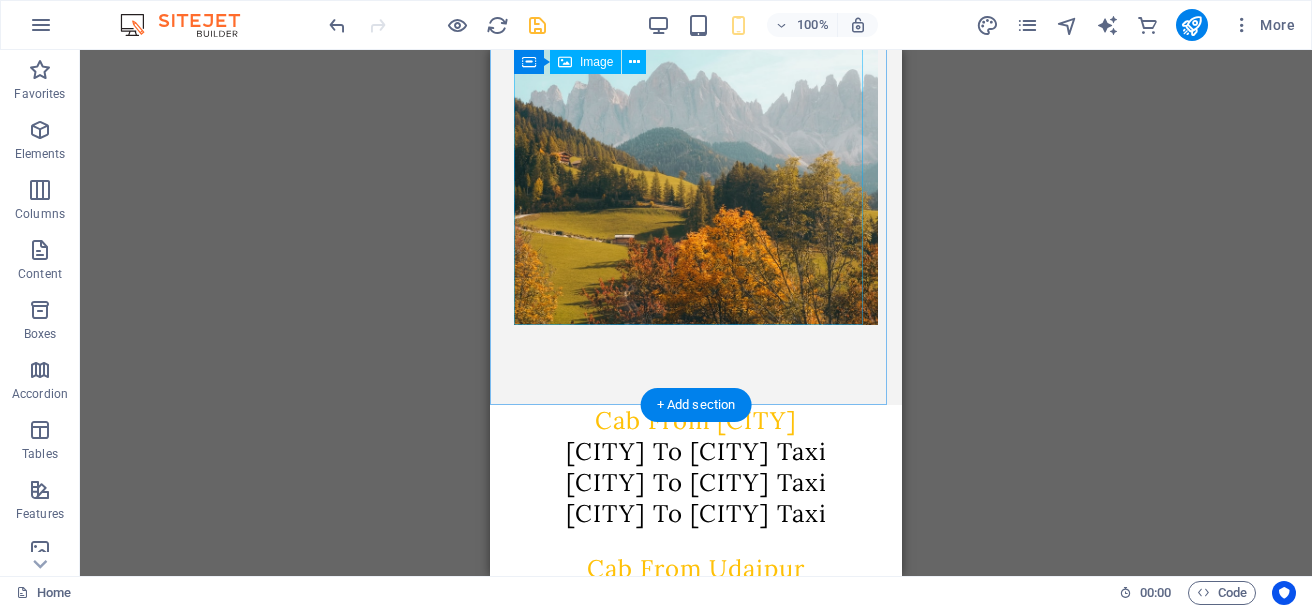 click at bounding box center [696, 175] 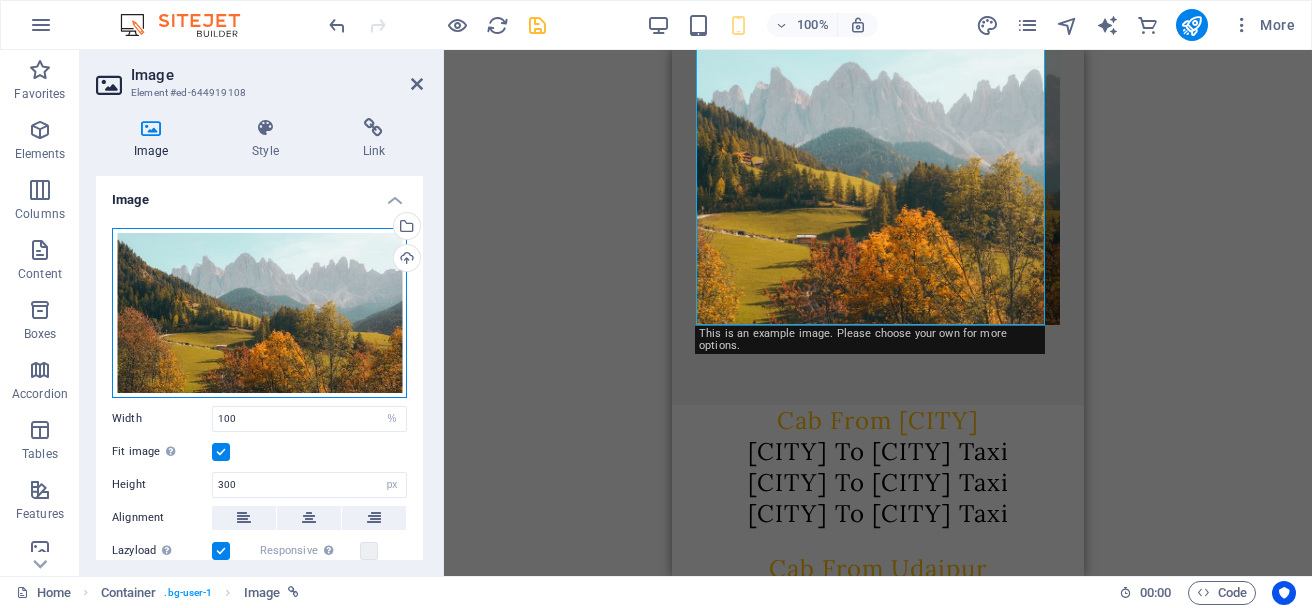click on "Drag files here, click to choose files or select files from Files or our free stock photos & videos" at bounding box center [259, 313] 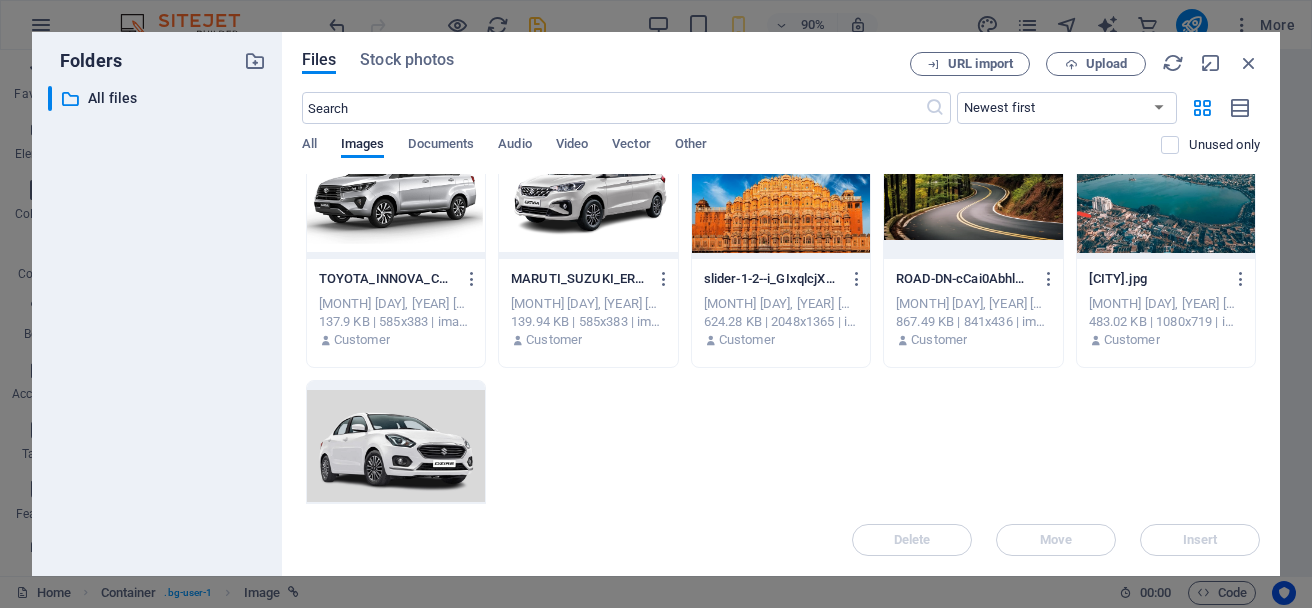 scroll, scrollTop: 0, scrollLeft: 0, axis: both 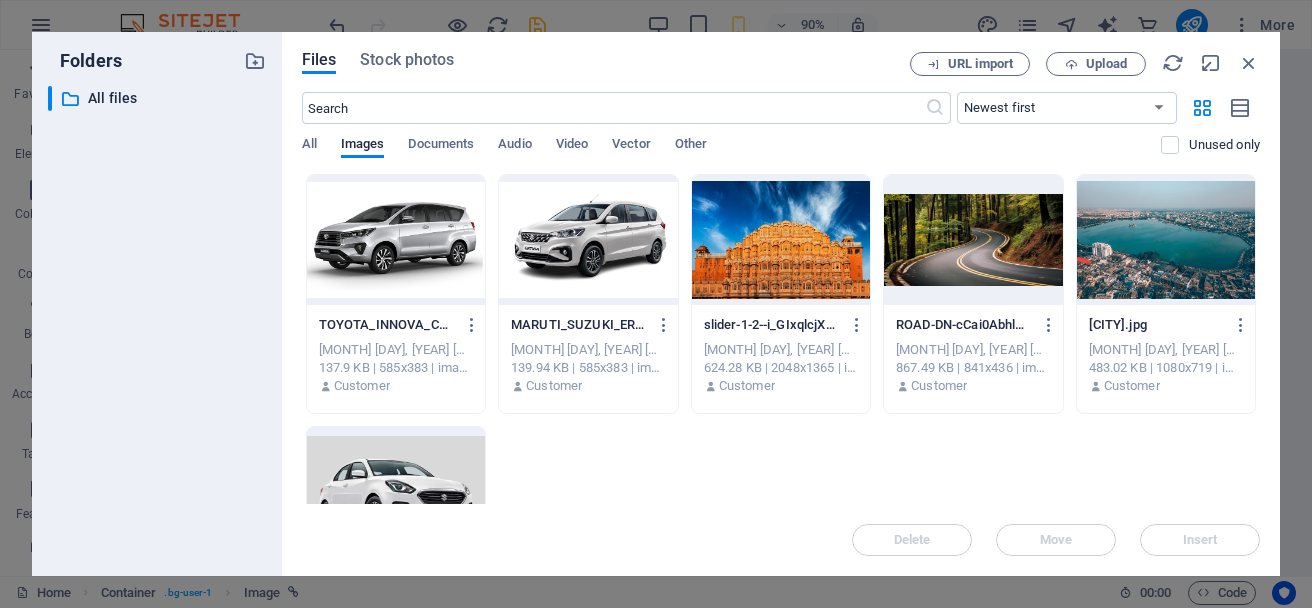 click at bounding box center (973, 240) 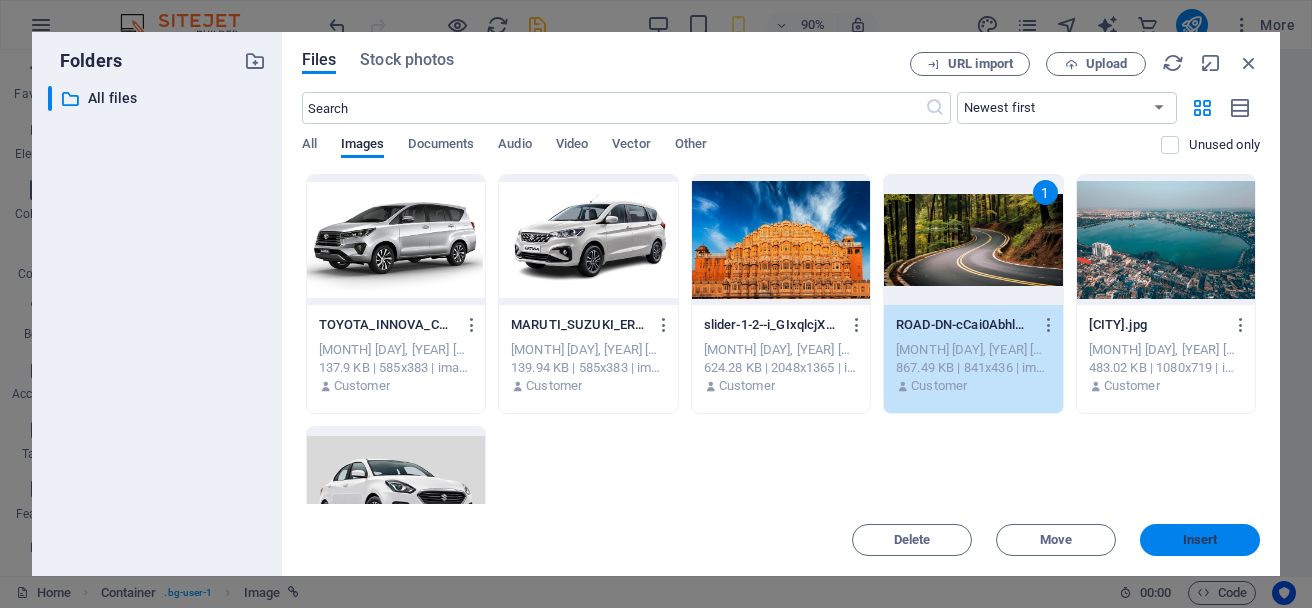 click on "Insert" at bounding box center (1200, 540) 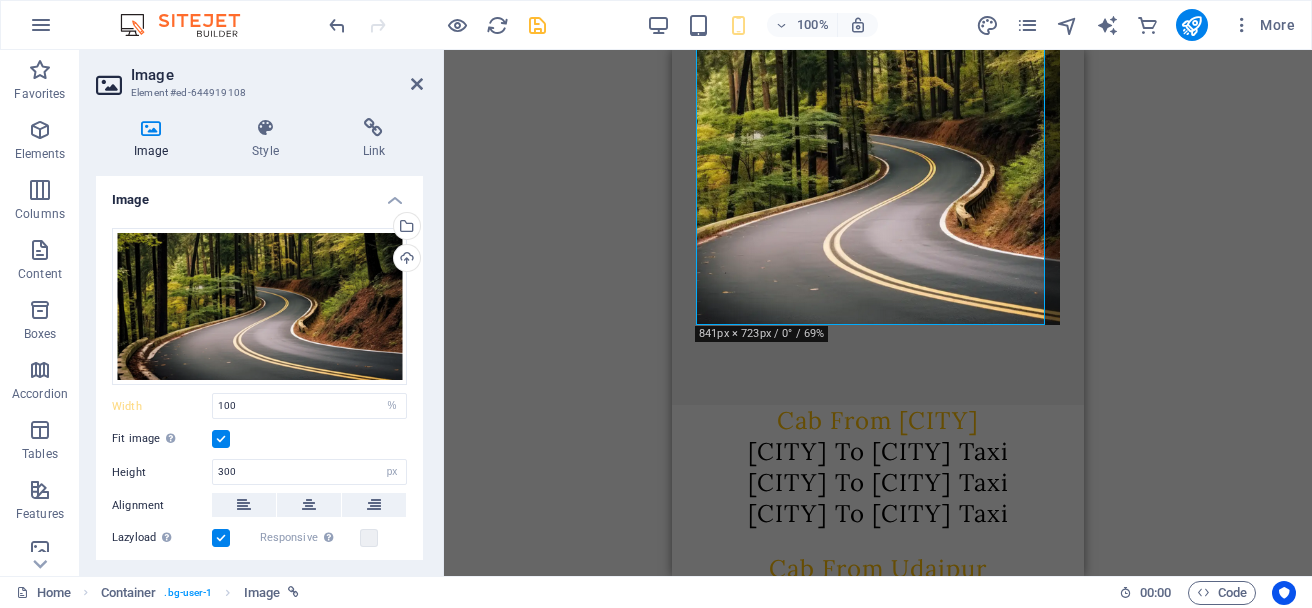 click on "Drag here to replace the existing content. Press “Ctrl” if you want to create a new element.
H4   Container   Image   H2   Container   Image   Image   Text   H1   H1   Image   Image   Image   Placeholder   Collection   Collection   Collection item   Placeholder   Collection item   Container   Footer Thrud   Placeholder   Collection   Collection item   Placeholder   Collection   Collection item   Button   Placeholder   Collection   Collection item   Placeholder   Collection   Collection item   Container   Container   H2   Container   Container   H2   Container   Spacer   Container   Separator   H1   H1 180 170 160 150 140 130 120 110 100 90 80 70 60 50 40 30 20 10 0 -10 -20 -30 -40 -50 -60 -70 -80 -90 -100 -110 -120 -130 -140 -150 -160 -170 841px × 723px / 0° / 69% 0" at bounding box center [878, 313] 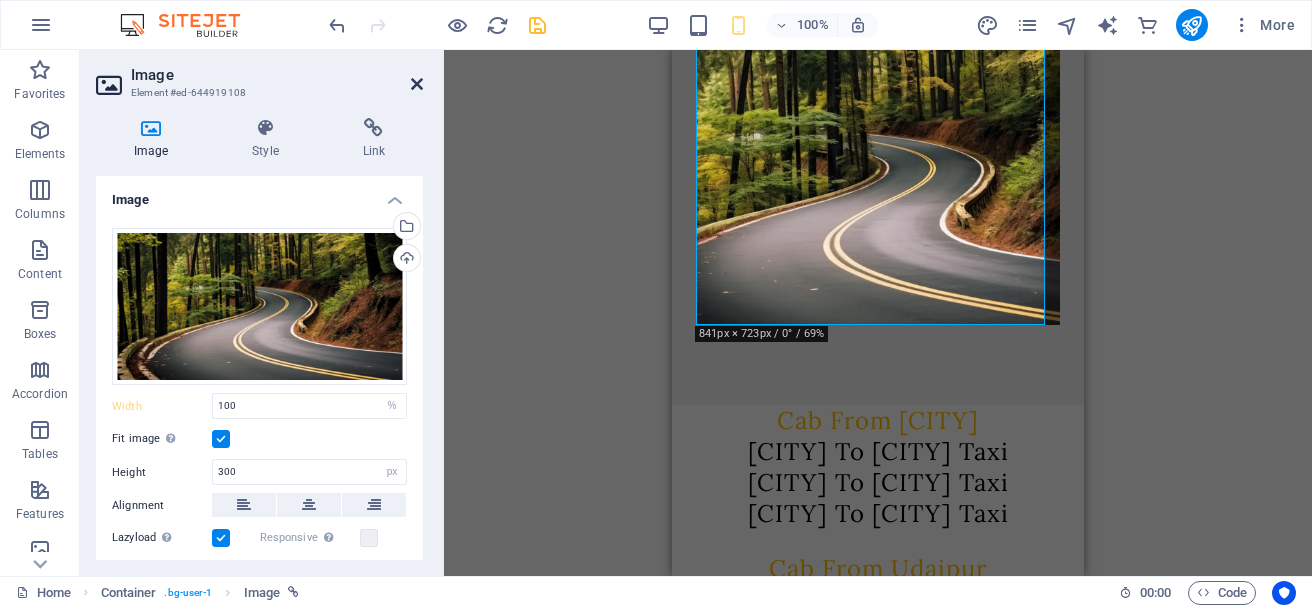 click at bounding box center (417, 84) 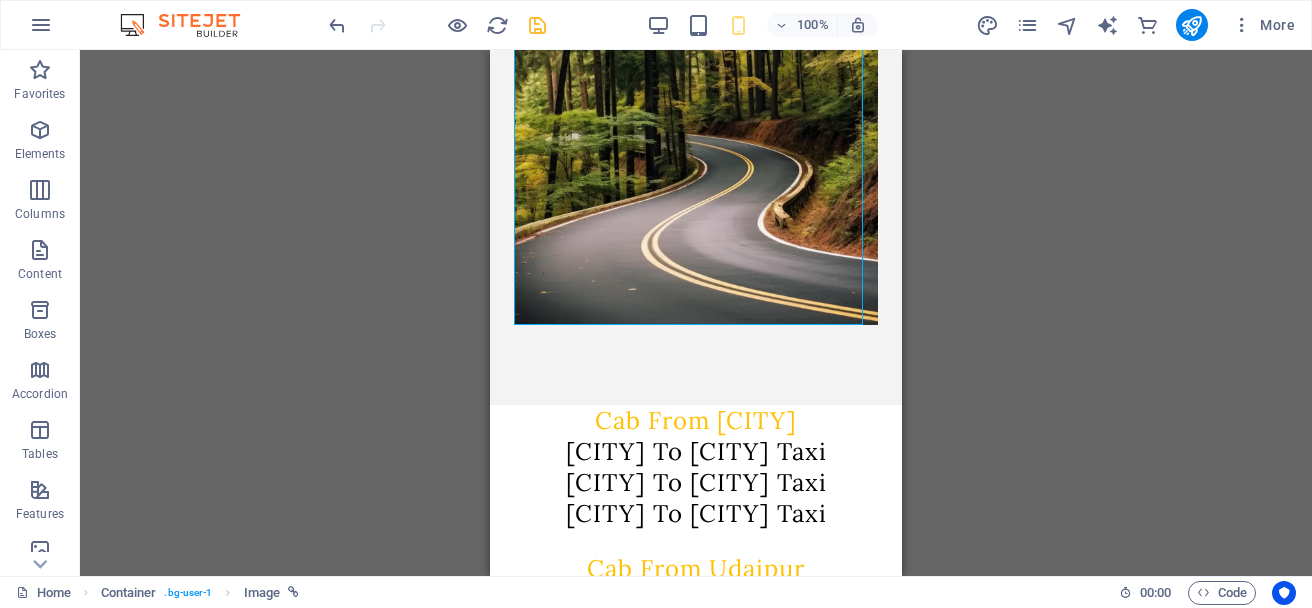 click on "Drag here to replace the existing content. Press “Ctrl” if you want to create a new element.
H4   Container   Image   H2   Container   Image   Image   Text   H1   H1   Image   Image   Image   Placeholder   Collection   Collection   Collection item   Placeholder   Collection item   Container   Footer Thrud   Placeholder   Collection   Collection item   Placeholder   Collection   Collection item   Button   Placeholder   Collection   Collection item   Placeholder   Collection   Collection item   Container   Container   H2   Container   Container   H2   Container   Spacer   Container   Separator   H1   H1" at bounding box center [696, 313] 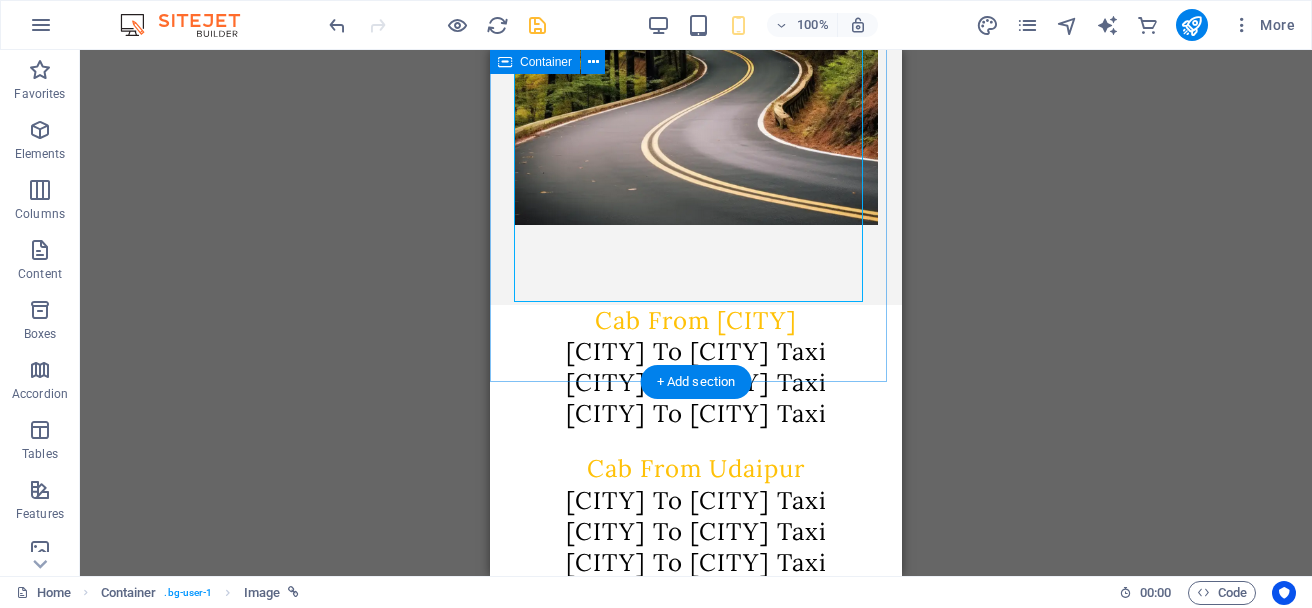 scroll, scrollTop: 100, scrollLeft: 0, axis: vertical 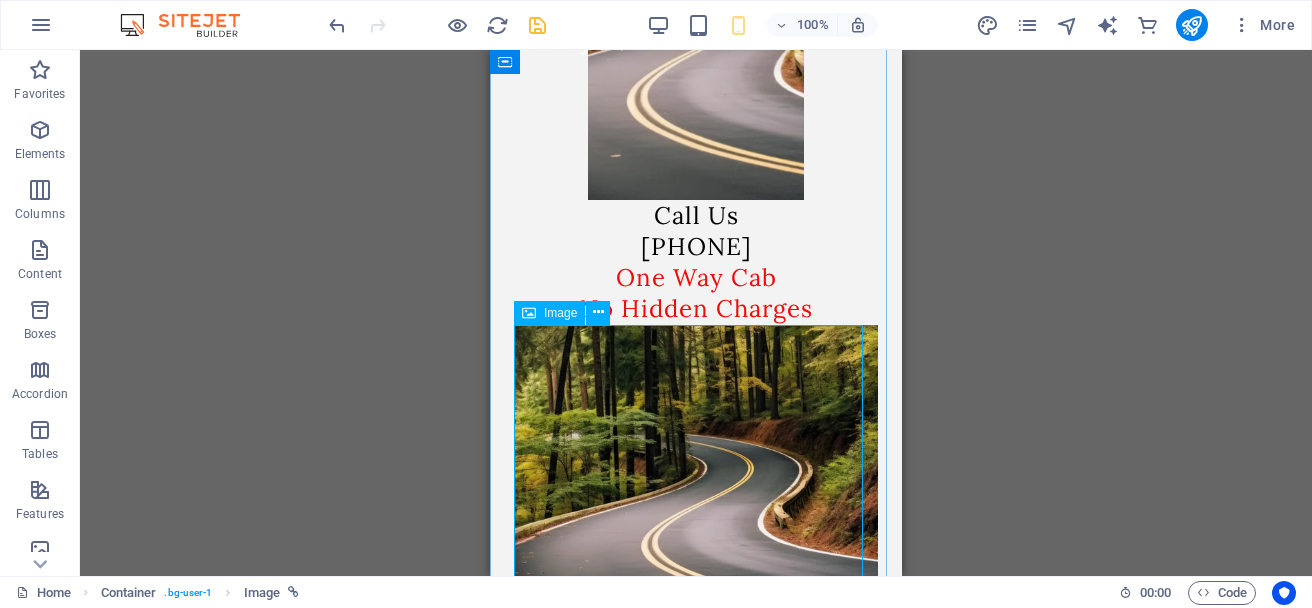 click at bounding box center [696, 475] 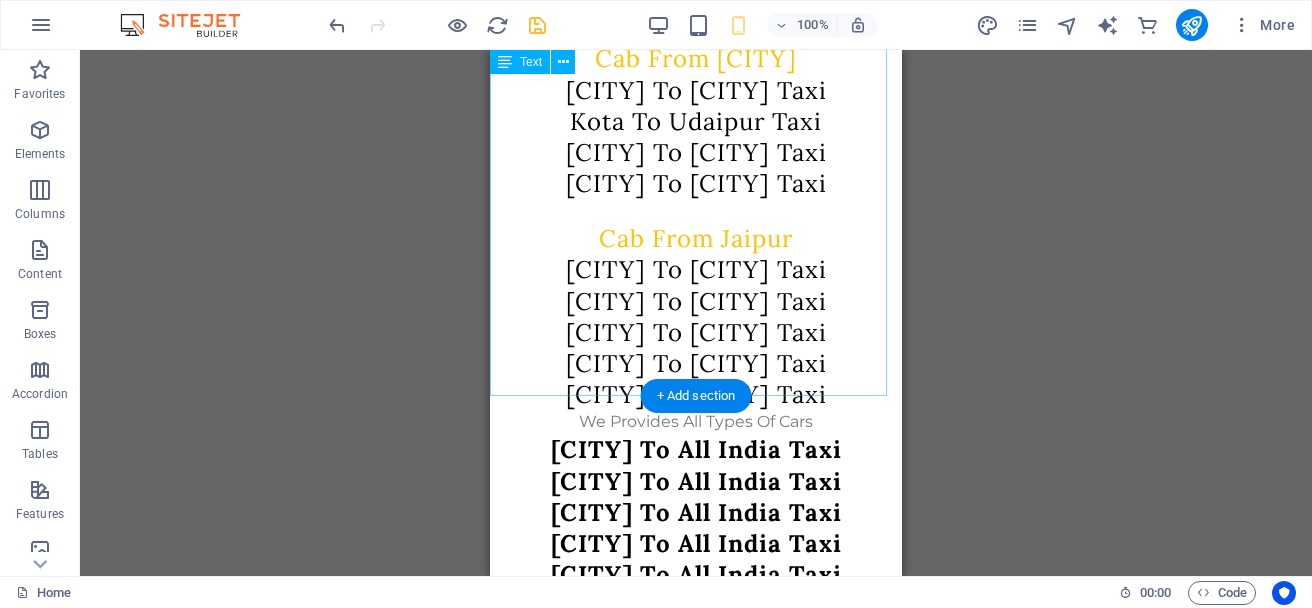 scroll, scrollTop: 1100, scrollLeft: 0, axis: vertical 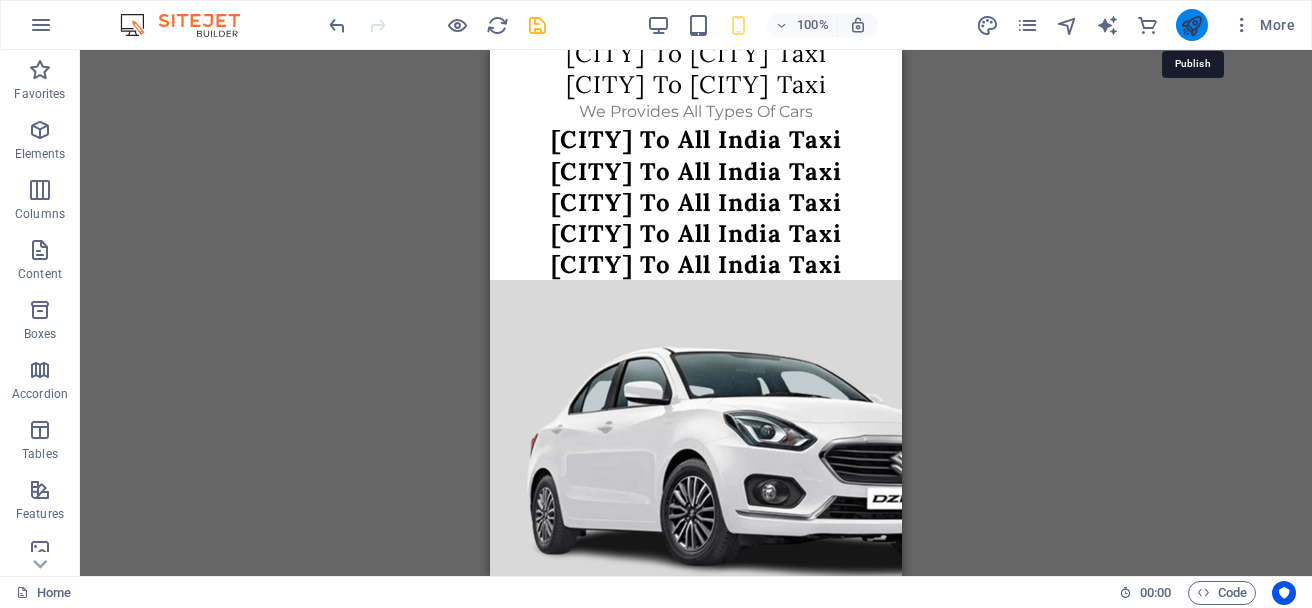 click at bounding box center [1191, 25] 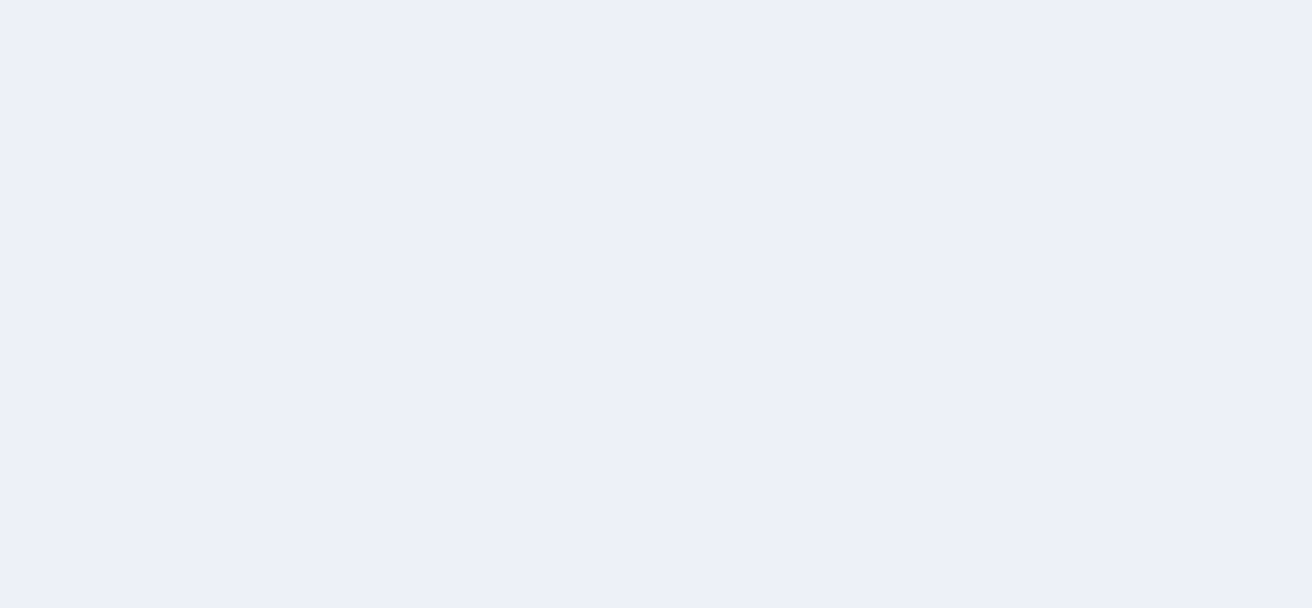 scroll, scrollTop: 0, scrollLeft: 0, axis: both 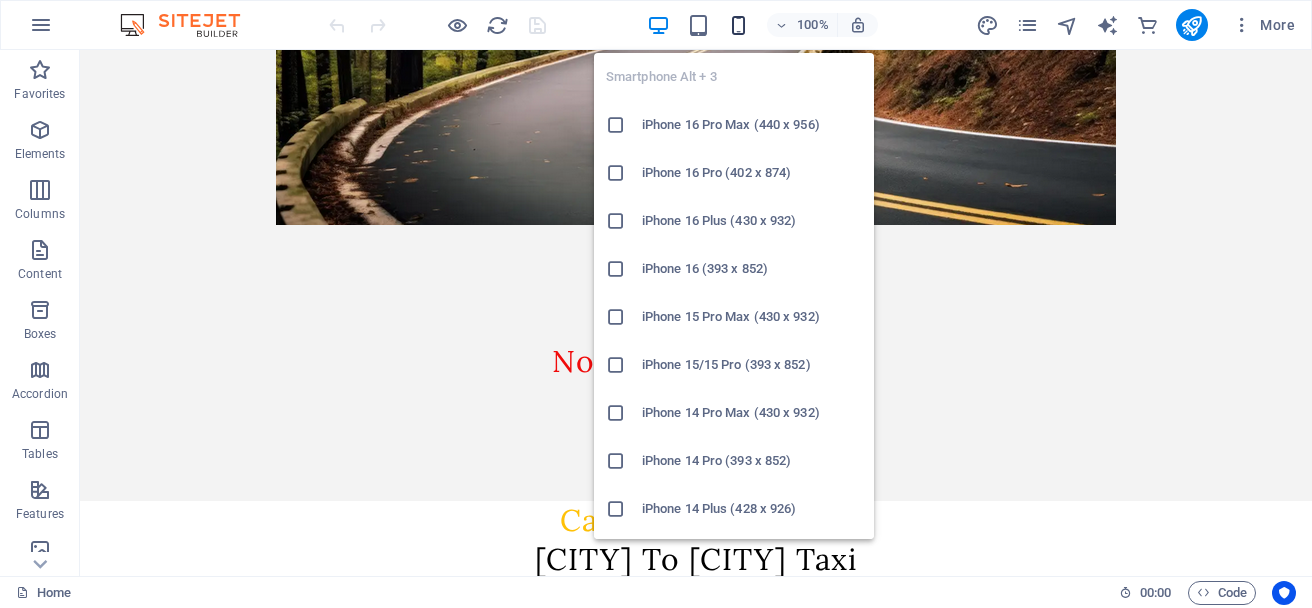 click at bounding box center [738, 25] 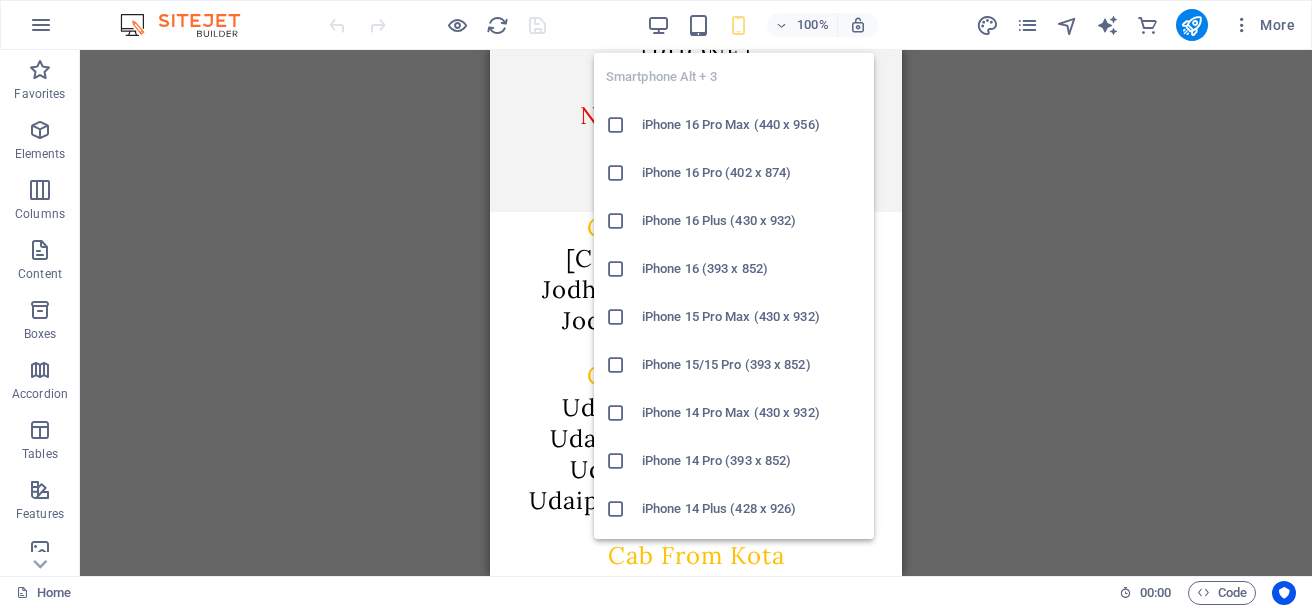 scroll, scrollTop: 292, scrollLeft: 0, axis: vertical 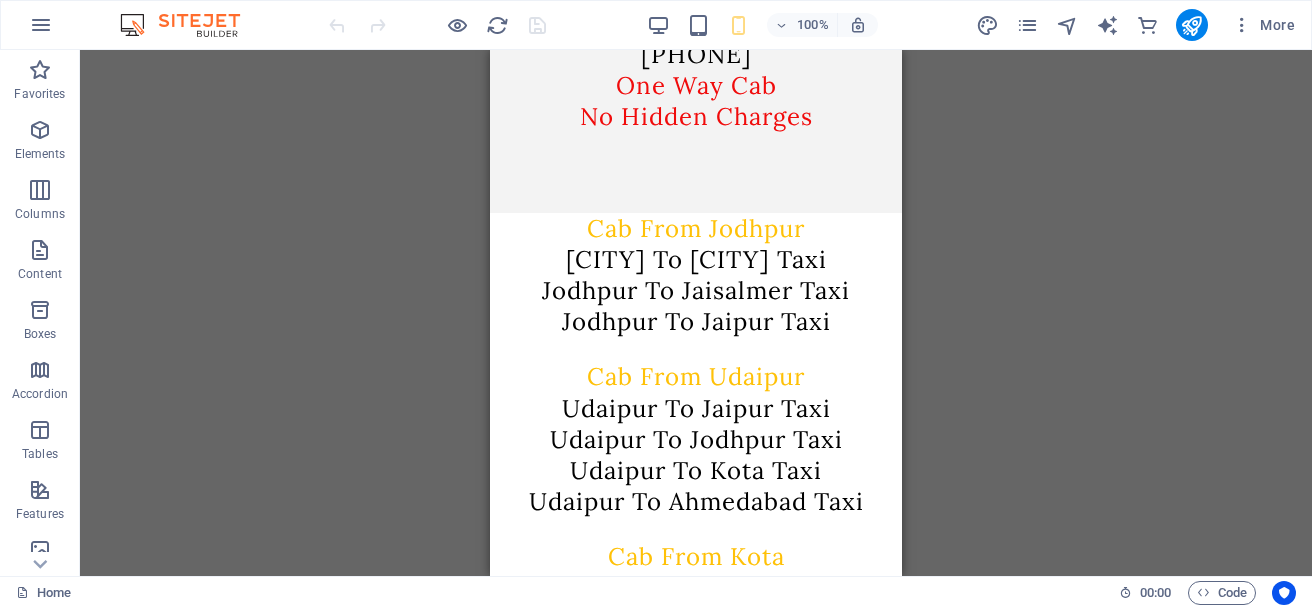 click on "Drag here to replace the existing content. Press “Ctrl” if you want to create a new element.
H4   Container   Container   Image   H2" at bounding box center (696, 313) 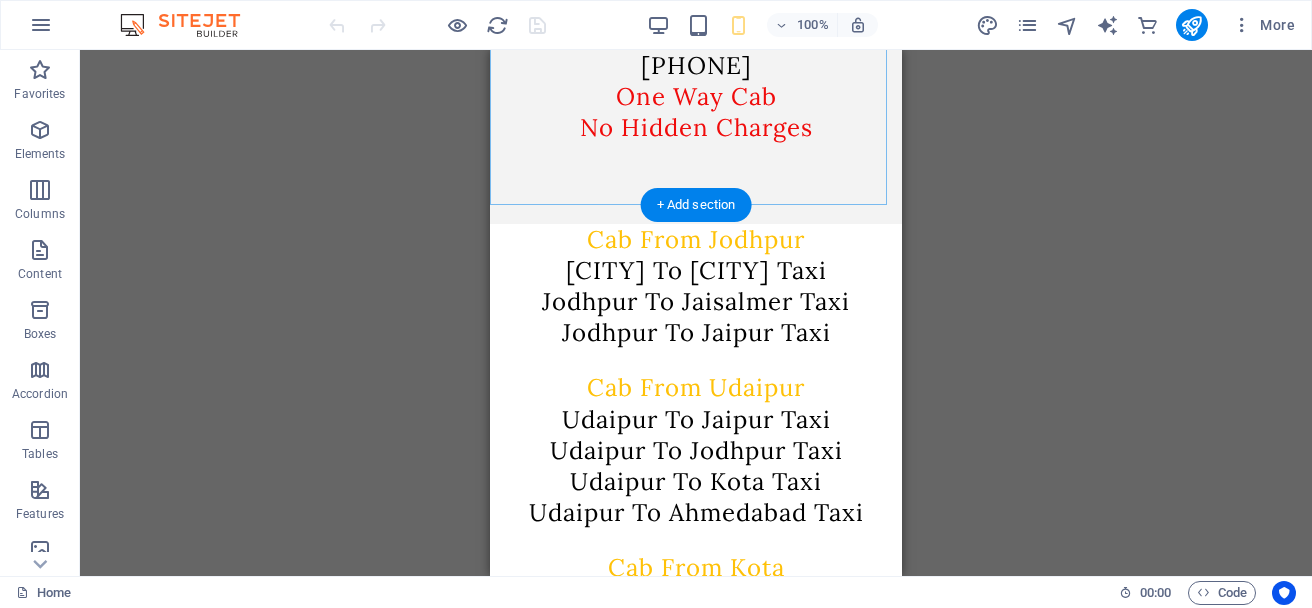 scroll, scrollTop: 300, scrollLeft: 0, axis: vertical 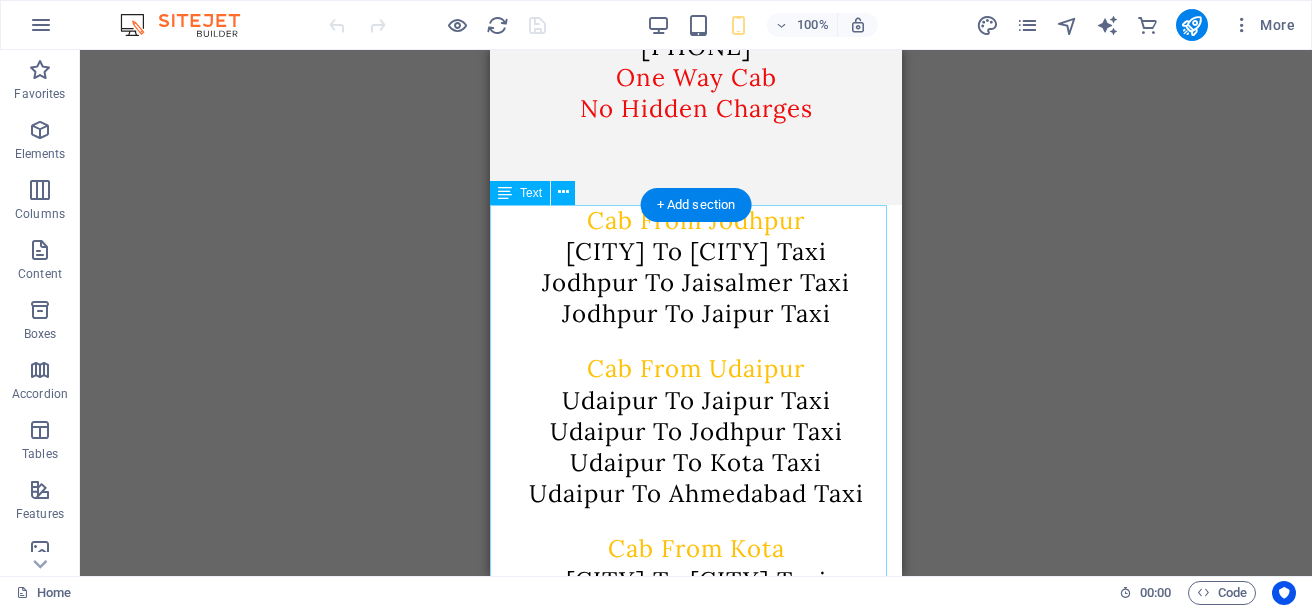 click on "Cab From Jodhpur Jodhpur To Udaipur Taxi Jodhpur To Jaisalmer Taxi Jodhpur To Jaipur Taxi Cab From Udaipur Udaipur To Jaipur Taxi Udaipur To Jodhpur Taxi Udaipur To Kota Taxi Udaipur To Ahmedabad Taxi Cab From Kota Kota To Jaipur Taxi Kota To Udaipur Taxi Kota To Ajmer Taxi Kota To Delhi Taxi Cab From Jaipur Jaipur To Jodhpur Taxi Jaipur To Udaipur Taxi Jaipur To Ajmer Taxi Jaipur To Delhi Taxi Jaipur To Kota Taxi We Provides All Types Of Cars" at bounding box center (696, 565) 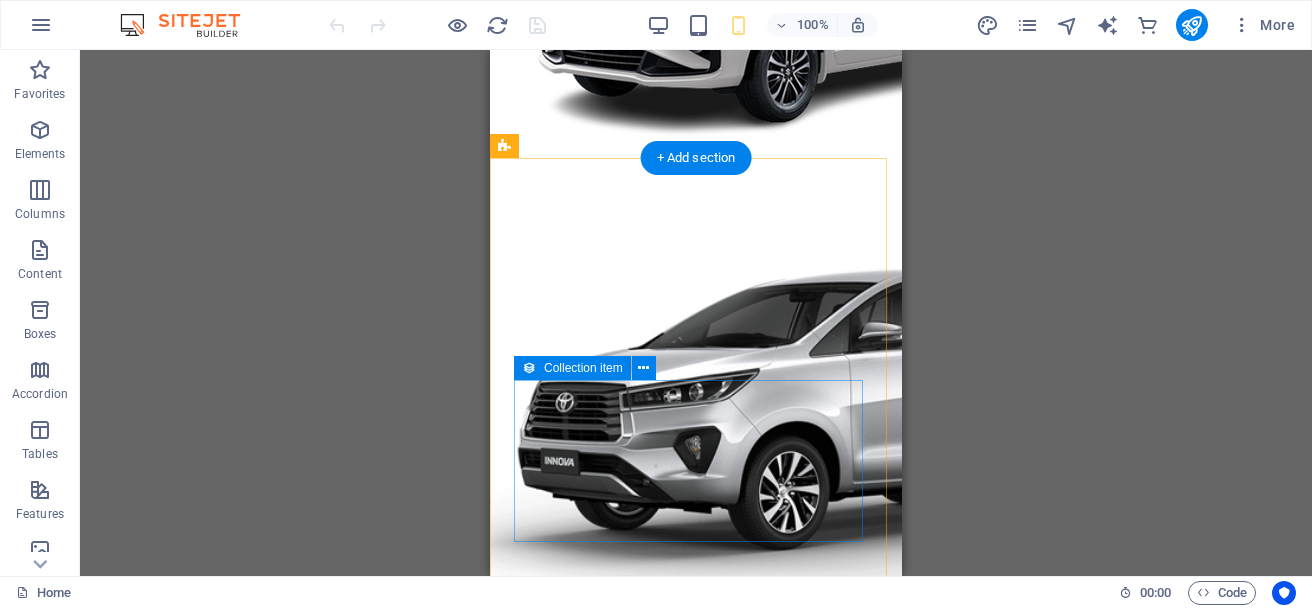 scroll, scrollTop: 2000, scrollLeft: 0, axis: vertical 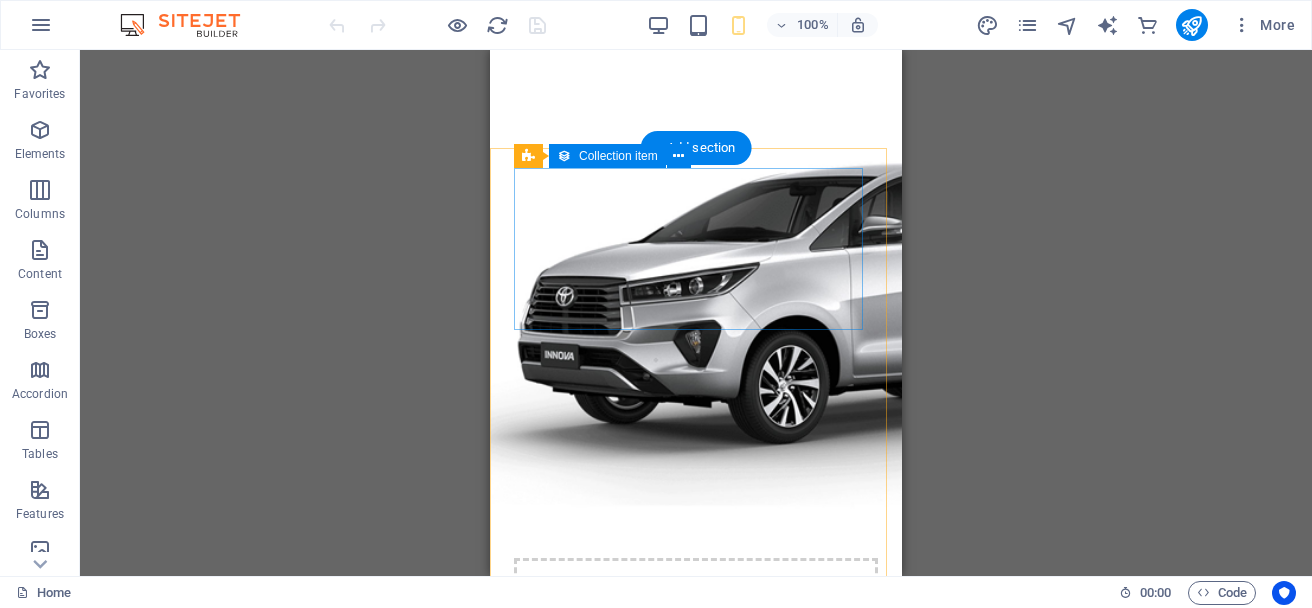 click on "Add elements and assign them to collection fields or  Add elements  Paste clipboard" at bounding box center [696, 639] 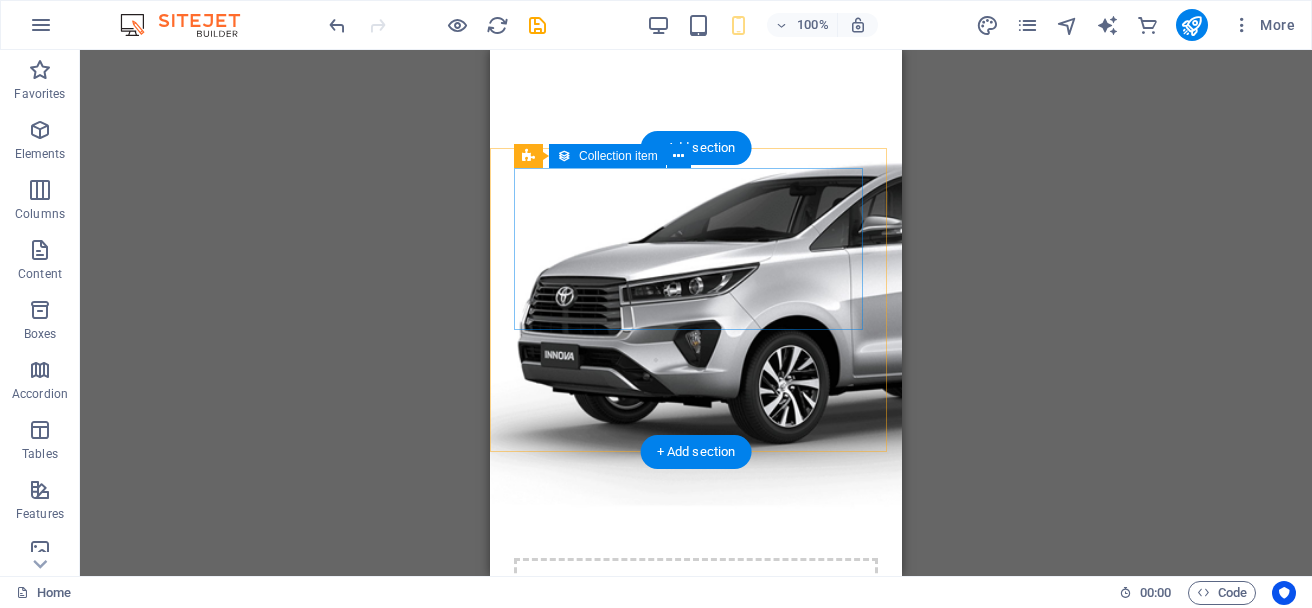 click on "Add elements and assign them to collection fields or  Add elements  Paste clipboard" at bounding box center (696, 639) 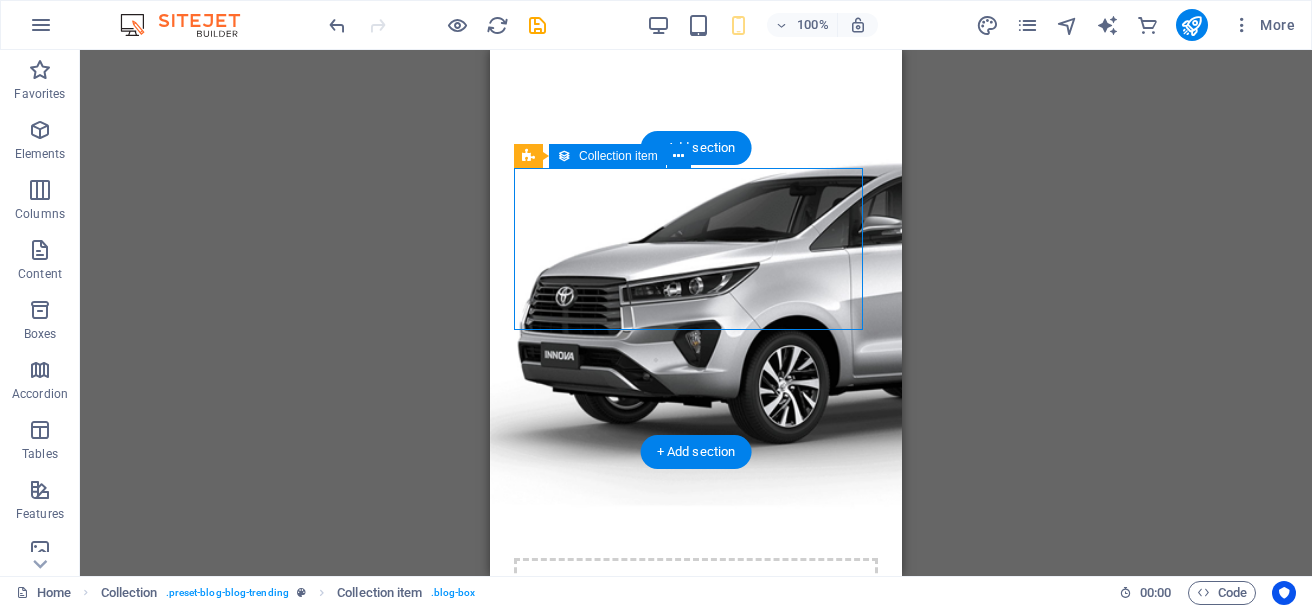 click on "Add elements and assign them to collection fields or  Add elements  Paste clipboard" at bounding box center (696, 639) 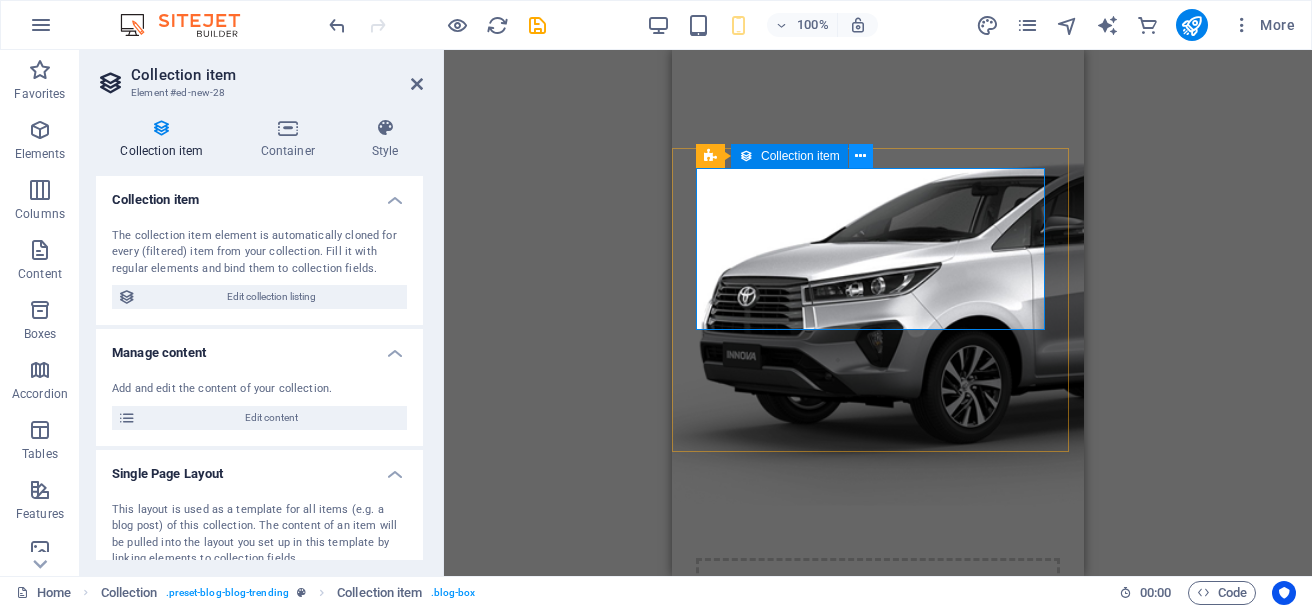 click at bounding box center (860, 156) 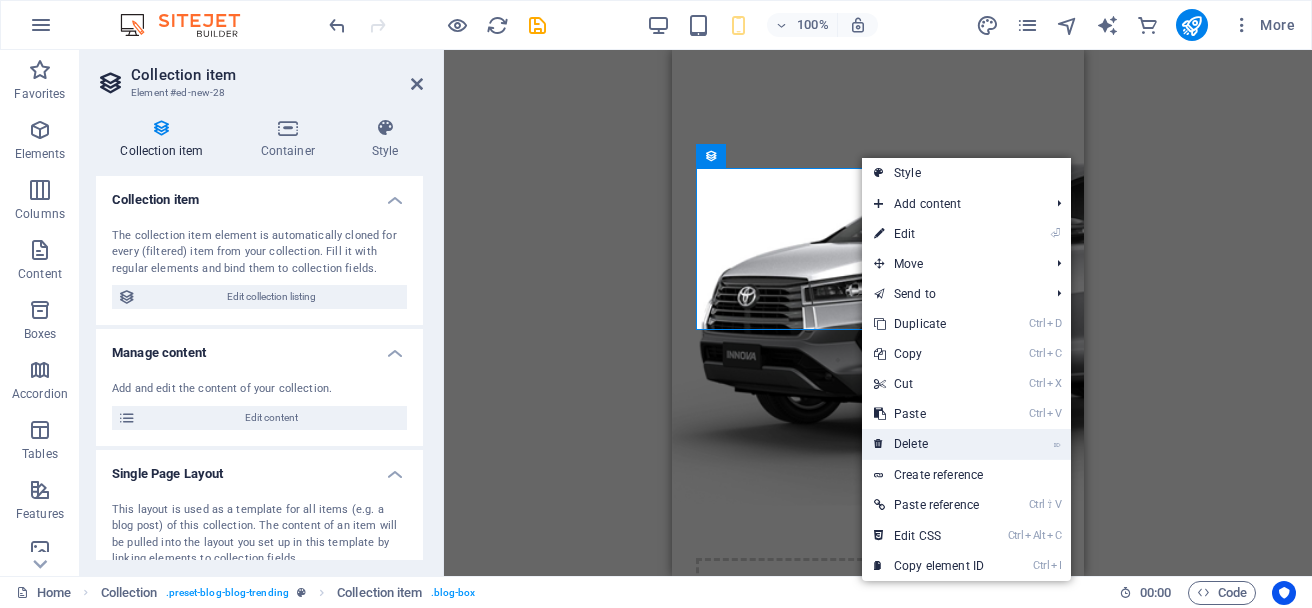 click on "⌦  Delete" at bounding box center (929, 444) 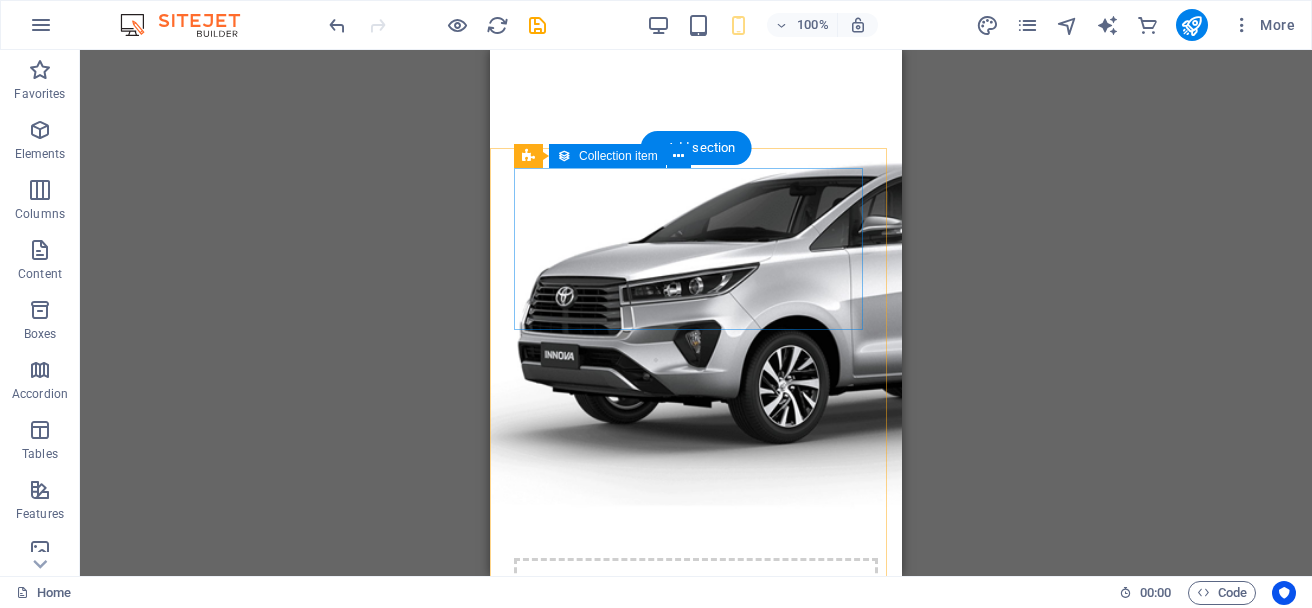 click on "Add elements and assign them to collection fields or  Add elements  Paste clipboard" at bounding box center (696, 639) 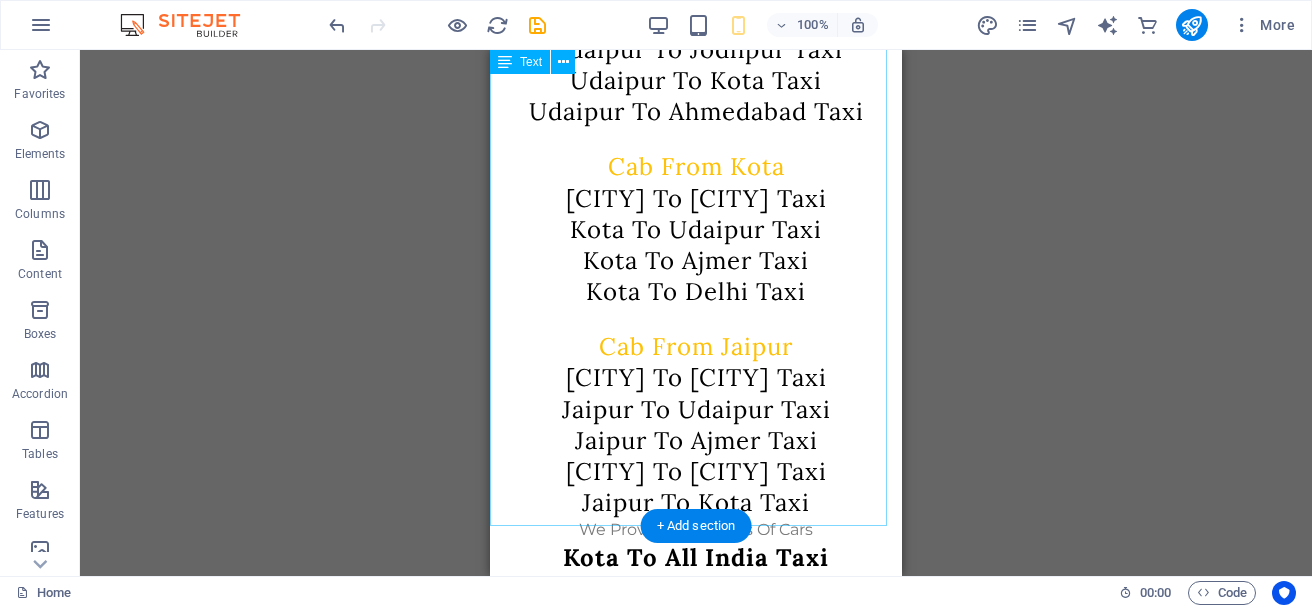scroll, scrollTop: 655, scrollLeft: 0, axis: vertical 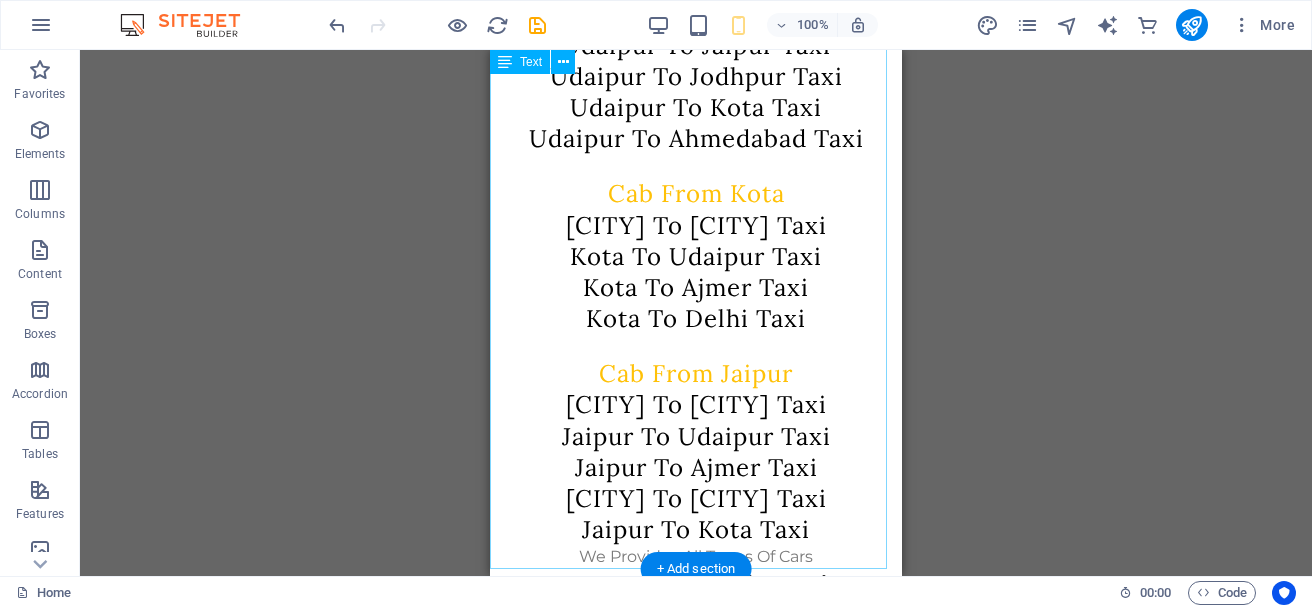 click on "Cab From Jodhpur Jodhpur To Udaipur Taxi Jodhpur To Jaisalmer Taxi Jodhpur To Jaipur Taxi Cab From Udaipur Udaipur To Jaipur Taxi Udaipur To Jodhpur Taxi Udaipur To Kota Taxi Udaipur To Ahmedabad Taxi Cab From Kota Kota To Jaipur Taxi Kota To Udaipur Taxi Kota To Ajmer Taxi Kota To Delhi Taxi Cab From Jaipur Jaipur To Jodhpur Taxi Jaipur To Udaipur Taxi Jaipur To Ajmer Taxi Jaipur To Delhi Taxi Jaipur To Kota Taxi We Provides All Types Of Cars" at bounding box center [696, 210] 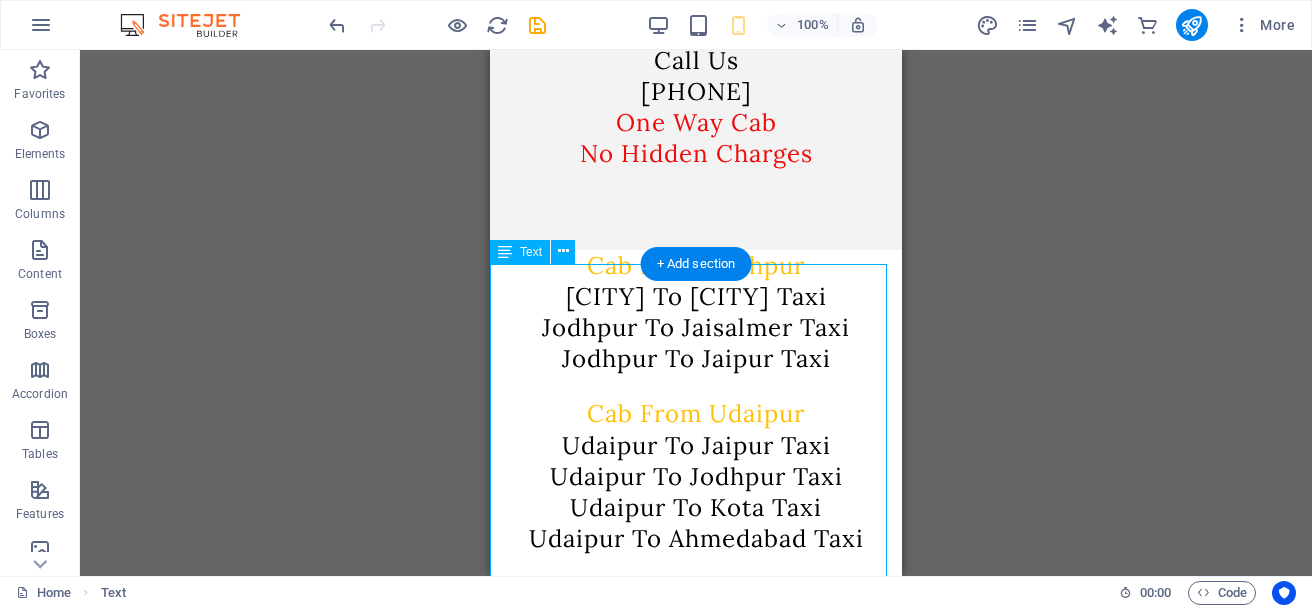scroll, scrollTop: 0, scrollLeft: 0, axis: both 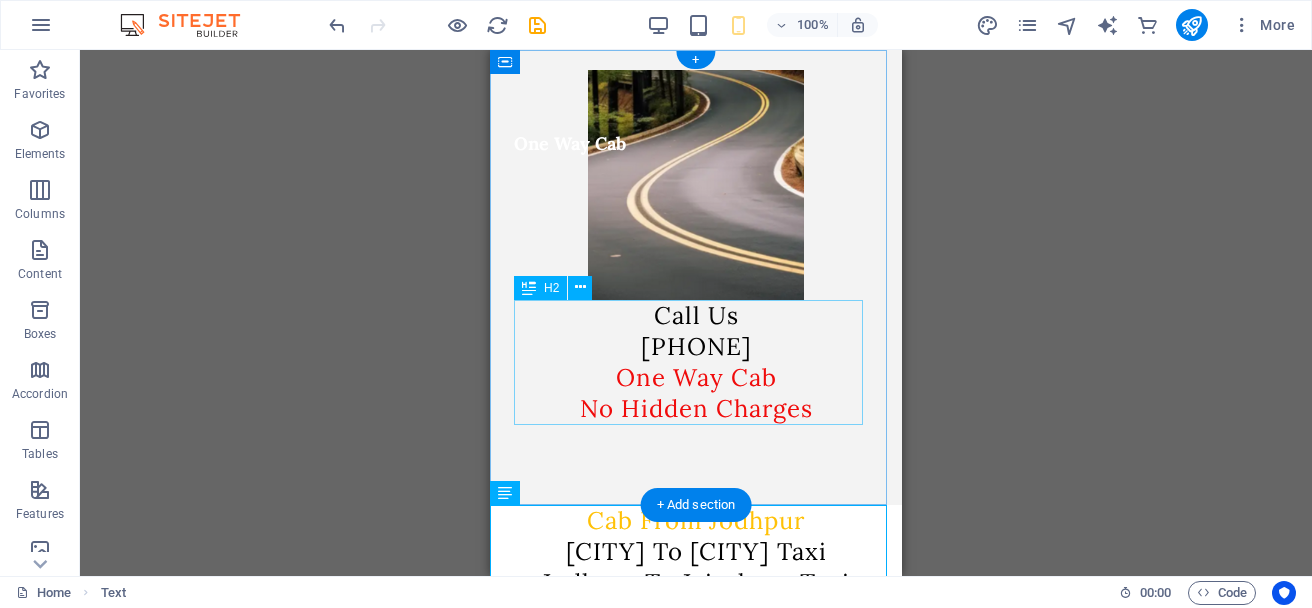 click on "Call Us 7023568757 One Way Cab No Hidden Charges" at bounding box center [696, 362] 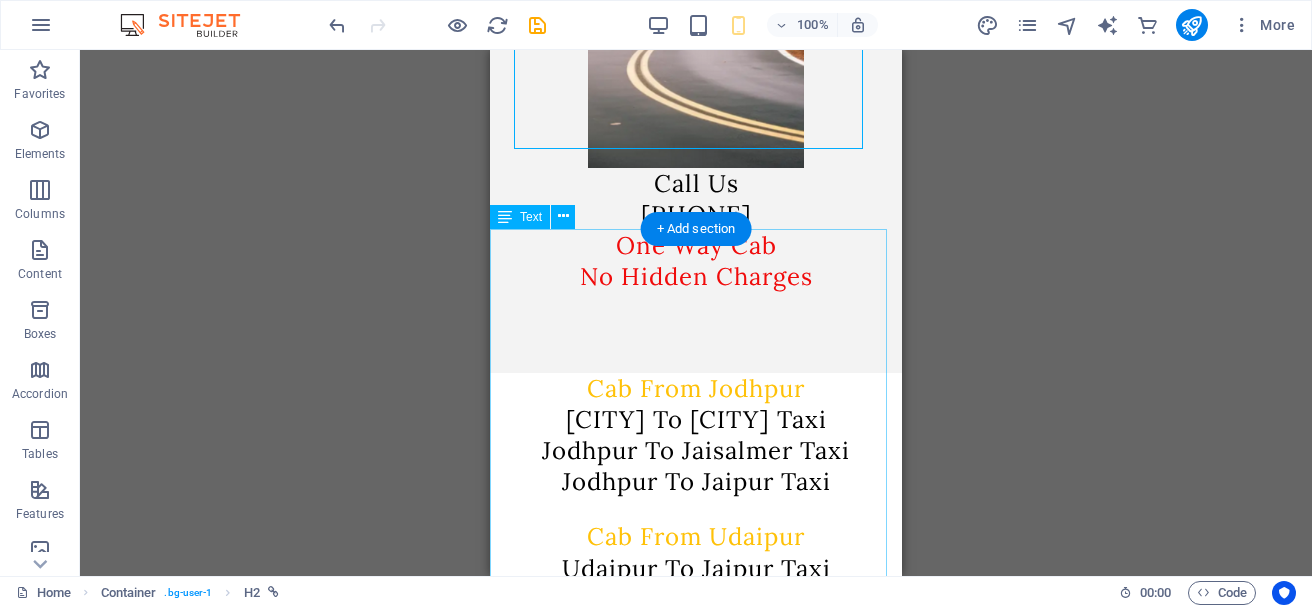 scroll, scrollTop: 300, scrollLeft: 0, axis: vertical 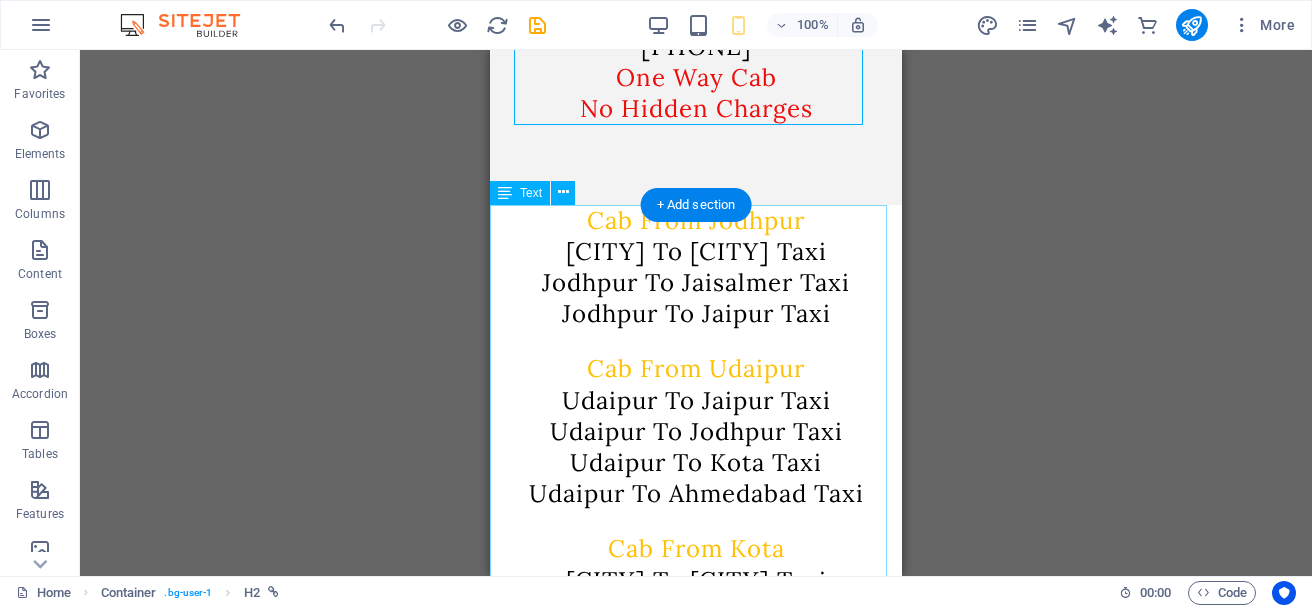 click on "Cab From Jodhpur Jodhpur To Udaipur Taxi Jodhpur To Jaisalmer Taxi Jodhpur To Jaipur Taxi Cab From Udaipur Udaipur To Jaipur Taxi Udaipur To Jodhpur Taxi Udaipur To Kota Taxi Udaipur To Ahmedabad Taxi Cab From Kota Kota To Jaipur Taxi Kota To Udaipur Taxi Kota To Ajmer Taxi Kota To Delhi Taxi Cab From Jaipur Jaipur To Jodhpur Taxi Jaipur To Udaipur Taxi Jaipur To Ajmer Taxi Jaipur To Delhi Taxi Jaipur To Kota Taxi We Provides All Types Of Cars" at bounding box center [696, 565] 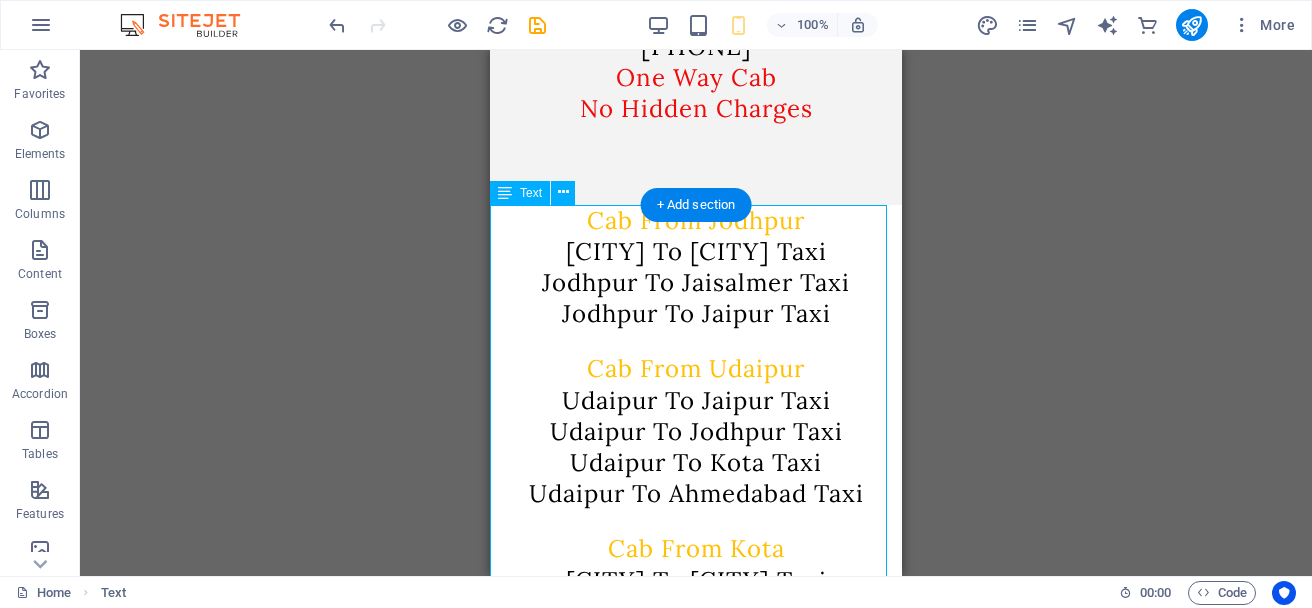 click on "Cab From Jodhpur Jodhpur To Udaipur Taxi Jodhpur To Jaisalmer Taxi Jodhpur To Jaipur Taxi Cab From Udaipur Udaipur To Jaipur Taxi Udaipur To Jodhpur Taxi Udaipur To Kota Taxi Udaipur To Ahmedabad Taxi Cab From Kota Kota To Jaipur Taxi Kota To Udaipur Taxi Kota To Ajmer Taxi Kota To Delhi Taxi Cab From Jaipur Jaipur To Jodhpur Taxi Jaipur To Udaipur Taxi Jaipur To Ajmer Taxi Jaipur To Delhi Taxi Jaipur To Kota Taxi We Provides All Types Of Cars" at bounding box center (696, 565) 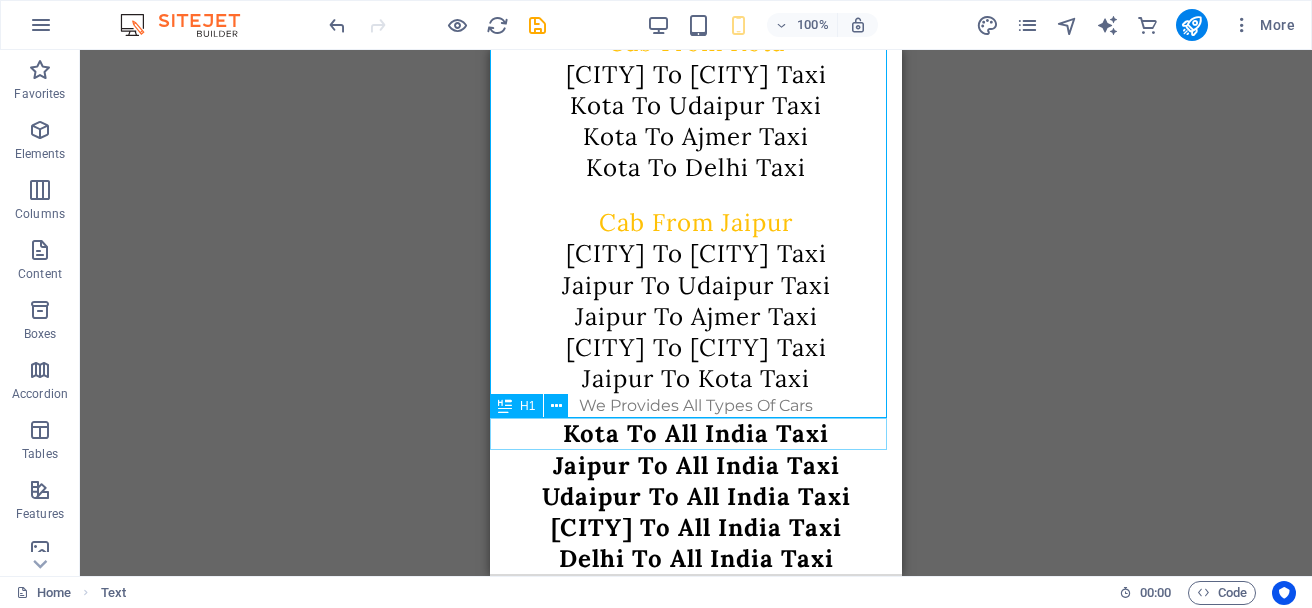 scroll, scrollTop: 900, scrollLeft: 0, axis: vertical 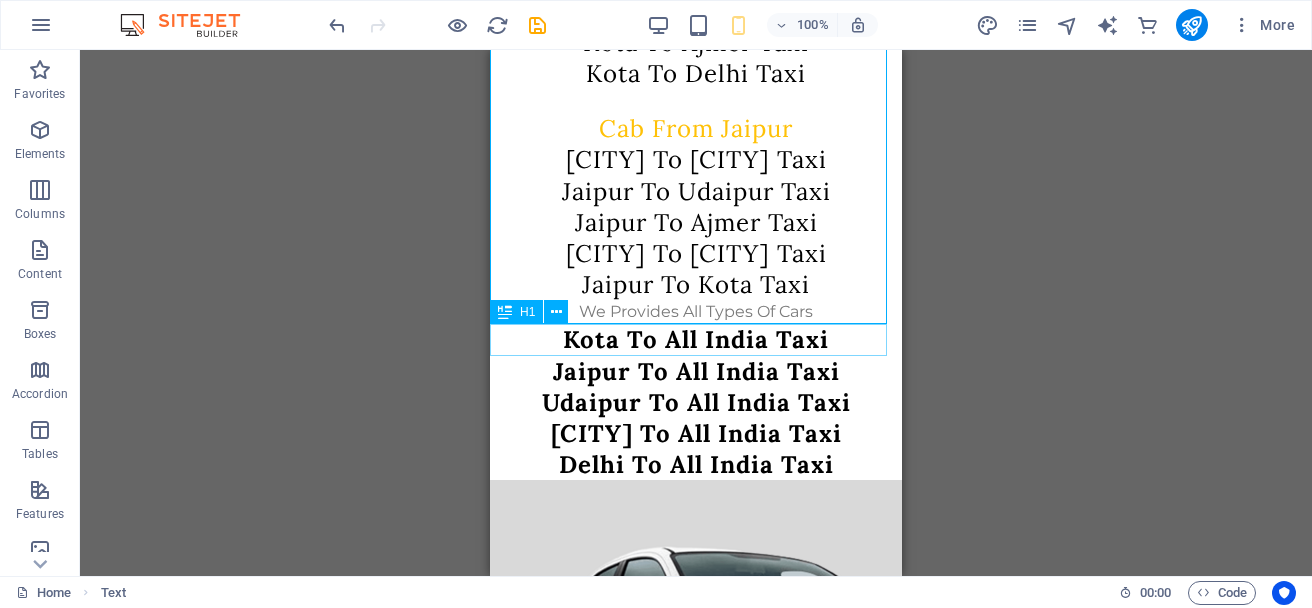 click on "Kota To All India Taxi" at bounding box center [696, 339] 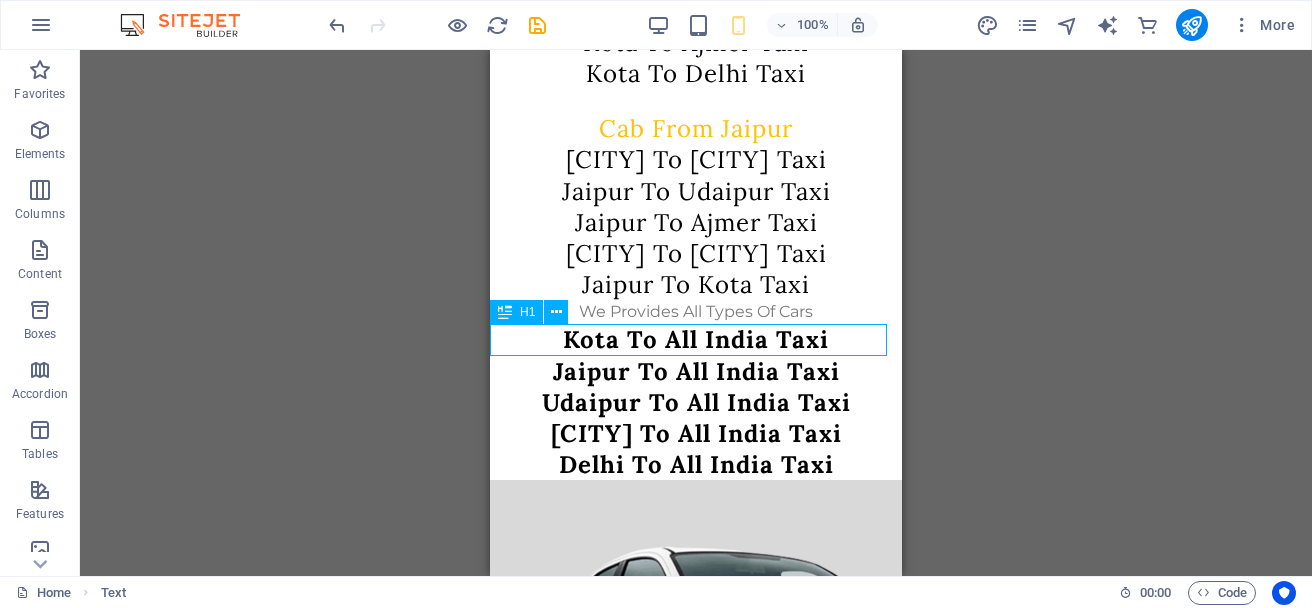 click on "Kota To All India Taxi" at bounding box center (696, 339) 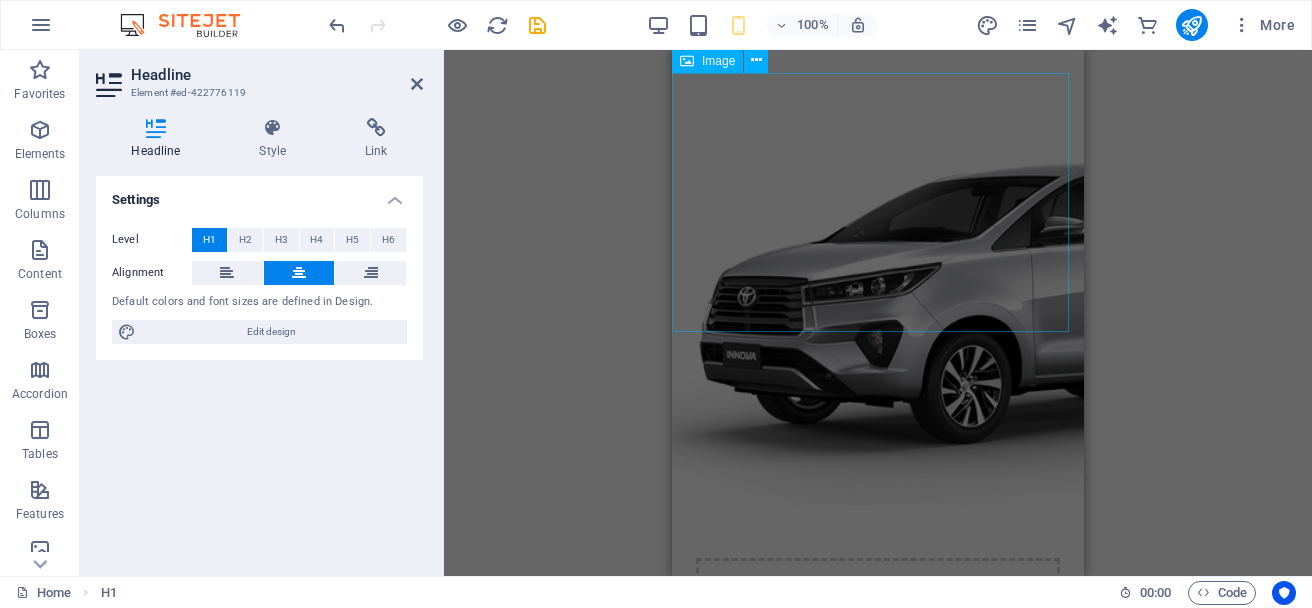 scroll, scrollTop: 1800, scrollLeft: 0, axis: vertical 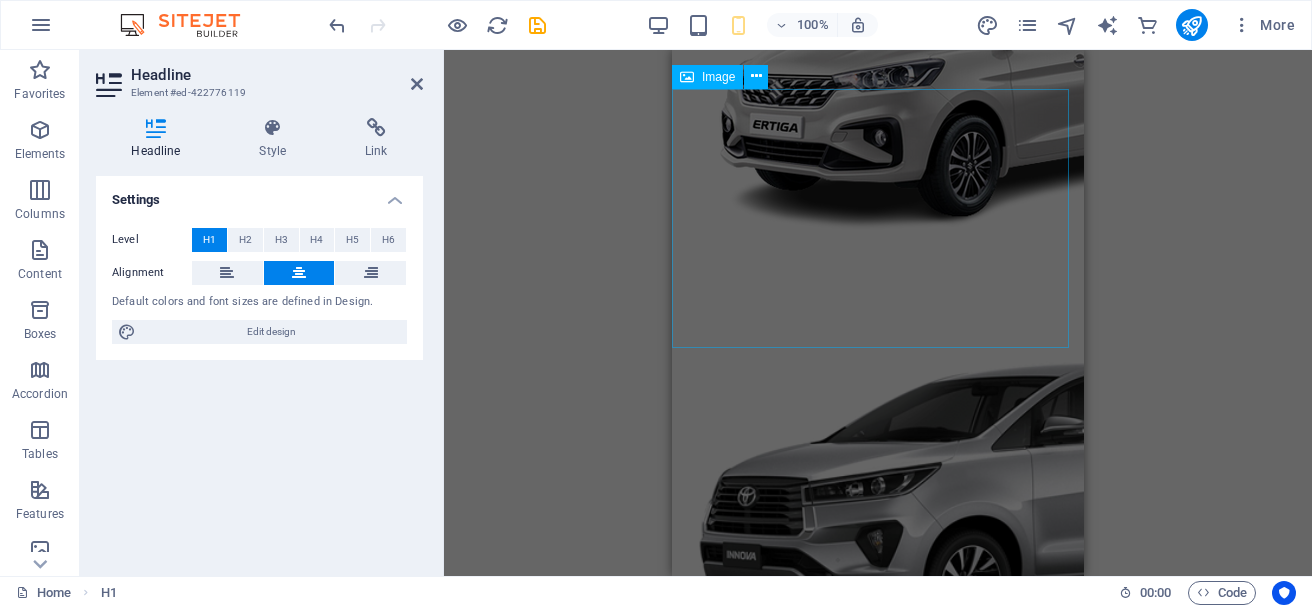 click at bounding box center [878, 511] 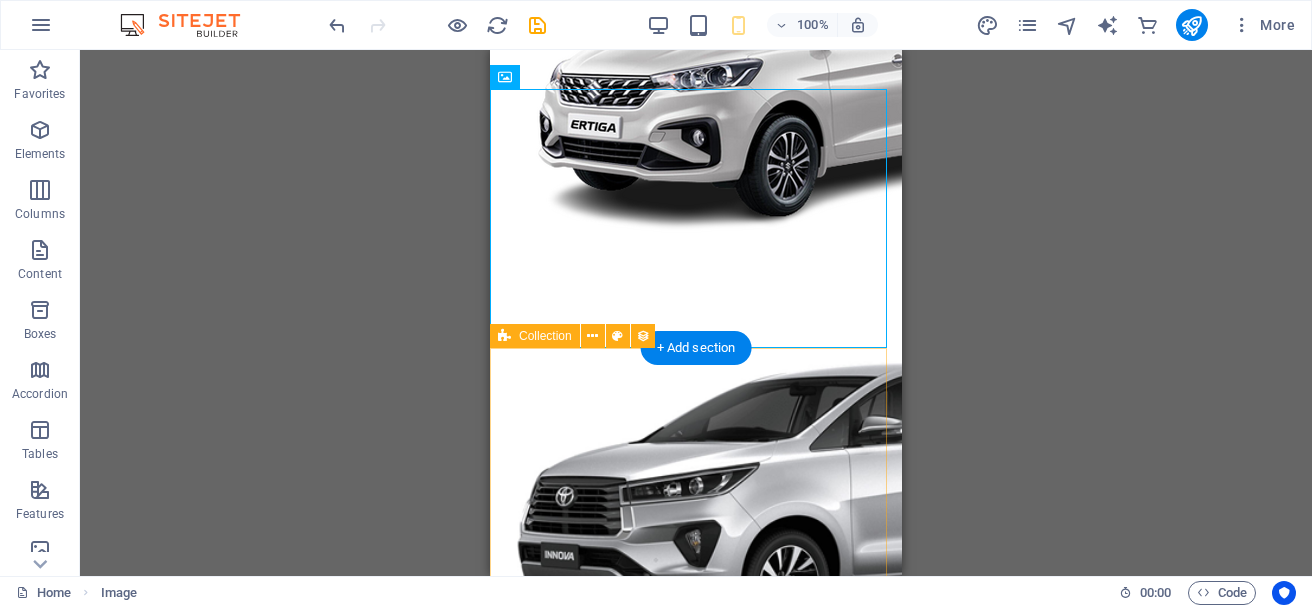 click on "Add elements and assign them to collection fields or  Add elements  Paste clipboard  Previous Next" at bounding box center (696, 901) 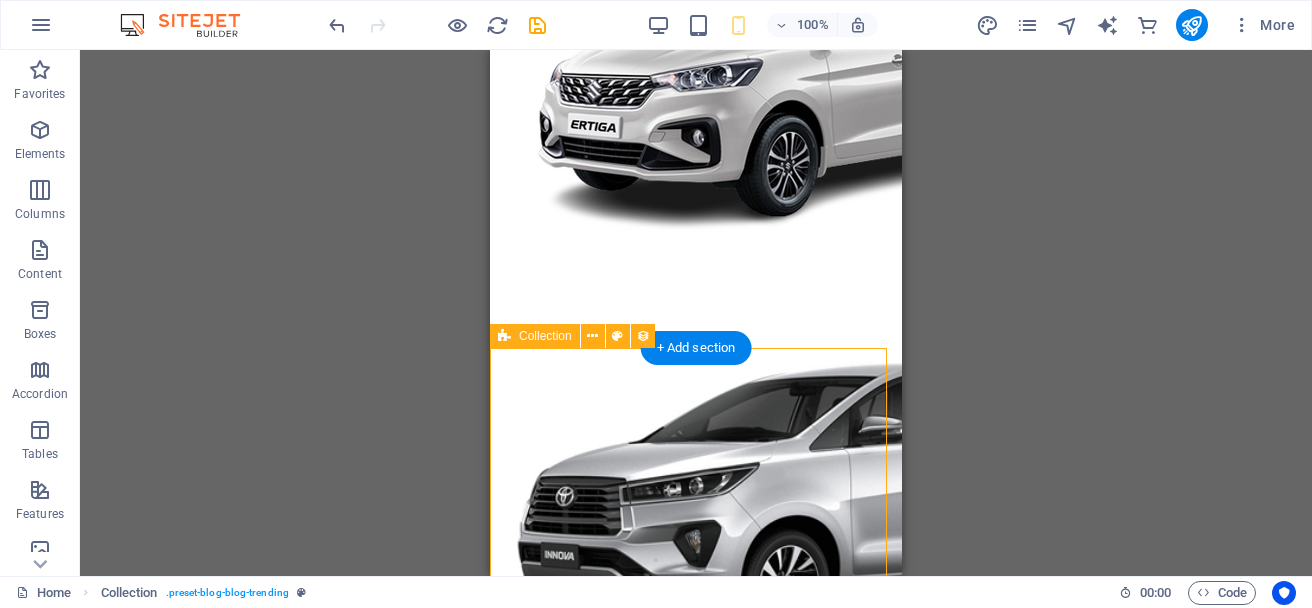 click on "Add elements and assign them to collection fields or  Add elements  Paste clipboard  Previous Next" at bounding box center [696, 901] 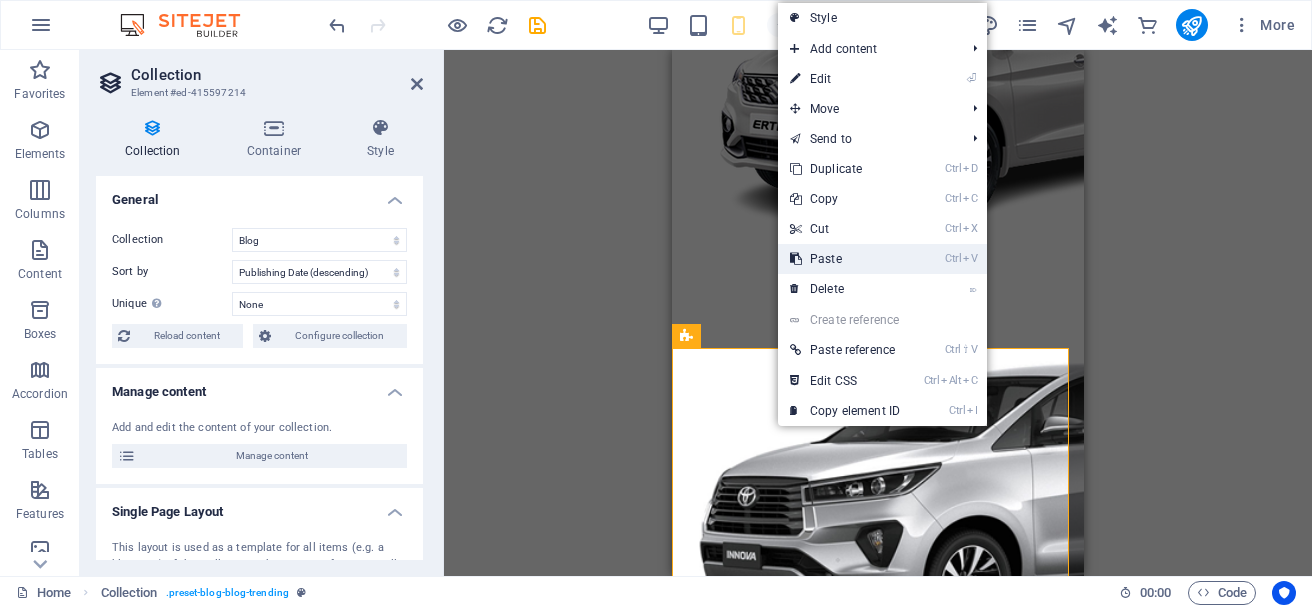 click on "Ctrl V  Paste" at bounding box center [845, 259] 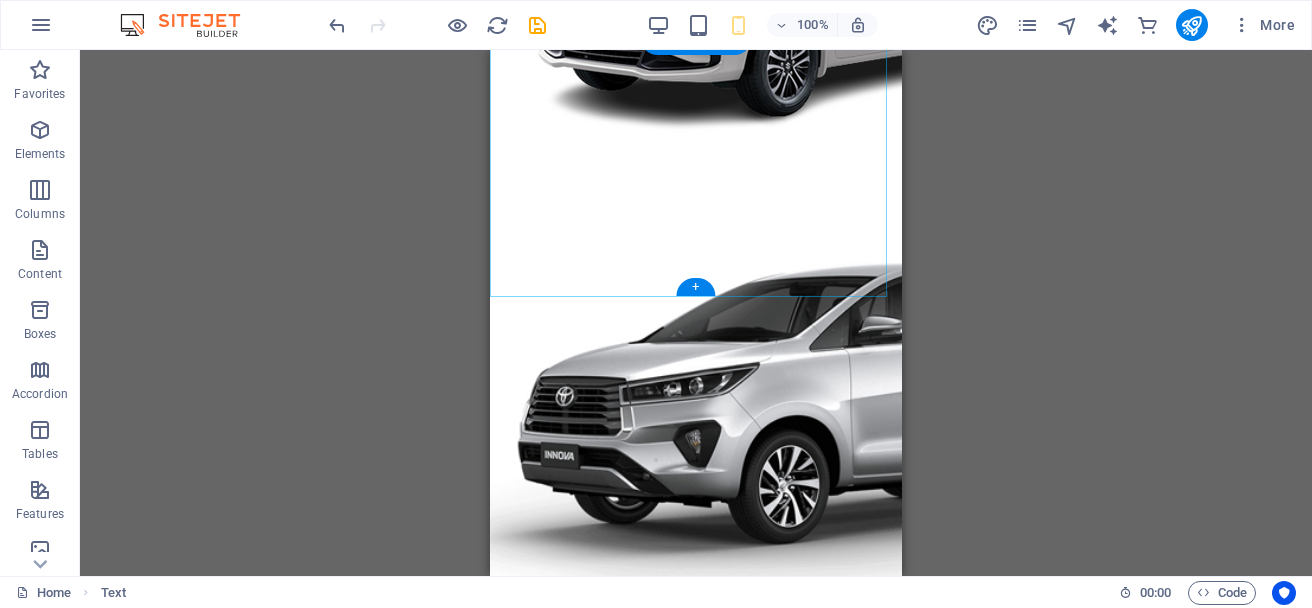 scroll, scrollTop: 1851, scrollLeft: 0, axis: vertical 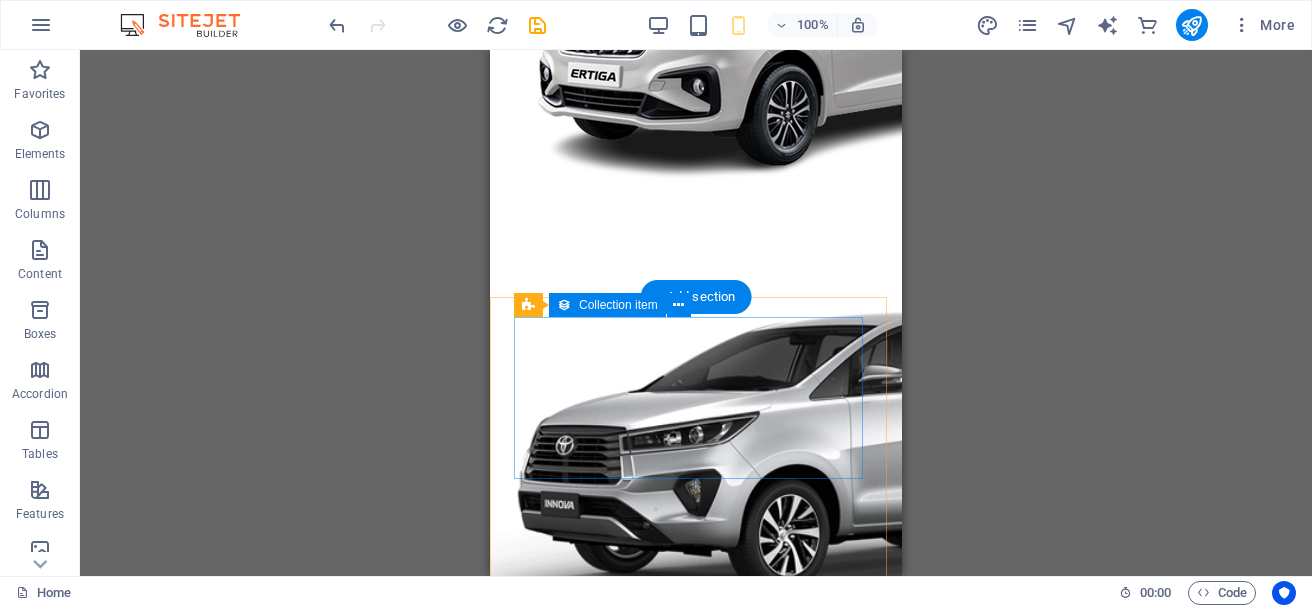 click on "Add elements and assign them to collection fields or  Add elements  Paste clipboard" at bounding box center [696, 788] 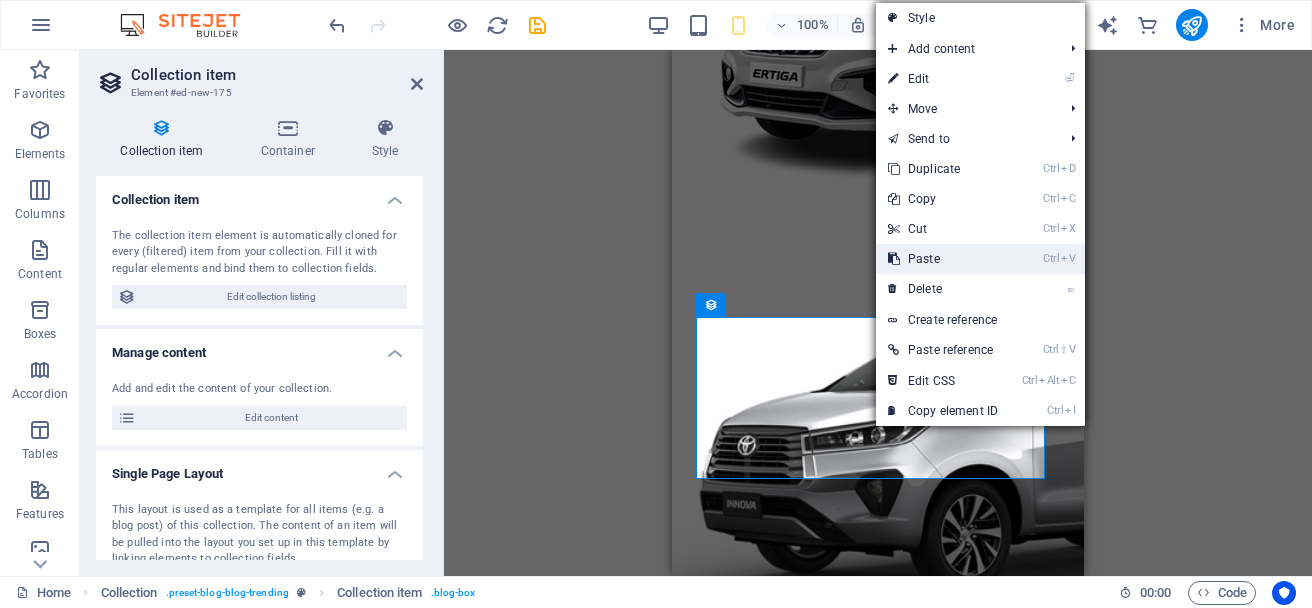 click on "Ctrl V  Paste" at bounding box center (943, 259) 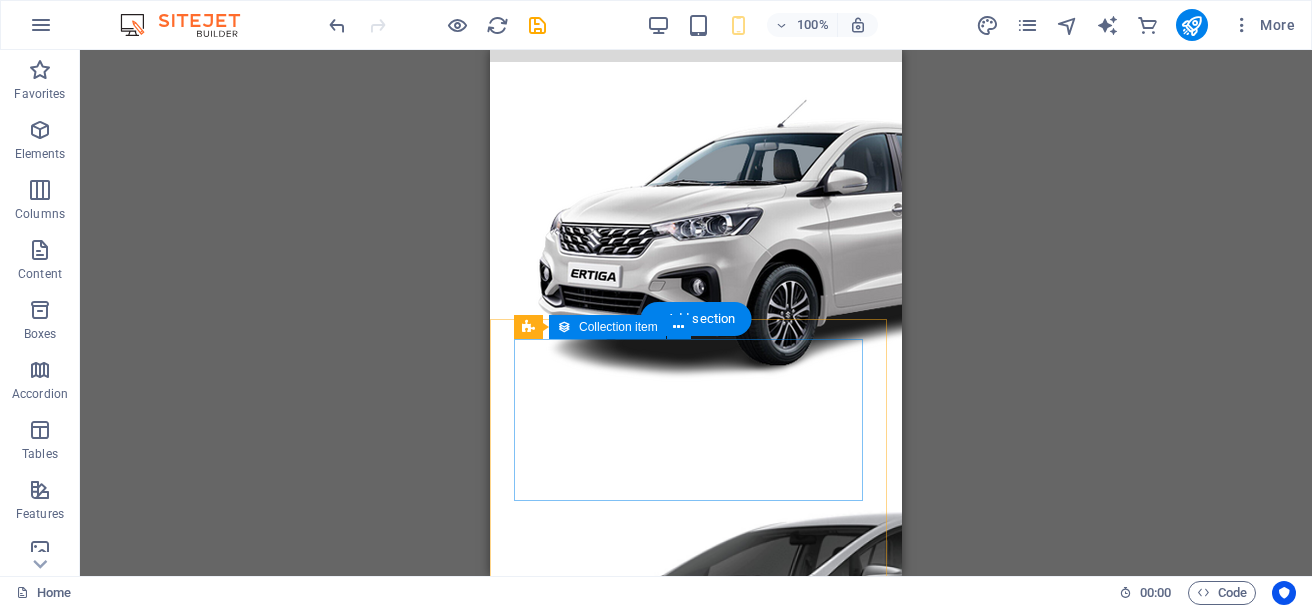 scroll, scrollTop: 1951, scrollLeft: 0, axis: vertical 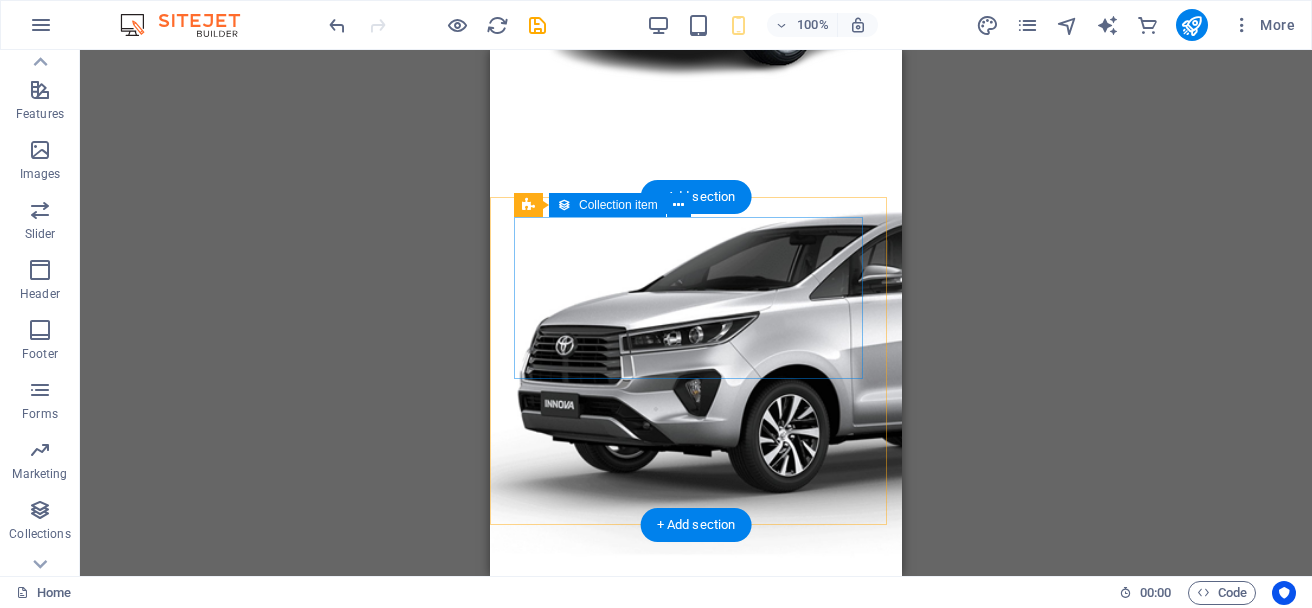 drag, startPoint x: 532, startPoint y: 315, endPoint x: 647, endPoint y: 275, distance: 121.75796 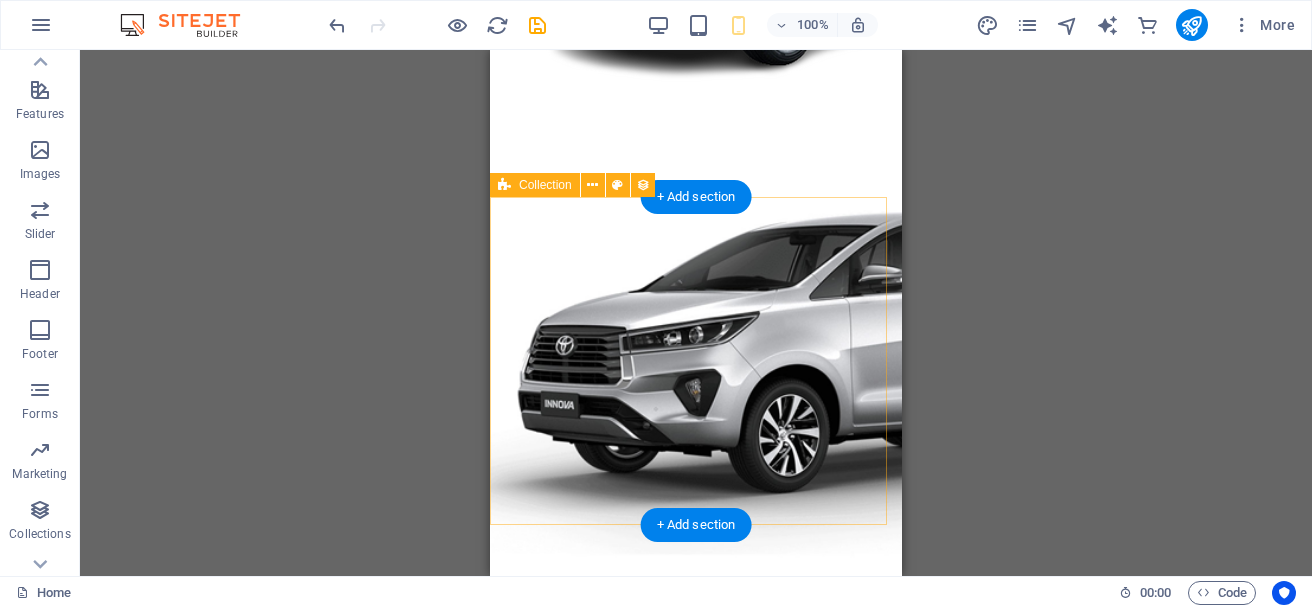 drag, startPoint x: 531, startPoint y: 313, endPoint x: 725, endPoint y: 216, distance: 216.89859 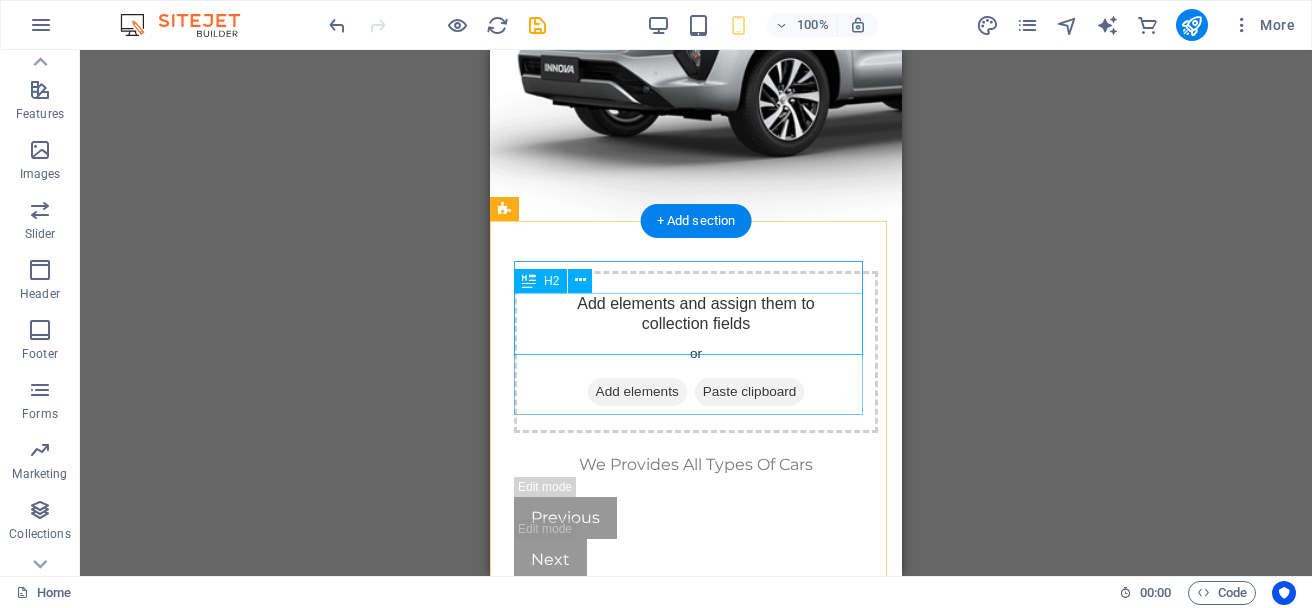 scroll, scrollTop: 2303, scrollLeft: 0, axis: vertical 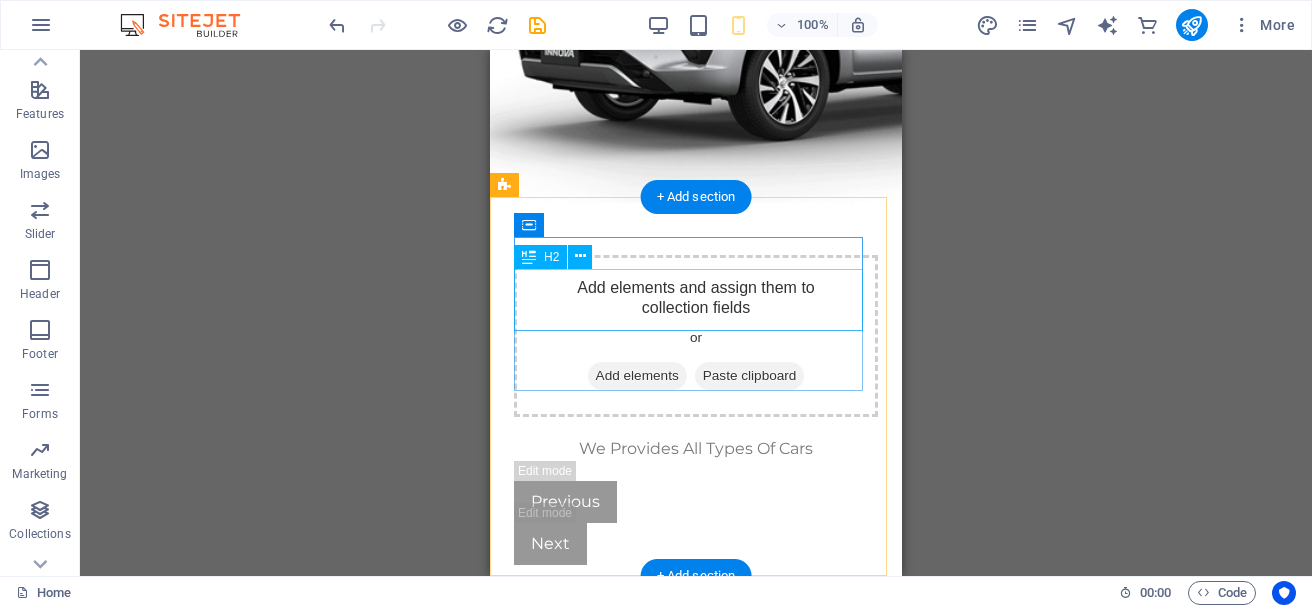 click on "Book Now +917023568757" at bounding box center (696, 731) 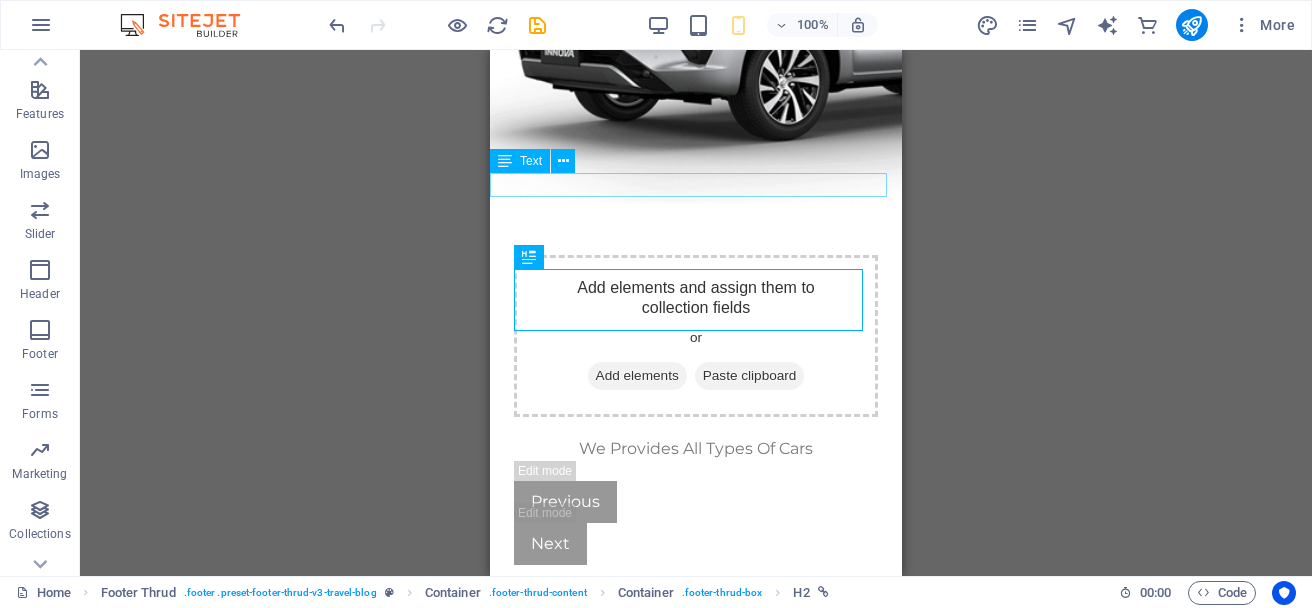 click on "We Provides All Types Of Cars" at bounding box center [696, 617] 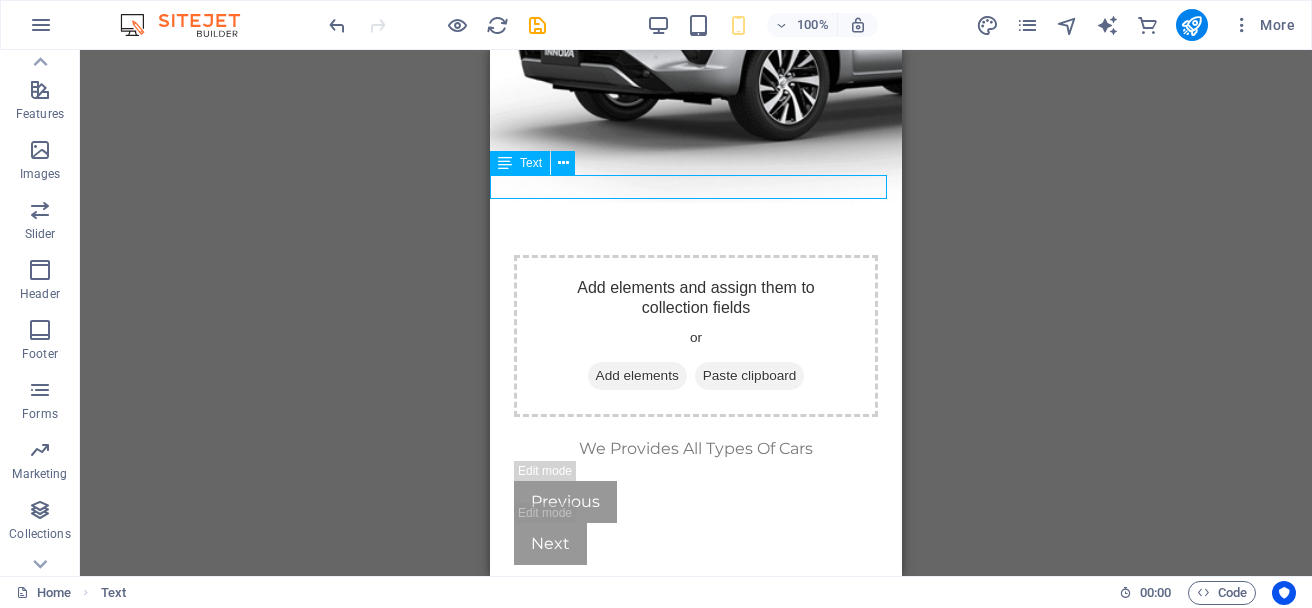 scroll, scrollTop: 2103, scrollLeft: 0, axis: vertical 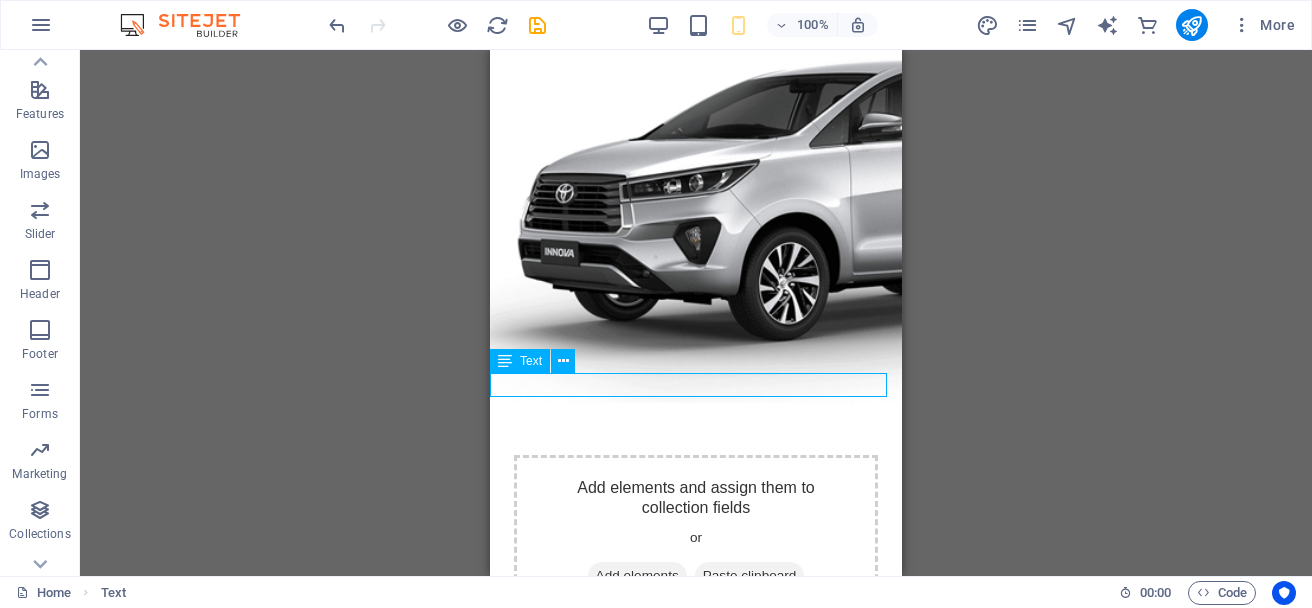 click on "We Provides All Types Of Cars" at bounding box center [696, 817] 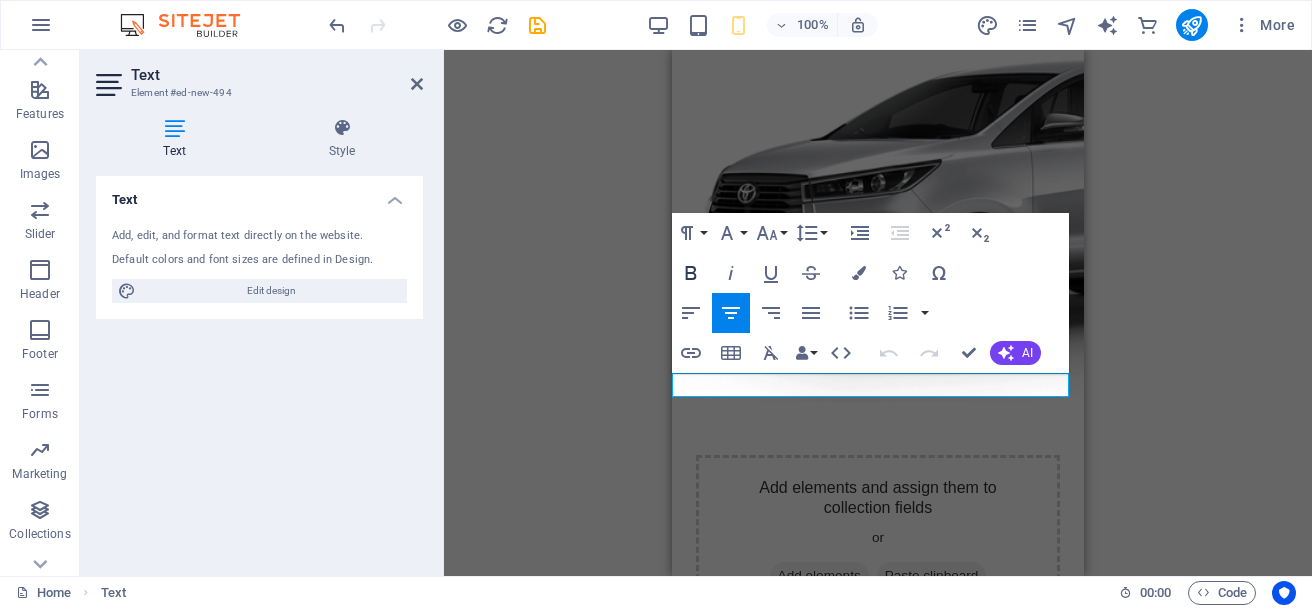 click 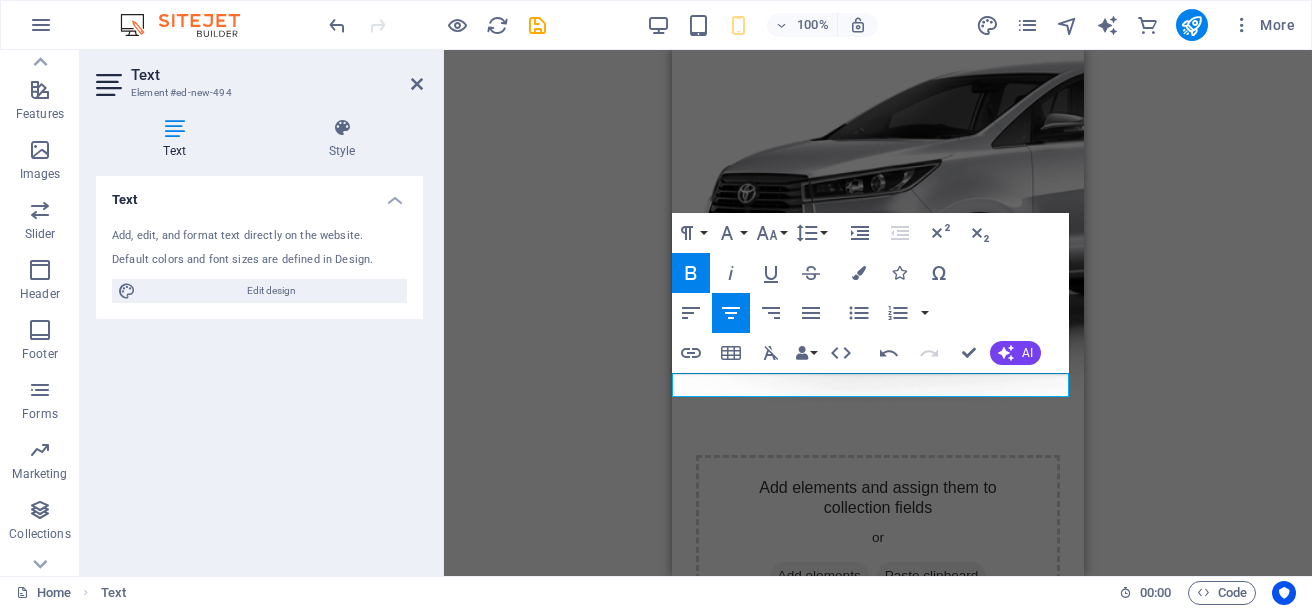 drag, startPoint x: 995, startPoint y: 385, endPoint x: 712, endPoint y: 389, distance: 283.02826 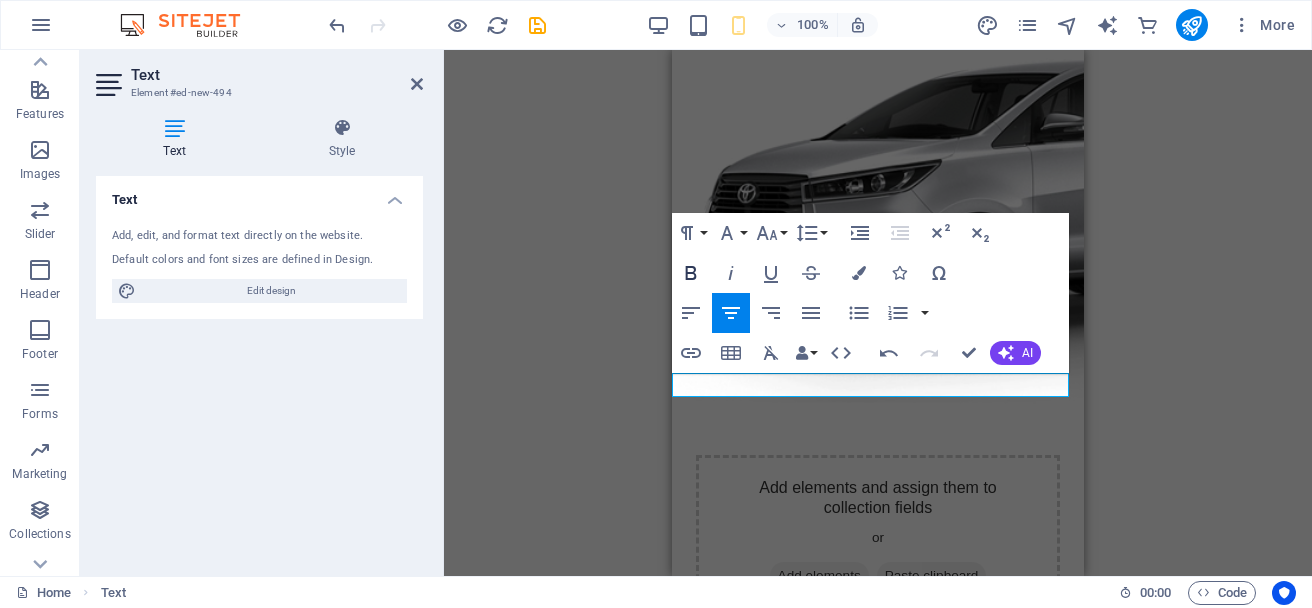 click 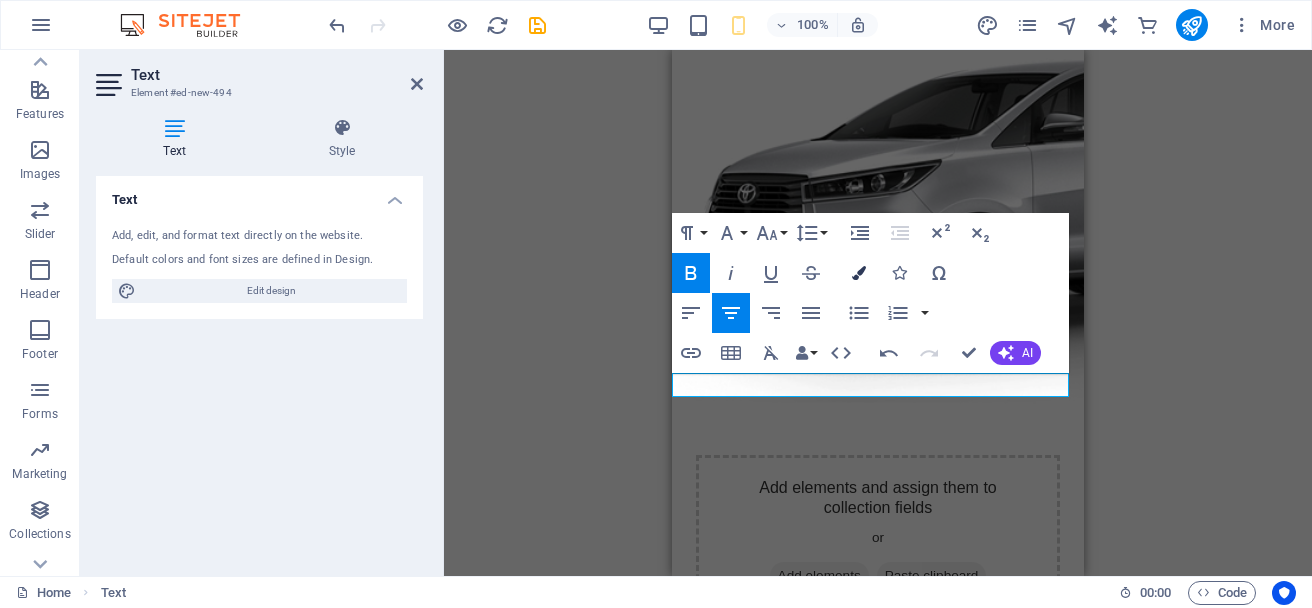 click at bounding box center (859, 273) 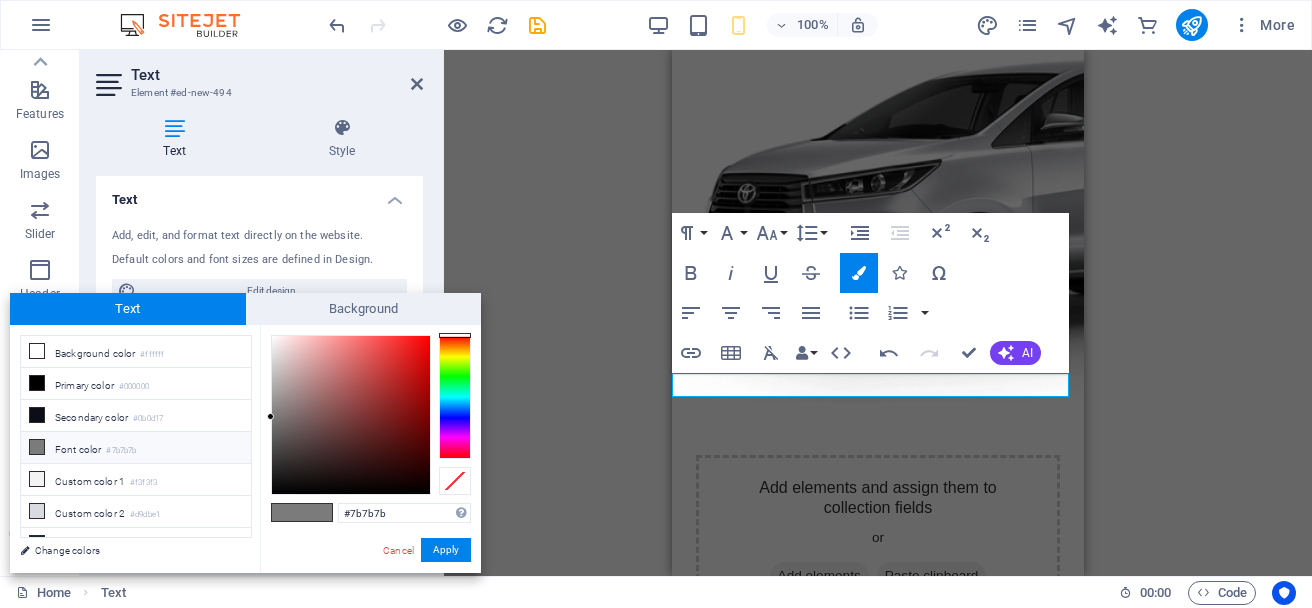 type on "#f31414" 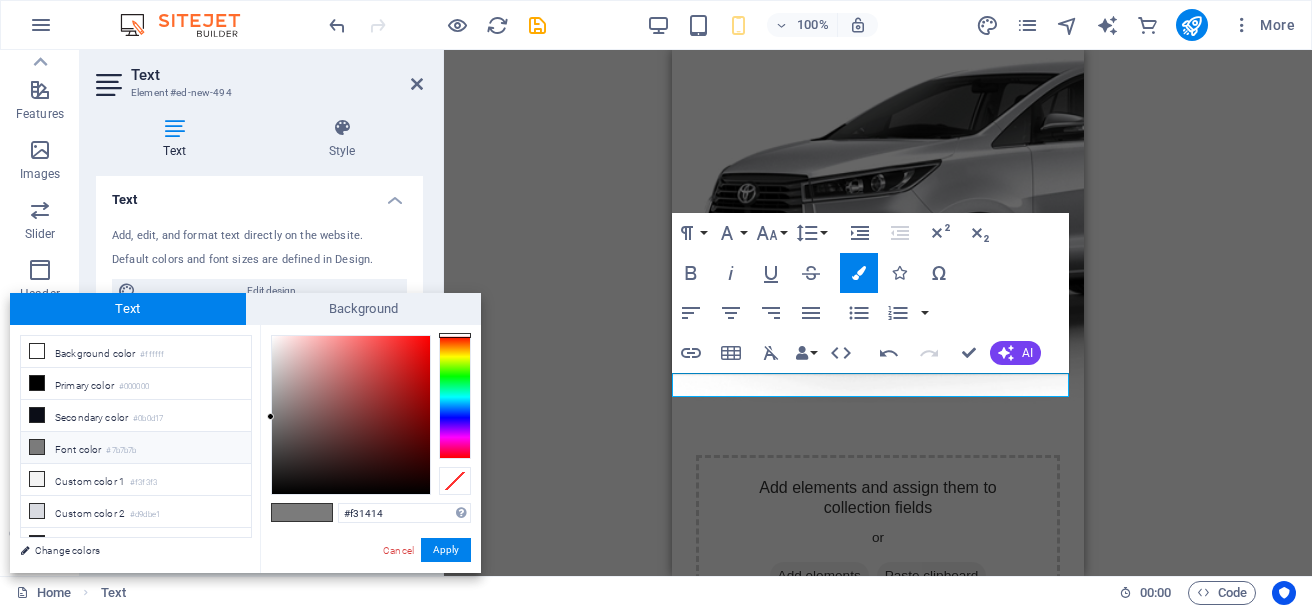 click at bounding box center (351, 415) 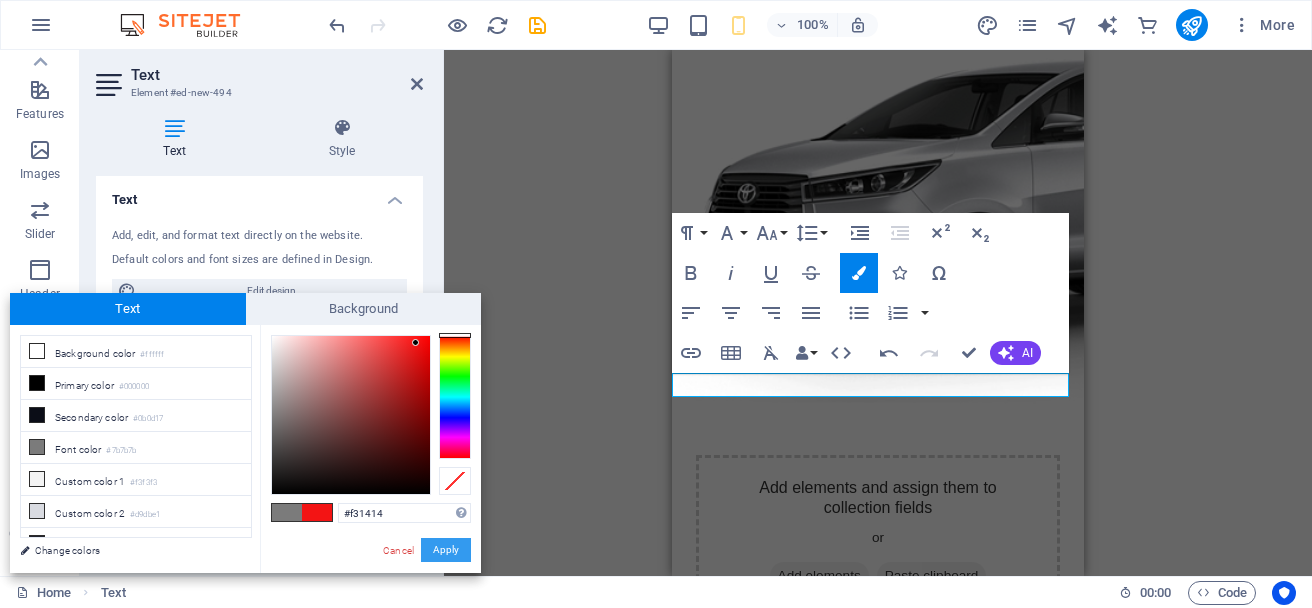 click on "Apply" at bounding box center (446, 550) 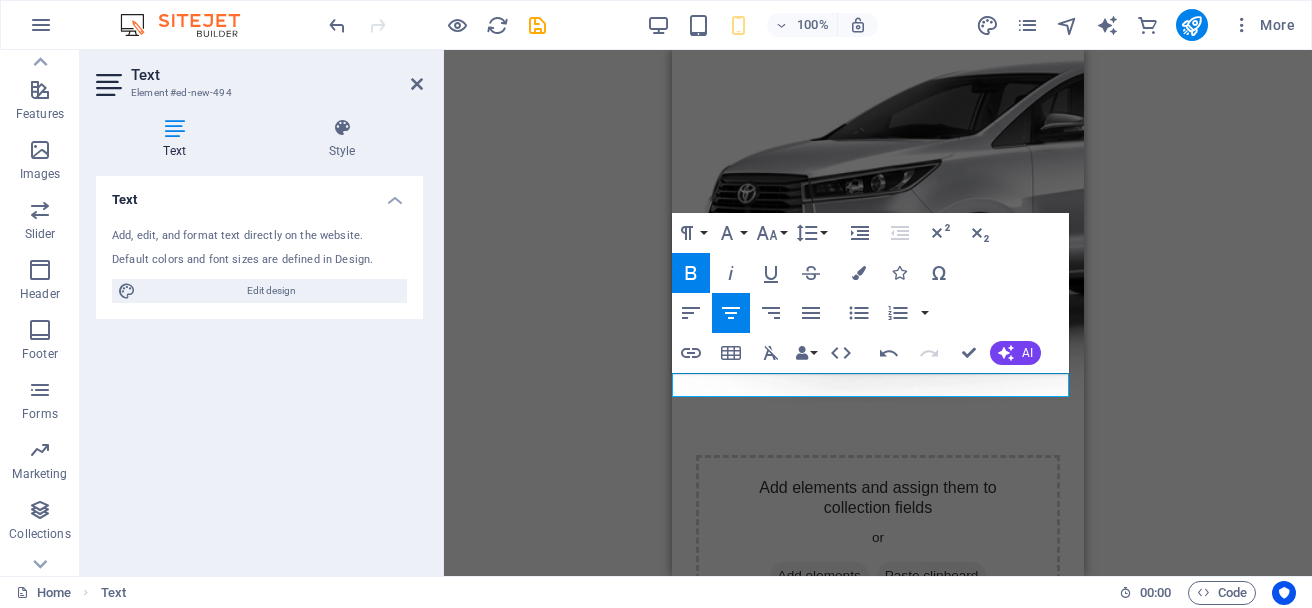 click on "H4   Container   Image   H2   Text   Image   H1   H1   H1   Image   Image   Image   Collection   Placeholder   Collection   Collection item   Placeholder   Collection item   Container   Footer Thrud   Button   Placeholder   Collection item   Placeholder   Collection   Collection item   Container   Container   H2   Container   Container   H2   H1   H1   Text   Text Paragraph Format Normal Heading 1 Heading 2 Heading 3 Heading 4 Heading 5 Heading 6 Code Font Family Arial Georgia Impact Tahoma Times New Roman Verdana Lora Montserrat Font Size 8 9 10 11 12 14 18 24 30 36 48 60 72 96 Line Height Default Single 1.15 1.5 Double Increase Indent Decrease Indent Superscript Subscript Bold Italic Underline Strikethrough Colors Icons Special Characters Align Left Align Center Align Right Align Justify Unordered List   Default Circle Disc Square    Ordered List   Default Lower Alpha Lower Greek Lower Roman Upper Alpha Upper Roman    Insert Link Insert Table Clear Formatting Data Bindings Company Street" at bounding box center (878, 313) 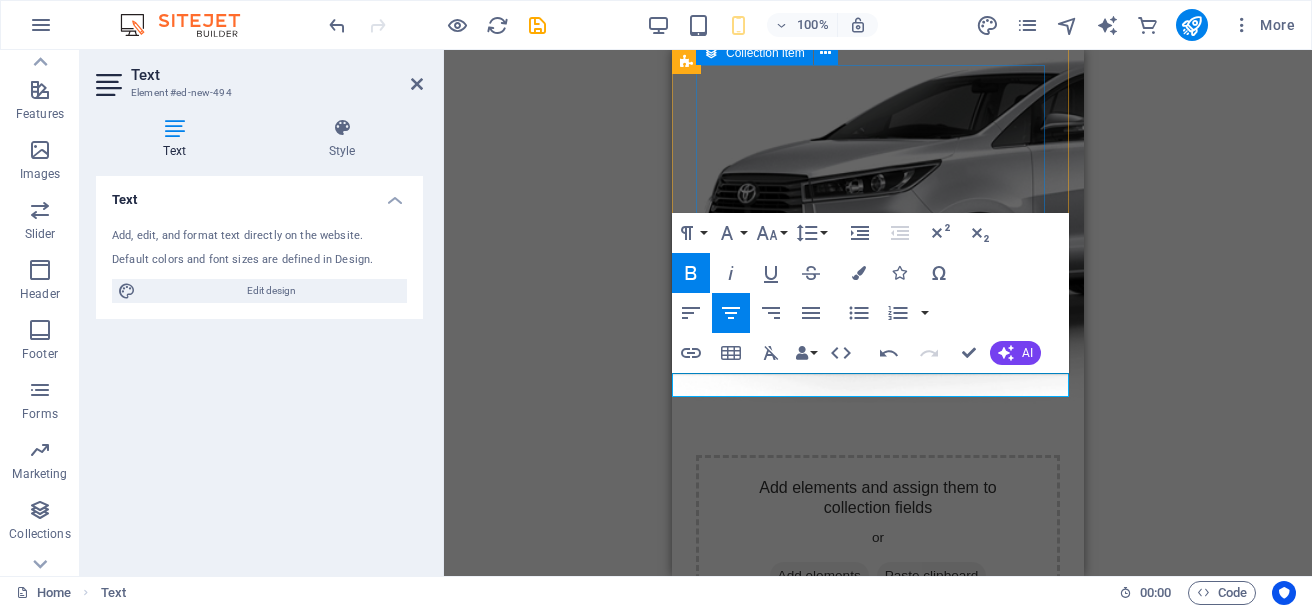 click on "Add elements and assign them to collection fields or  Add elements  Paste clipboard" at bounding box center [878, 536] 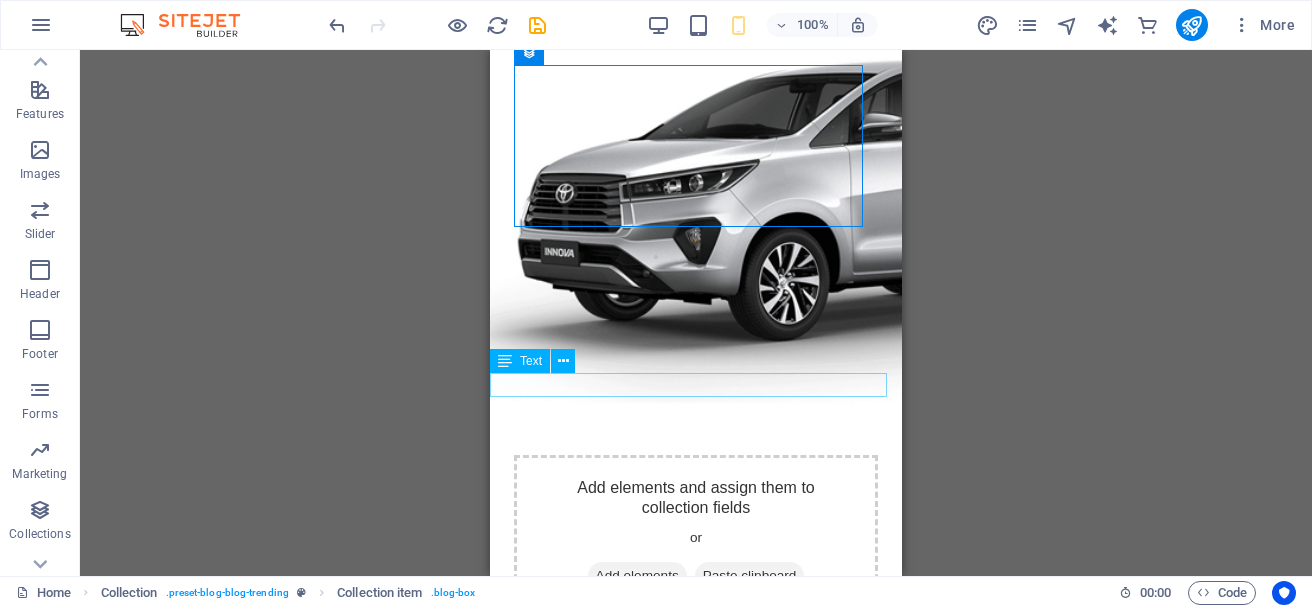 click on "We Provides All Types Of Cars" at bounding box center (696, 817) 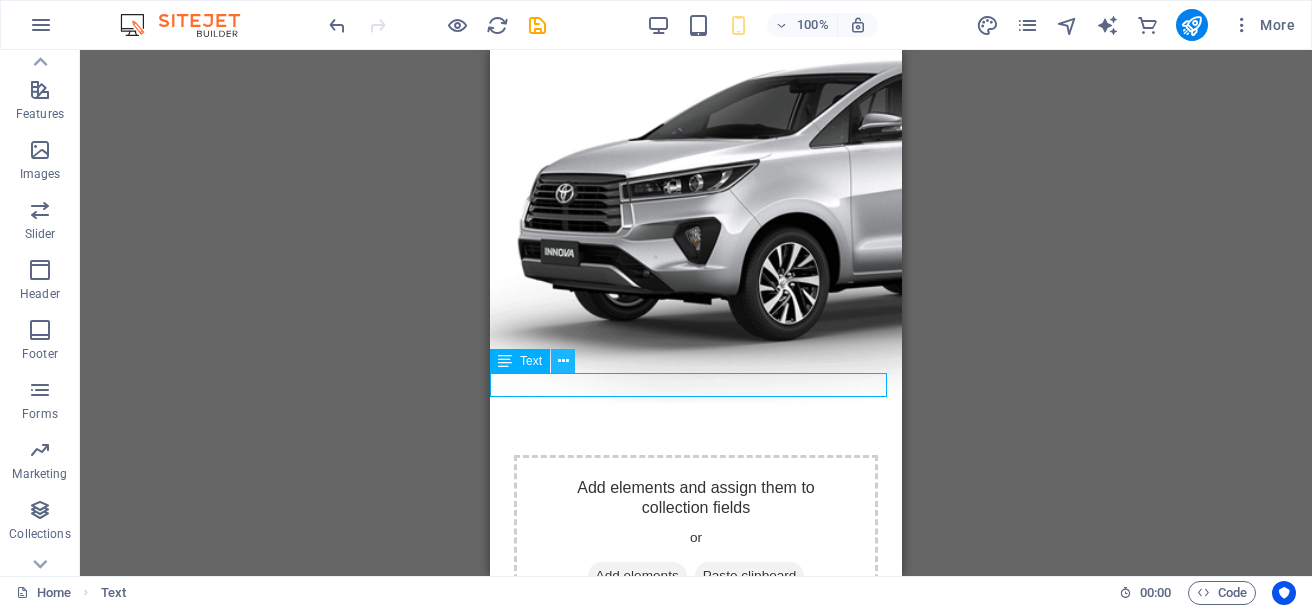 click at bounding box center (563, 361) 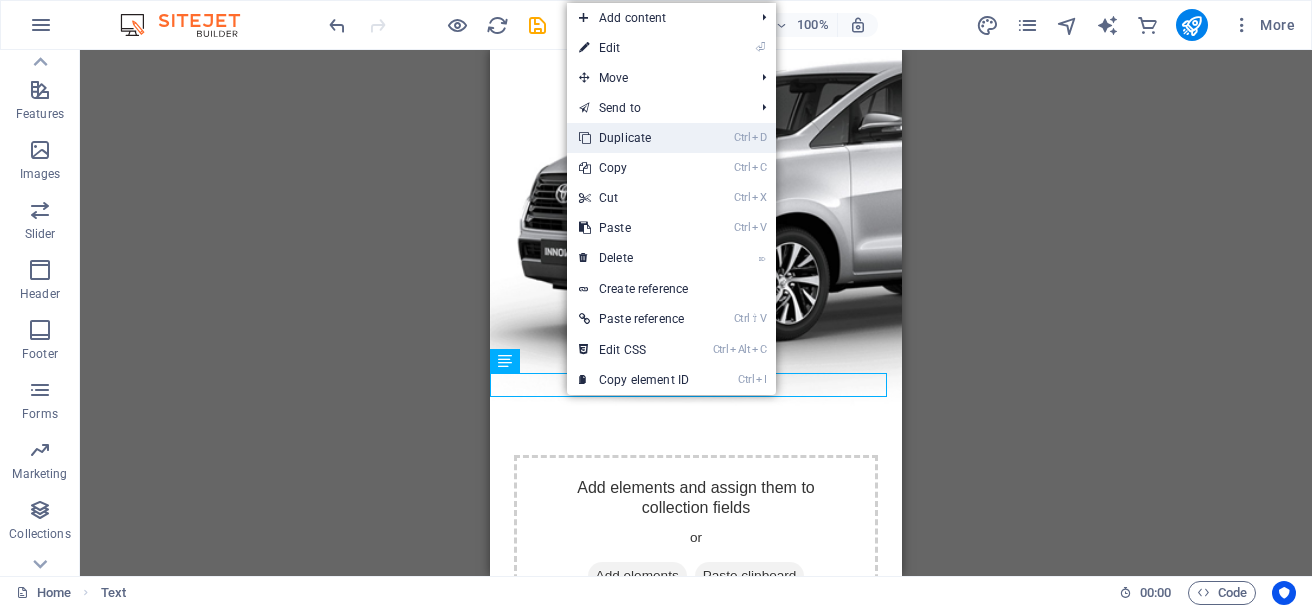 click on "Ctrl D  Duplicate" at bounding box center (634, 138) 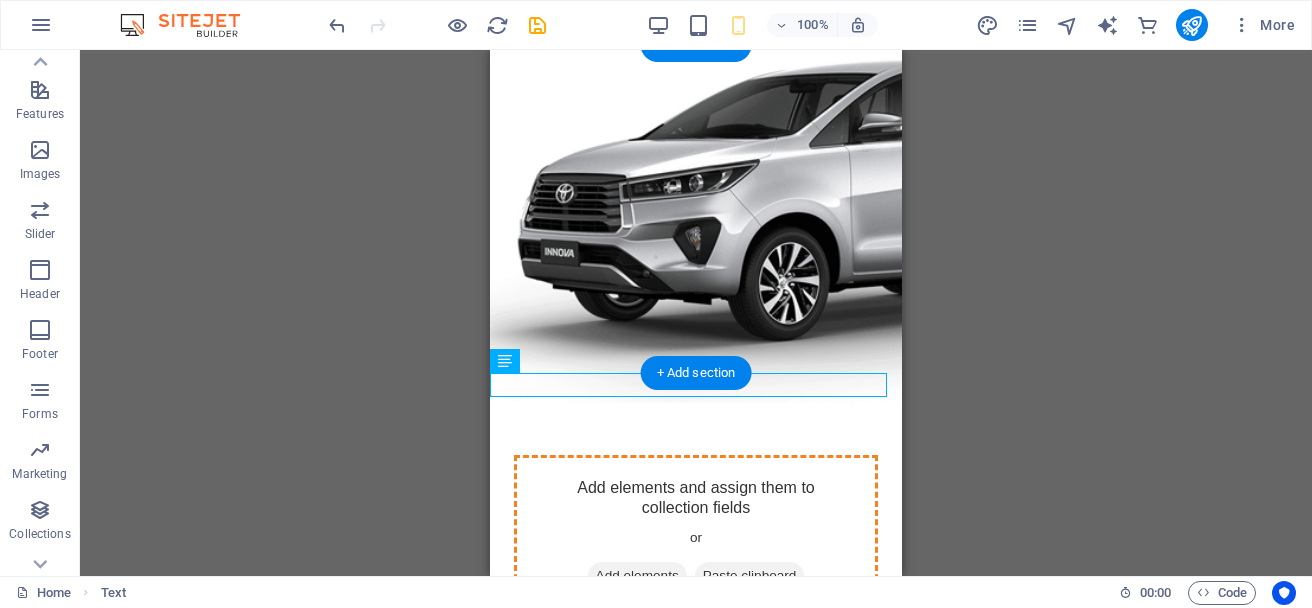 drag, startPoint x: 792, startPoint y: 381, endPoint x: 795, endPoint y: 149, distance: 232.0194 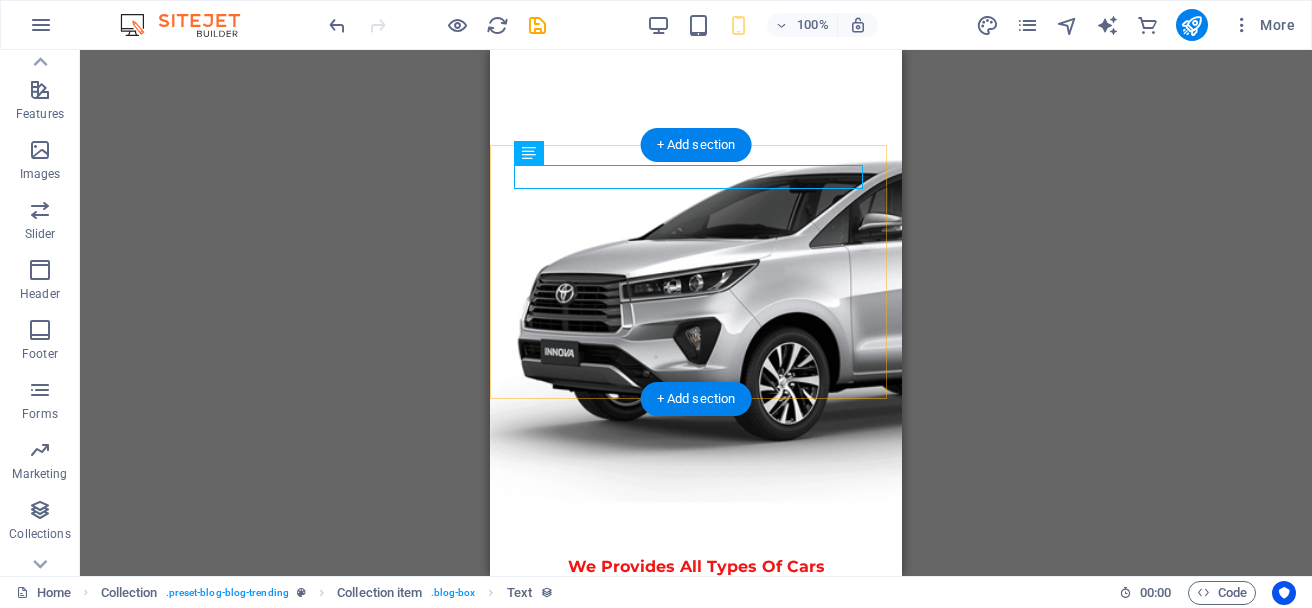 scroll, scrollTop: 1903, scrollLeft: 0, axis: vertical 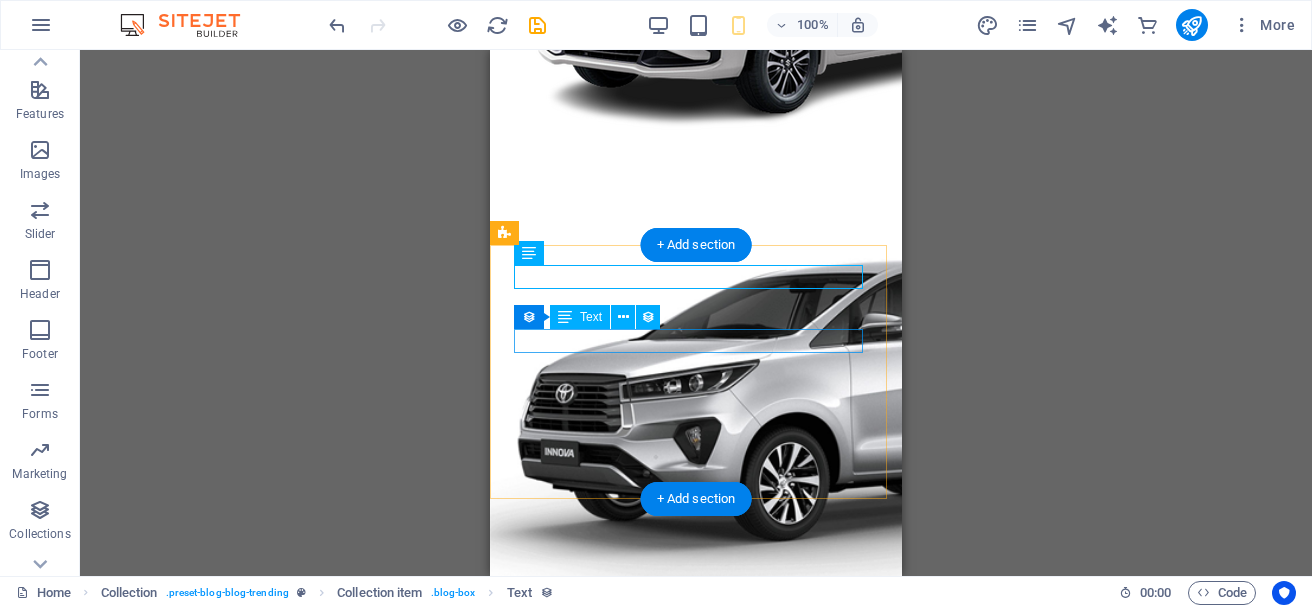 click on "We Provides All Types Of Cars" at bounding box center [696, 711] 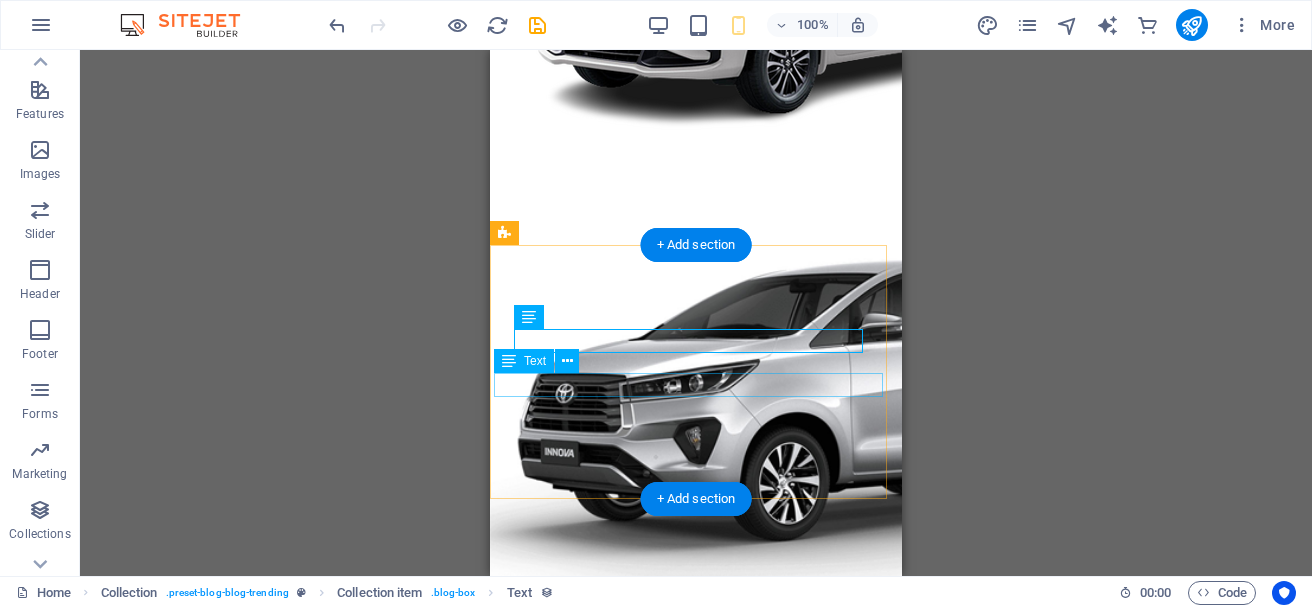 click on "We Provides All Types Of Cars" at bounding box center [696, 755] 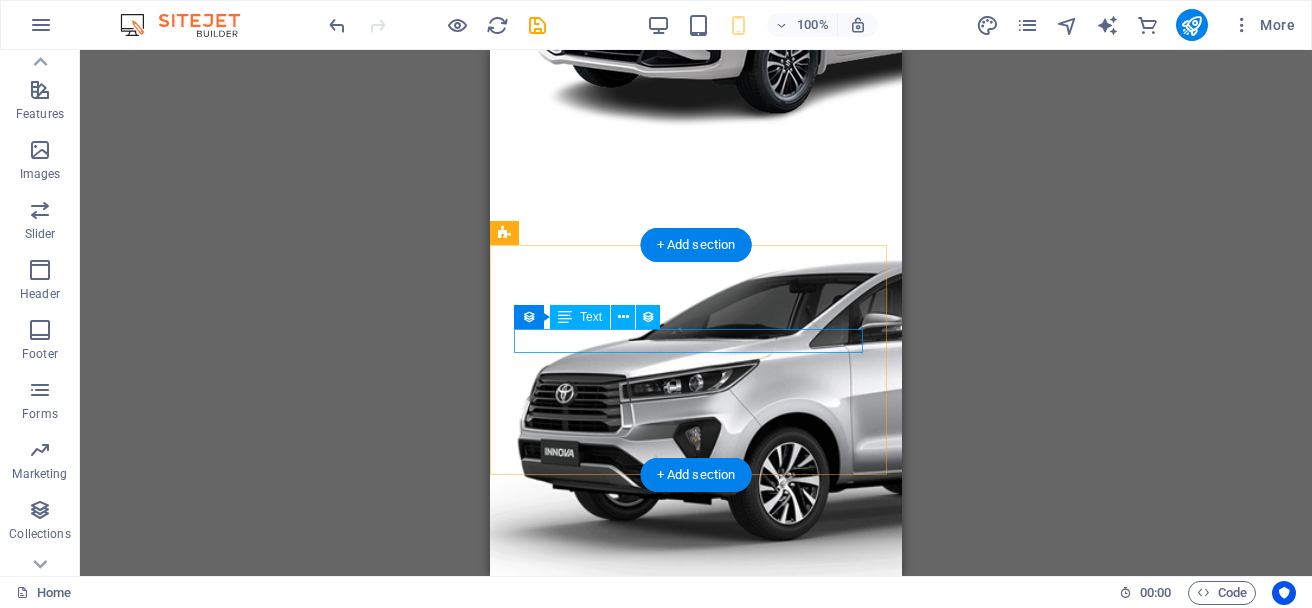 click on "We Provides All Types Of Cars" at bounding box center [696, 711] 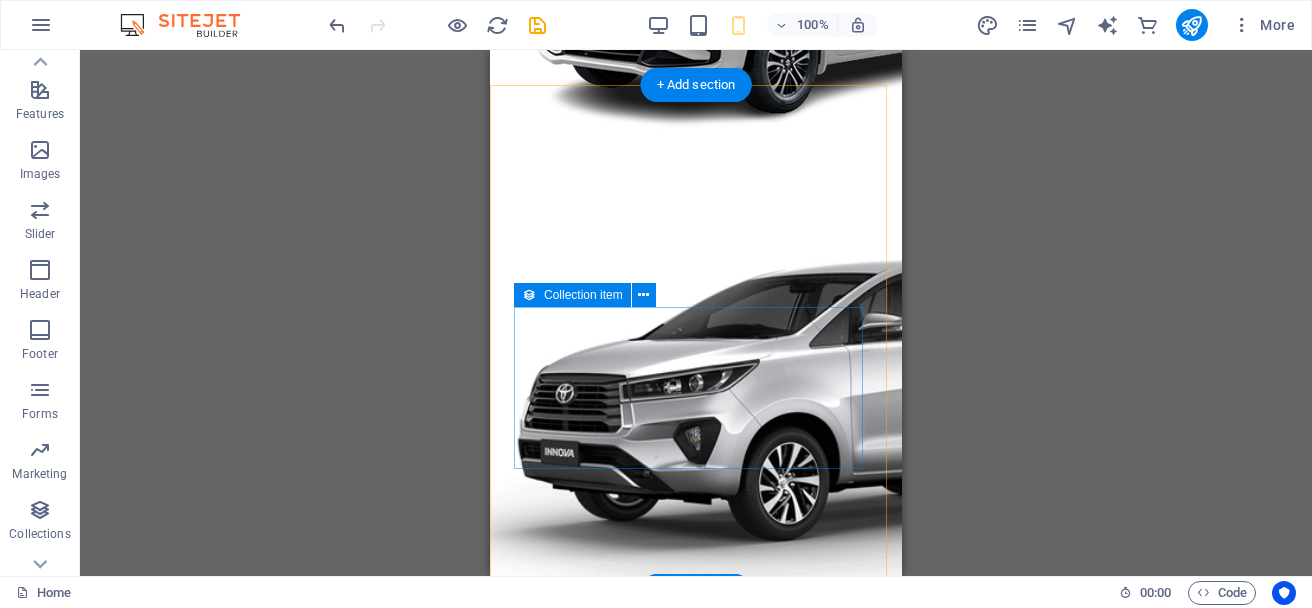 scroll, scrollTop: 2103, scrollLeft: 0, axis: vertical 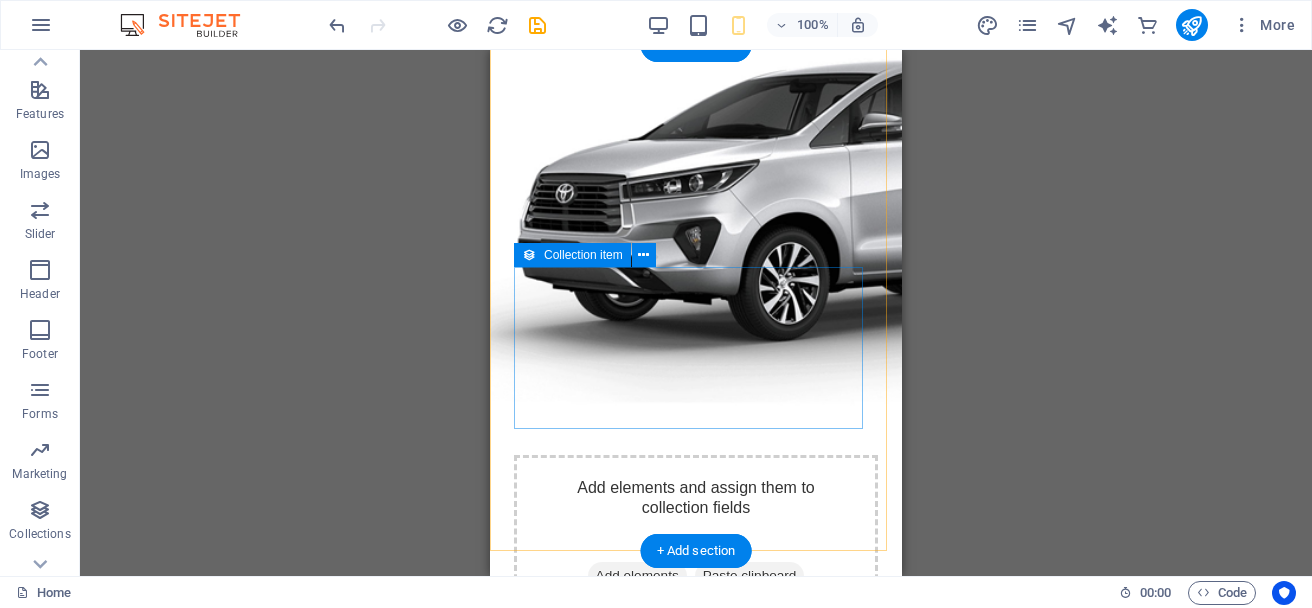 click on "Add elements and assign them to collection fields or  Add elements  Paste clipboard" at bounding box center [696, 718] 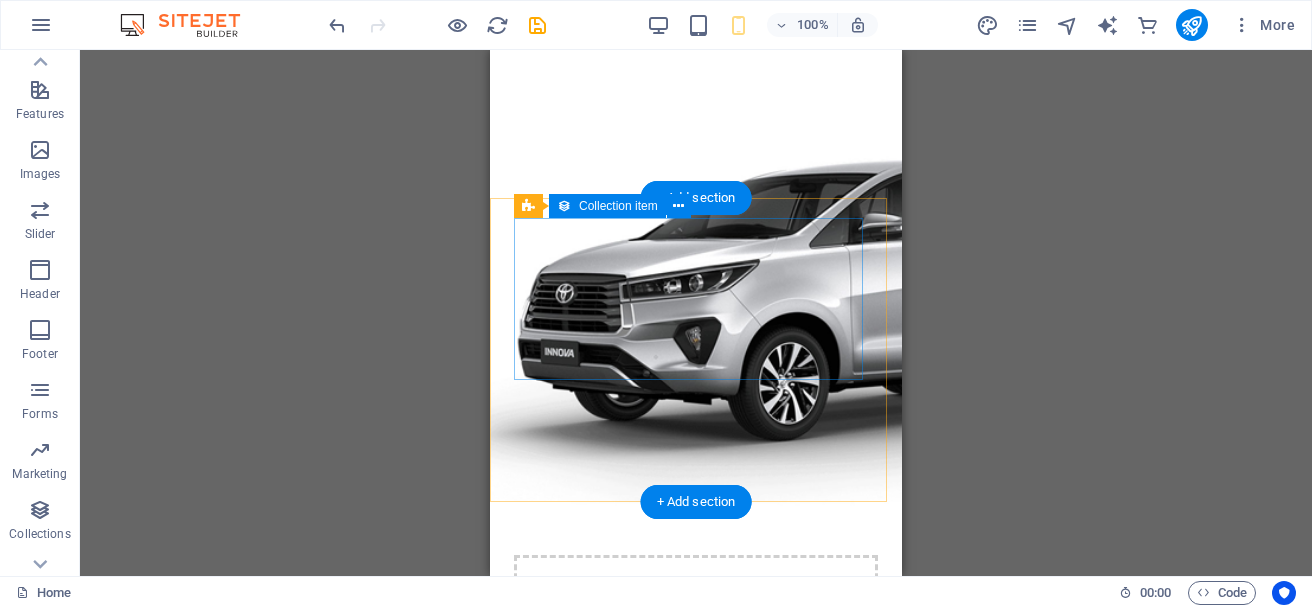 scroll, scrollTop: 1803, scrollLeft: 0, axis: vertical 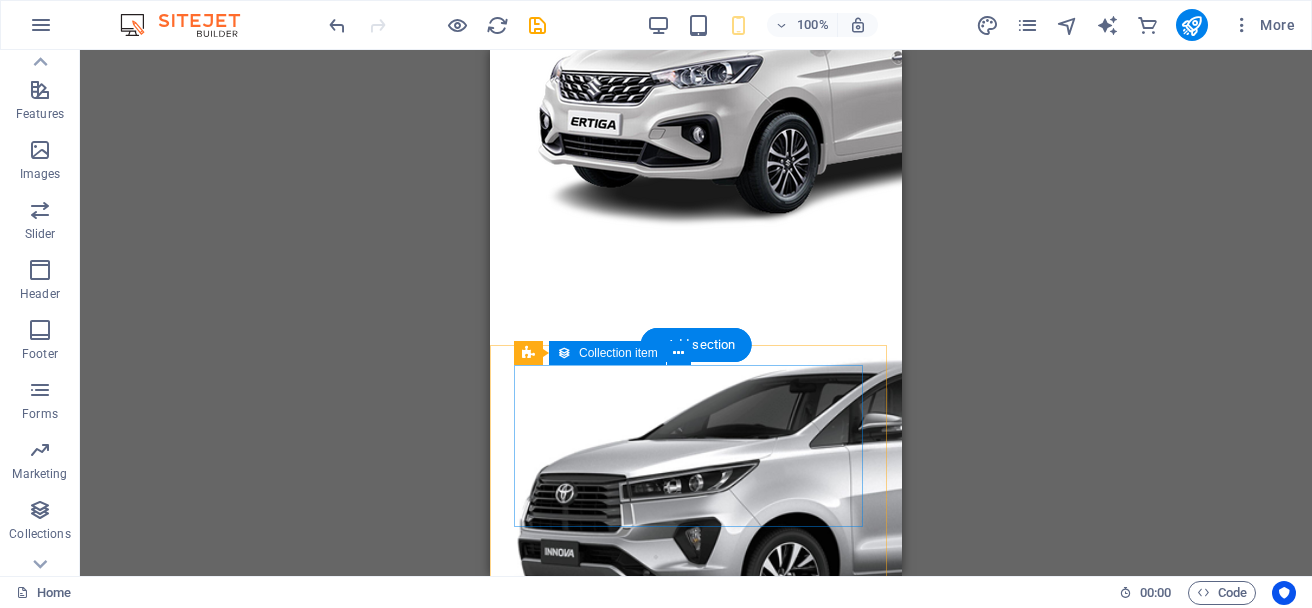 click on "Add elements and assign them to collection fields or  Add elements  Paste clipboard" at bounding box center [696, 836] 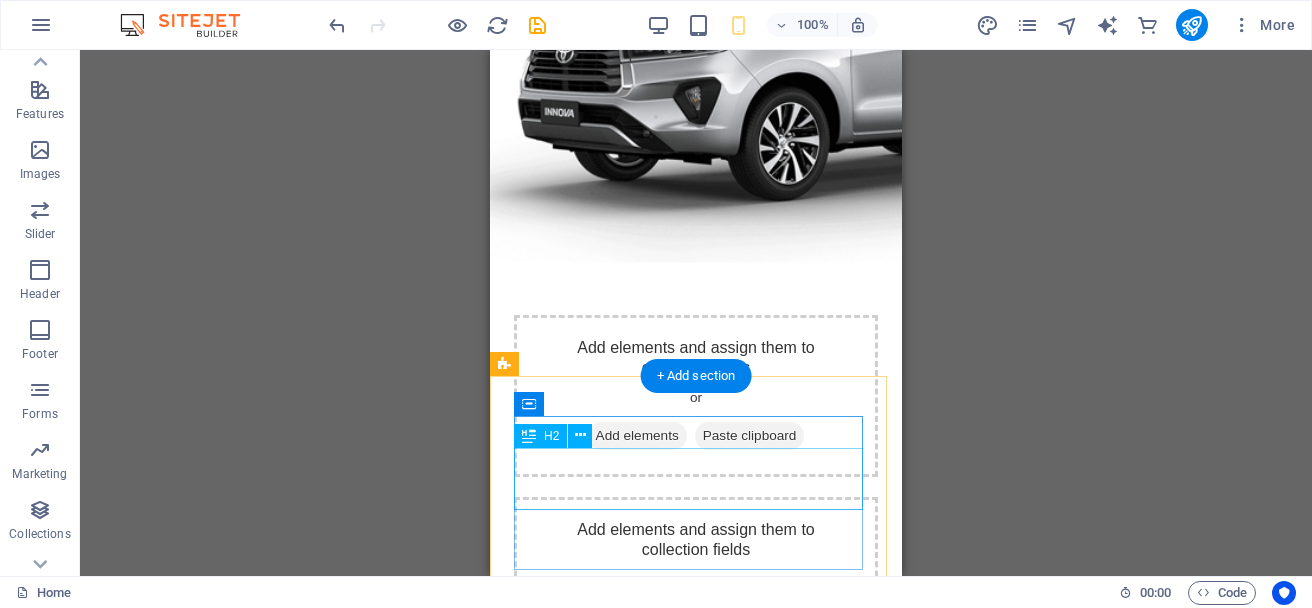 scroll, scrollTop: 2303, scrollLeft: 0, axis: vertical 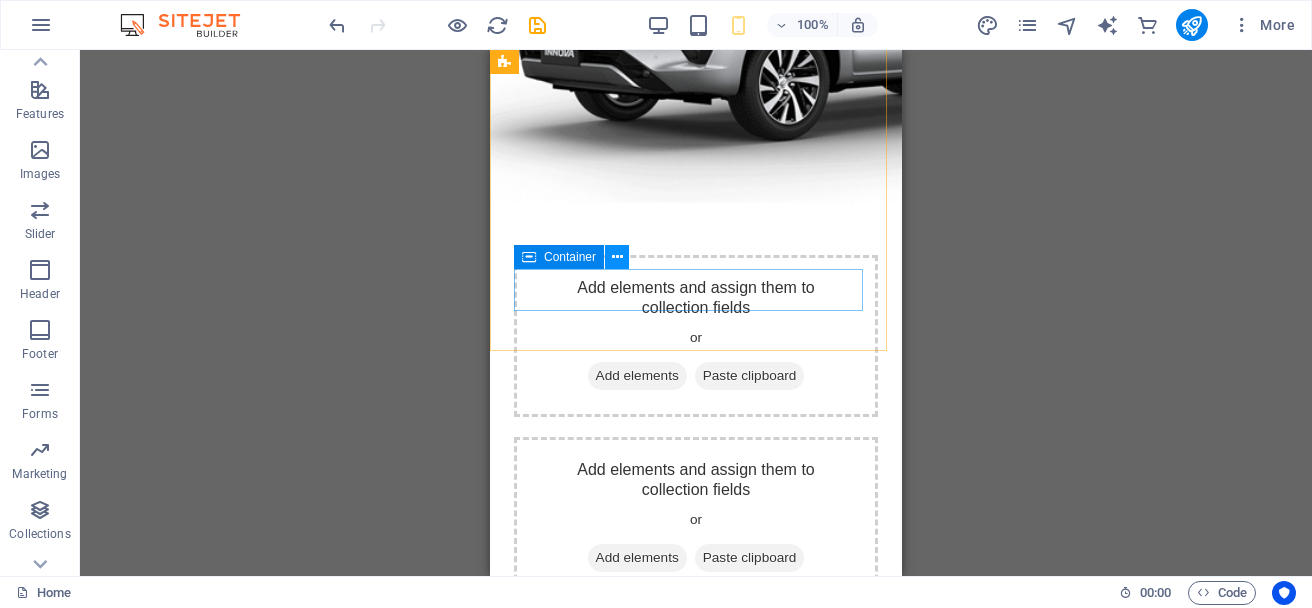 click at bounding box center (617, 257) 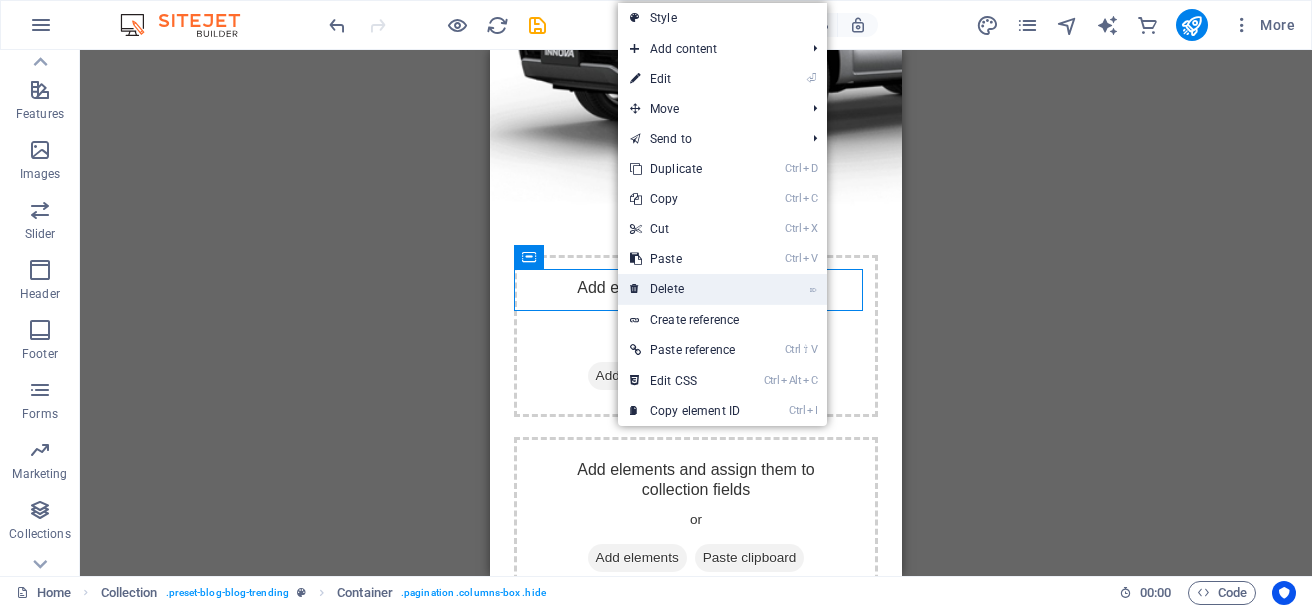 click on "⌦  Delete" at bounding box center (685, 289) 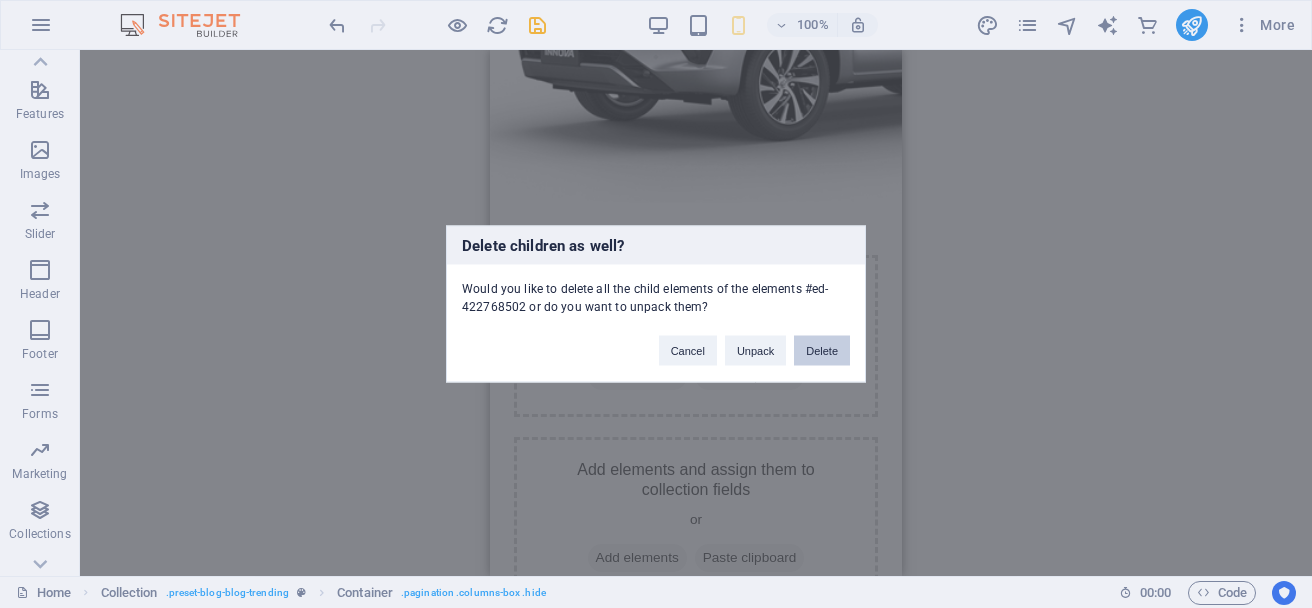 click on "Delete" at bounding box center [822, 351] 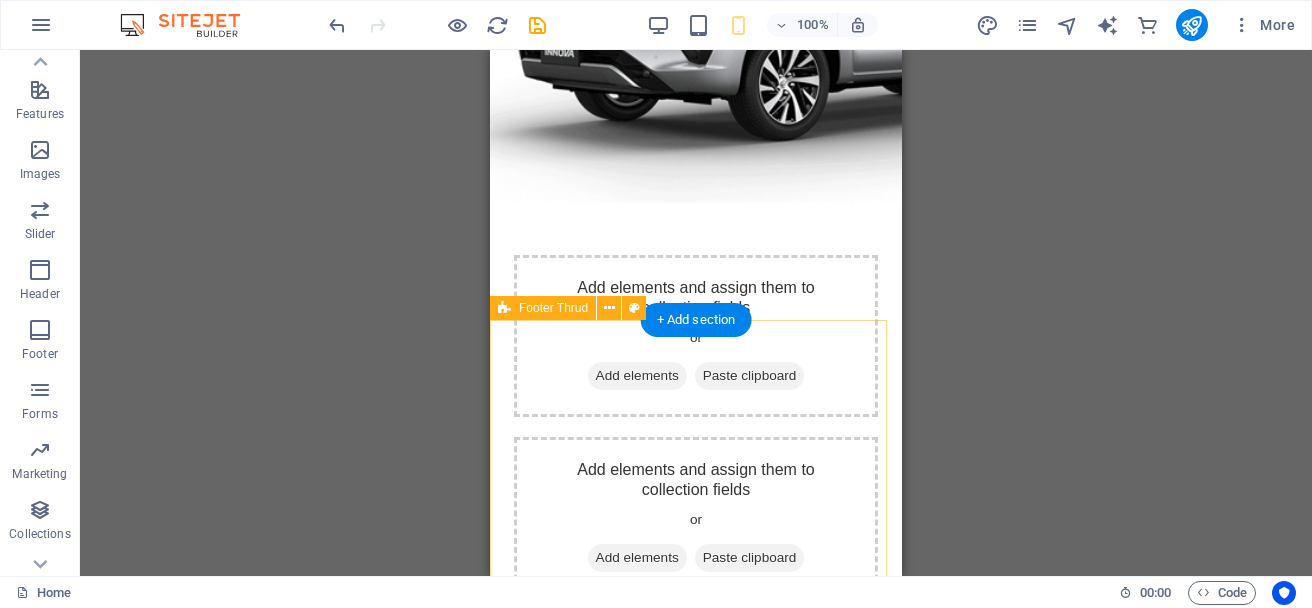 scroll, scrollTop: 2103, scrollLeft: 0, axis: vertical 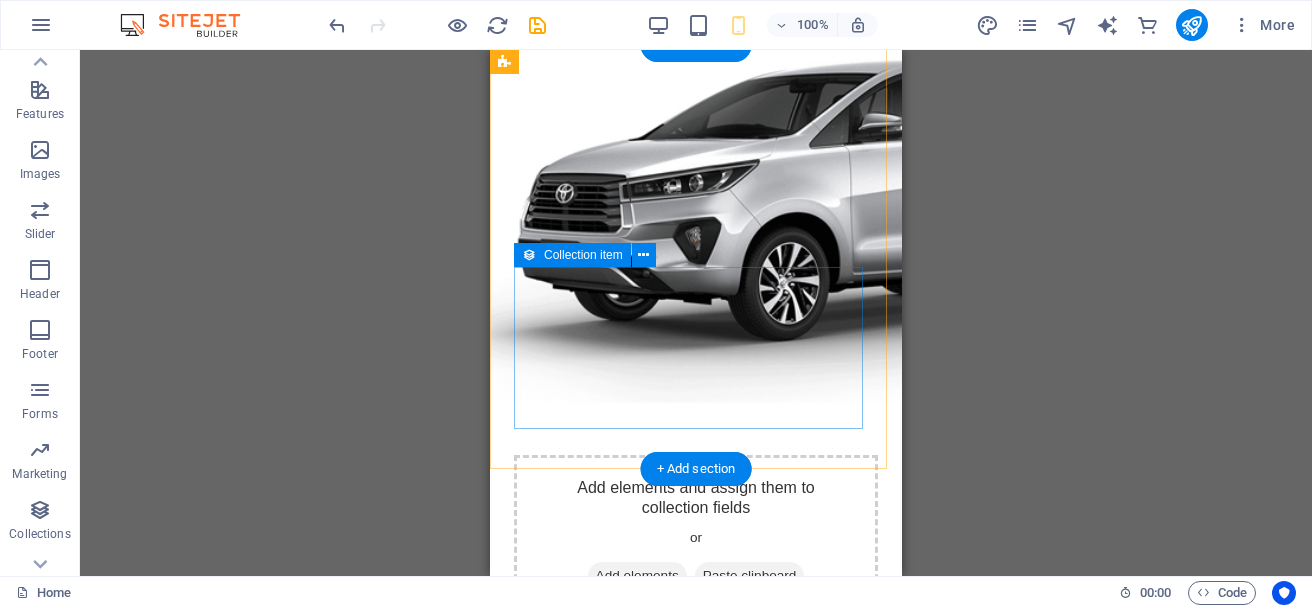click on "Add elements and assign them to collection fields or  Add elements  Paste clipboard" at bounding box center (696, 718) 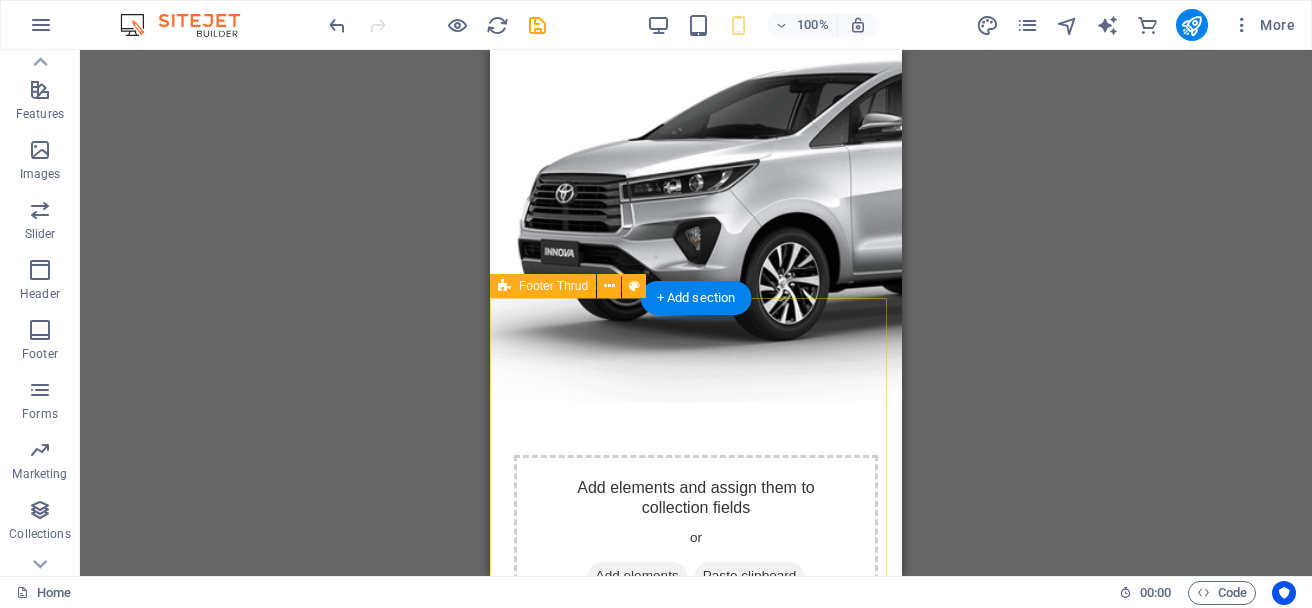 scroll, scrollTop: 1903, scrollLeft: 0, axis: vertical 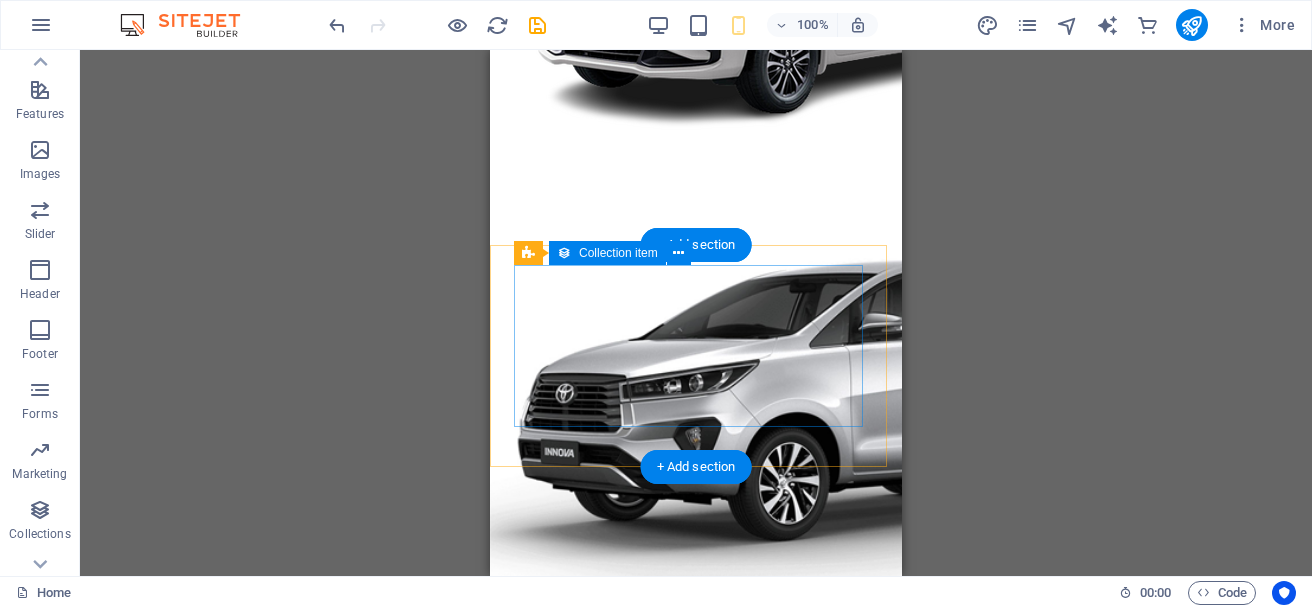 click on "Add elements and assign them to collection fields or  Add elements  Paste clipboard" at bounding box center (696, 736) 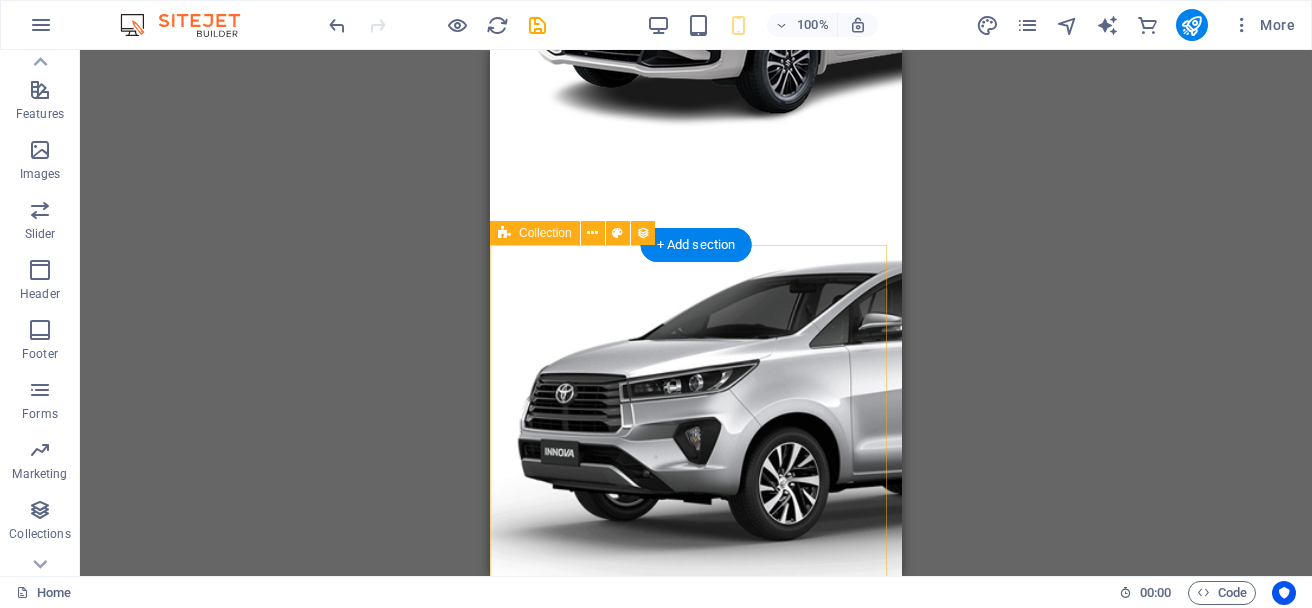 scroll, scrollTop: 2103, scrollLeft: 0, axis: vertical 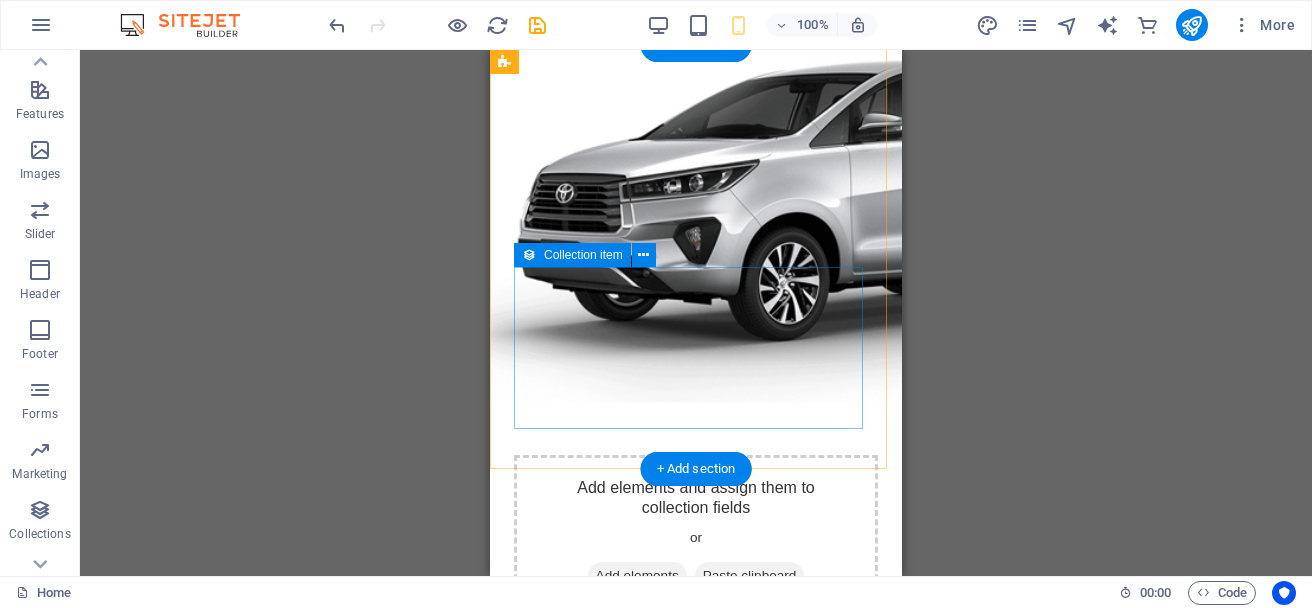 click on "Add elements and assign them to collection fields or  Add elements  Paste clipboard" at bounding box center (696, 718) 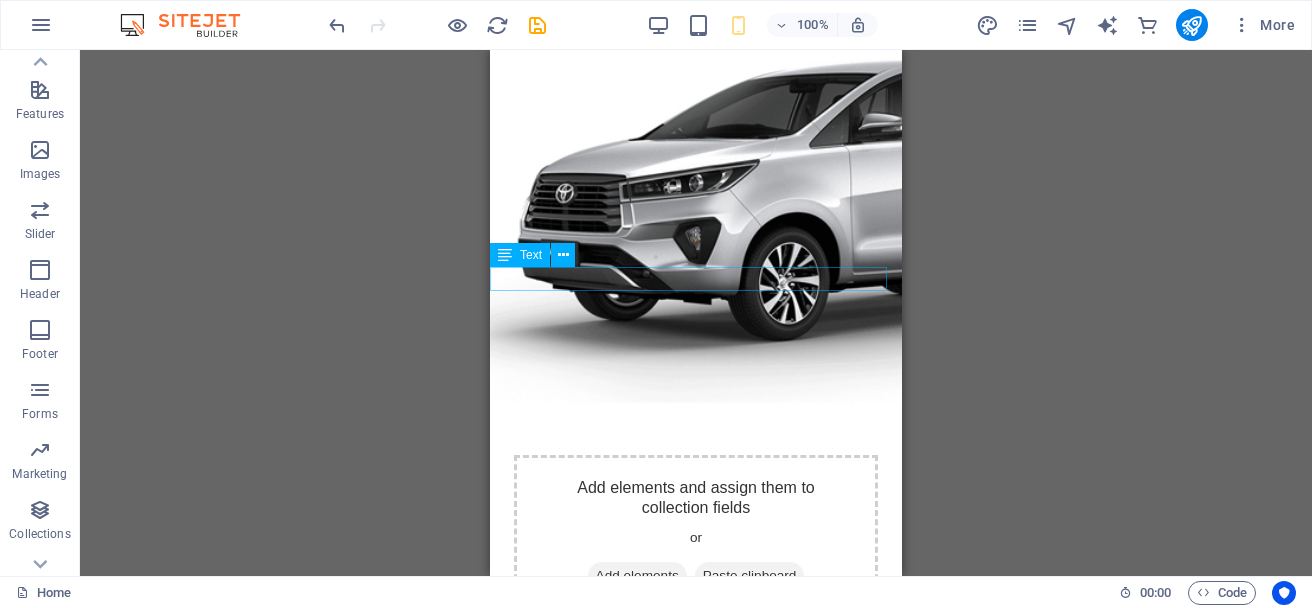 click on "We Provides All Types Of Cars" at bounding box center (696, 669) 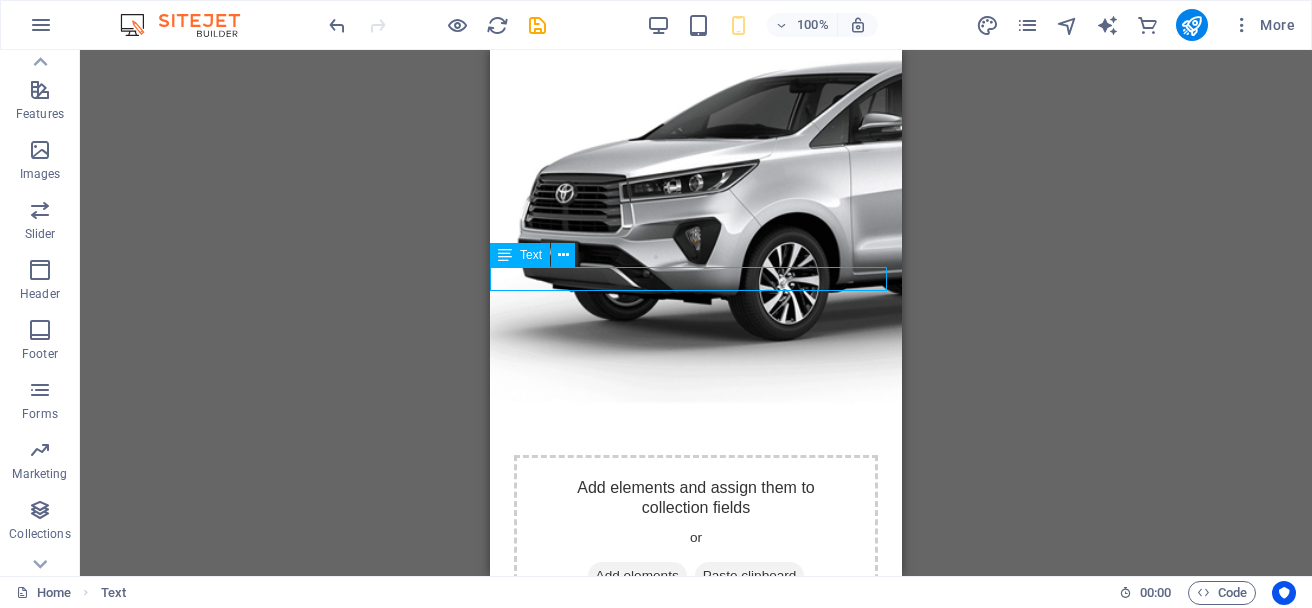 click on "We Provides All Types Of Cars" at bounding box center (696, 669) 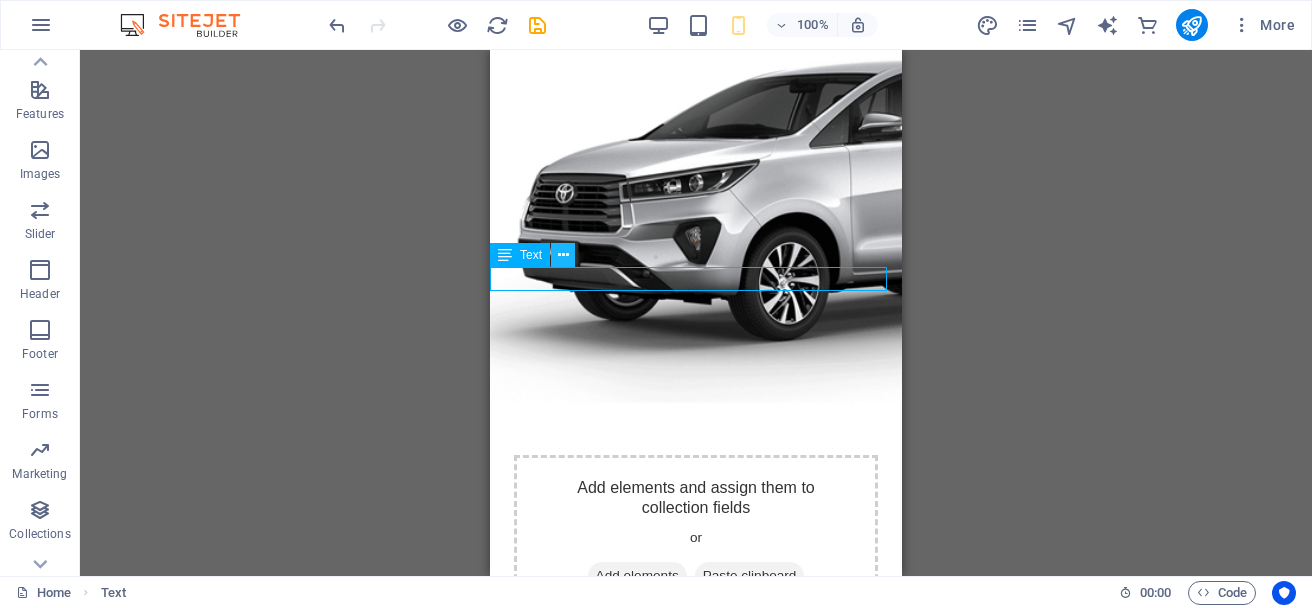click at bounding box center (563, 255) 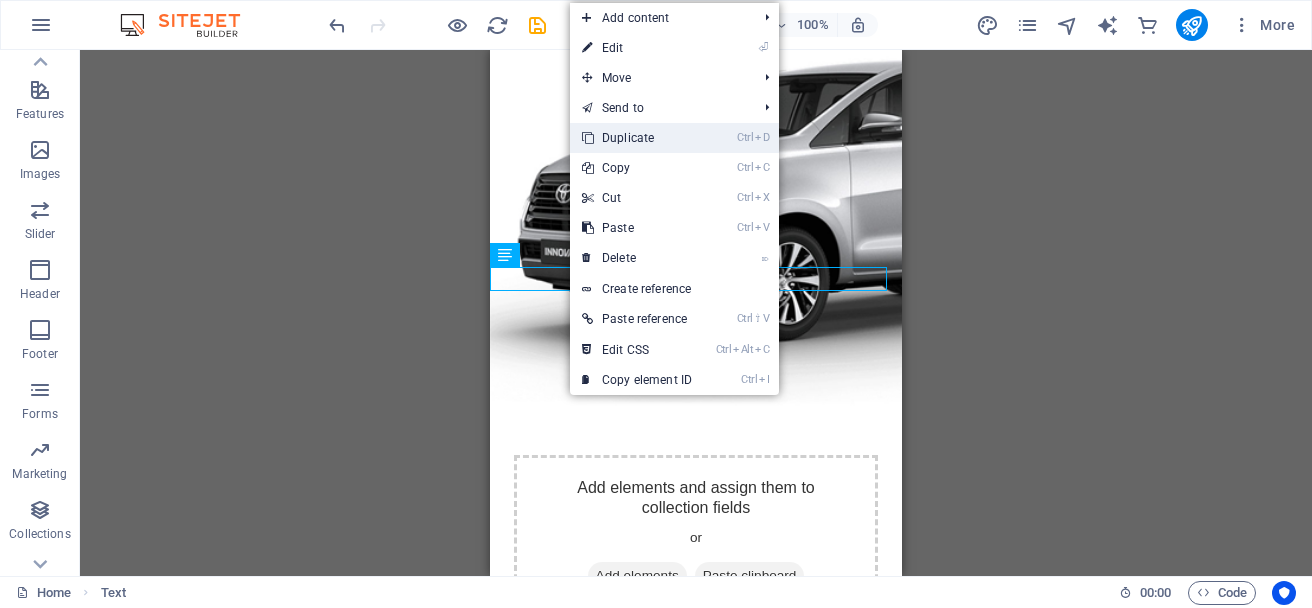 click on "Ctrl D  Duplicate" at bounding box center [637, 138] 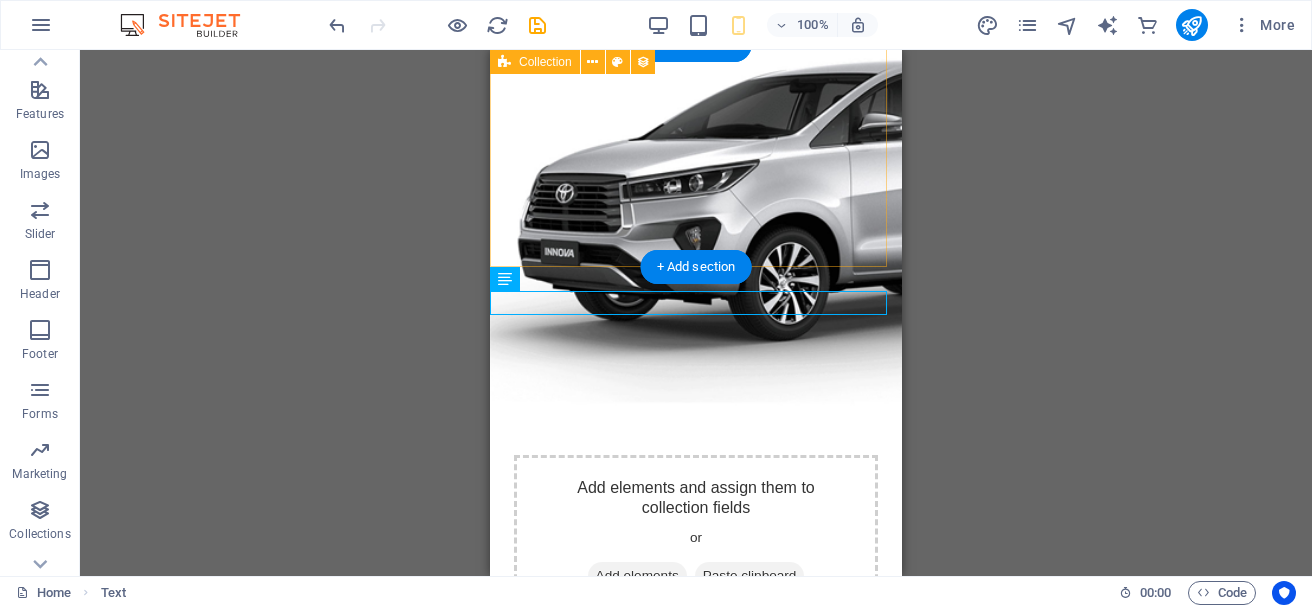 click on "Add elements and assign them to collection fields or  Add elements  Paste clipboard" at bounding box center [696, 546] 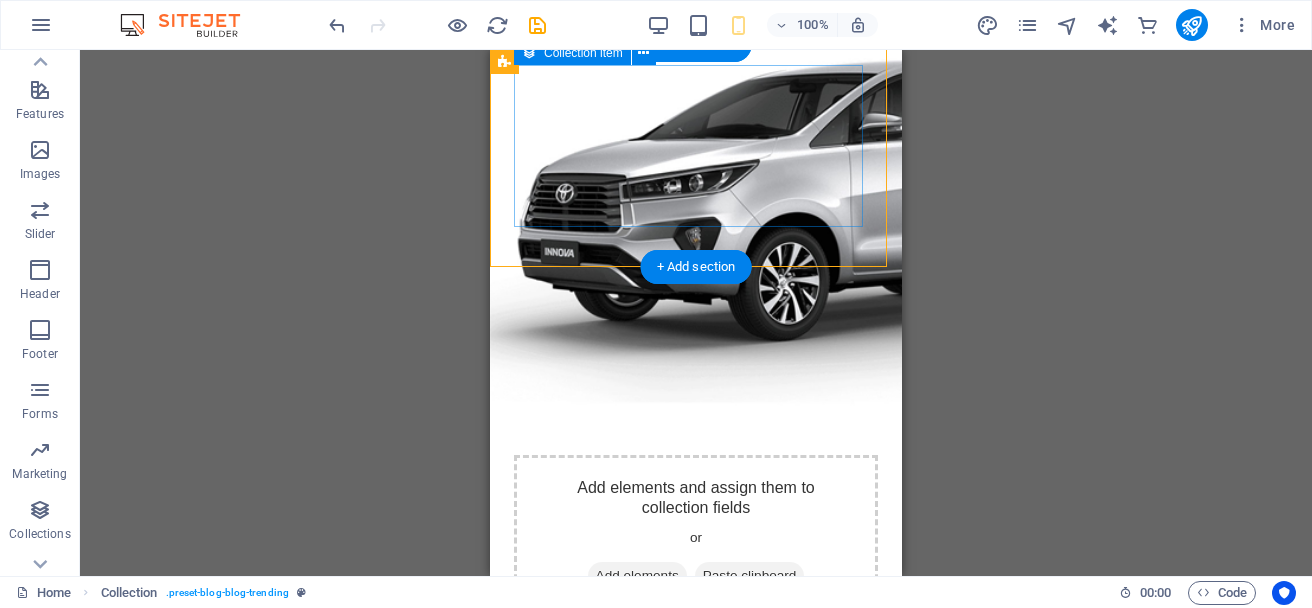drag, startPoint x: 796, startPoint y: 273, endPoint x: 792, endPoint y: 133, distance: 140.05713 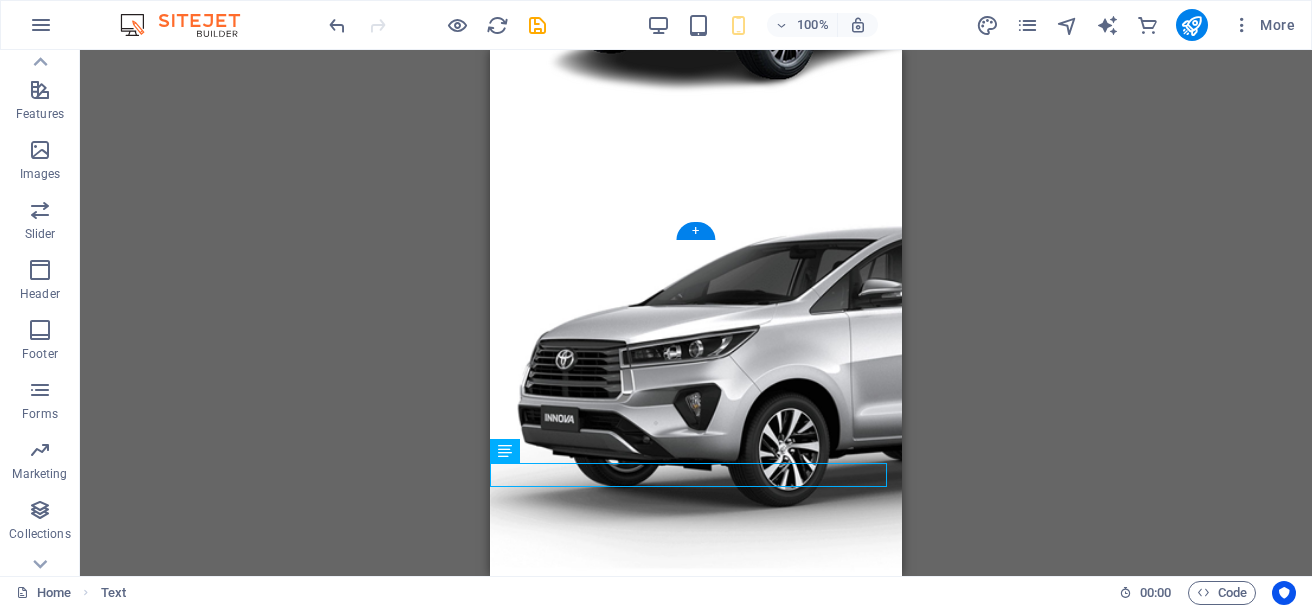 scroll, scrollTop: 1892, scrollLeft: 0, axis: vertical 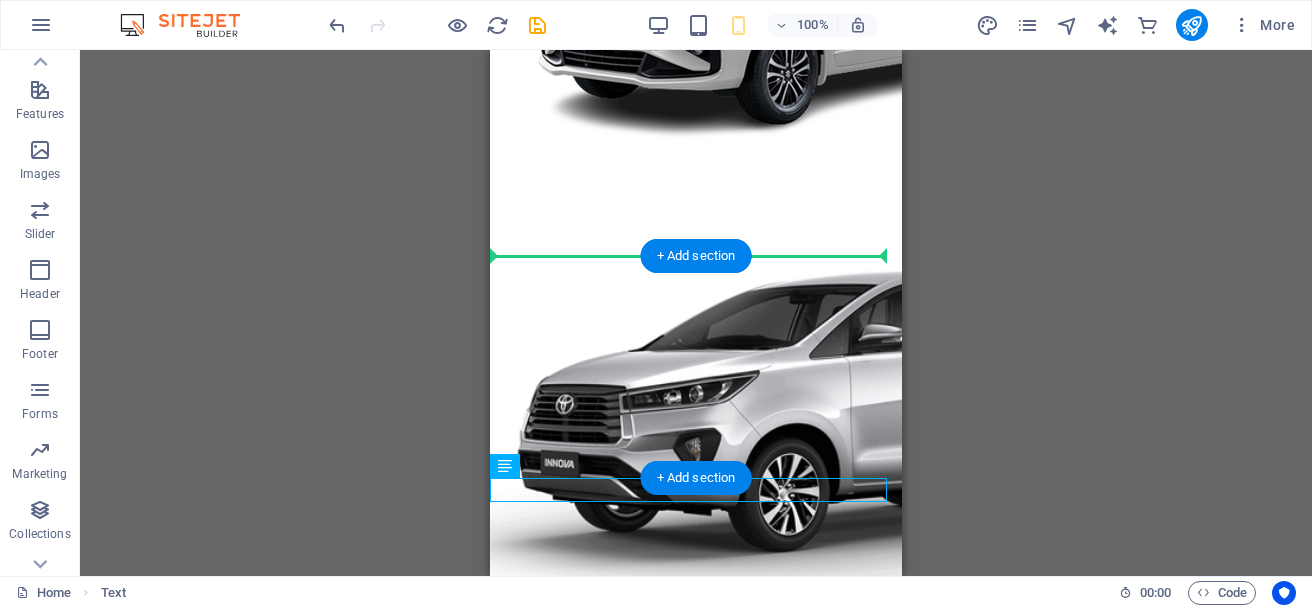 drag, startPoint x: 792, startPoint y: 276, endPoint x: 754, endPoint y: 270, distance: 38.470768 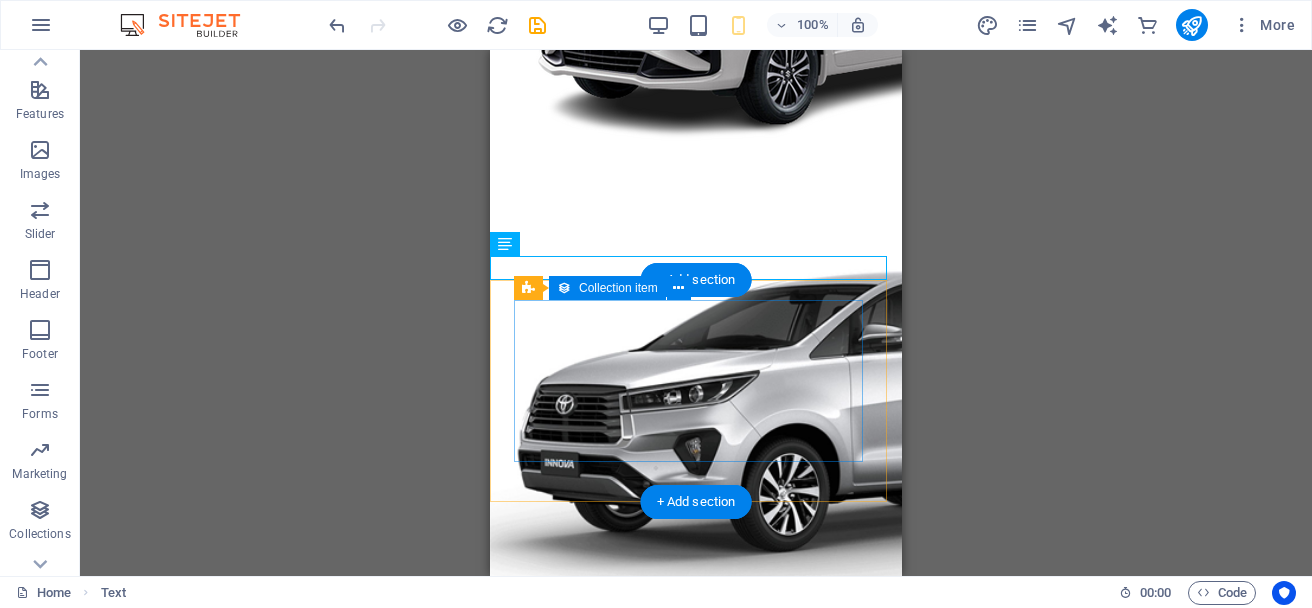 click on "Add elements and assign them to collection fields or  Add elements  Paste clipboard" at bounding box center [696, 771] 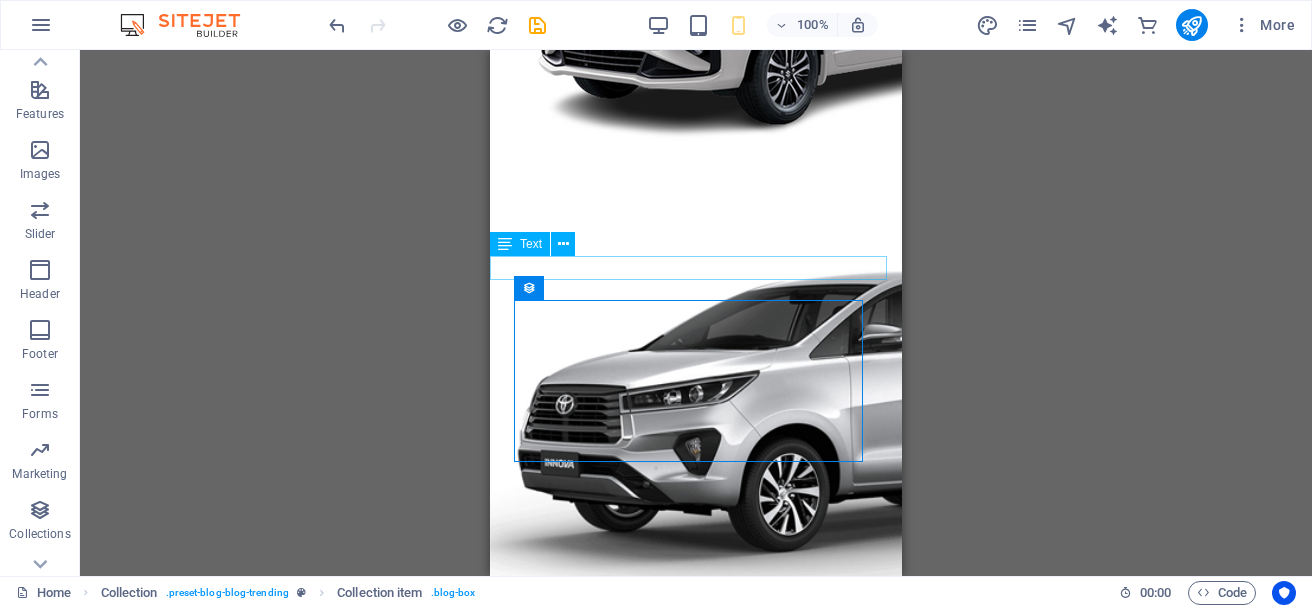 click on "We Provides All Types Of Cars" at bounding box center [696, 658] 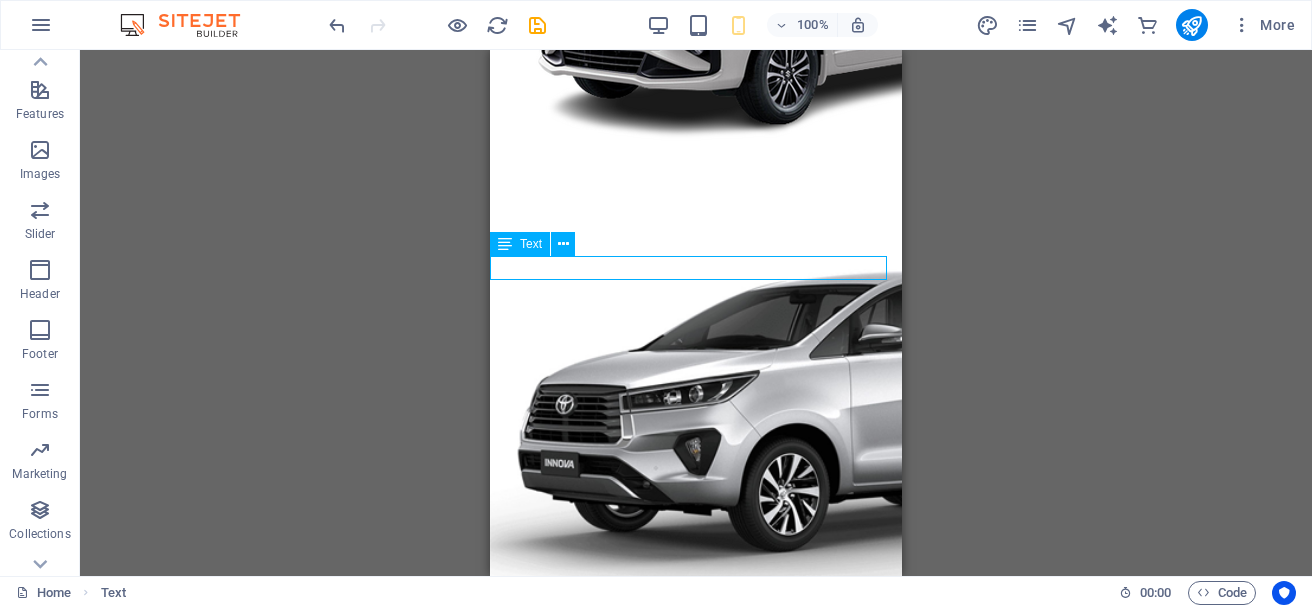 click on "We Provides All Types Of Cars" at bounding box center [696, 658] 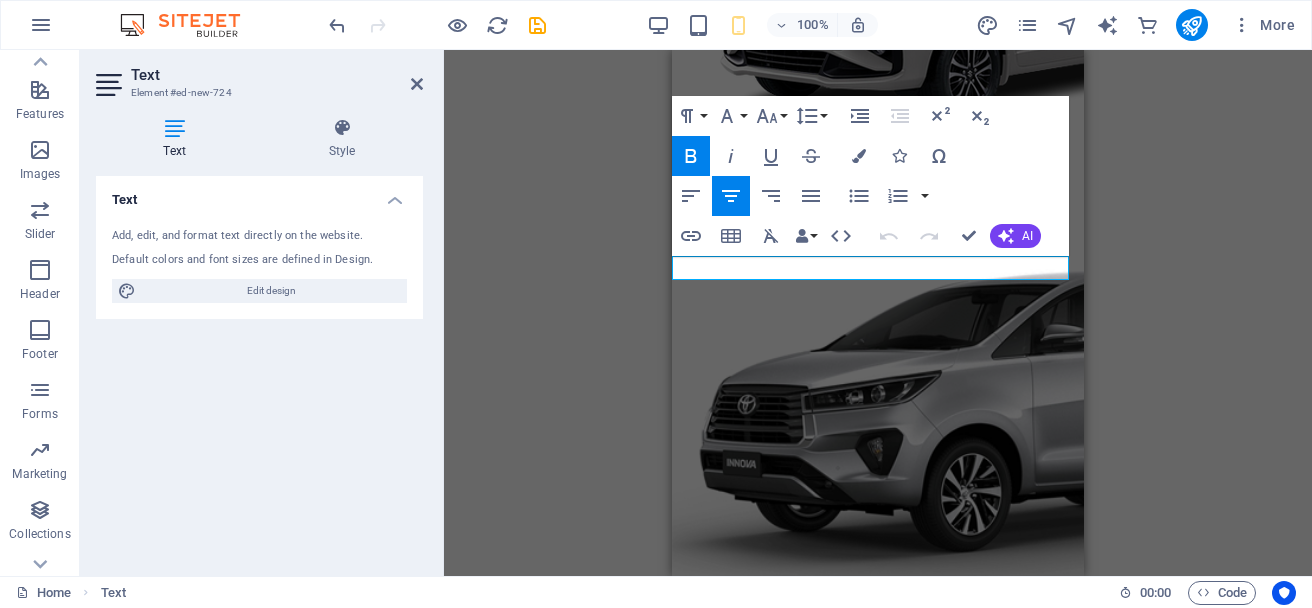 click on "We Provides All Types Of Cars" at bounding box center (878, 658) 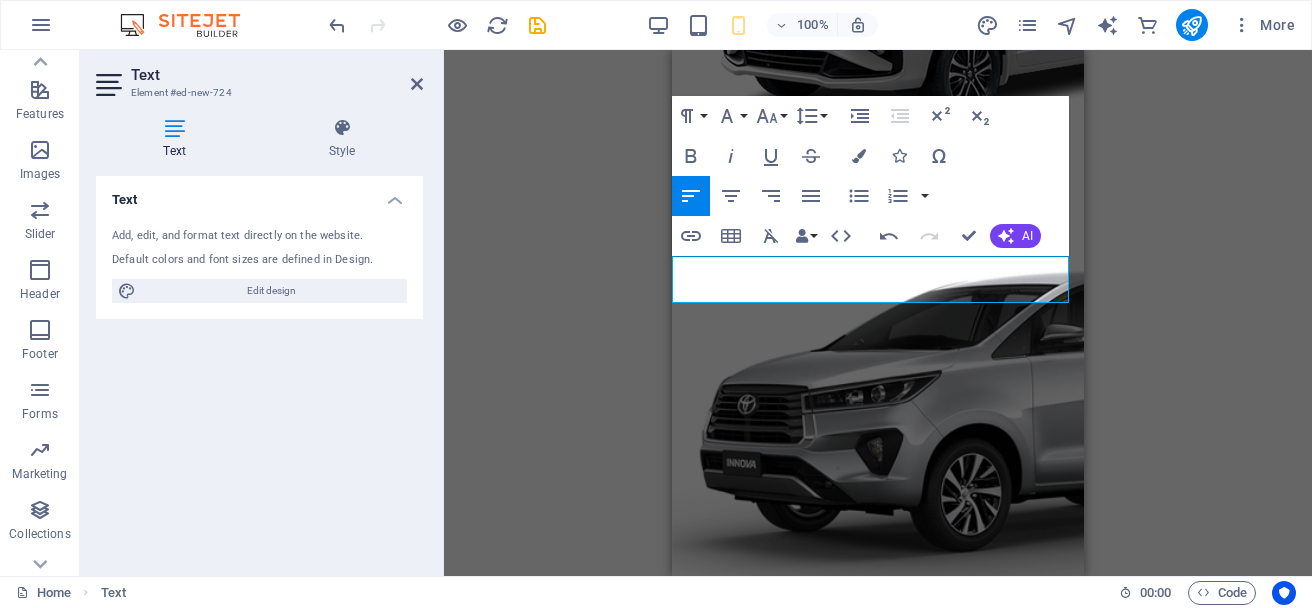drag, startPoint x: 1012, startPoint y: 283, endPoint x: 673, endPoint y: 286, distance: 339.01328 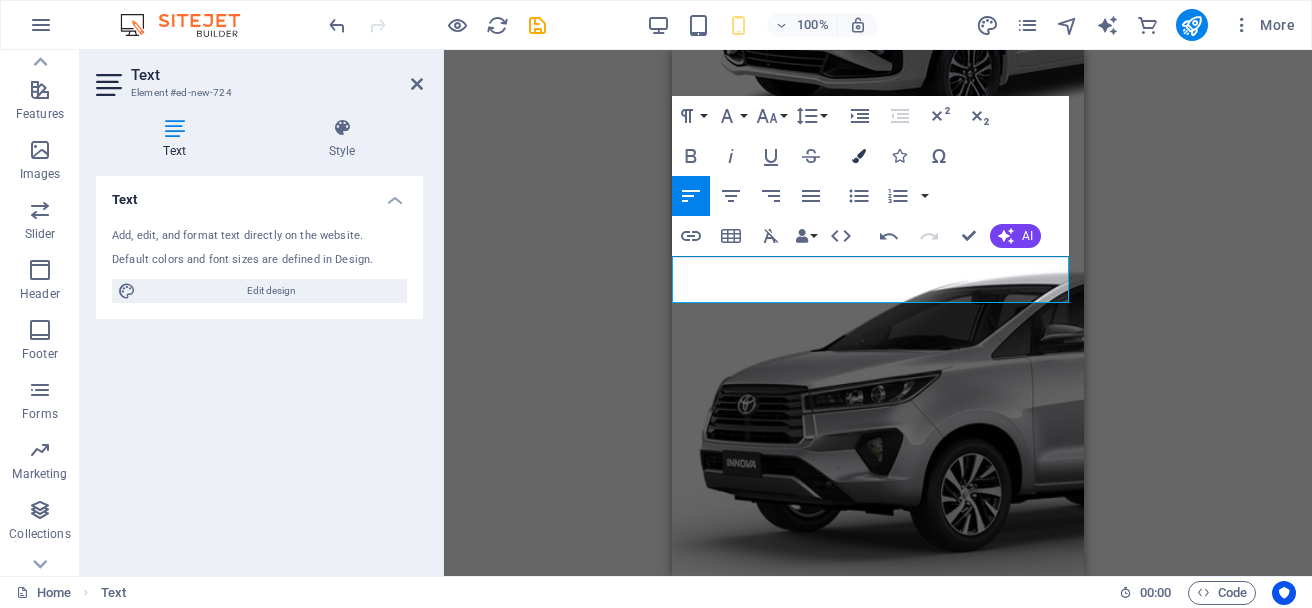 click on "Colors" at bounding box center (859, 156) 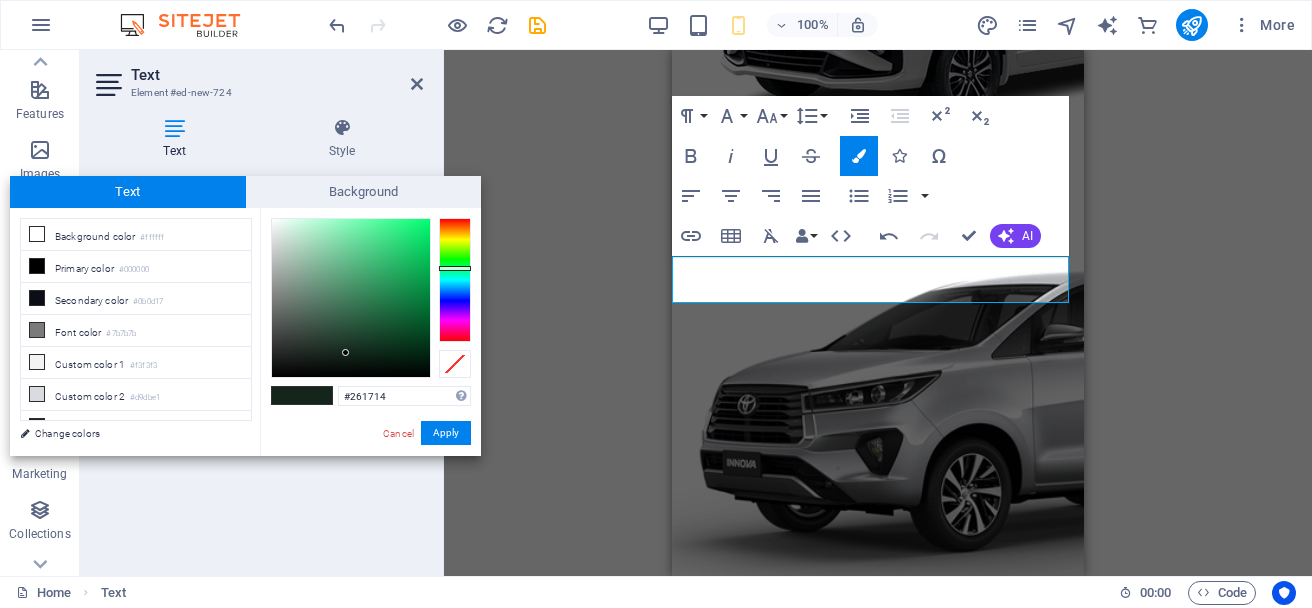 click at bounding box center [455, 280] 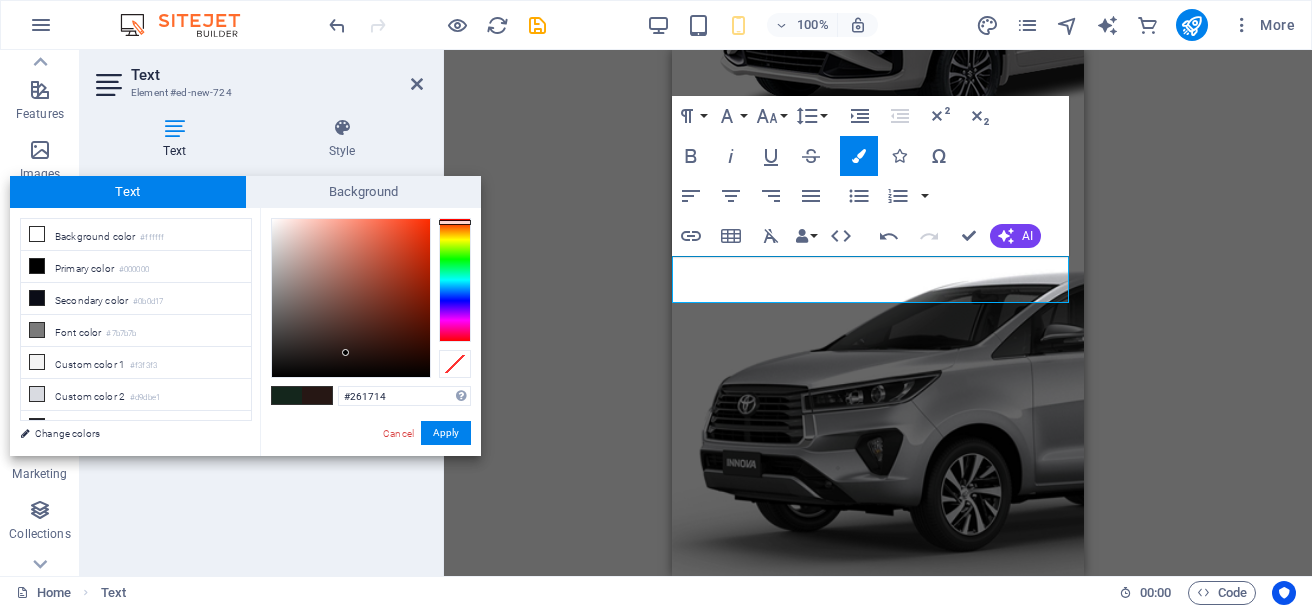 type on "#f0320b" 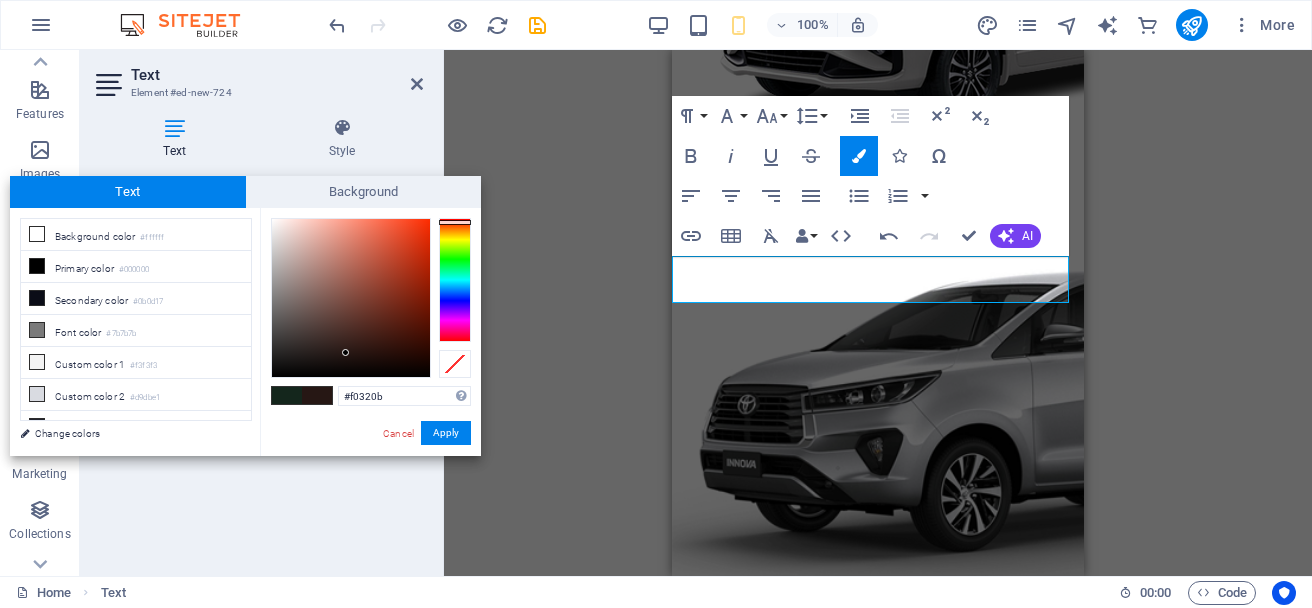 click at bounding box center [351, 298] 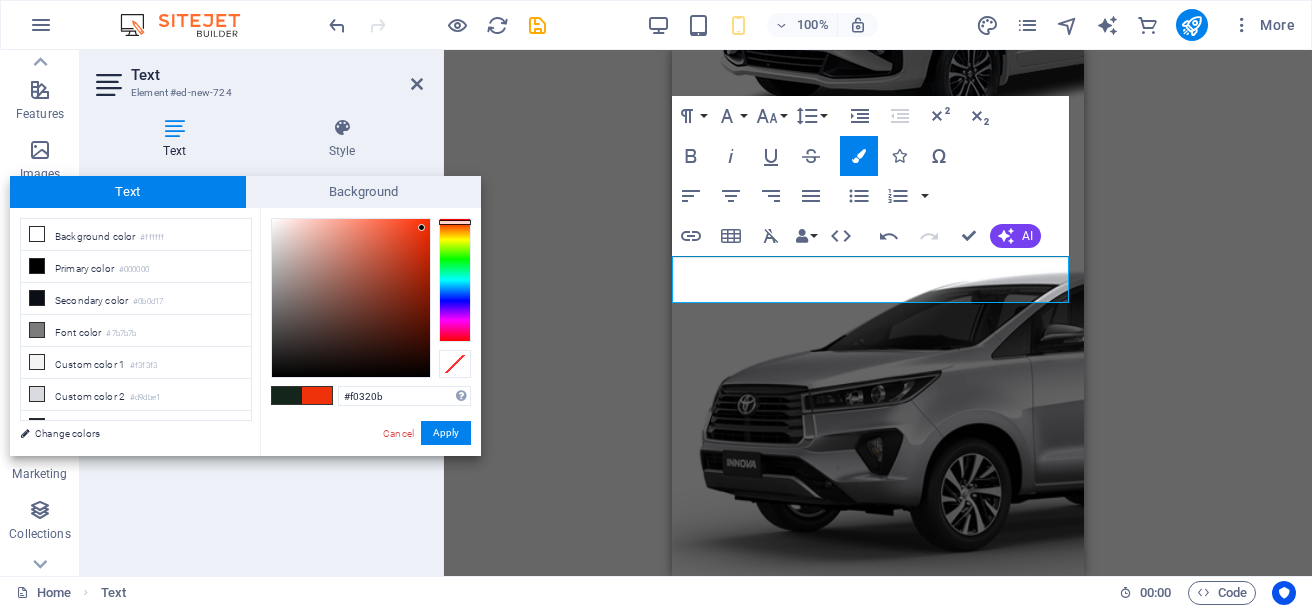 click at bounding box center [317, 395] 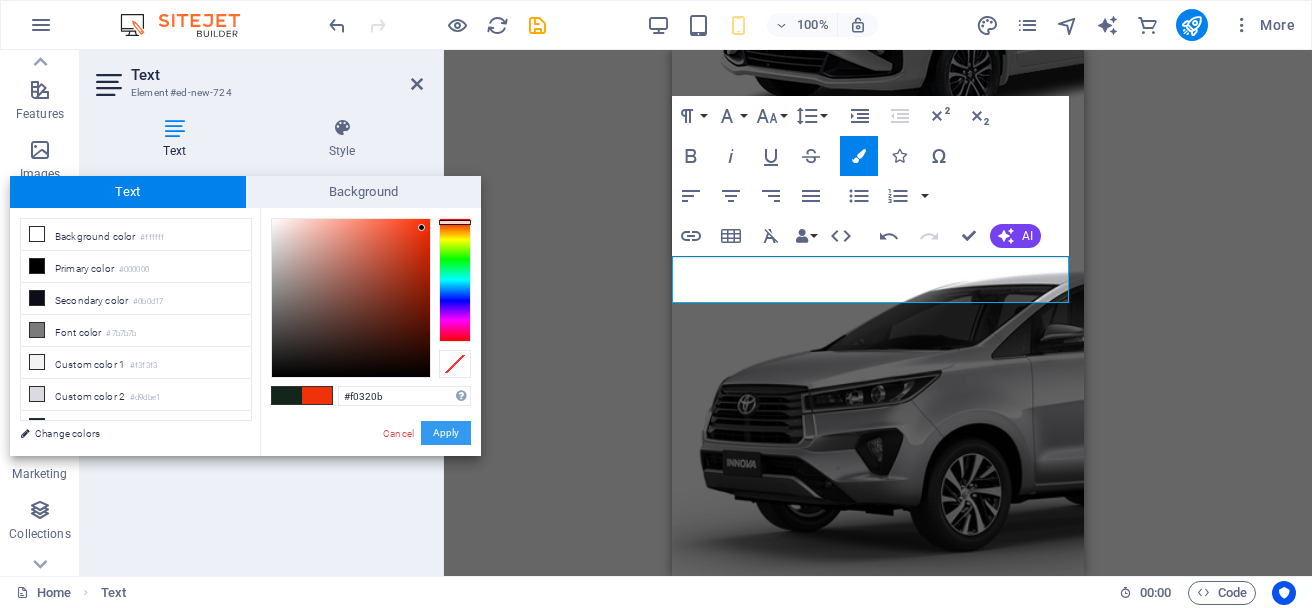 click on "Apply" at bounding box center (446, 433) 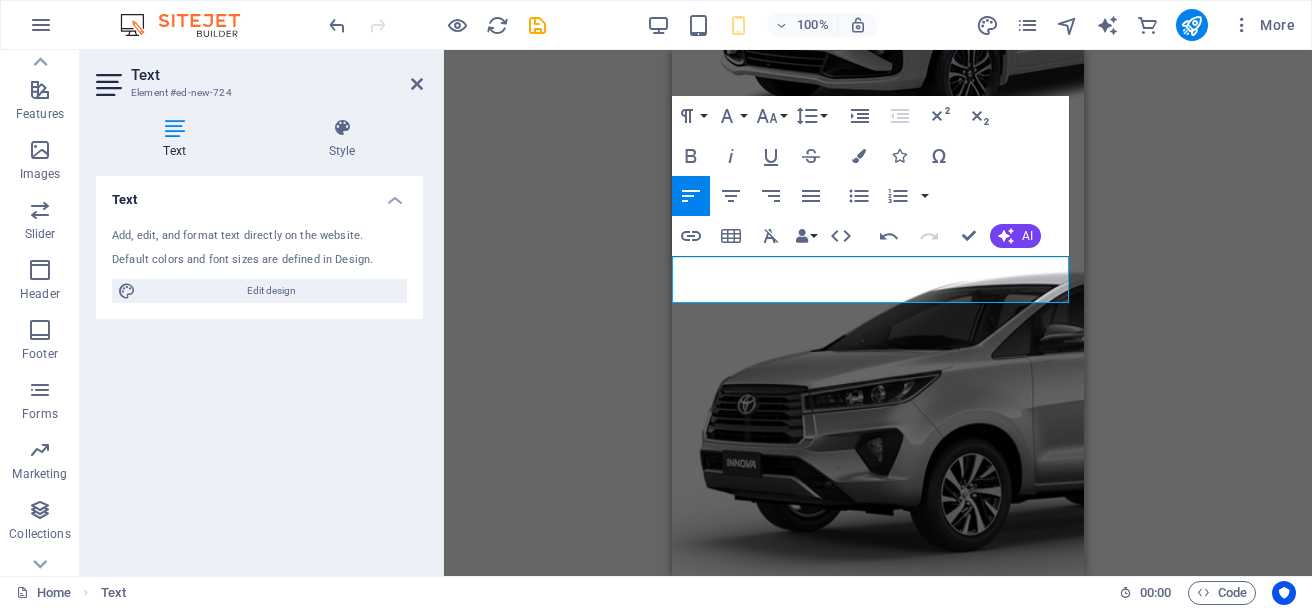click on "H4   Container   Image   H2   Text   Image   H1   H1   H1   Image   Image   Image   Collection   Placeholder   Collection   Collection item   Placeholder   Collection item   Container   Footer Thrud   Button   Placeholder   Collection item   Placeholder   Collection   Collection item   H2   Container   Container   Container   H2   H1   H1   Collection   Collection item   Text   Text   Text   Text   Collection item   Placeholder   Placeholder   Collection   Collection item   Placeholder   Collection item   Placeholder   Collection item   Button   Placeholder   Placeholder   Collection   Collection item   Placeholder   Collection item   Text Paragraph Format Normal Heading 1 Heading 2 Heading 3 Heading 4 Heading 5 Heading 6 Code Font Family Arial Georgia Impact Tahoma Times New Roman Verdana Lora Montserrat Font Size 8 9 10 11 12 14 18 24 30 36 48 60 72 96 Line Height Default Single 1.15 1.5 Double Increase Indent Decrease Indent Superscript Subscript Bold Italic Underline Strikethrough" at bounding box center (878, 313) 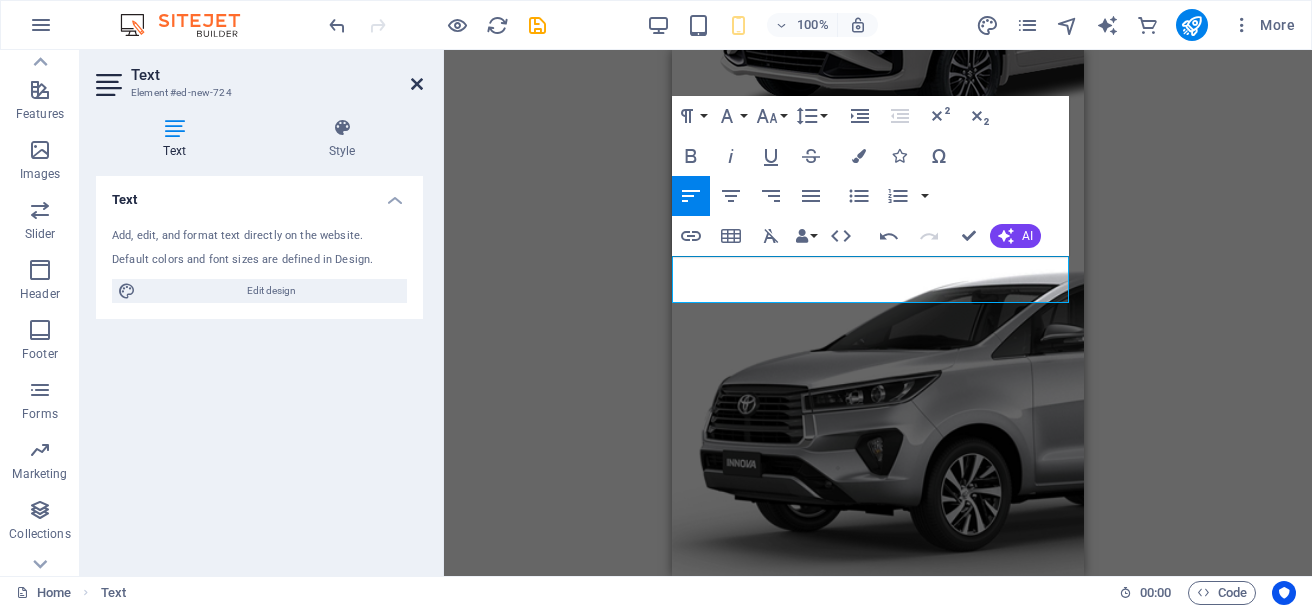 click at bounding box center (417, 84) 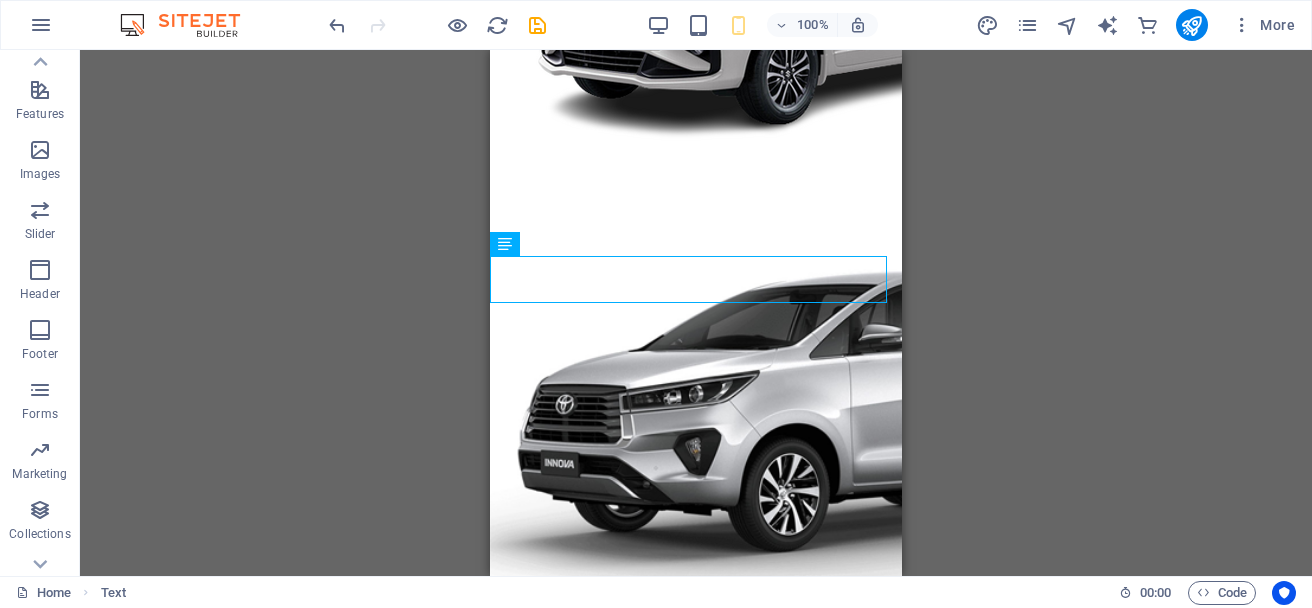 click on "H4   Container   Image   H2   Text   Image   H1   H1   H1   Image   Image   Image   Collection   Placeholder   Collection   Collection item   Placeholder   Collection item   Container   Footer Thrud   Button   Placeholder   Collection item   Placeholder   Collection   Collection item   H2   Container   Container   Container   H2   H1   H1   Collection   Collection item   Text   Text   Text   Text   Collection item   Placeholder   Placeholder   Collection   Collection item   Placeholder   Collection item   Placeholder   Collection item   Button   Placeholder   Placeholder   Collection   Collection item   Placeholder   Collection item   Text" at bounding box center [696, 313] 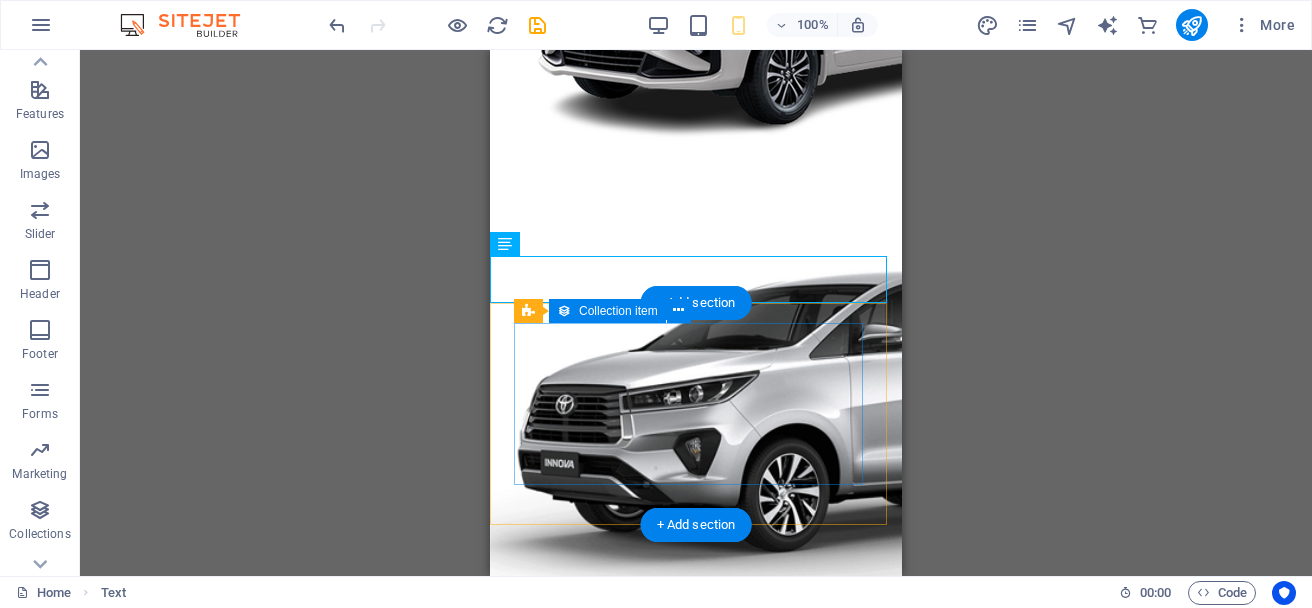 drag, startPoint x: 524, startPoint y: 198, endPoint x: 692, endPoint y: 362, distance: 234.77649 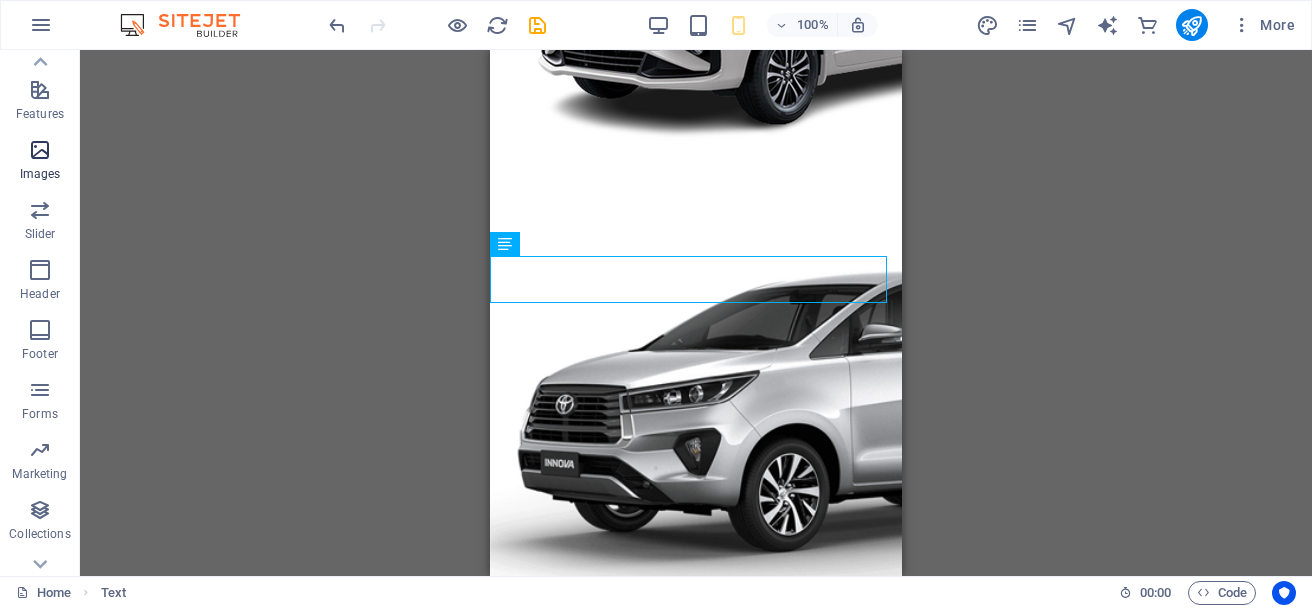 click at bounding box center [40, 150] 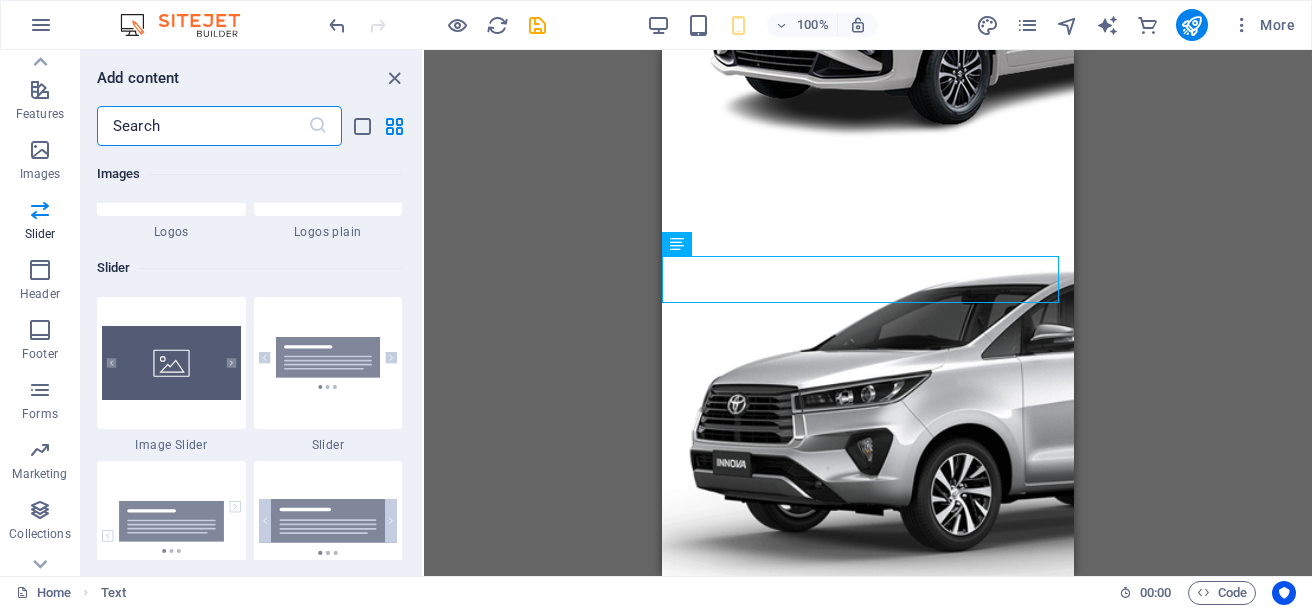scroll, scrollTop: 11340, scrollLeft: 0, axis: vertical 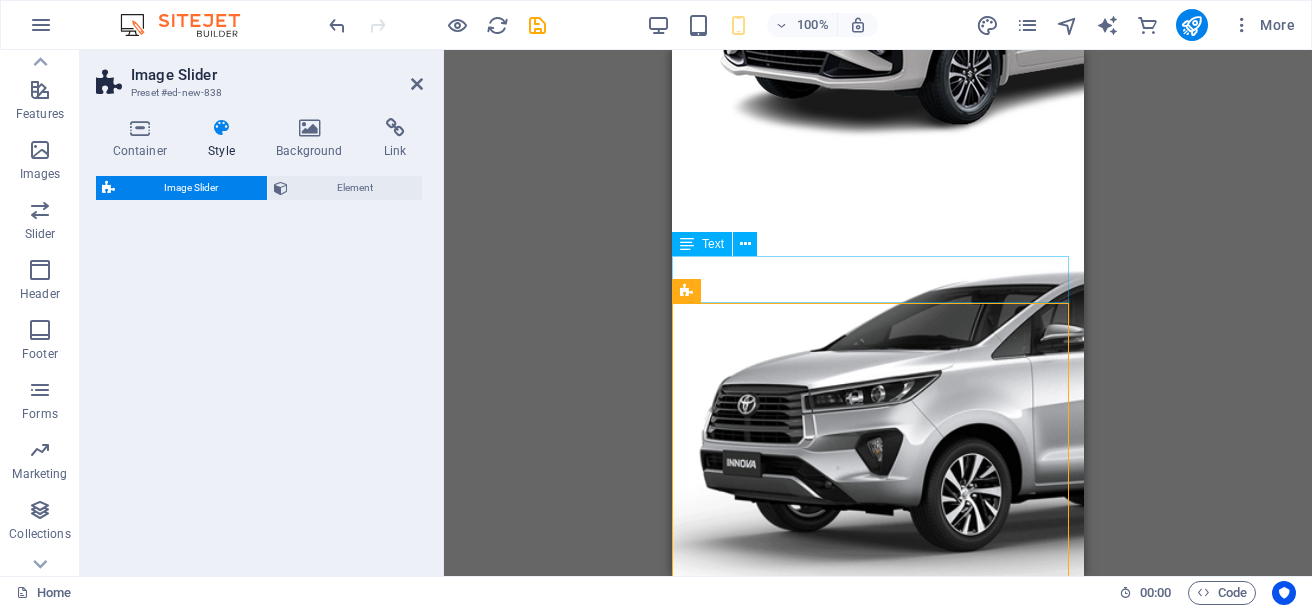 select on "rem" 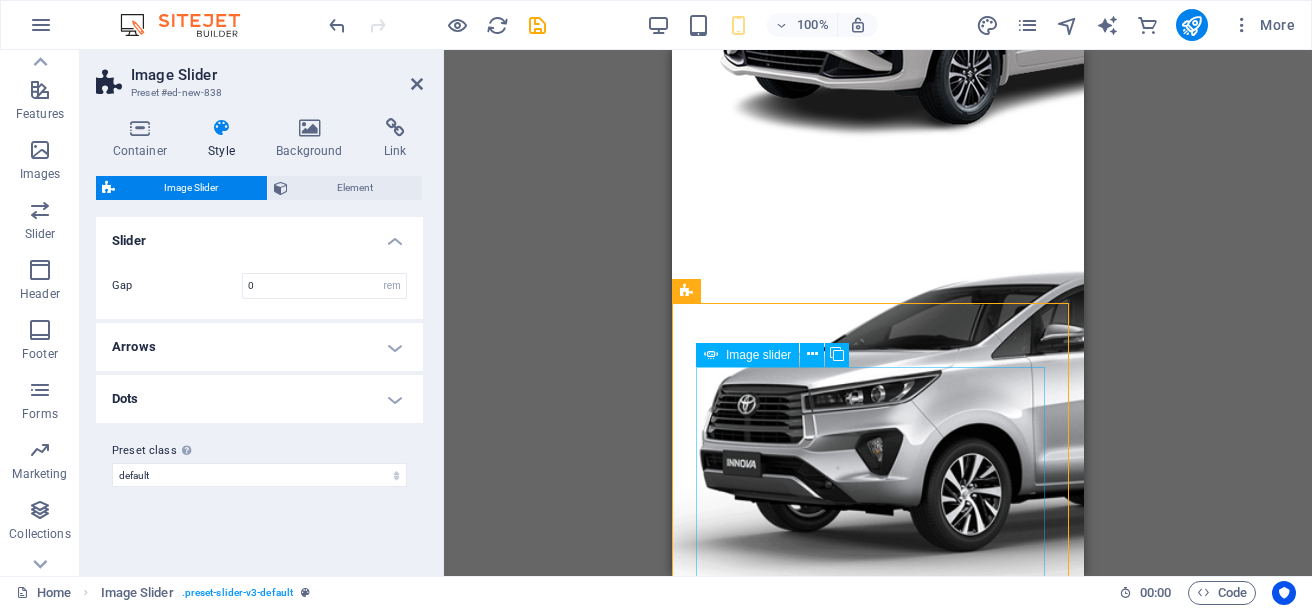 click at bounding box center (859, 1406) 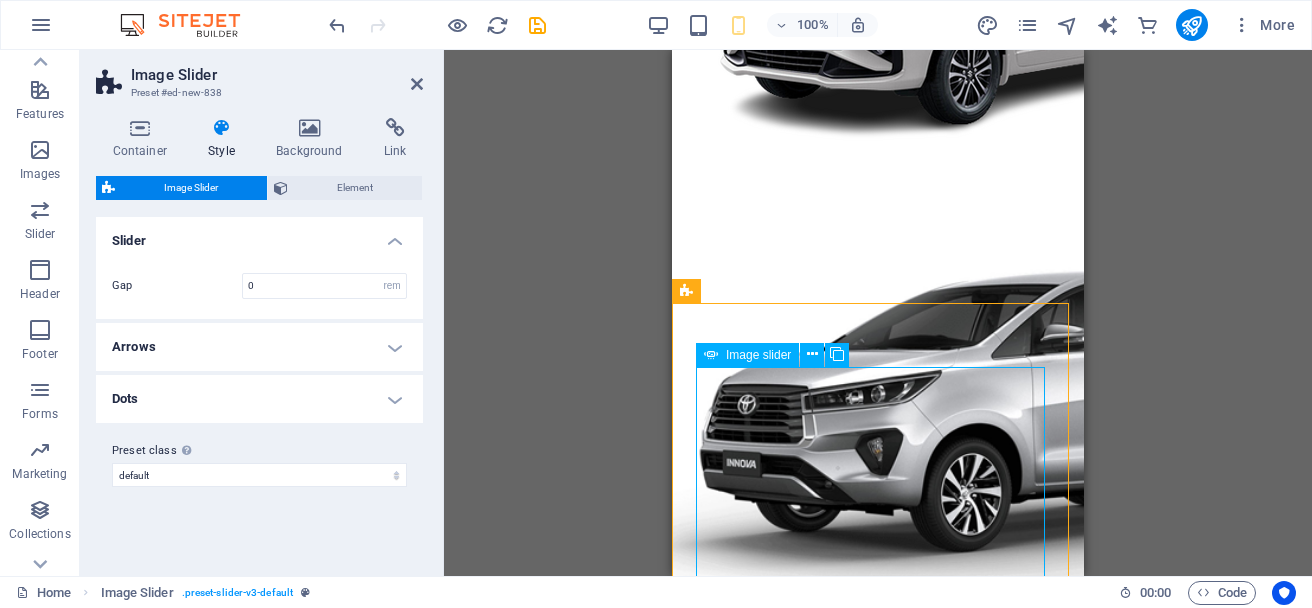 click at bounding box center [859, 1406] 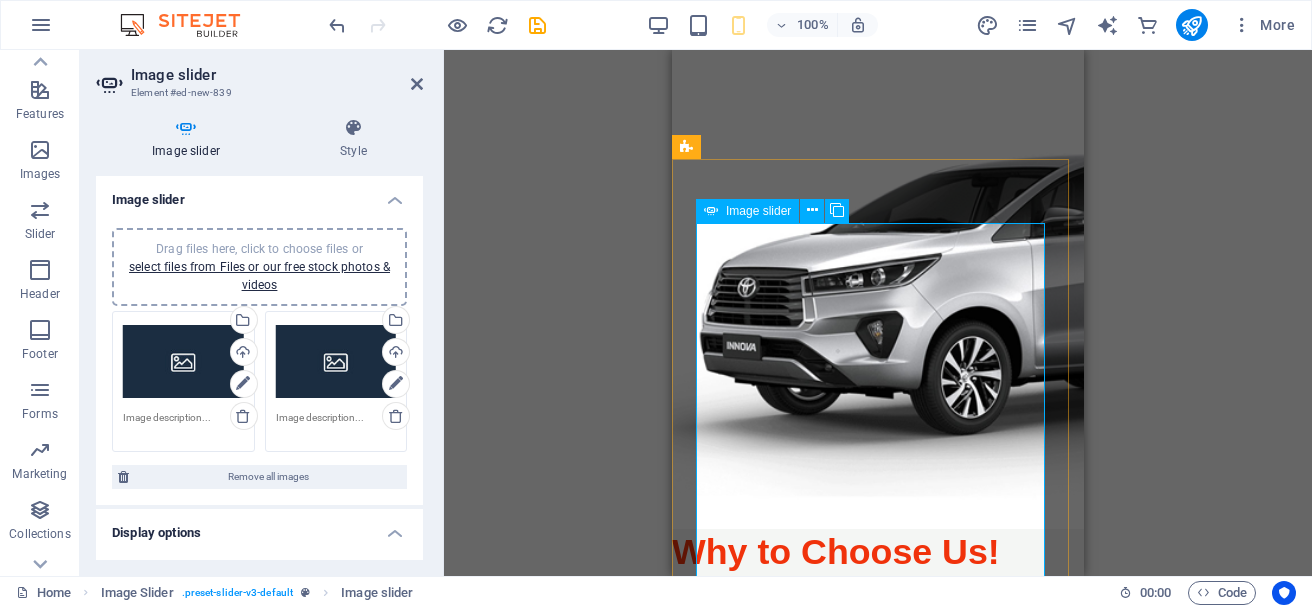 scroll, scrollTop: 1992, scrollLeft: 0, axis: vertical 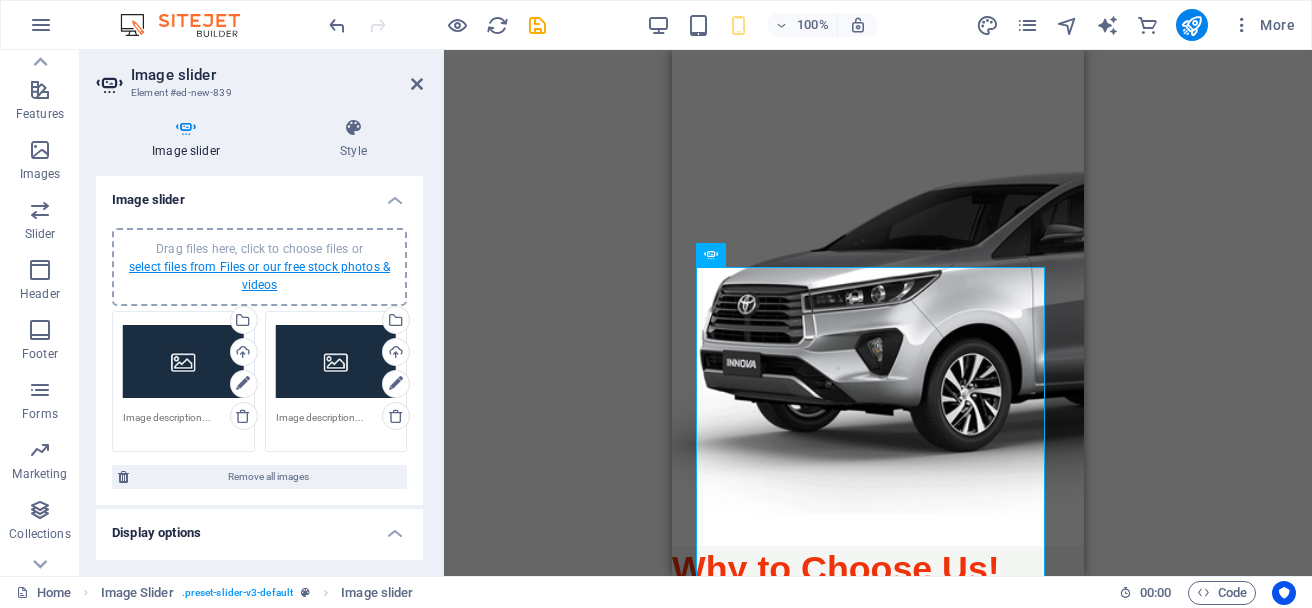 click on "select files from Files or our free stock photos & videos" at bounding box center [259, 276] 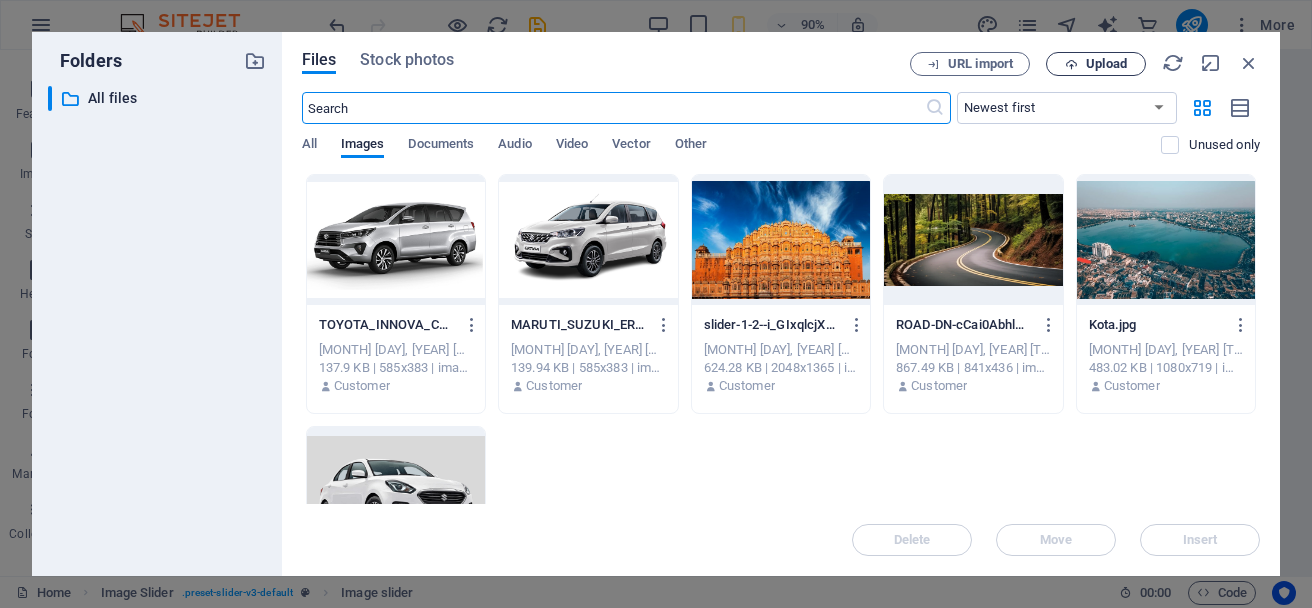 click on "Upload" at bounding box center (1106, 64) 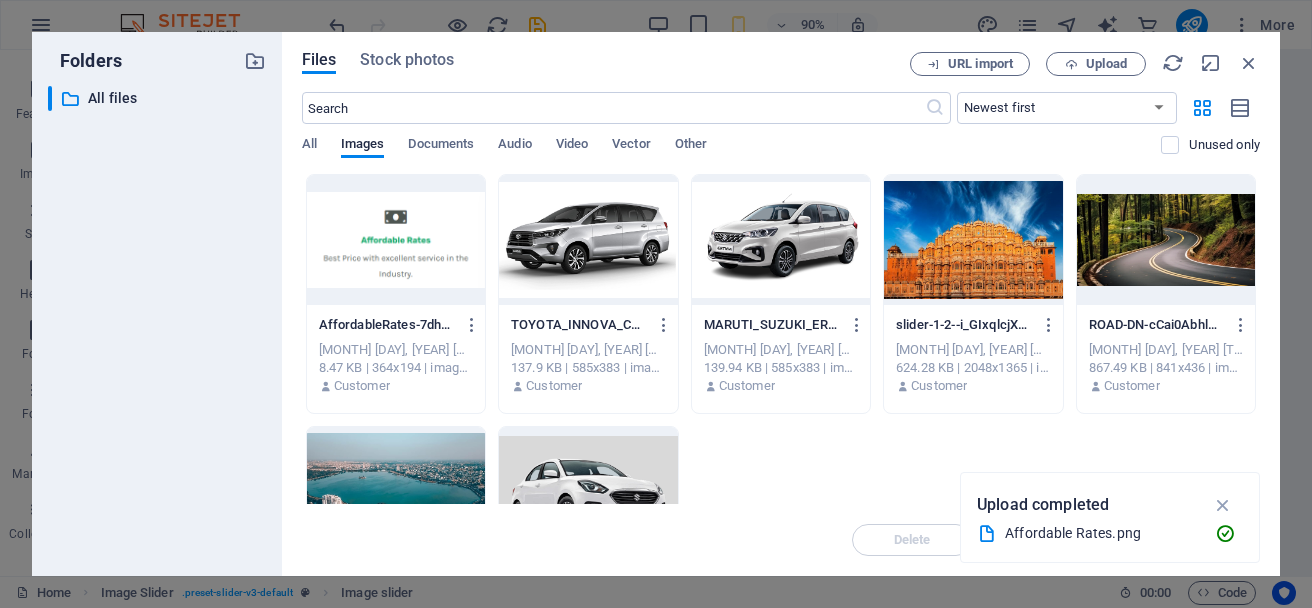 click at bounding box center (396, 240) 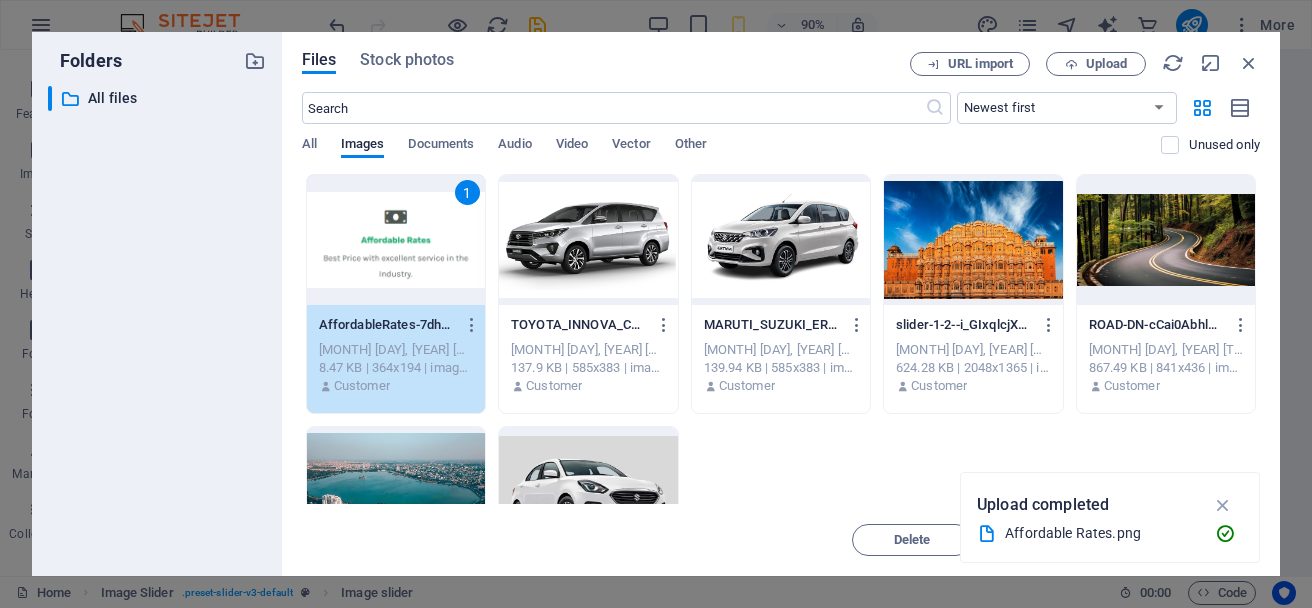 scroll, scrollTop: 162, scrollLeft: 0, axis: vertical 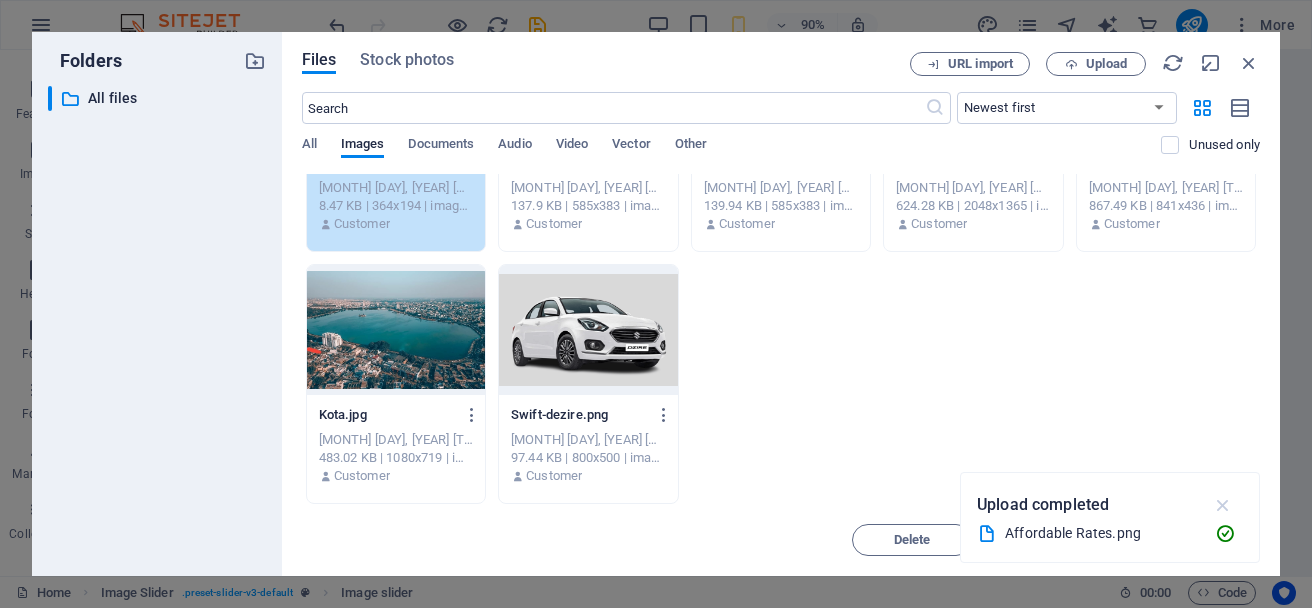 click at bounding box center (1223, 505) 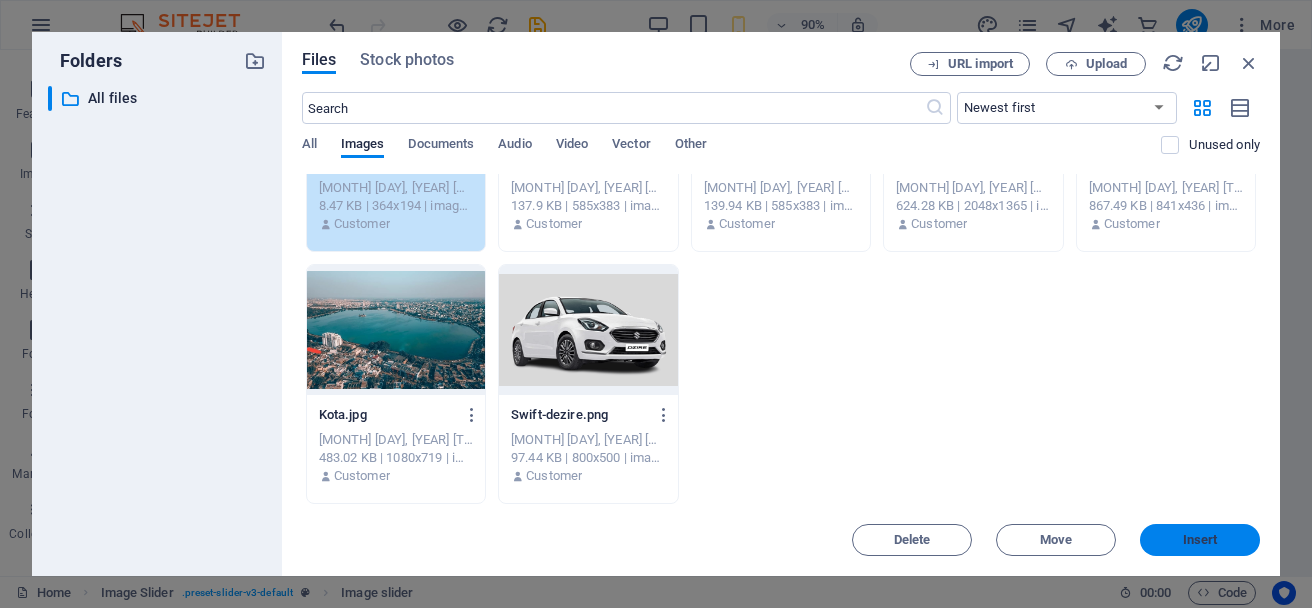 click on "Insert" at bounding box center (1200, 540) 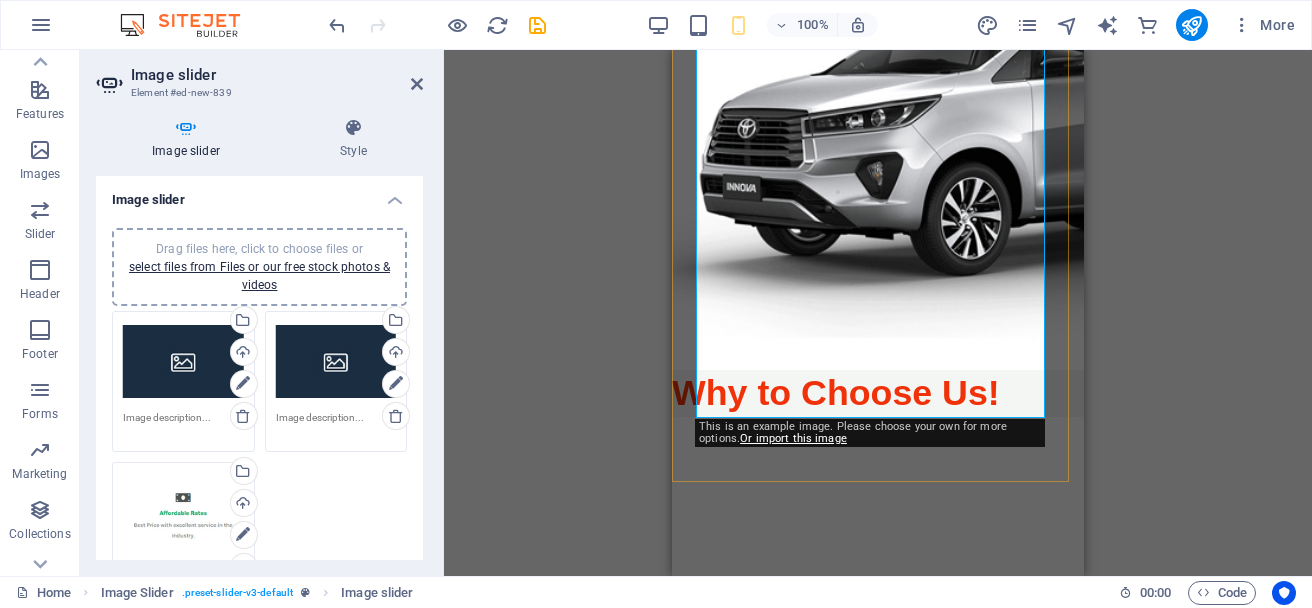 scroll, scrollTop: 2292, scrollLeft: 0, axis: vertical 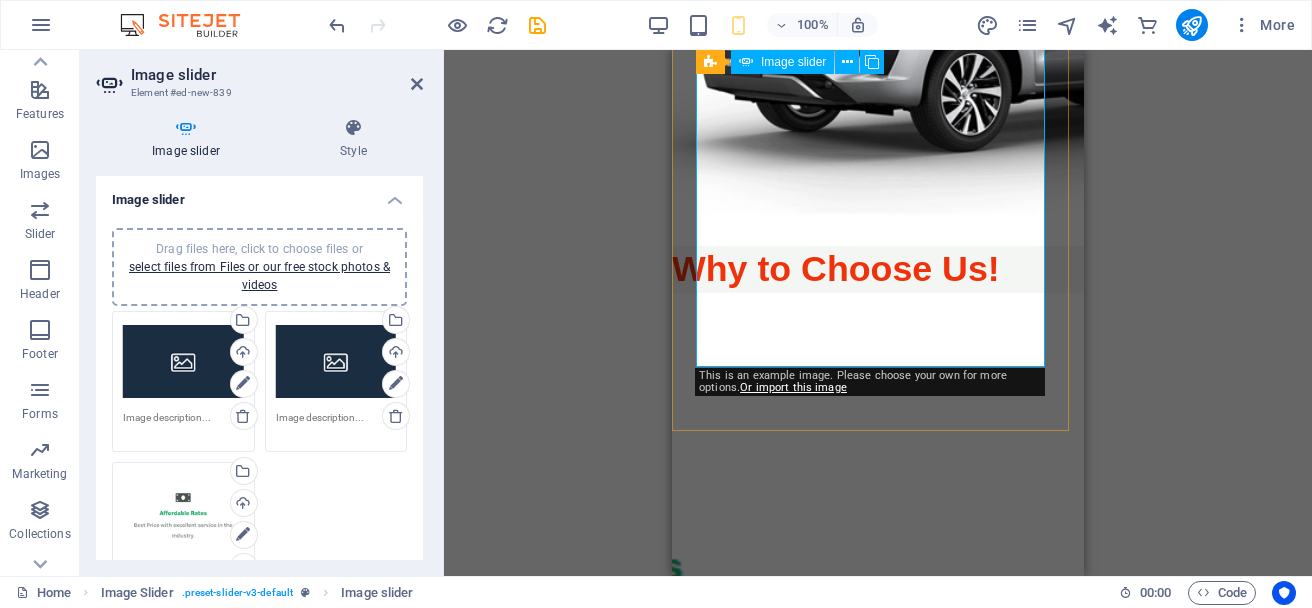 click at bounding box center (859, 991) 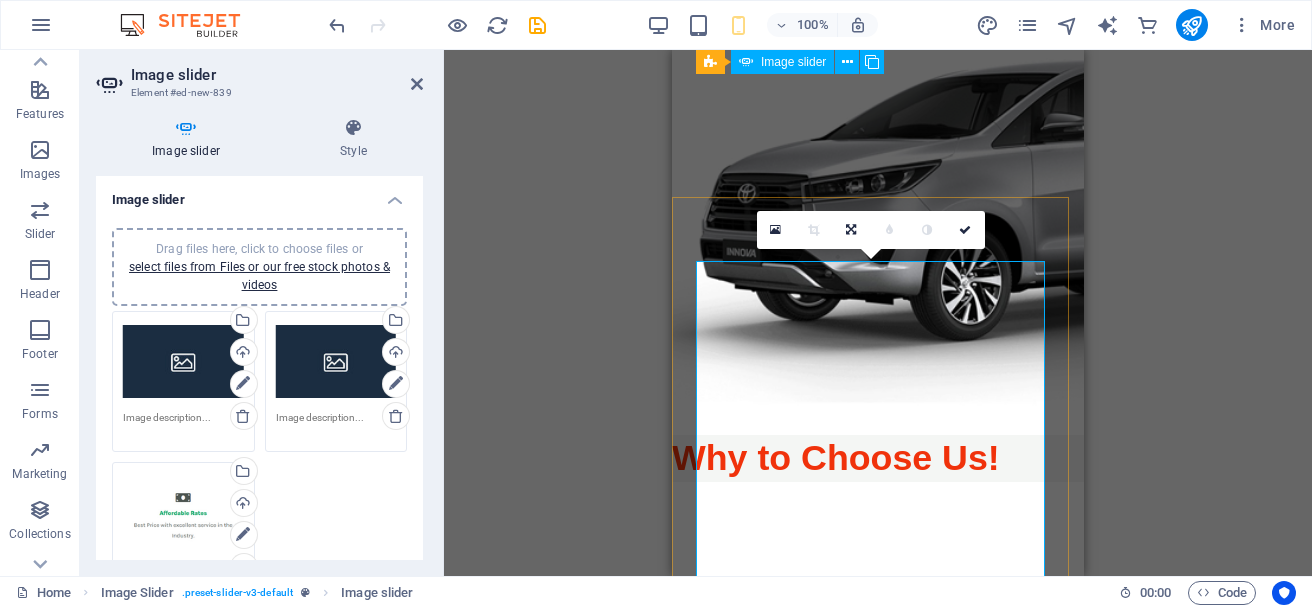 scroll, scrollTop: 1992, scrollLeft: 0, axis: vertical 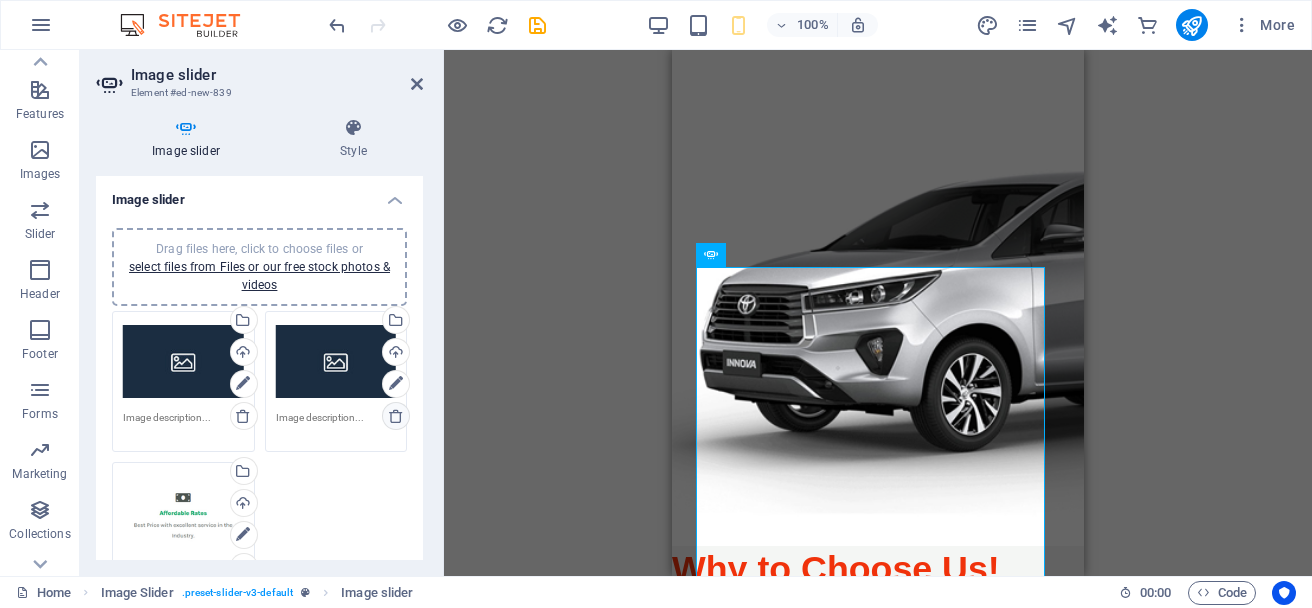 click at bounding box center [396, 416] 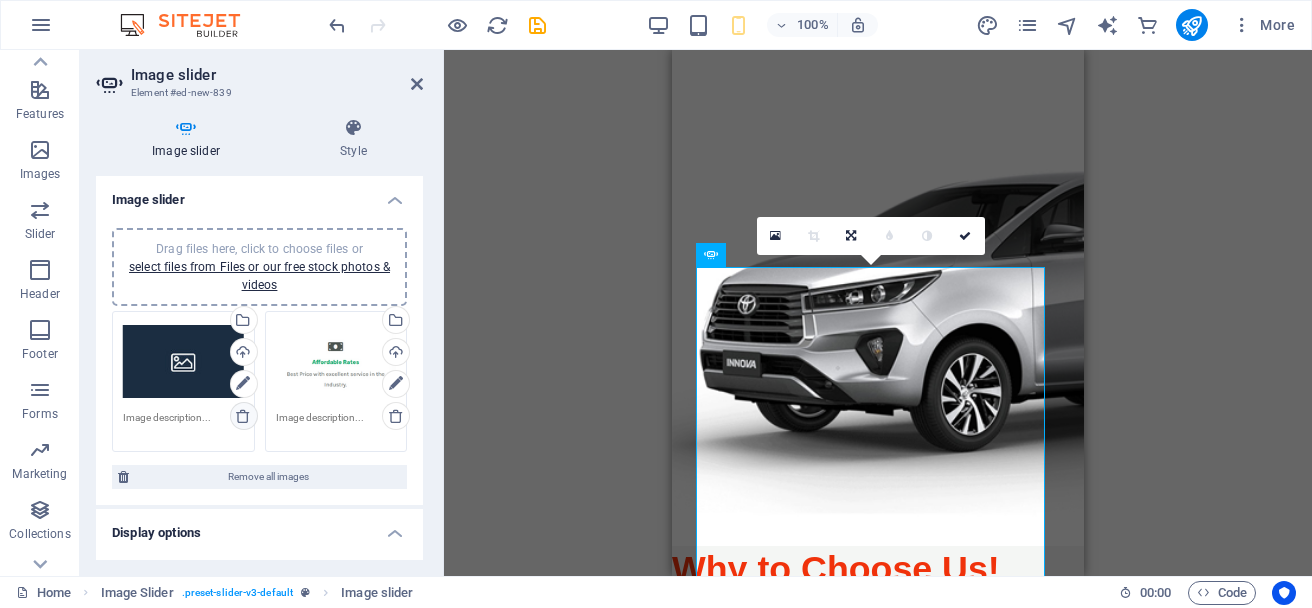 click at bounding box center (243, 416) 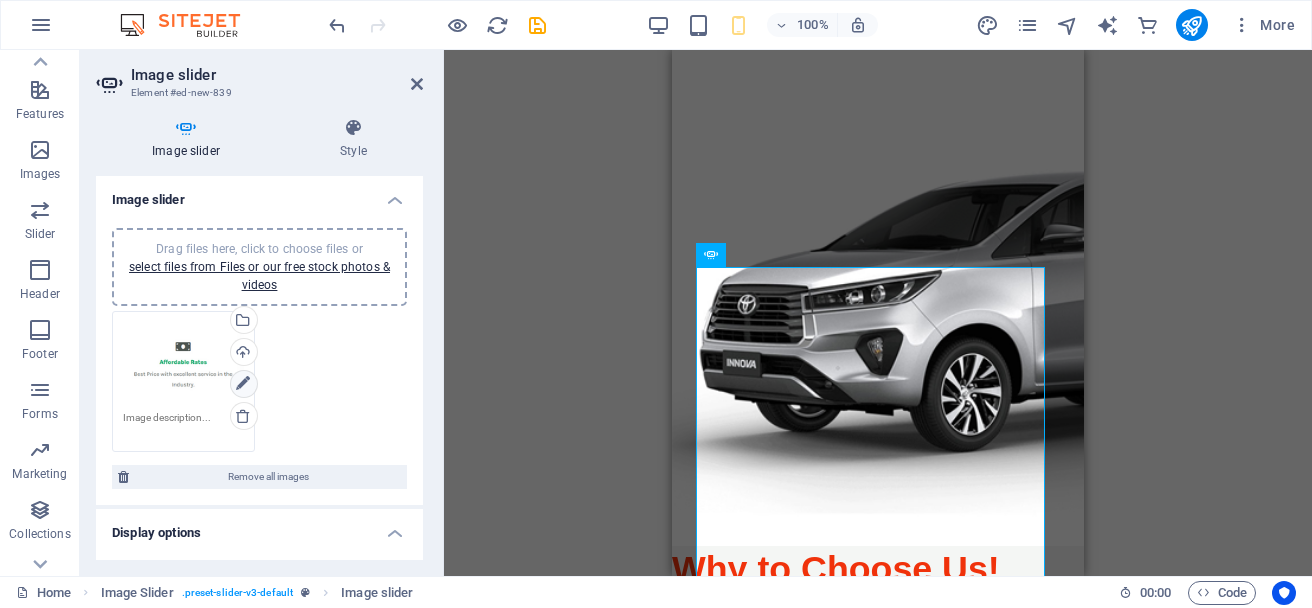 click at bounding box center [243, 384] 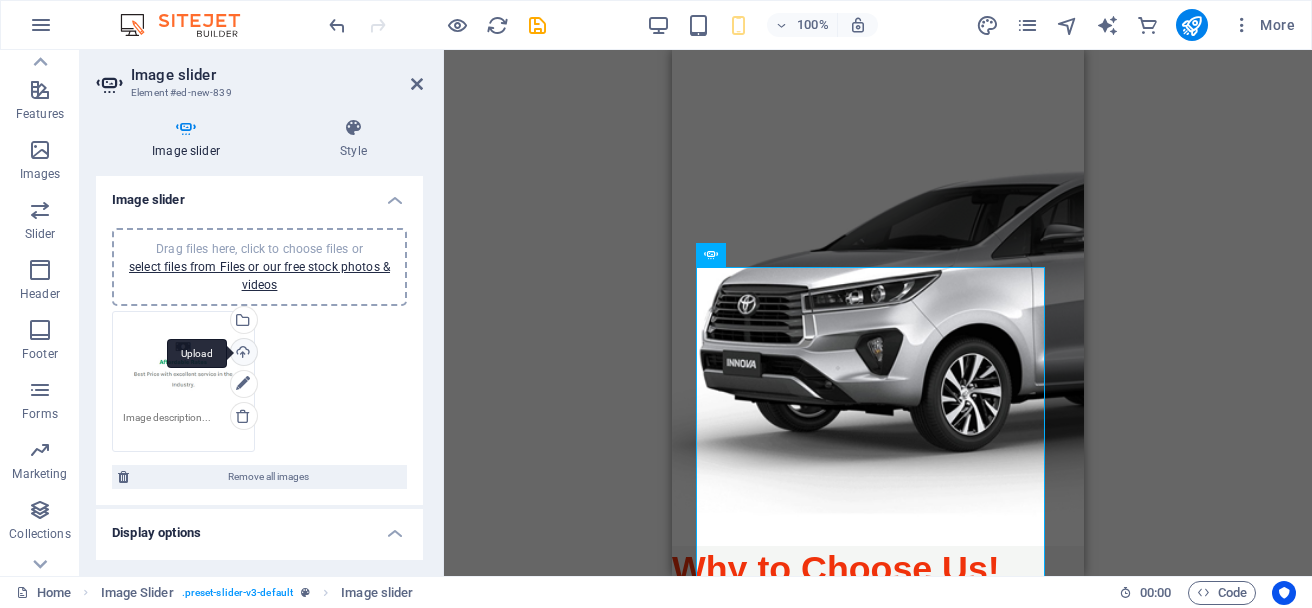 click on "Upload" at bounding box center (242, 354) 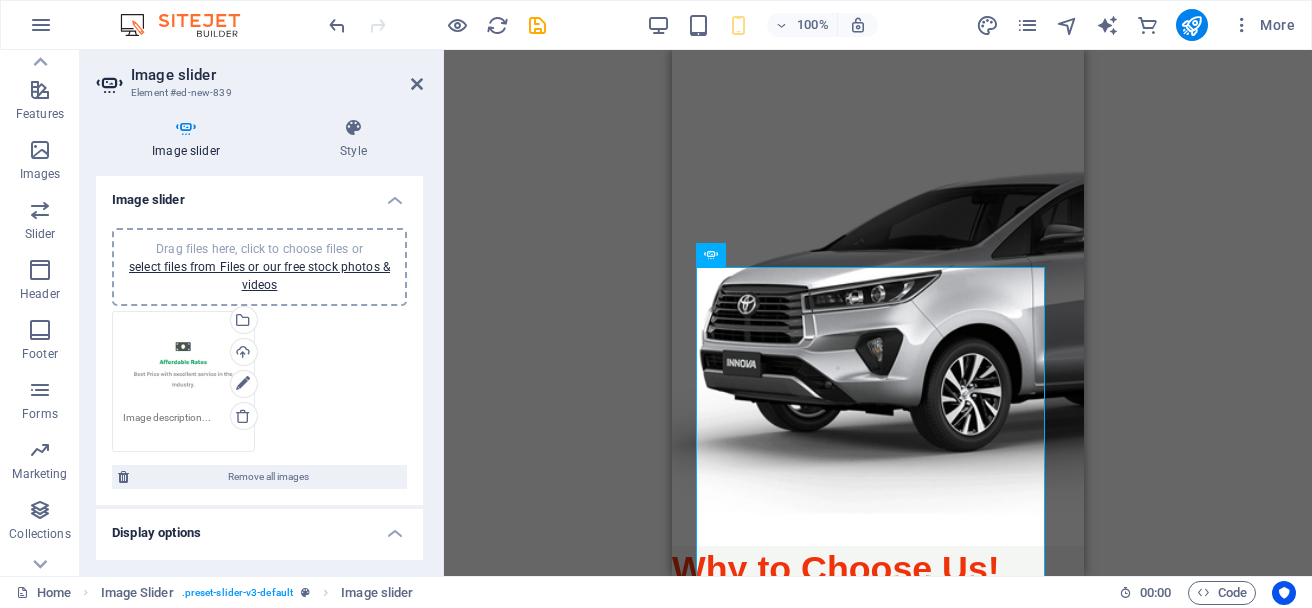 click on "Drag files here, click to choose files or select files from Files or our free stock photos & videos" at bounding box center [183, 362] 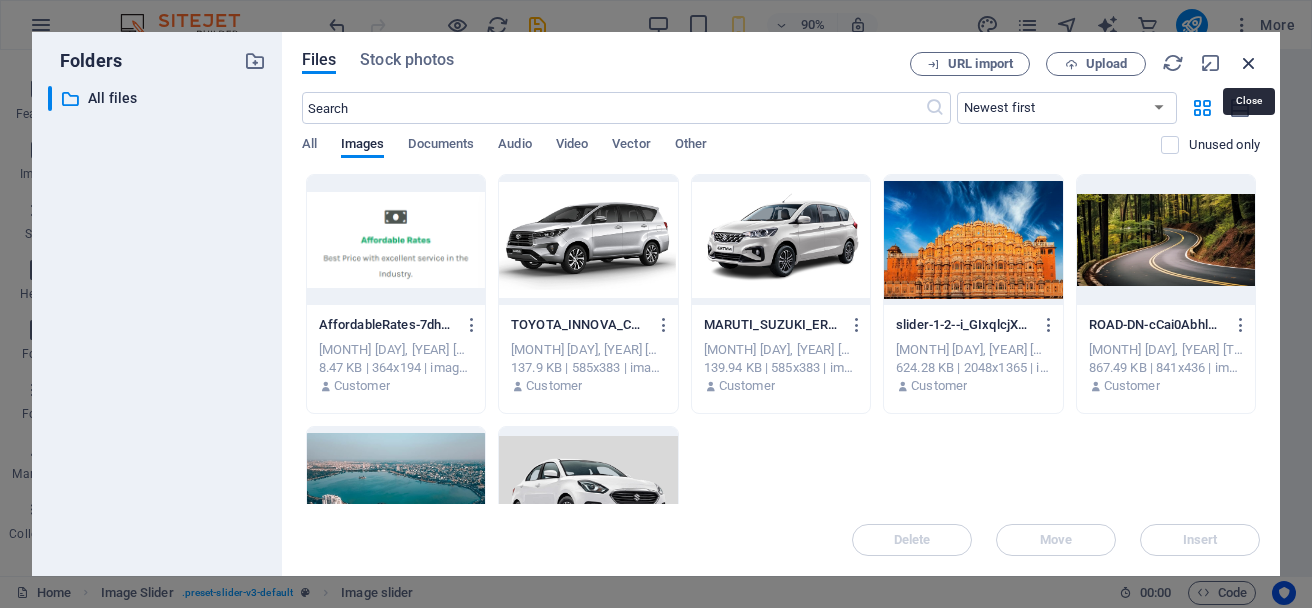 click at bounding box center [1249, 63] 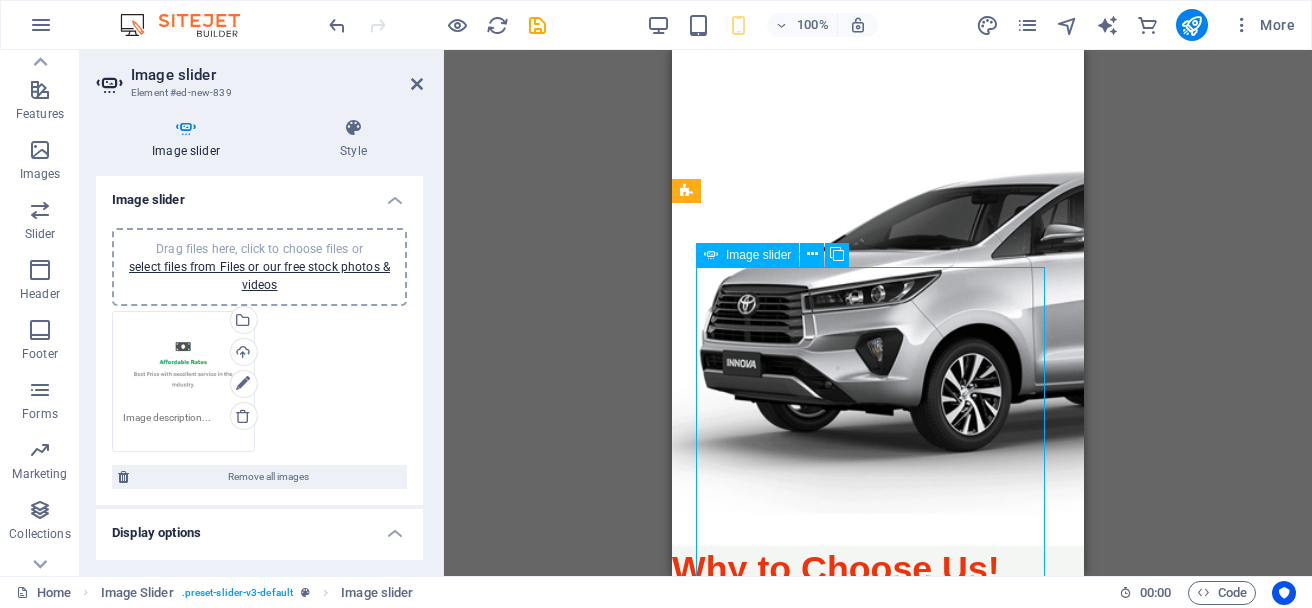 drag, startPoint x: 941, startPoint y: 412, endPoint x: 983, endPoint y: 386, distance: 49.396355 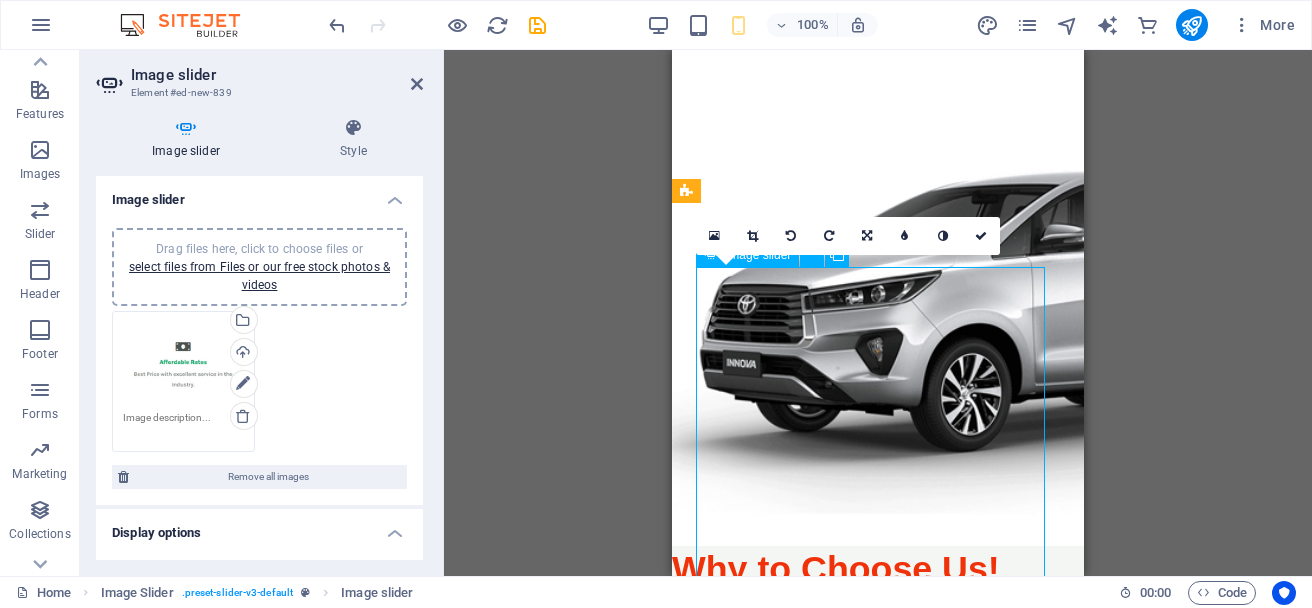 drag, startPoint x: 771, startPoint y: 474, endPoint x: 867, endPoint y: 424, distance: 108.24047 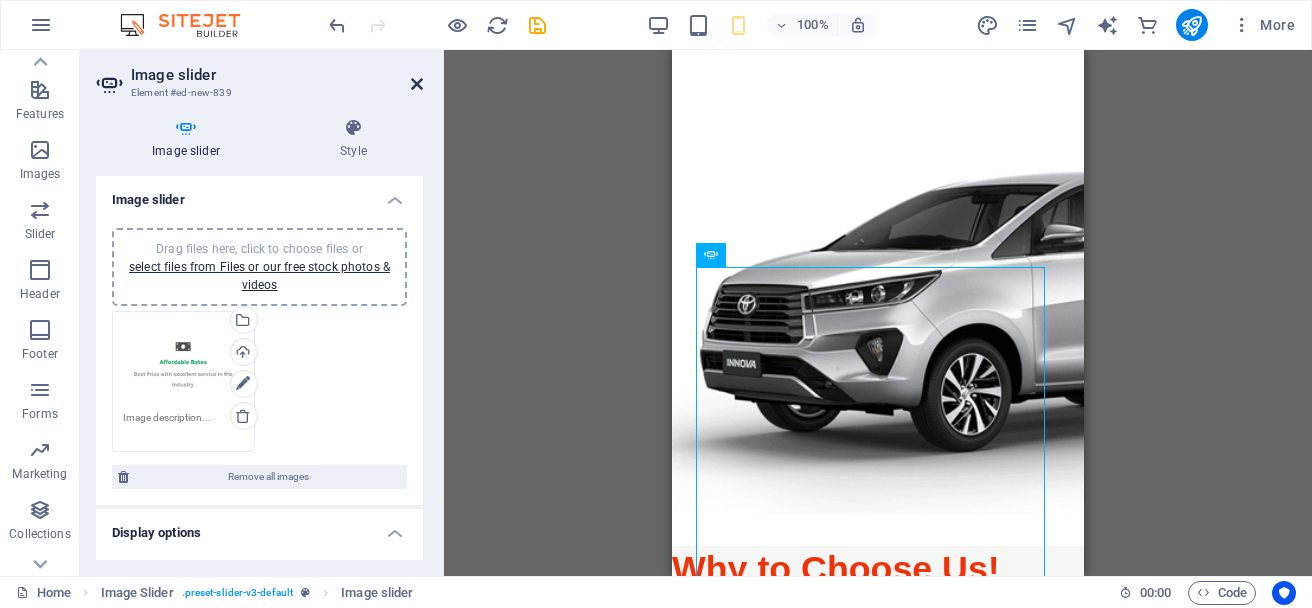 click at bounding box center (417, 84) 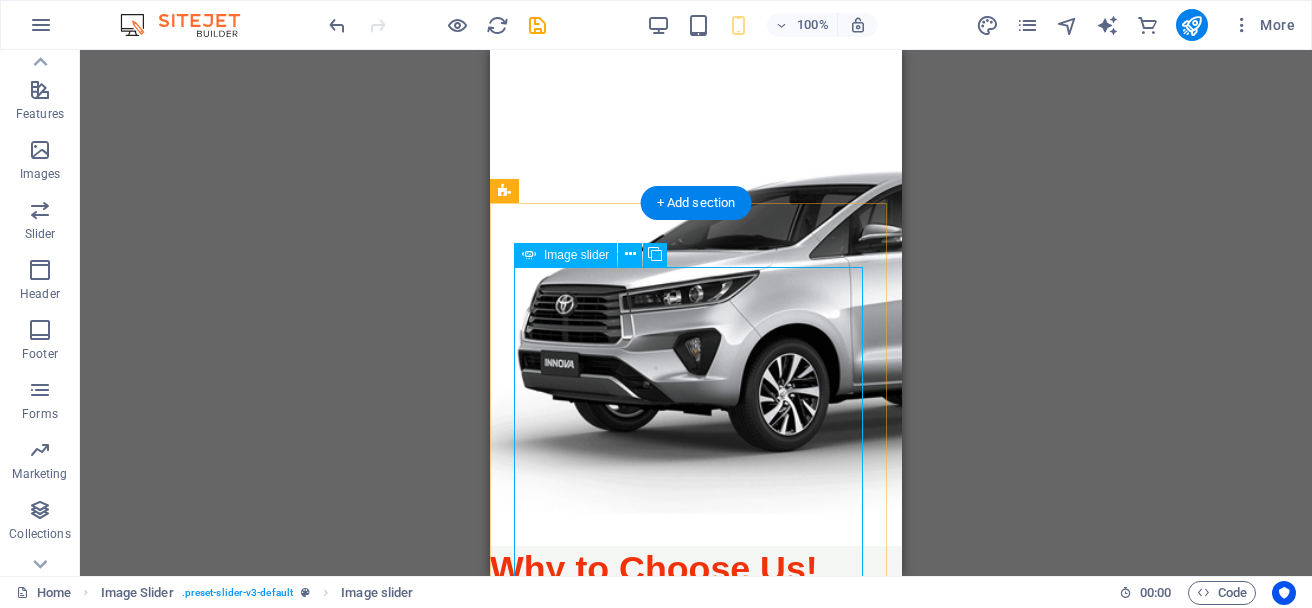 click at bounding box center (696, 866) 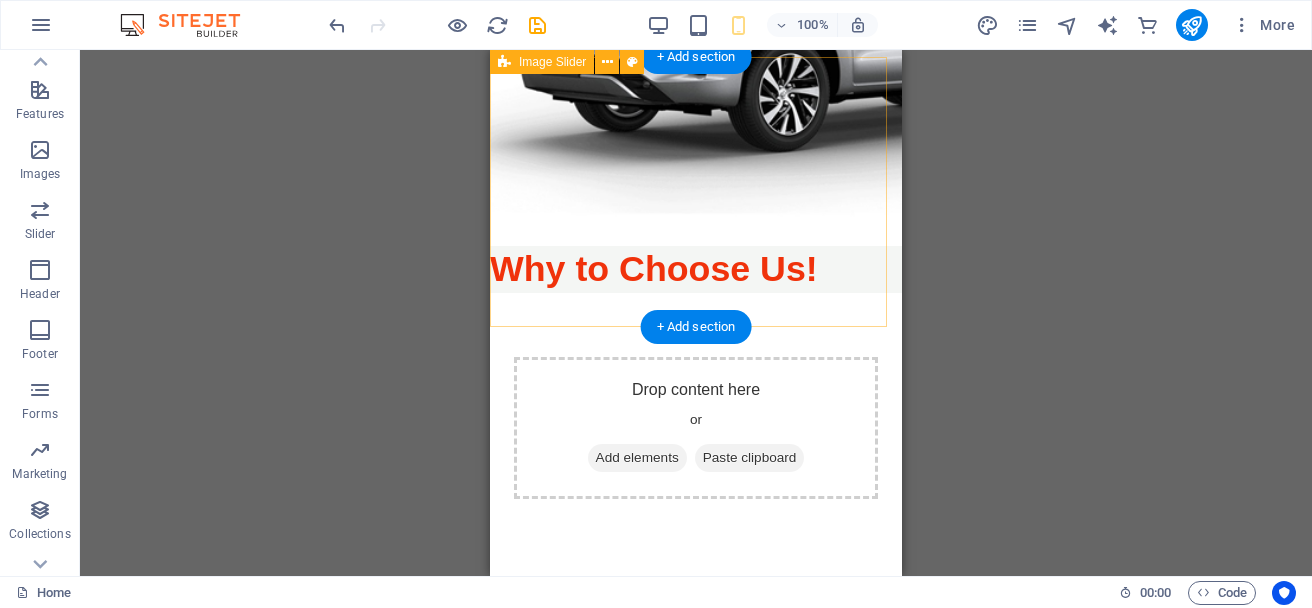 scroll, scrollTop: 2092, scrollLeft: 0, axis: vertical 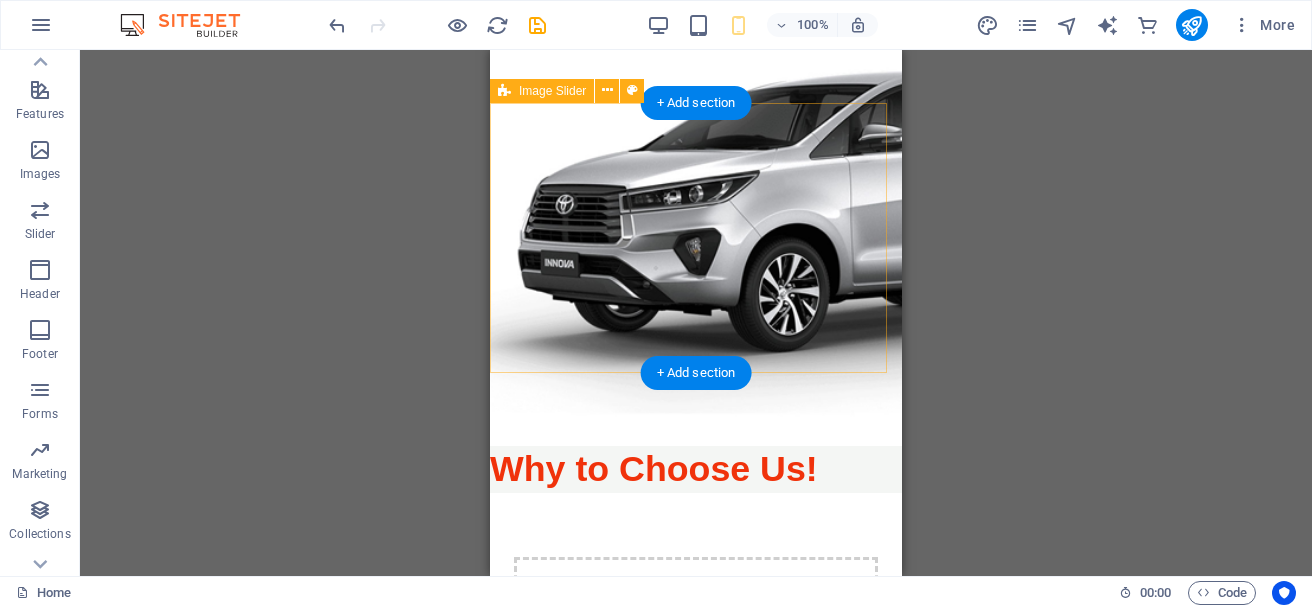 click on "Drop content here or  Add elements  Paste clipboard" at bounding box center (696, 628) 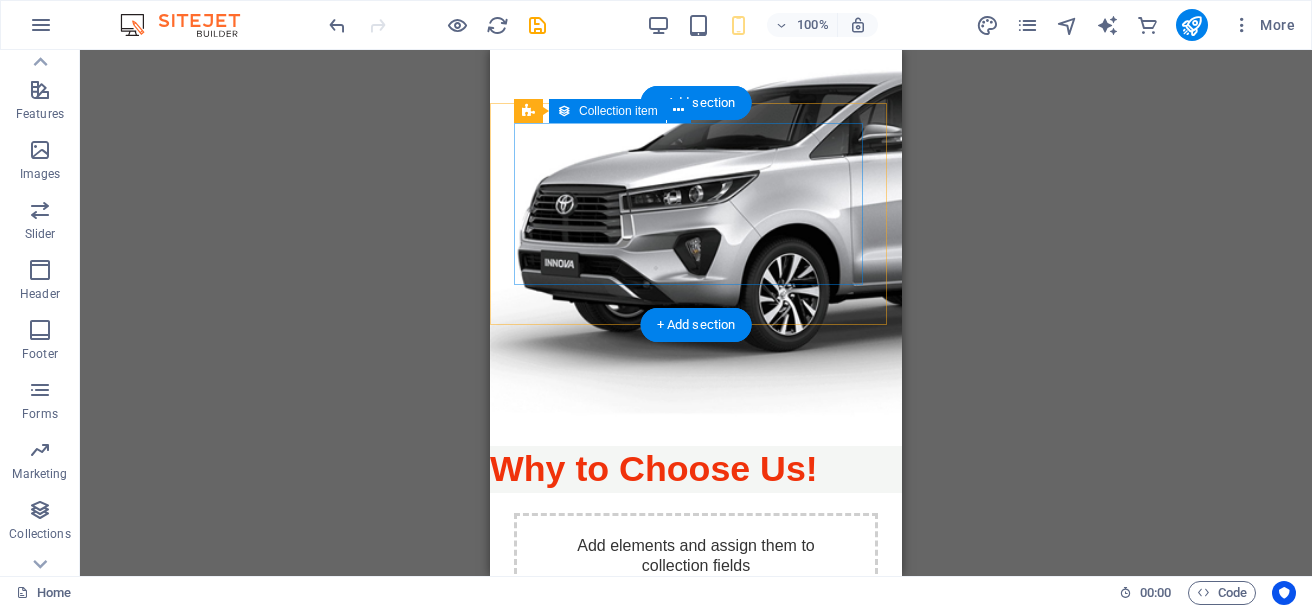 click on "Add elements and assign them to collection fields or  Add elements  Paste clipboard" at bounding box center [696, 594] 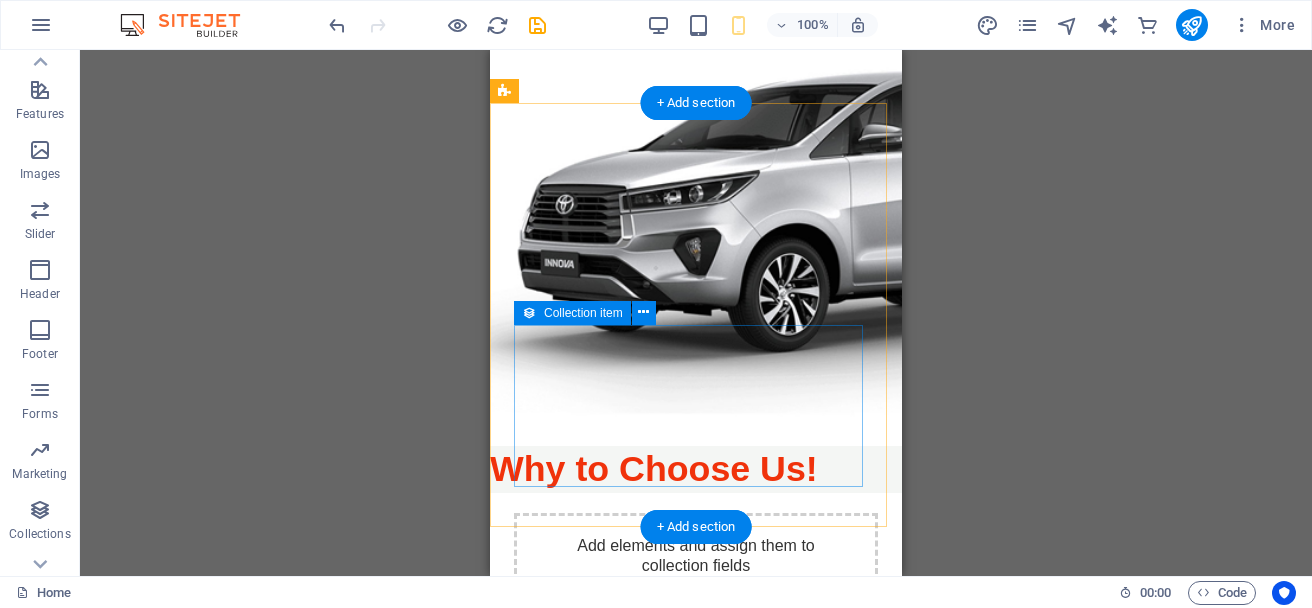click on "Add elements and assign them to collection fields or  Add elements  Paste clipboard" at bounding box center [696, 776] 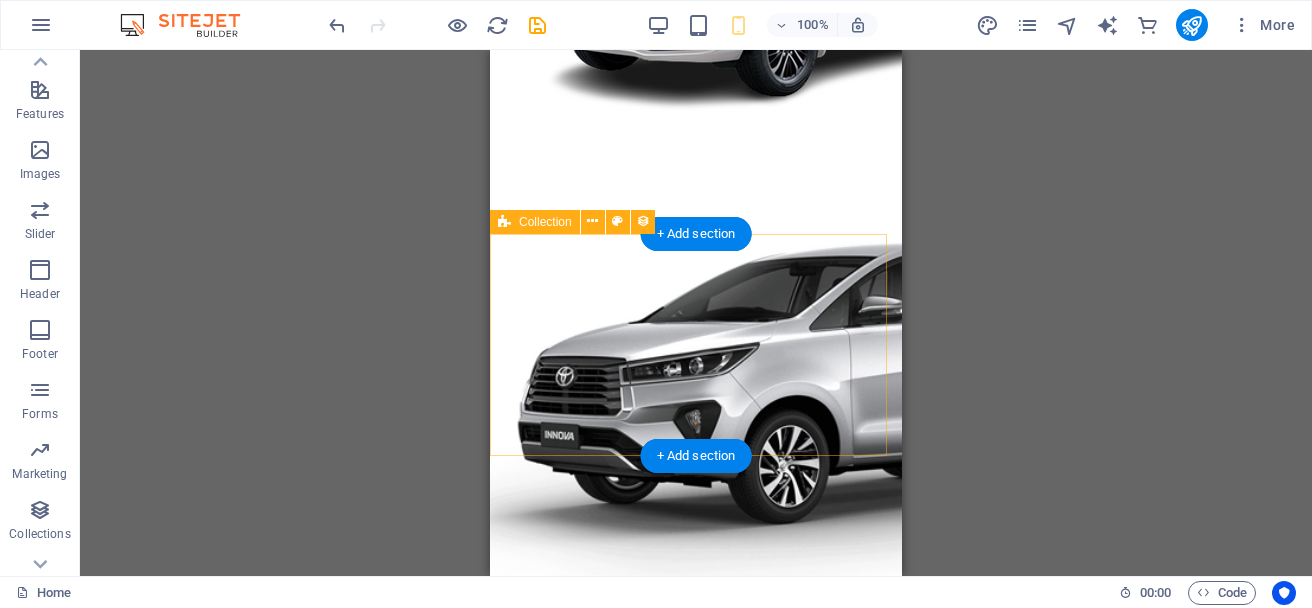scroll, scrollTop: 1992, scrollLeft: 0, axis: vertical 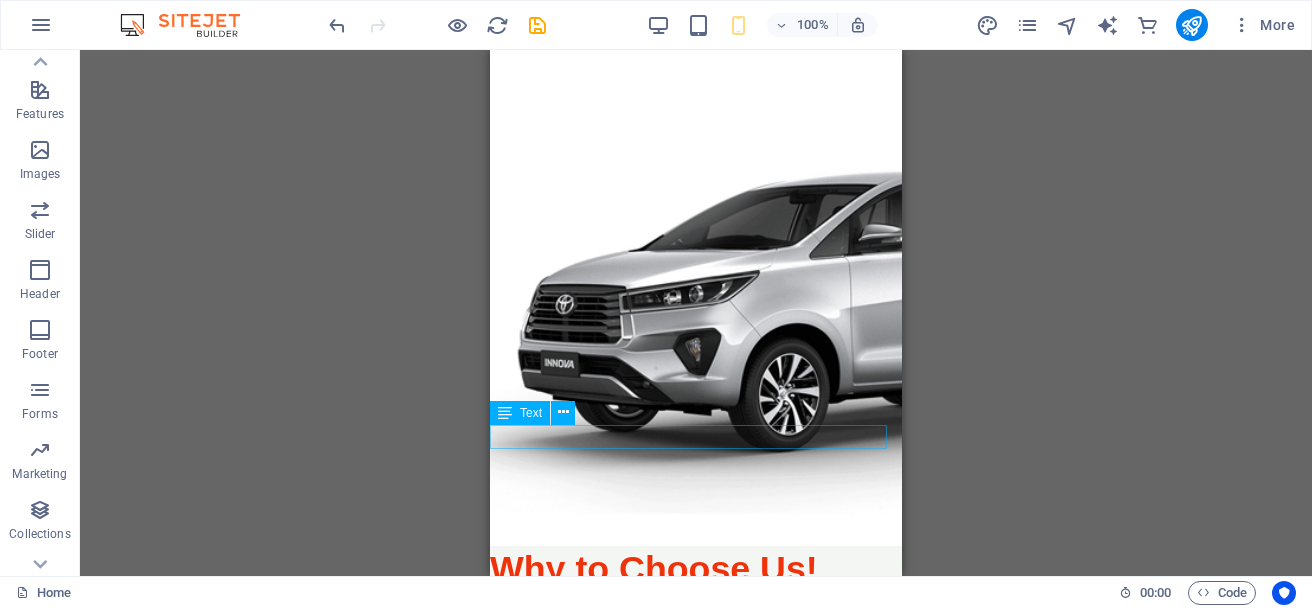 click on "We Provides All Types Of Cars" at bounding box center (696, 827) 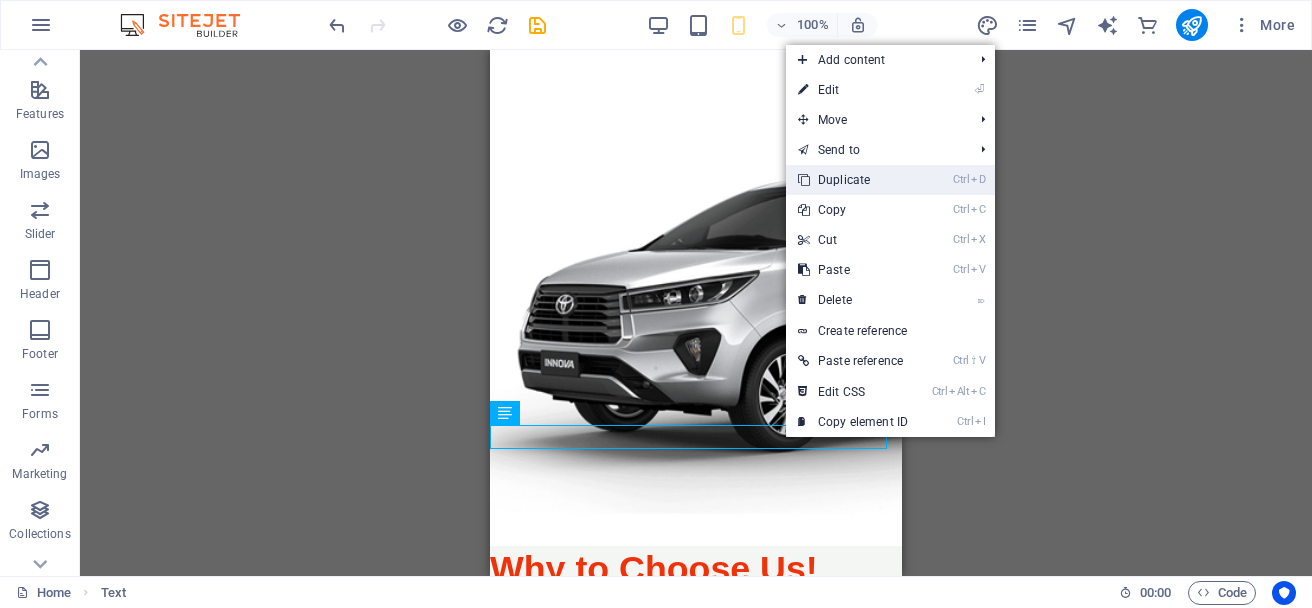 click on "Ctrl D  Duplicate" at bounding box center (853, 180) 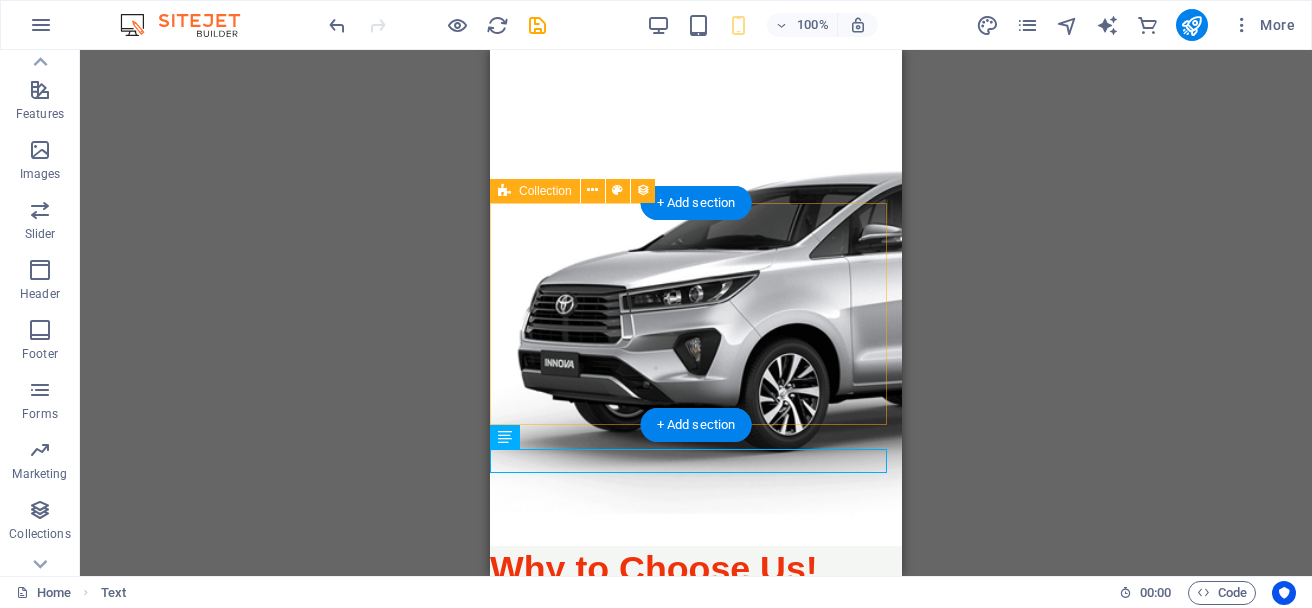 drag, startPoint x: 773, startPoint y: 433, endPoint x: 777, endPoint y: 210, distance: 223.03587 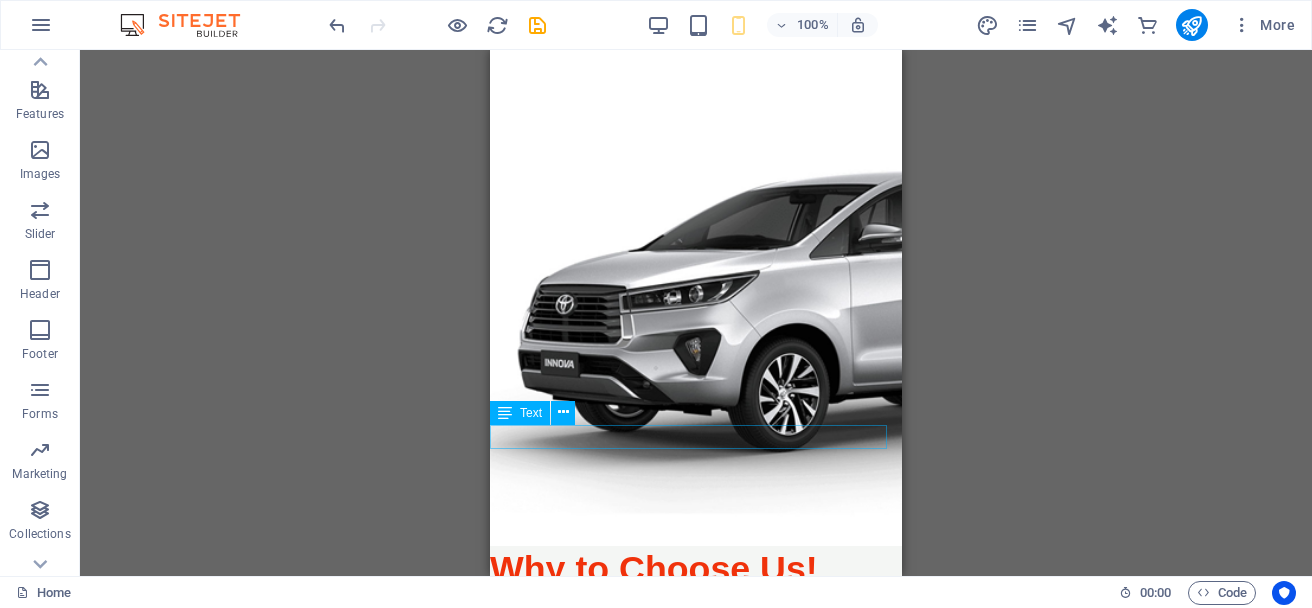 click on "We Provides All Types Of Cars" at bounding box center [696, 827] 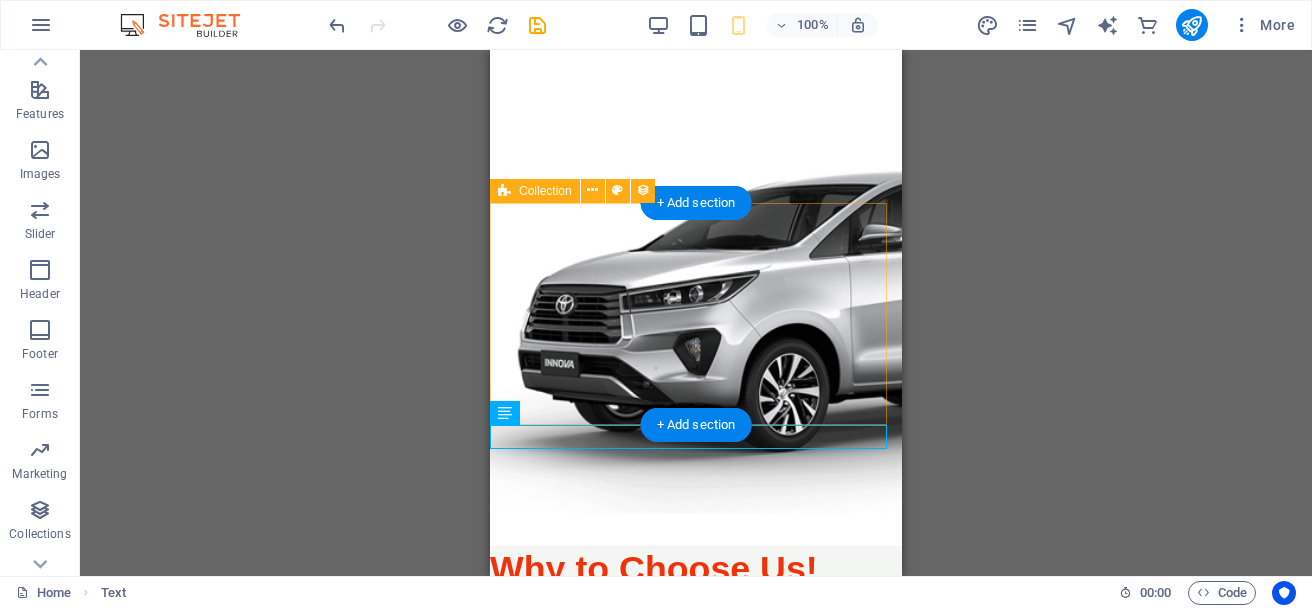 drag, startPoint x: 771, startPoint y: 434, endPoint x: 785, endPoint y: 202, distance: 232.42203 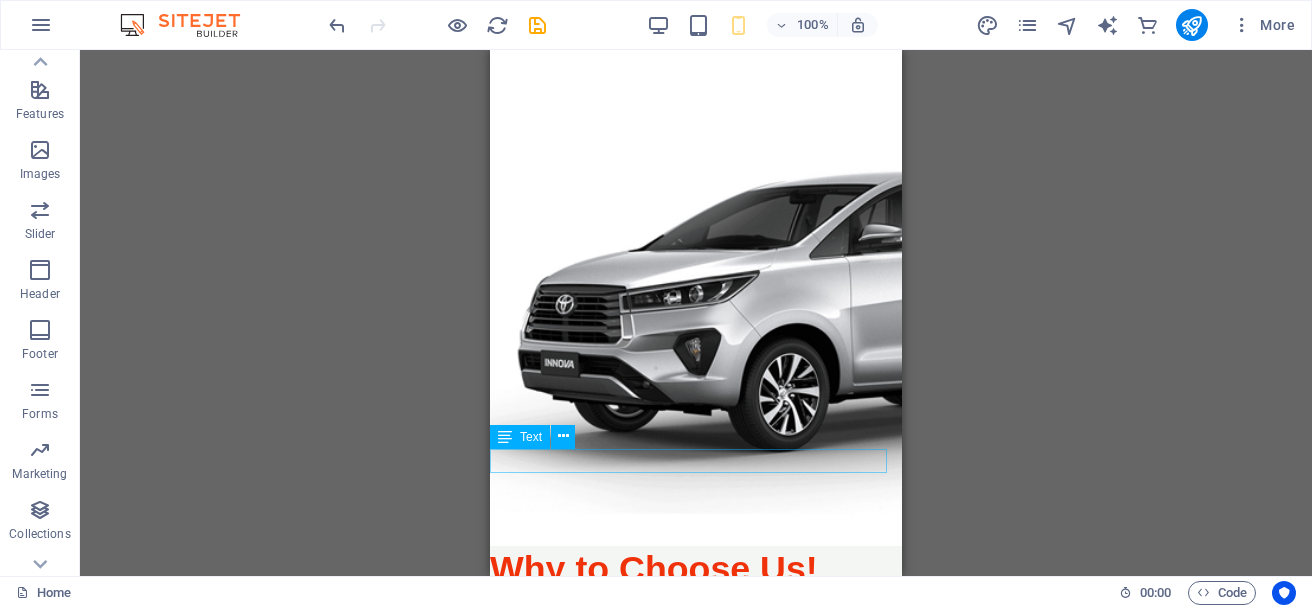 click on "We Provides All Types Of Cars" at bounding box center [696, 851] 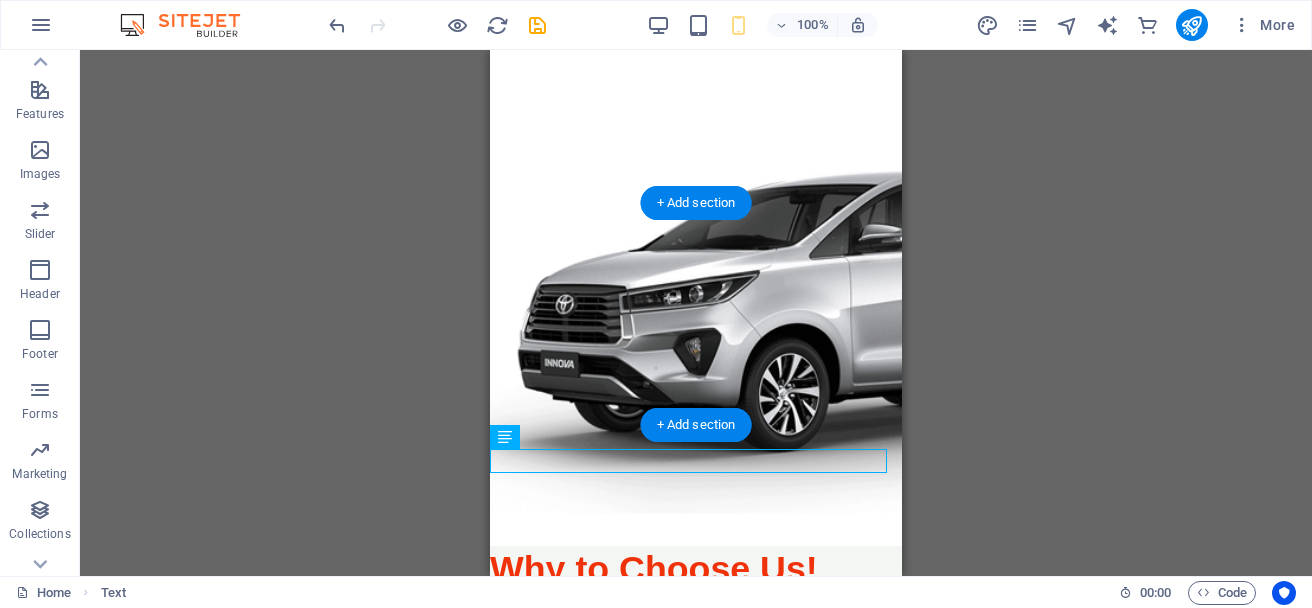 drag, startPoint x: 763, startPoint y: 459, endPoint x: 758, endPoint y: 288, distance: 171.07309 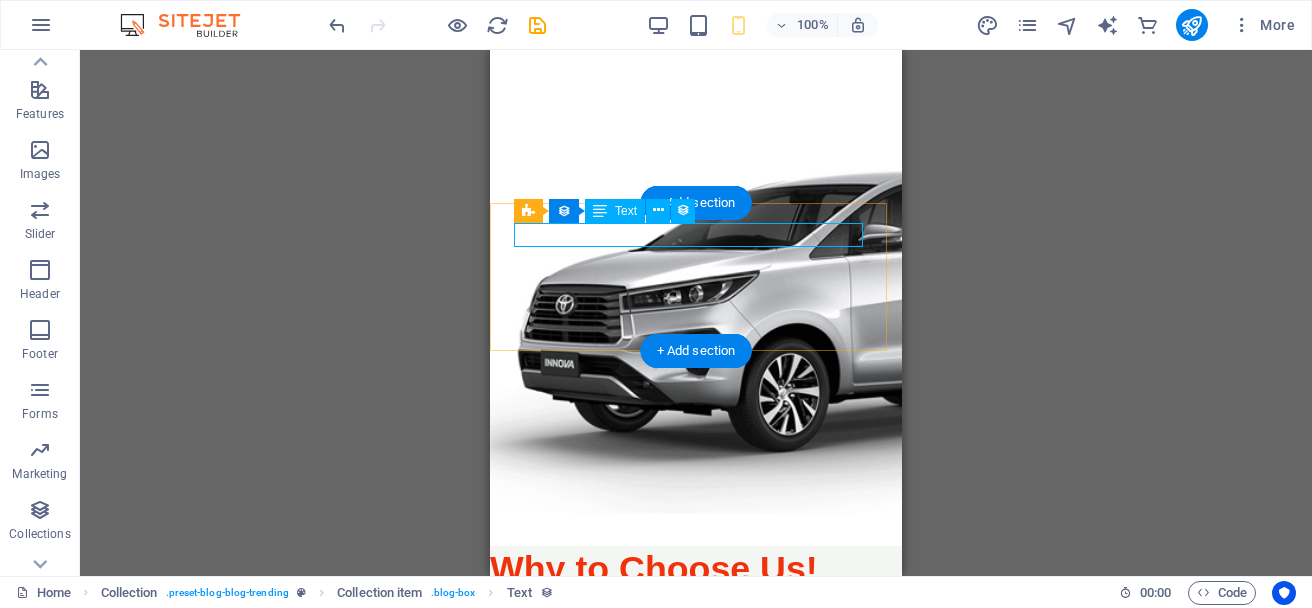 click on "We Provides All Types Of Cars" at bounding box center (696, 625) 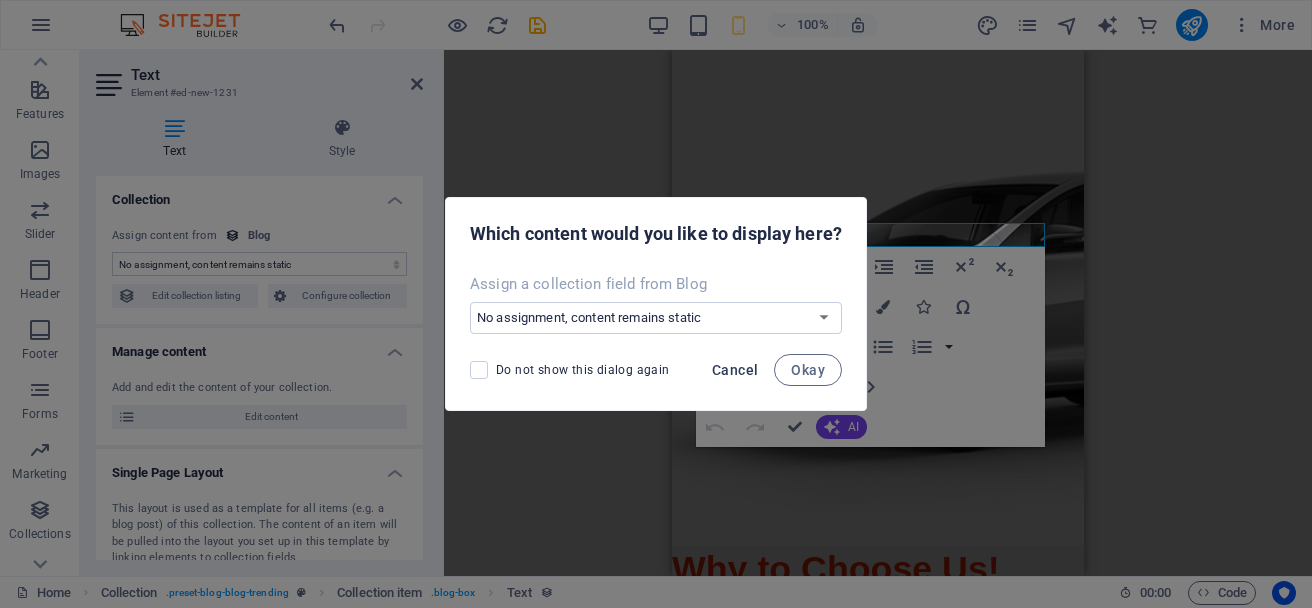 click on "Cancel" at bounding box center [735, 370] 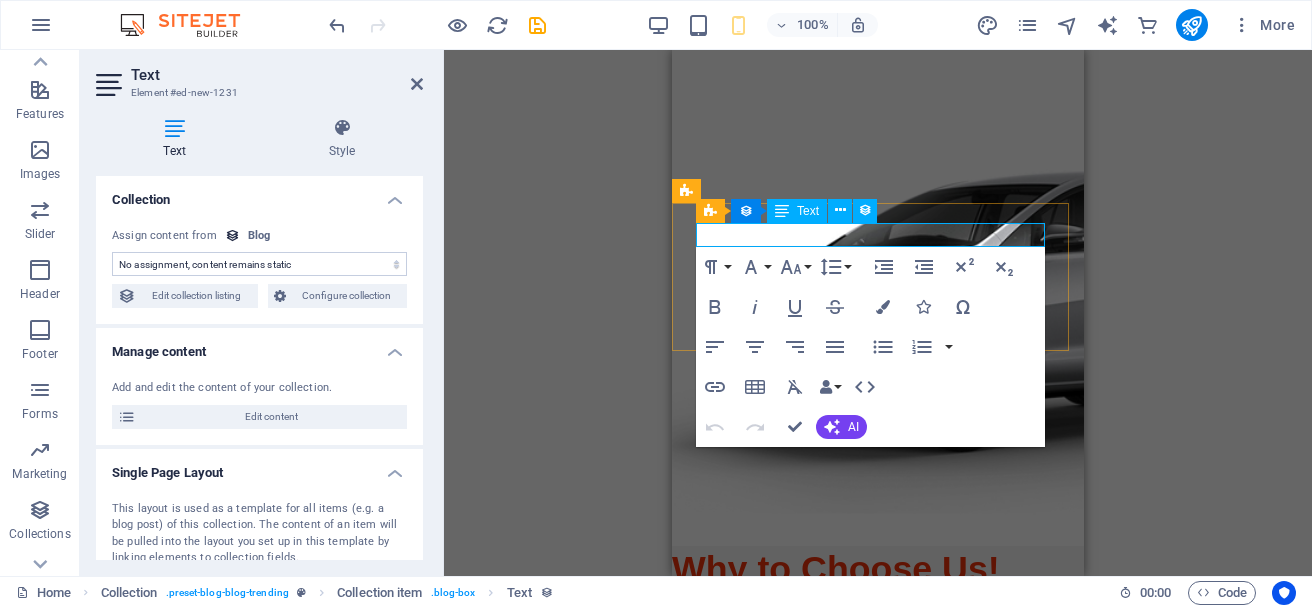 click on "We Provides All Types Of Cars" at bounding box center (878, 625) 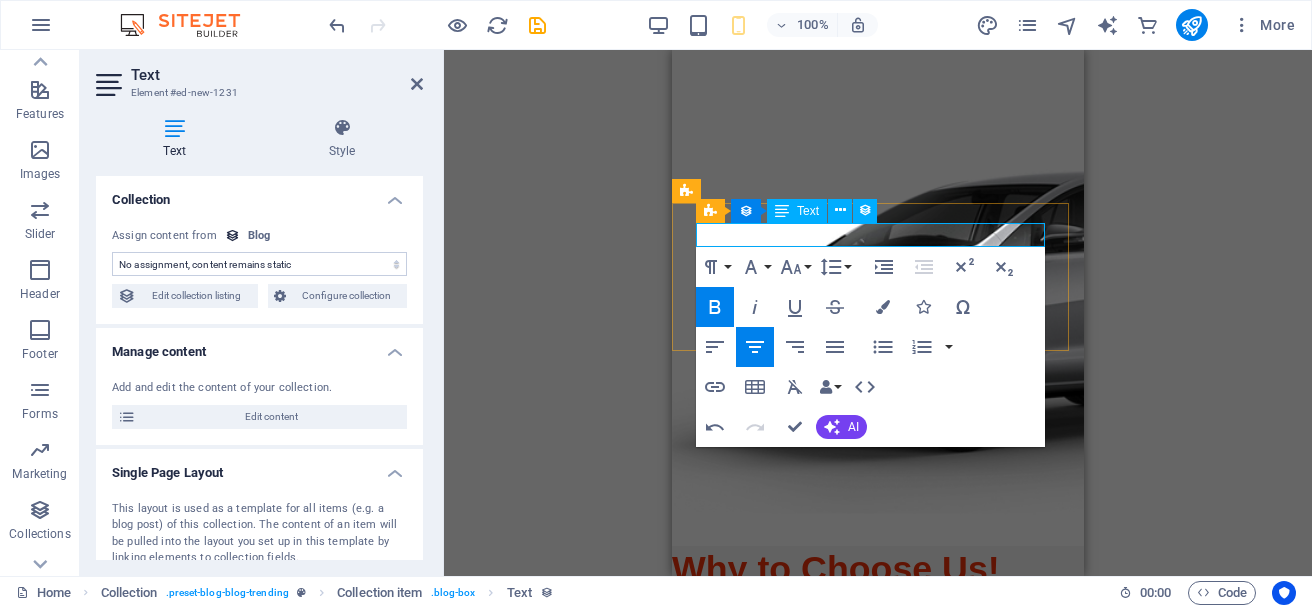 type 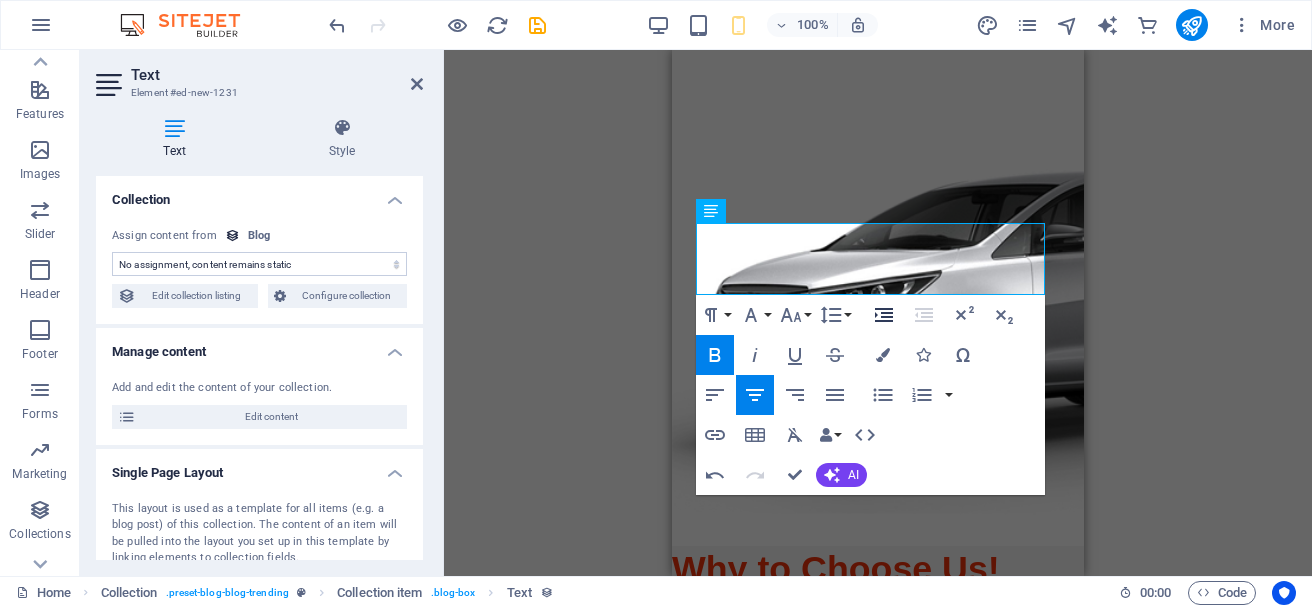 click 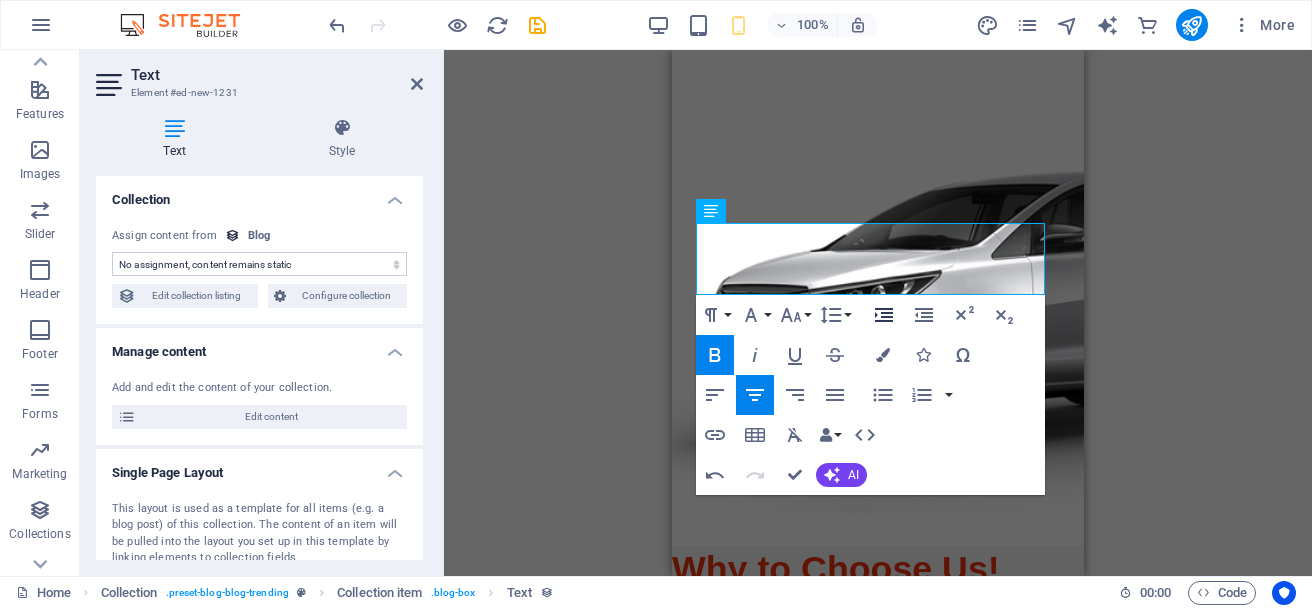 click 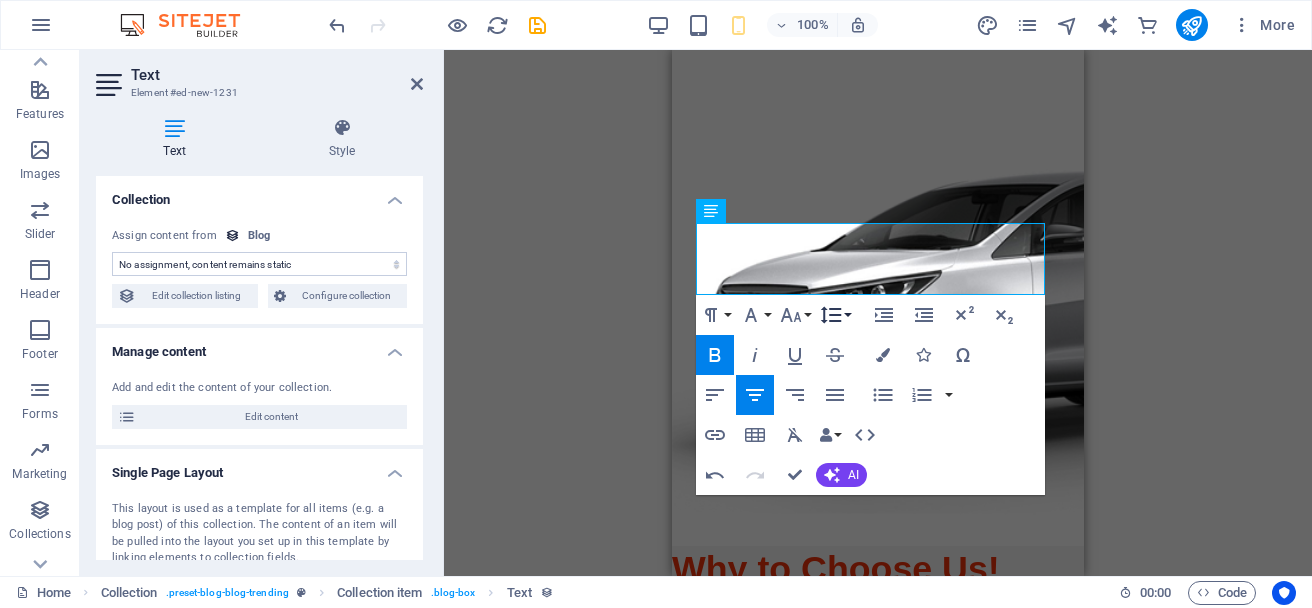 click 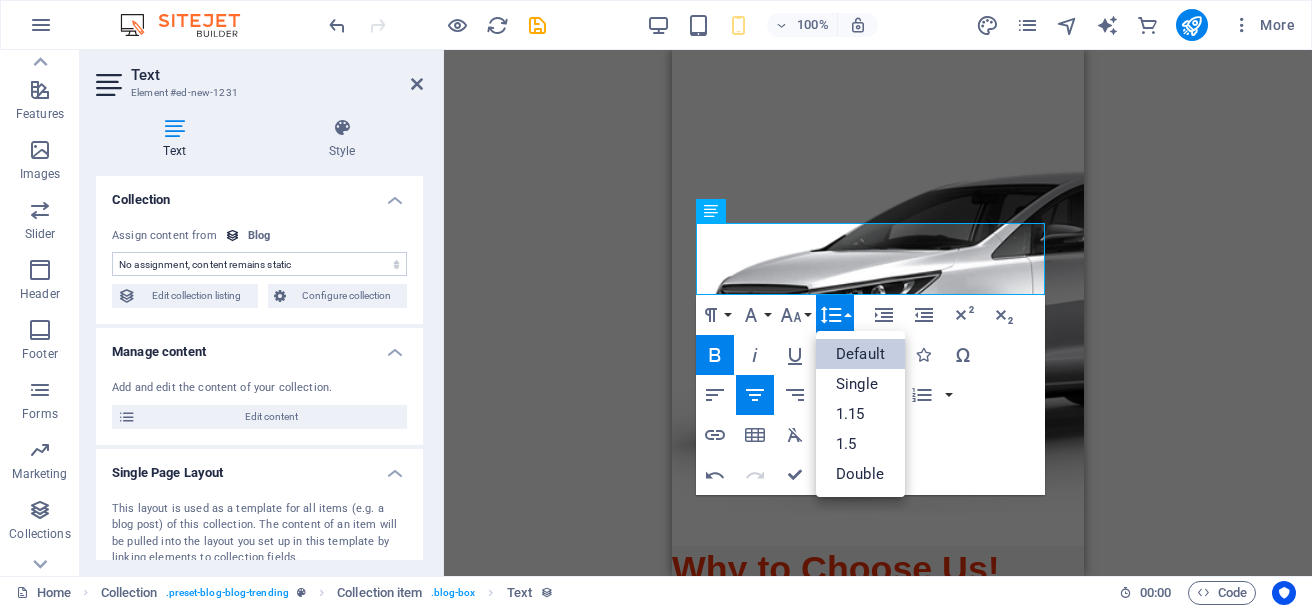 scroll, scrollTop: 0, scrollLeft: 0, axis: both 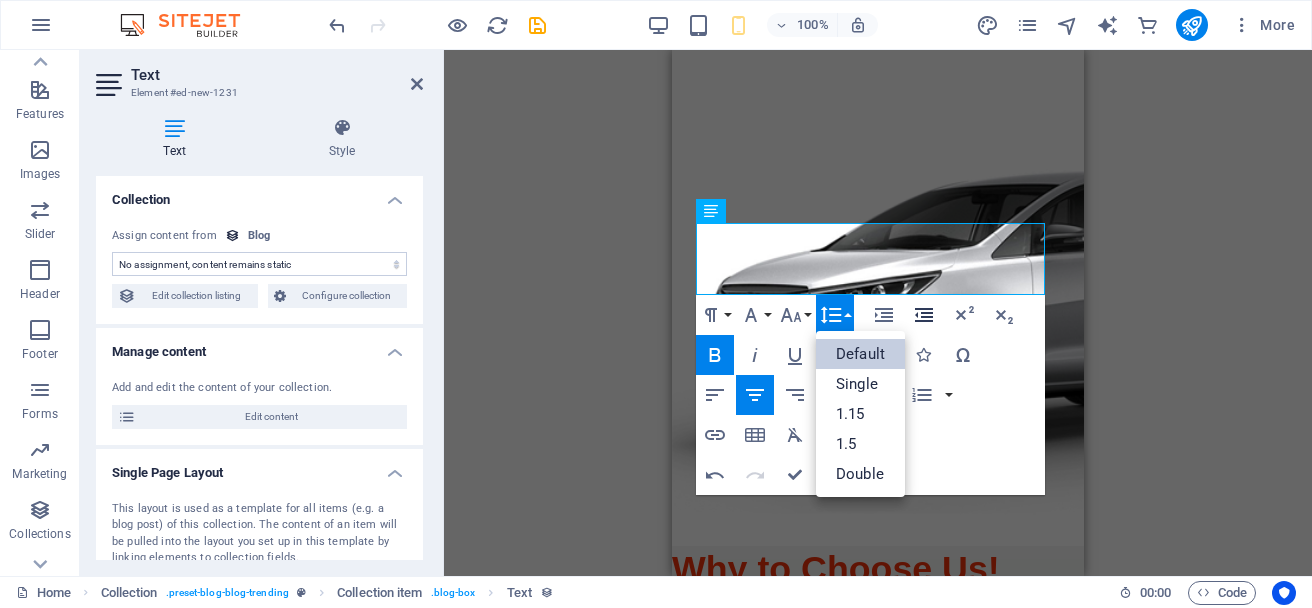 click 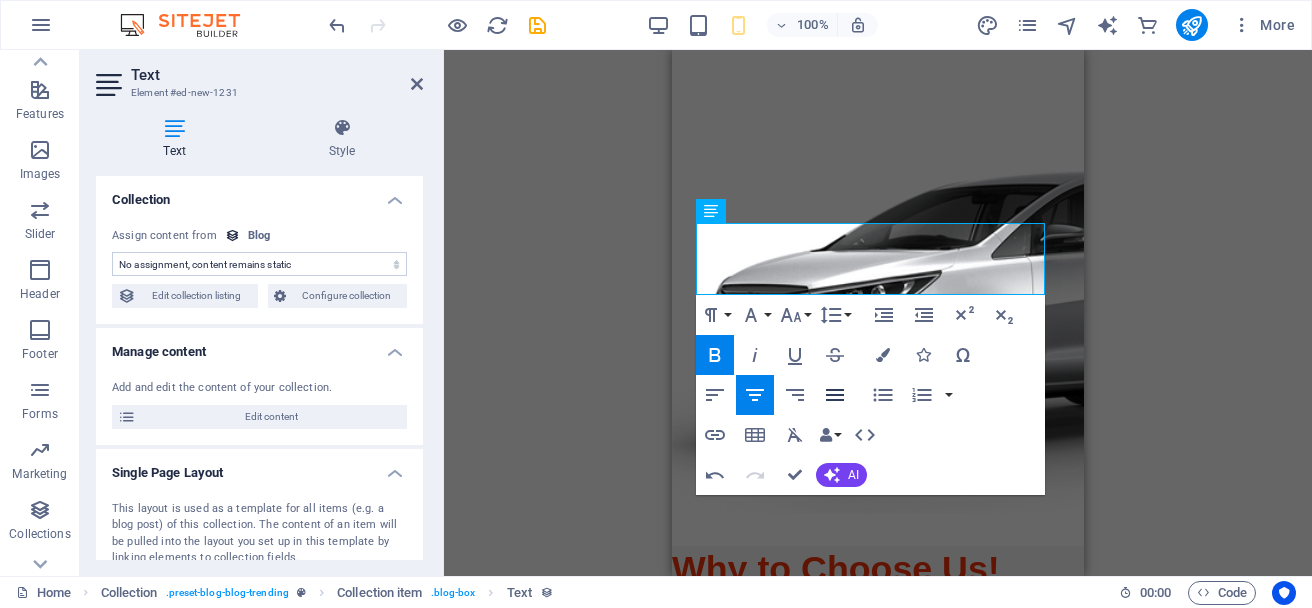 click 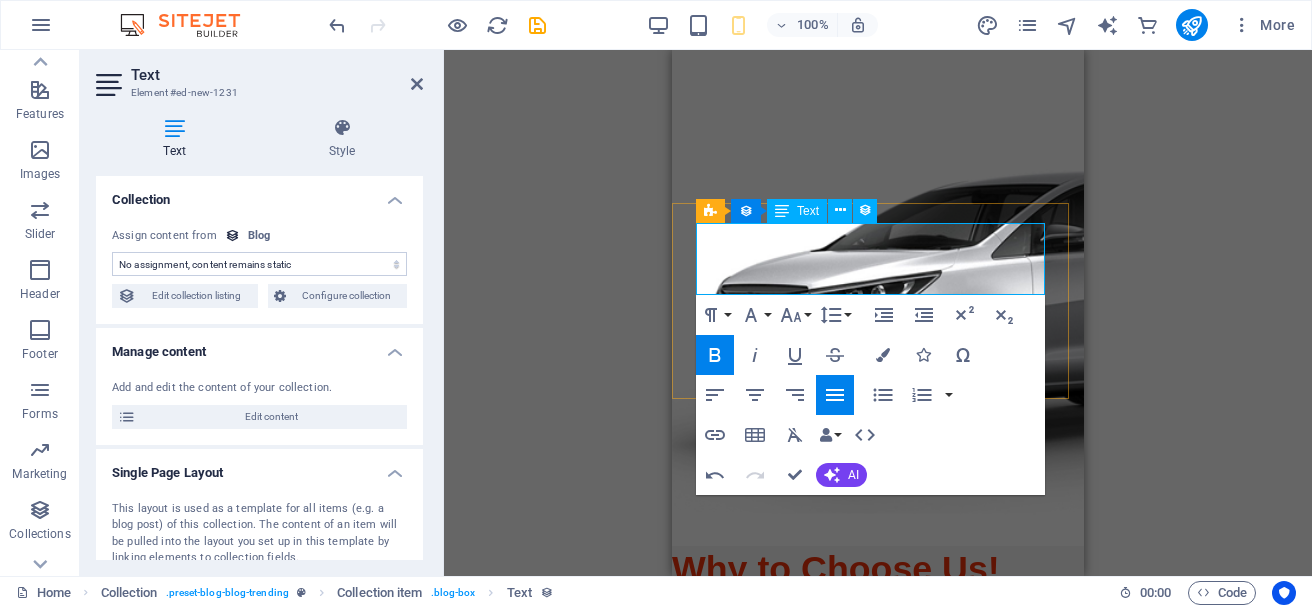 click on "On Time Service" at bounding box center [878, 649] 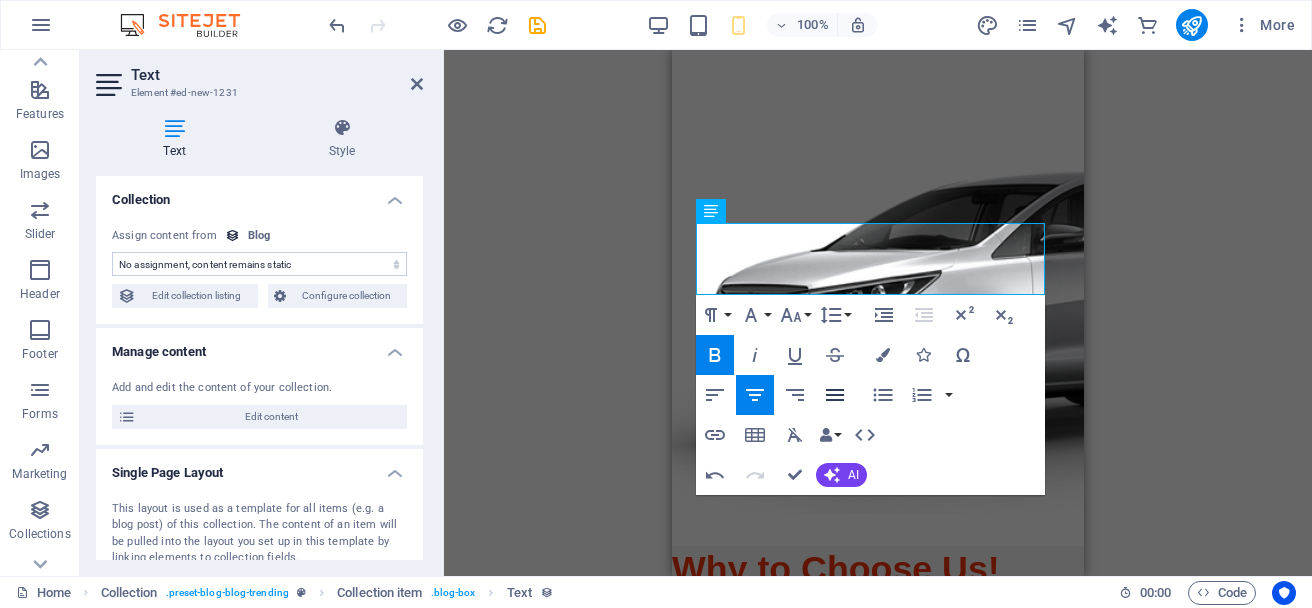 click 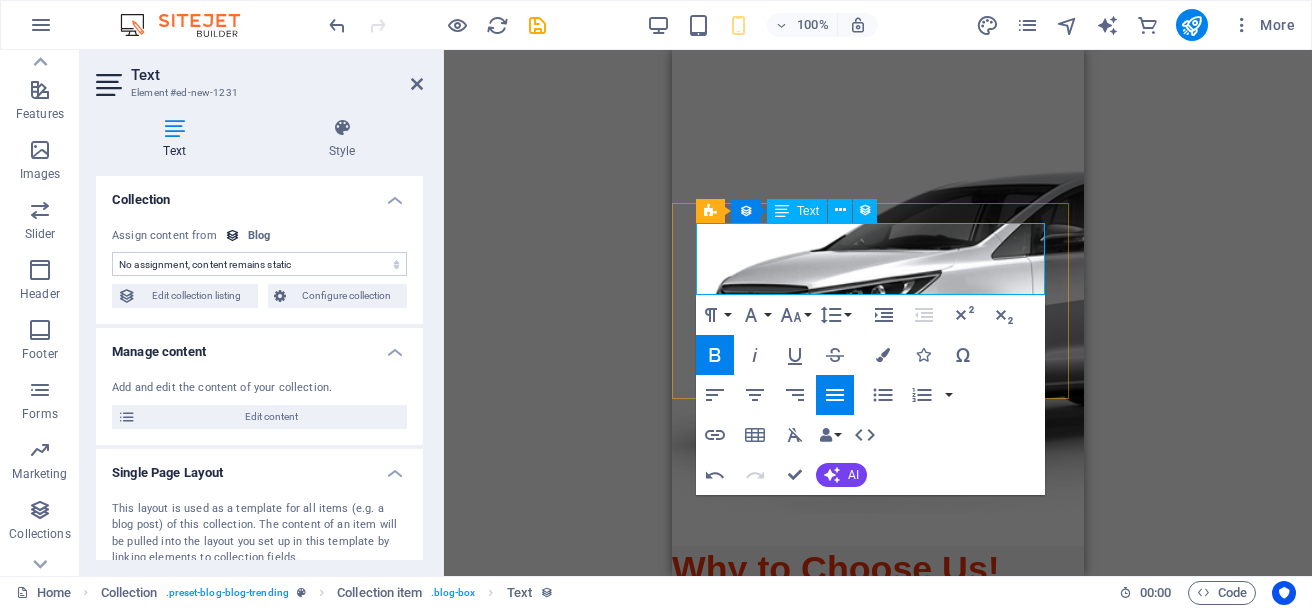 click on "Affordable Rates" at bounding box center [878, 624] 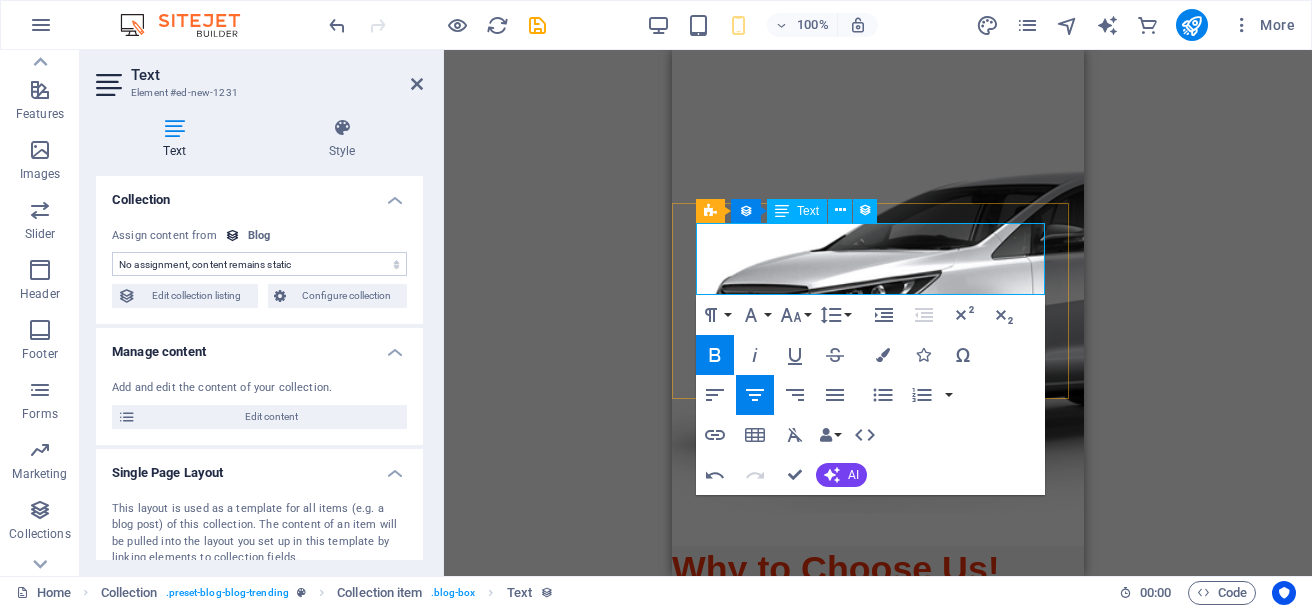 click on "Affordable Rates" at bounding box center (878, 625) 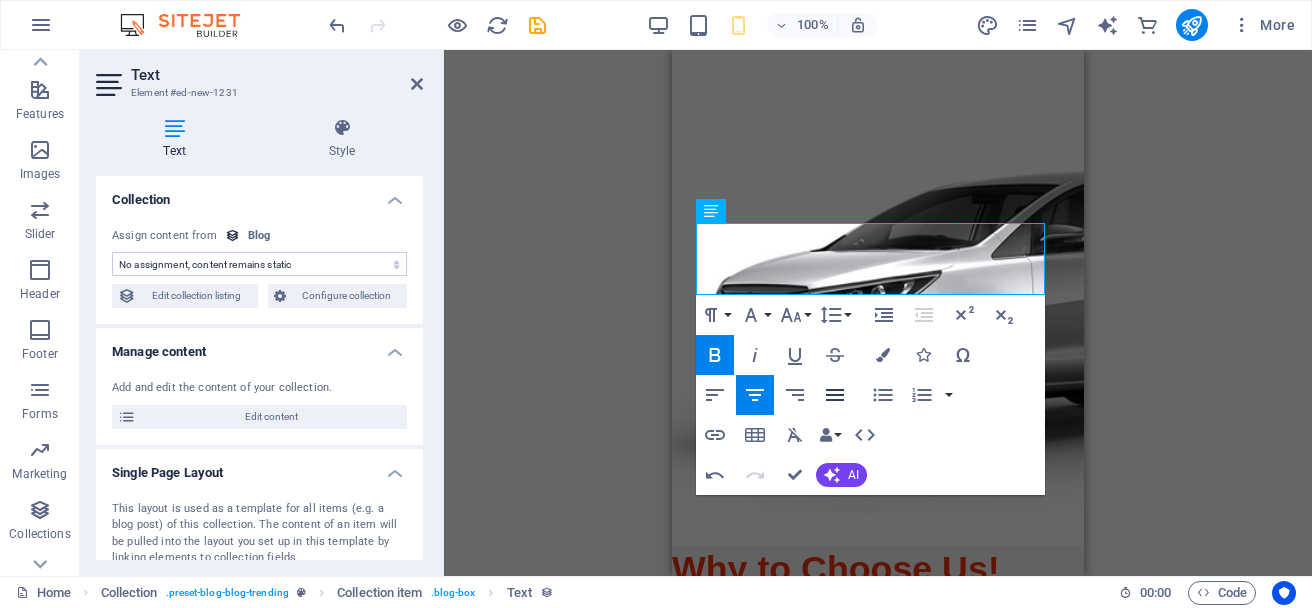 click 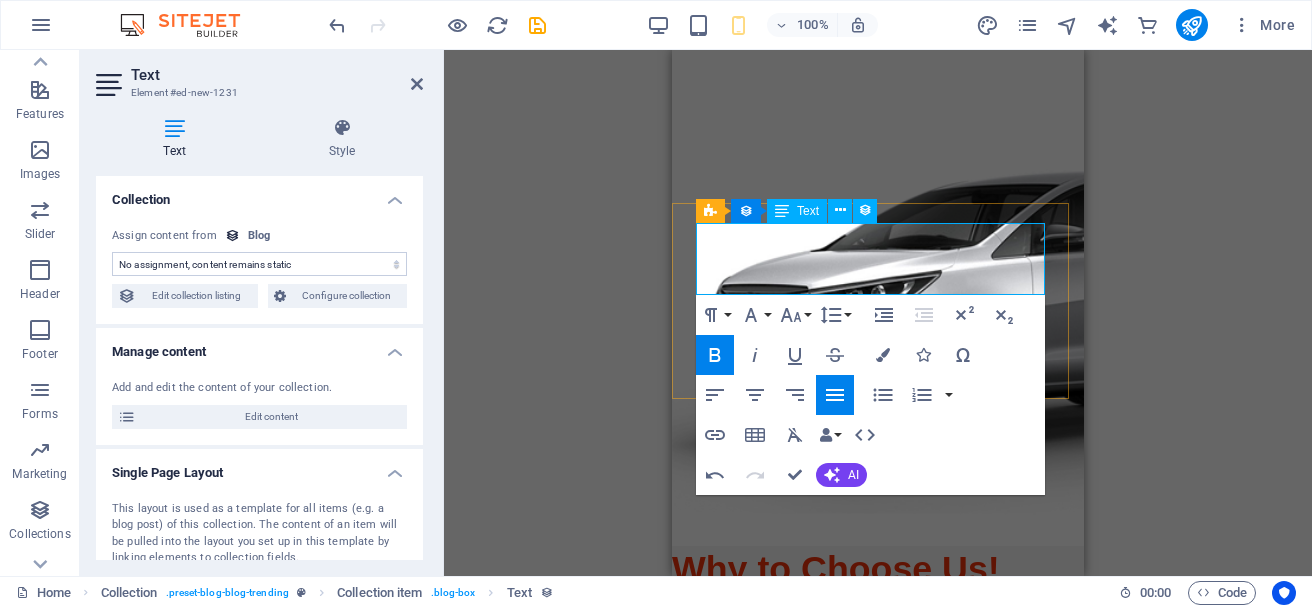 click on "On Time Service" at bounding box center (765, 648) 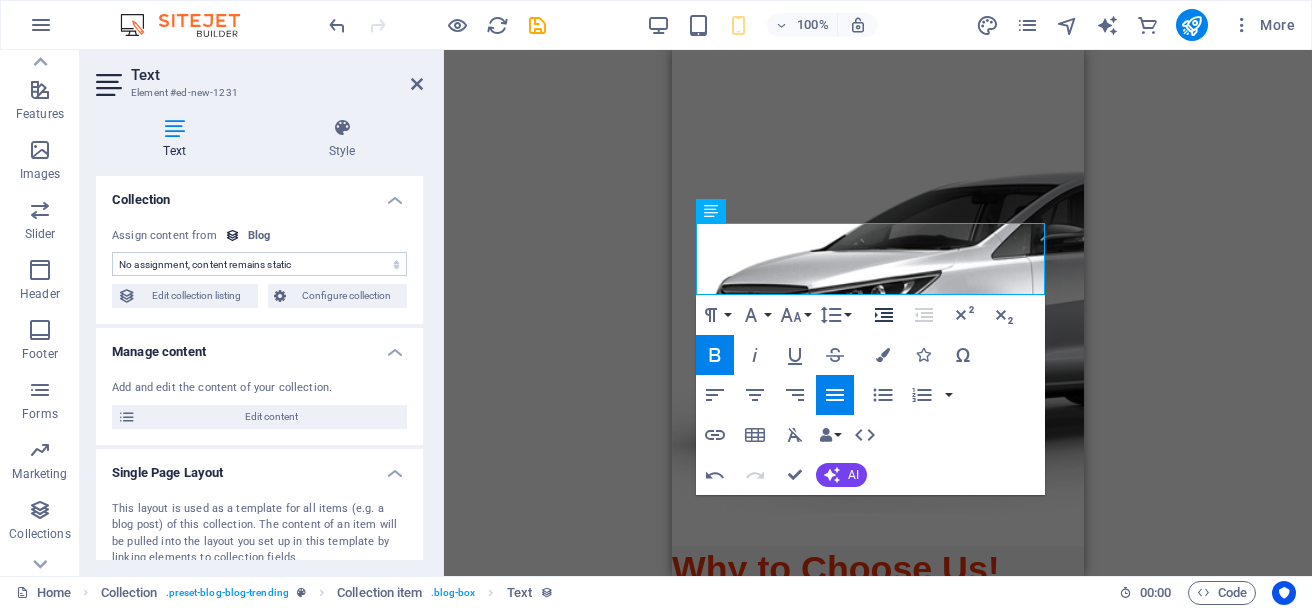 click 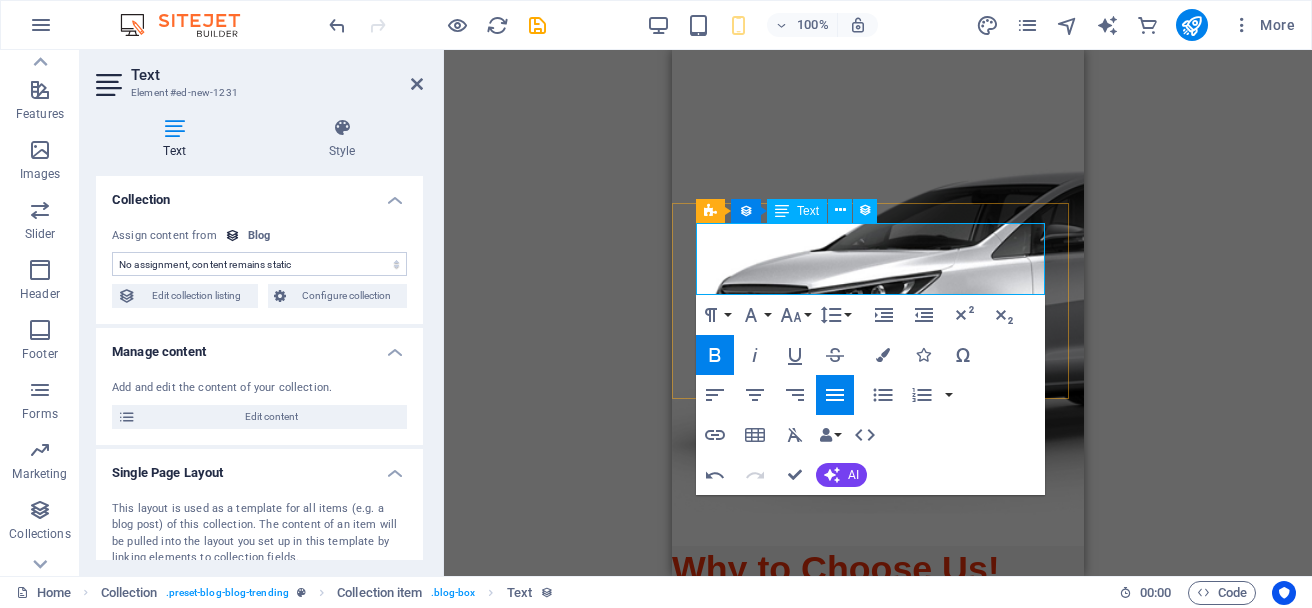 click on "Affordable Rates" at bounding box center [766, 624] 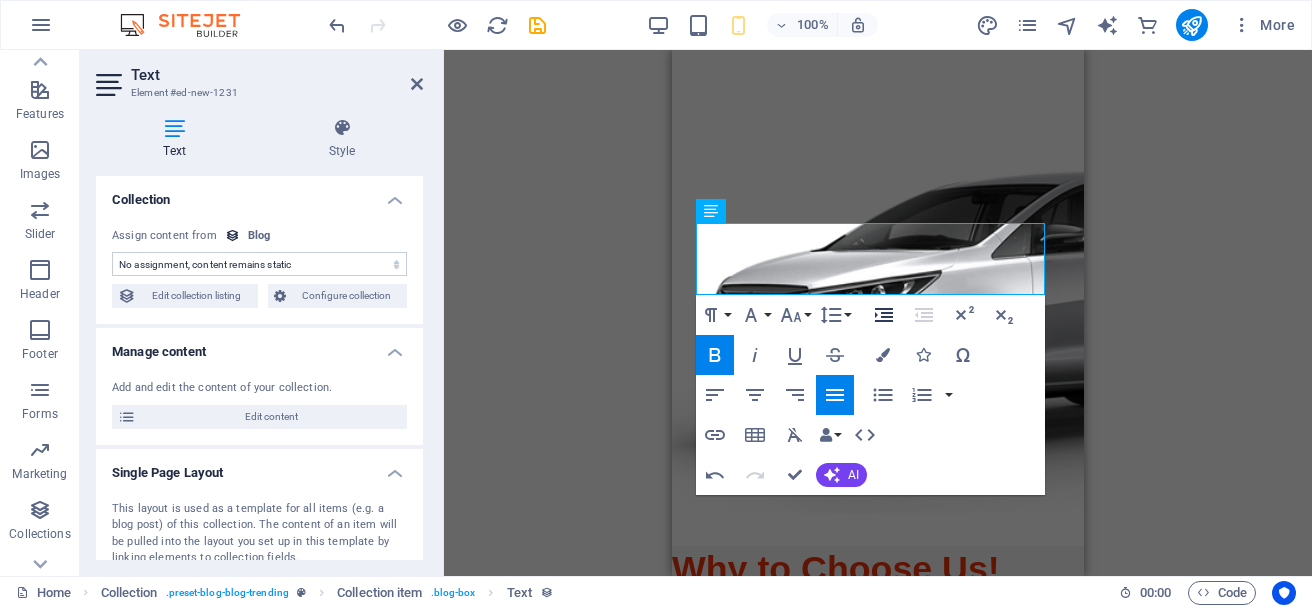 click 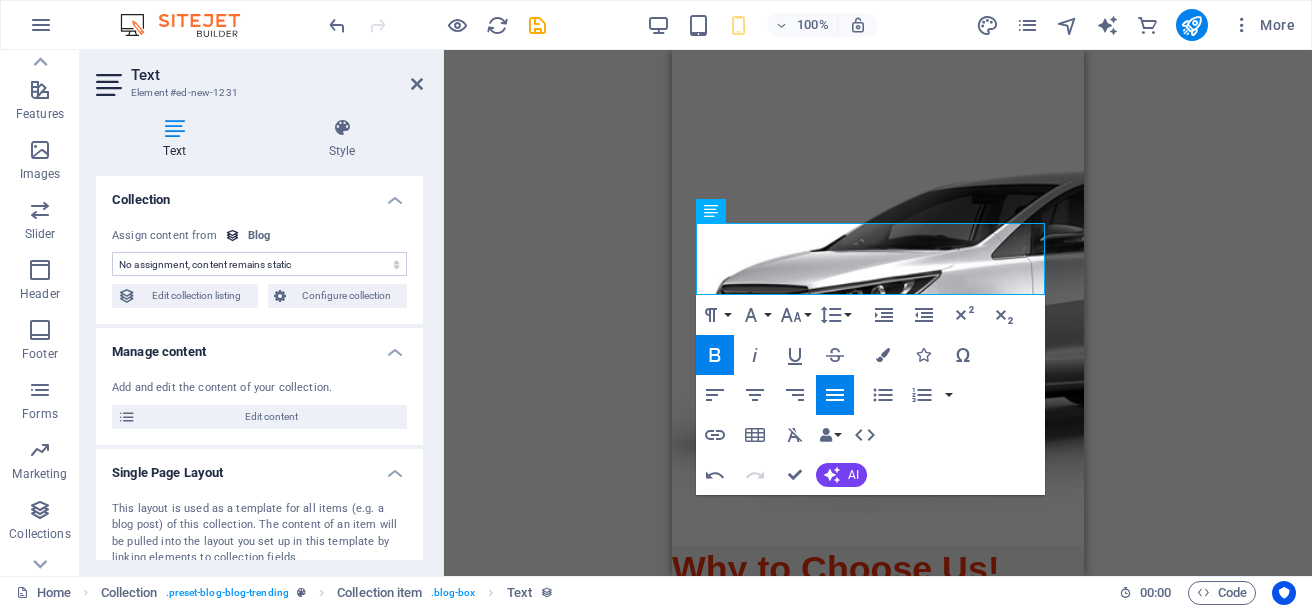 click on "H4   Container   Image   H2   Text   Image   H1   H1   H1   Image   Image   Image   Collection   Placeholder   Collection   Collection item   Placeholder   Collection item   Container   Footer Thrud   Button   Placeholder   Collection item   Placeholder   Collection   Collection item   H2   Container   Container   Container   H2   H1   H1   Collection   Collection item   Text   Text   Text   Text   Collection item   Placeholder   Placeholder   Collection   Collection item   Placeholder   Collection item   Placeholder   Collection item   Button   Placeholder   Placeholder   Collection item   Placeholder   Collection item   Text   Image Slider   Image slider   Placeholder   Placeholder   Collection item   Placeholder   Collection item   Collection item   Text   Collection item   Text   Collection item Paragraph Format Normal Heading 1 Heading 2 Heading 3 Heading 4 Heading 5 Heading 6 Code Font Family Arial Georgia Impact Tahoma Times New Roman Verdana Lora Montserrat Font Size 8 9 10 11 12" at bounding box center (878, 313) 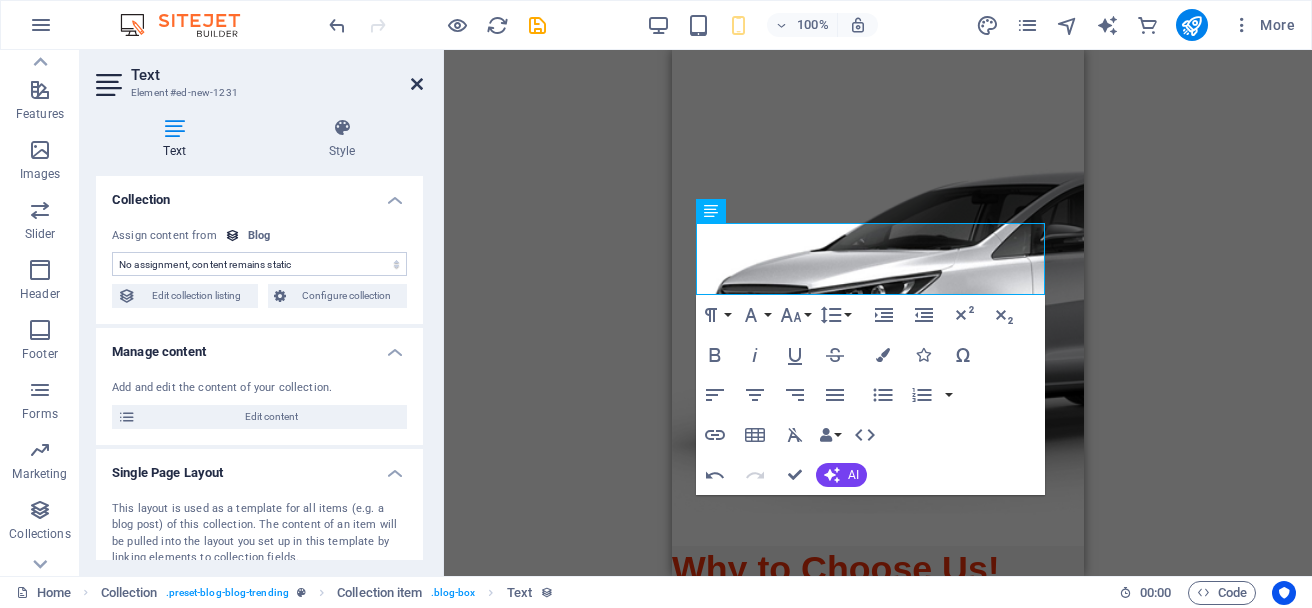 click at bounding box center (417, 84) 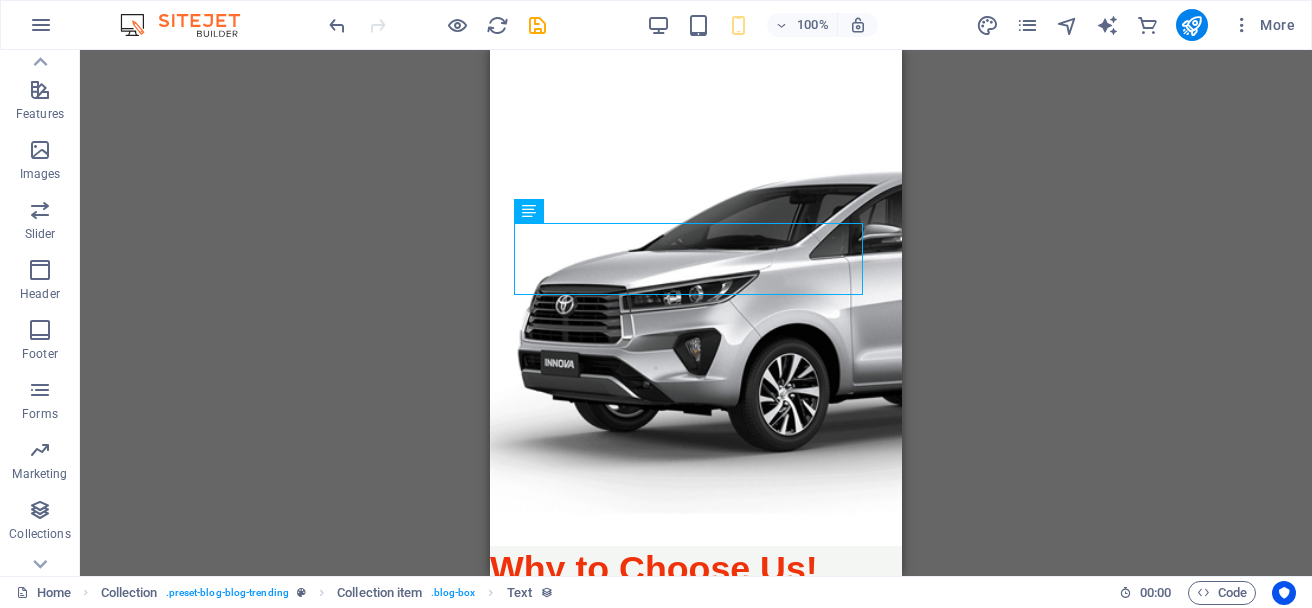 click on "H4   Container   Image   H2   Text   Image   H1   H1   H1   Image   Image   Image   Collection   Placeholder   Collection   Collection item   Placeholder   Collection item   Container   Footer Thrud   Button   Placeholder   Collection item   Placeholder   Collection   Collection item   H2   Container   Container   Container   H2   H1   H1   Collection   Collection item   Text   Text   Text   Text   Collection item   Placeholder   Placeholder   Collection   Collection item   Placeholder   Collection item   Placeholder   Collection item   Button   Placeholder   Placeholder   Collection item   Placeholder   Collection item   Text   Image Slider   Image slider   Placeholder   Placeholder   Collection item   Placeholder   Collection item   Collection   Collection item   Text   Collection item   Text   Collection item" at bounding box center [696, 313] 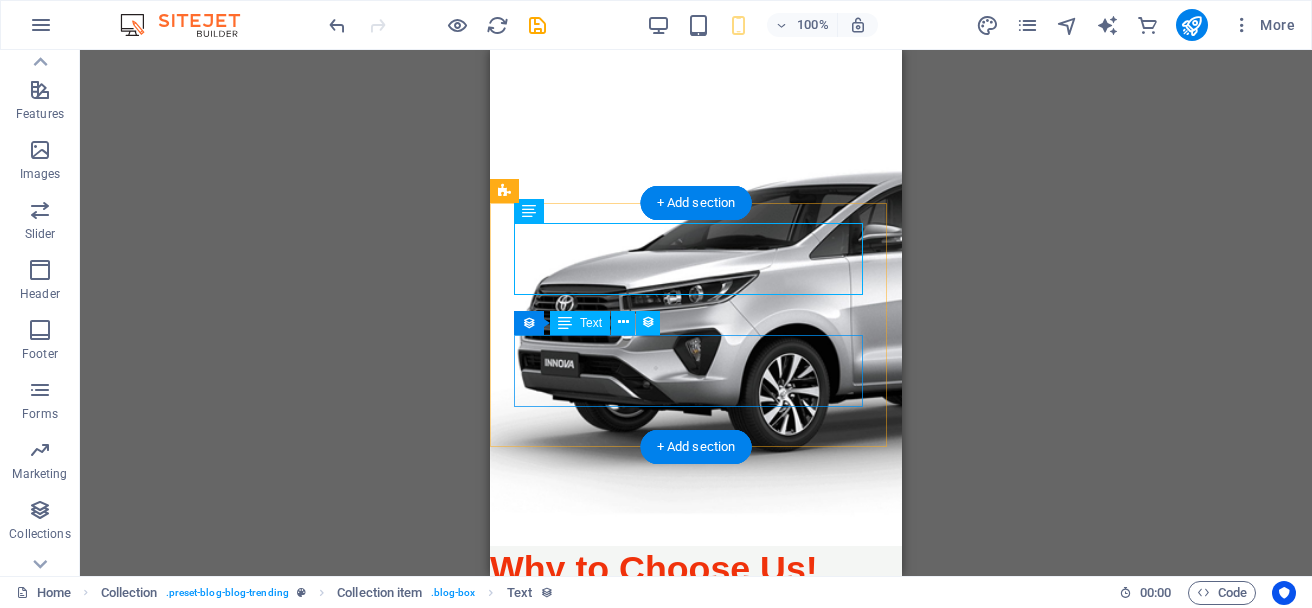 click on "Affordable Rates On Time Service Verified Drivers" at bounding box center (696, 741) 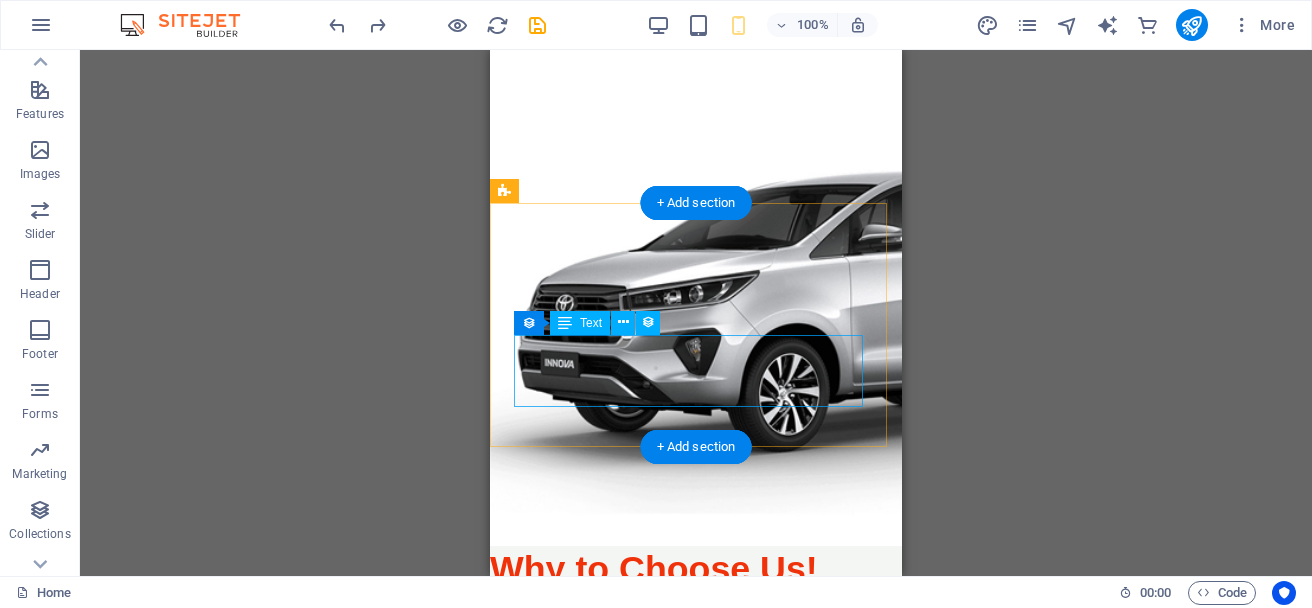 click on "Affordable Rates On Time Service Verified Drivers" at bounding box center (696, 741) 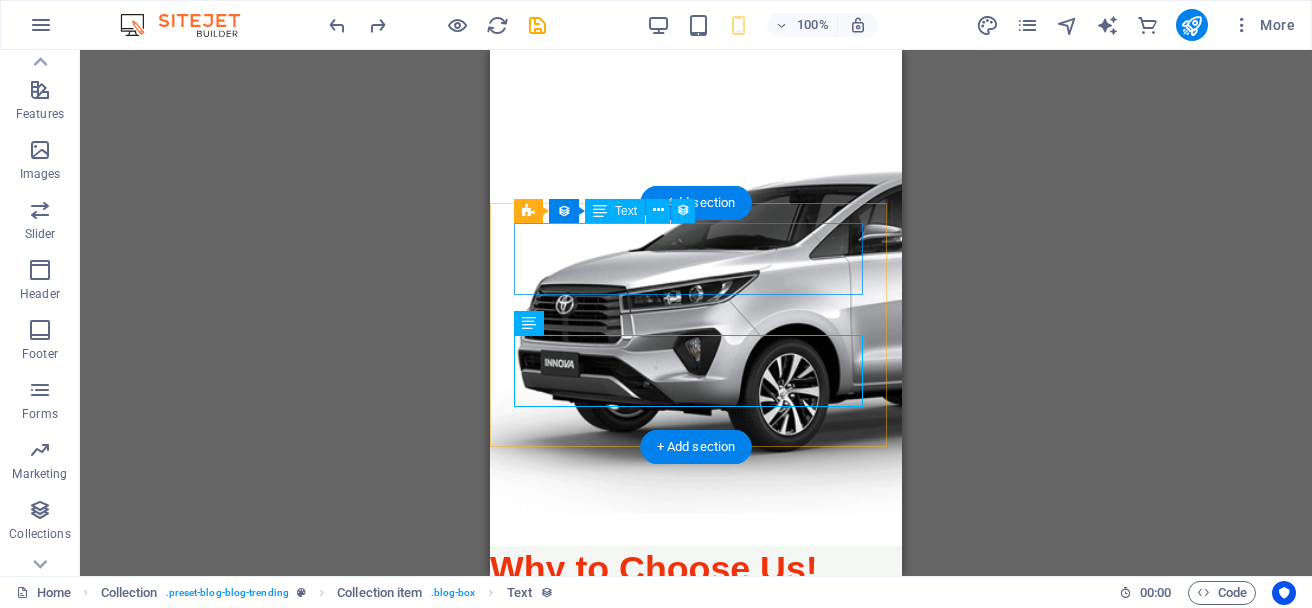 click on "Affordable Rates On Time Service Verified Drivers" at bounding box center (696, 649) 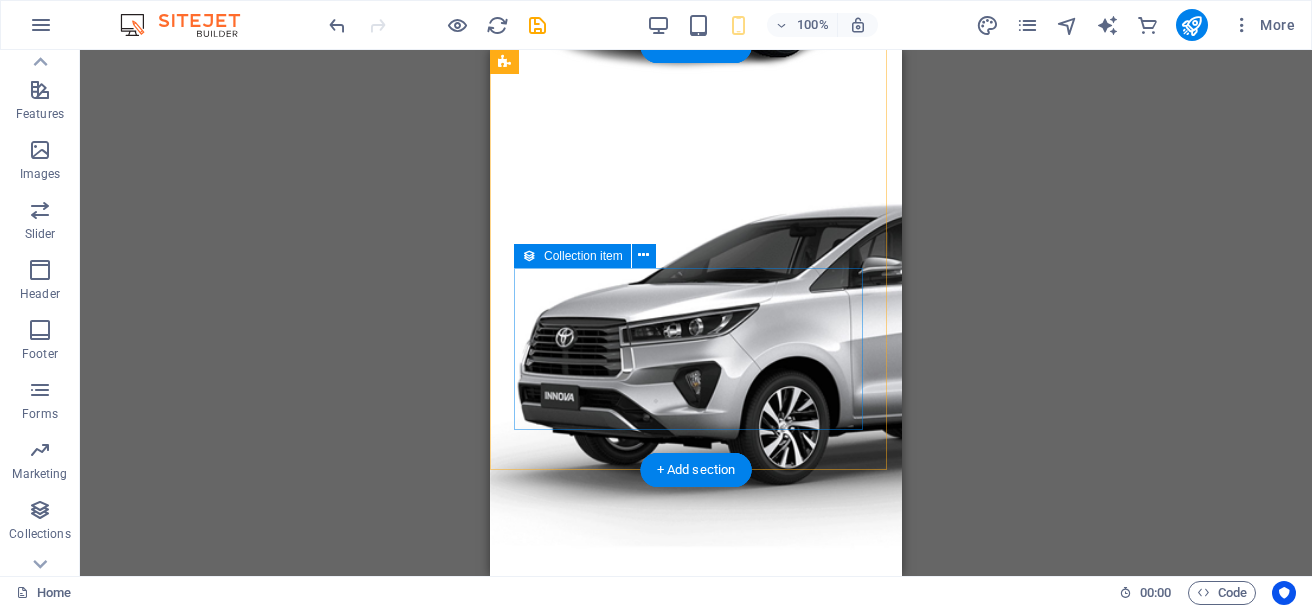 scroll, scrollTop: 2192, scrollLeft: 0, axis: vertical 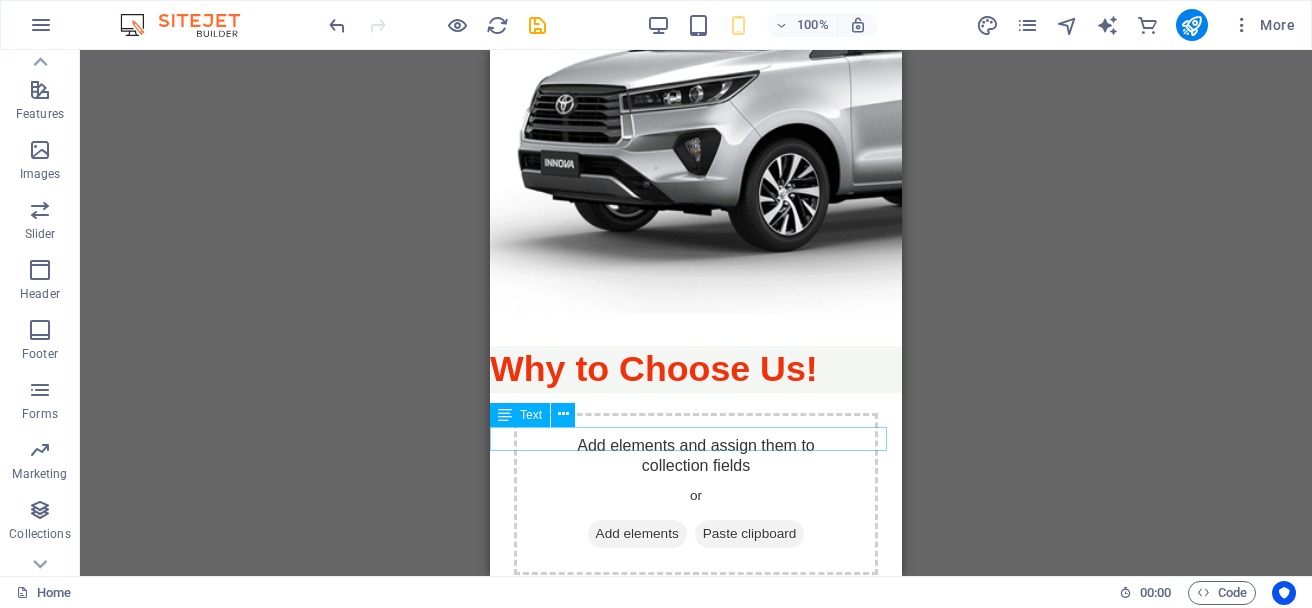 click on "We Provides All Types Of Cars" at bounding box center (696, 809) 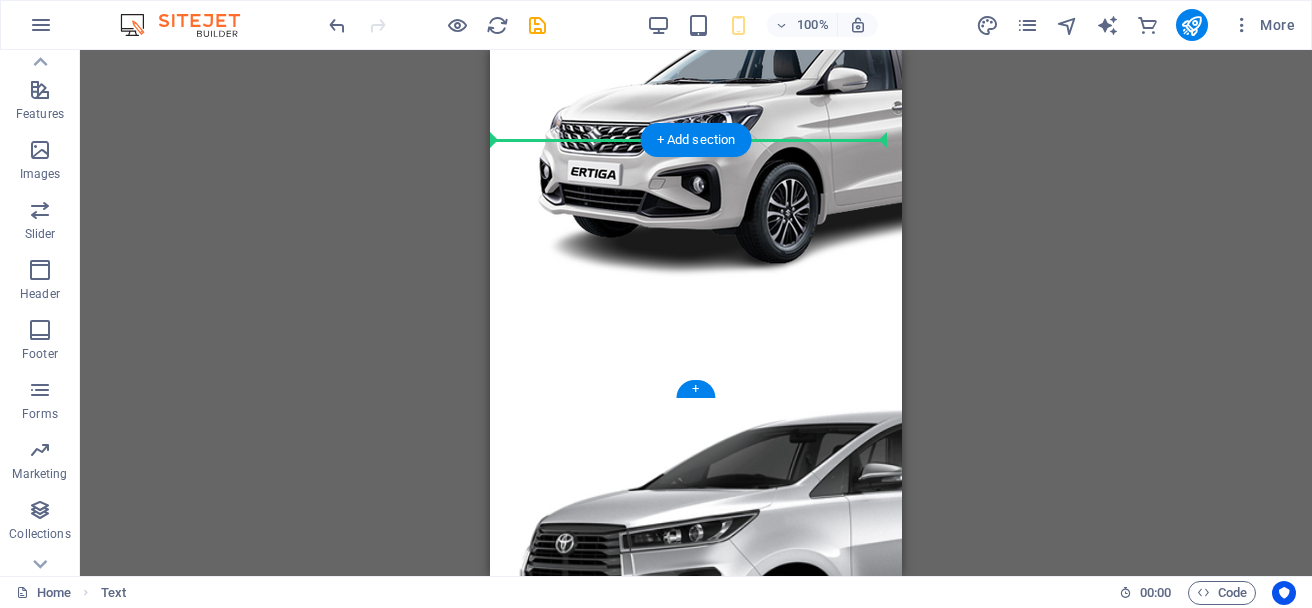 scroll, scrollTop: 1749, scrollLeft: 0, axis: vertical 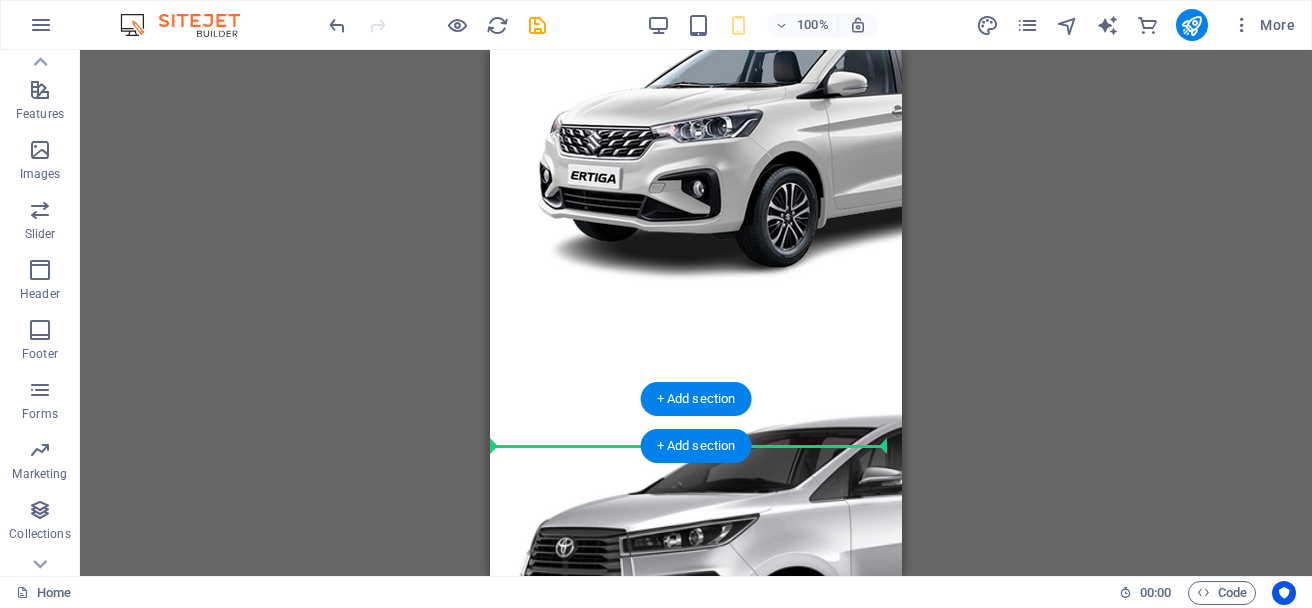 drag, startPoint x: 781, startPoint y: 438, endPoint x: 769, endPoint y: 440, distance: 12.165525 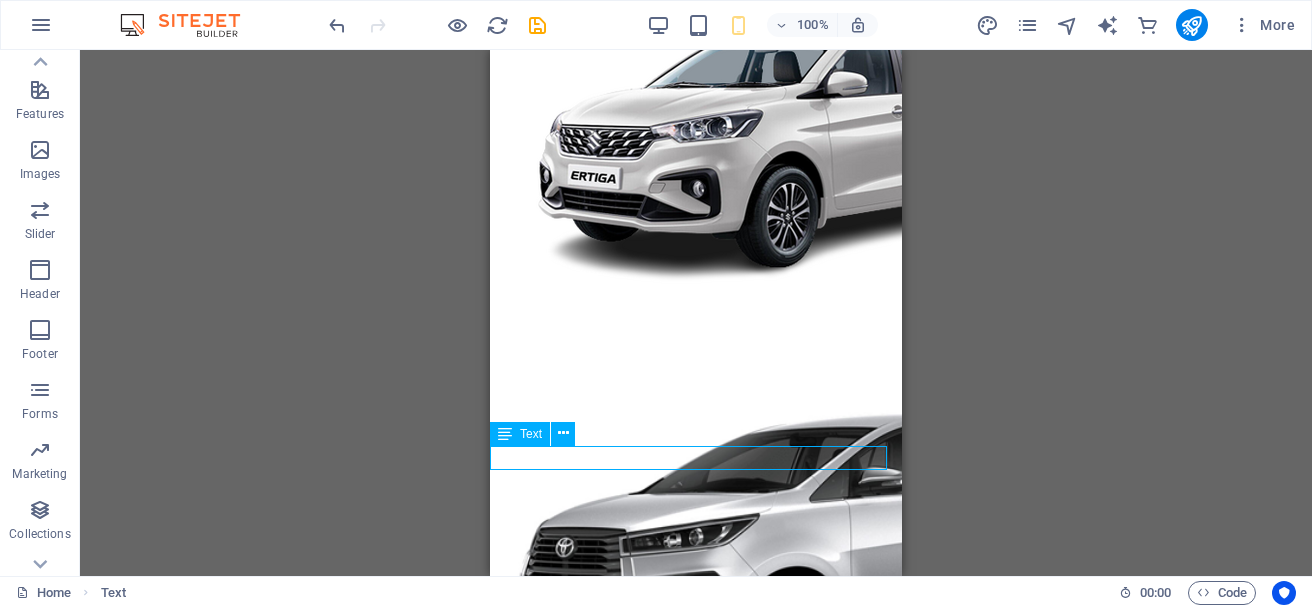click on "We Provides All Types Of Cars" at bounding box center (696, 848) 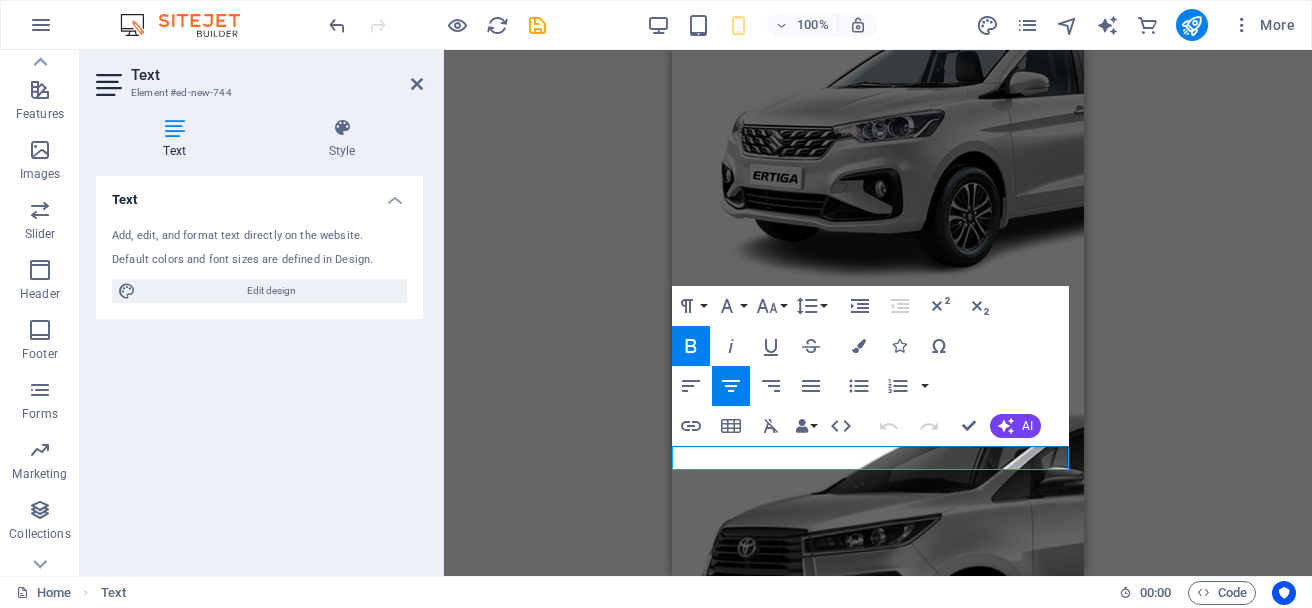 click on "We Provides All Types Of Cars" at bounding box center [878, 848] 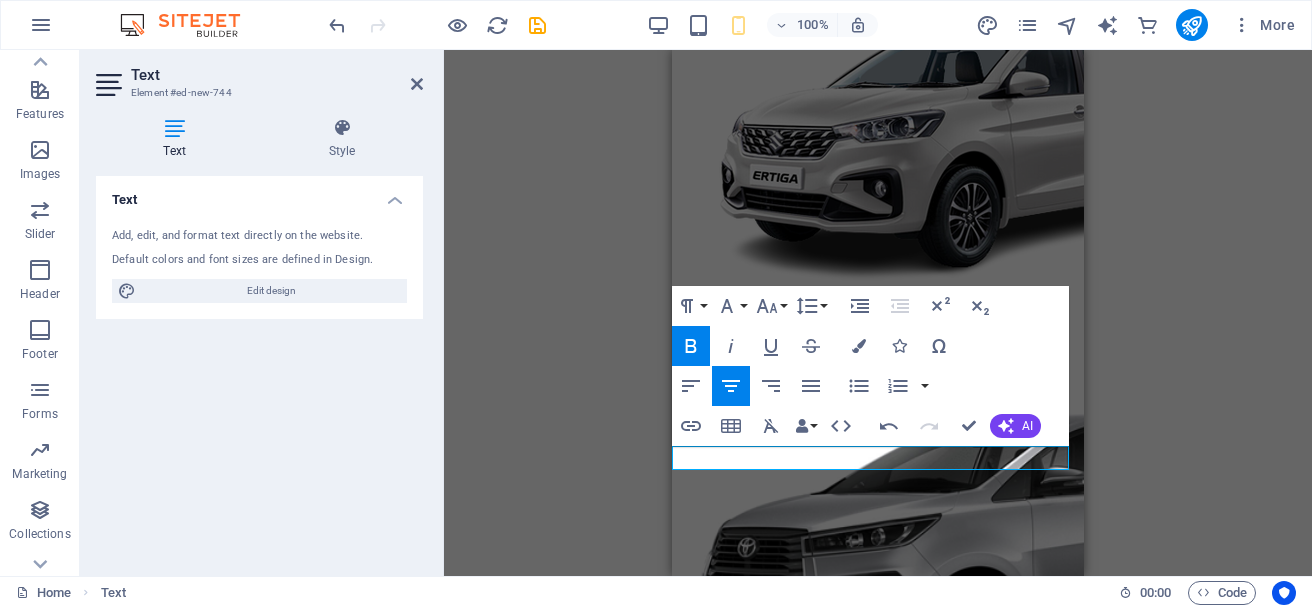 type 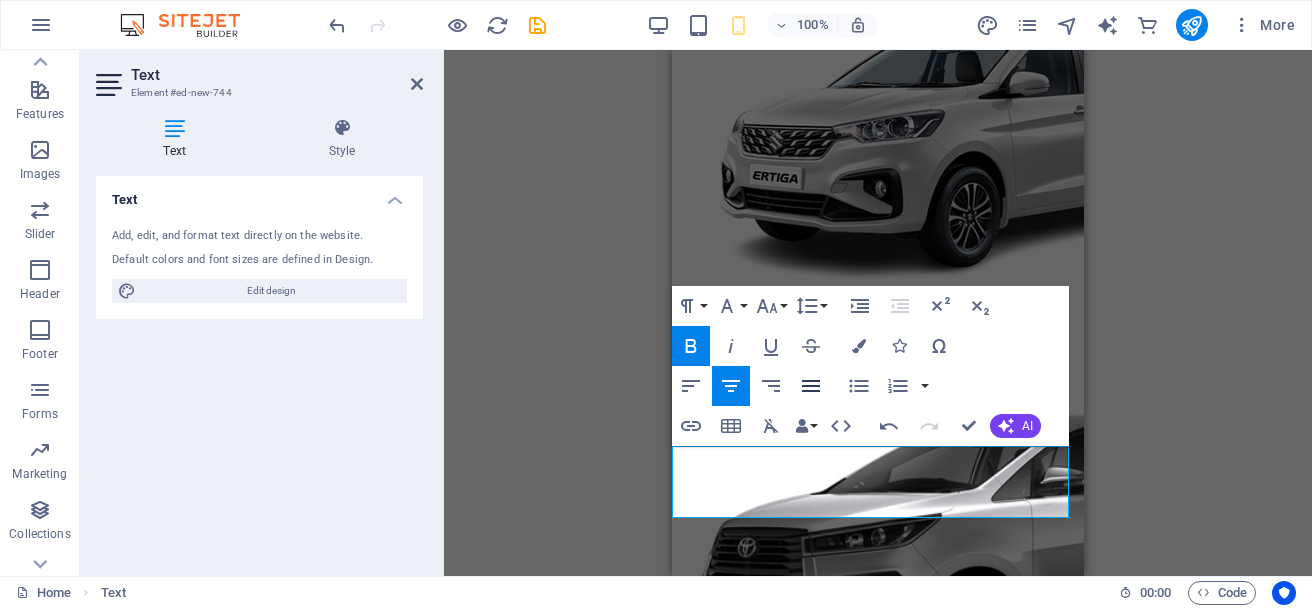 click 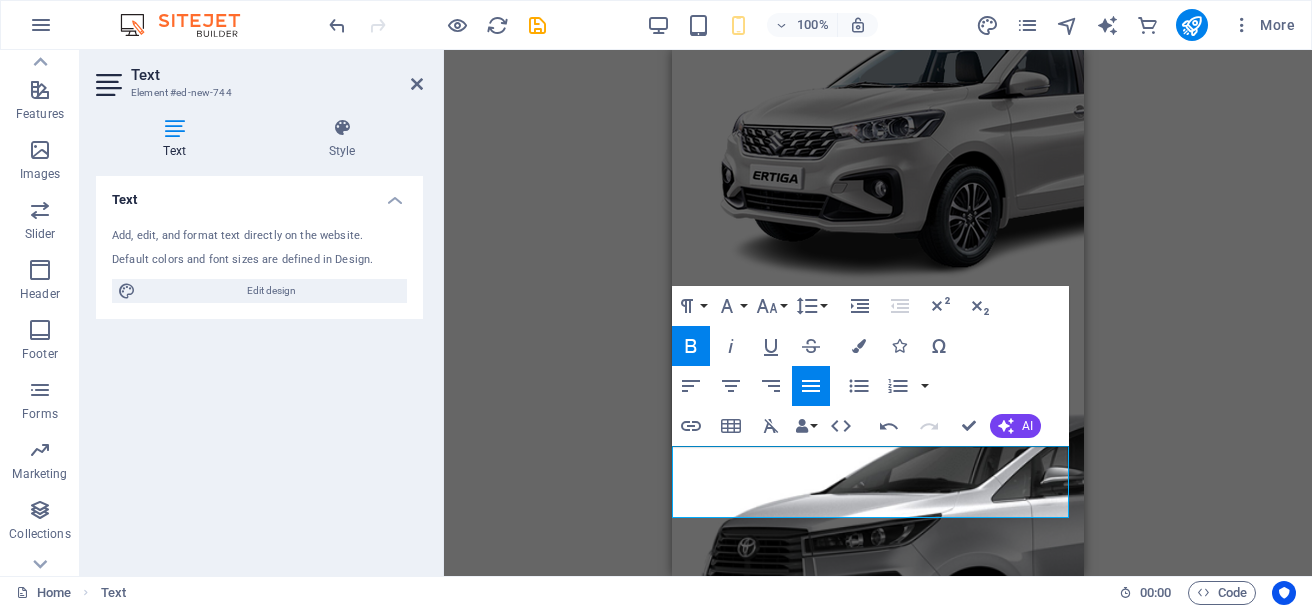click on "Verifies Drivers" at bounding box center [878, 872] 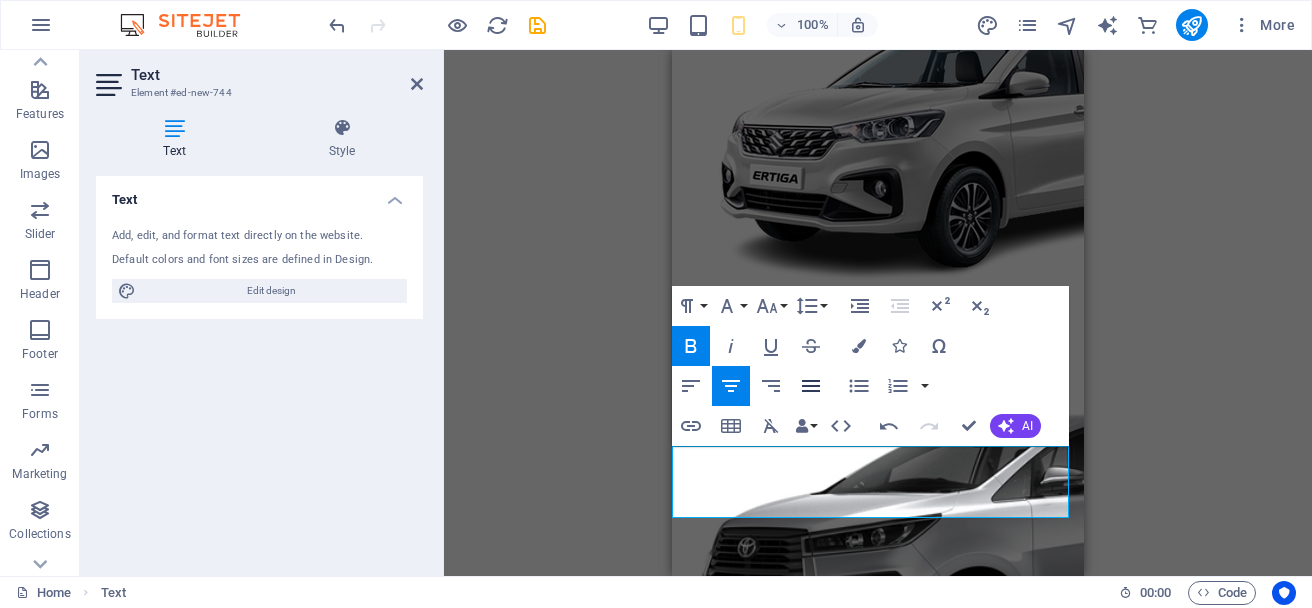 click 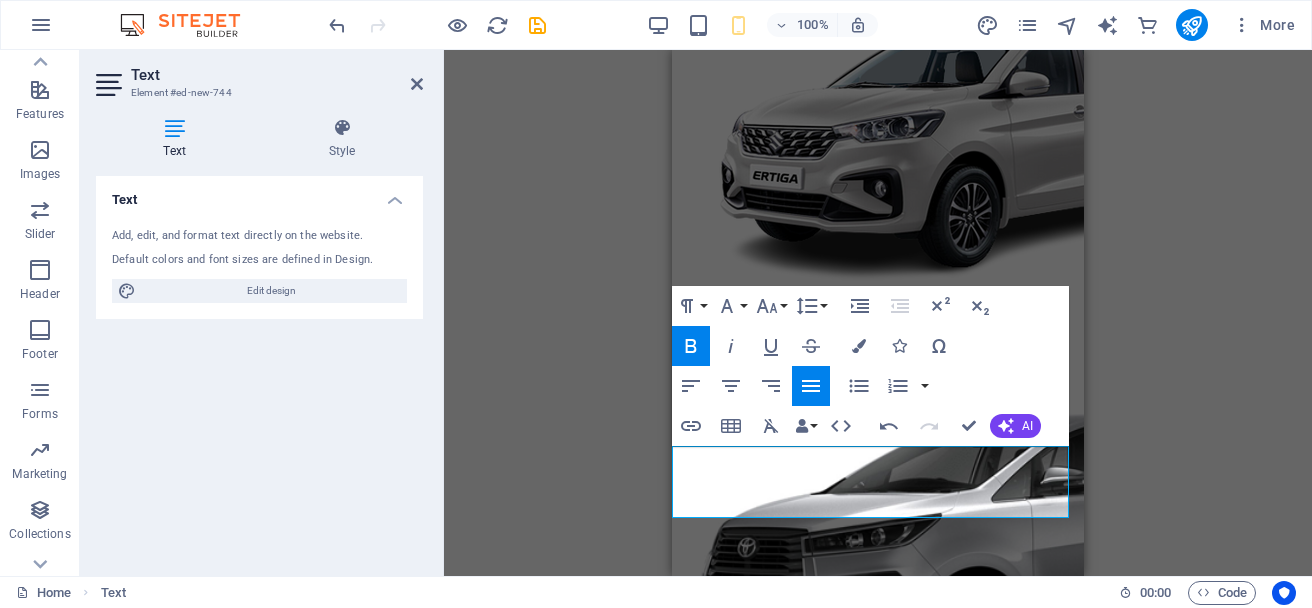 click on "Affordable Rates" at bounding box center (878, 848) 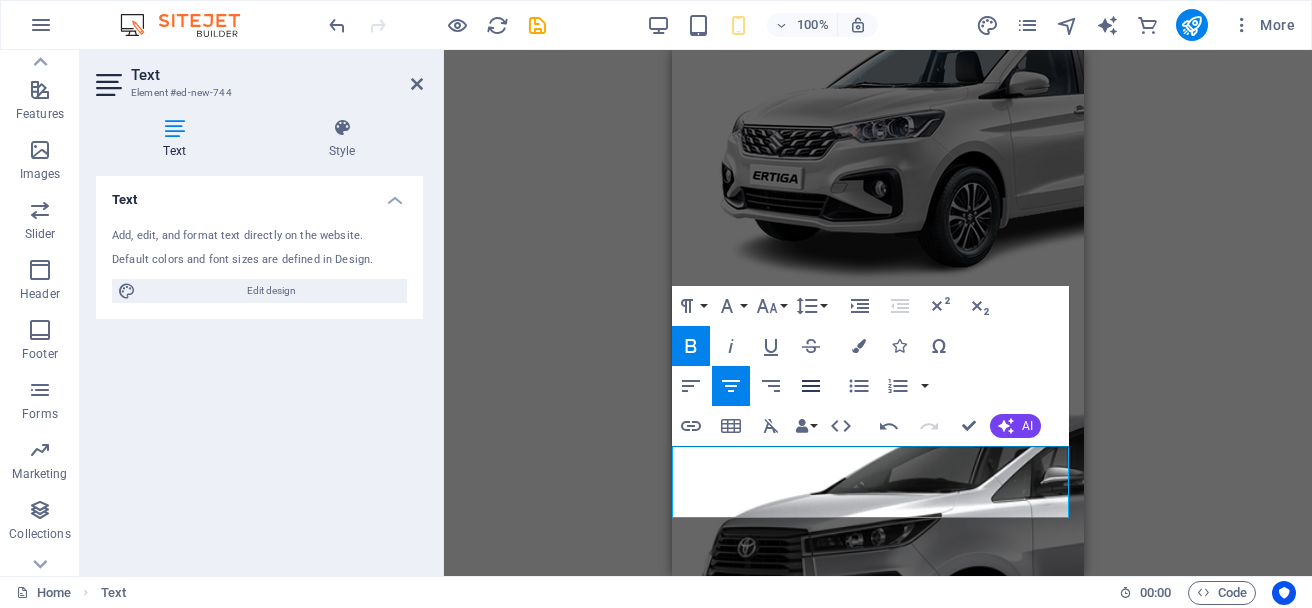 click 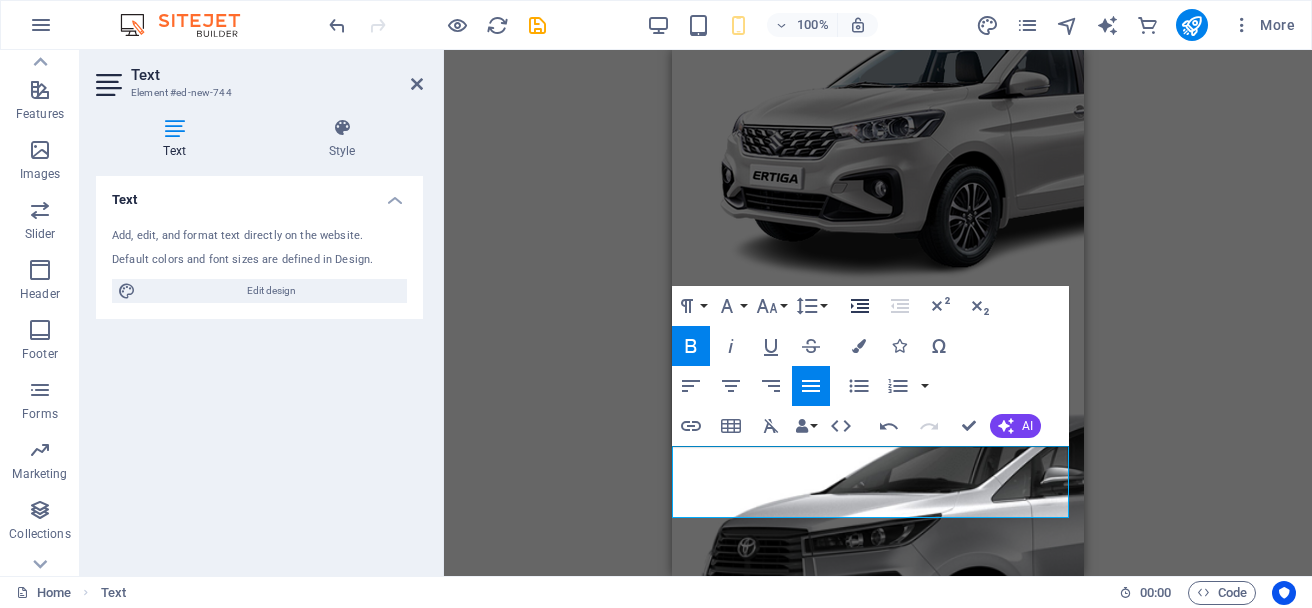 click 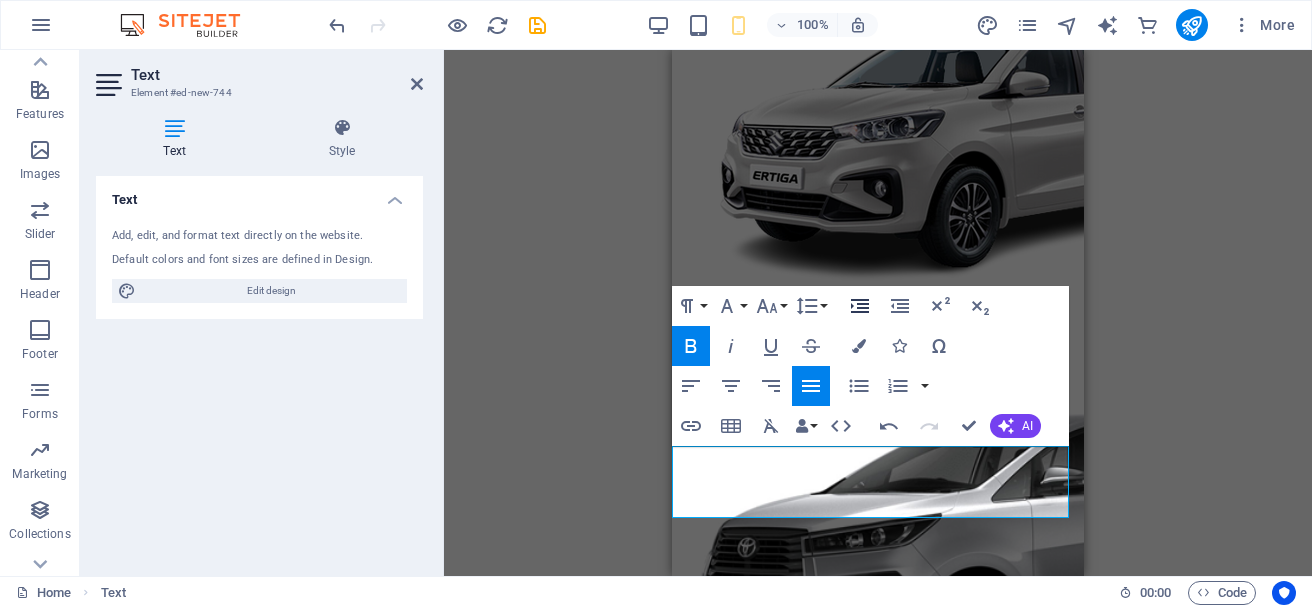 click 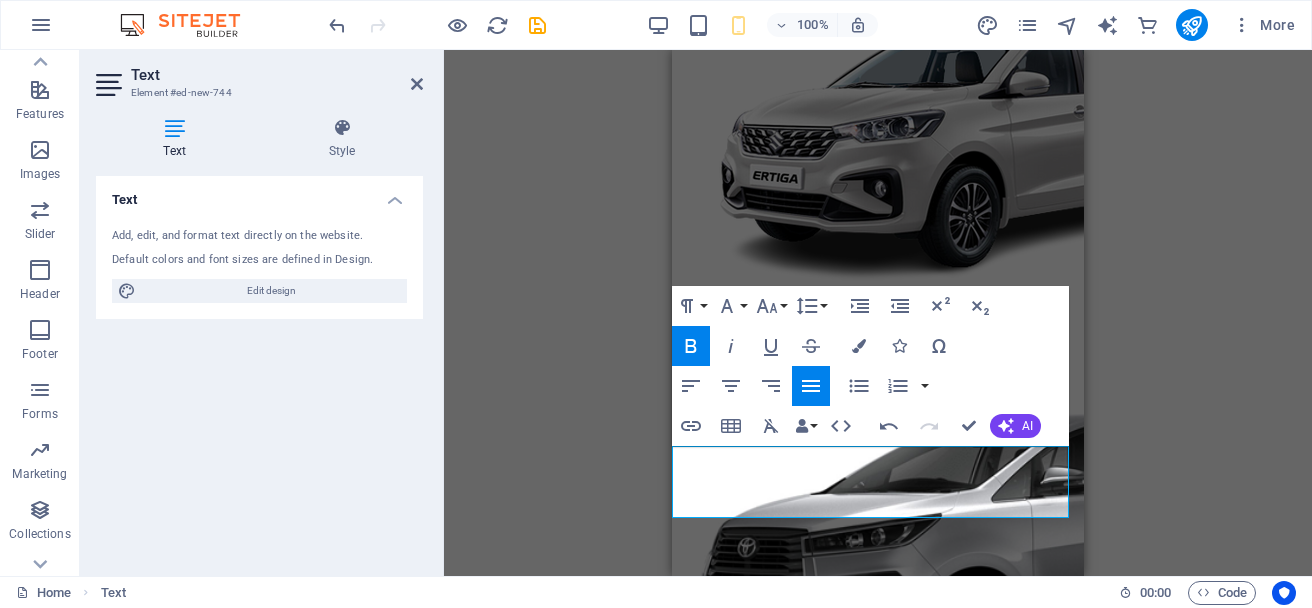 click on "Verifies Drivers" at bounding box center [736, 871] 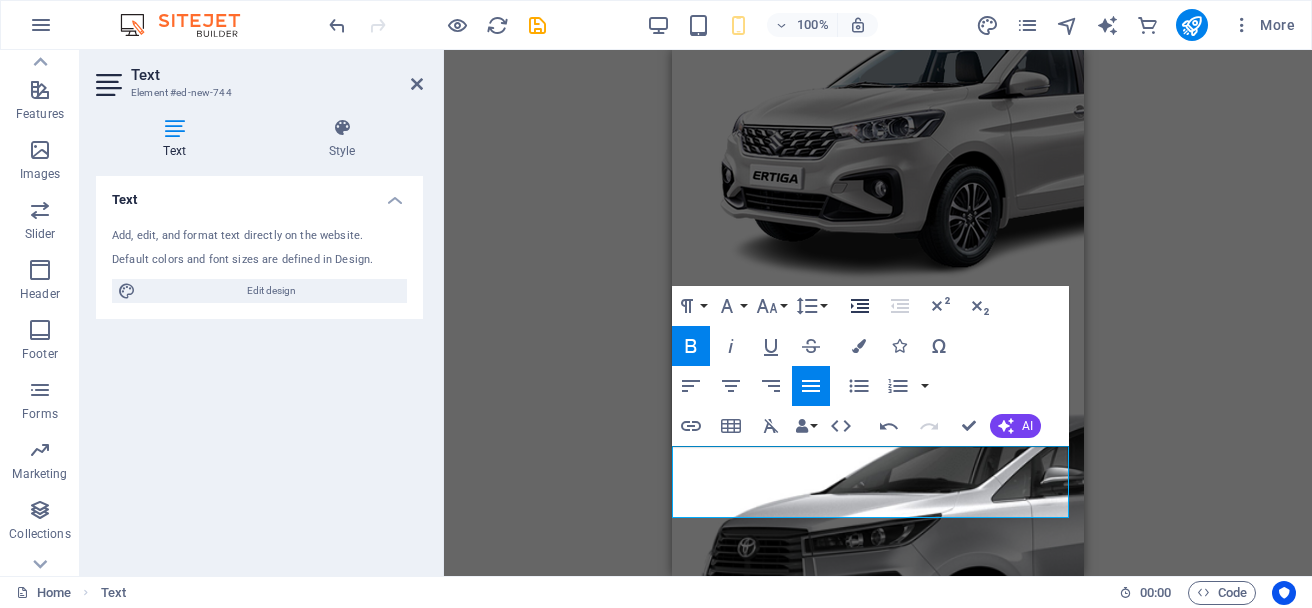 click 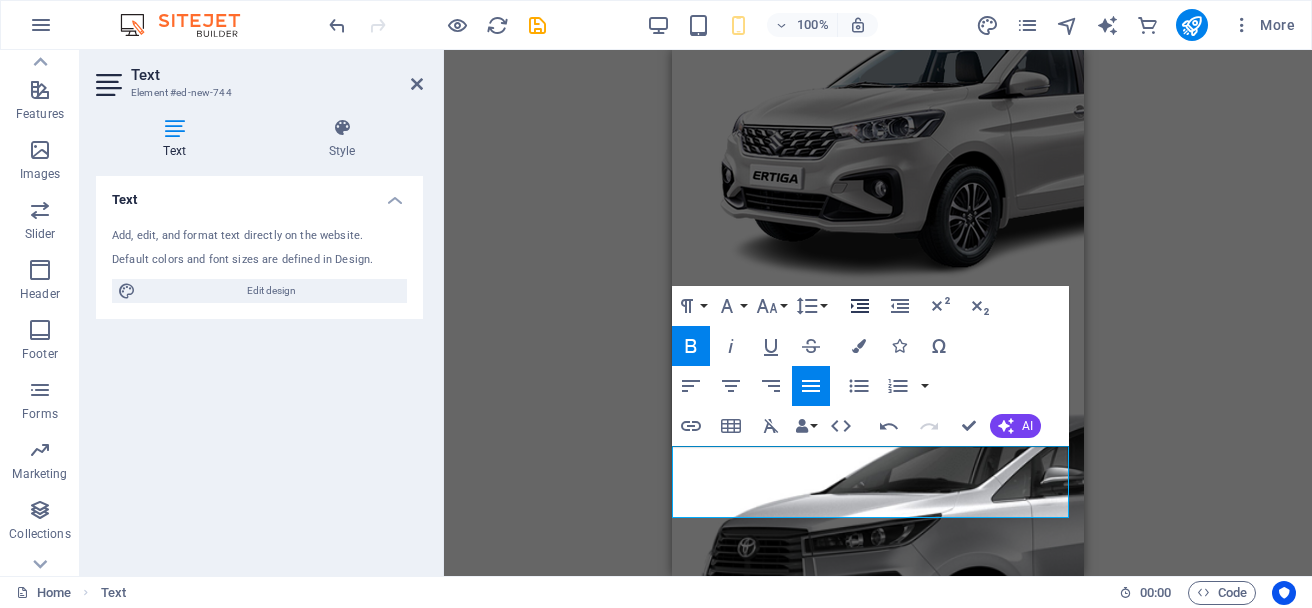 click 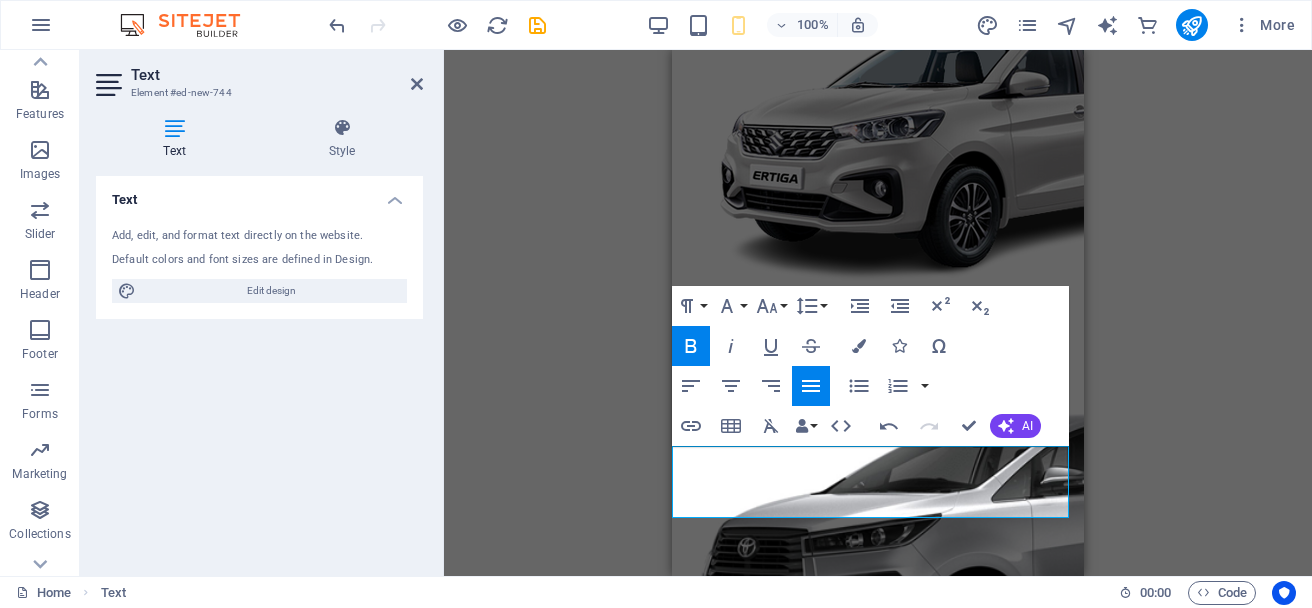 click on "On Time Service" at bounding box center [741, 895] 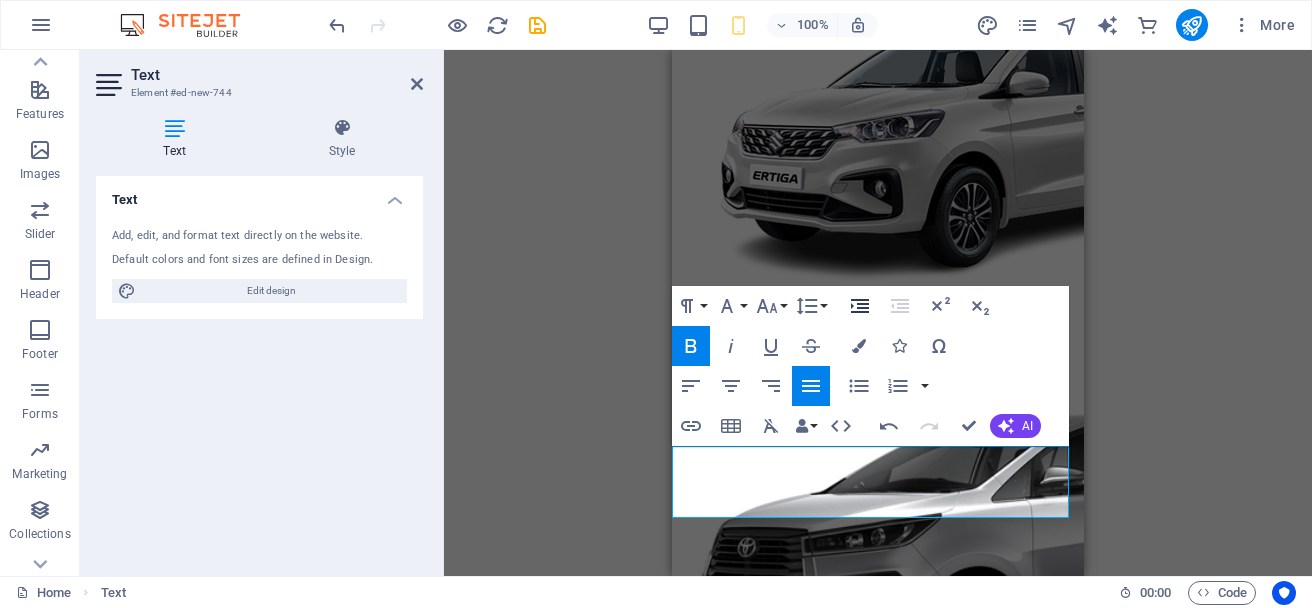 click 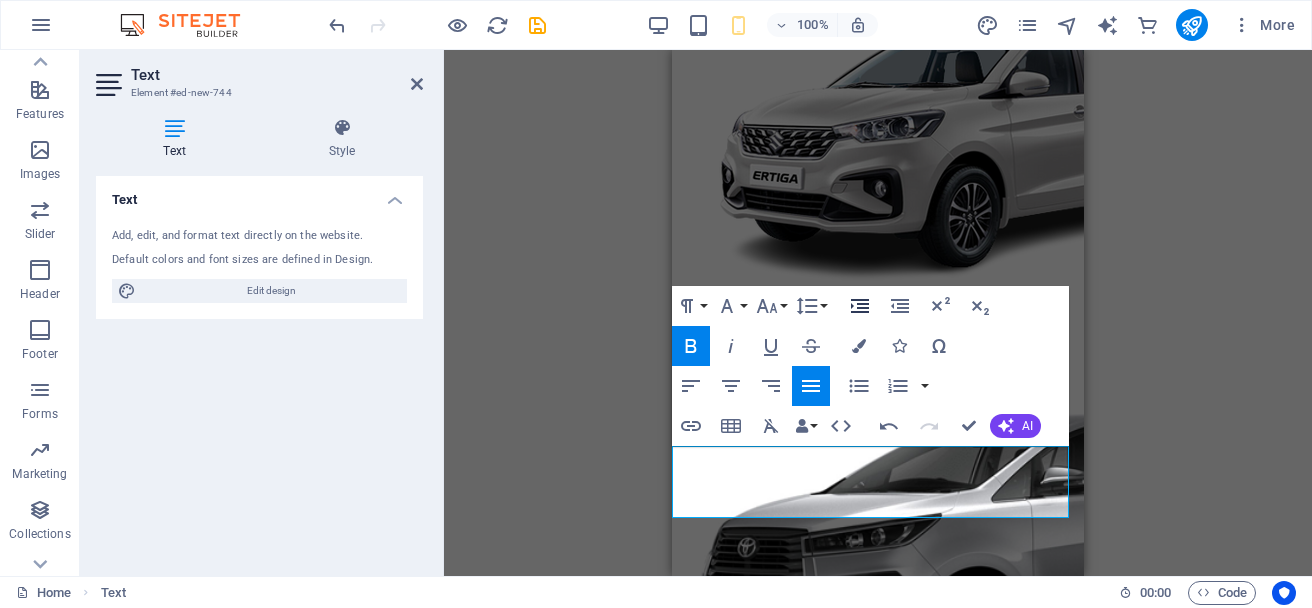 click 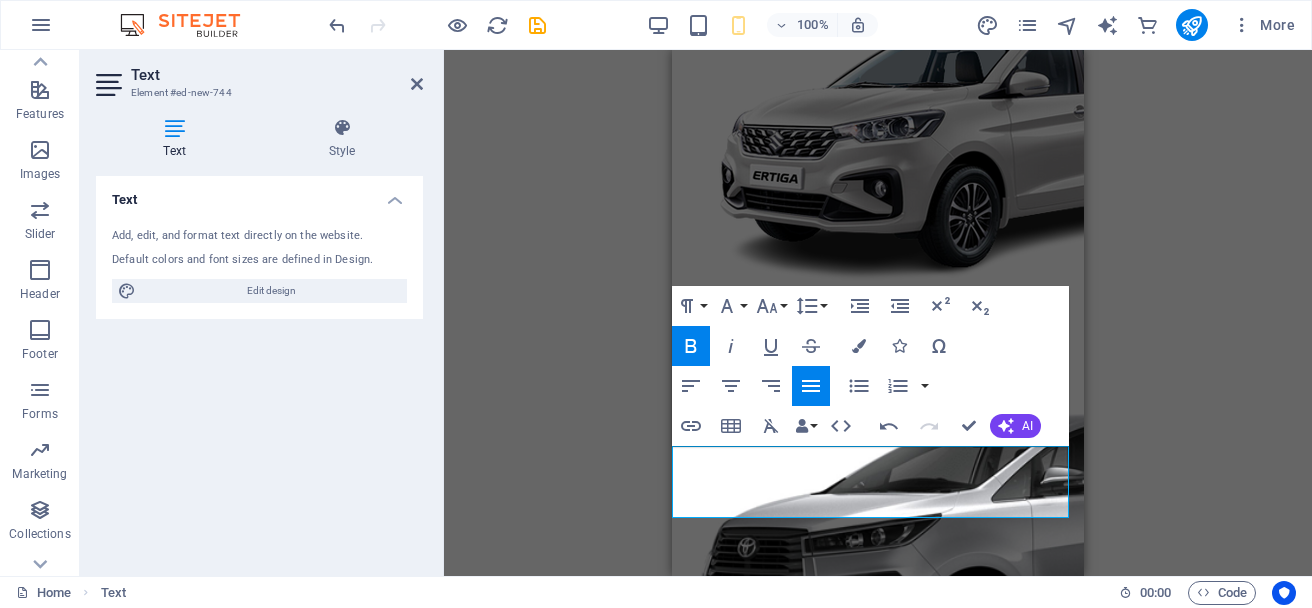 click on "H4   Container   Image   H2   Text   Image   H1   H1   H1   Image   Image   Image   Collection   Placeholder   Collection   Collection item   Placeholder   Collection item   Container   Footer Thrud   Button   Placeholder   Collection item   Placeholder   Collection   Collection item   H2   Container   Container   Container   H2   H1   H1   Collection   Collection item   Text   Text   Text   Text   Collection item   Placeholder   Placeholder   Collection   Collection item   Placeholder   Collection item   Placeholder   Collection item   Button   Placeholder   Placeholder   Collection item   Placeholder   Collection item   Text   Image Slider   Image slider   Placeholder   Placeholder   Collection item   Placeholder   Collection item   Collection item   Text   Collection item   Text   Collection item   Collection item   Text   Collection item   Placeholder   Placeholder   Collection item   Collection   Text   Collection item   Placeholder   Placeholder   Collection item Paragraph Format 8 9" at bounding box center (878, 313) 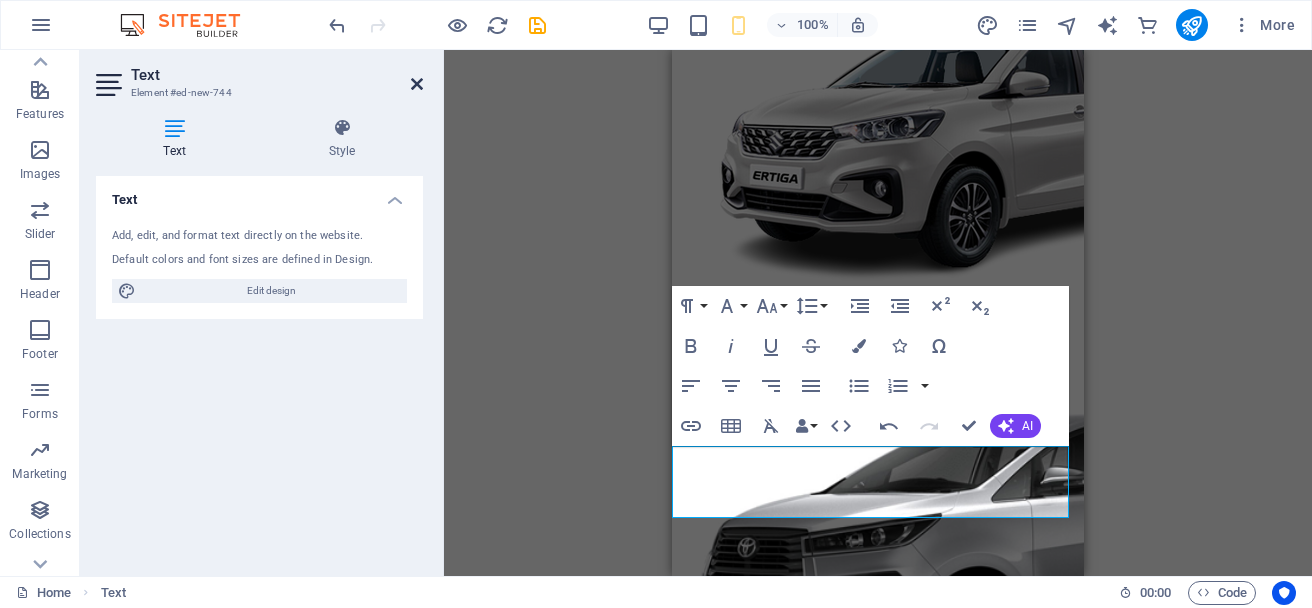 click at bounding box center [417, 84] 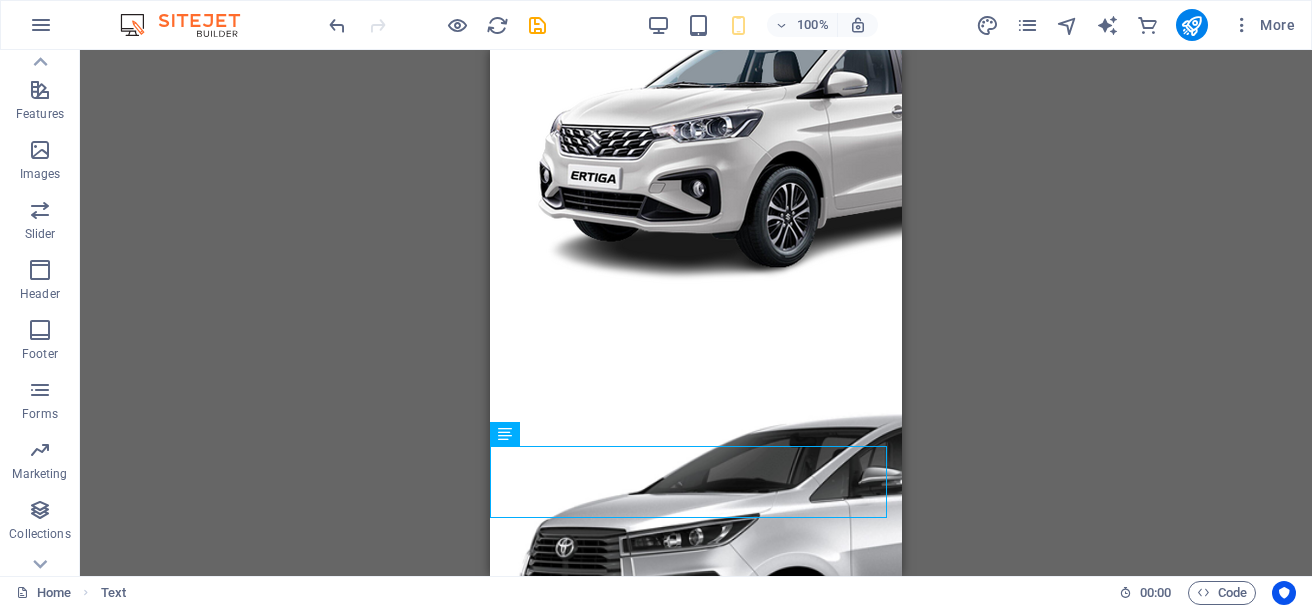 click on "H4   Container   Image   H2   Text   Image   H1   H1   H1   Image   Image   Image   Collection   Placeholder   Collection   Collection item   Placeholder   Collection item   Container   Footer Thrud   Button   Placeholder   Collection item   Placeholder   Collection   Collection item   H2   Container   Container   Container   H2   H1   H1   Collection   Collection item   Text   Text   Text   Text   Collection item   Placeholder   Placeholder   Collection   Collection item   Placeholder   Collection item   Placeholder   Collection item   Button   Placeholder   Placeholder   Collection item   Placeholder   Collection item   Text   Image Slider   Image slider   Placeholder   Placeholder   Collection item   Placeholder   Collection item   Collection item   Text   Collection item   Text   Collection item   Collection item   Text   Collection item   Placeholder   Placeholder   Collection item   Collection   Text   Collection item   Placeholder   Placeholder   Collection item" at bounding box center (696, 313) 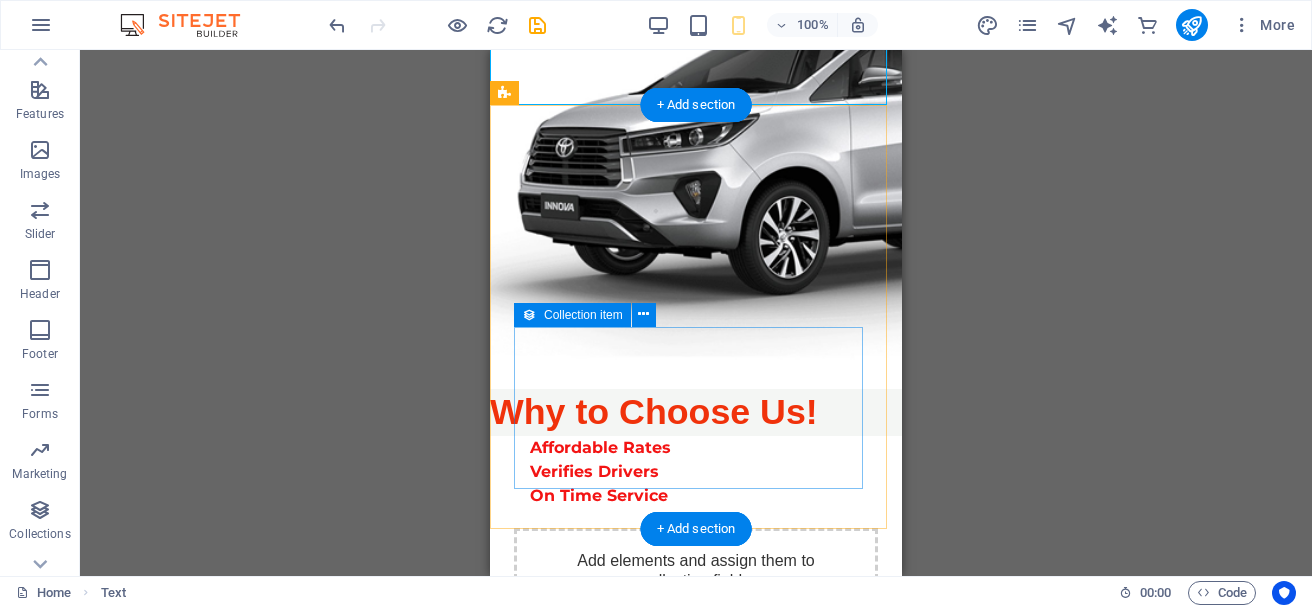 scroll, scrollTop: 2249, scrollLeft: 0, axis: vertical 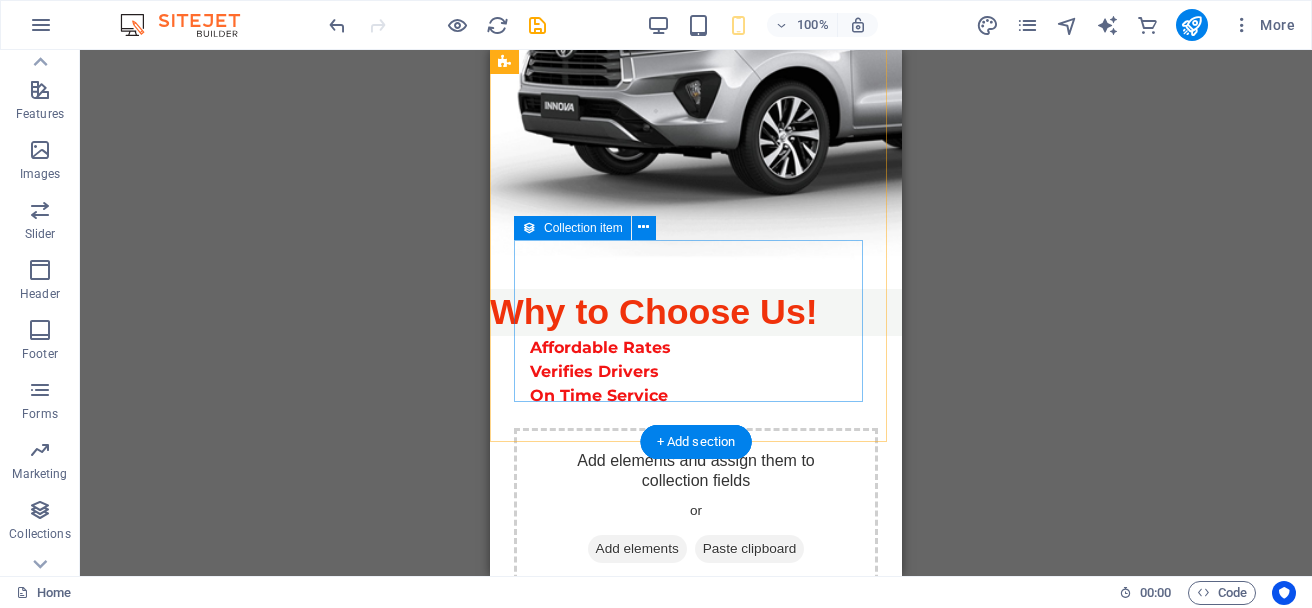 click on "Add elements and assign them to collection fields or  Add elements  Paste clipboard" at bounding box center (696, 691) 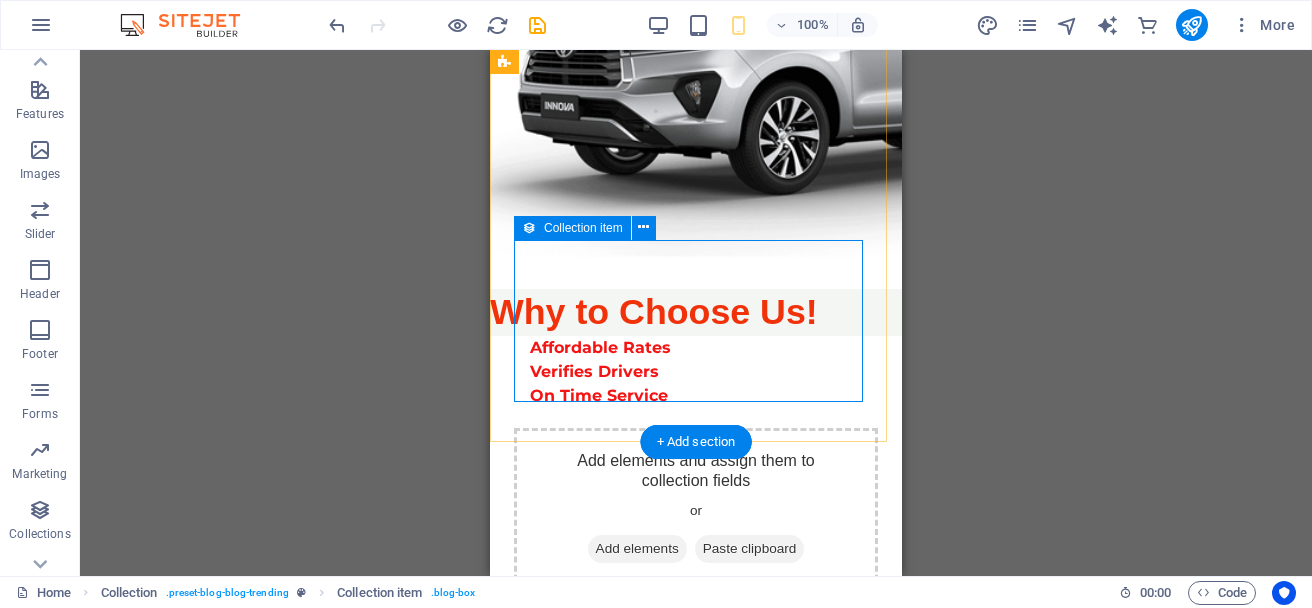 click on "Add elements and assign them to collection fields or  Add elements  Paste clipboard" at bounding box center [696, 691] 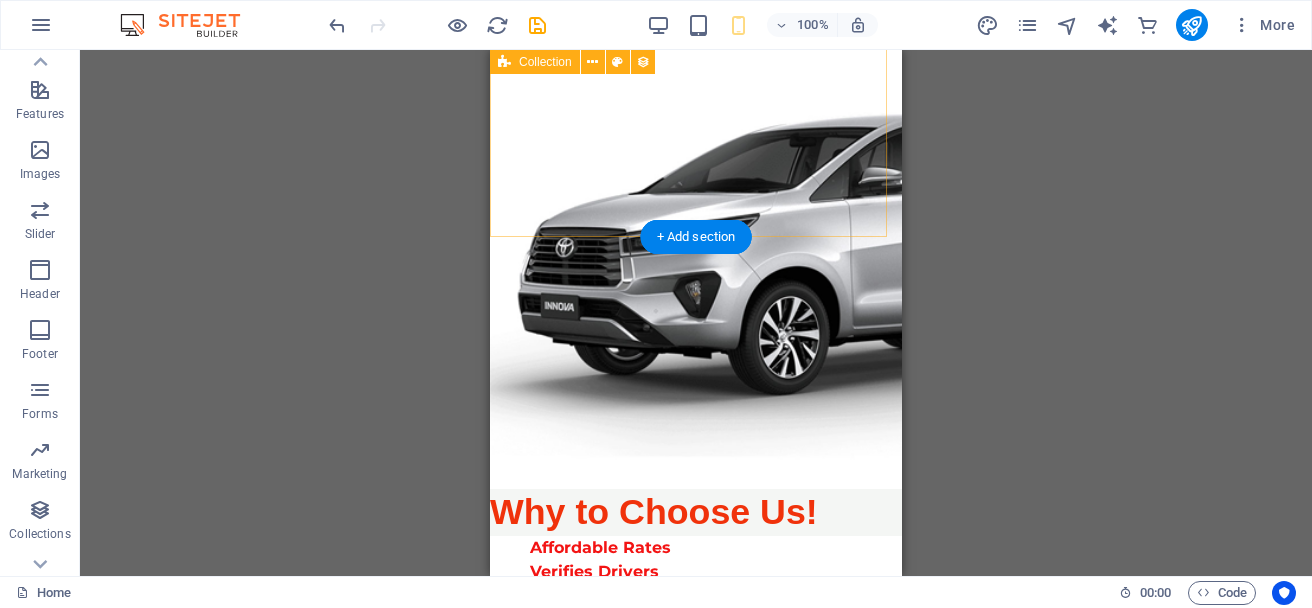 scroll, scrollTop: 2292, scrollLeft: 0, axis: vertical 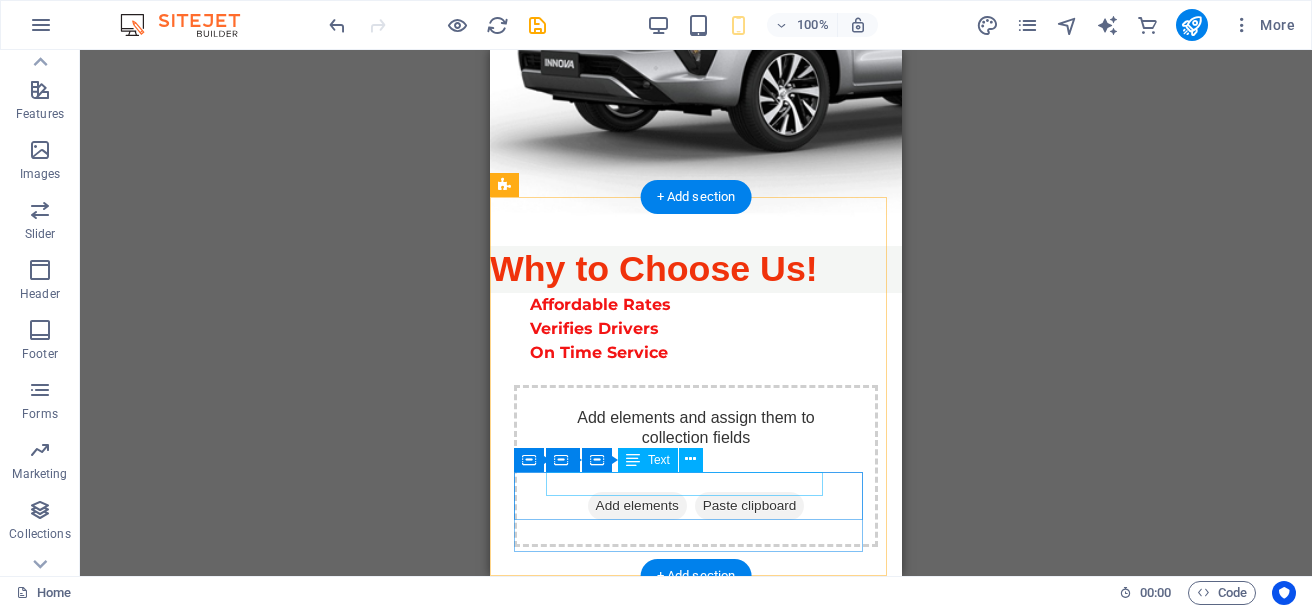 click on "2025 One Way Cab All rights reserved" at bounding box center (688, 813) 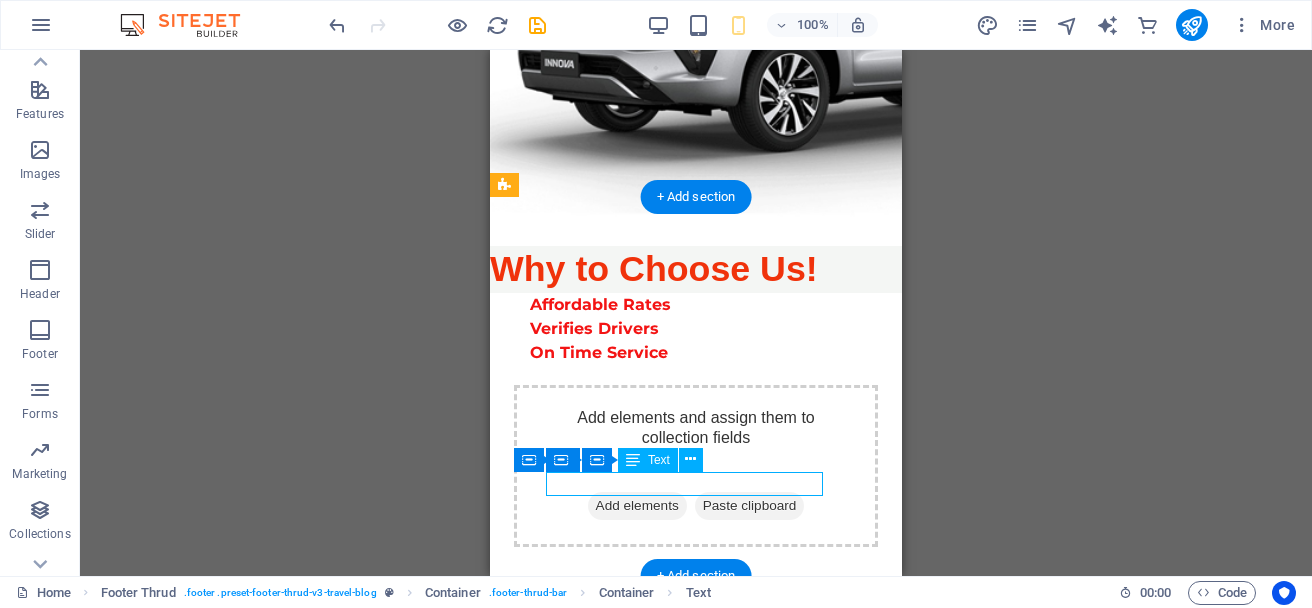 click on "2025 One Way Cab All rights reserved" at bounding box center (688, 813) 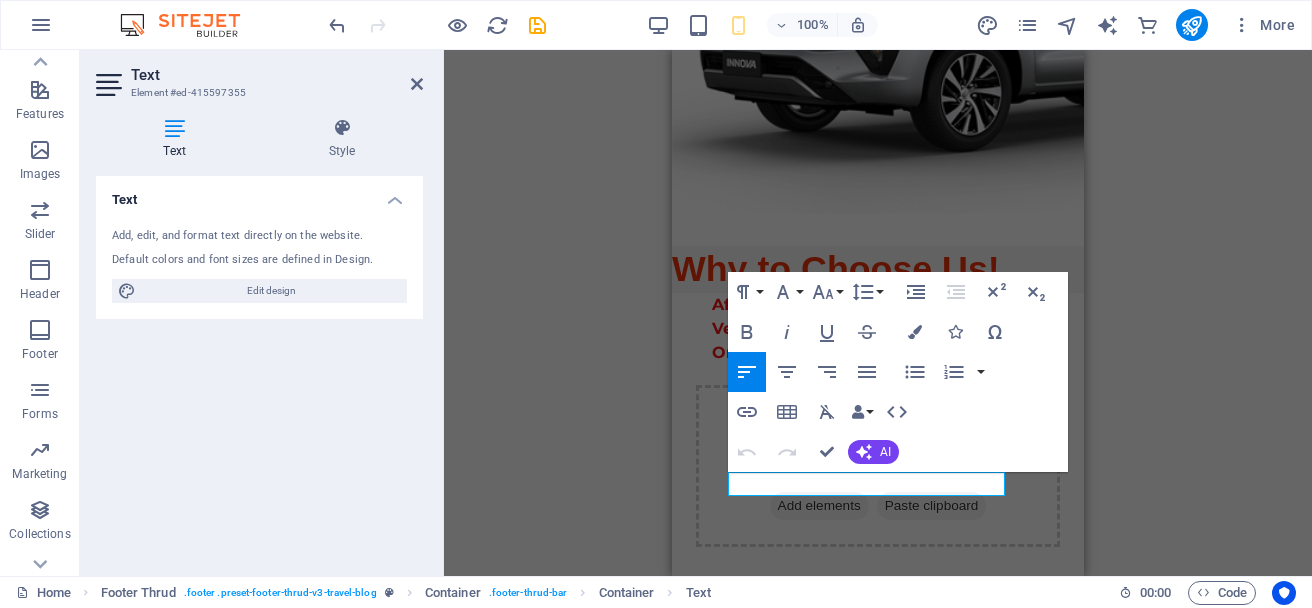 click on "H4   Container   Image   H2   Text   Image   H1   H1   H1   Image   Image   Image   Collection   Placeholder   Collection   Collection item   Placeholder   Collection item   Container   Footer Thrud   Button   Placeholder   Collection item   Placeholder   Collection   Collection item   Container   Container   H2   Container   Container   Container   H2   H1   H1   Collection   Collection item   Text   Text   Text   Text   Collection item   Placeholder   Placeholder   Collection   Collection item   Placeholder   Collection item   Placeholder   Collection item   Button   Placeholder   Placeholder   Collection item   Placeholder   Collection item   Text   Image Slider   Image slider   Placeholder   Placeholder   Collection item   Placeholder   Collection item   Collection item   Text   Collection item   Text   Collection item   Collection item   Text   Collection item   Placeholder   Placeholder   Collection item   Collection   Text   Collection item   Placeholder   Placeholder     Text" at bounding box center [878, 313] 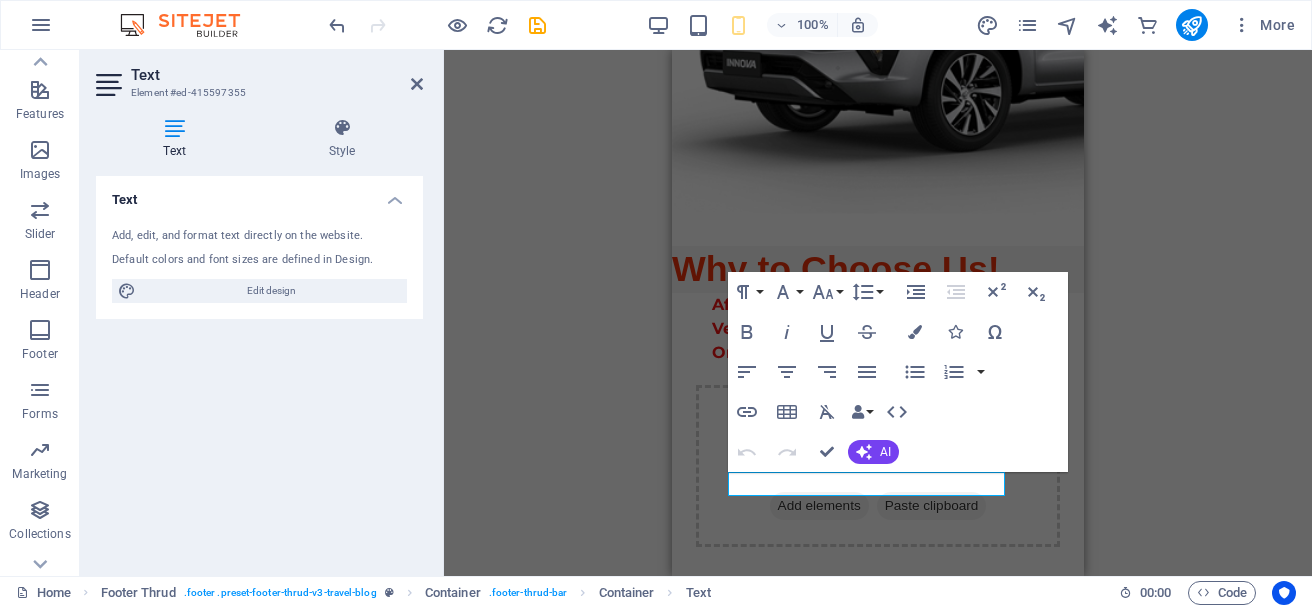 drag, startPoint x: 892, startPoint y: 278, endPoint x: 581, endPoint y: 195, distance: 321.88507 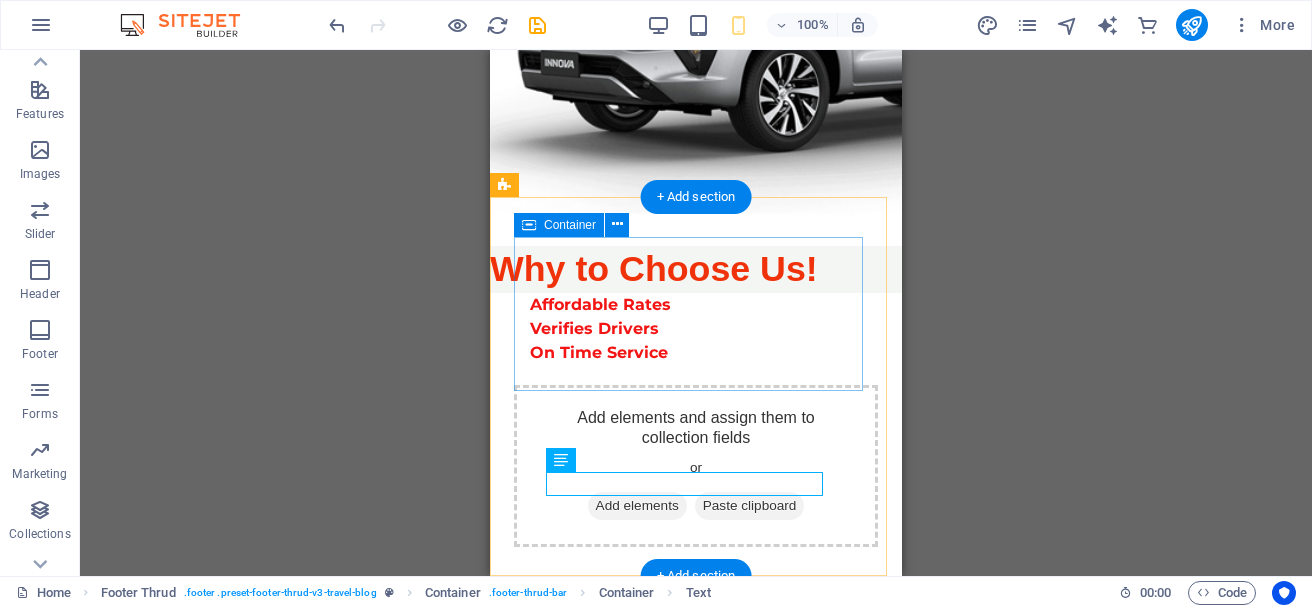 click on "One Way Cab Book Now +917023568757" at bounding box center (696, 674) 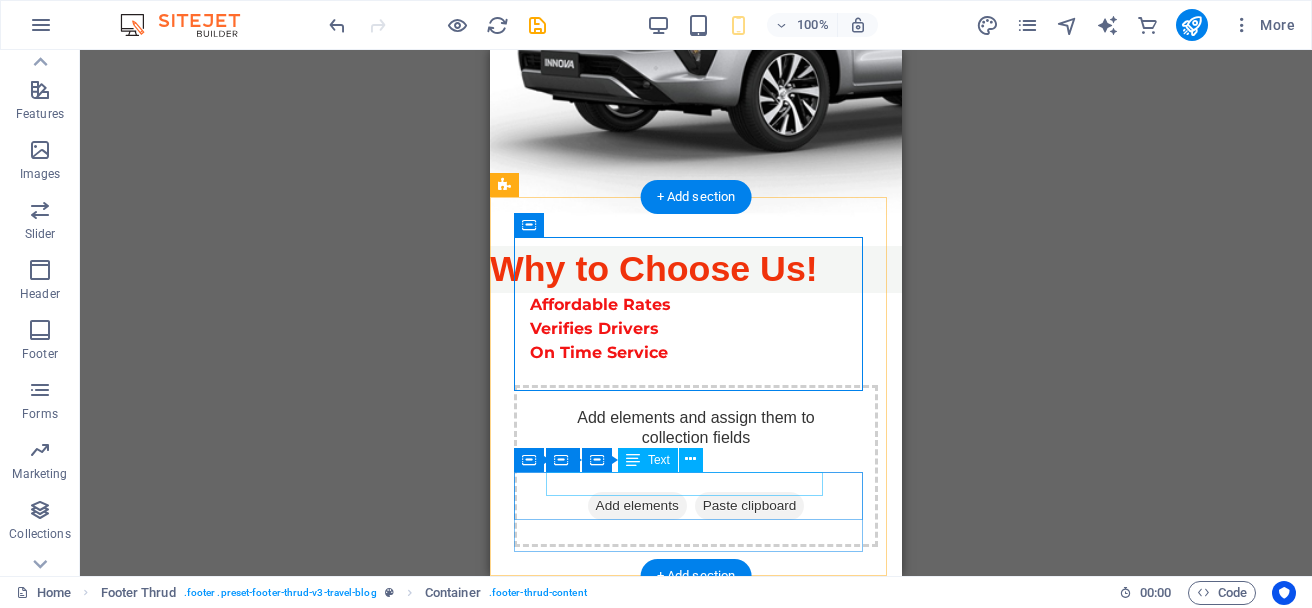 click on "2025 One Way Cab All rights reserved" at bounding box center [688, 813] 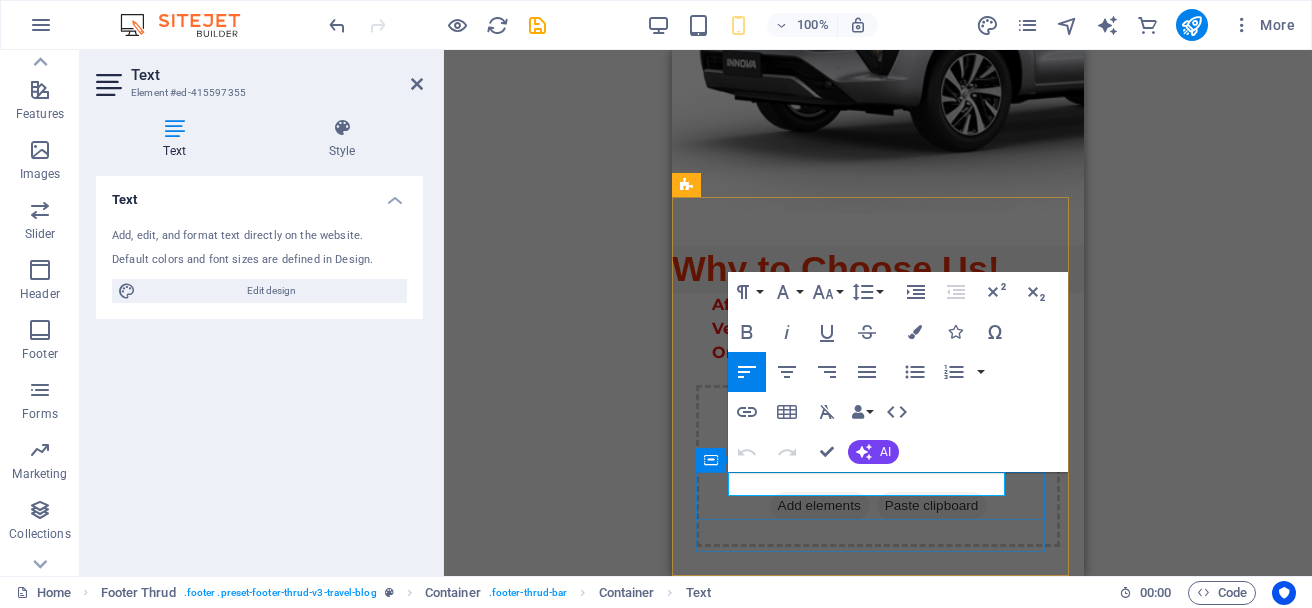 click on "2025 One Way Cab All rights reserved" at bounding box center [828, 813] 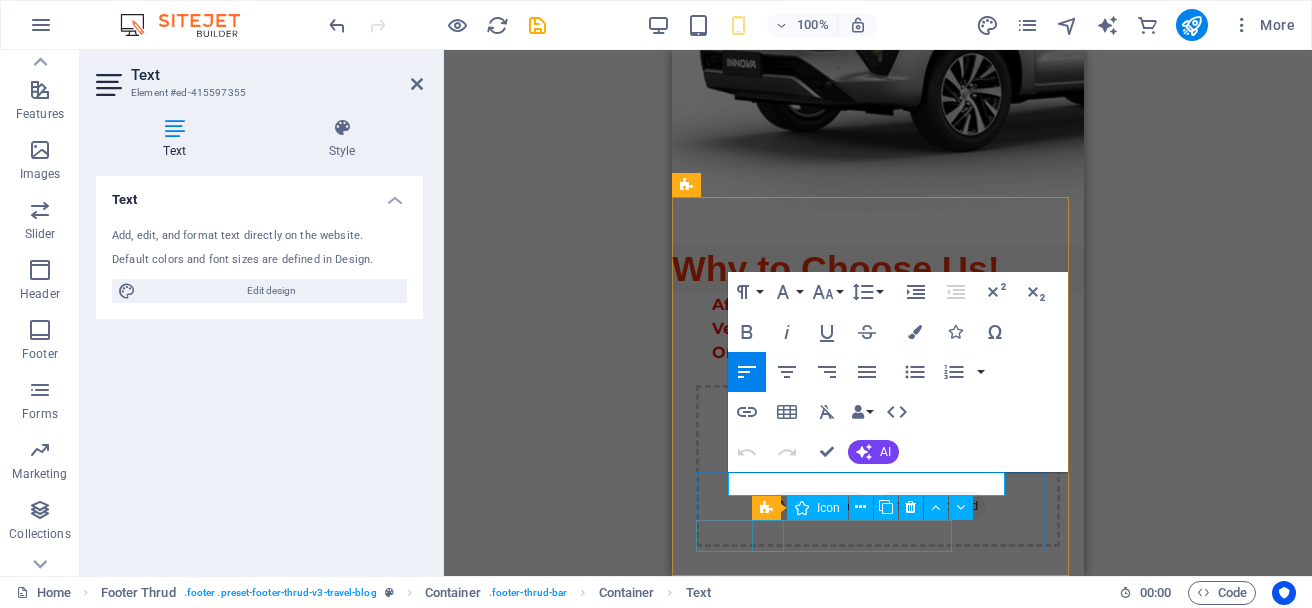 type 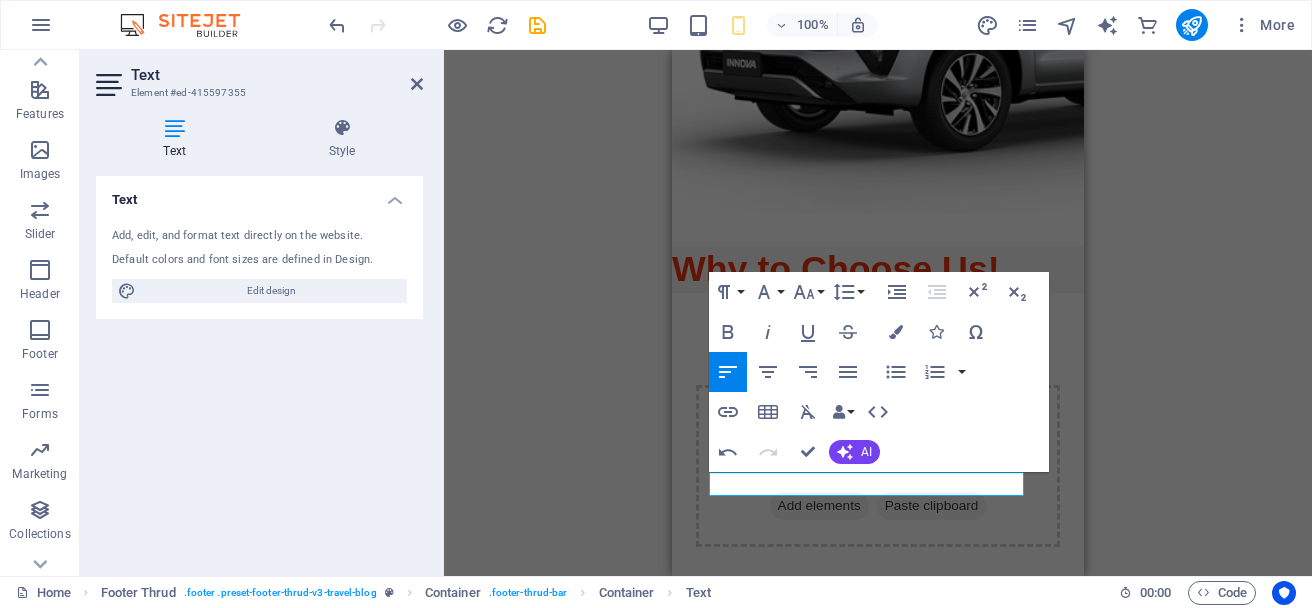 click on "H4   Container   Image   H2   Text   Image   H1   H1   H1   Image   Image   Image   Collection   Placeholder   Collection   Collection item   Placeholder   Collection item   Container   Footer Thrud   Button   Placeholder   Collection item   Placeholder   Collection   Collection item   Container   H2   Container   Container   Container   H2   H1   H1   Collection   Collection item   Text   Text   Text   Text   Collection item   Placeholder   Placeholder   Collection   Collection item   Placeholder   Collection item   Placeholder   Collection item   Button   Placeholder   Placeholder   Collection item   Placeholder   Collection item   Text   Image Slider   Image slider   Placeholder   Placeholder   Collection item   Placeholder   Collection item   Collection item   Text   Collection item   Text   Collection item   Collection item   Text   Collection item   Placeholder   Placeholder   Collection item   Collection   Text   Collection item   Placeholder   Placeholder   Collection item     Text" at bounding box center [878, 313] 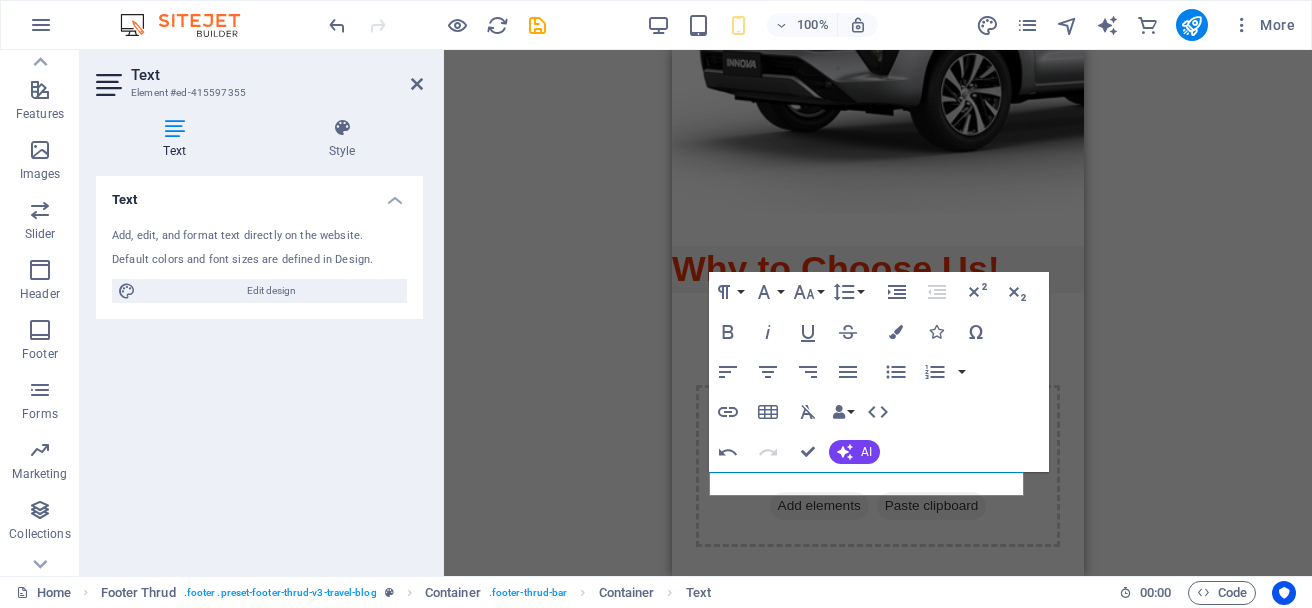 click on "H4   Container   Image   H2   Text   Image   H1   H1   H1   Image   Image   Image   Collection   Placeholder   Collection   Collection item   Placeholder   Collection item   Container   Footer Thrud   Button   Placeholder   Collection item   Placeholder   Collection   Collection item   Container   H2   Container   Container   Container   H2   H1   H1   Collection   Collection item   Text   Text   Text   Text   Collection item   Placeholder   Placeholder   Collection   Collection item   Placeholder   Collection item   Placeholder   Collection item   Button   Placeholder   Placeholder   Collection item   Placeholder   Collection item   Text   Image Slider   Image slider   Placeholder   Placeholder   Collection item   Placeholder   Collection item   Collection item   Text   Collection item   Text   Collection item   Collection item   Text   Collection item   Placeholder   Placeholder   Collection item   Collection   Text   Collection item   Placeholder   Placeholder   Collection item     Text" at bounding box center (878, 313) 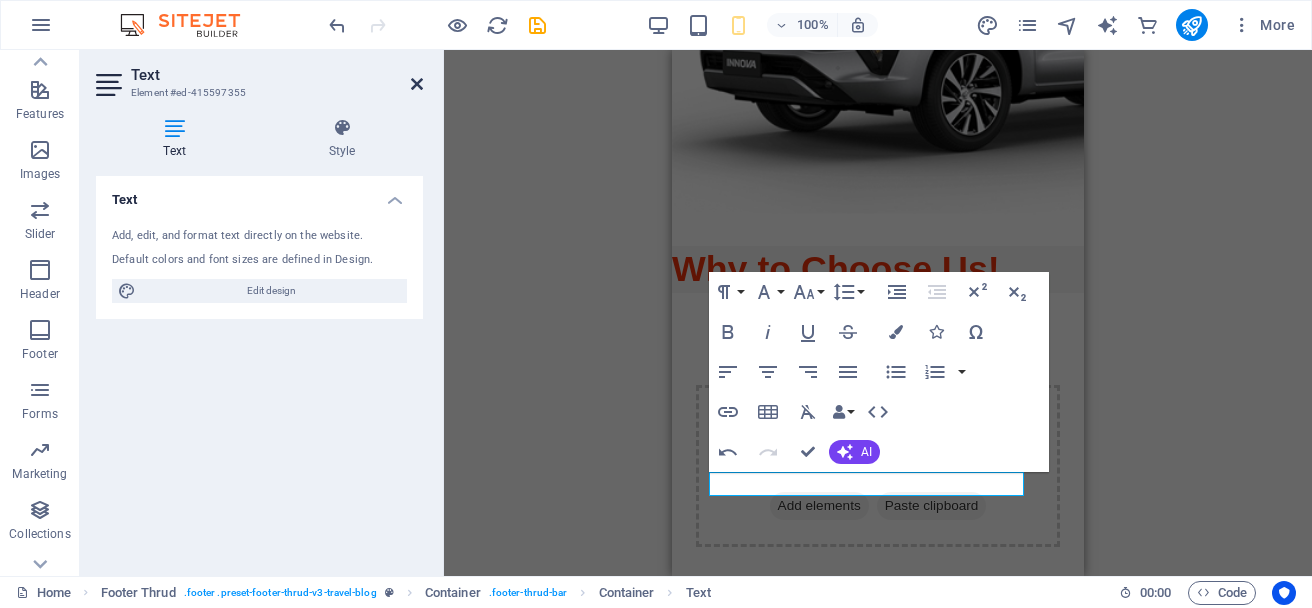 click at bounding box center [417, 84] 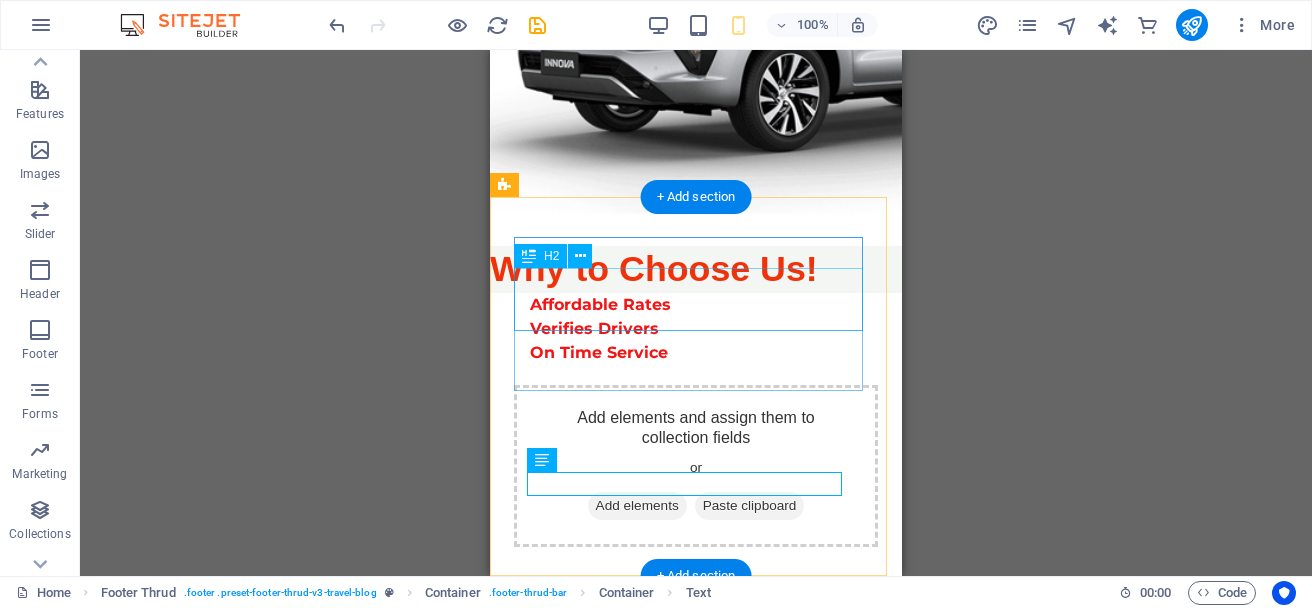 click on "Book Now +917023568757" at bounding box center (696, 689) 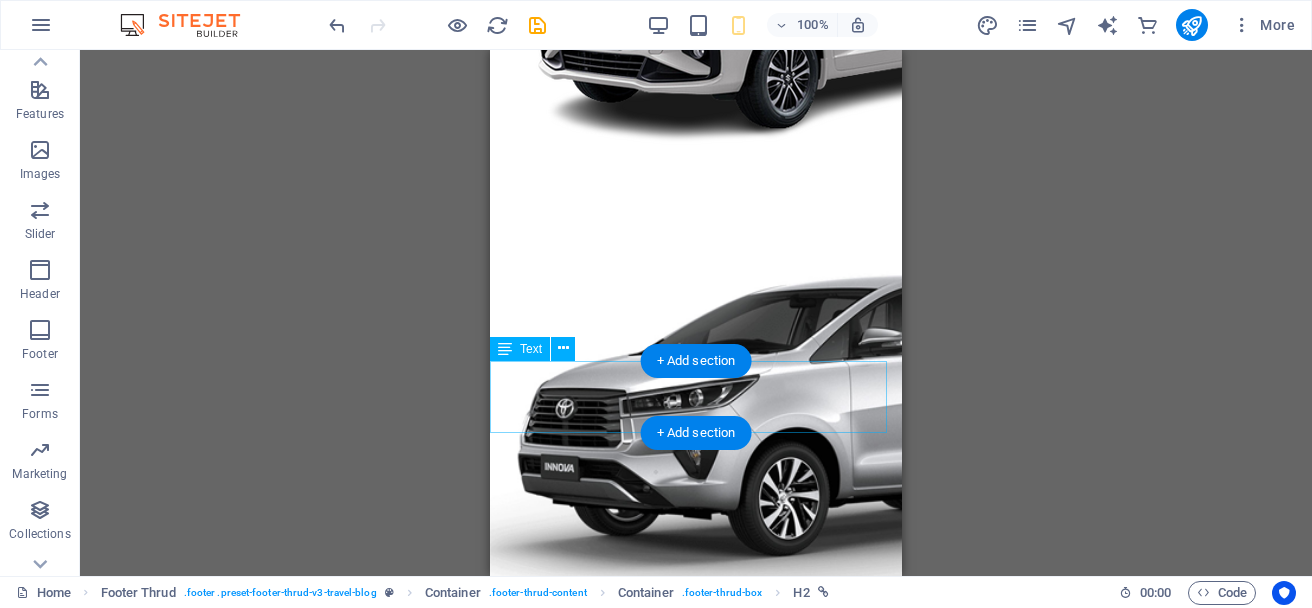 scroll, scrollTop: 1792, scrollLeft: 0, axis: vertical 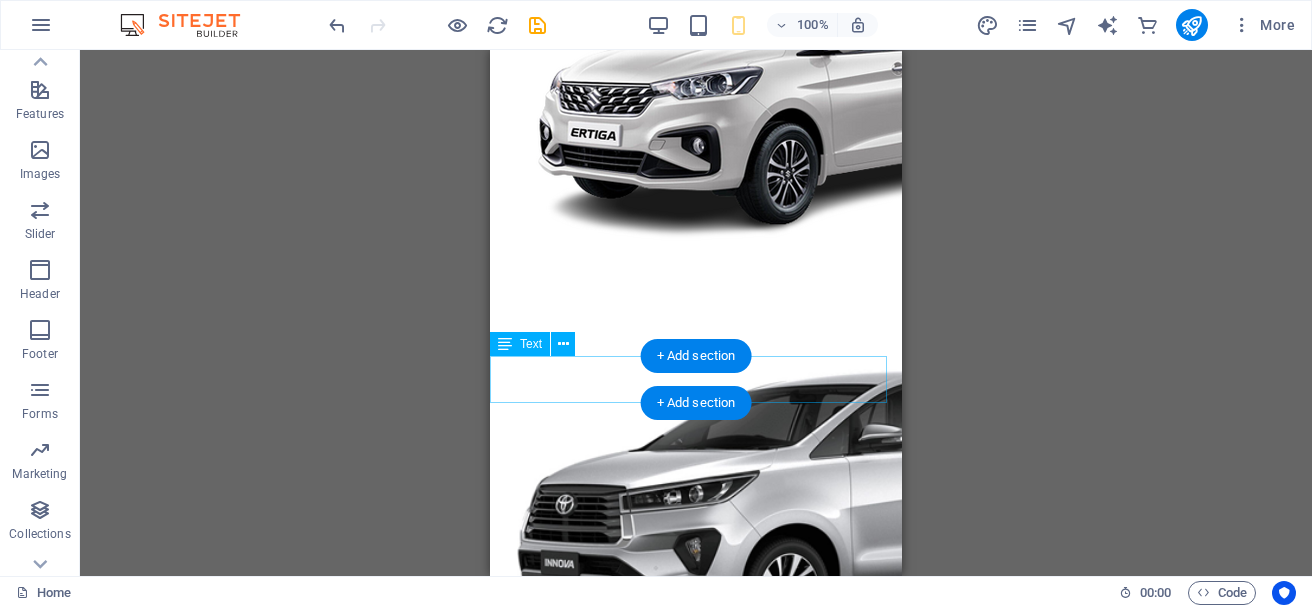 click on "Why to Choose Us!" at bounding box center (696, 769) 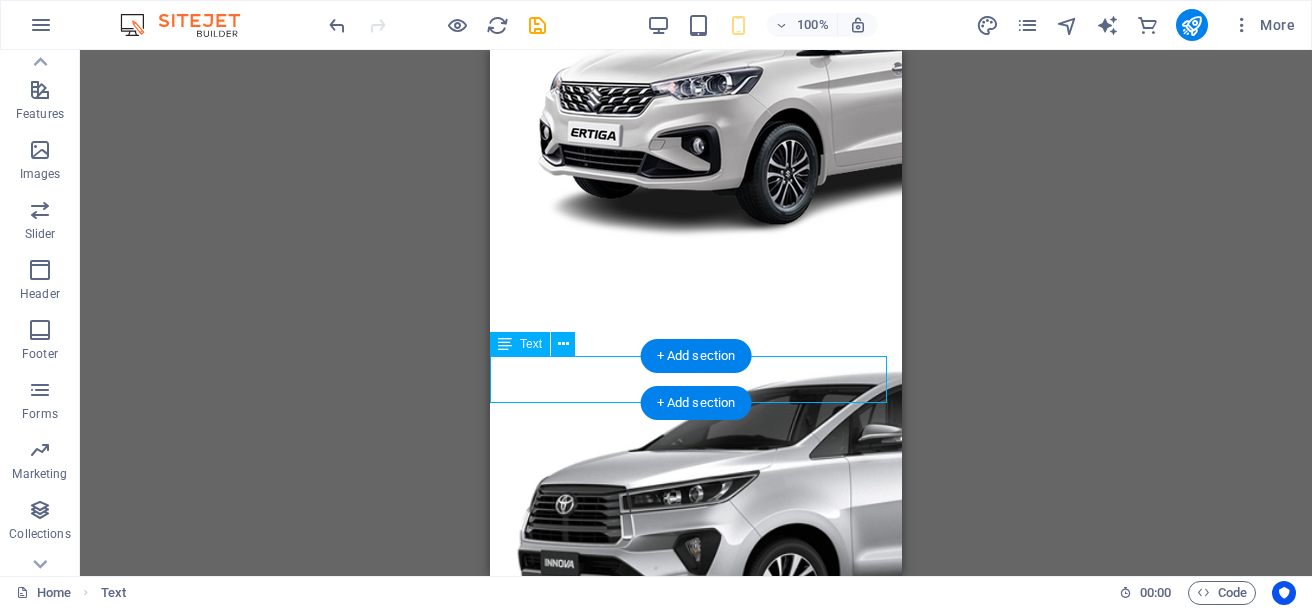click on "Why to Choose Us!" at bounding box center (696, 769) 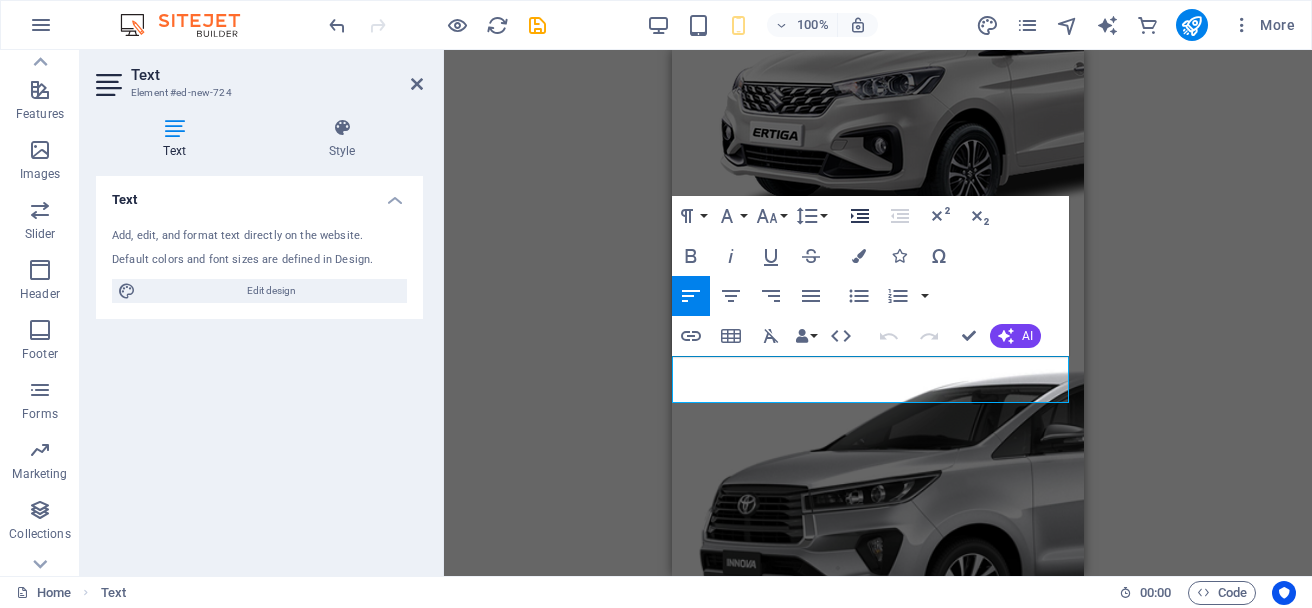 click 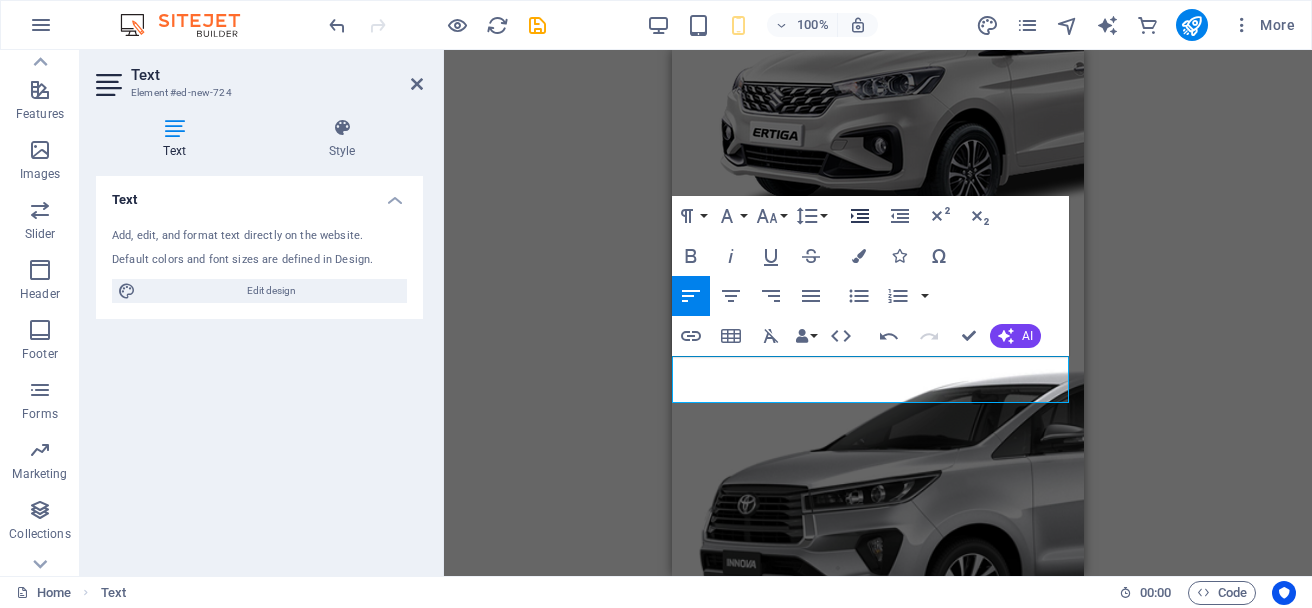 click 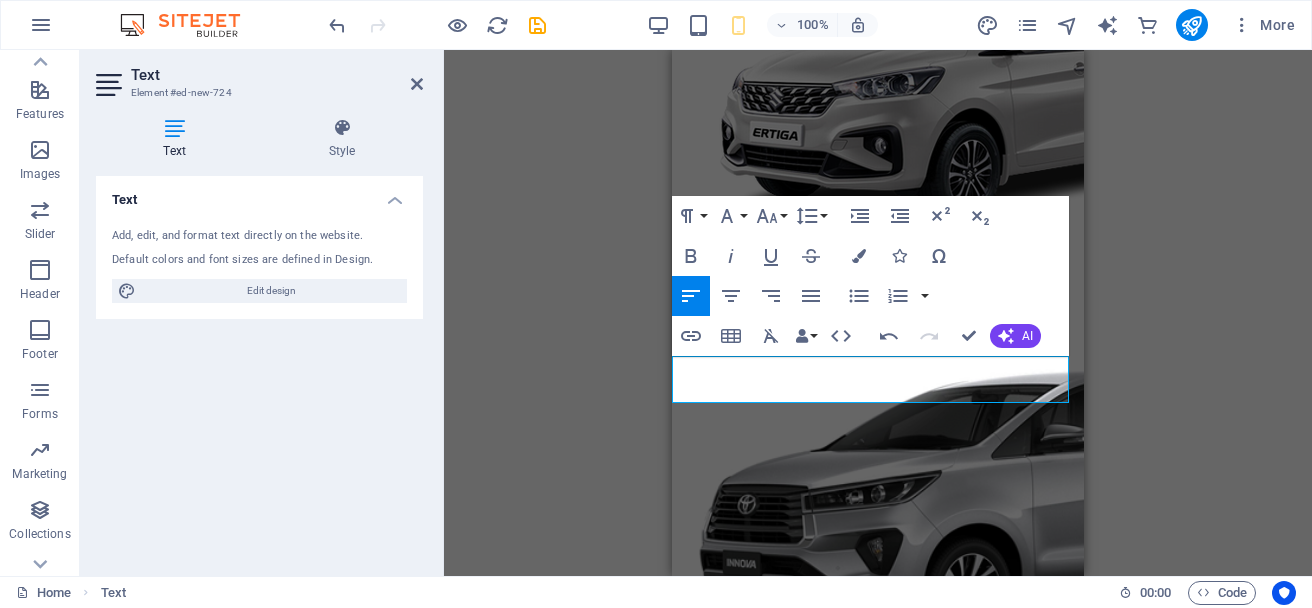 click on "H4   Container   Image   H2   Text   Image   H1   H1   H1   Image   Image   Image   Collection   Placeholder   Collection   Collection item   Placeholder   Collection item   Container   Footer Thrud   Button   Placeholder   Collection item   Placeholder   Collection   Collection item   Container   Container   H2   Container   Container   Container   H2   H1   H1   Collection   Collection item   Text   Text   Text   Text   Collection item   Placeholder   Placeholder   Collection   Collection item   Placeholder   Collection item   Placeholder   Collection item   Button   Placeholder   Placeholder   Collection item   Placeholder   Collection item   Text   Image Slider   Image slider   Placeholder   Placeholder   Collection item   Placeholder   Collection item   Collection item   Text   Collection item   Text   Collection item   Collection item   Text   Collection item   Placeholder   Placeholder   Collection item   Collection   Text   Collection   Collection item   Placeholder   Placeholder" at bounding box center [878, 313] 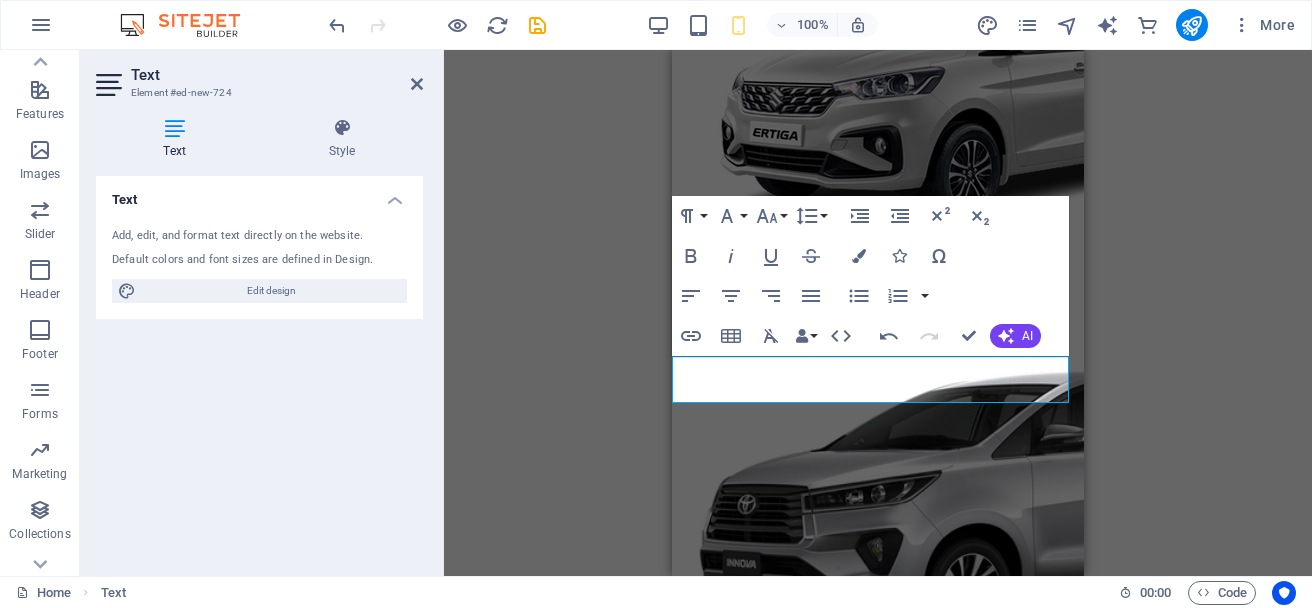 click on "H4   Container   Image   H2   Text   Image   H1   H1   H1   Image   Image   Image   Collection   Placeholder   Collection   Collection item   Placeholder   Collection item   Container   Footer Thrud   Button   Placeholder   Collection item   Placeholder   Collection   Collection item   Container   Container   H2   Container   Container   Container   H2   H1   H1   Collection   Collection item   Text   Text   Text   Text   Collection item   Placeholder   Placeholder   Collection   Collection item   Placeholder   Collection item   Placeholder   Collection item   Button   Placeholder   Placeholder   Collection item   Placeholder   Collection item   Text   Image Slider   Image slider   Placeholder   Placeholder   Collection item   Placeholder   Collection item   Collection item   Text   Collection item   Text   Collection item   Collection item   Text   Collection item   Placeholder   Placeholder   Collection item   Collection   Text   Collection   Collection item   Placeholder   Placeholder" at bounding box center (878, 313) 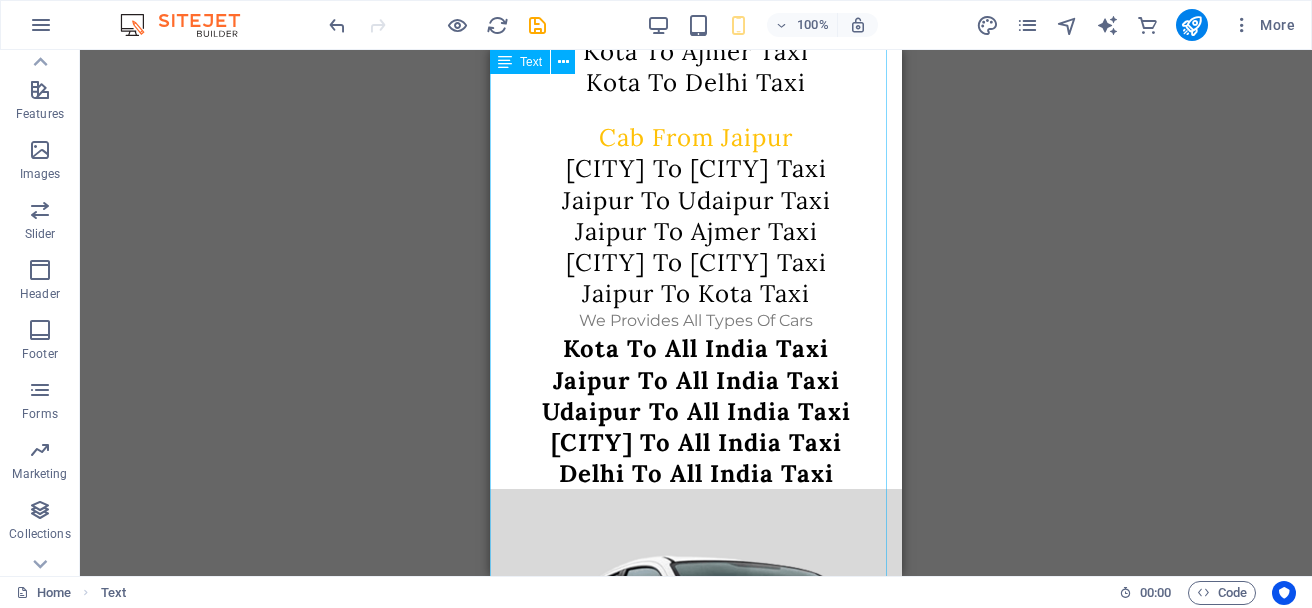 scroll, scrollTop: 492, scrollLeft: 0, axis: vertical 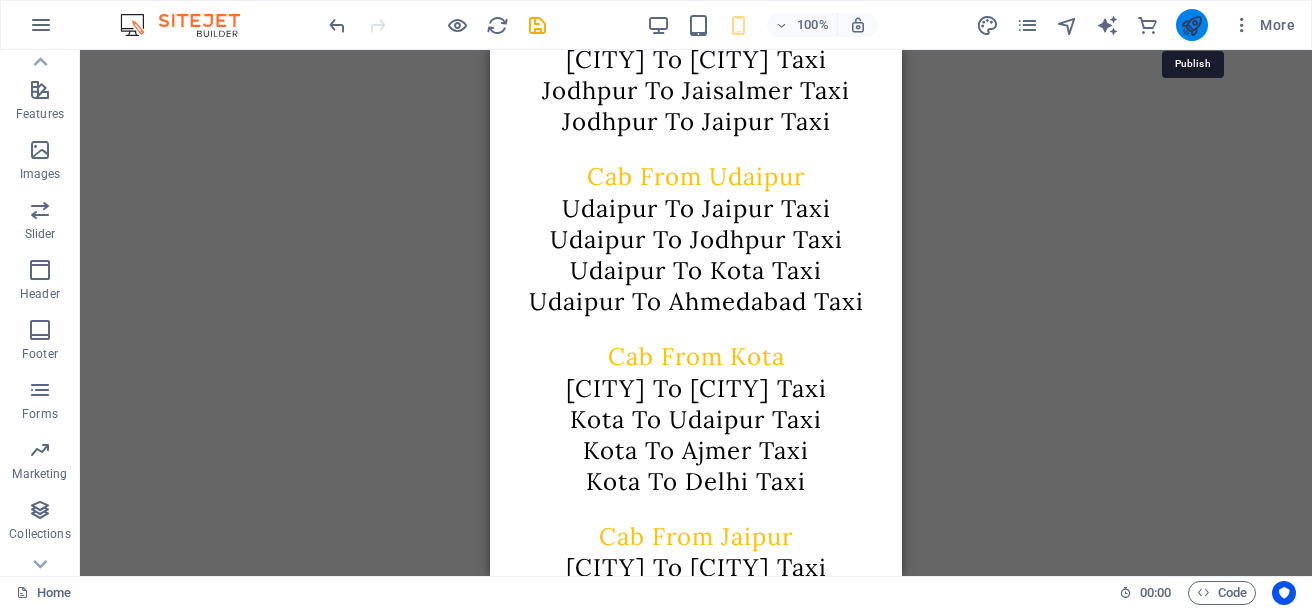 click at bounding box center [1191, 25] 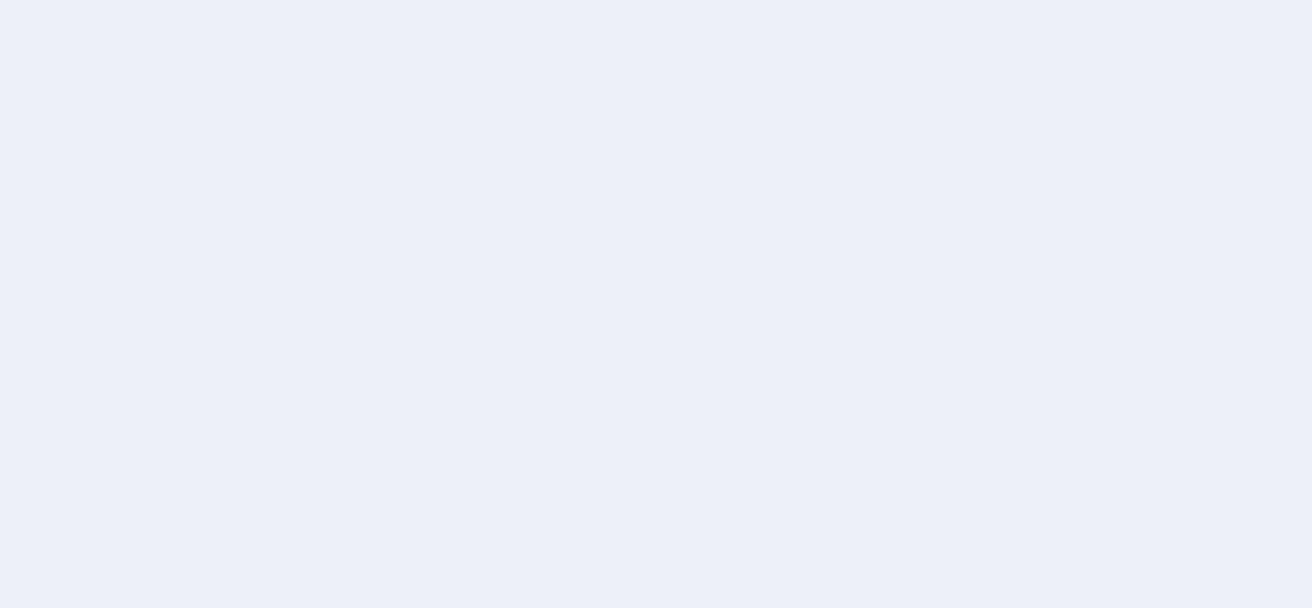 scroll, scrollTop: 0, scrollLeft: 0, axis: both 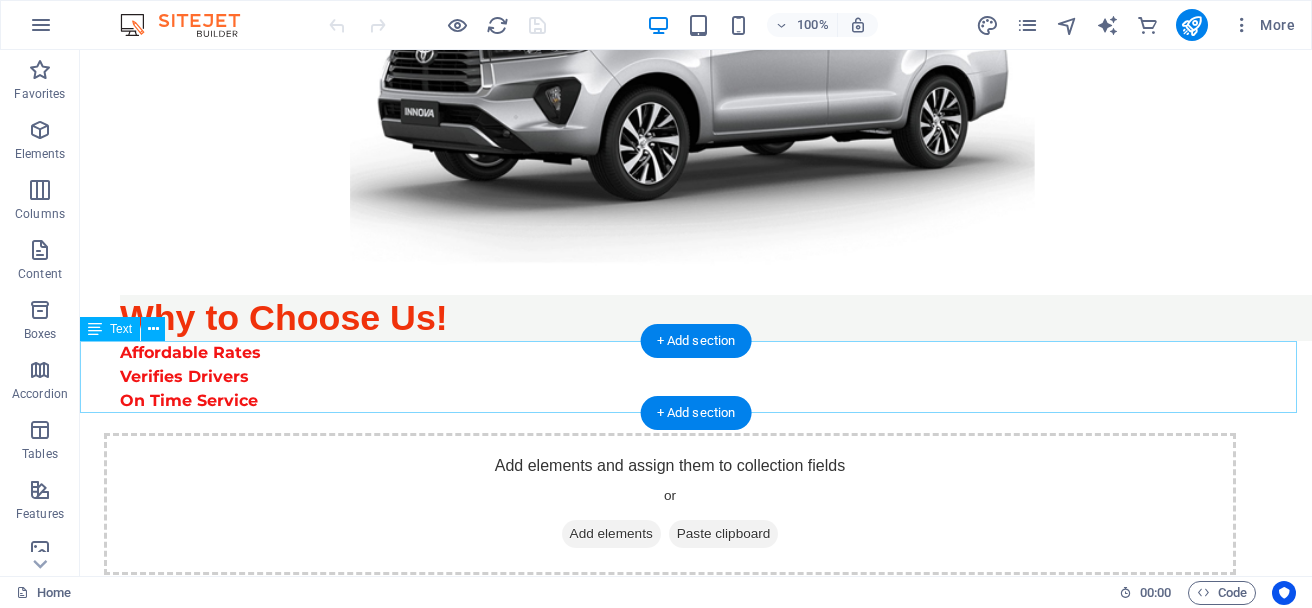 click on "Affordable Rates Verifies Drivers On Time Service" at bounding box center [696, 377] 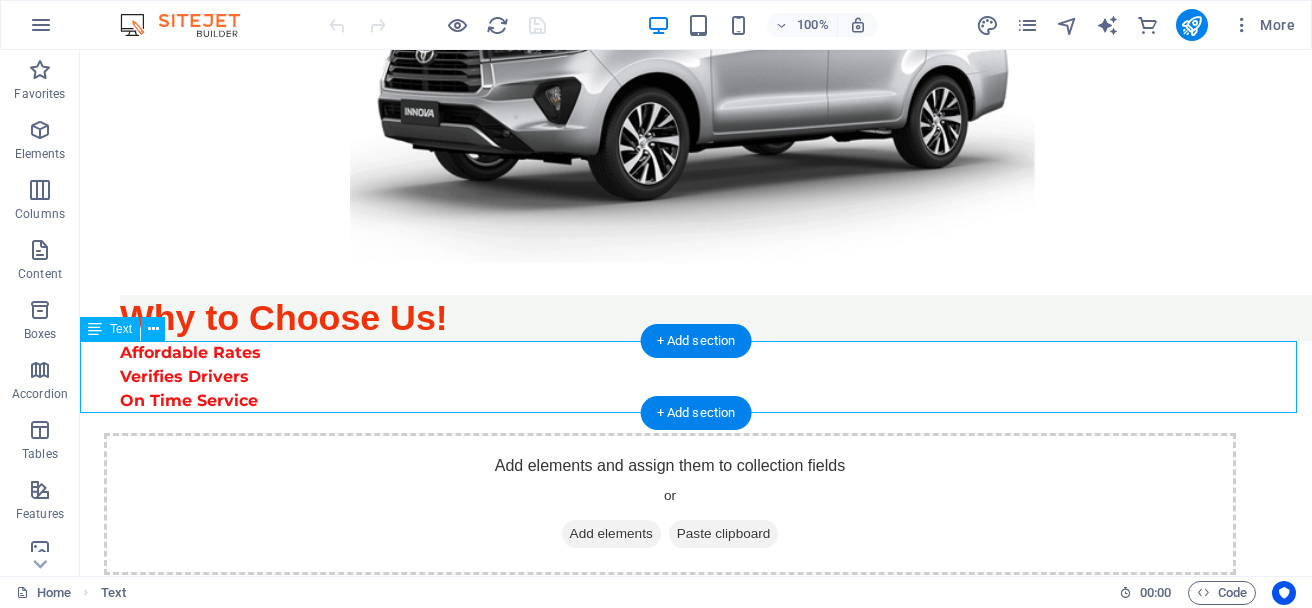 click on "Affordable Rates Verifies Drivers On Time Service" at bounding box center (696, 377) 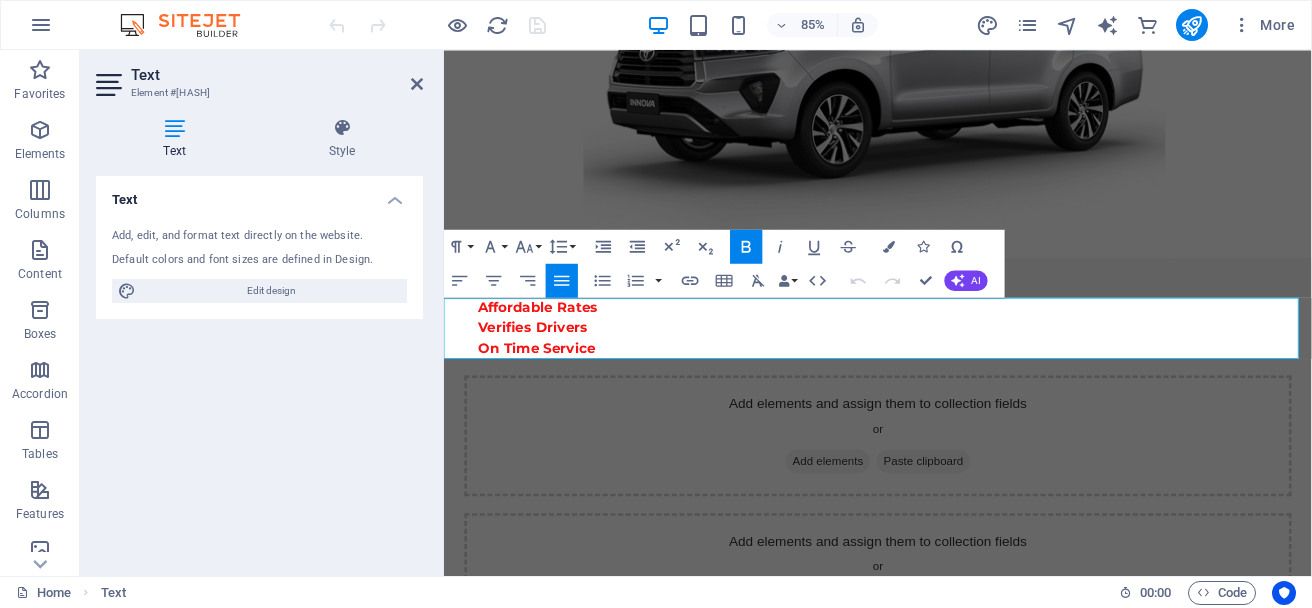 click on "Verifies Drivers" at bounding box center [548, 376] 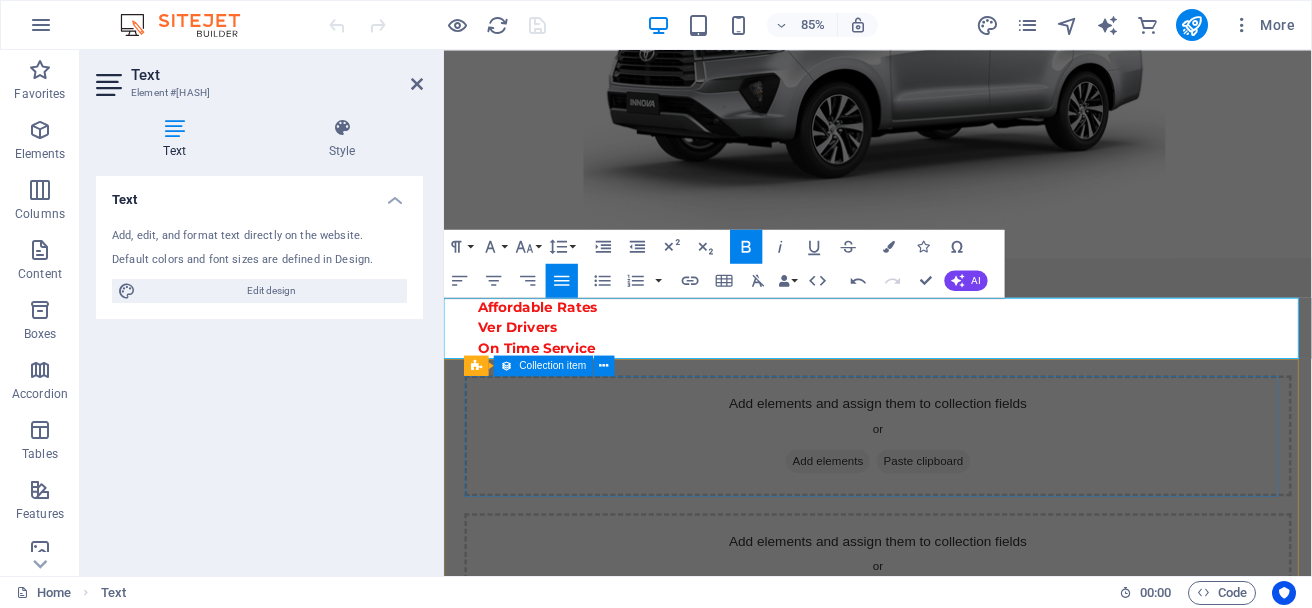 type 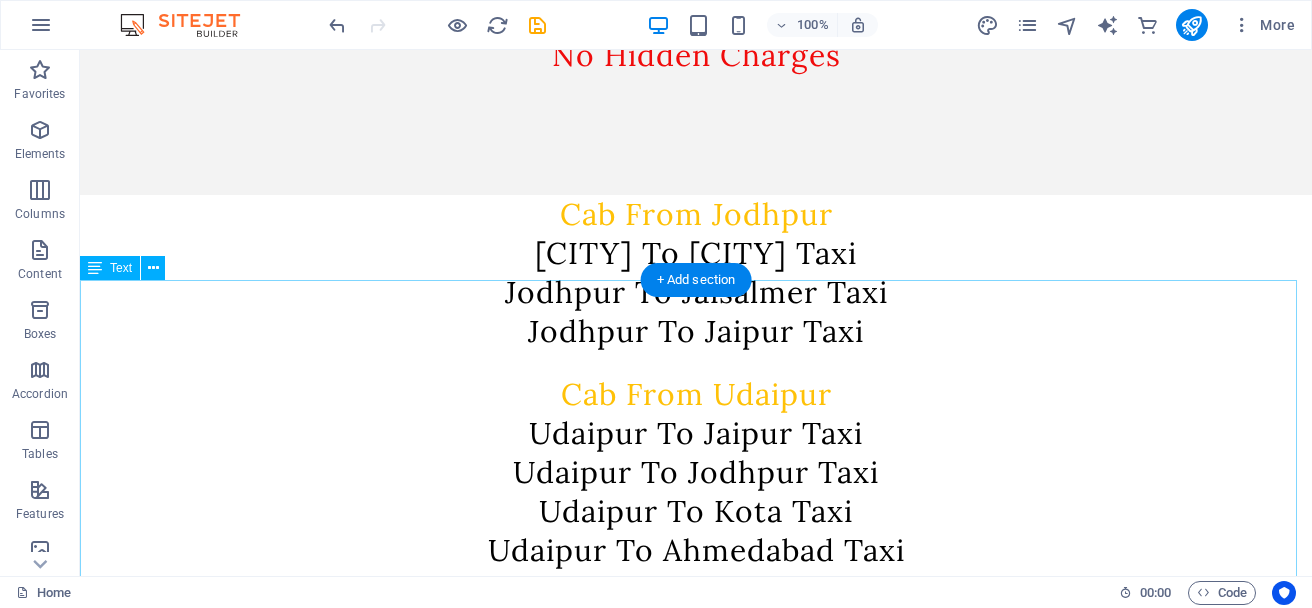 scroll, scrollTop: 500, scrollLeft: 0, axis: vertical 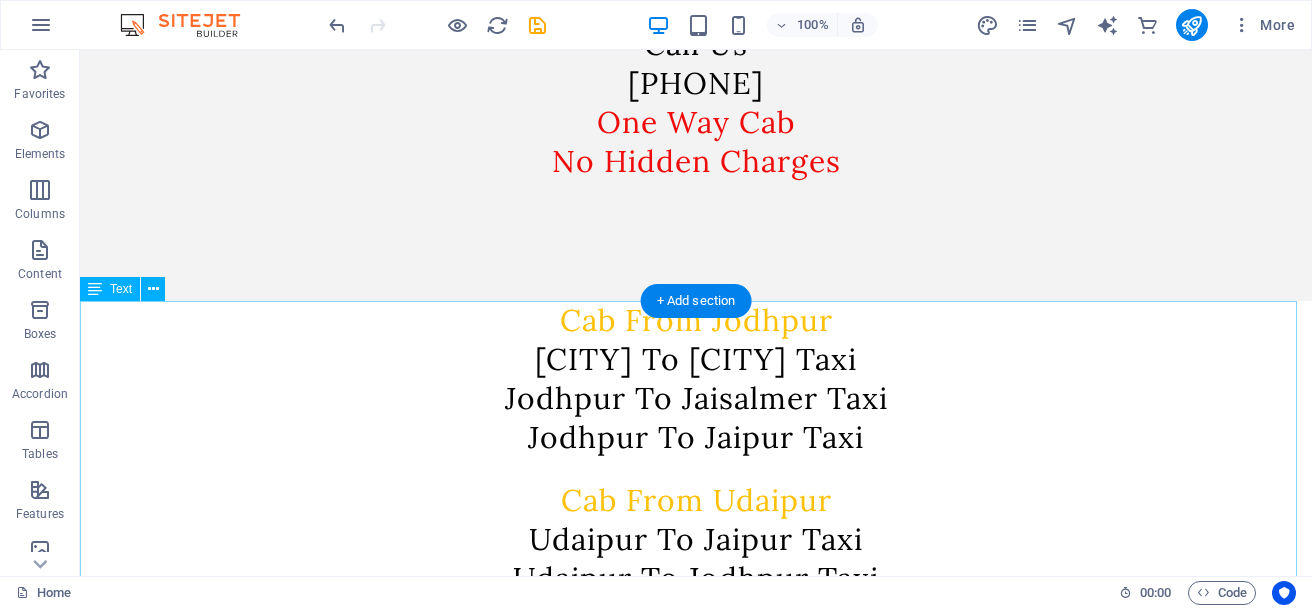 click on "Cab From Jodhpur Jodhpur To Udaipur Taxi Jodhpur To Jaisalmer Taxi Jodhpur To Jaipur Taxi Cab From Udaipur Udaipur To Jaipur Taxi Udaipur To Jodhpur Taxi Udaipur To Kota Taxi Udaipur To Ahmedabad Taxi Cab From Kota Kota To Jaipur Taxi Kota To Udaipur Taxi Kota To Ajmer Taxi Kota To Delhi Taxi Cab From Jaipur Jaipur To Jodhpur Taxi Jaipur To Udaipur Taxi Jaipur To Ajmer Taxi Jaipur To Delhi Taxi Jaipur To Kota Taxi We Provides All Types Of Cars" at bounding box center (696, 739) 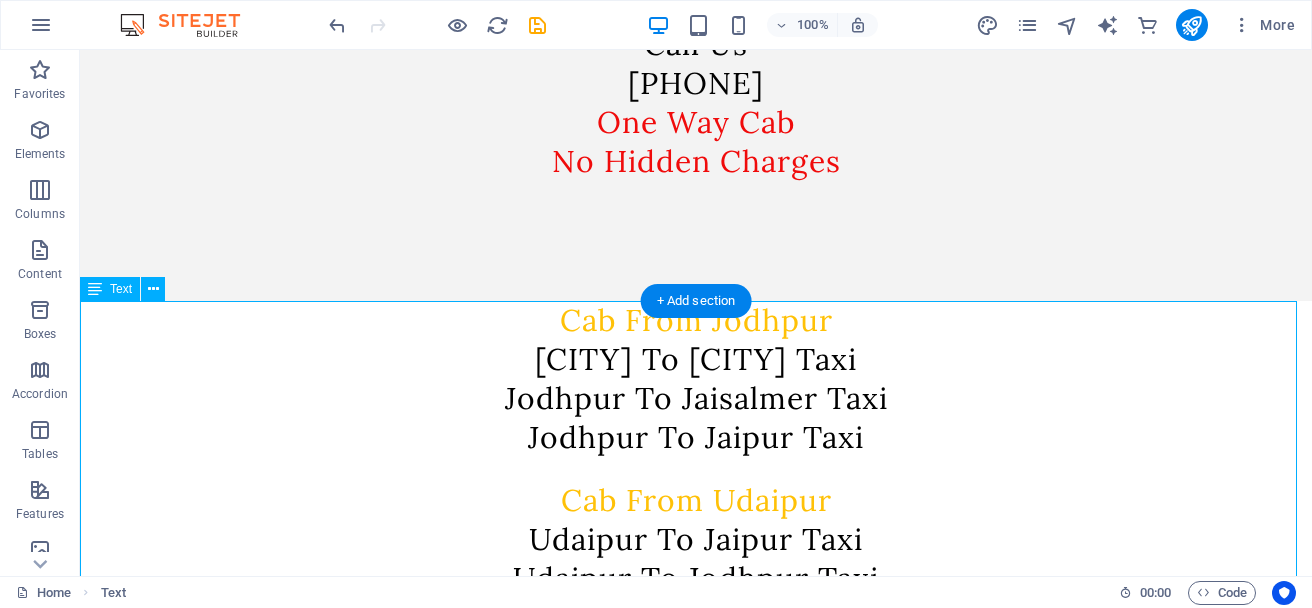 click on "Cab From Jodhpur Jodhpur To Udaipur Taxi Jodhpur To Jaisalmer Taxi Jodhpur To Jaipur Taxi Cab From Udaipur Udaipur To Jaipur Taxi Udaipur To Jodhpur Taxi Udaipur To Kota Taxi Udaipur To Ahmedabad Taxi Cab From Kota Kota To Jaipur Taxi Kota To Udaipur Taxi Kota To Ajmer Taxi Kota To Delhi Taxi Cab From Jaipur Jaipur To Jodhpur Taxi Jaipur To Udaipur Taxi Jaipur To Ajmer Taxi Jaipur To Delhi Taxi Jaipur To Kota Taxi We Provides All Types Of Cars" at bounding box center (696, 739) 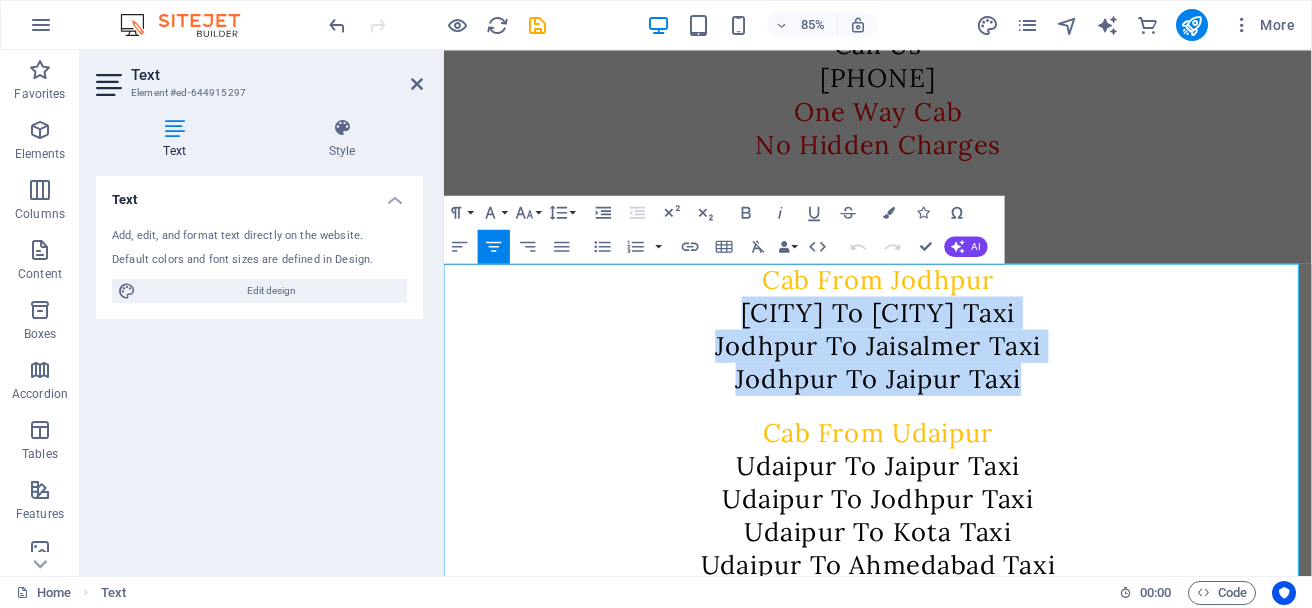 drag, startPoint x: 762, startPoint y: 347, endPoint x: 1141, endPoint y: 438, distance: 389.77173 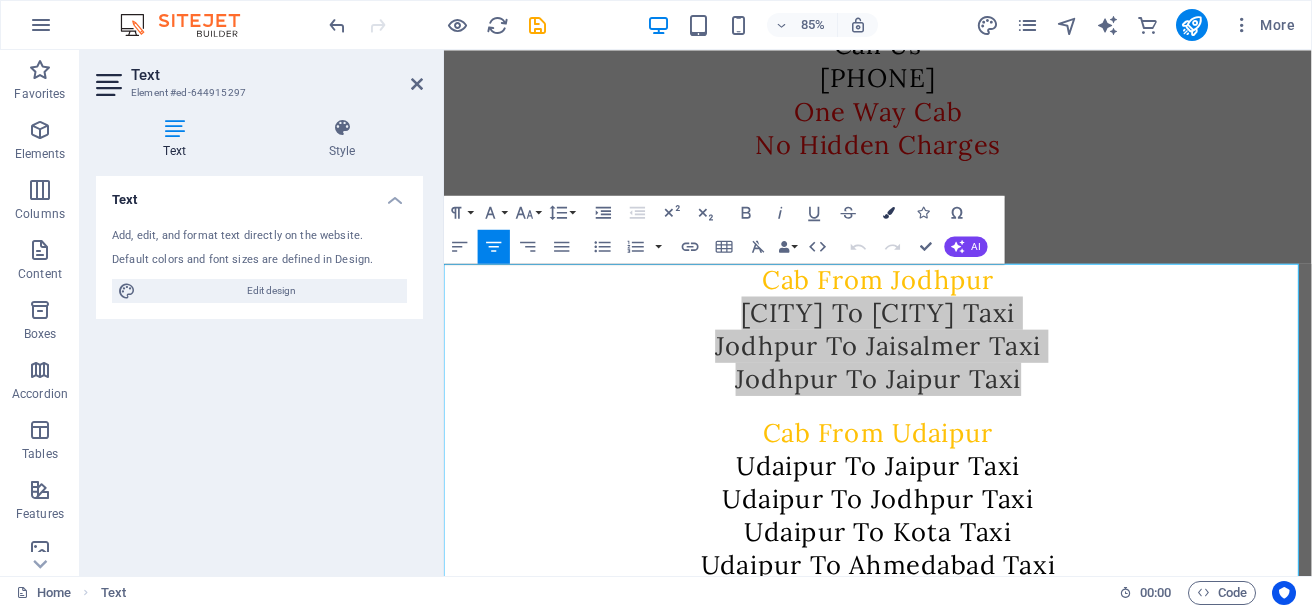 click on "Colors" at bounding box center [889, 212] 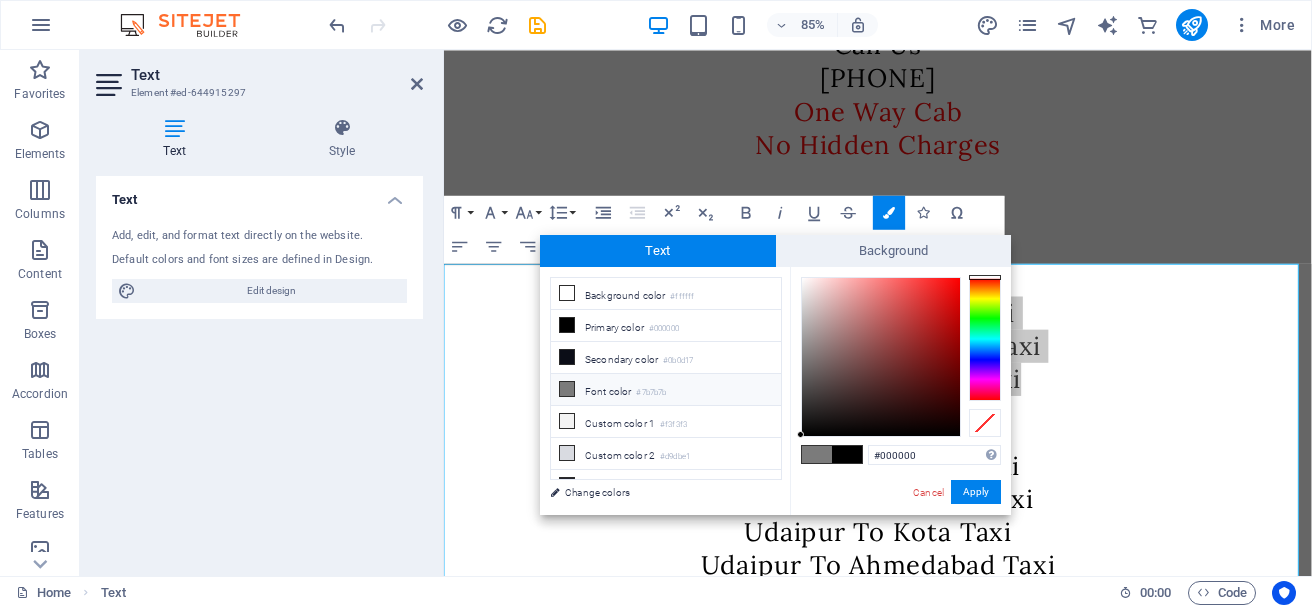 click at bounding box center (985, 339) 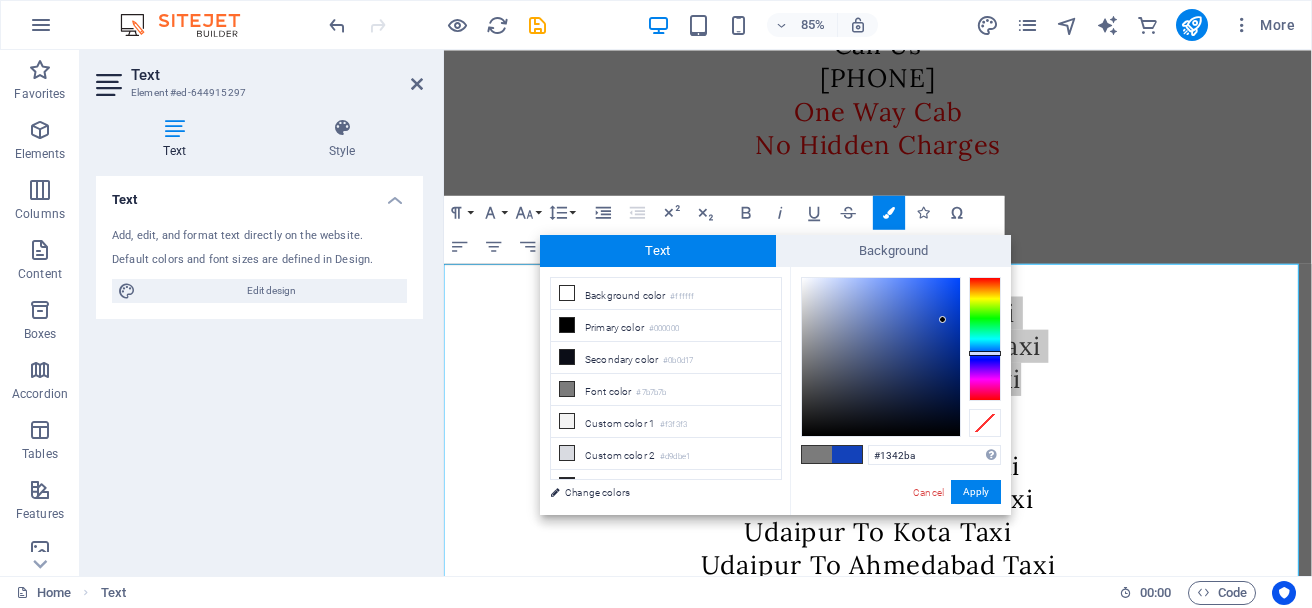 click at bounding box center [881, 357] 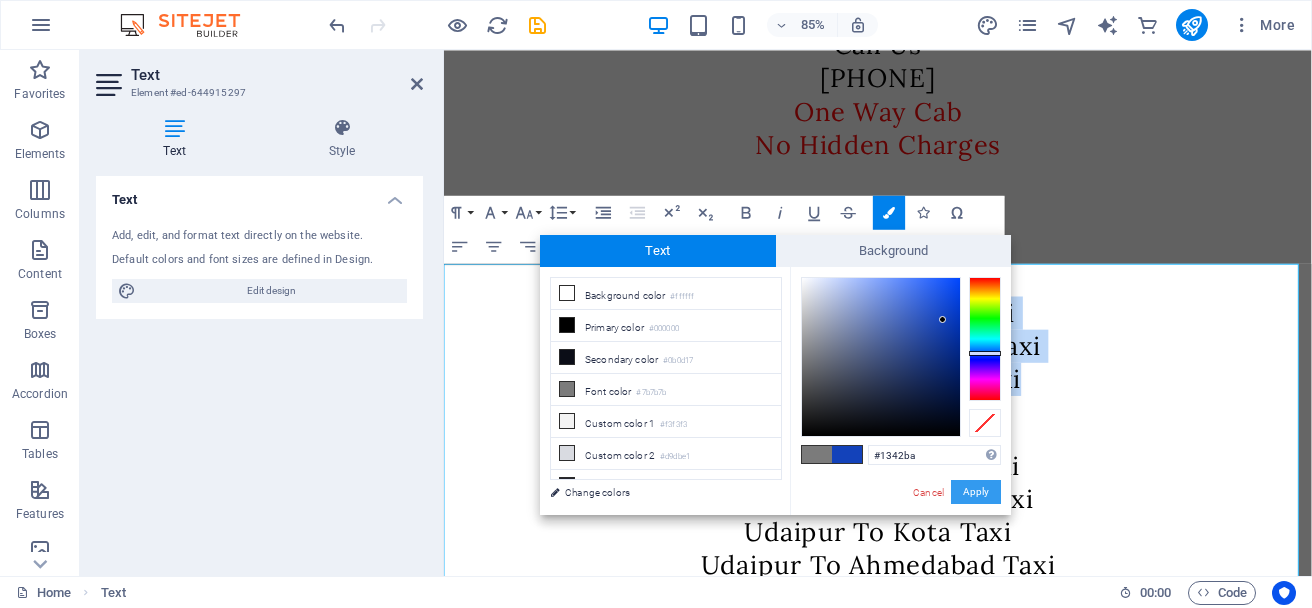click on "Apply" at bounding box center [976, 492] 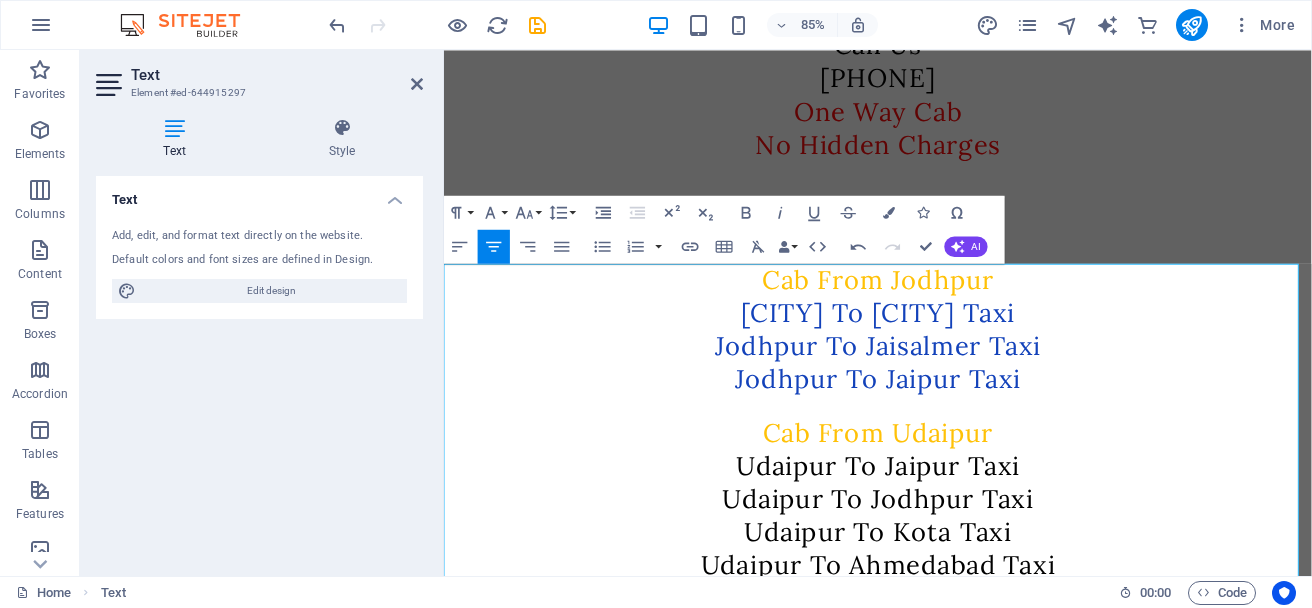 click on "Cab From Udaipur" at bounding box center (954, 500) 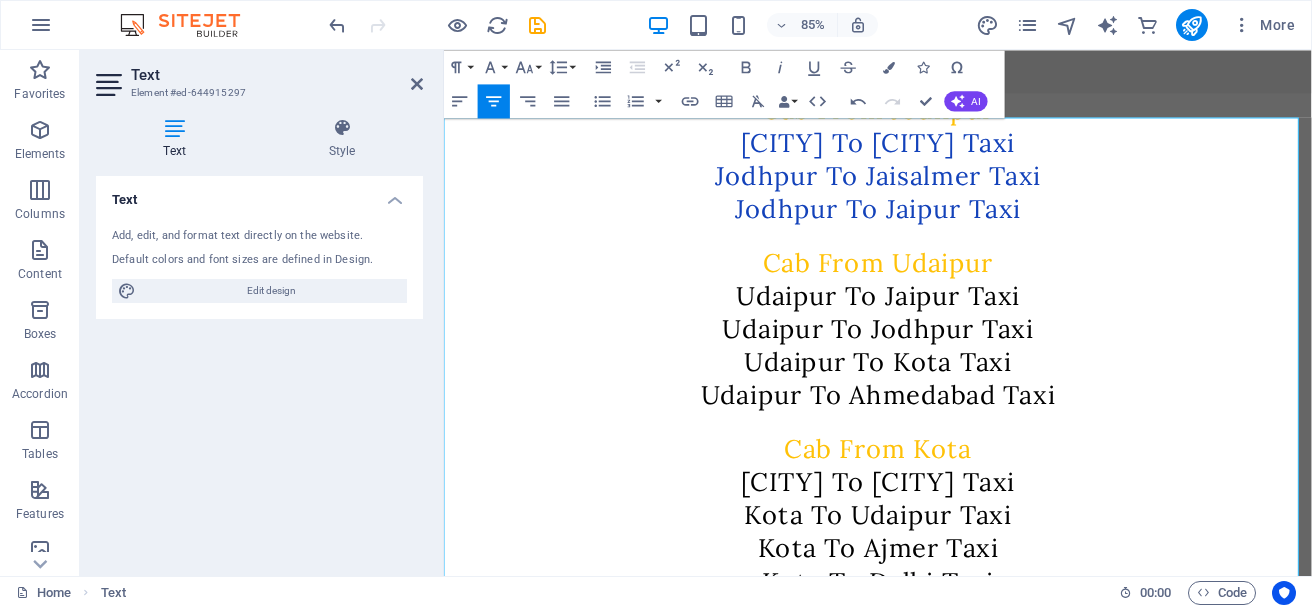 scroll, scrollTop: 600, scrollLeft: 0, axis: vertical 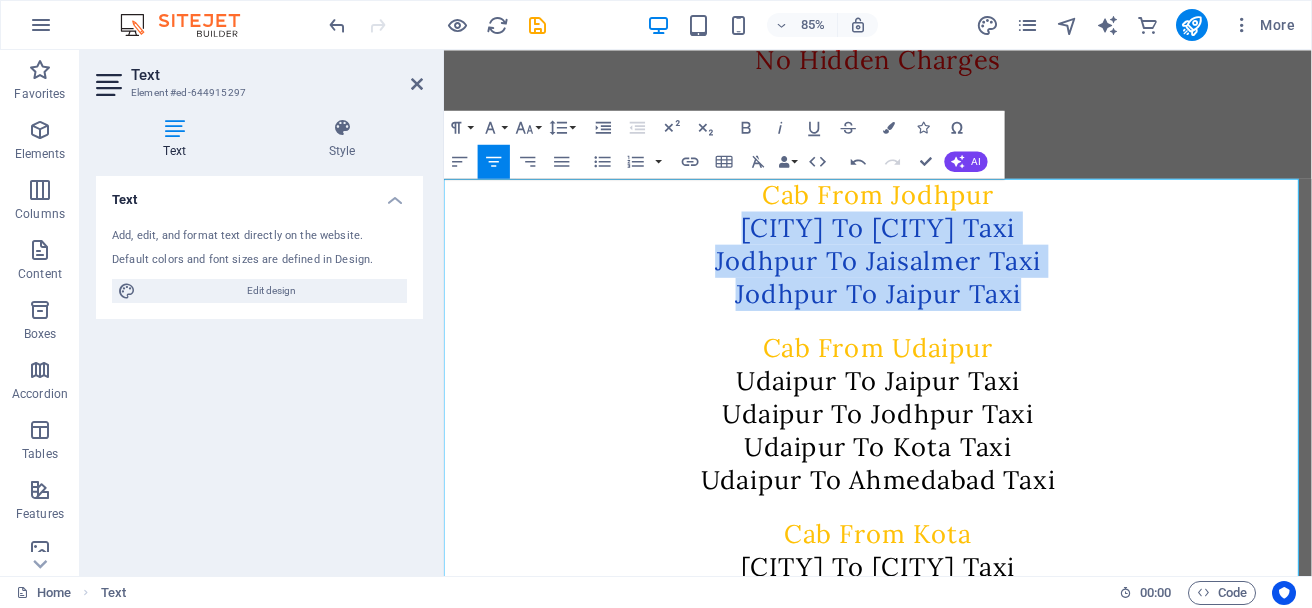 drag, startPoint x: 756, startPoint y: 253, endPoint x: 1172, endPoint y: 345, distance: 426.05164 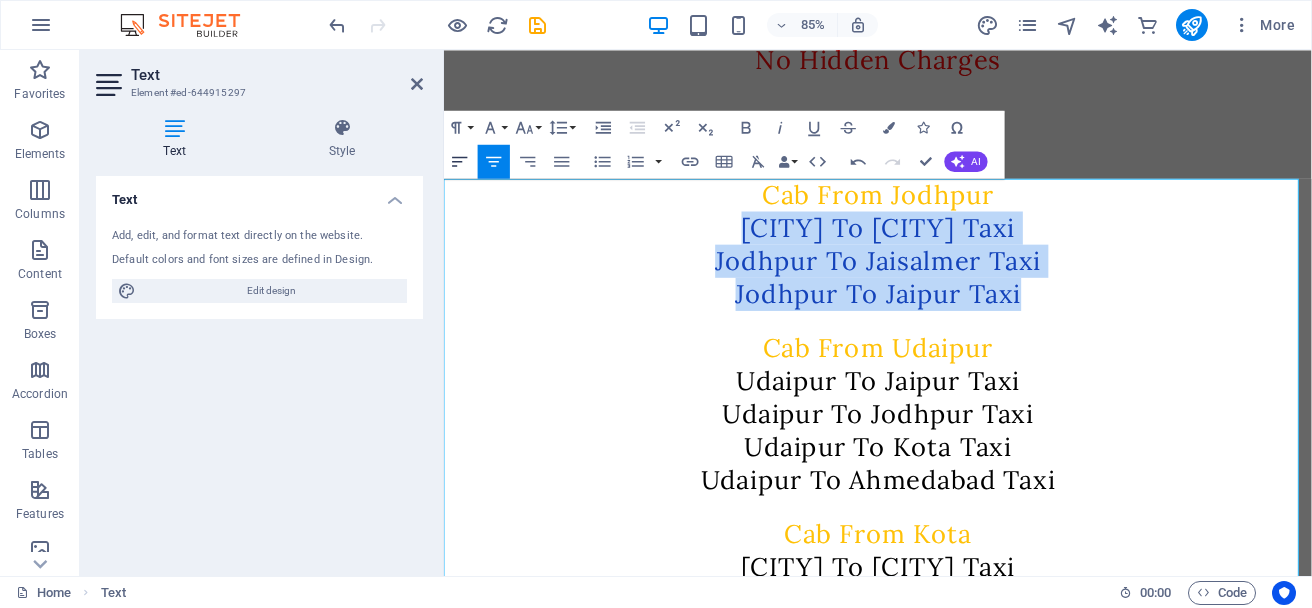 click 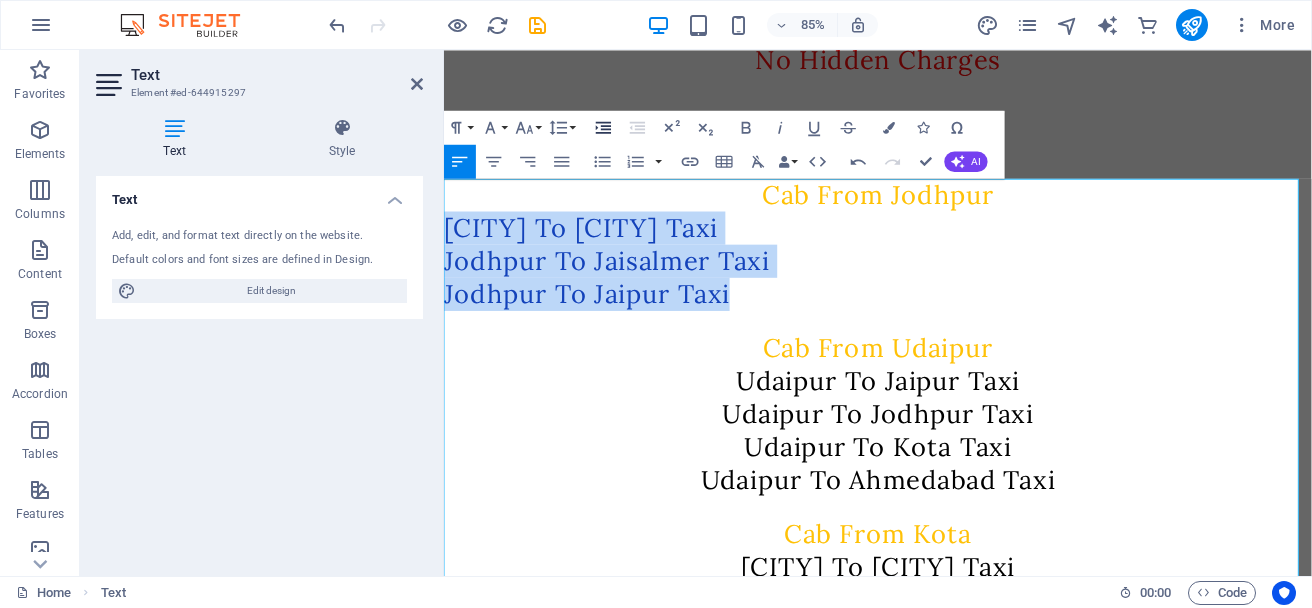 click 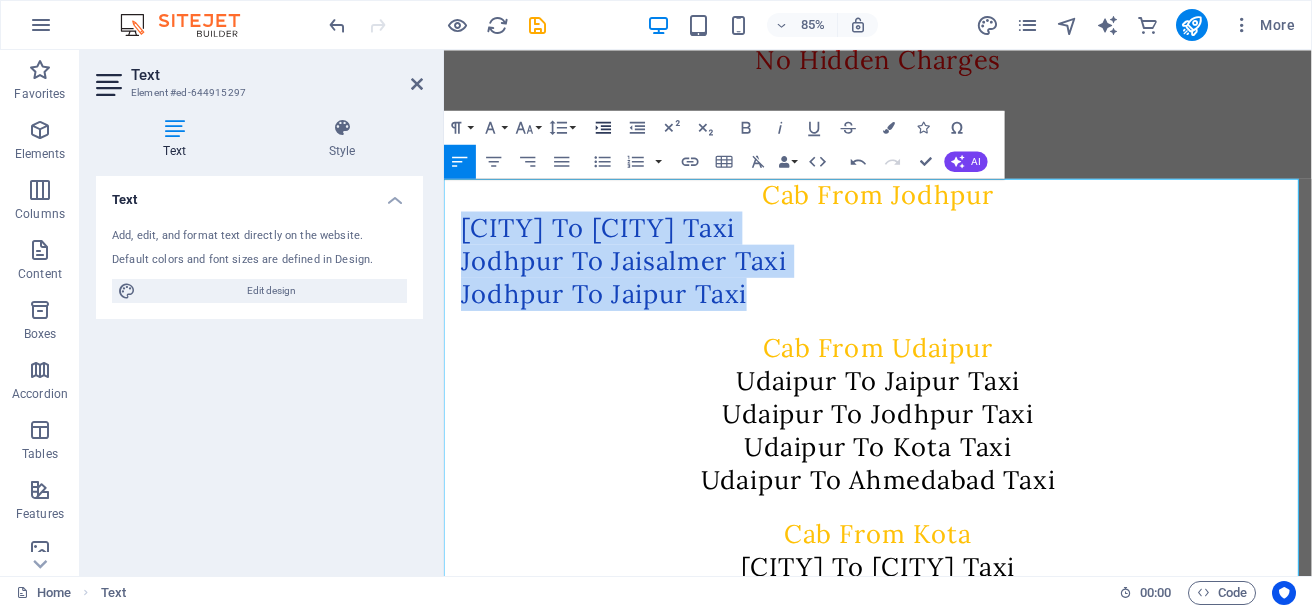 click 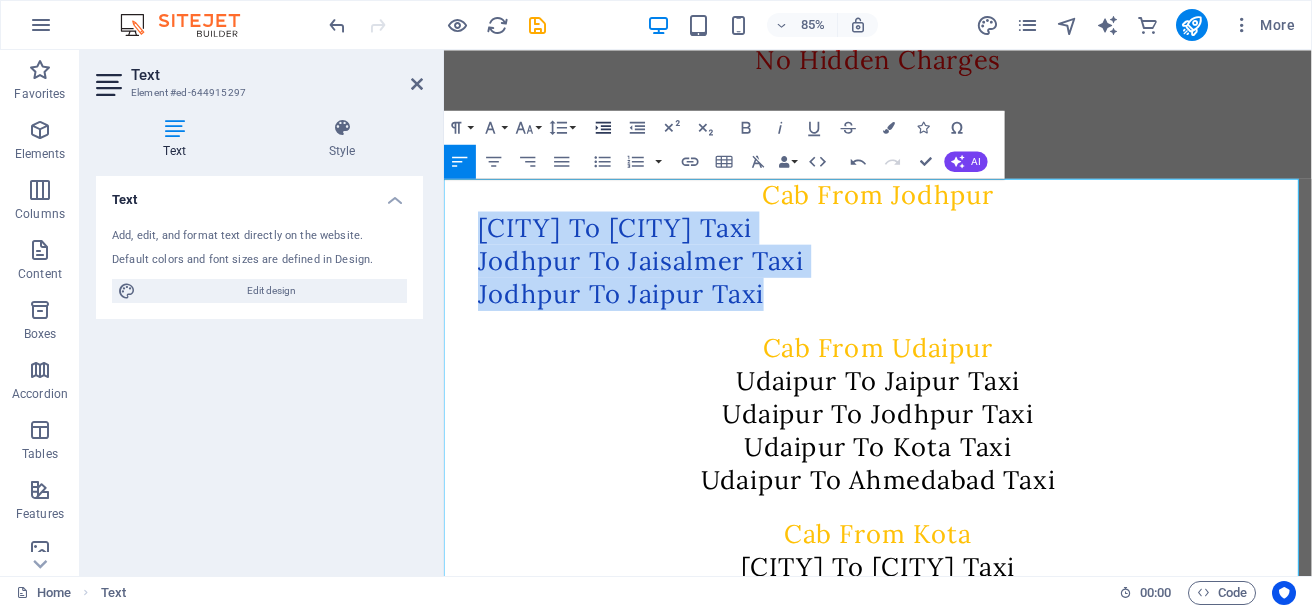 click 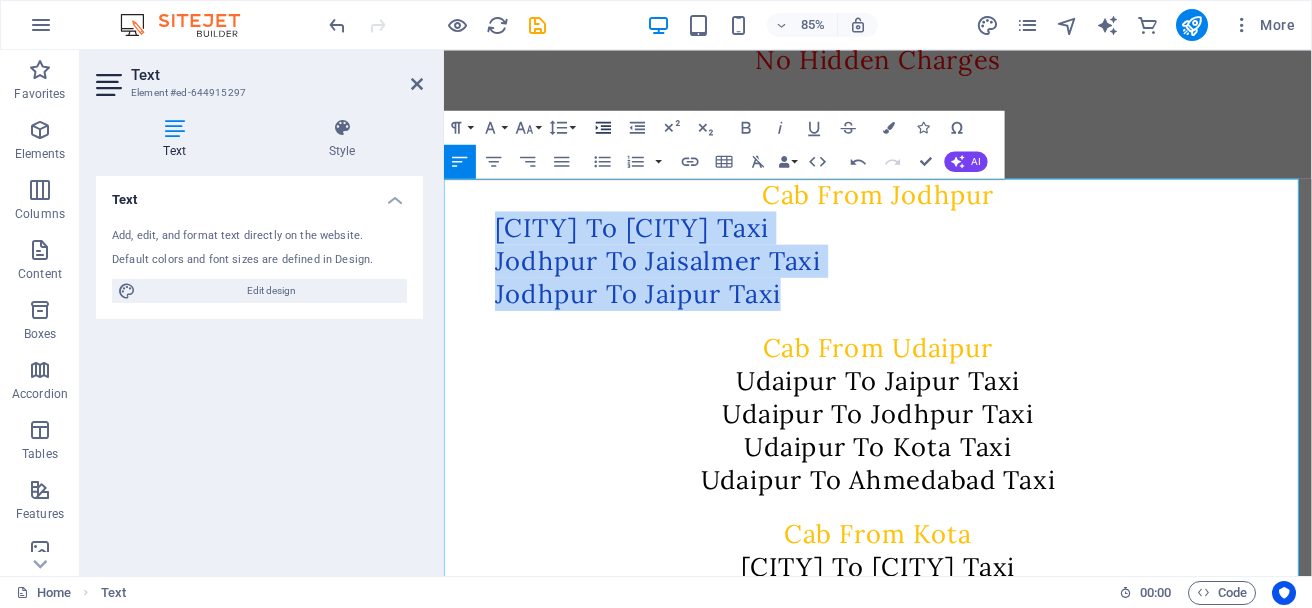 click 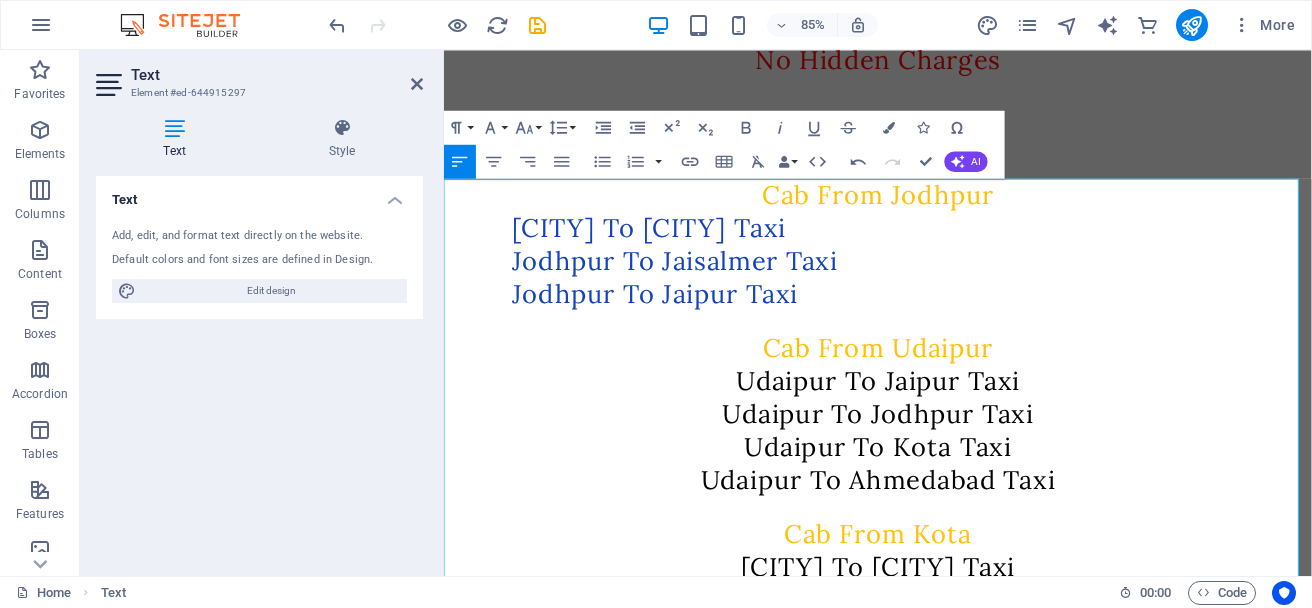 click on "Cab From Jodhpur" at bounding box center (954, 220) 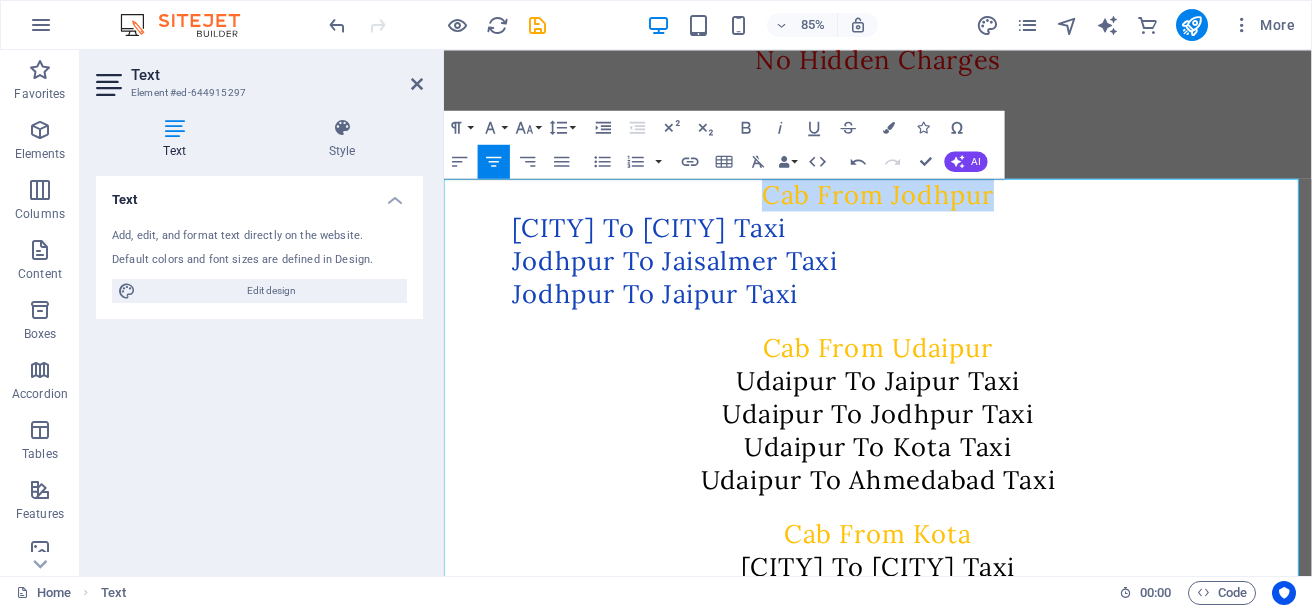 drag, startPoint x: 793, startPoint y: 218, endPoint x: 1169, endPoint y: 229, distance: 376.16086 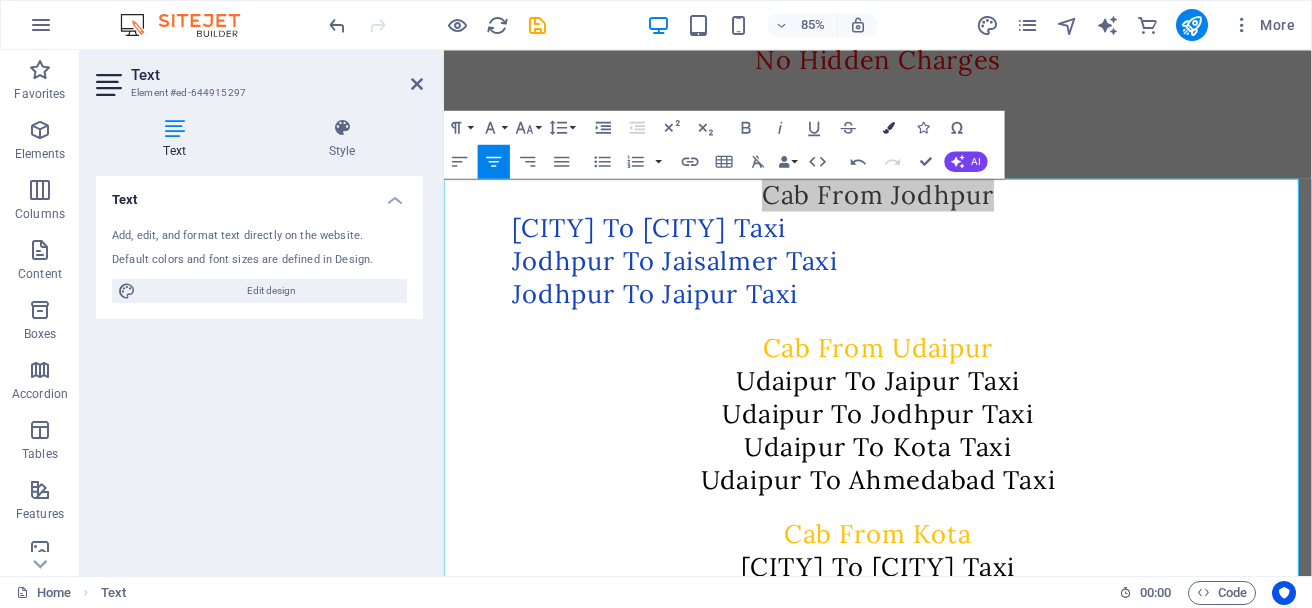 click at bounding box center (889, 127) 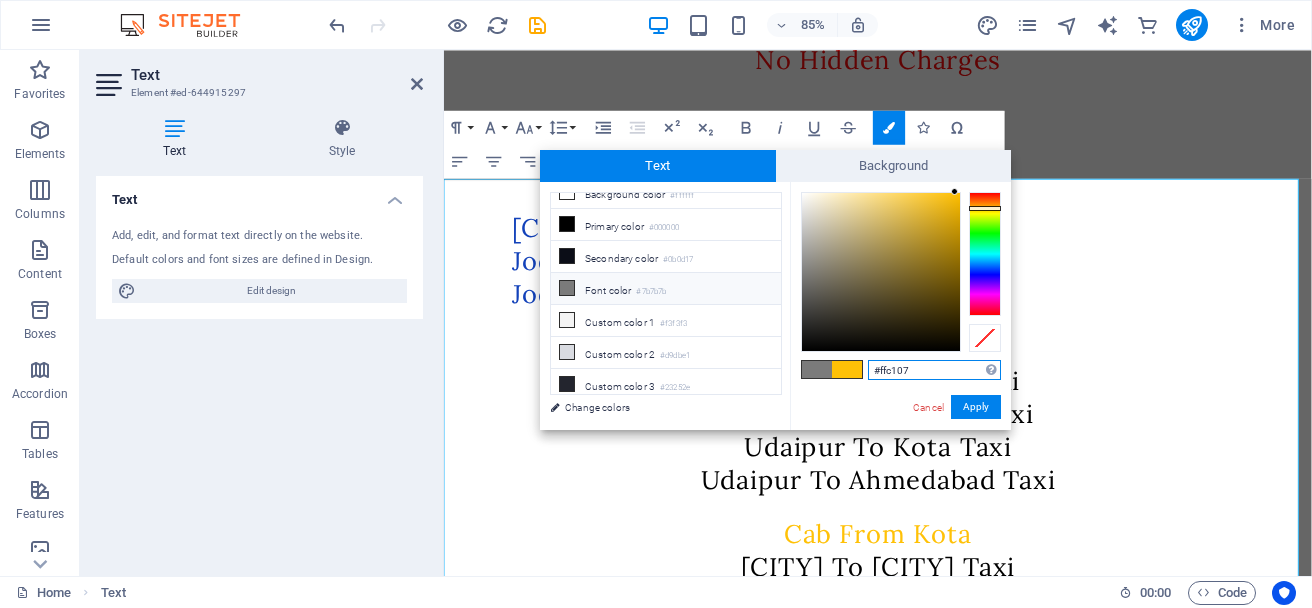 scroll, scrollTop: 0, scrollLeft: 0, axis: both 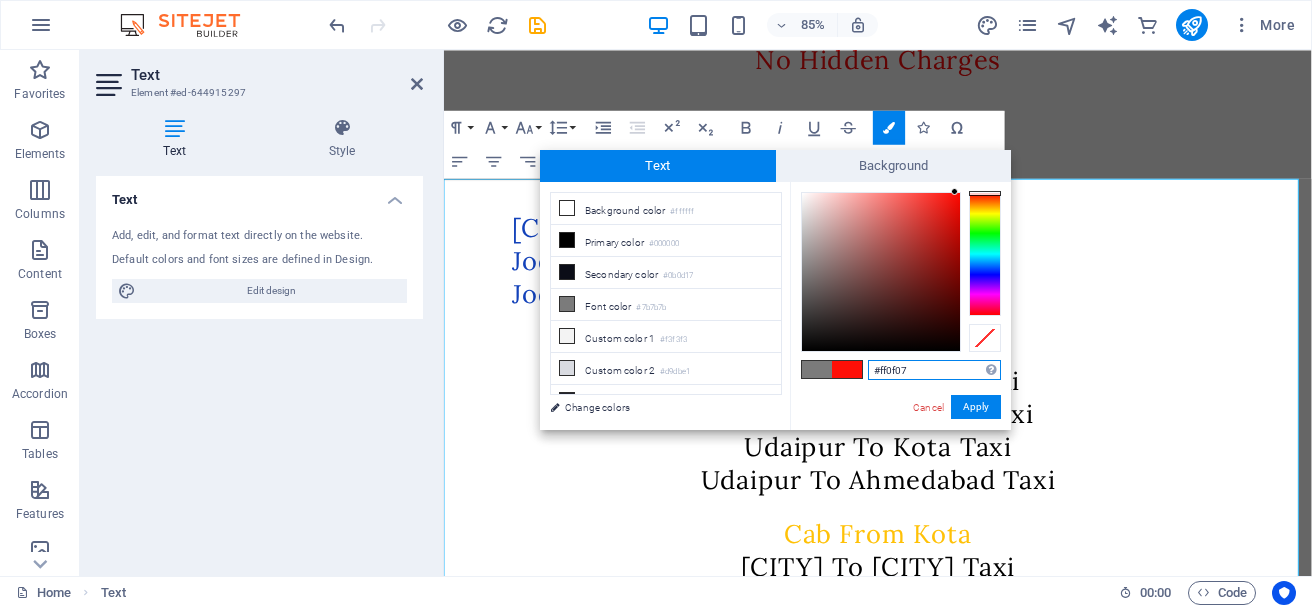click at bounding box center [985, 254] 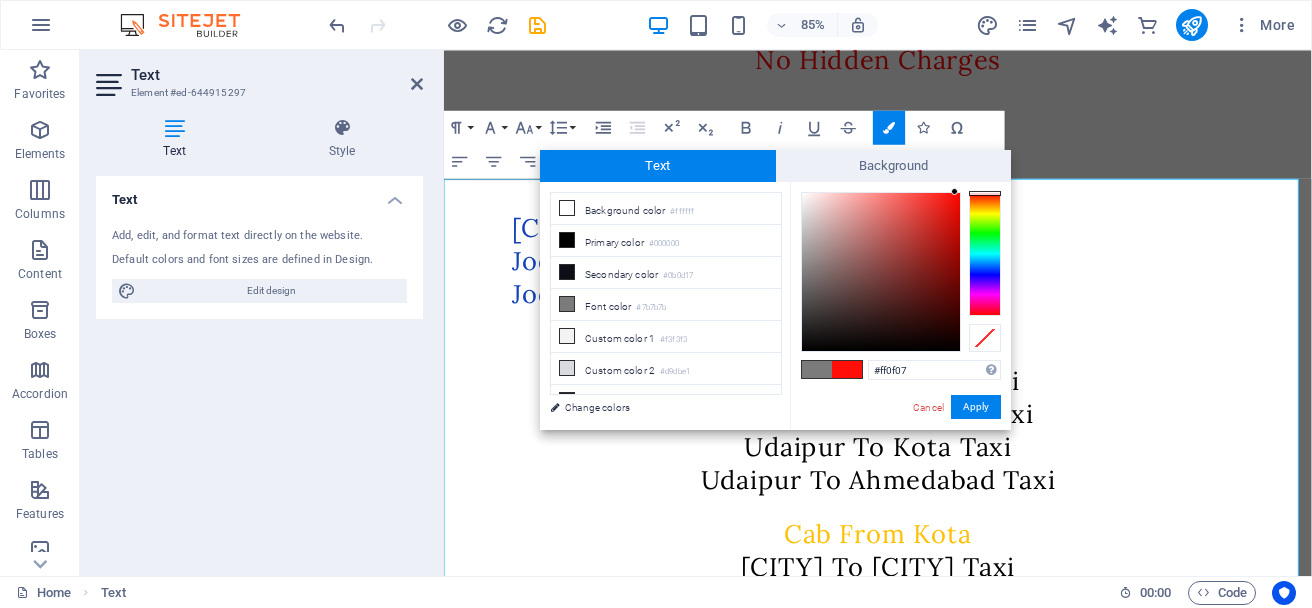 click at bounding box center [847, 369] 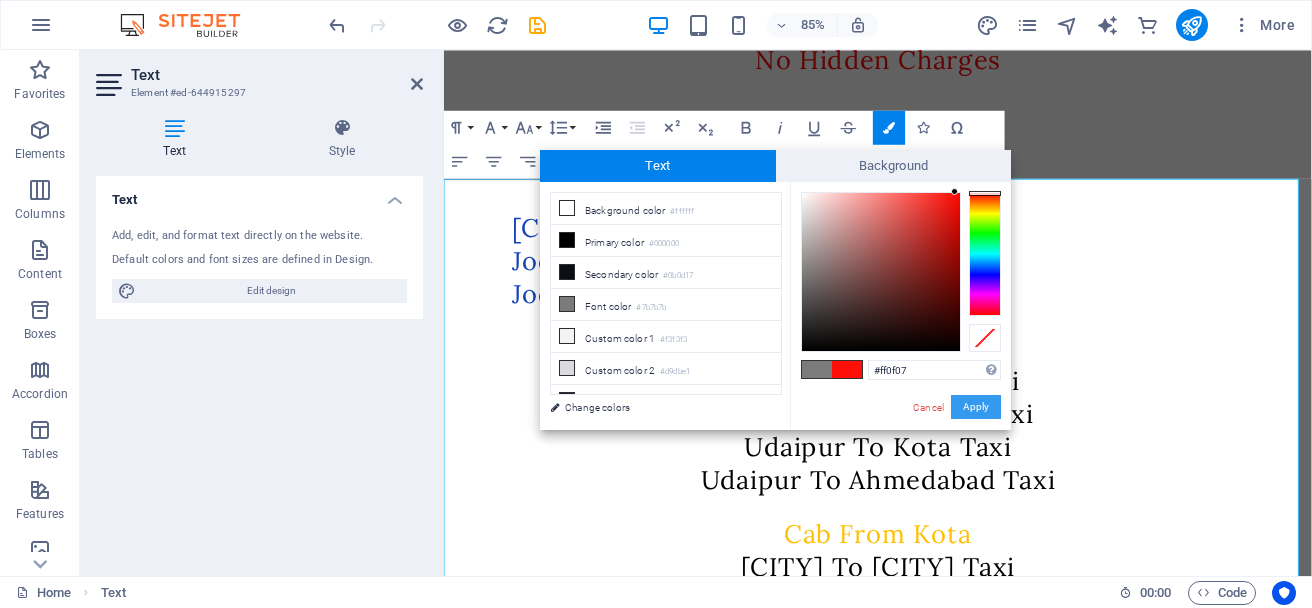 click on "Apply" at bounding box center (976, 407) 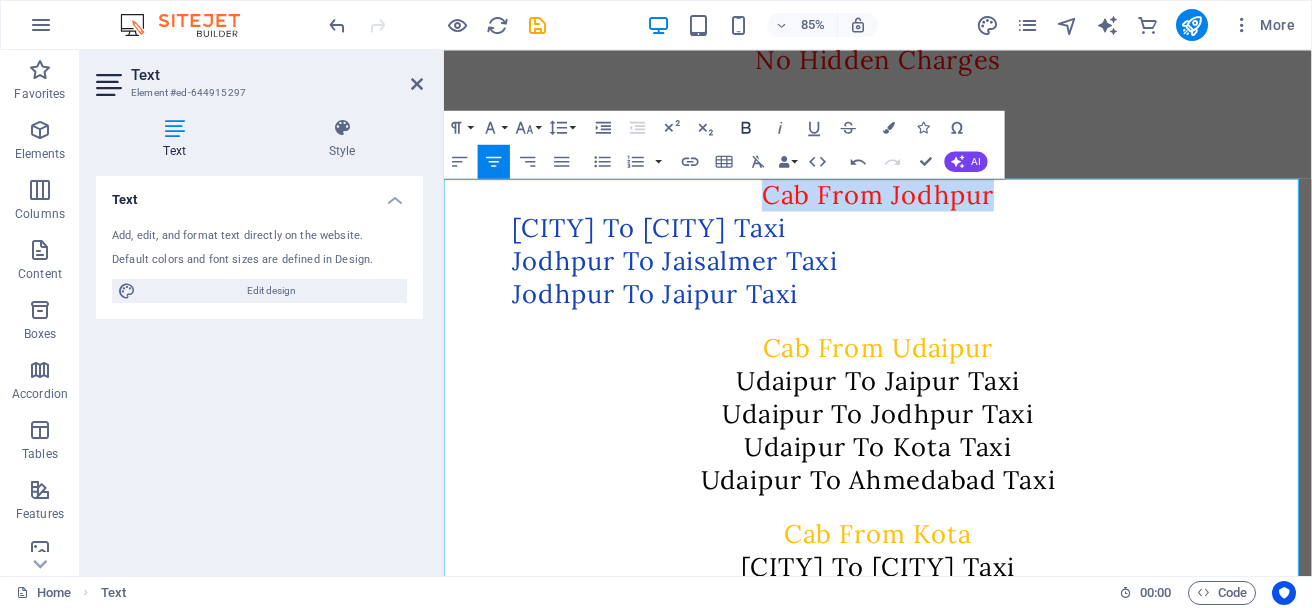 click 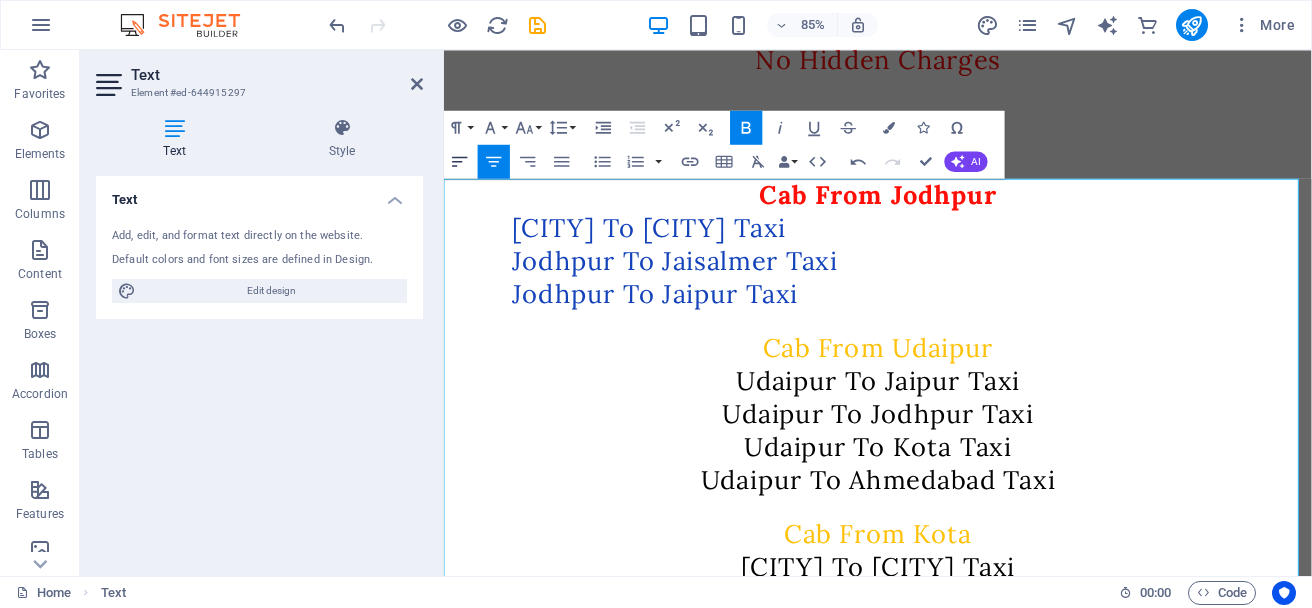 click 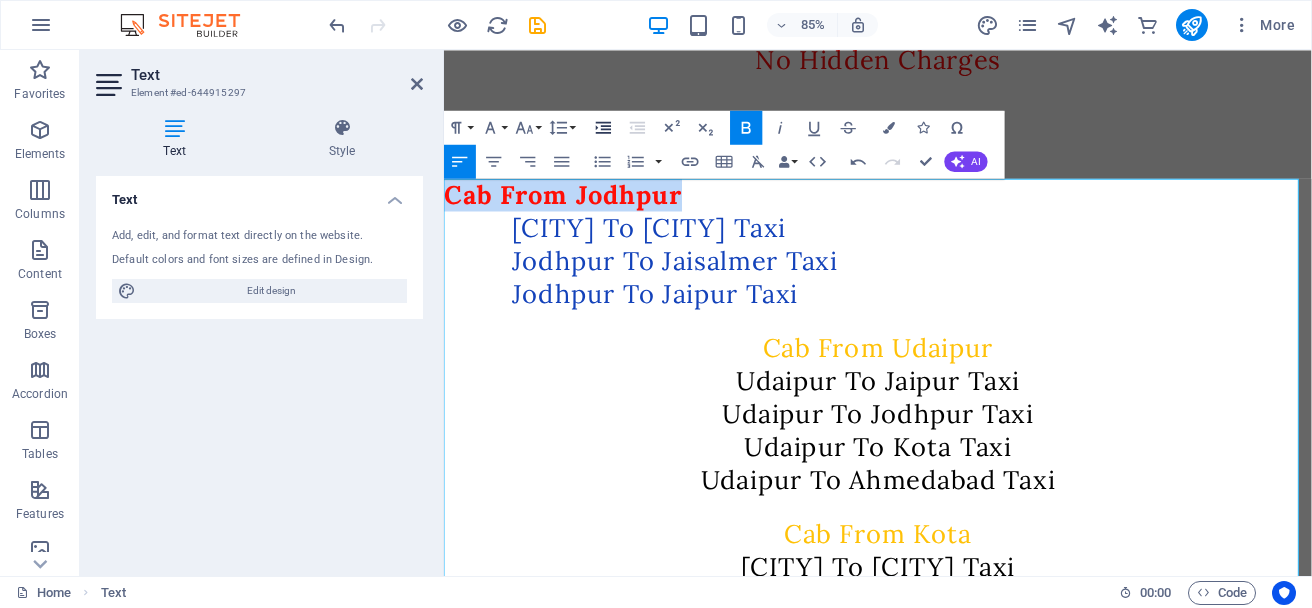 click 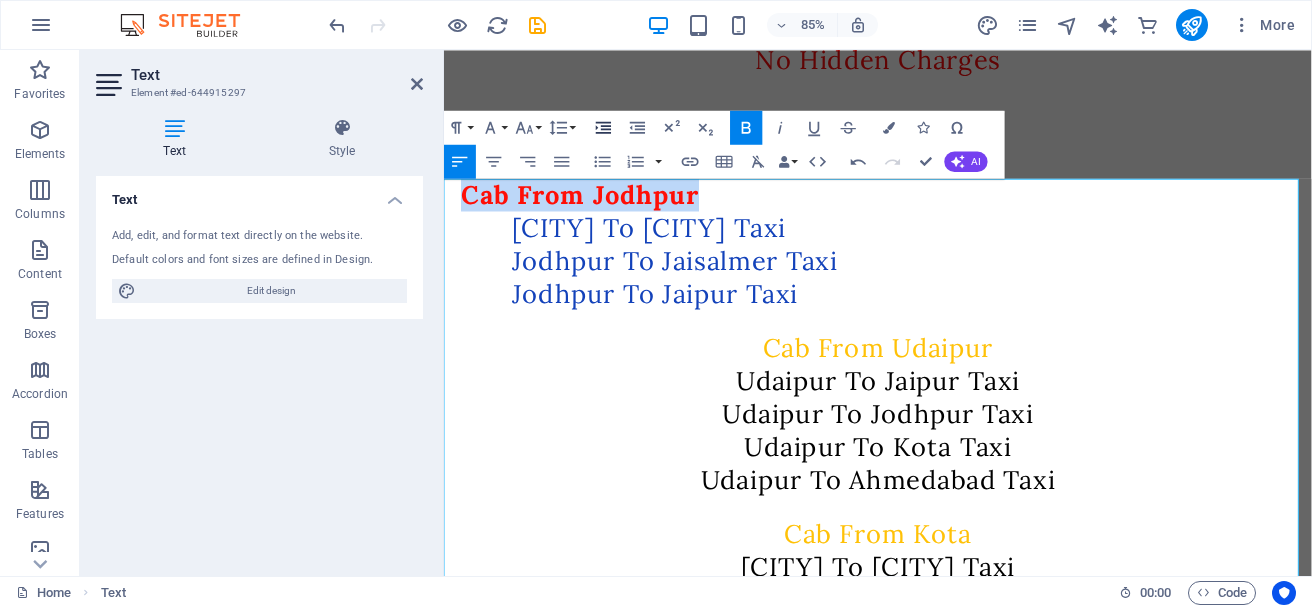 click 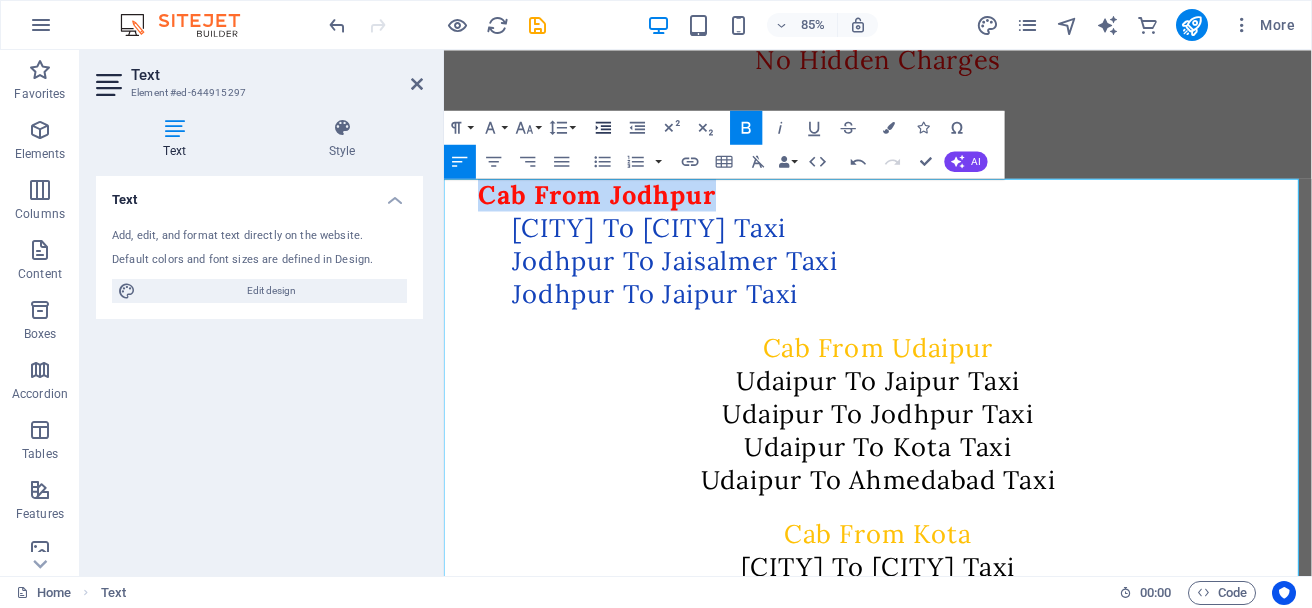 click 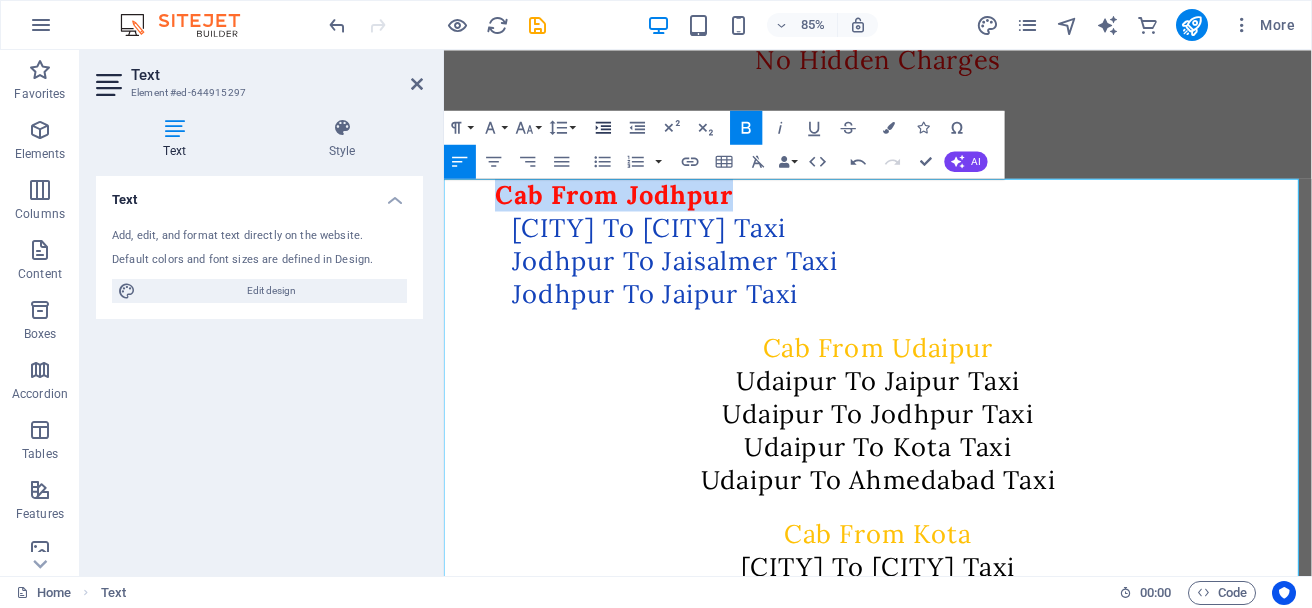 click 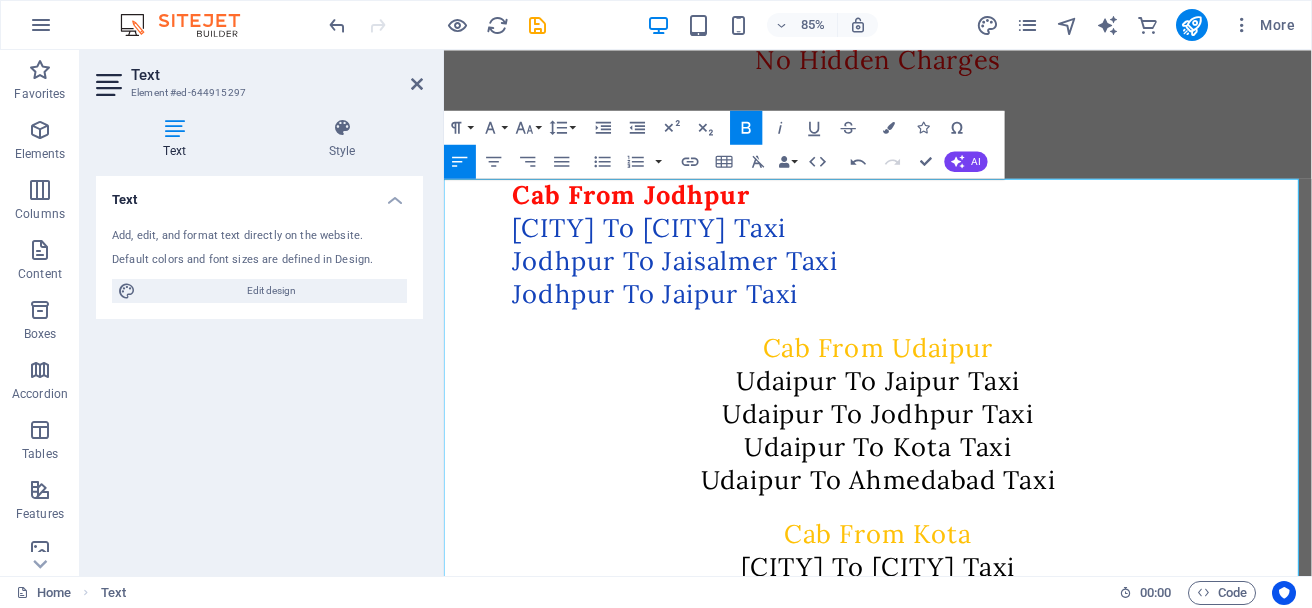 click on "Jodhpur To Jaipur Taxi" at bounding box center (954, 349) 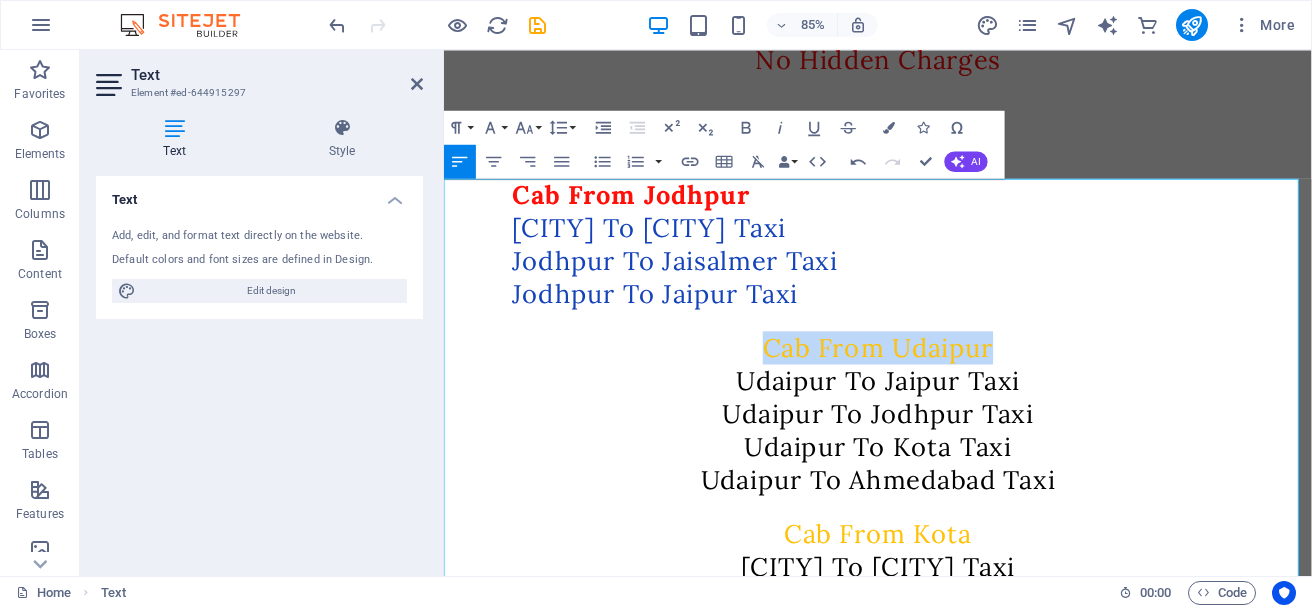 drag, startPoint x: 761, startPoint y: 391, endPoint x: 1268, endPoint y: 389, distance: 507.00394 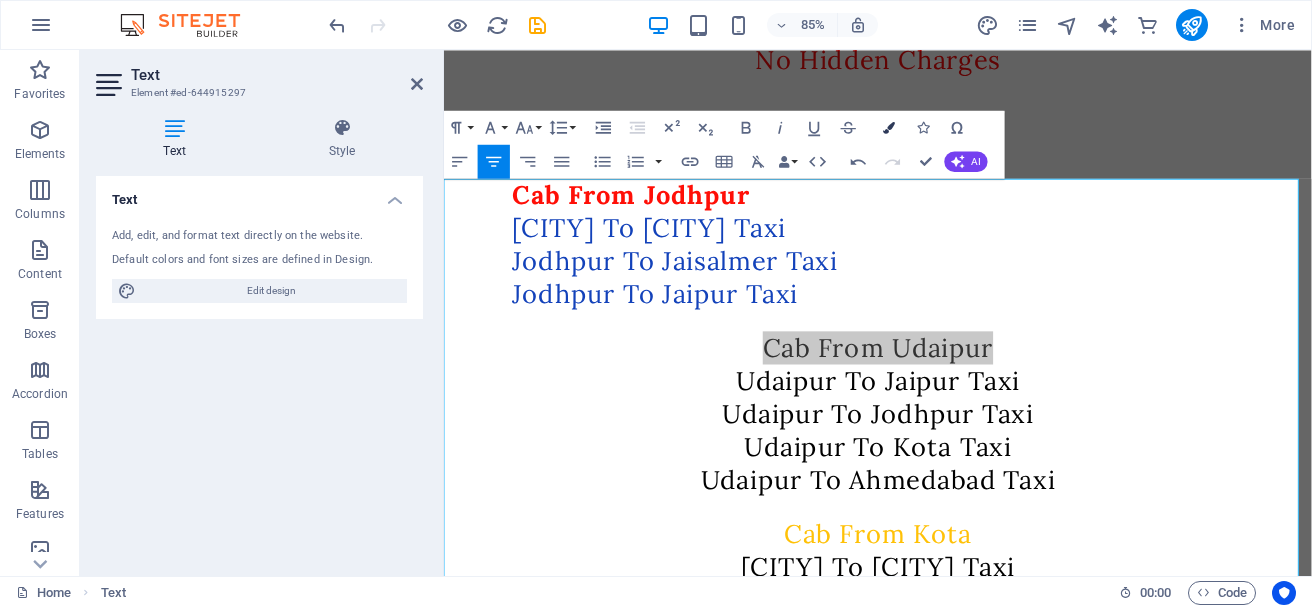 click at bounding box center (889, 127) 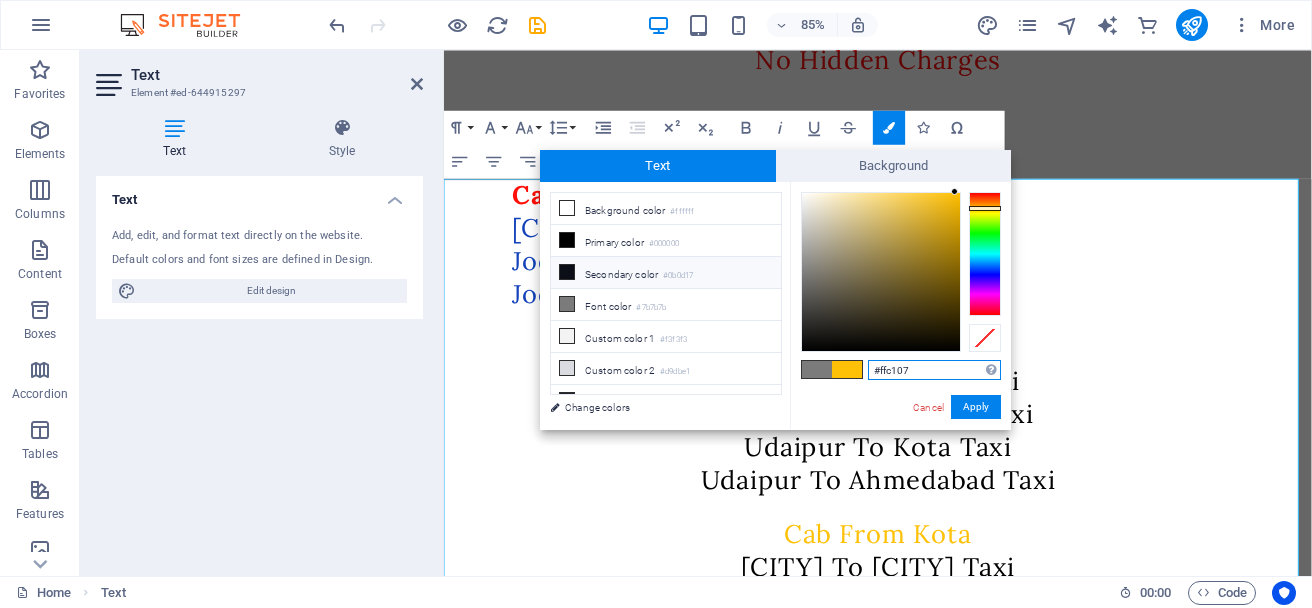 scroll, scrollTop: 16, scrollLeft: 0, axis: vertical 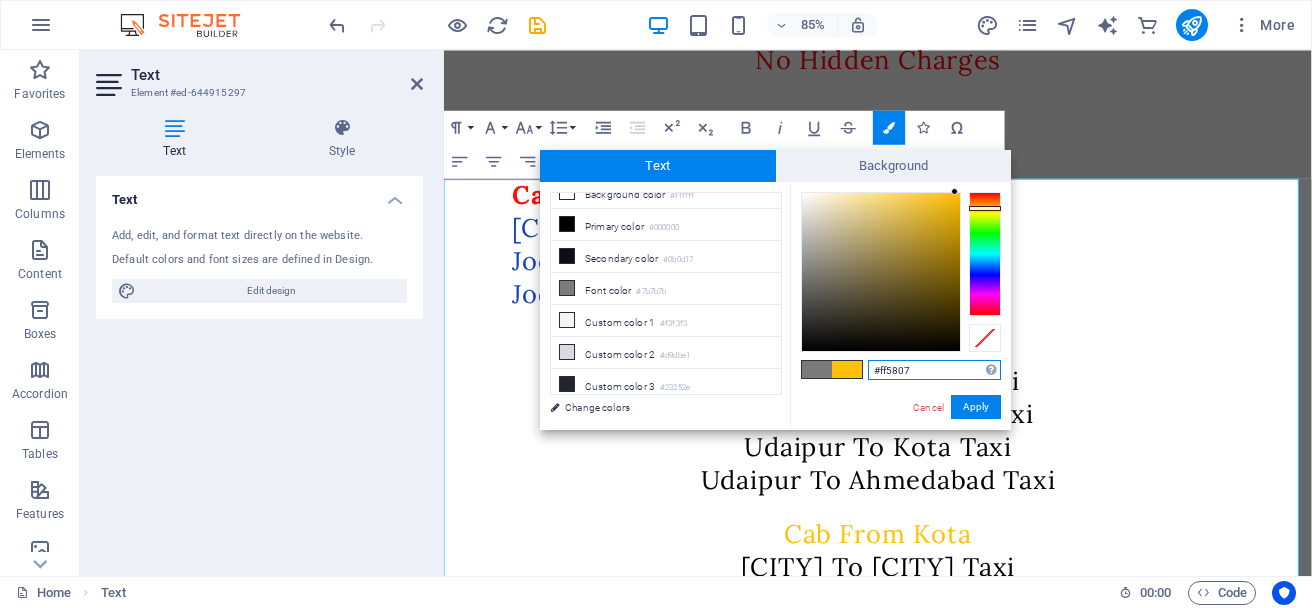 click at bounding box center [985, 254] 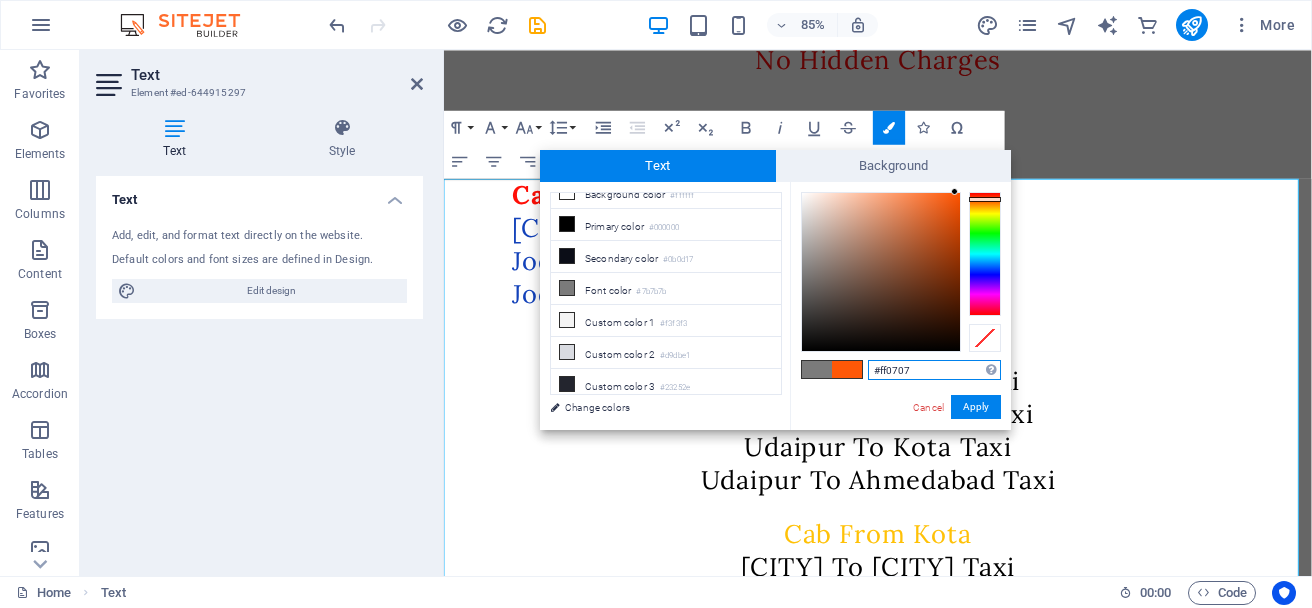 click at bounding box center [985, 254] 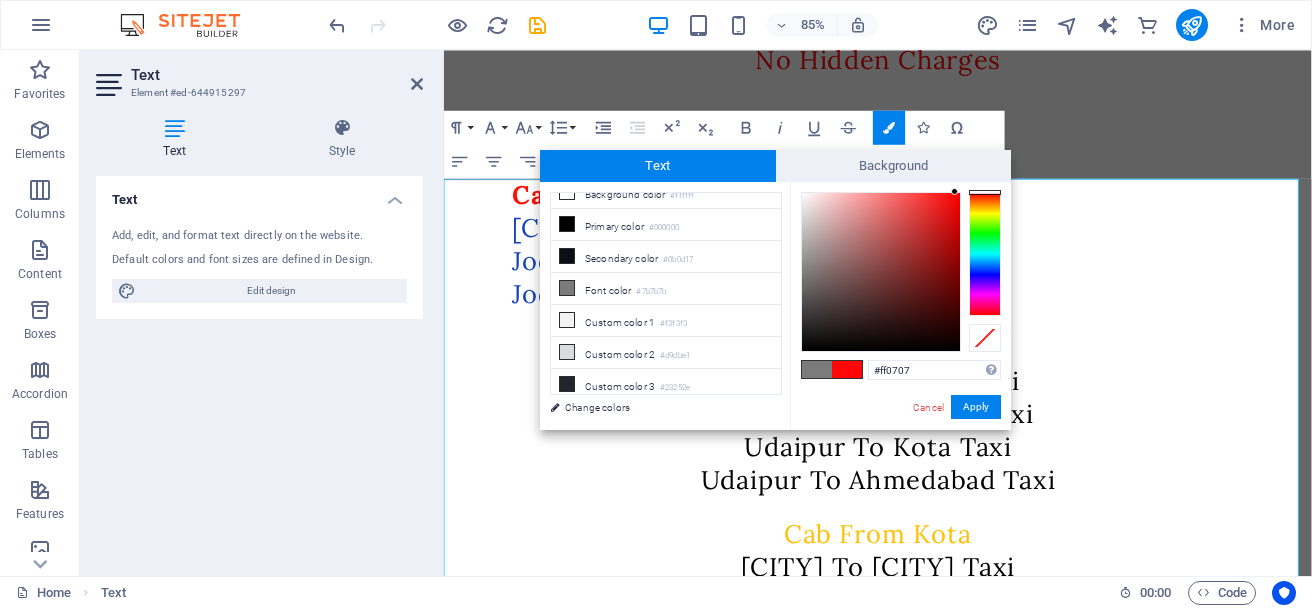 click at bounding box center (847, 369) 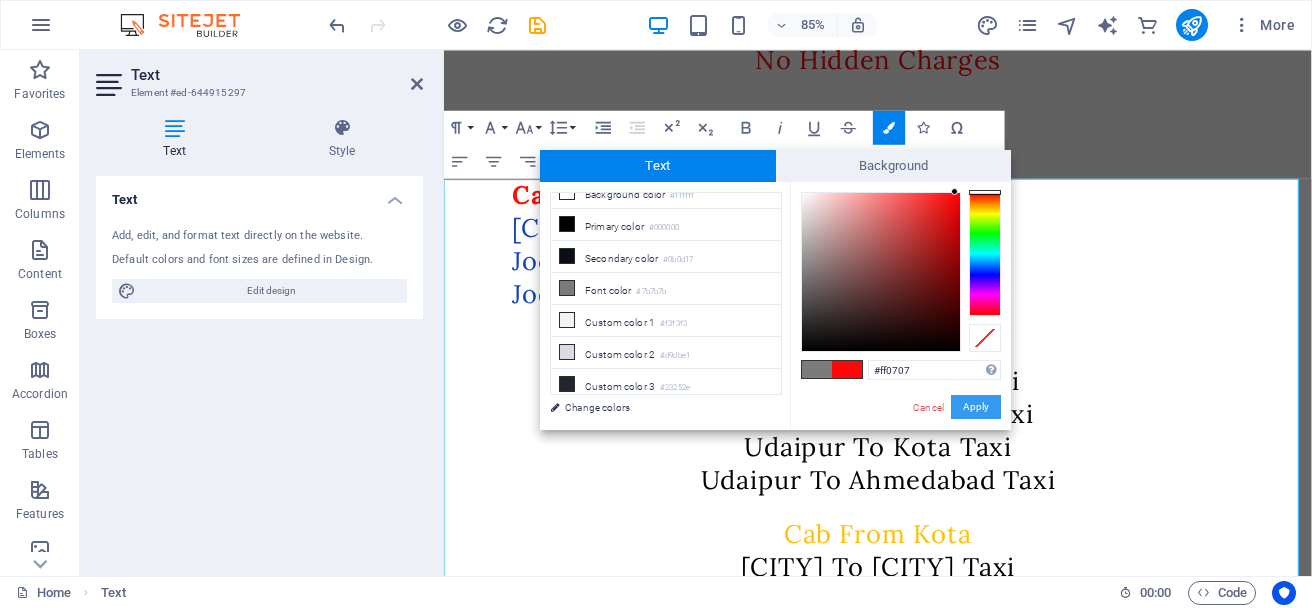 click on "Apply" at bounding box center [976, 407] 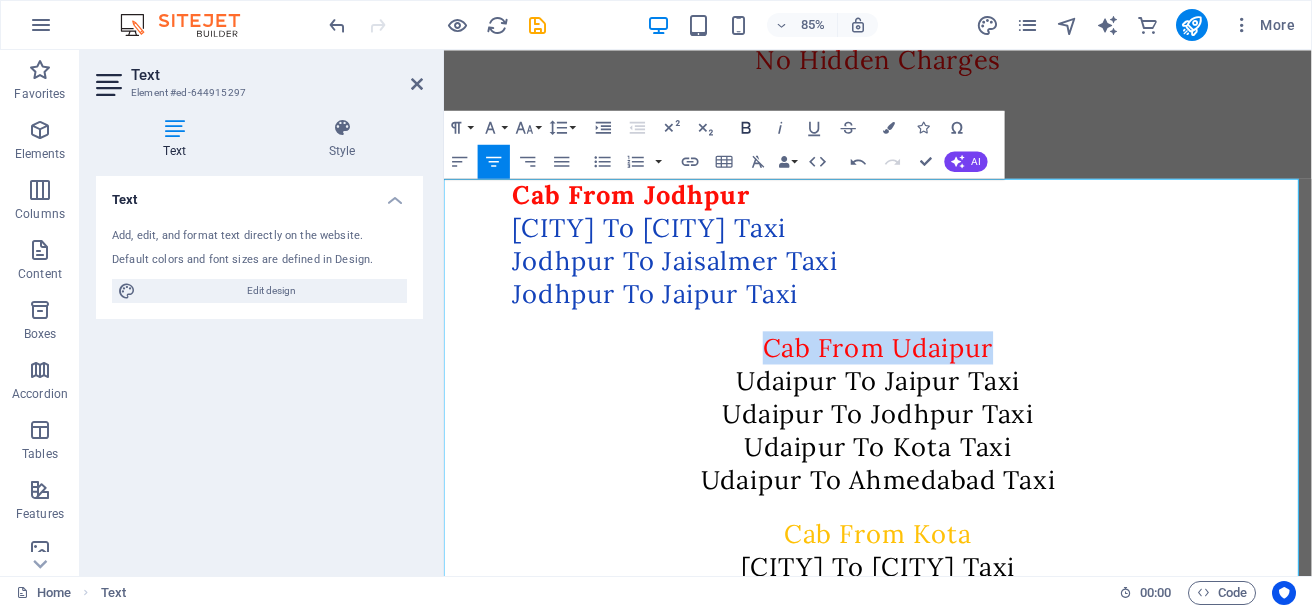 click 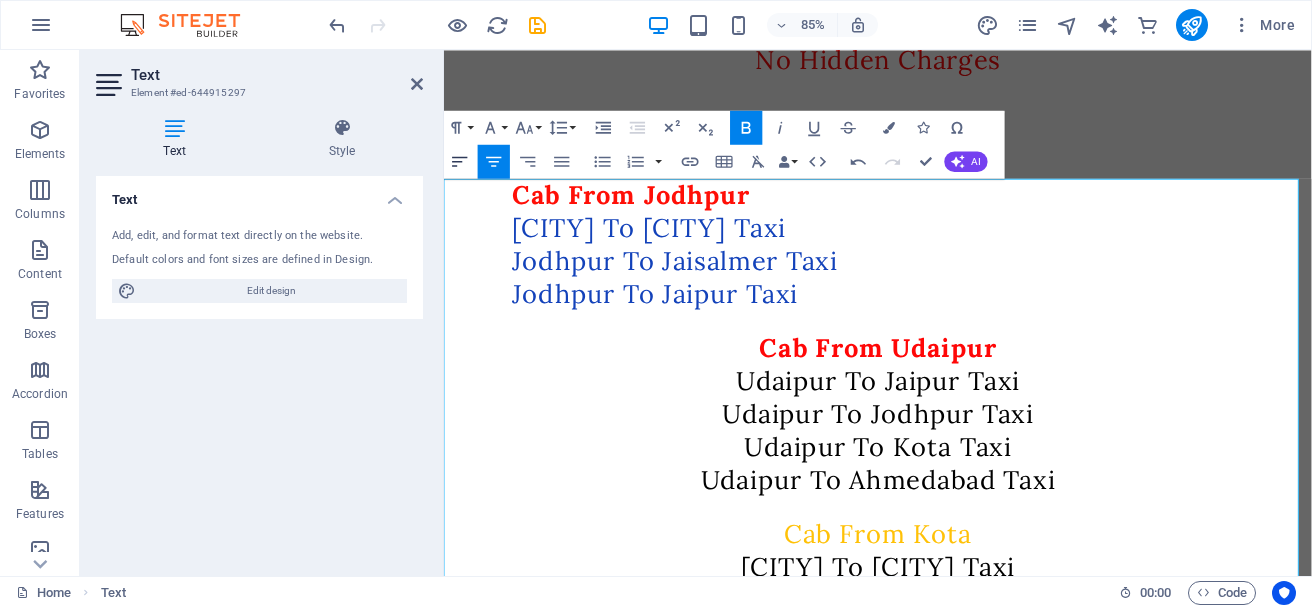 click 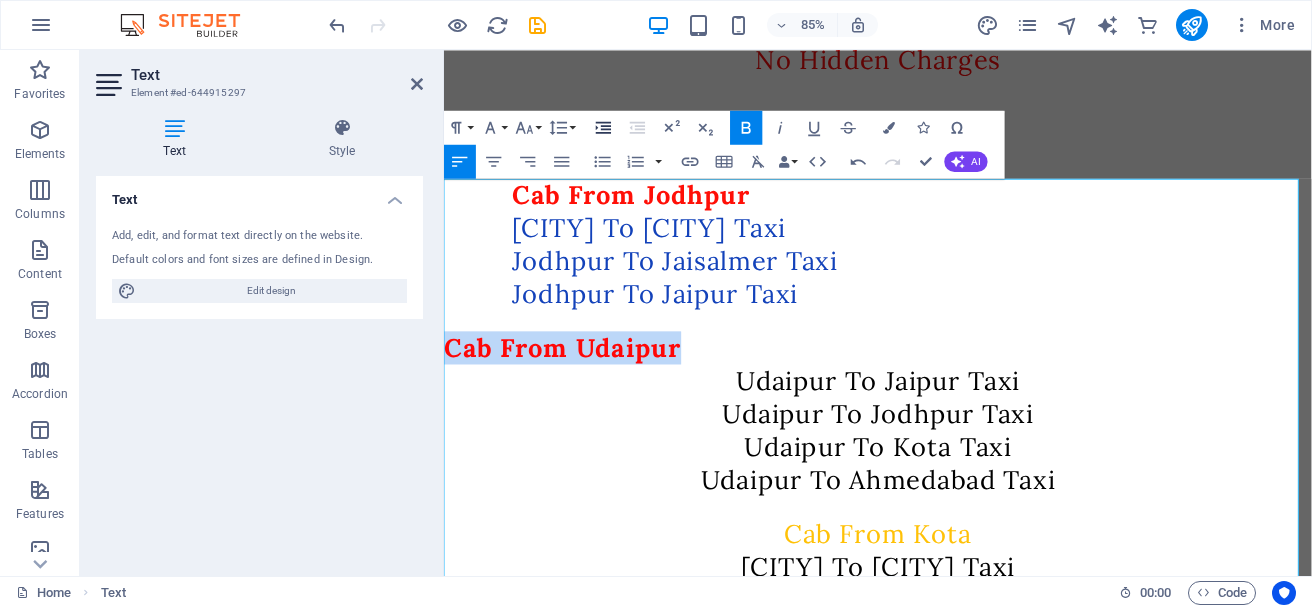 click 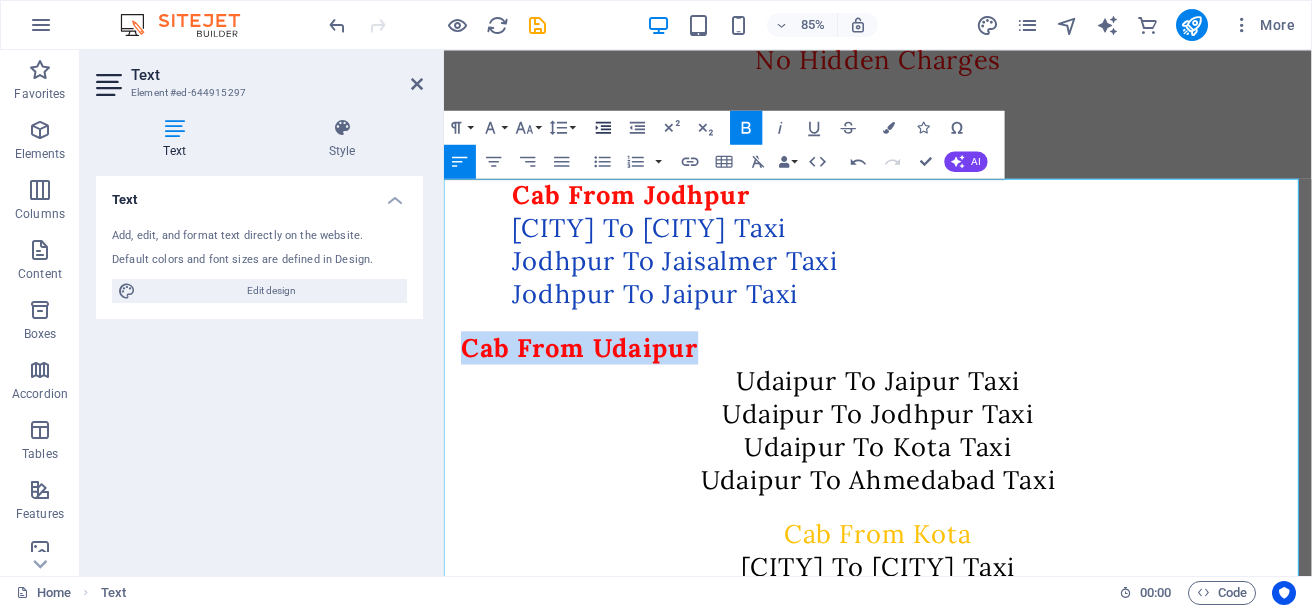 click 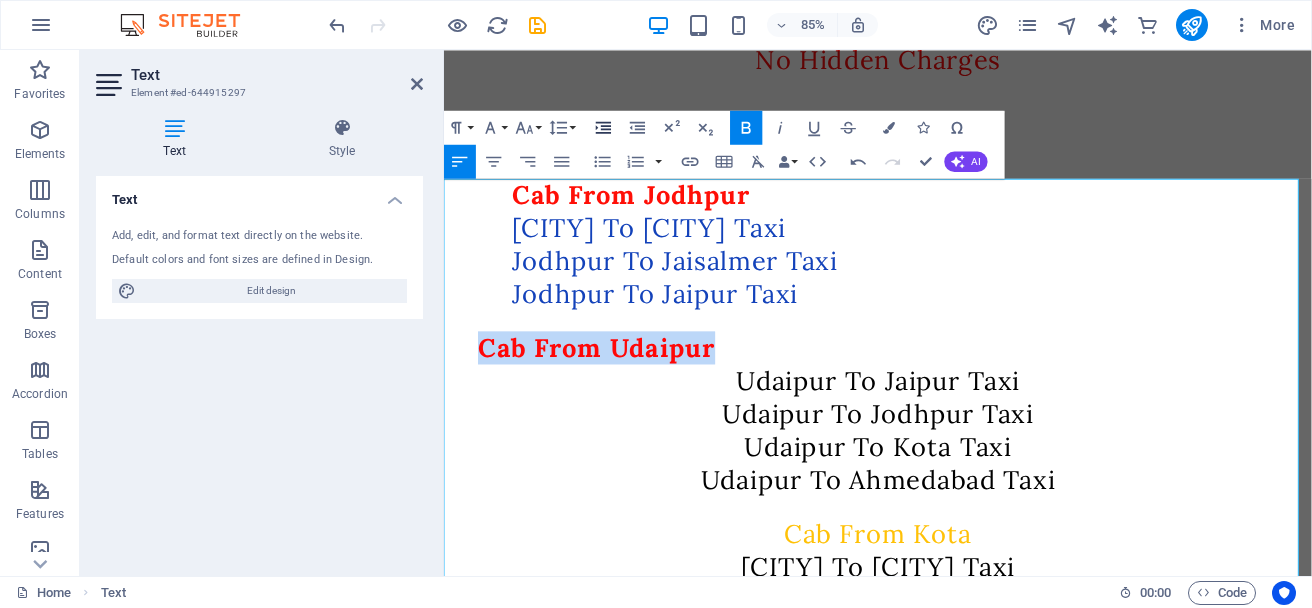 click 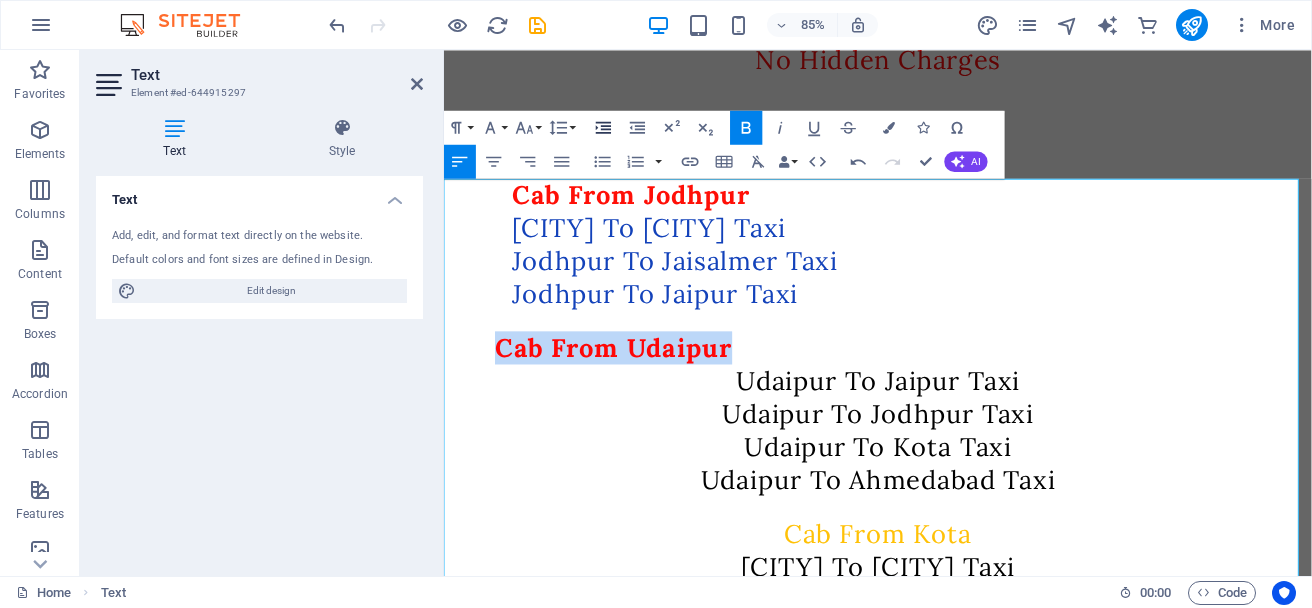 click 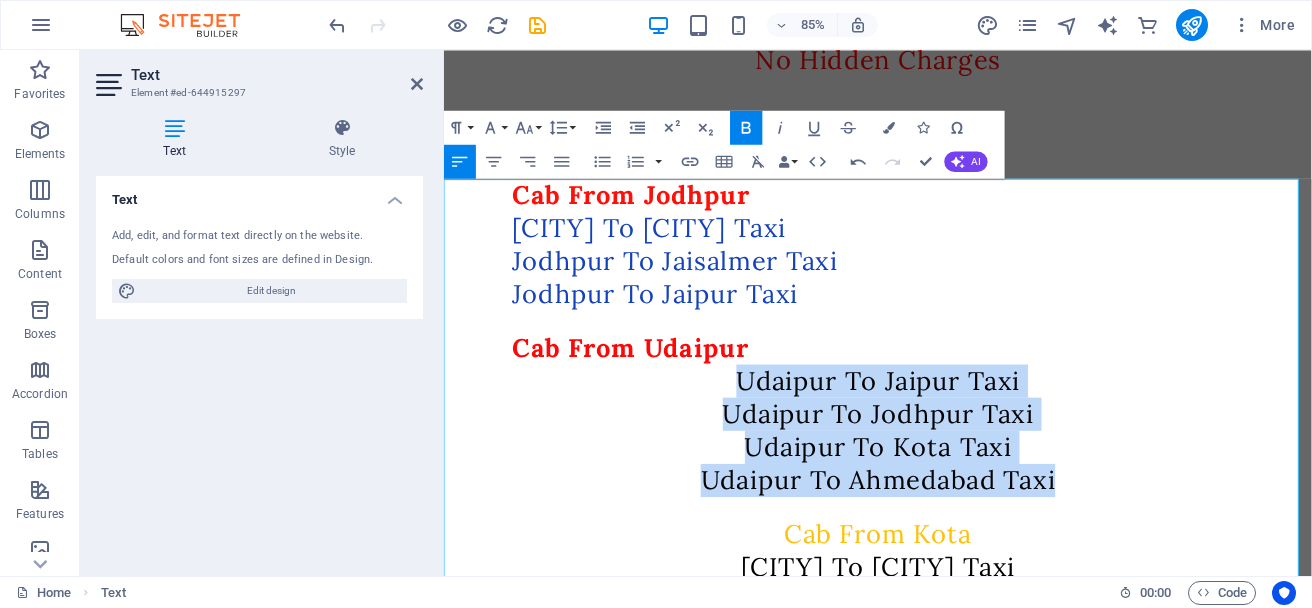 drag, startPoint x: 780, startPoint y: 435, endPoint x: 1193, endPoint y: 545, distance: 427.39795 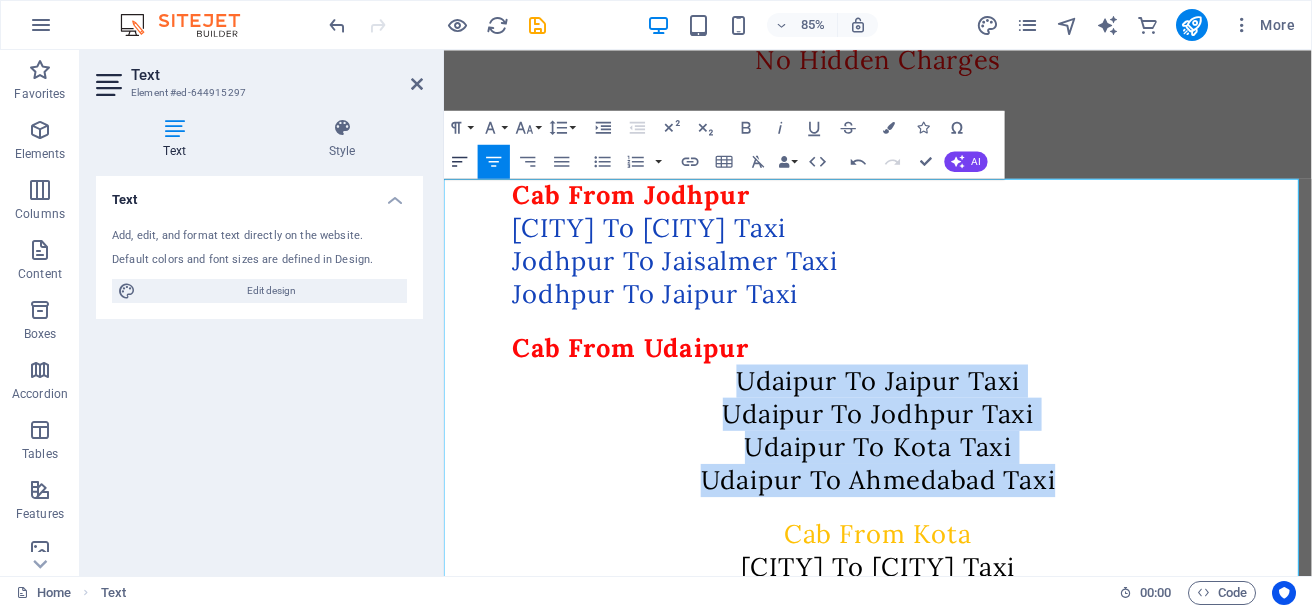 click 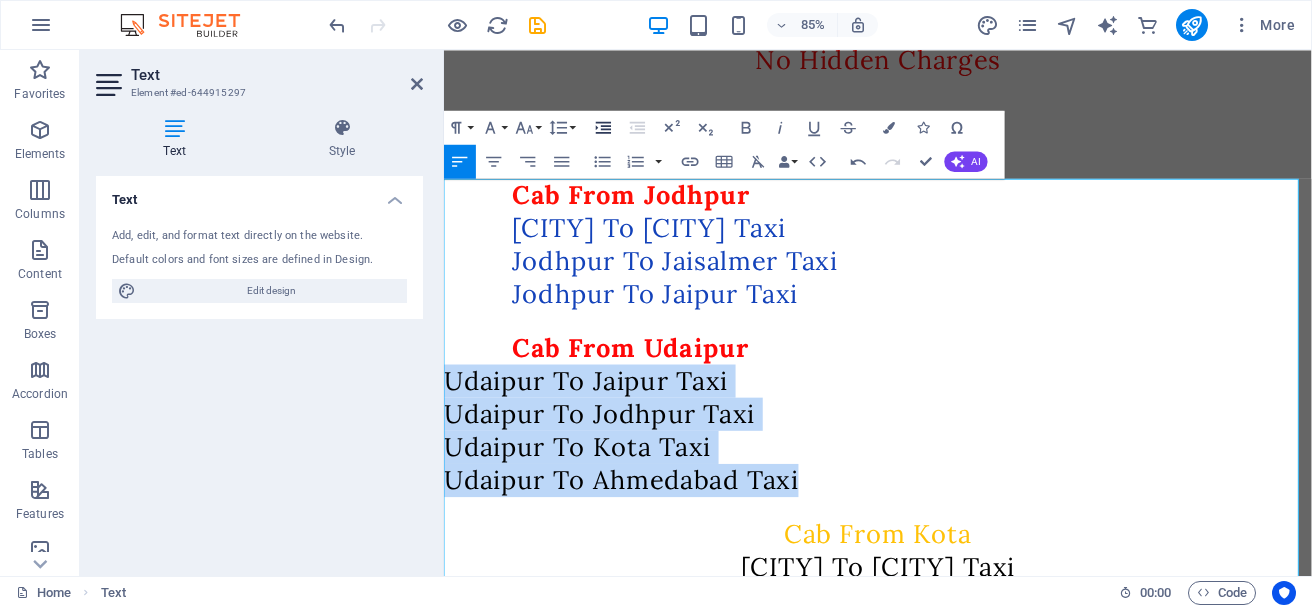 click 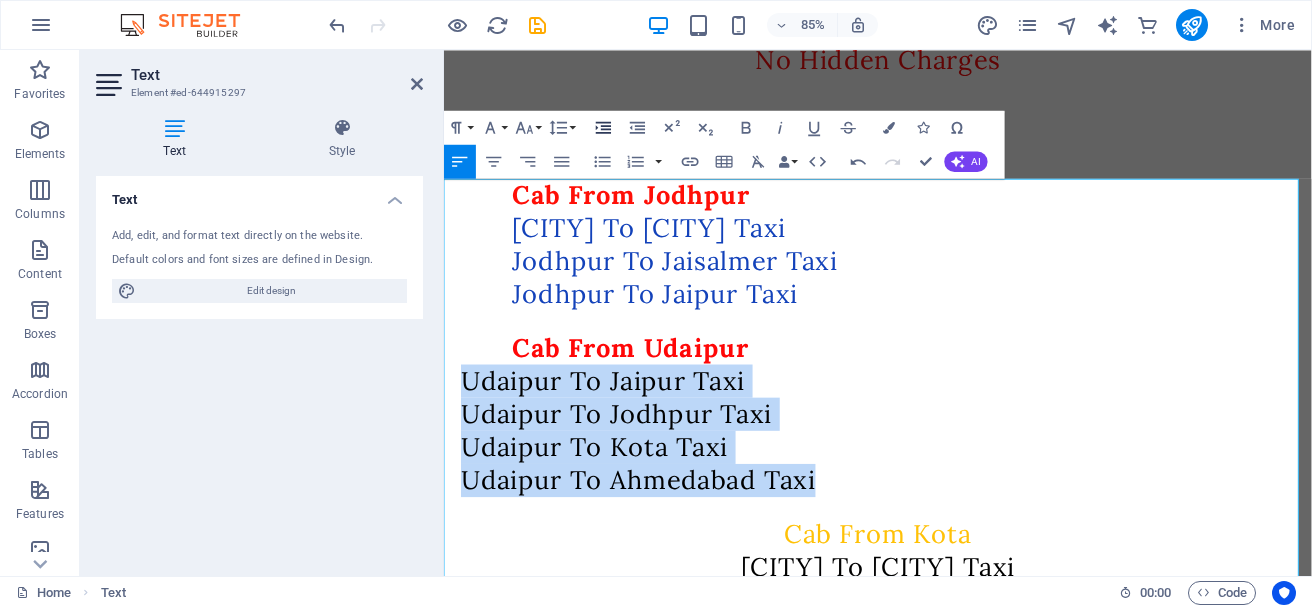 click 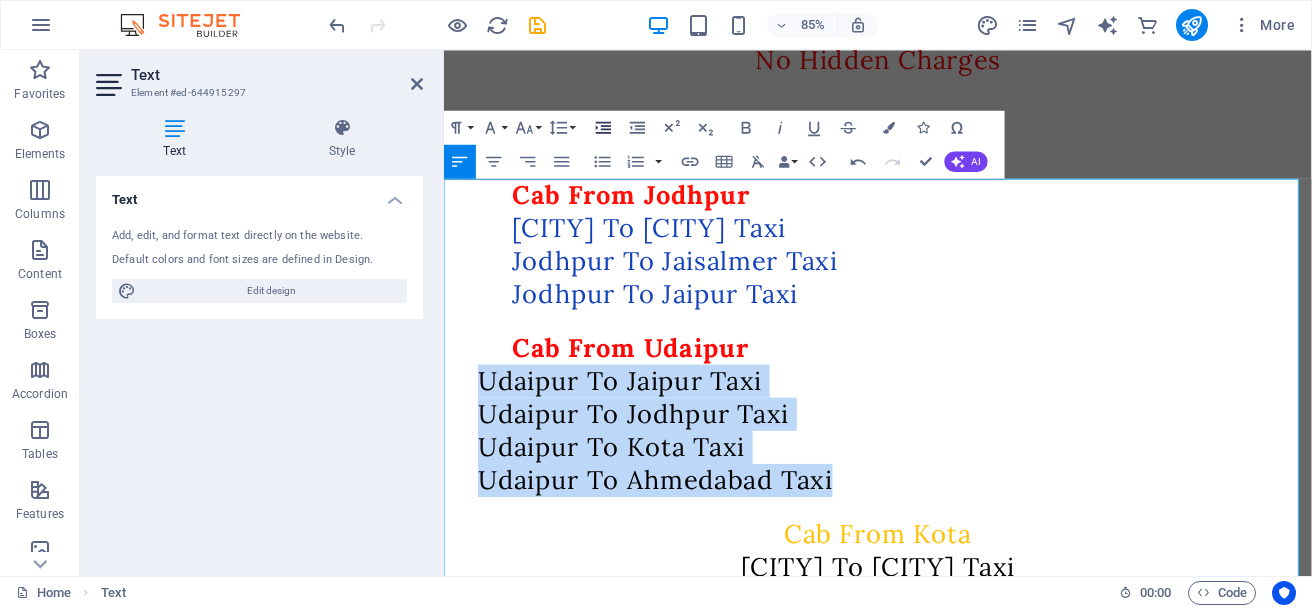 click 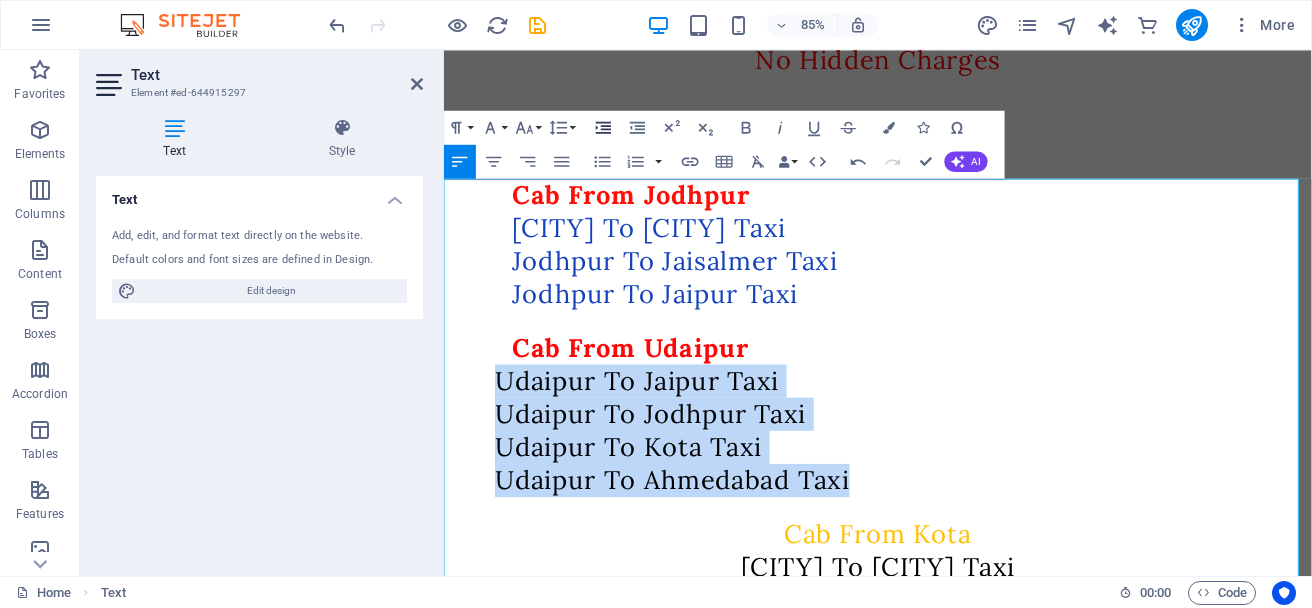 click 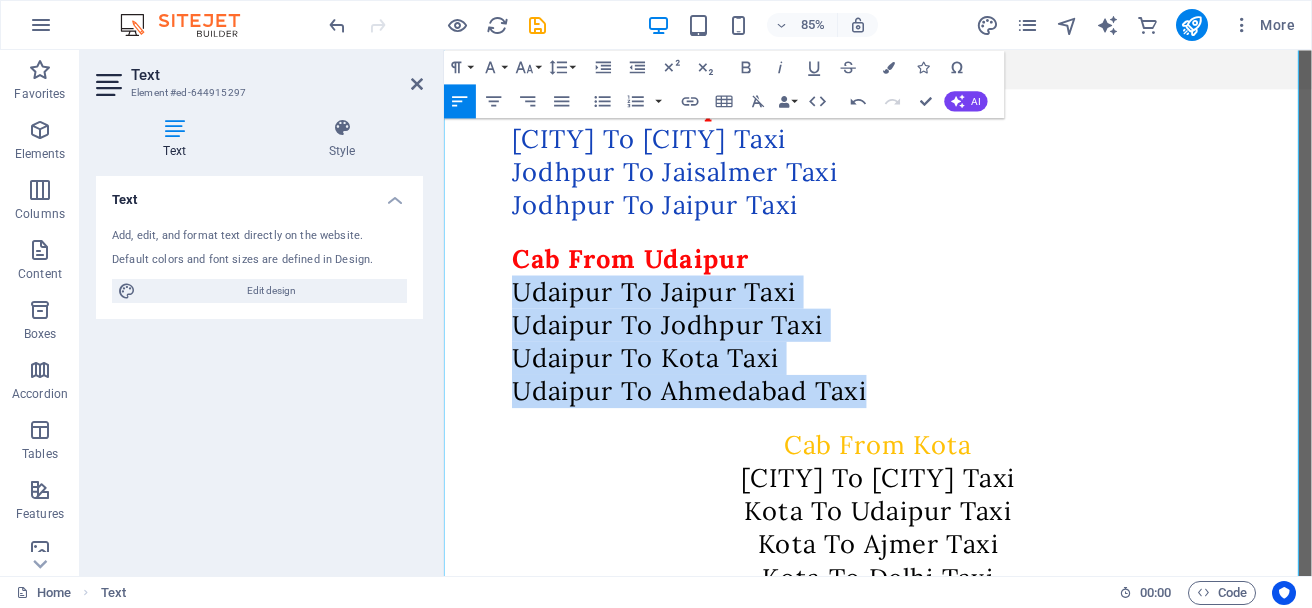 scroll, scrollTop: 800, scrollLeft: 0, axis: vertical 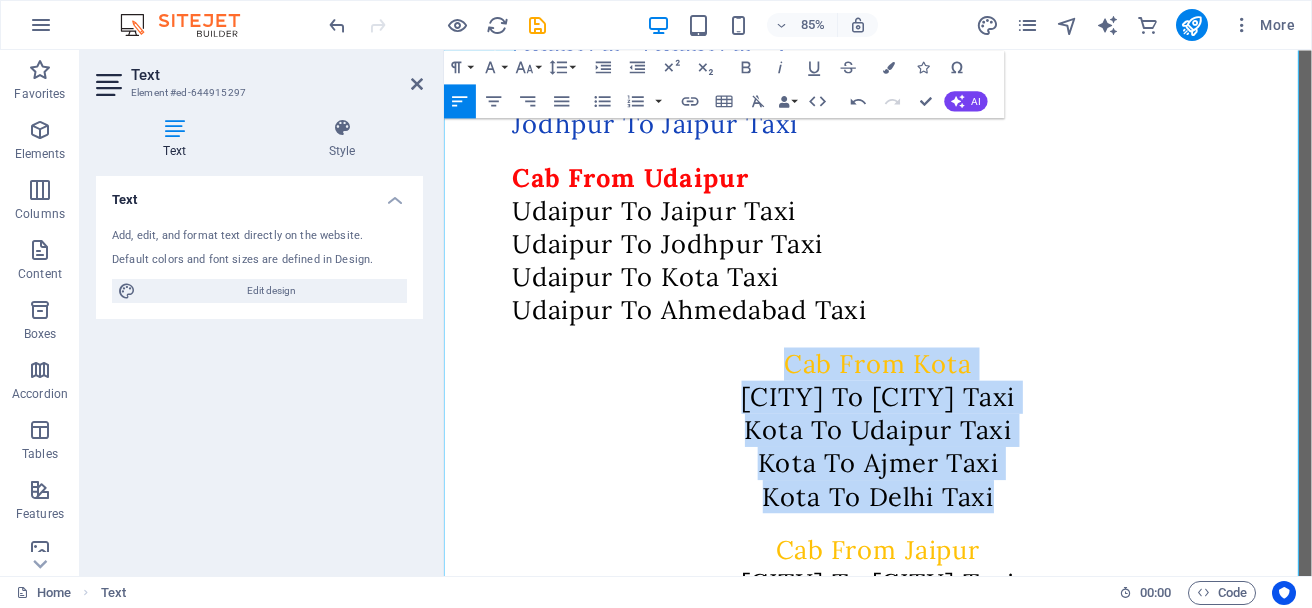 drag, startPoint x: 827, startPoint y: 420, endPoint x: 1129, endPoint y: 564, distance: 334.57437 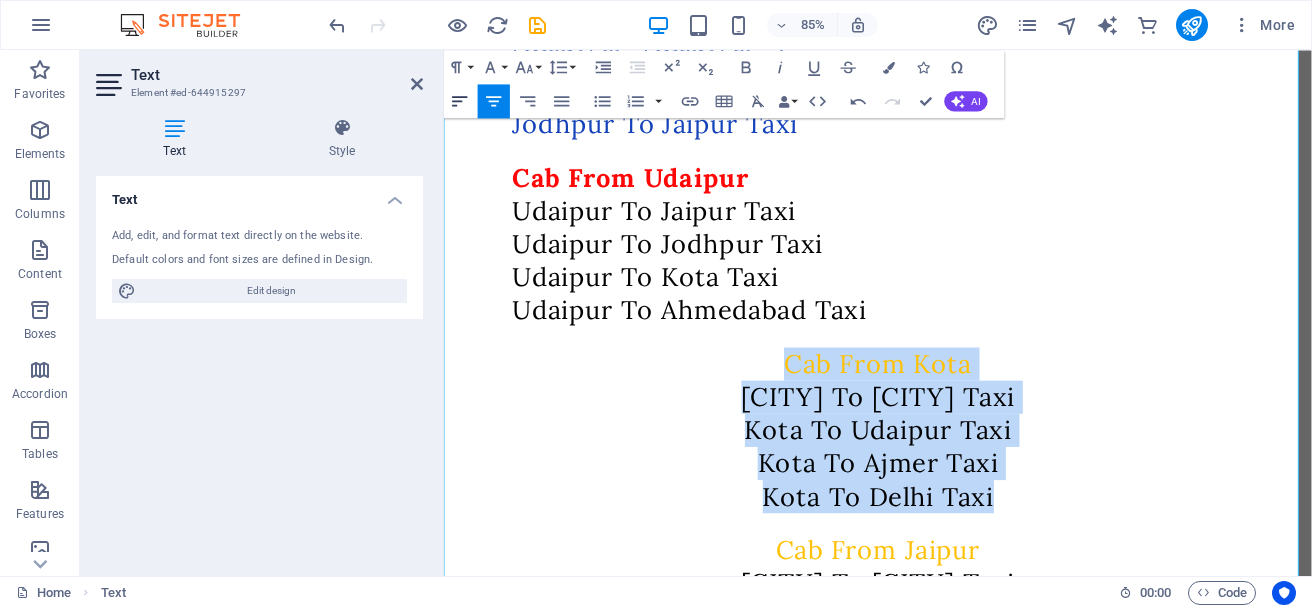 click 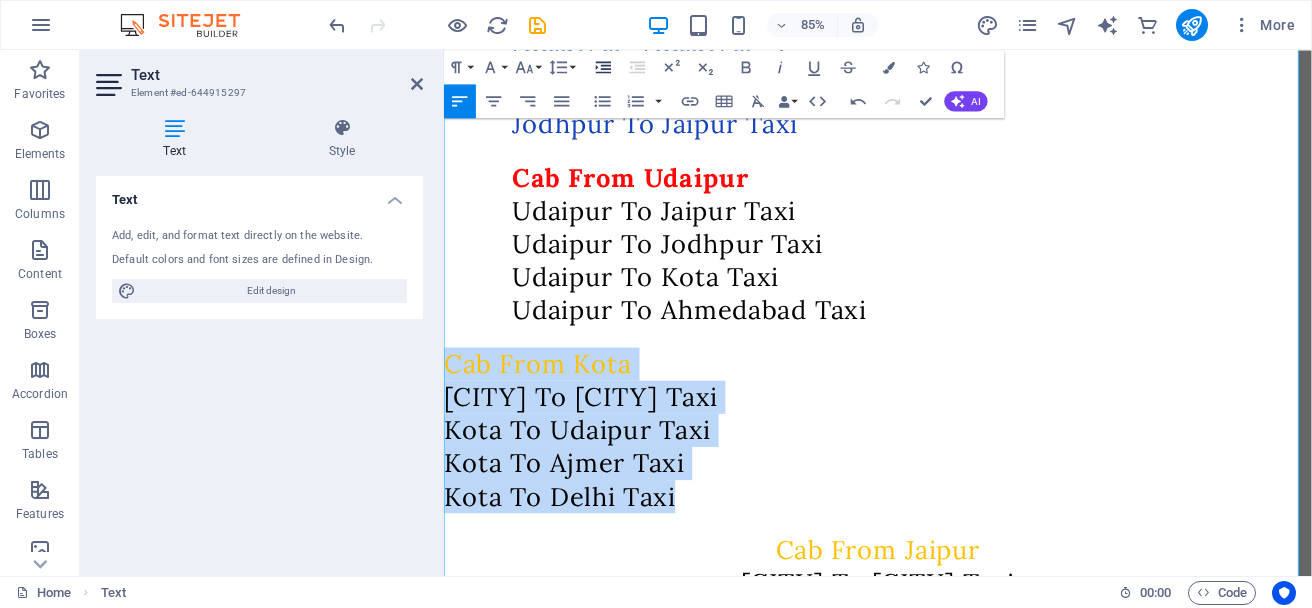 click 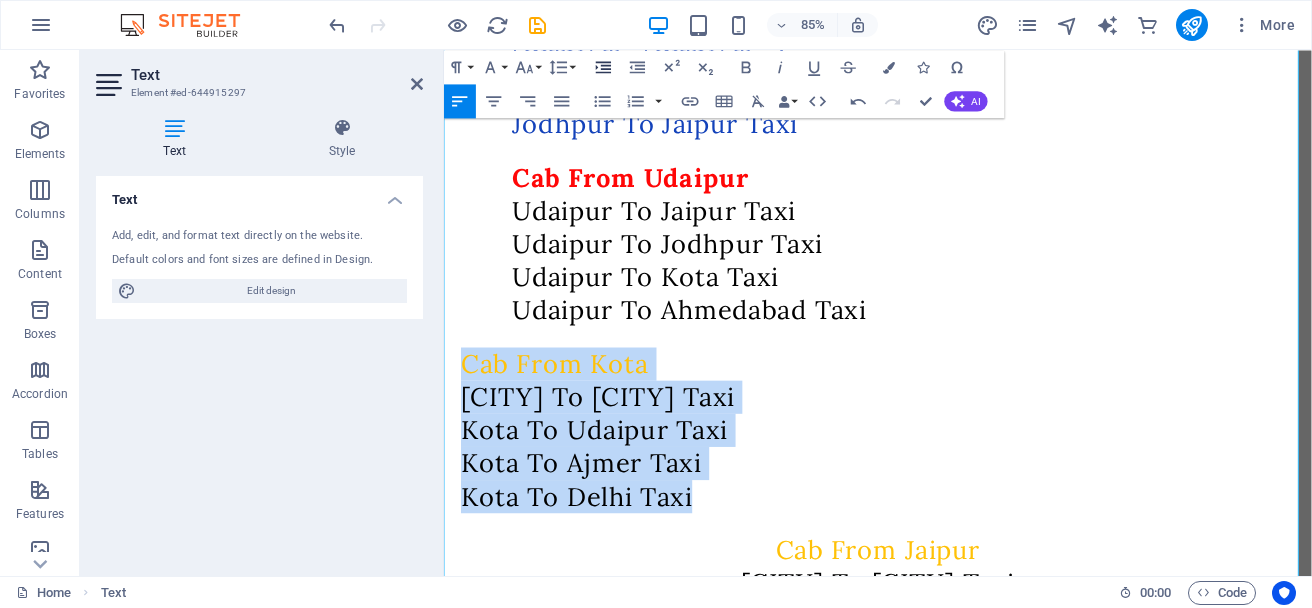 click 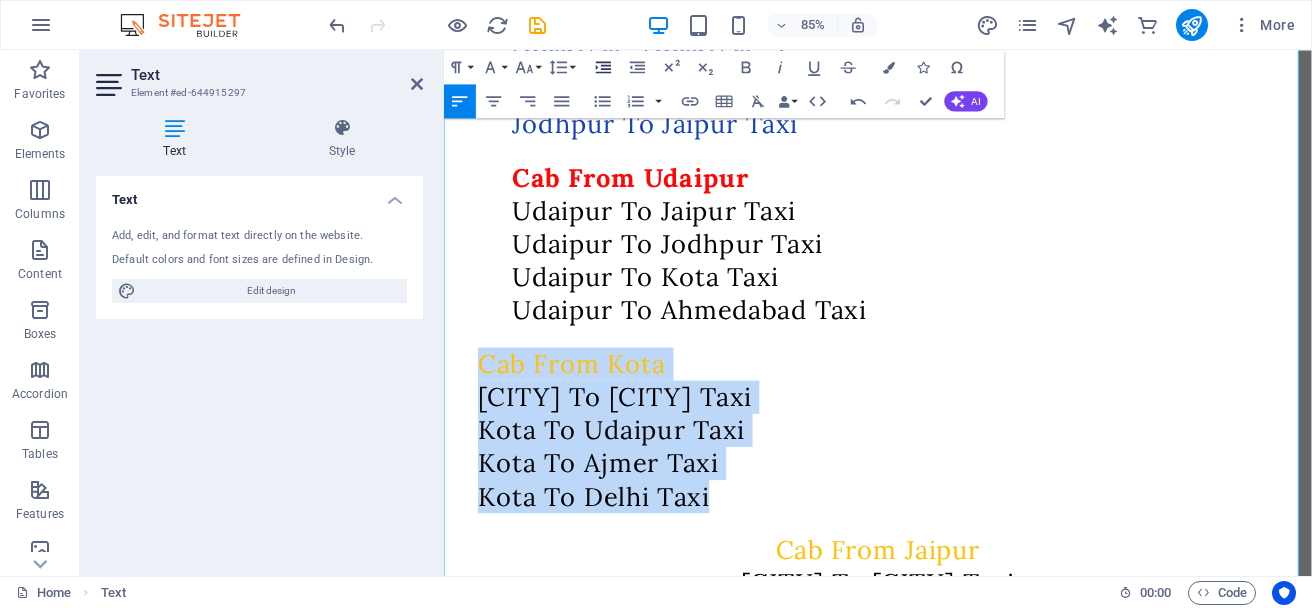 click 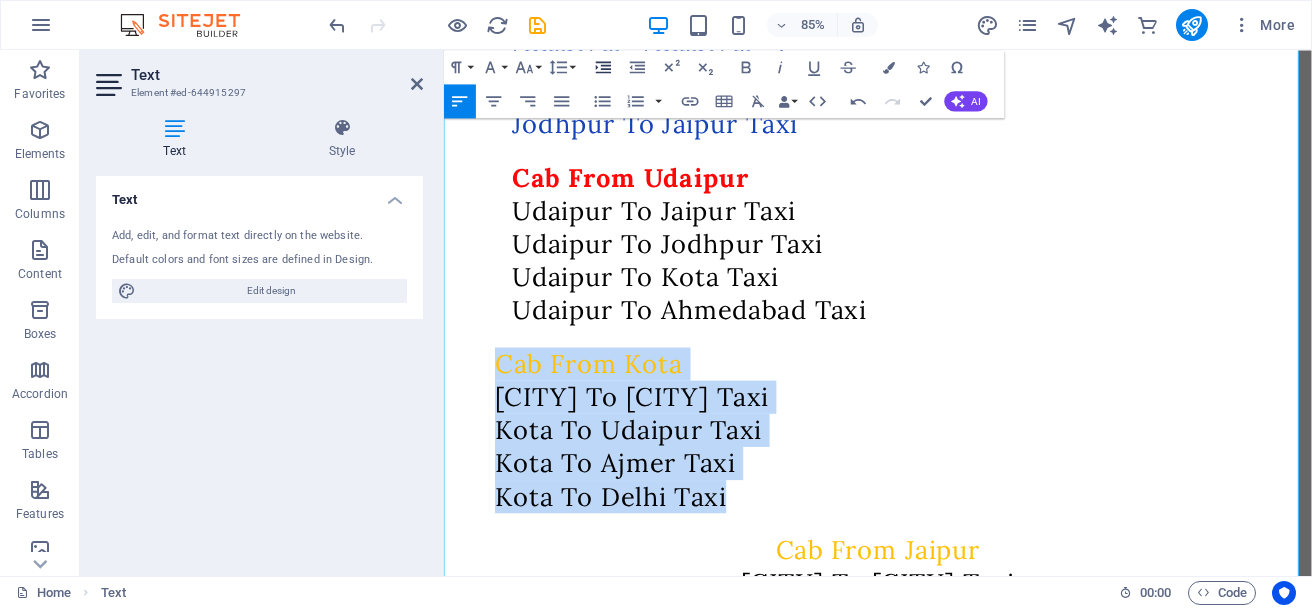click 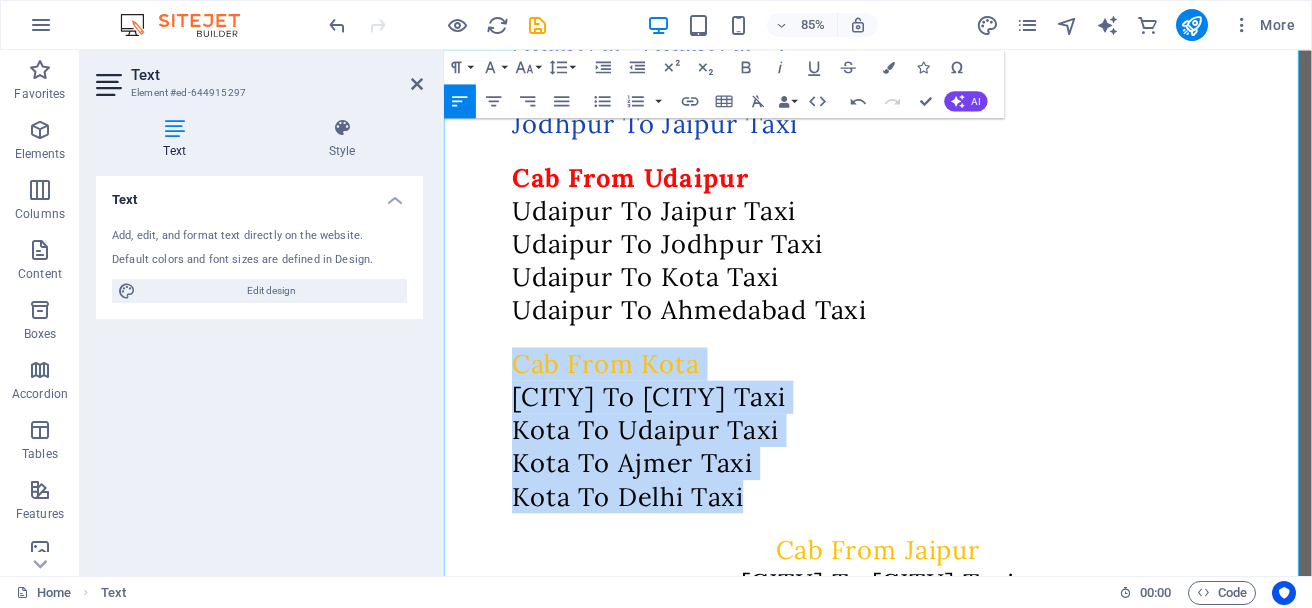 click on "Cab From Kota" at bounding box center [994, 419] 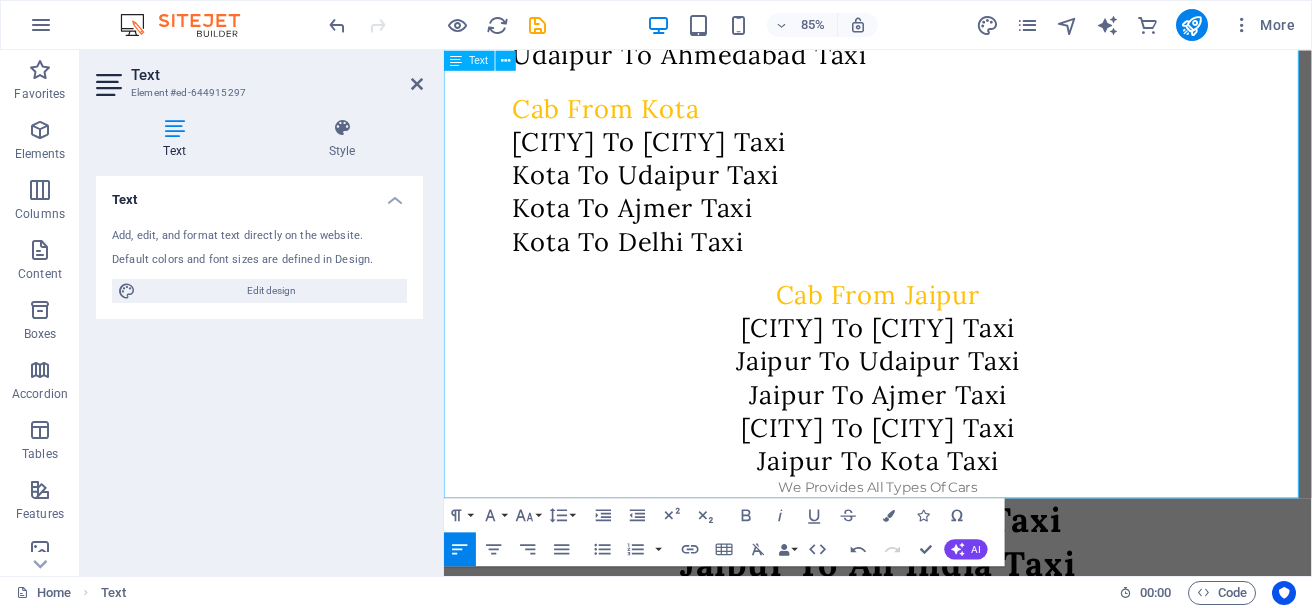 scroll, scrollTop: 1200, scrollLeft: 0, axis: vertical 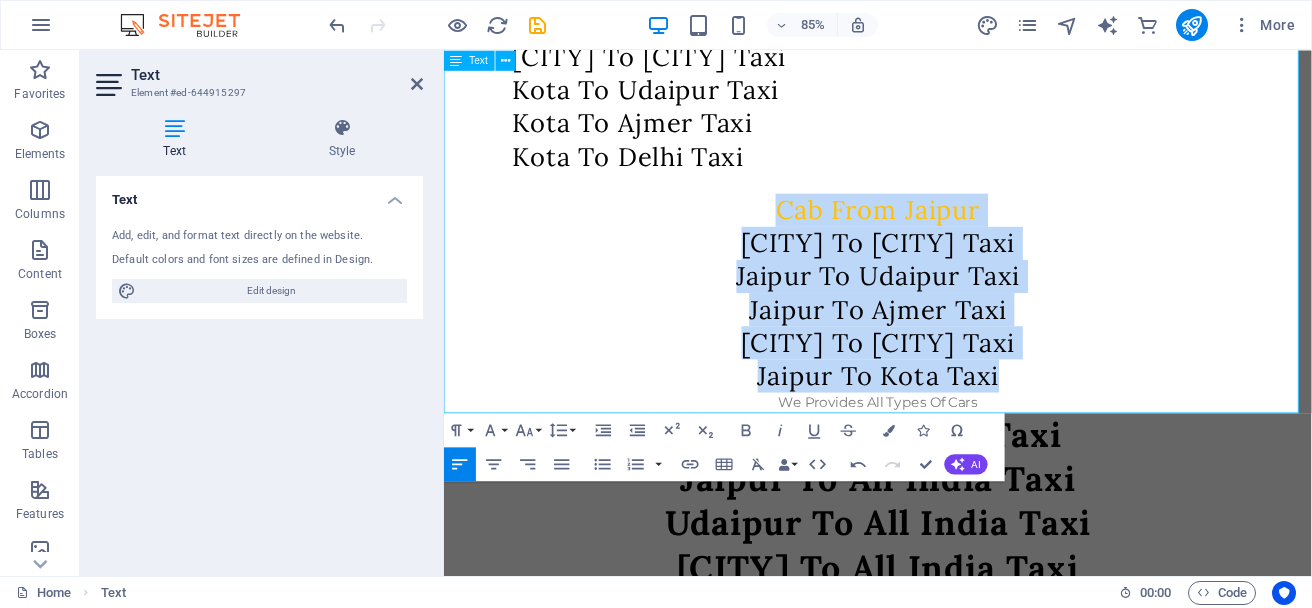 drag, startPoint x: 788, startPoint y: 233, endPoint x: 1149, endPoint y: 440, distance: 416.137 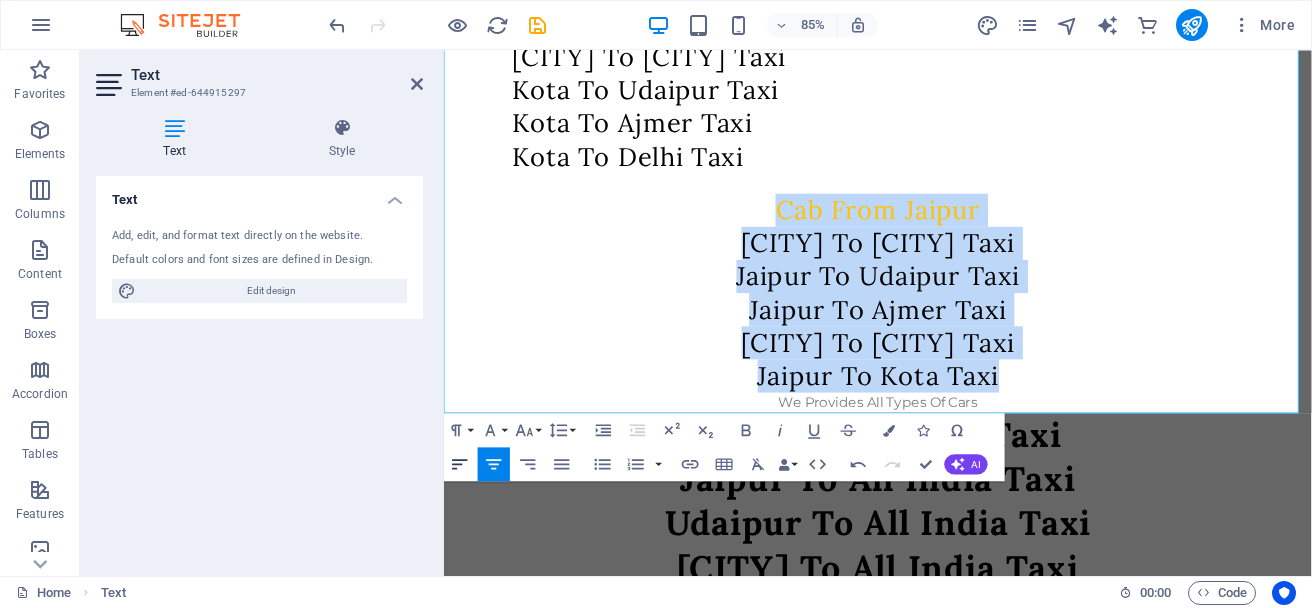 click on "Align Left" at bounding box center [460, 464] 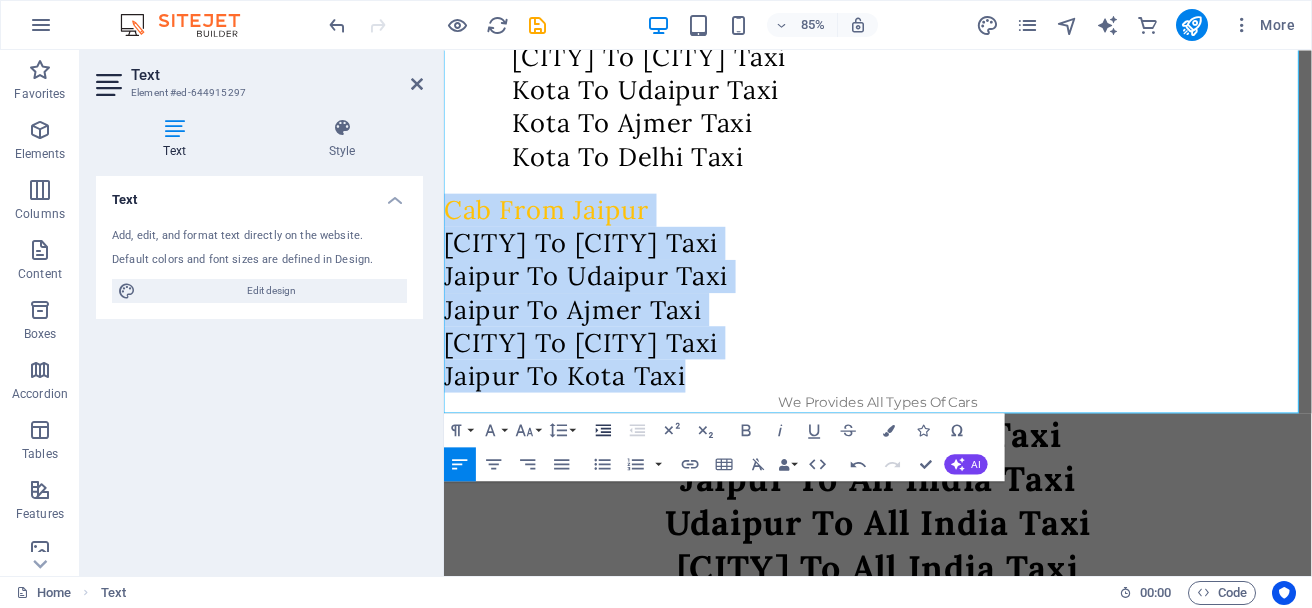 click 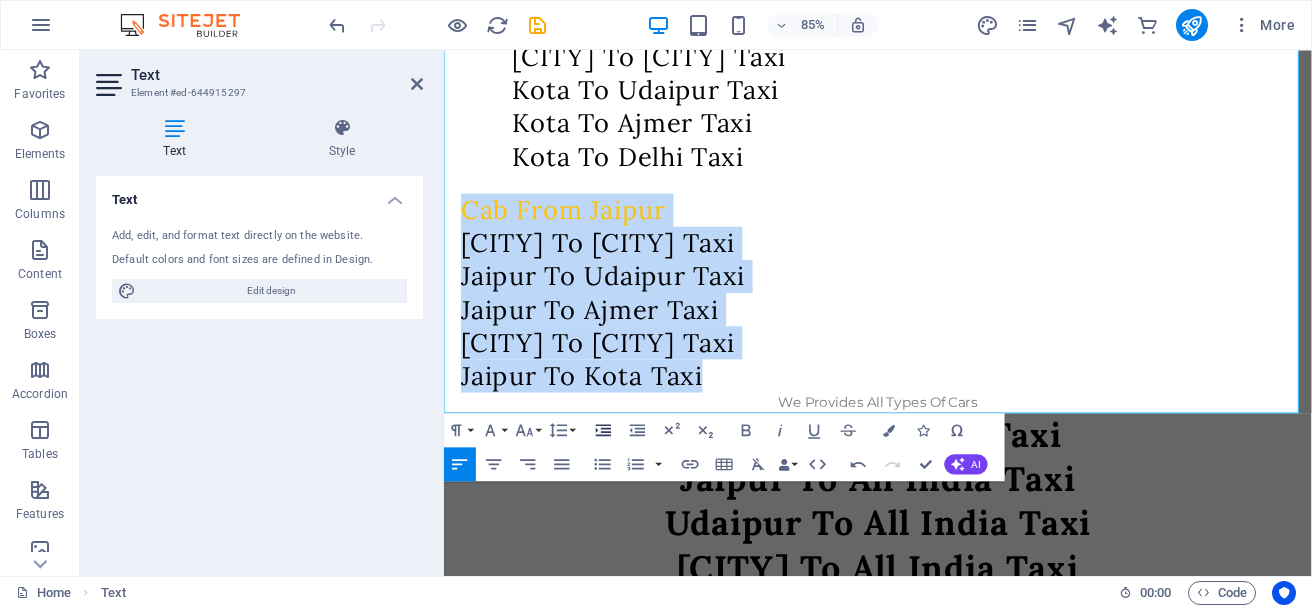 click 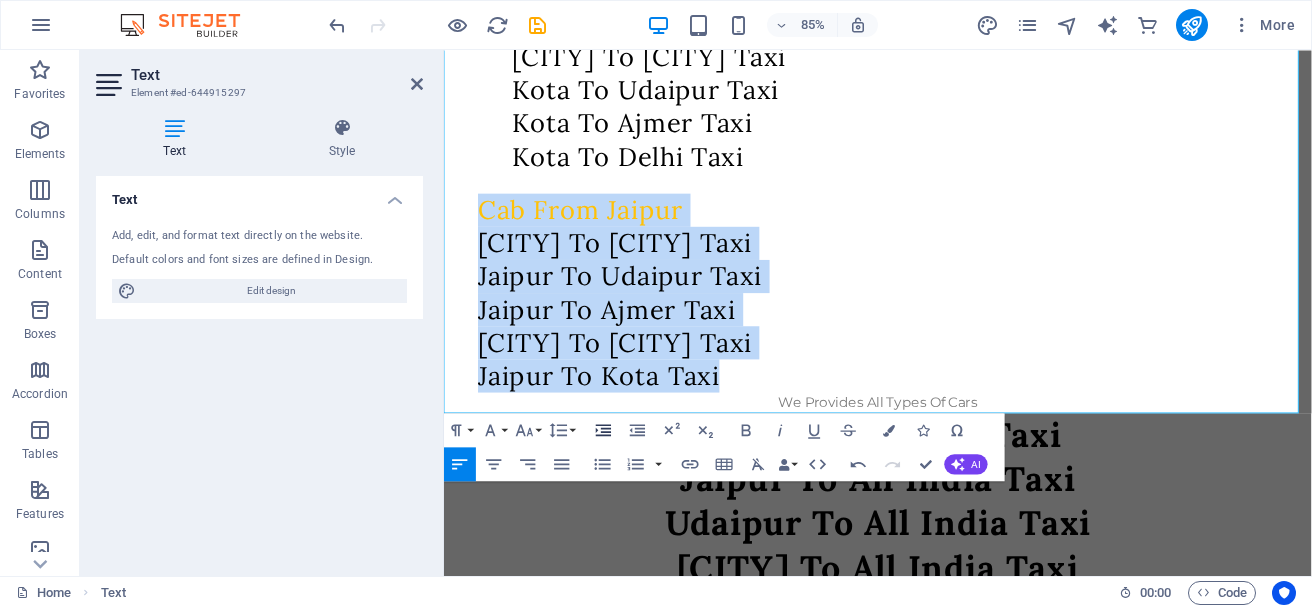 click 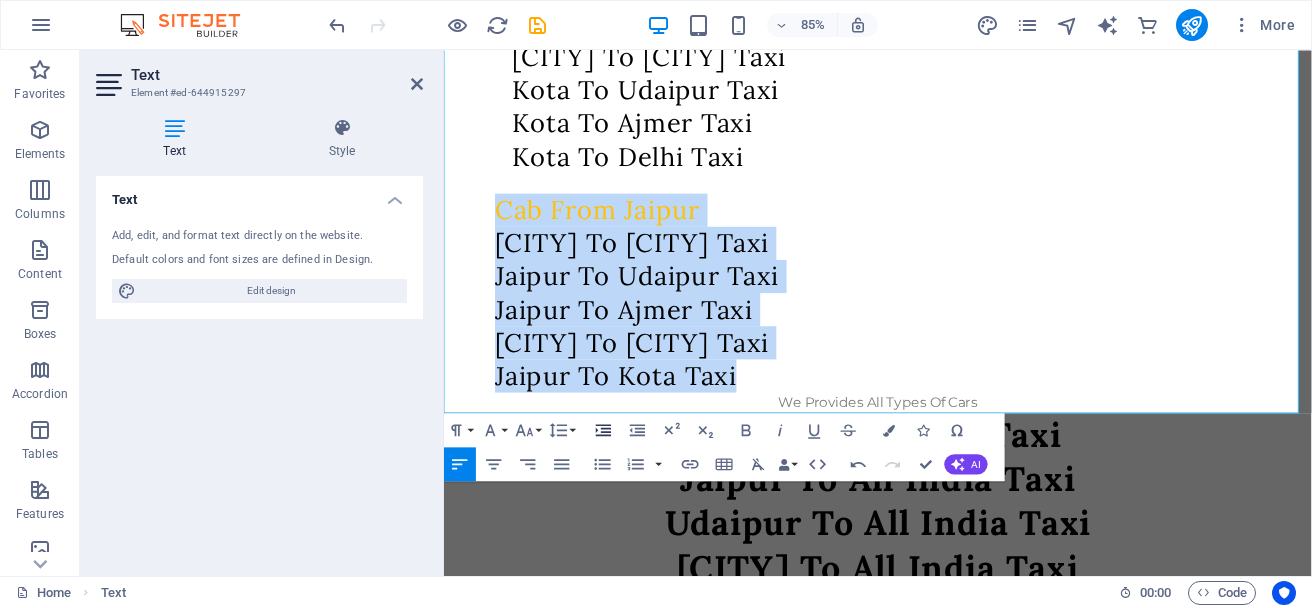click 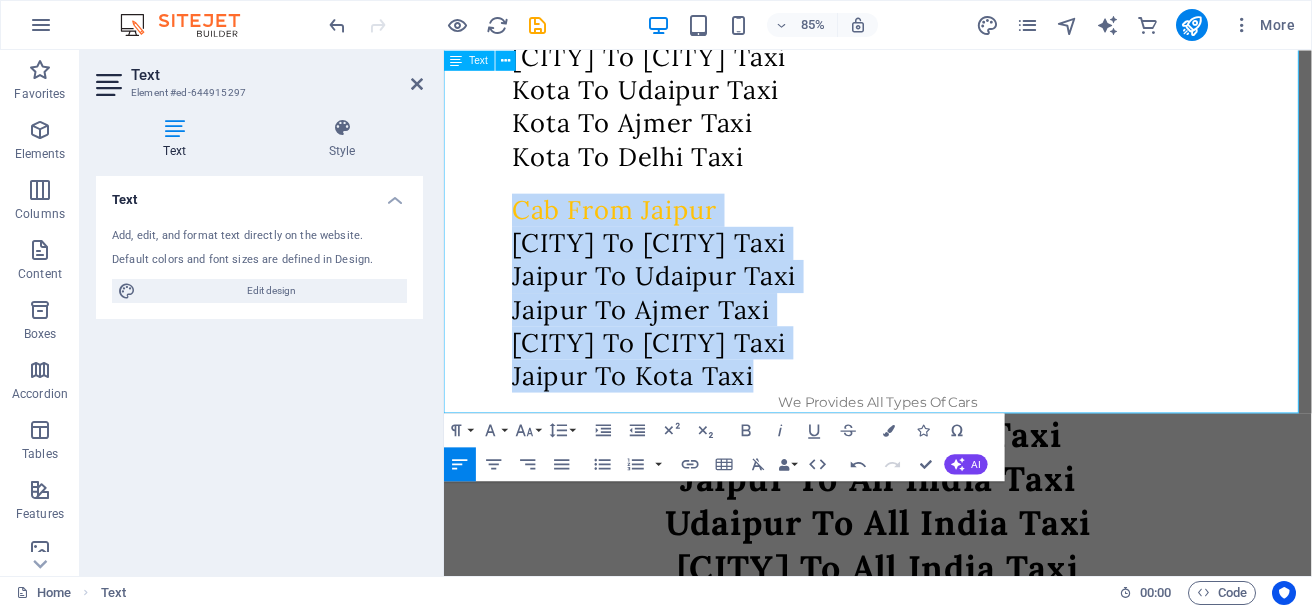 click on "Jaipur To Jodhpur Taxi" at bounding box center (994, 277) 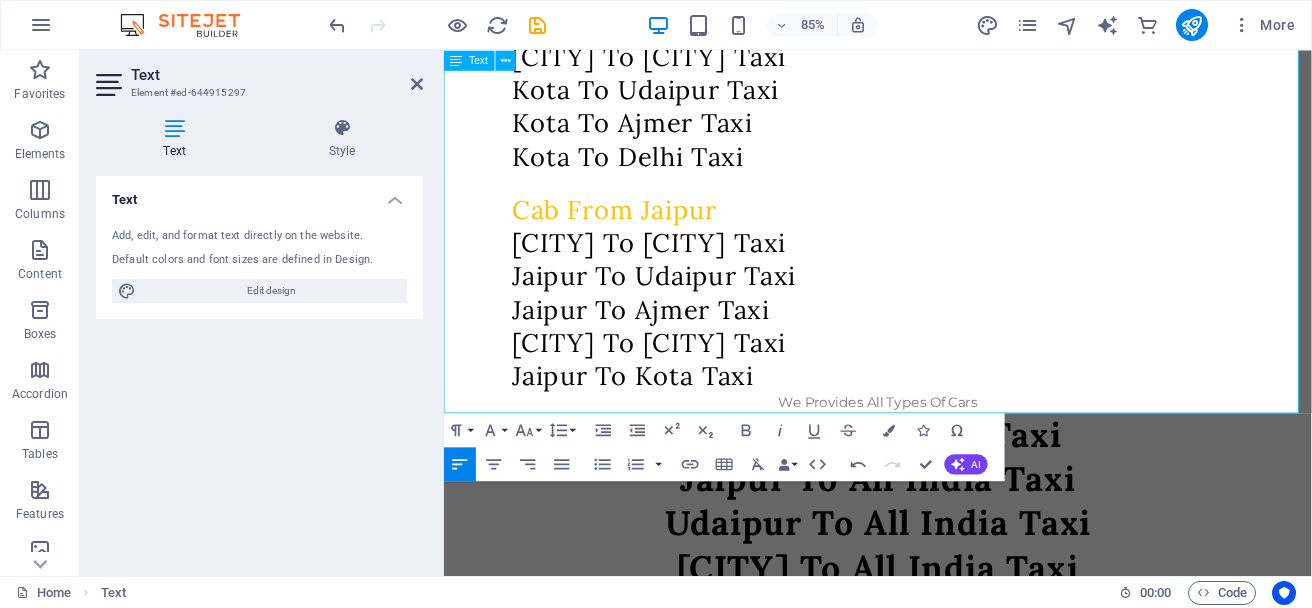 click on "Jaipur To Kota Taxi" at bounding box center (994, 433) 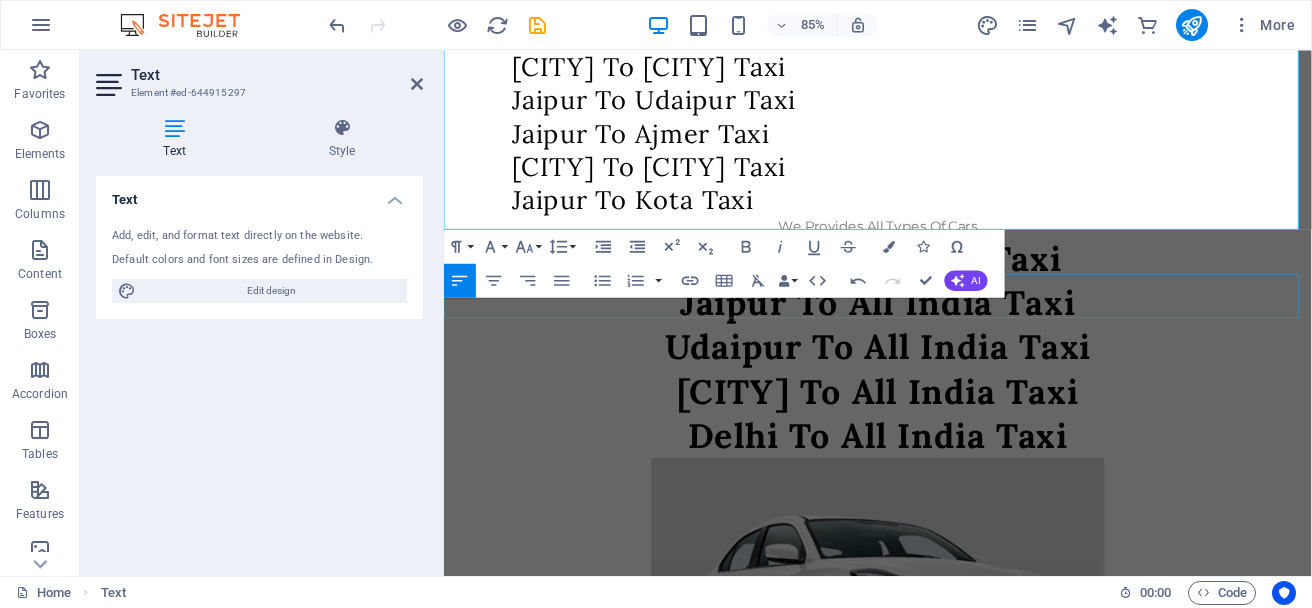 scroll, scrollTop: 1400, scrollLeft: 0, axis: vertical 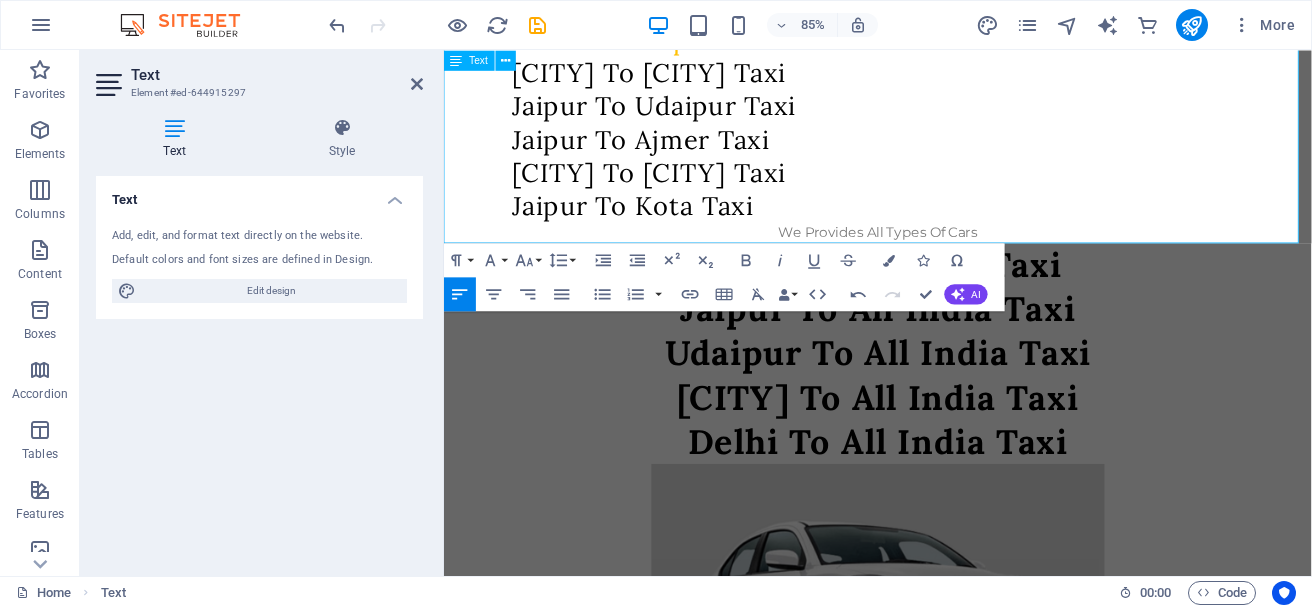 click on "We Provides All Types Of Cars" at bounding box center [954, 265] 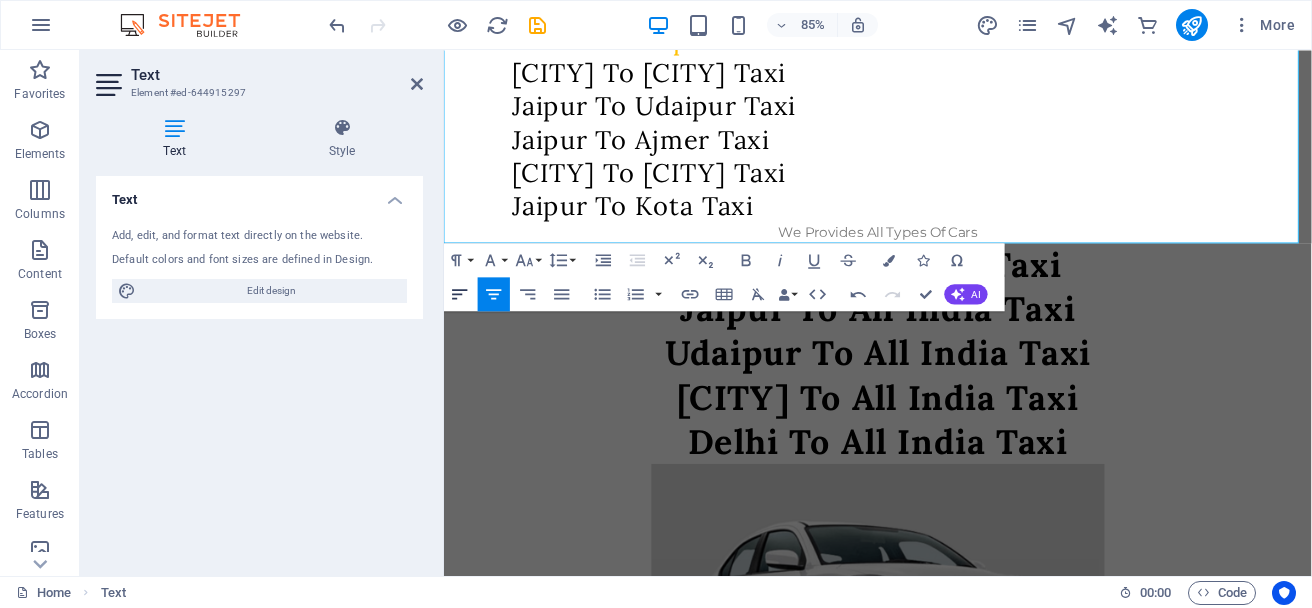 click 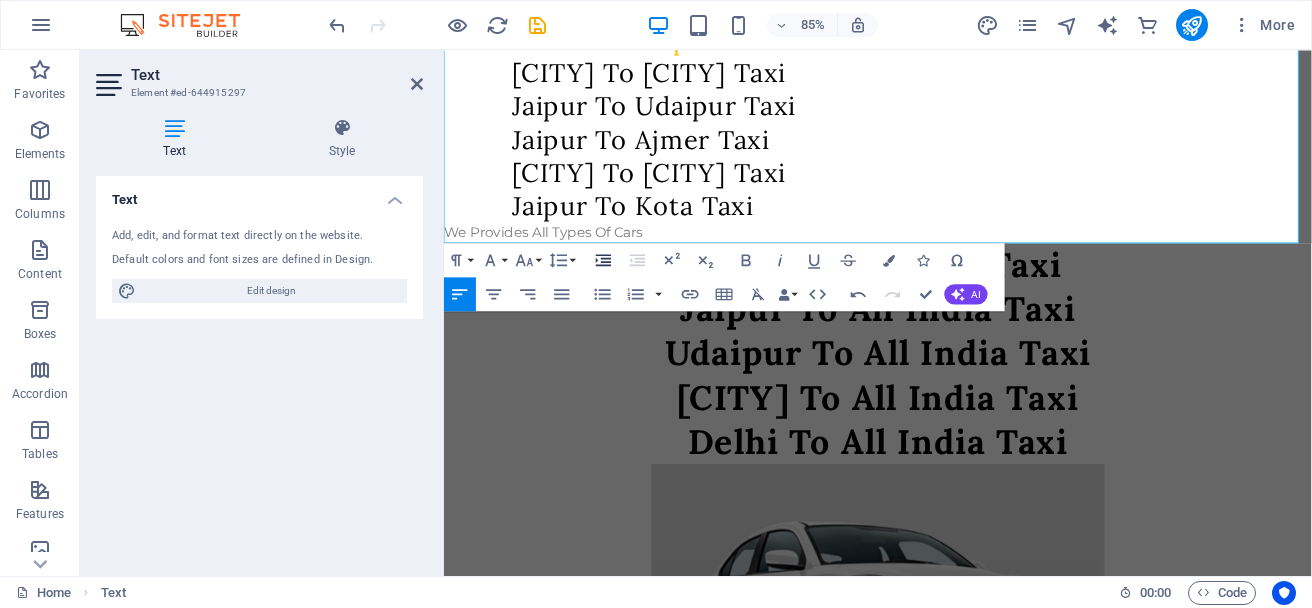click 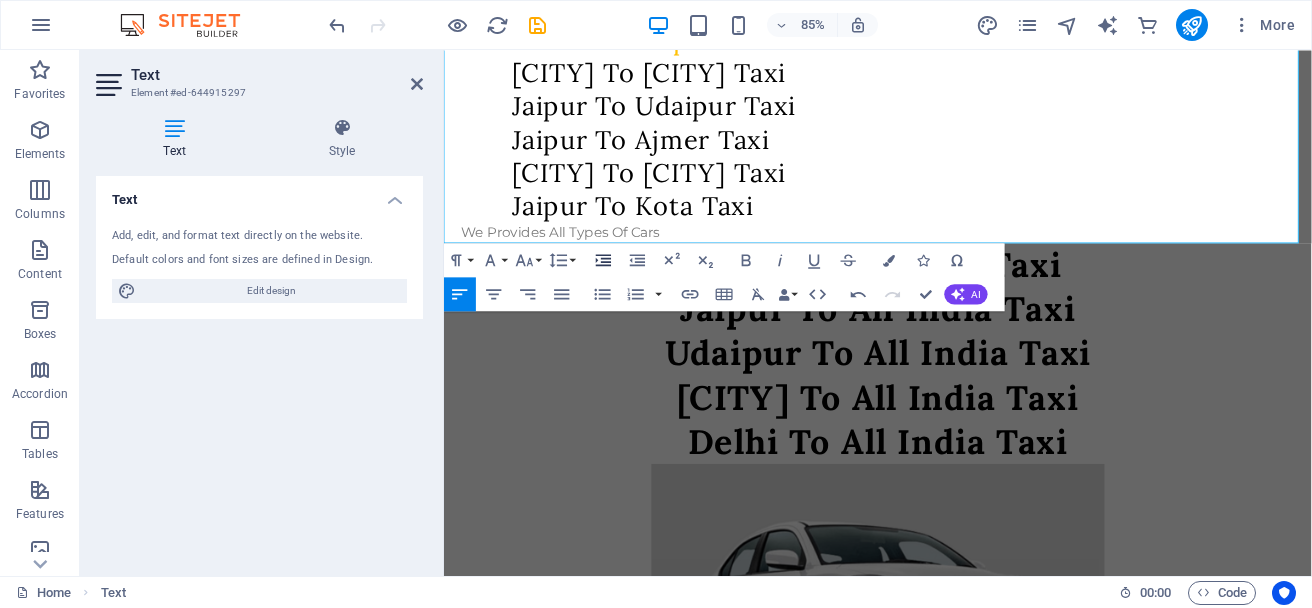 click 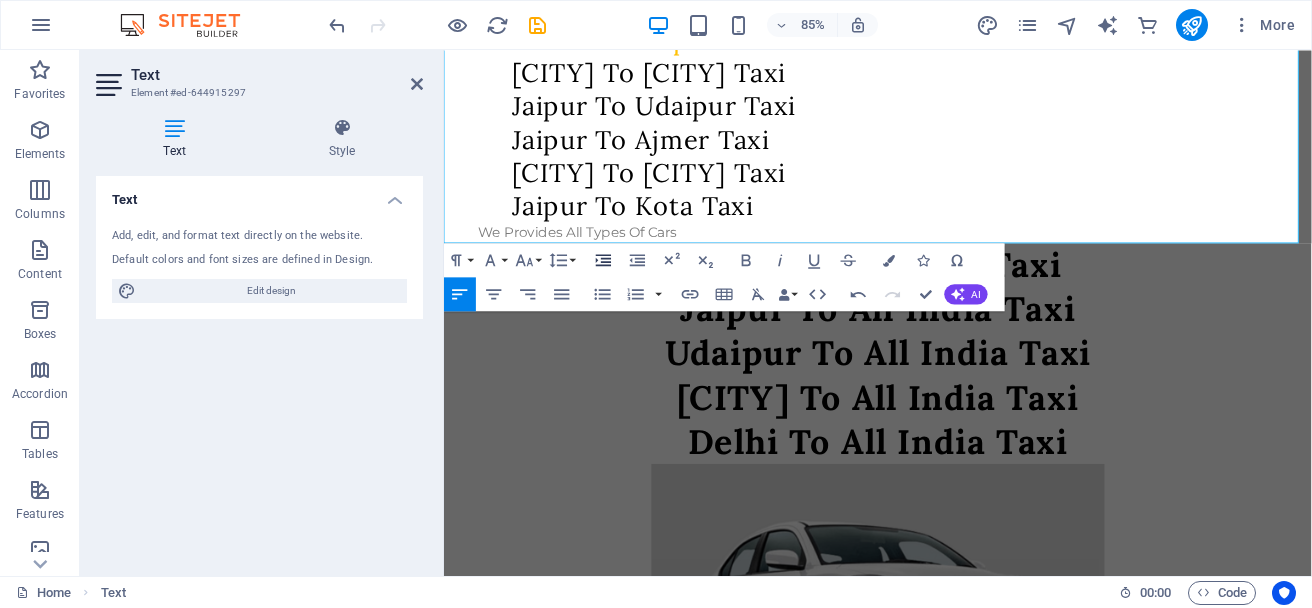 click 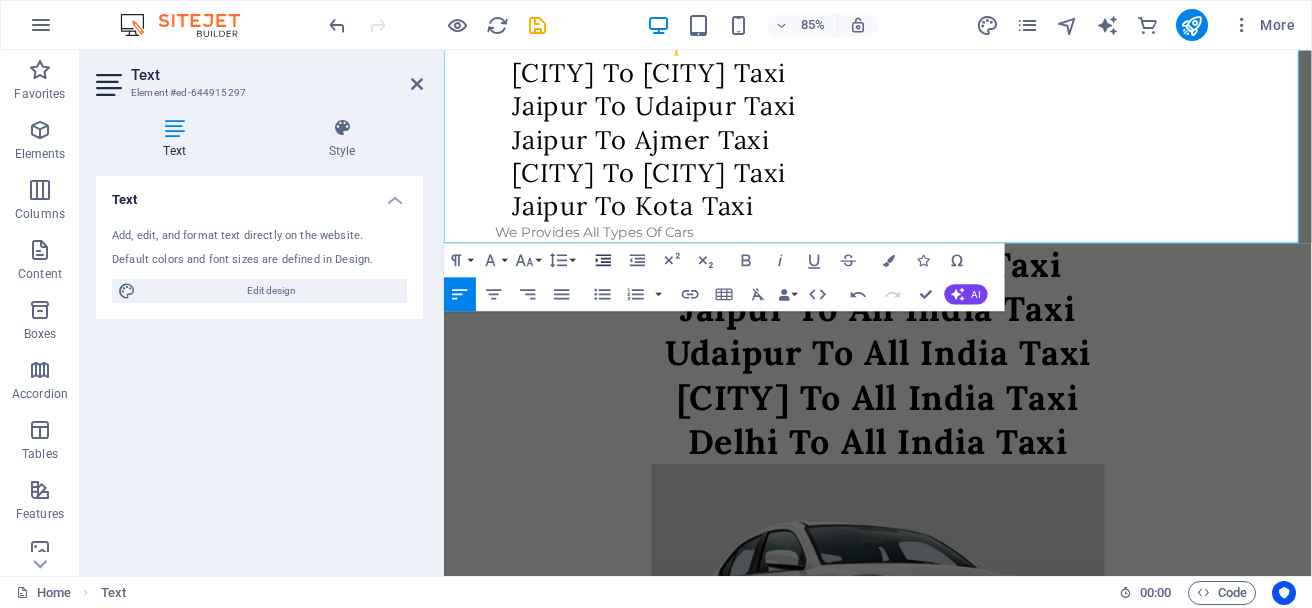 click 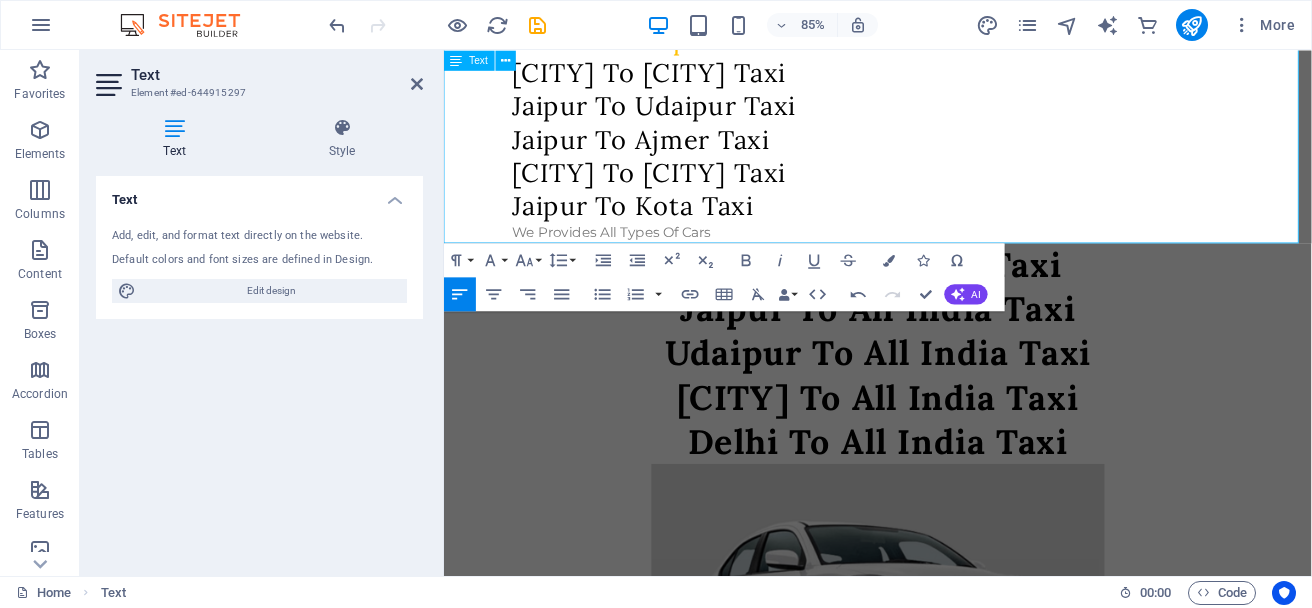 click on "Jaipur To Delhi Taxi" at bounding box center (994, 194) 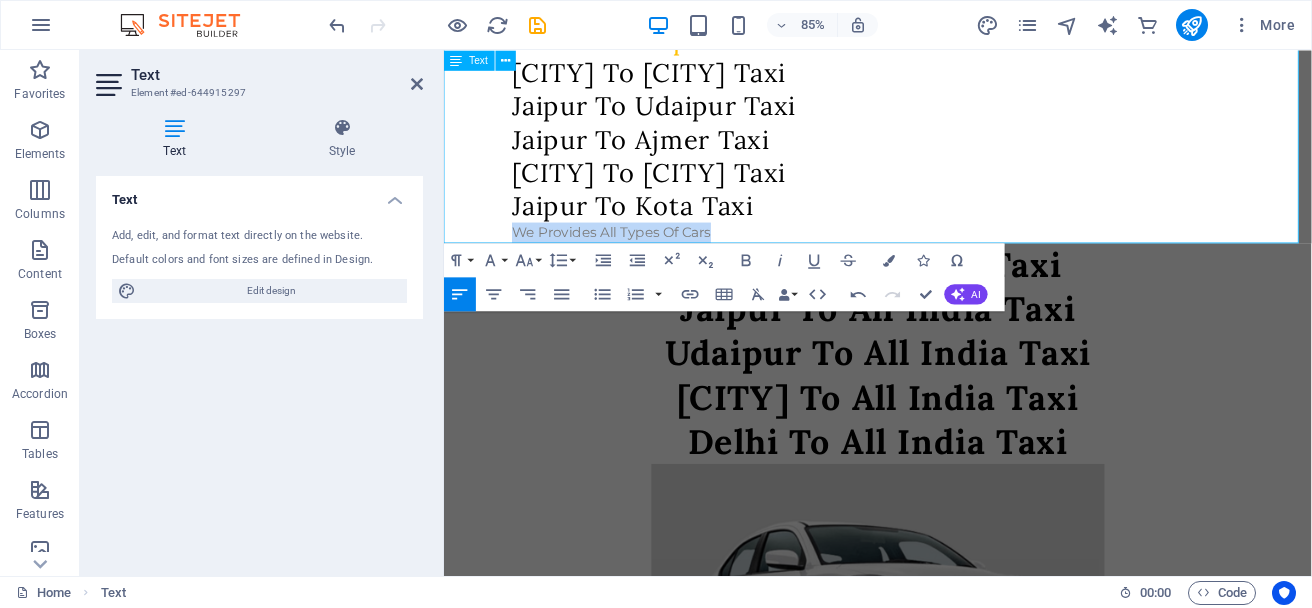 drag, startPoint x: 769, startPoint y: 254, endPoint x: 500, endPoint y: 260, distance: 269.0669 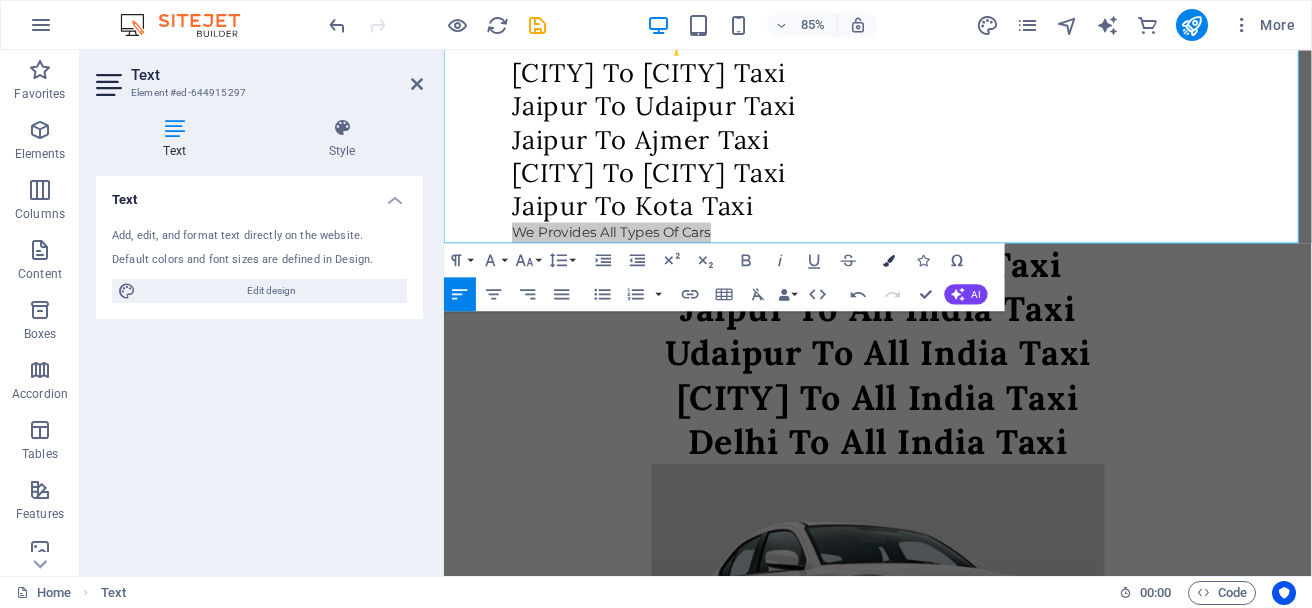 click on "Colors" at bounding box center (889, 260) 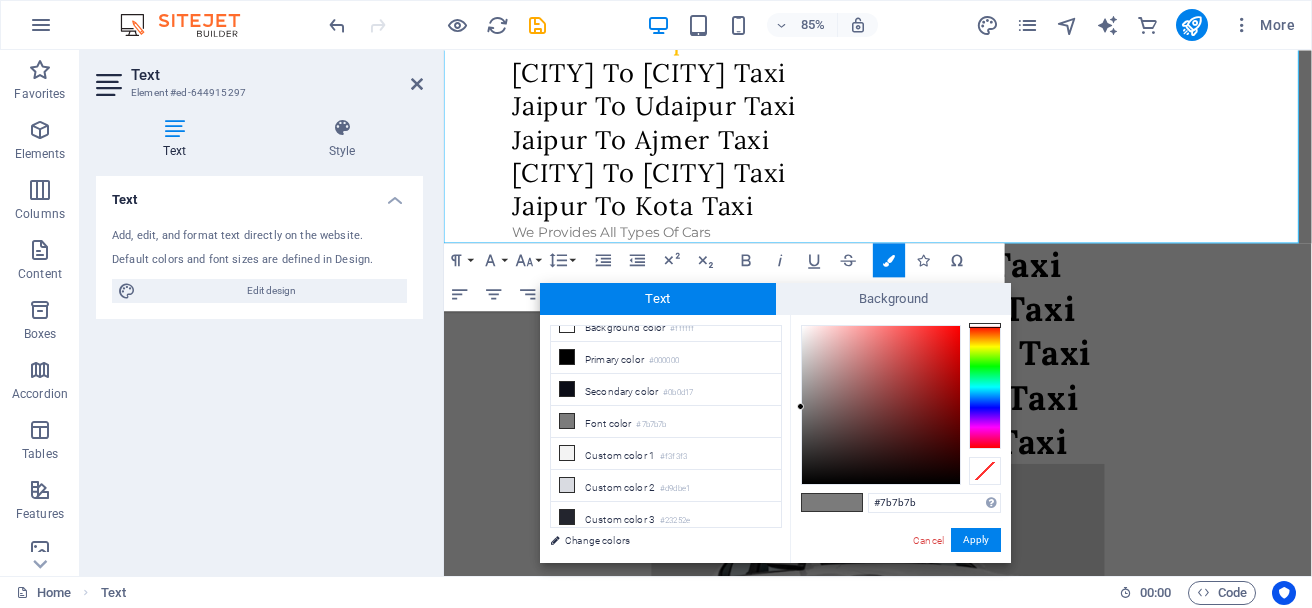 type on "#f00f0f" 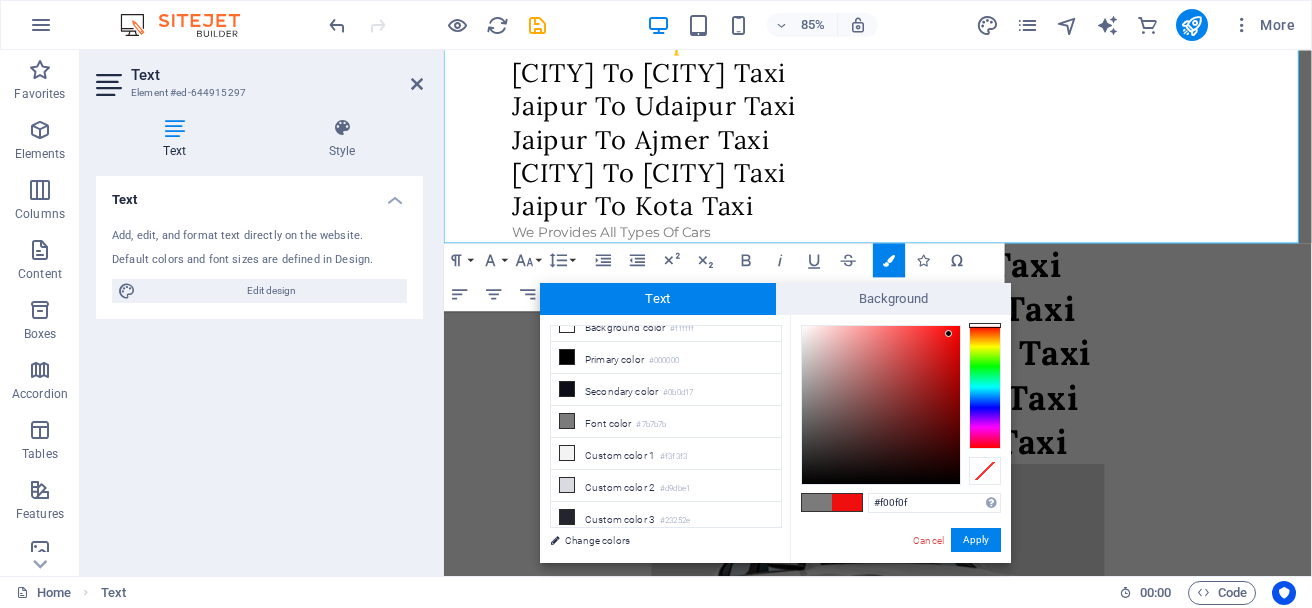 click at bounding box center (881, 405) 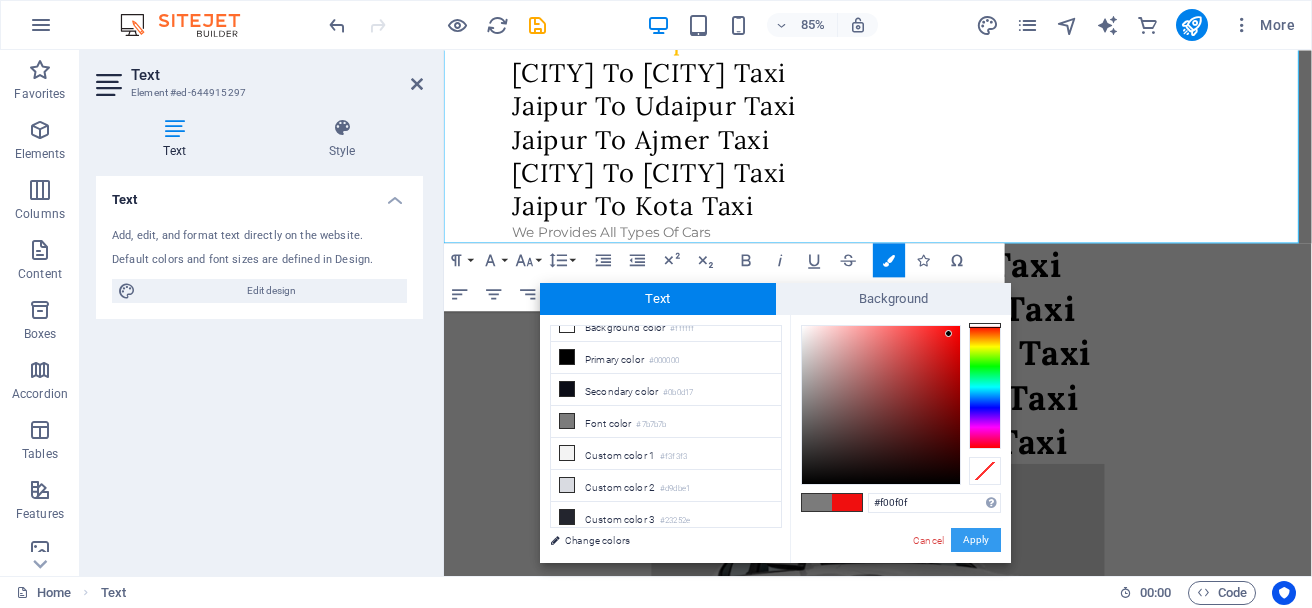 click on "Apply" at bounding box center [976, 540] 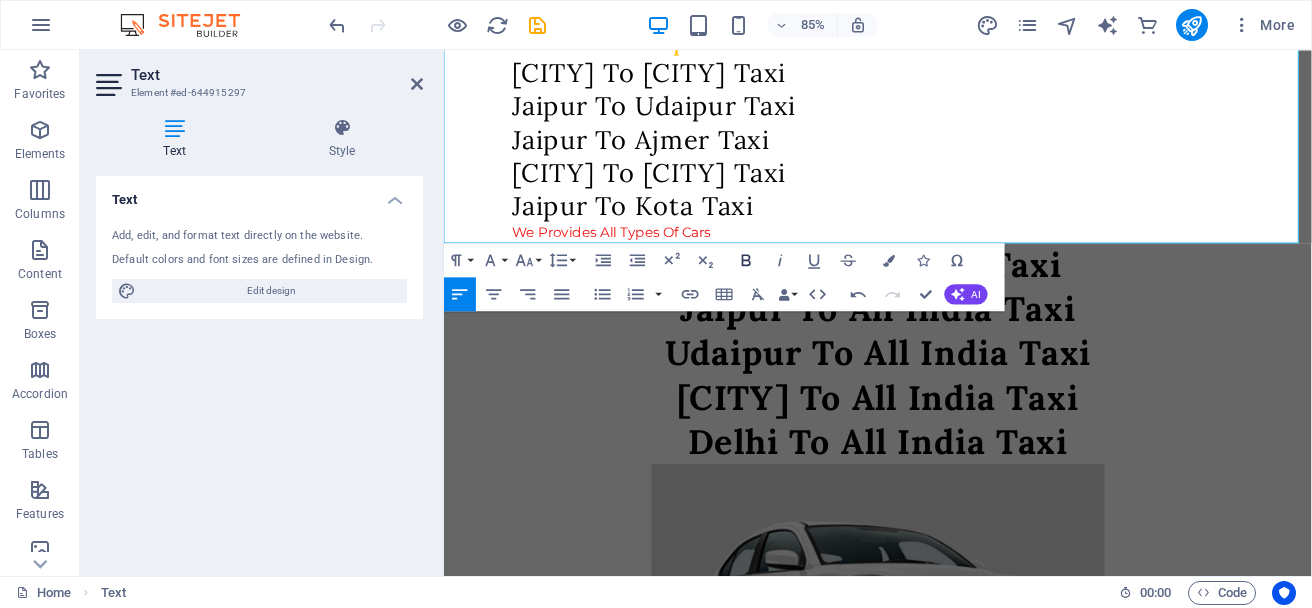 click 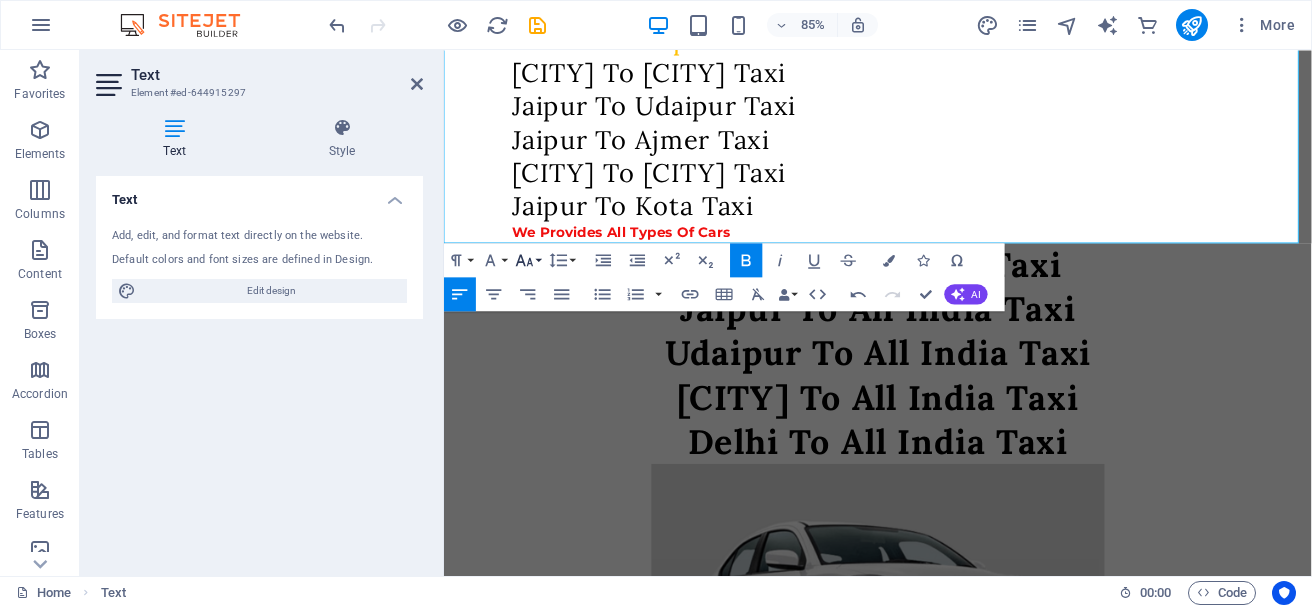 click 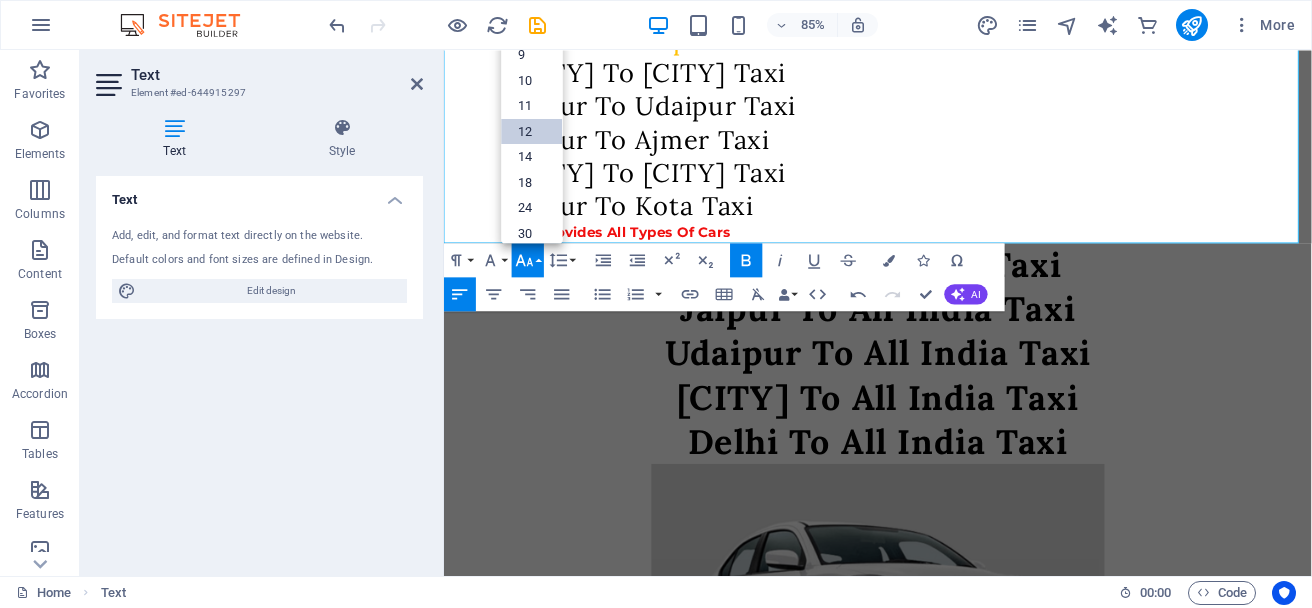 click on "12" at bounding box center (532, 131) 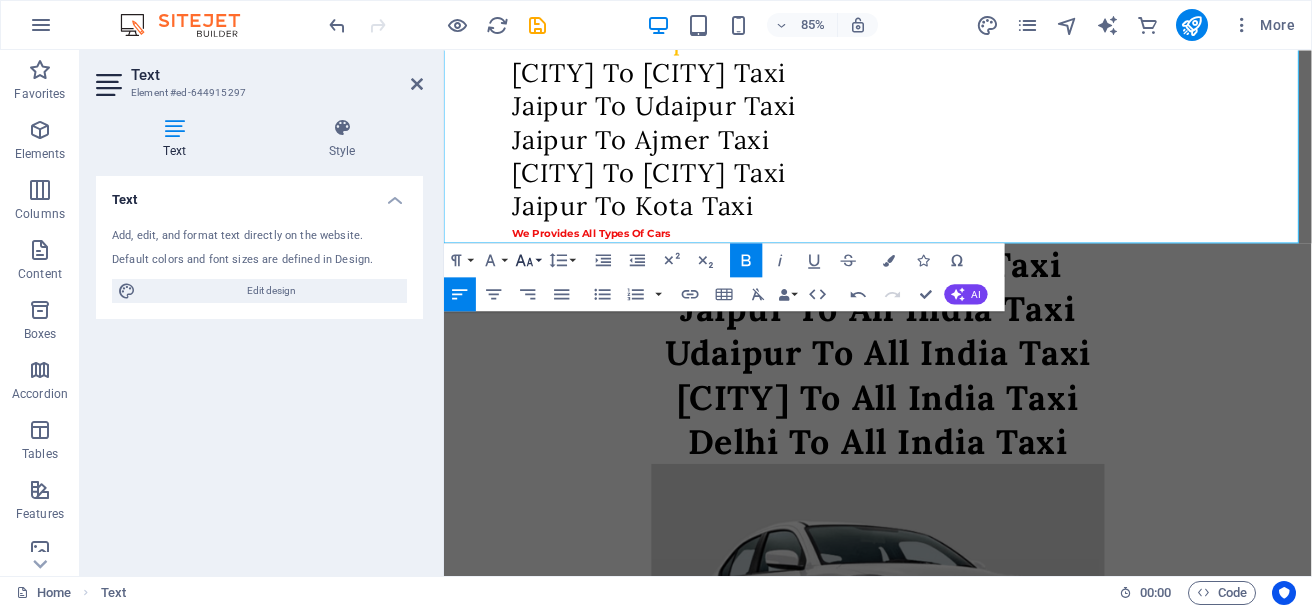 click 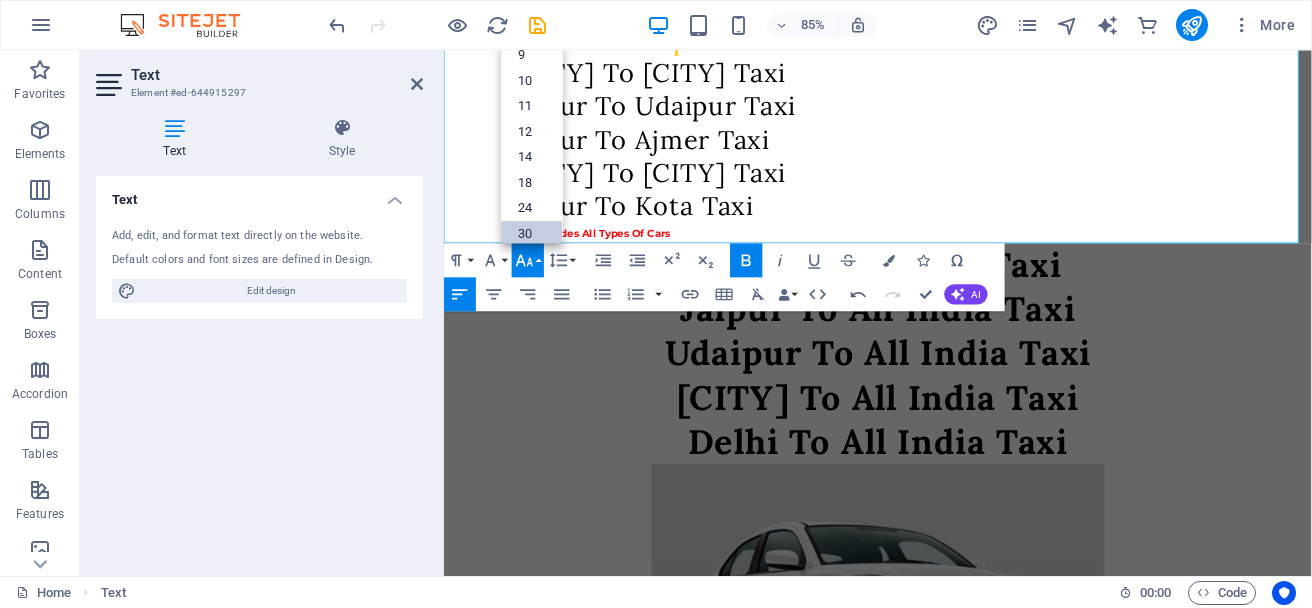 click on "30" at bounding box center (532, 233) 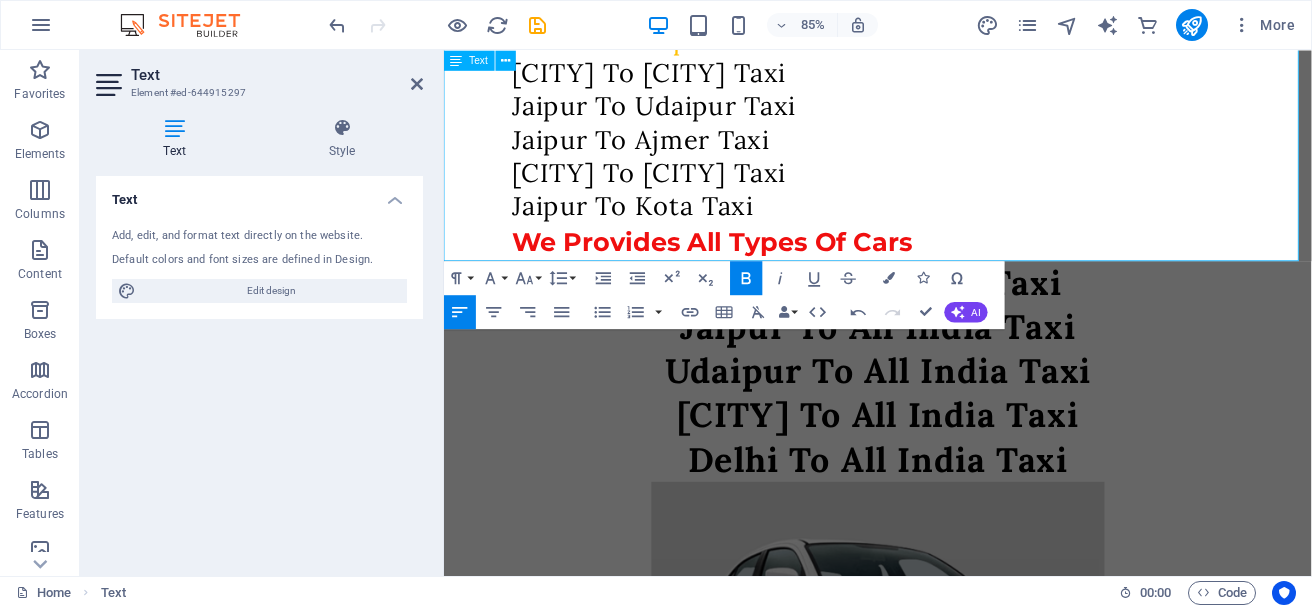 click on "Jaipur To Kota Taxi" at bounding box center (994, 233) 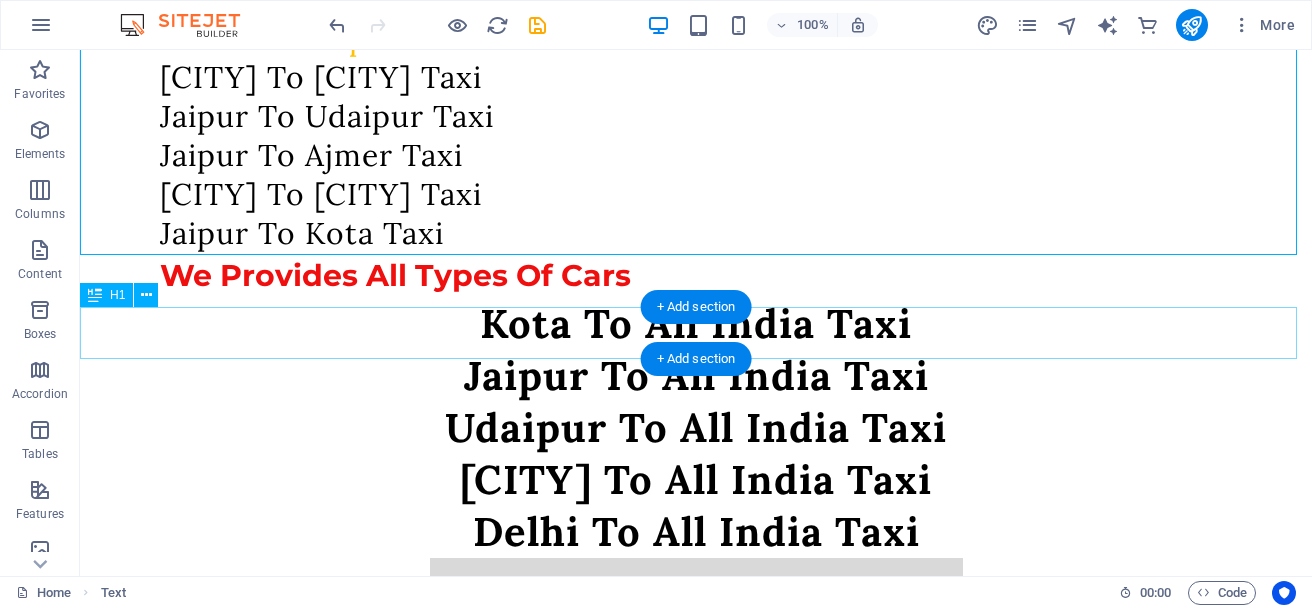 scroll, scrollTop: 1600, scrollLeft: 0, axis: vertical 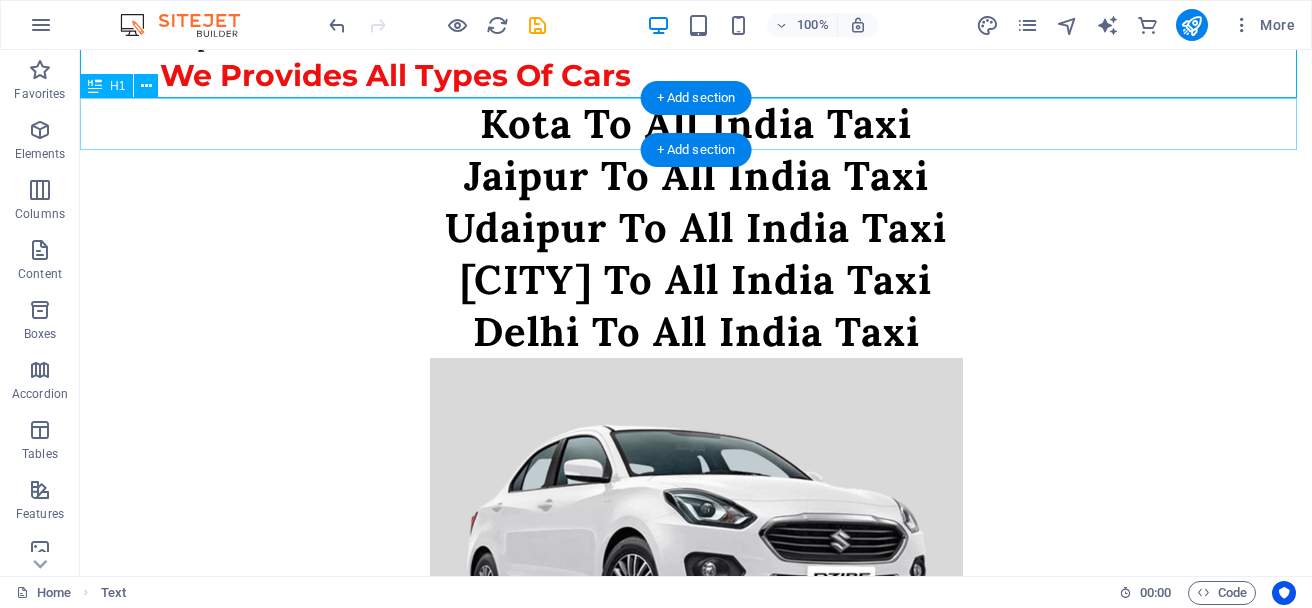 click on "Kota To All India Taxi" at bounding box center (696, 124) 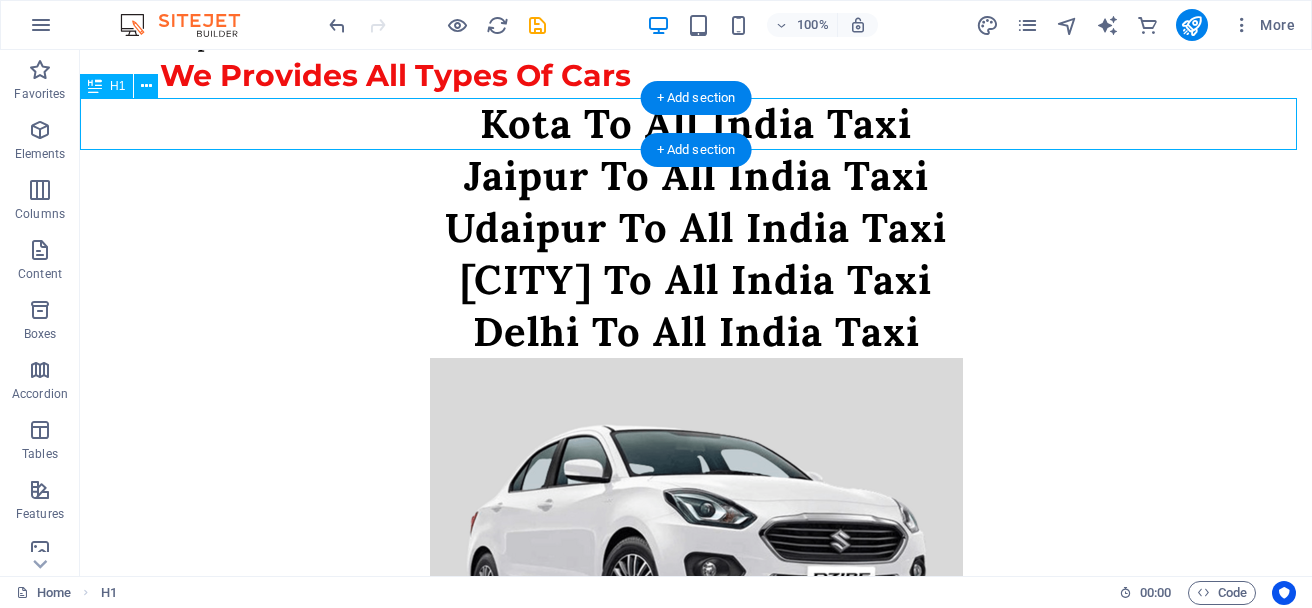 click on "Kota To All India Taxi" at bounding box center [696, 124] 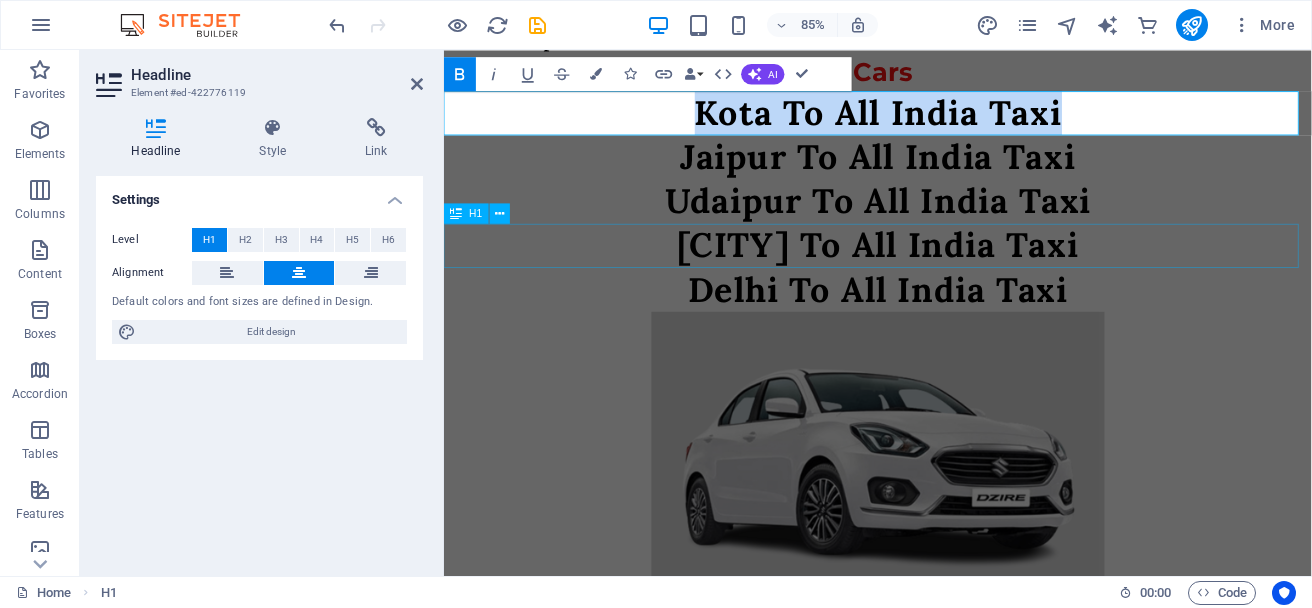click on "Jodhpur To All India Taxi" at bounding box center (954, 280) 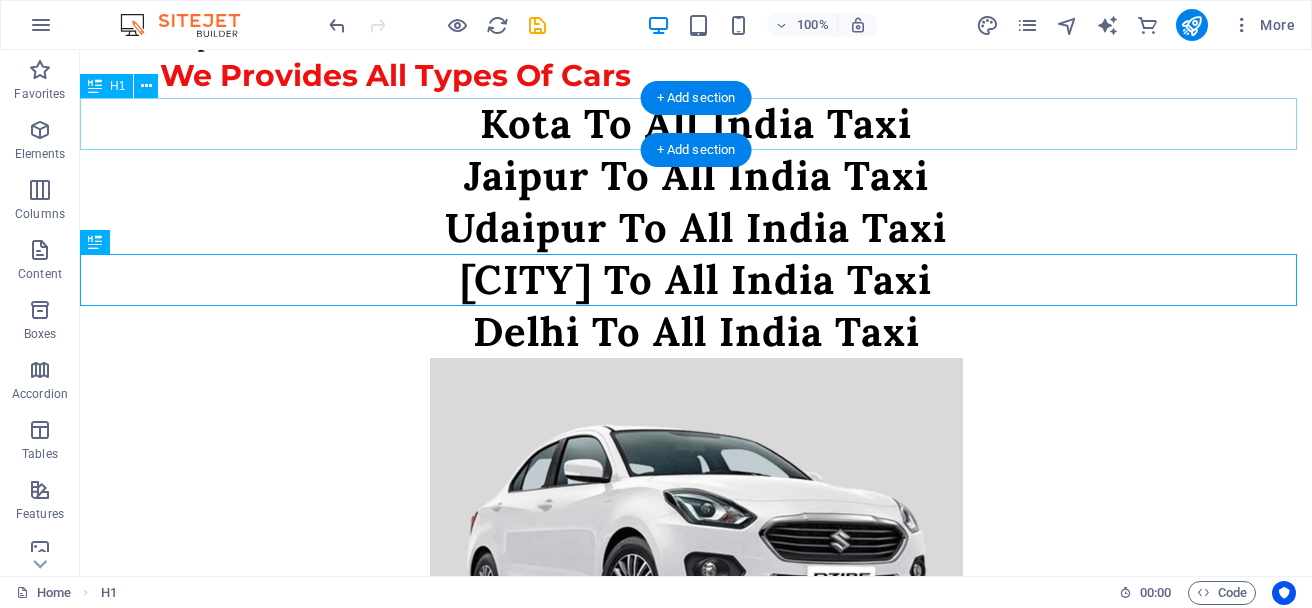 click on "Kota To All India Taxi" at bounding box center [696, 124] 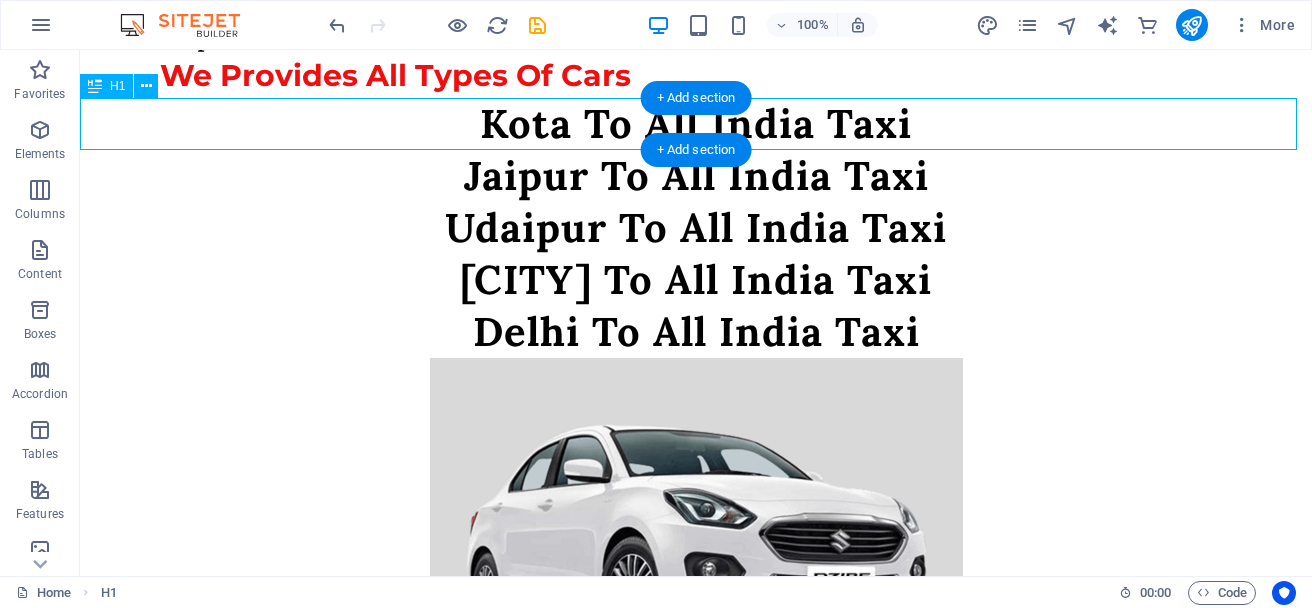 click on "Kota To All India Taxi" at bounding box center (696, 124) 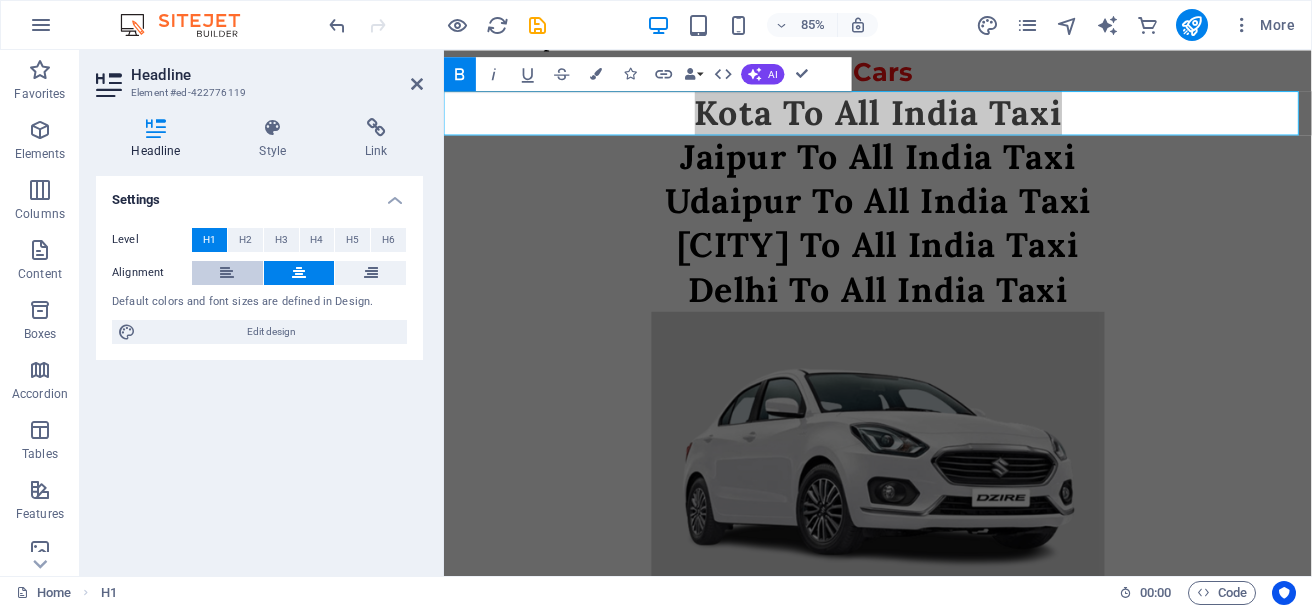 click at bounding box center [227, 273] 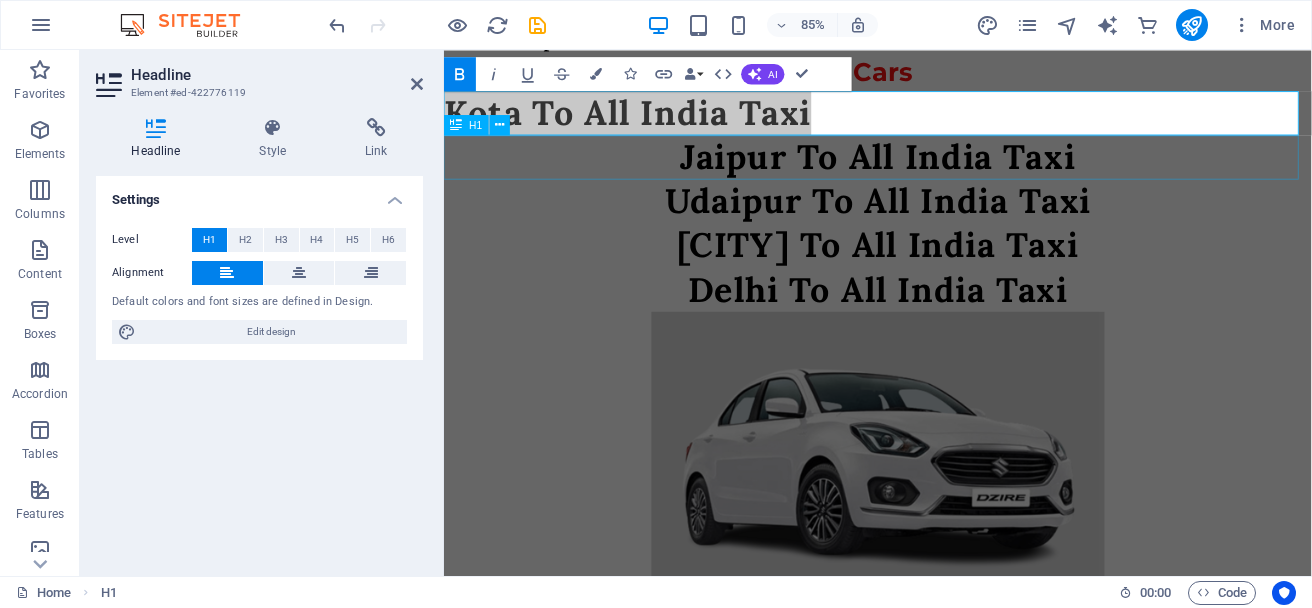 click on "Jaipur To All India Taxi" at bounding box center (954, 176) 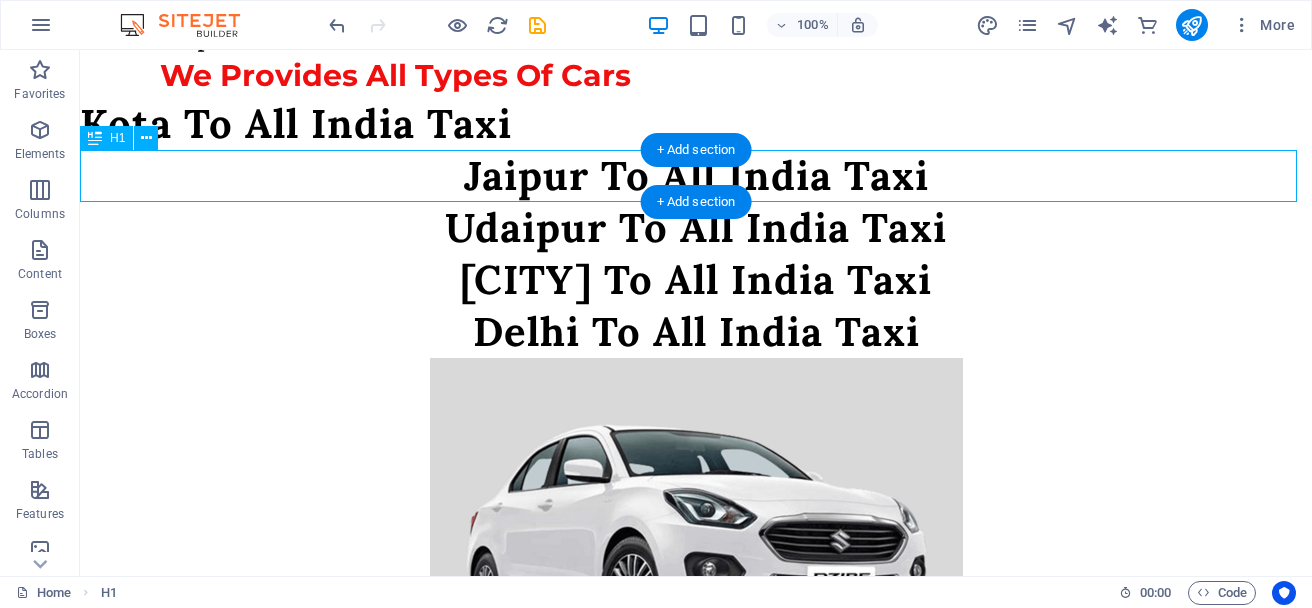 click on "Jaipur To All India Taxi" at bounding box center [696, 176] 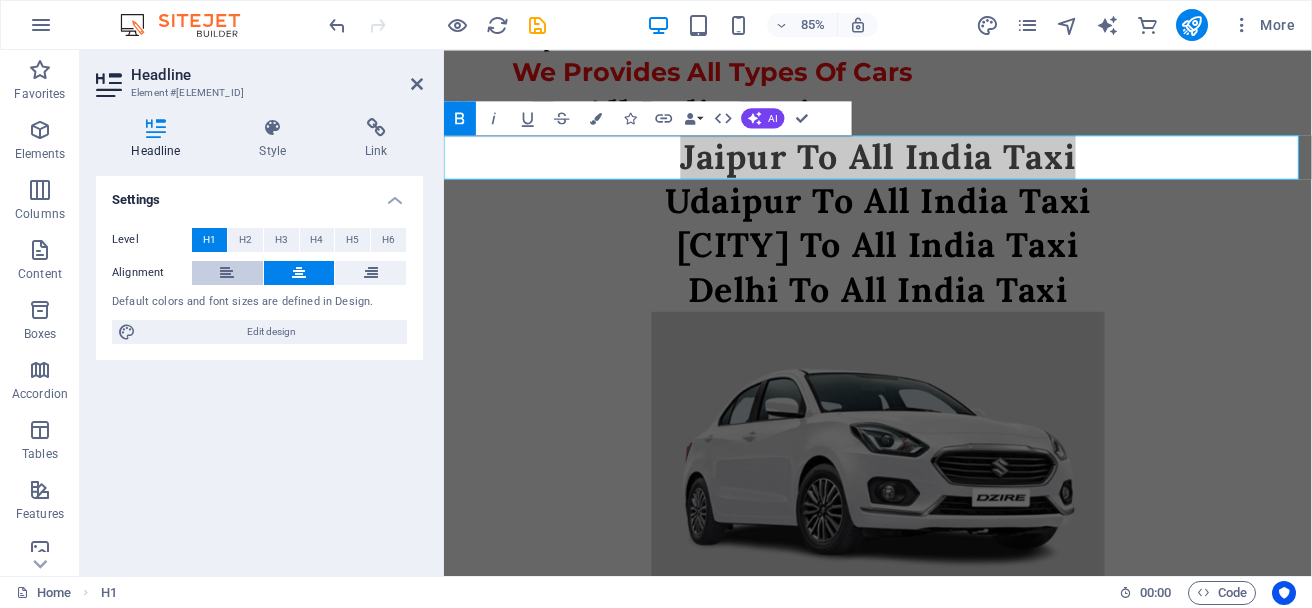 click at bounding box center [227, 273] 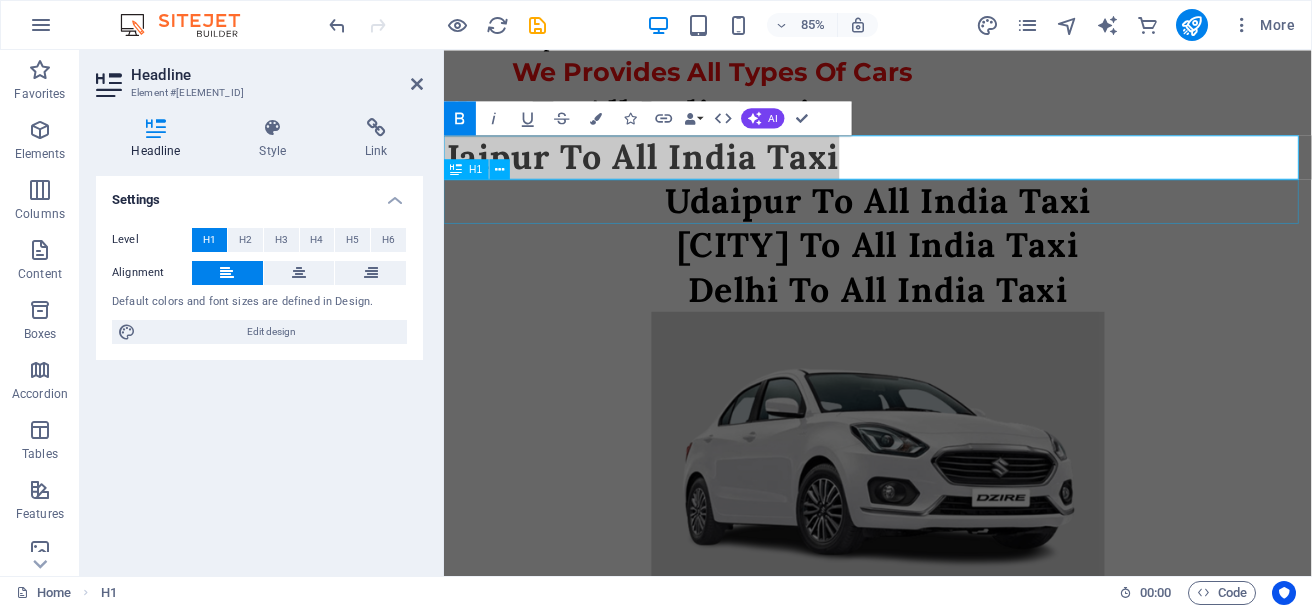click on "Udaipur To All India Taxi" at bounding box center (954, 228) 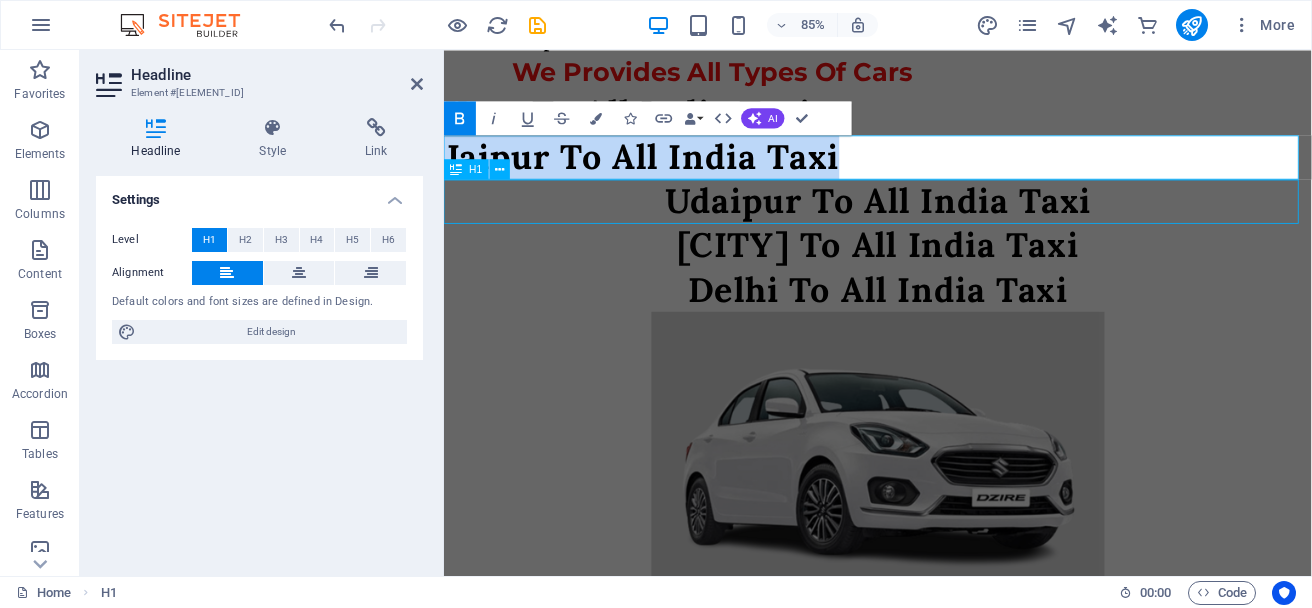 click on "Udaipur To All India Taxi" at bounding box center [954, 228] 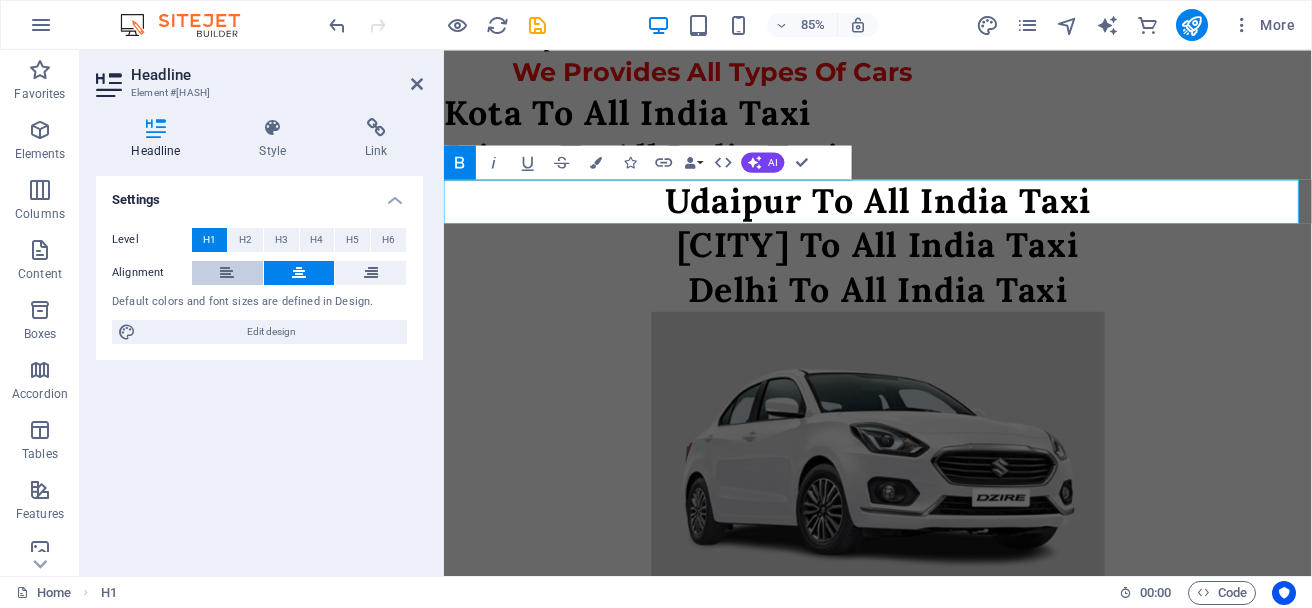 click at bounding box center [227, 273] 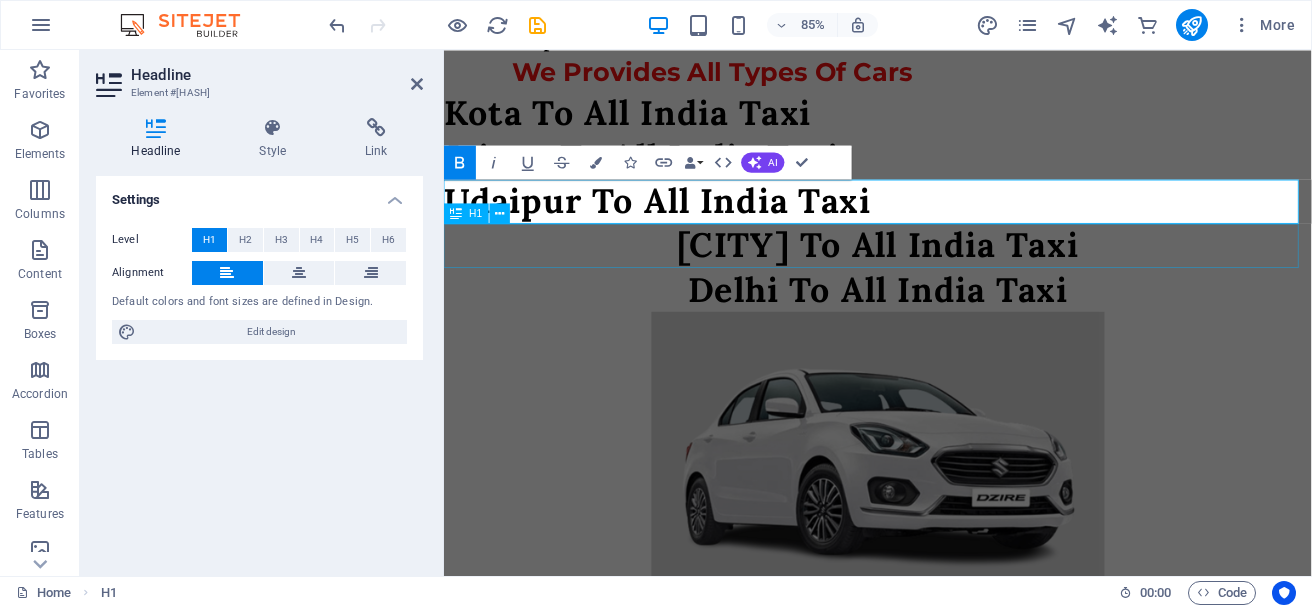 click on "Jodhpur To All India Taxi" at bounding box center (954, 280) 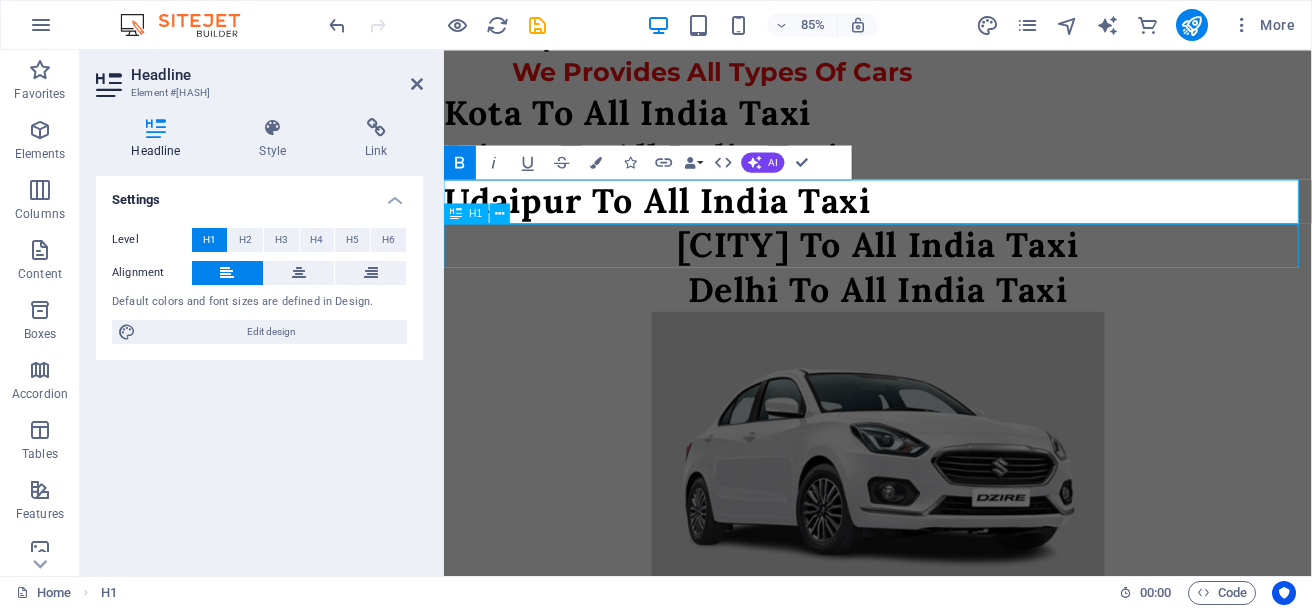 click on "Jodhpur To All India Taxi" at bounding box center (954, 280) 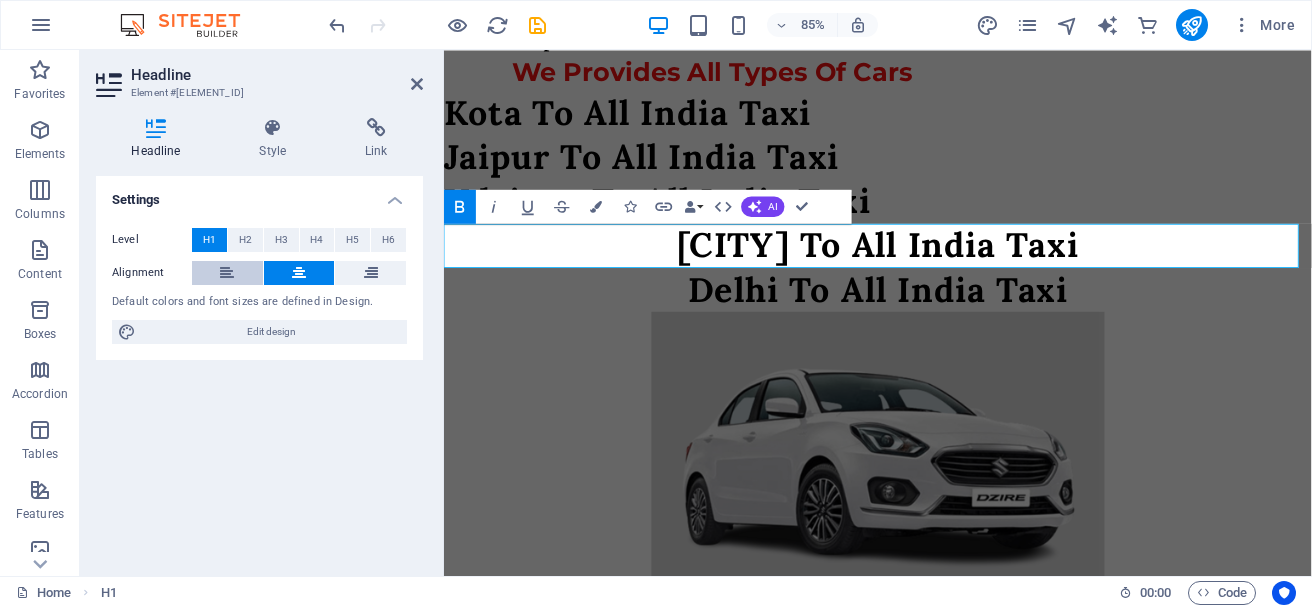click at bounding box center (227, 273) 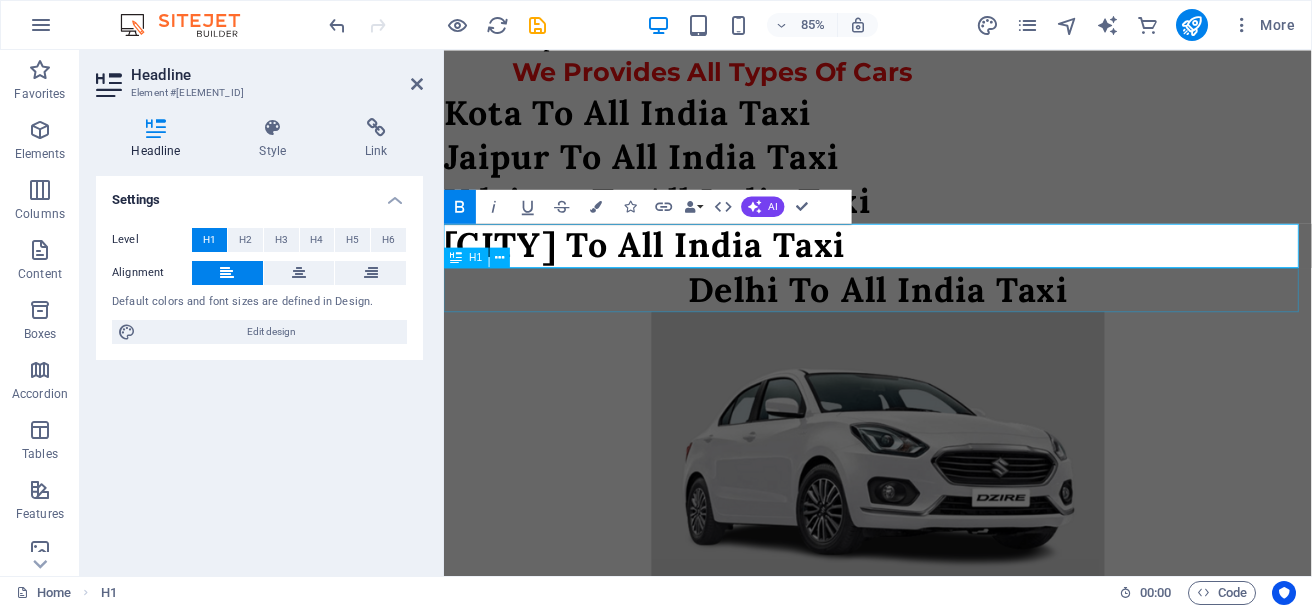 click on "Delhi To All India Taxi" at bounding box center (954, 332) 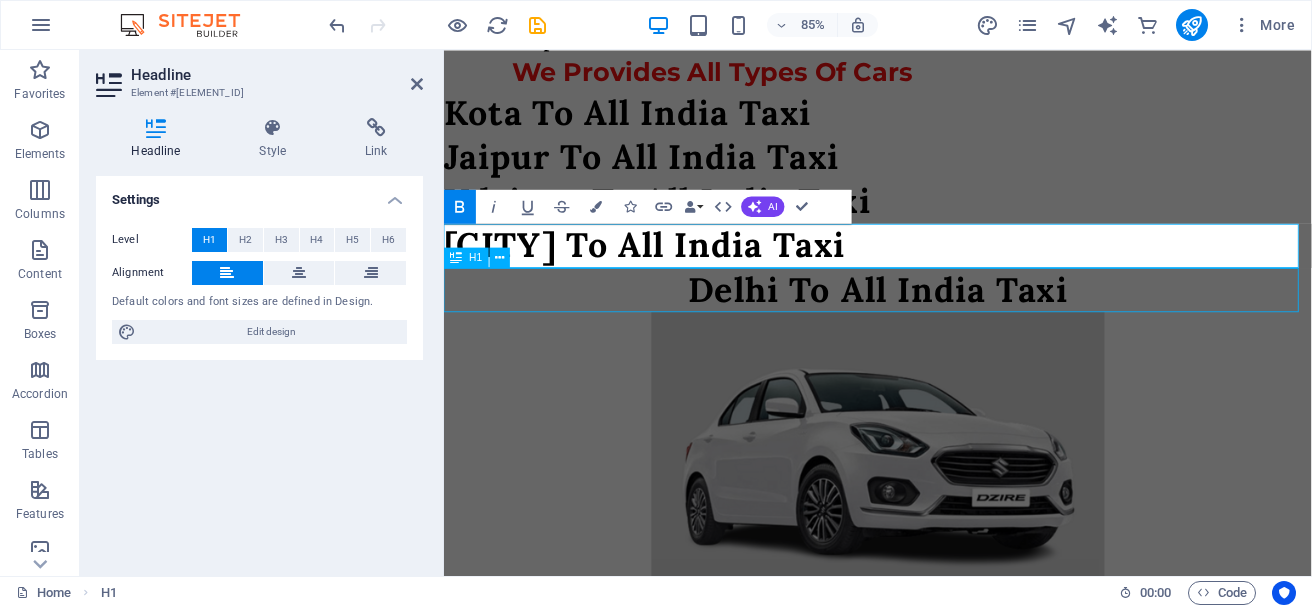 click on "Delhi To All India Taxi" at bounding box center (954, 332) 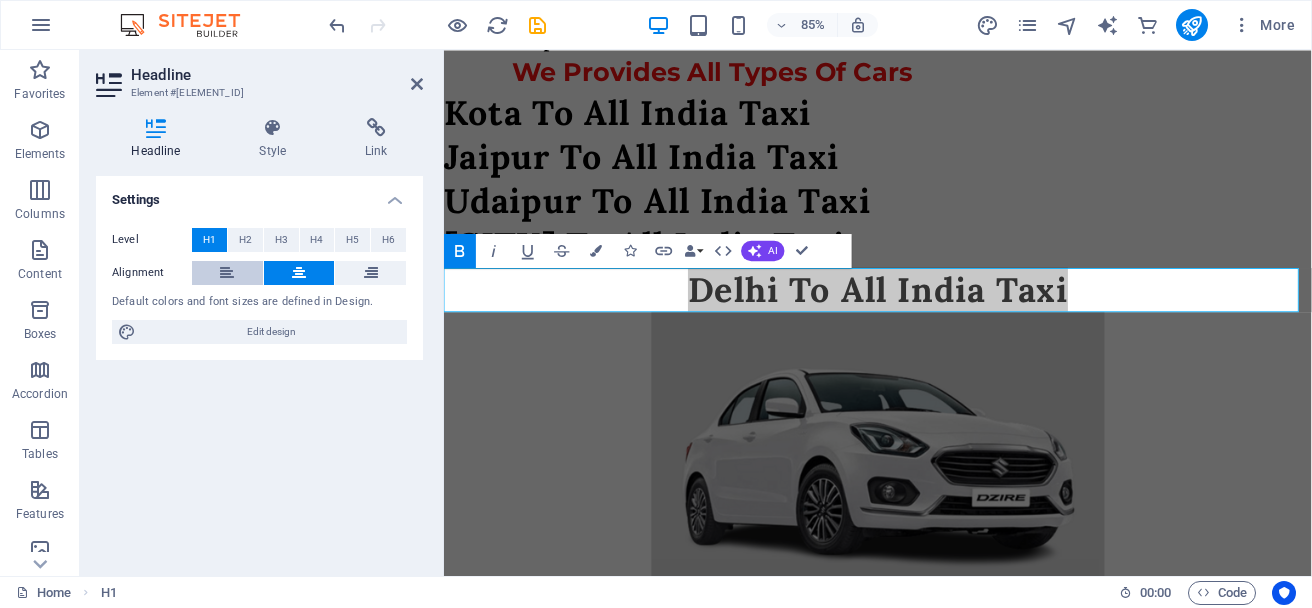 click at bounding box center [227, 273] 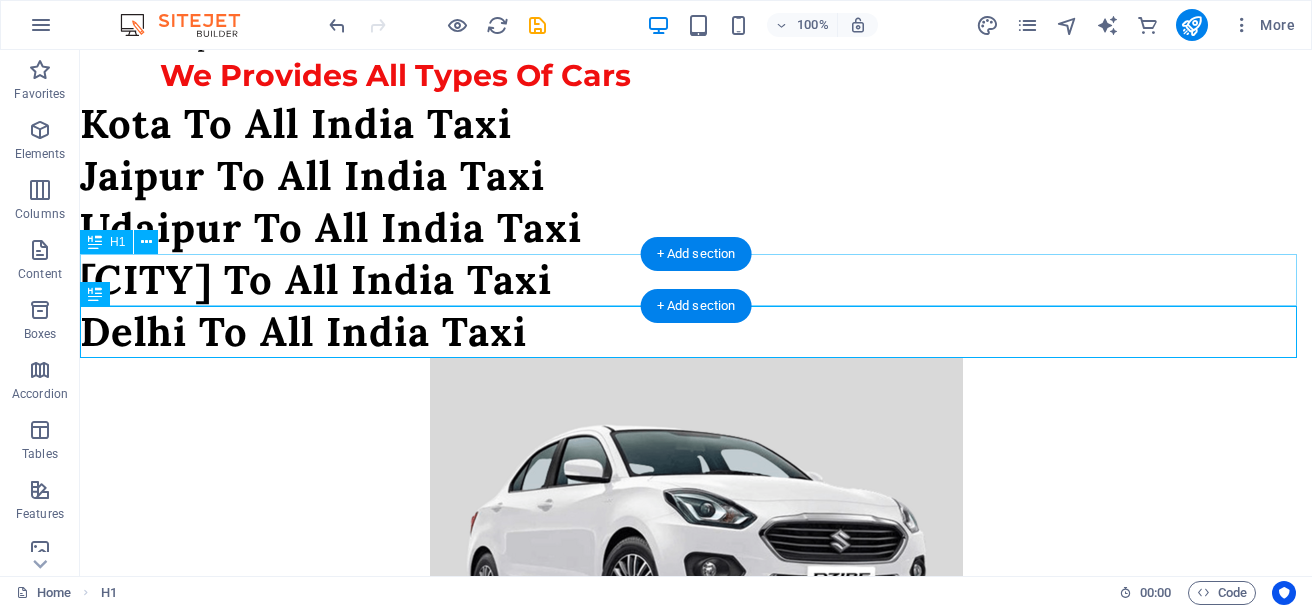 click on "Jodhpur To All India Taxi" at bounding box center (696, 280) 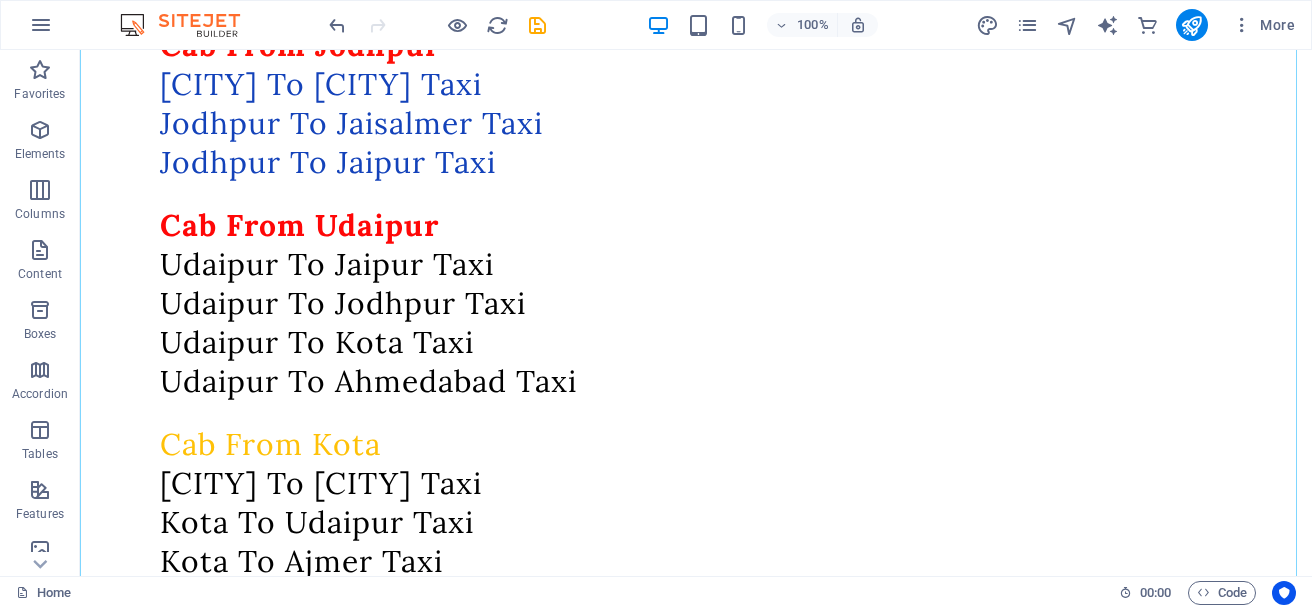 scroll, scrollTop: 800, scrollLeft: 0, axis: vertical 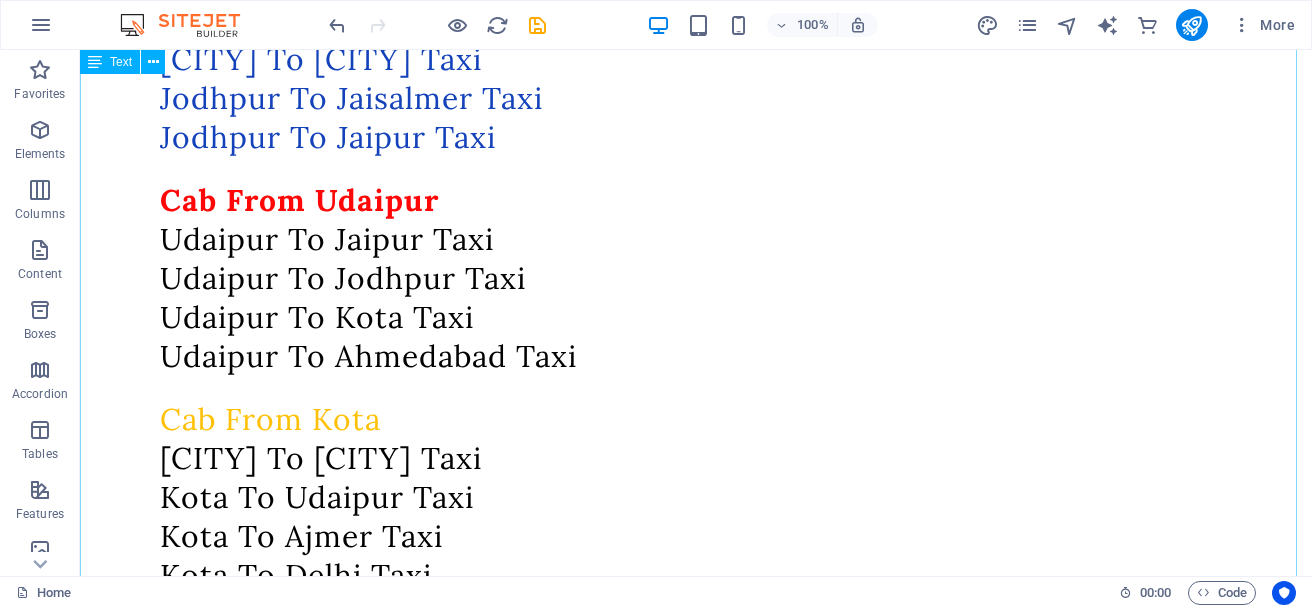 click on "Cab From Jodhpur Jodhpur To Udaipur Taxi Jodhpur To Jaisalmer Taxi Jodhpur To Jaipur Taxi Cab From Udaipur Udaipur To Jaipur Taxi Udaipur To Jodhpur Taxi Udaipur To Kota Taxi Udaipur To Ahmedabad Taxi Cab From Kota Kota To Jaipur Taxi Kota To Udaipur Taxi Kota To Ajmer Taxi Kota To Delhi Taxi Cab From Jaipur Jaipur To Jodhpur Taxi Jaipur To Udaipur Taxi Jaipur To Ajmer Taxi Jaipur To Delhi Taxi Jaipur To Kota Taxi We Provides All Types Of Cars" at bounding box center (696, 449) 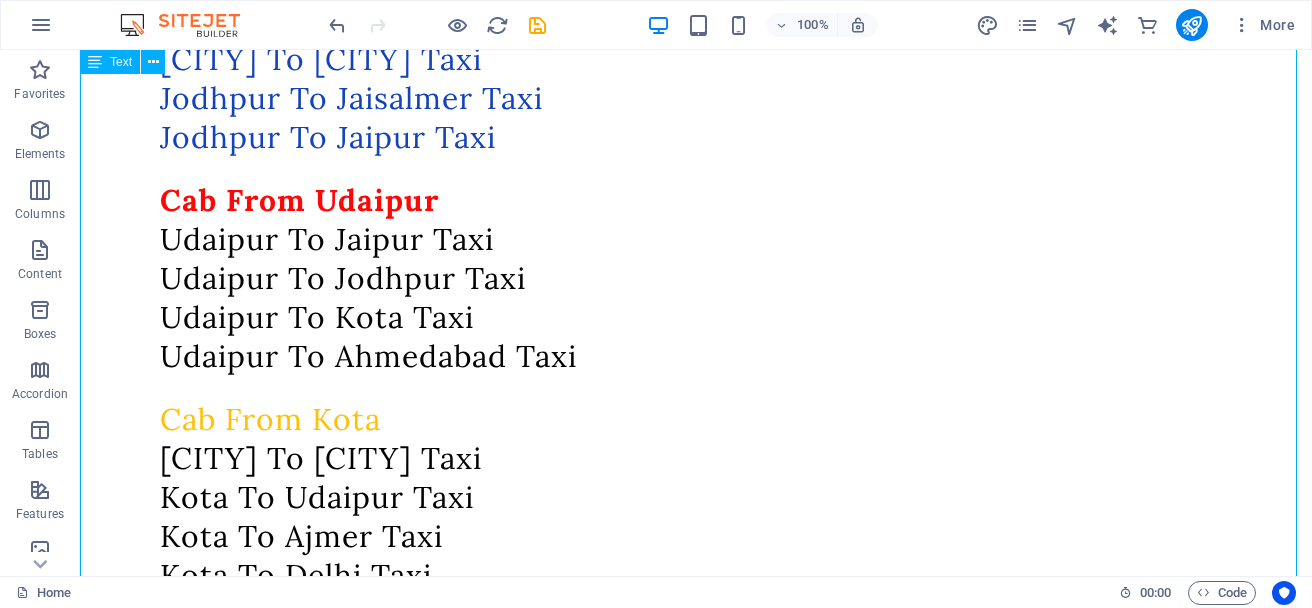 click on "Cab From Jodhpur Jodhpur To Udaipur Taxi Jodhpur To Jaisalmer Taxi Jodhpur To Jaipur Taxi Cab From Udaipur Udaipur To Jaipur Taxi Udaipur To Jodhpur Taxi Udaipur To Kota Taxi Udaipur To Ahmedabad Taxi Cab From Kota Kota To Jaipur Taxi Kota To Udaipur Taxi Kota To Ajmer Taxi Kota To Delhi Taxi Cab From Jaipur Jaipur To Jodhpur Taxi Jaipur To Udaipur Taxi Jaipur To Ajmer Taxi Jaipur To Delhi Taxi Jaipur To Kota Taxi We Provides All Types Of Cars" at bounding box center (696, 449) 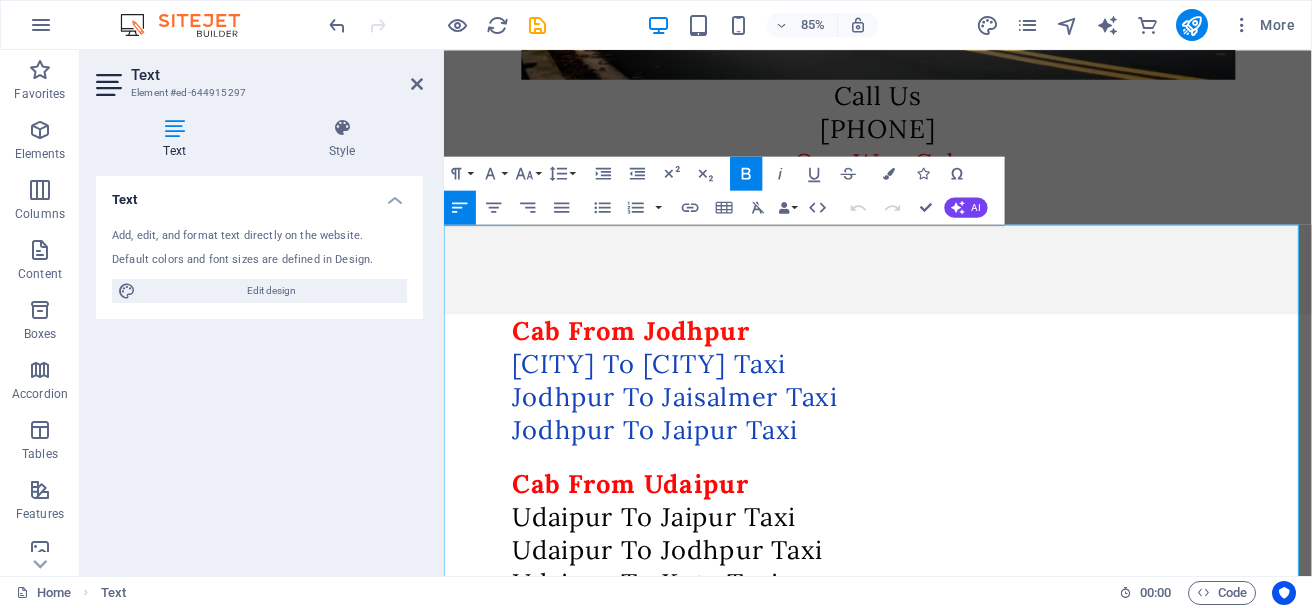 scroll, scrollTop: 641, scrollLeft: 0, axis: vertical 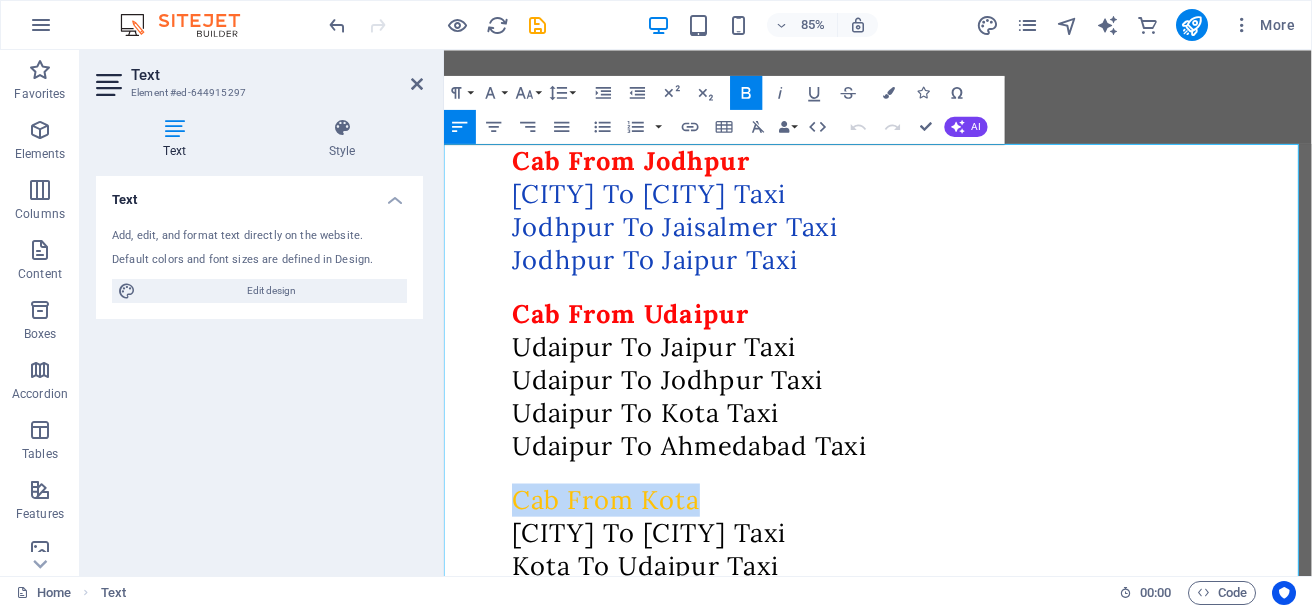 drag, startPoint x: 529, startPoint y: 584, endPoint x: 912, endPoint y: 584, distance: 383 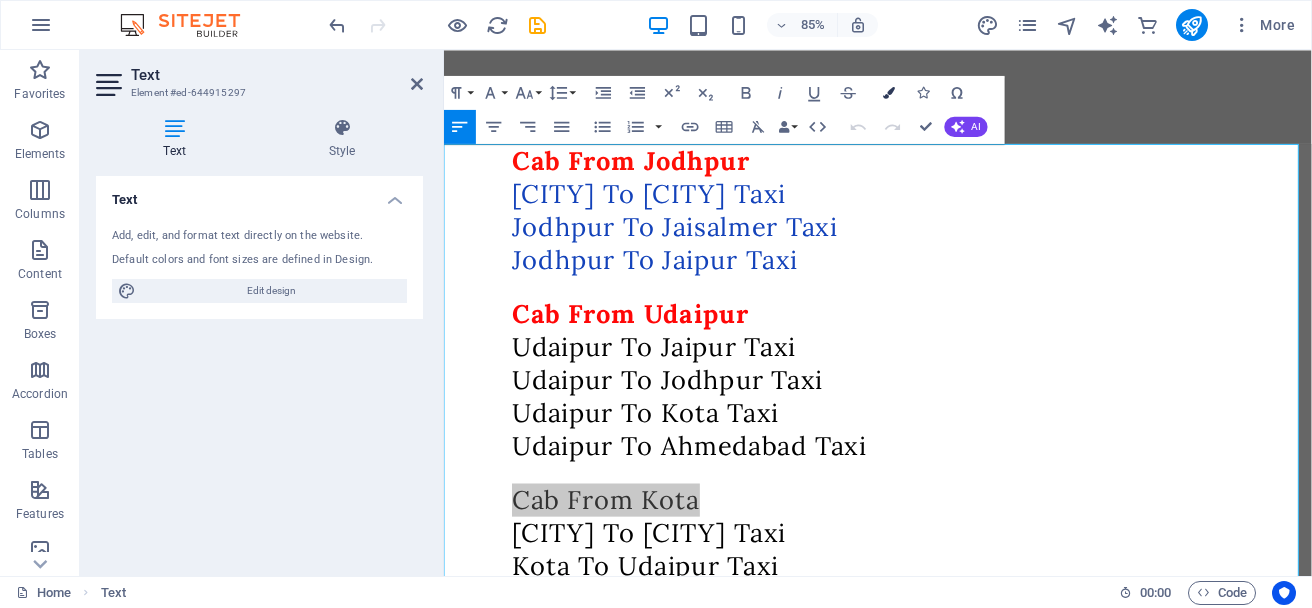 click at bounding box center [889, 93] 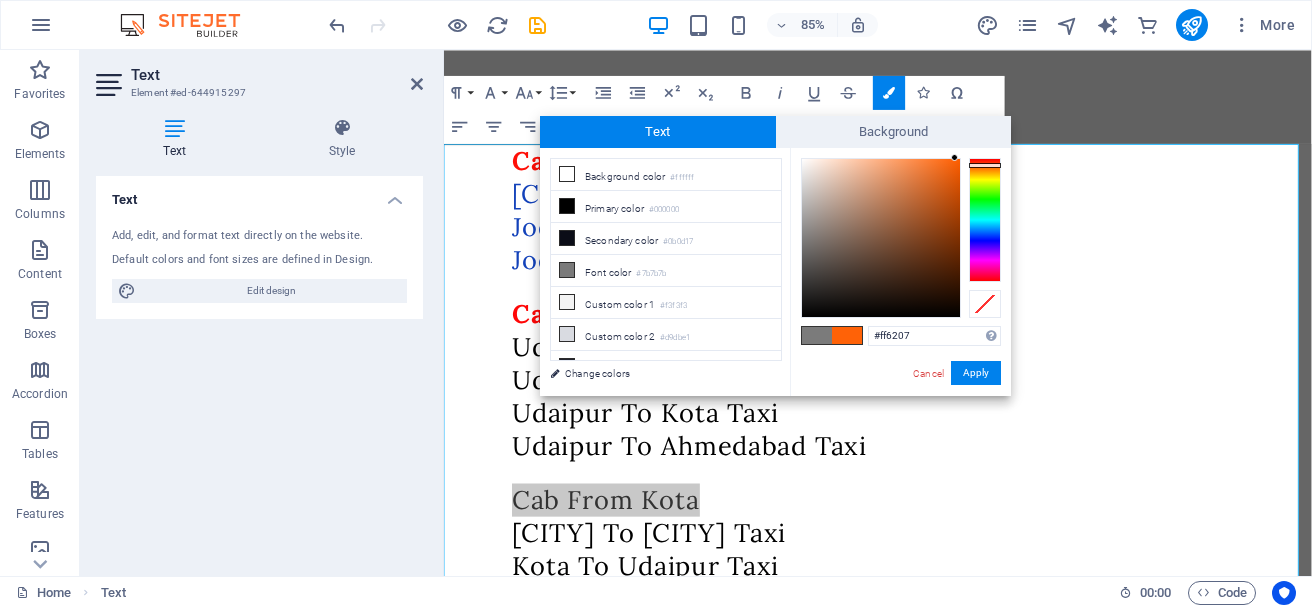 click at bounding box center (985, 220) 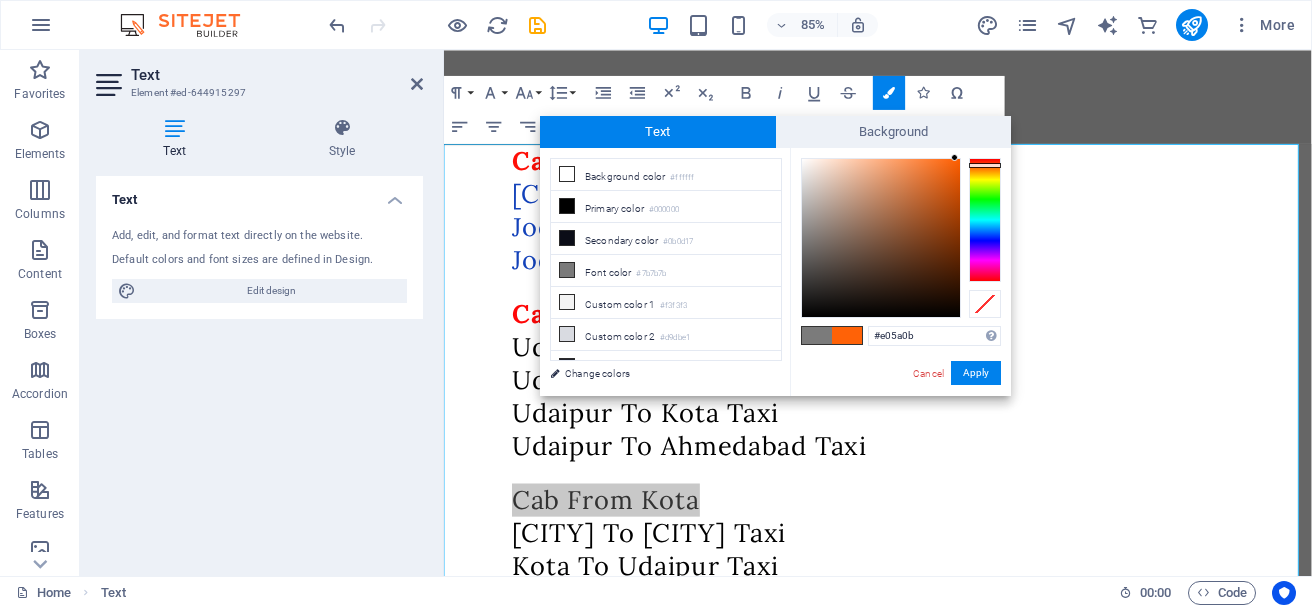 click at bounding box center (881, 238) 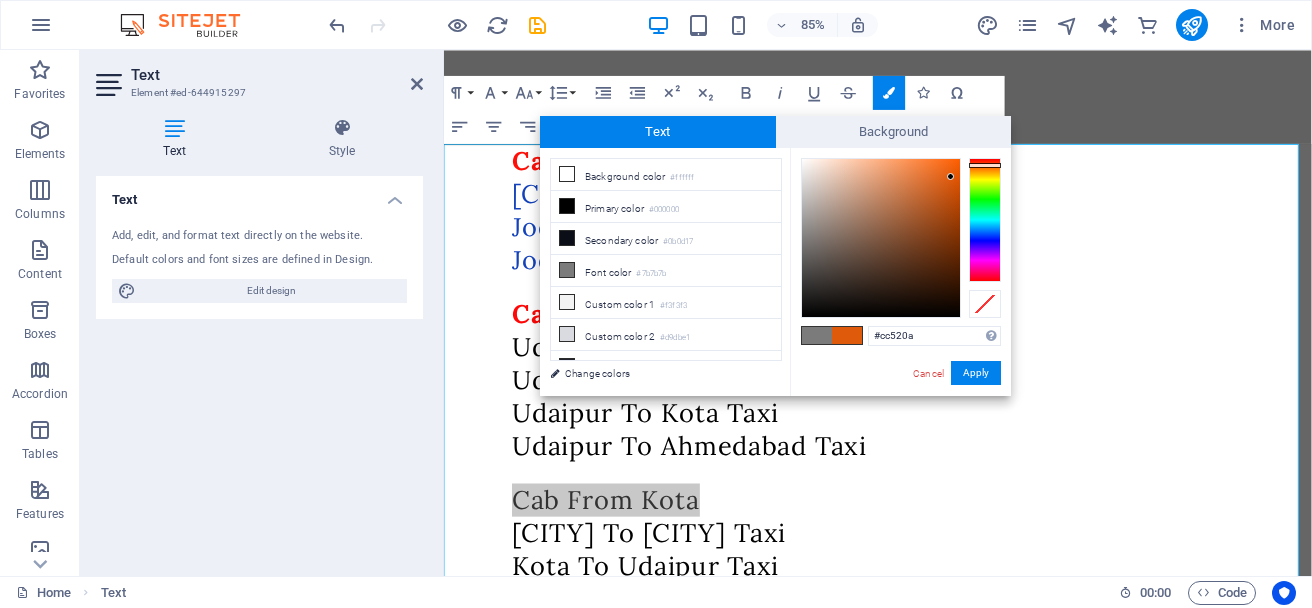 click at bounding box center (881, 238) 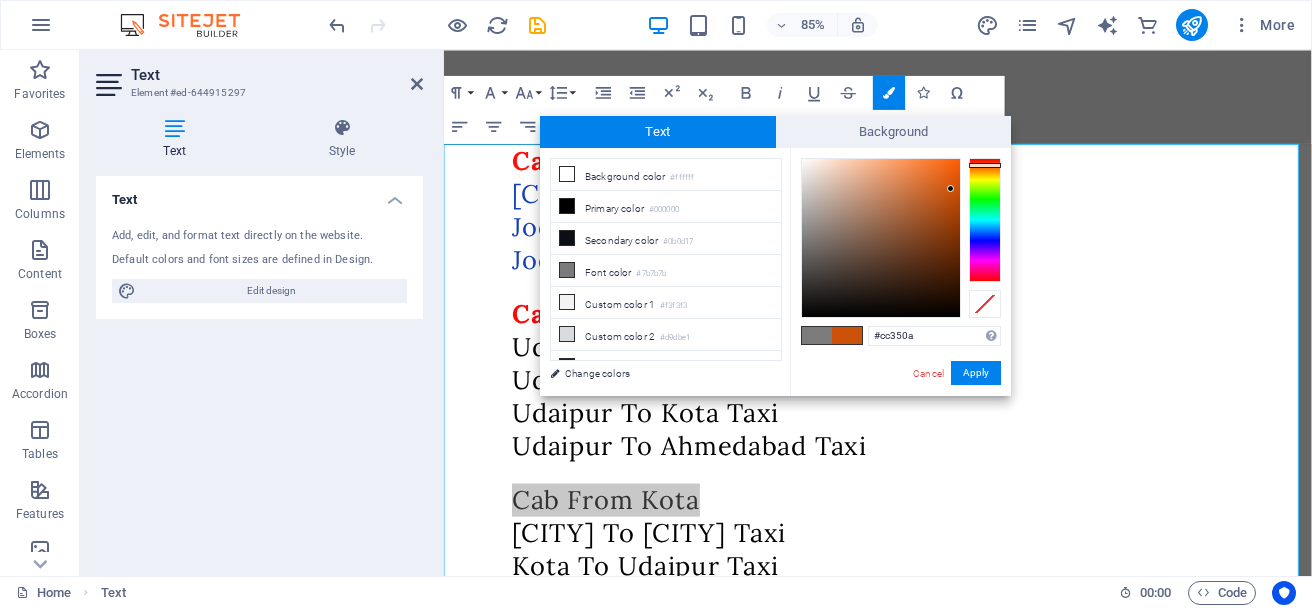 click at bounding box center [985, 220] 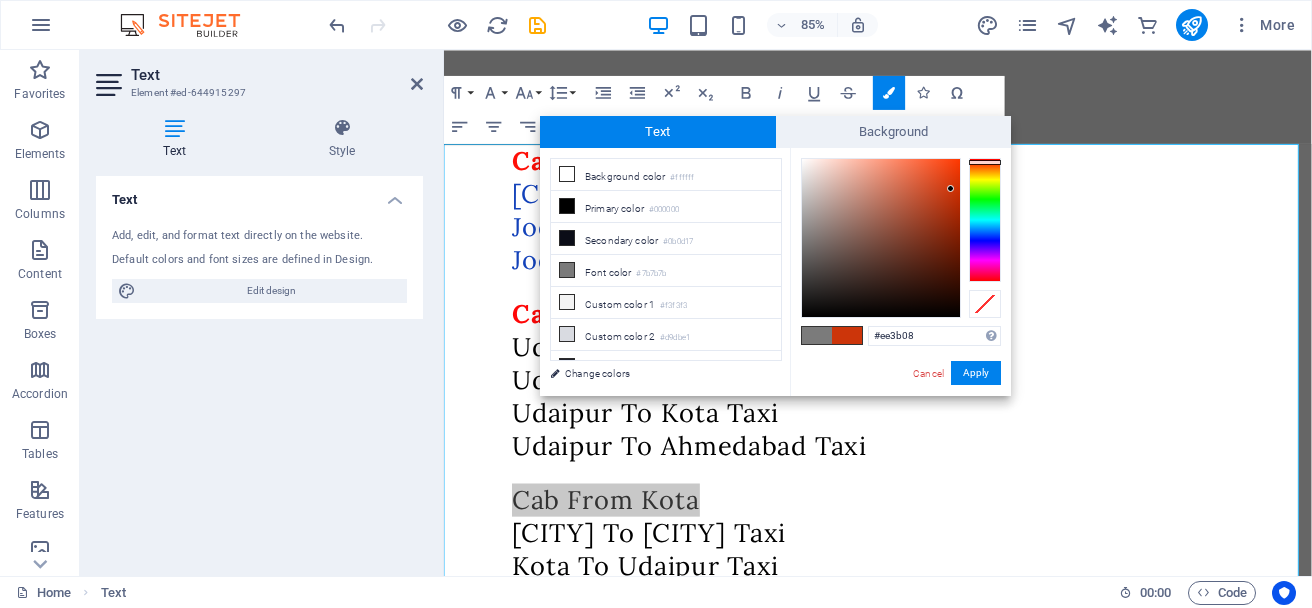 click at bounding box center [881, 238] 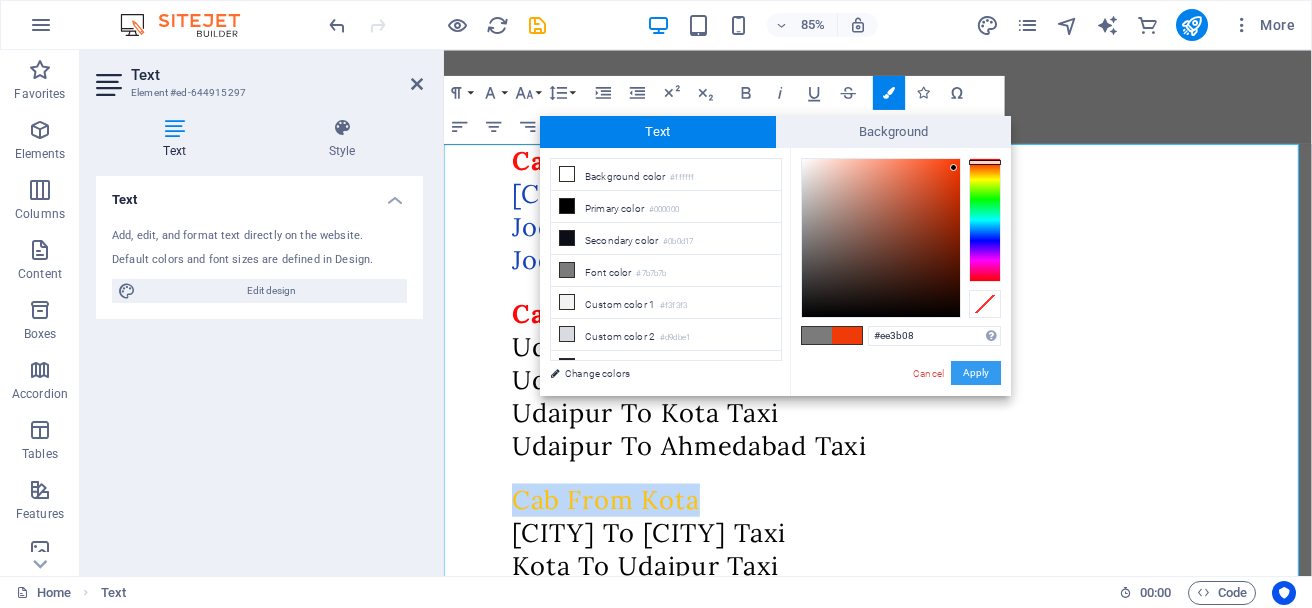 click on "Apply" at bounding box center (976, 373) 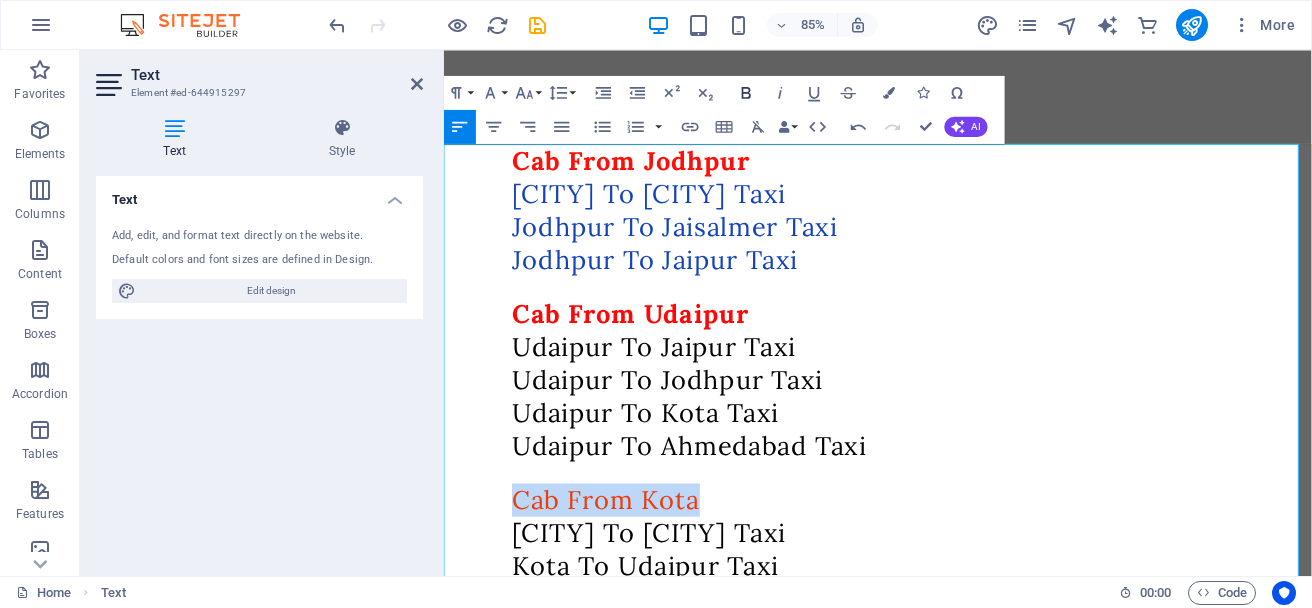 click 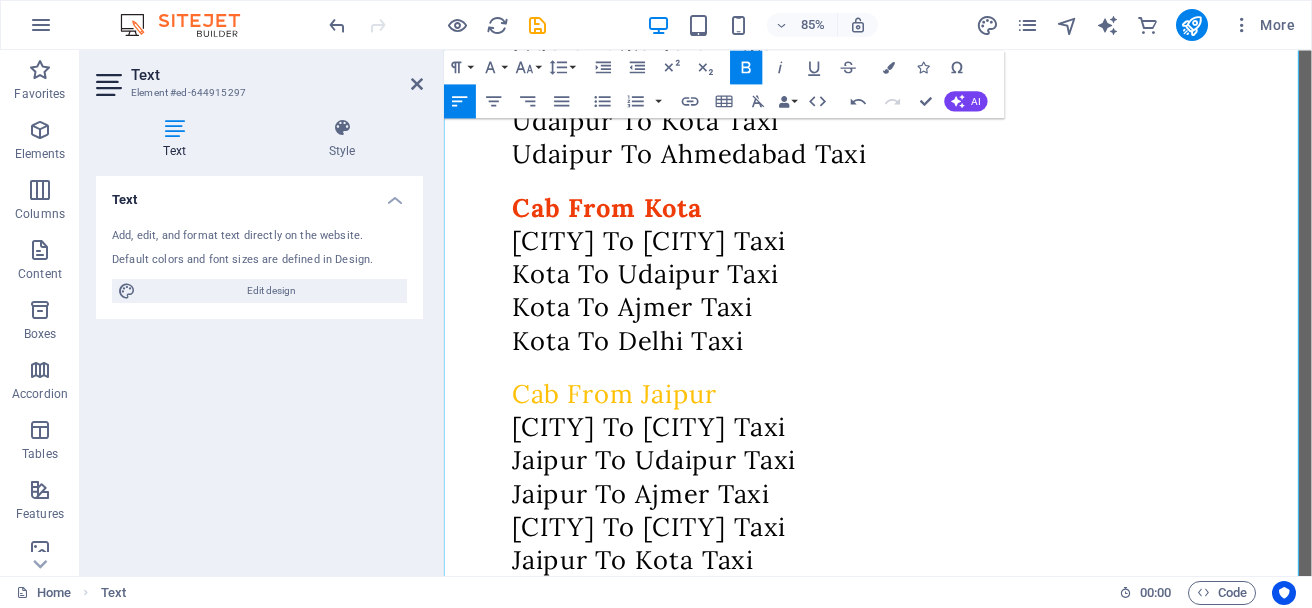 scroll, scrollTop: 1041, scrollLeft: 0, axis: vertical 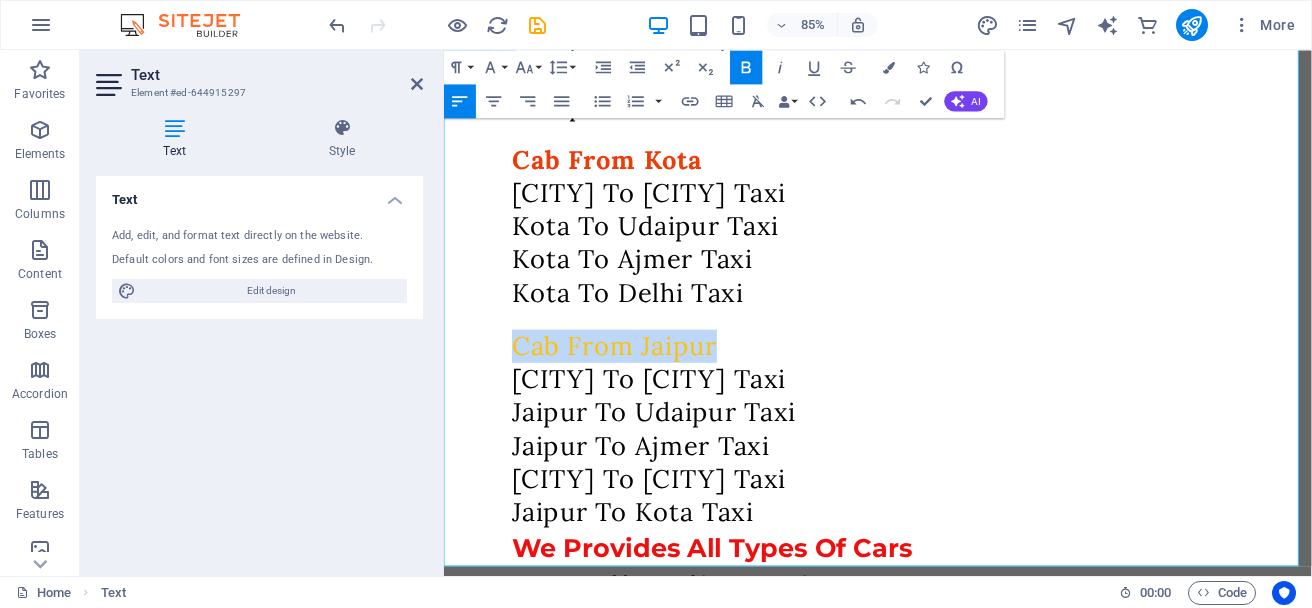 drag, startPoint x: 520, startPoint y: 398, endPoint x: 826, endPoint y: 392, distance: 306.0588 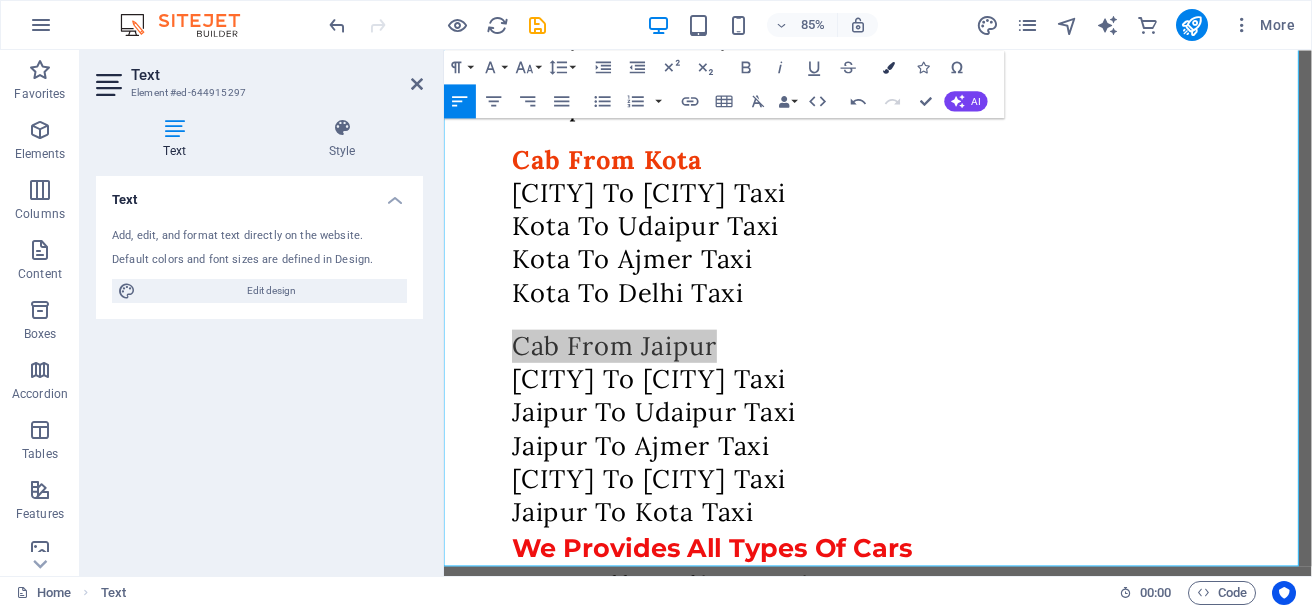 click on "Colors" at bounding box center [889, 67] 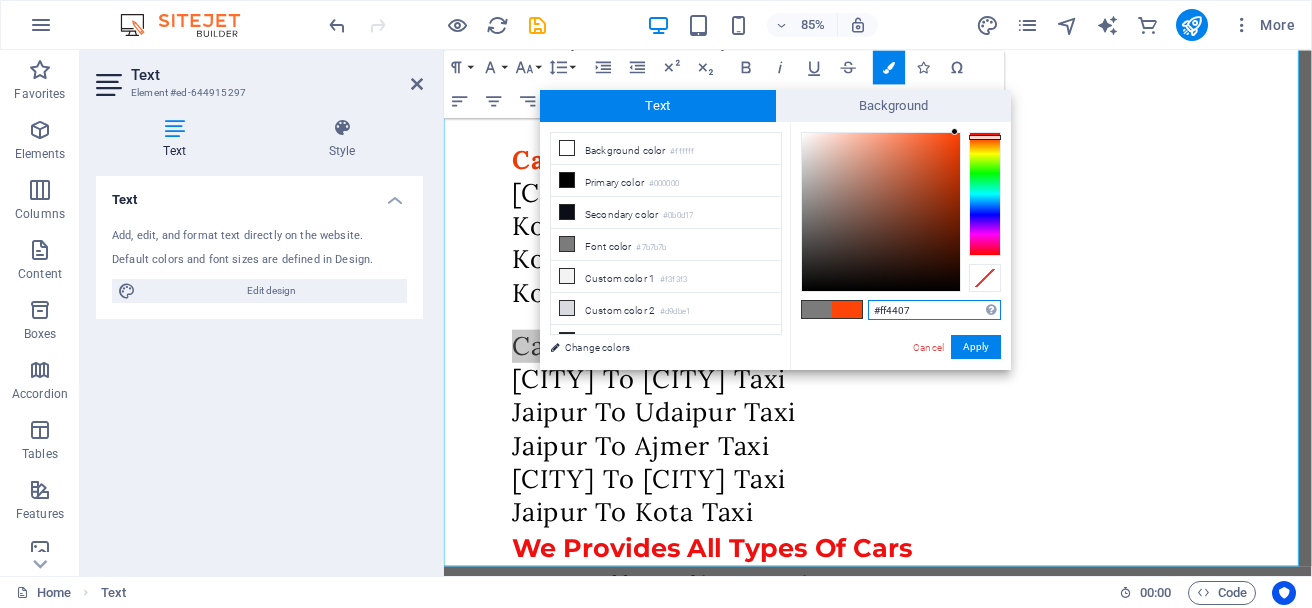click at bounding box center [985, 194] 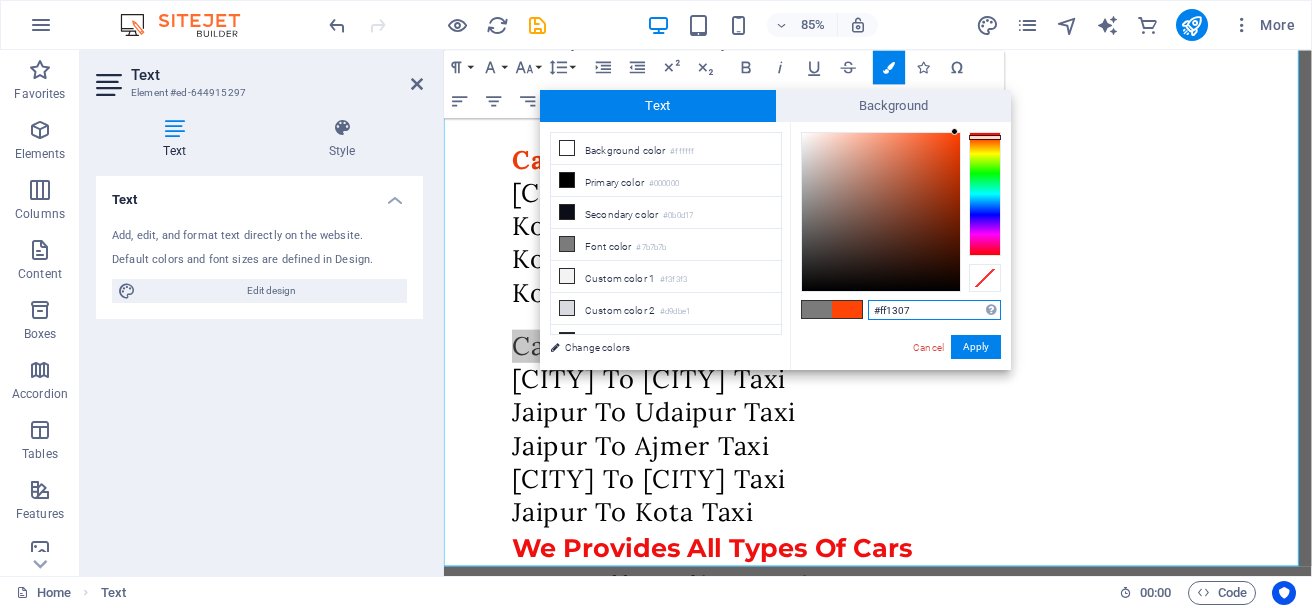 click at bounding box center [985, 194] 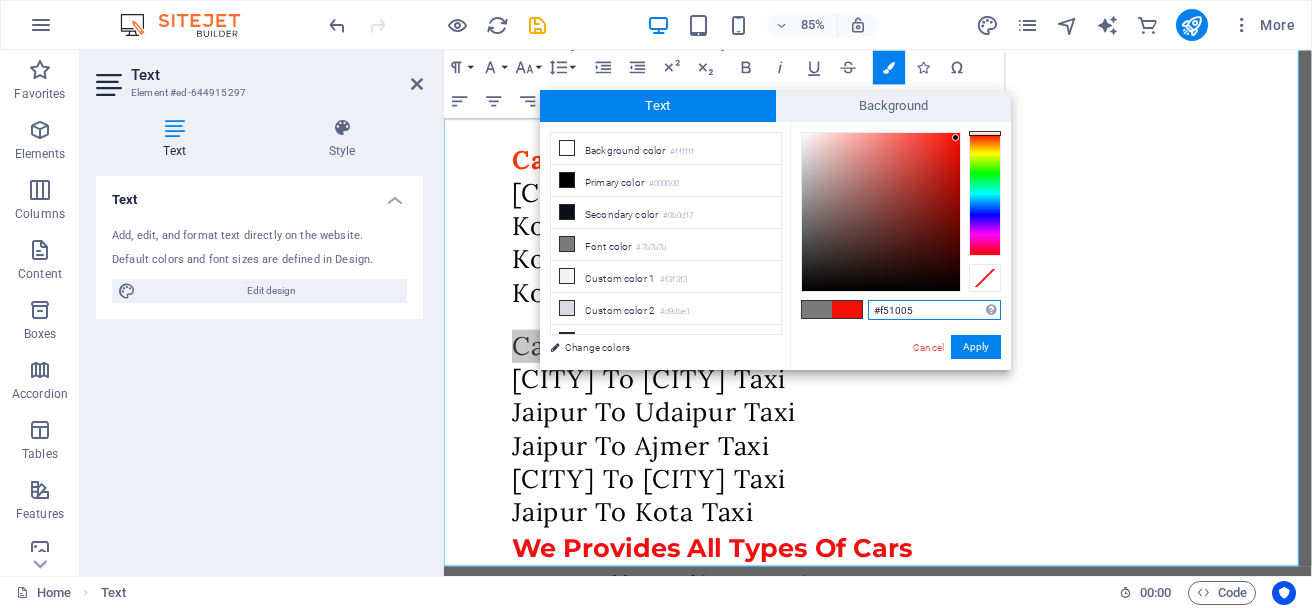 click at bounding box center (881, 212) 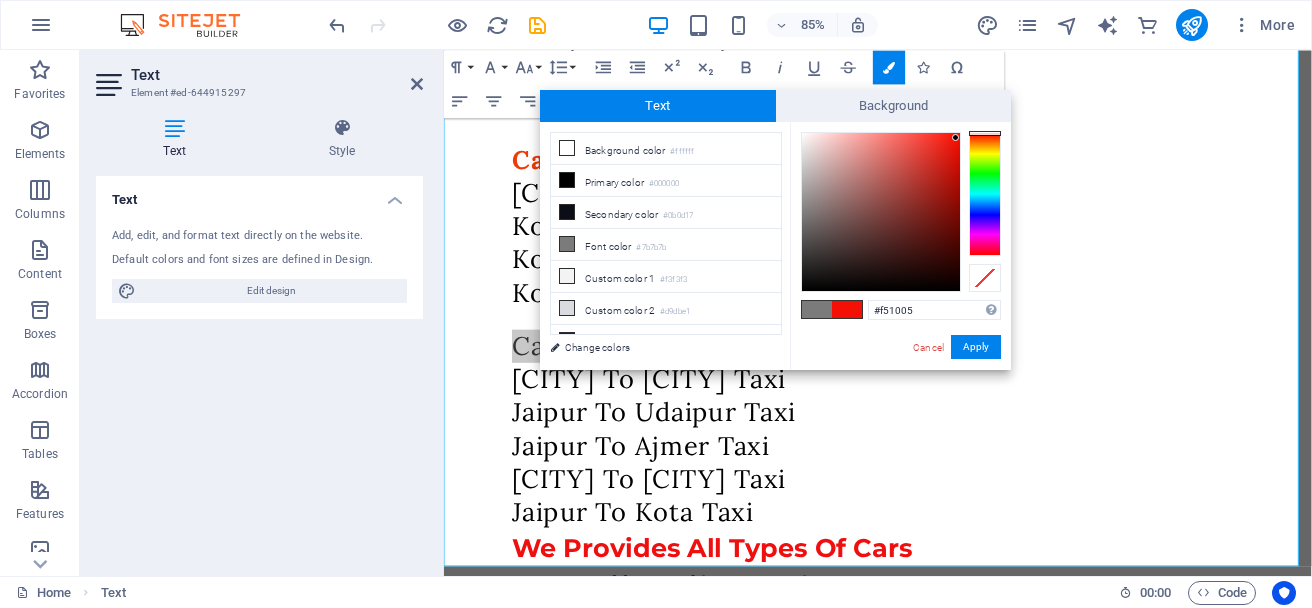 click at bounding box center [847, 309] 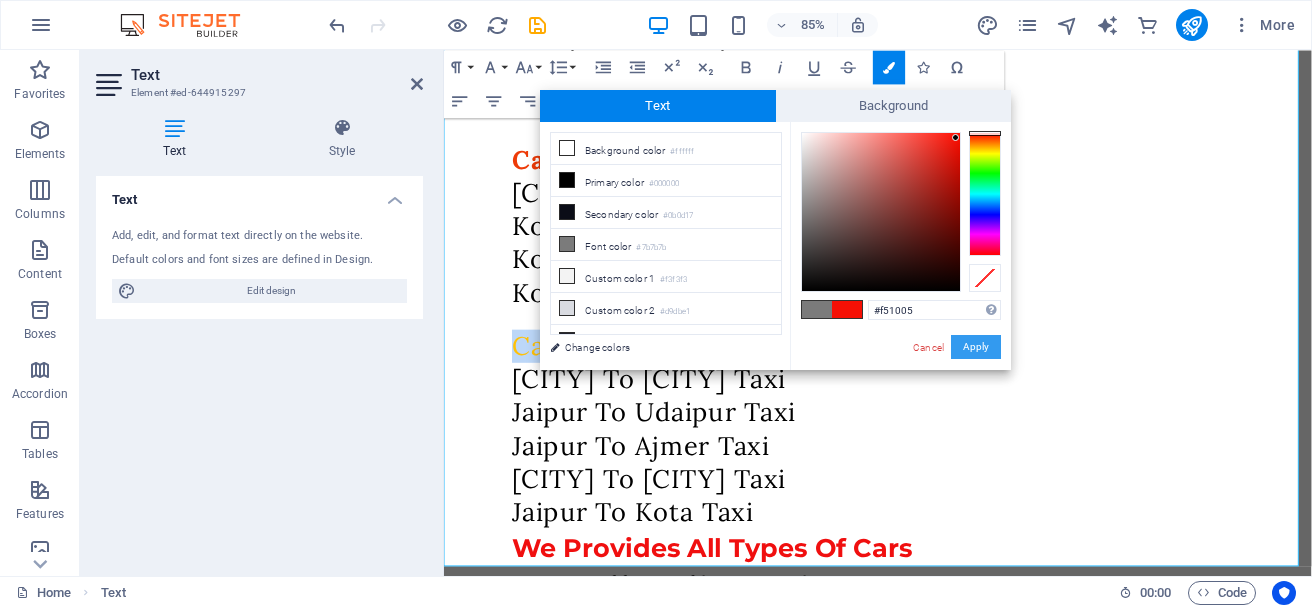 click on "Apply" at bounding box center [976, 347] 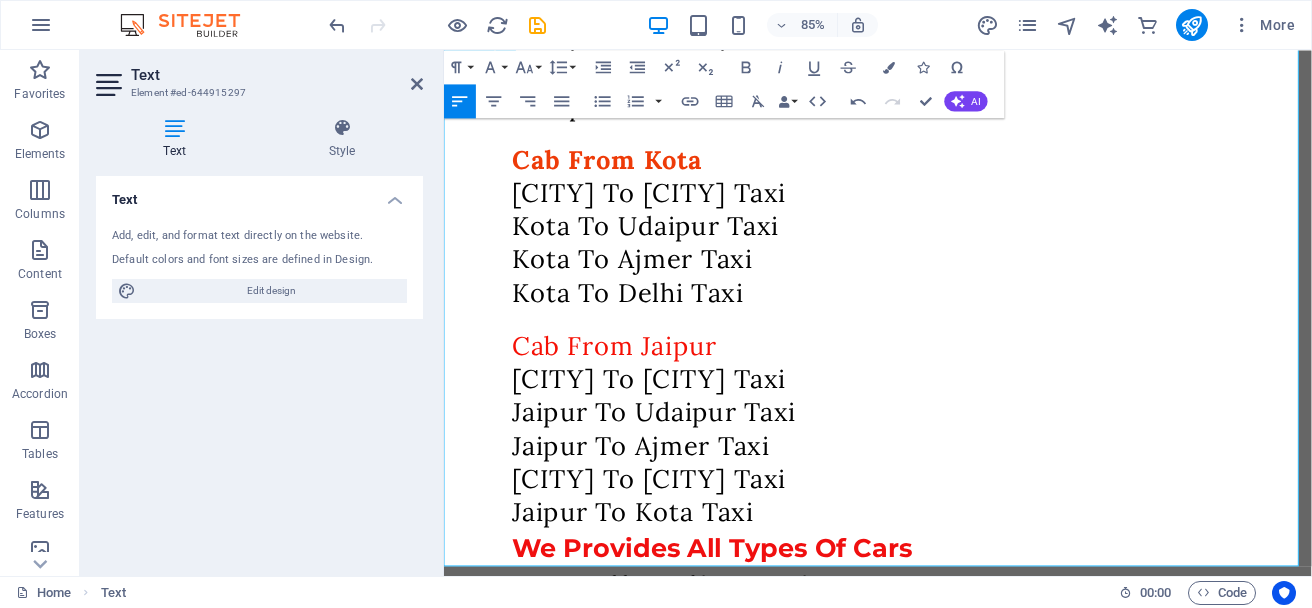 click on "Cab From Jaipur" at bounding box center (994, 397) 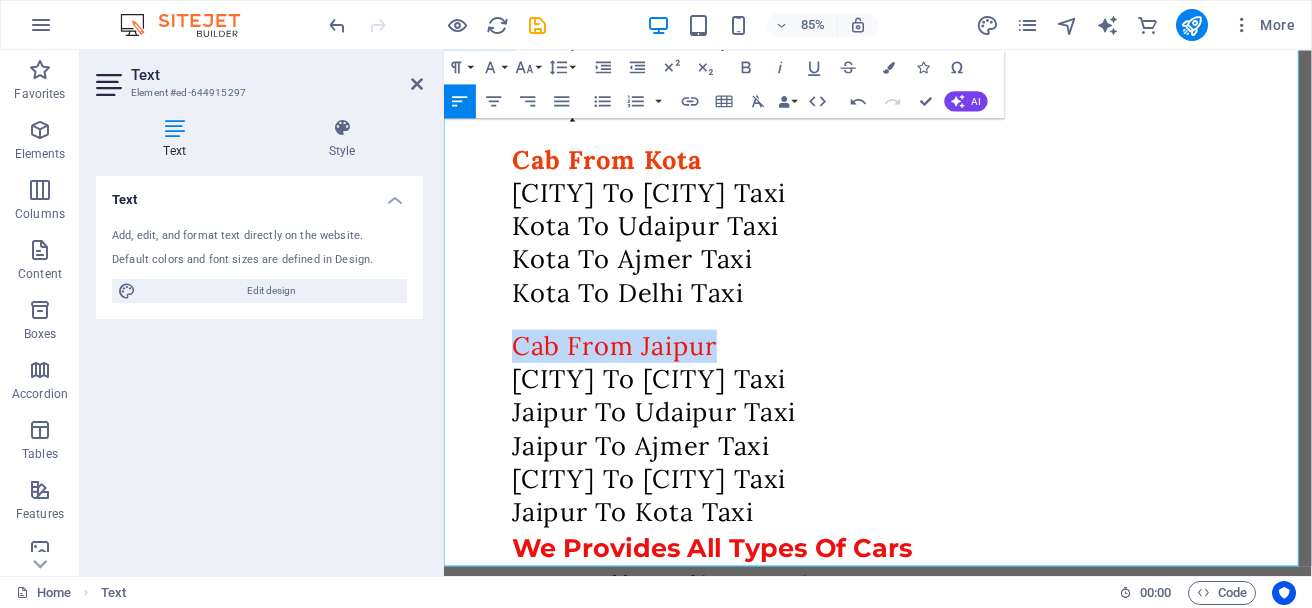 drag, startPoint x: 523, startPoint y: 394, endPoint x: 1043, endPoint y: 395, distance: 520.001 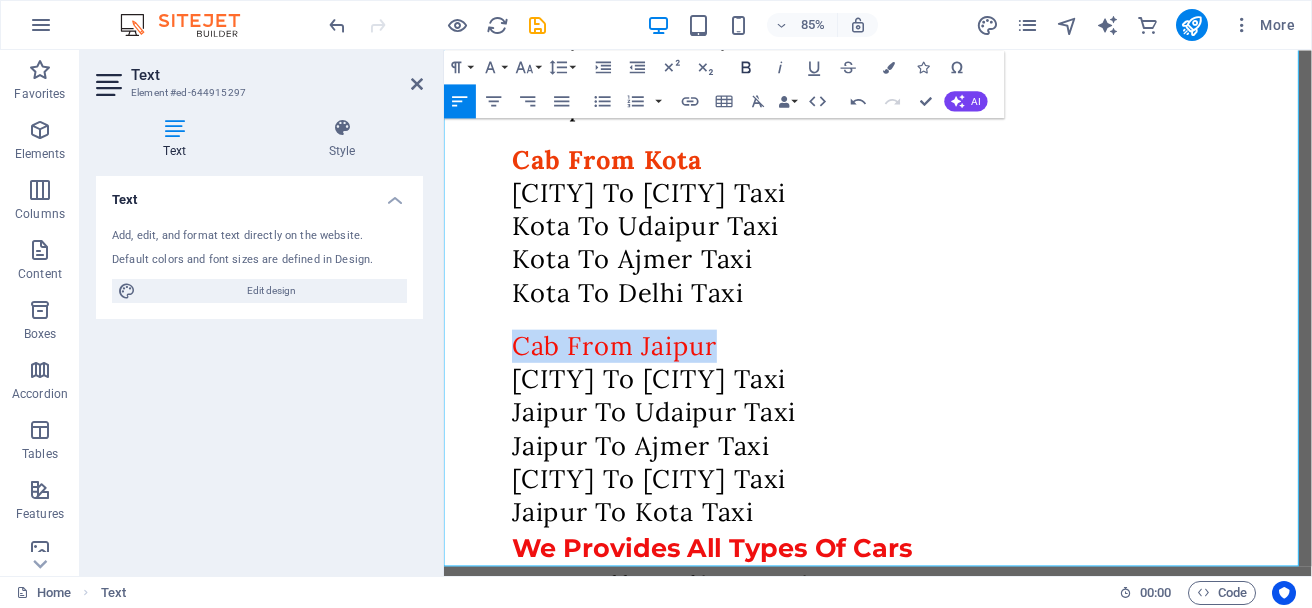 click 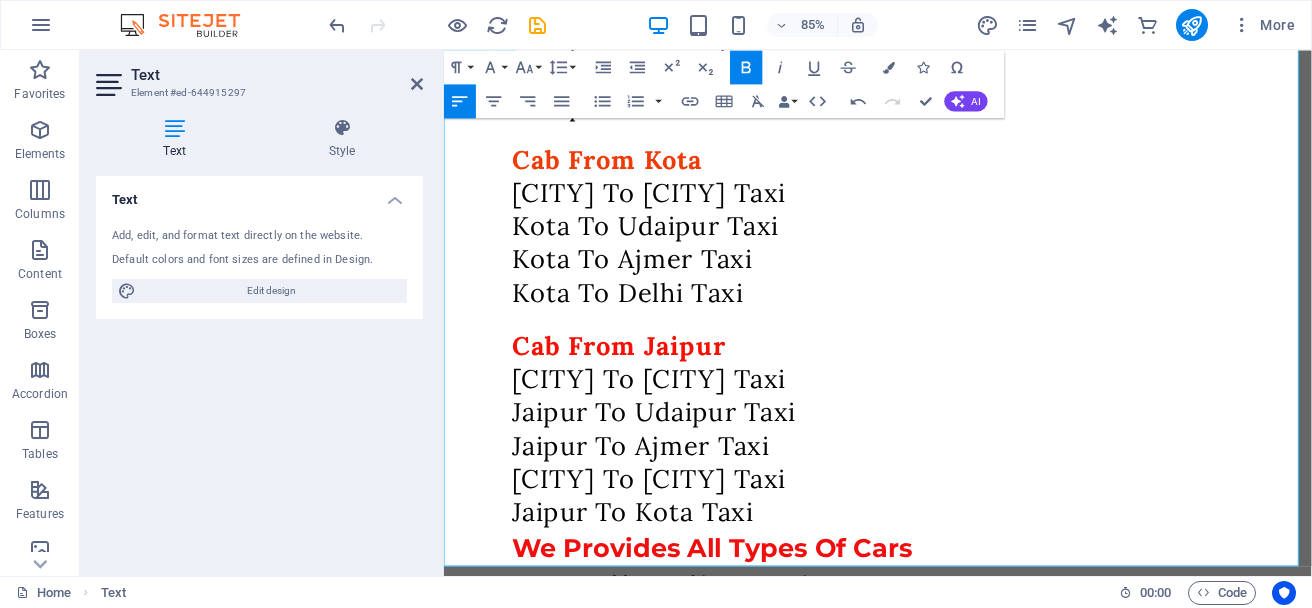 click on "Kota To Delhi Taxi" at bounding box center (994, 334) 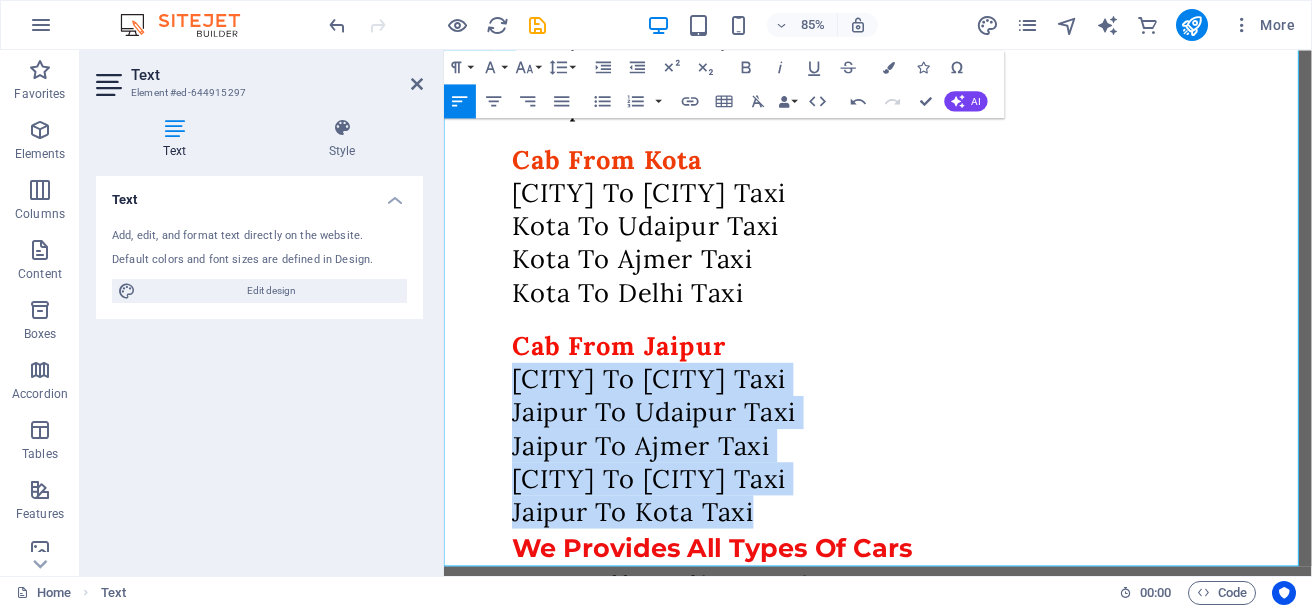 drag, startPoint x: 520, startPoint y: 433, endPoint x: 1020, endPoint y: 573, distance: 519.2302 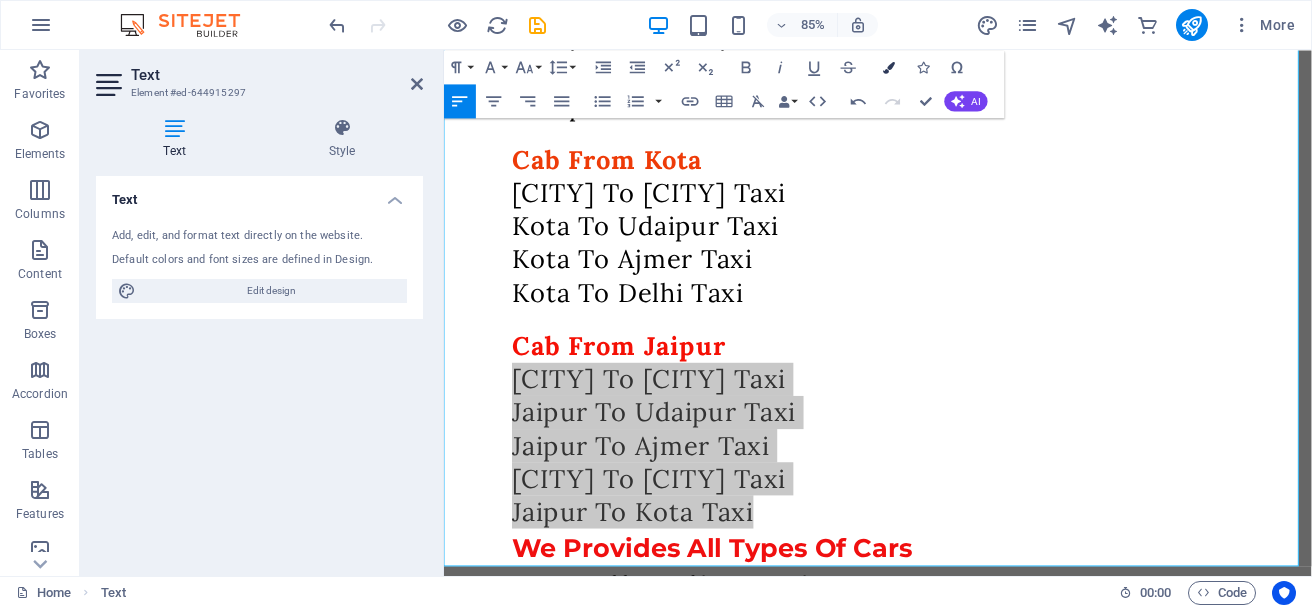 click on "Colors" at bounding box center [889, 67] 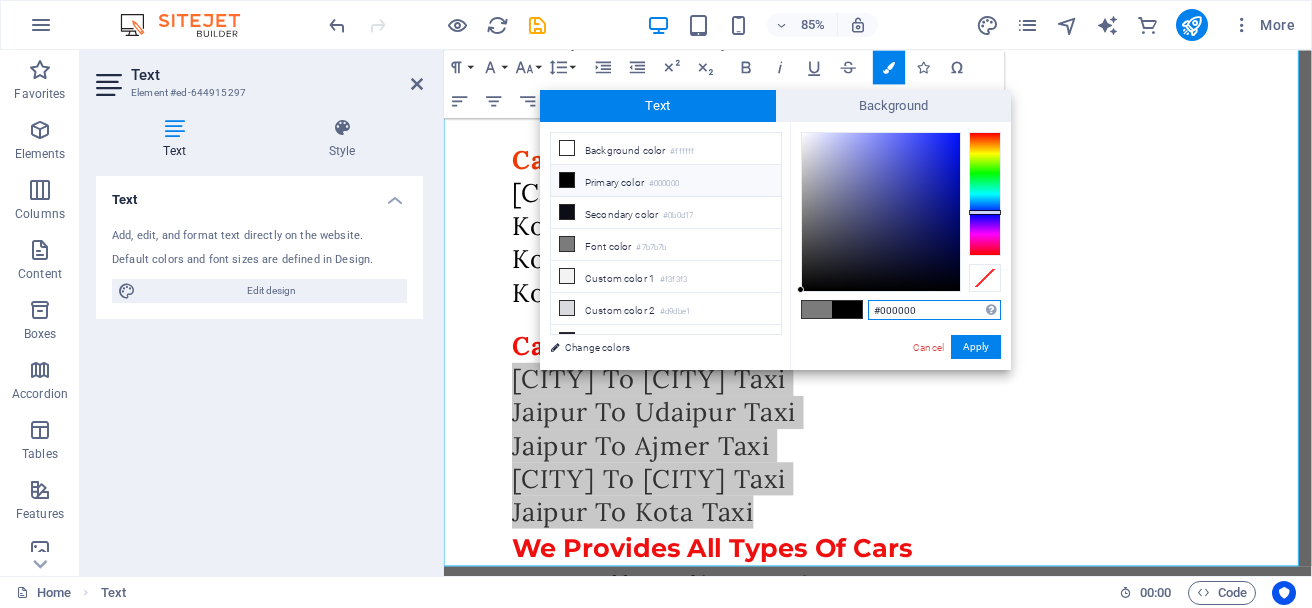click at bounding box center [985, 194] 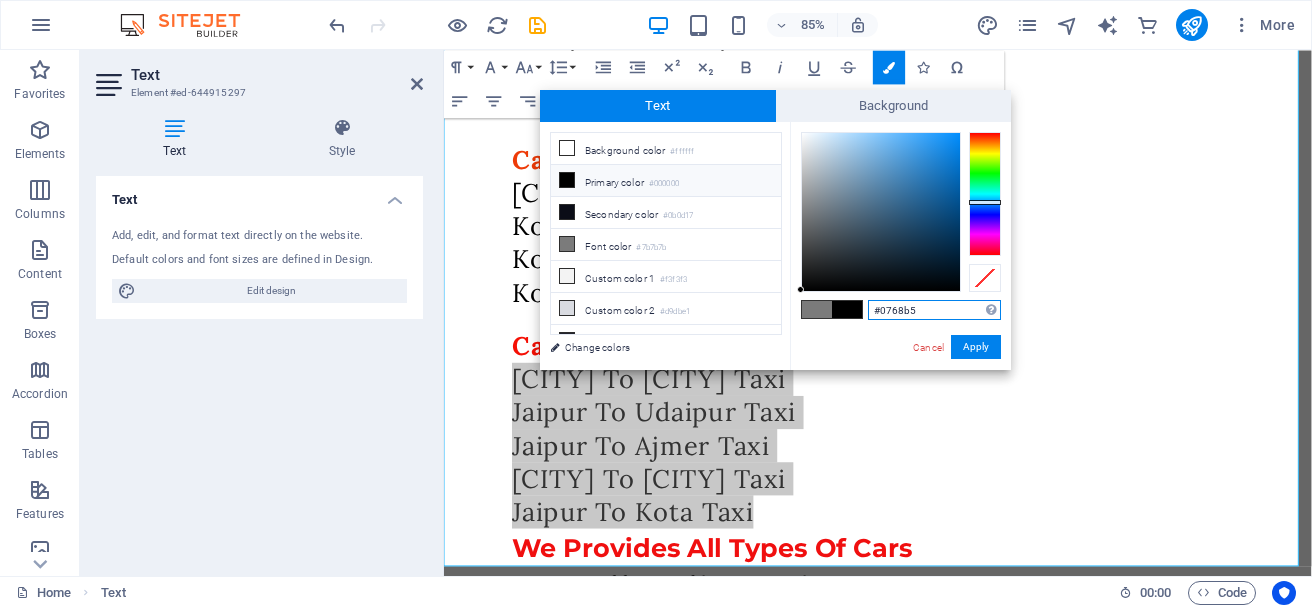 click at bounding box center (881, 212) 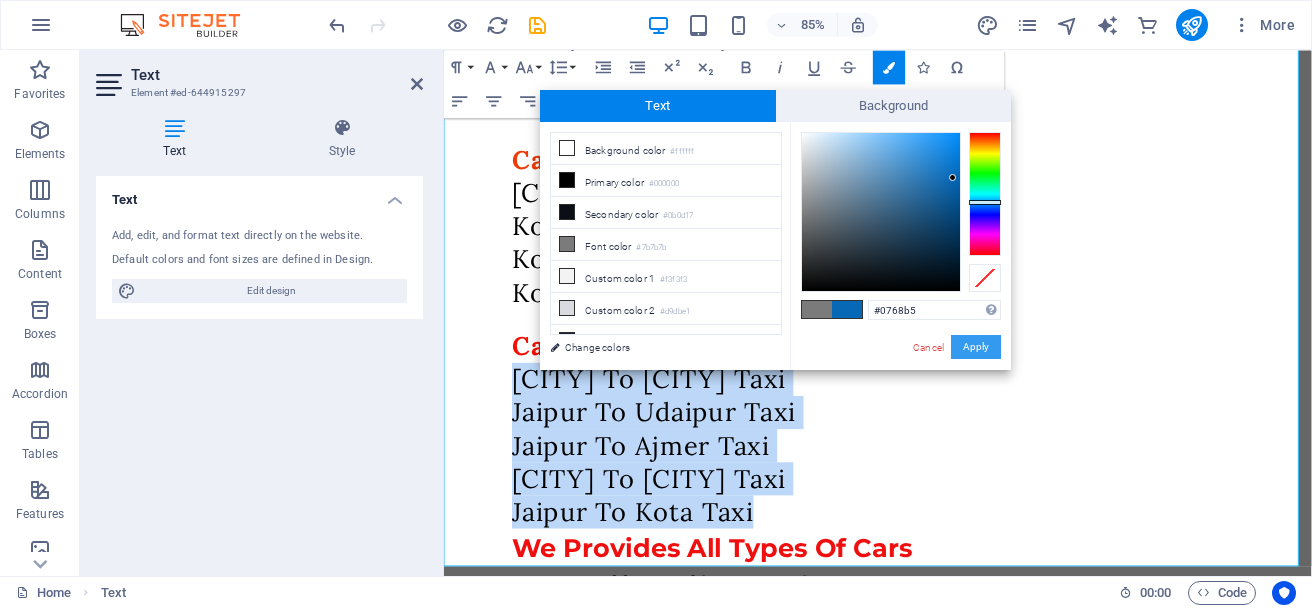 click on "Apply" at bounding box center [976, 347] 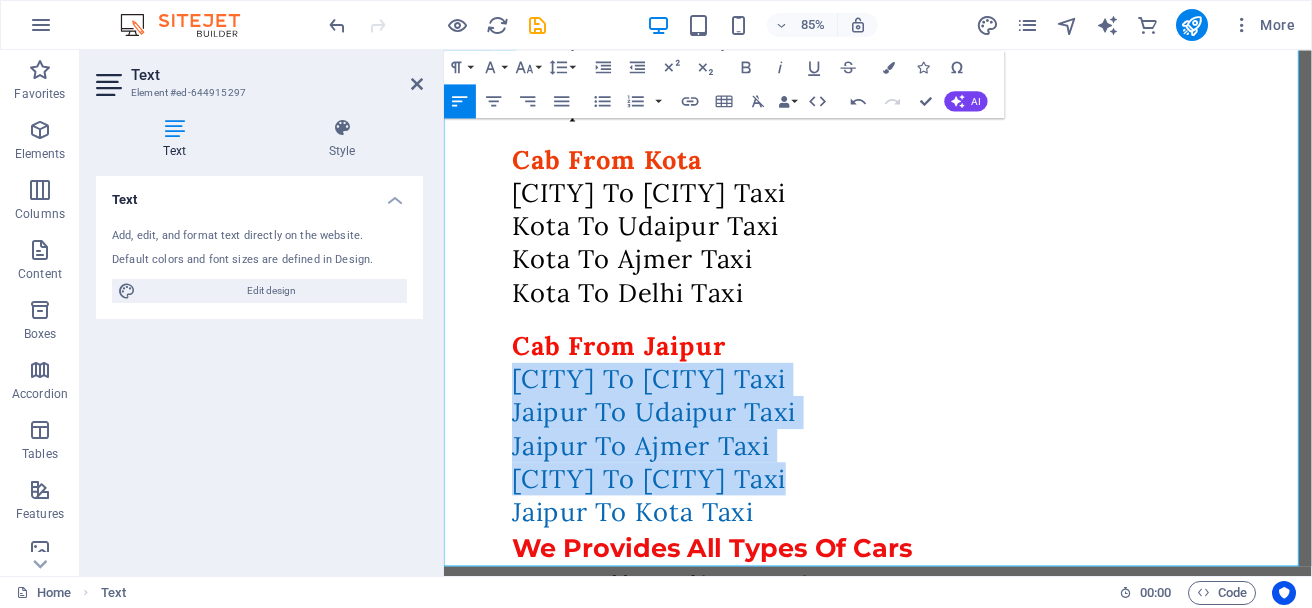 click on "Jaipur To Udaipur Taxi" at bounding box center (994, 475) 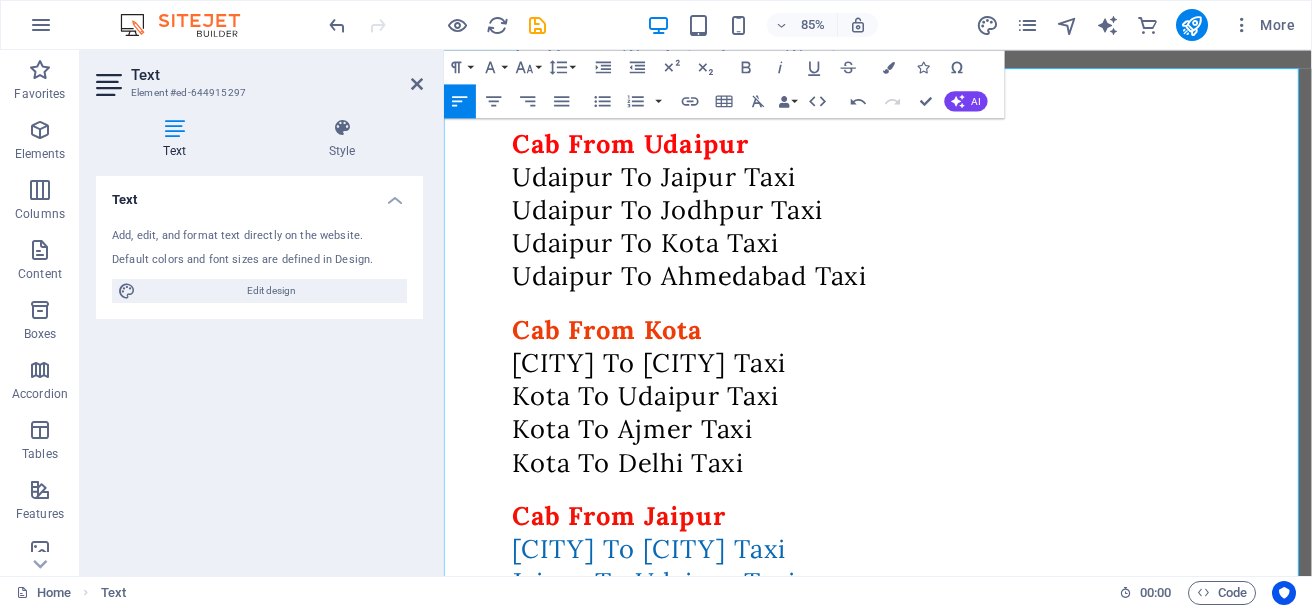 scroll, scrollTop: 641, scrollLeft: 0, axis: vertical 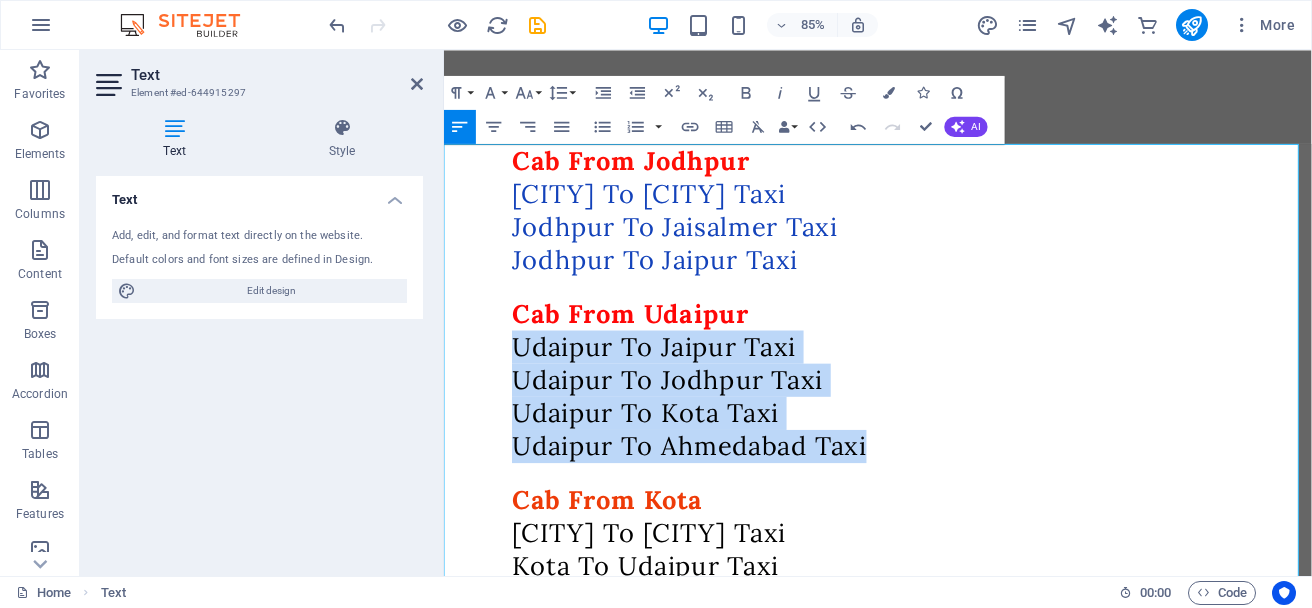drag, startPoint x: 531, startPoint y: 399, endPoint x: 996, endPoint y: 511, distance: 478.29803 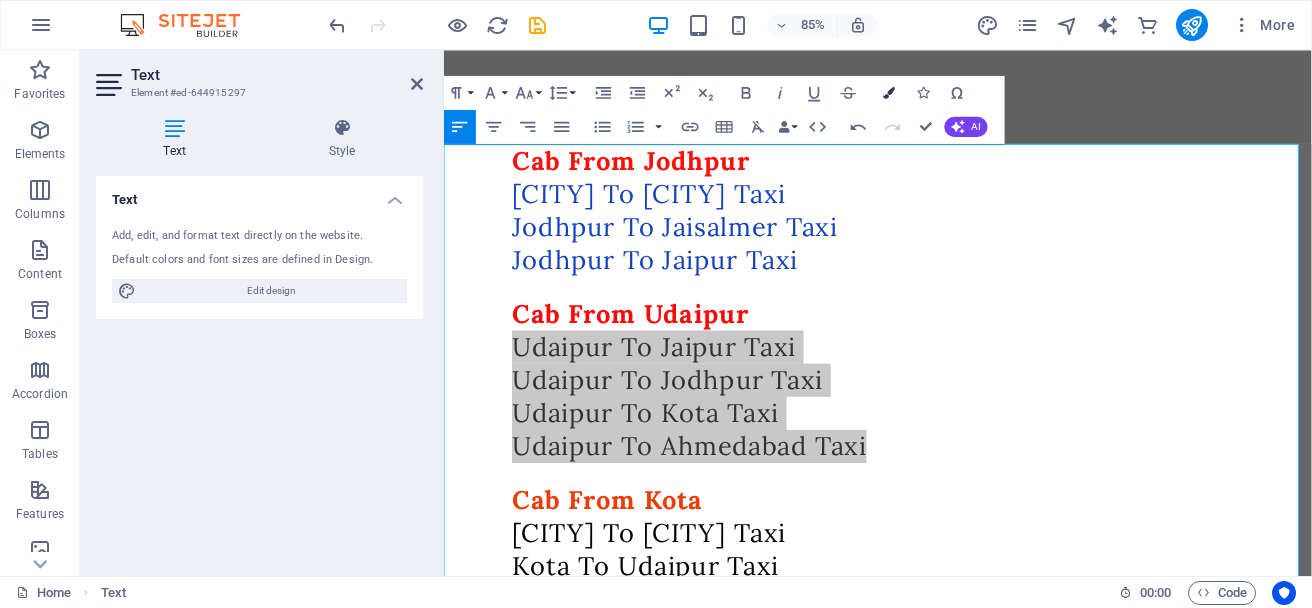 click on "Colors" at bounding box center (889, 93) 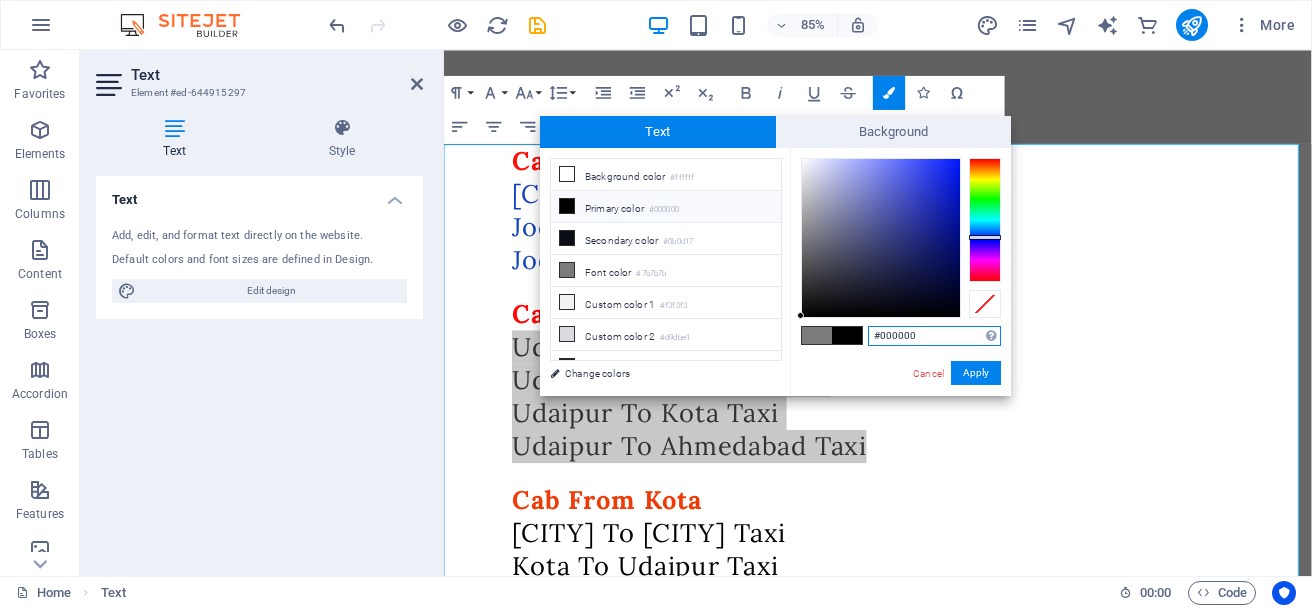 click at bounding box center (985, 220) 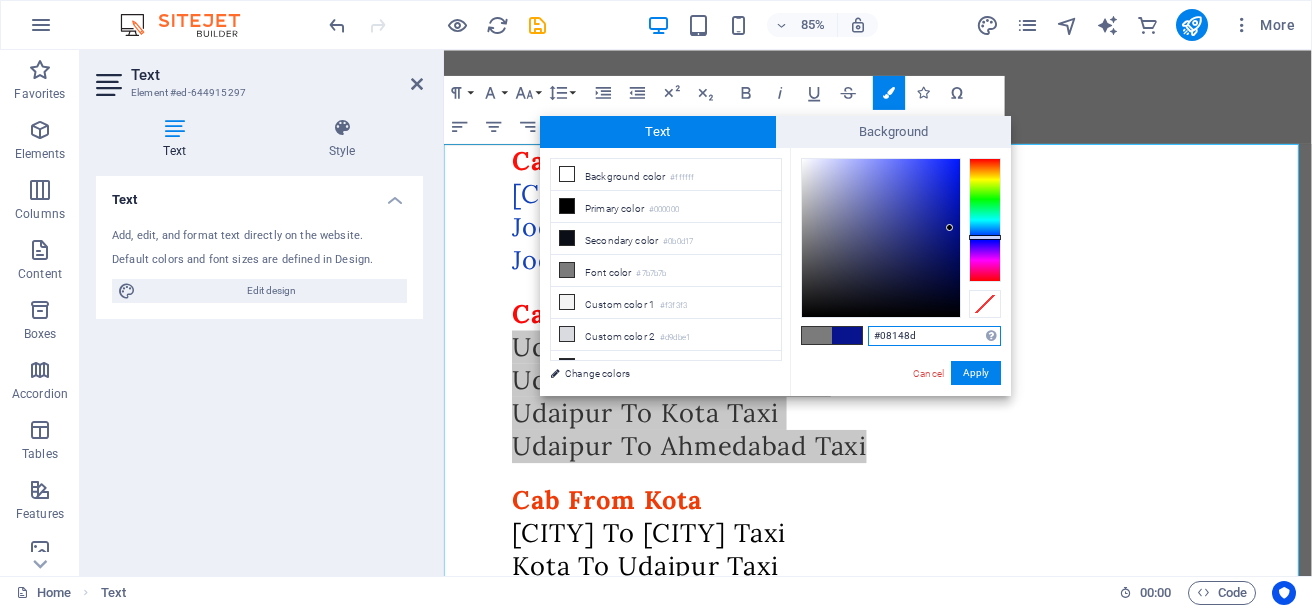 click at bounding box center [881, 238] 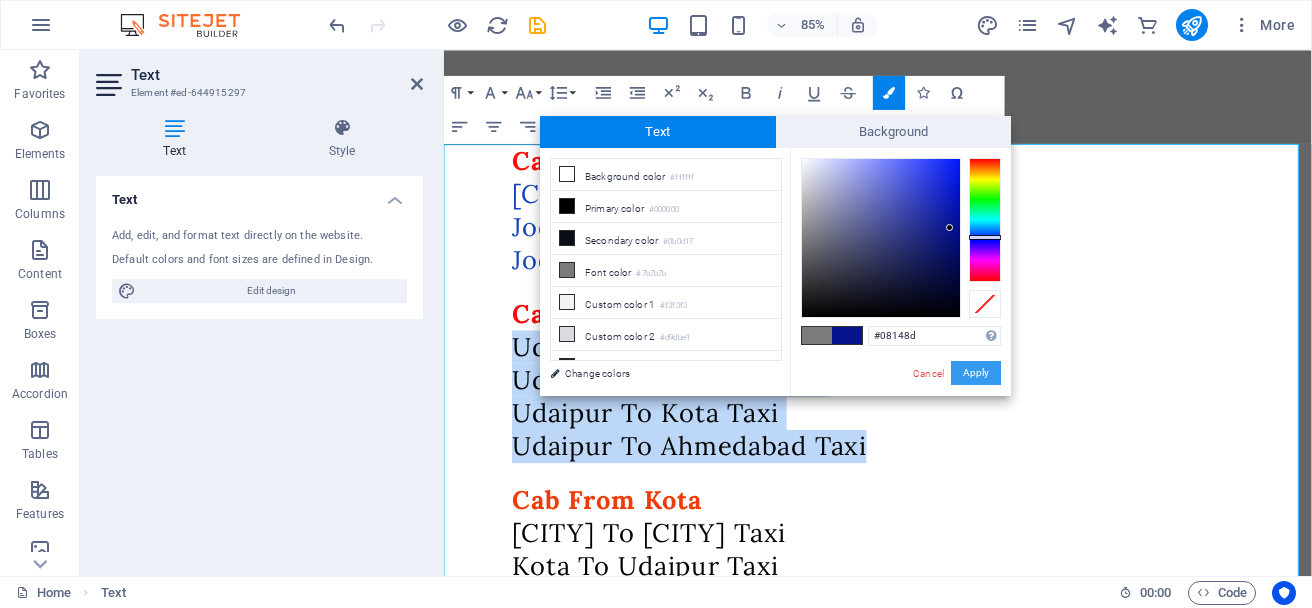 click on "Apply" at bounding box center (976, 373) 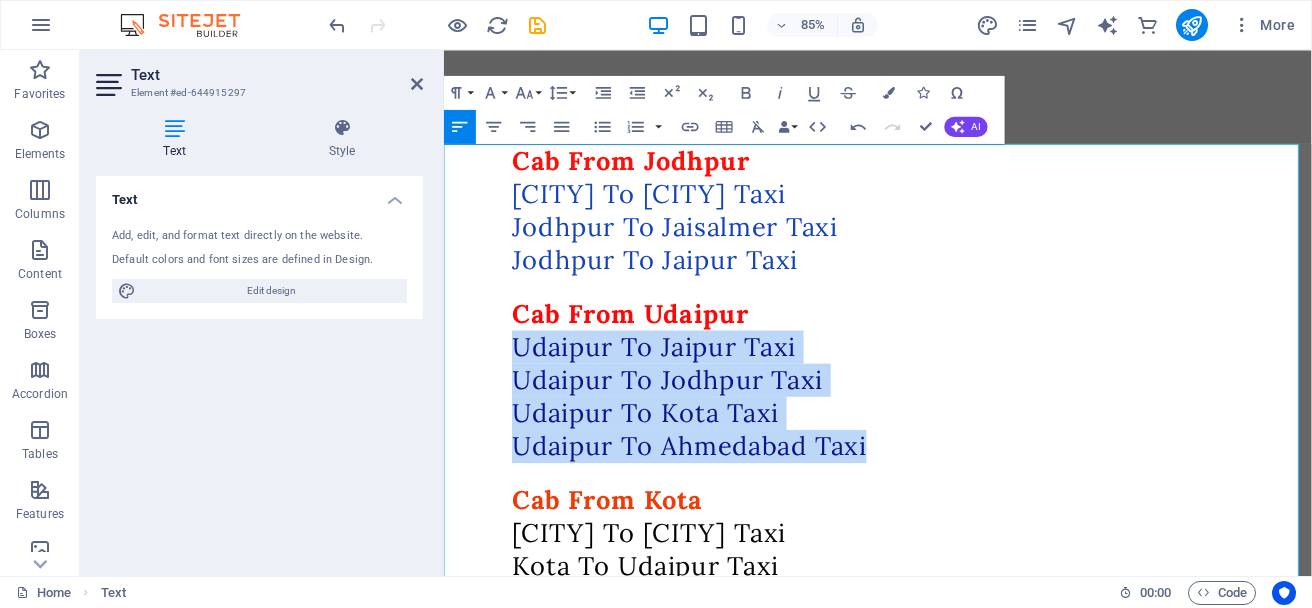 click on "Udaipur To Ahmedabad Taxi" at bounding box center [994, 515] 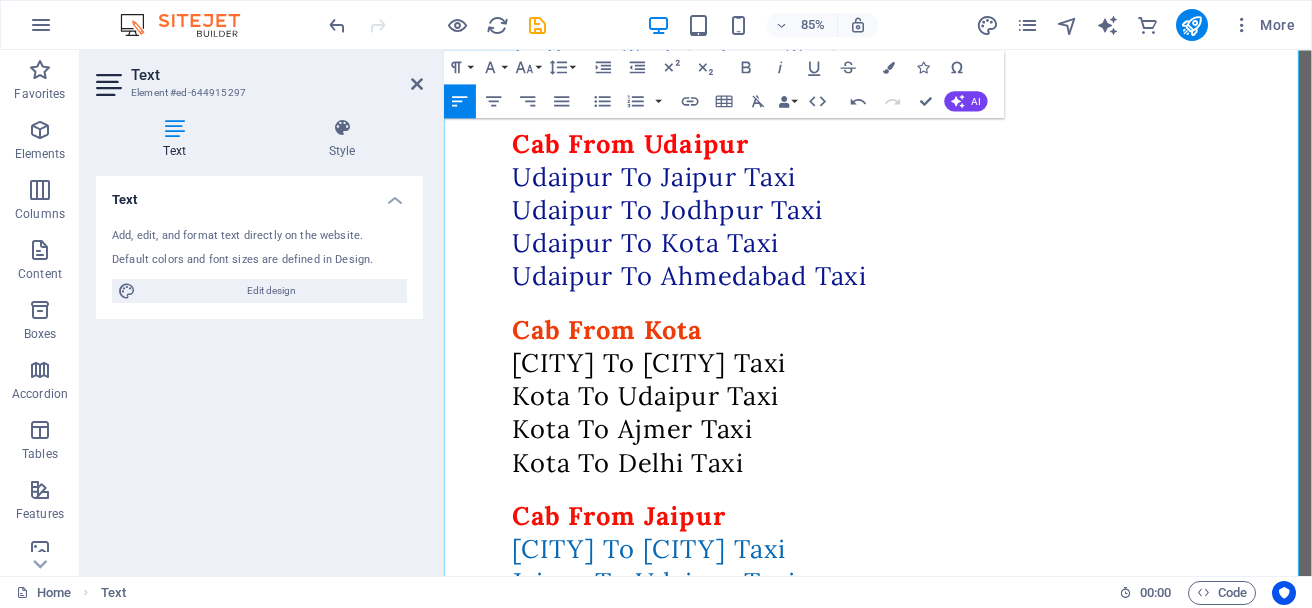 scroll, scrollTop: 941, scrollLeft: 0, axis: vertical 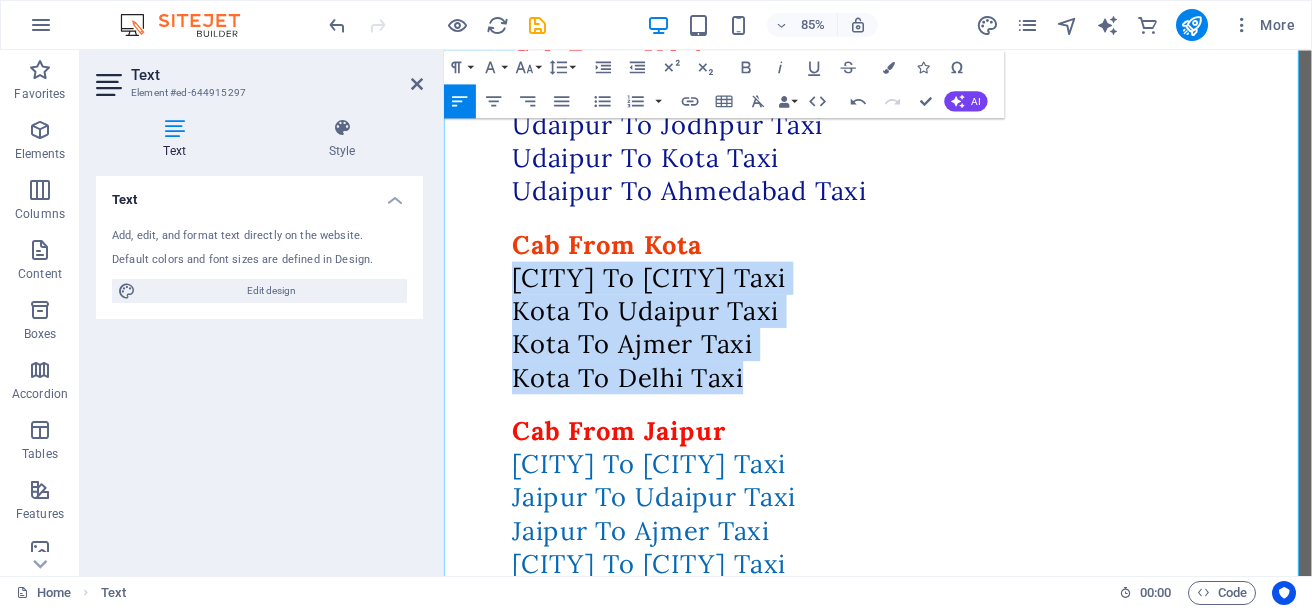 drag, startPoint x: 528, startPoint y: 314, endPoint x: 913, endPoint y: 444, distance: 406.35574 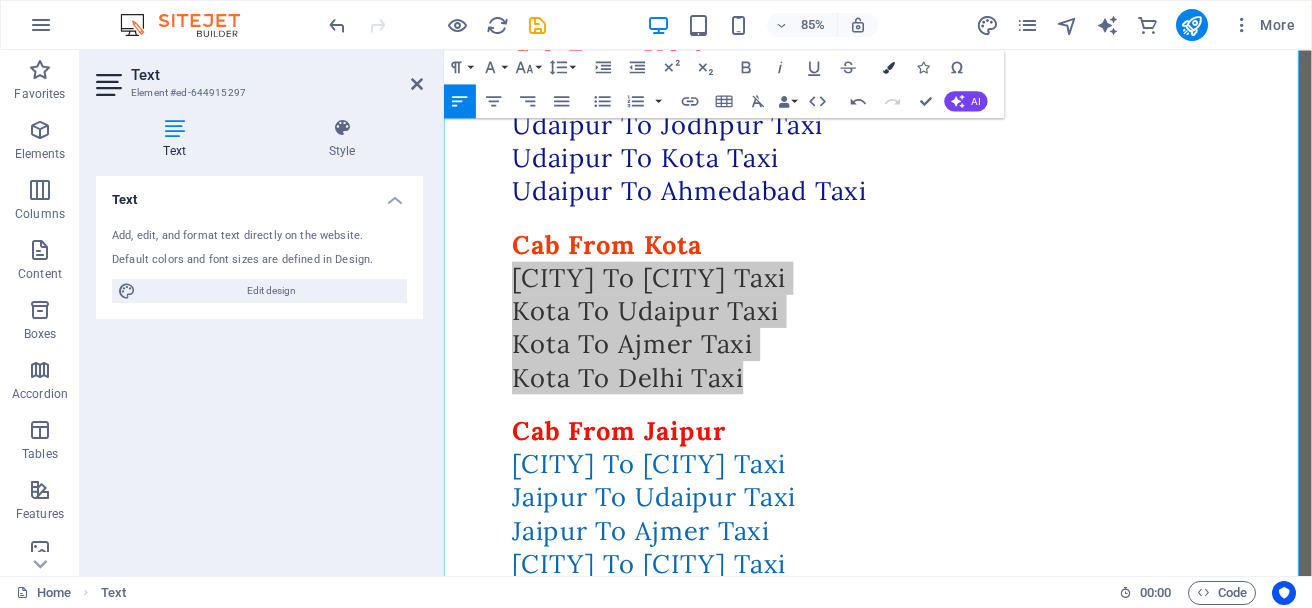 click on "Colors" at bounding box center [889, 67] 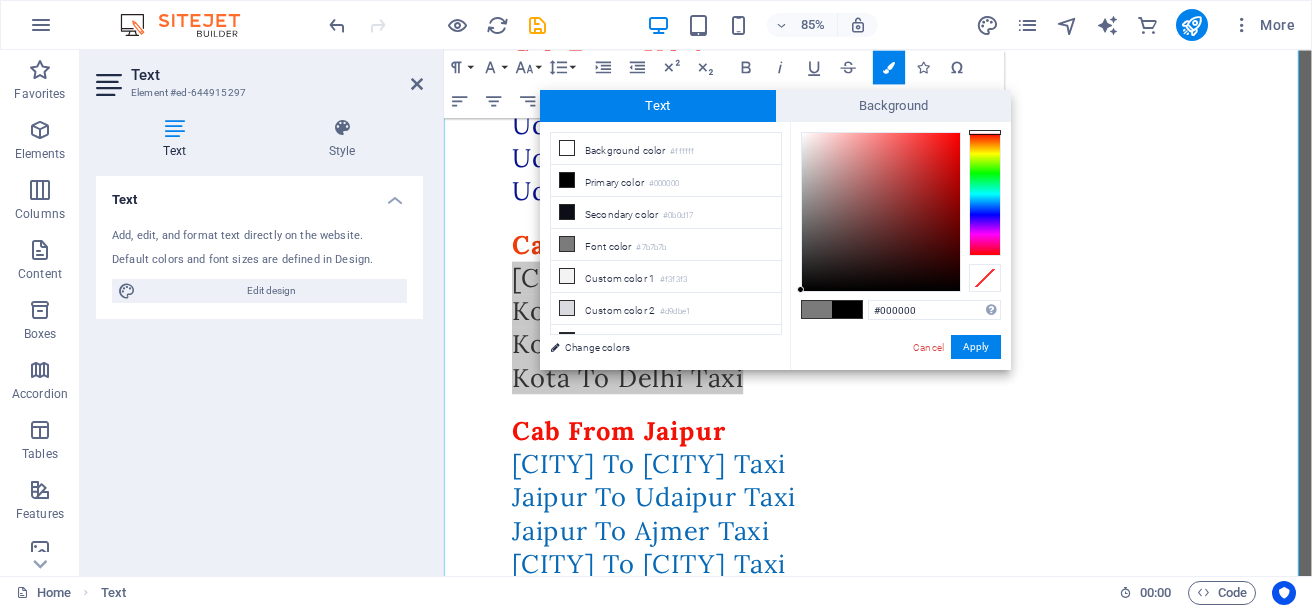 click at bounding box center [985, 194] 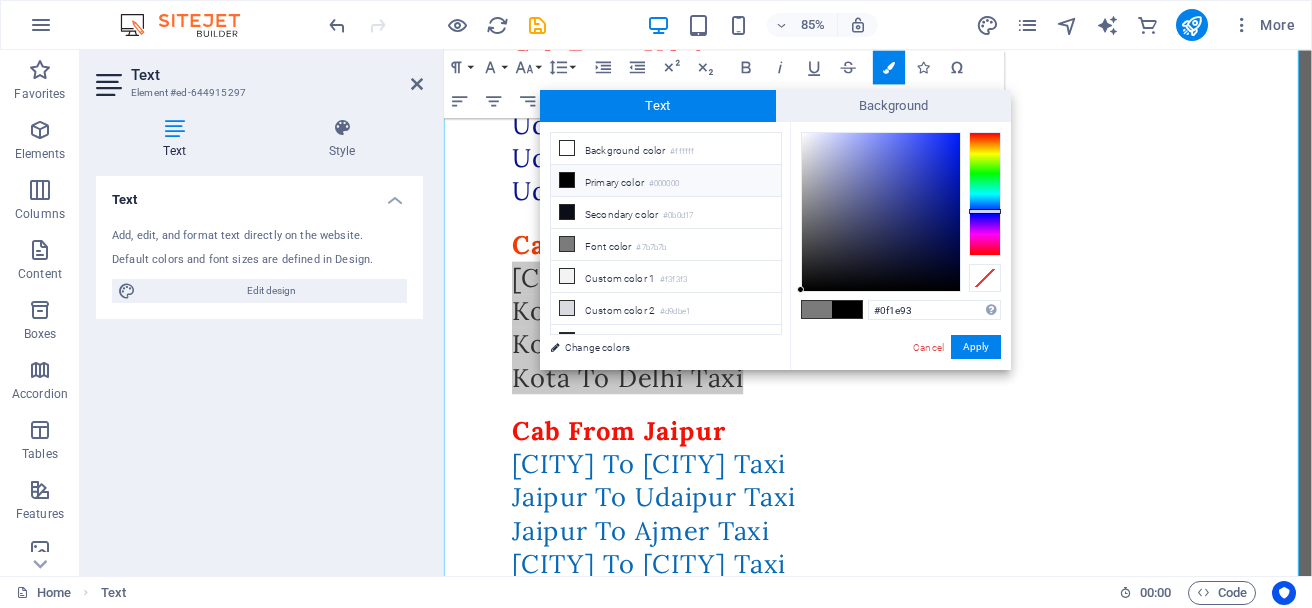 click at bounding box center (881, 212) 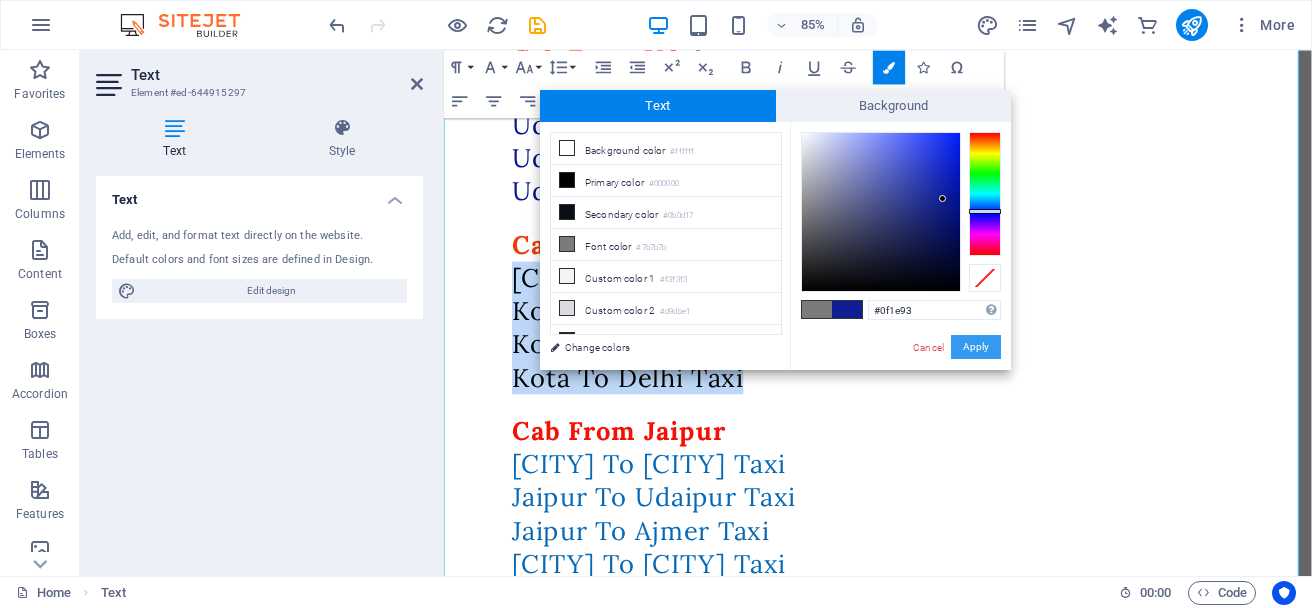 click on "Apply" at bounding box center [976, 347] 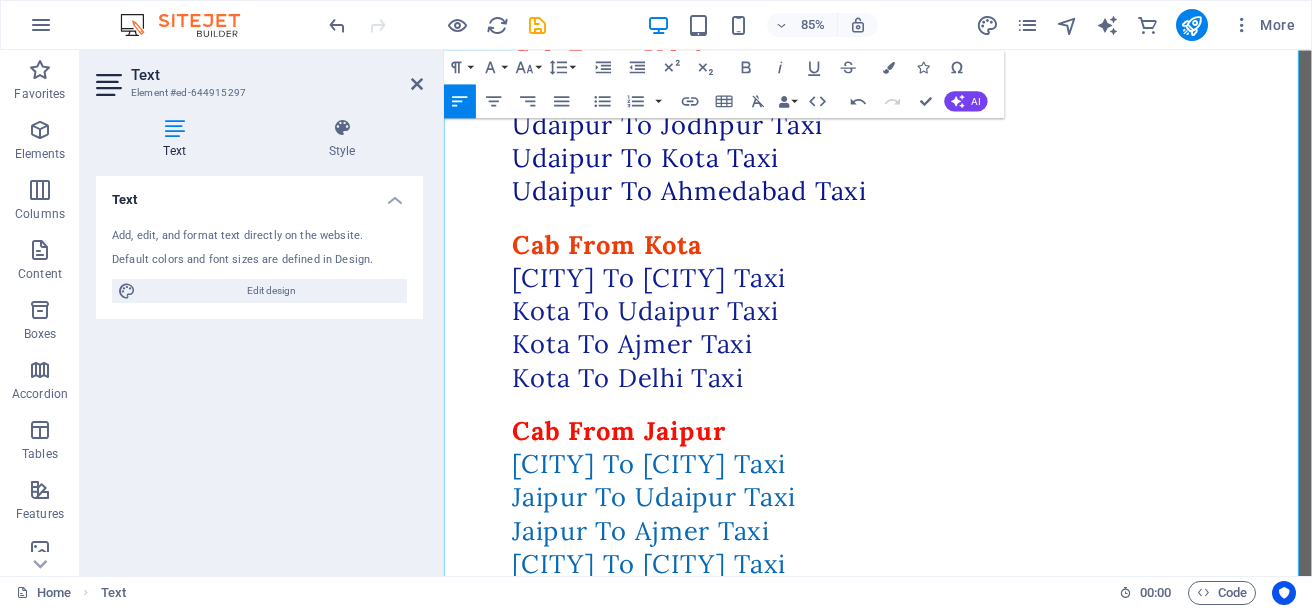 click on "Kota To Delhi Taxi" at bounding box center [954, 446] 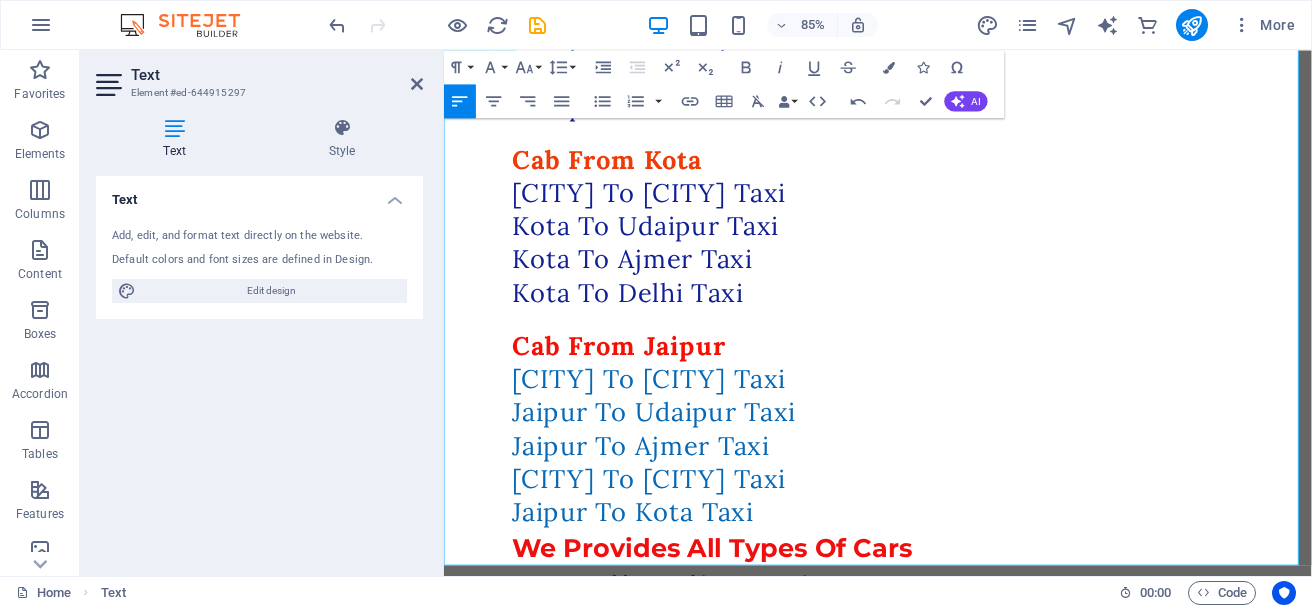 scroll, scrollTop: 1141, scrollLeft: 0, axis: vertical 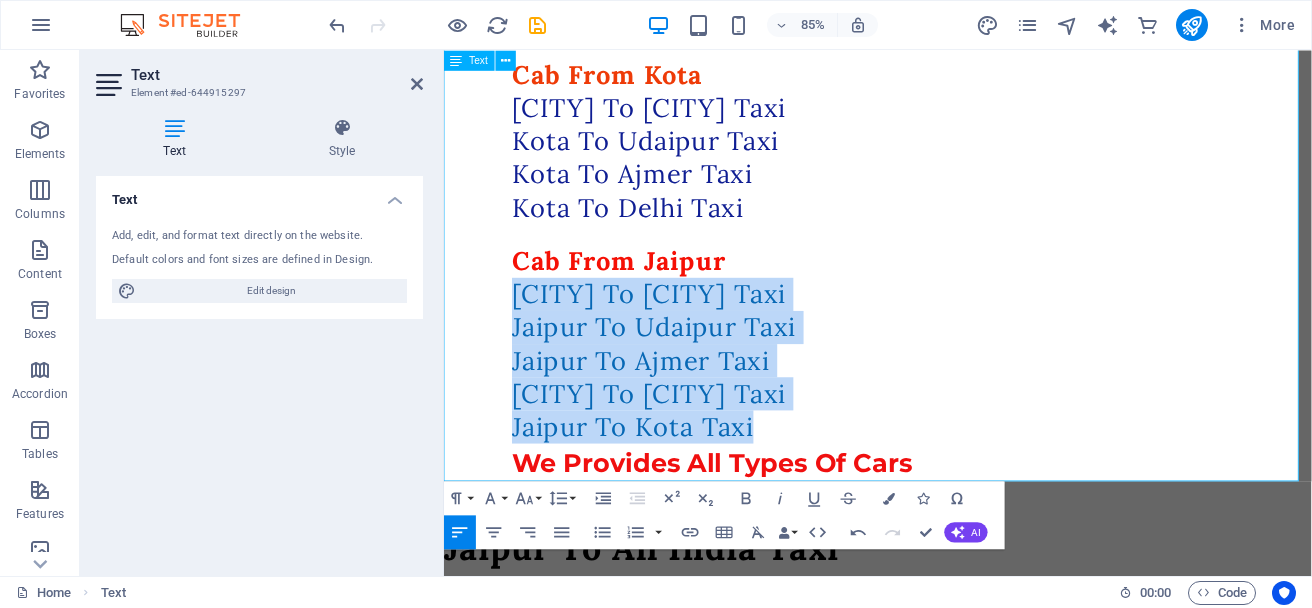 drag, startPoint x: 525, startPoint y: 335, endPoint x: 854, endPoint y: 501, distance: 368.50644 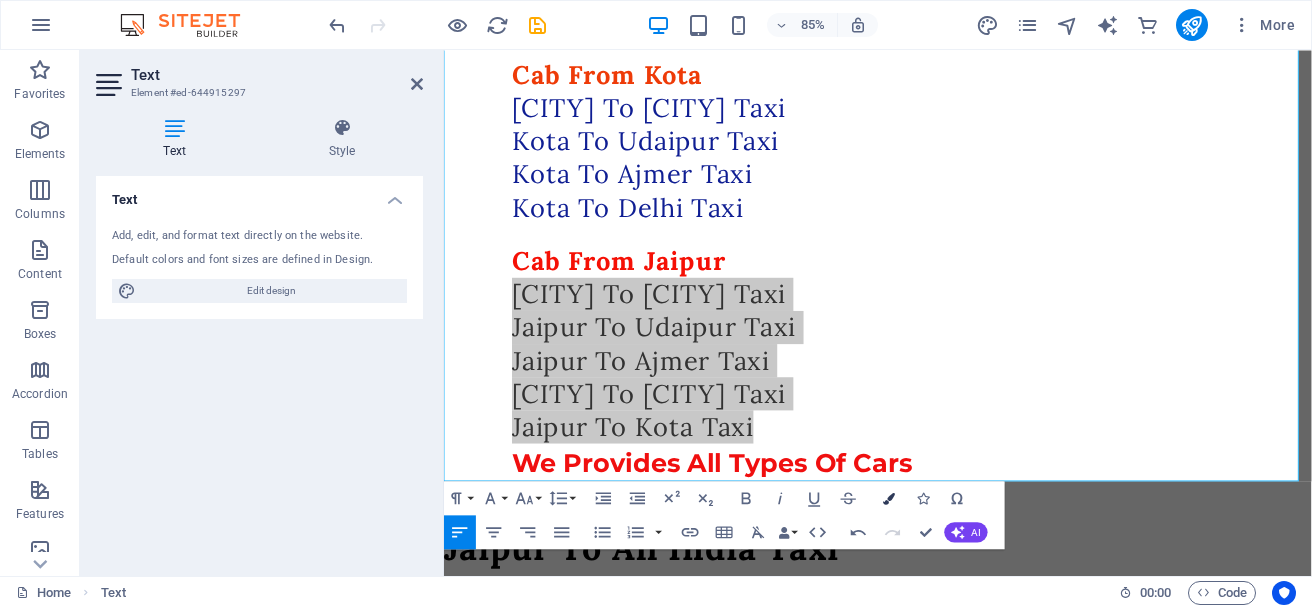 click at bounding box center (889, 498) 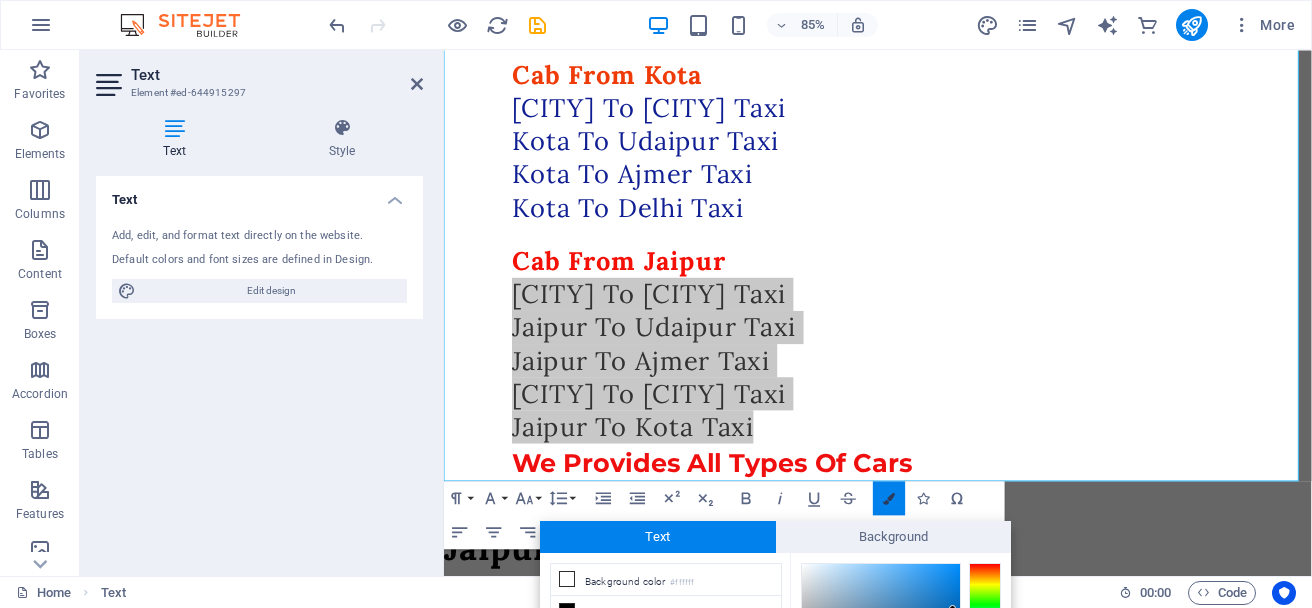 scroll, scrollTop: 193, scrollLeft: 0, axis: vertical 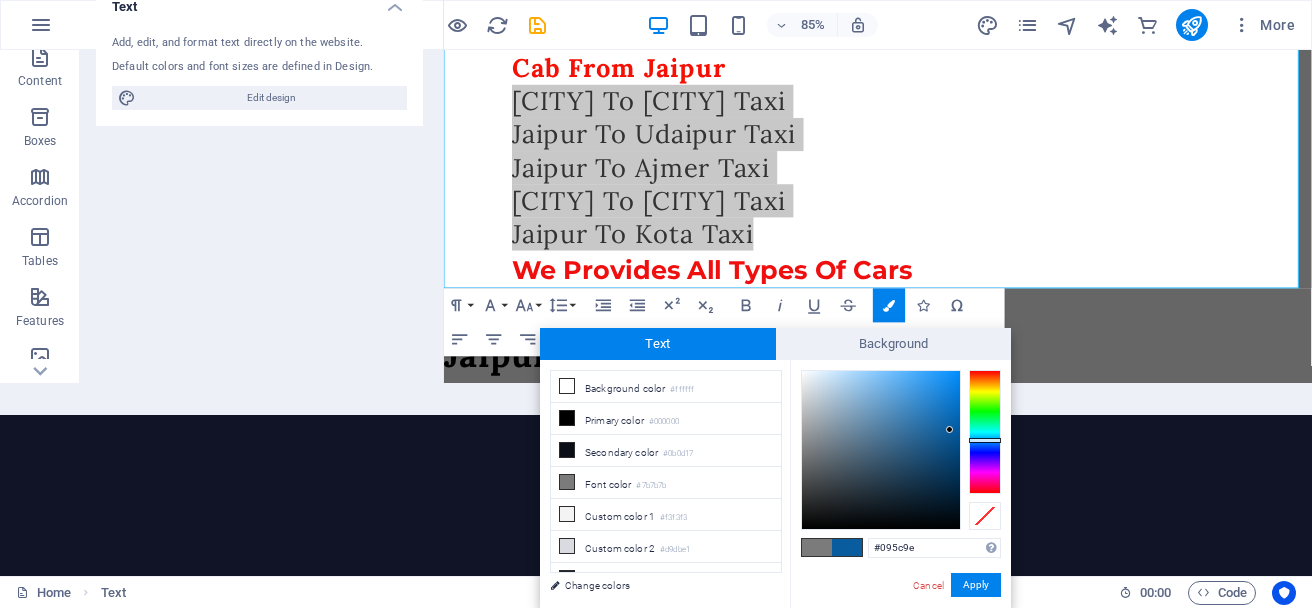 click at bounding box center [881, 450] 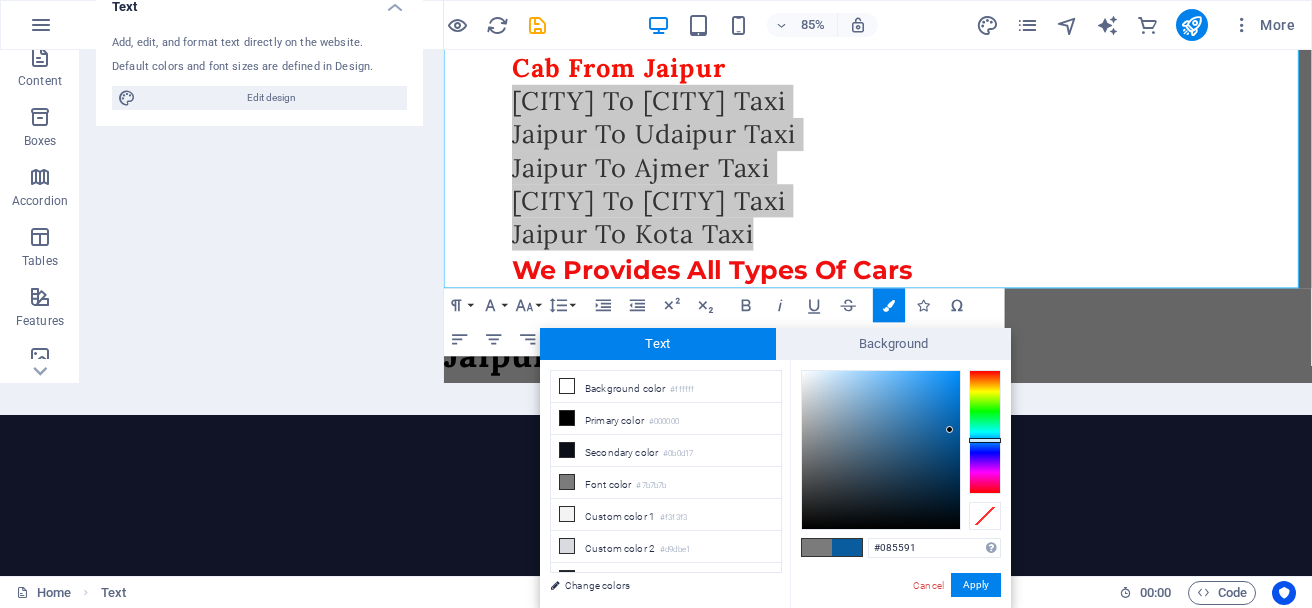 click at bounding box center [881, 450] 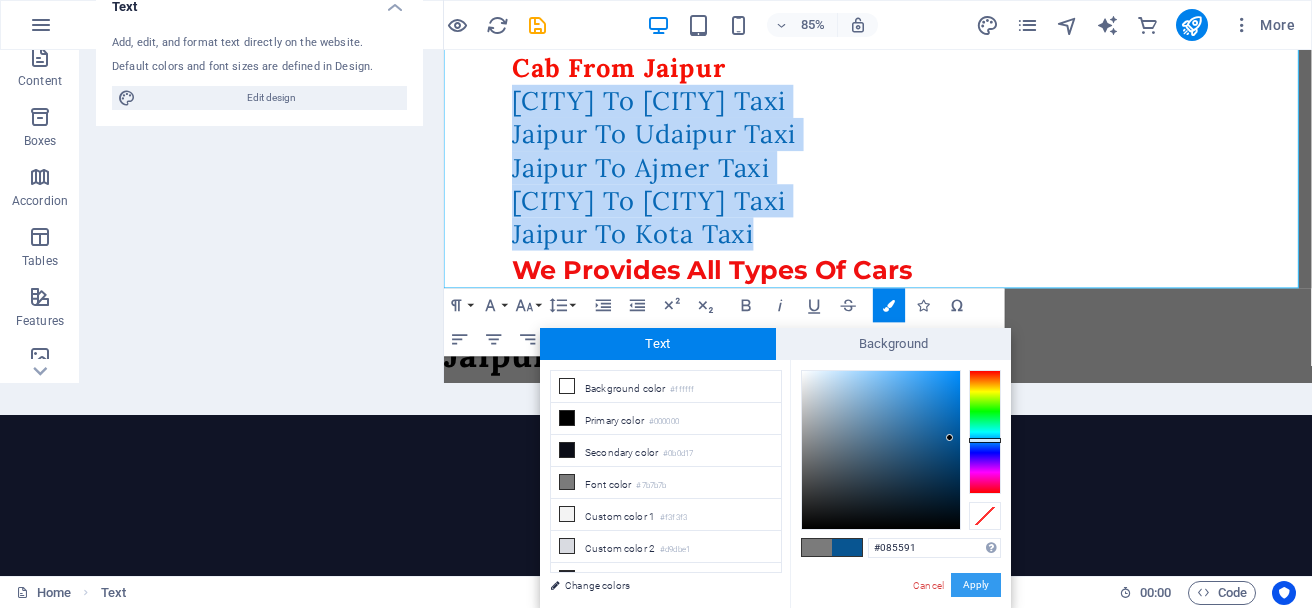 click on "Apply" at bounding box center (976, 585) 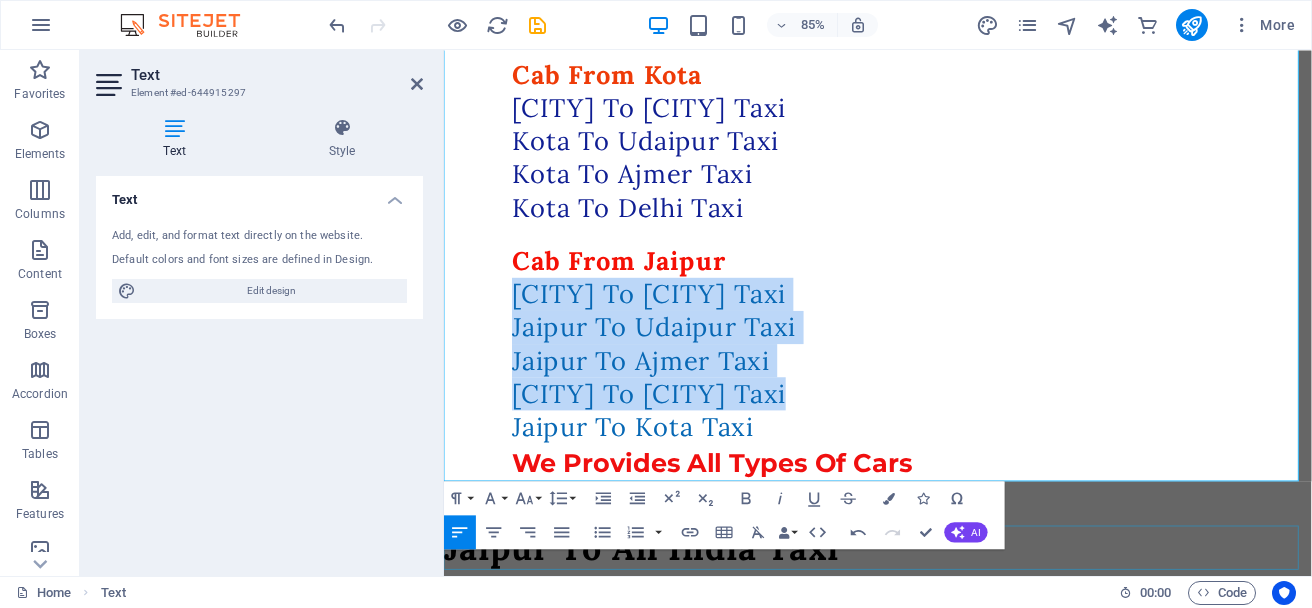 scroll, scrollTop: 0, scrollLeft: 0, axis: both 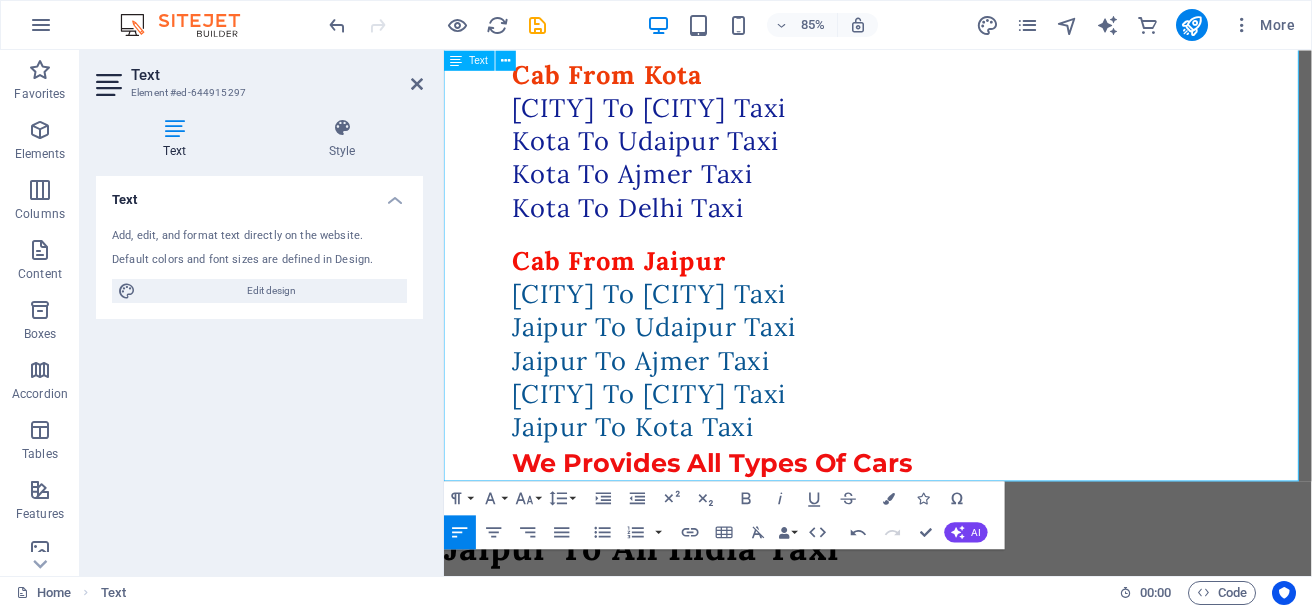click on "Kota To Ajmer Taxi" at bounding box center [994, 195] 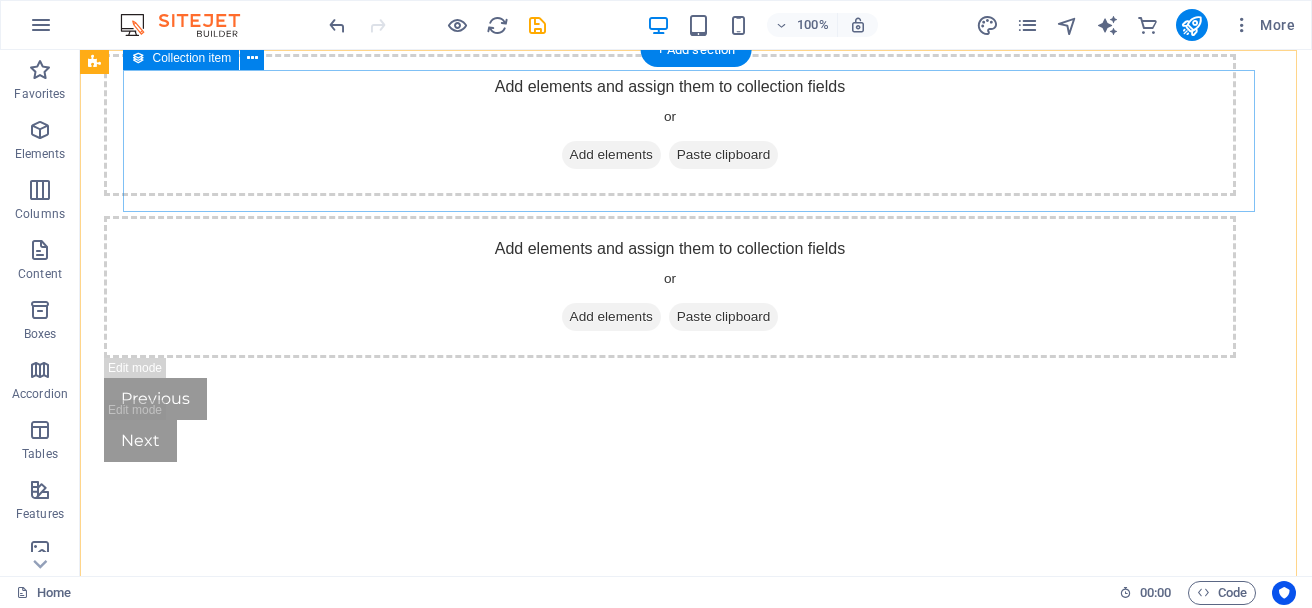 scroll, scrollTop: 2800, scrollLeft: 0, axis: vertical 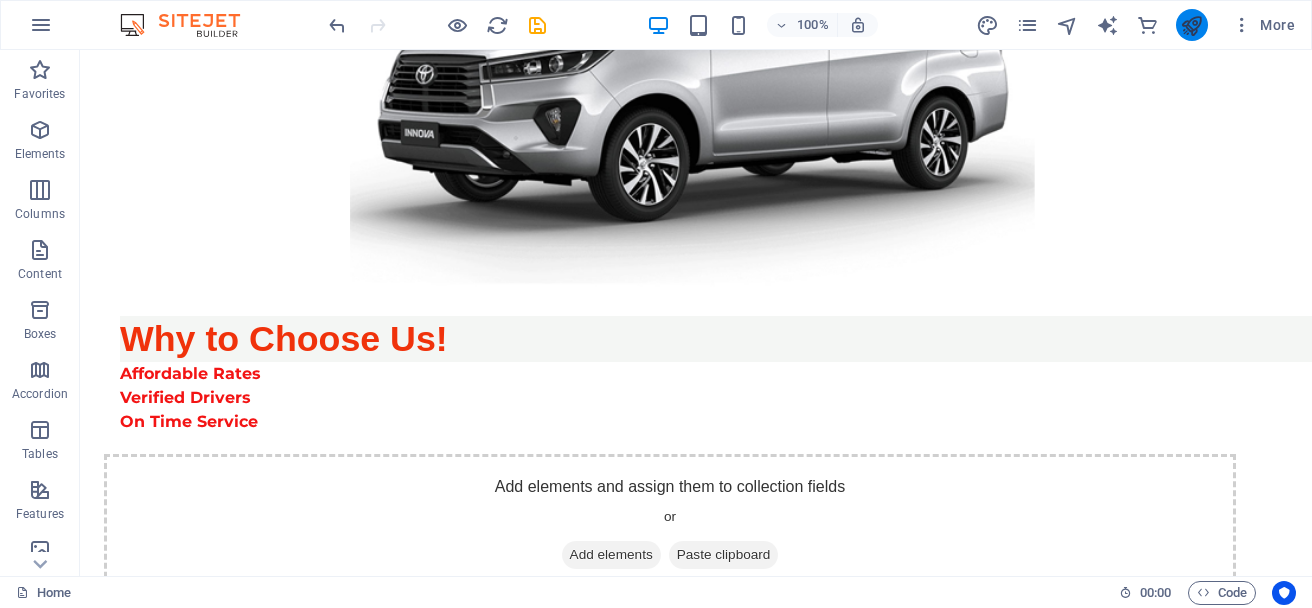 click at bounding box center (1192, 25) 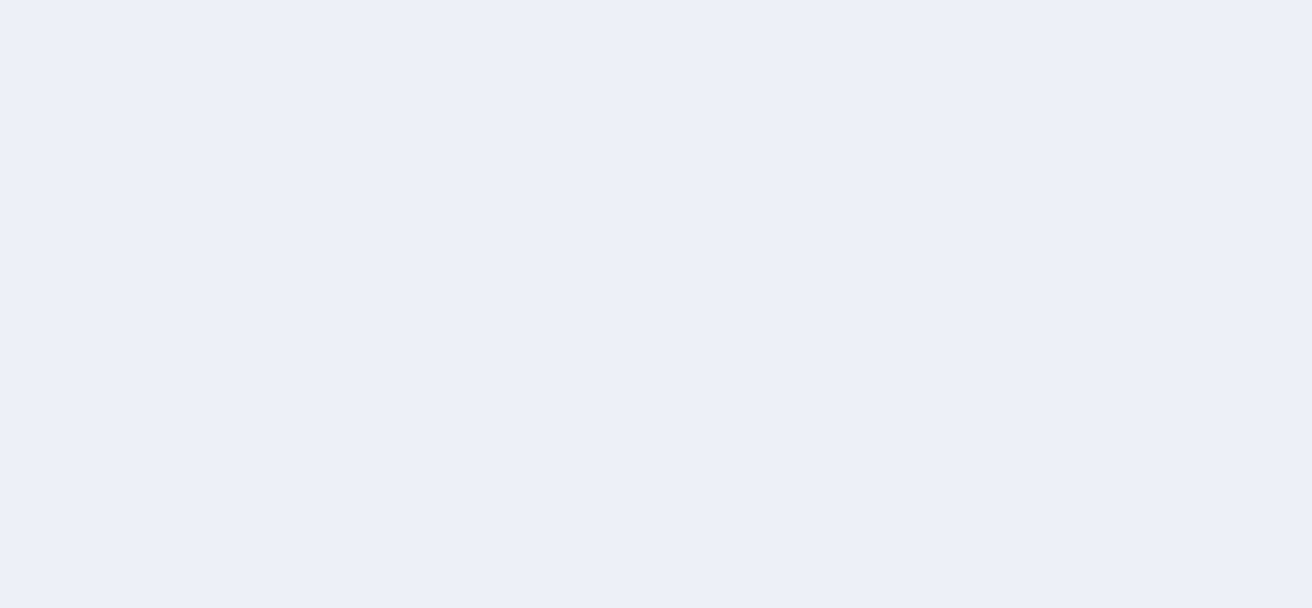 scroll, scrollTop: 0, scrollLeft: 0, axis: both 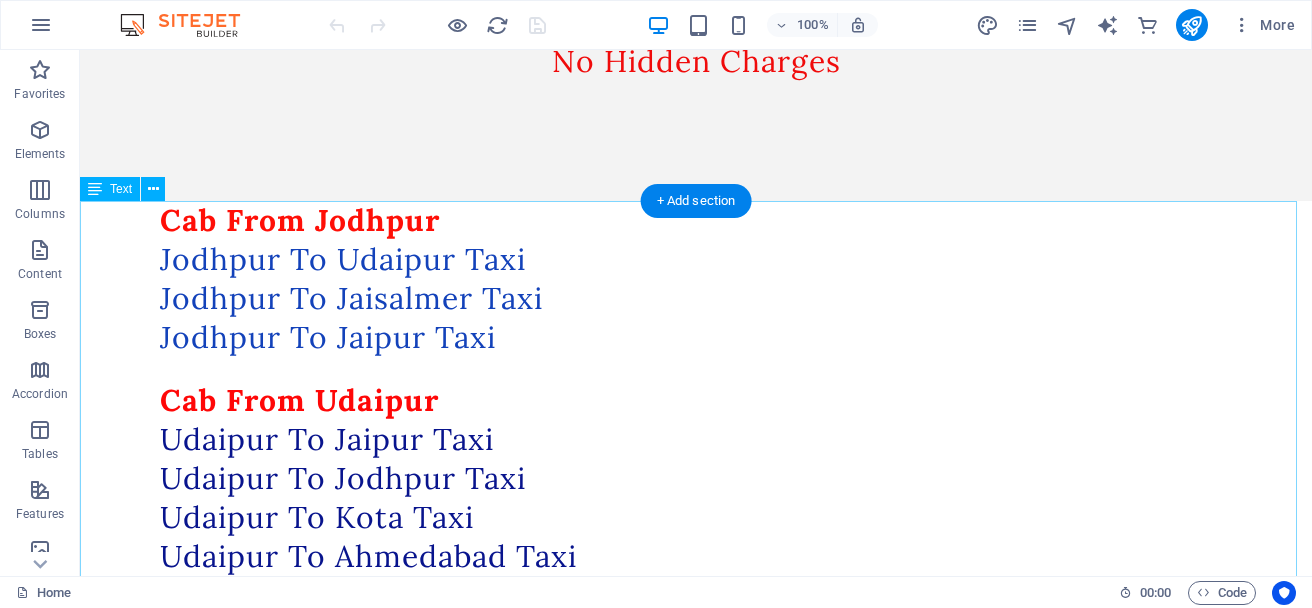 click on "Cab From Jodhpur Jodhpur To Udaipur Taxi Jodhpur To Jaisalmer Taxi Jodhpur To Jaipur Taxi Cab From Udaipur Udaipur To Jaipur Taxi Udaipur To Jodhpur Taxi Udaipur To Kota Taxi Udaipur To Ahmedabad Taxi Cab From Kota Kota To Jaipur Taxi Kota To Udaipur Taxi Kota To Ajmer Taxi Kota To Delhi Taxi Cab From Jaipur Jaipur To Jodhpur Taxi Jaipur To Udaipur Taxi Jaipur To Ajmer Taxi Jaipur To Delhi Taxi Jaipur To Kota Taxi We Provides All Types Of Cars" at bounding box center [696, 649] 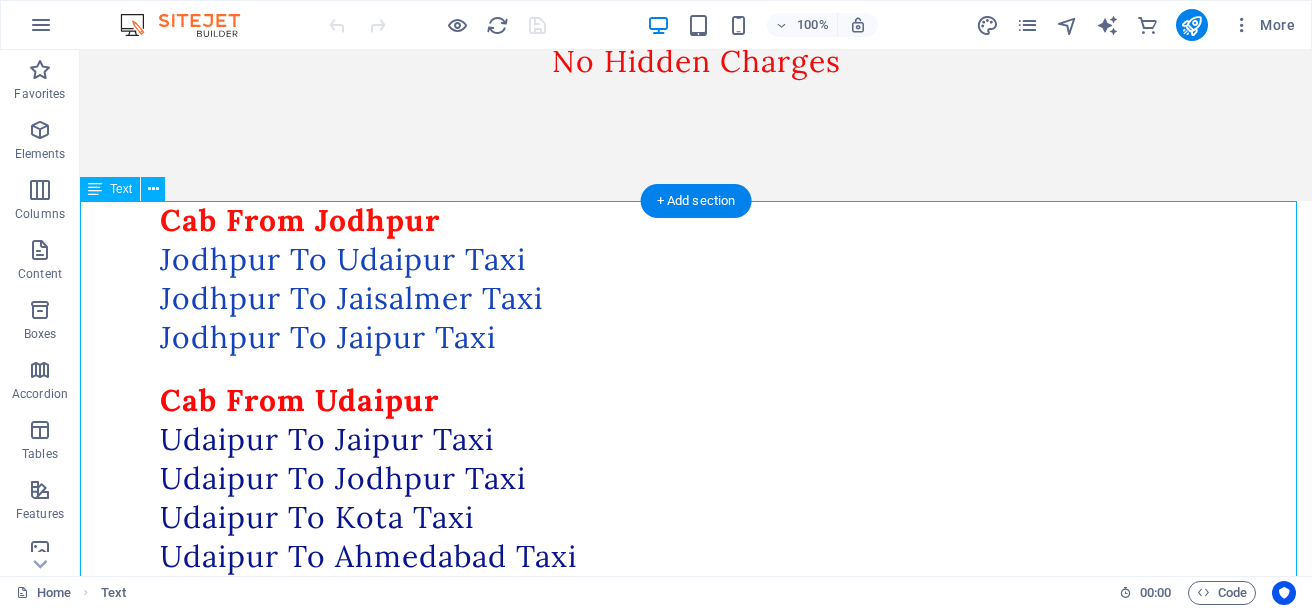 click on "Cab From Jodhpur Jodhpur To Udaipur Taxi Jodhpur To Jaisalmer Taxi Jodhpur To Jaipur Taxi Cab From Udaipur Udaipur To Jaipur Taxi Udaipur To Jodhpur Taxi Udaipur To Kota Taxi Udaipur To Ahmedabad Taxi Cab From Kota Kota To Jaipur Taxi Kota To Udaipur Taxi Kota To Ajmer Taxi Kota To Delhi Taxi Cab From Jaipur Jaipur To Jodhpur Taxi Jaipur To Udaipur Taxi Jaipur To Ajmer Taxi Jaipur To Delhi Taxi Jaipur To Kota Taxi We Provides All Types Of Cars" at bounding box center [696, 649] 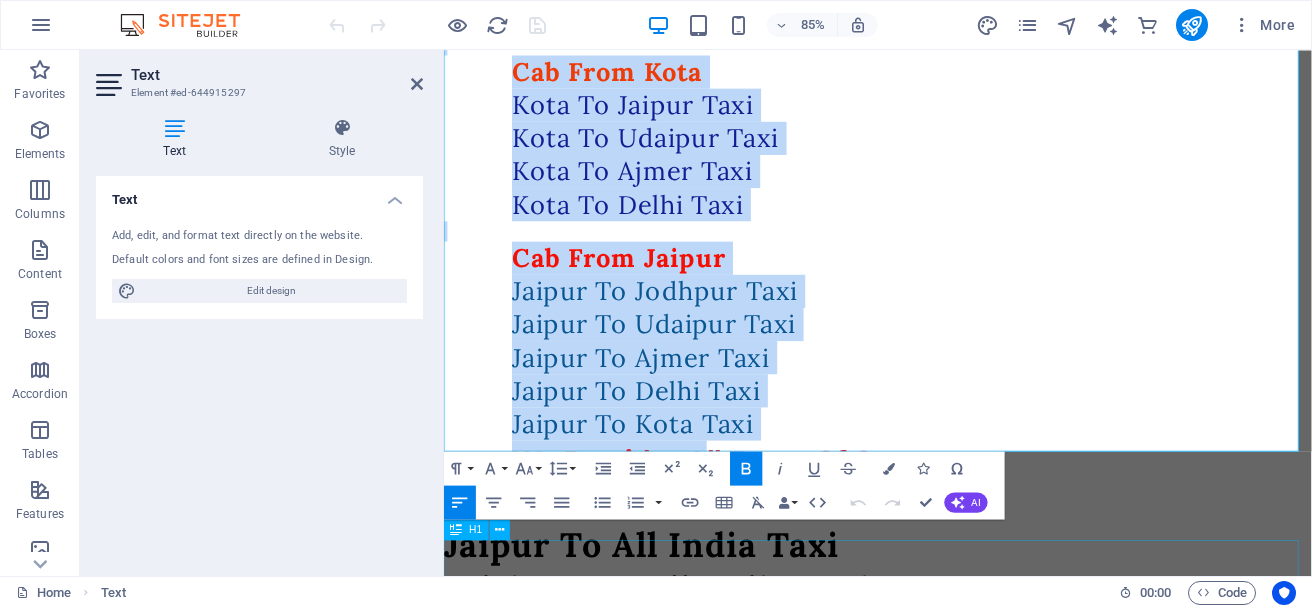 scroll, scrollTop: 1176, scrollLeft: 0, axis: vertical 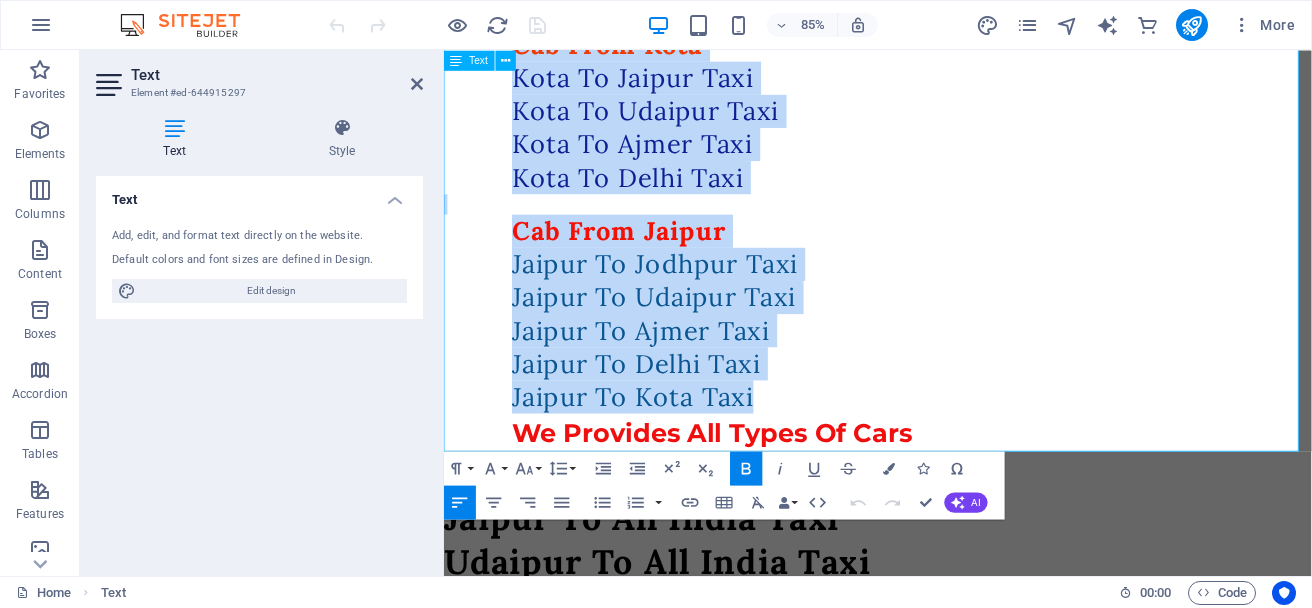 drag, startPoint x: 527, startPoint y: 206, endPoint x: 1095, endPoint y: 457, distance: 620.9871 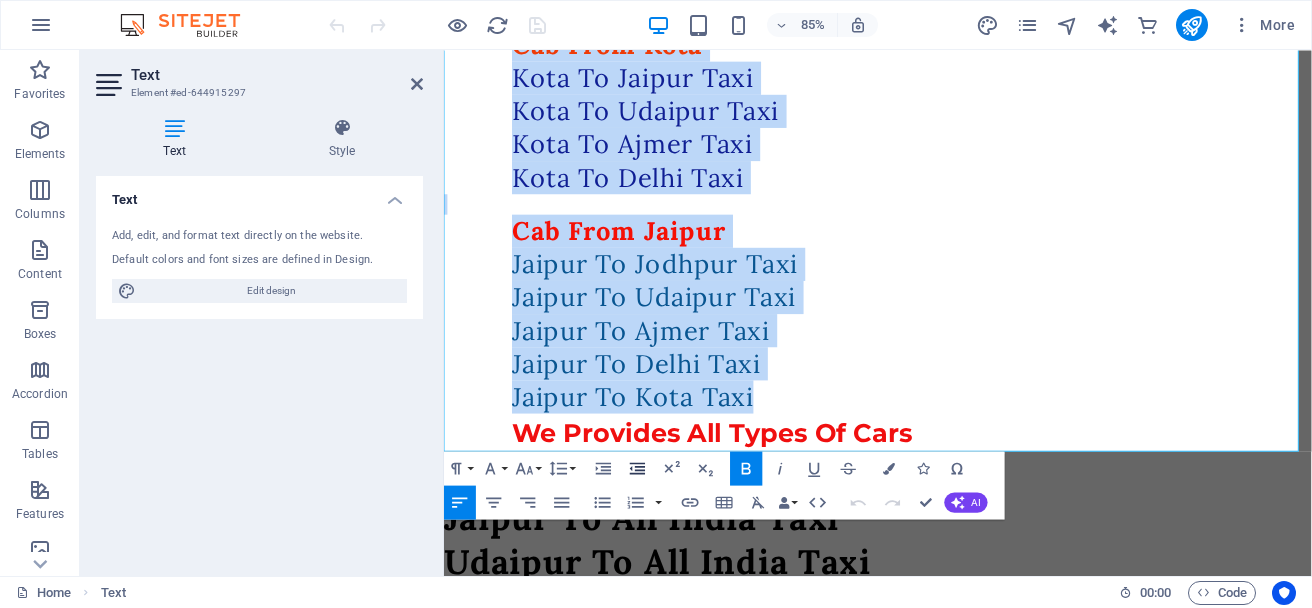 click 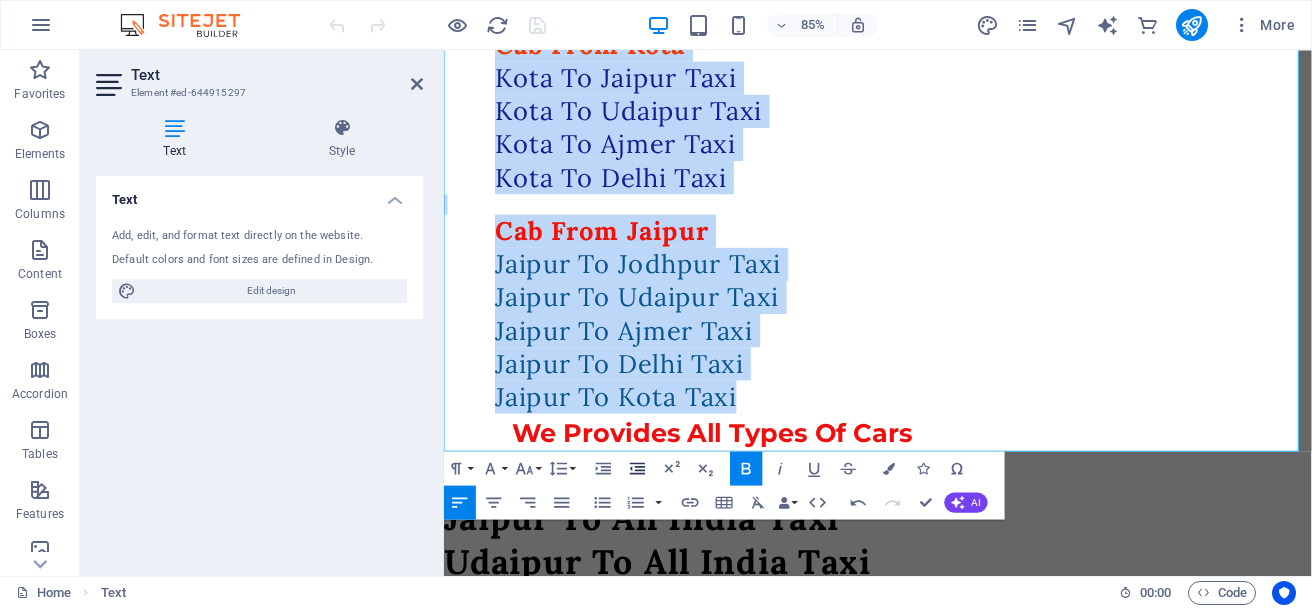 click 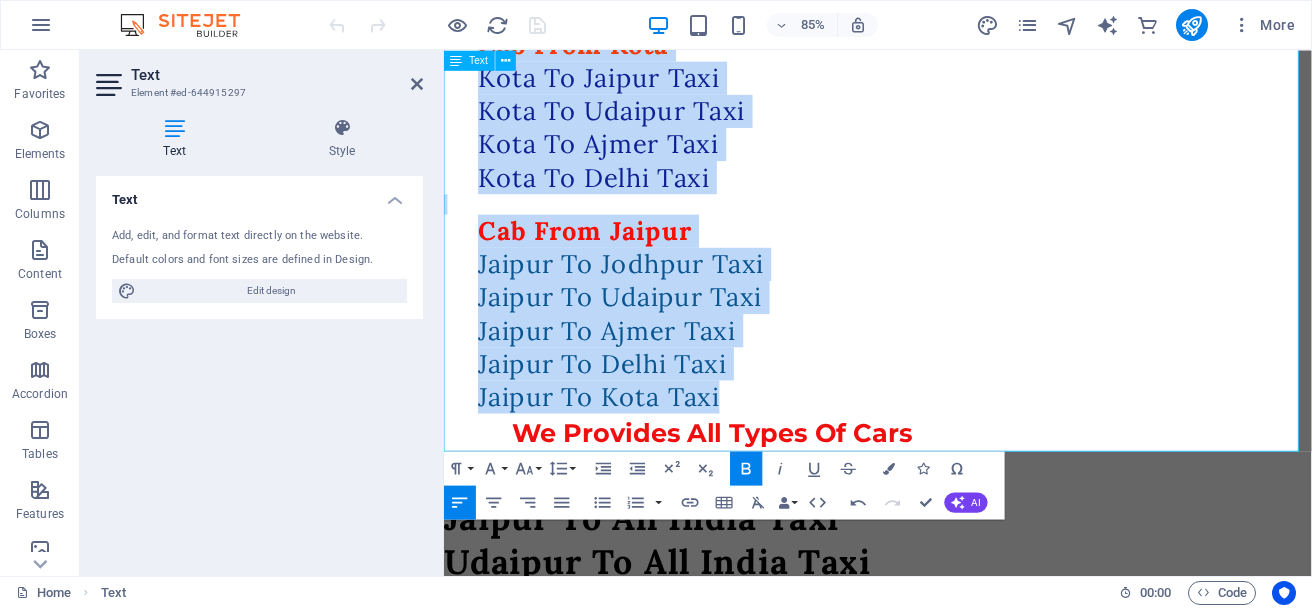 click on "Jaipur To Jodhpur Taxi" at bounding box center (974, 301) 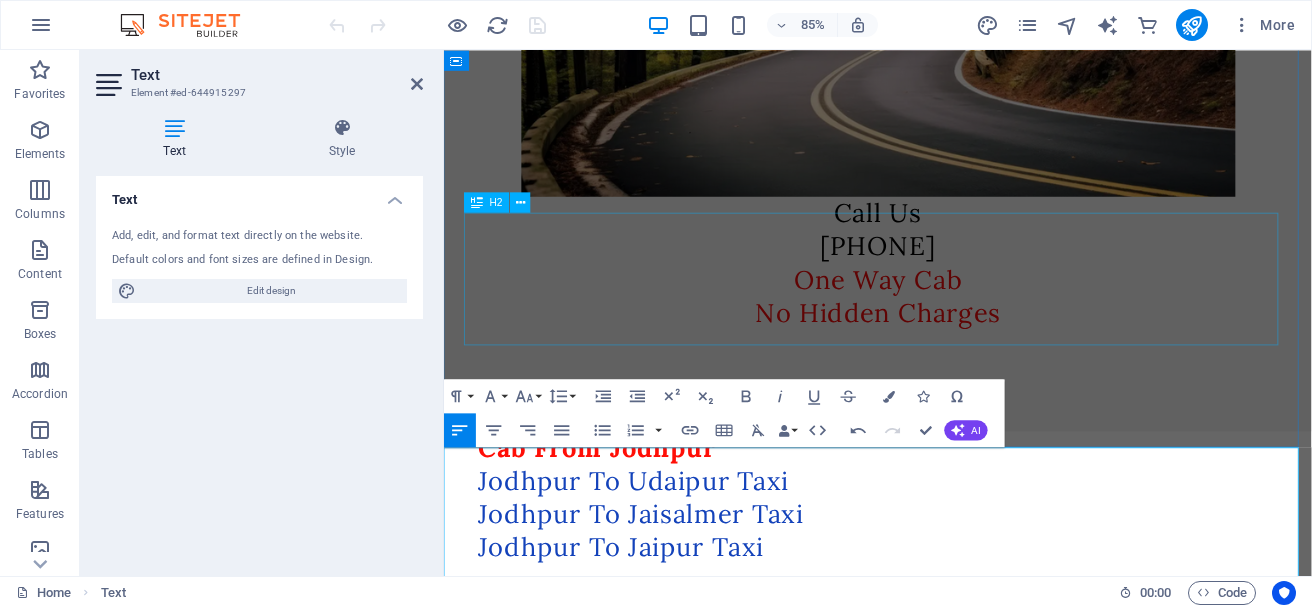 scroll, scrollTop: 276, scrollLeft: 0, axis: vertical 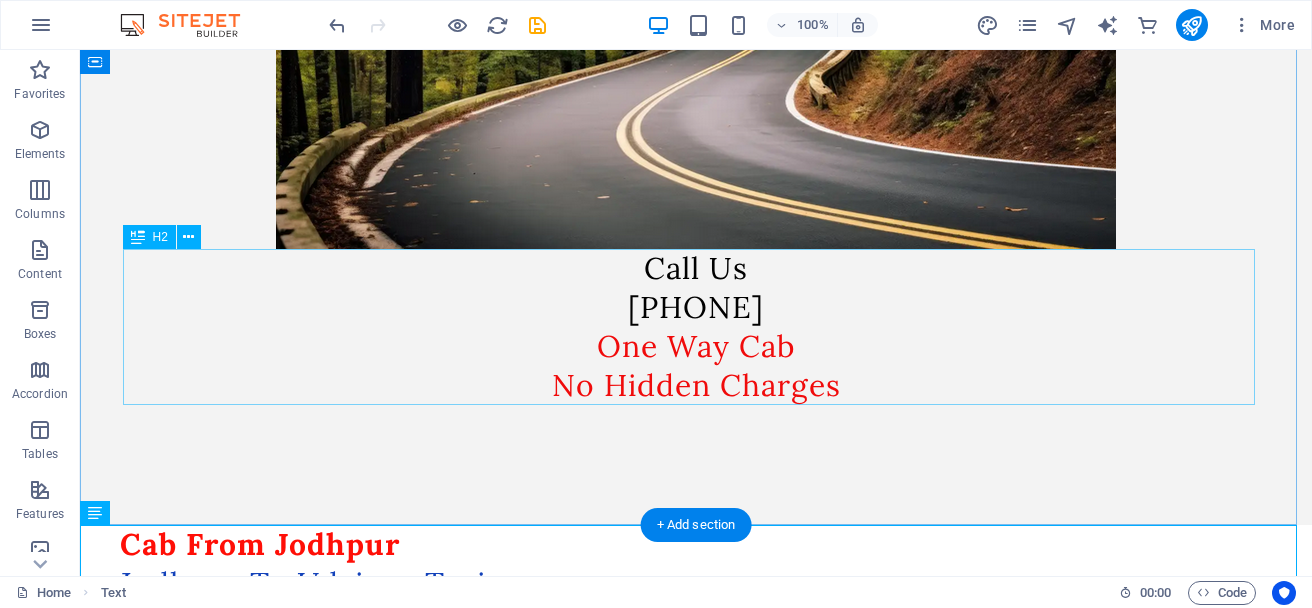 click on "Call Us [PHONE] One Way Cab No Hidden Charges" at bounding box center [696, 327] 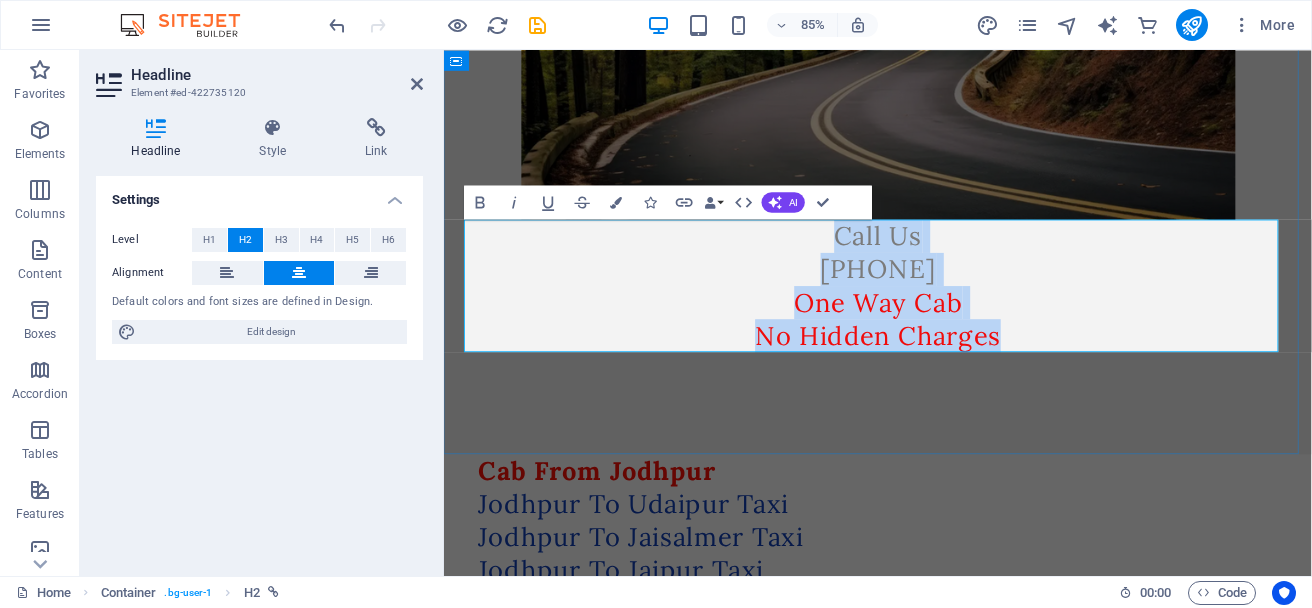click on "One Way Cab No Hidden Charges" at bounding box center [954, 365] 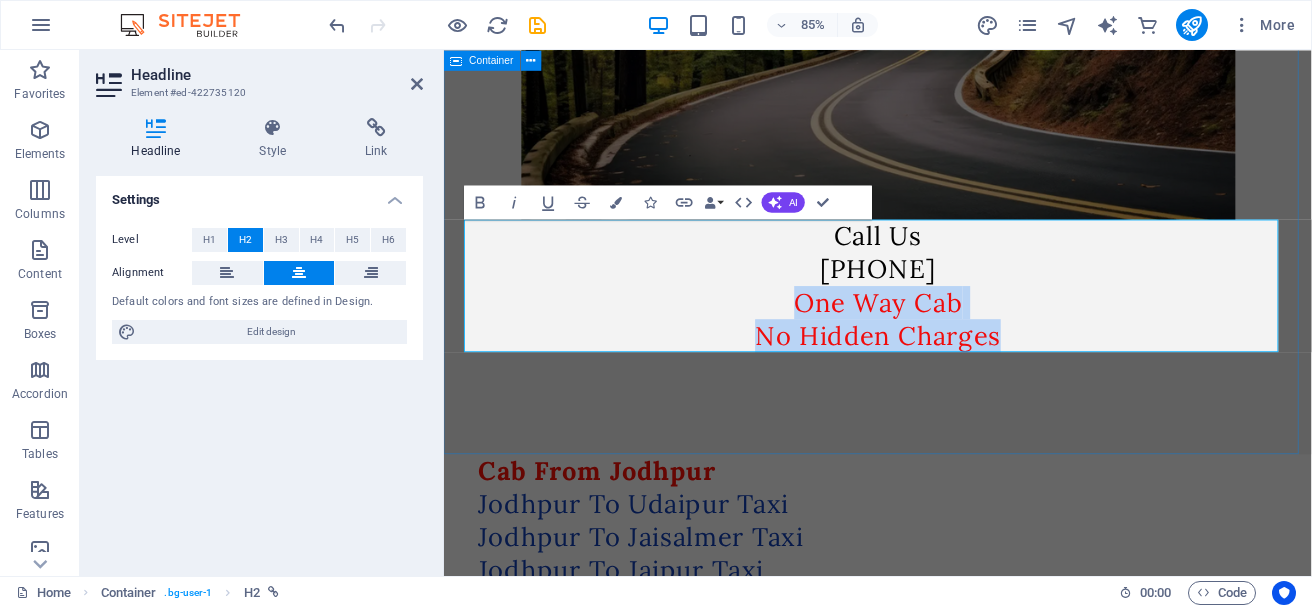 drag, startPoint x: 852, startPoint y: 349, endPoint x: 1286, endPoint y: 431, distance: 441.67862 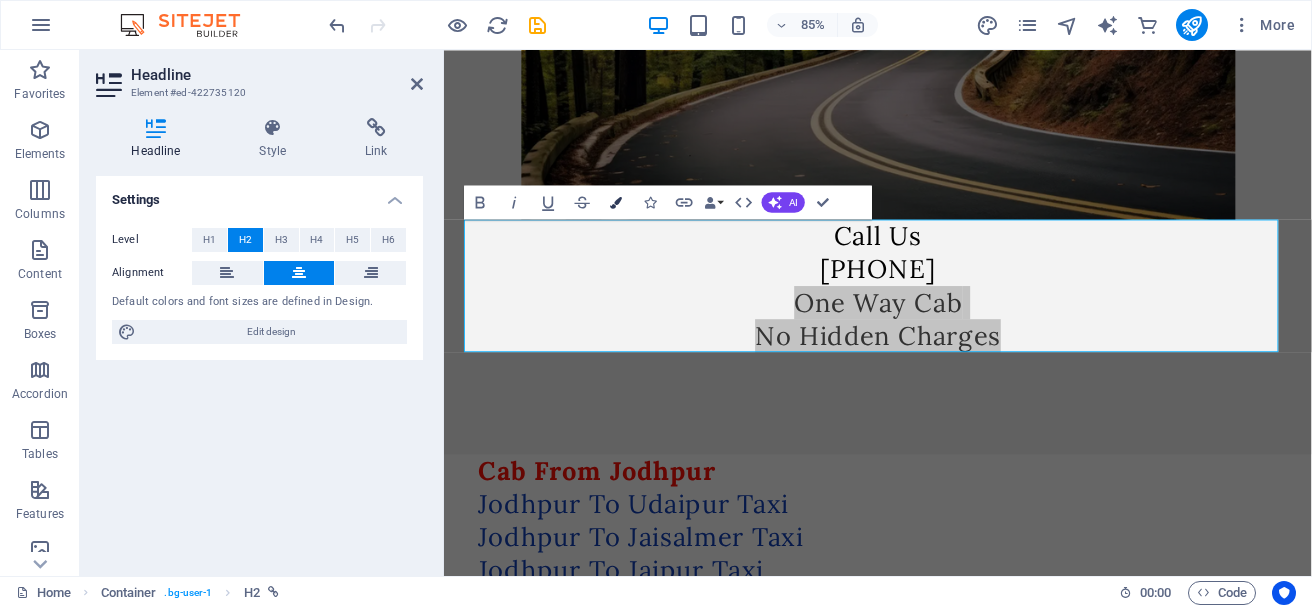 click at bounding box center [617, 202] 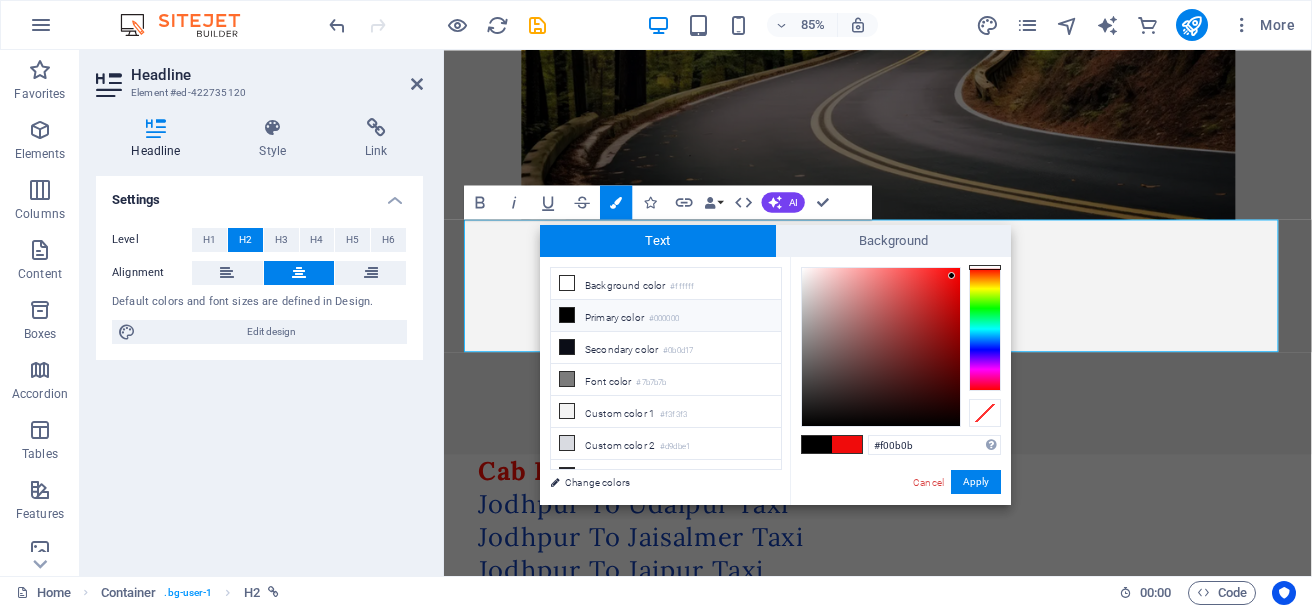 type on "#da0a0a" 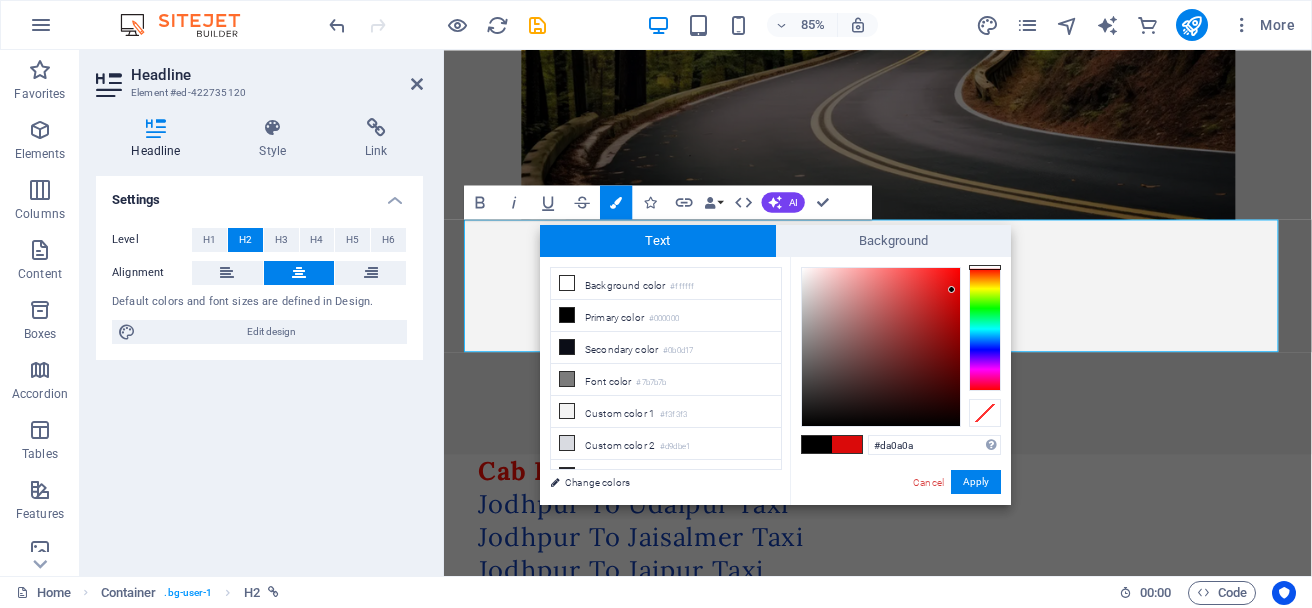 click at bounding box center [881, 347] 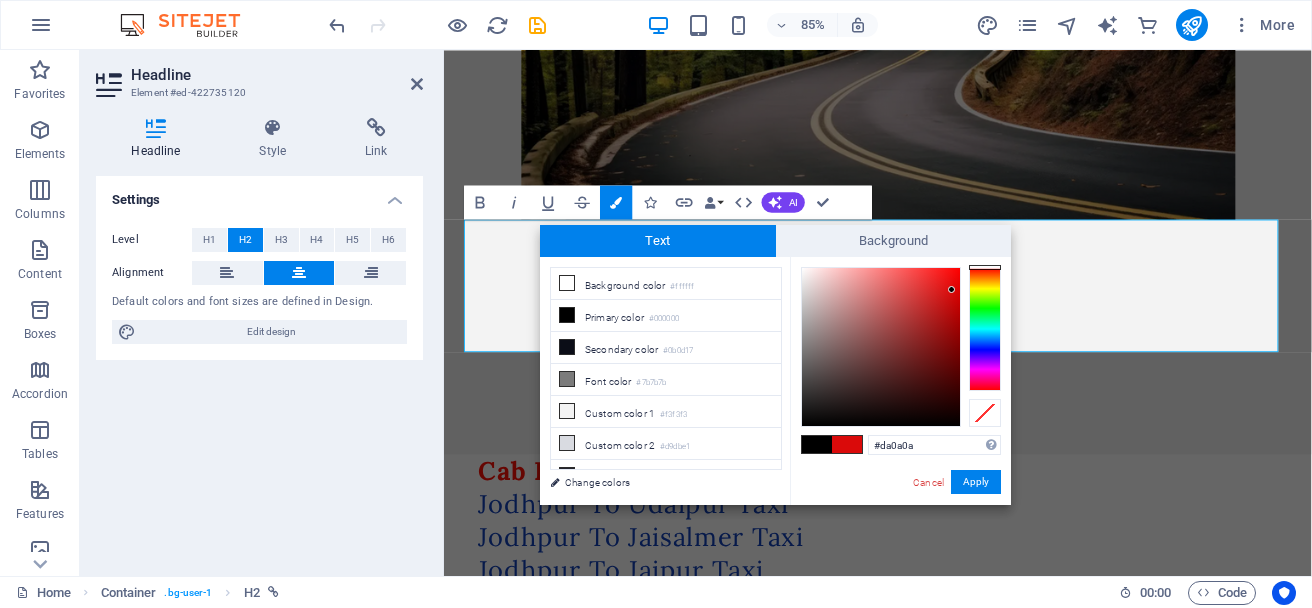 click at bounding box center (832, 444) 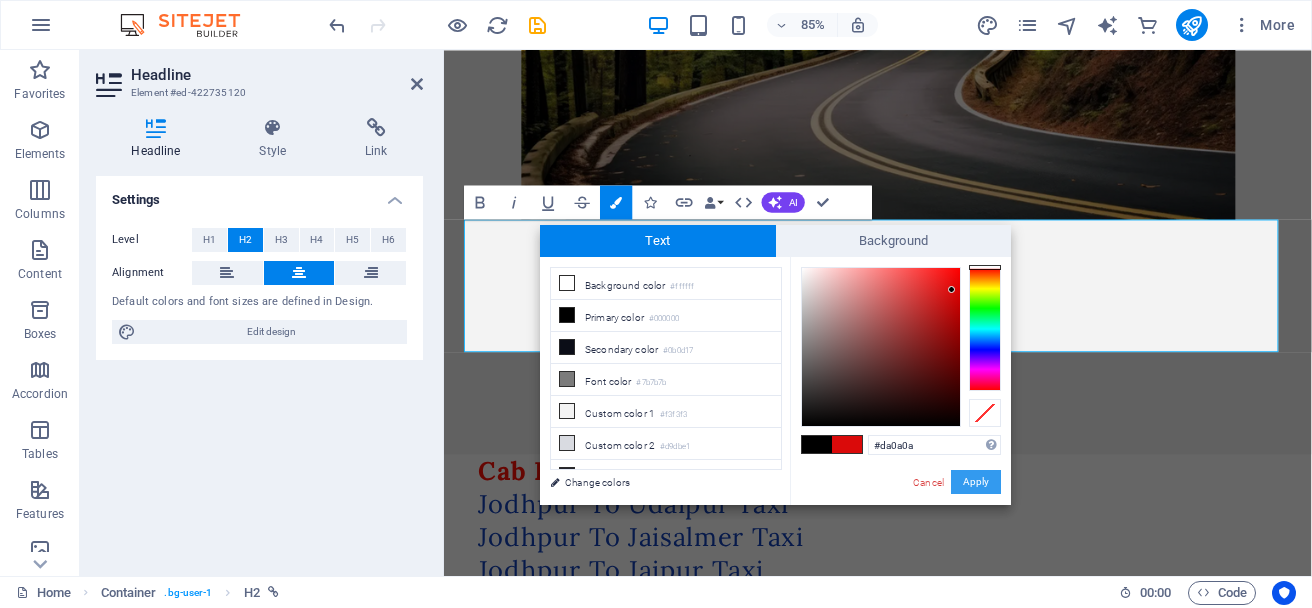 click on "Apply" at bounding box center [976, 482] 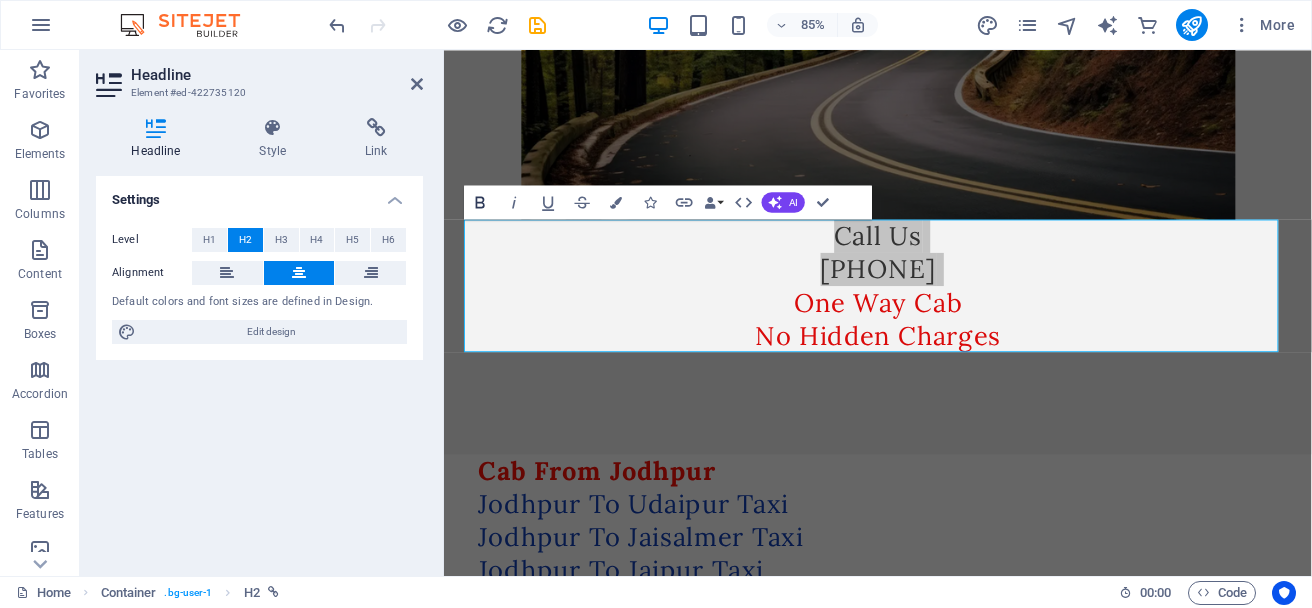 click 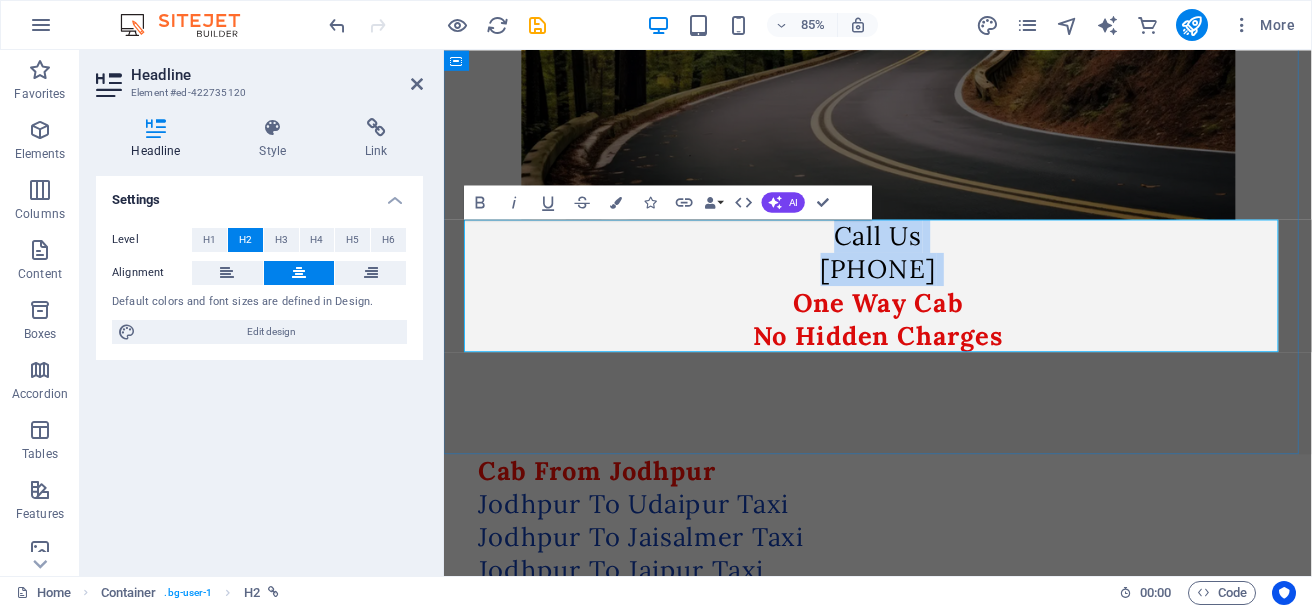 click on "Call Us [PHONE] One Way Cab No Hidden Charges" at bounding box center [954, 327] 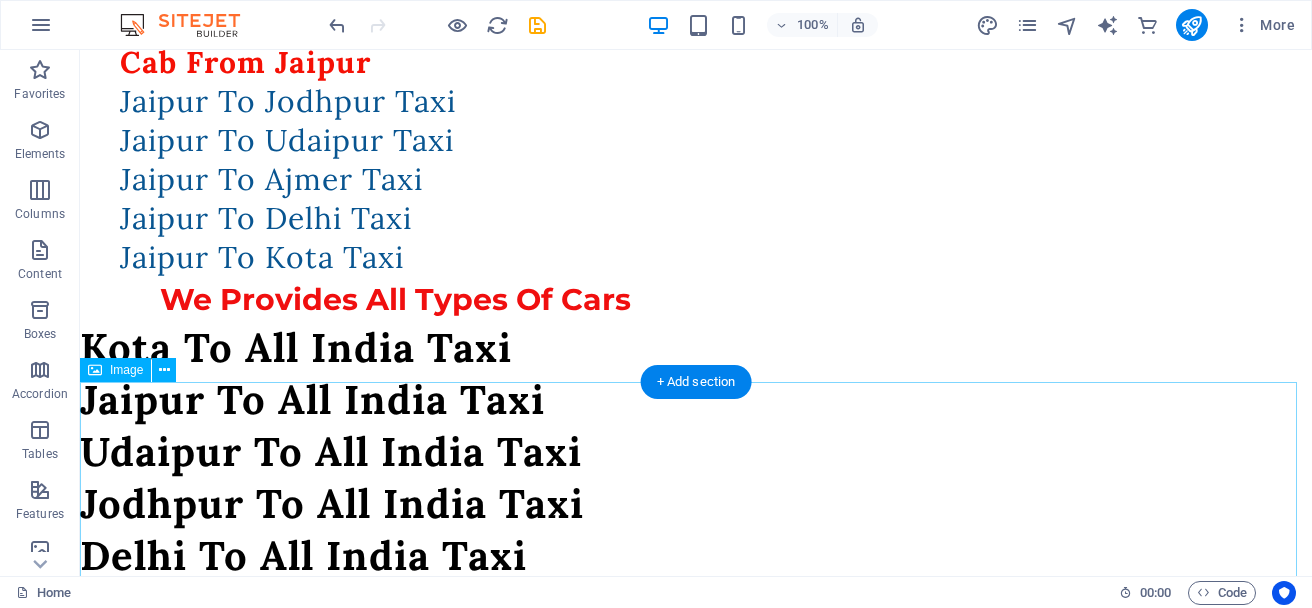 scroll, scrollTop: 1576, scrollLeft: 0, axis: vertical 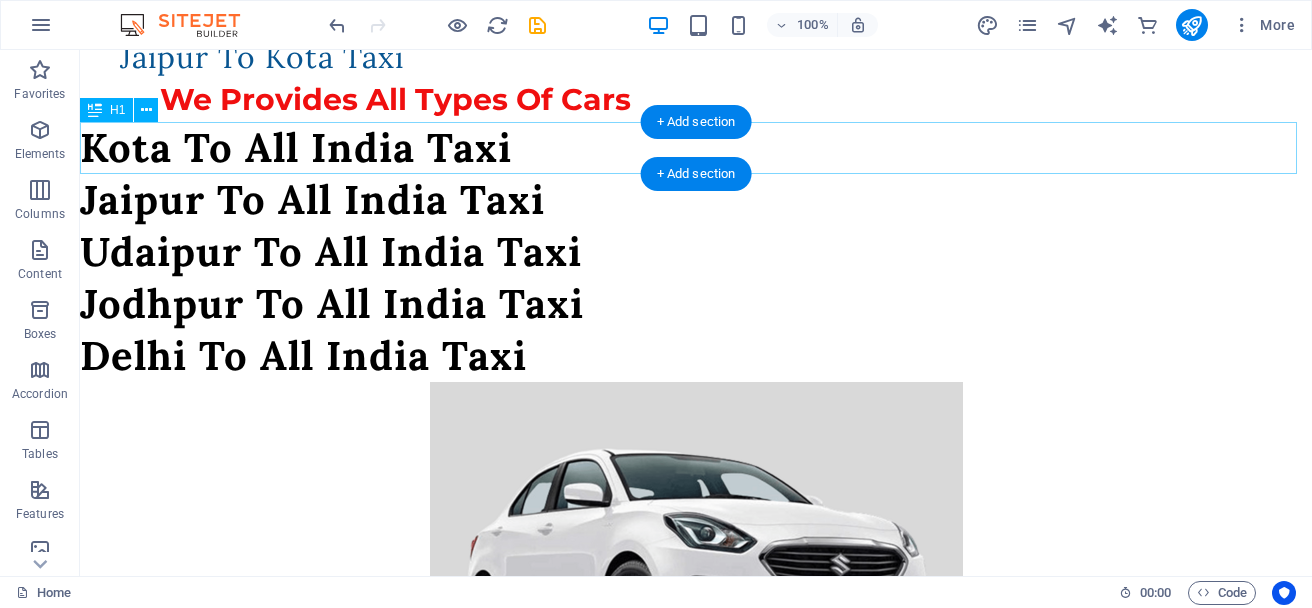 click on "Kota To All India Taxi" at bounding box center [696, 148] 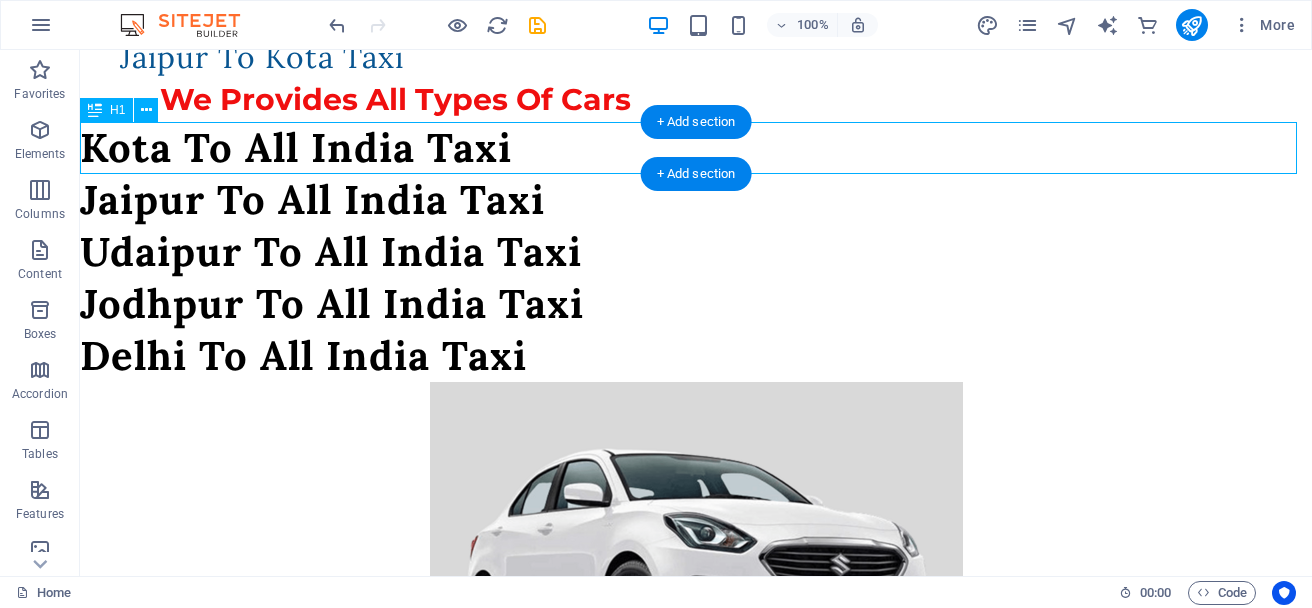 click on "Kota To All India Taxi" at bounding box center (696, 148) 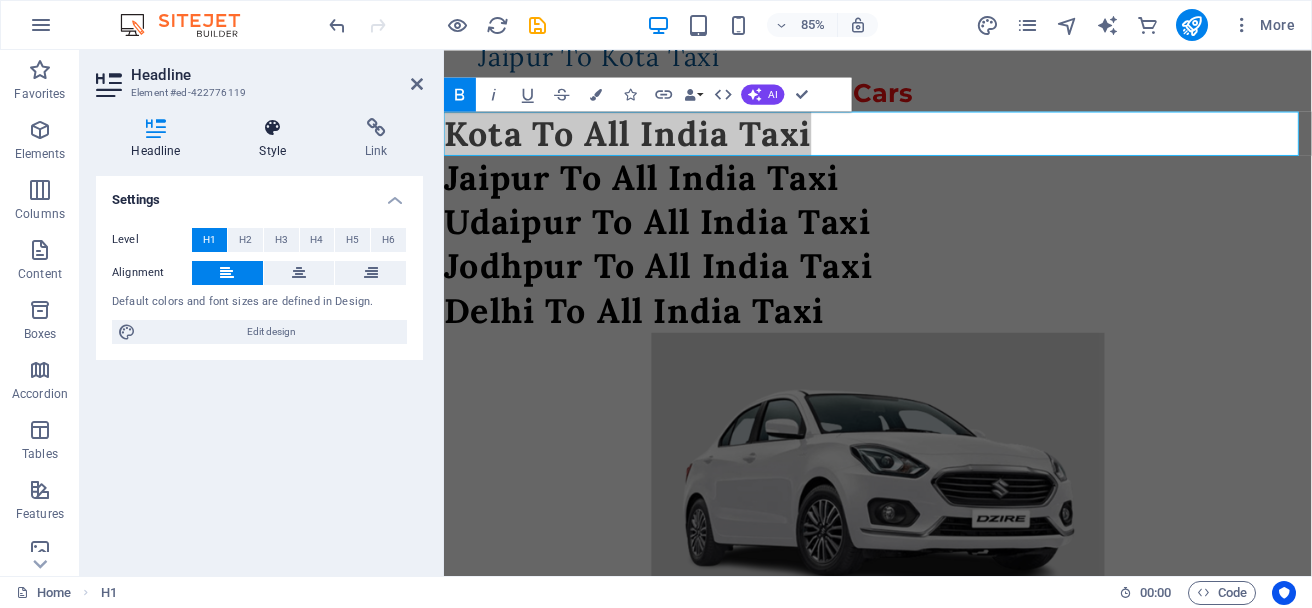 click at bounding box center [273, 128] 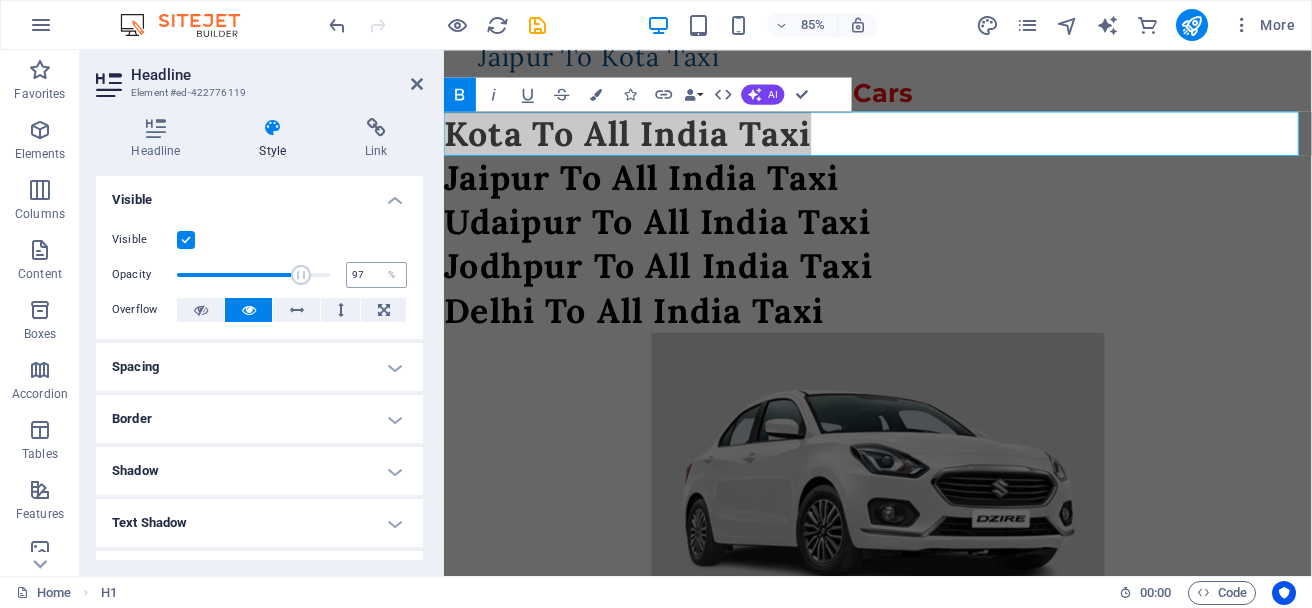 type on "100" 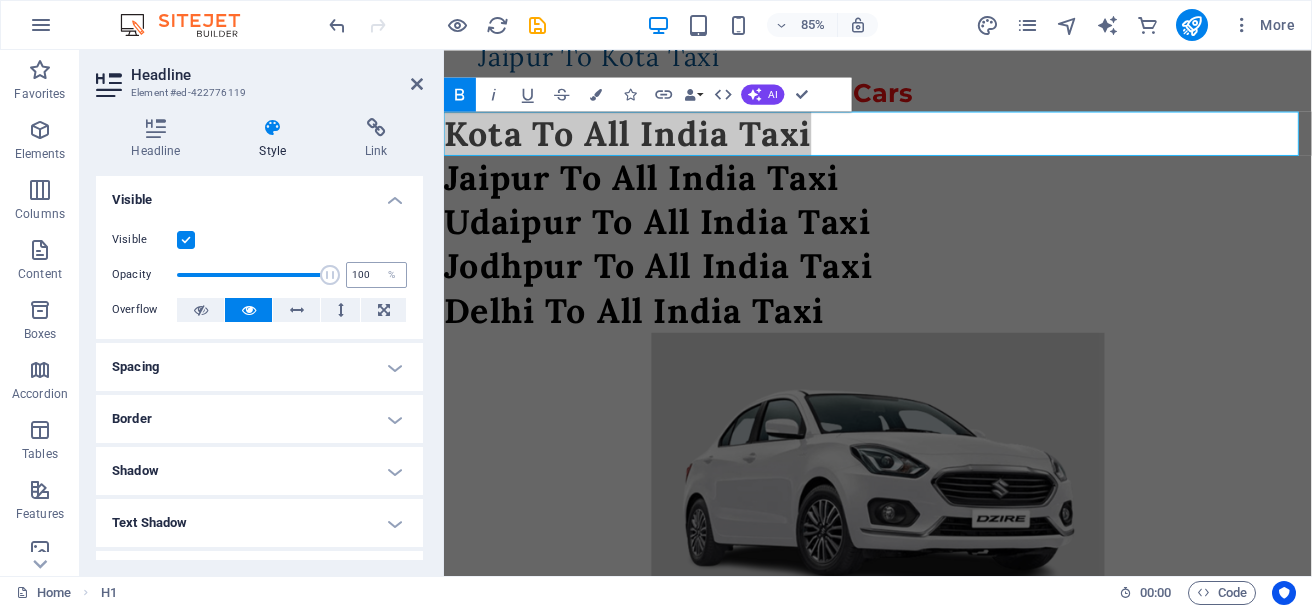 drag, startPoint x: 322, startPoint y: 271, endPoint x: 356, endPoint y: 271, distance: 34 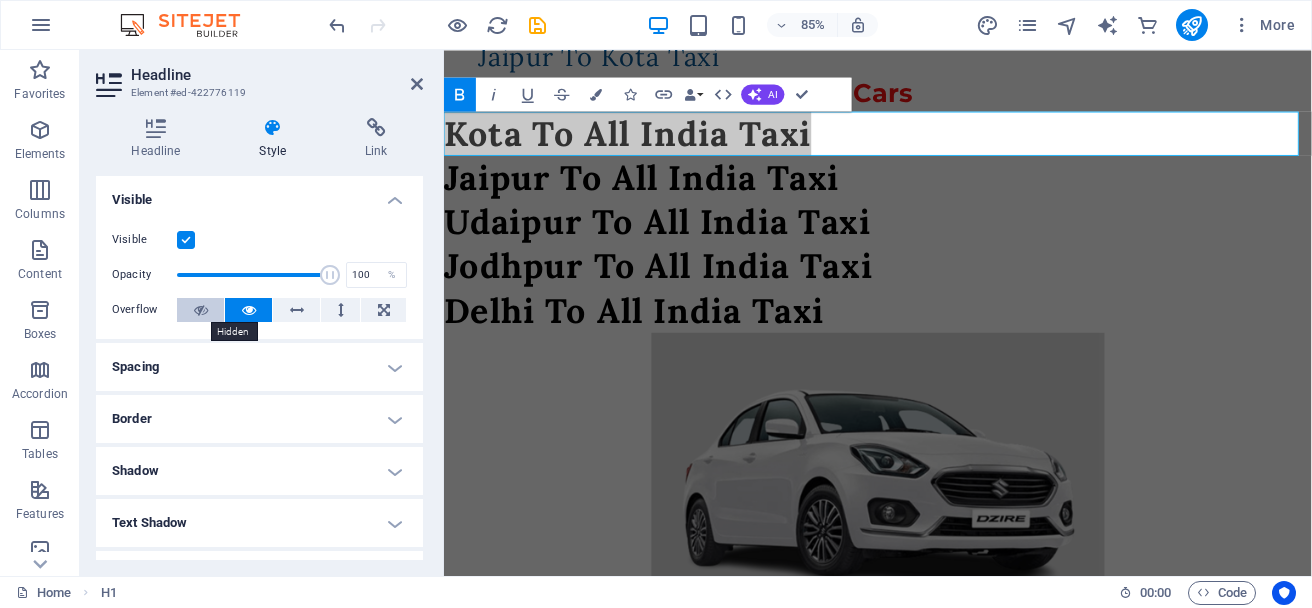 click at bounding box center (200, 310) 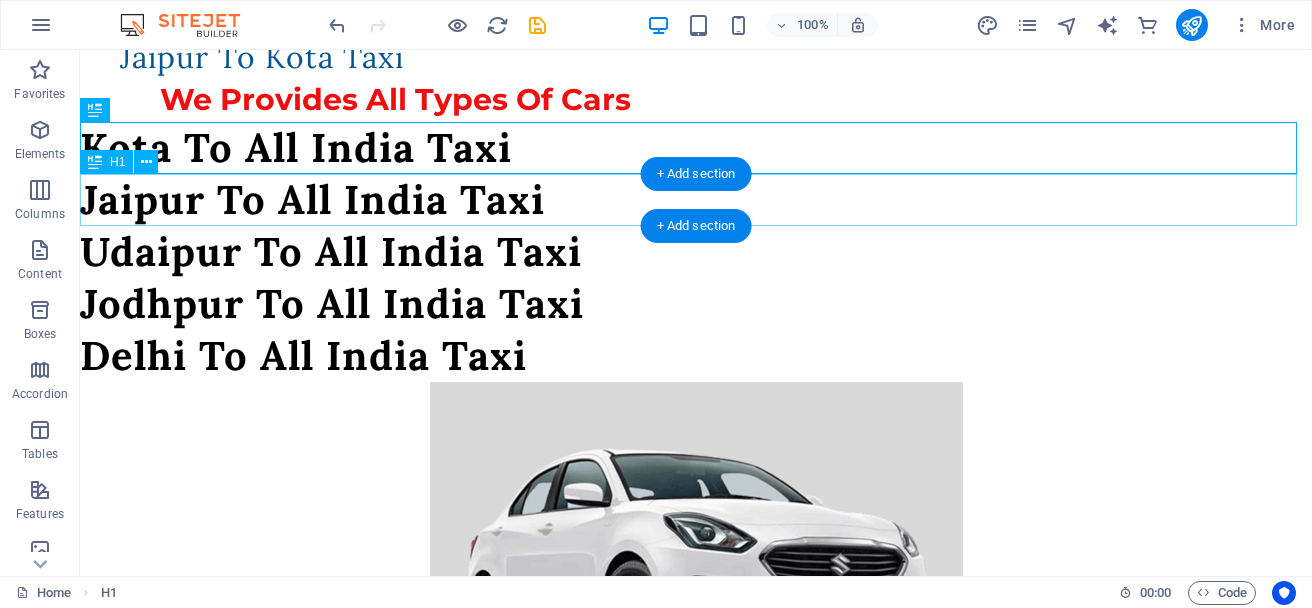 click on "Jaipur To All India Taxi" at bounding box center (696, 200) 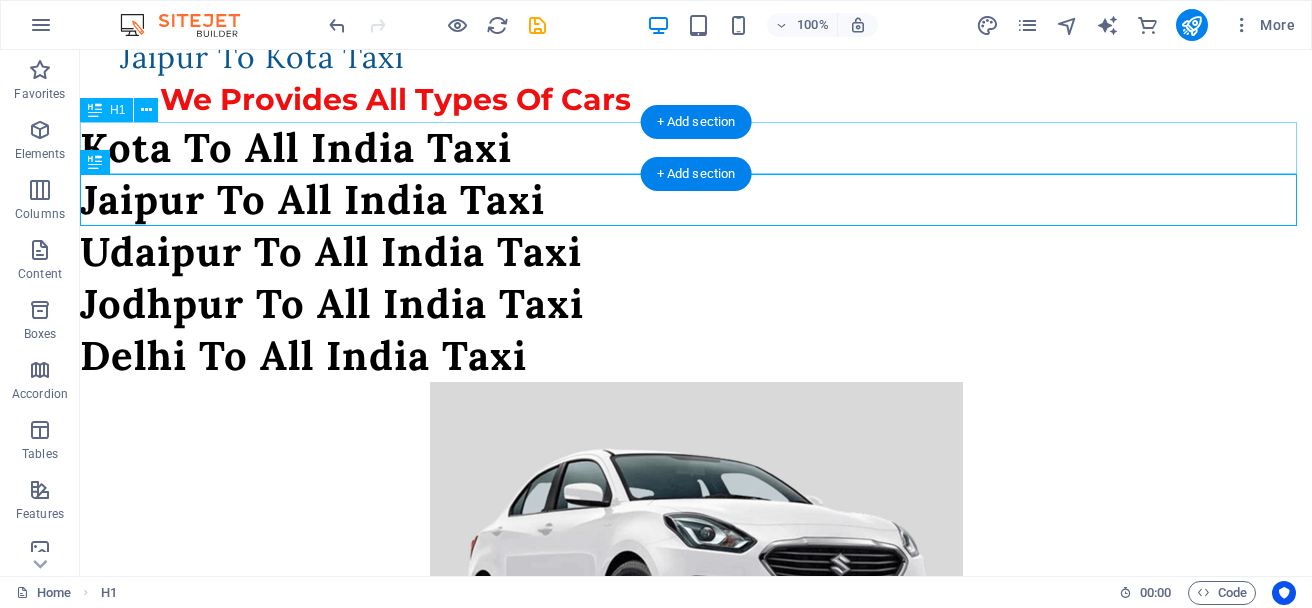 click on "Kota To All India Taxi" at bounding box center [696, 148] 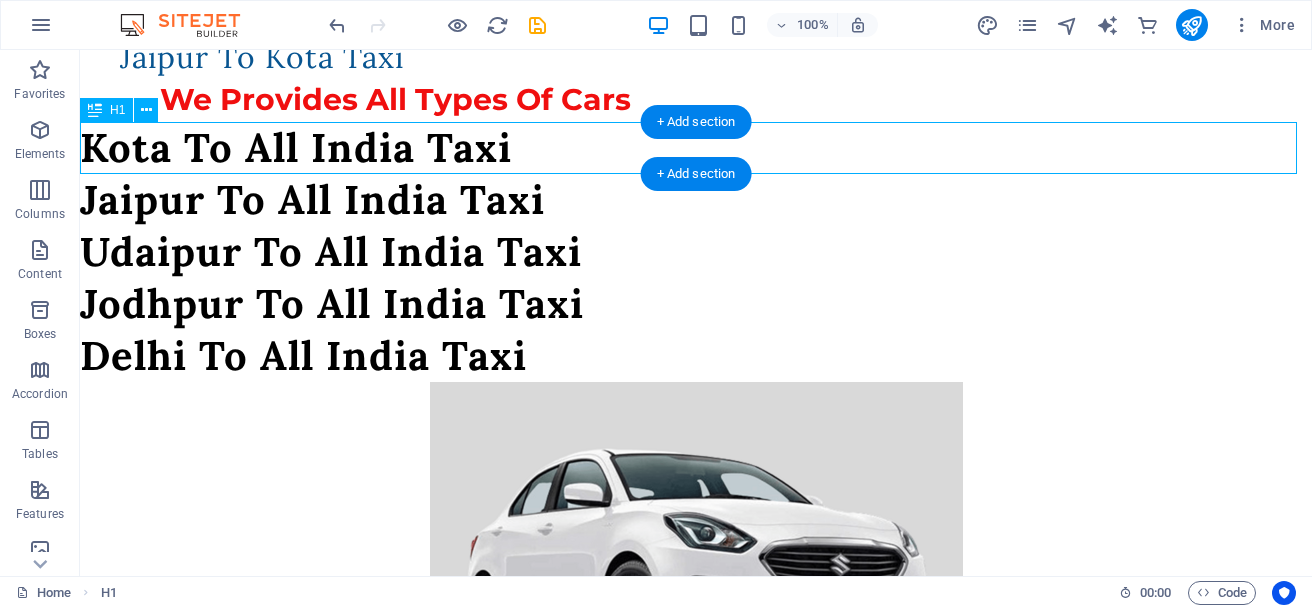 click on "Kota To All India Taxi" at bounding box center (696, 148) 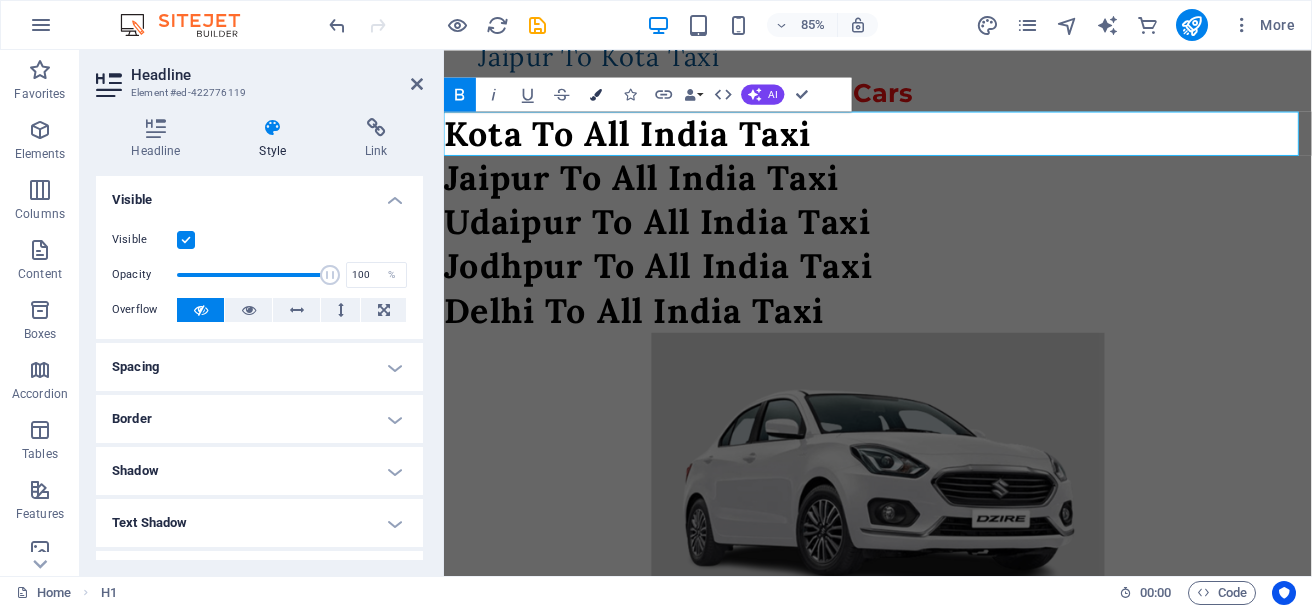 click at bounding box center [596, 94] 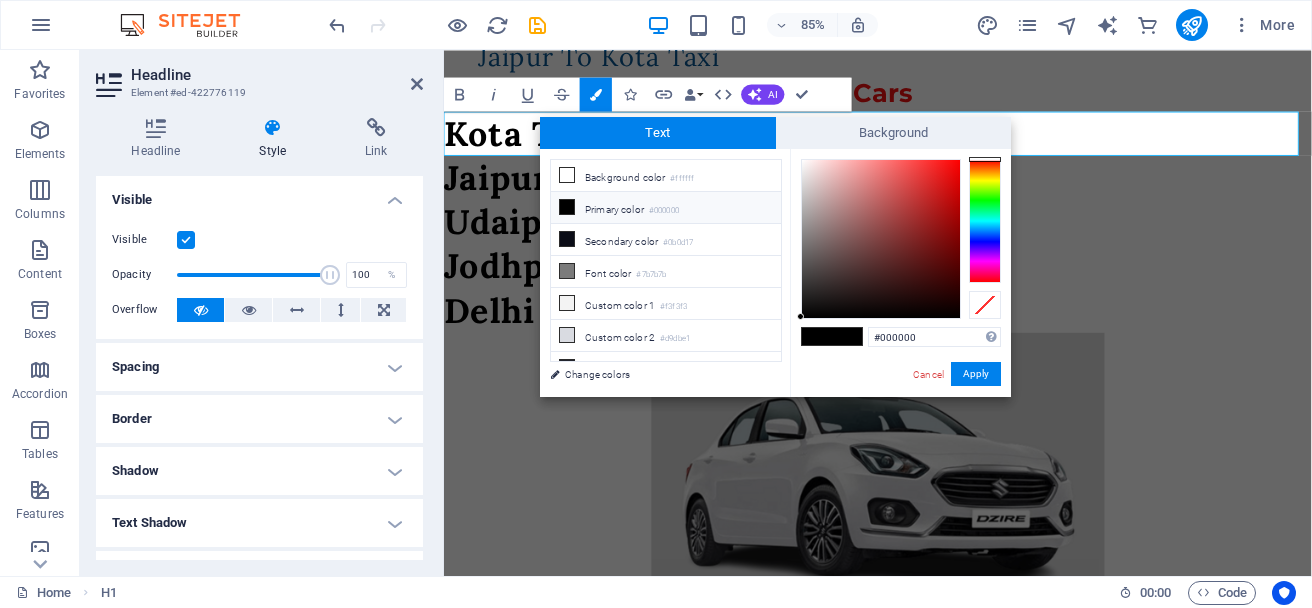 click at bounding box center [985, 221] 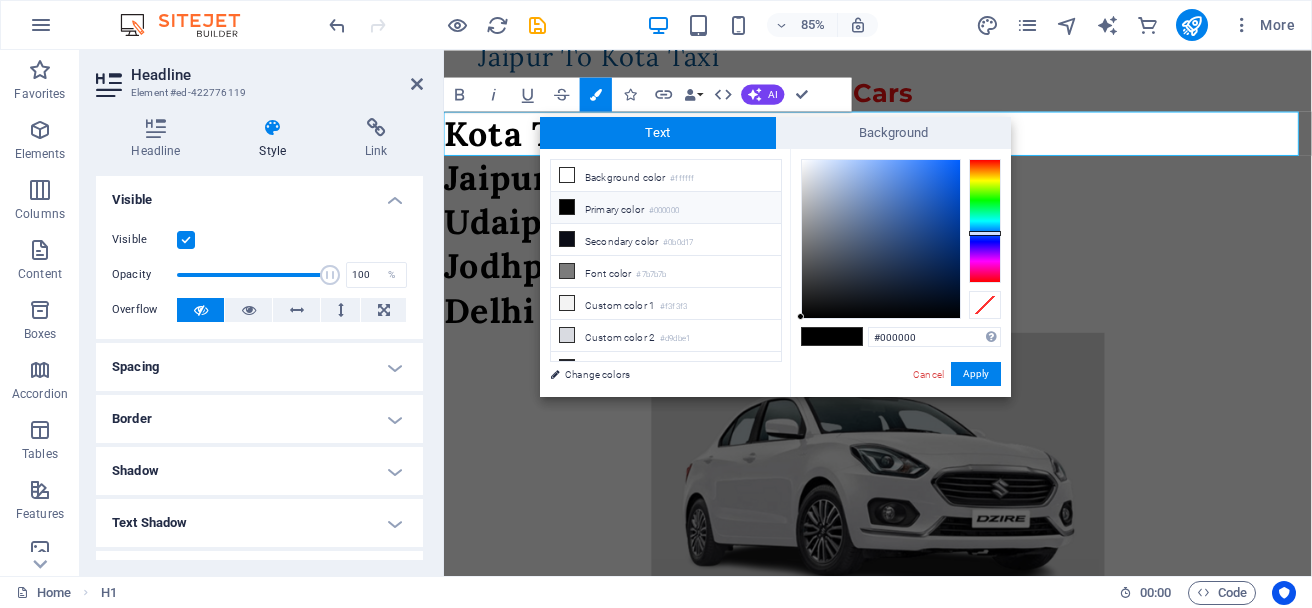 type on "#104398" 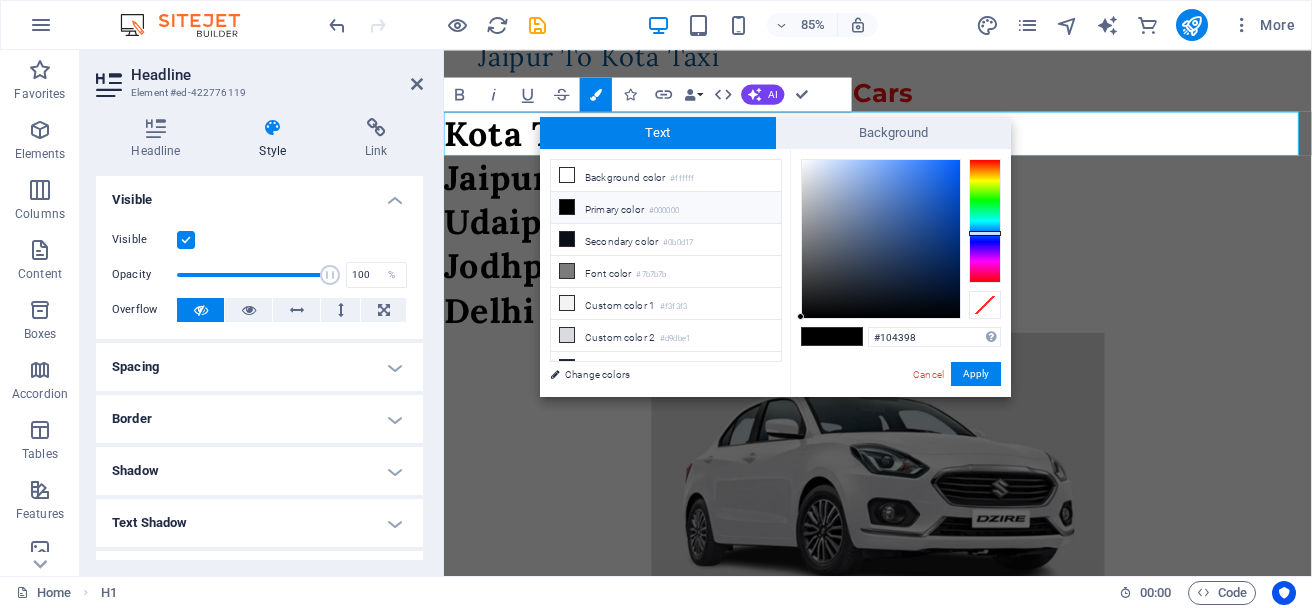 click at bounding box center (881, 239) 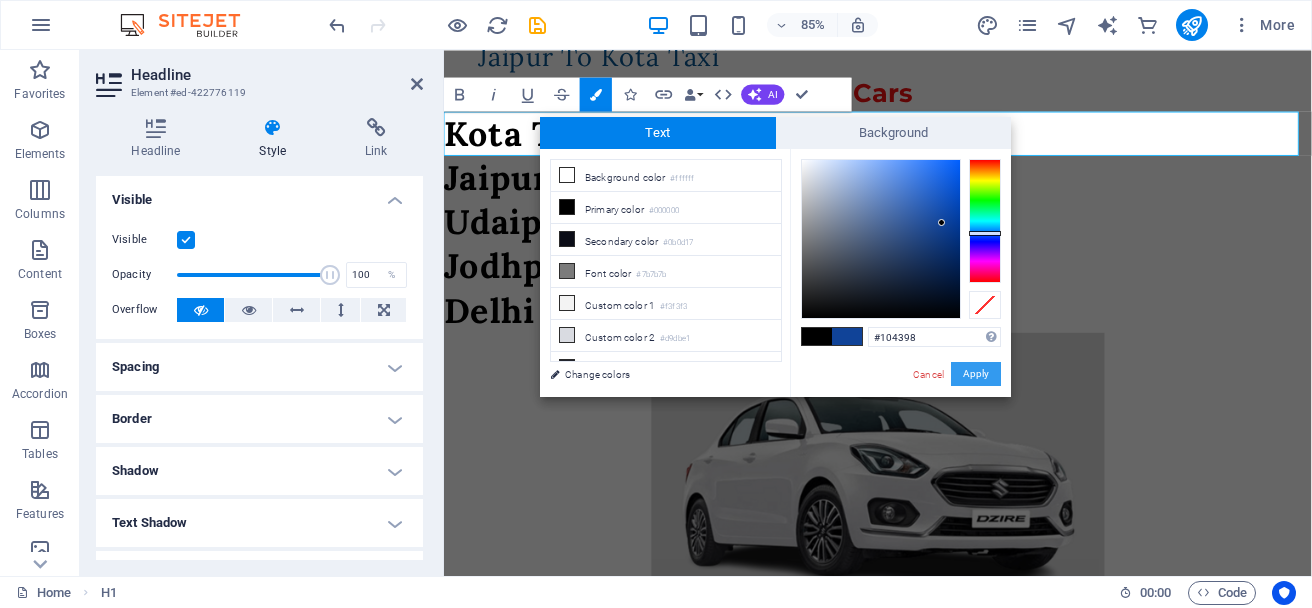 click on "Apply" at bounding box center (976, 374) 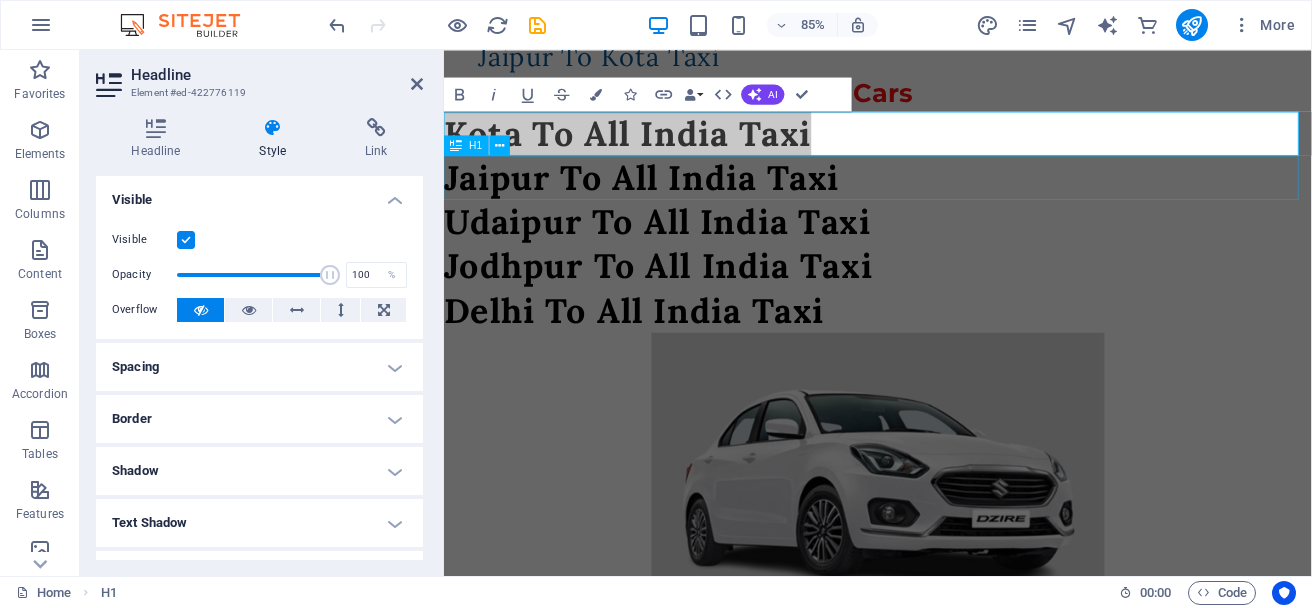 click on "Jaipur To All India Taxi" at bounding box center [954, 200] 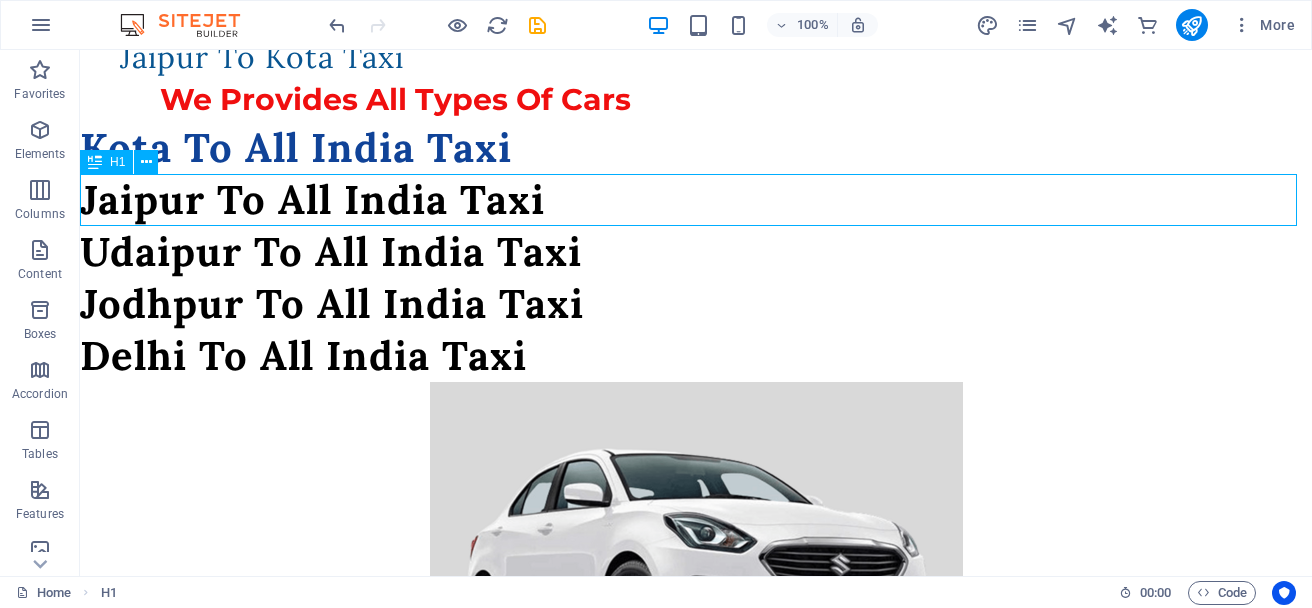 click on "Jaipur To All India Taxi" at bounding box center [696, 200] 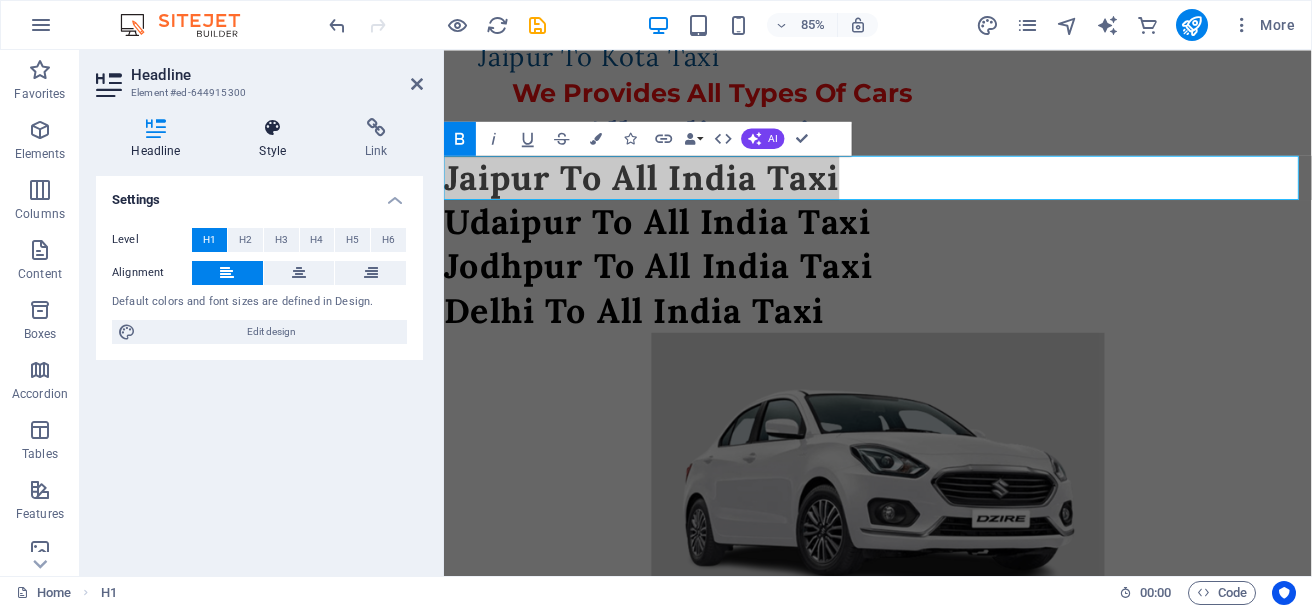 click at bounding box center [273, 128] 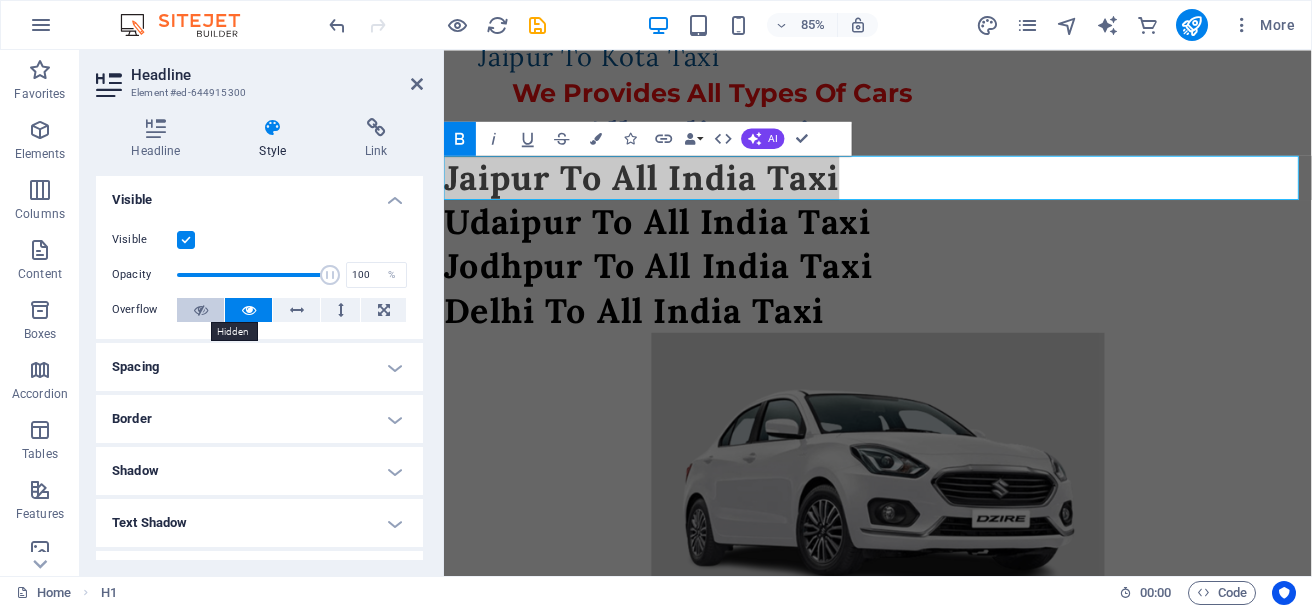 click at bounding box center [201, 310] 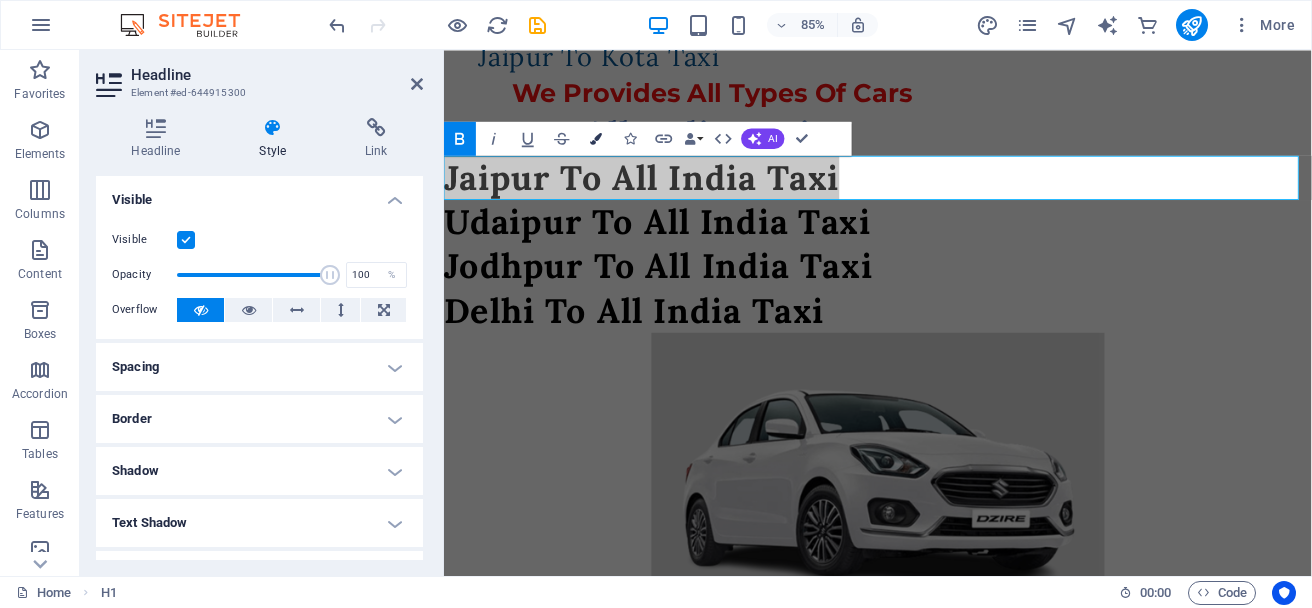 click at bounding box center (596, 138) 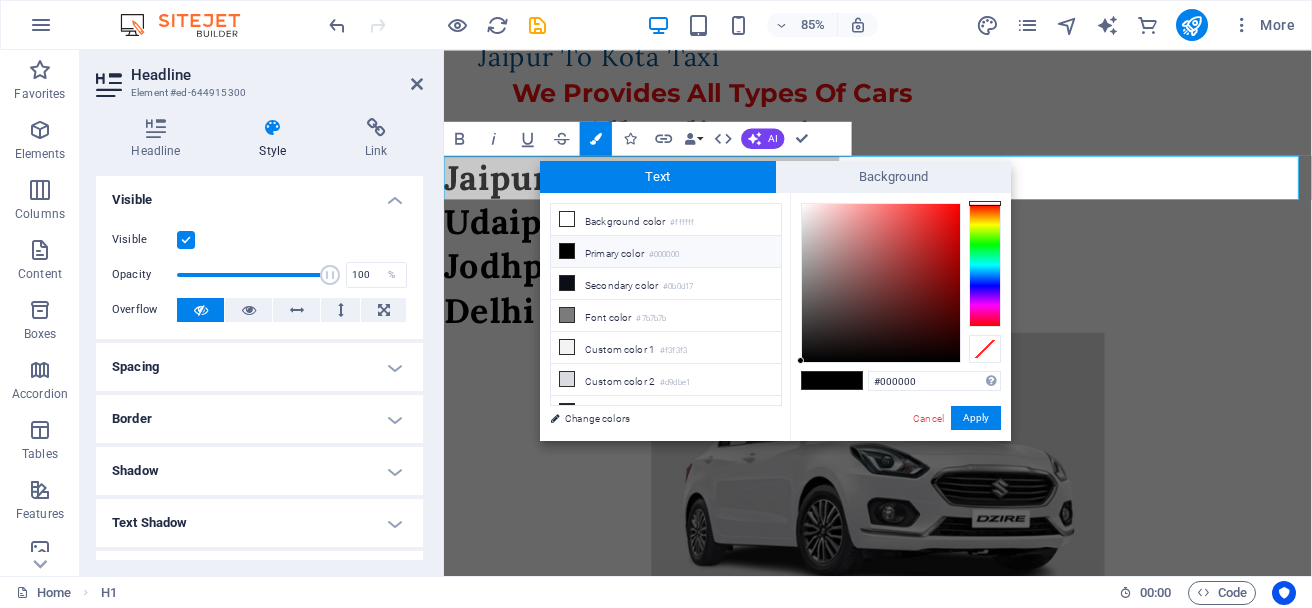 click at bounding box center (985, 265) 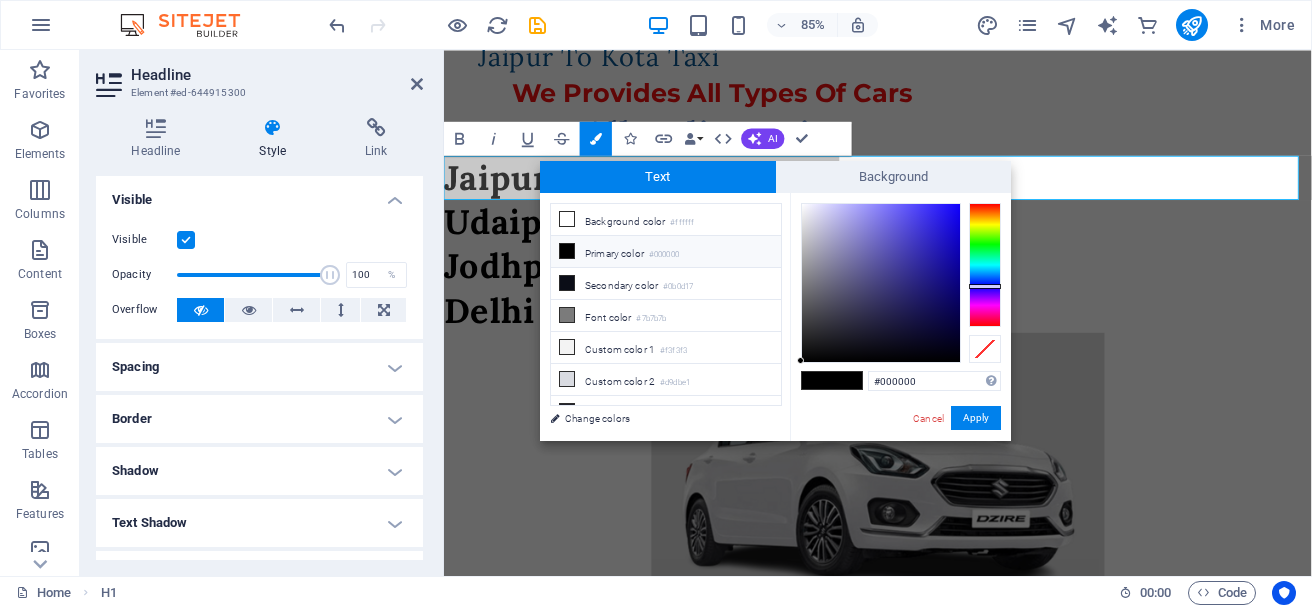 type on "#160d95" 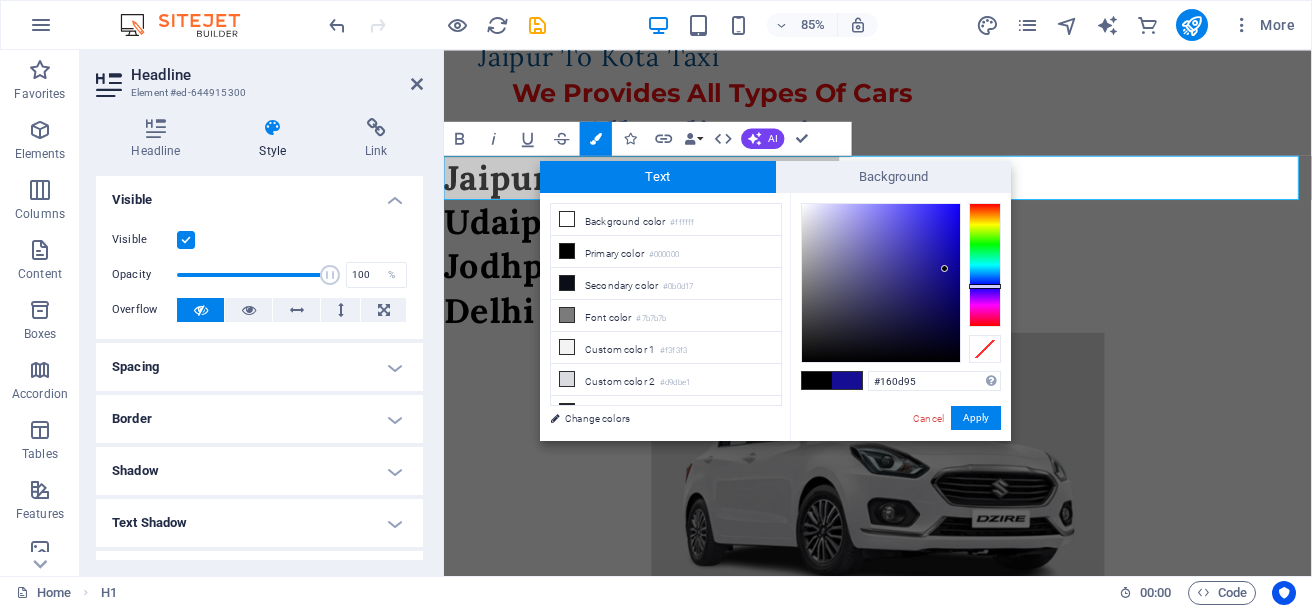 click at bounding box center (881, 283) 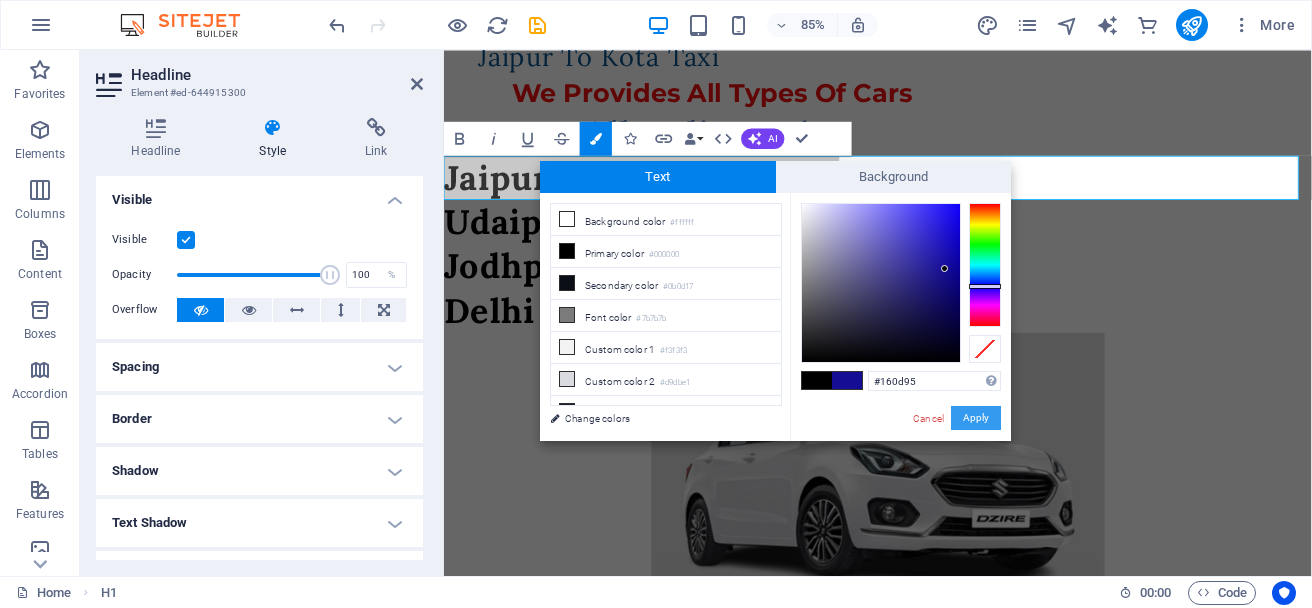 click on "Apply" at bounding box center (976, 418) 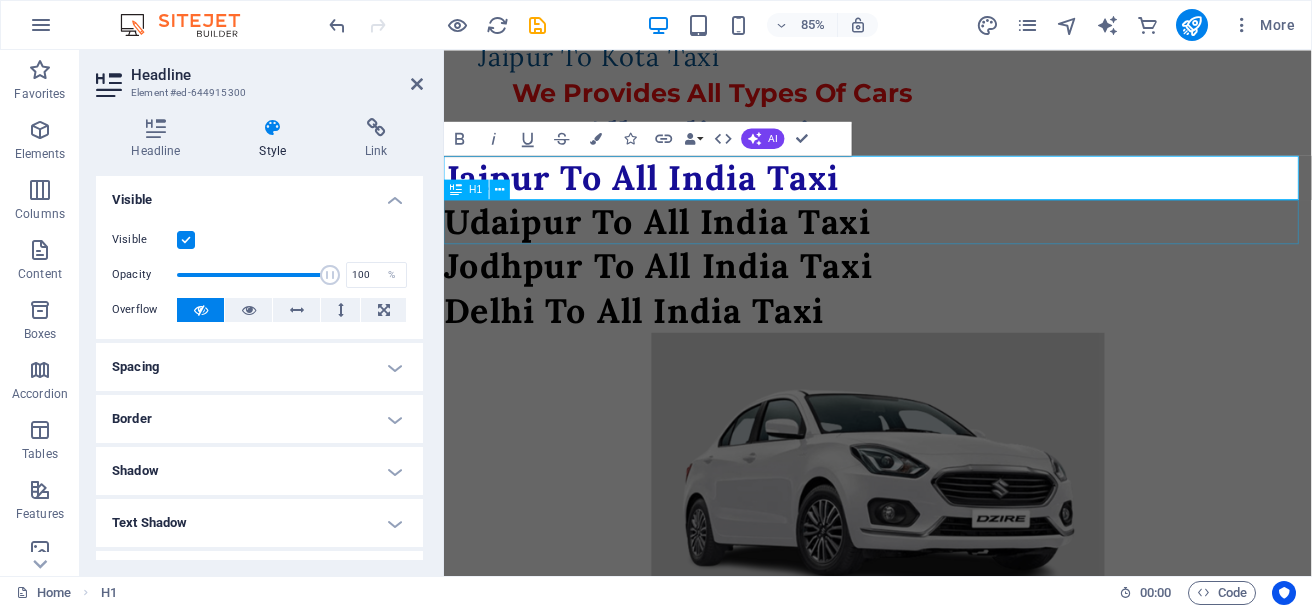 click on "Udaipur To All India Taxi" at bounding box center [954, 252] 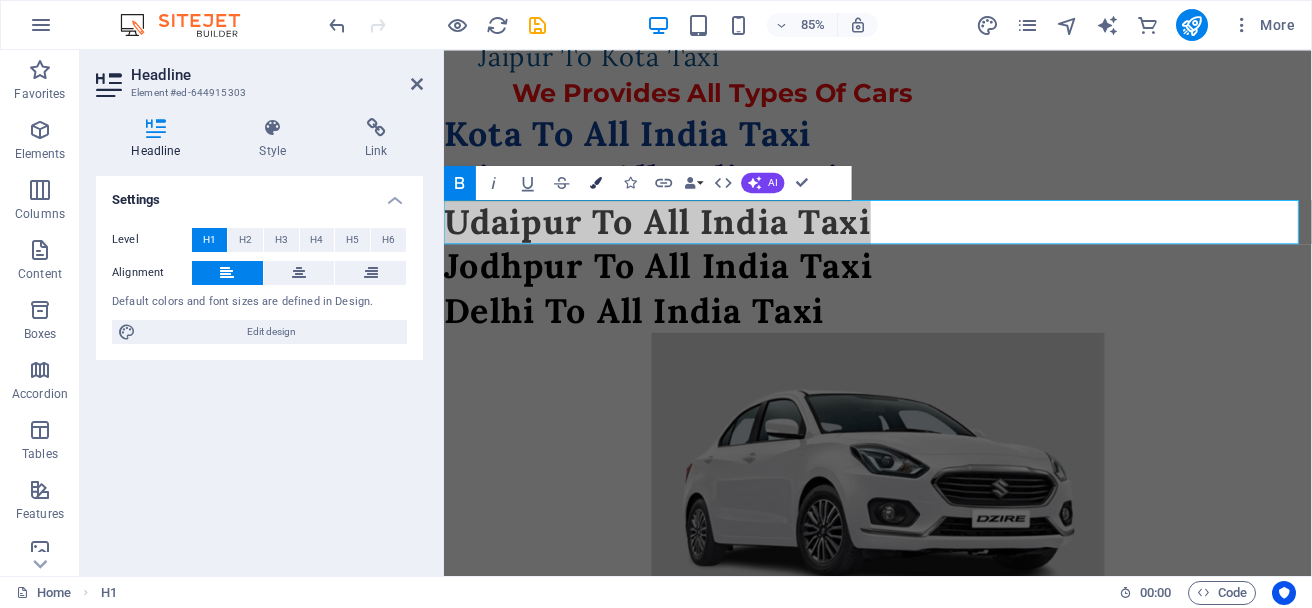 click on "Colors" at bounding box center (596, 183) 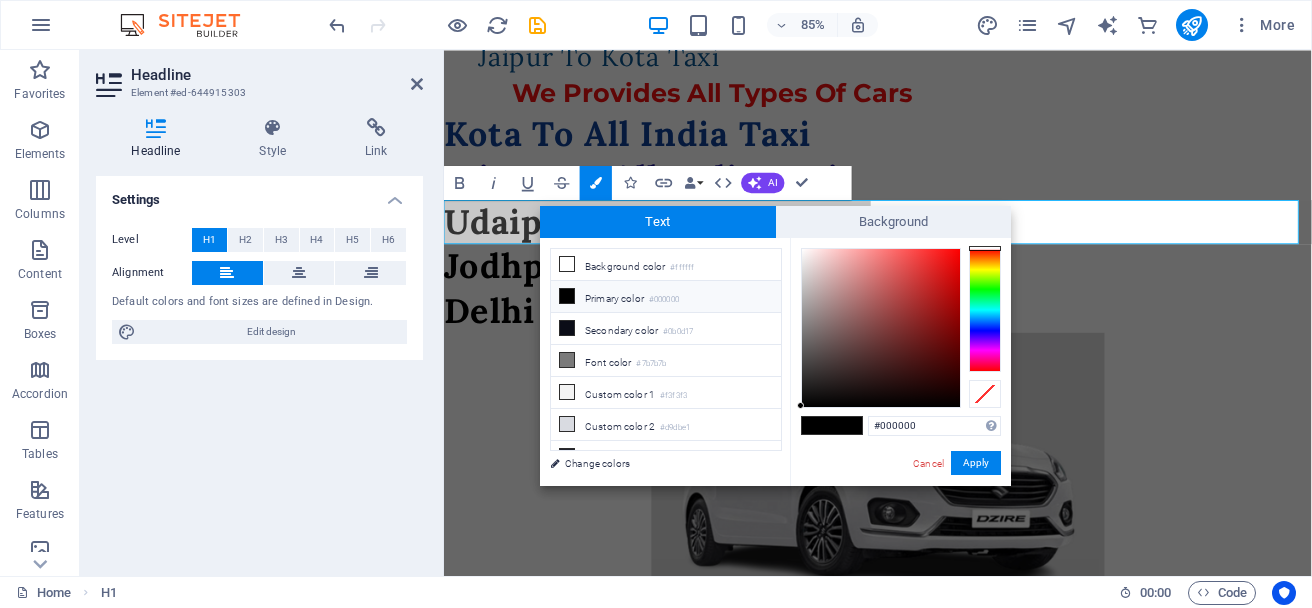 click at bounding box center [985, 310] 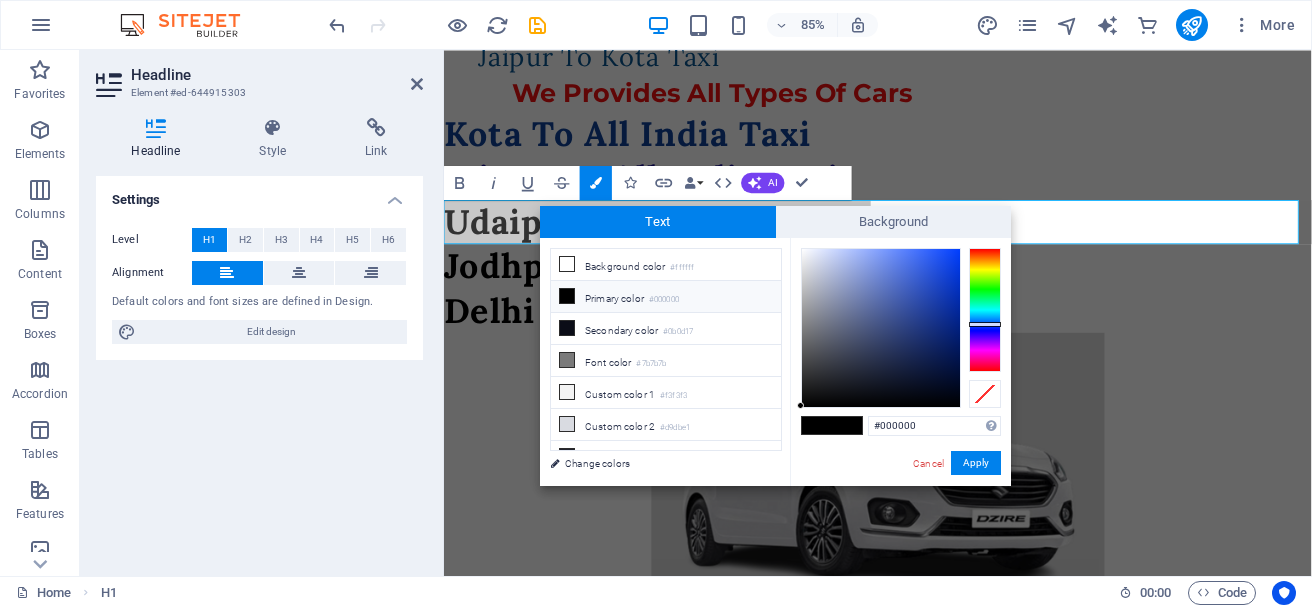 type on "#0b2884" 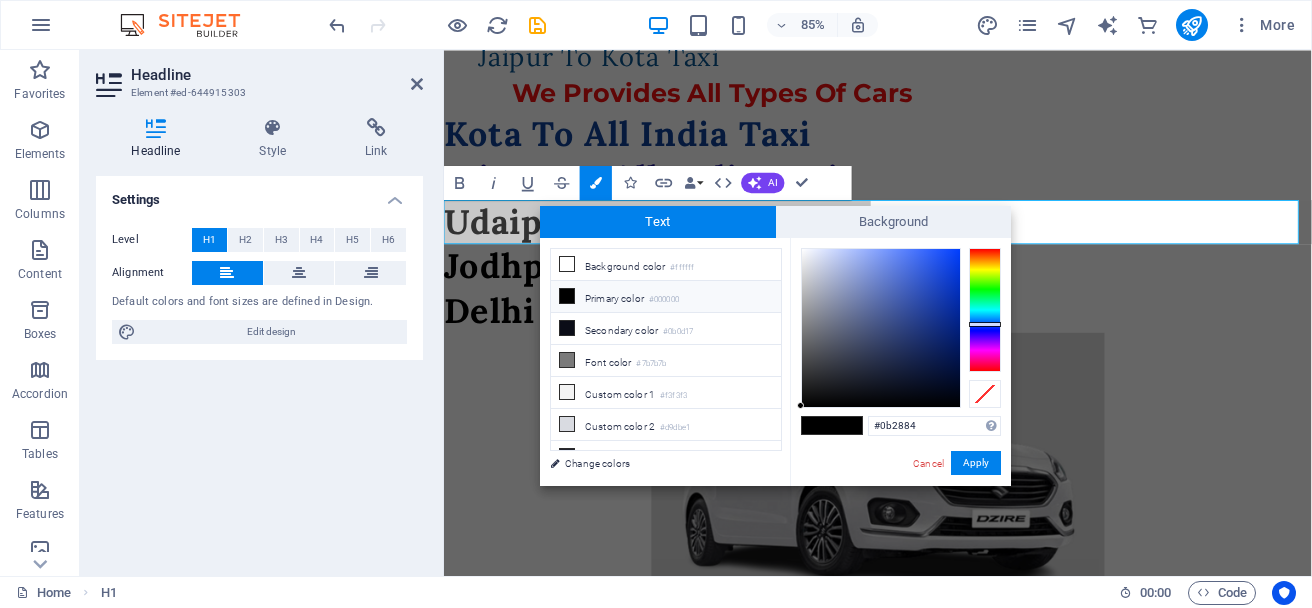 click at bounding box center (881, 328) 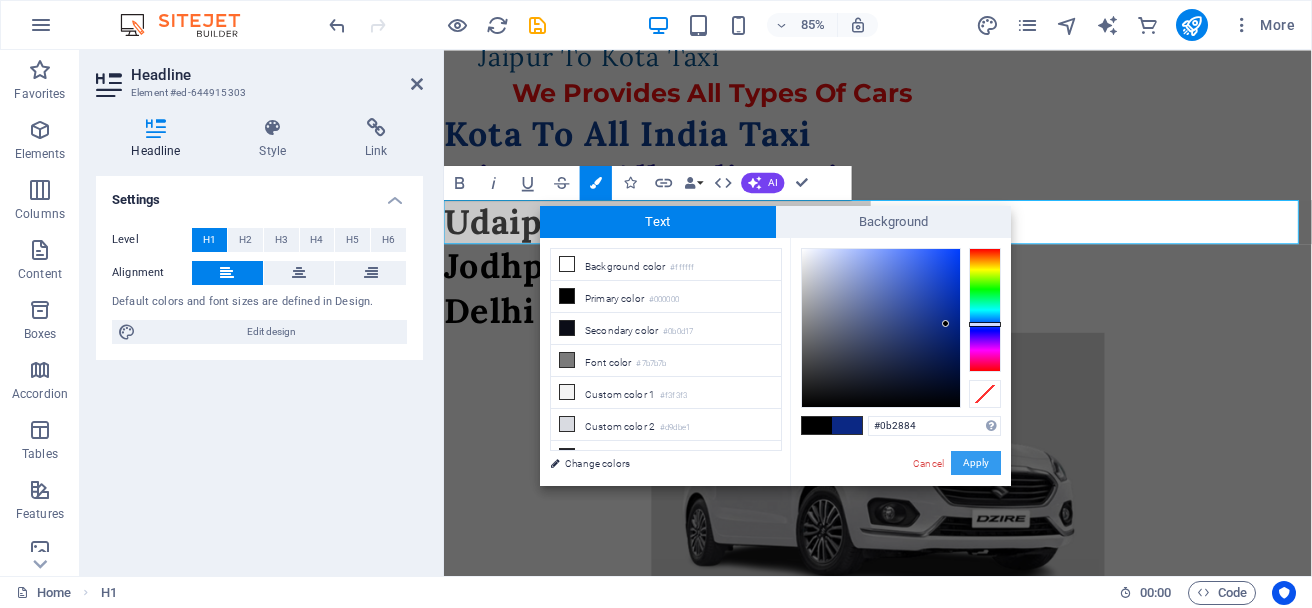 click on "Apply" at bounding box center (976, 463) 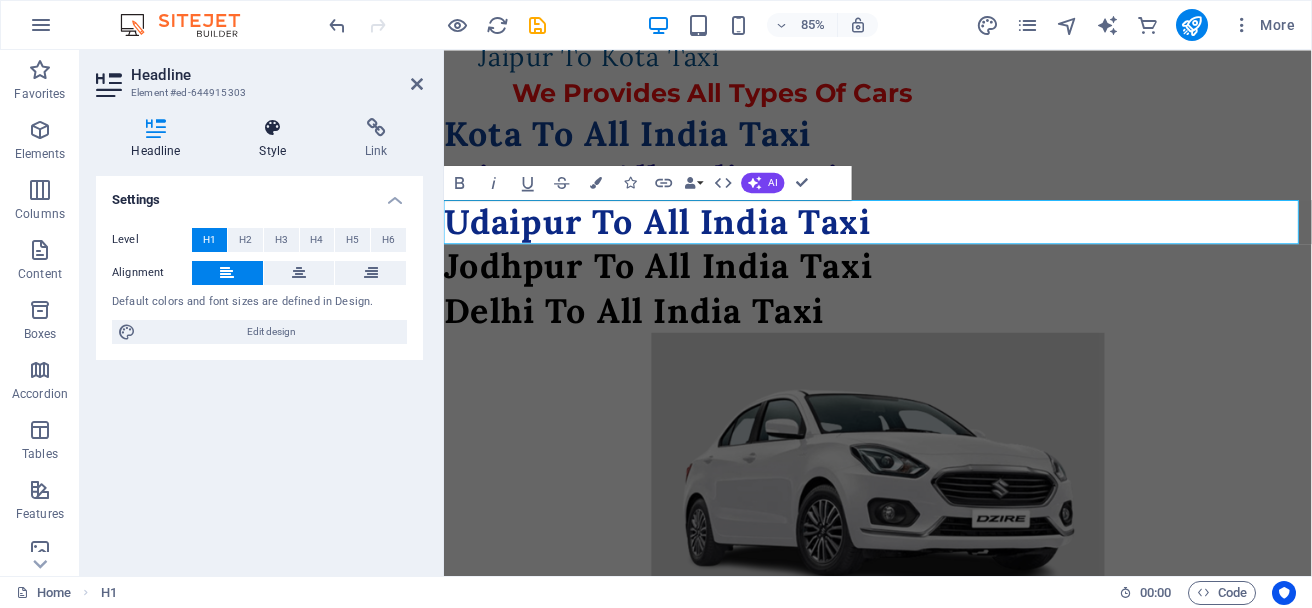 click at bounding box center (273, 128) 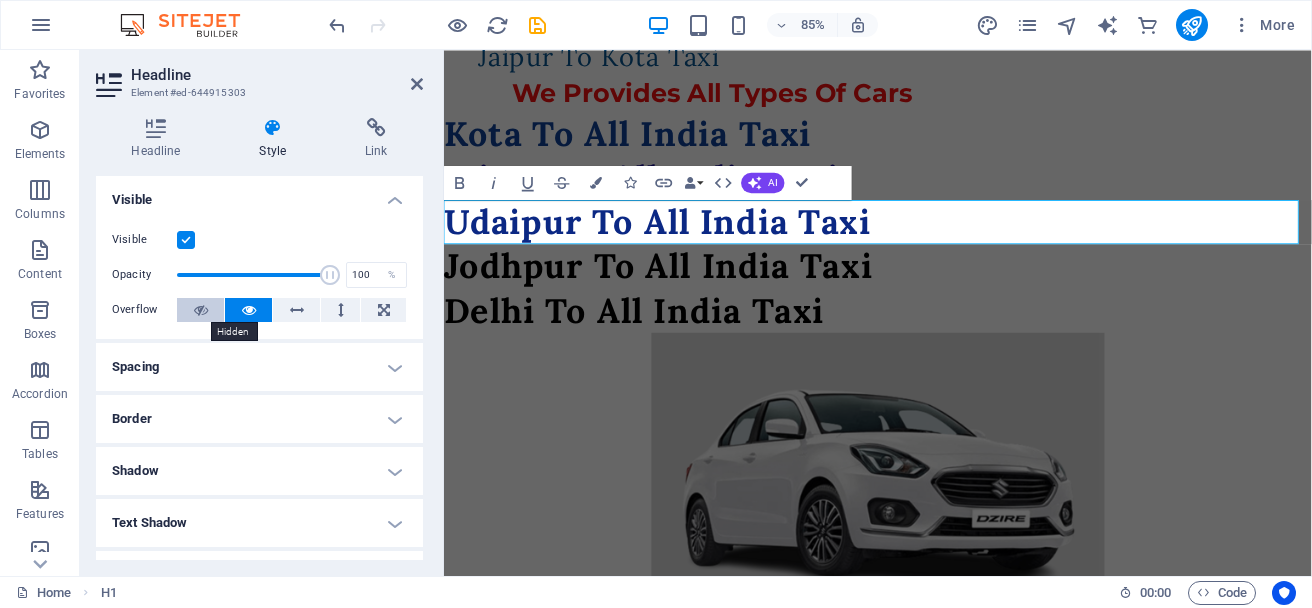click at bounding box center (201, 310) 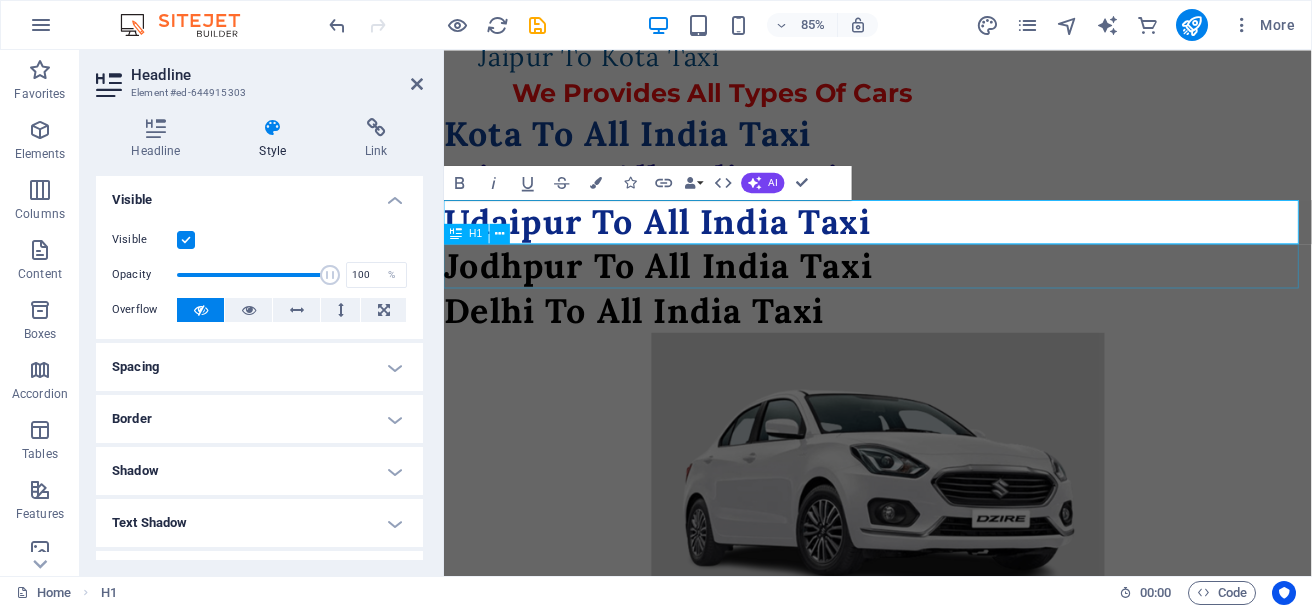 click on "Jodhpur To All India Taxi" at bounding box center (954, 304) 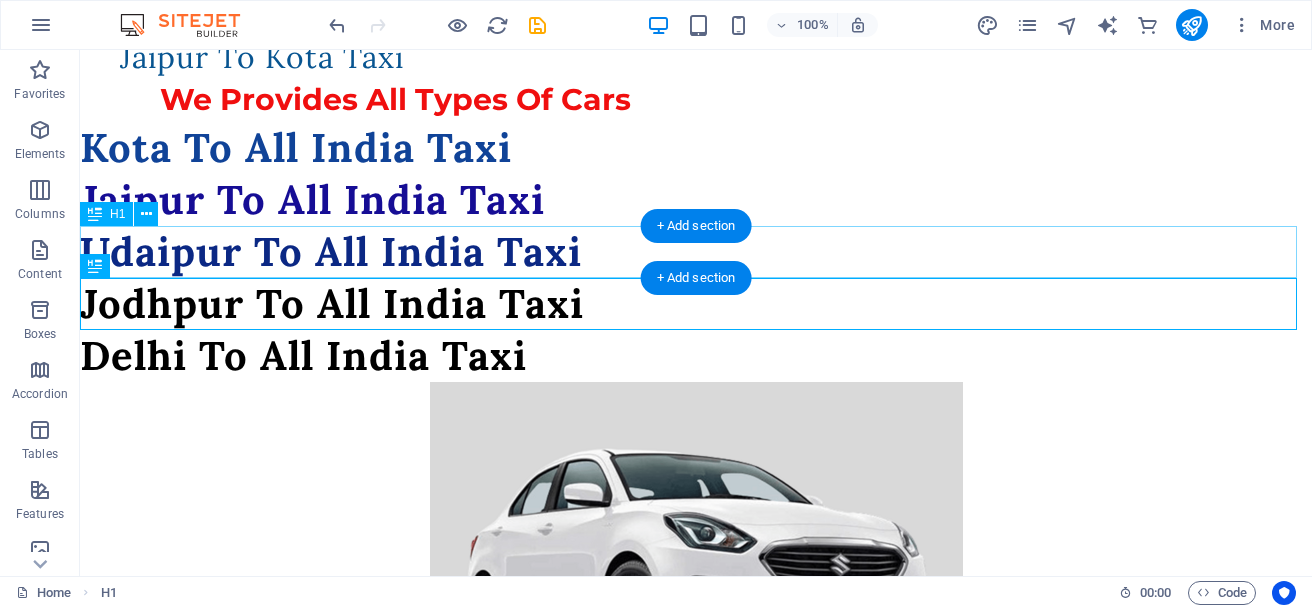 click on "Udaipur To All India Taxi" at bounding box center (696, 252) 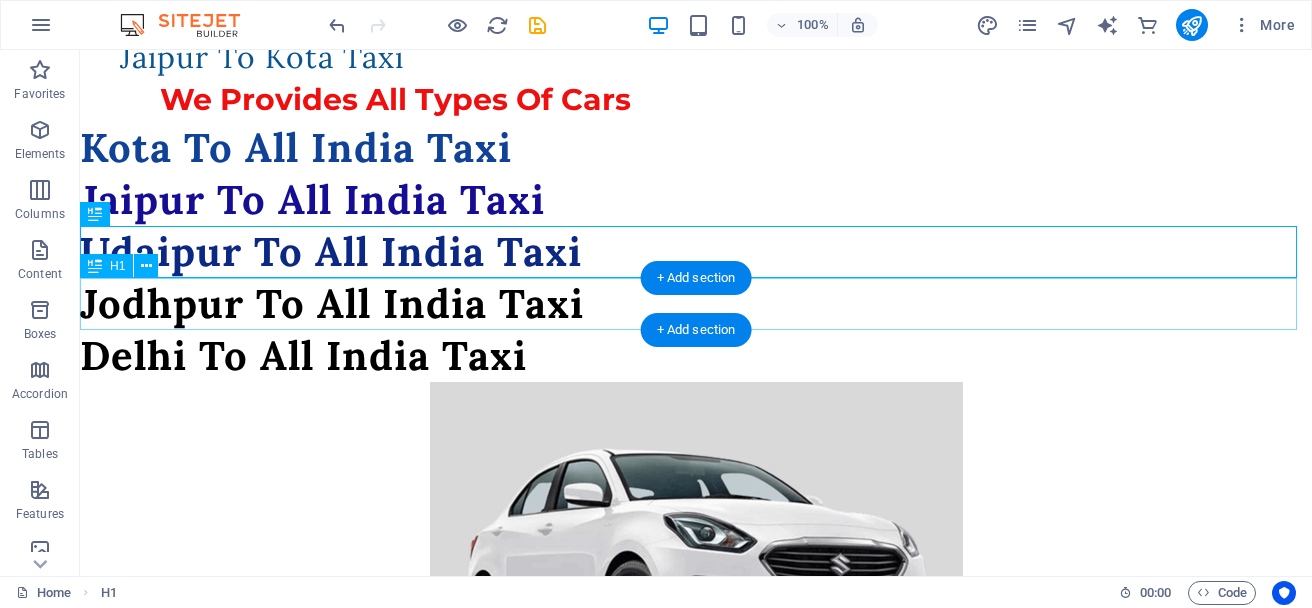 click on "Jodhpur To All India Taxi" at bounding box center (696, 304) 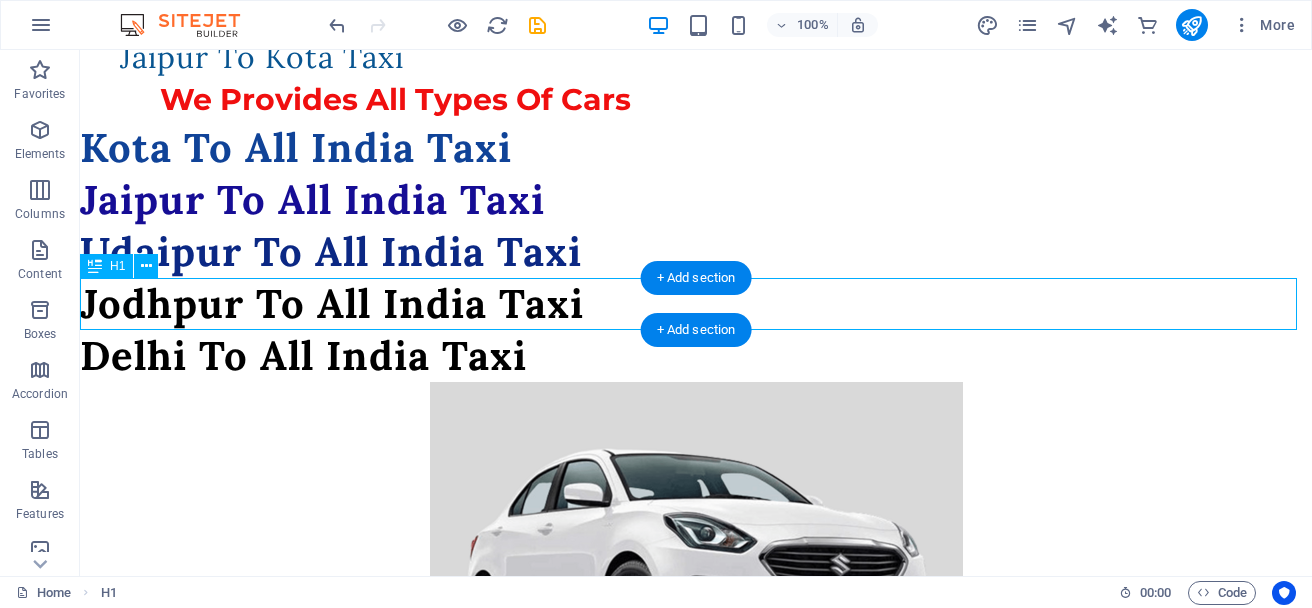 click on "Jodhpur To All India Taxi" at bounding box center (696, 304) 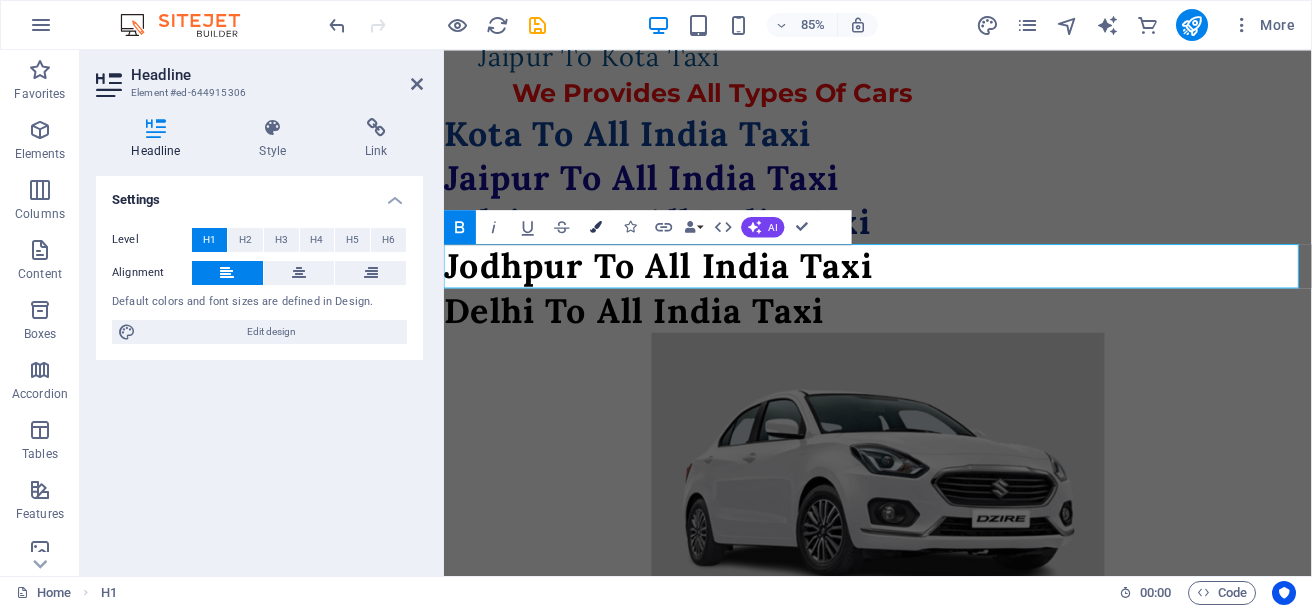 click at bounding box center (596, 227) 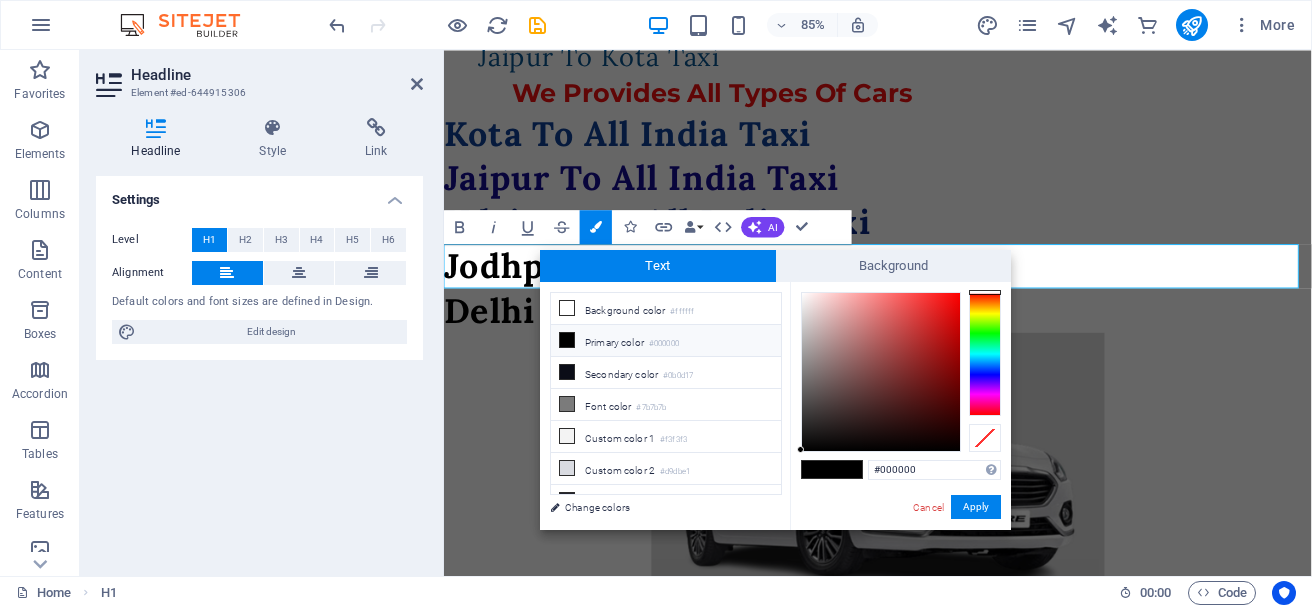 click at bounding box center [985, 354] 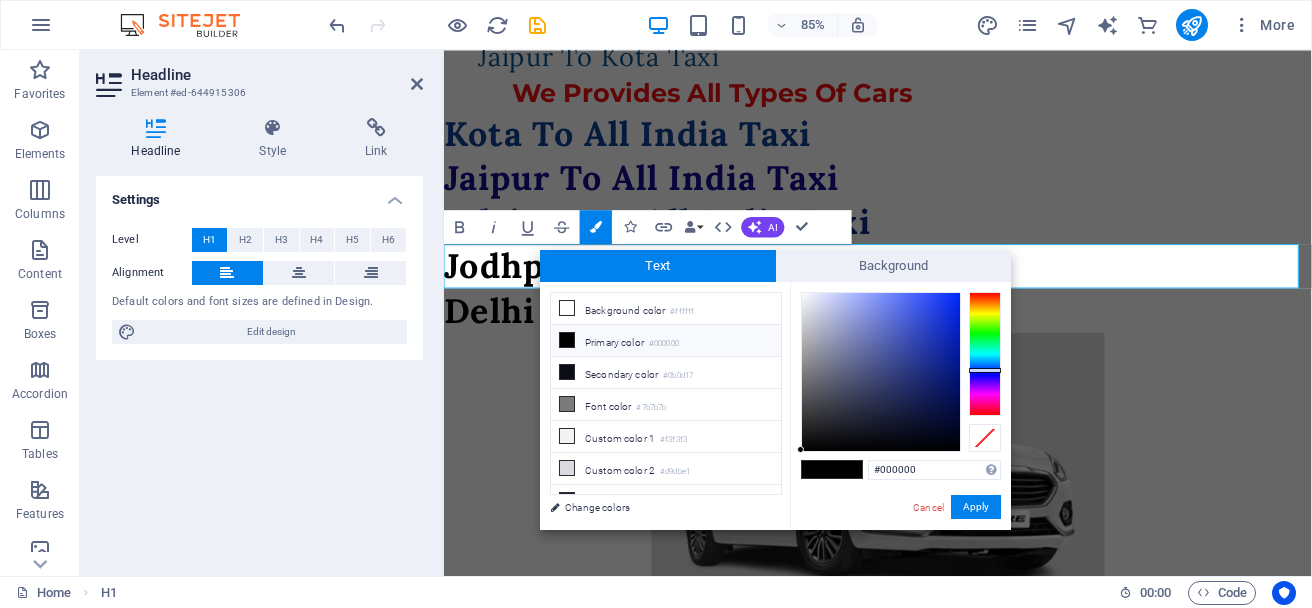 type on "#0c208c" 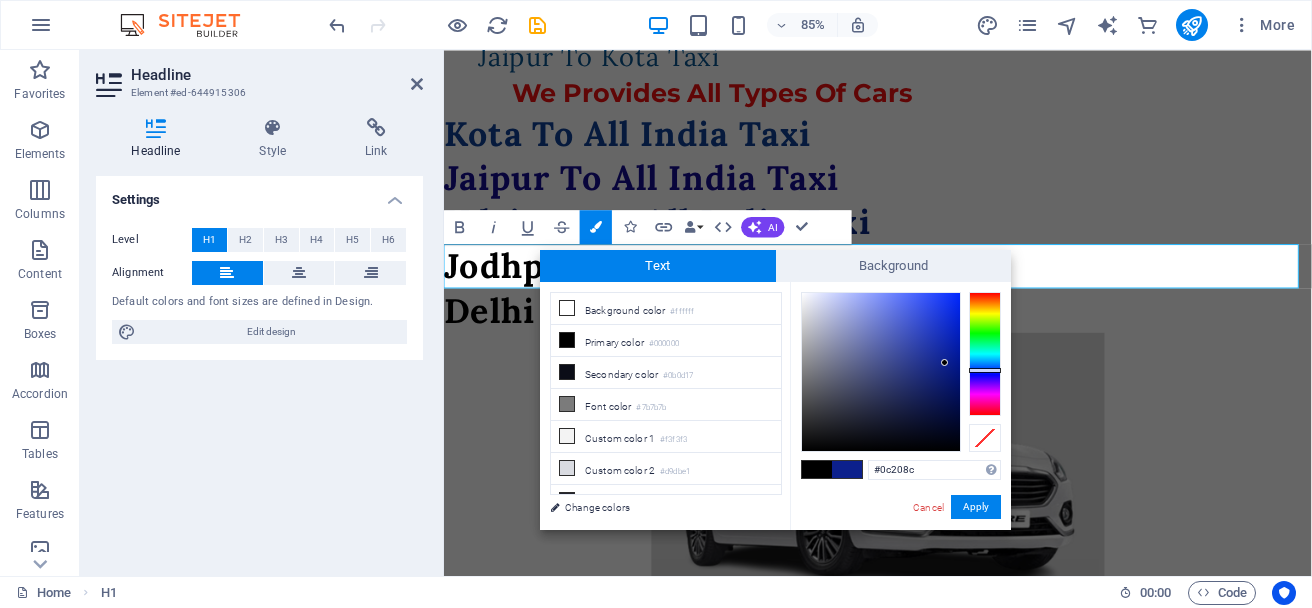 click at bounding box center (881, 372) 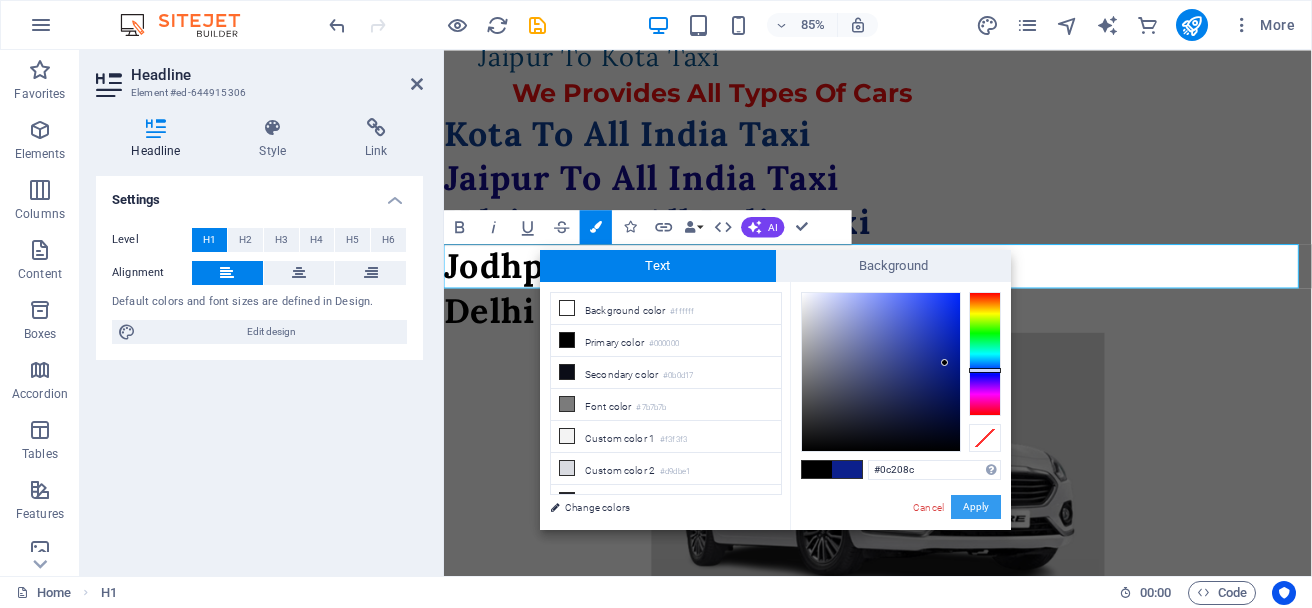 click on "Apply" at bounding box center (976, 507) 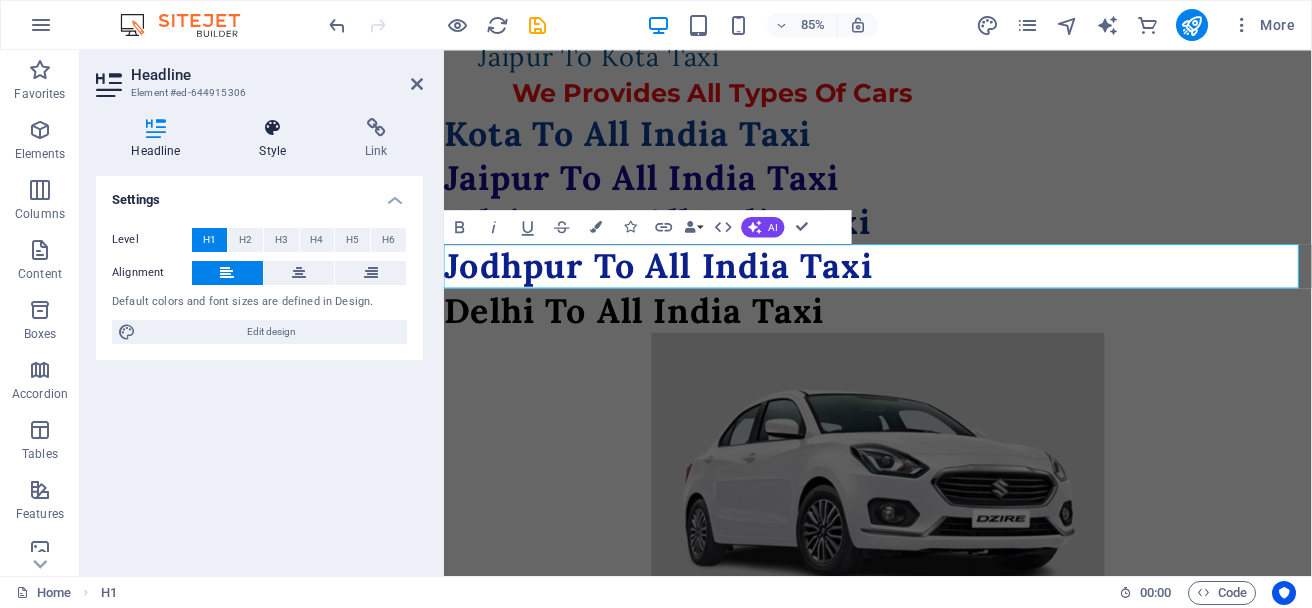 click at bounding box center (273, 128) 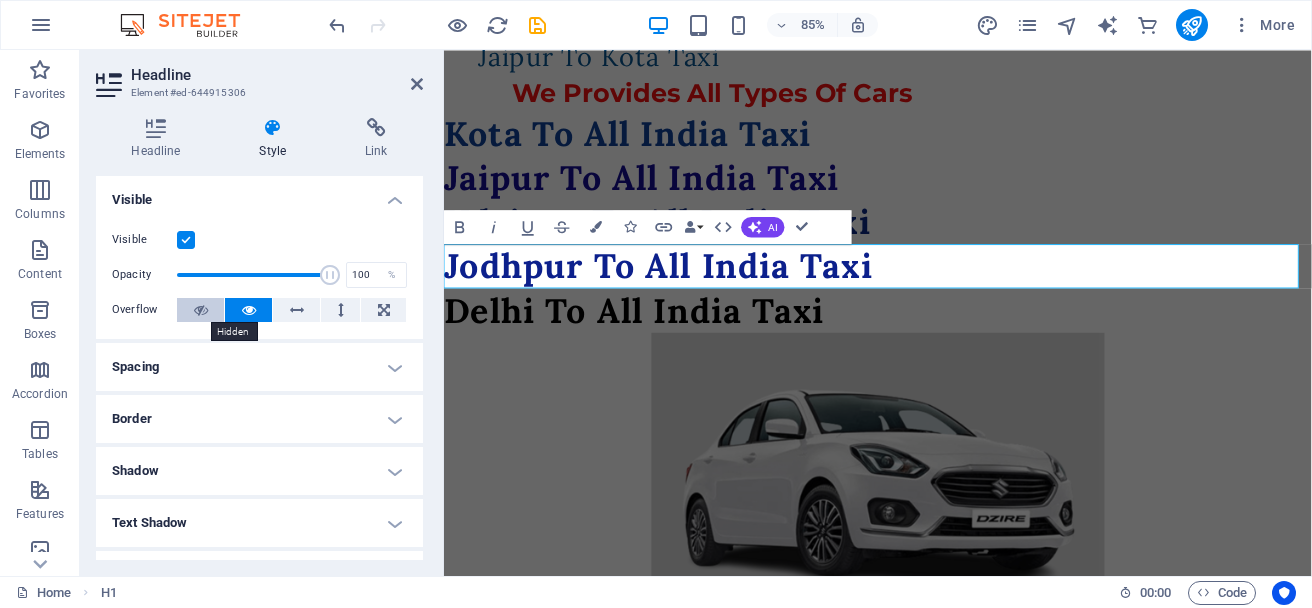 click at bounding box center [201, 310] 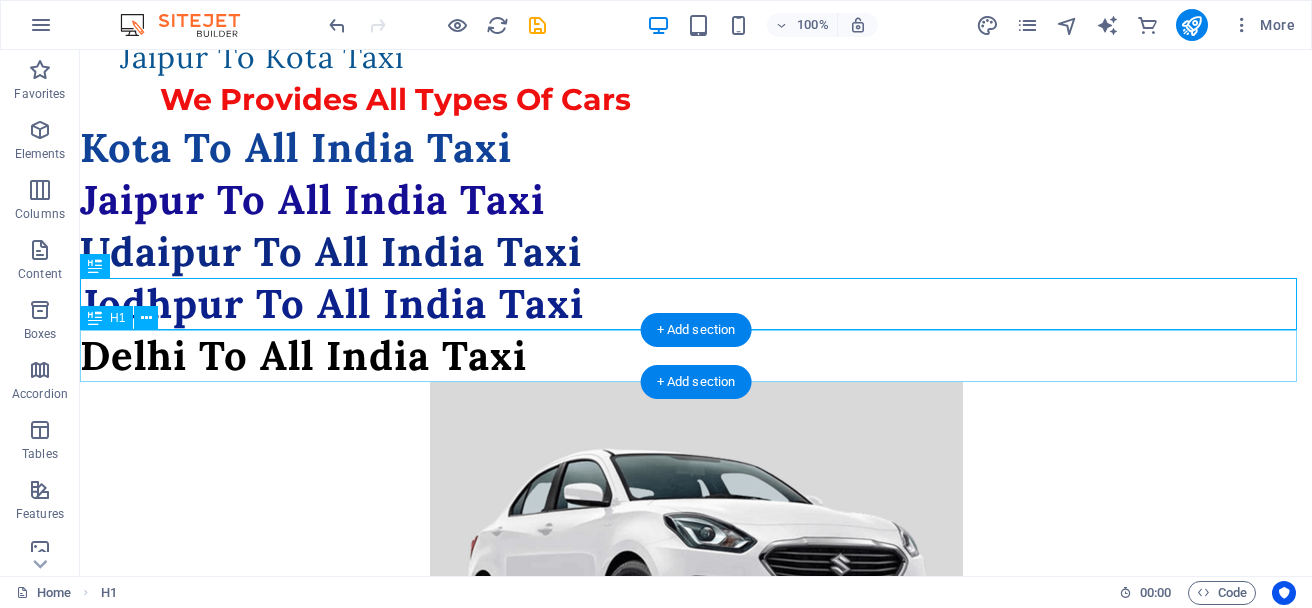 click on "Delhi To All India Taxi" at bounding box center (696, 356) 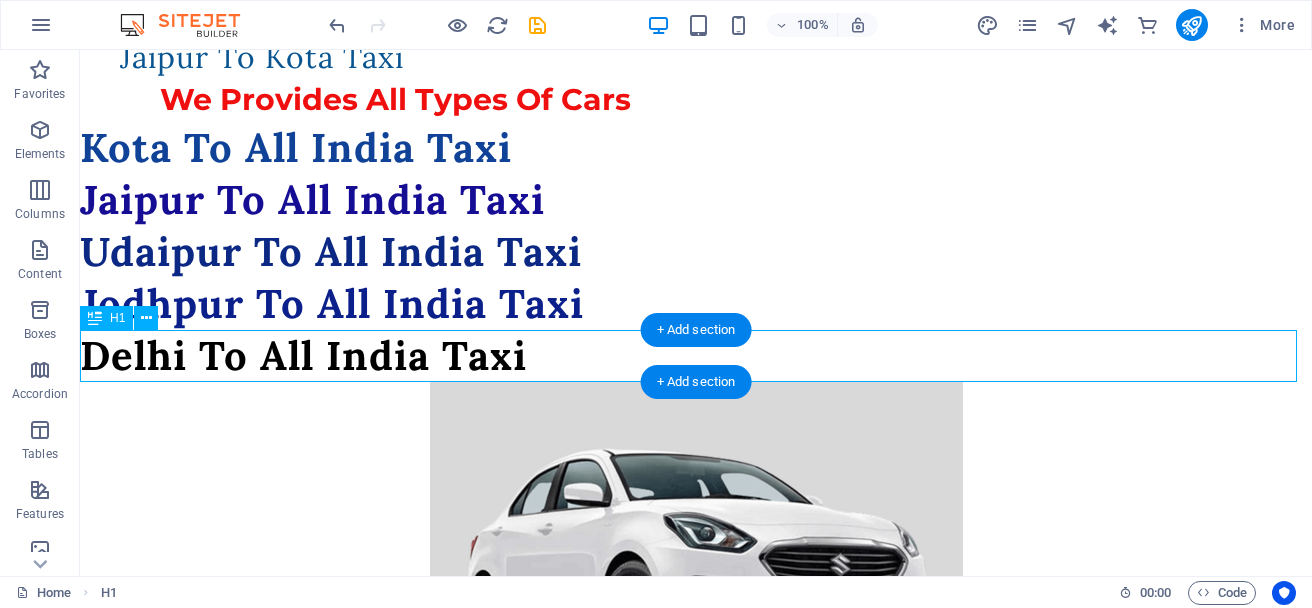 click on "Delhi To All India Taxi" at bounding box center [696, 356] 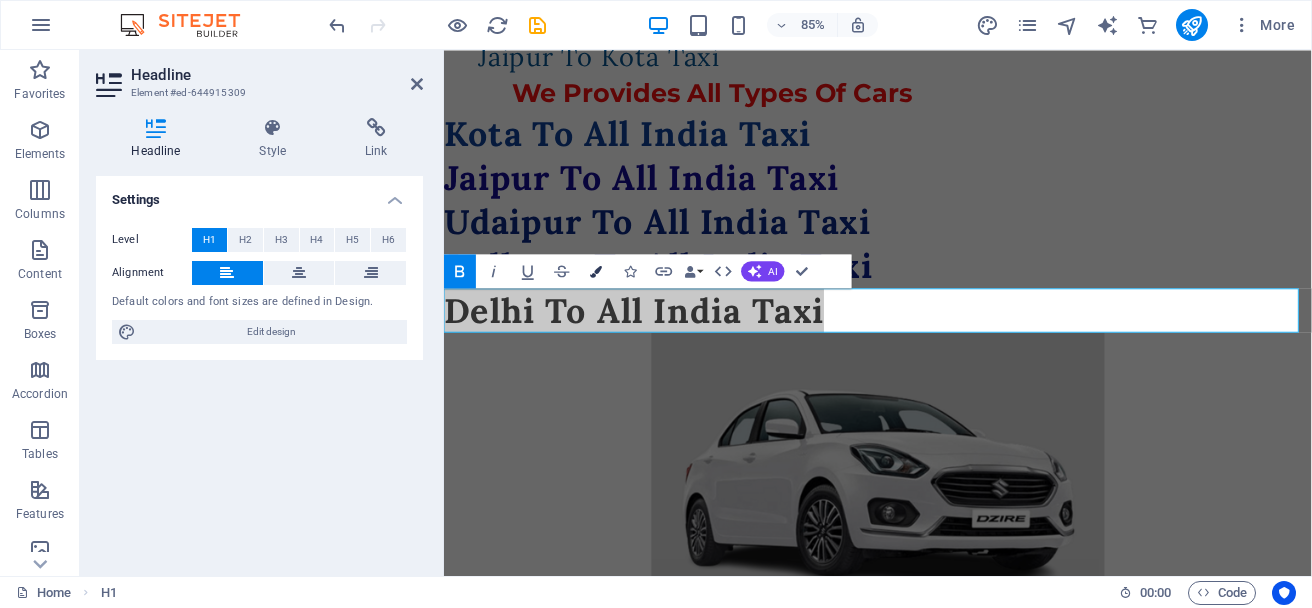 click at bounding box center (596, 271) 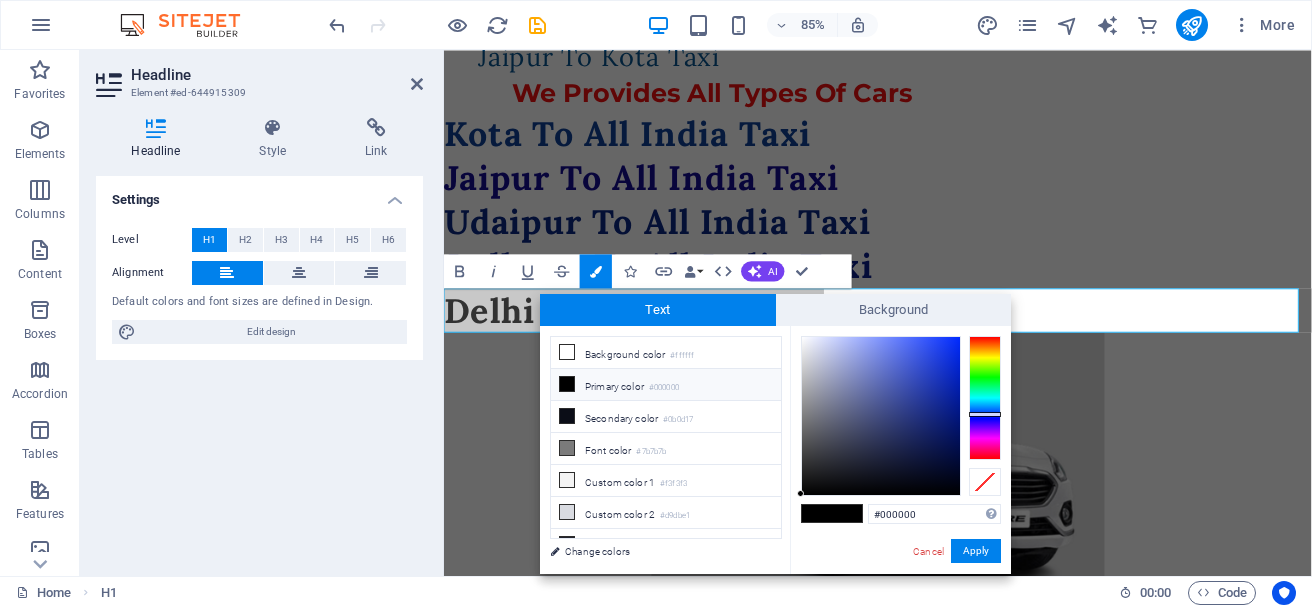 click at bounding box center [985, 398] 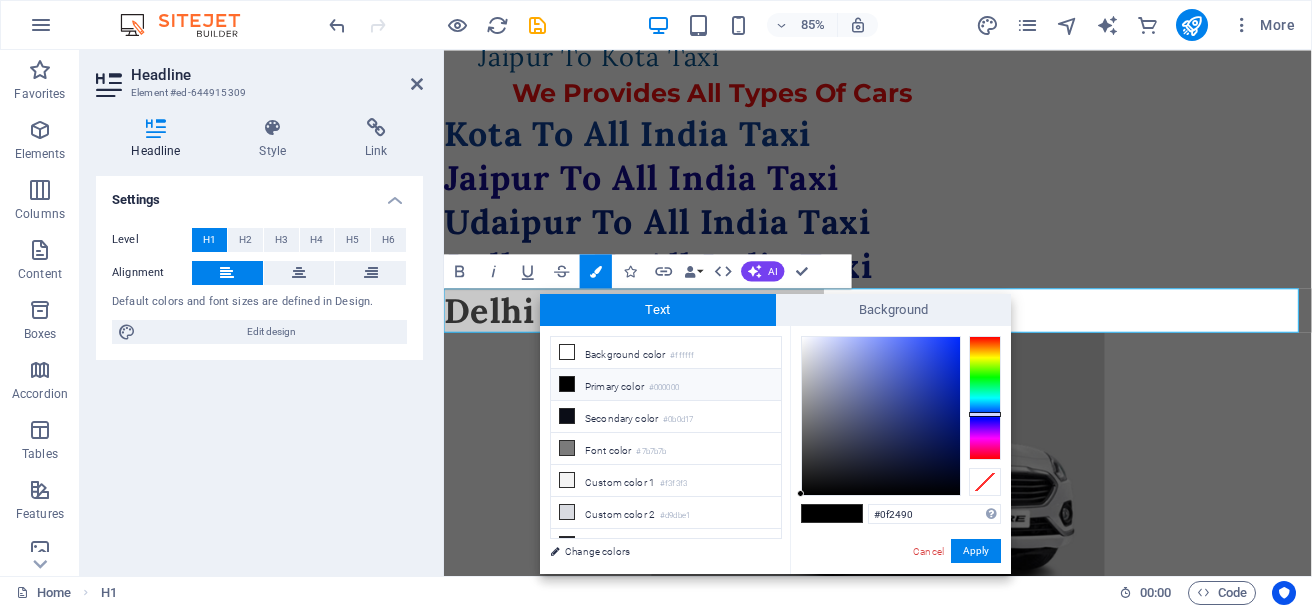 click at bounding box center [881, 416] 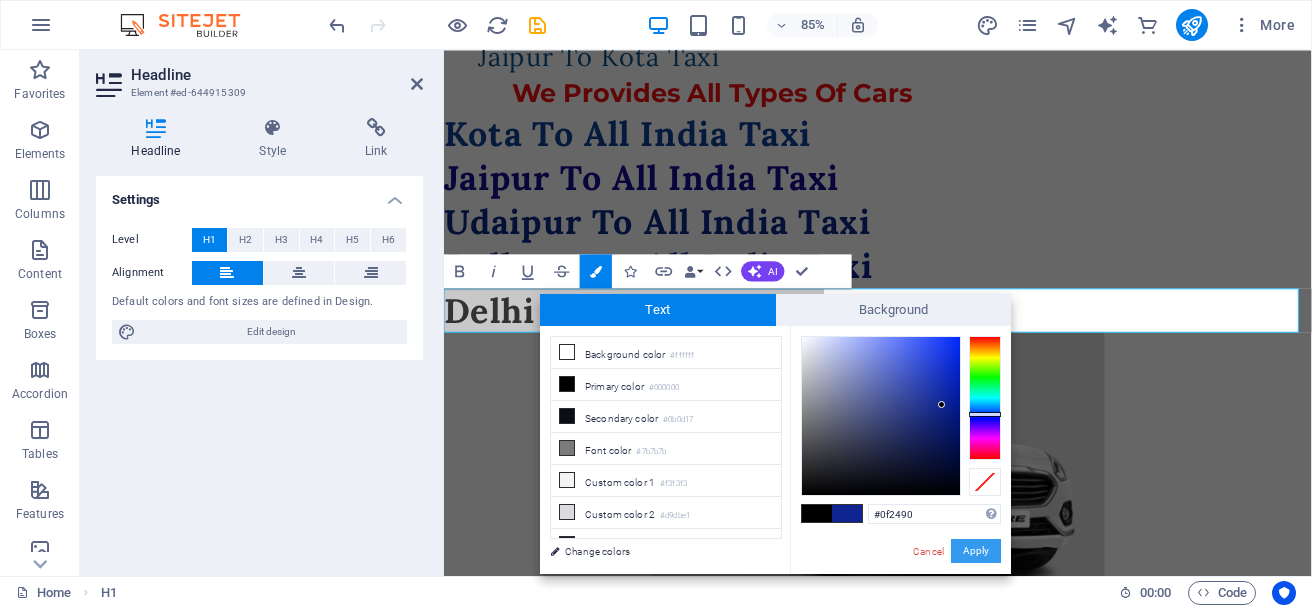 click on "Apply" at bounding box center (976, 551) 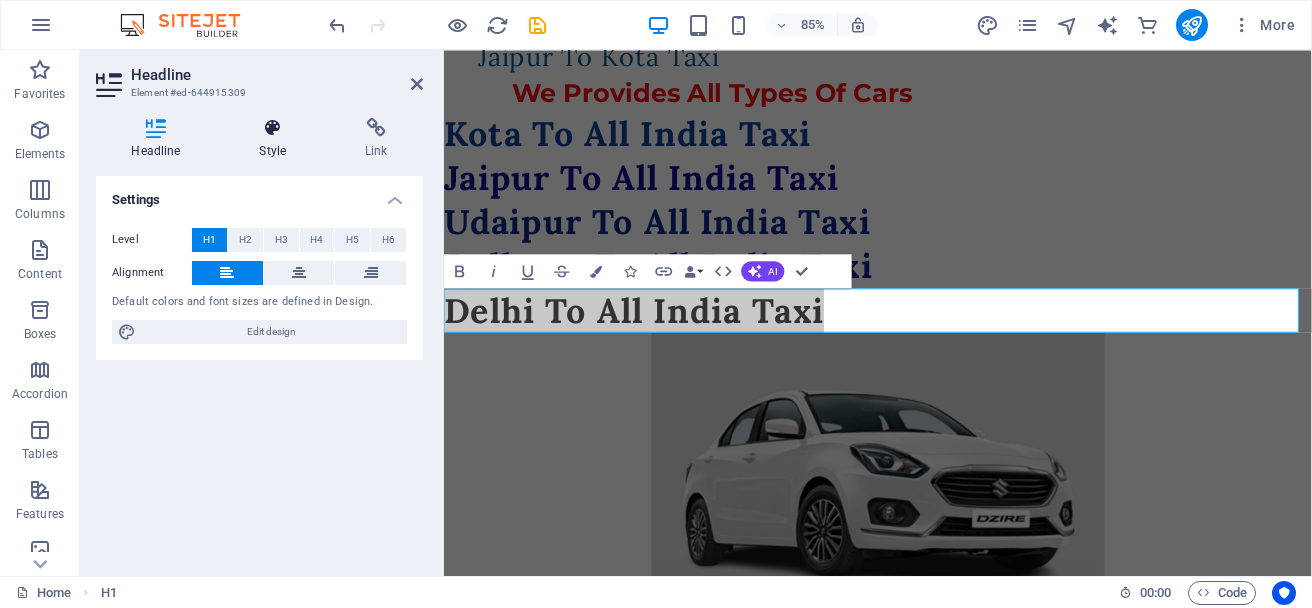 click at bounding box center (273, 128) 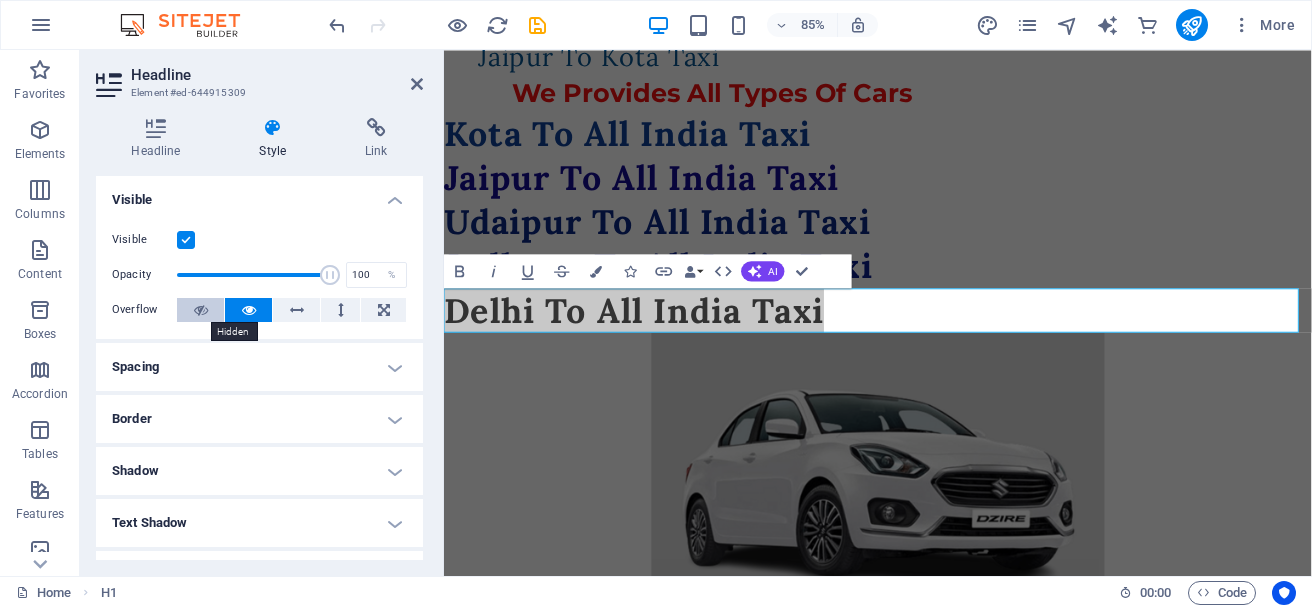 click at bounding box center [200, 310] 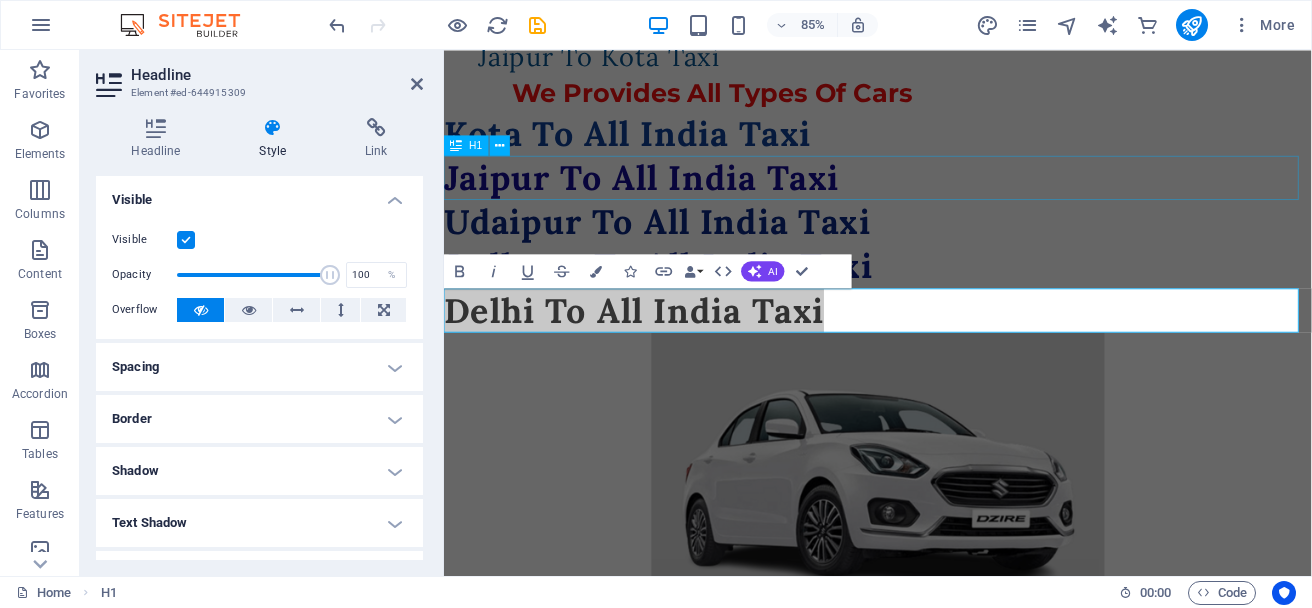 click on "Udaipur To All India Taxi" at bounding box center [954, 252] 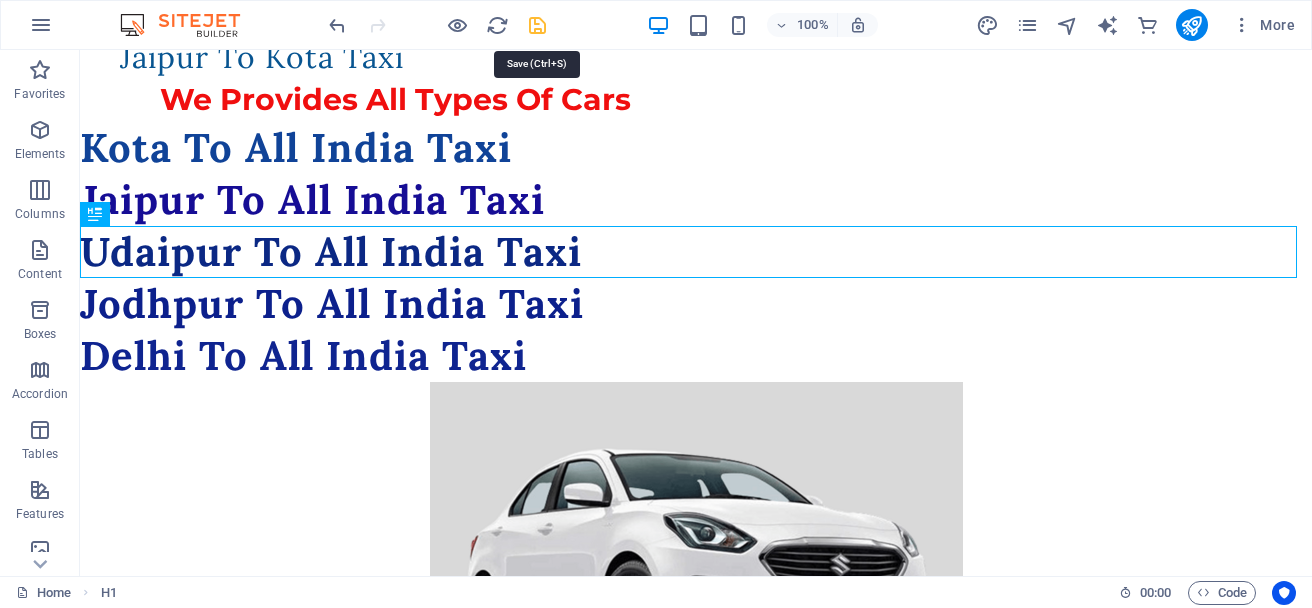 click at bounding box center [537, 25] 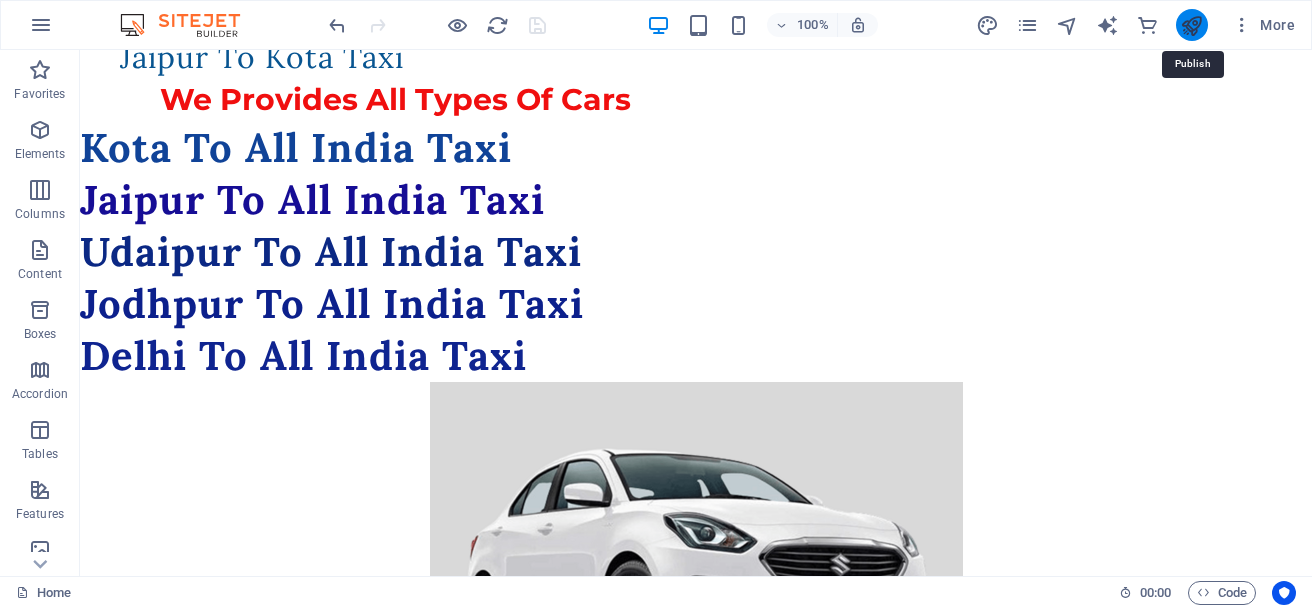 click at bounding box center (1191, 25) 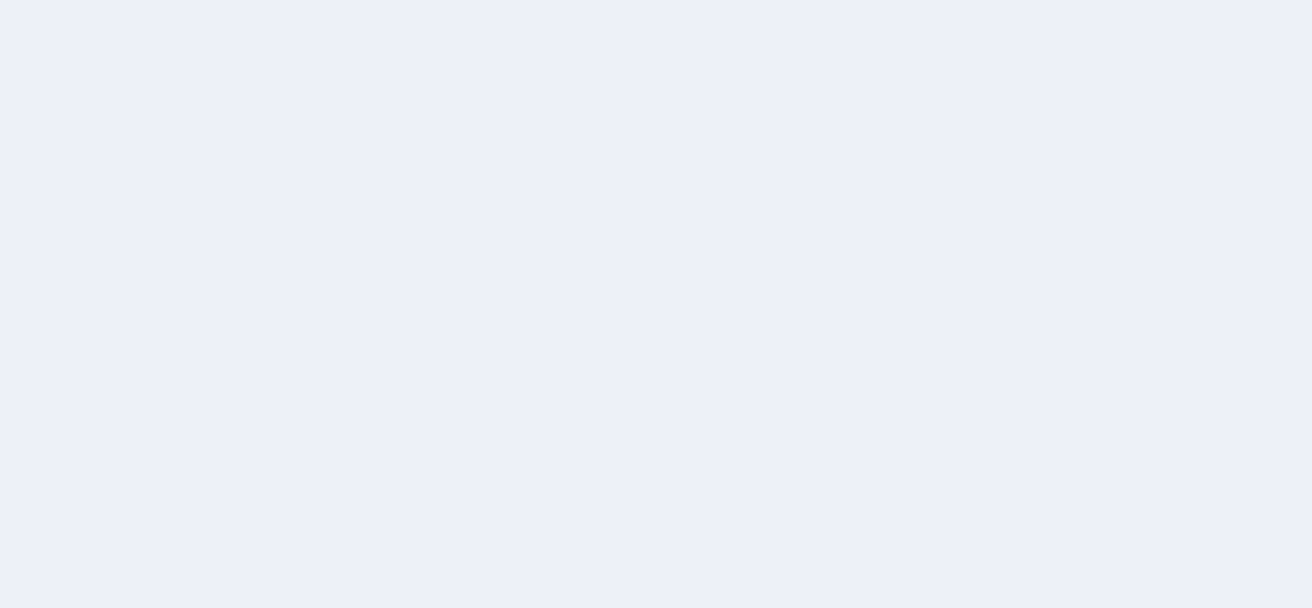 scroll, scrollTop: 0, scrollLeft: 0, axis: both 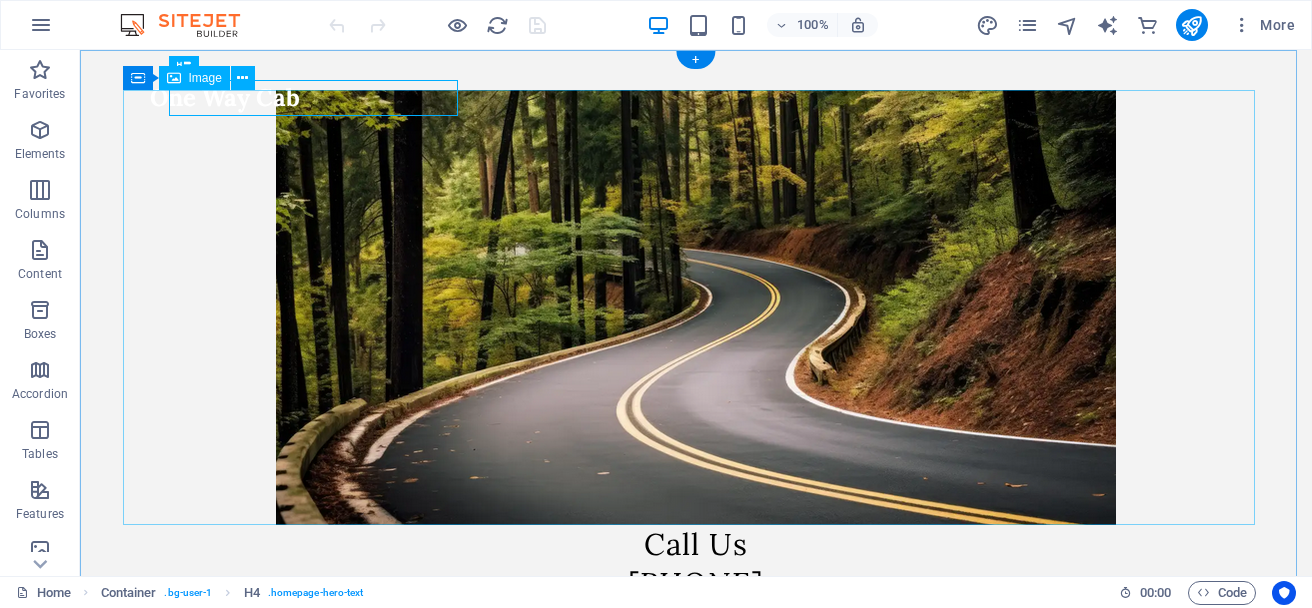 click at bounding box center (696, 307) 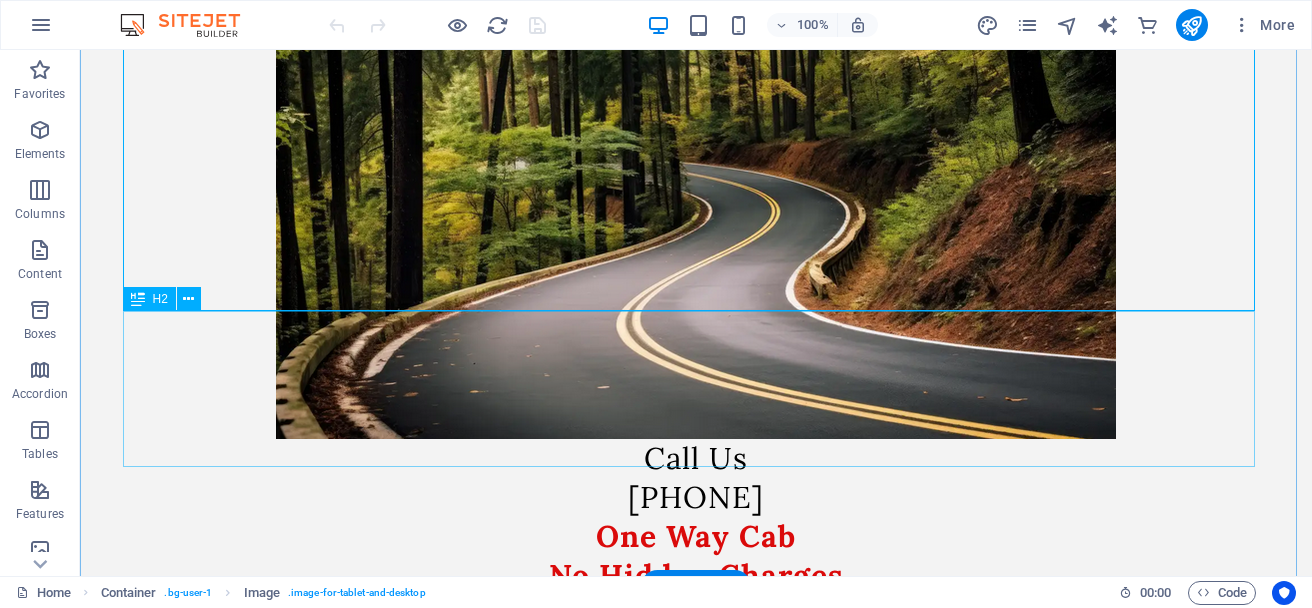 scroll, scrollTop: 300, scrollLeft: 0, axis: vertical 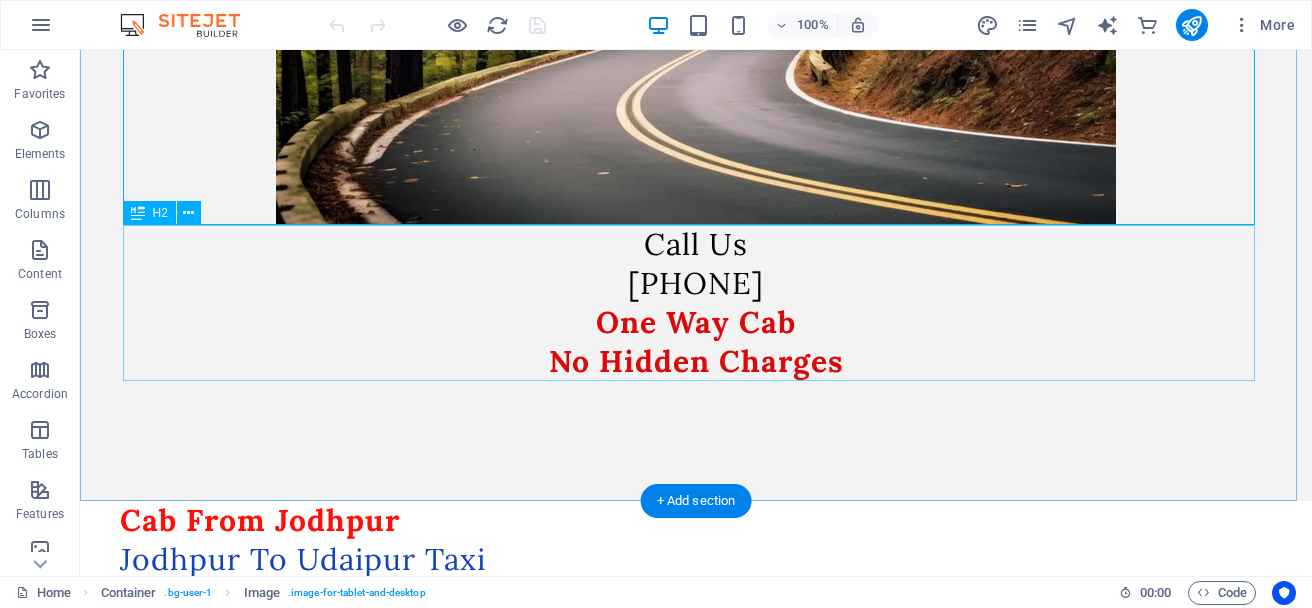 click on "Call Us [PHONE] One Way Cab No Hidden Charges" at bounding box center [696, 303] 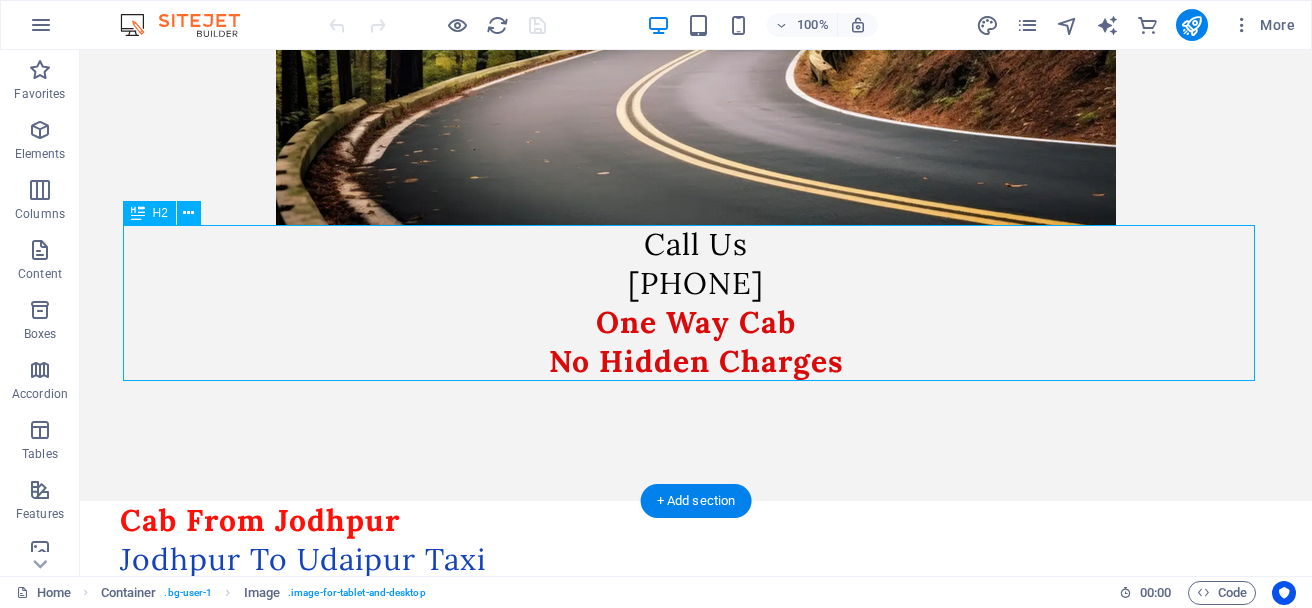 click on "Call Us [PHONE] One Way Cab No Hidden Charges" at bounding box center [696, 303] 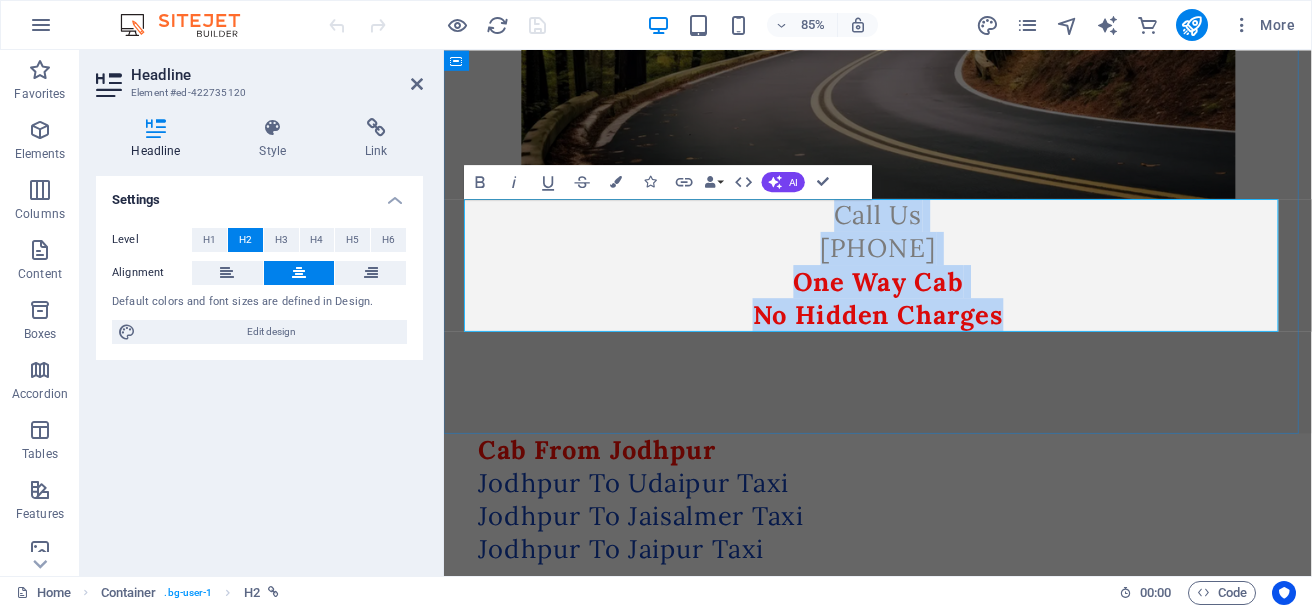 click on "Call Us [PHONE] One Way Cab No Hidden Charges" at bounding box center [954, 302] 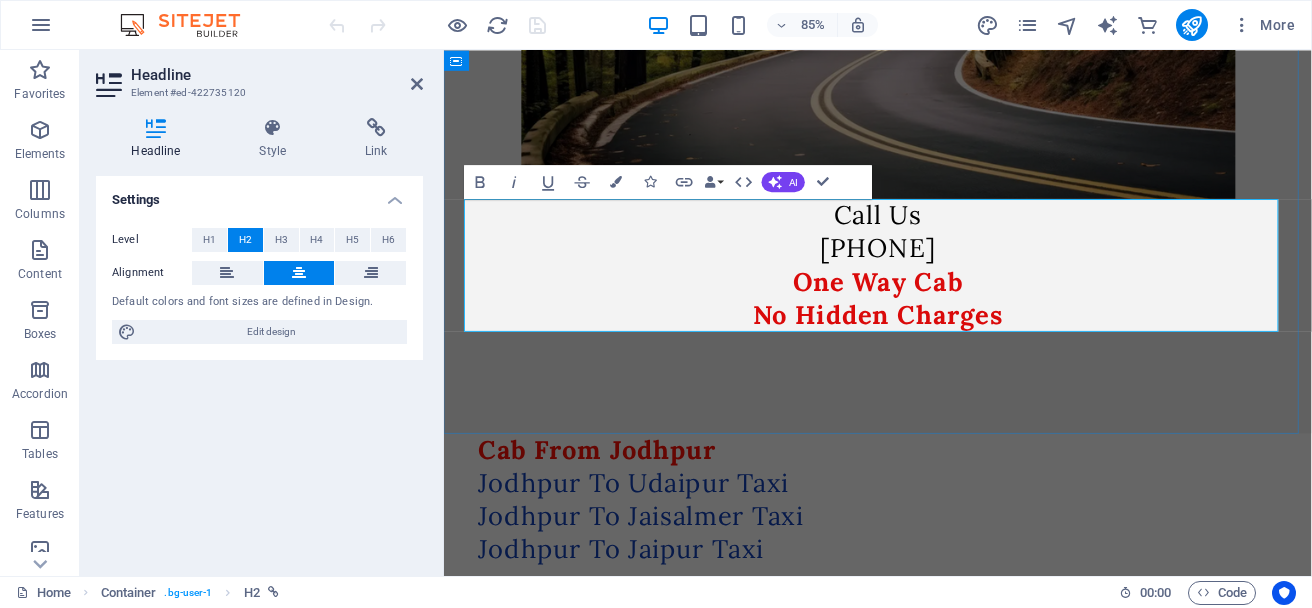 drag, startPoint x: 885, startPoint y: 235, endPoint x: 1129, endPoint y: 272, distance: 246.78938 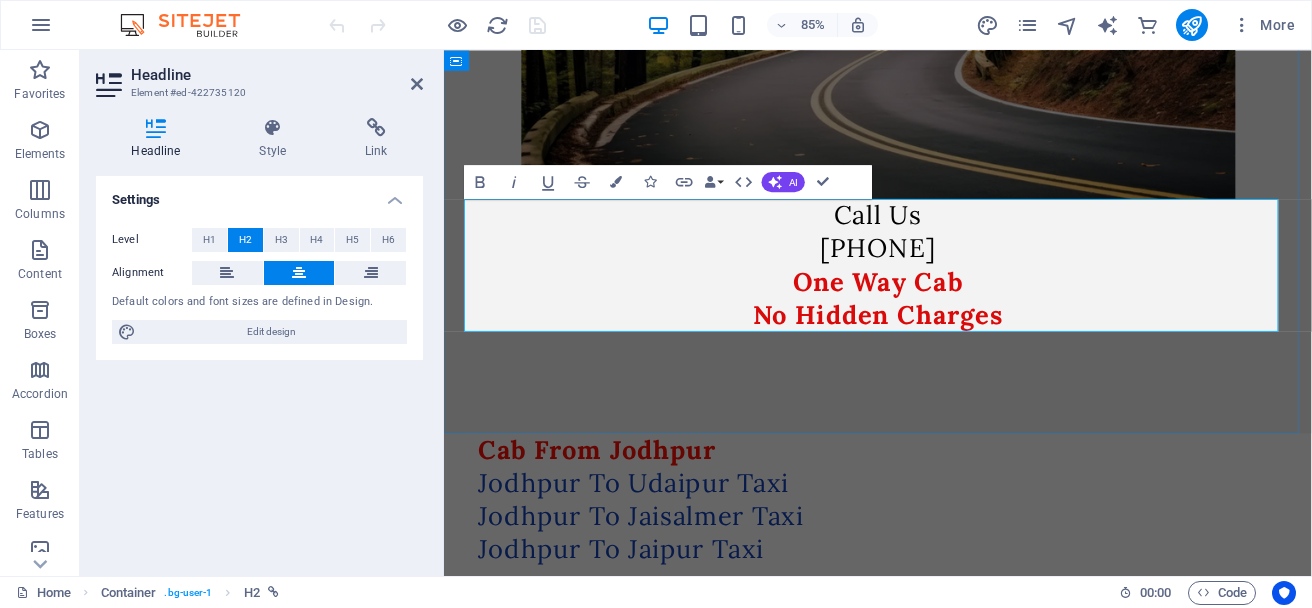 click on "Call Us [PHONE] One Way Cab No Hidden Charges" at bounding box center [954, 303] 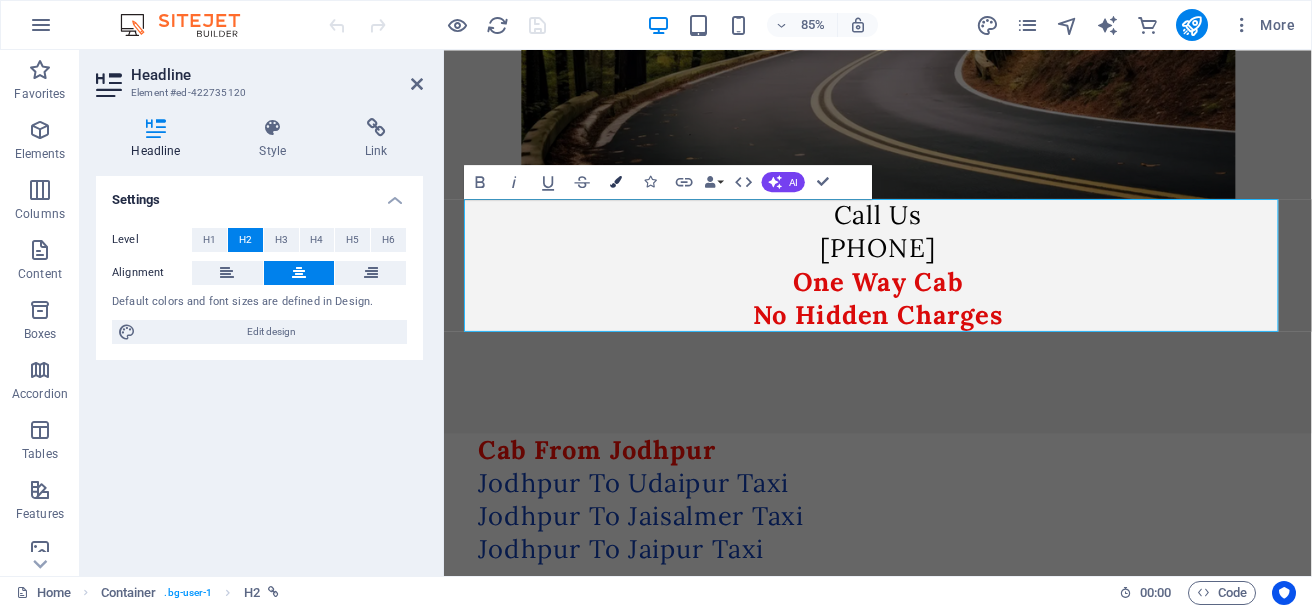 click at bounding box center [617, 182] 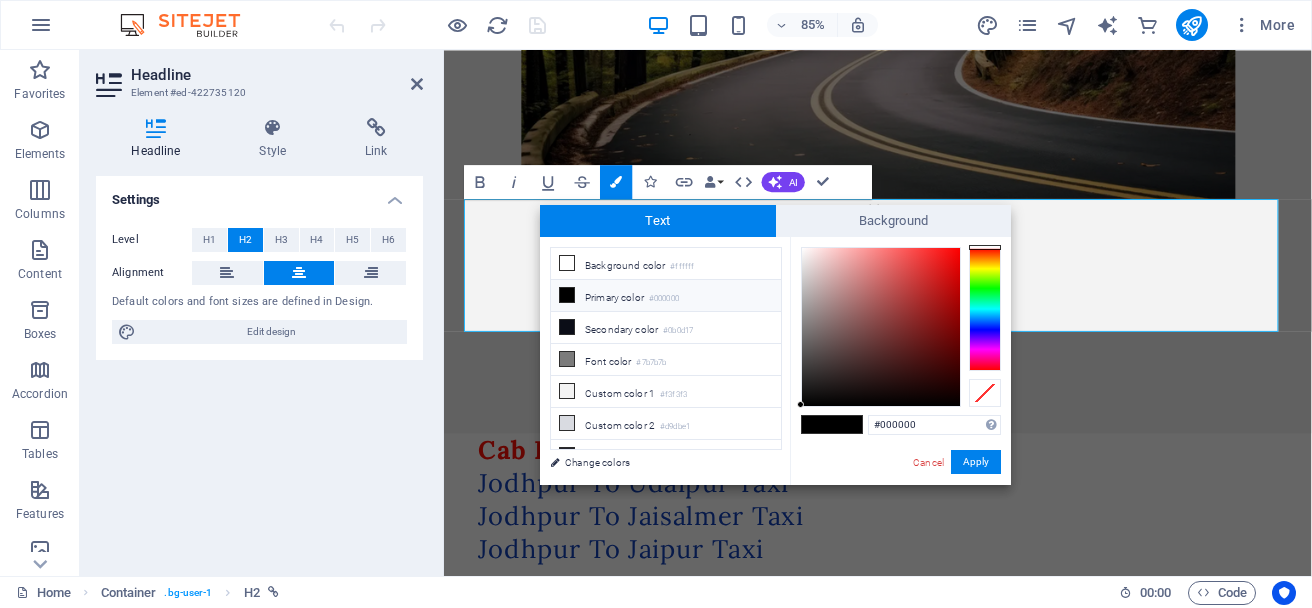 click at bounding box center (985, 309) 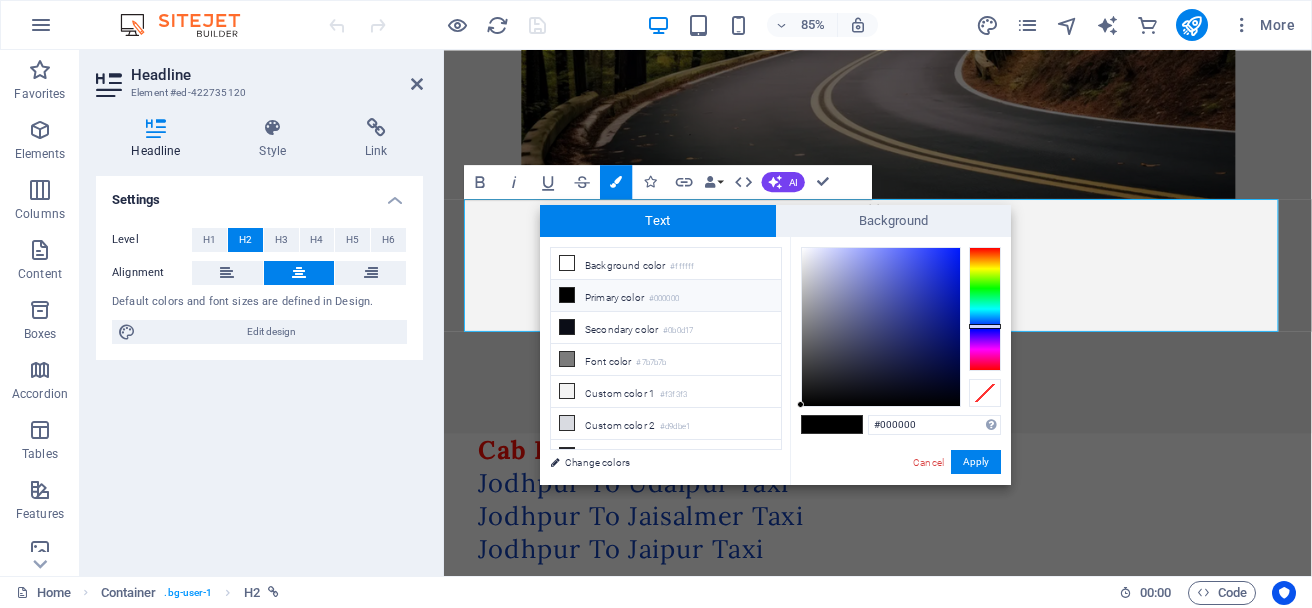 type on "#0a1996" 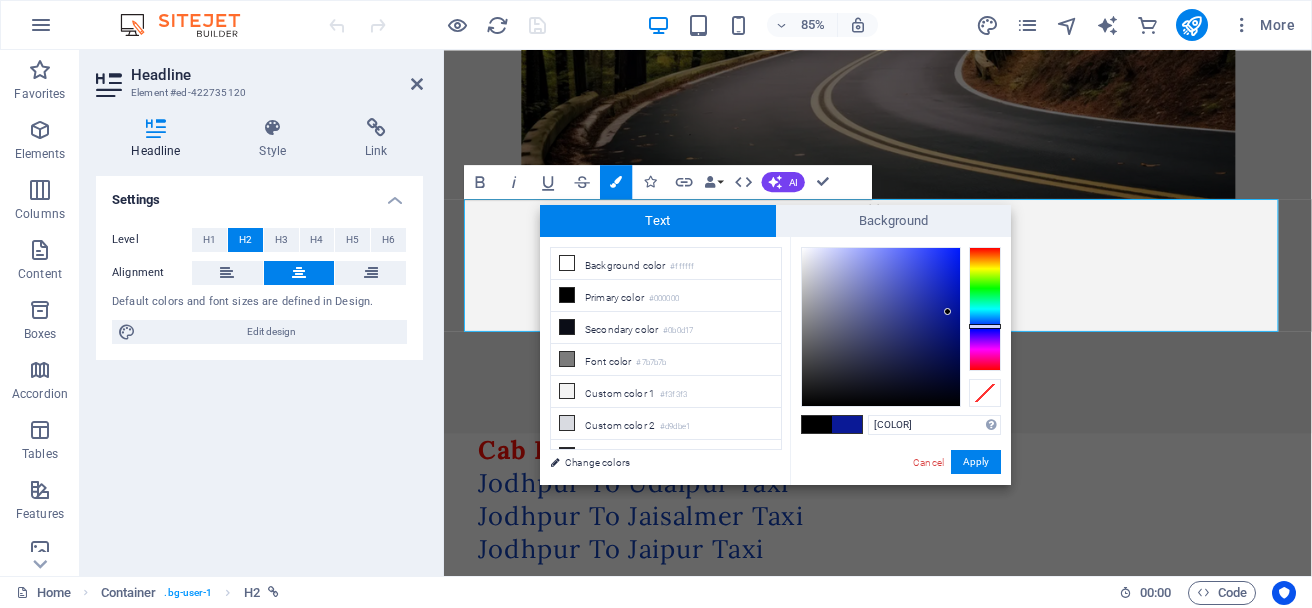 click at bounding box center [881, 327] 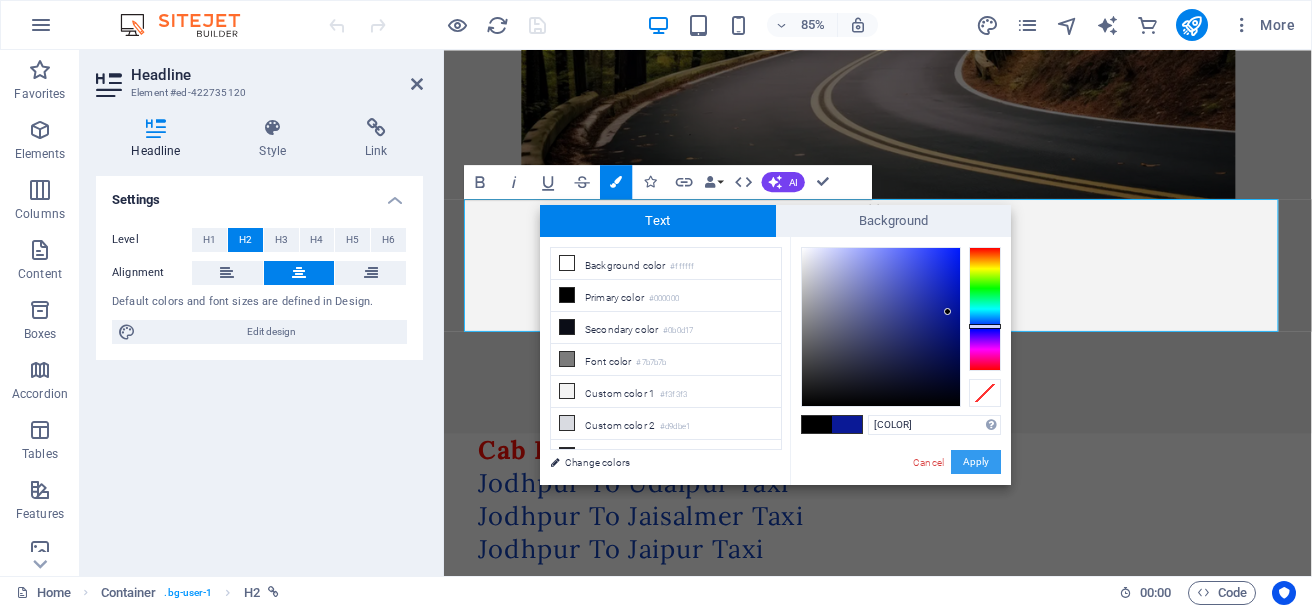 click on "Apply" at bounding box center (976, 462) 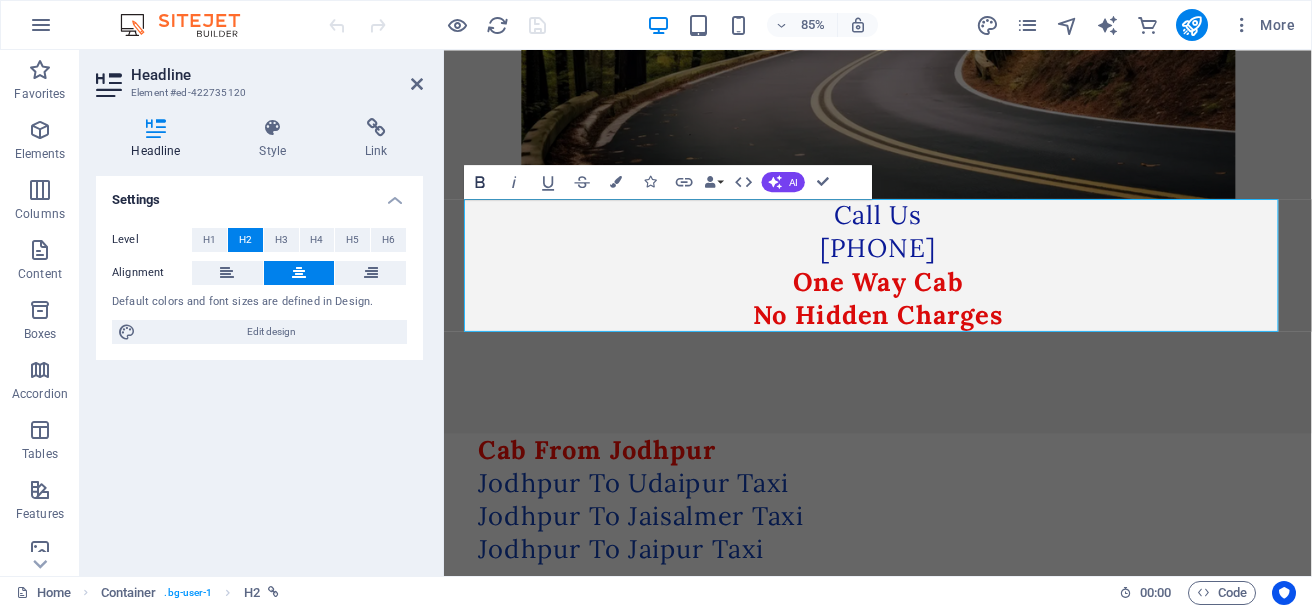 click 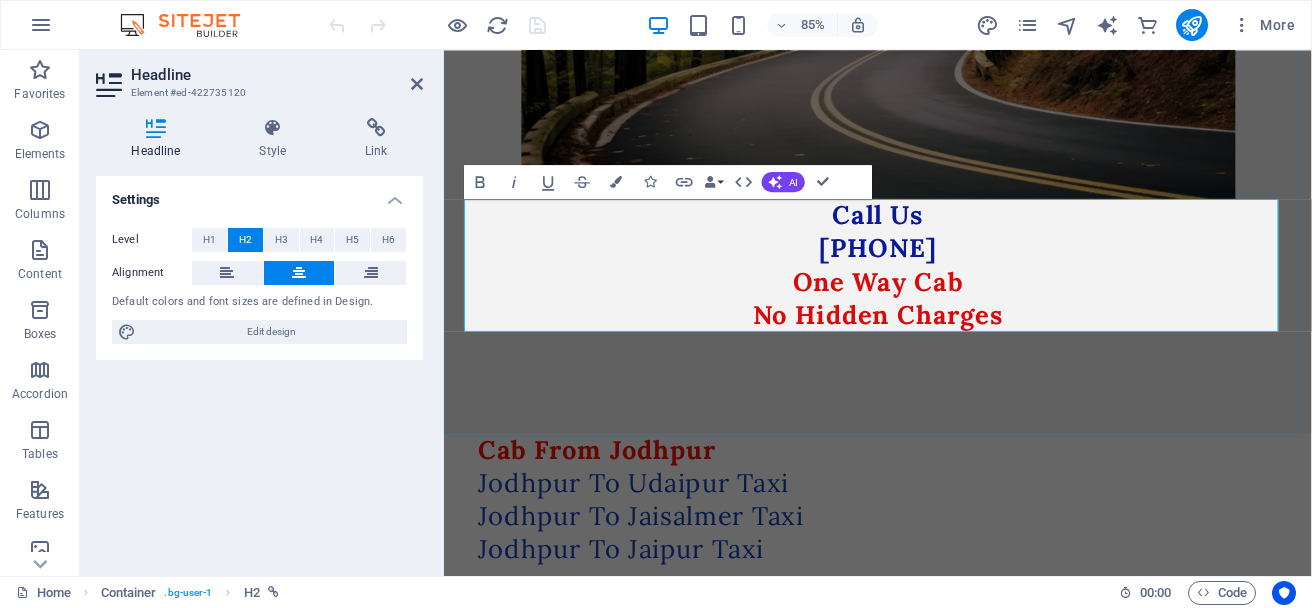 click on "Call Us 7023568757 One Way Cab No Hidden Charges" at bounding box center (954, 303) 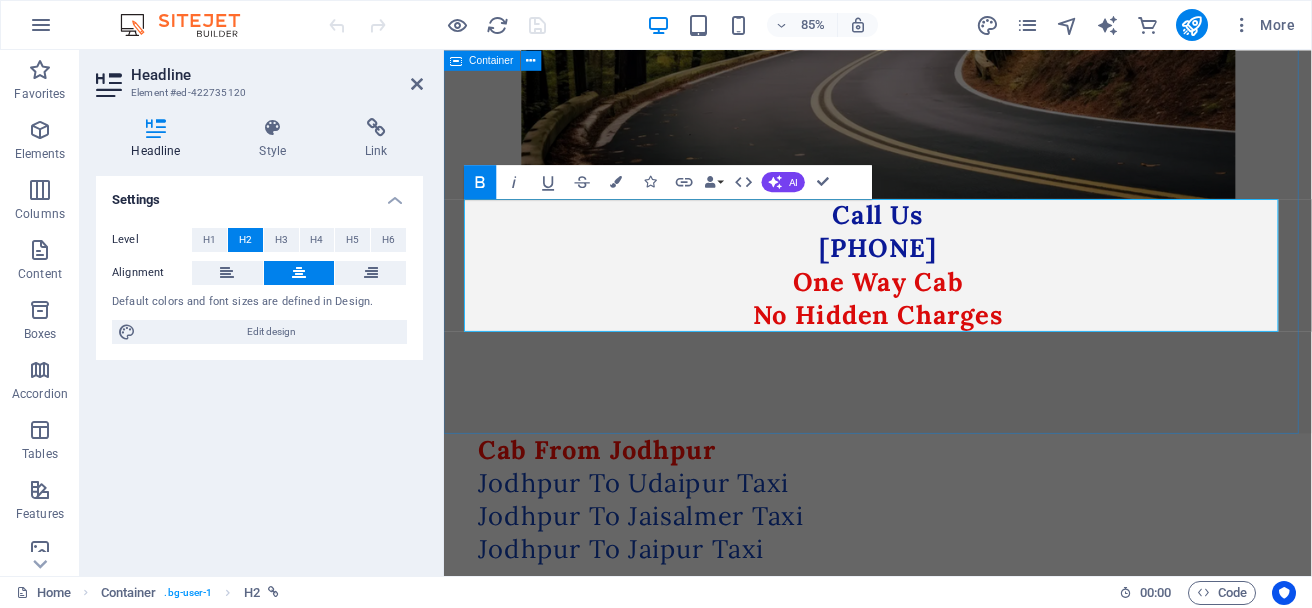 click on "One Way Cab Call Us 7023568757 One Way Cab No Hidden Charges" at bounding box center [954, 125] 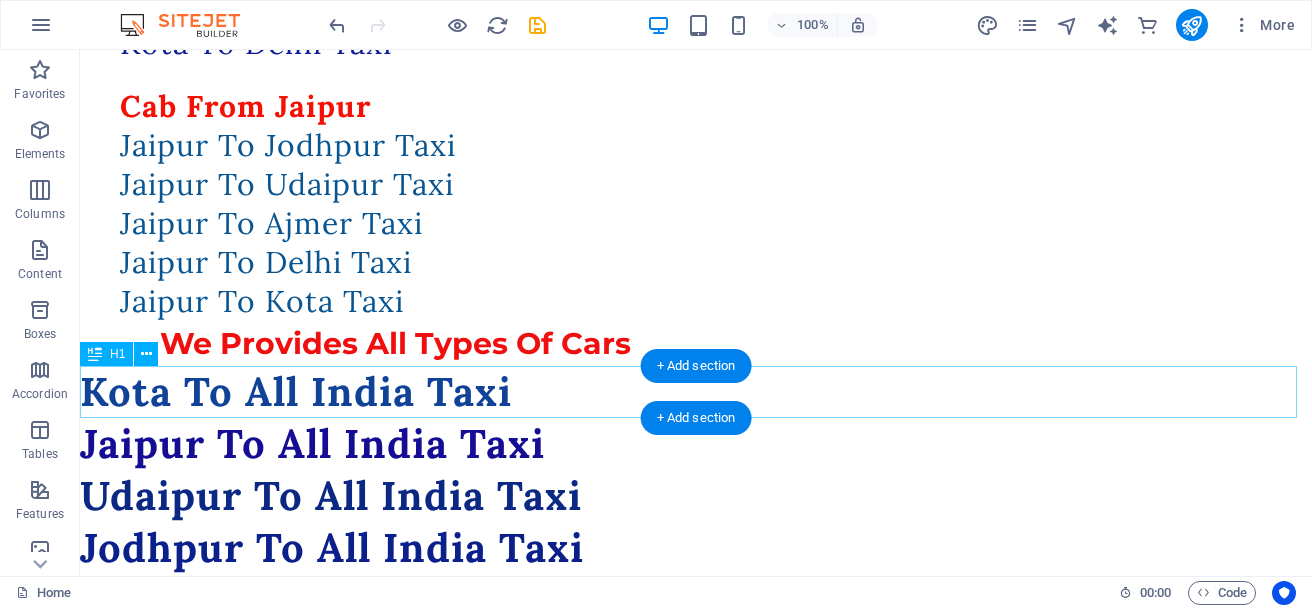 scroll, scrollTop: 1600, scrollLeft: 0, axis: vertical 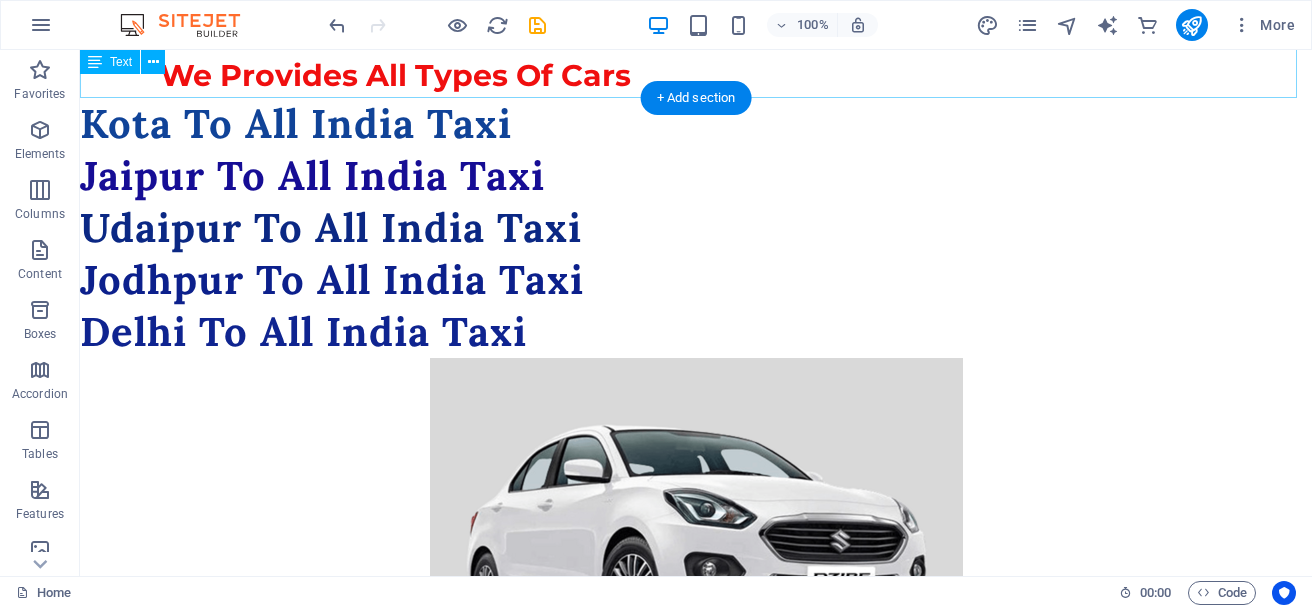 click on "Cab From Jodhpur Jodhpur To Udaipur Taxi Jodhpur To Jaisalmer Taxi Jodhpur To Jaipur Taxi Cab From Udaipur Udaipur To Jaipur Taxi Udaipur To Jodhpur Taxi Udaipur To Kota Taxi Udaipur To Ahmedabad Taxi Cab From Kota Kota To Jaipur Taxi Kota To Udaipur Taxi Kota To Ajmer Taxi Kota To Delhi Taxi Cab From Jaipur Jaipur To Jodhpur Taxi Jaipur To Udaipur Taxi Jaipur To Ajmer Taxi Jaipur To Delhi Taxi Jaipur To Kota Taxi We Provides All Types Of Cars" at bounding box center (696, -351) 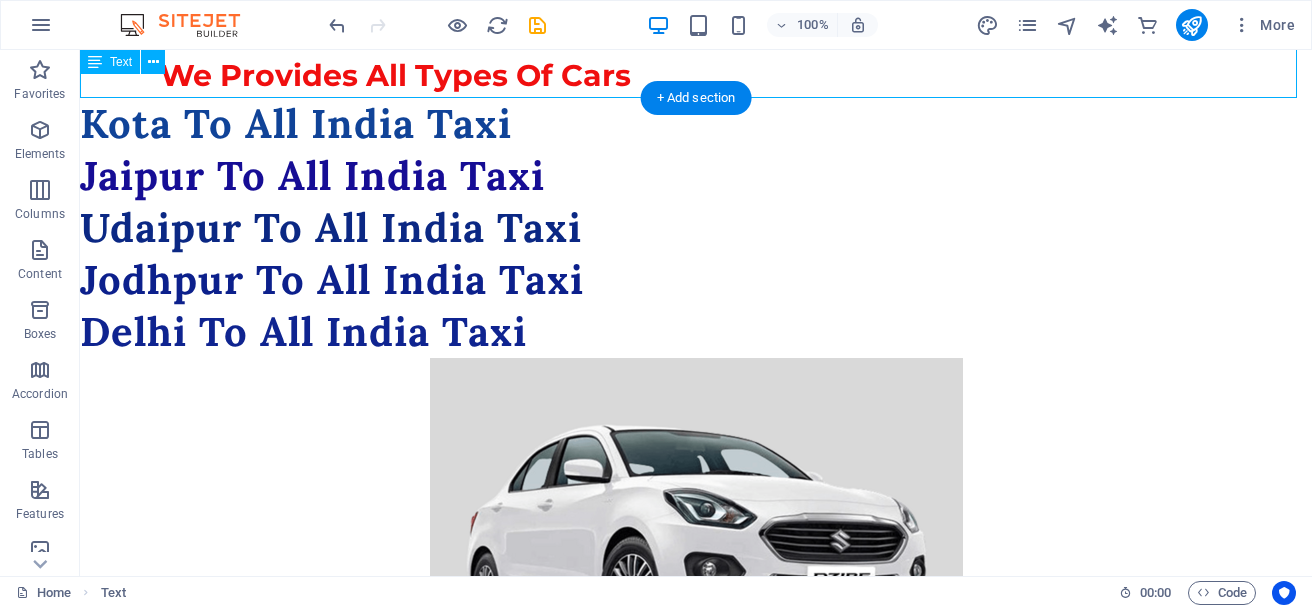 click on "Cab From Jodhpur Jodhpur To Udaipur Taxi Jodhpur To Jaisalmer Taxi Jodhpur To Jaipur Taxi Cab From Udaipur Udaipur To Jaipur Taxi Udaipur To Jodhpur Taxi Udaipur To Kota Taxi Udaipur To Ahmedabad Taxi Cab From Kota Kota To Jaipur Taxi Kota To Udaipur Taxi Kota To Ajmer Taxi Kota To Delhi Taxi Cab From Jaipur Jaipur To Jodhpur Taxi Jaipur To Udaipur Taxi Jaipur To Ajmer Taxi Jaipur To Delhi Taxi Jaipur To Kota Taxi We Provides All Types Of Cars" at bounding box center [696, -351] 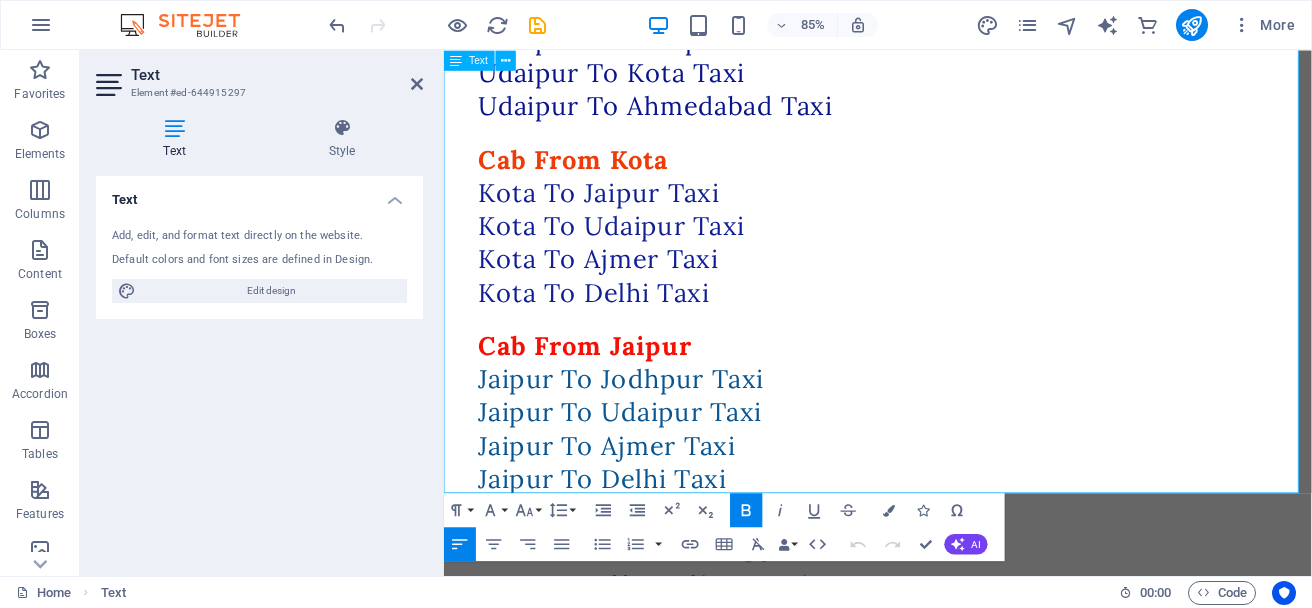scroll, scrollTop: 1241, scrollLeft: 0, axis: vertical 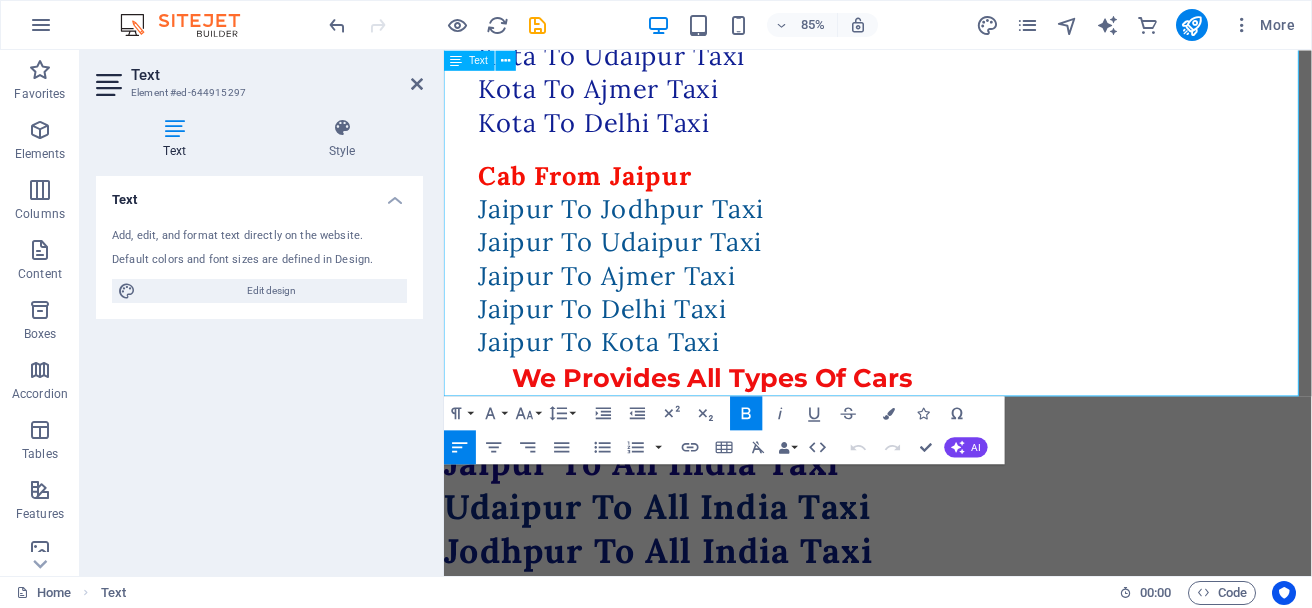 click on "We Provides All Types Of Cars" at bounding box center (759, 434) 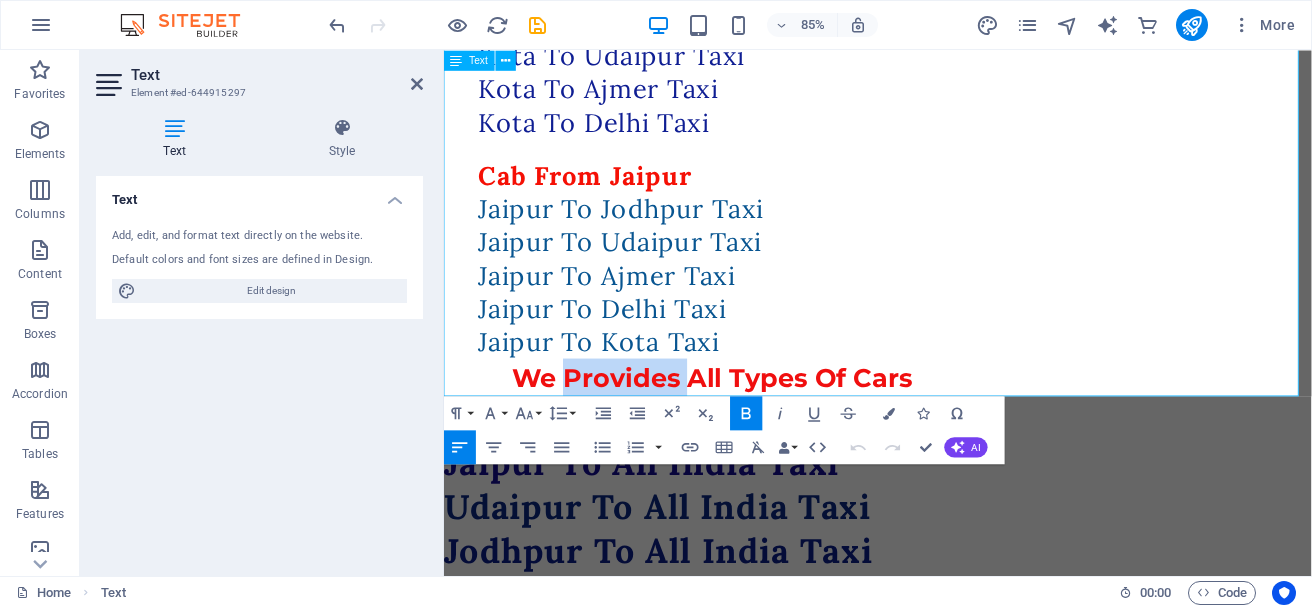 click on "We Provides All Types Of Cars" at bounding box center [759, 434] 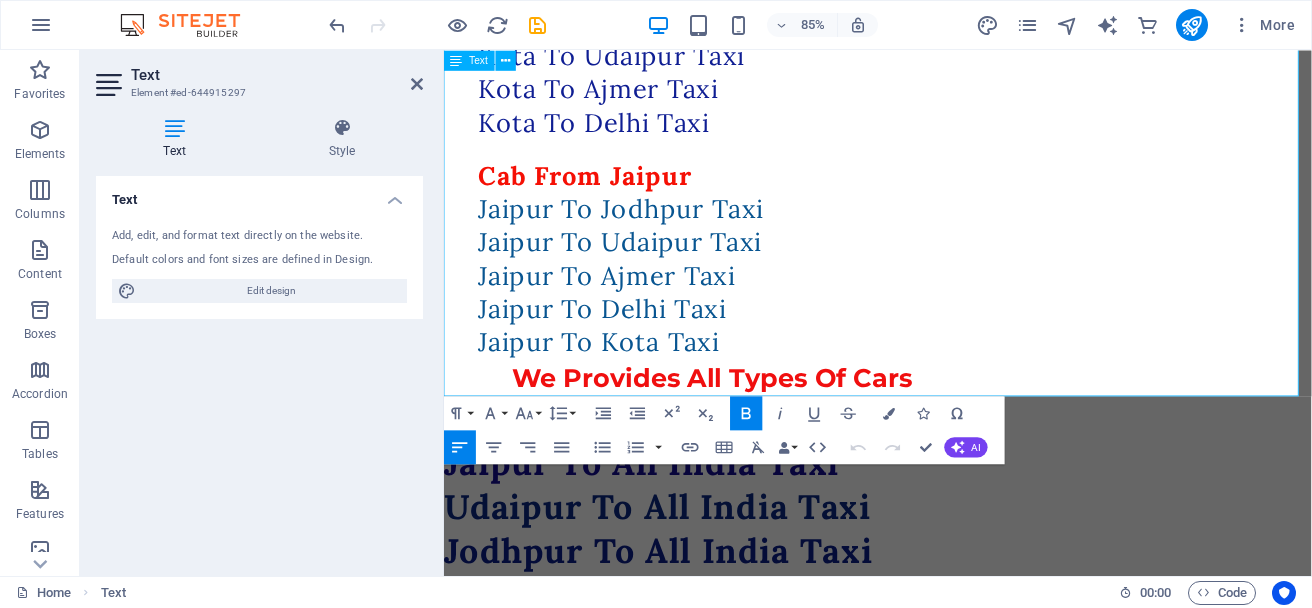 click on "Cab From Jaipur Jaipur To Jodhpur Taxi Jaipur To Udaipur Taxi Jaipur To Ajmer Taxi Jaipur To Delhi Taxi Jaipur To Kota Taxi We Provides All Types Of Cars" at bounding box center [954, 317] 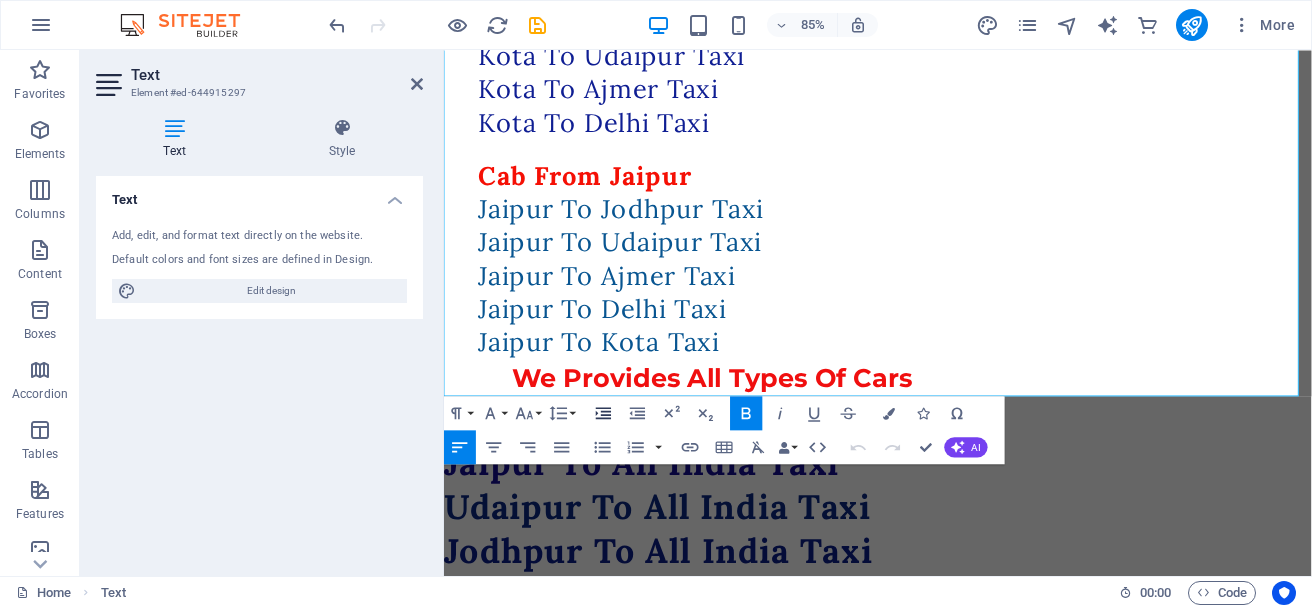 click 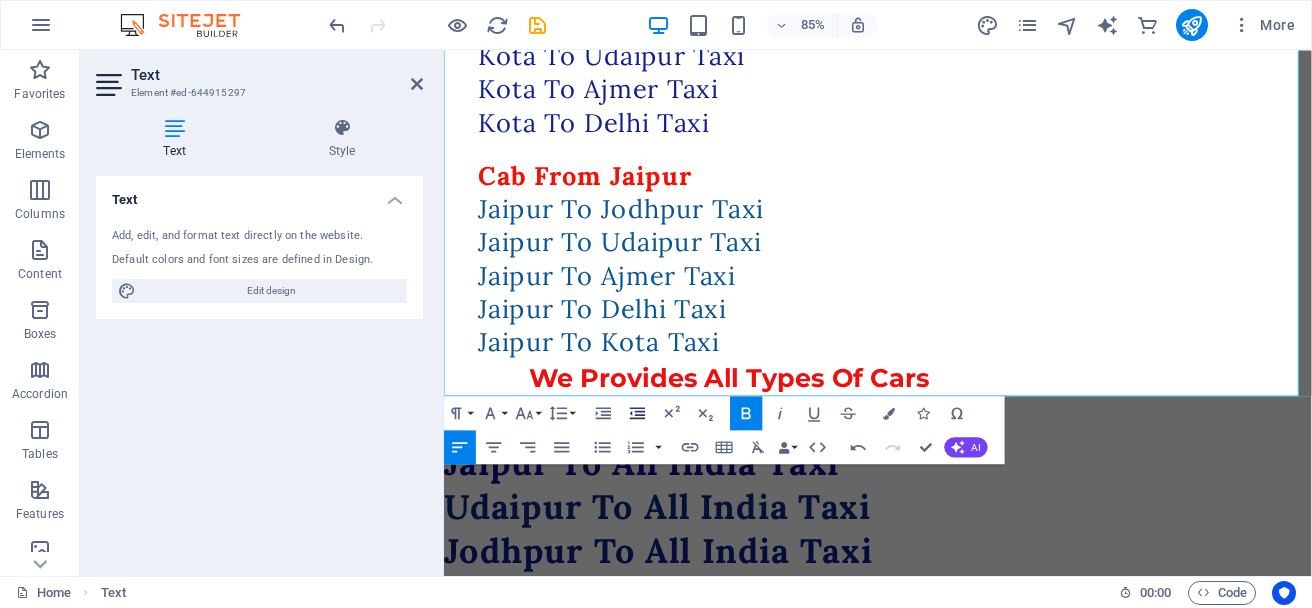 click 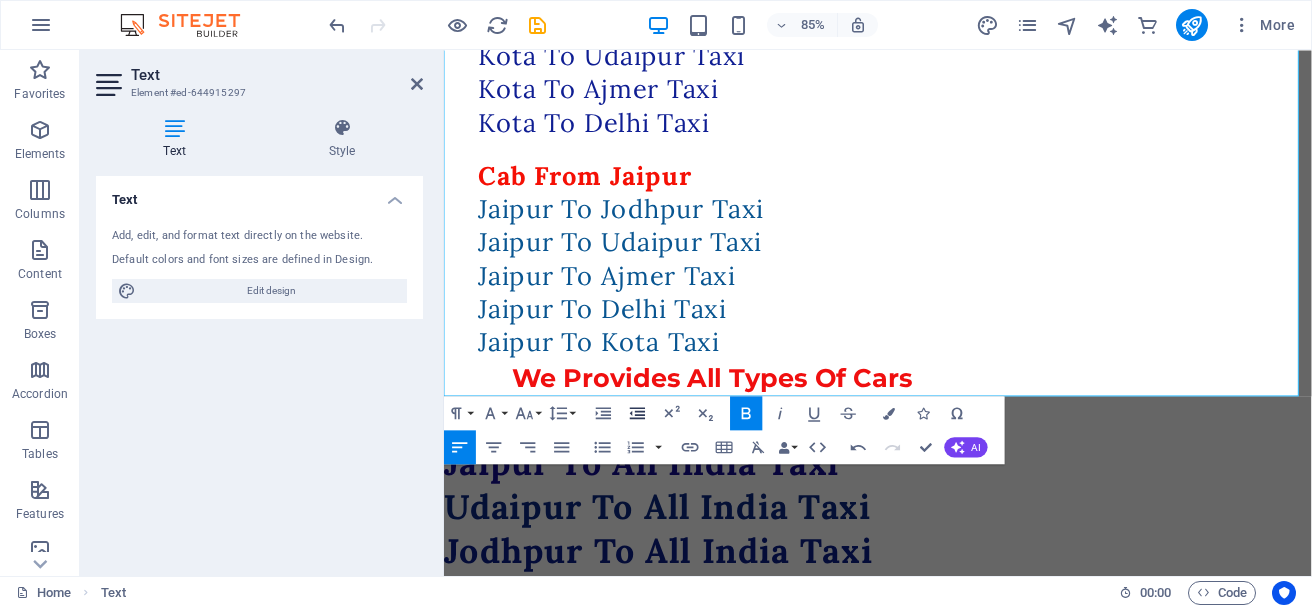 click 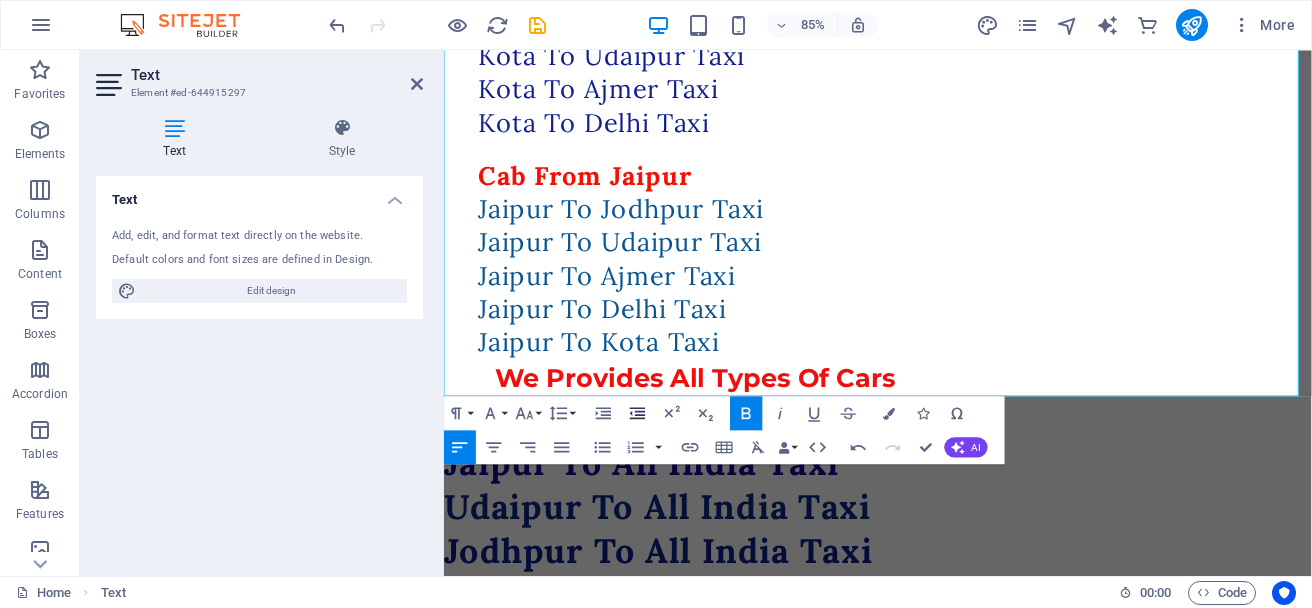 click 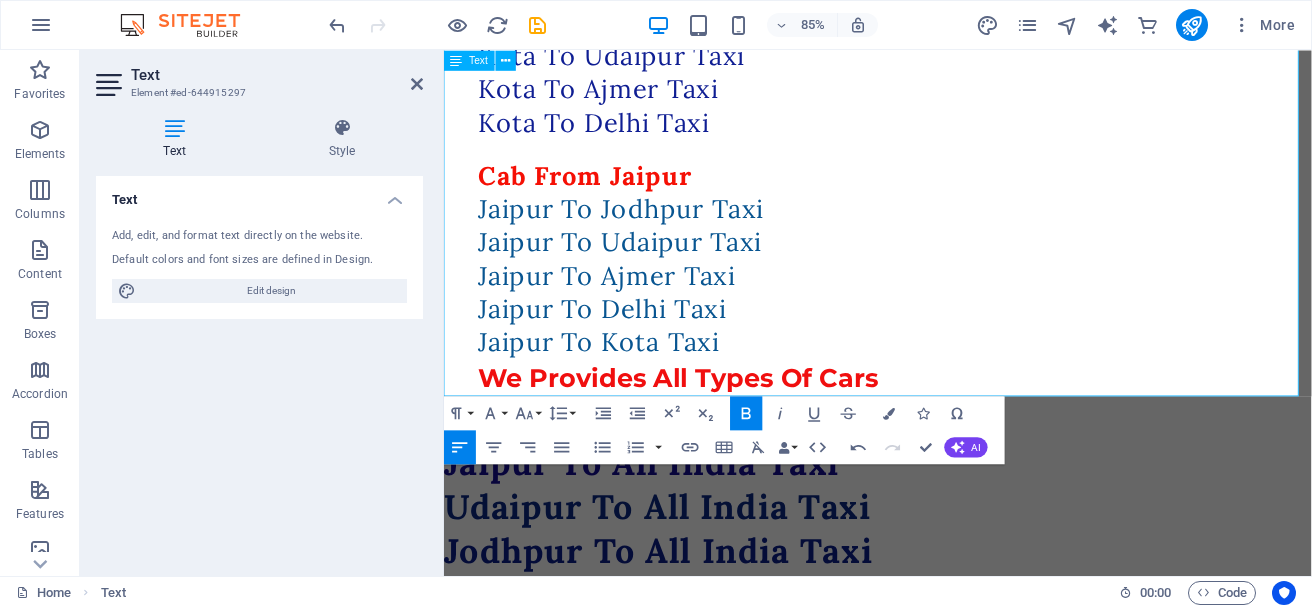 click on "Jaipur To Udaipur Taxi" at bounding box center (974, 275) 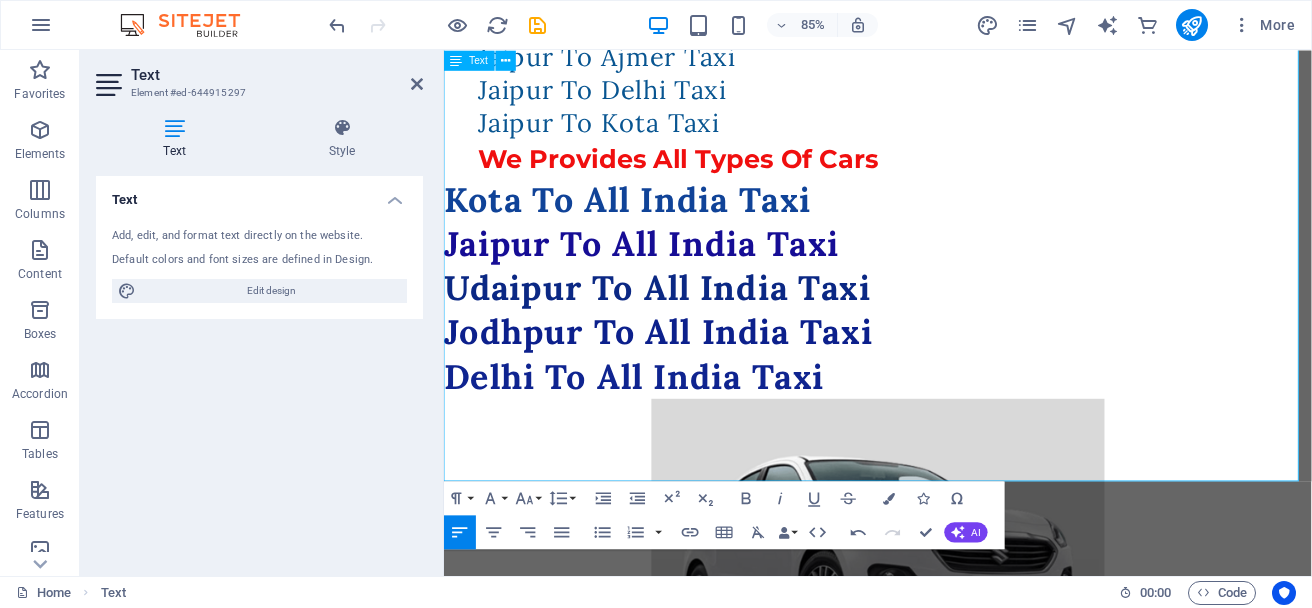 scroll, scrollTop: 1141, scrollLeft: 0, axis: vertical 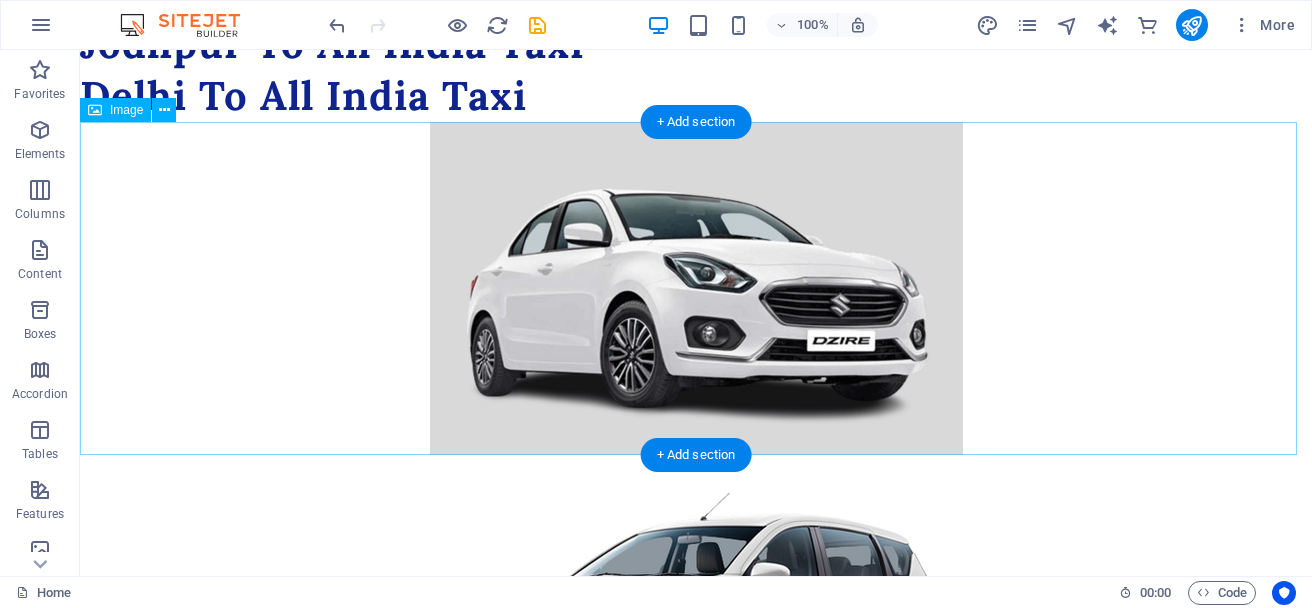click at bounding box center [696, 288] 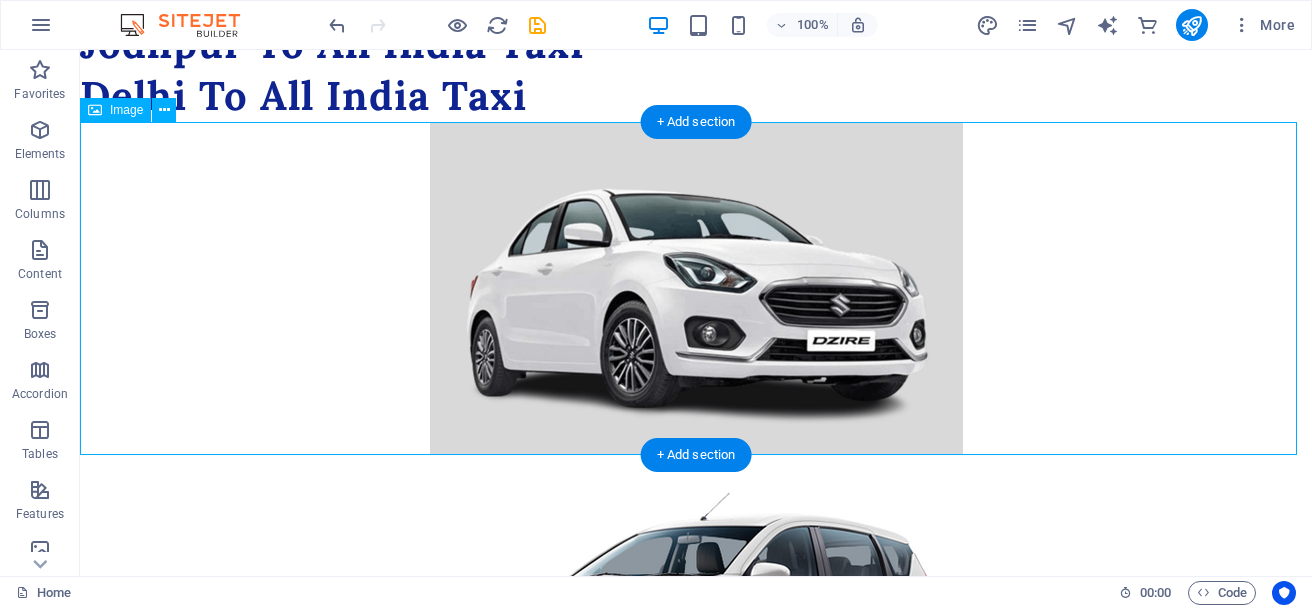 click at bounding box center [696, 288] 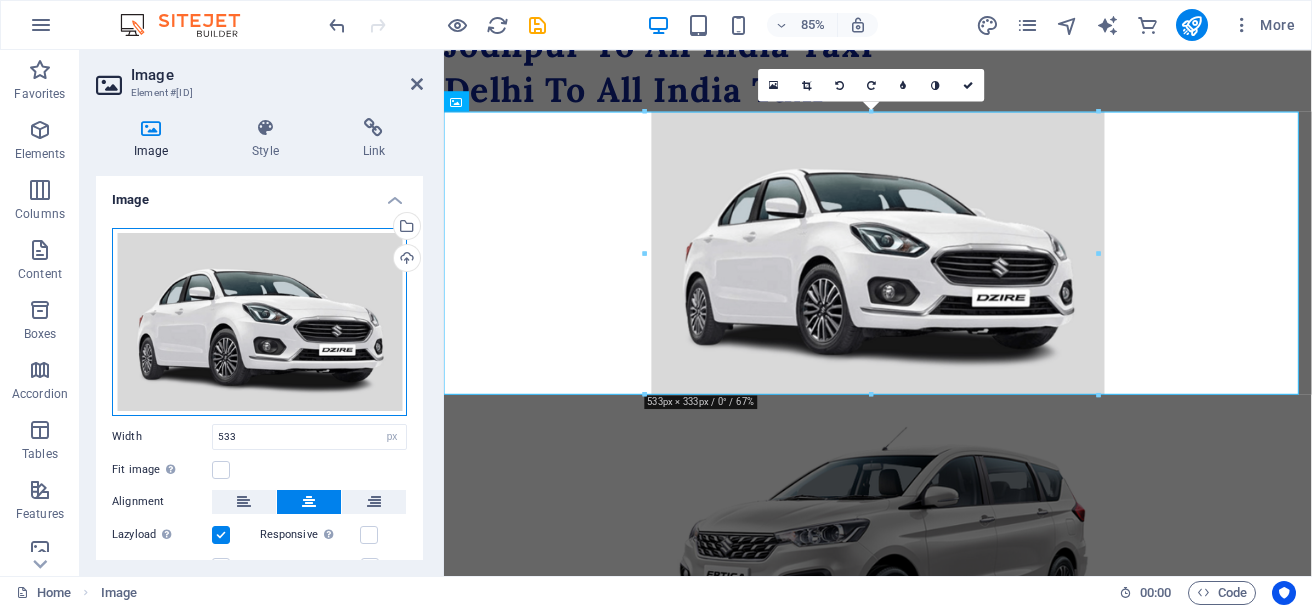 click on "Drag files here, click to choose files or select files from Files or our free stock photos & videos" at bounding box center [259, 322] 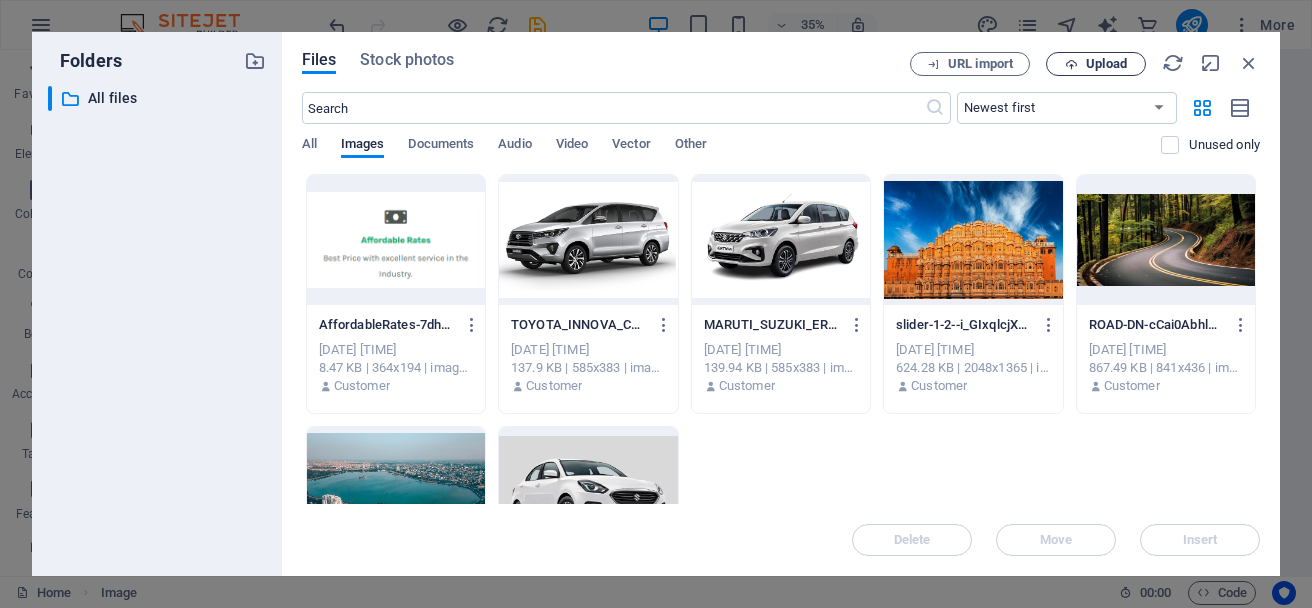 click on "Upload" at bounding box center (1096, 64) 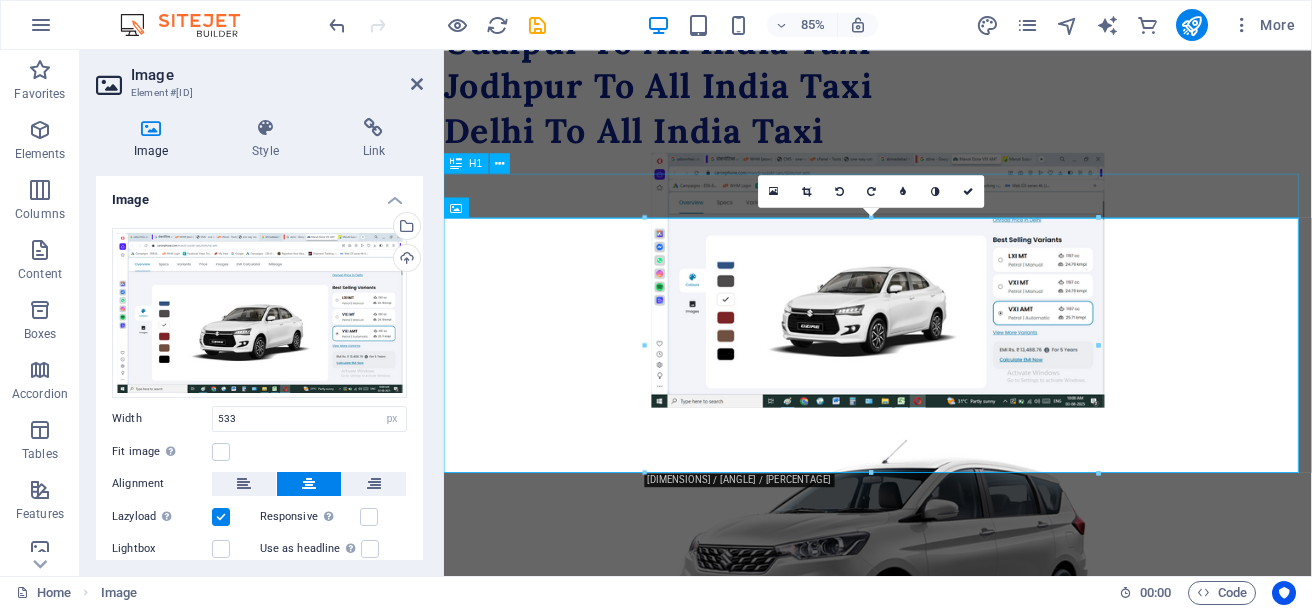 scroll, scrollTop: 1636, scrollLeft: 0, axis: vertical 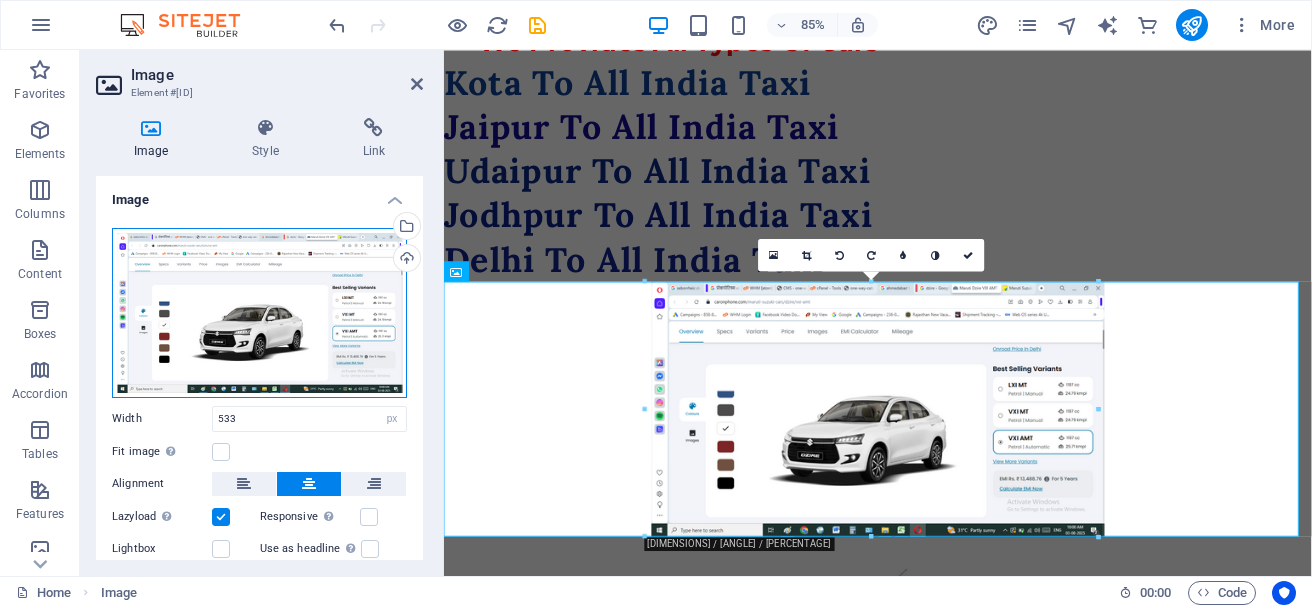 click on "Drag files here, click to choose files or select files from Files or our free stock photos & videos" at bounding box center [259, 313] 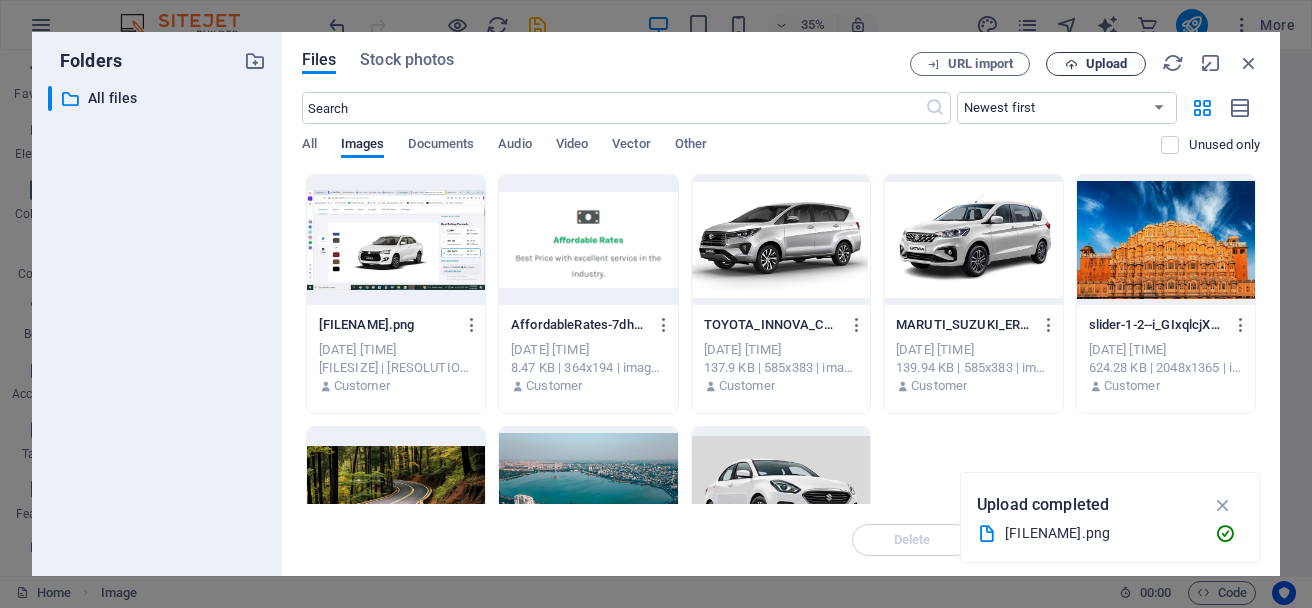 click on "Upload" at bounding box center (1096, 64) 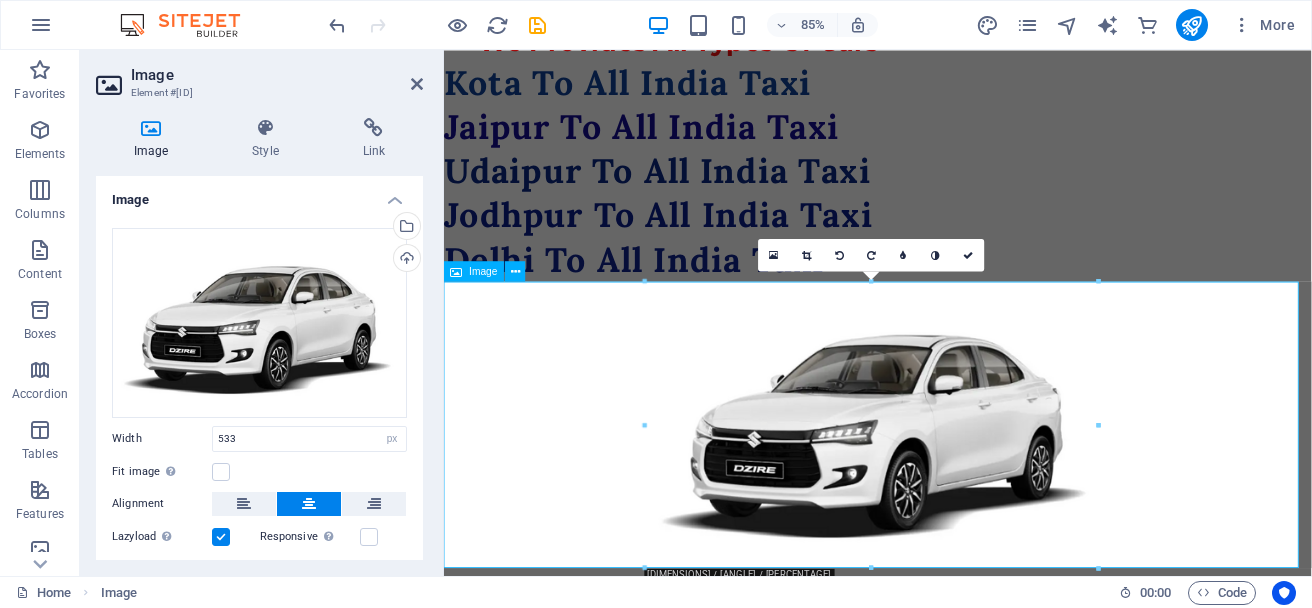 click at bounding box center (954, 490) 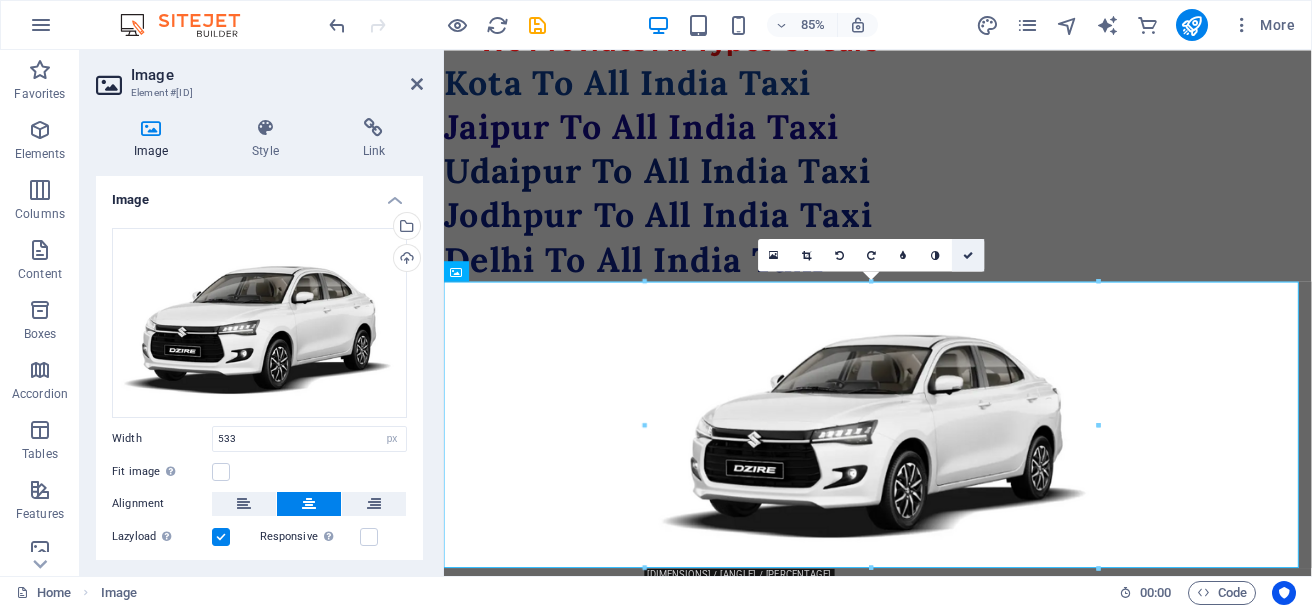 click at bounding box center [968, 255] 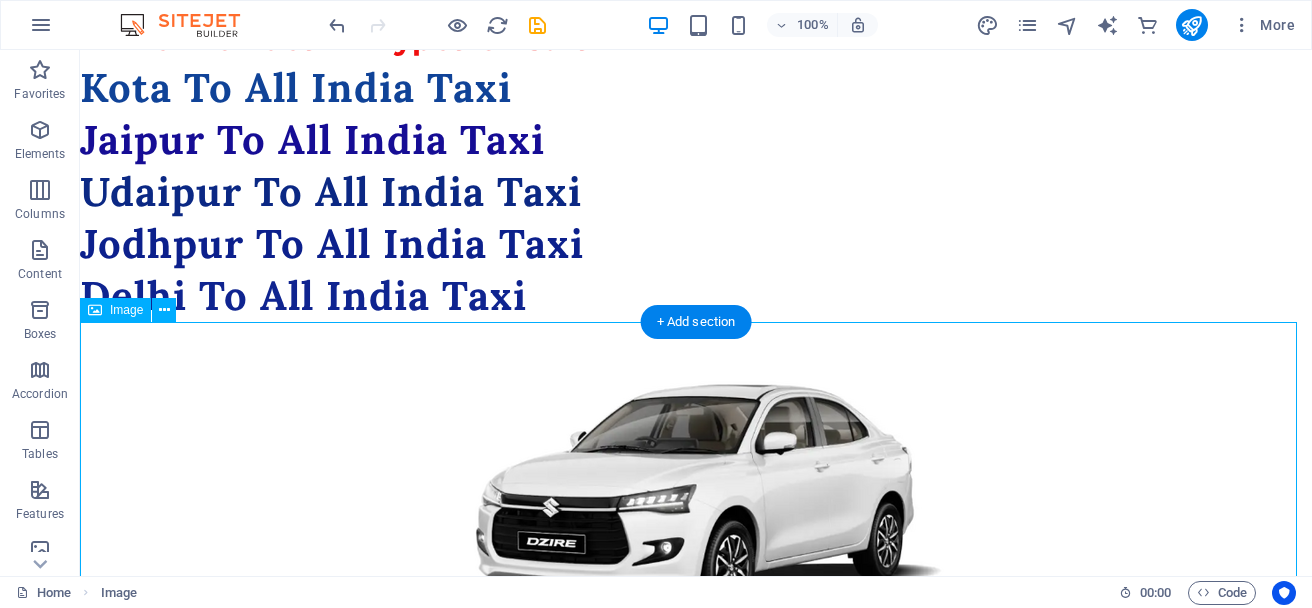 click at bounding box center [696, 490] 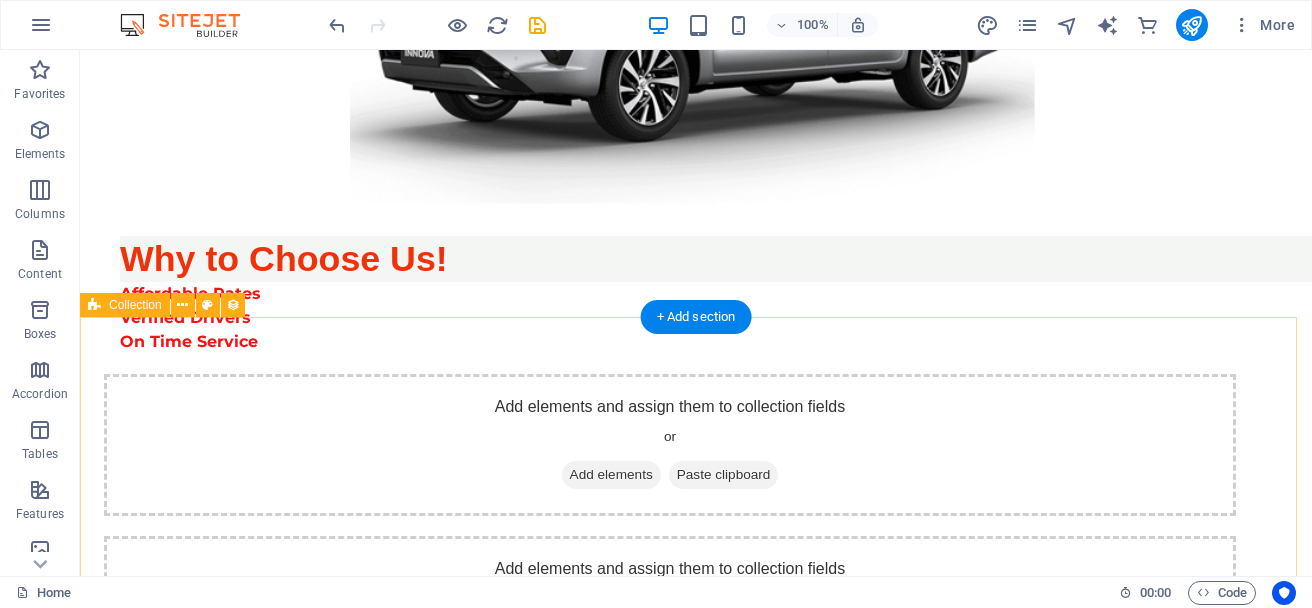 scroll, scrollTop: 2936, scrollLeft: 0, axis: vertical 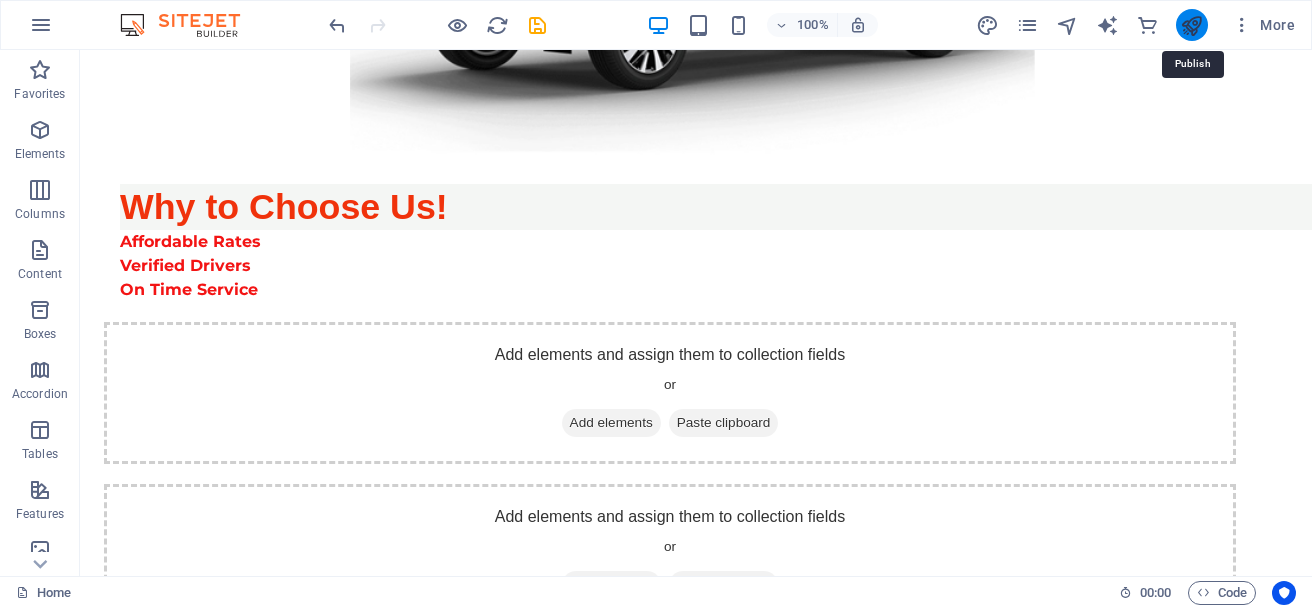 click at bounding box center [1191, 25] 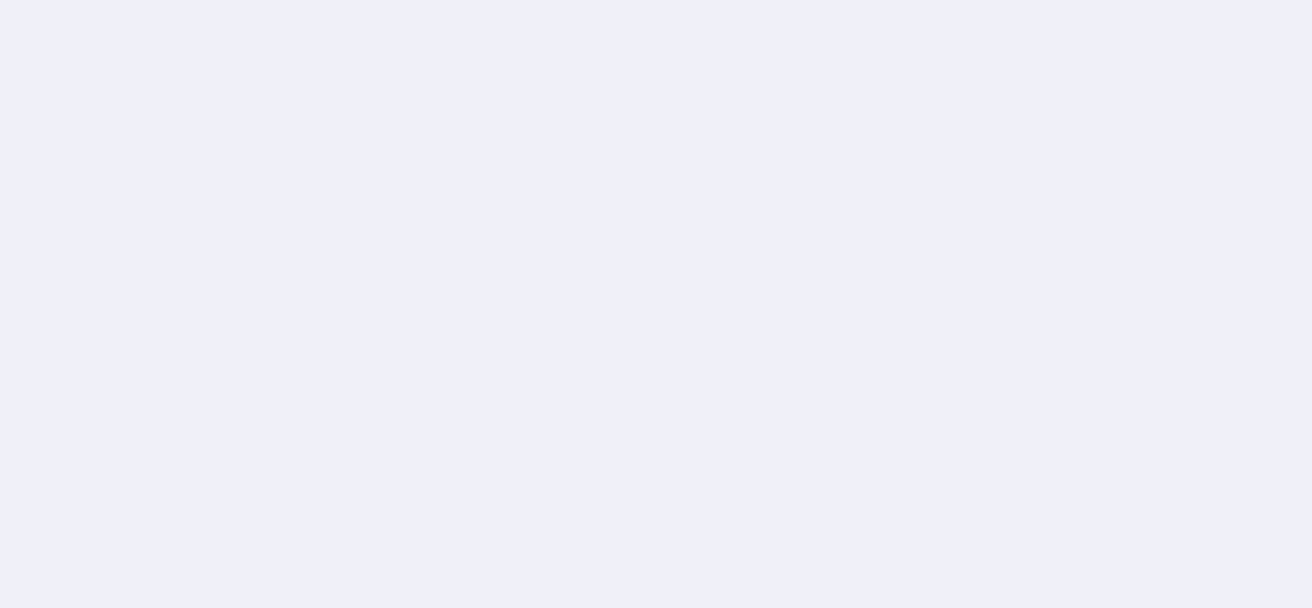 scroll, scrollTop: 0, scrollLeft: 0, axis: both 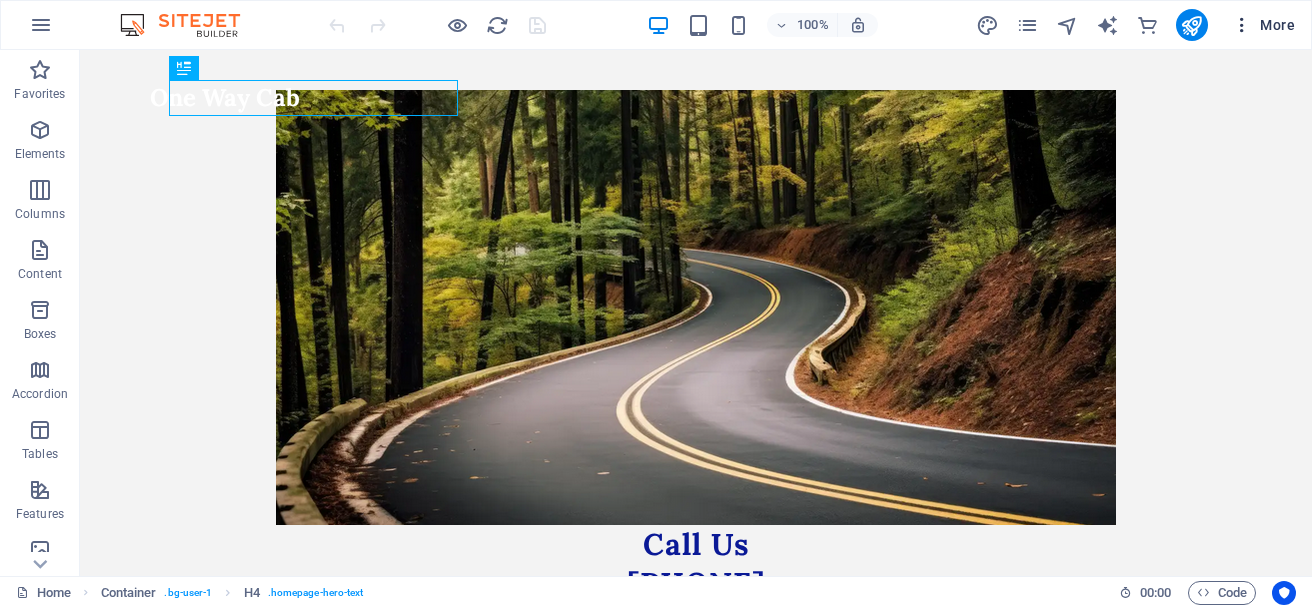 click at bounding box center (1242, 25) 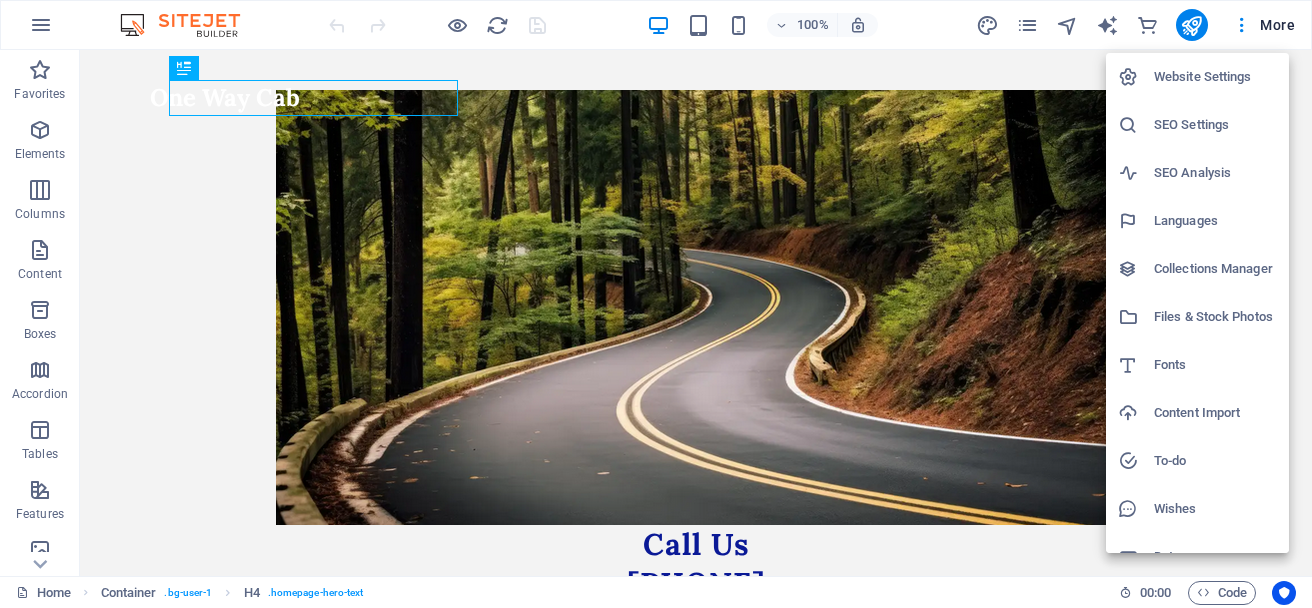 click on "Website Settings" at bounding box center (1215, 77) 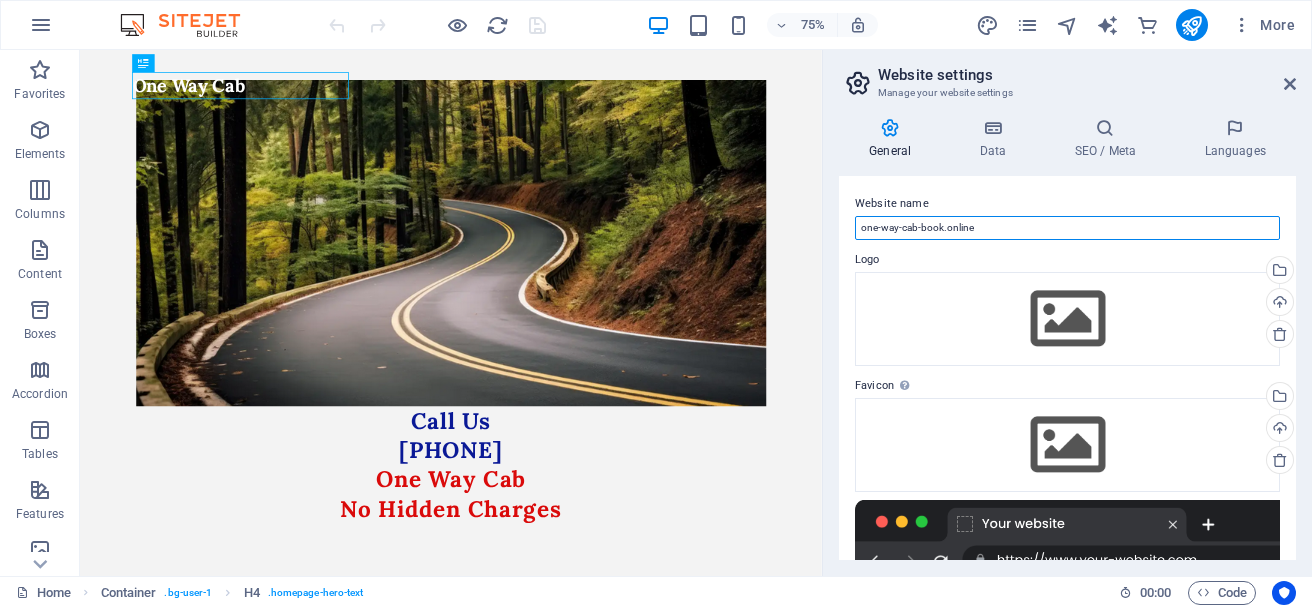 click on "one-way-cab-book.online" at bounding box center [1067, 228] 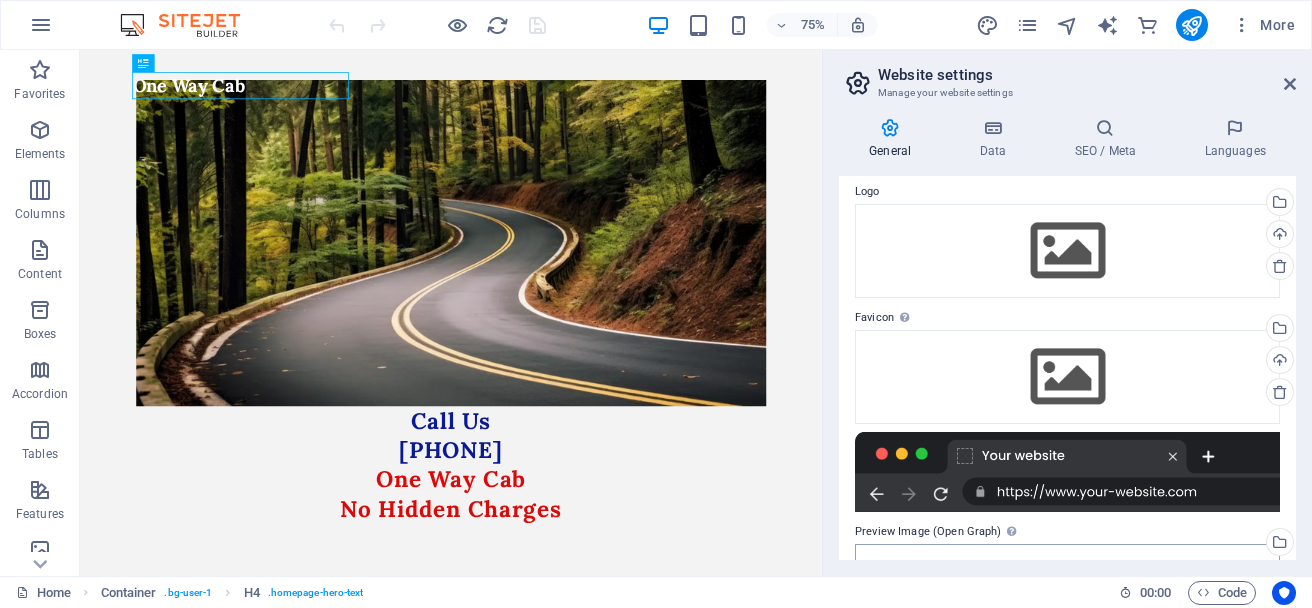 scroll, scrollTop: 0, scrollLeft: 0, axis: both 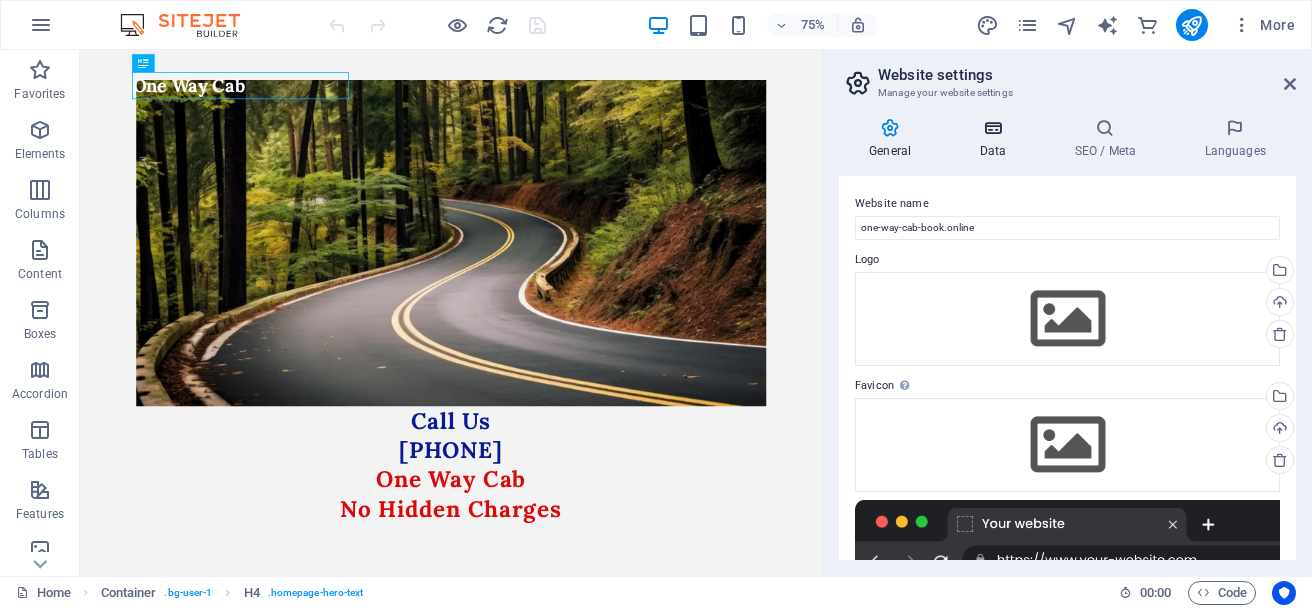 click at bounding box center [992, 128] 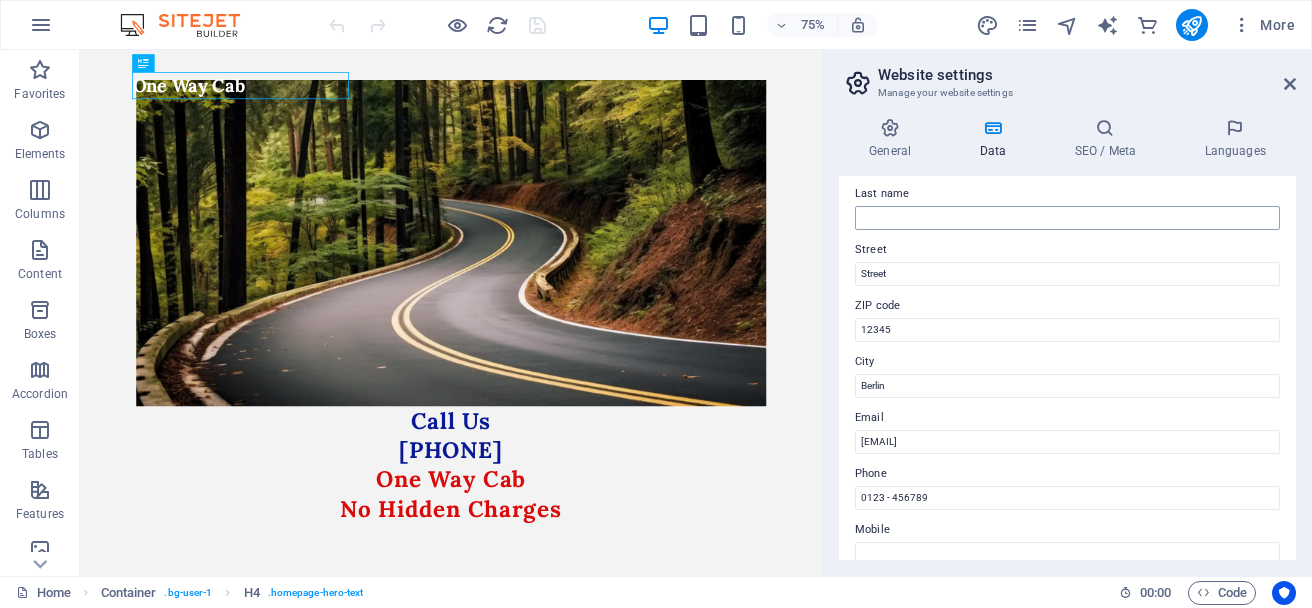 scroll, scrollTop: 200, scrollLeft: 0, axis: vertical 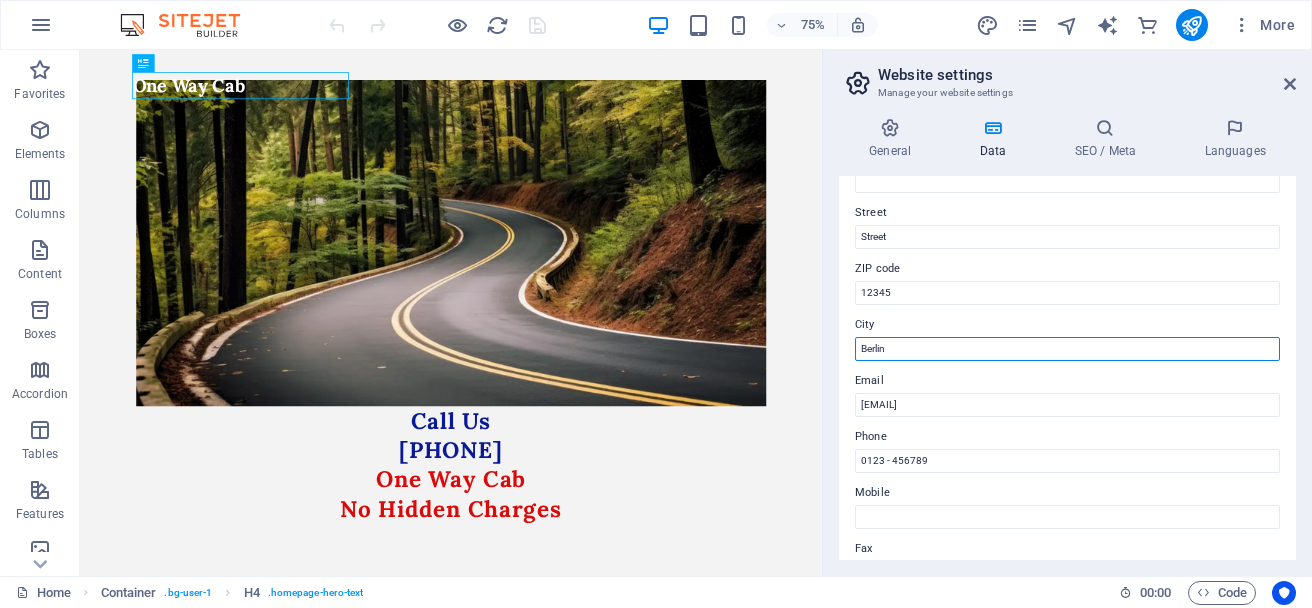 click on "Berlin" at bounding box center [1067, 349] 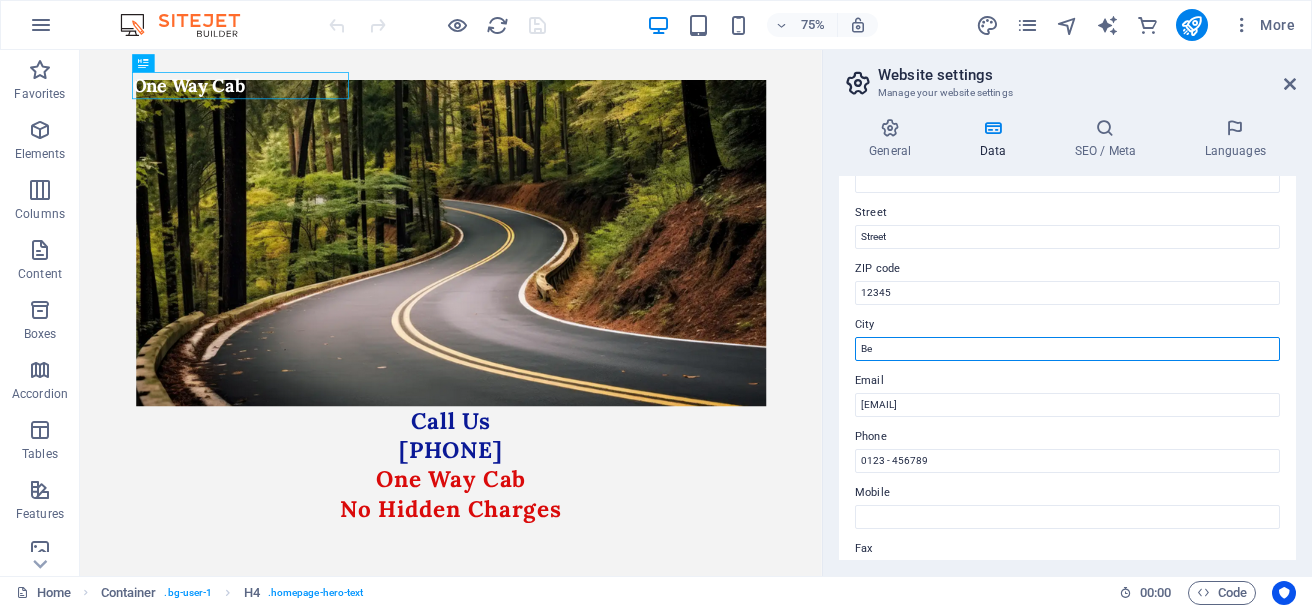 type on "B" 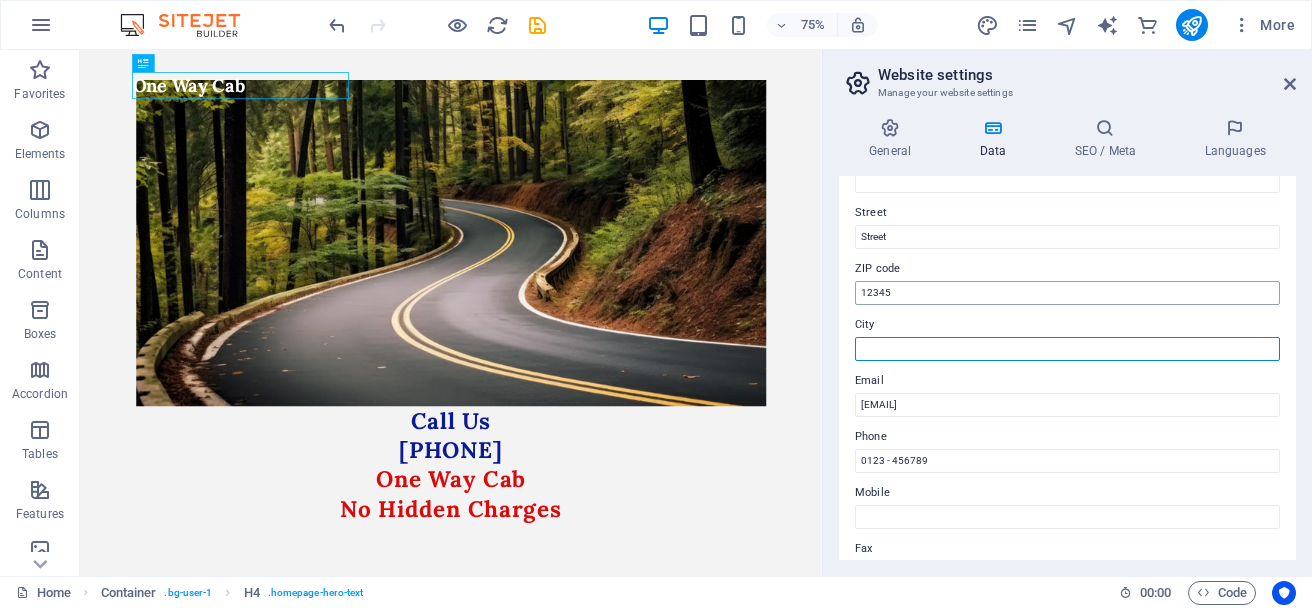 type 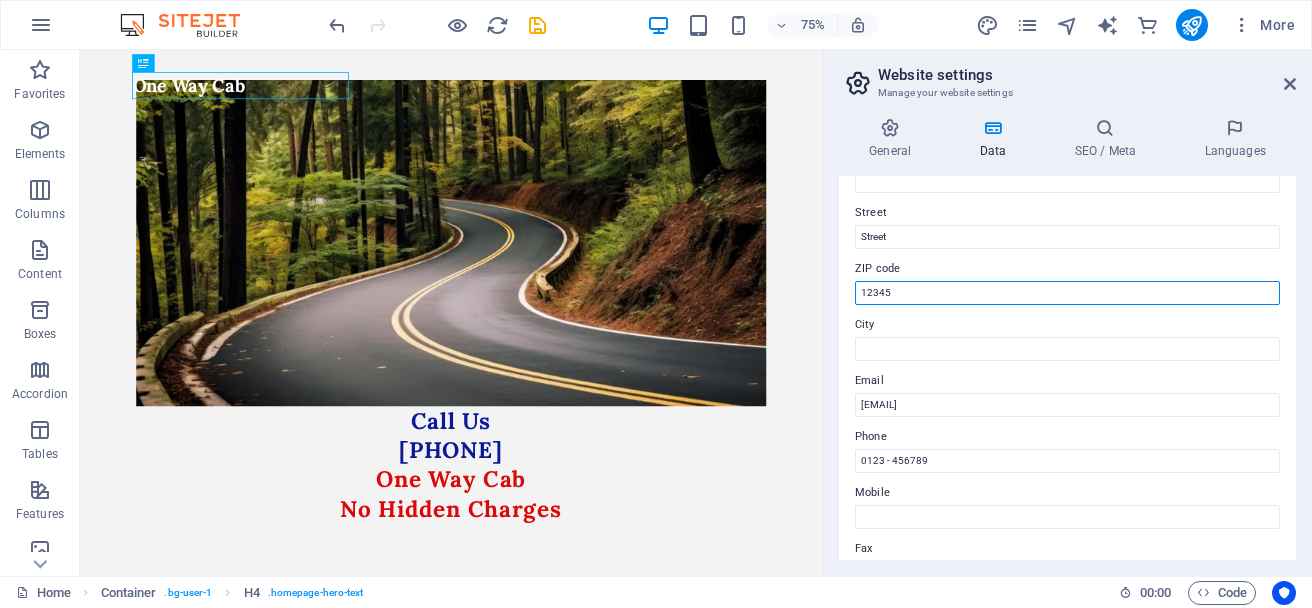 click on "12345" at bounding box center (1067, 293) 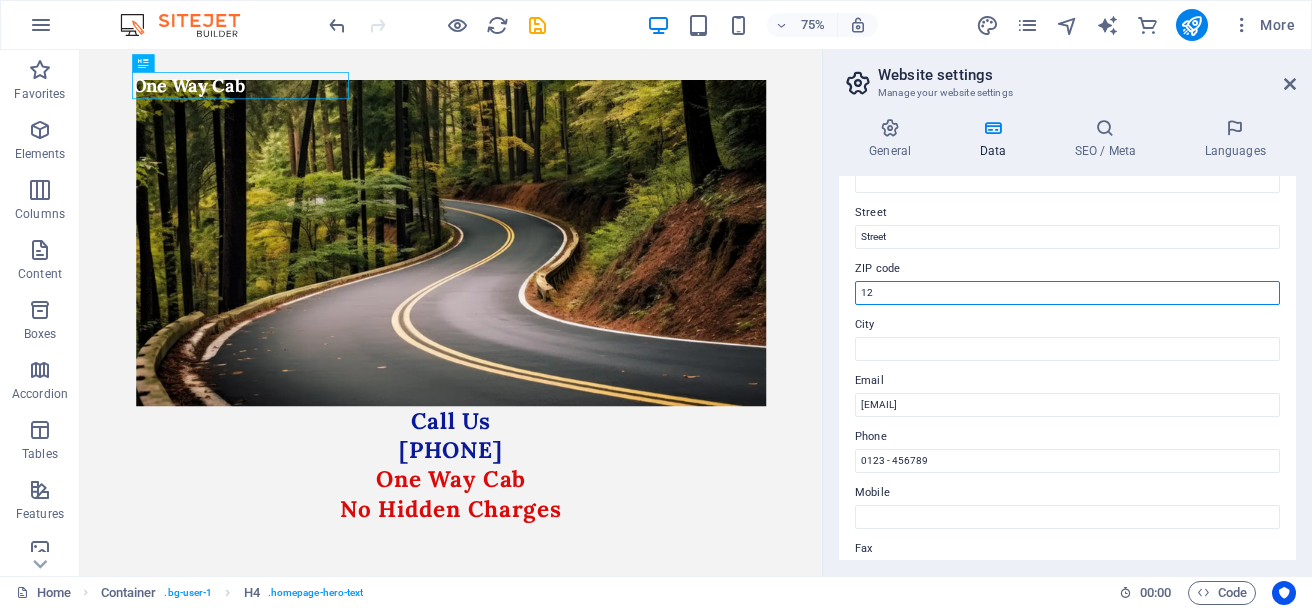 type on "1" 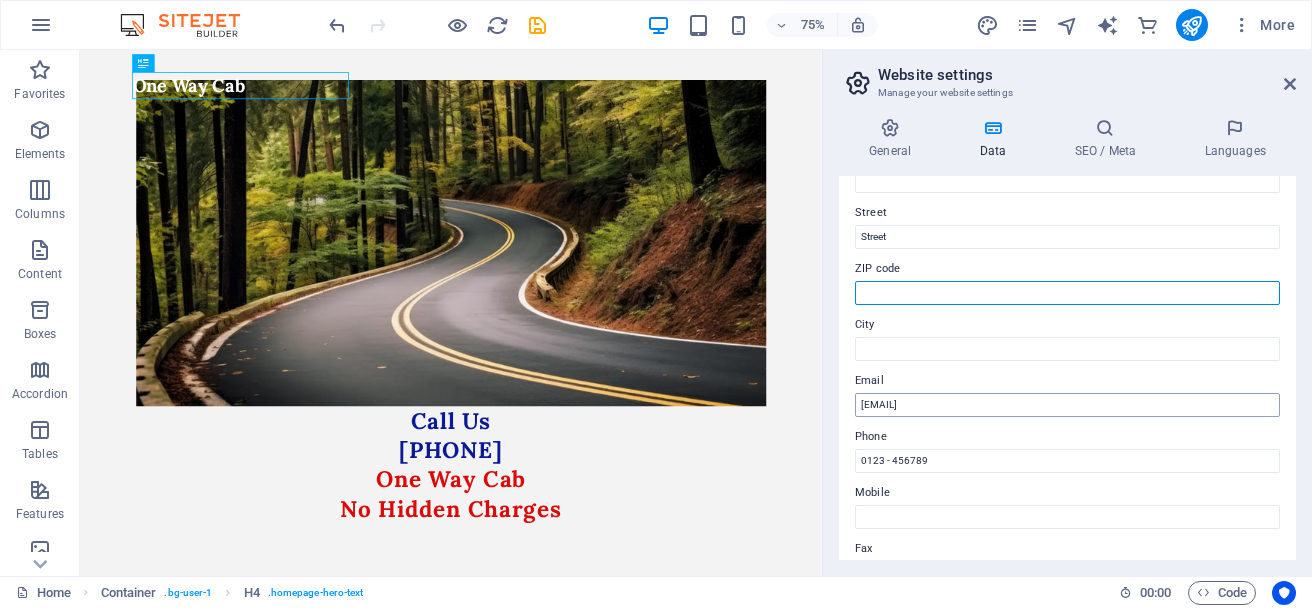 type 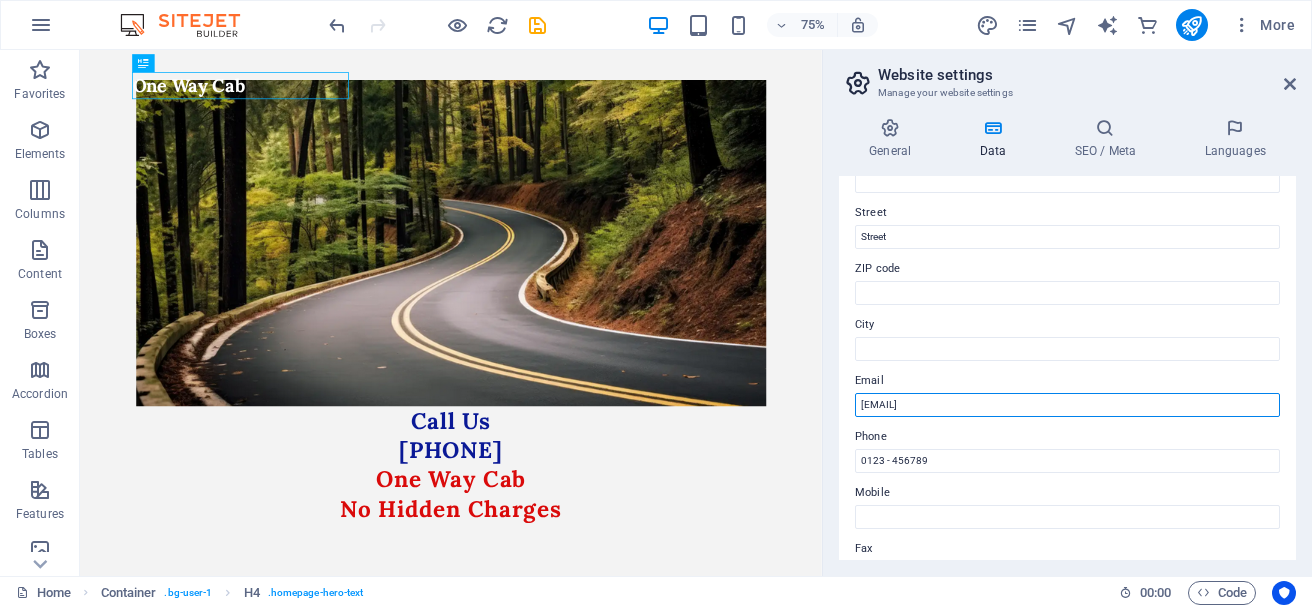 click on "[EMAIL]" at bounding box center (1067, 405) 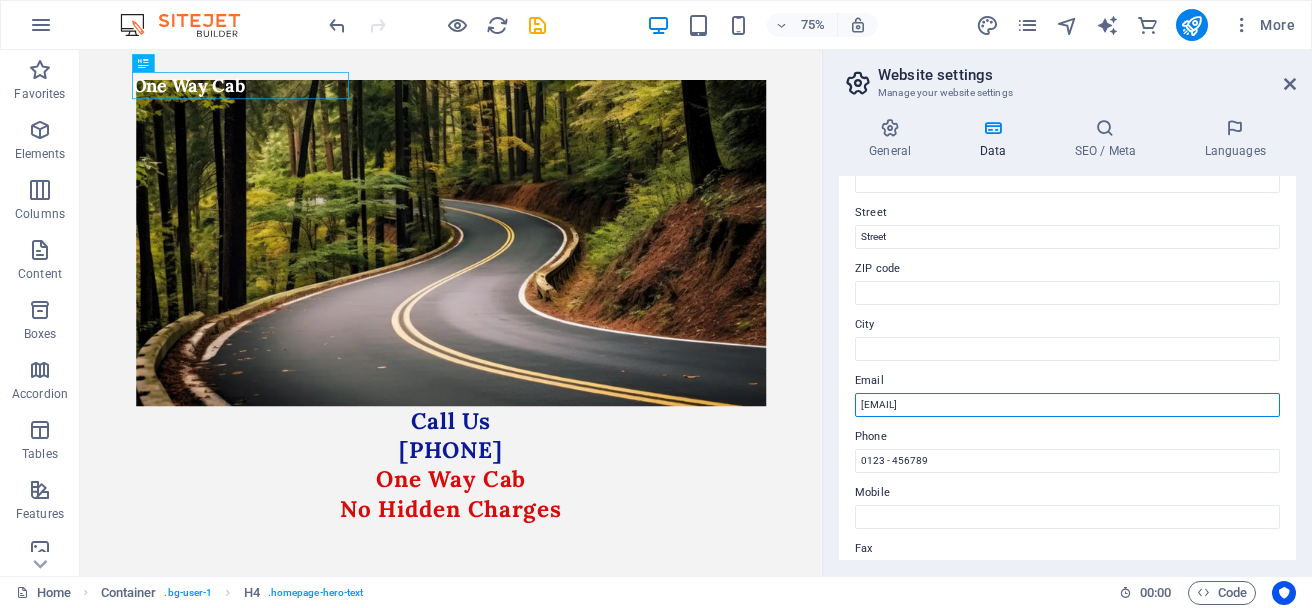 type on "e" 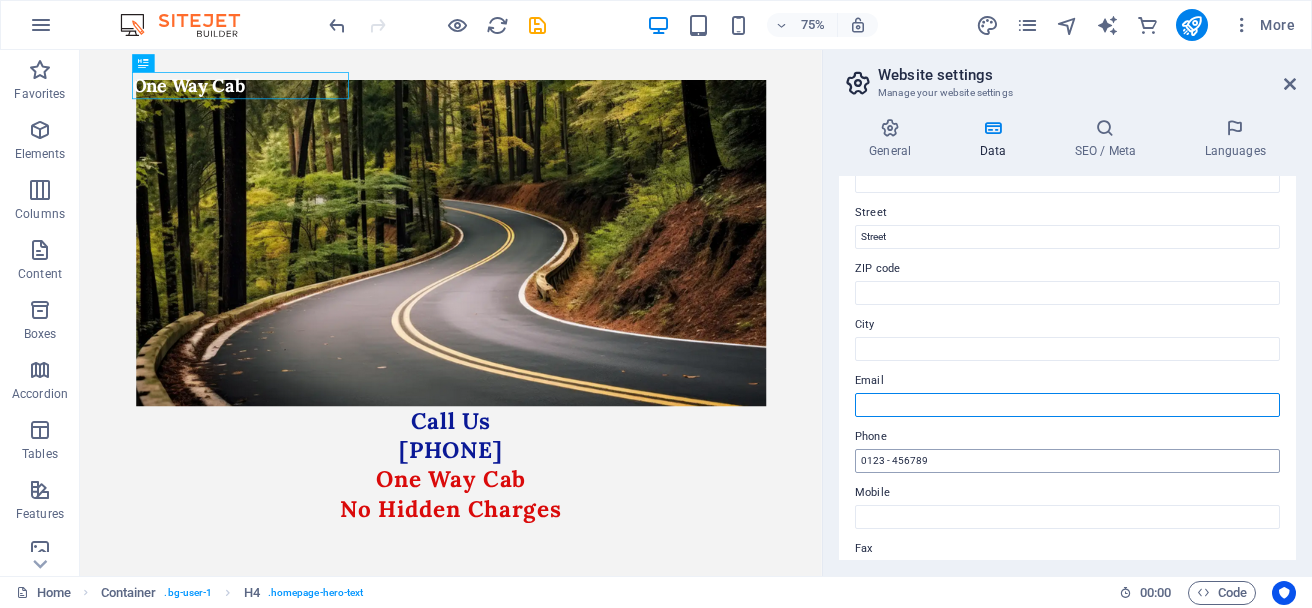 type 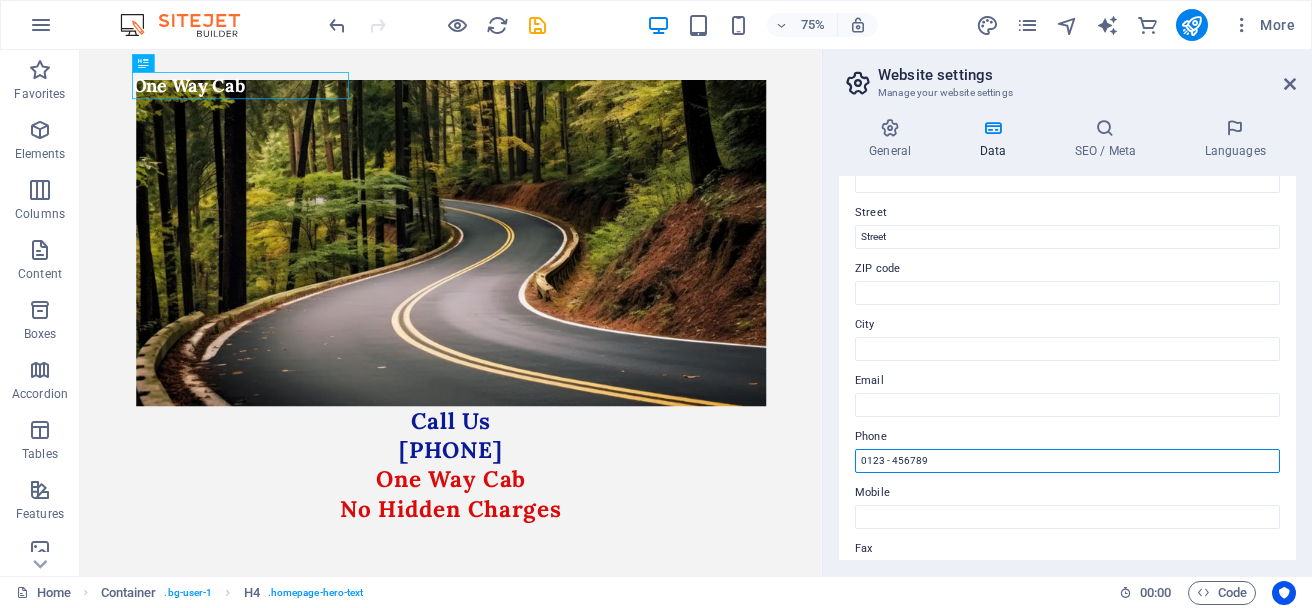 click on "0123 - 456789" at bounding box center (1067, 461) 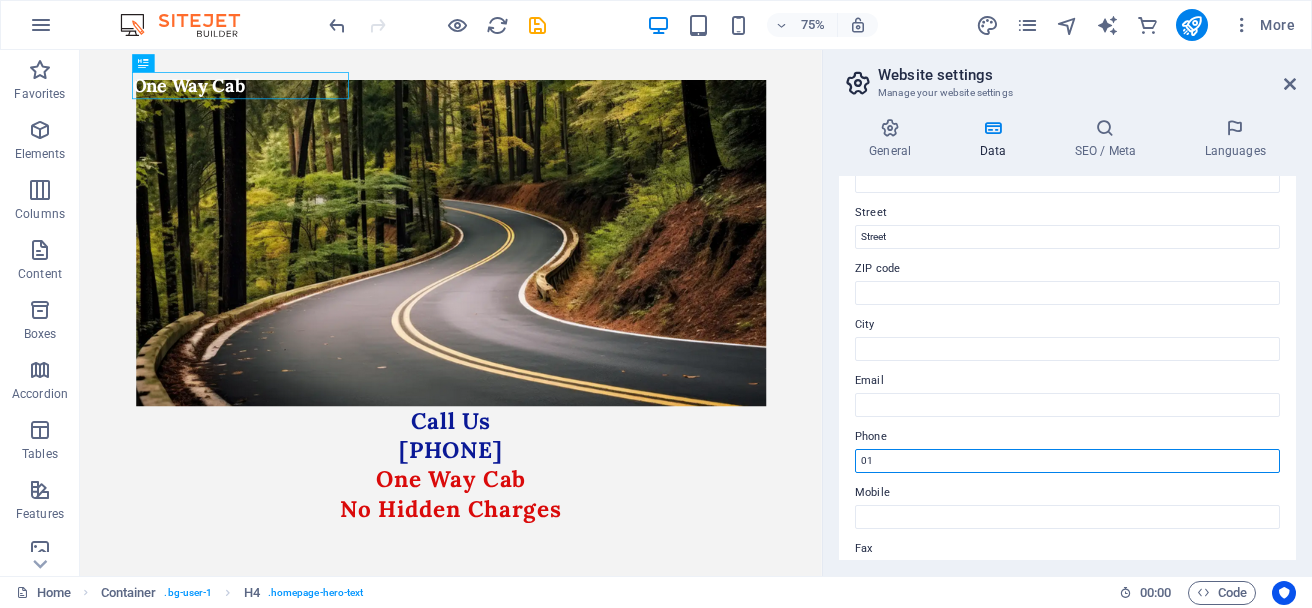 type on "0" 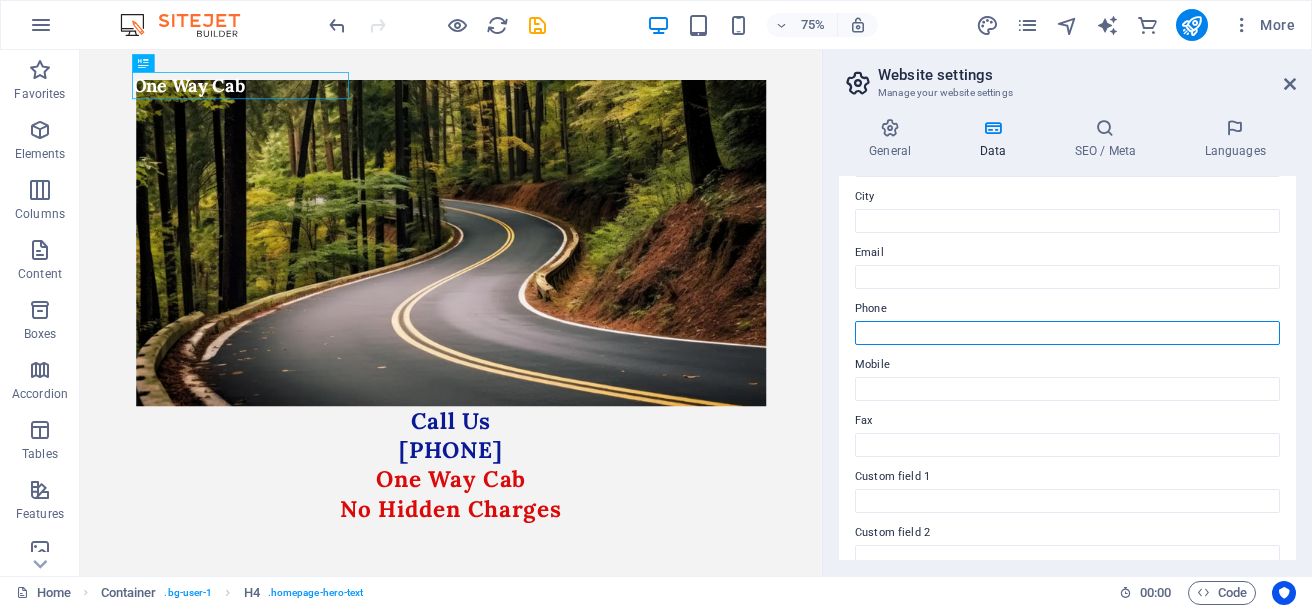 scroll, scrollTop: 300, scrollLeft: 0, axis: vertical 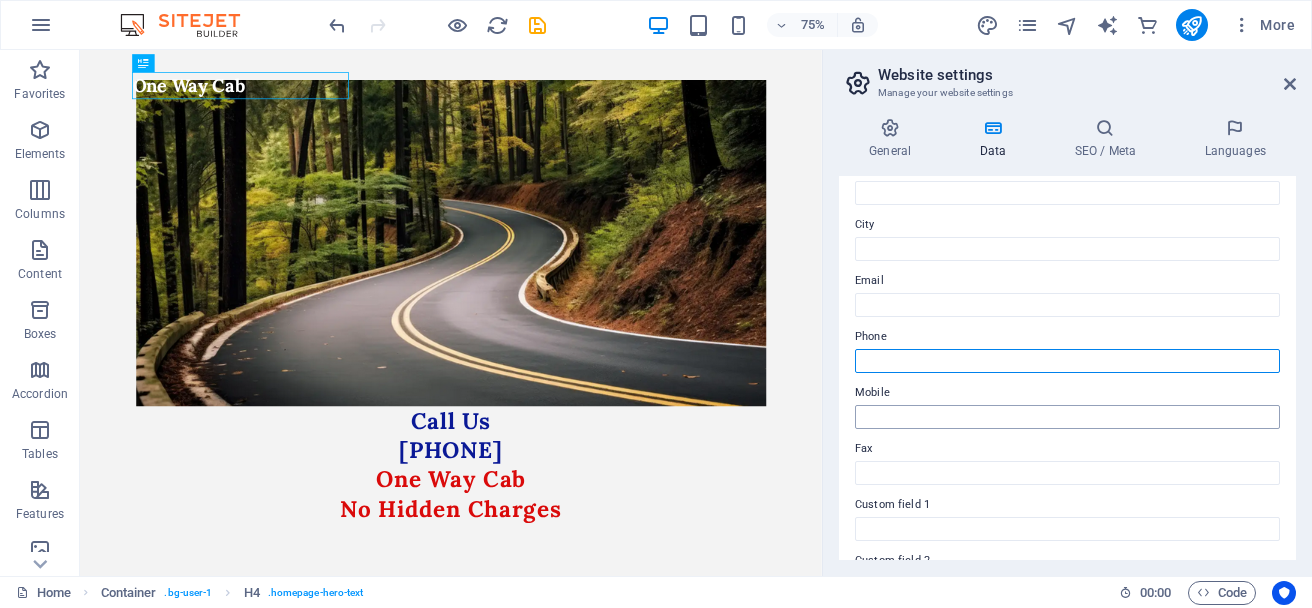 type 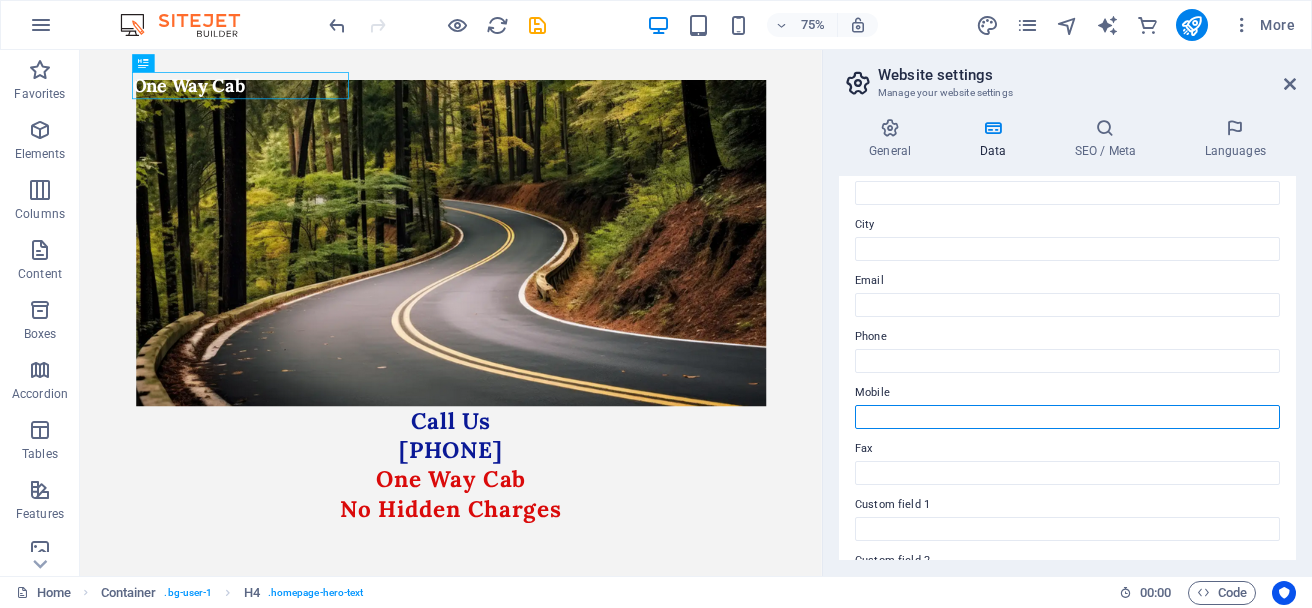 click on "Mobile" at bounding box center (1067, 417) 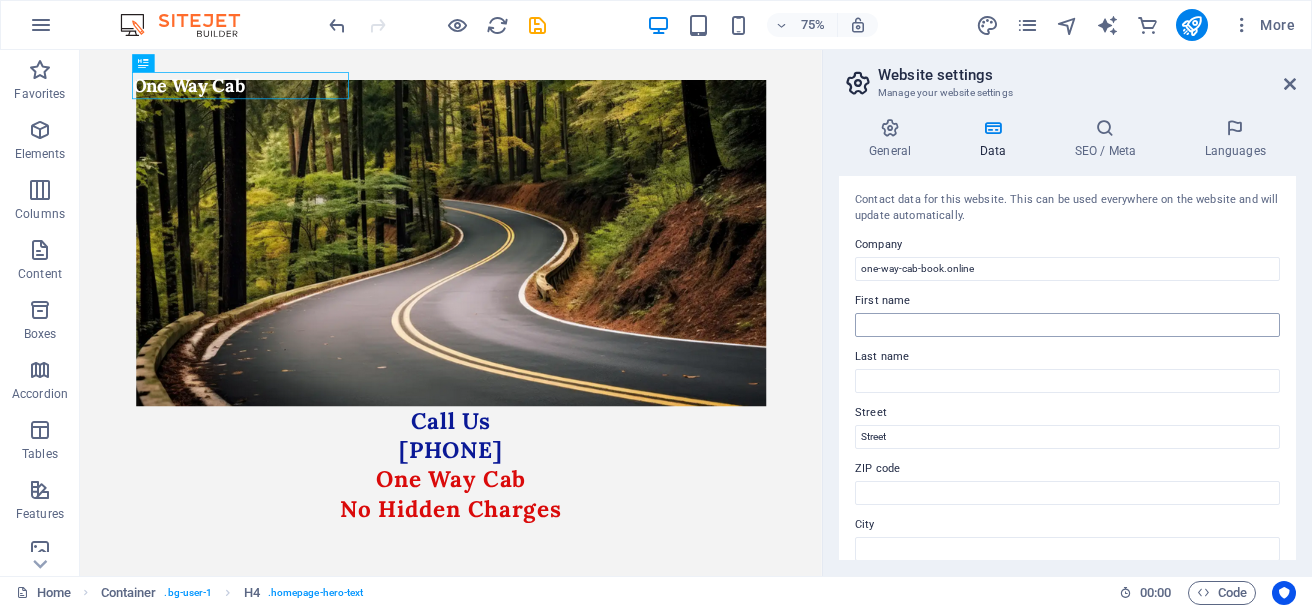 scroll, scrollTop: 100, scrollLeft: 0, axis: vertical 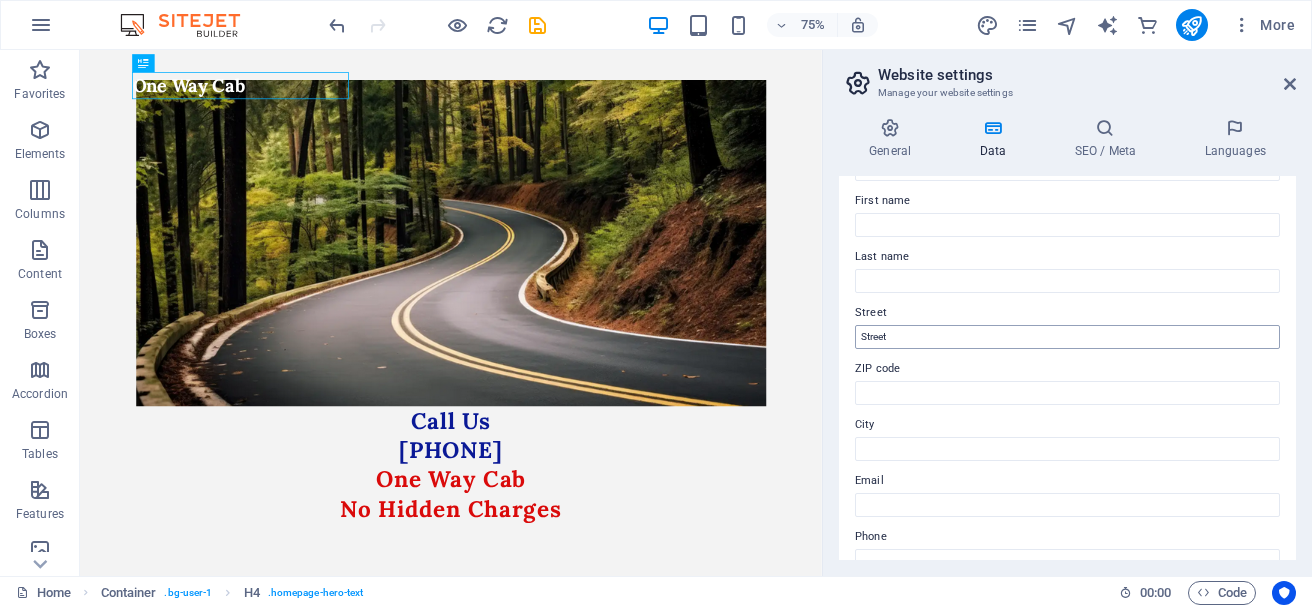 type on "[PHONE]" 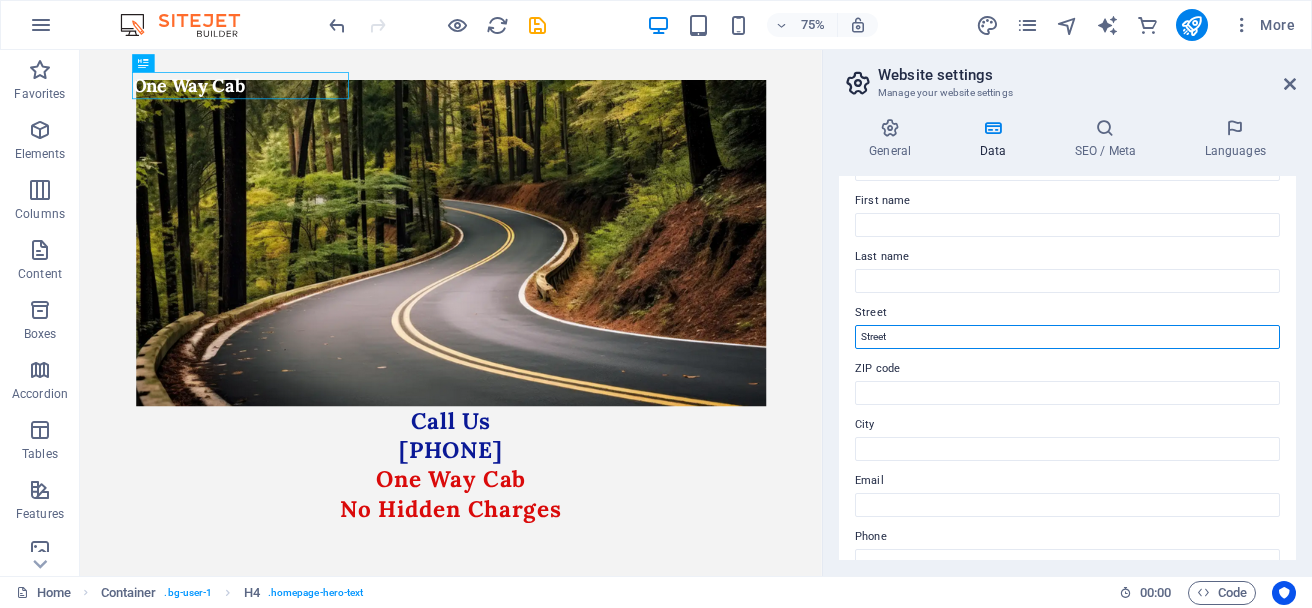click on "Street" at bounding box center [1067, 337] 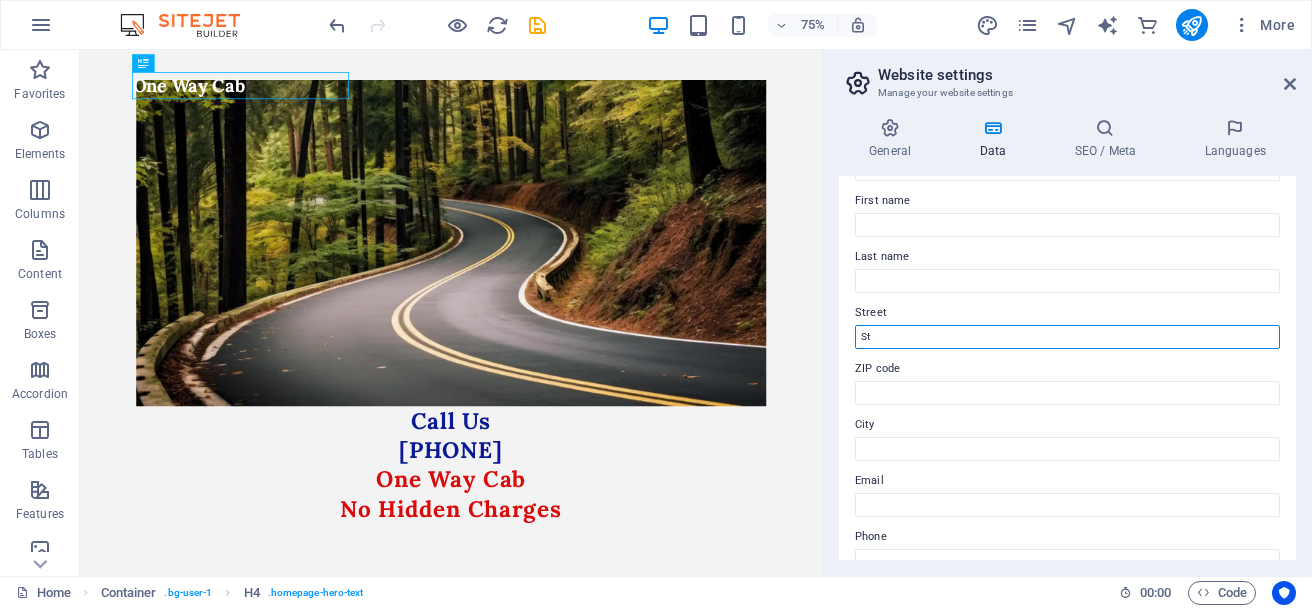 type on "S" 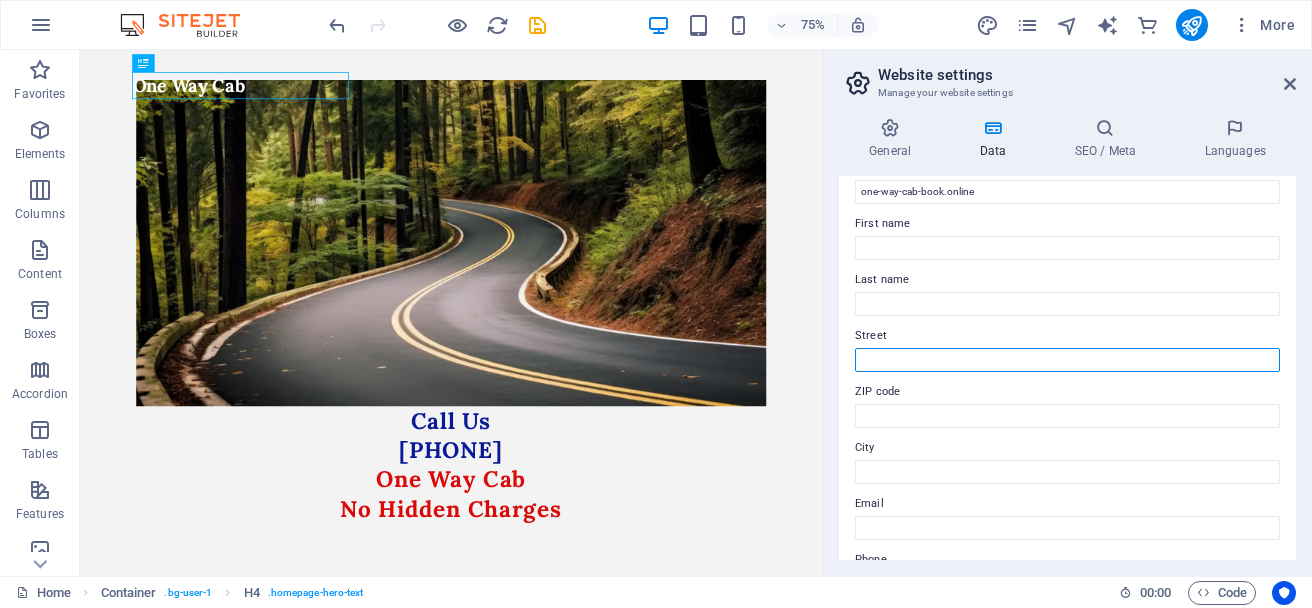 scroll, scrollTop: 0, scrollLeft: 0, axis: both 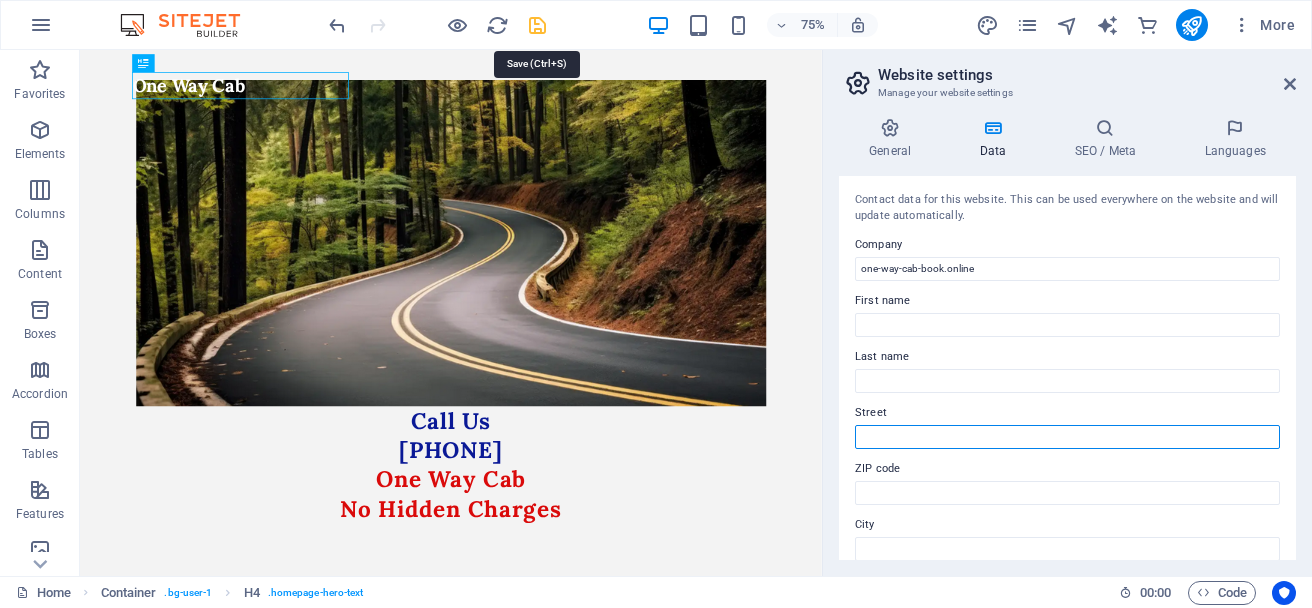 type 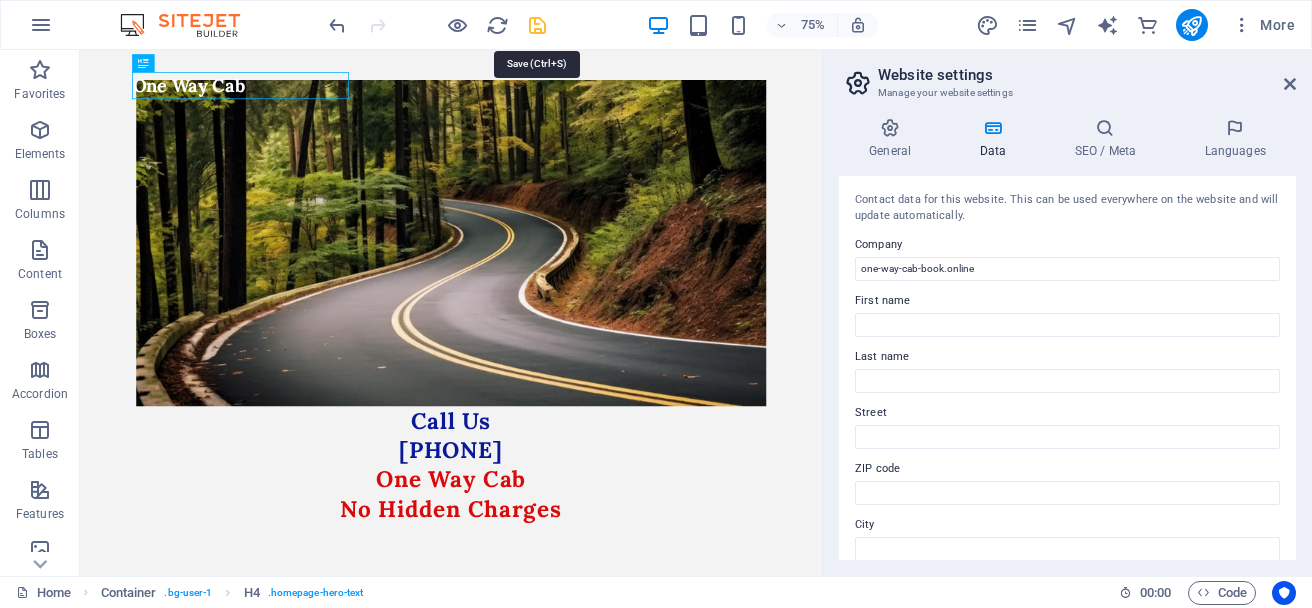 click at bounding box center [537, 25] 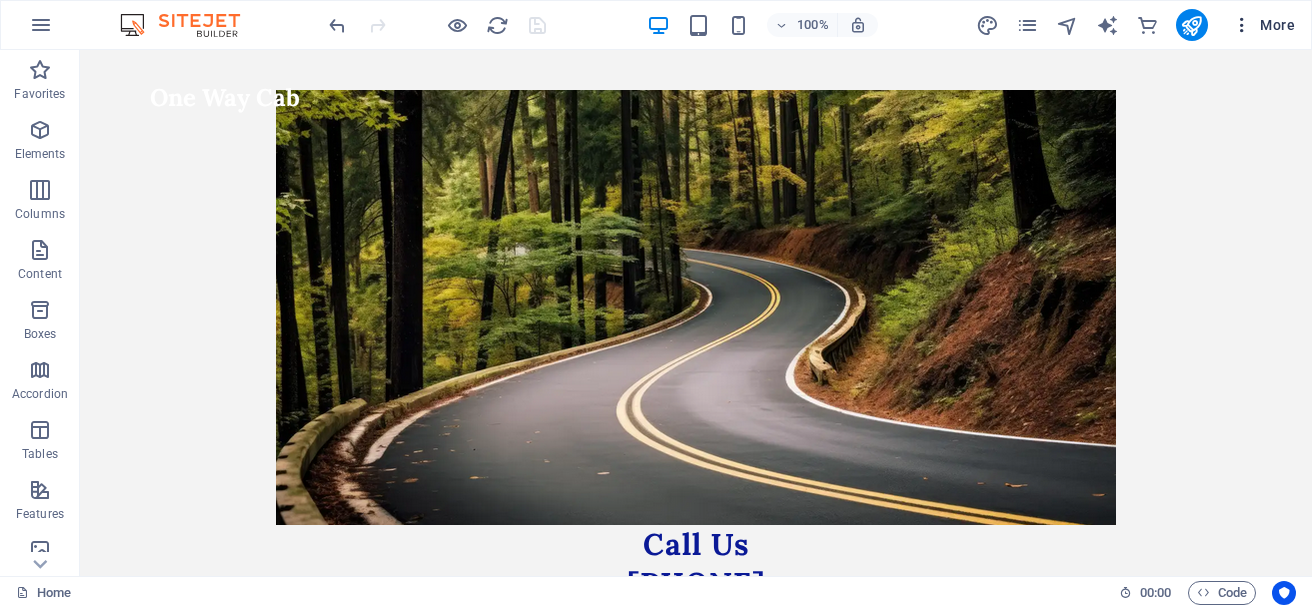 click at bounding box center [1242, 25] 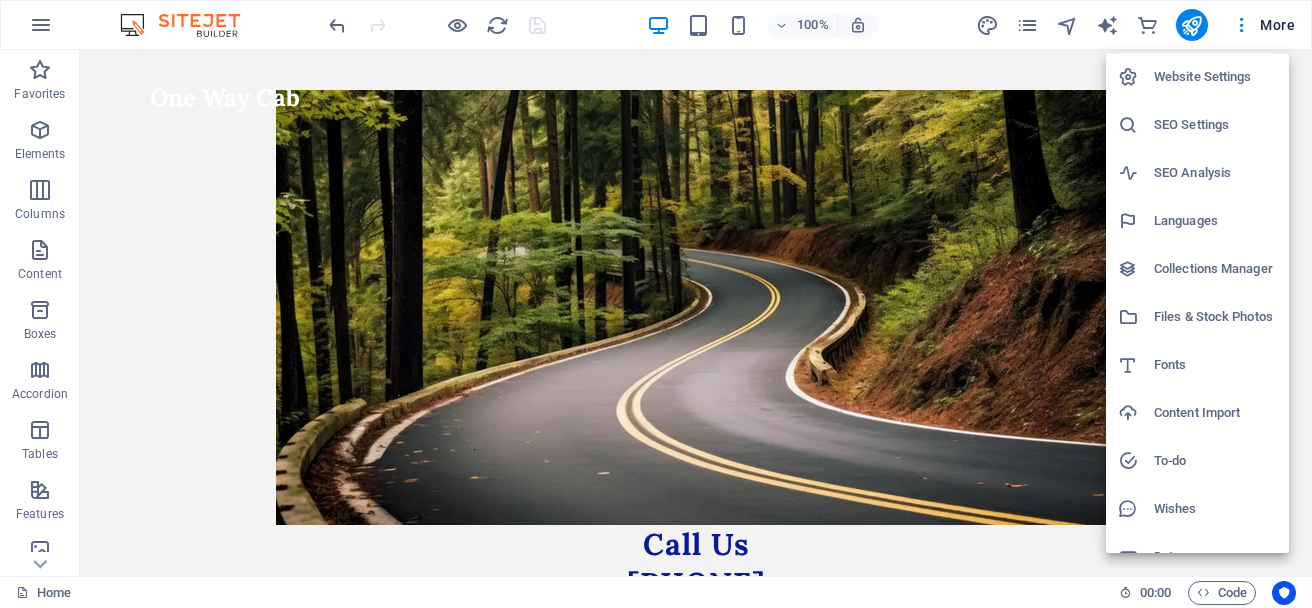 click on "Website Settings" at bounding box center (1215, 77) 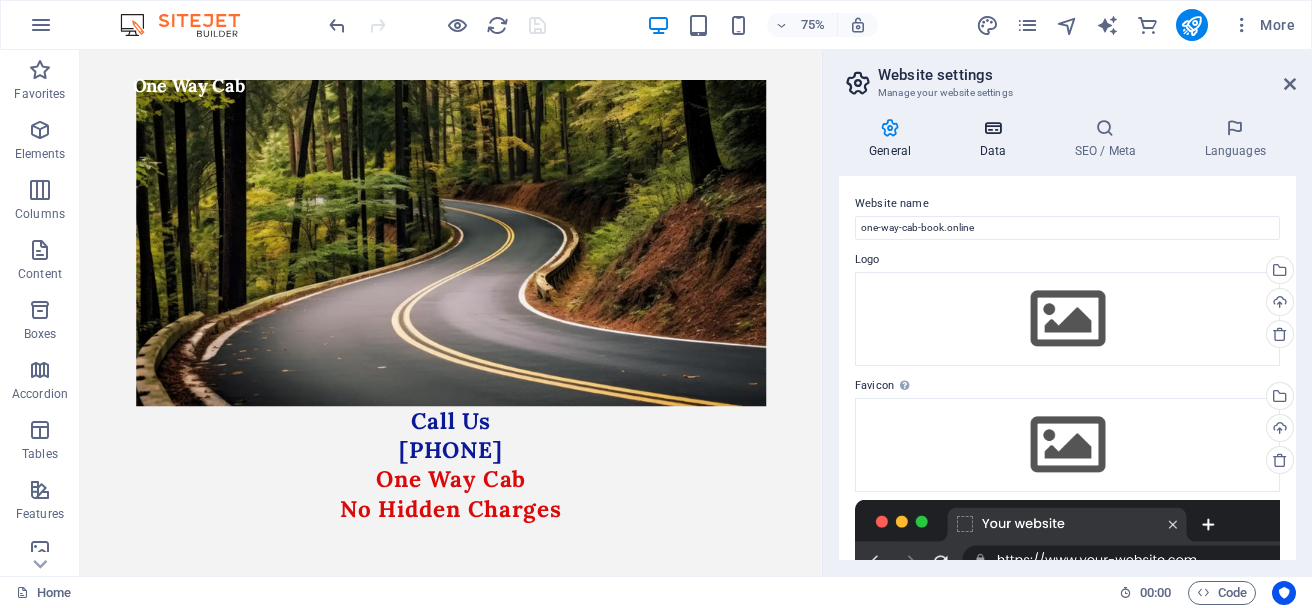 click at bounding box center (992, 128) 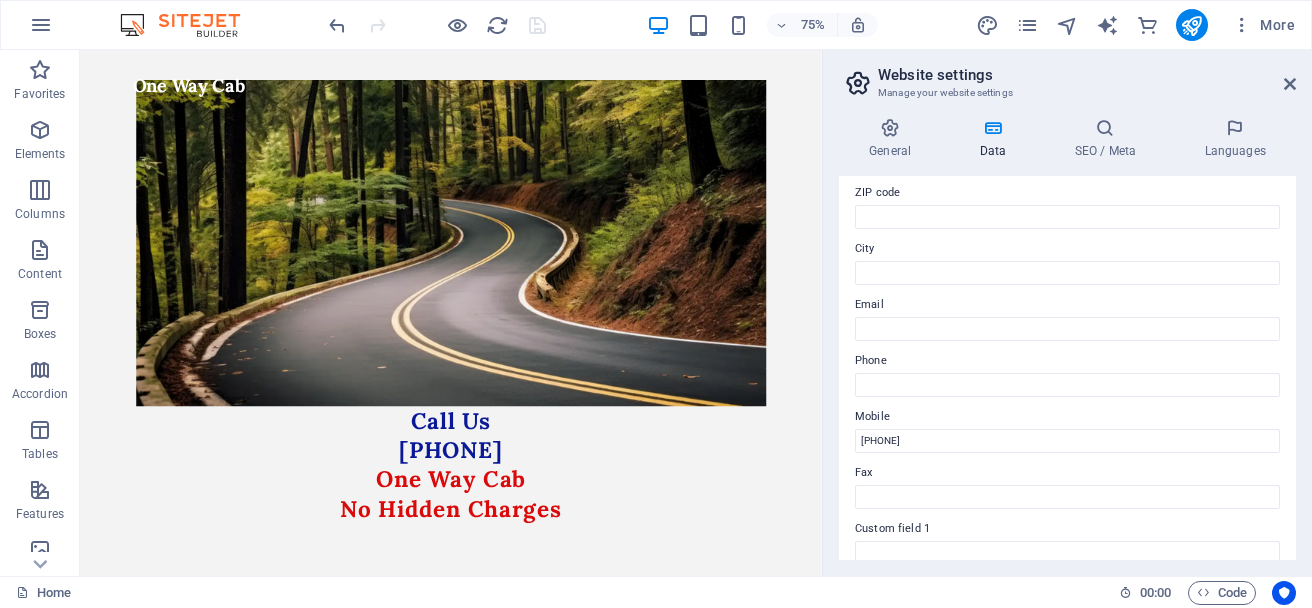 scroll, scrollTop: 300, scrollLeft: 0, axis: vertical 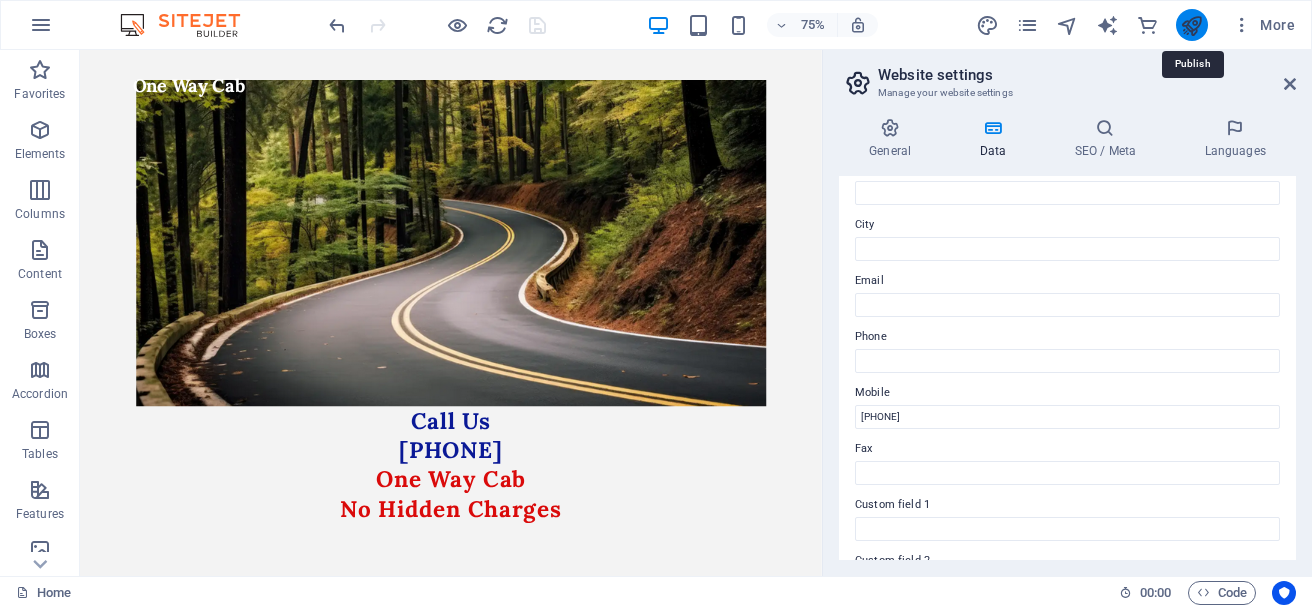 click at bounding box center [1191, 25] 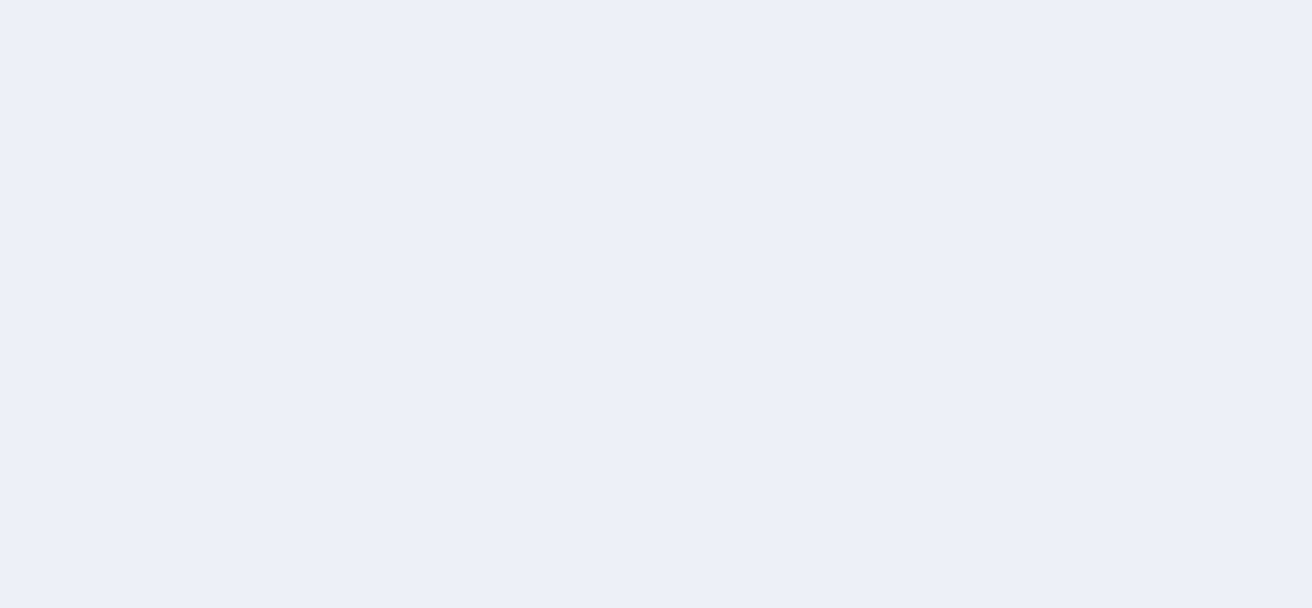 scroll, scrollTop: 0, scrollLeft: 0, axis: both 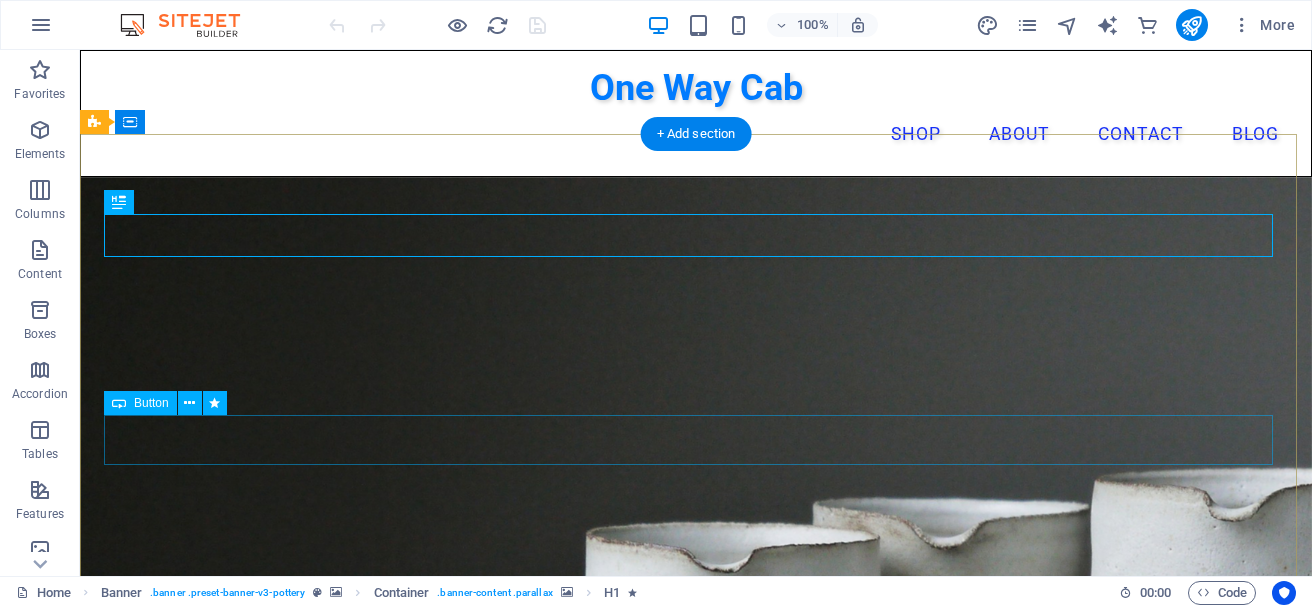 click on "Call Now" at bounding box center (696, 1676) 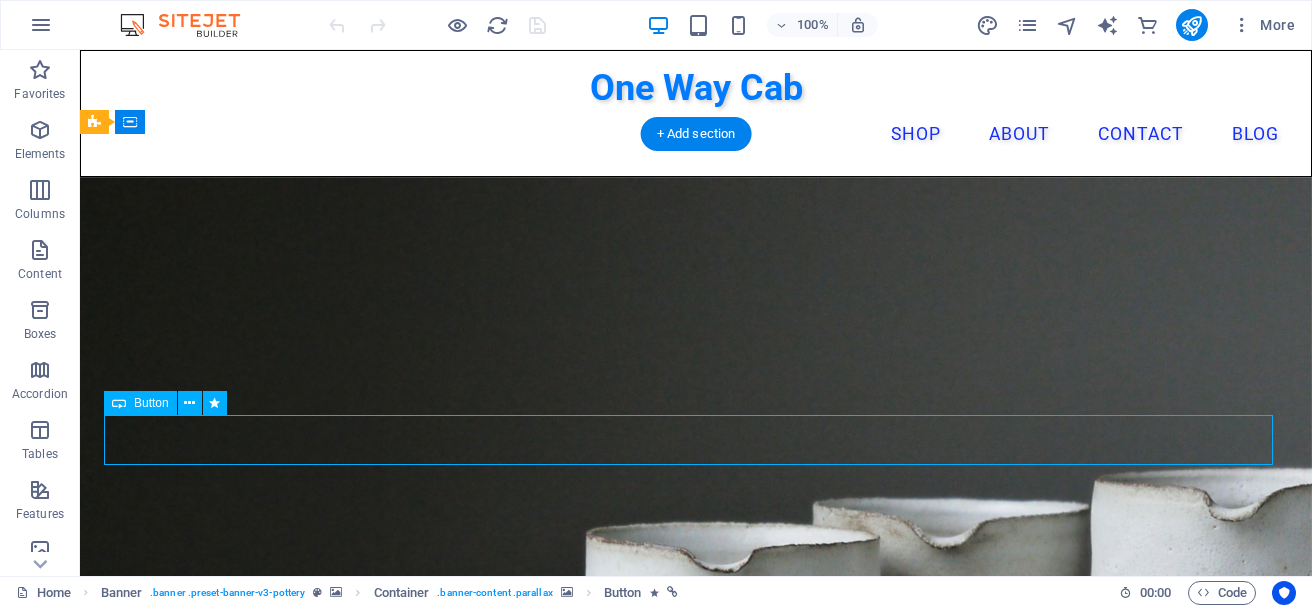 click on "Call Now" at bounding box center (696, 1676) 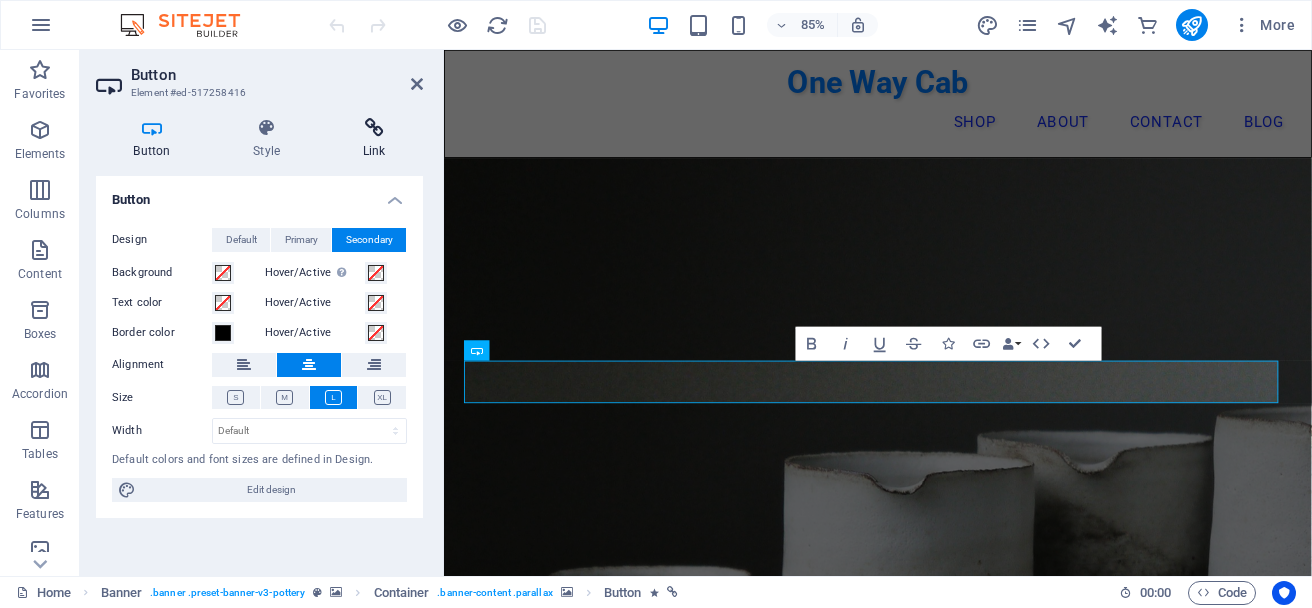 click at bounding box center (374, 128) 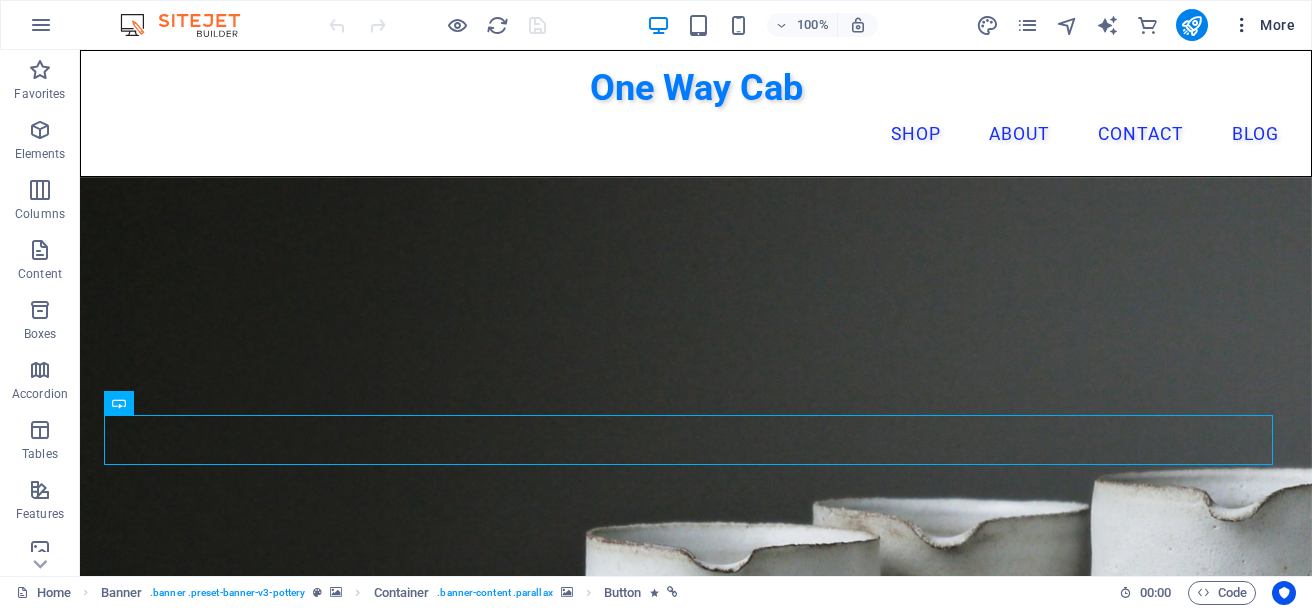 click at bounding box center [1242, 25] 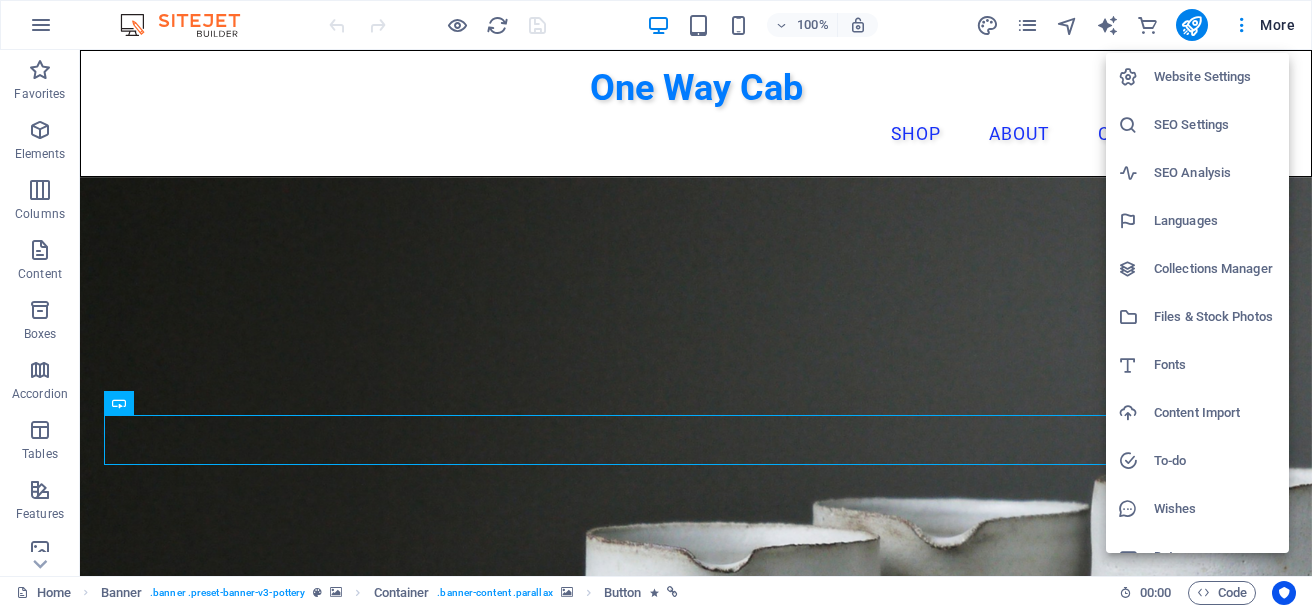 click on "Website Settings" at bounding box center [1215, 77] 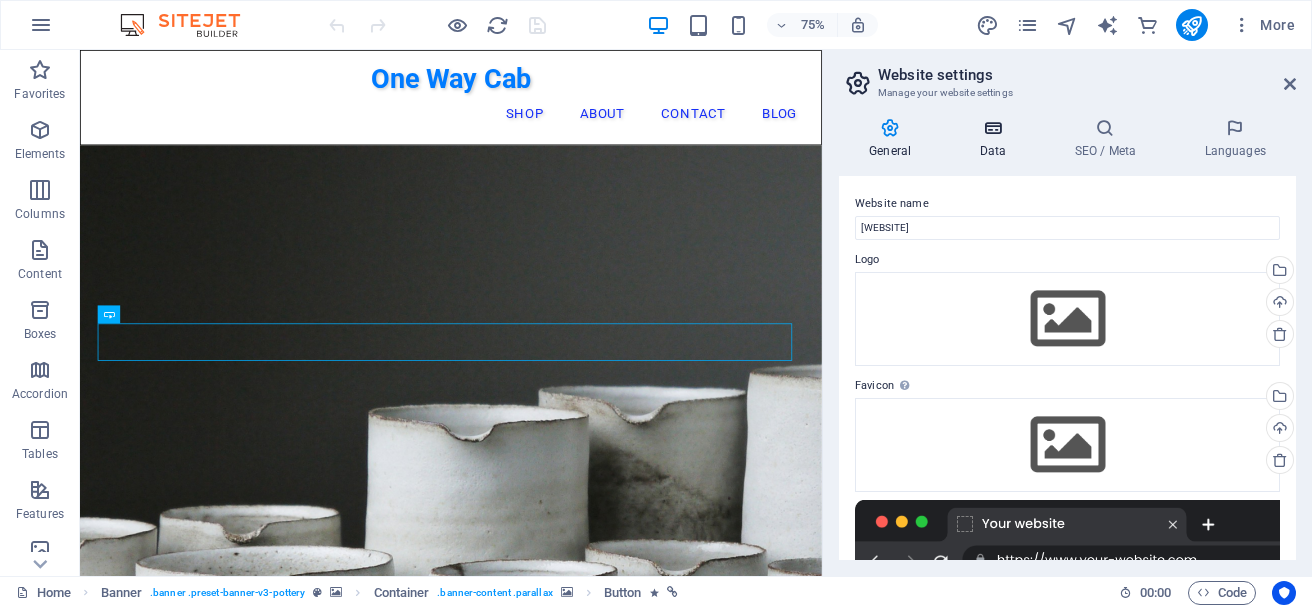 click on "Data" at bounding box center [996, 139] 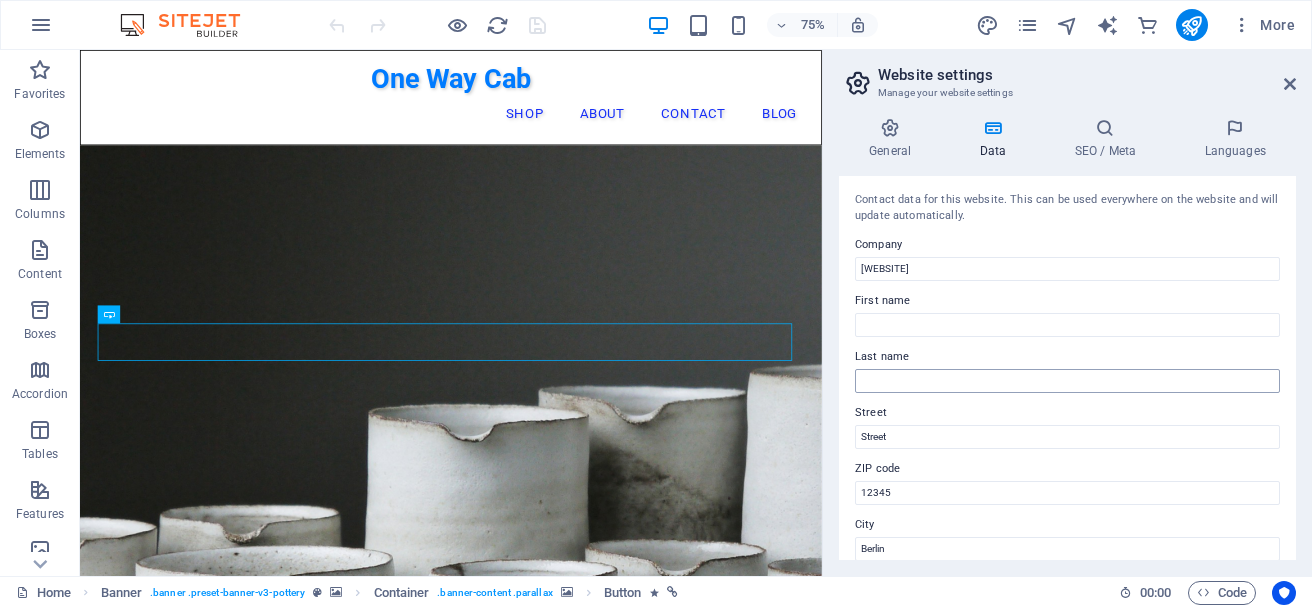 scroll, scrollTop: 100, scrollLeft: 0, axis: vertical 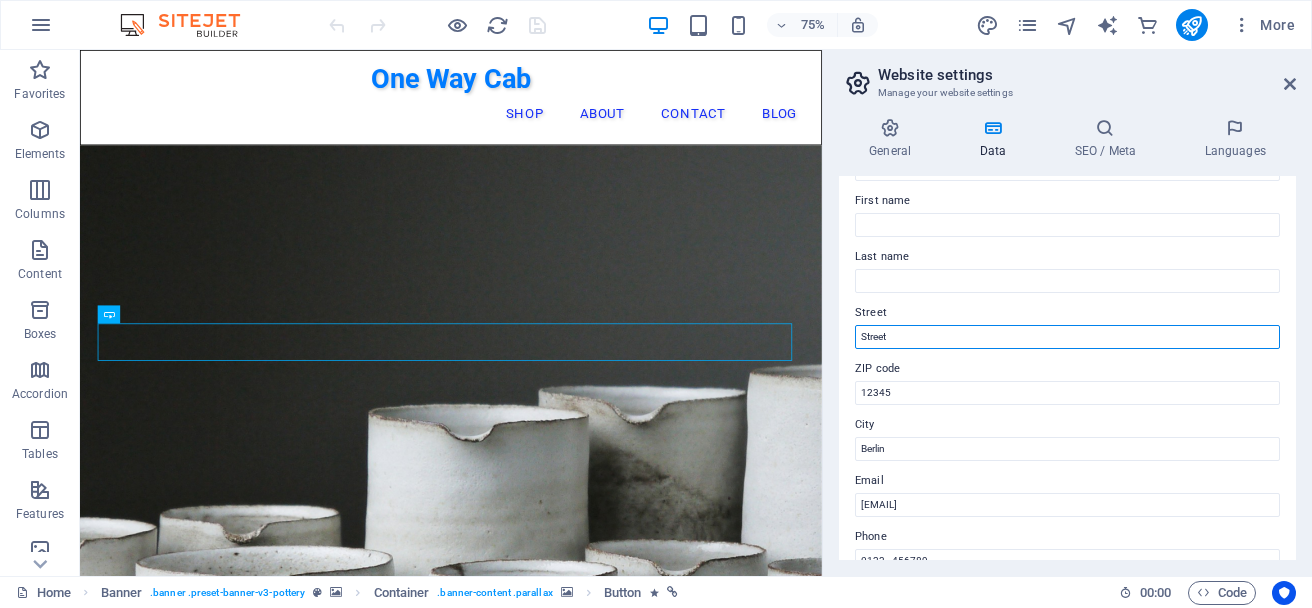 click on "Street" at bounding box center [1067, 337] 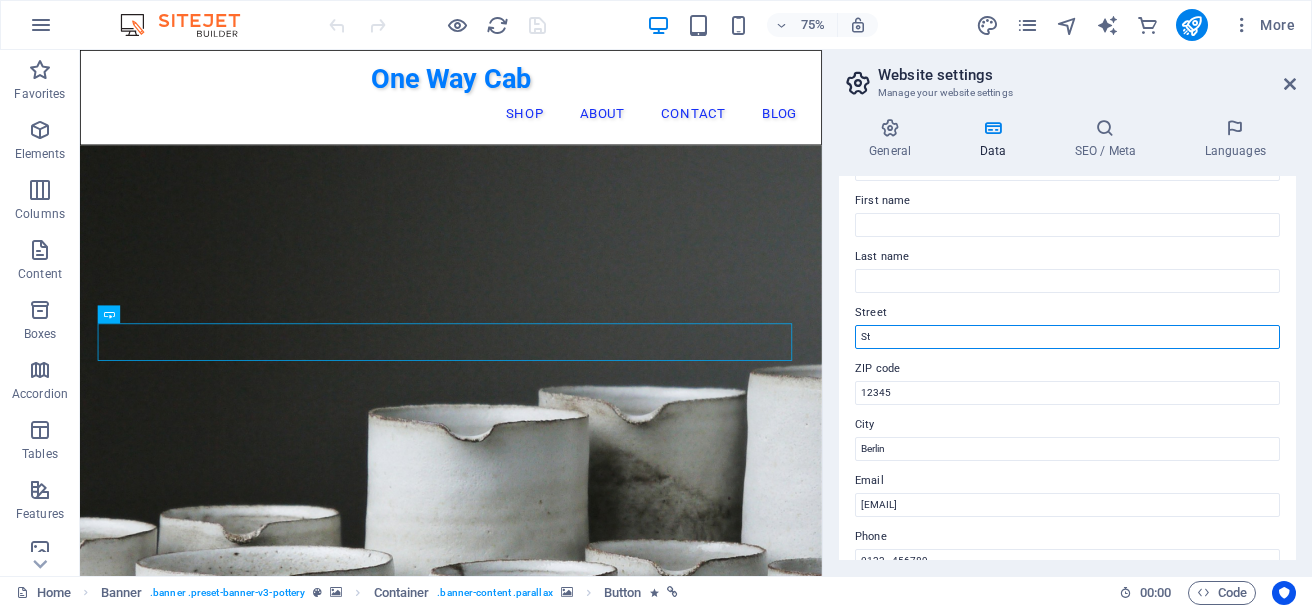 type on "S" 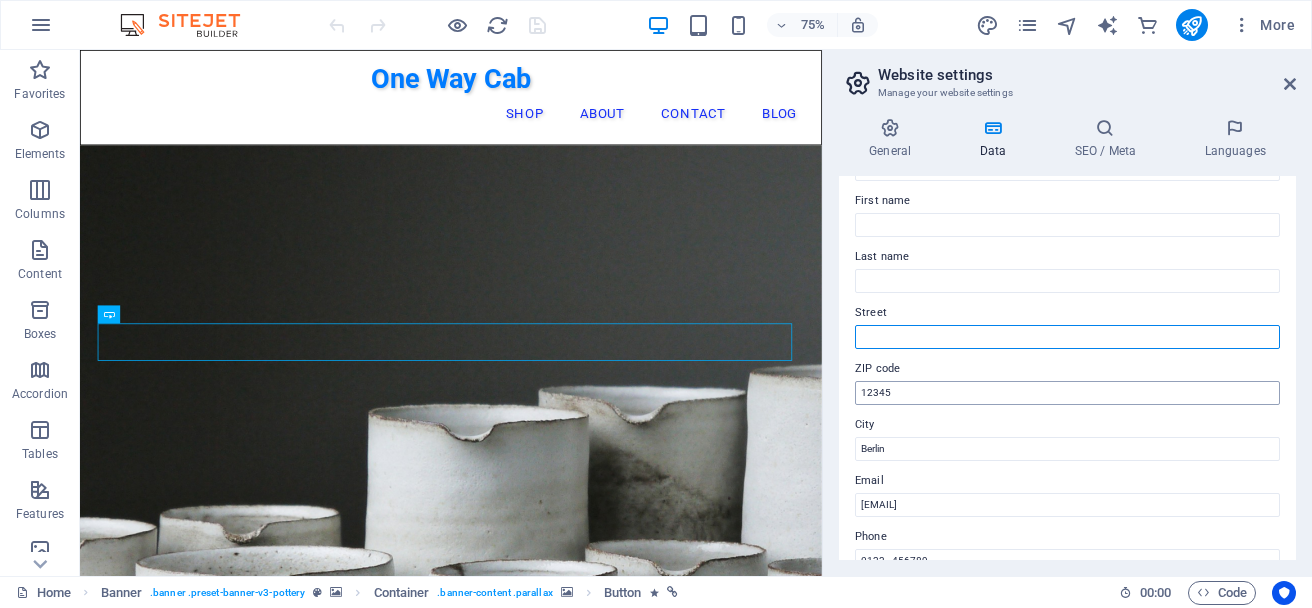 type 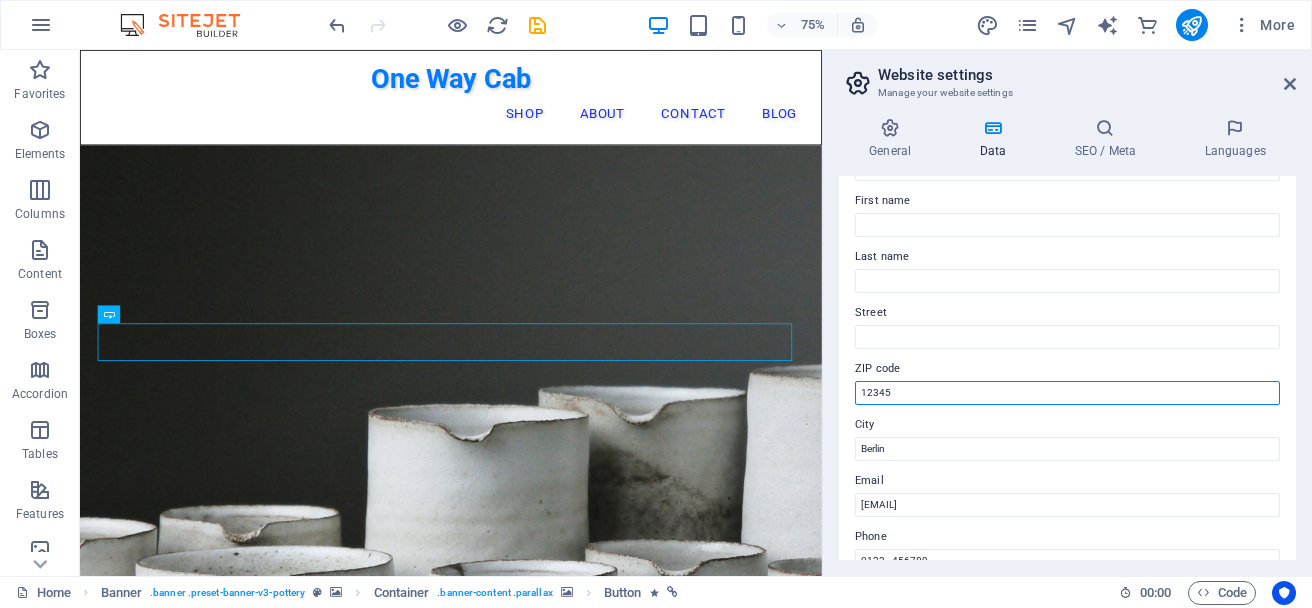 click on "12345" at bounding box center (1067, 393) 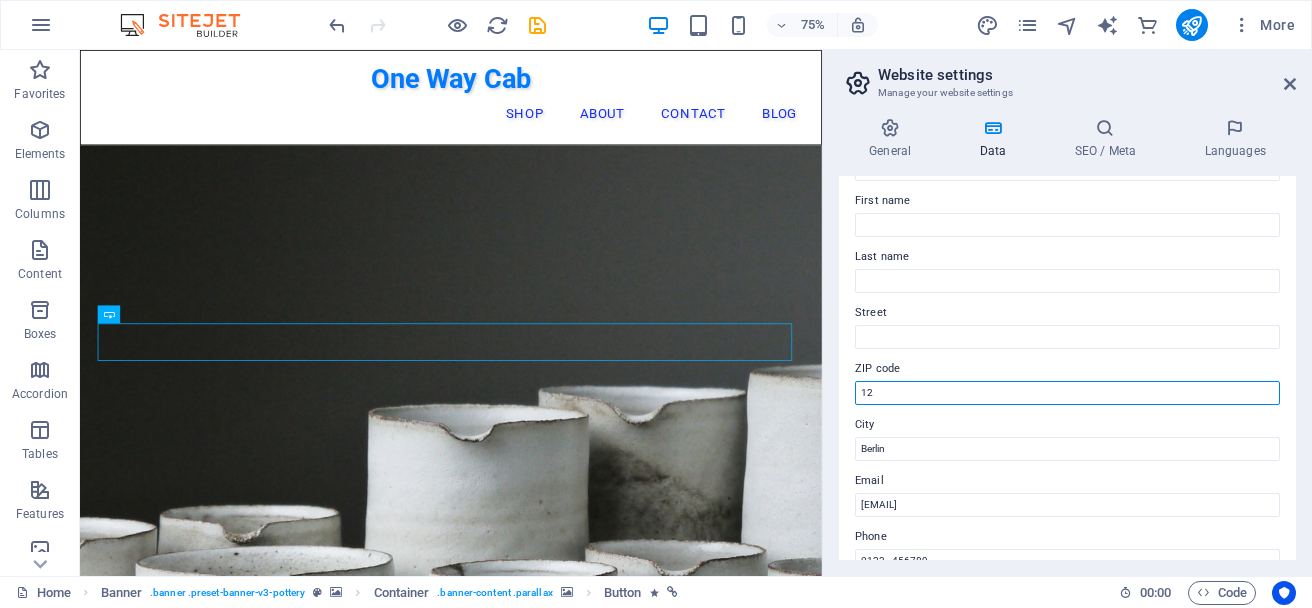 type on "1" 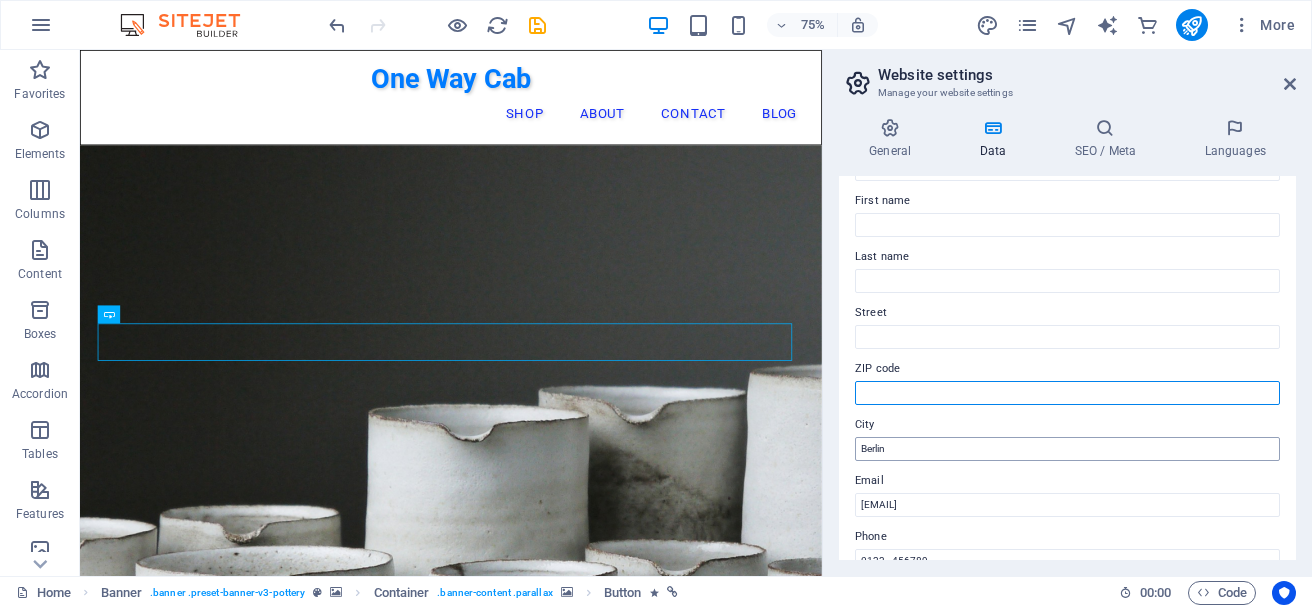 type 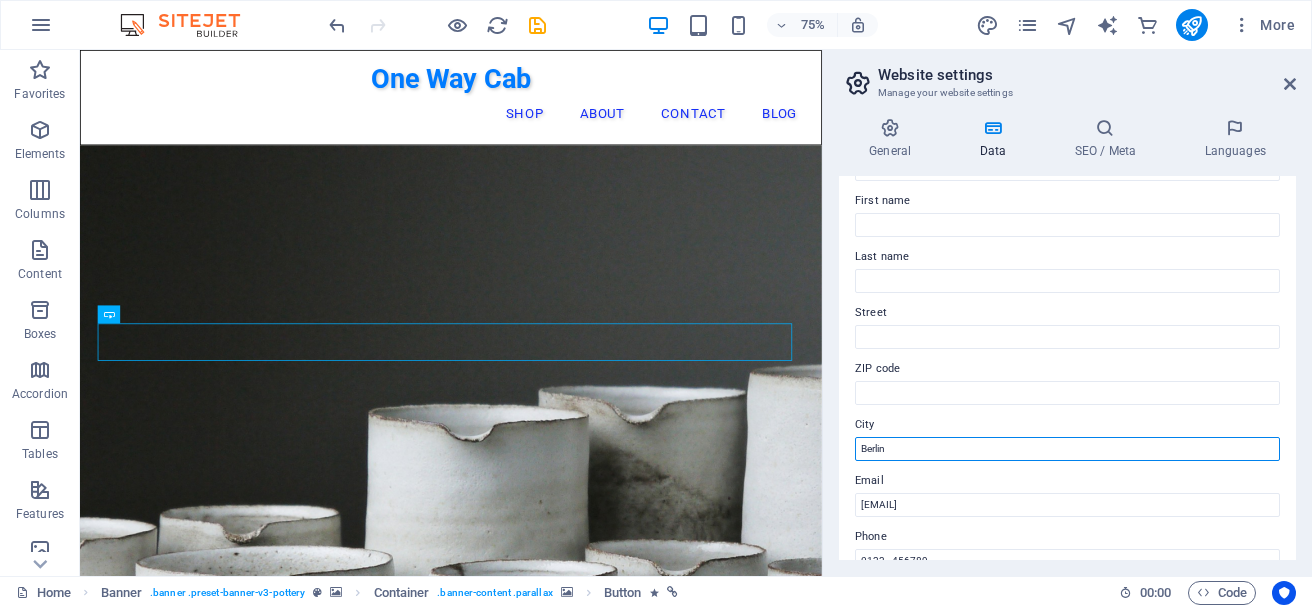 click on "Berlin" at bounding box center [1067, 449] 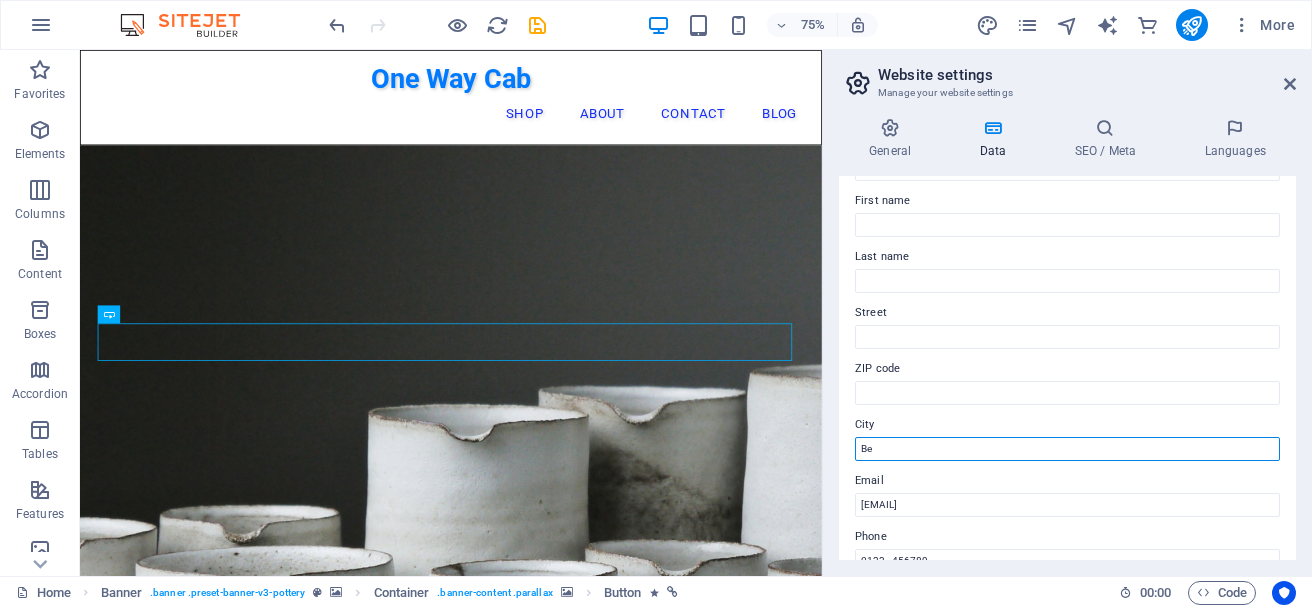 type on "B" 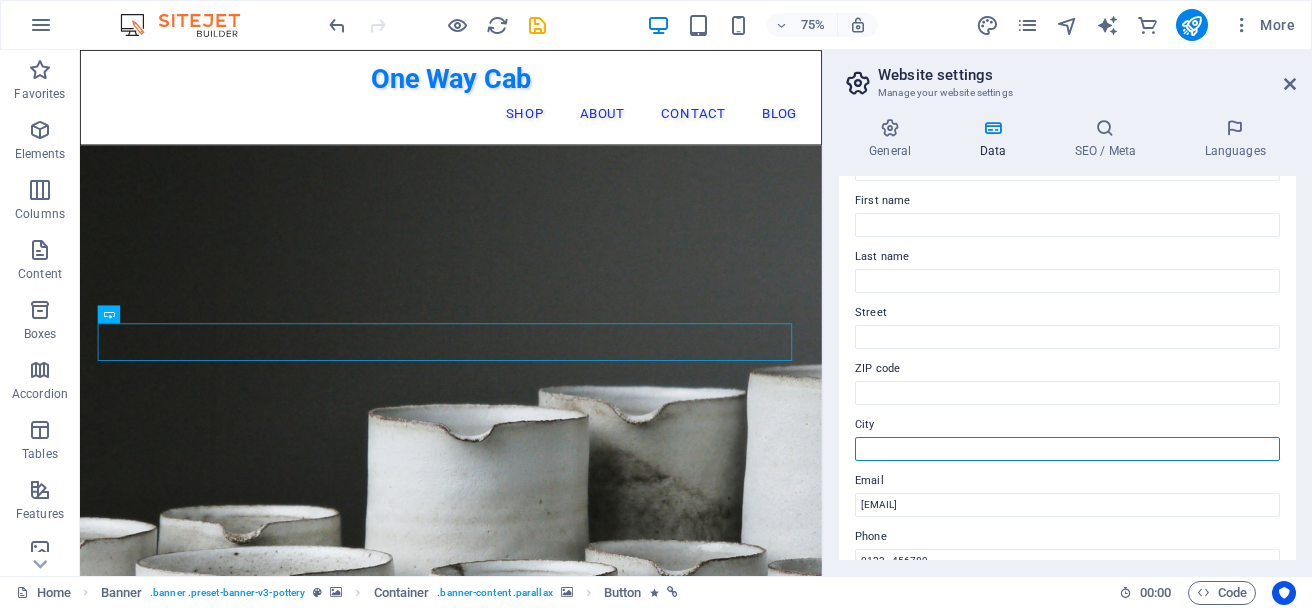 scroll, scrollTop: 300, scrollLeft: 0, axis: vertical 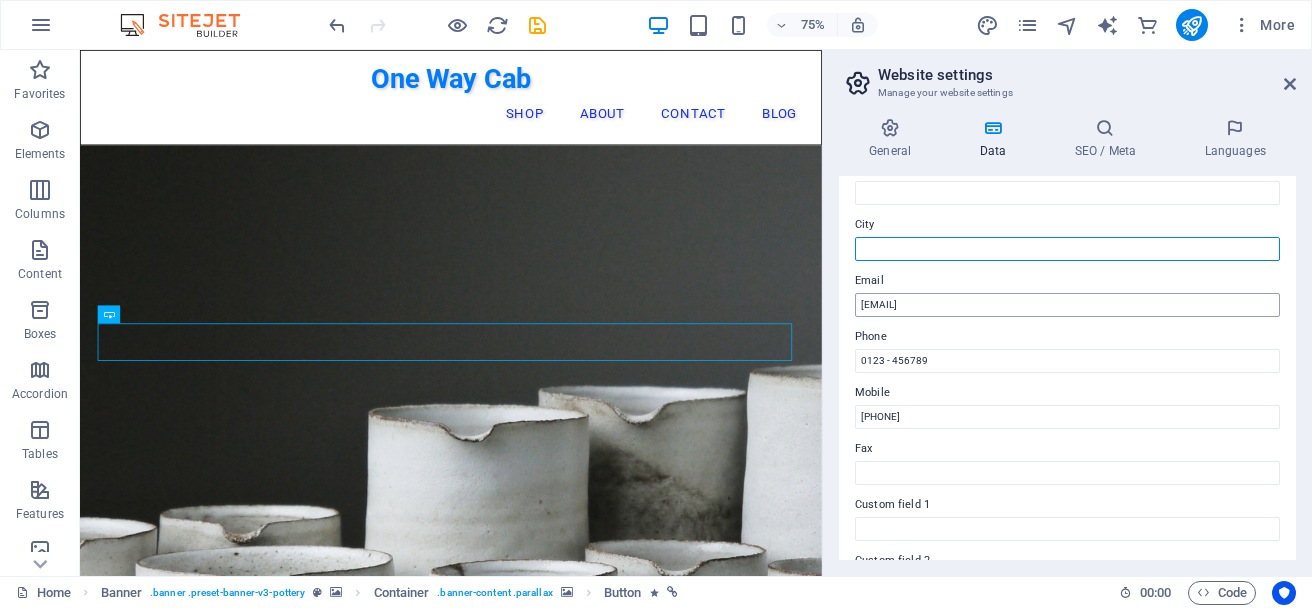 type 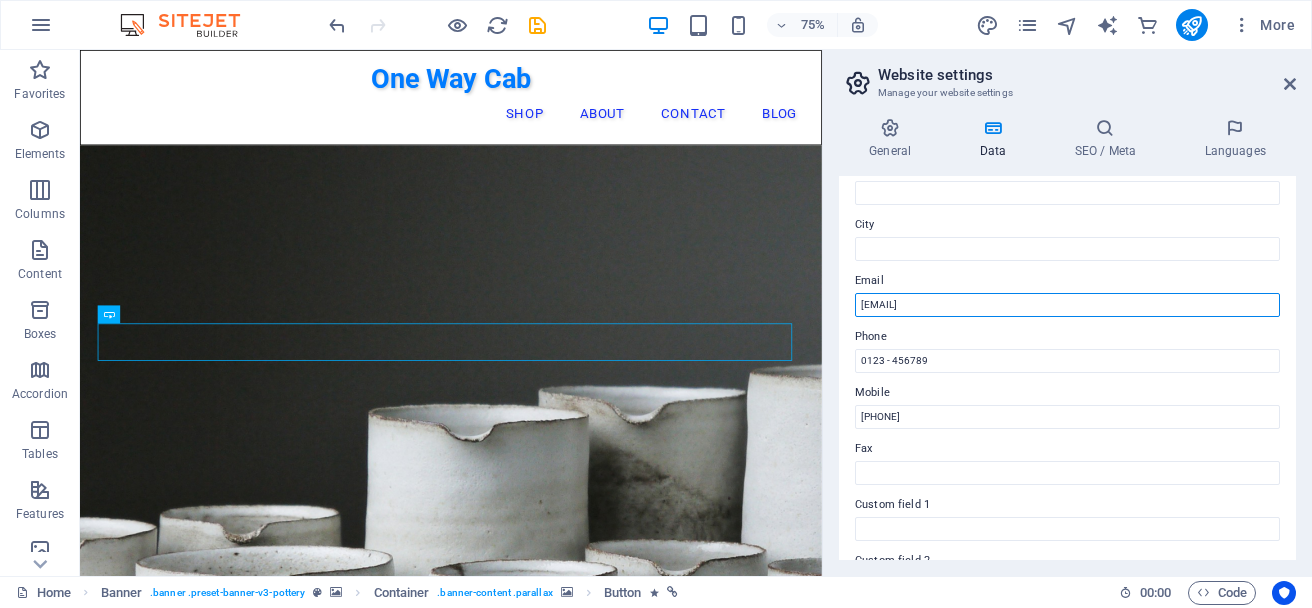 click on "[EMAIL]" at bounding box center [1067, 305] 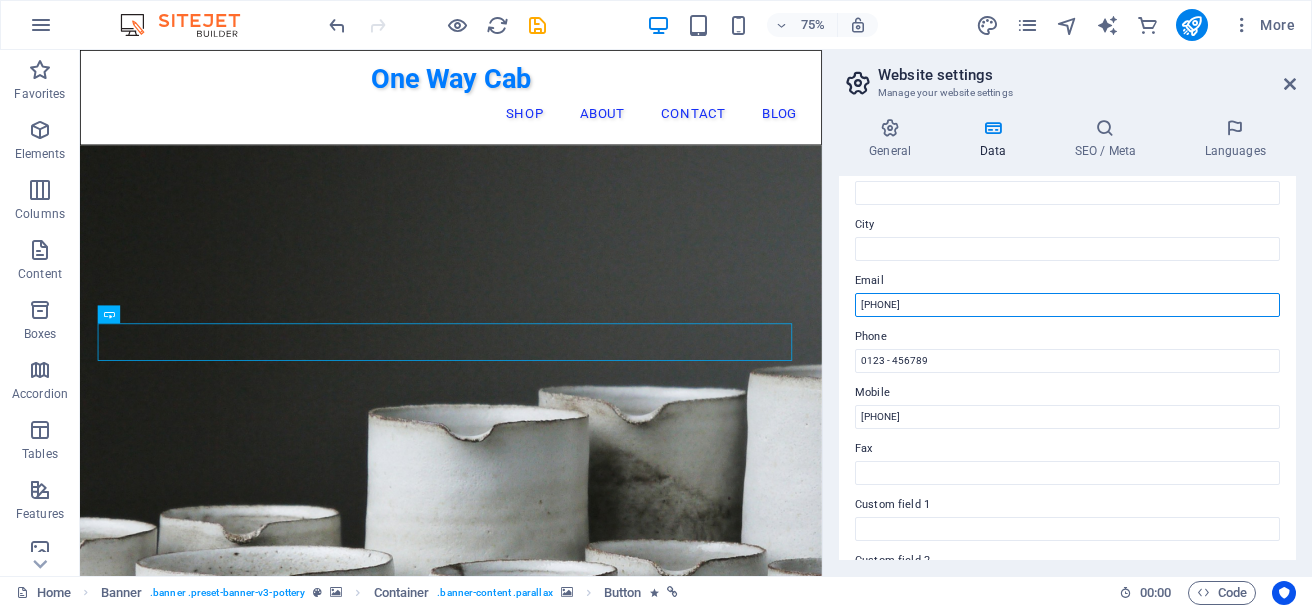 type on "9" 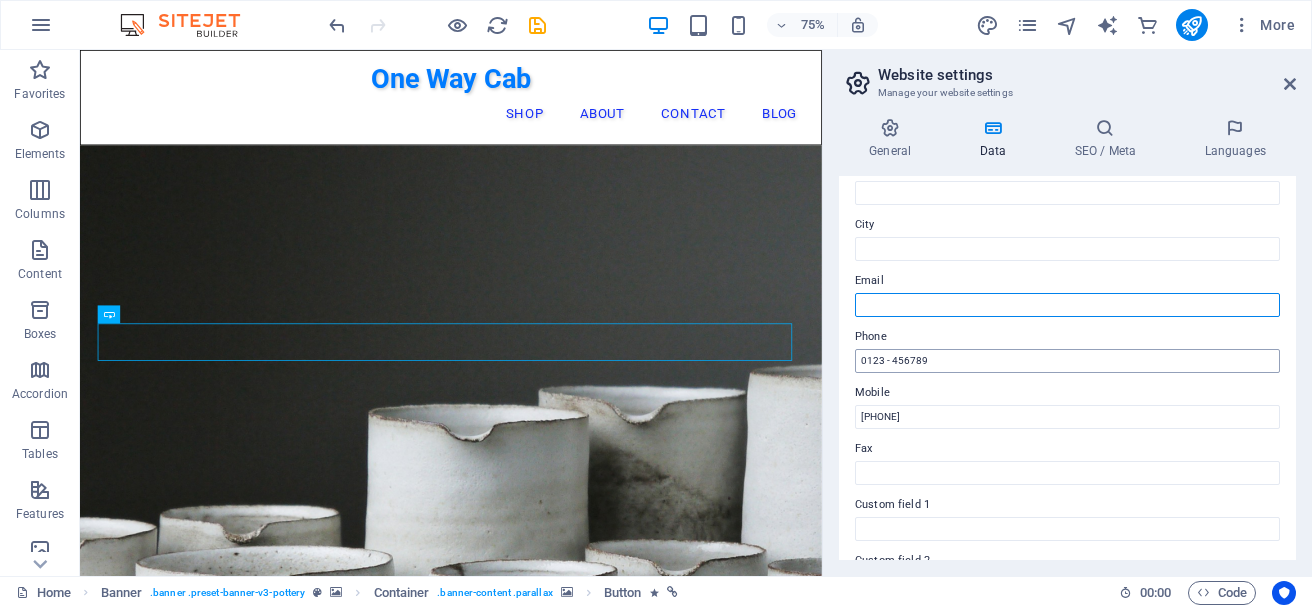 type 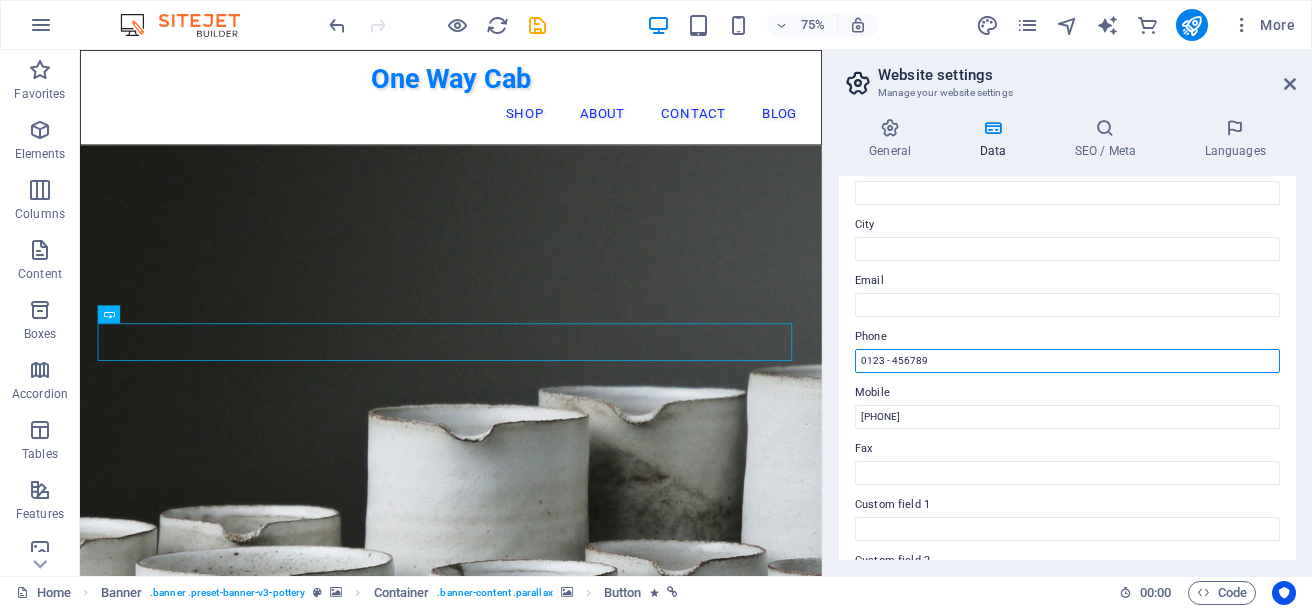 click on "0123 - 456789" at bounding box center [1067, 361] 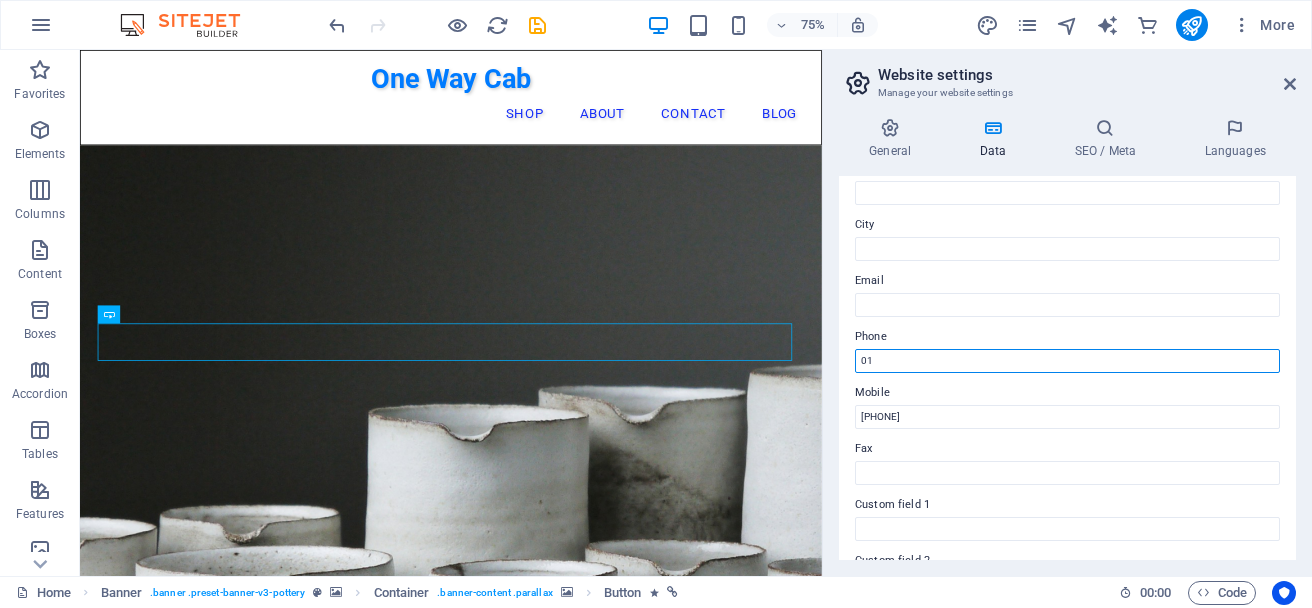 type on "0" 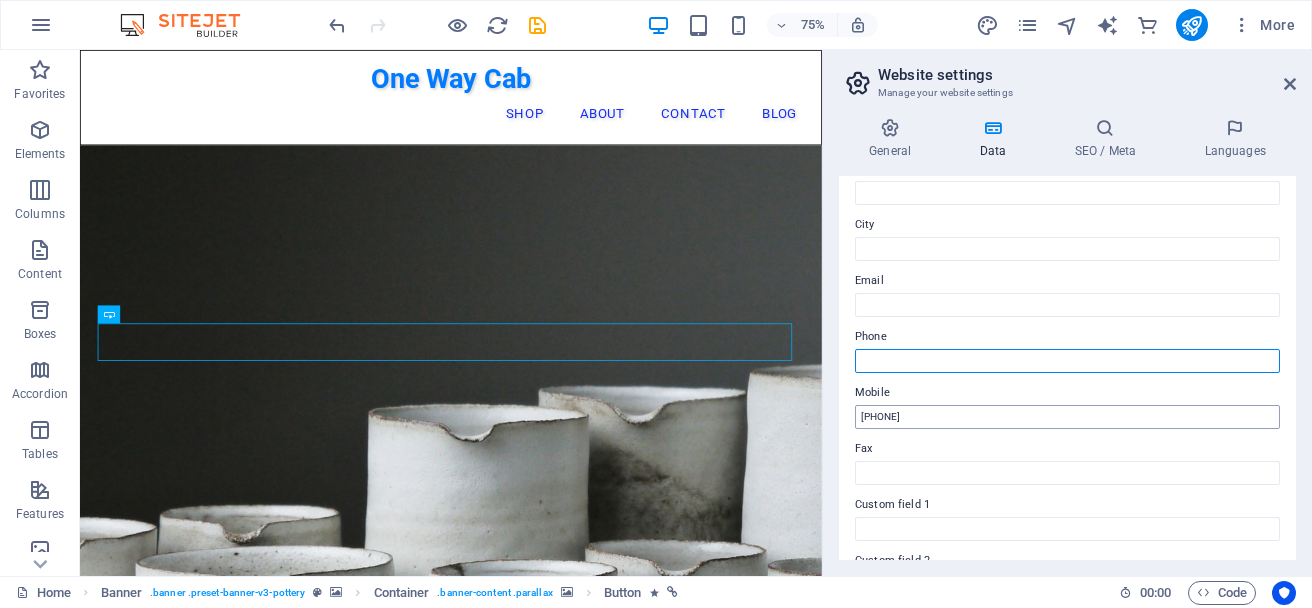 type 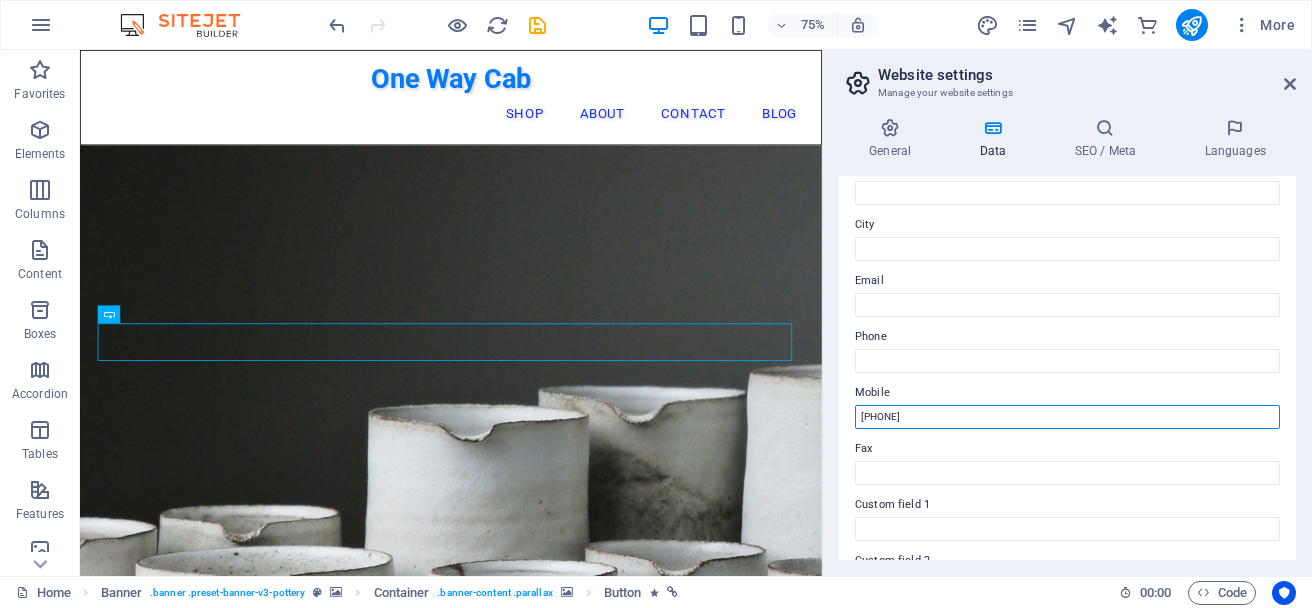 click on "[PHONE]" at bounding box center [1067, 417] 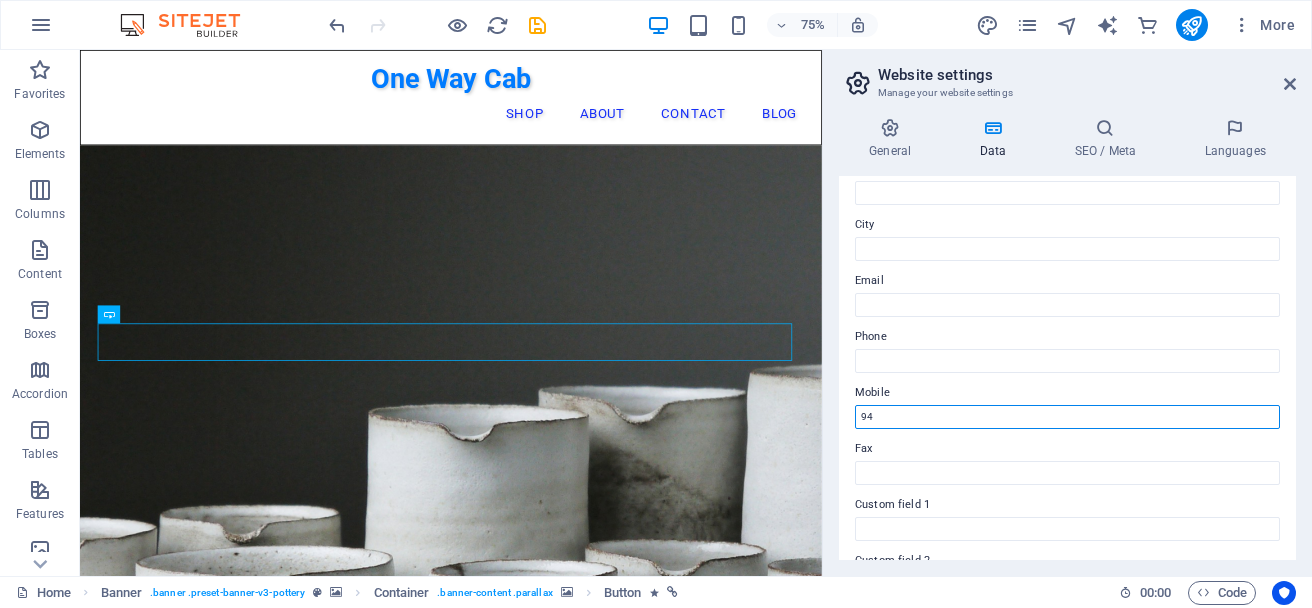 type on "9" 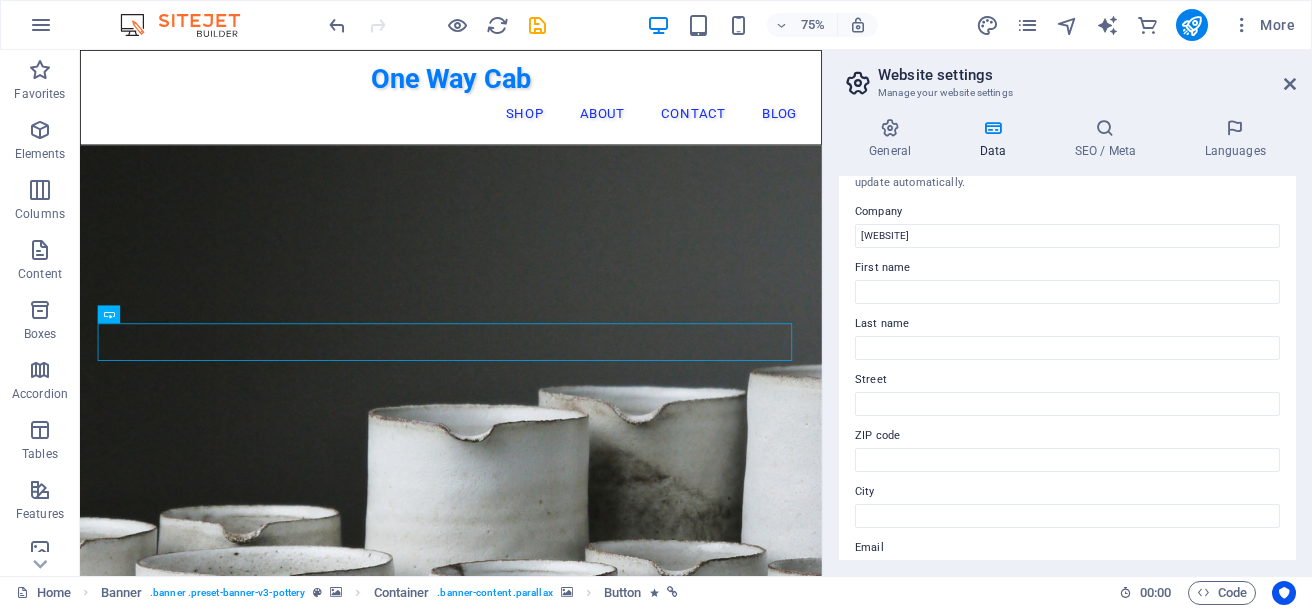 scroll, scrollTop: 0, scrollLeft: 0, axis: both 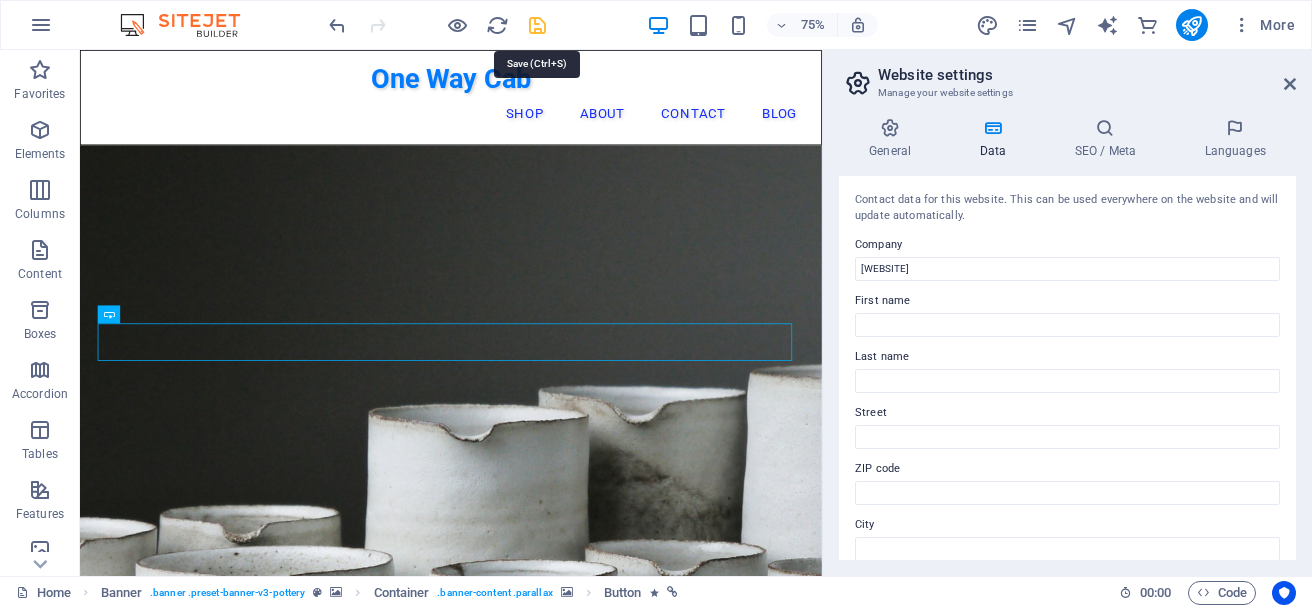type on "[PHONE]" 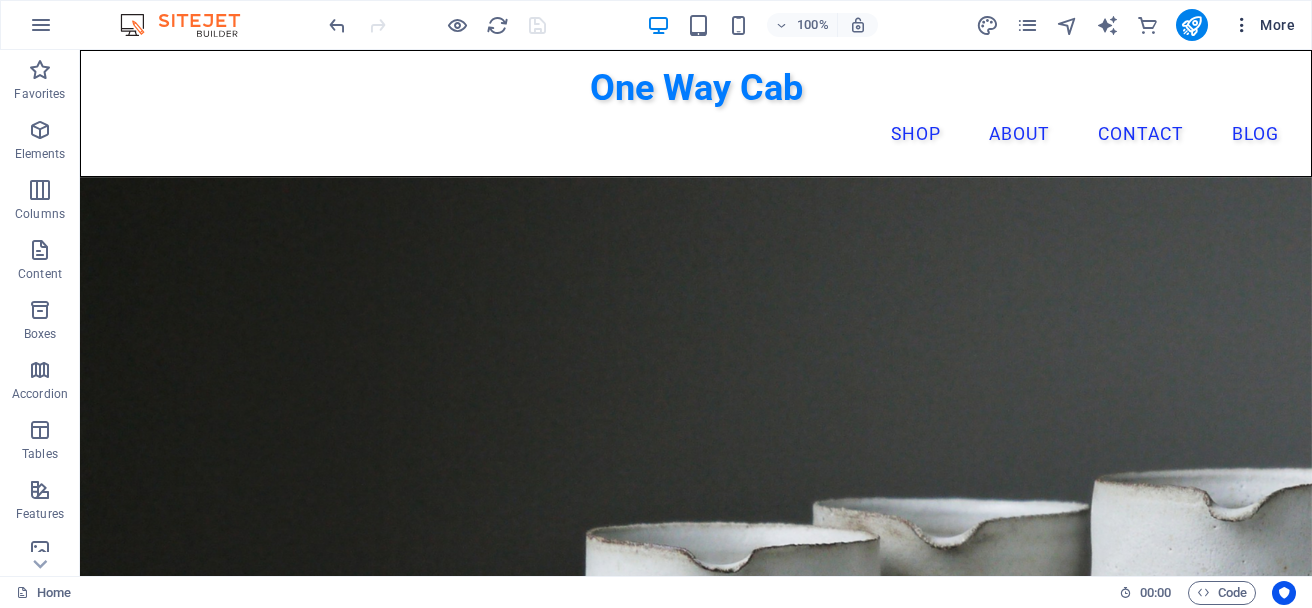 click at bounding box center (1242, 25) 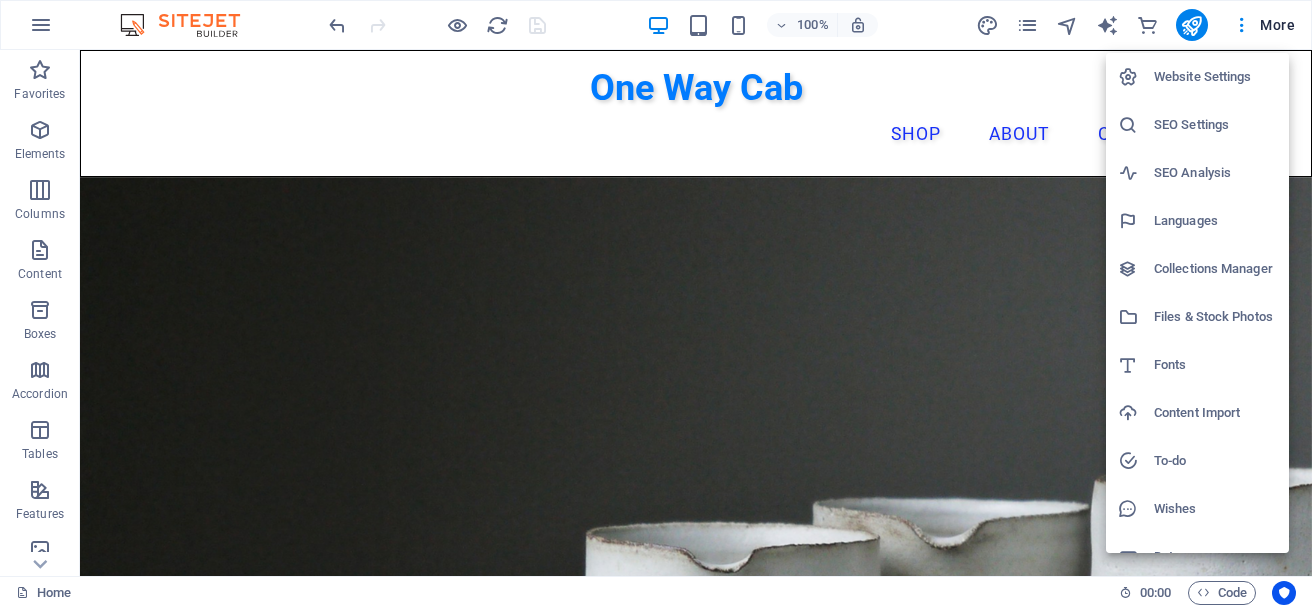 click on "Website Settings" at bounding box center (1215, 77) 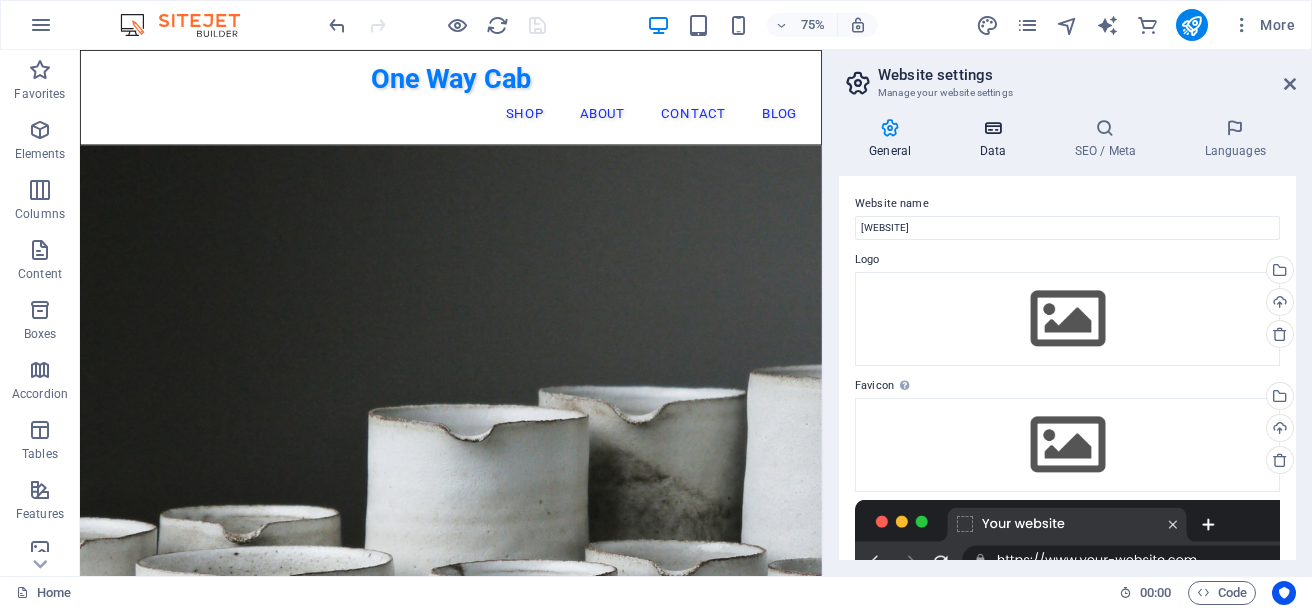 click at bounding box center [992, 128] 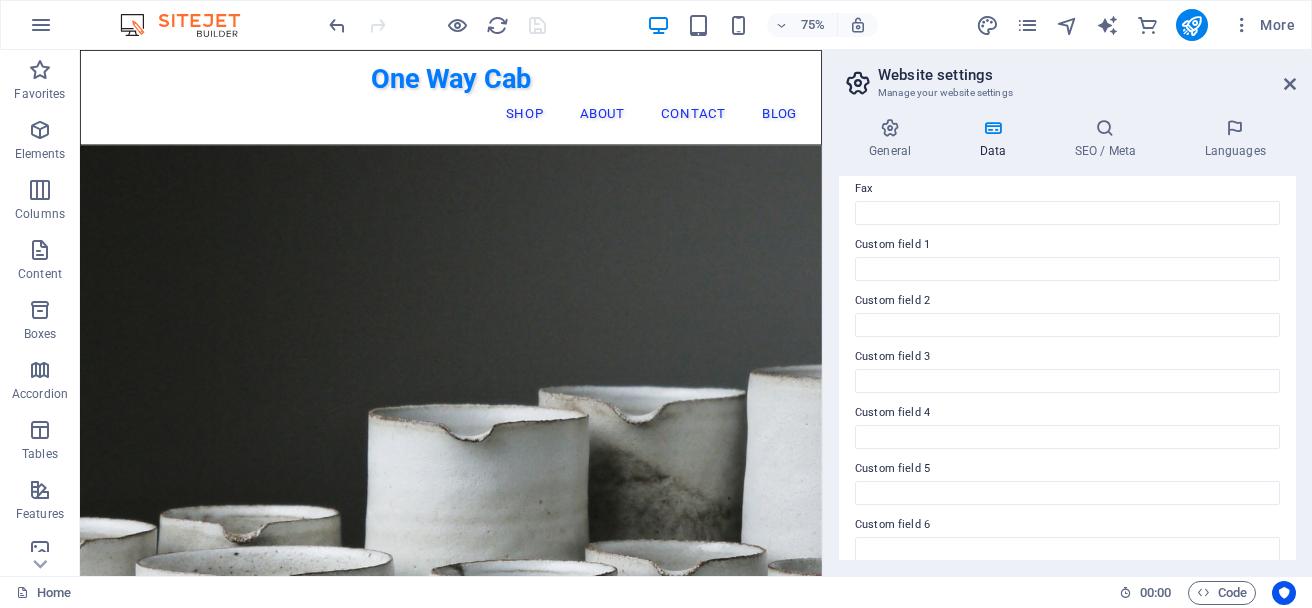 scroll, scrollTop: 577, scrollLeft: 0, axis: vertical 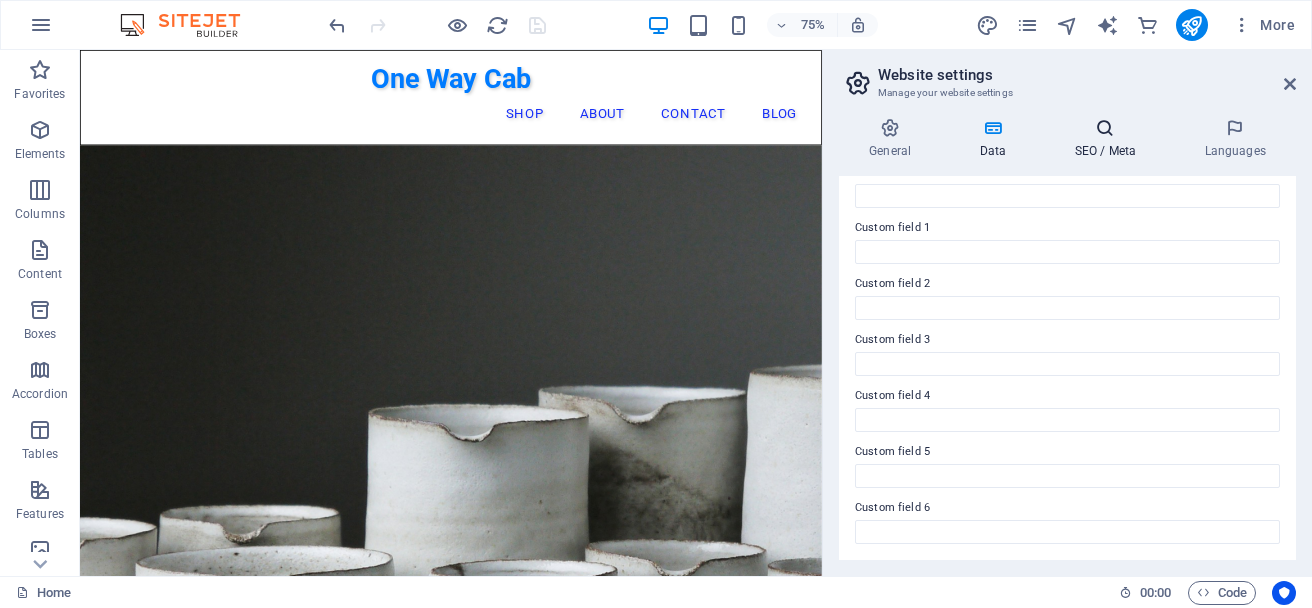 click on "SEO / Meta" at bounding box center [1109, 139] 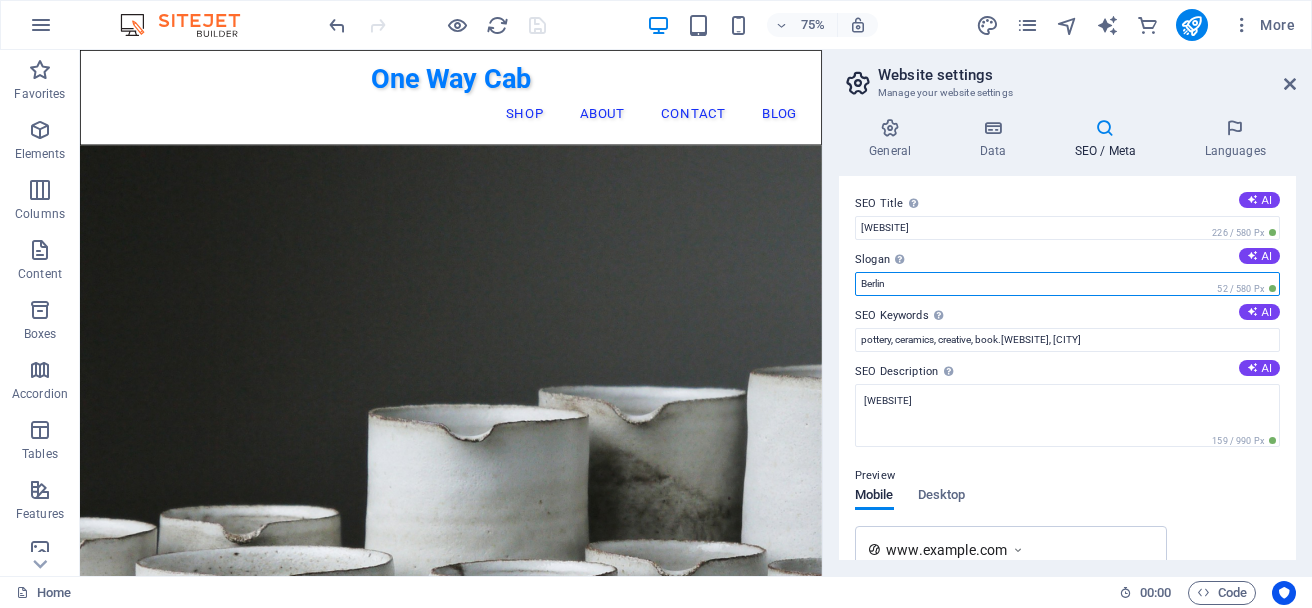 click on "Berlin" at bounding box center (1067, 284) 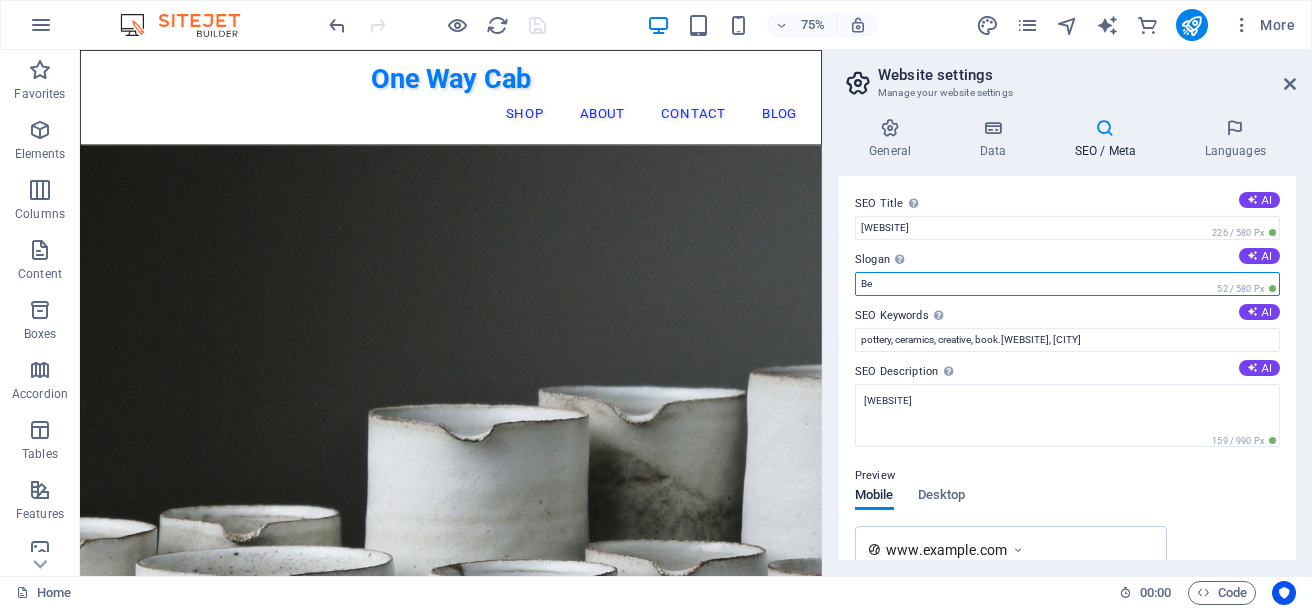 type on "B" 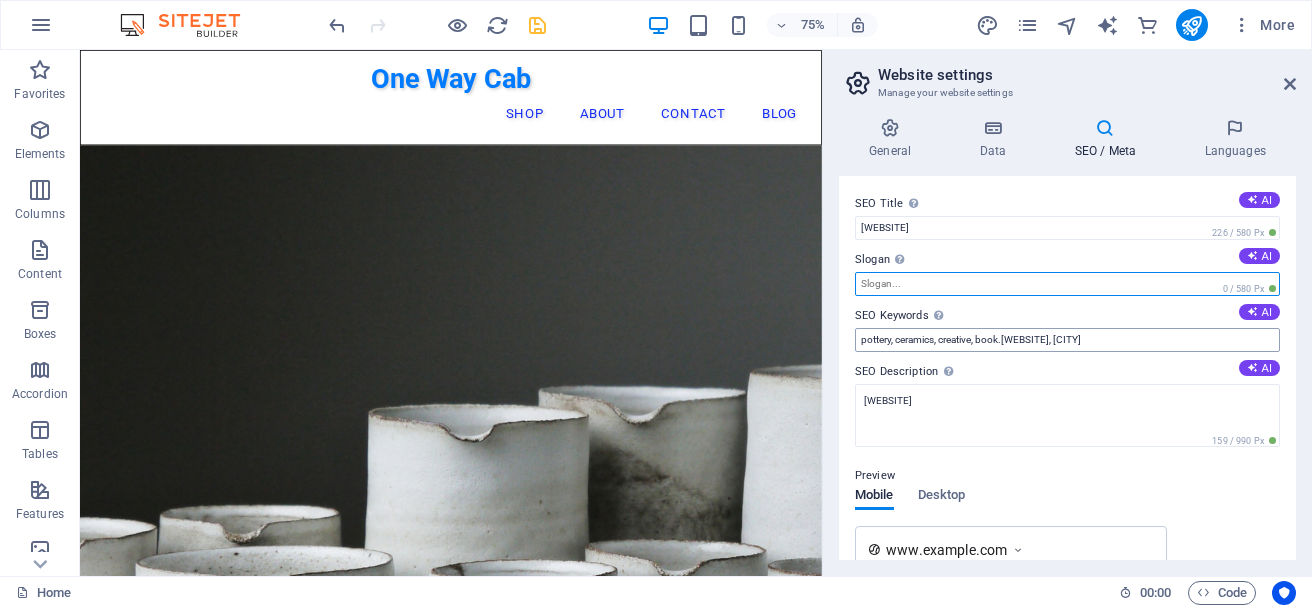 type 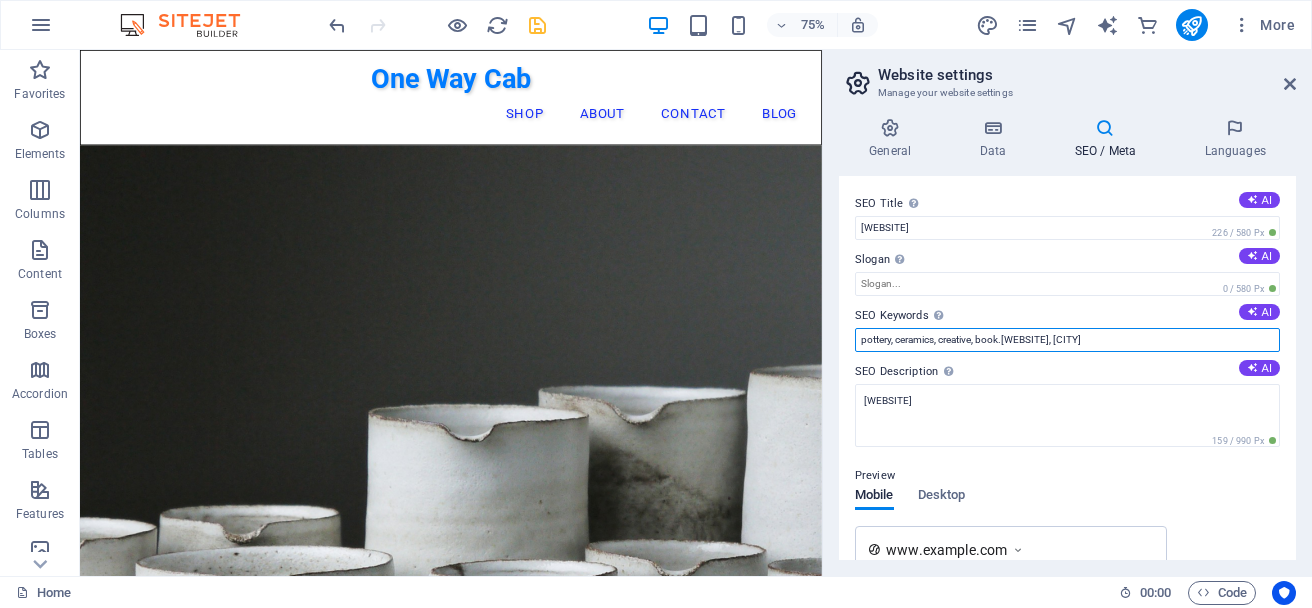 click on "pottery, ceramics, creative, book.[WEBSITE], [CITY]" at bounding box center (1067, 340) 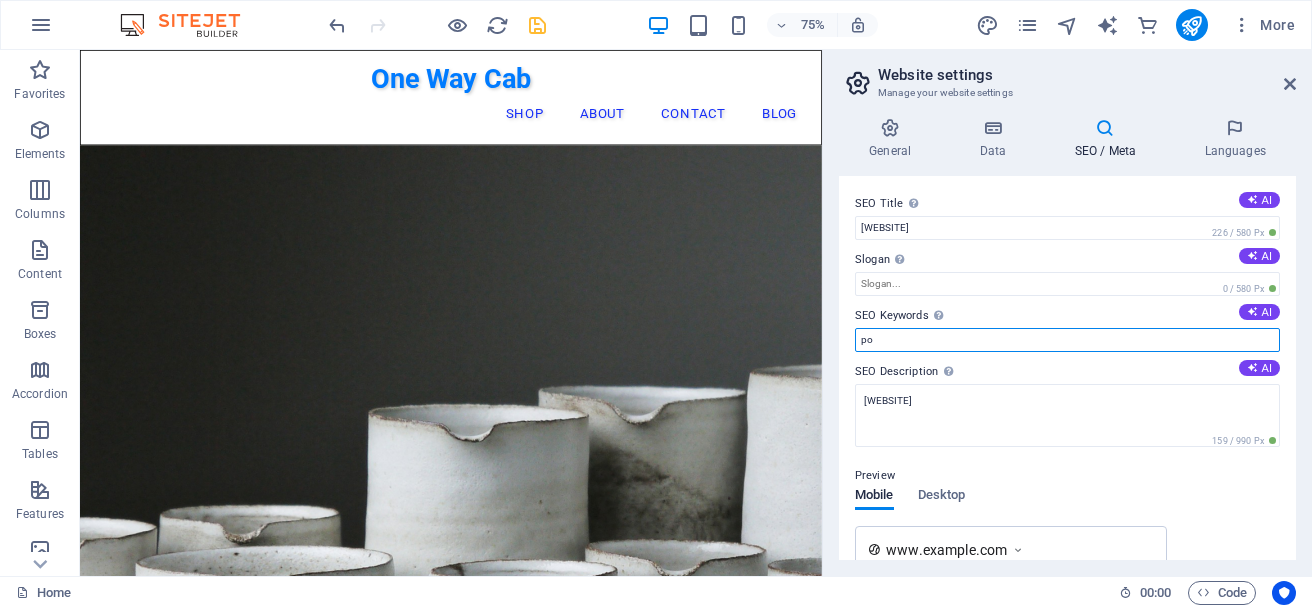 type on "p" 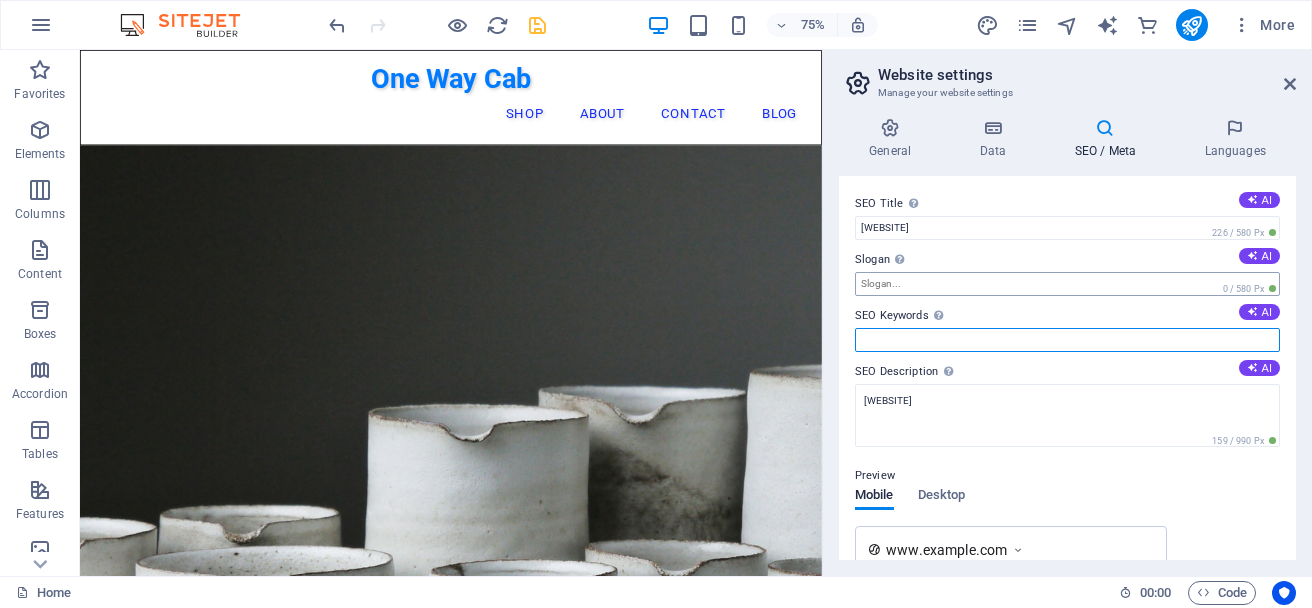type 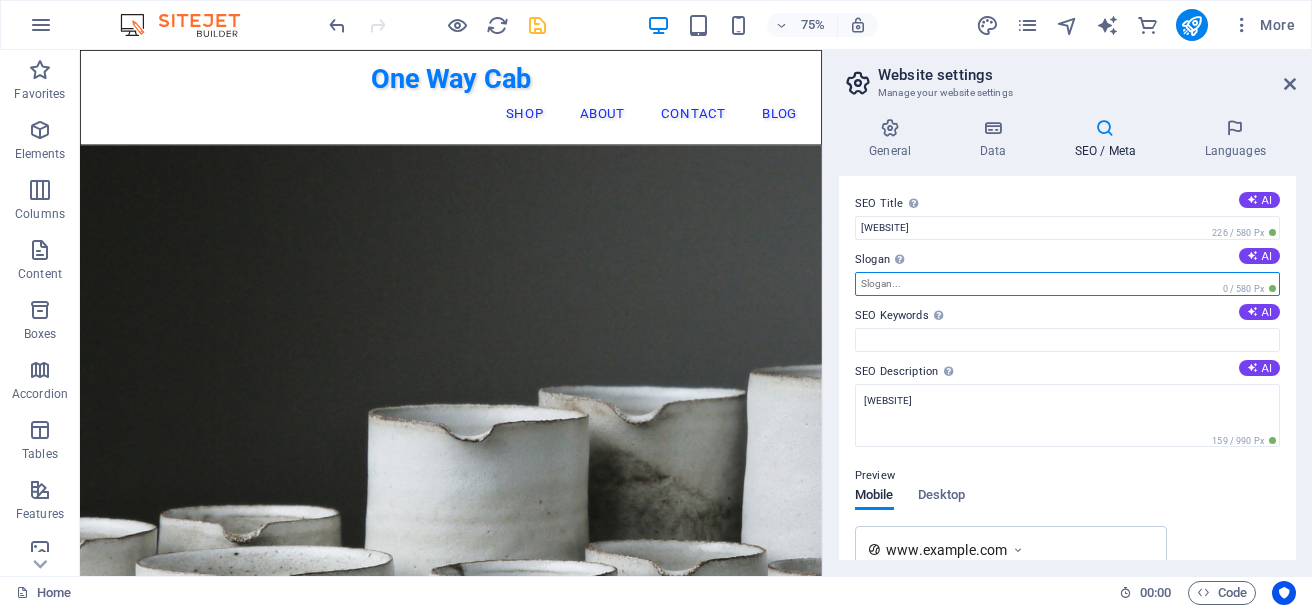 click on "Slogan The slogan of your website. AI" at bounding box center [1067, 284] 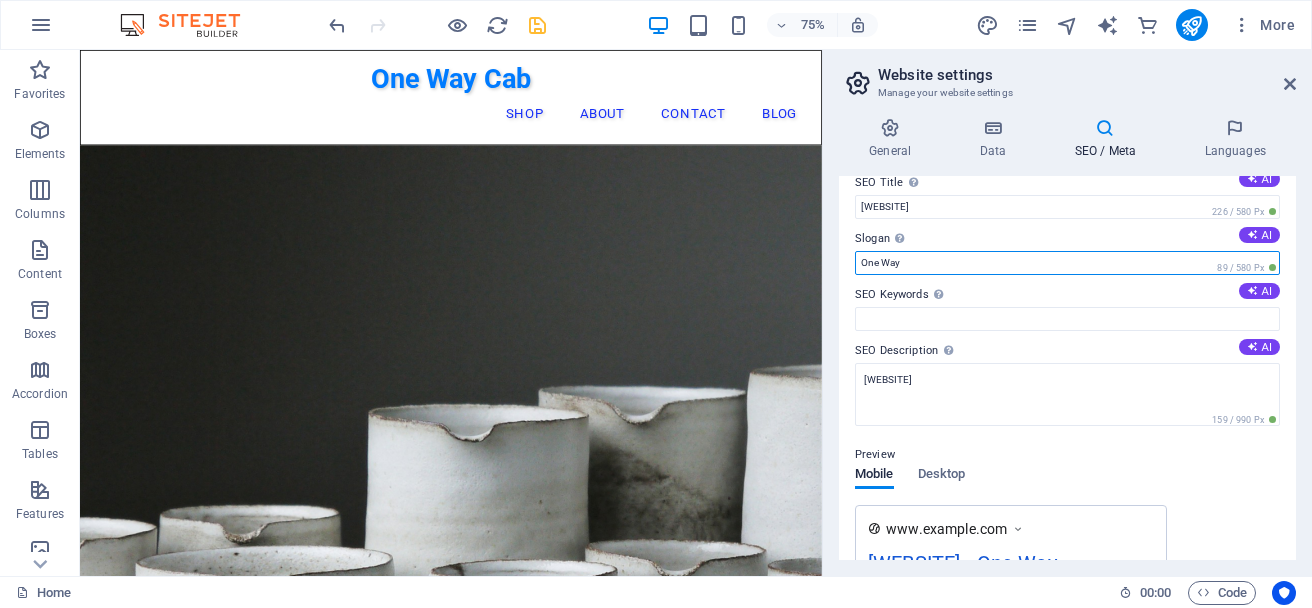 scroll, scrollTop: 0, scrollLeft: 0, axis: both 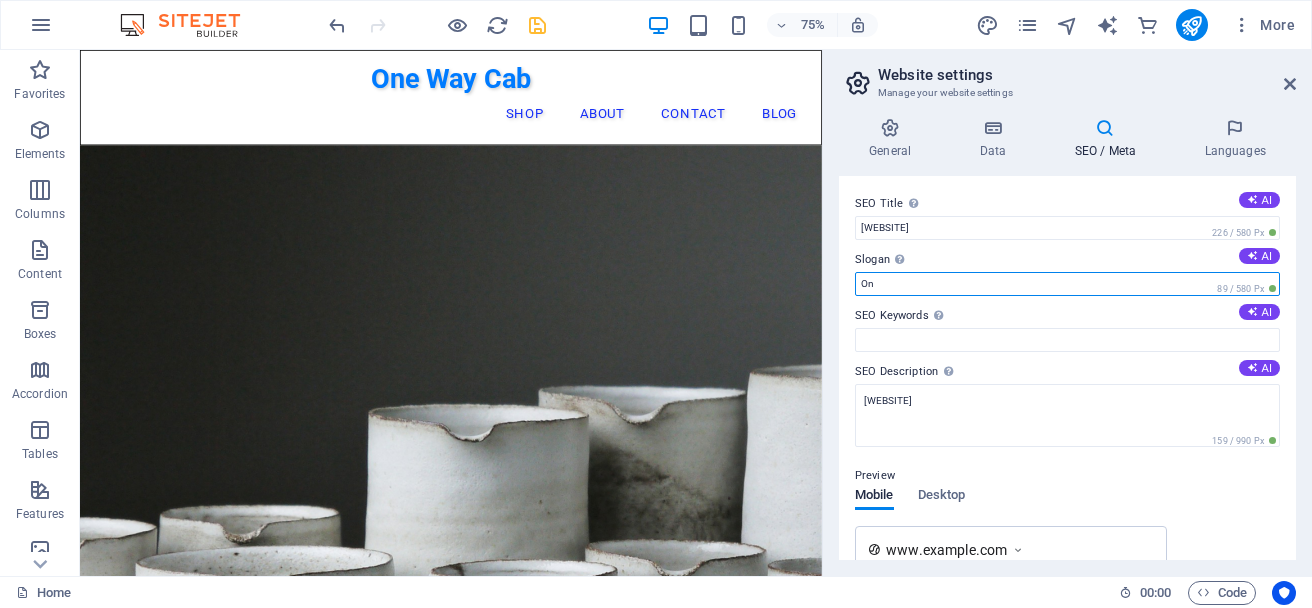 type on "O" 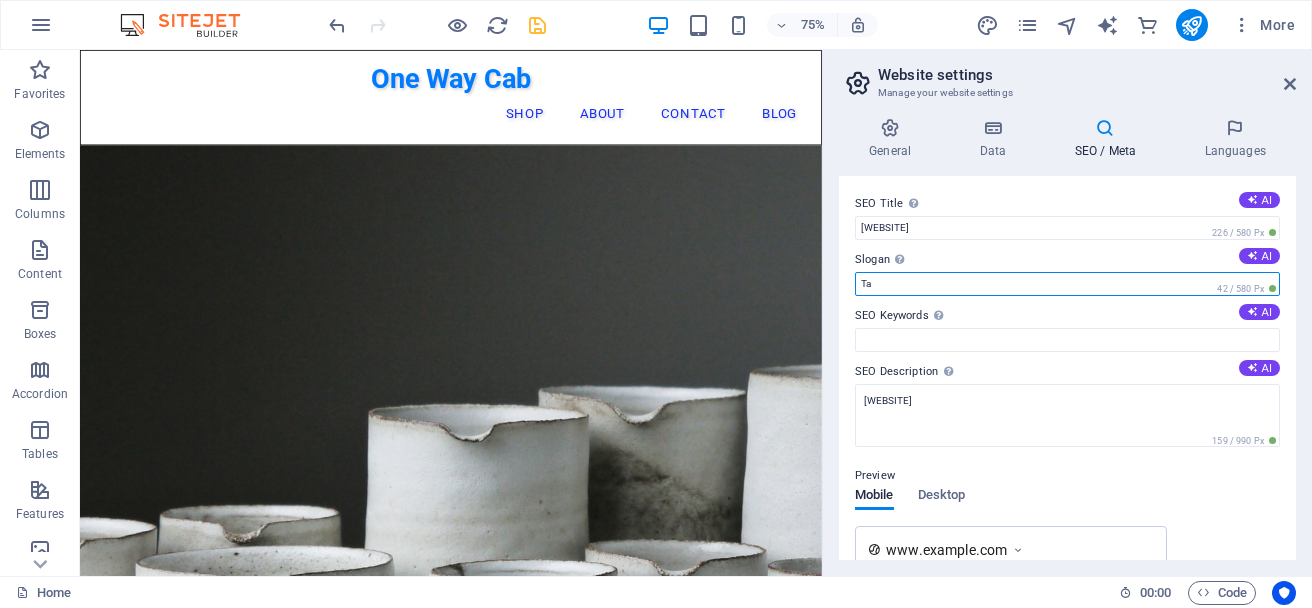 type on "T" 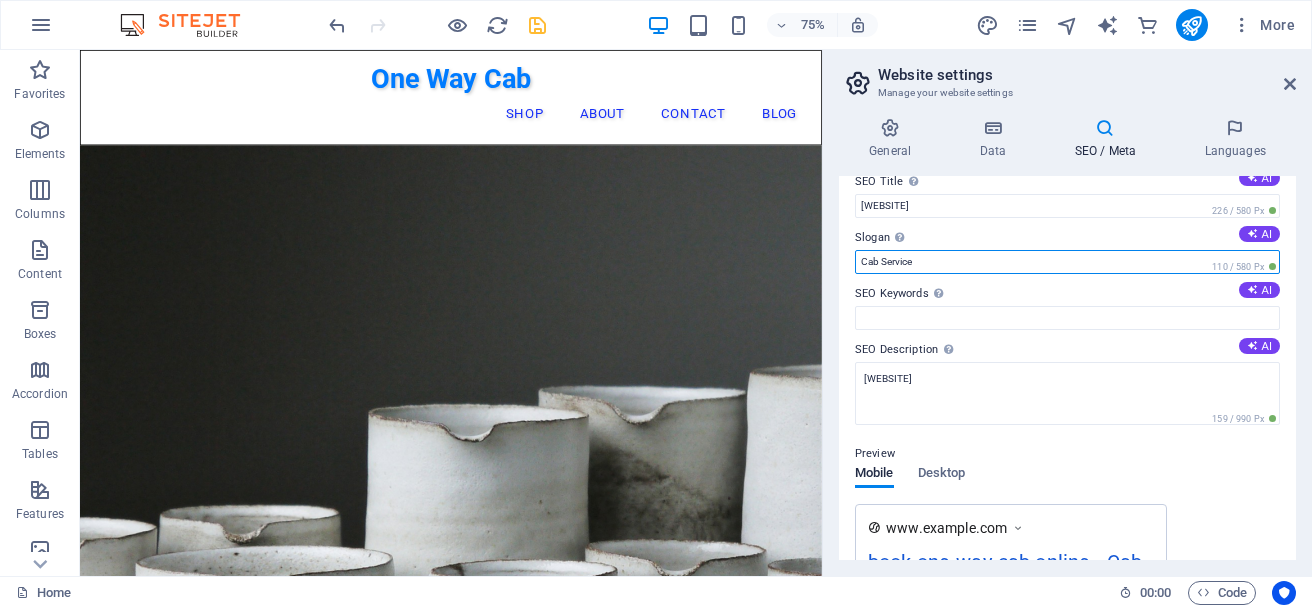 scroll, scrollTop: 0, scrollLeft: 0, axis: both 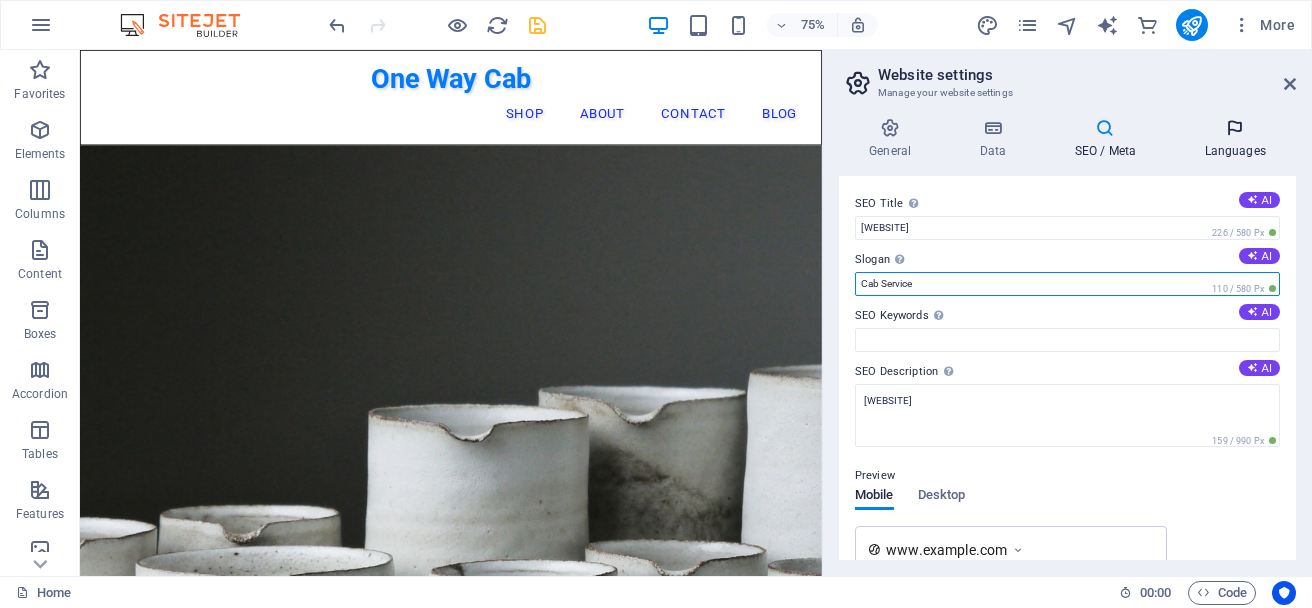 type on "Cab Service" 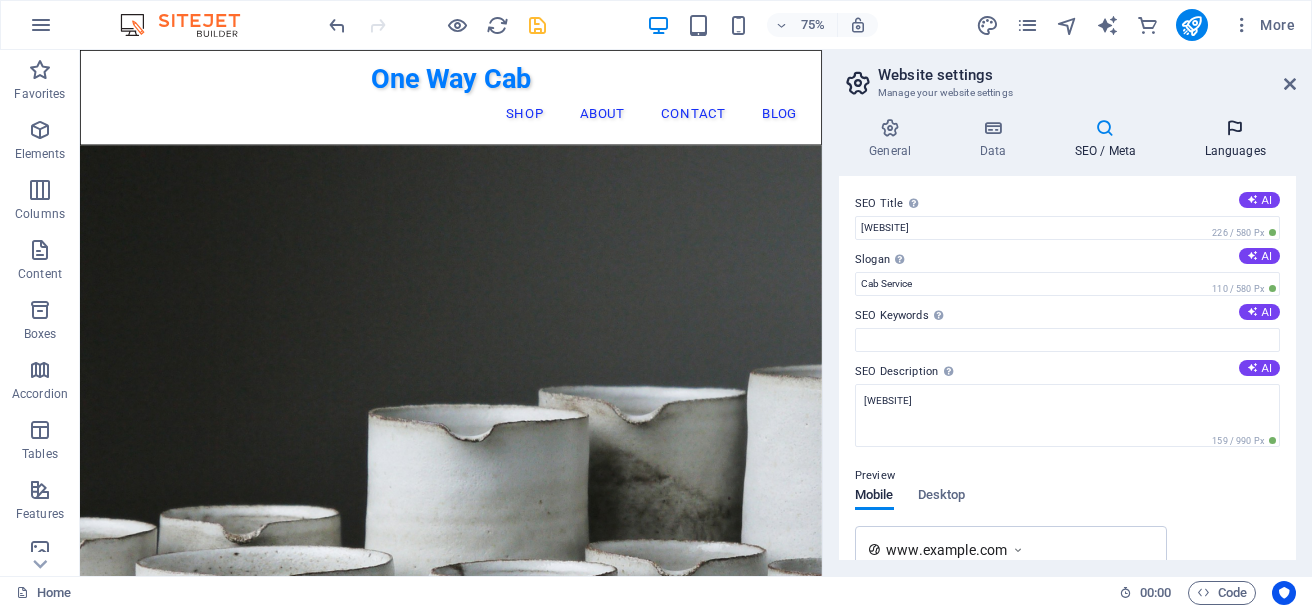 click at bounding box center [1235, 128] 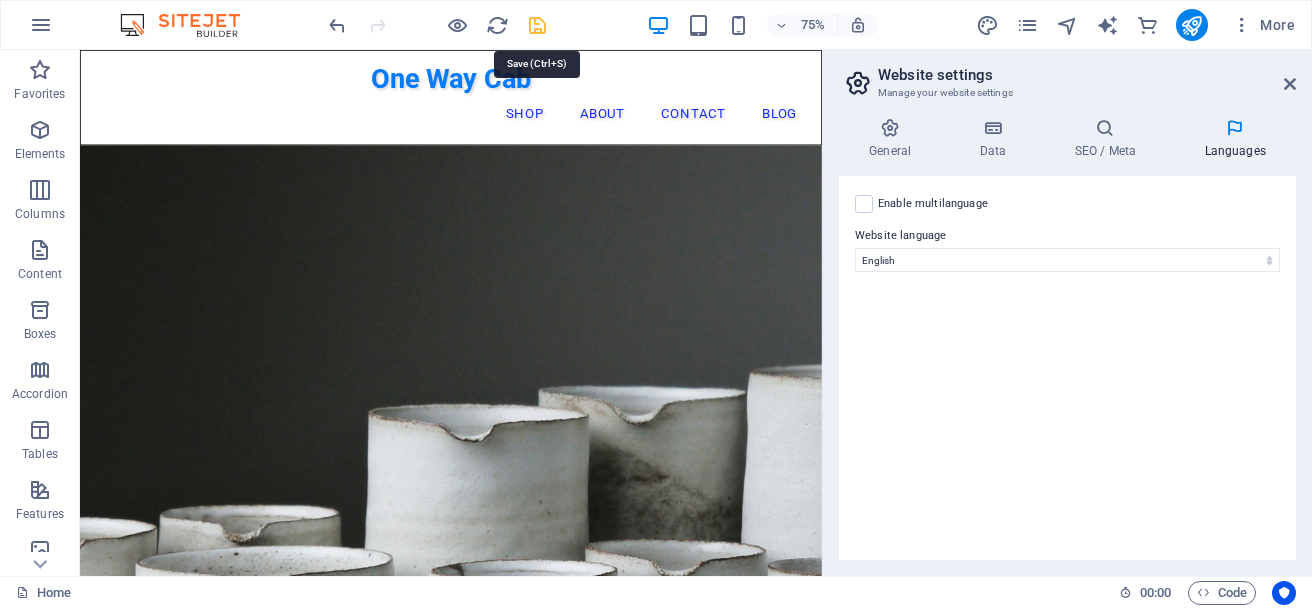 click at bounding box center [537, 25] 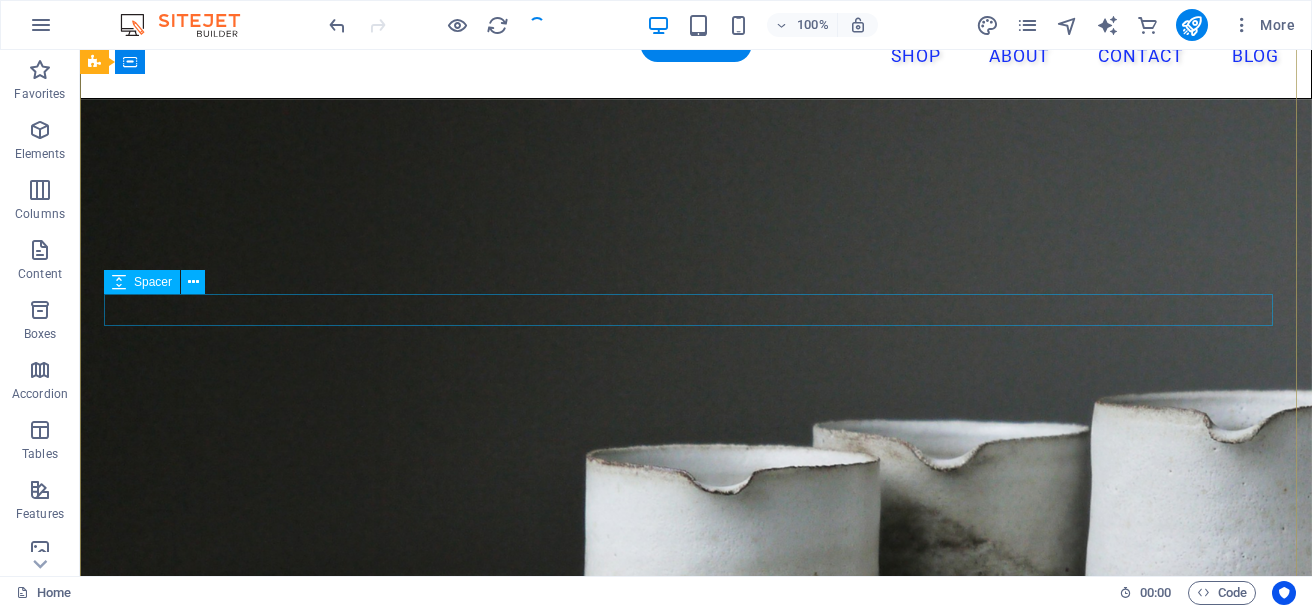 scroll, scrollTop: 100, scrollLeft: 0, axis: vertical 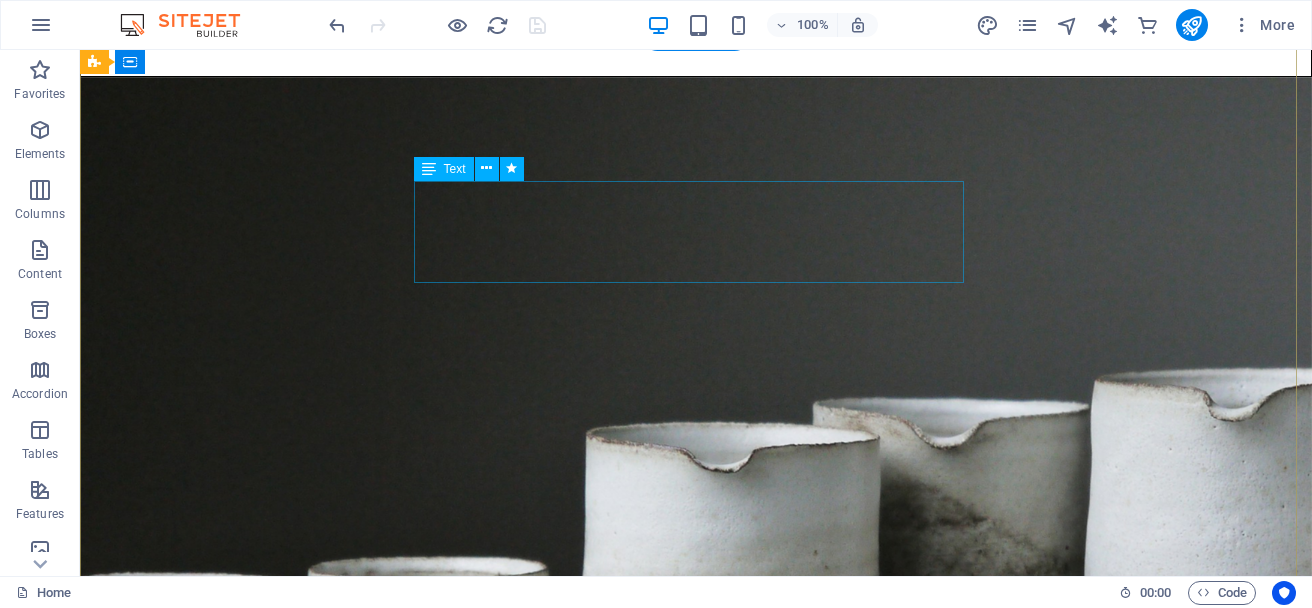 click on "Lowest Fare Clean Cars No Hedden Charges" at bounding box center [696, 1468] 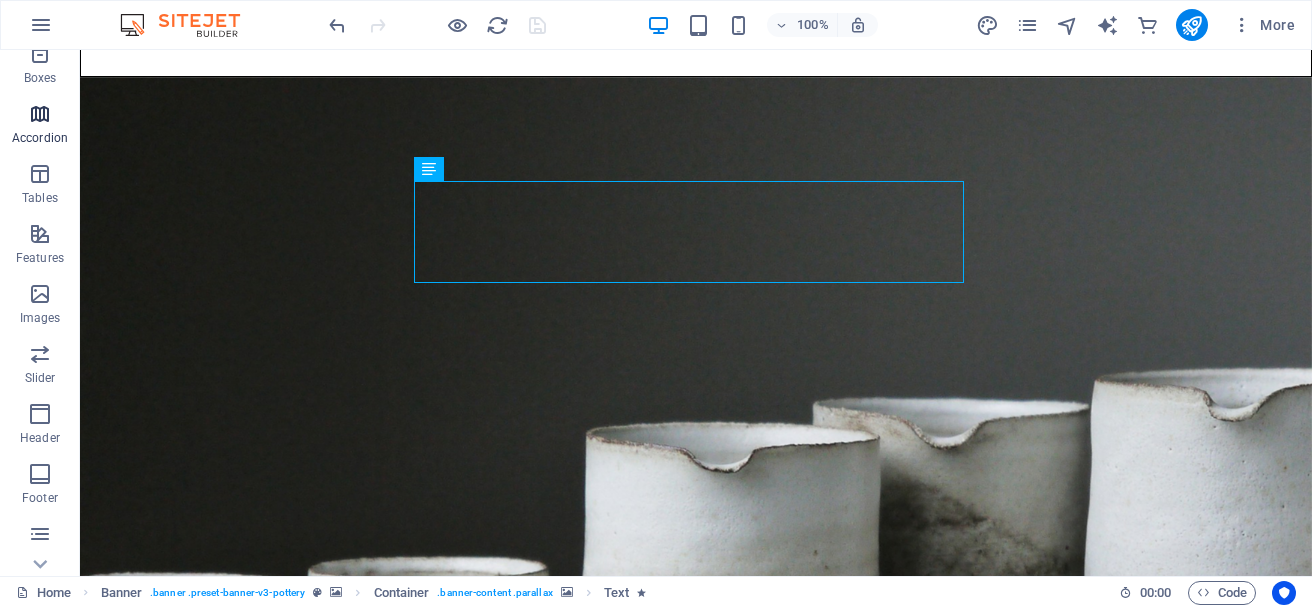 scroll, scrollTop: 300, scrollLeft: 0, axis: vertical 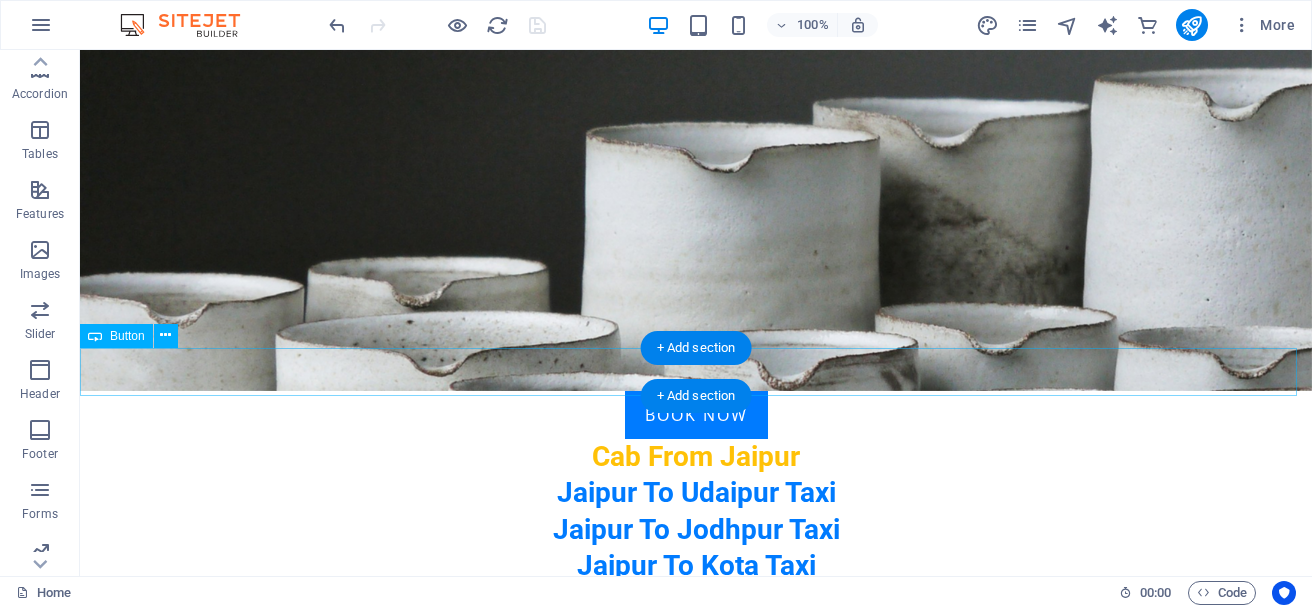 click on "Book Now" at bounding box center [696, 415] 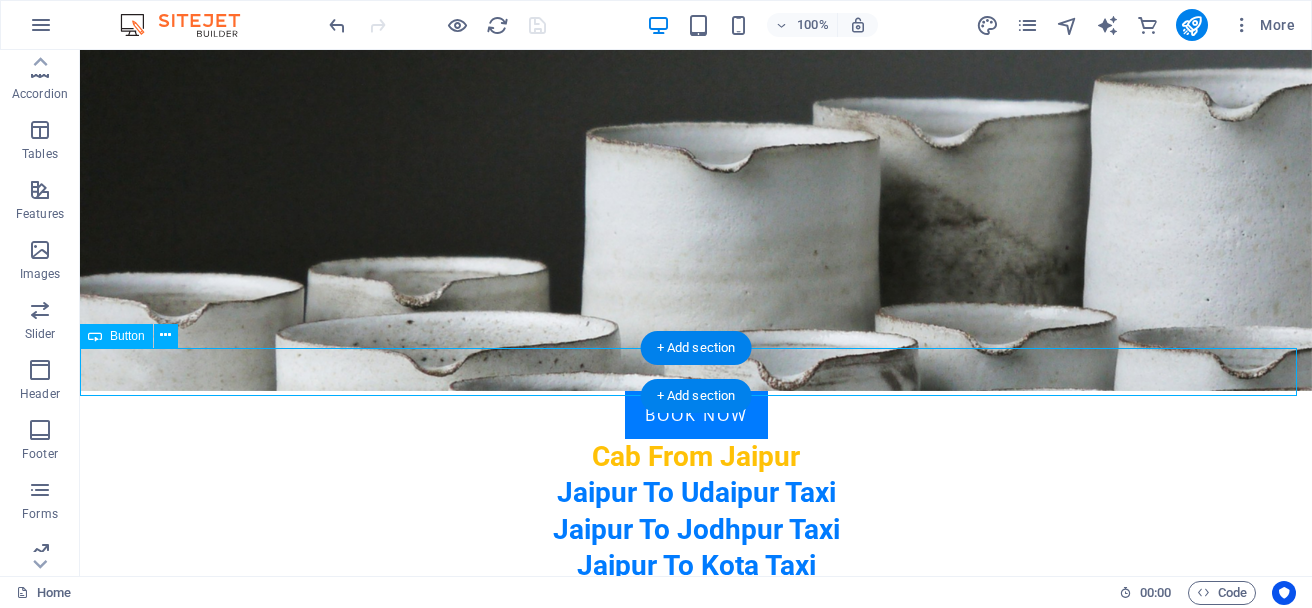 click on "Book Now" at bounding box center (696, 415) 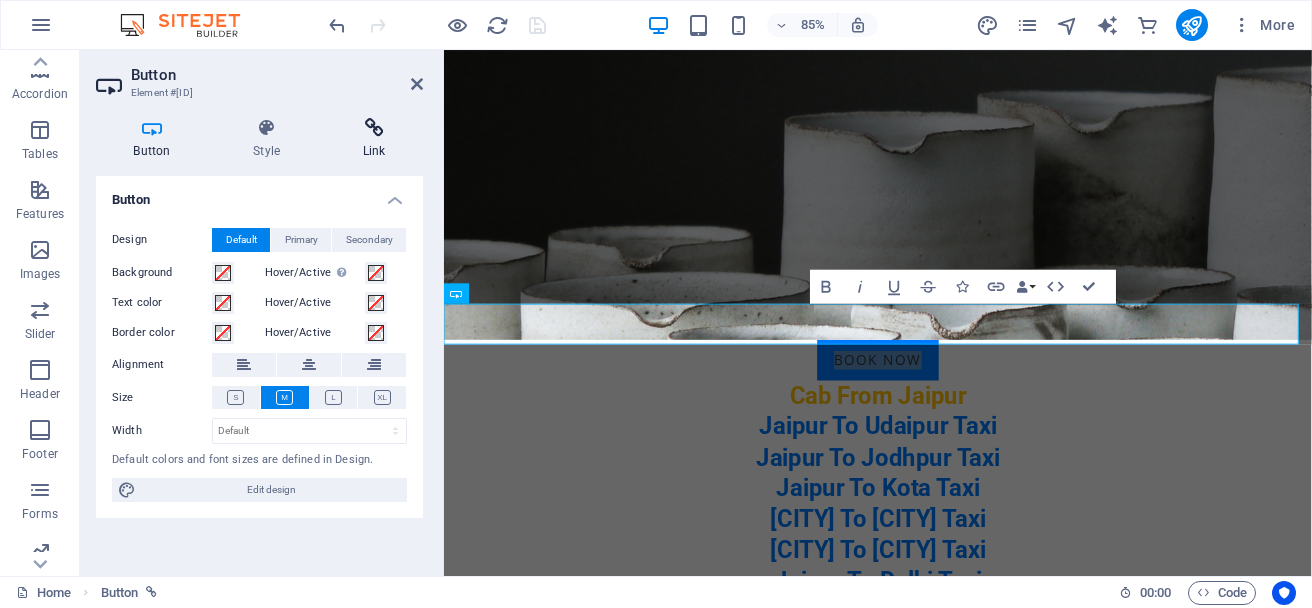 click at bounding box center (374, 128) 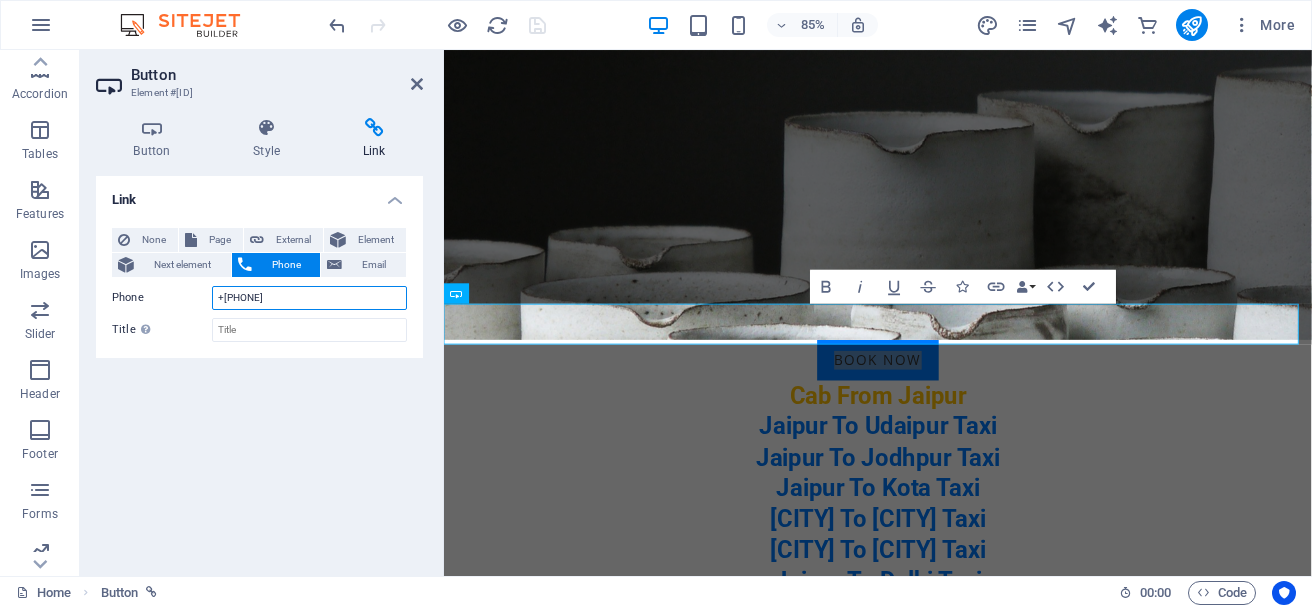 click on "+[PHONE]" at bounding box center (309, 298) 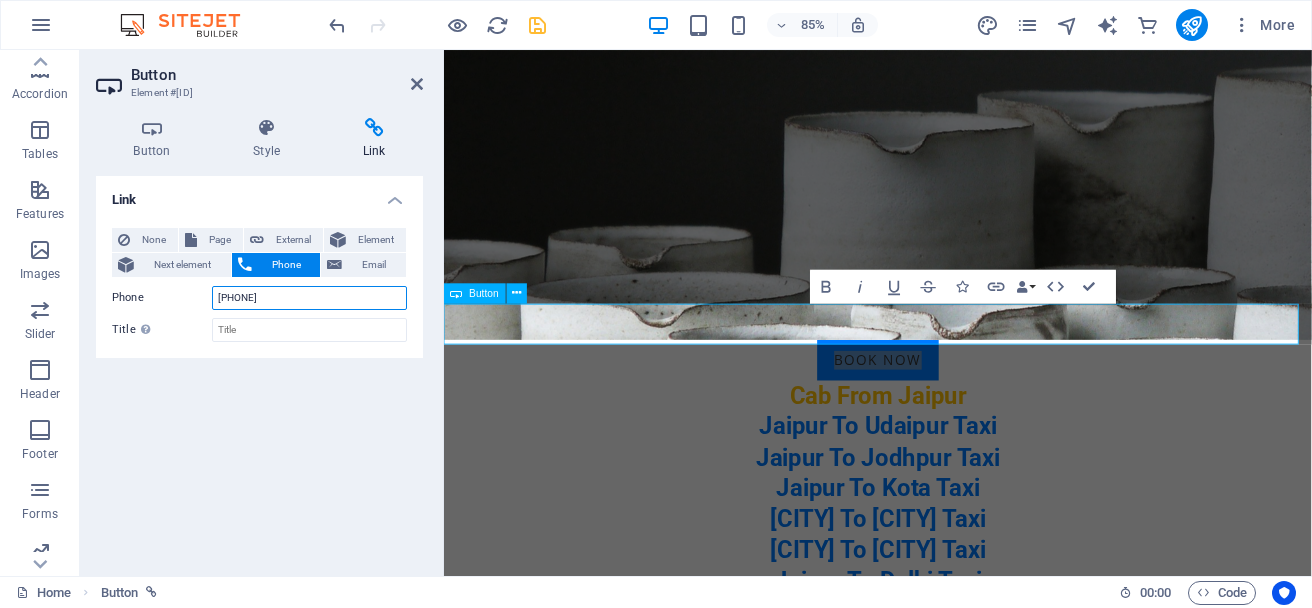 type on "[PHONE]" 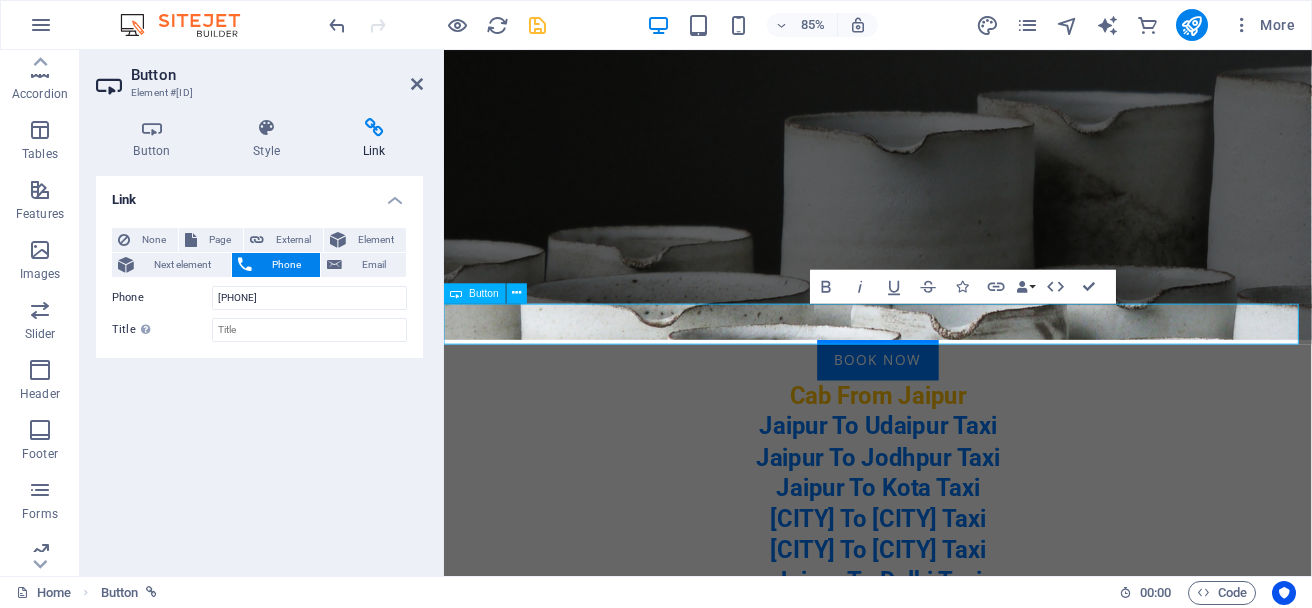 click on "Book Now" at bounding box center [954, 415] 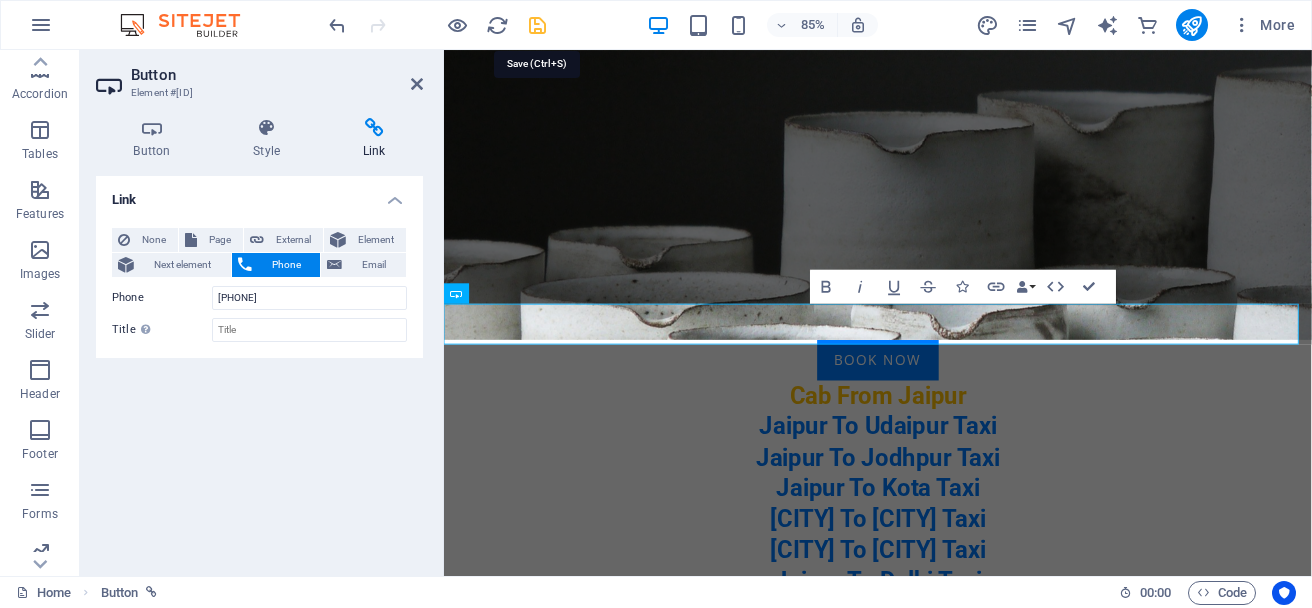 click at bounding box center [537, 25] 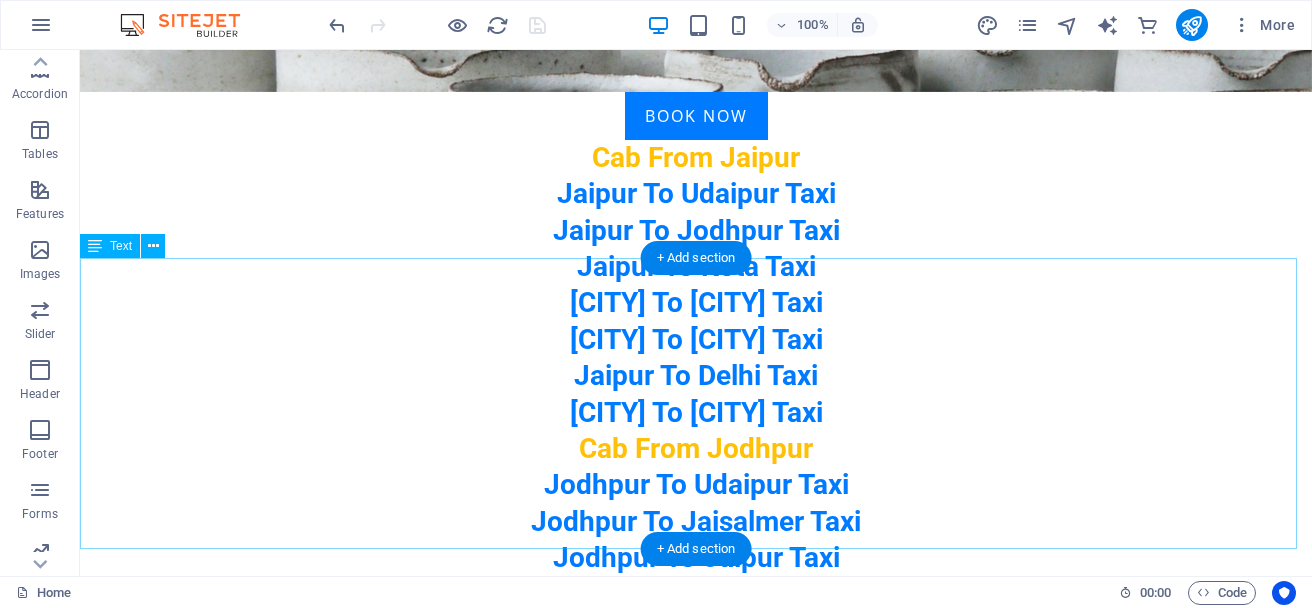 scroll, scrollTop: 700, scrollLeft: 0, axis: vertical 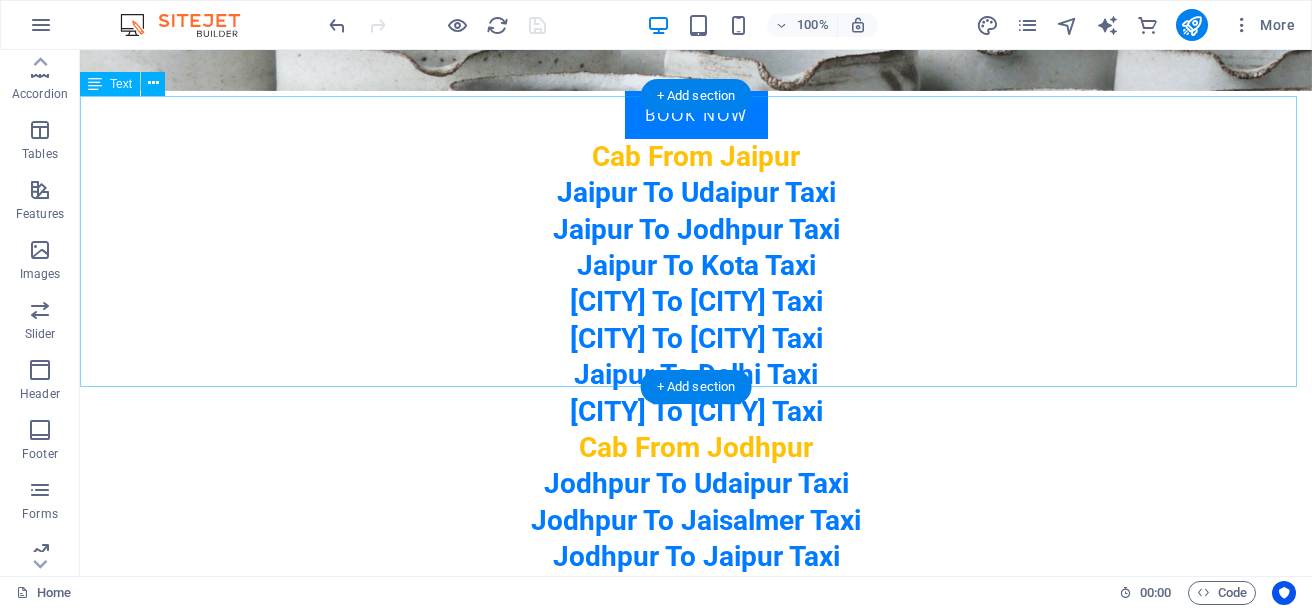 click on "Cab From [CITY] [CITY] To [CITY] Taxi [CITY] To [CITY] Taxi [CITY] To [CITY] Taxi [CITY] To [CITY] Taxi [CITY] To [CITY] Taxi [CITY] To [CITY] Taxi [CITY] To [CITY] Taxi" at bounding box center [696, 284] 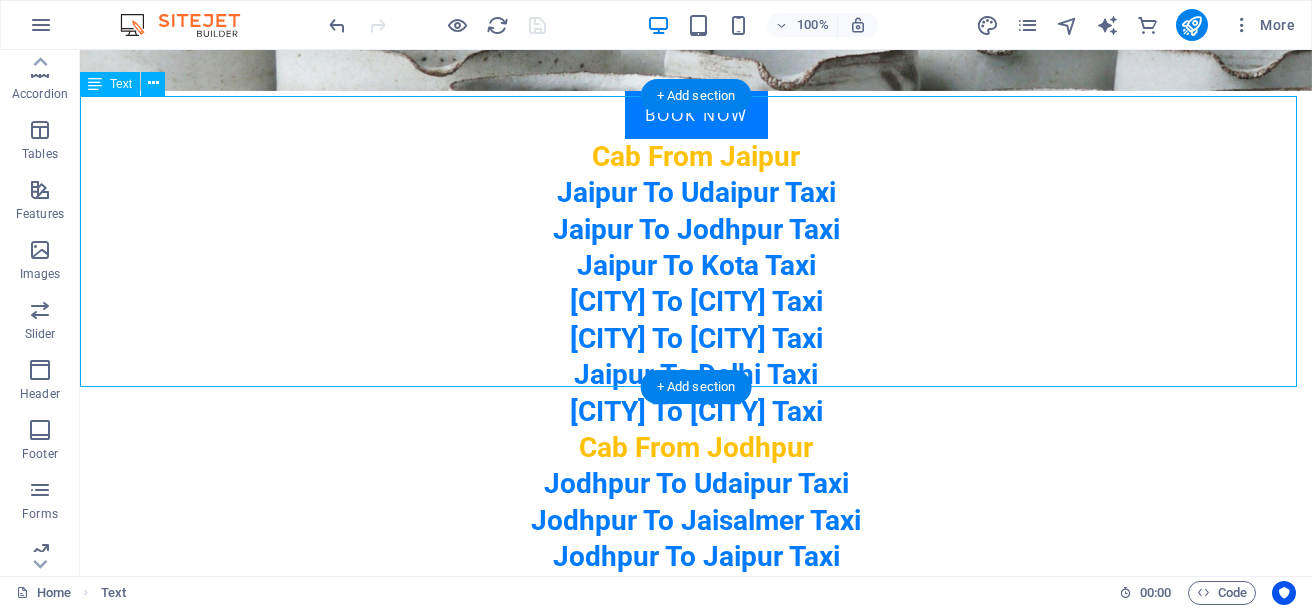 click on "Cab From [CITY] [CITY] To [CITY] Taxi [CITY] To [CITY] Taxi [CITY] To [CITY] Taxi [CITY] To [CITY] Taxi [CITY] To [CITY] Taxi [CITY] To [CITY] Taxi [CITY] To [CITY] Taxi" at bounding box center (696, 284) 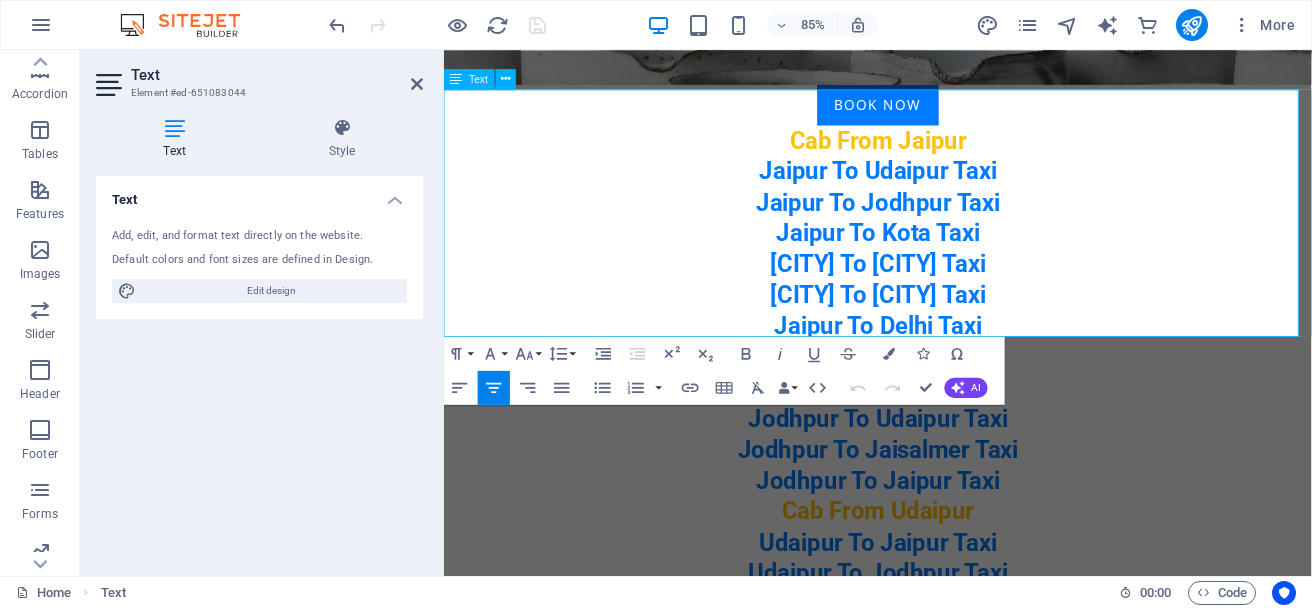 drag, startPoint x: 829, startPoint y: 113, endPoint x: 1294, endPoint y: 374, distance: 533.241 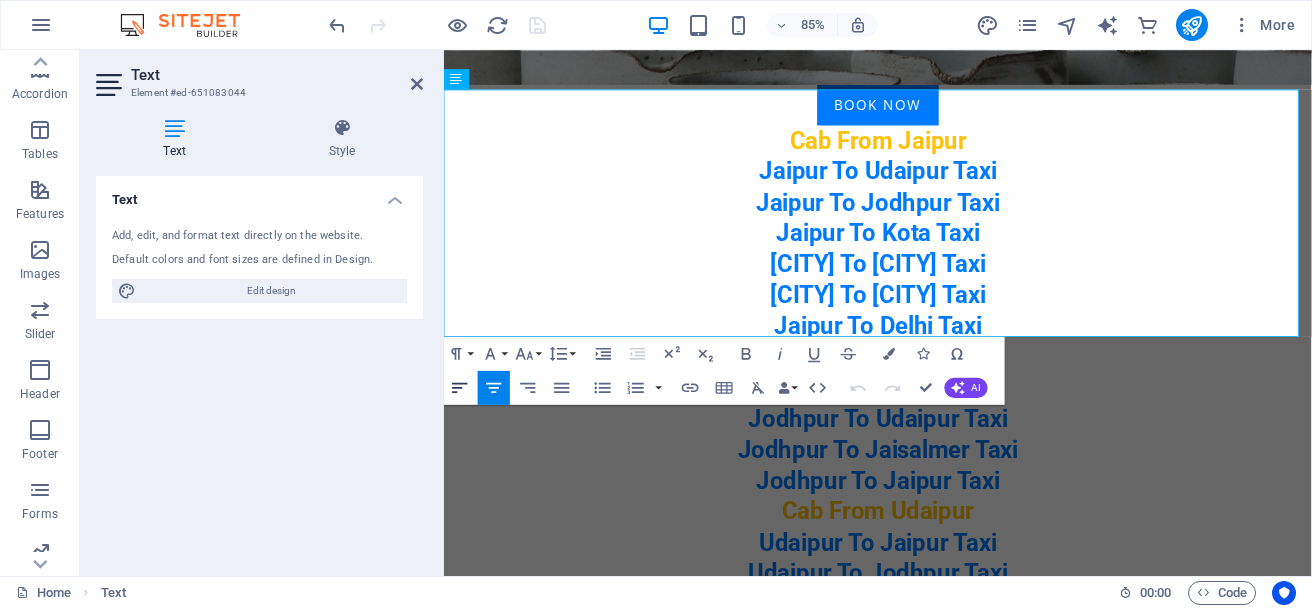 click 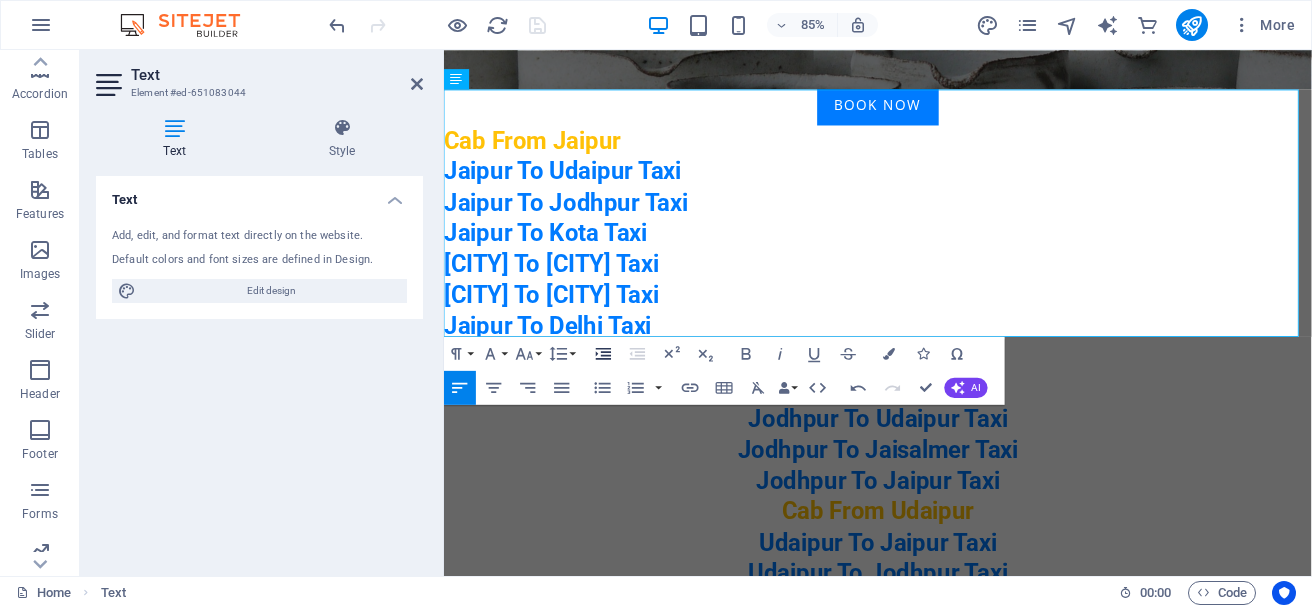 click 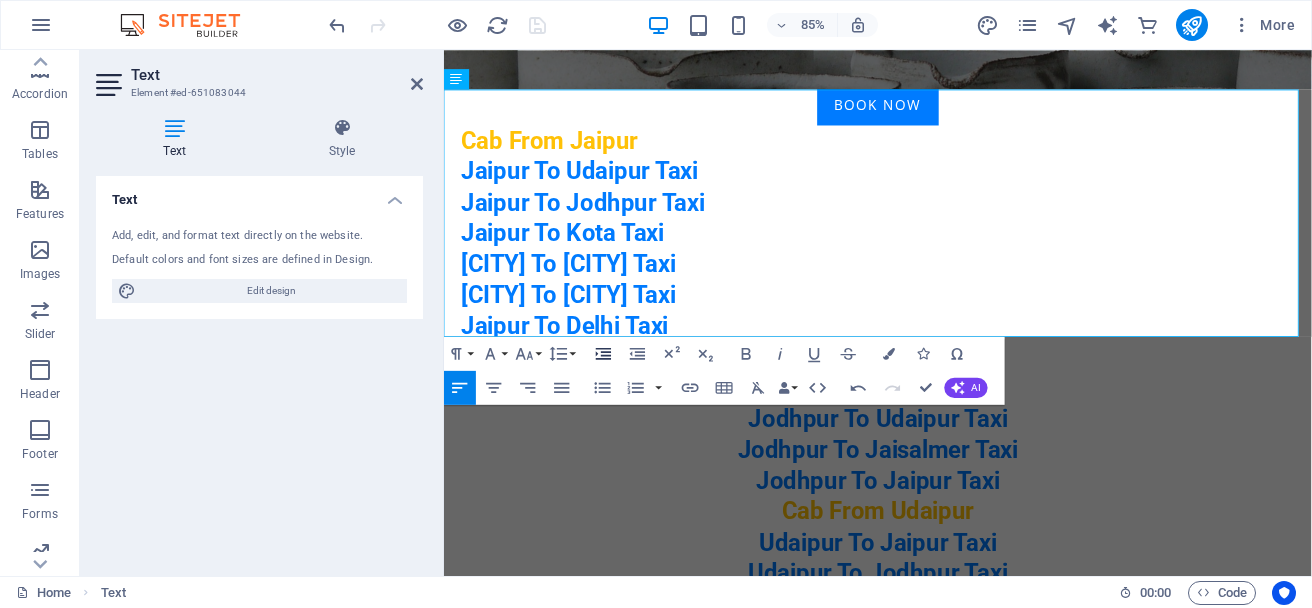 click 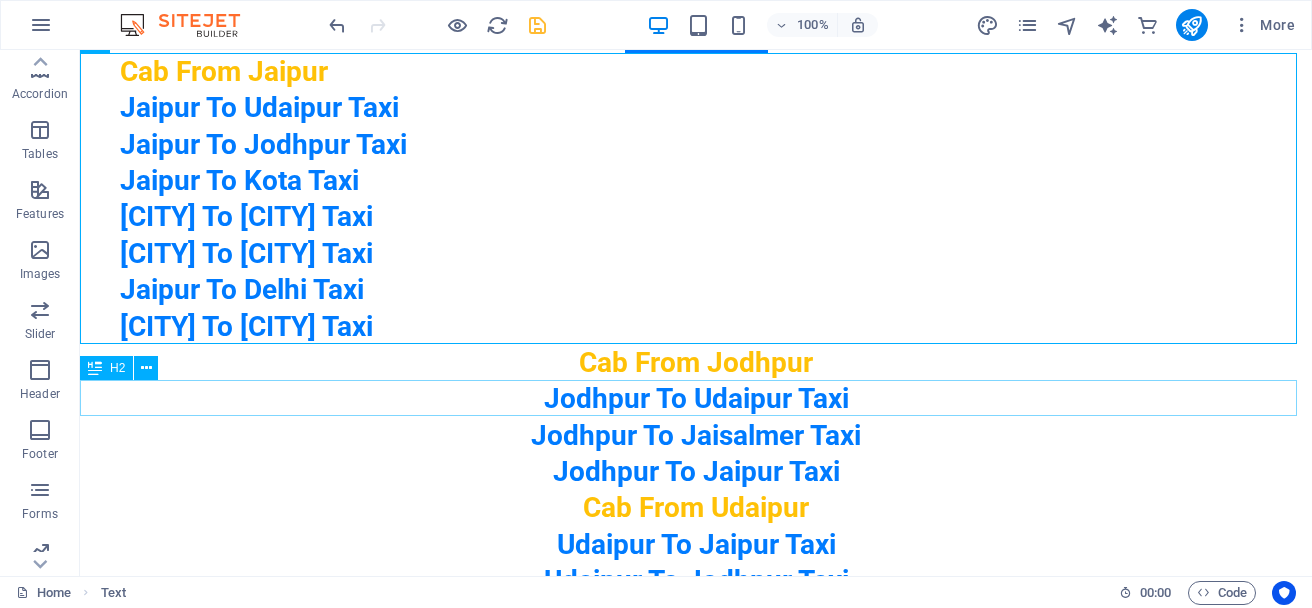scroll, scrollTop: 800, scrollLeft: 0, axis: vertical 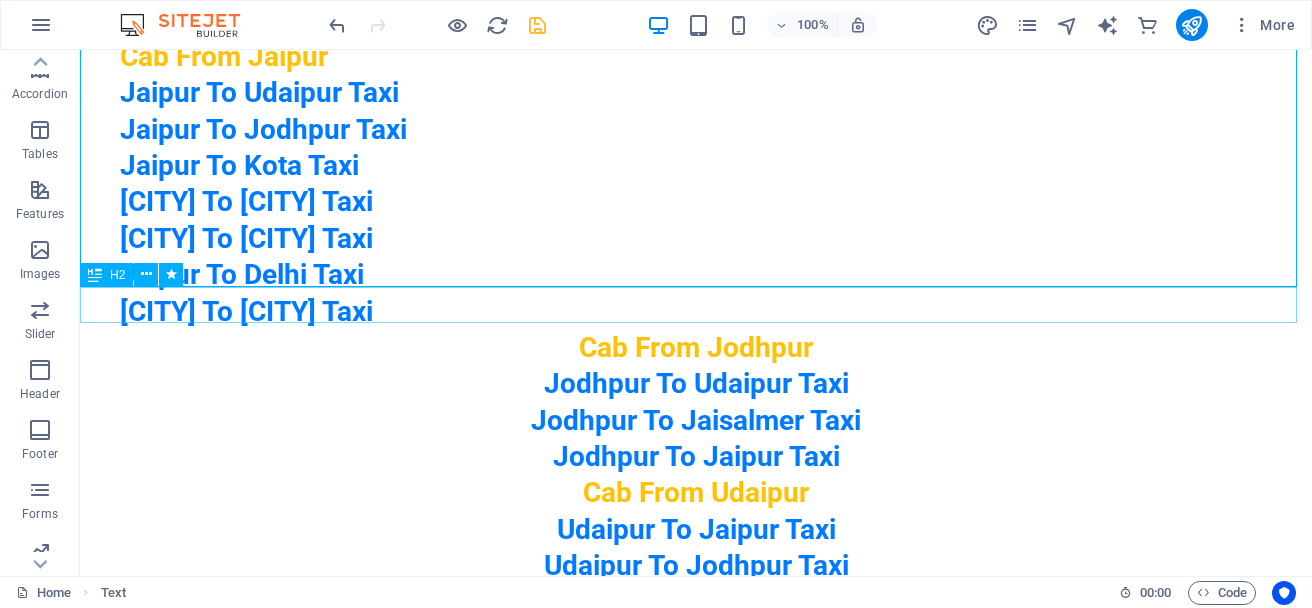 click on "Cab From Jodhpur" at bounding box center (696, 348) 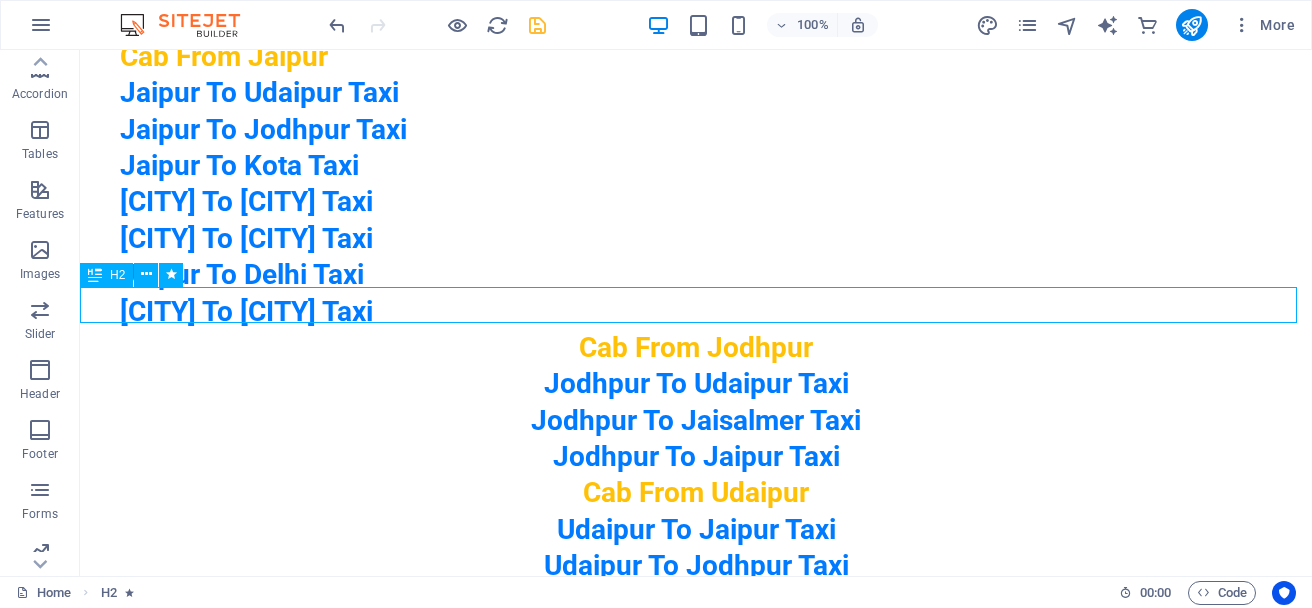 click on "Cab From Jodhpur" at bounding box center [696, 348] 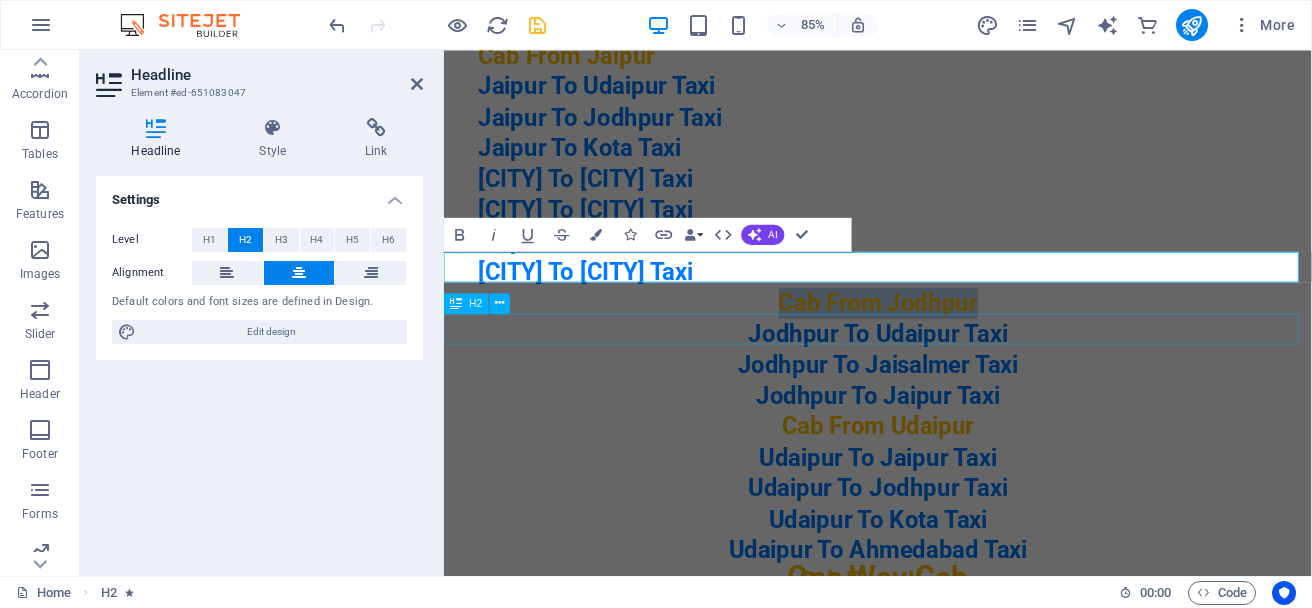 click on "Jodhpur To Jaisalmer Taxi" at bounding box center (954, 421) 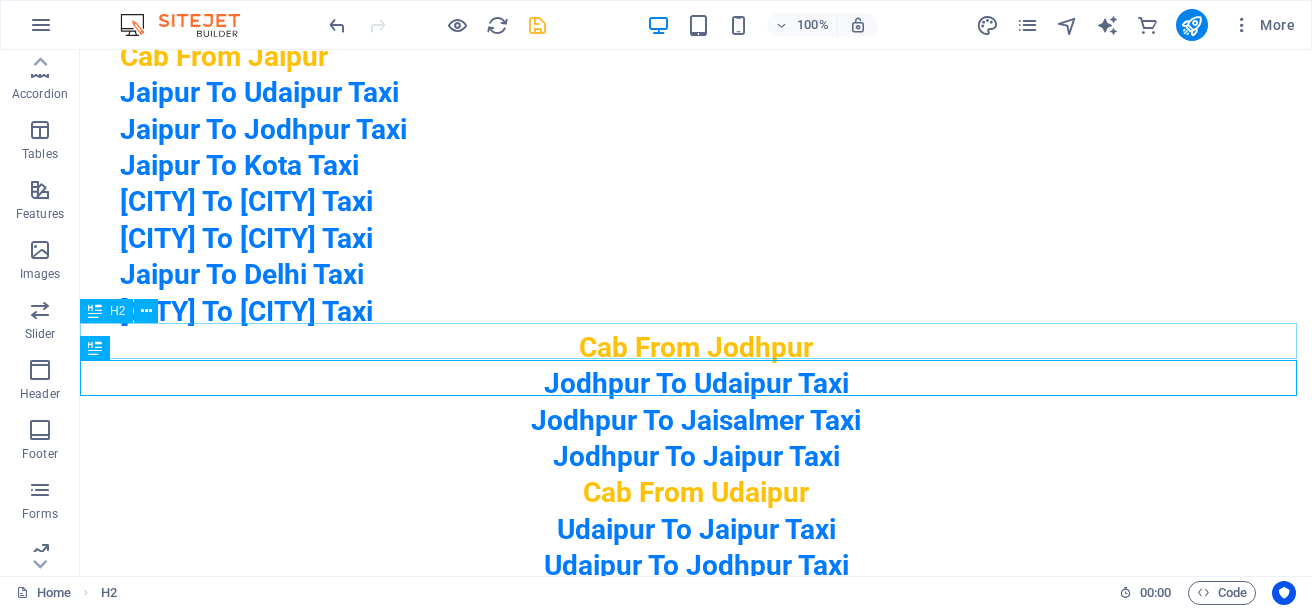 click on "Jodhpur To Udaipur Taxi" at bounding box center (696, 384) 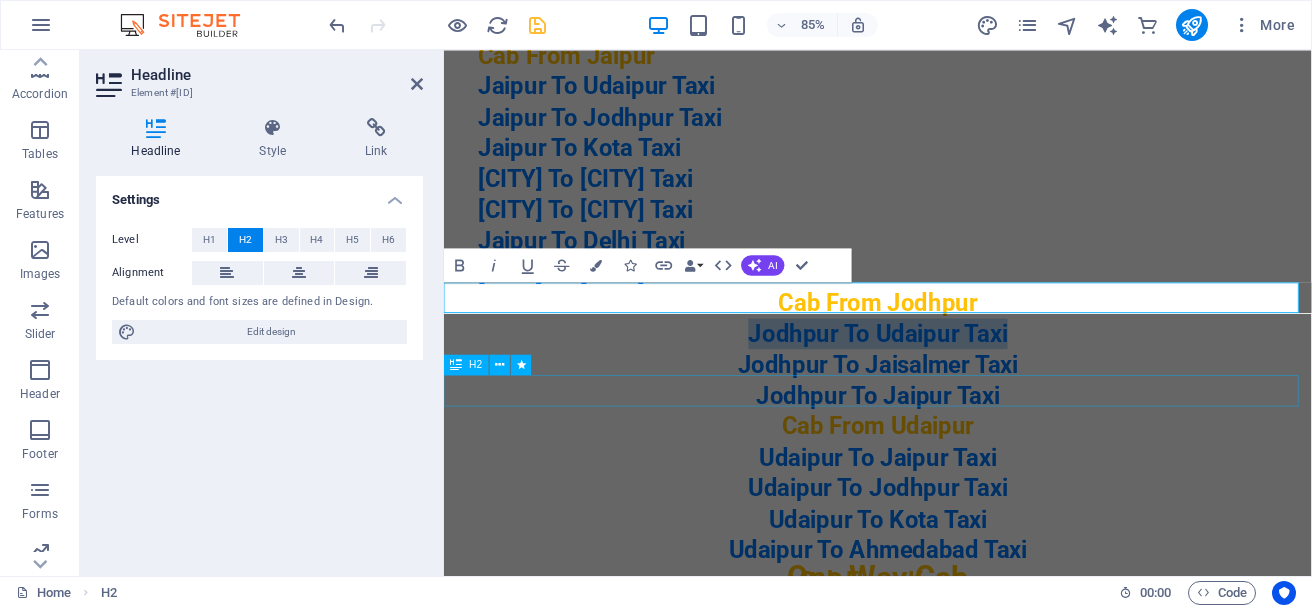 click on "Cab From Udaipur" at bounding box center [954, 493] 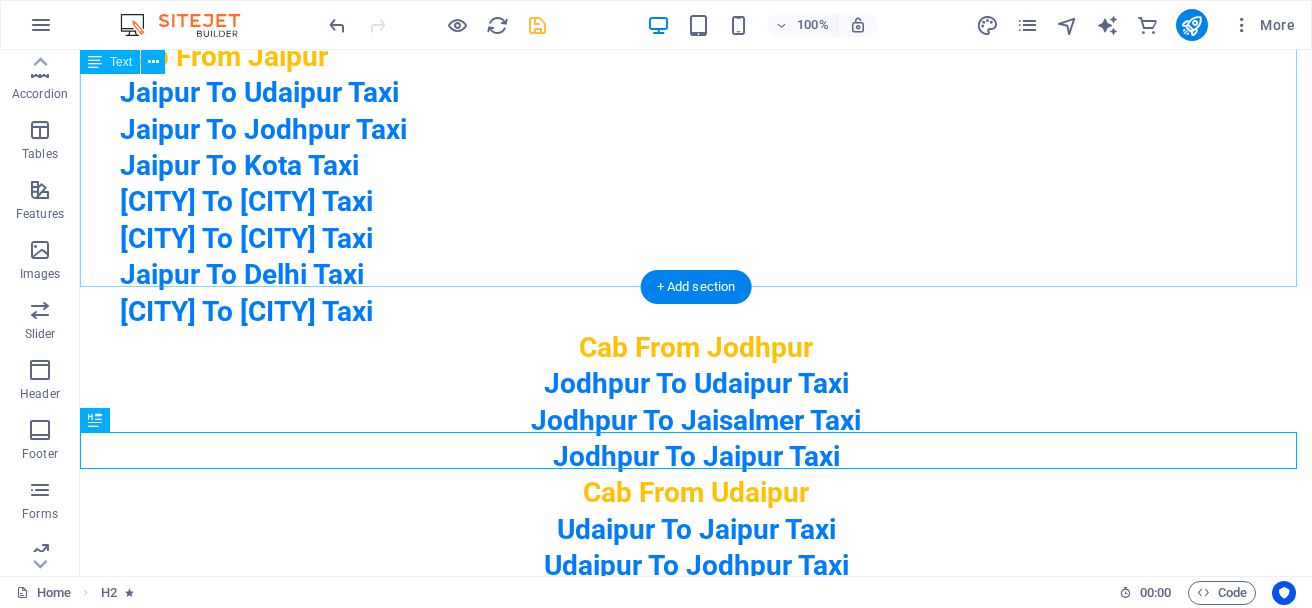 click on "Cab From [CITY] [CITY] To [CITY] Taxi [CITY] To [CITY] Taxi [CITY] To [CITY] Taxi [CITY] To [CITY] Taxi [CITY] To [CITY] Taxi [CITY] To [CITY] Taxi [CITY] To [CITY] Taxi" at bounding box center [696, 184] 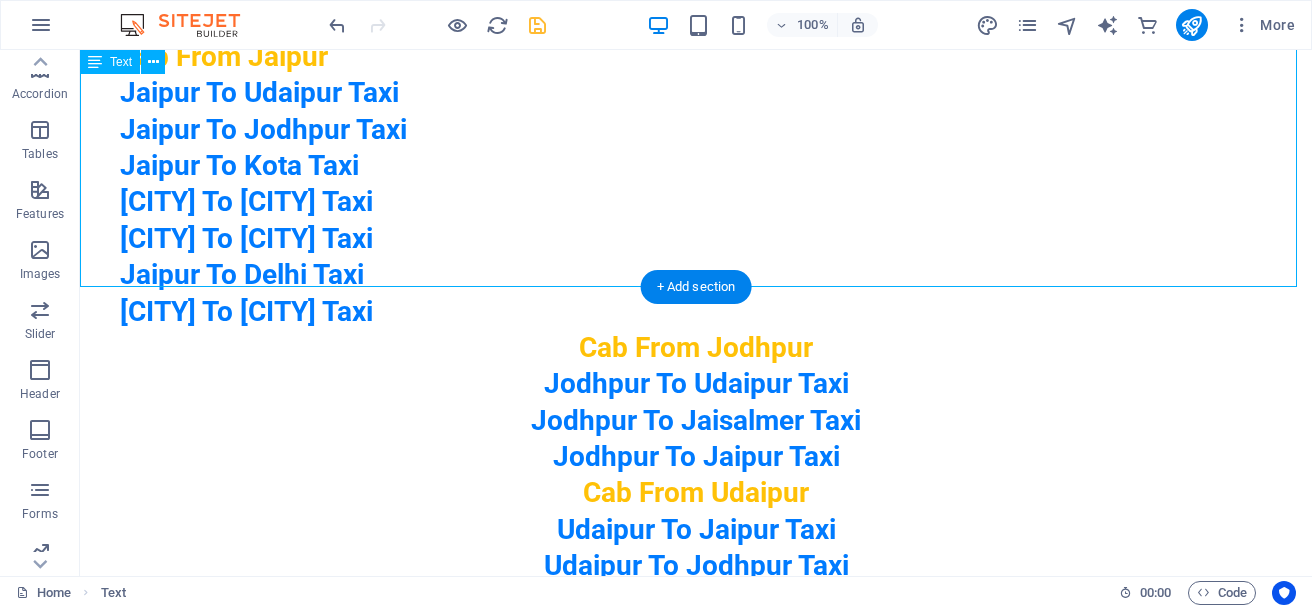 click on "Cab From [CITY] [CITY] To [CITY] Taxi [CITY] To [CITY] Taxi [CITY] To [CITY] Taxi [CITY] To [CITY] Taxi [CITY] To [CITY] Taxi [CITY] To [CITY] Taxi [CITY] To [CITY] Taxi" at bounding box center [696, 184] 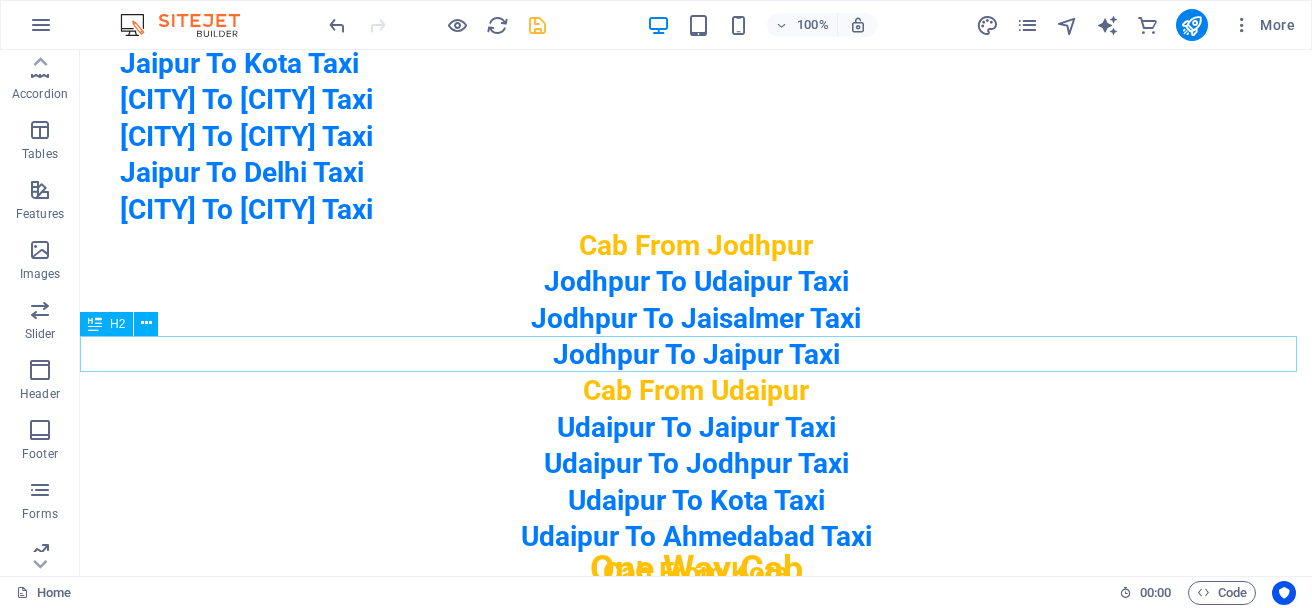 scroll, scrollTop: 936, scrollLeft: 0, axis: vertical 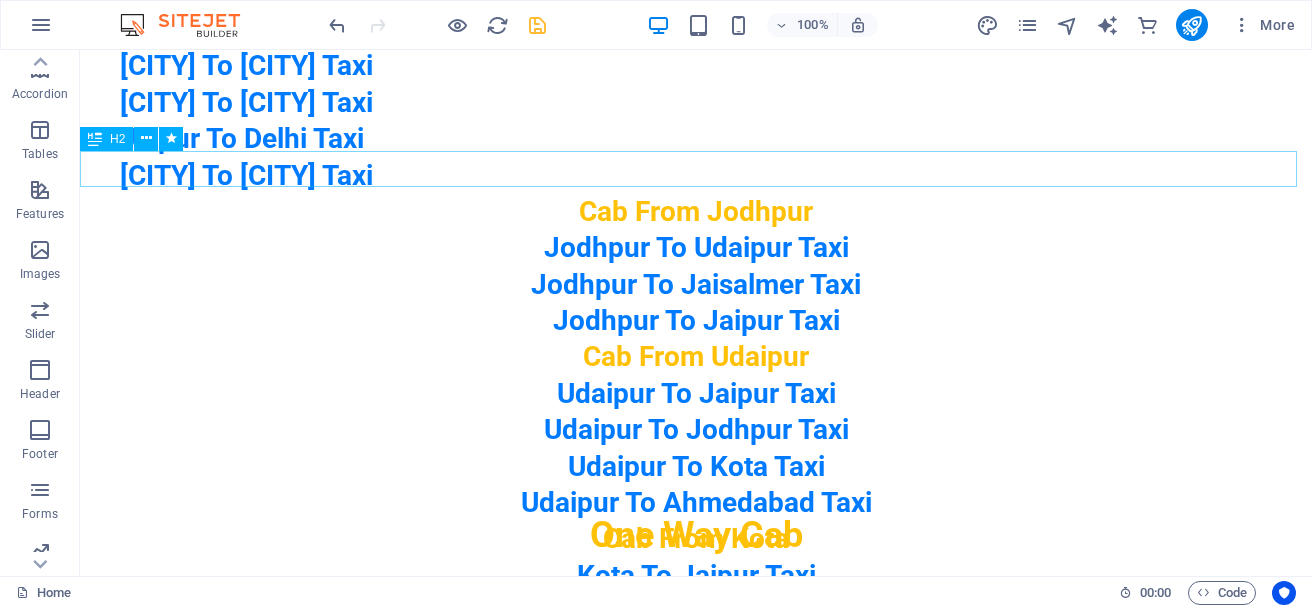click on "Cab From Jodhpur" at bounding box center (696, 212) 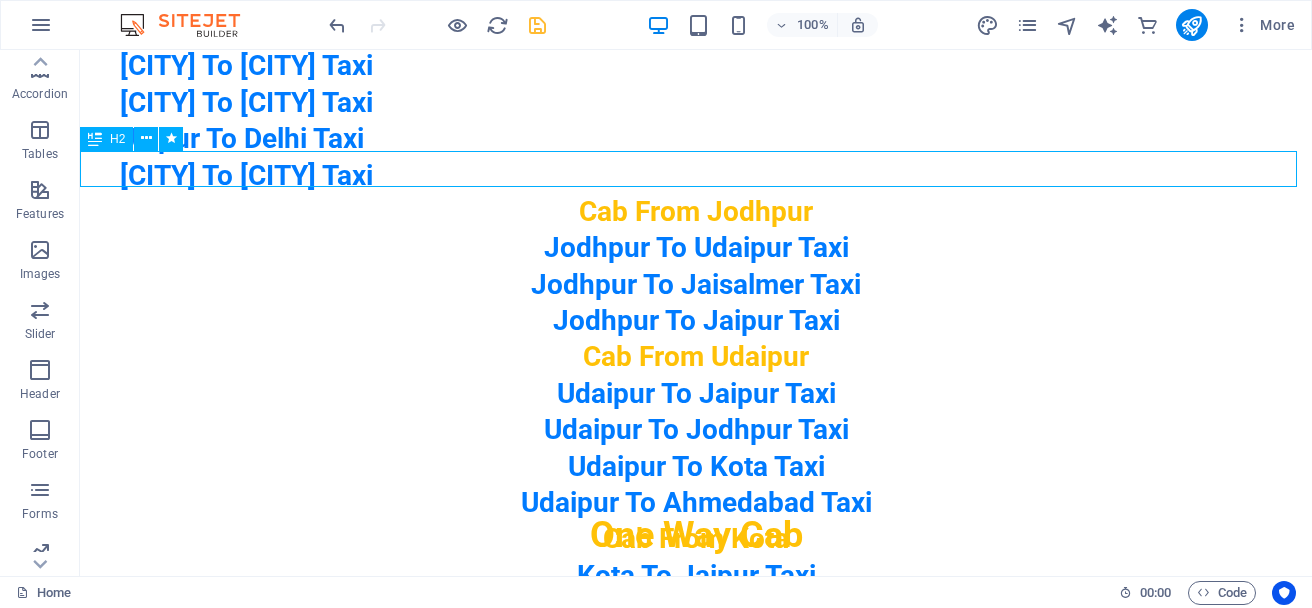 click on "Cab From Jodhpur" at bounding box center [696, 212] 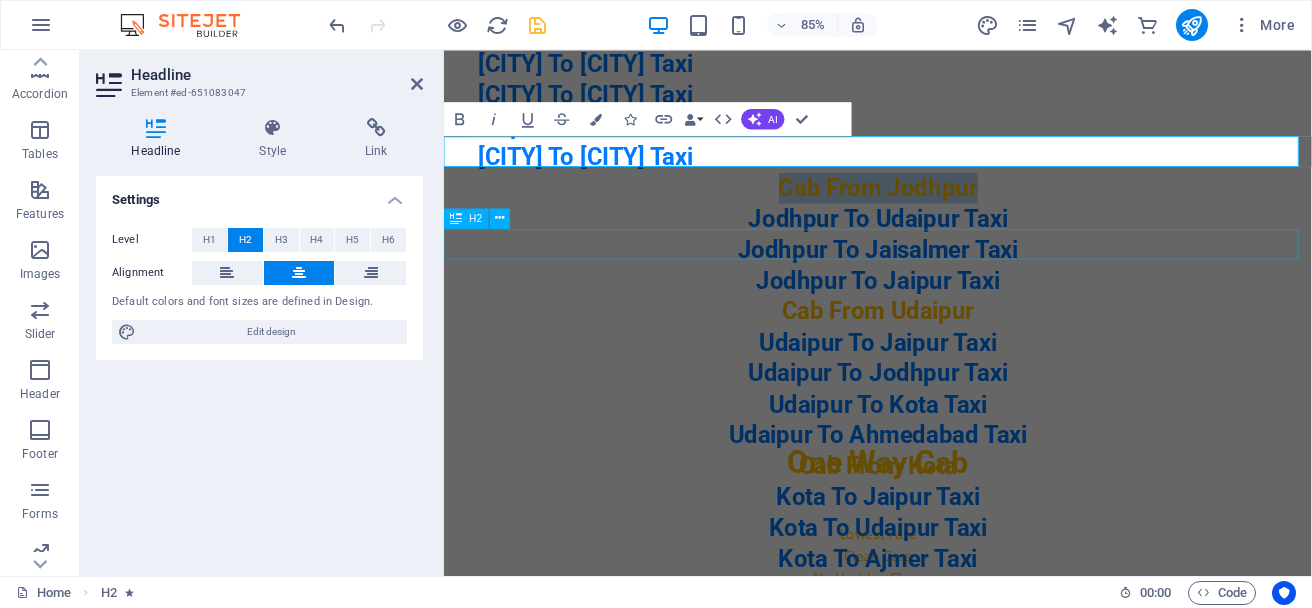 click on "Jodhpur To Jaipur Taxi" at bounding box center (954, 321) 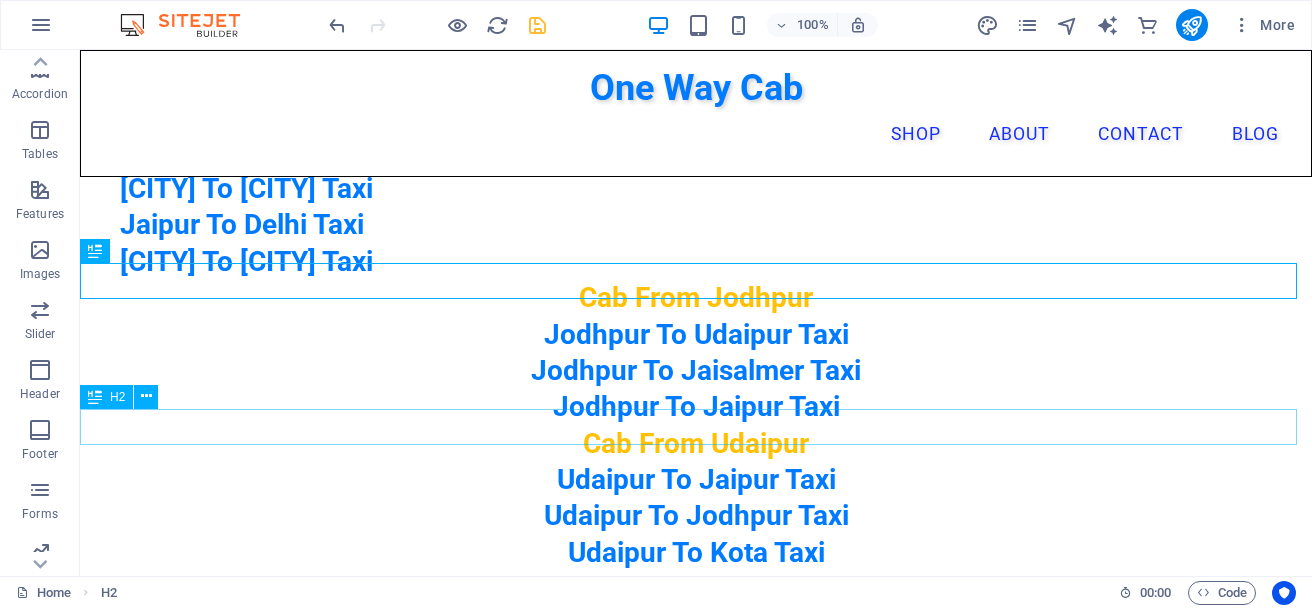 scroll, scrollTop: 636, scrollLeft: 0, axis: vertical 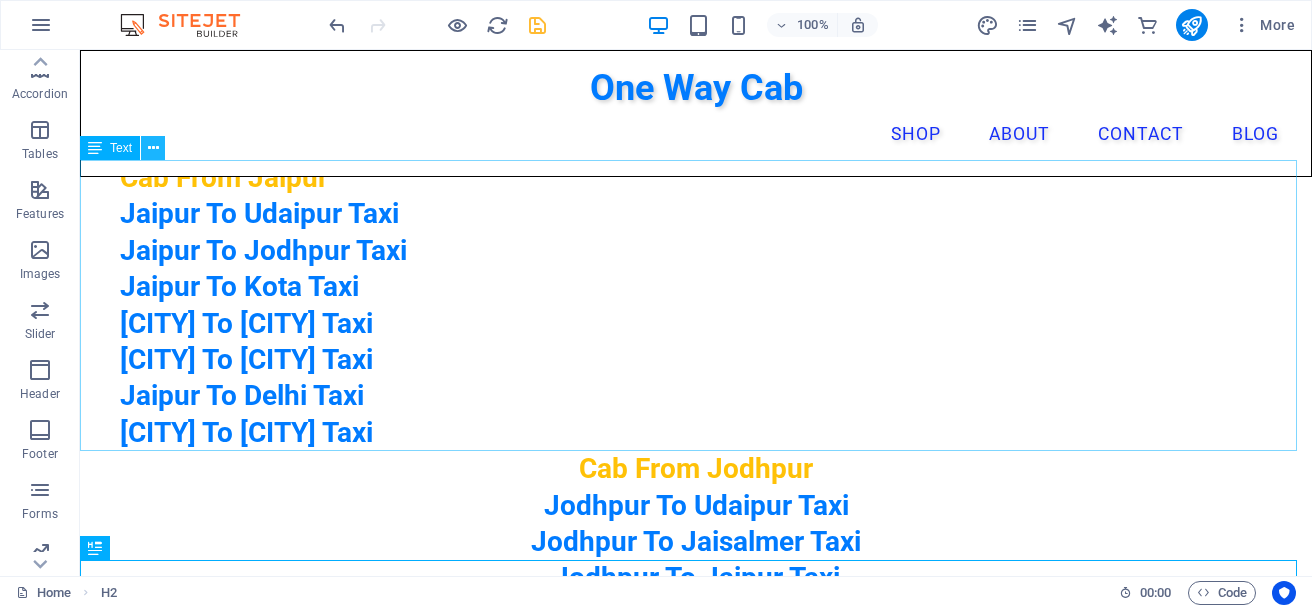 click at bounding box center (153, 148) 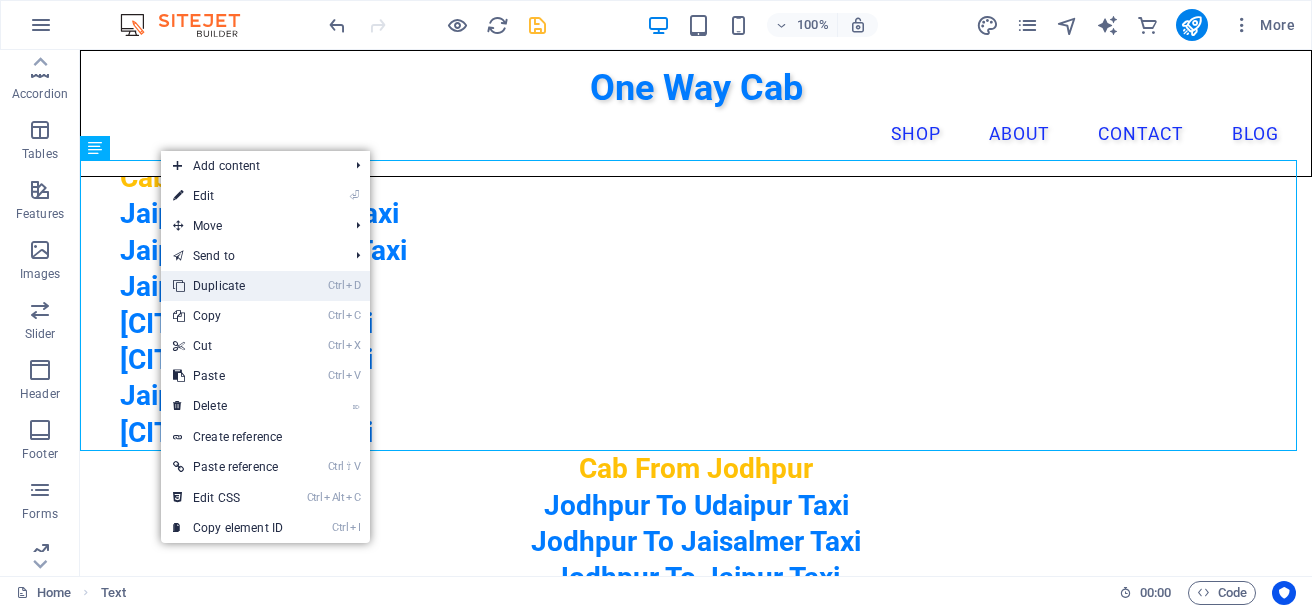 click on "Ctrl D  Duplicate" at bounding box center [228, 286] 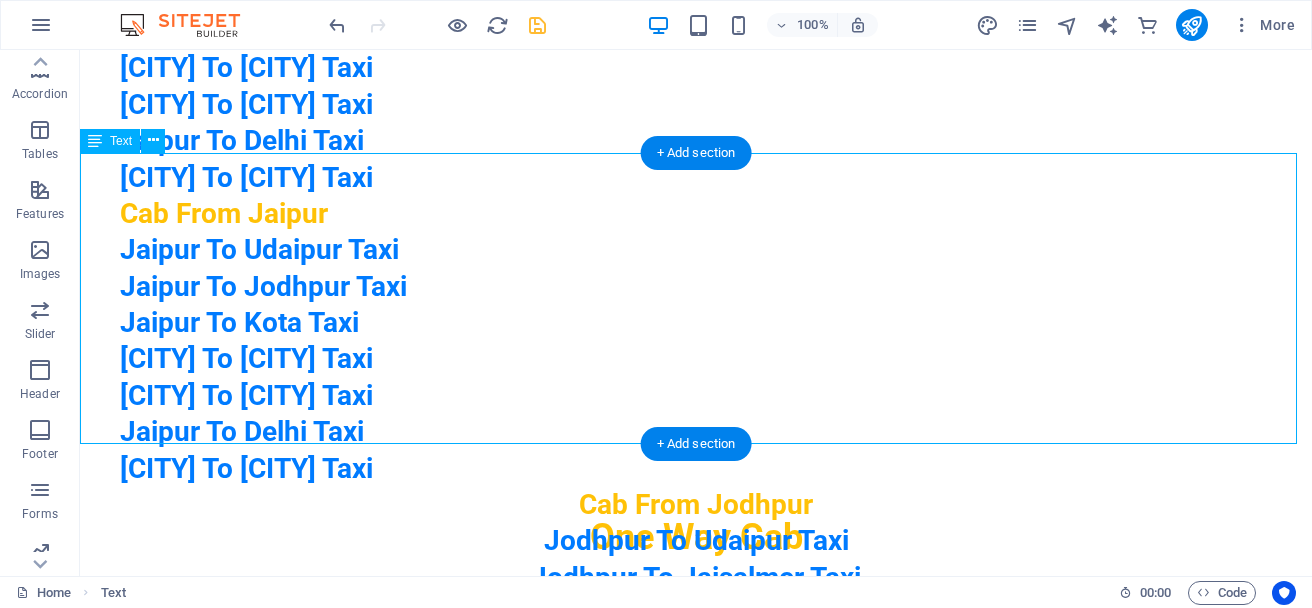 scroll, scrollTop: 936, scrollLeft: 0, axis: vertical 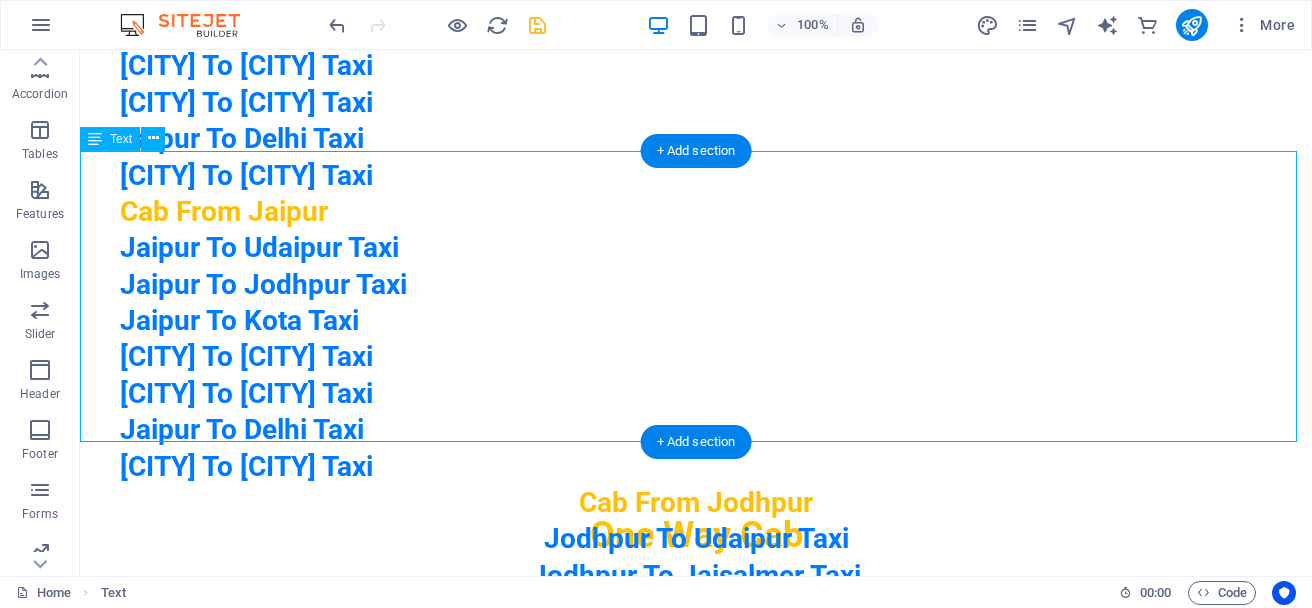 click on "Cab From [CITY] [CITY] To [CITY] Taxi [CITY] To [CITY] Taxi [CITY] To [CITY] Taxi [CITY] To [CITY] Taxi [CITY] To [CITY] Taxi [CITY] To [CITY] Taxi [CITY] To [CITY] Taxi" at bounding box center [696, 339] 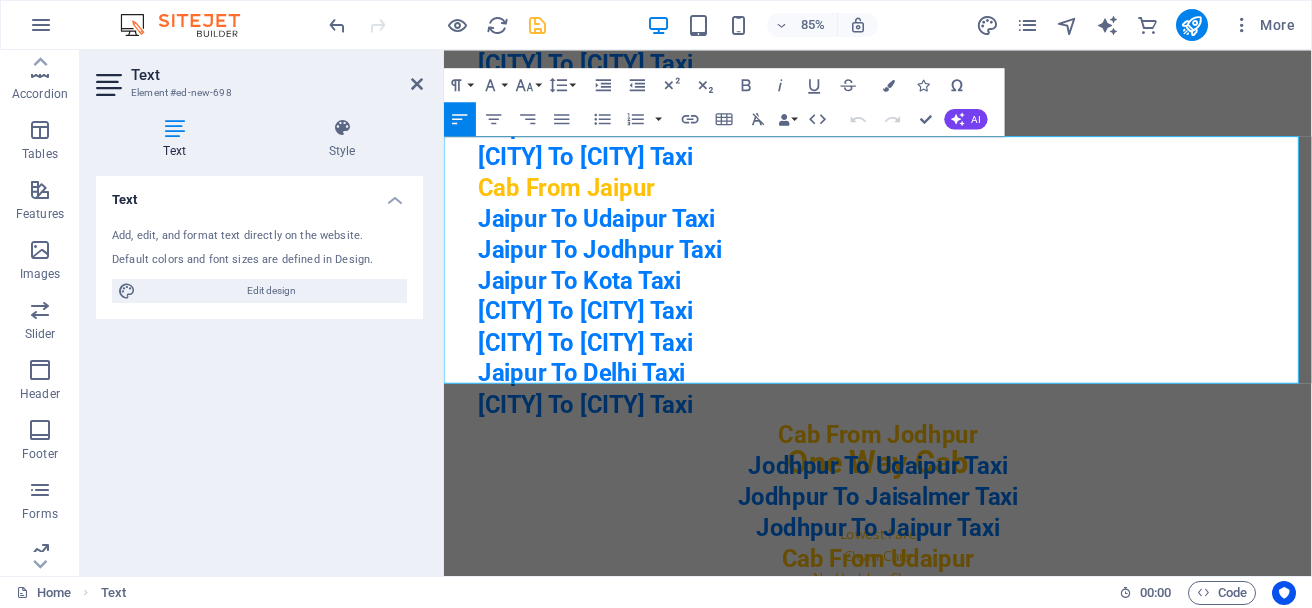 click on "Cab From Jaipur" at bounding box center (974, 212) 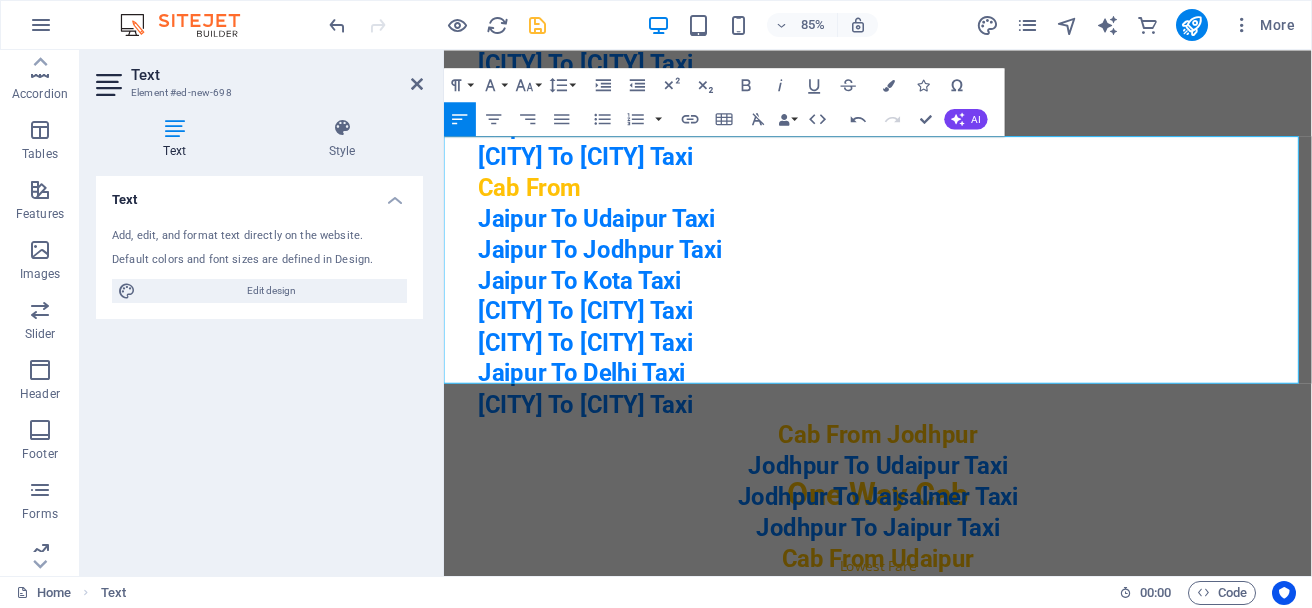 type 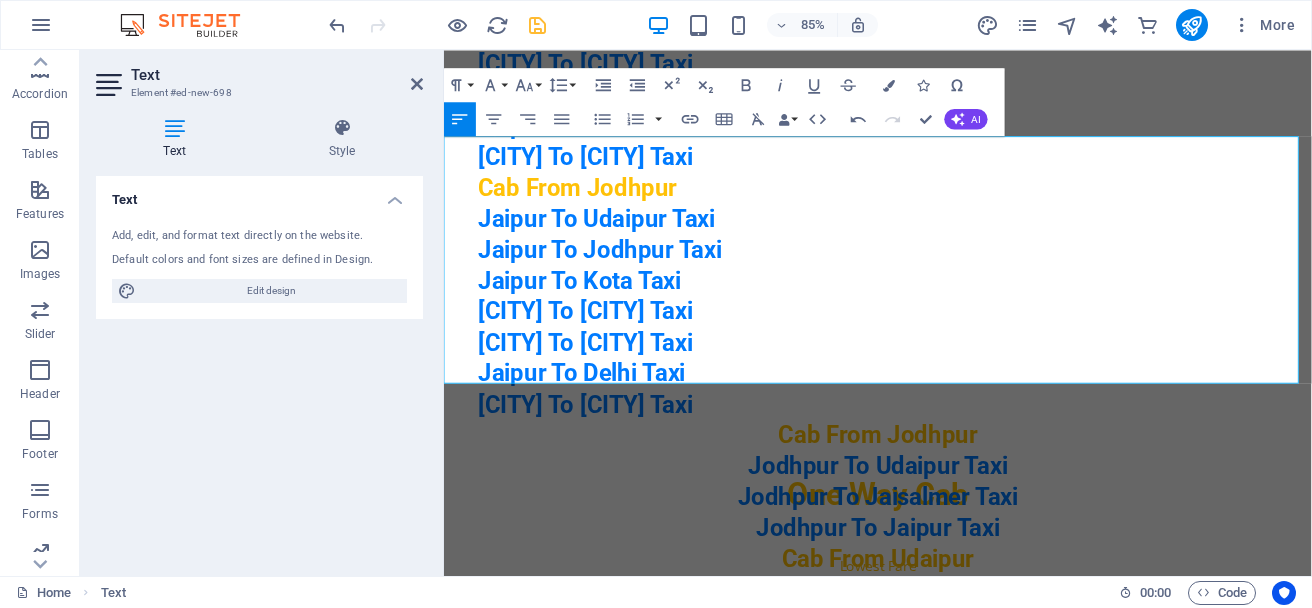 click on "Jaipur To Udaipur Taxi" at bounding box center [974, 248] 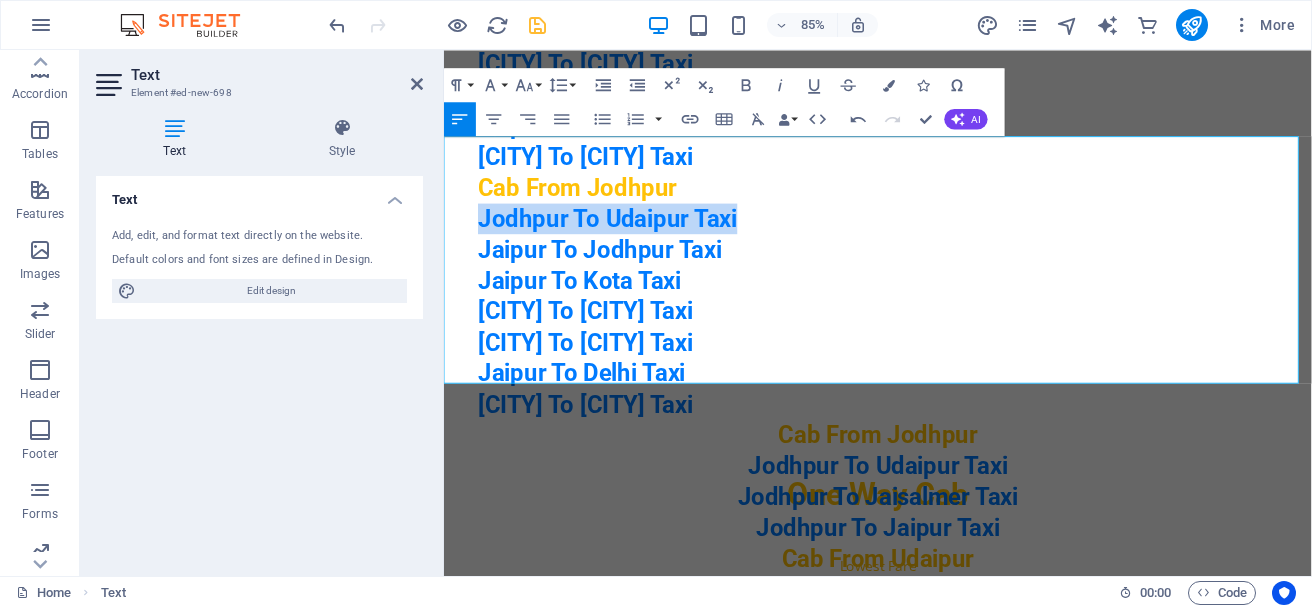 drag, startPoint x: 488, startPoint y: 208, endPoint x: 858, endPoint y: 213, distance: 370.03378 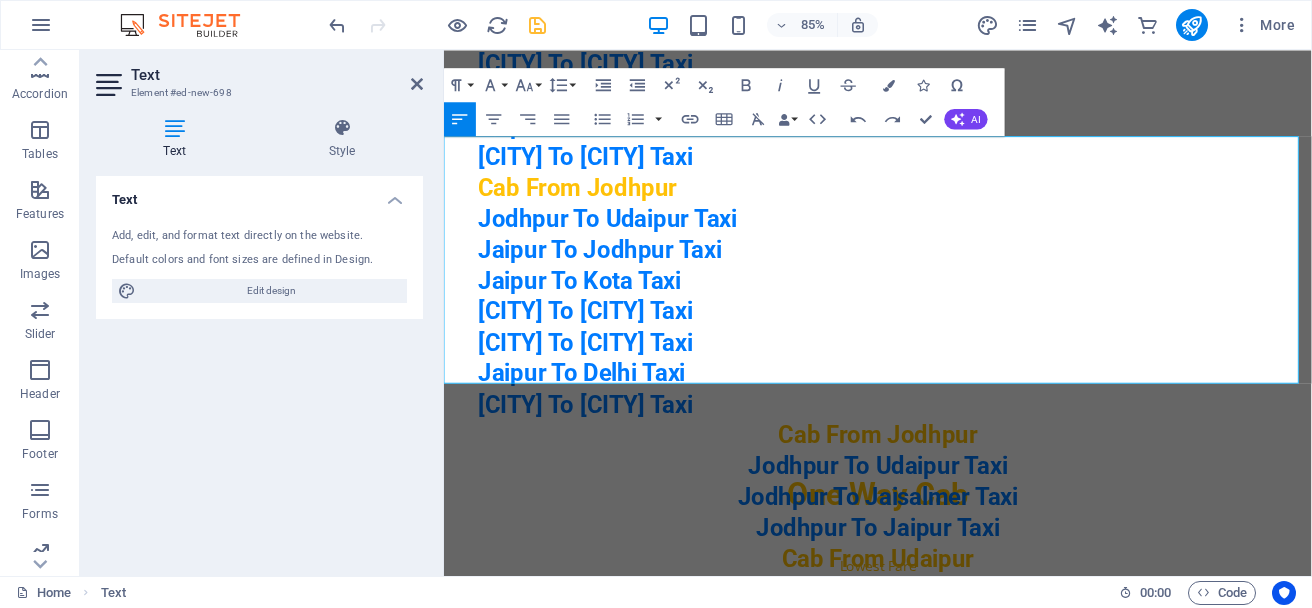 click on "Jaipur To Jodhpur Taxi" at bounding box center (974, 285) 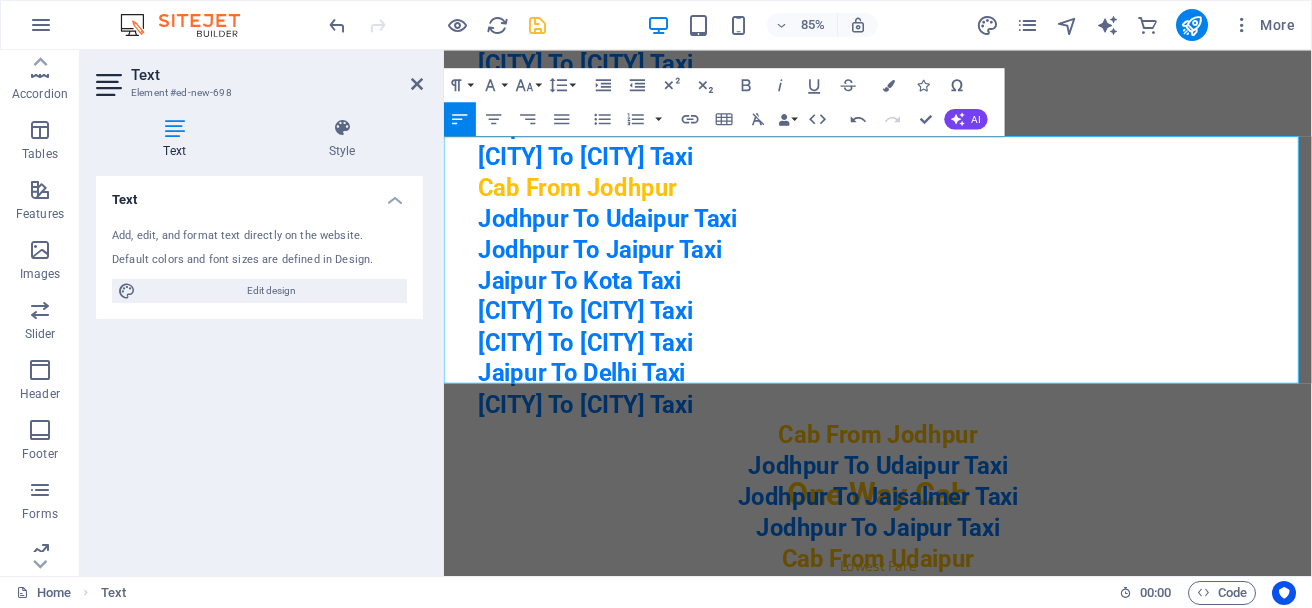 click on "Jaipur To Kota Taxi" at bounding box center [974, 321] 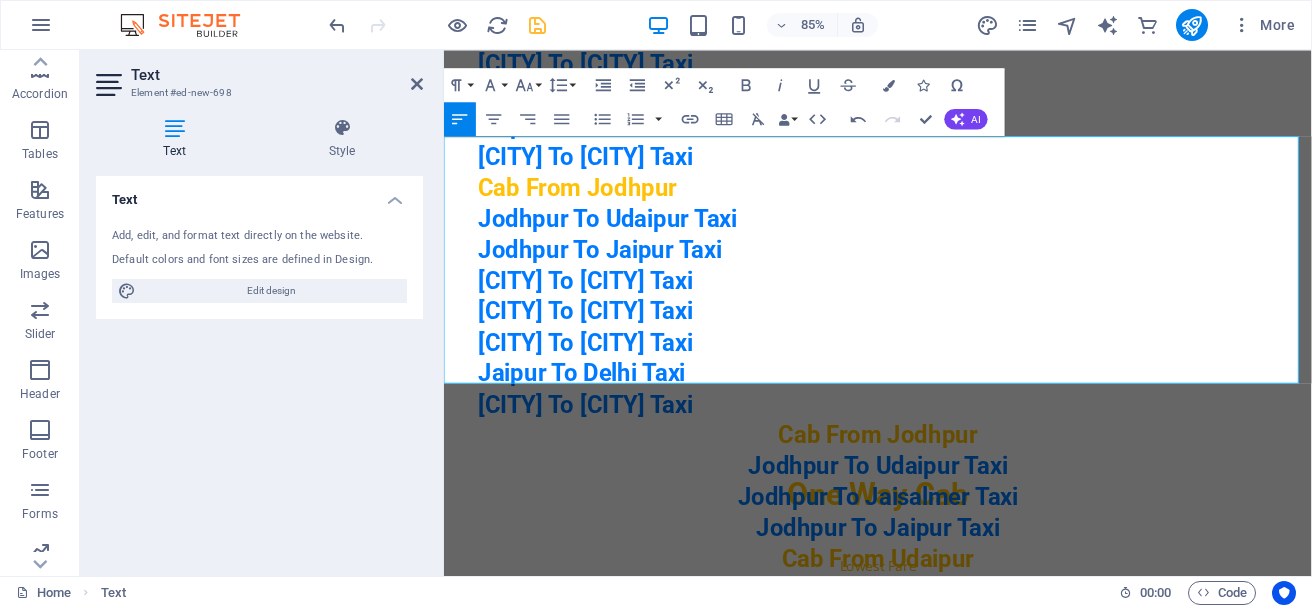 click on "[CITY] To [CITY] Taxi" at bounding box center (974, 357) 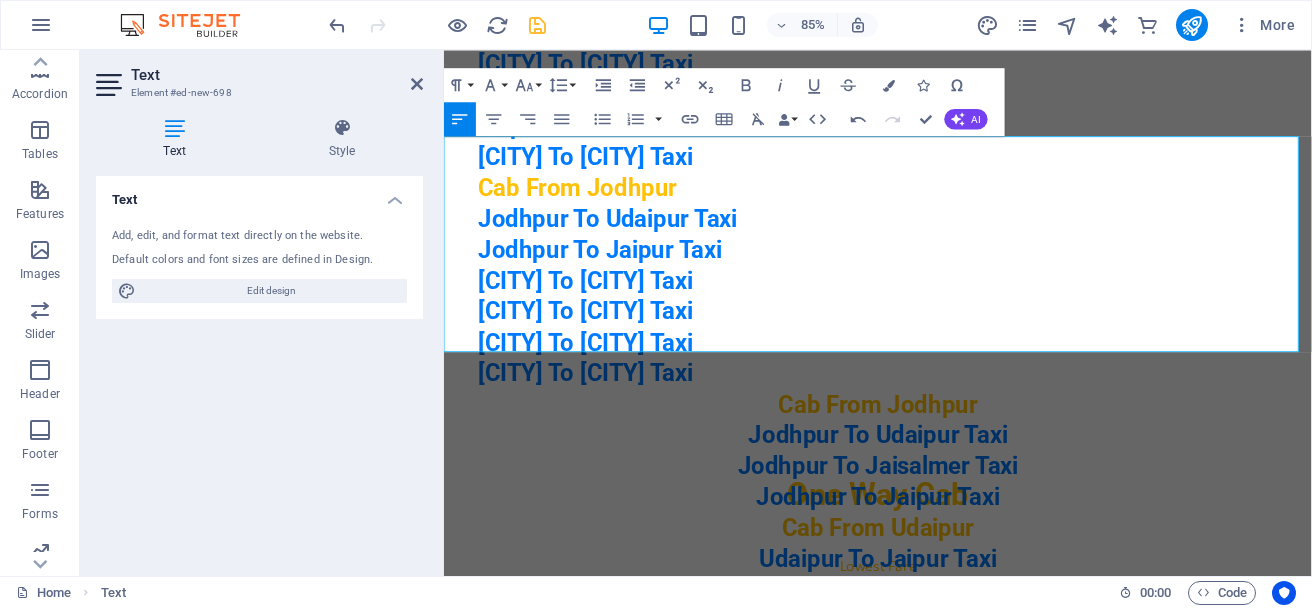 click on "[CITY] To [CITY] Taxi" at bounding box center (974, 430) 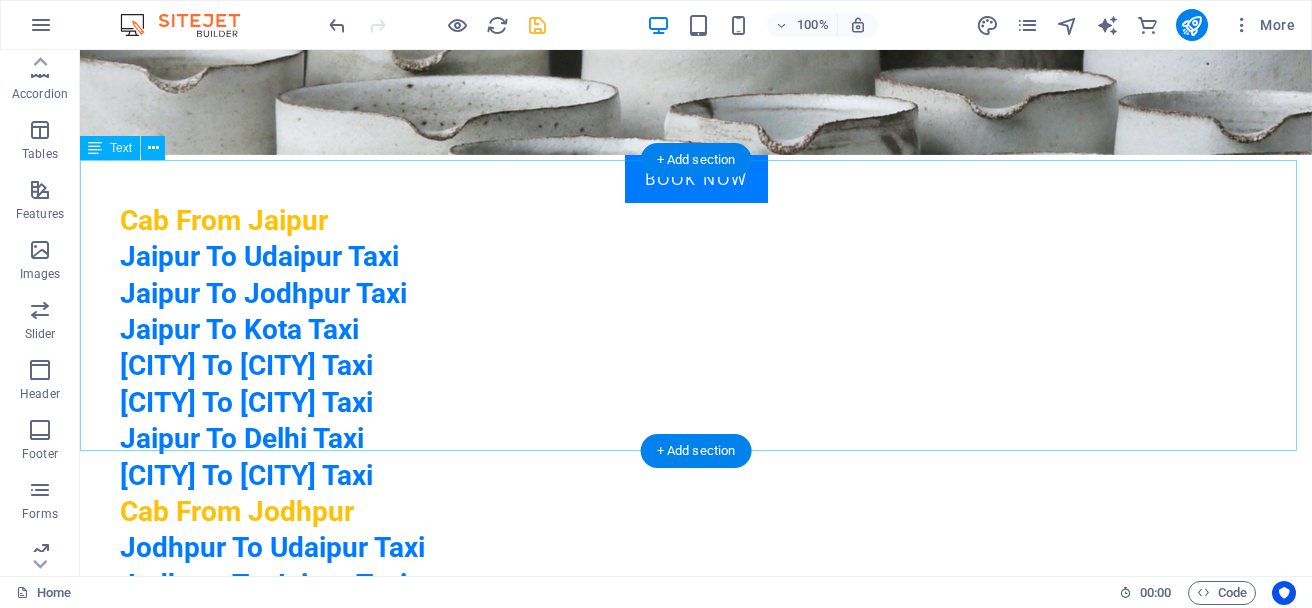 scroll, scrollTop: 936, scrollLeft: 0, axis: vertical 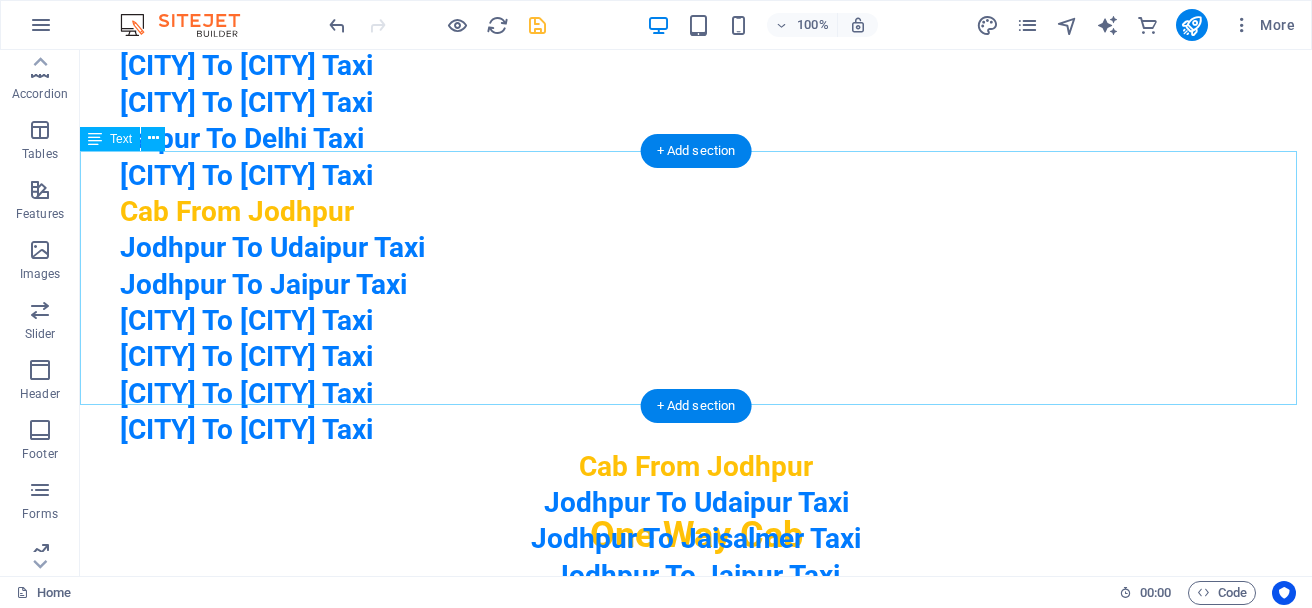 click on "[SERVICE] [DESTINATION] [DESTINATION] [DESTINATION] [DESTINATION] [DESTINATION] [DESTINATION] [DESTINATION]" at bounding box center (696, 321) 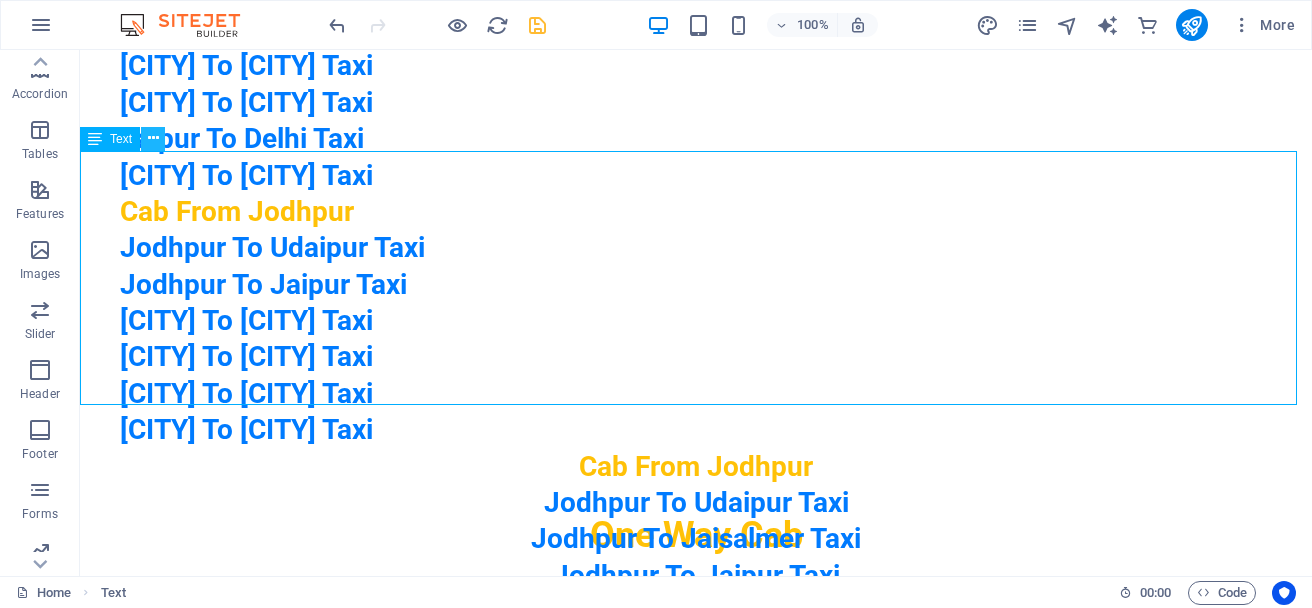 click at bounding box center (153, 138) 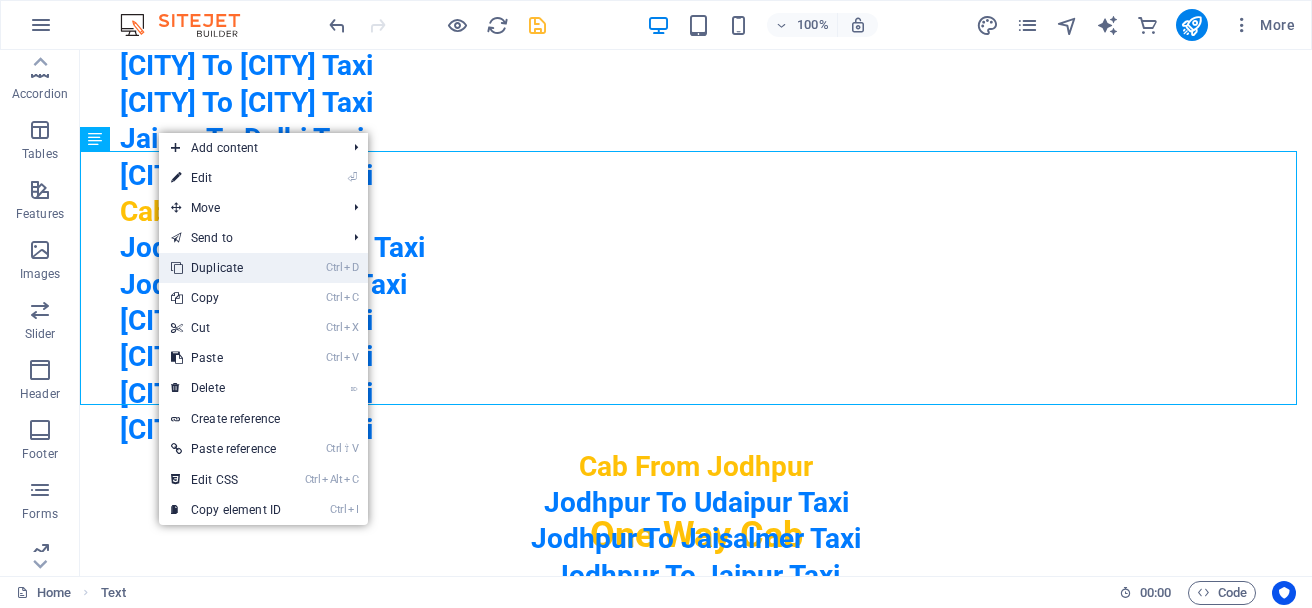 click on "Ctrl D  Duplicate" at bounding box center (226, 268) 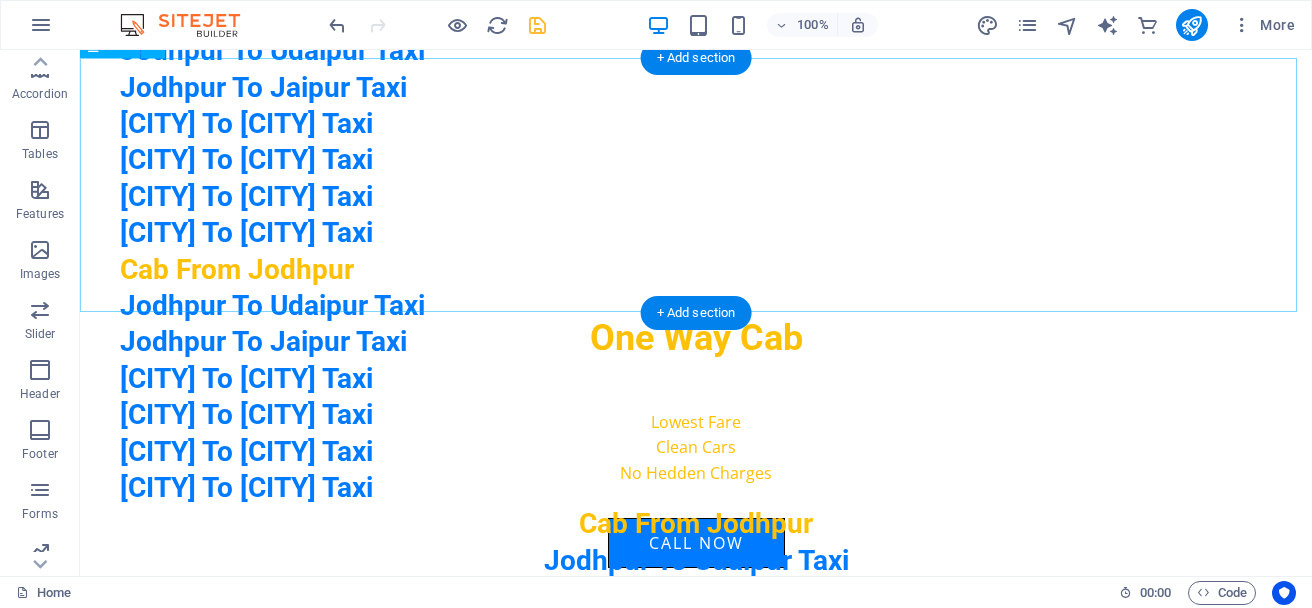scroll, scrollTop: 1136, scrollLeft: 0, axis: vertical 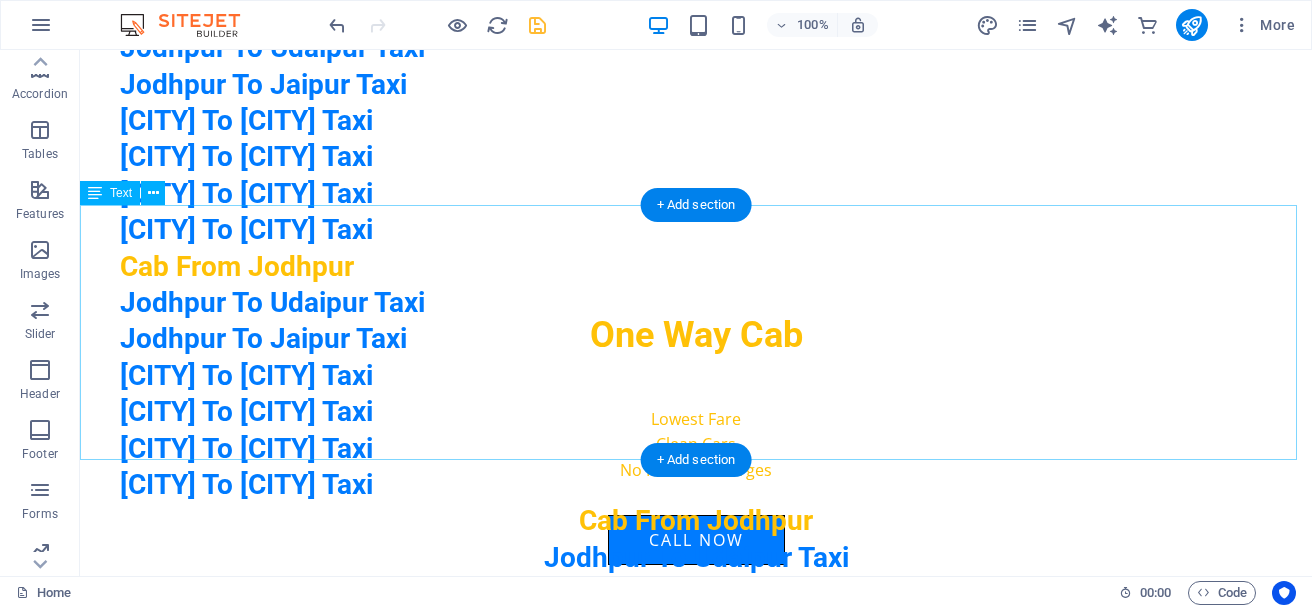 click on "[SERVICE] [DESTINATION] [DESTINATION] [DESTINATION] [DESTINATION] [DESTINATION] [DESTINATION] [DESTINATION]" at bounding box center (696, 376) 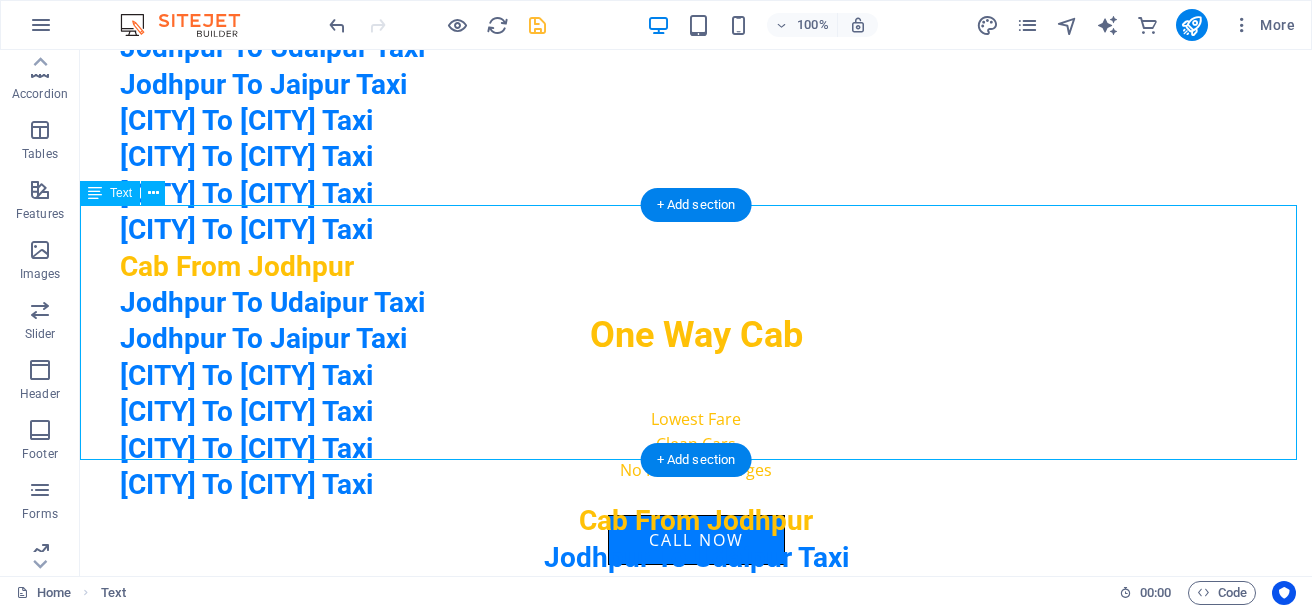 click on "[SERVICE] [DESTINATION] [DESTINATION] [DESTINATION] [DESTINATION] [DESTINATION] [DESTINATION] [DESTINATION]" at bounding box center [696, 376] 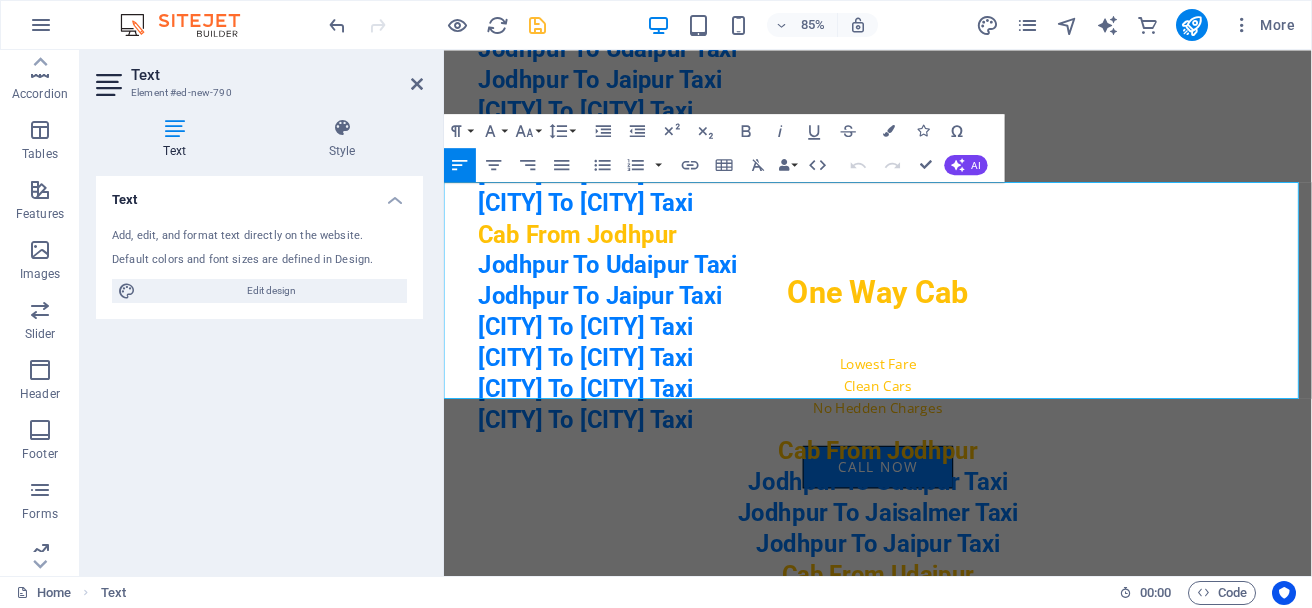 click on "Cab From Jodhpur" at bounding box center (601, 266) 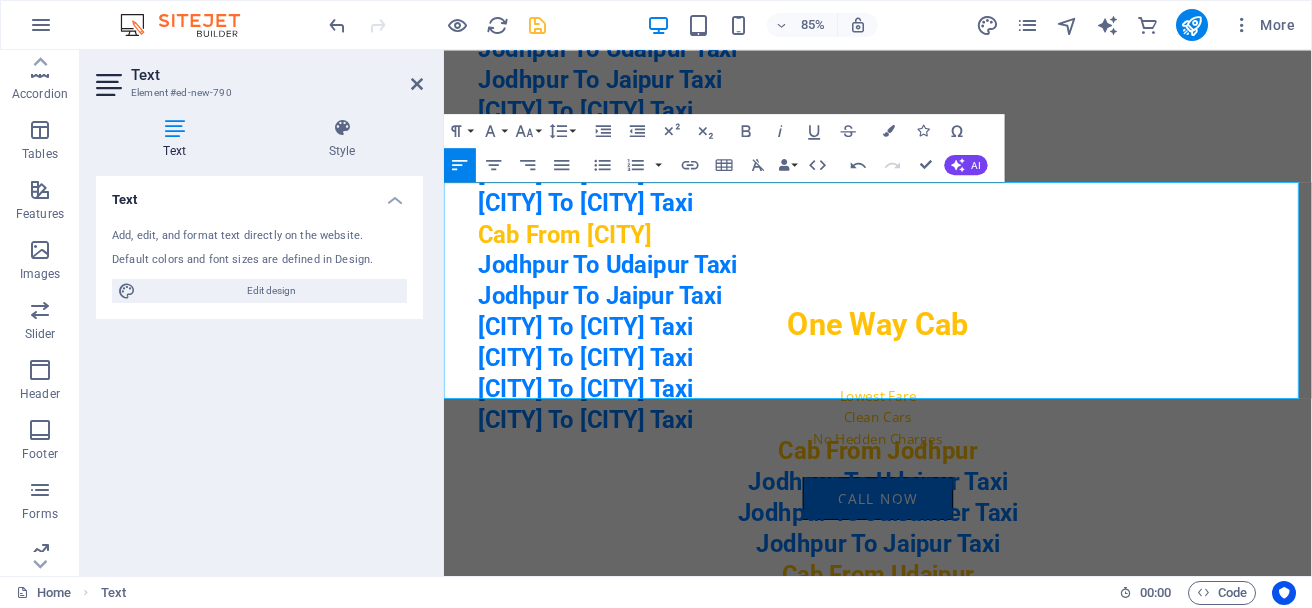 type 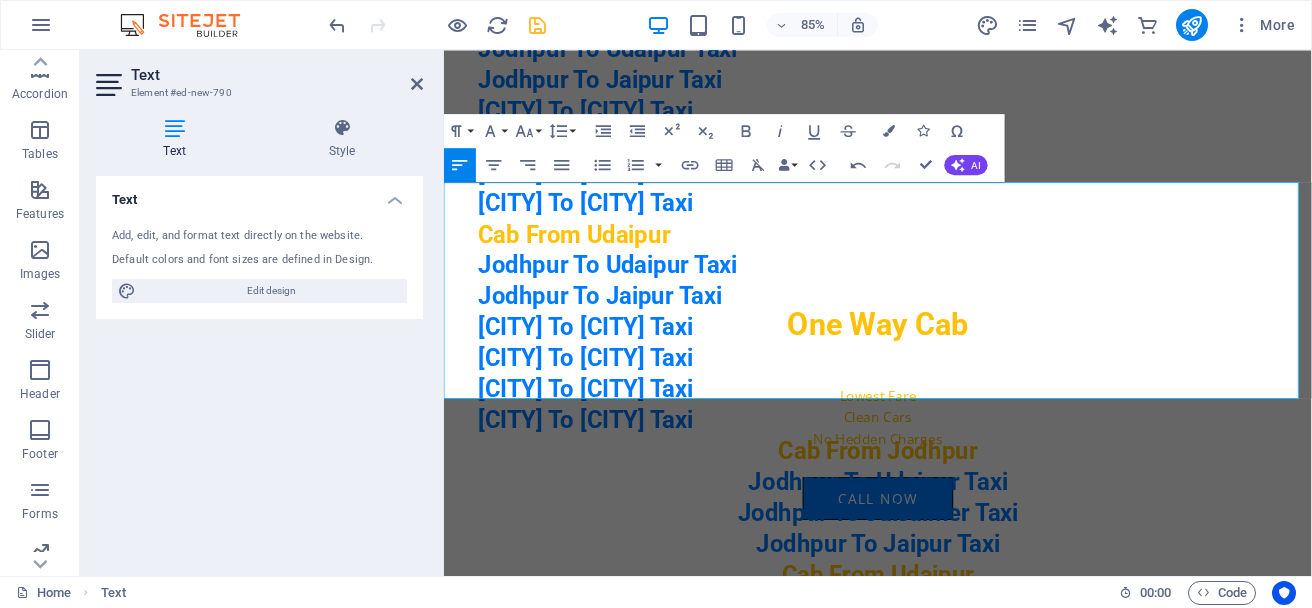 click on "Jodhpur To Udaipur Taxi" at bounding box center [974, 303] 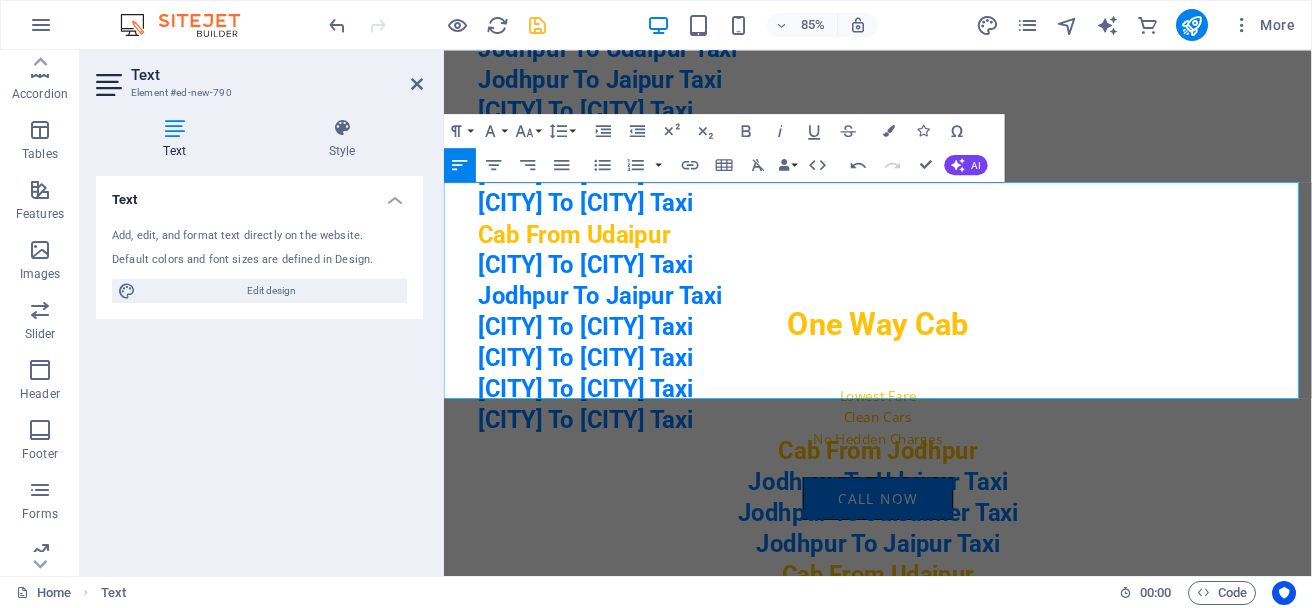 click on "Jodhpur To Jaipur Taxi" at bounding box center [974, 339] 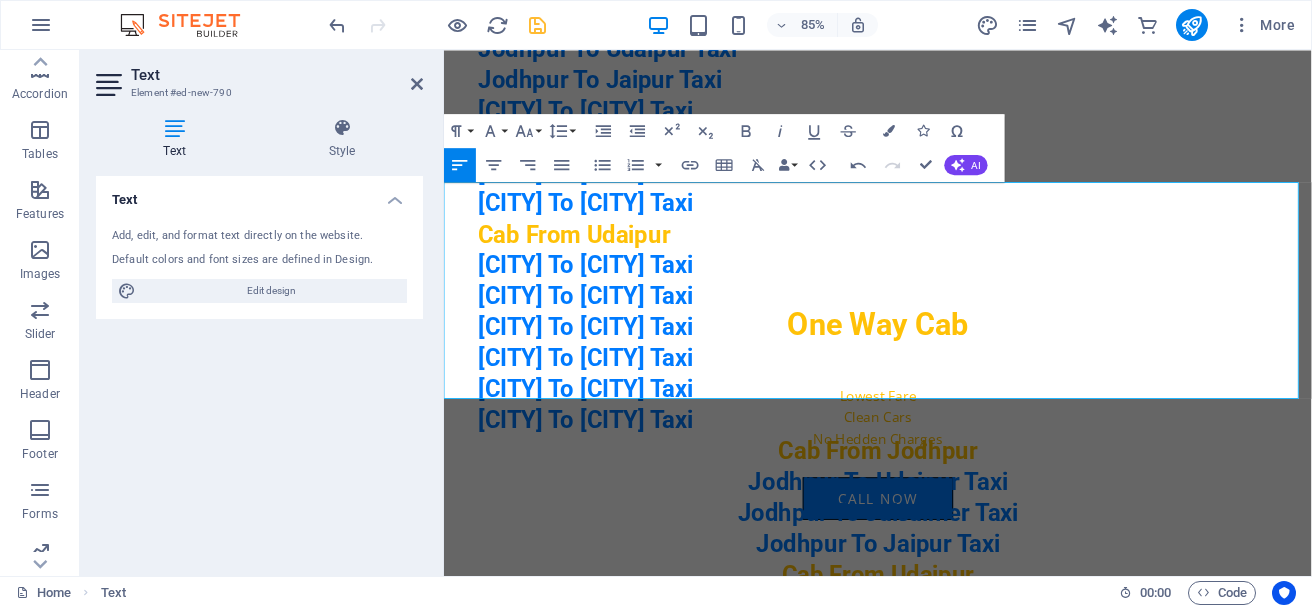 click on "[CITY] To [CITY] Taxi" at bounding box center [974, 376] 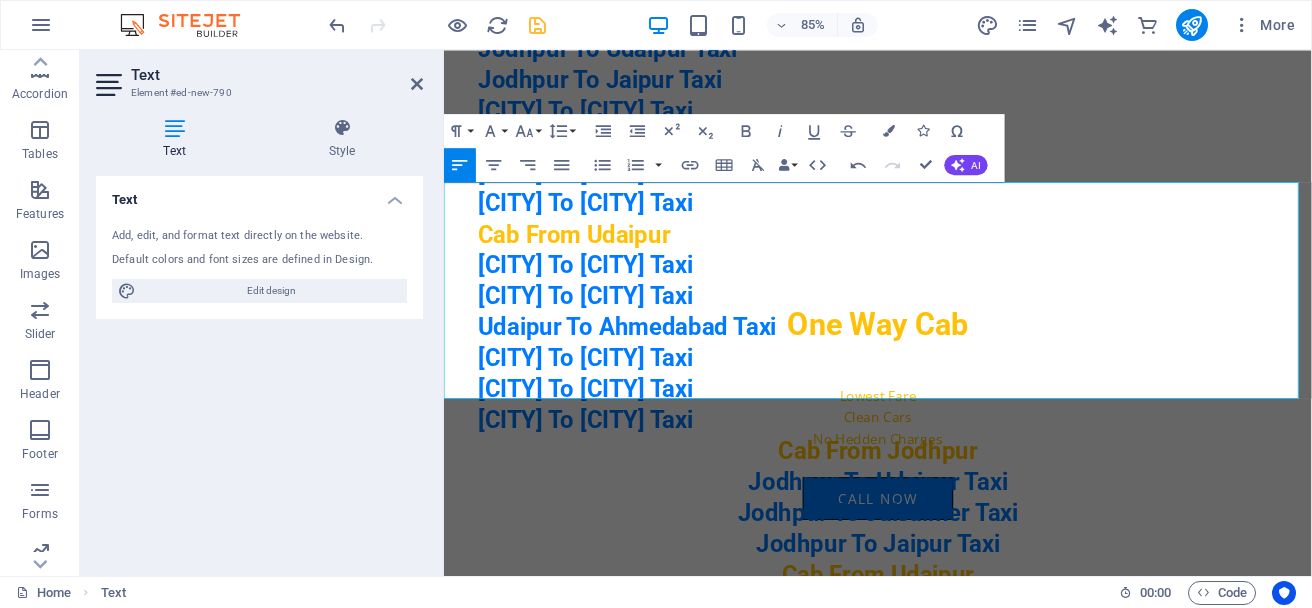 click on "[CITY] To [CITY] Taxi" at bounding box center [974, 412] 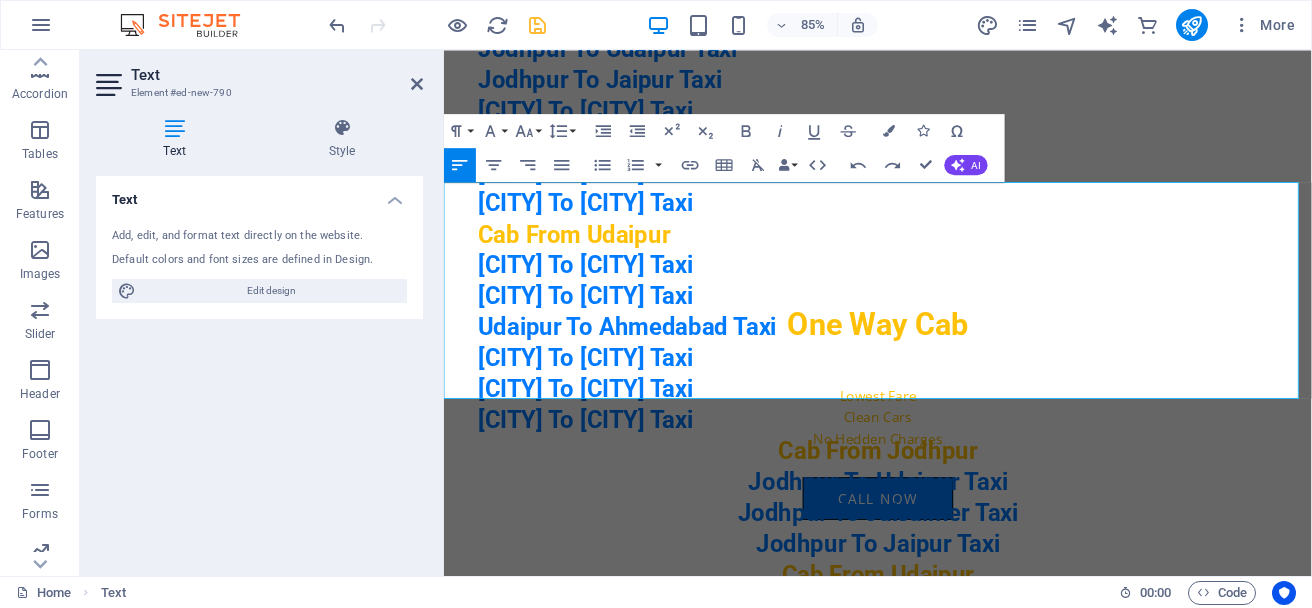 click on "[CITY] To [CITY] Taxi" at bounding box center (974, 449) 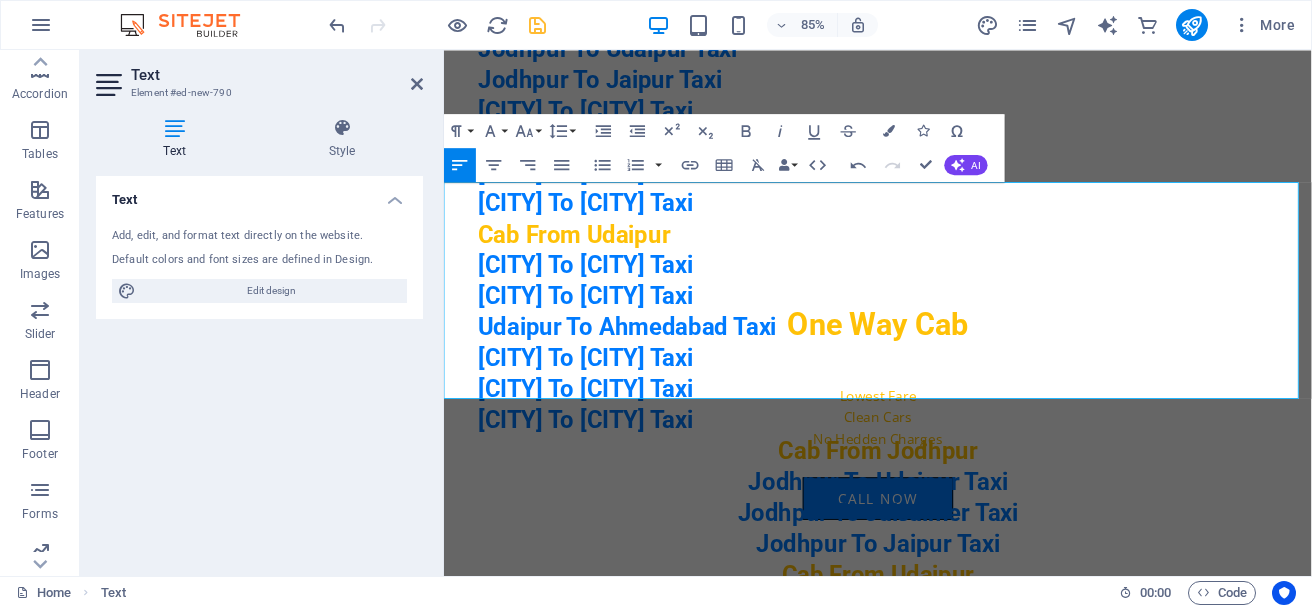 click on "[CITY] To [CITY] Taxi" at bounding box center (974, 449) 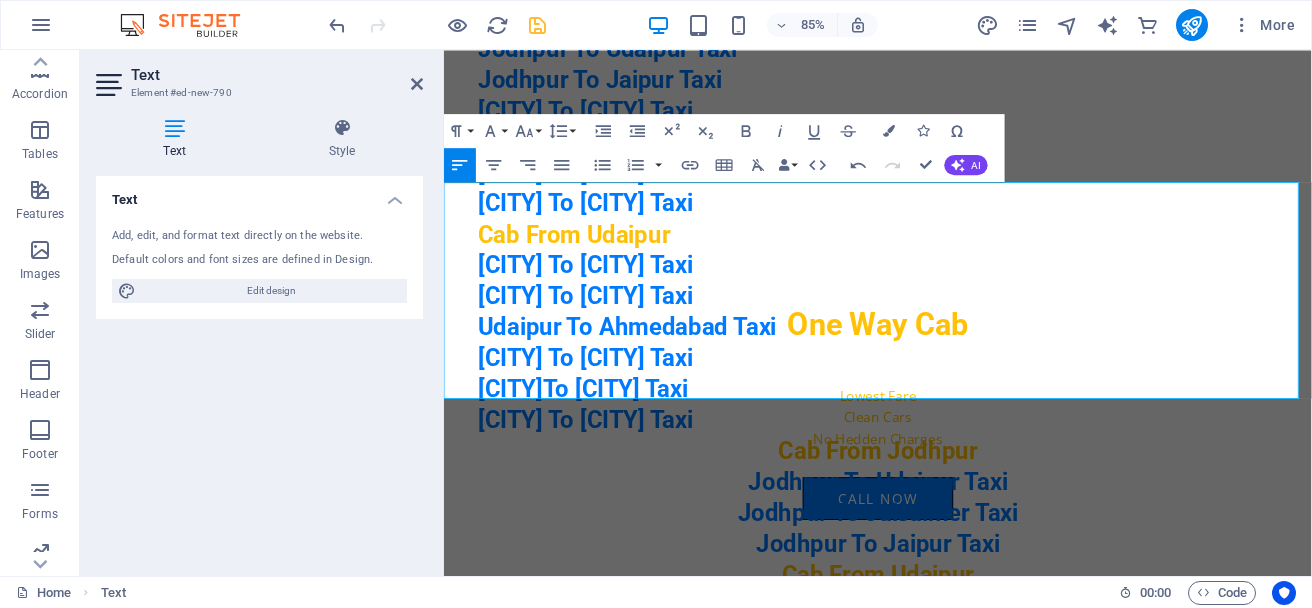 click on "[CITY] To [CITY] Taxi" at bounding box center (974, 485) 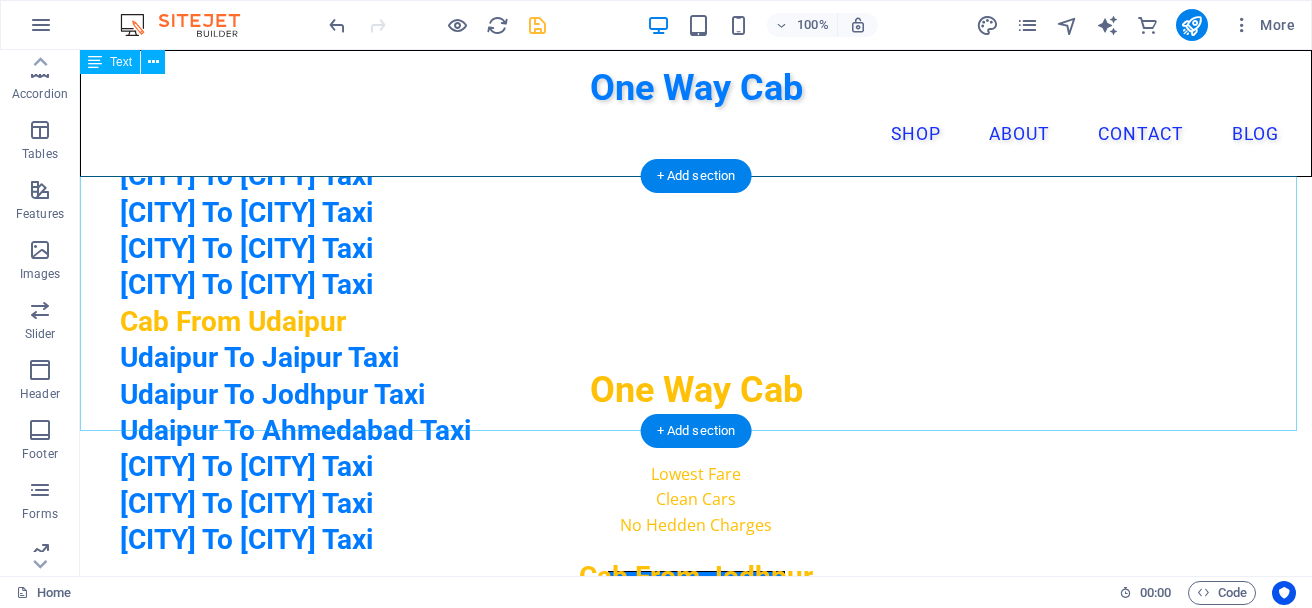 scroll, scrollTop: 1036, scrollLeft: 0, axis: vertical 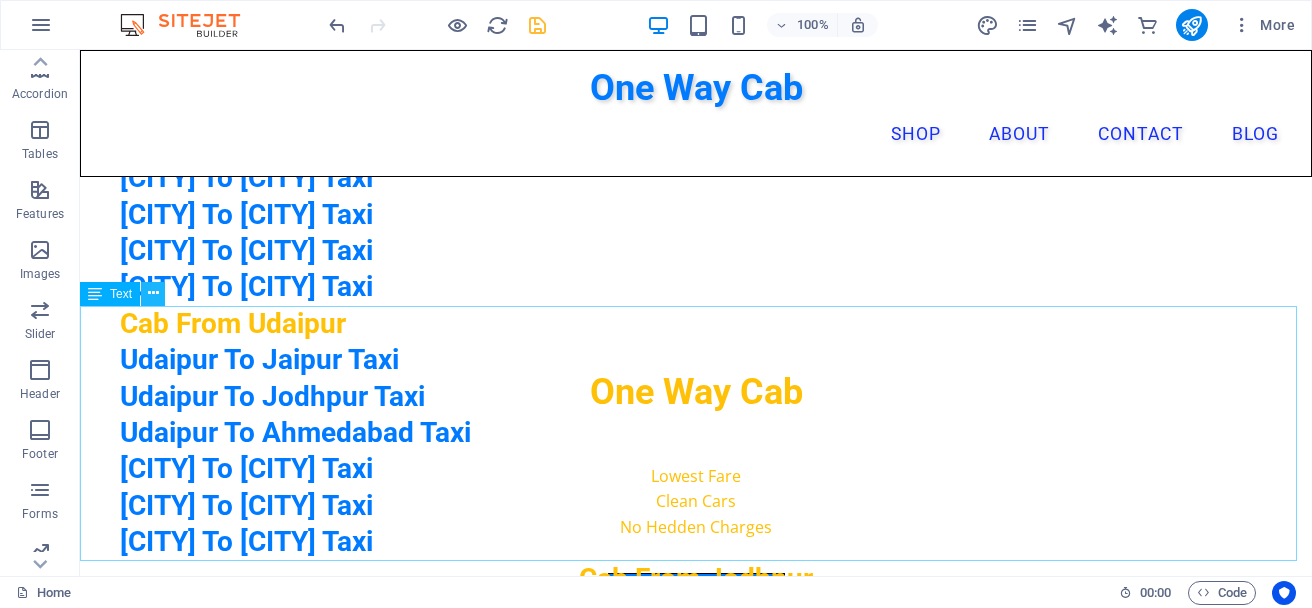 click at bounding box center [153, 293] 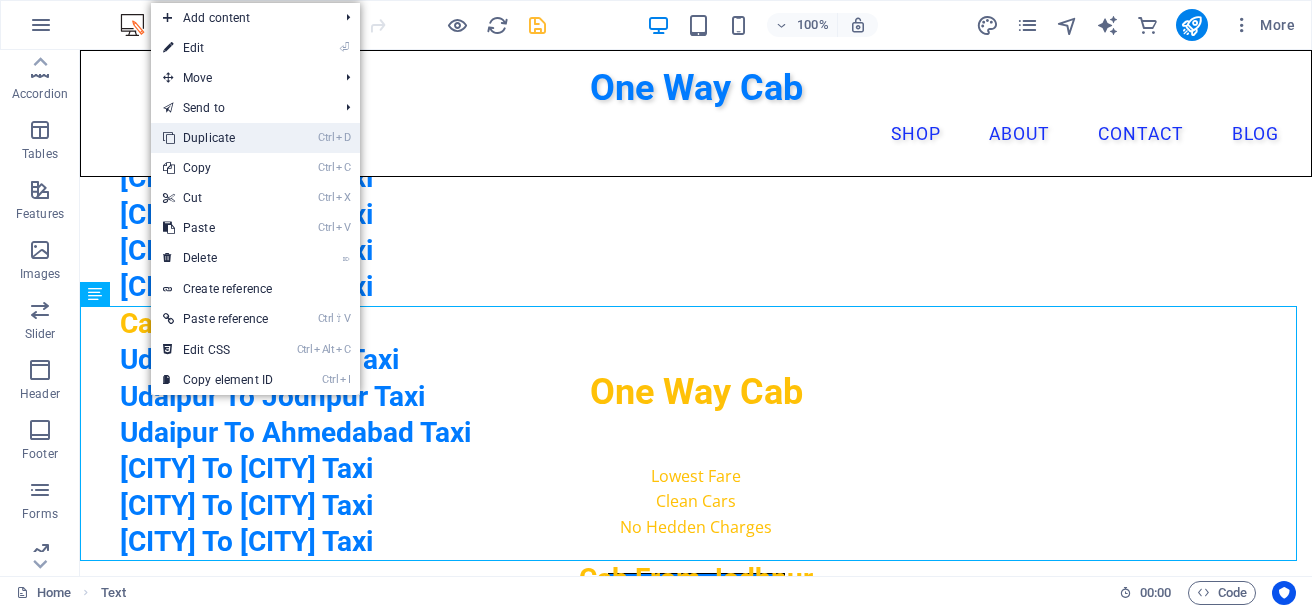 click on "Ctrl D  Duplicate" at bounding box center (218, 138) 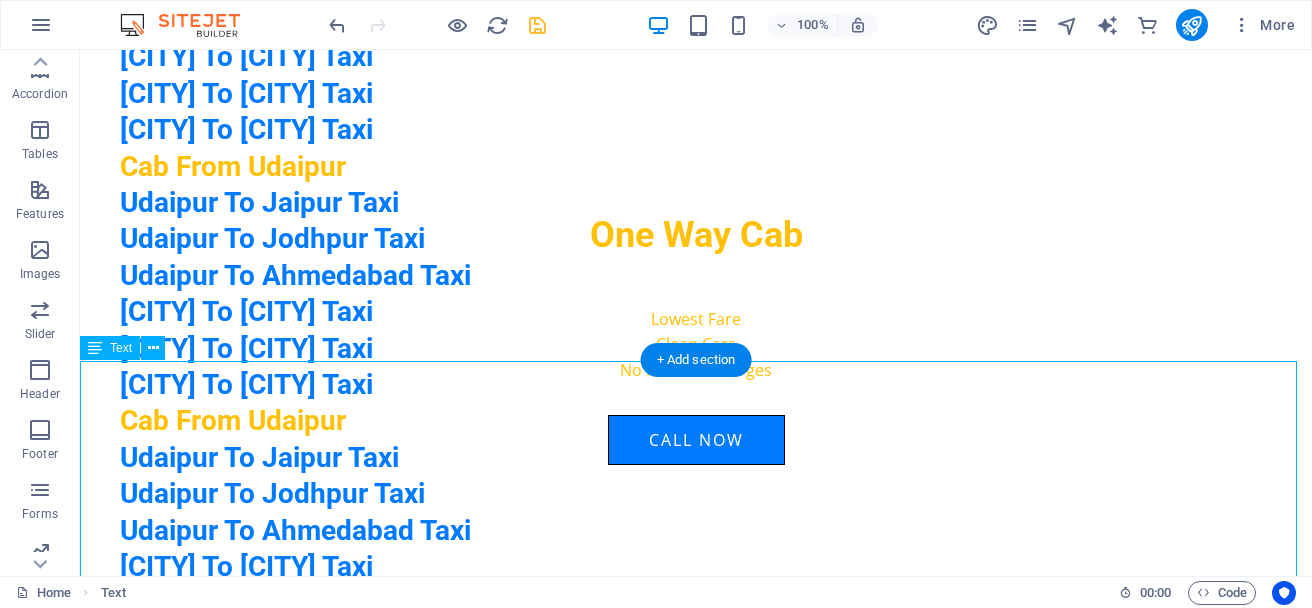 scroll, scrollTop: 1336, scrollLeft: 0, axis: vertical 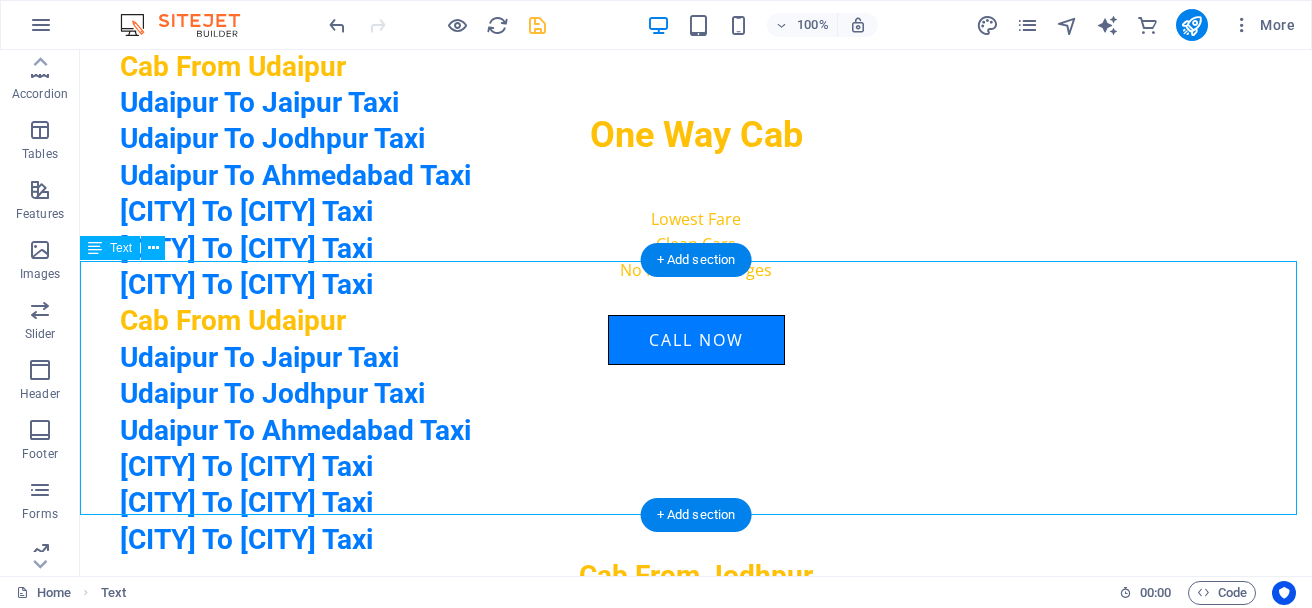 click on "Cab From [CITY] [CITY] To [CITY] Taxi [CITY] To [CITY] Taxi [CITY] To [CITY] Taxi [CITY] To [CITY] Taxi [CITY] To [CITY] Taxi [CITY] To [CITY] Taxi [CITY] To [CITY] Taxi" at bounding box center [696, 430] 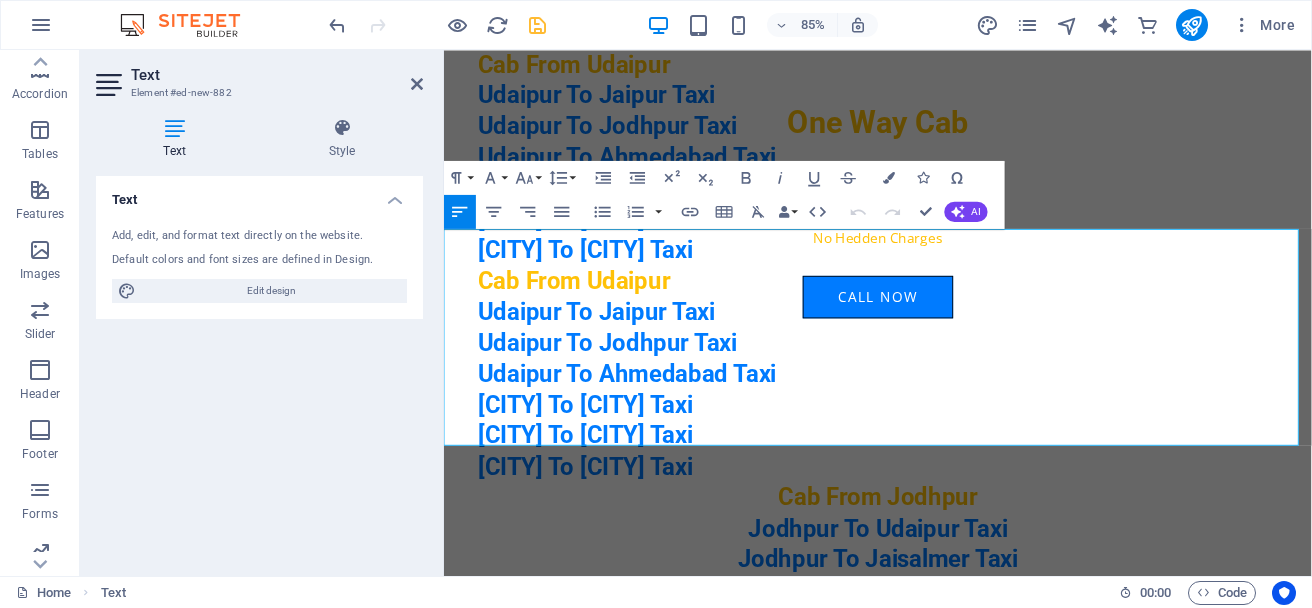 click on "Cab From Udaipur" at bounding box center (597, 320) 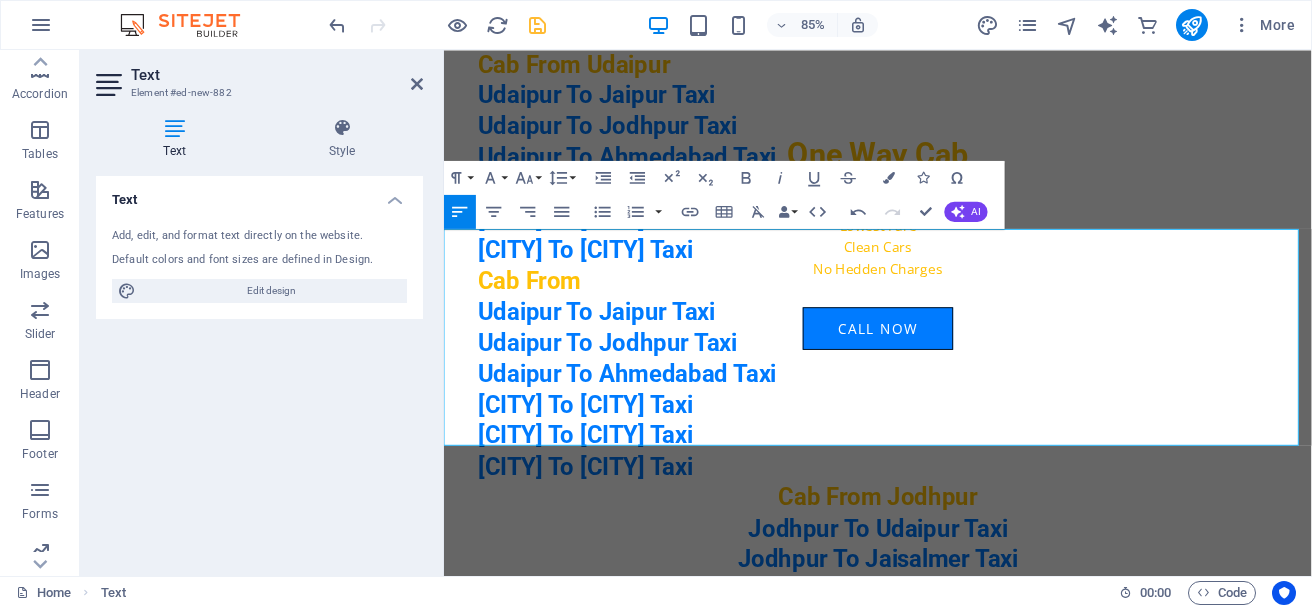 type 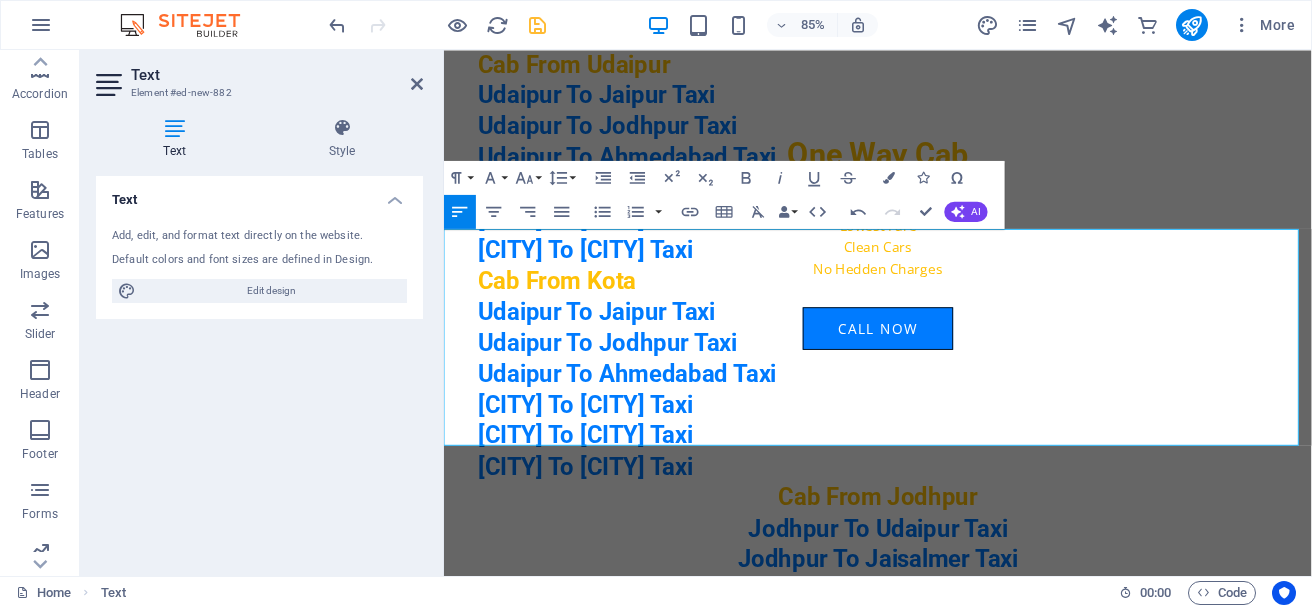 click on "Udaipur To Jaipur Taxi" at bounding box center [974, 358] 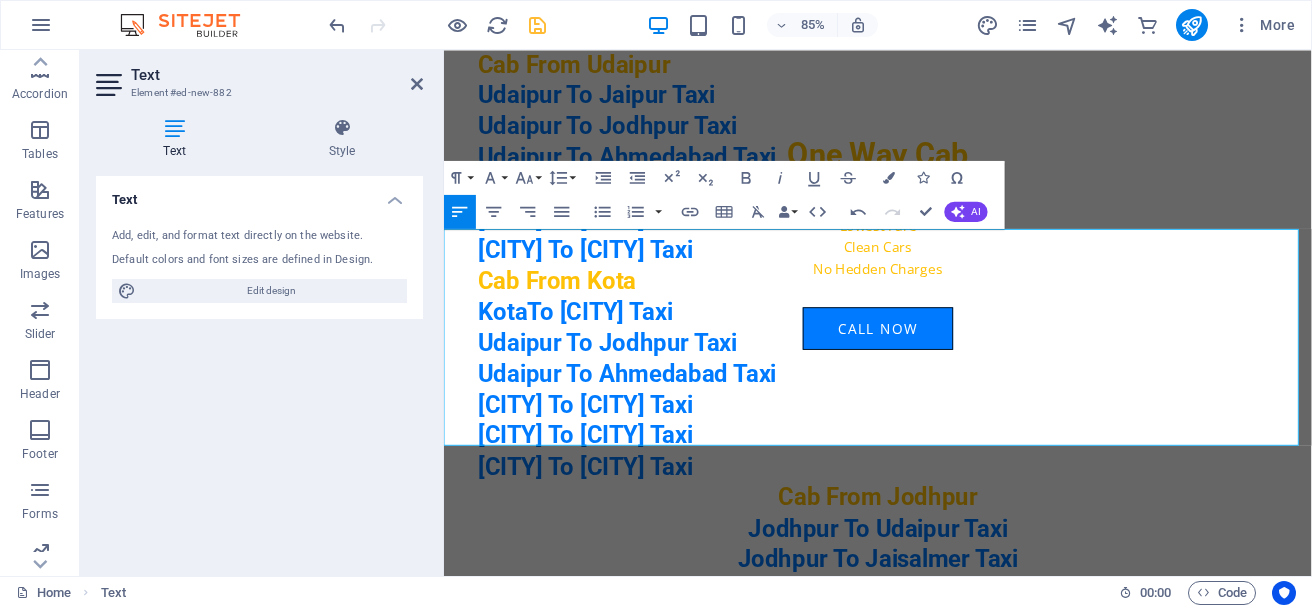 click on "Udaipur To Jodhpur Taxi" at bounding box center [974, 394] 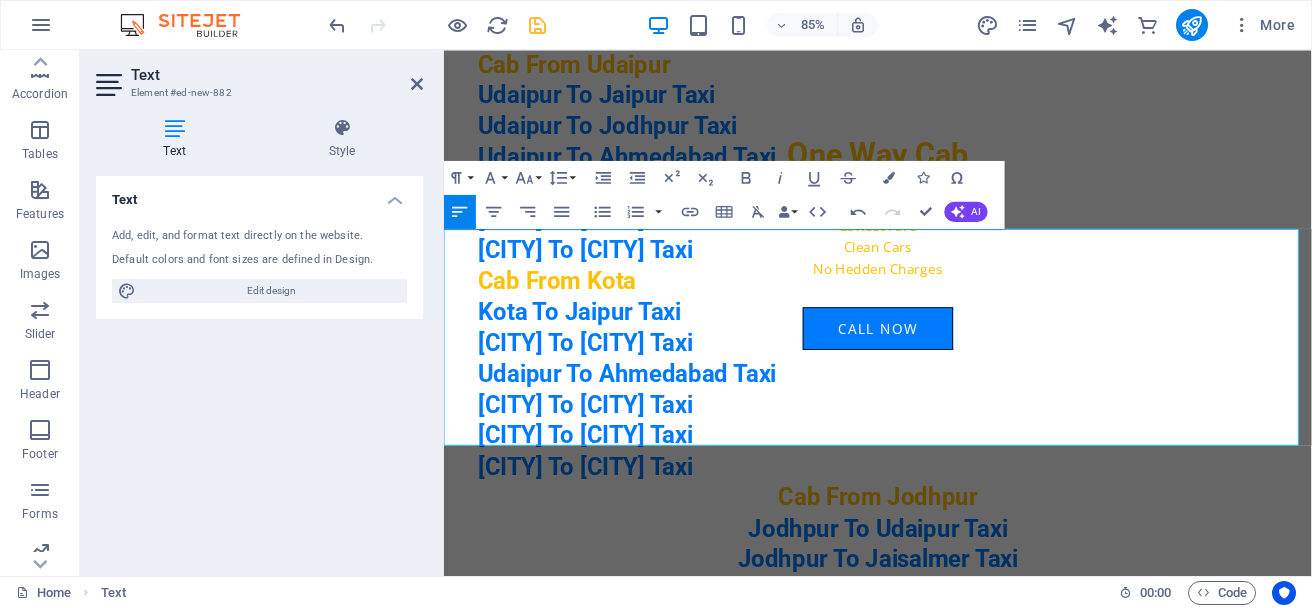 click on "[CITY] To [CITY] Taxi" at bounding box center (974, 394) 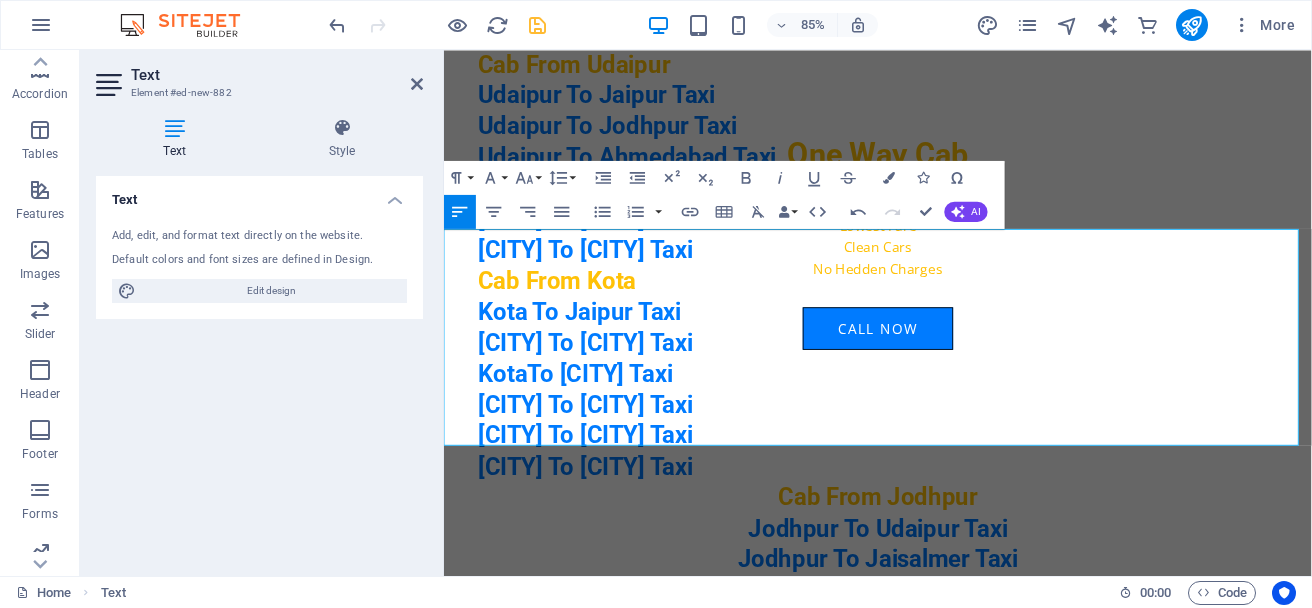 click on "[CITY] To [CITY] Taxi" at bounding box center [974, 467] 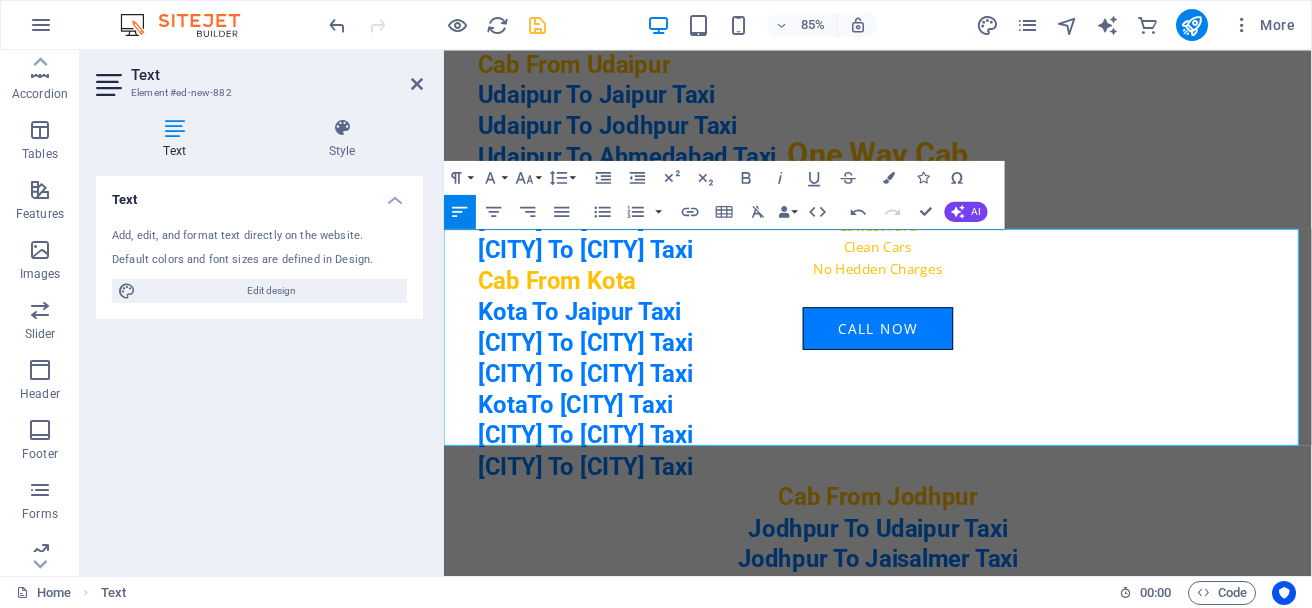 click on "[CITY] To [CITY] Taxi" at bounding box center (974, 503) 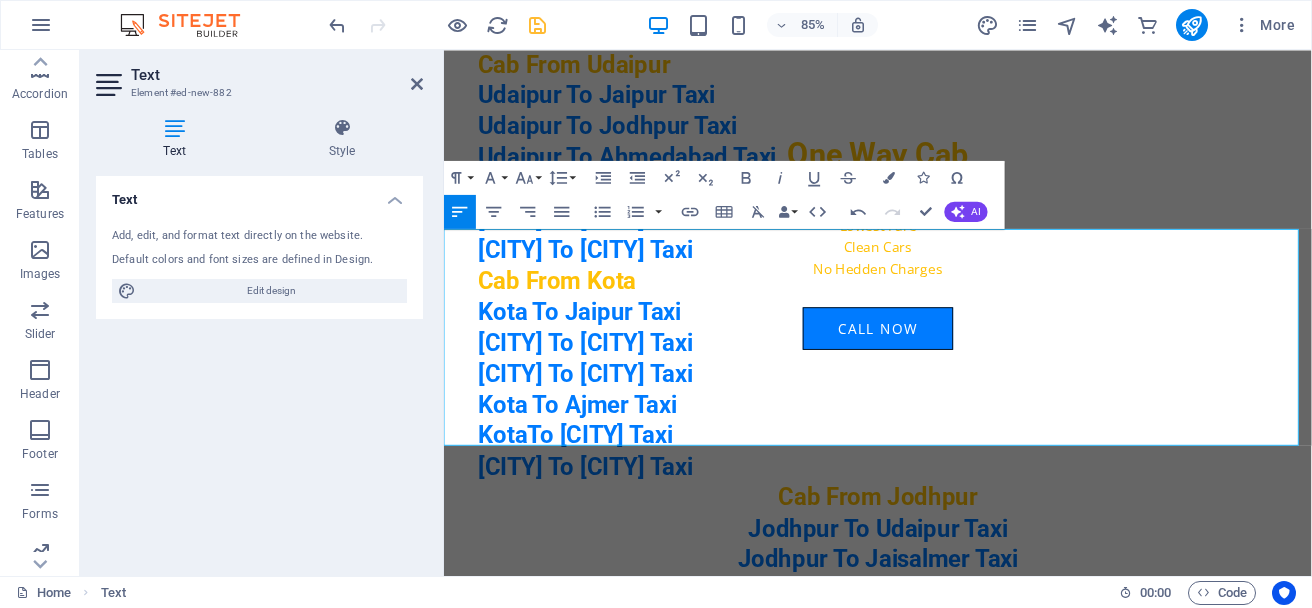 click on "[CITY] To [CITY] Taxi" at bounding box center [974, 540] 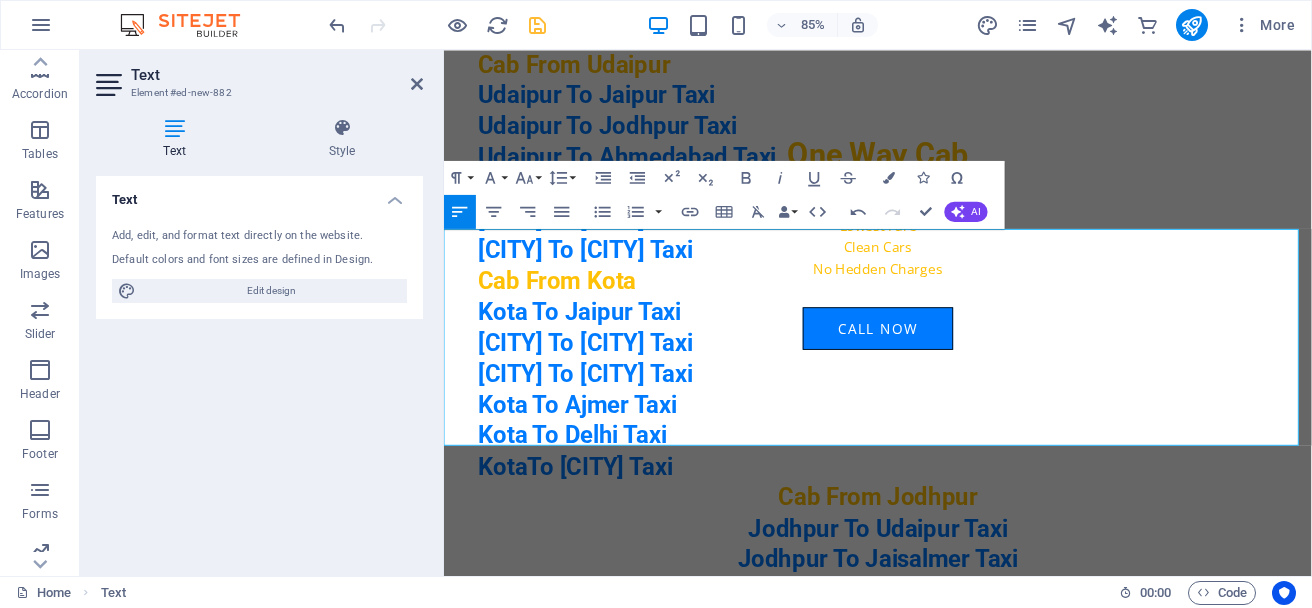 click on "Kota To Jaipur Taxi" at bounding box center (974, 358) 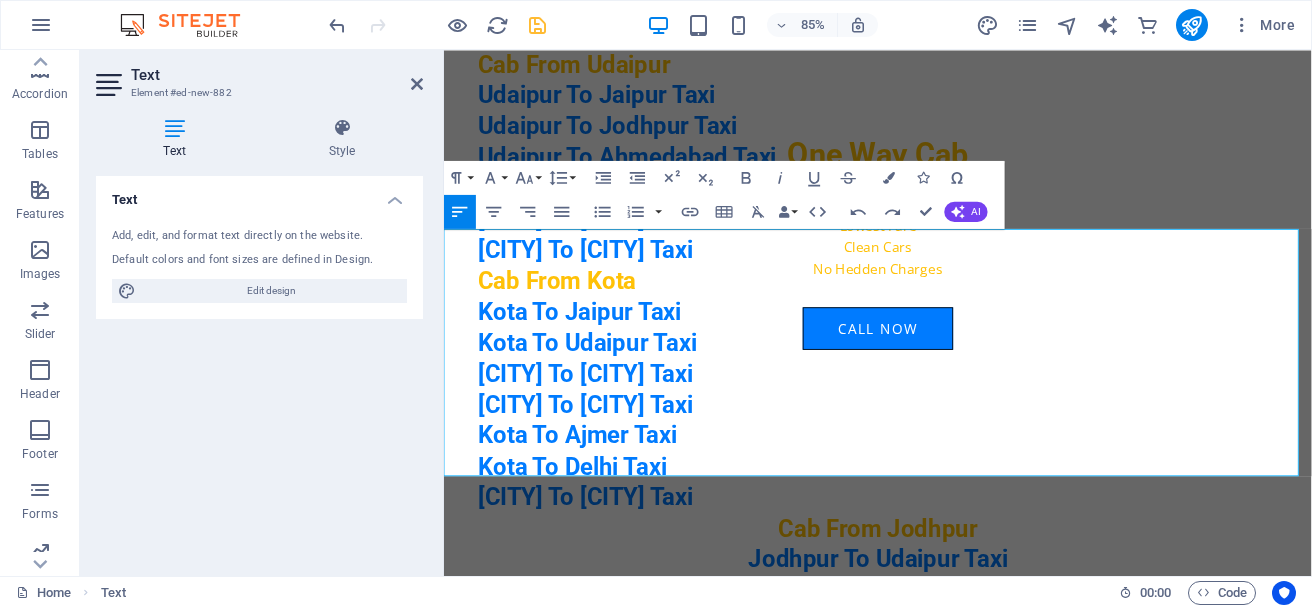 click on "Kota To Ajmer Taxi" at bounding box center (974, 503) 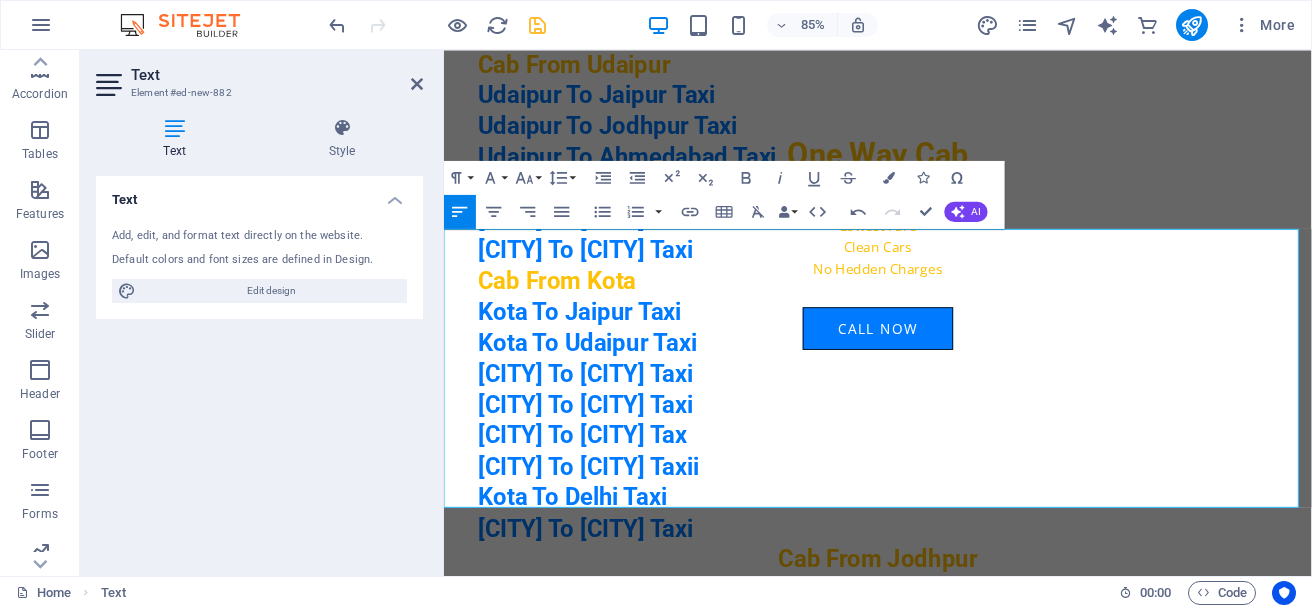 click on "[CITY] To [CITY] Taxi i" at bounding box center [974, 540] 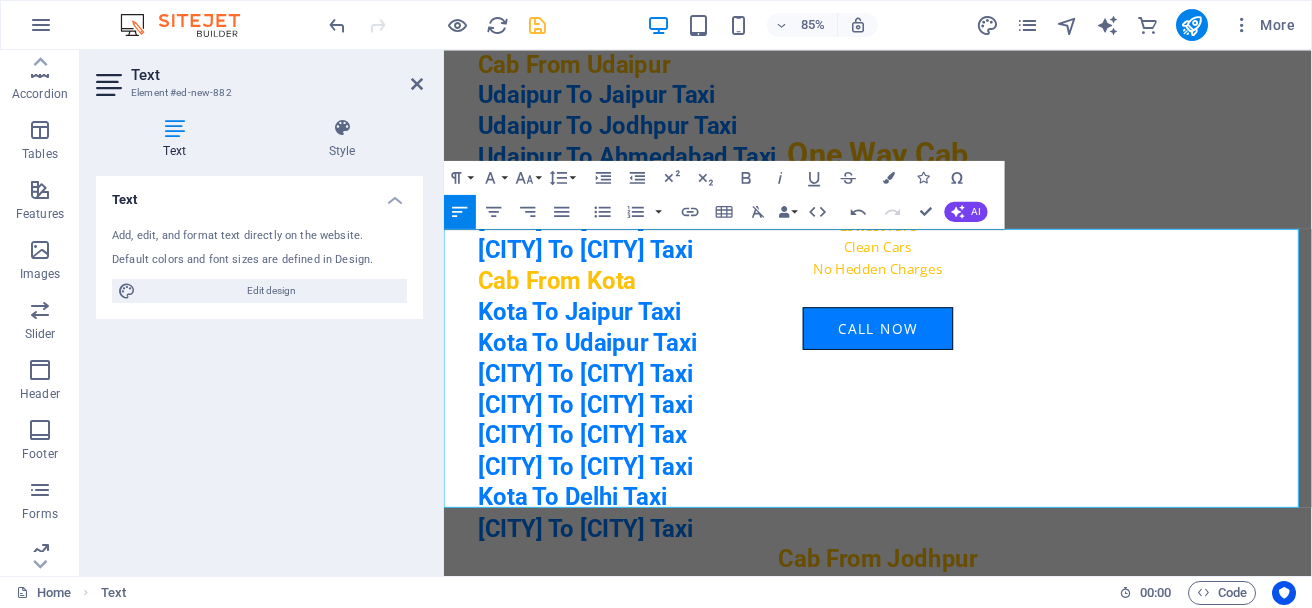 click on "[CITY] To [CITY] Taxi" at bounding box center [974, 540] 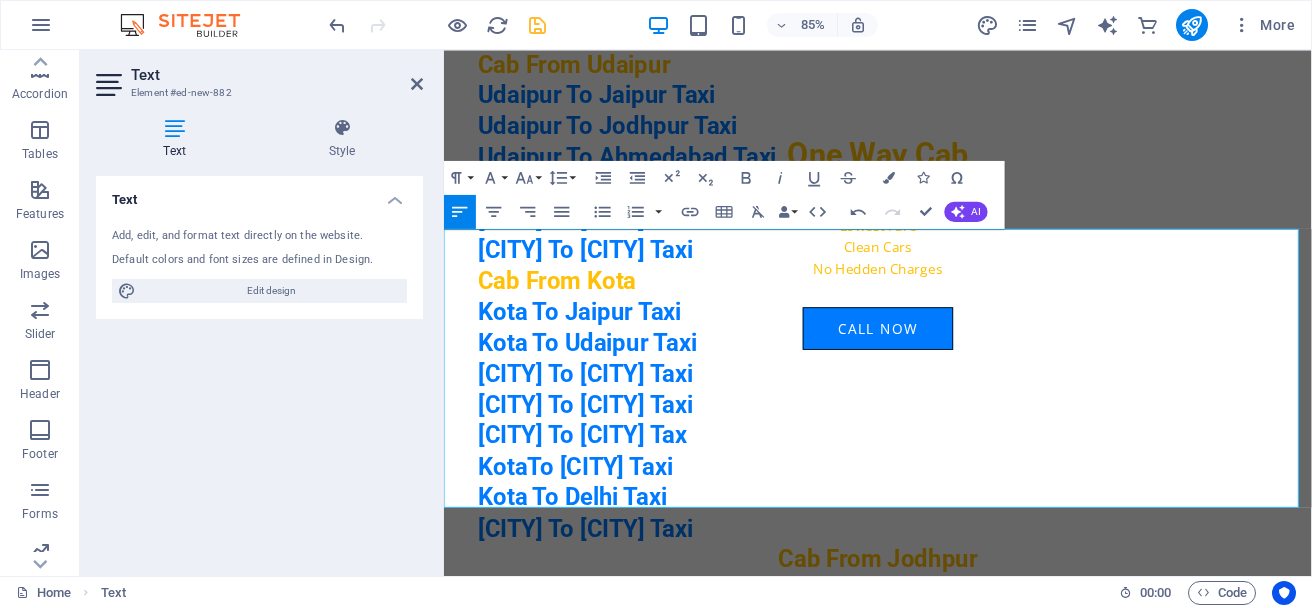 click on "[CITY] To [CITY] Tax" at bounding box center [974, 503] 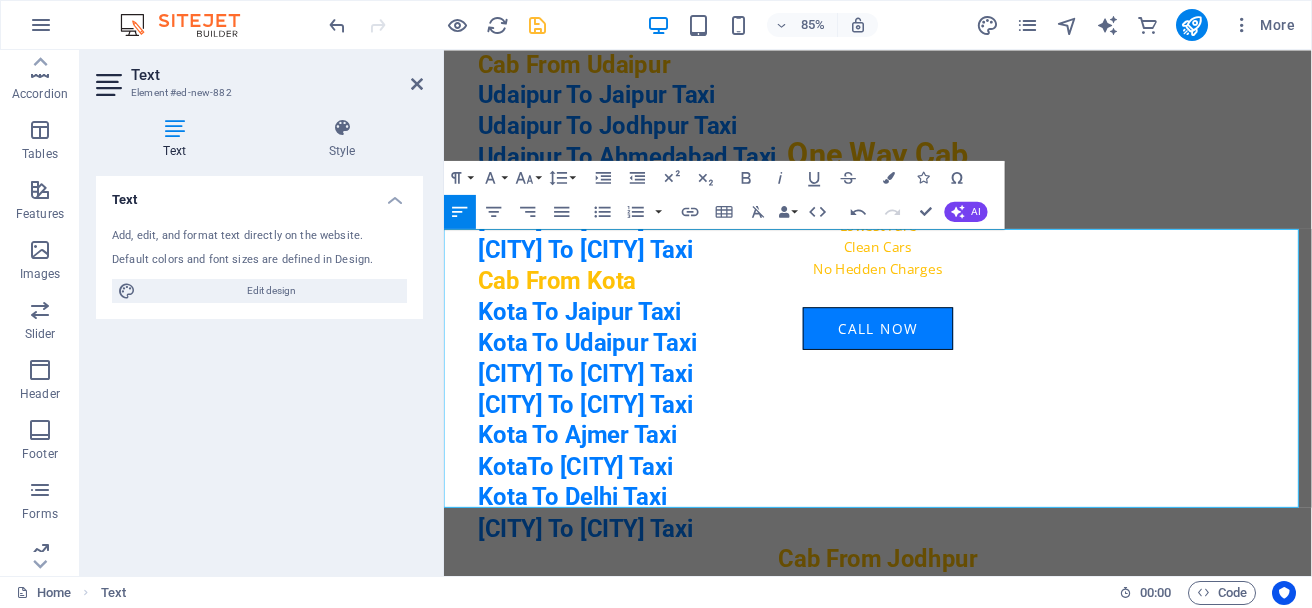 drag, startPoint x: 651, startPoint y: 493, endPoint x: 1135, endPoint y: 427, distance: 488.47928 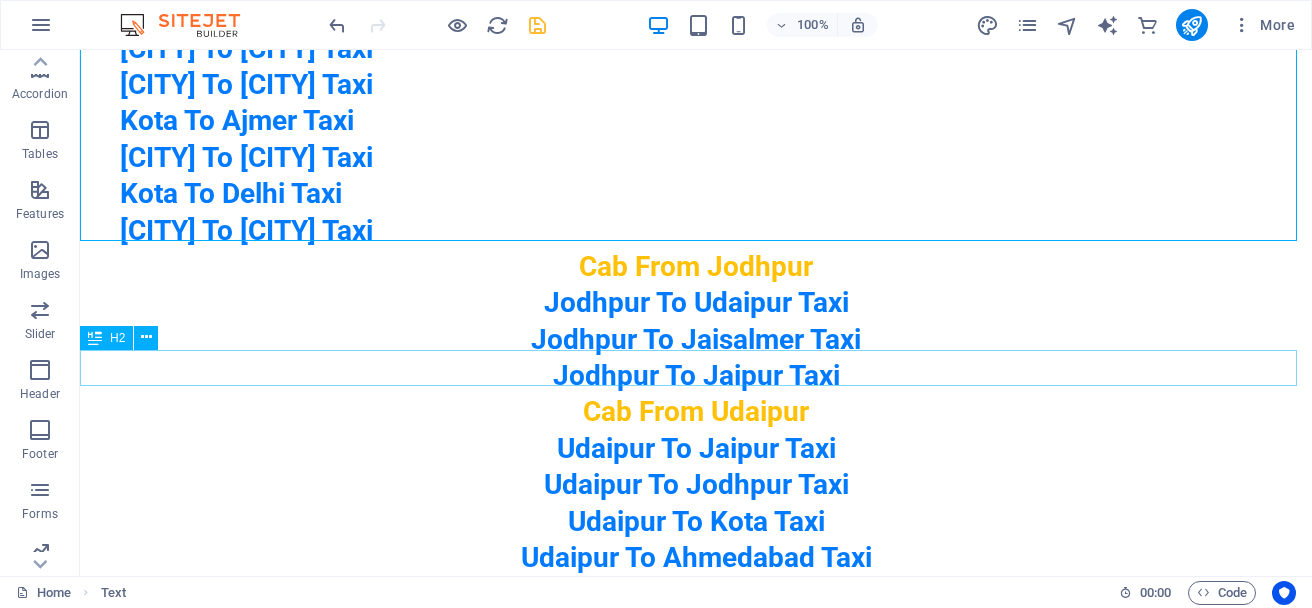 scroll, scrollTop: 1736, scrollLeft: 0, axis: vertical 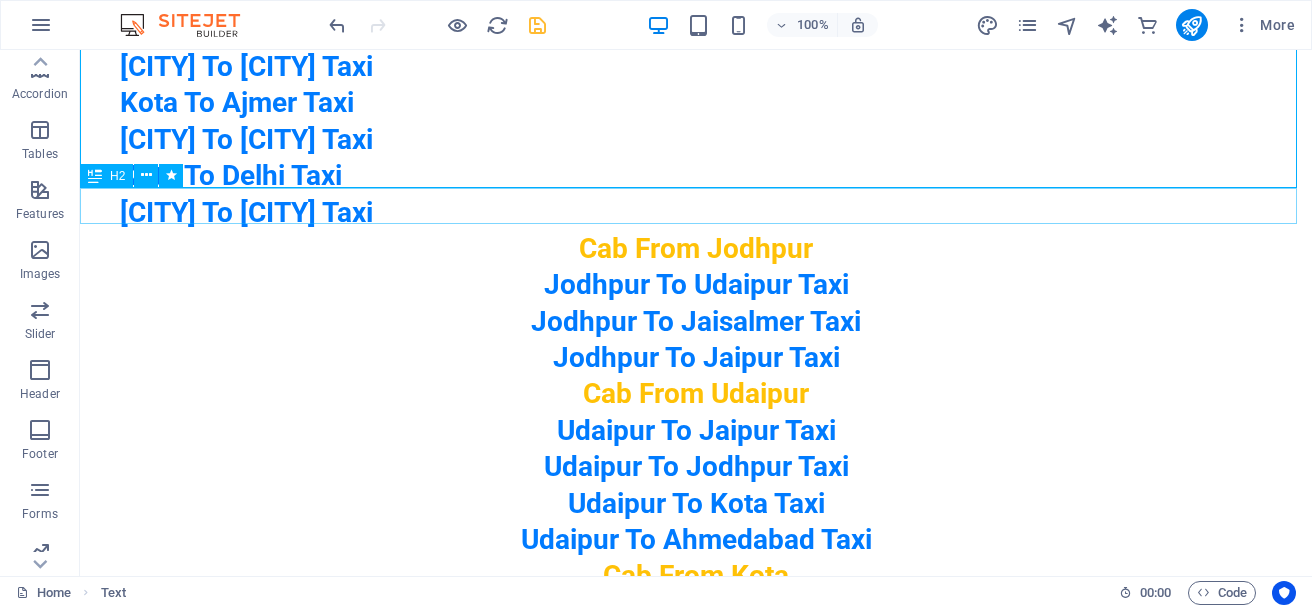 click on "Cab From Jodhpur" at bounding box center (696, 249) 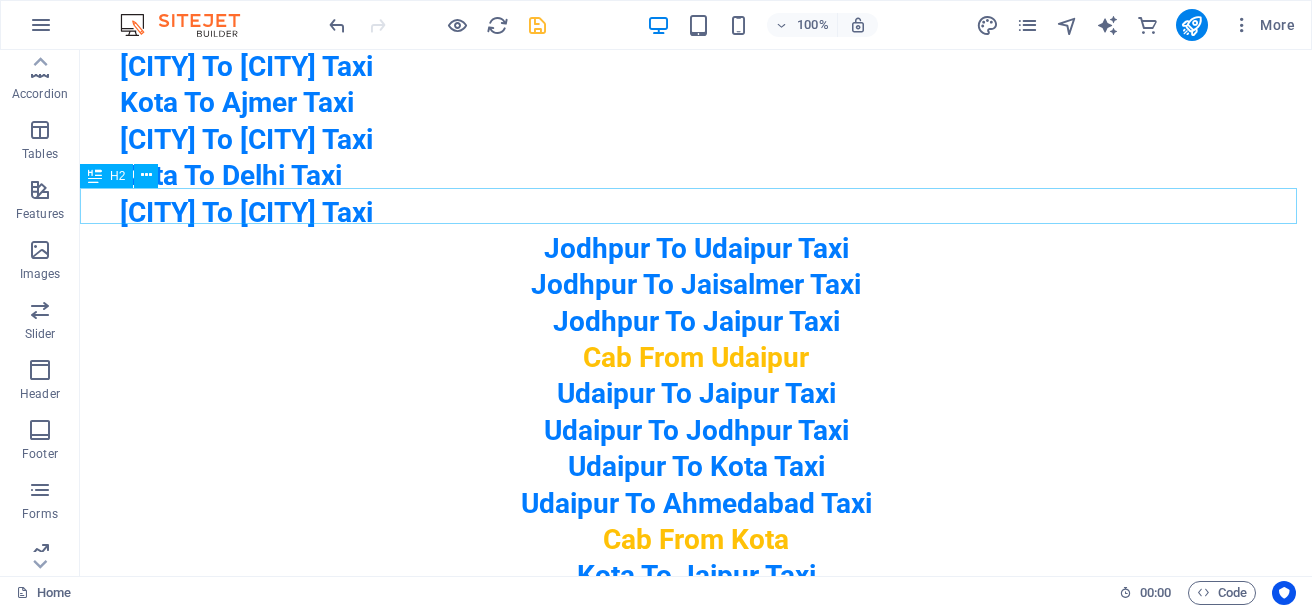 click on "Jodhpur To Udaipur Taxi" at bounding box center (696, 249) 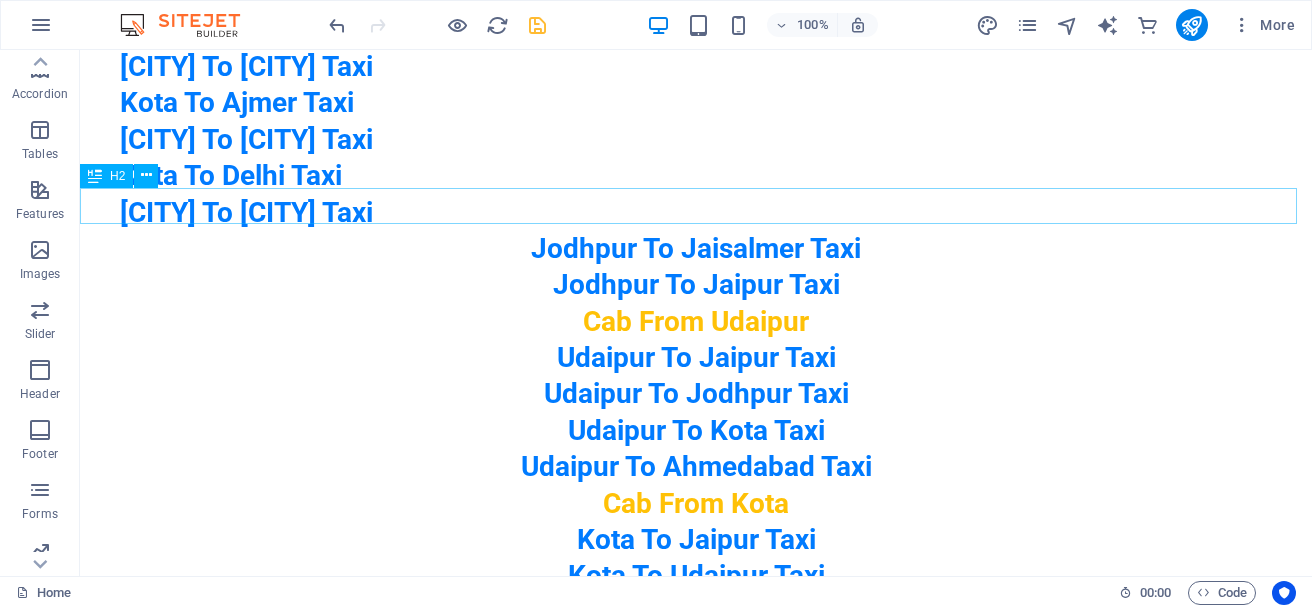 click on "Jodhpur To Jaisalmer Taxi" at bounding box center (696, 249) 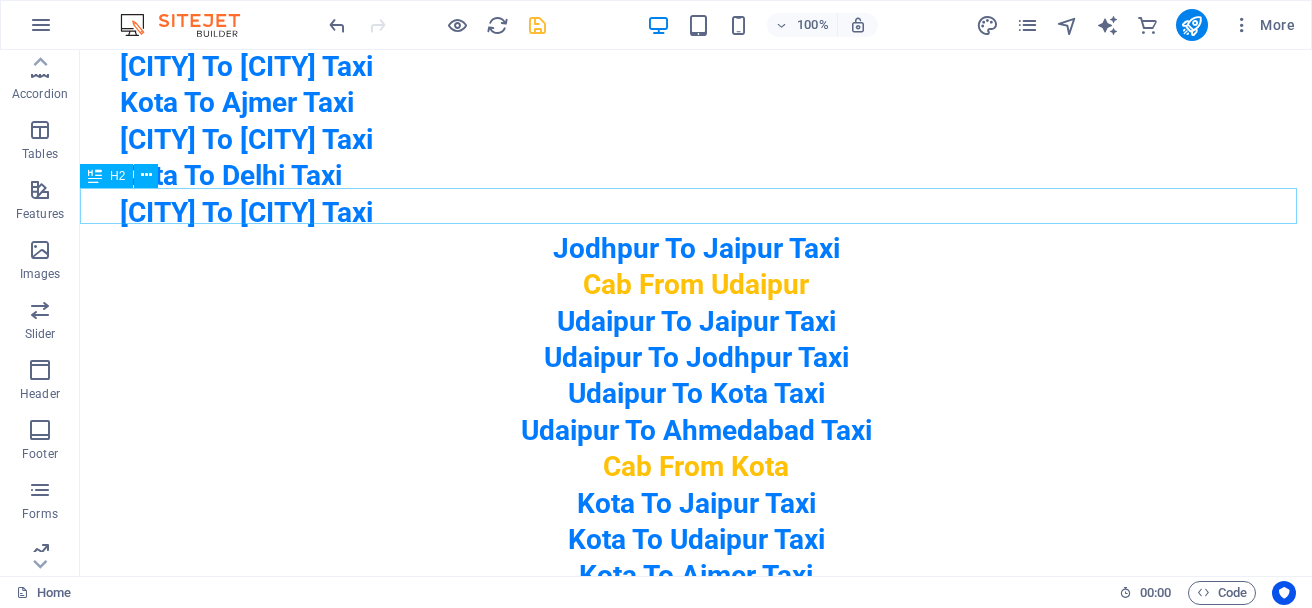 click on "Jodhpur To Jaipur Taxi" at bounding box center [696, 249] 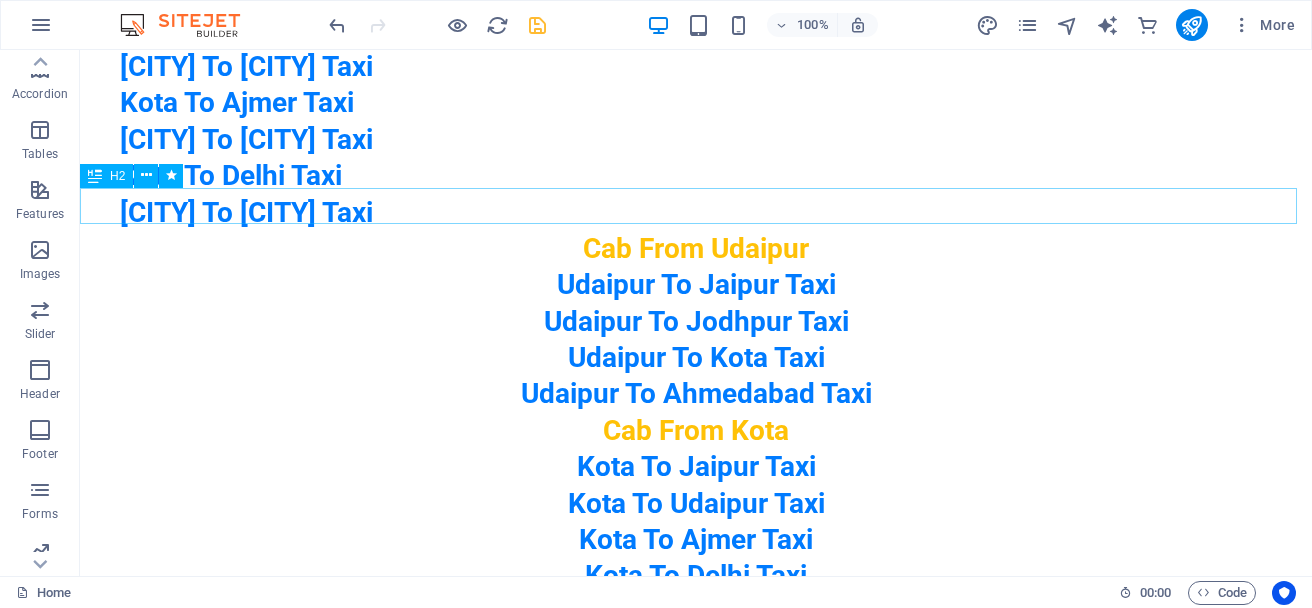 click on "Cab From Udaipur" at bounding box center (696, 249) 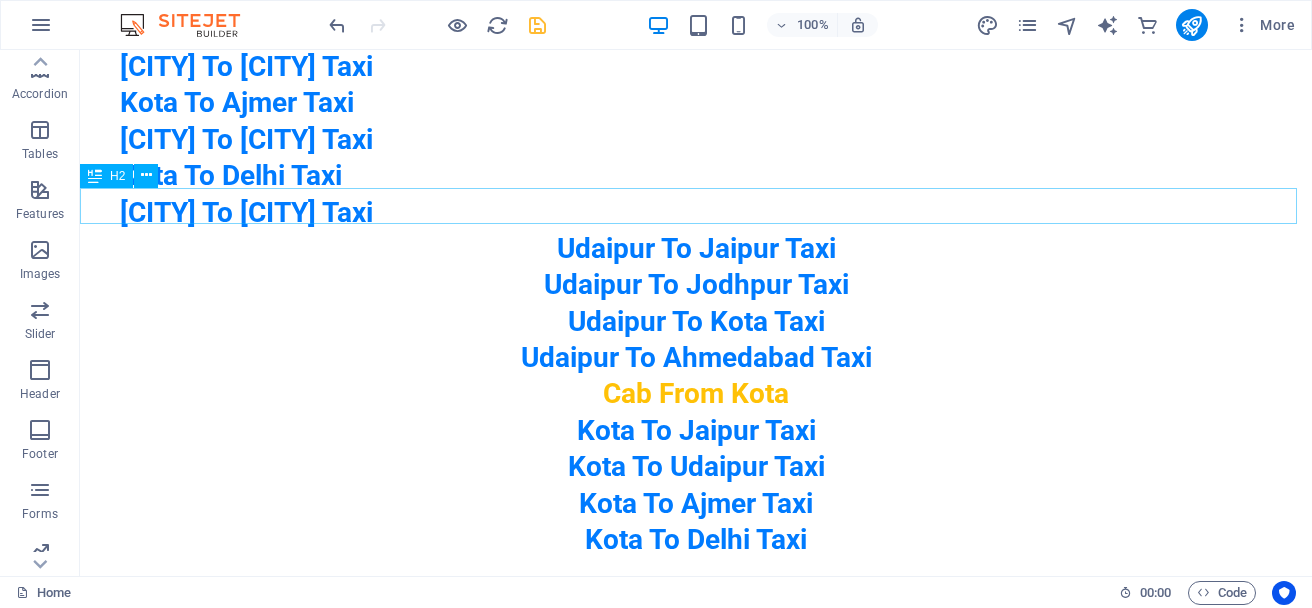click on "Udaipur To Jaipur Taxi" at bounding box center [696, 249] 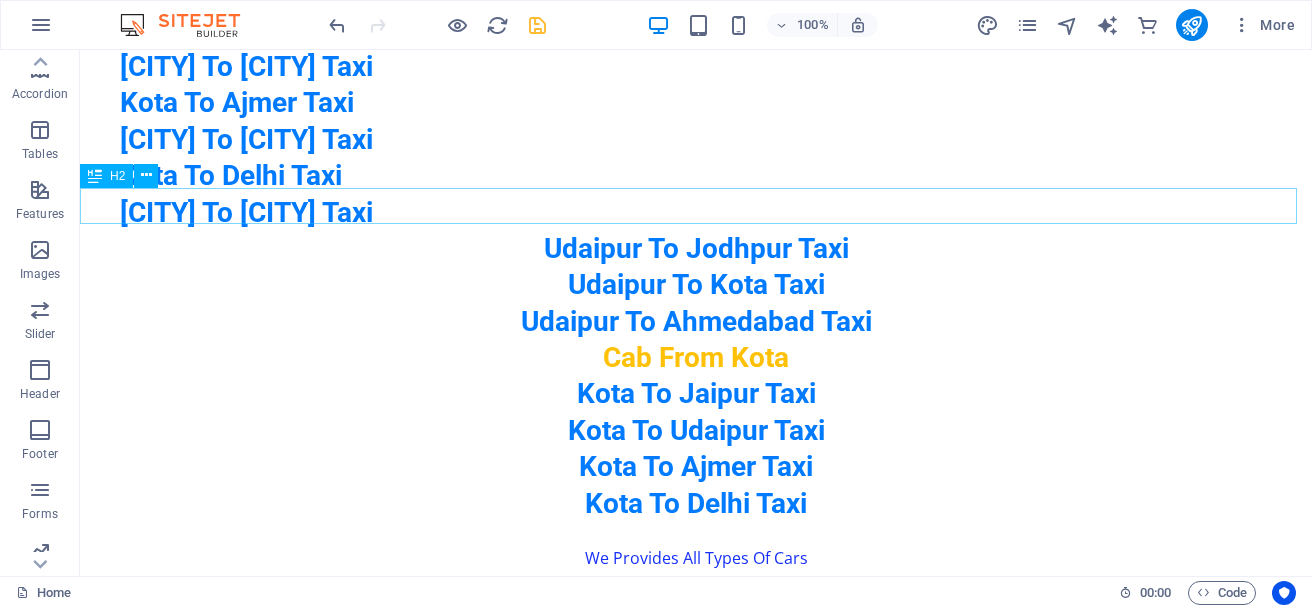 click on "Udaipur To Jodhpur Taxi" at bounding box center [696, 249] 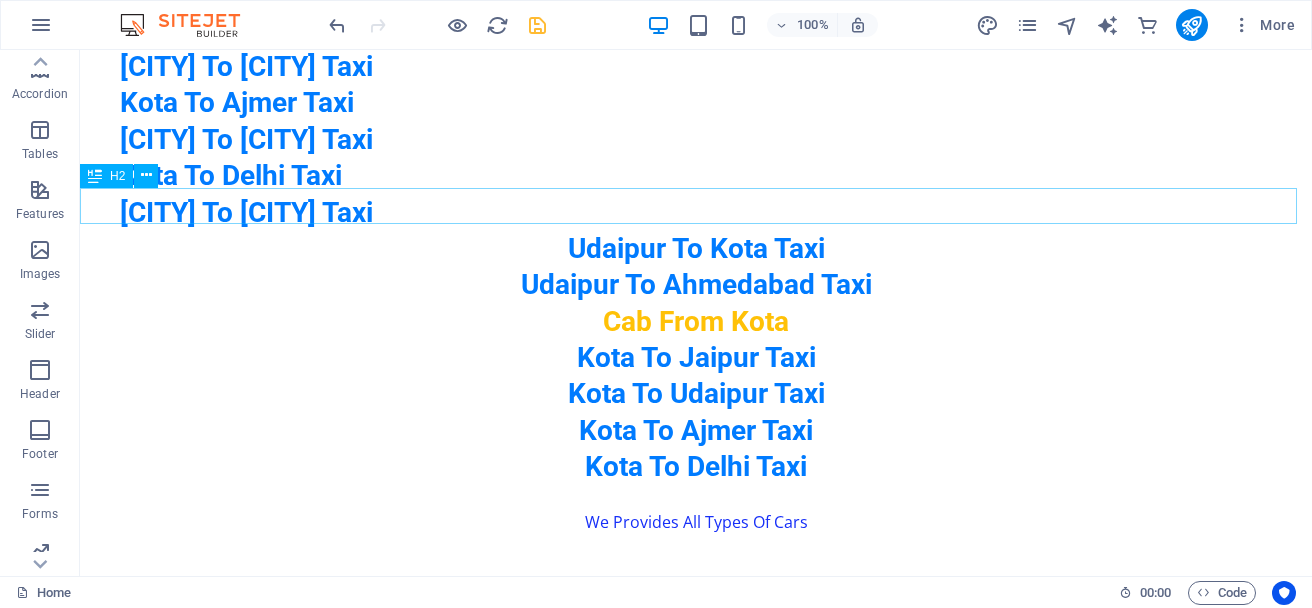 click on "Udaipur To Kota Taxi" at bounding box center (696, 249) 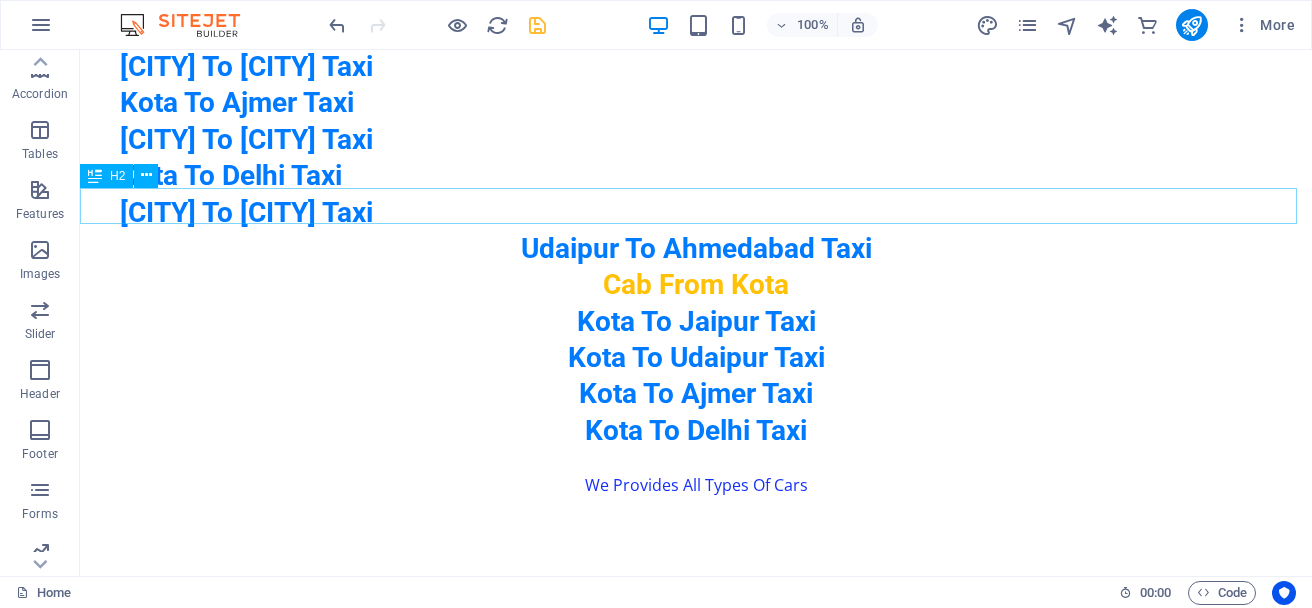 click on "Udaipur To Ahmedabad Taxi" at bounding box center (696, 249) 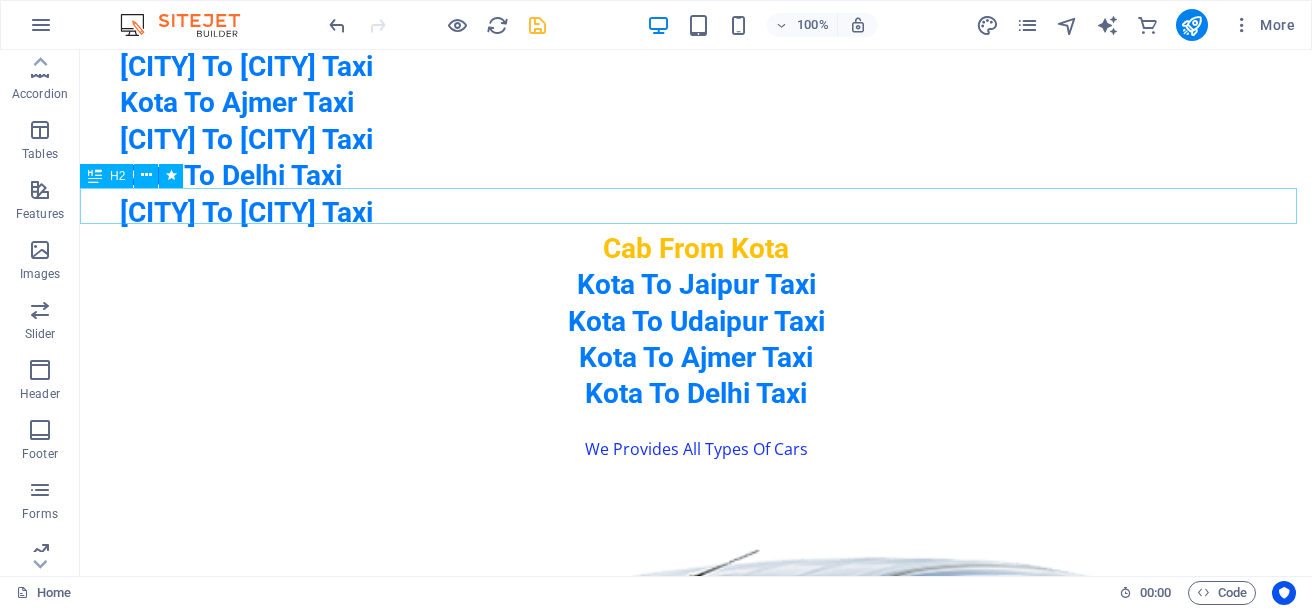 click on "Cab From Kota" at bounding box center [696, 249] 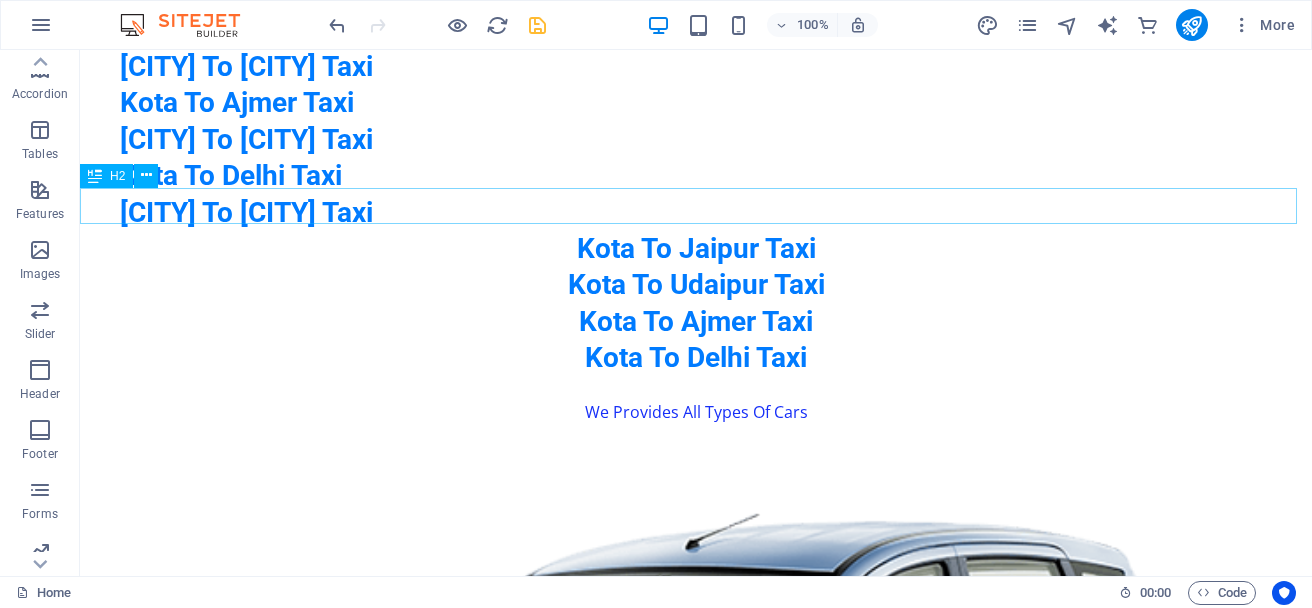 click on "Kota To Jaipur Taxi" at bounding box center (696, 249) 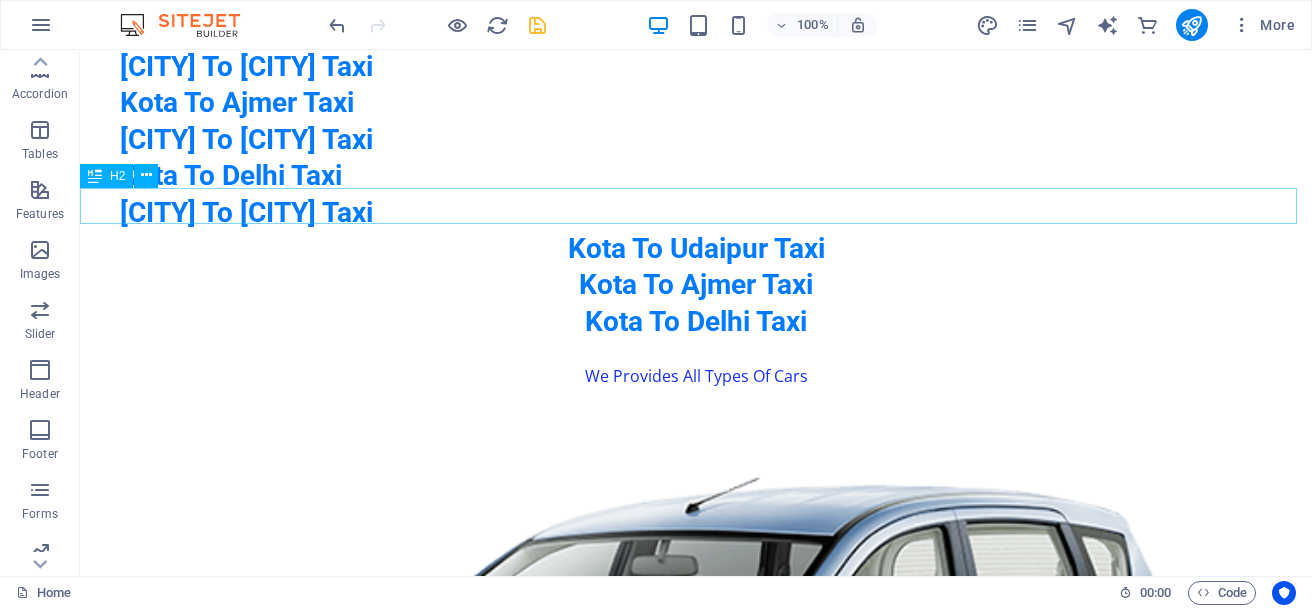click on "Kota To Udaipur Taxi" at bounding box center (696, 249) 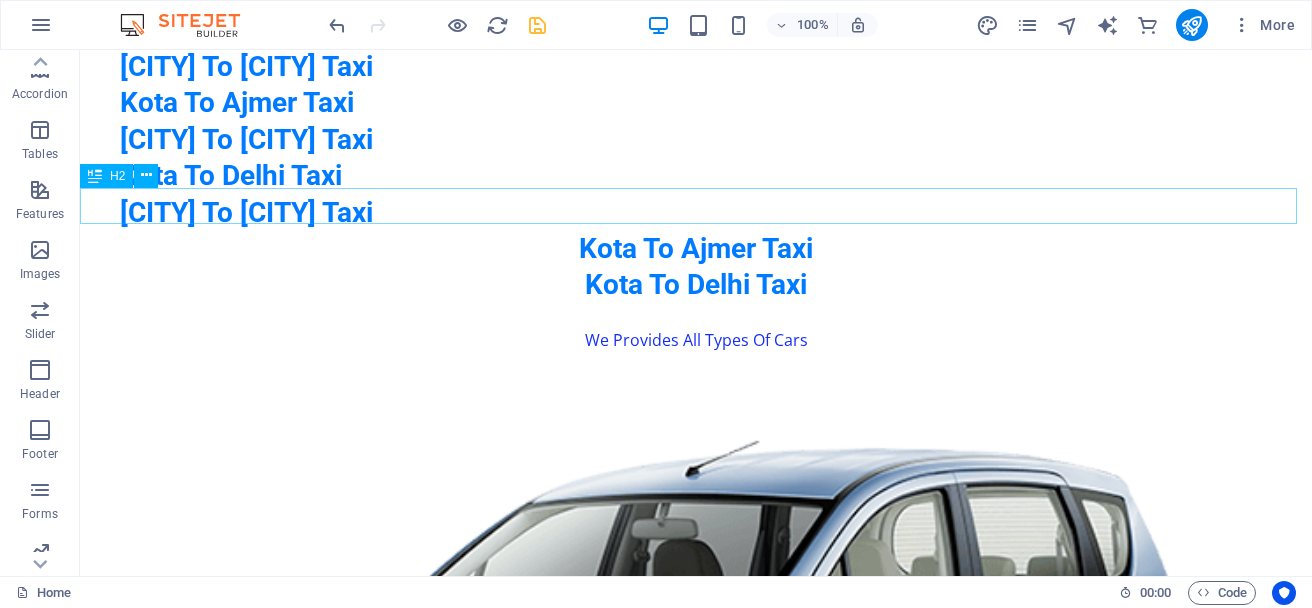 click on "Kota To Ajmer Taxi" at bounding box center [696, 249] 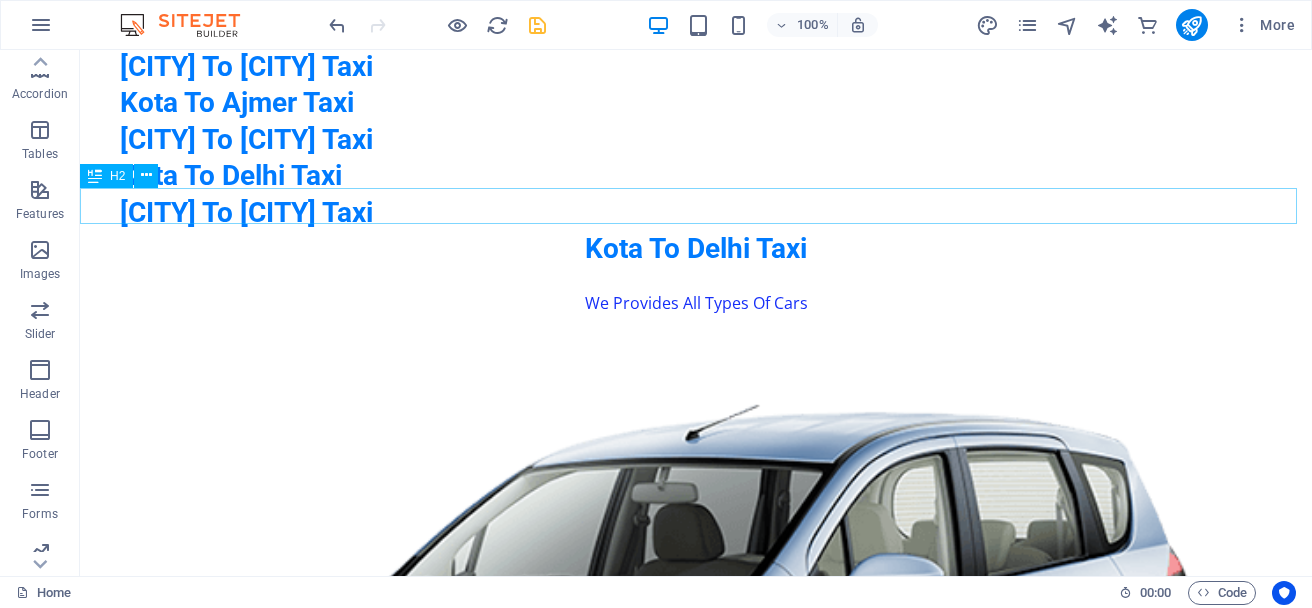 click on "Kota To Delhi Taxi" at bounding box center [696, 249] 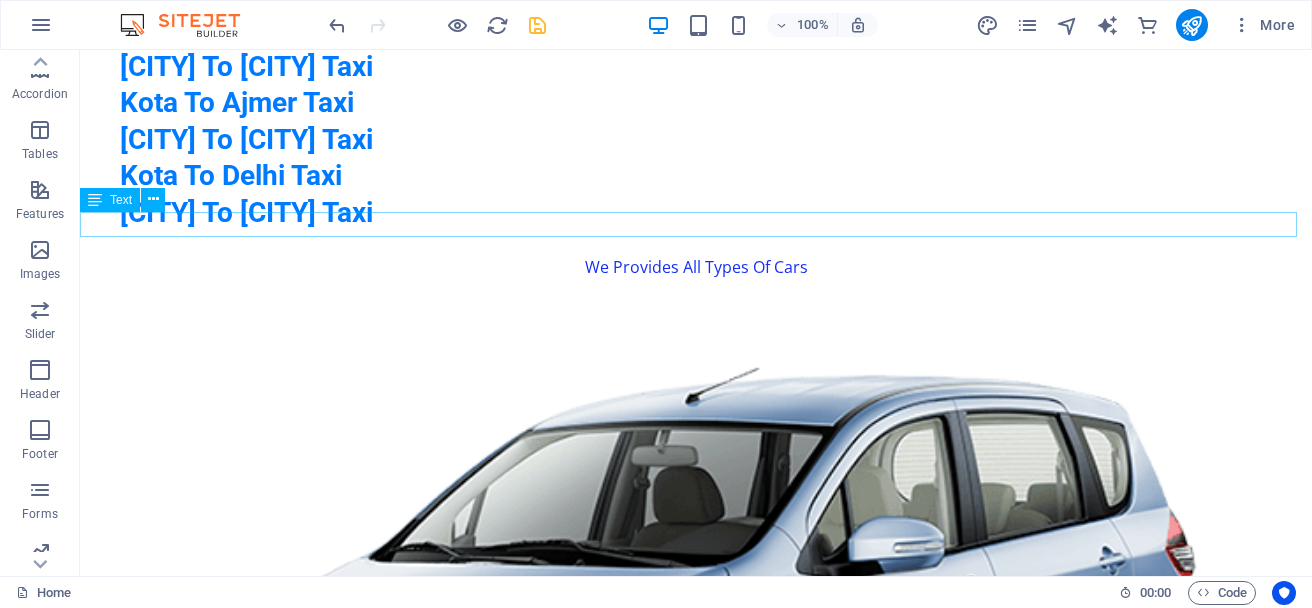 click on "We Provides All Types Of Cars" at bounding box center (696, 268) 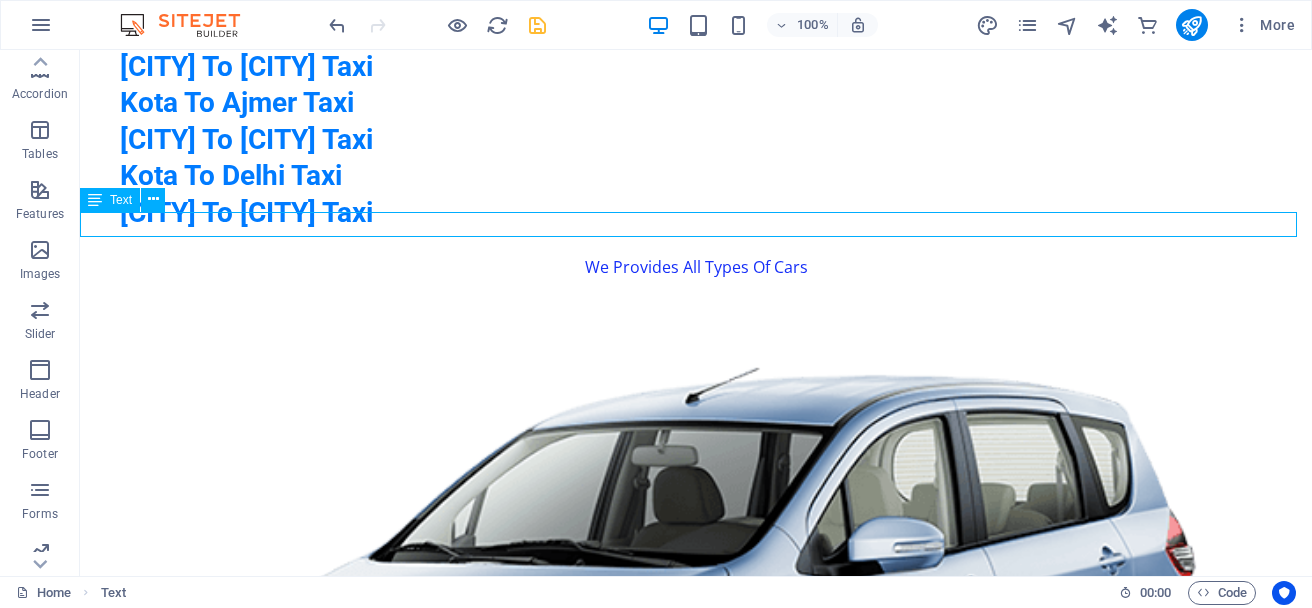 click on "We Provides All Types Of Cars" at bounding box center [696, 268] 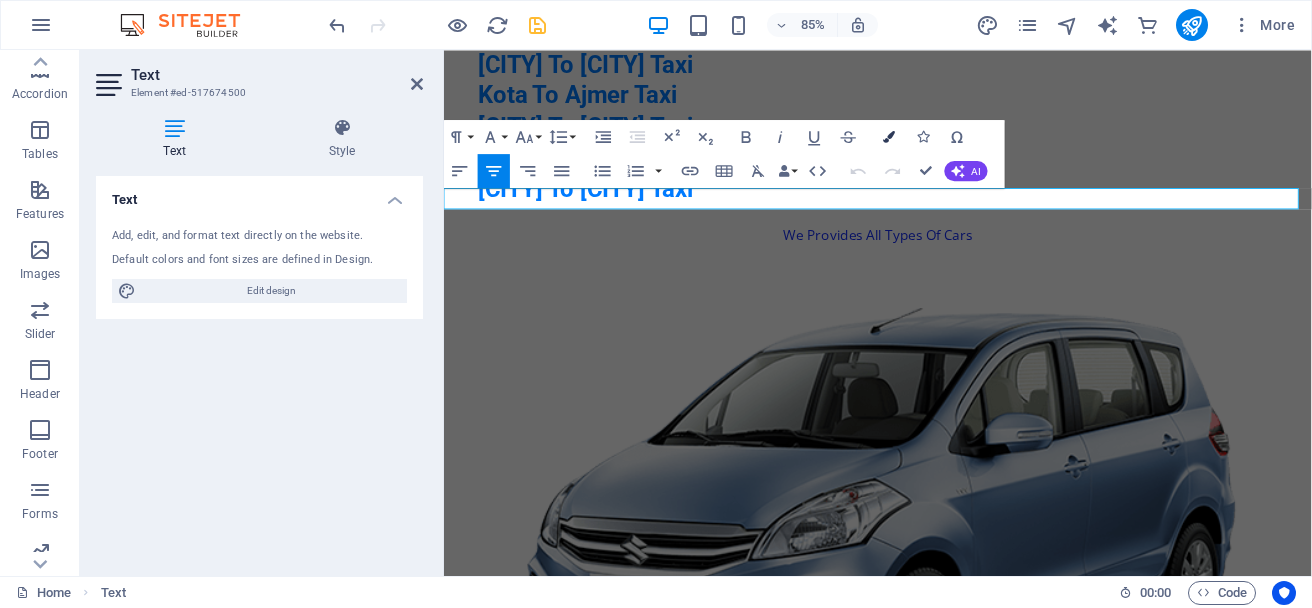 click at bounding box center [889, 136] 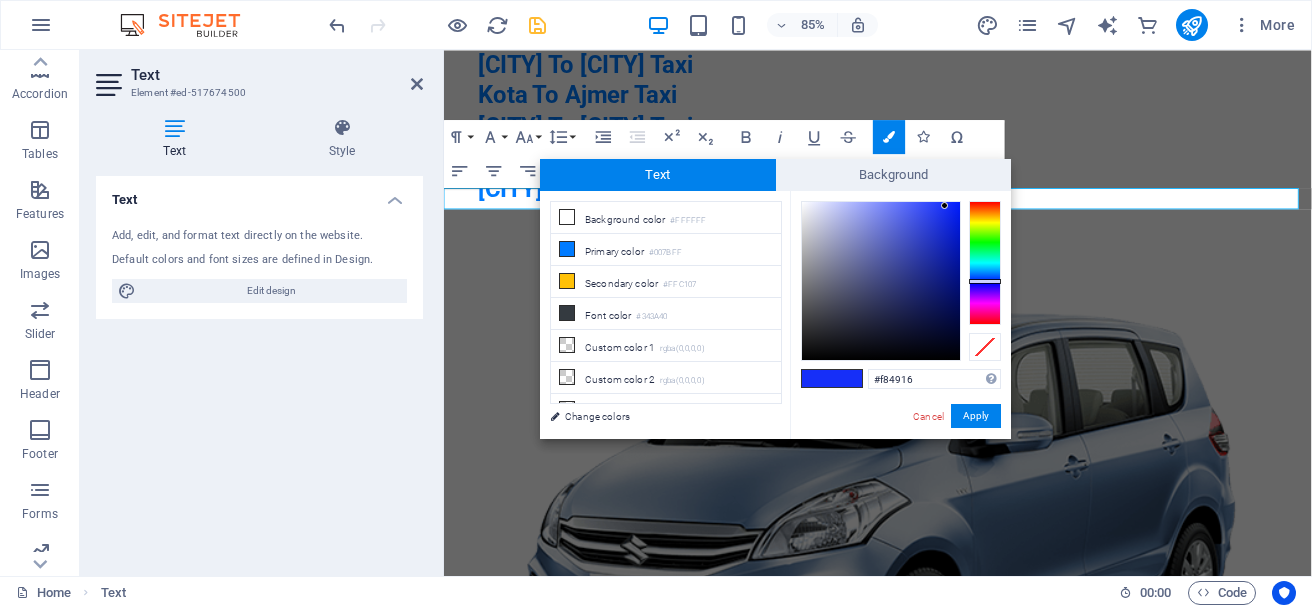 click at bounding box center [985, 263] 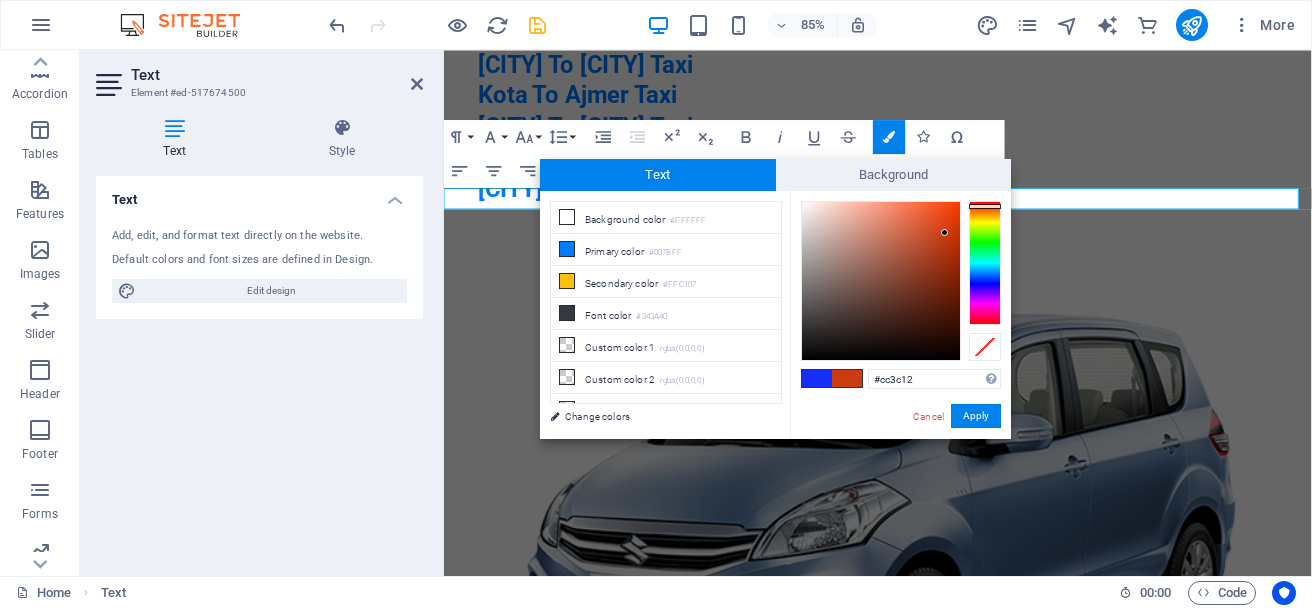 click at bounding box center [881, 281] 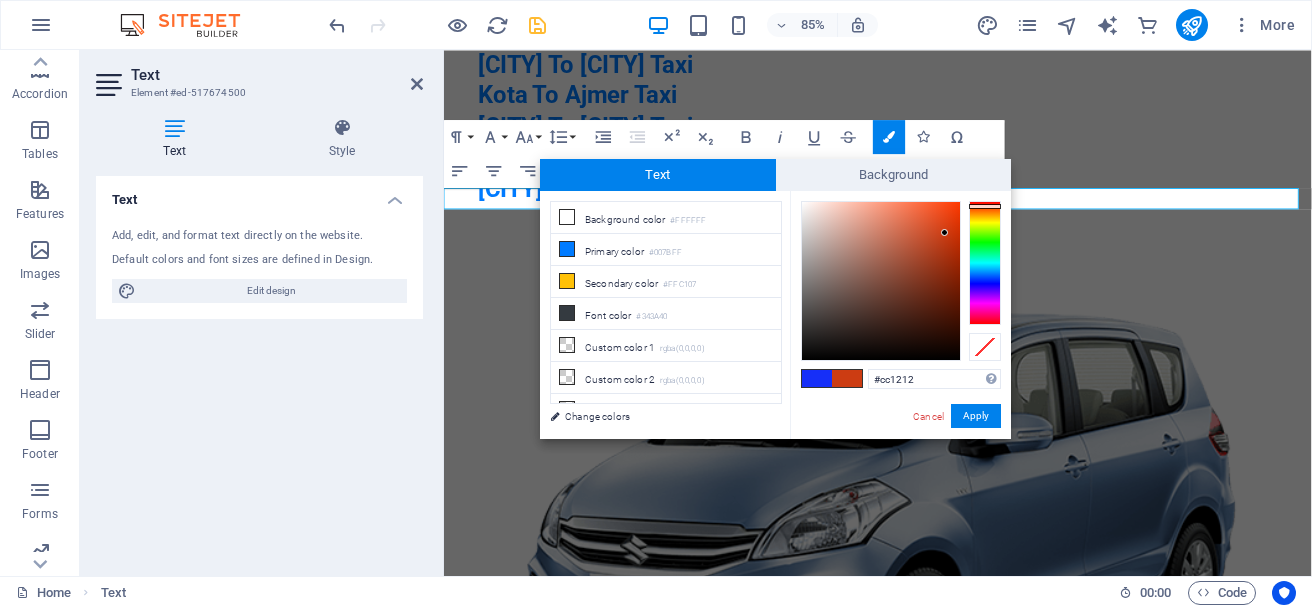click at bounding box center [985, 263] 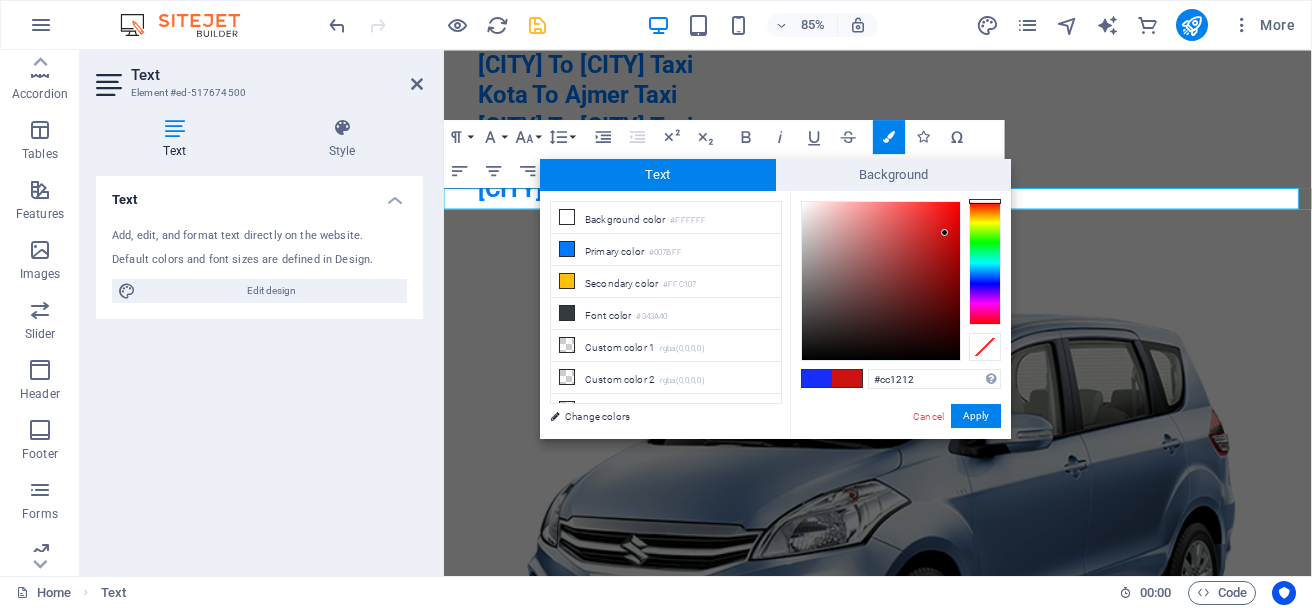 type on "#d90e0e" 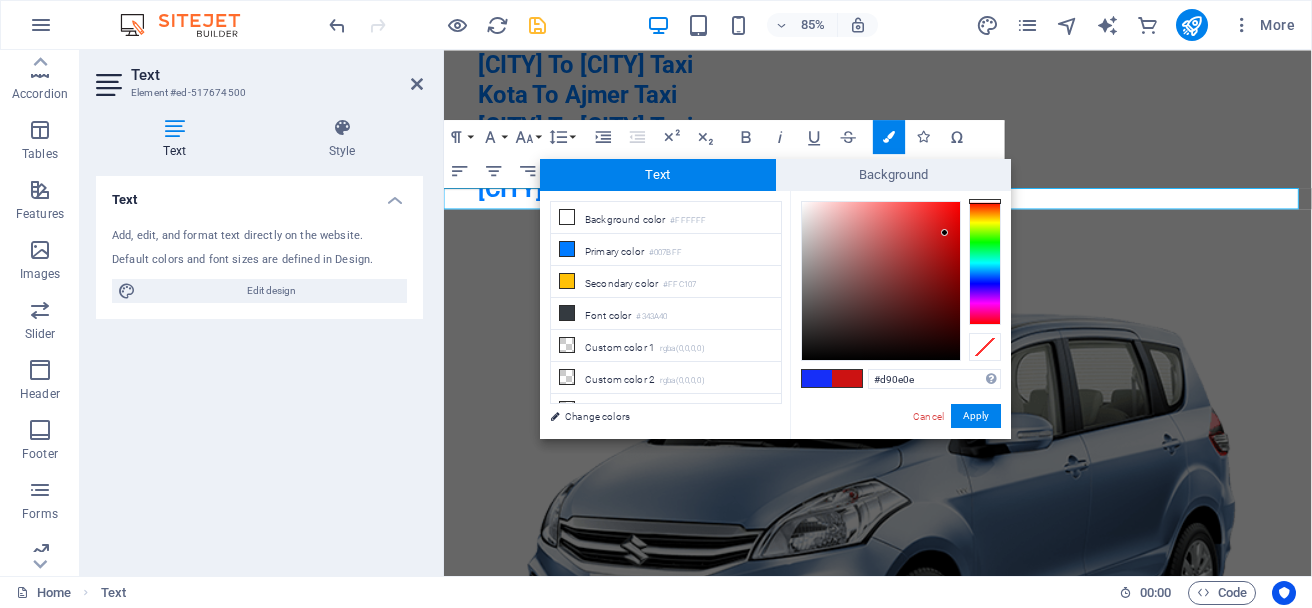 click at bounding box center (881, 281) 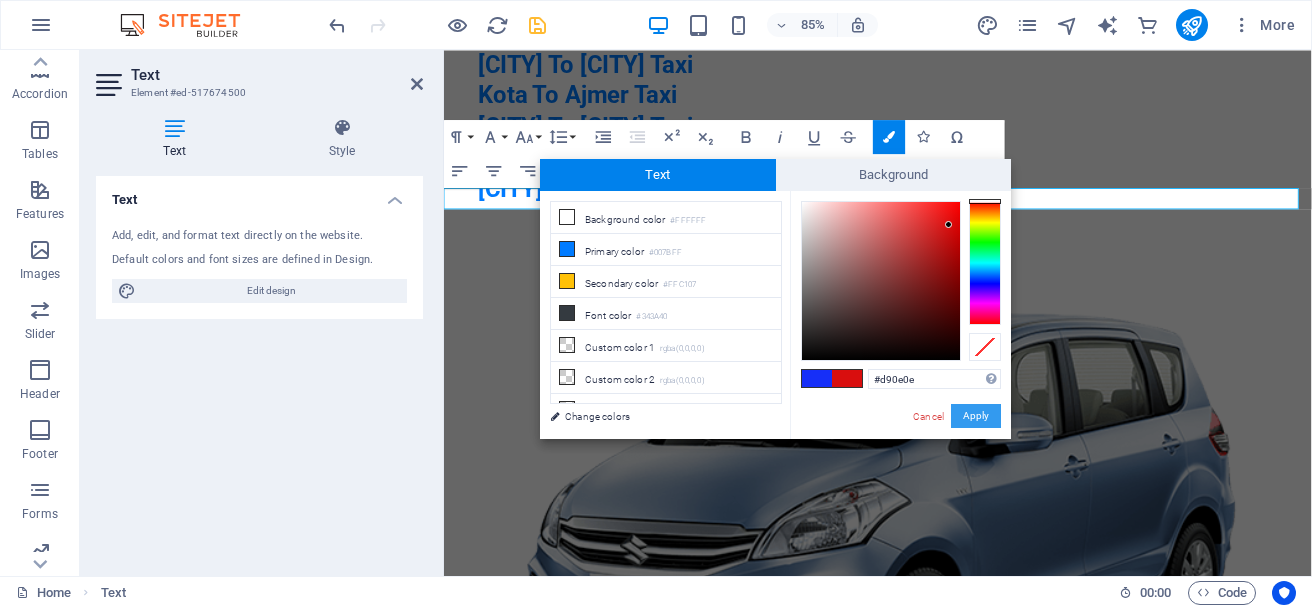 click on "Apply" at bounding box center (976, 416) 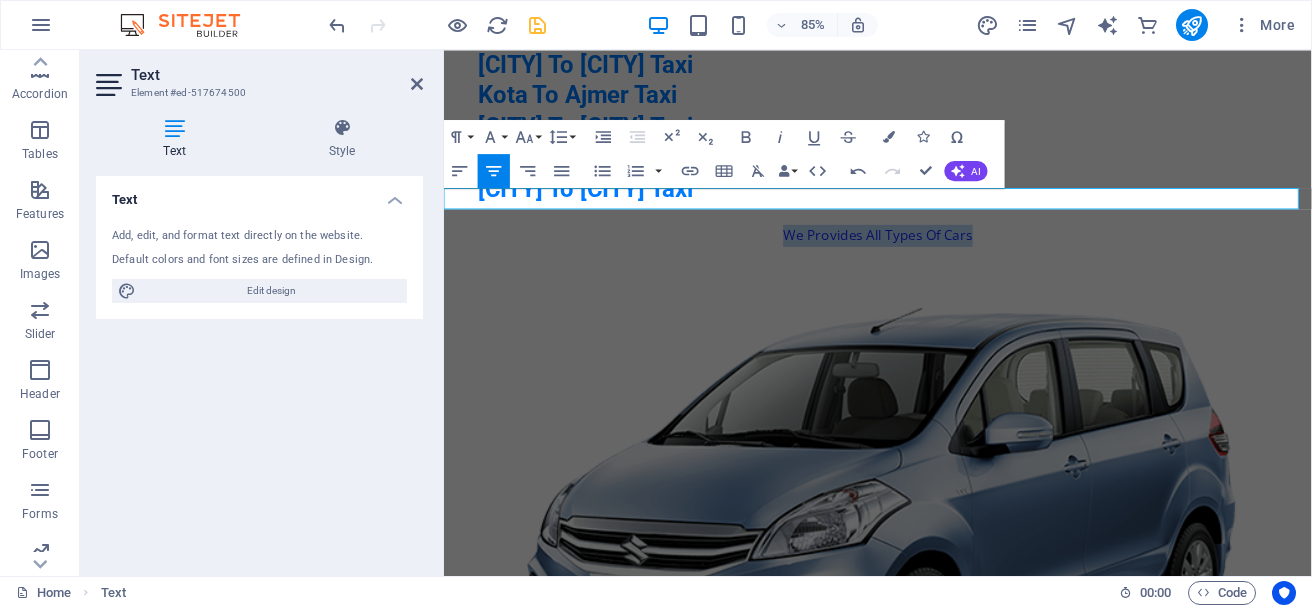 drag, startPoint x: 834, startPoint y: 221, endPoint x: 1103, endPoint y: 225, distance: 269.02972 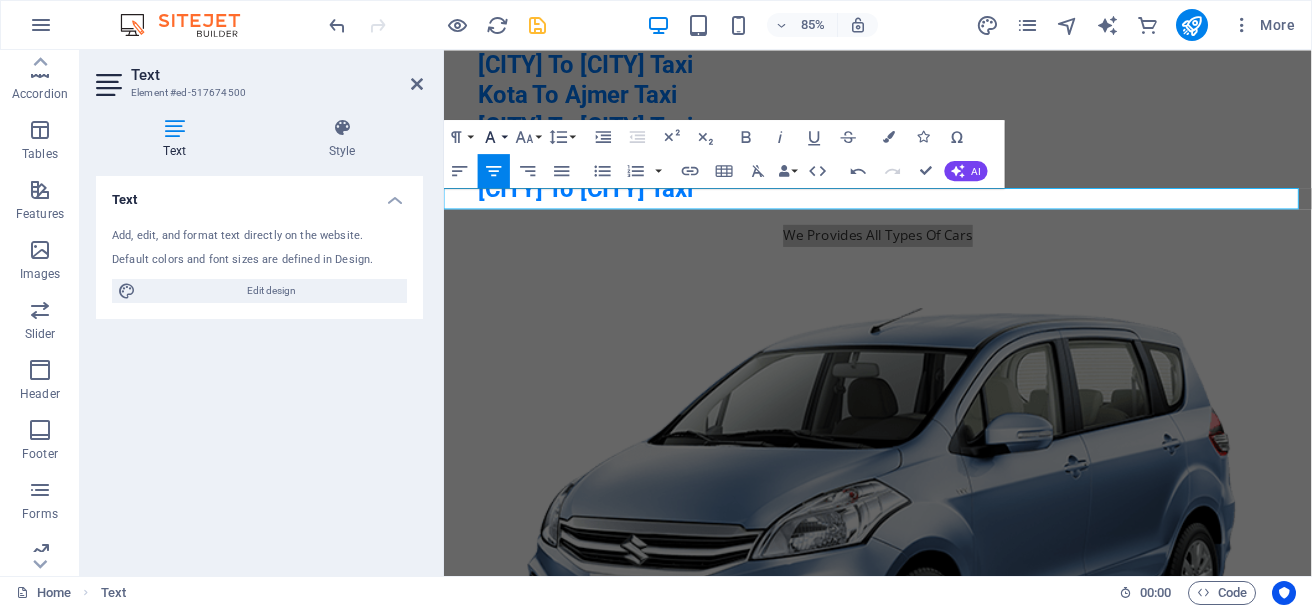 click 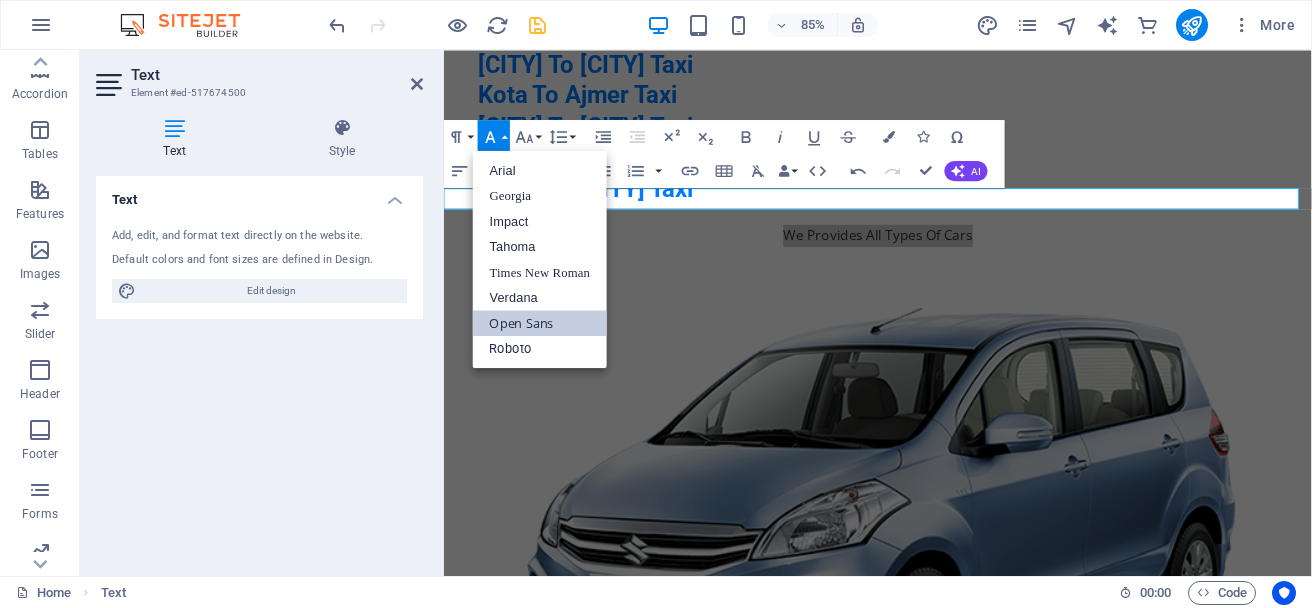 scroll, scrollTop: 0, scrollLeft: 0, axis: both 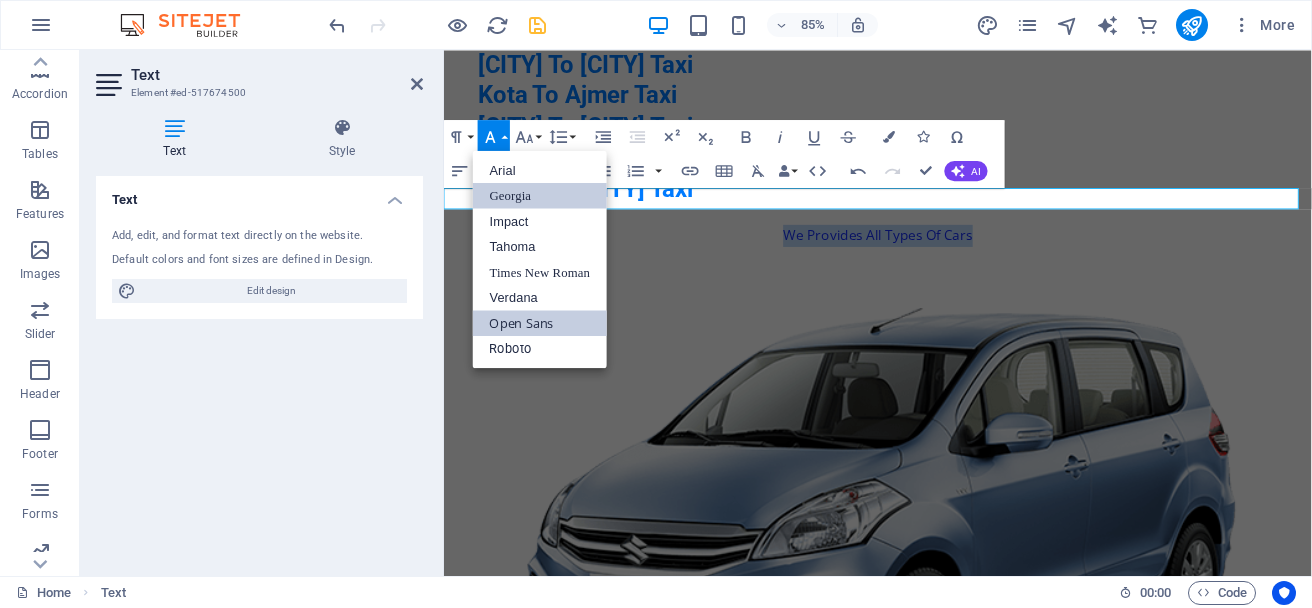 click on "Georgia" at bounding box center (540, 195) 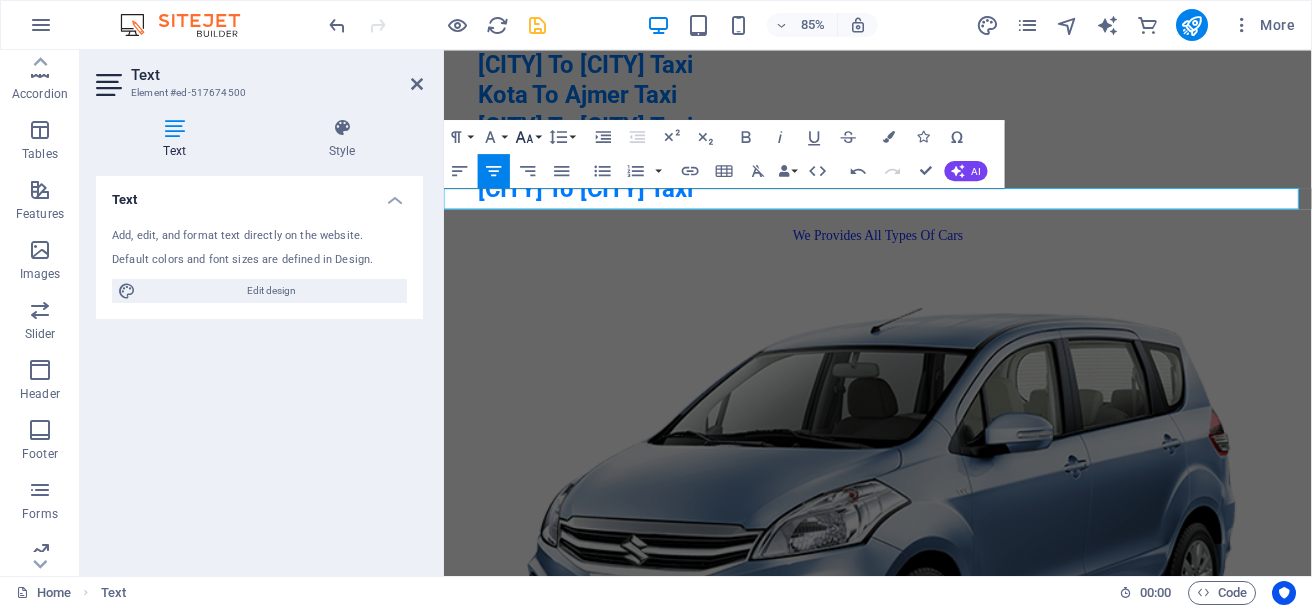 click on "Font Size" at bounding box center [528, 136] 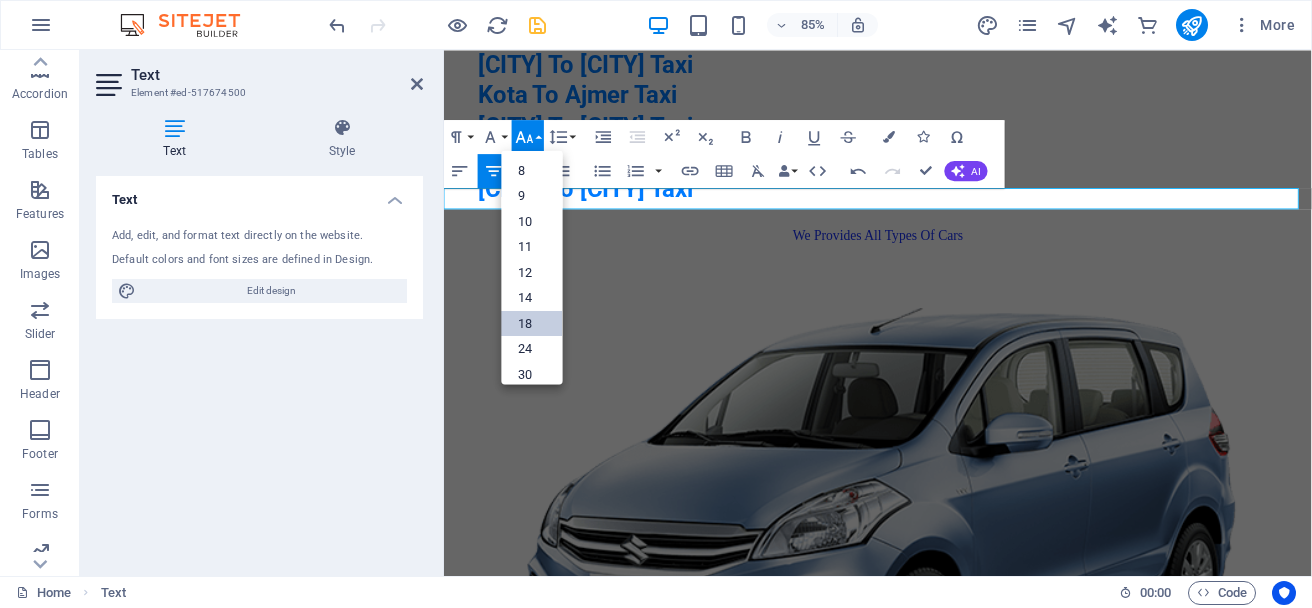 click on "18" at bounding box center [532, 323] 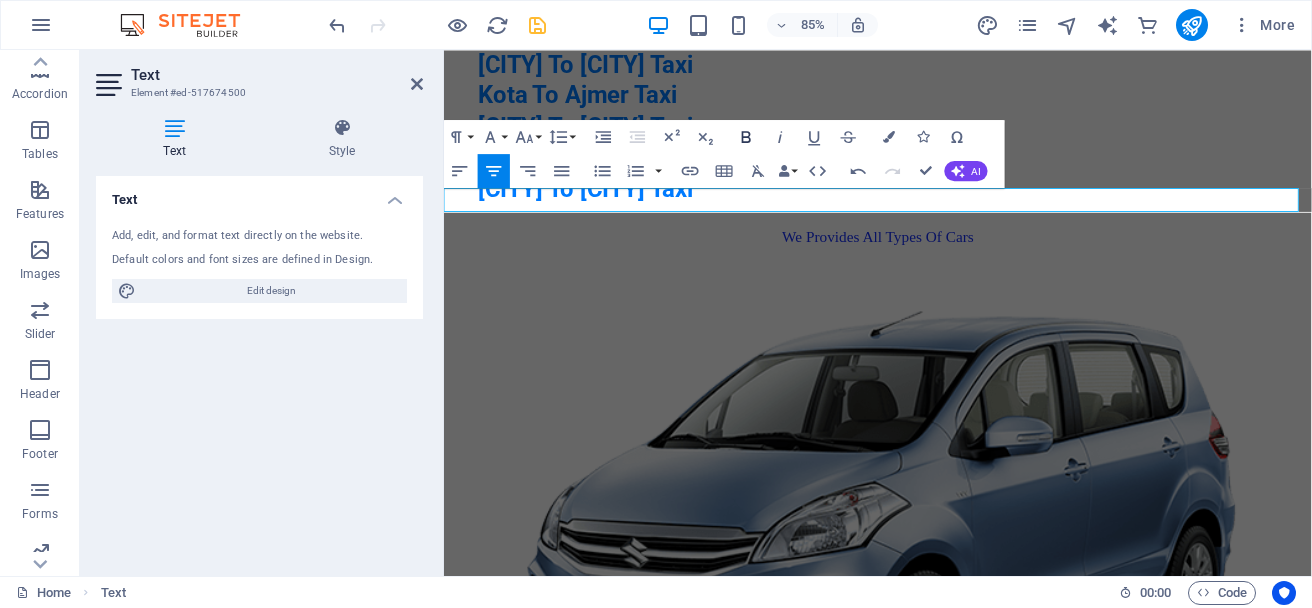 click 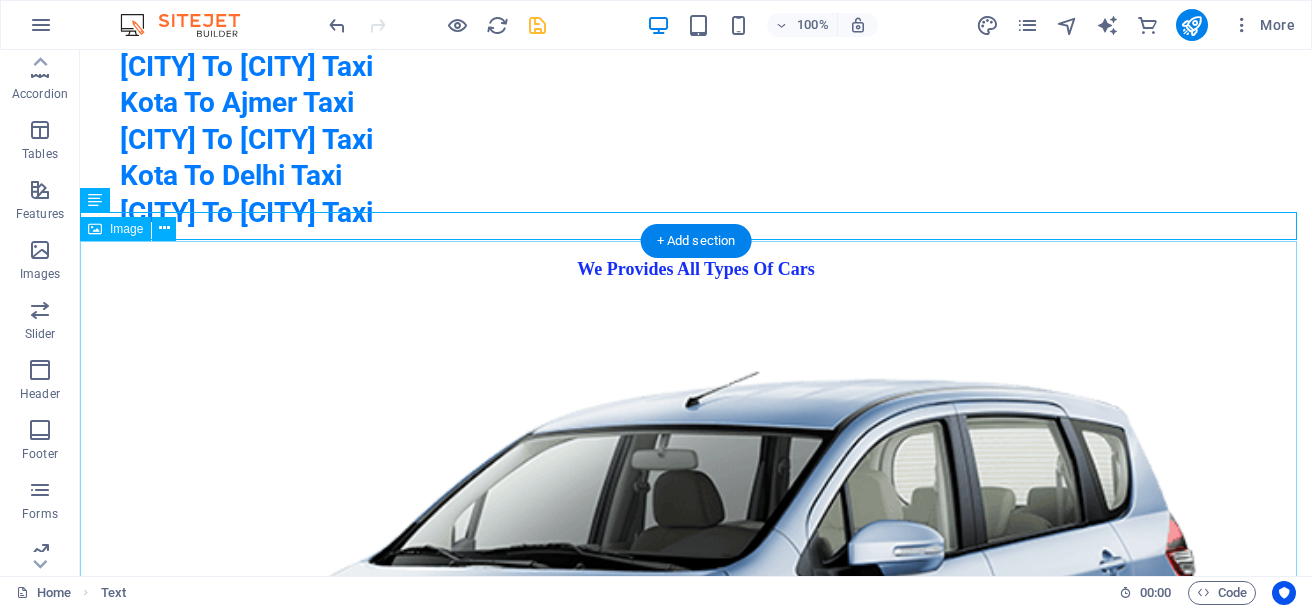 click at bounding box center [696, 662] 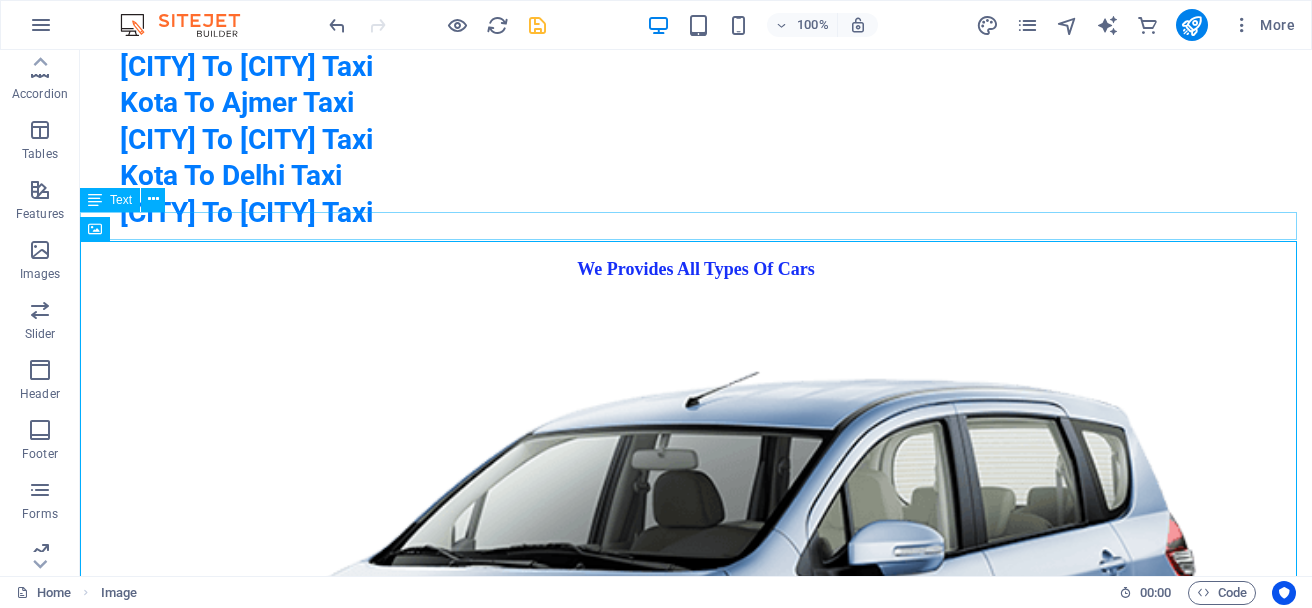 click on "We Provides All Types Of Cars" at bounding box center (696, 269) 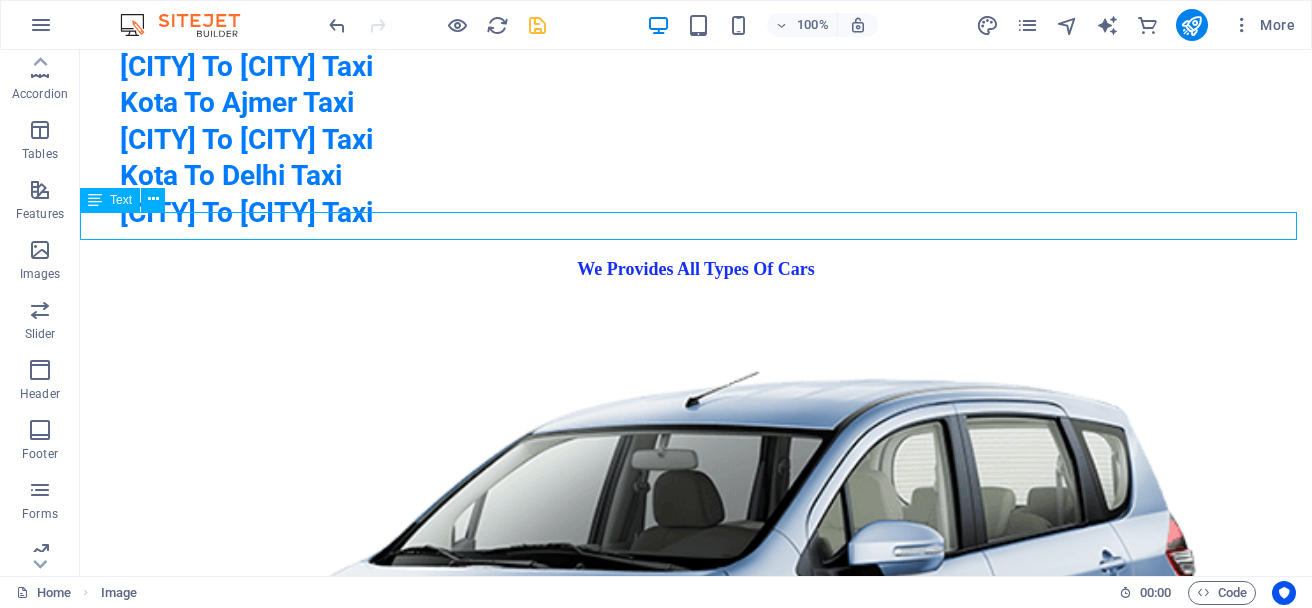 click on "We Provides All Types Of Cars" at bounding box center (696, 269) 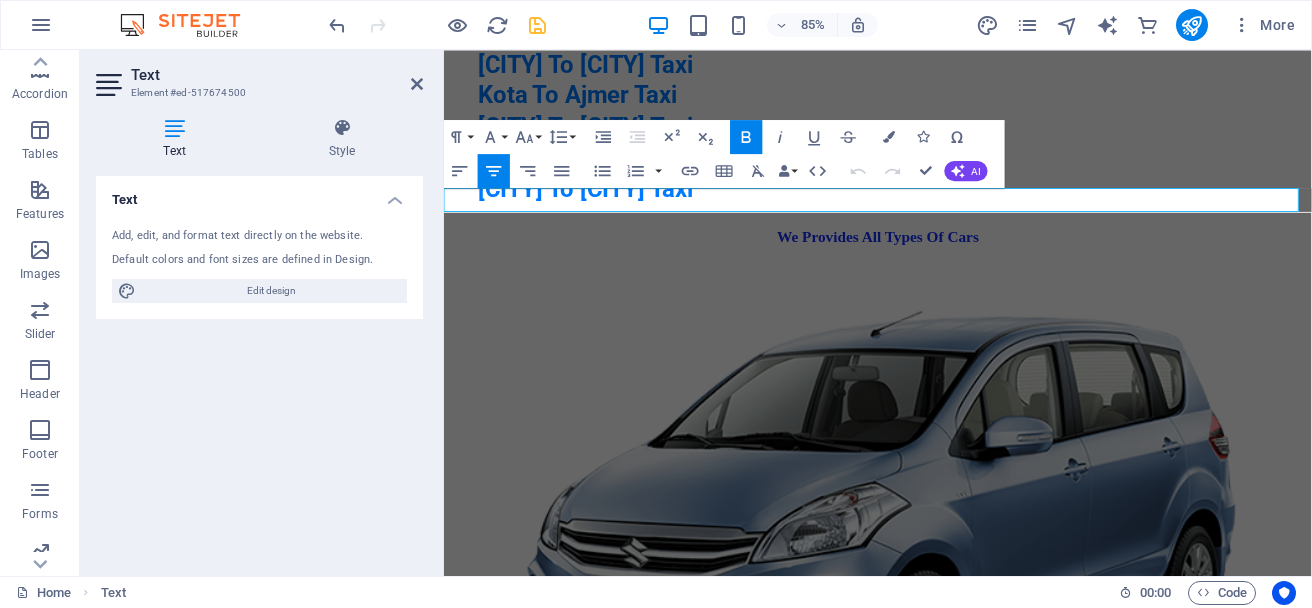 click on "We Provides All Types Of Cars" at bounding box center [954, 269] 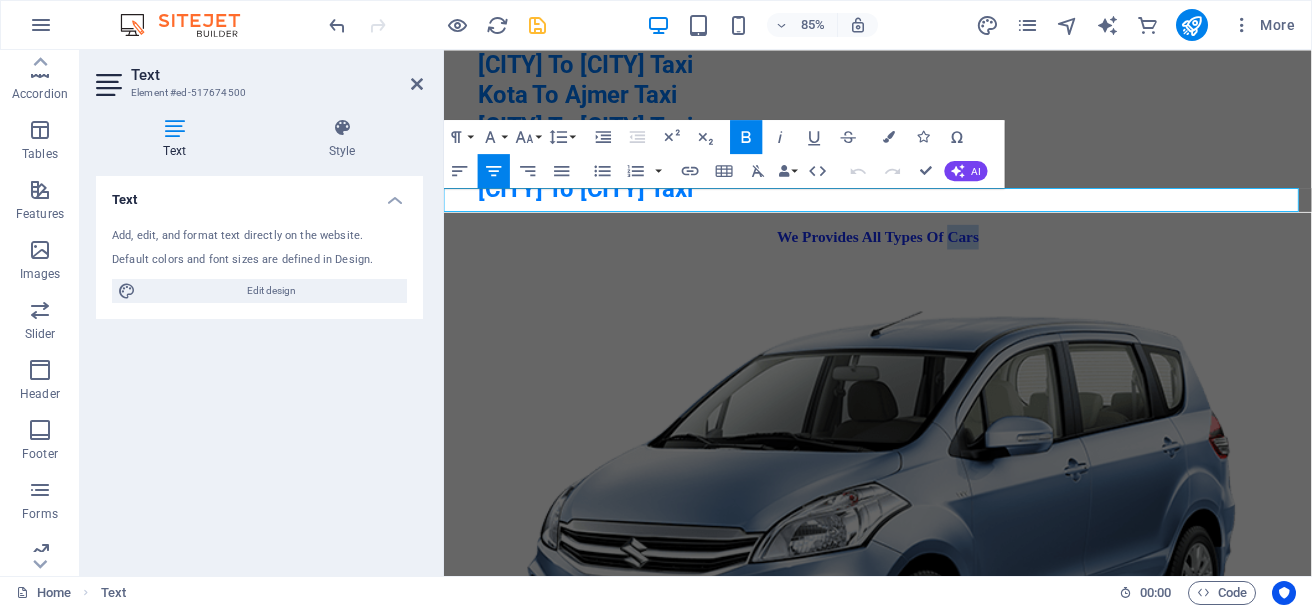click on "We Provides All Types Of Cars" at bounding box center (954, 269) 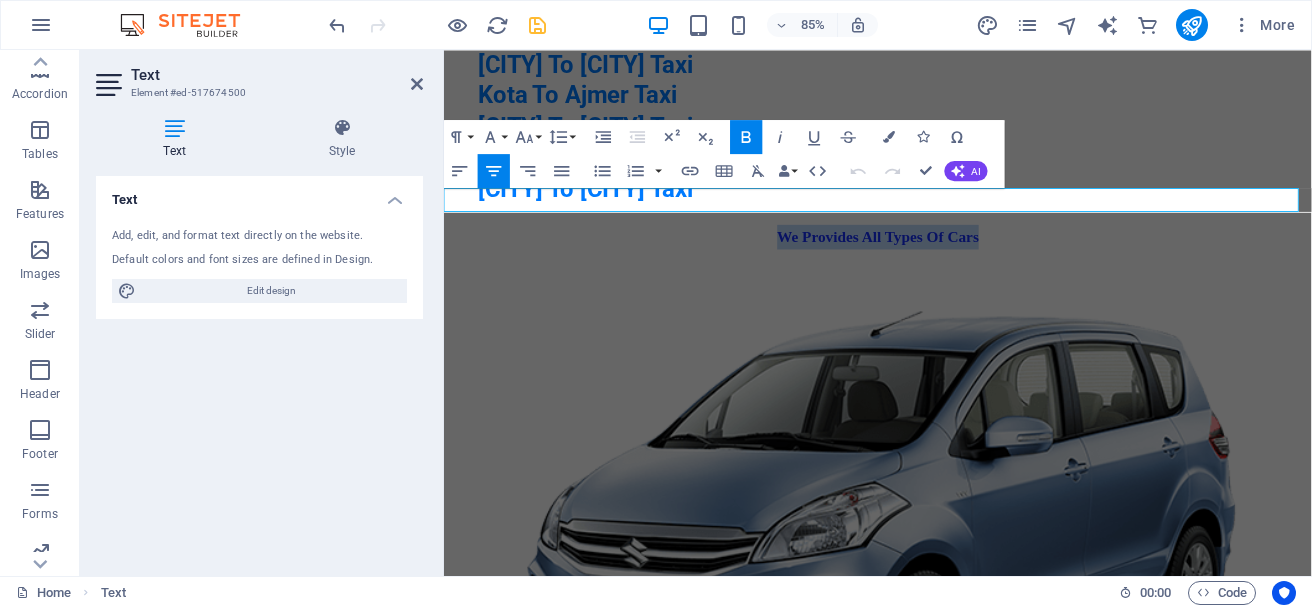 drag, startPoint x: 1115, startPoint y: 227, endPoint x: 726, endPoint y: 225, distance: 389.00513 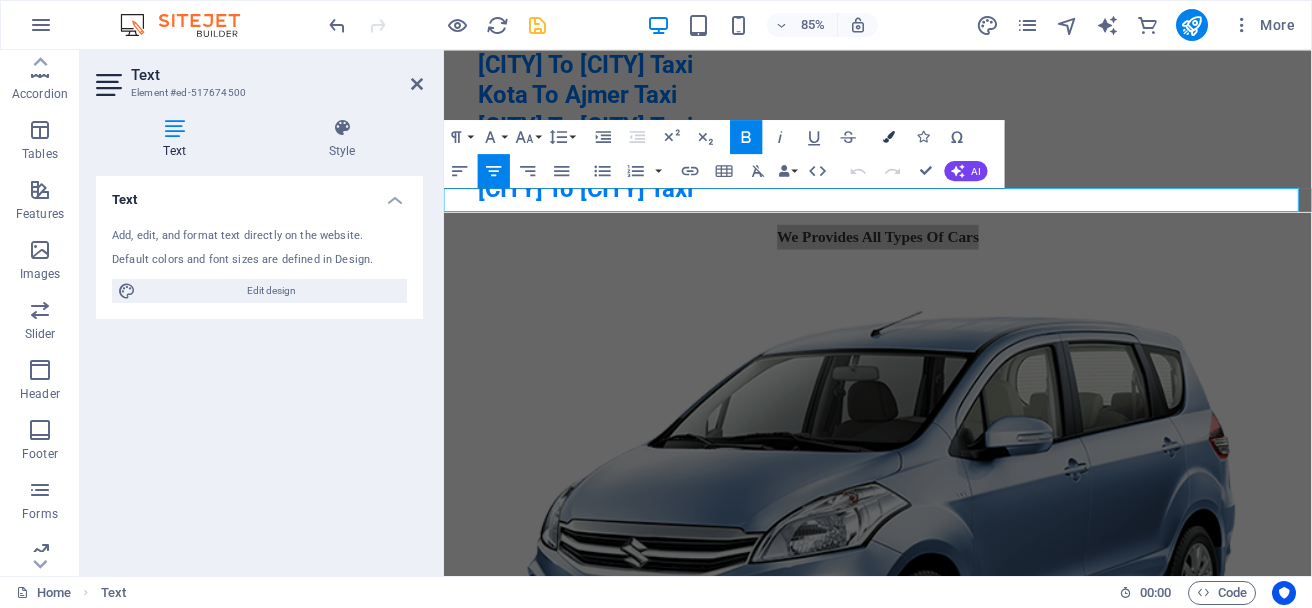 click on "Colors" at bounding box center [889, 136] 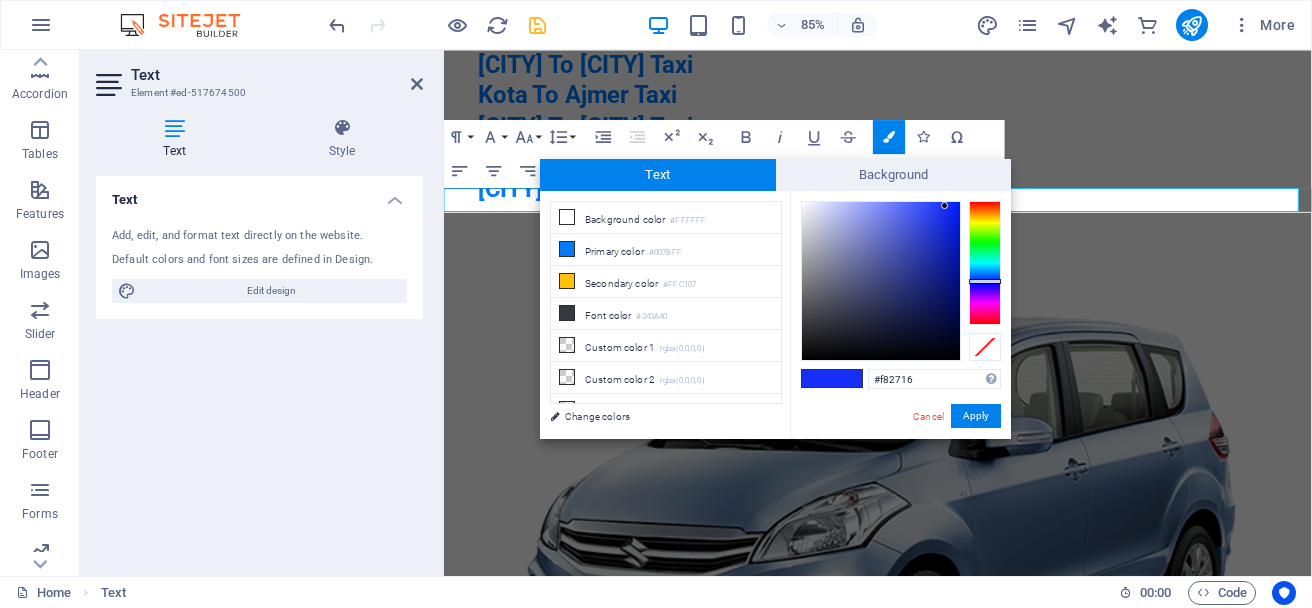 click at bounding box center [985, 263] 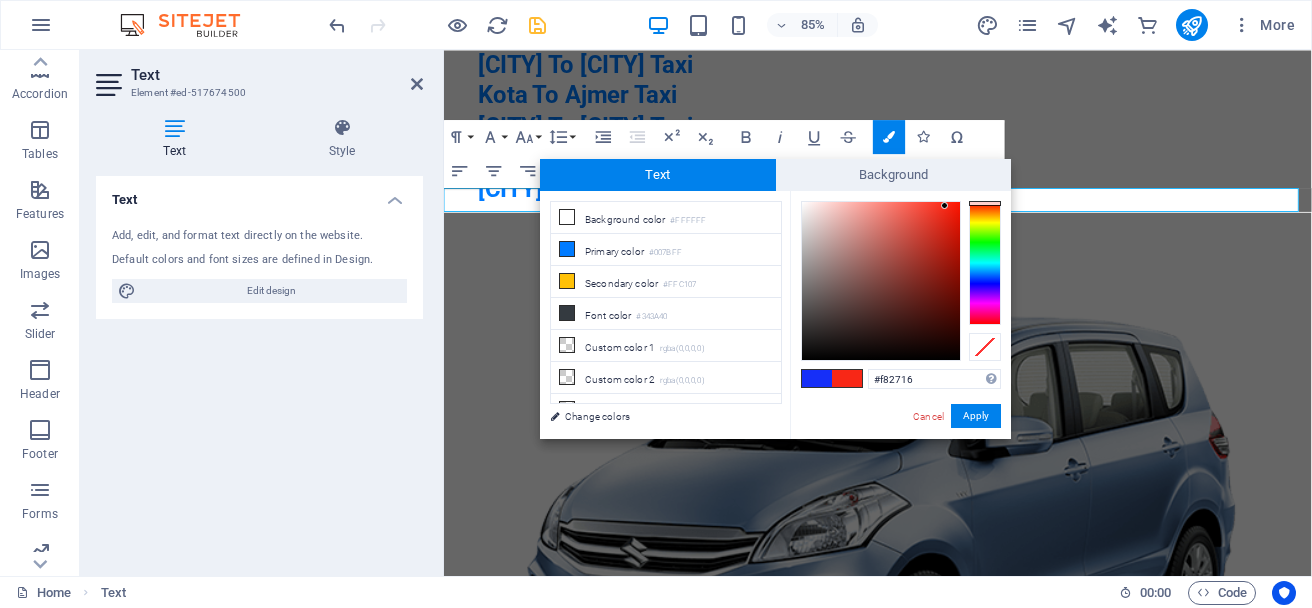 type on "#df2212" 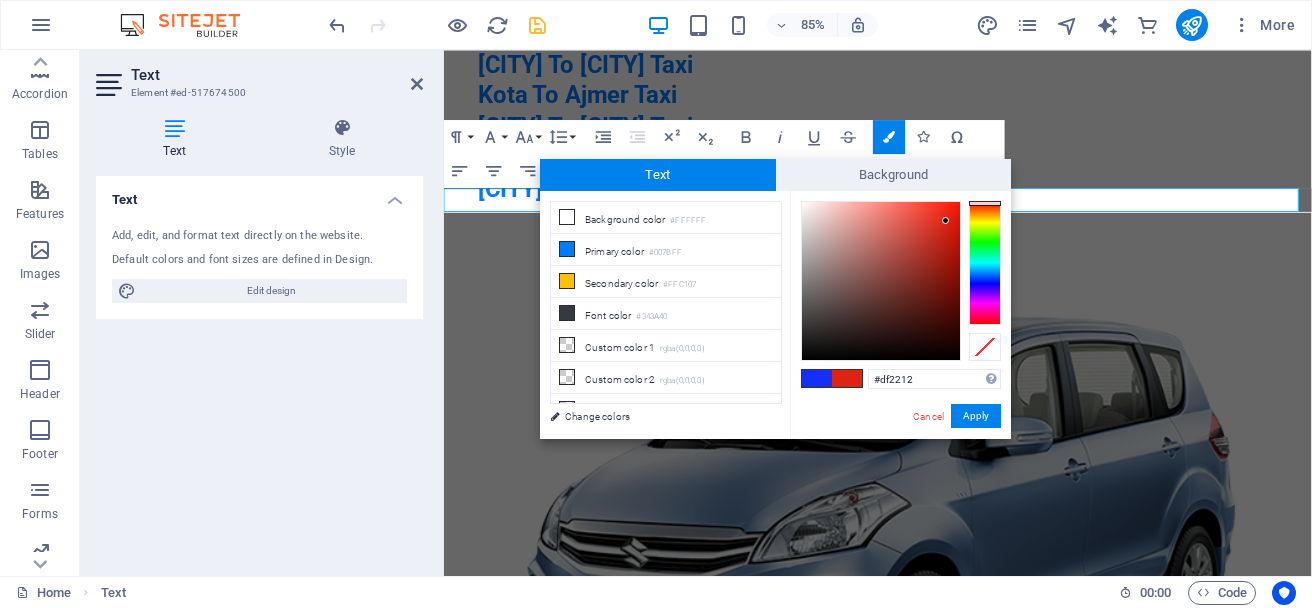 click at bounding box center (881, 281) 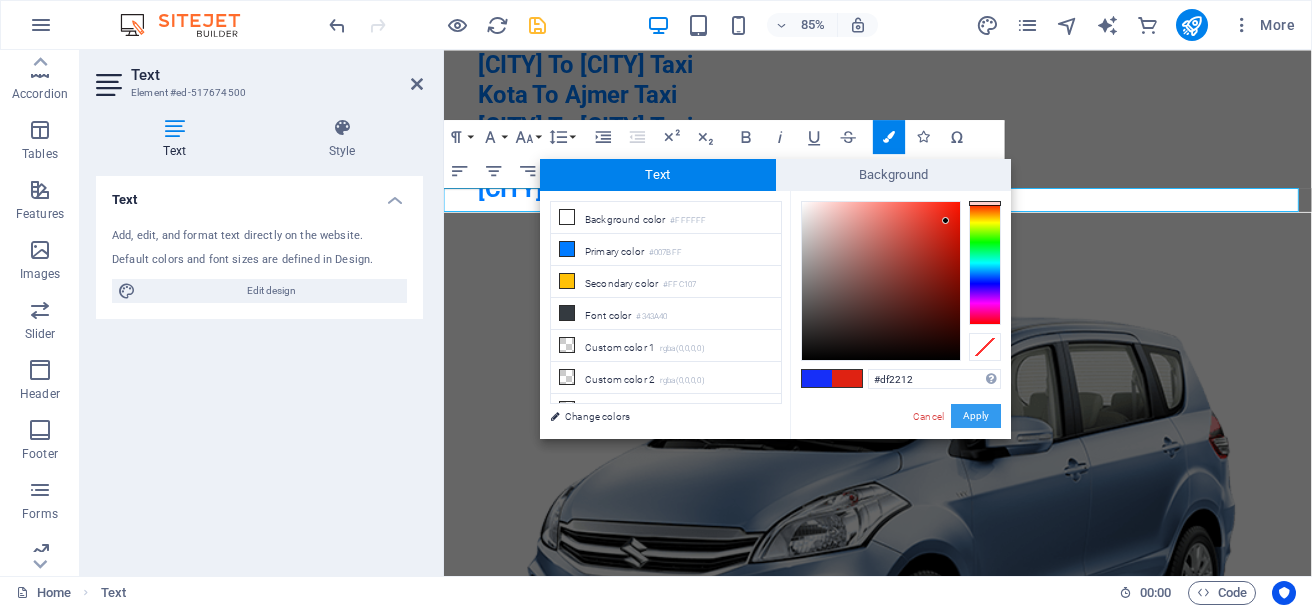 click on "Apply" at bounding box center [976, 416] 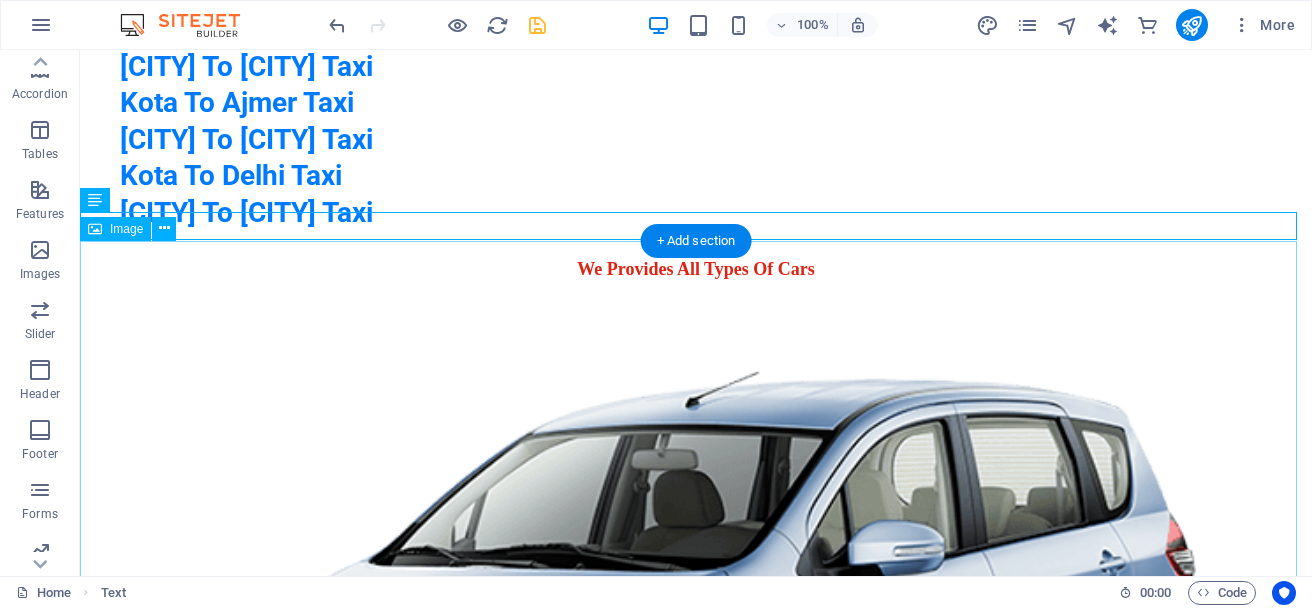 click at bounding box center [696, 662] 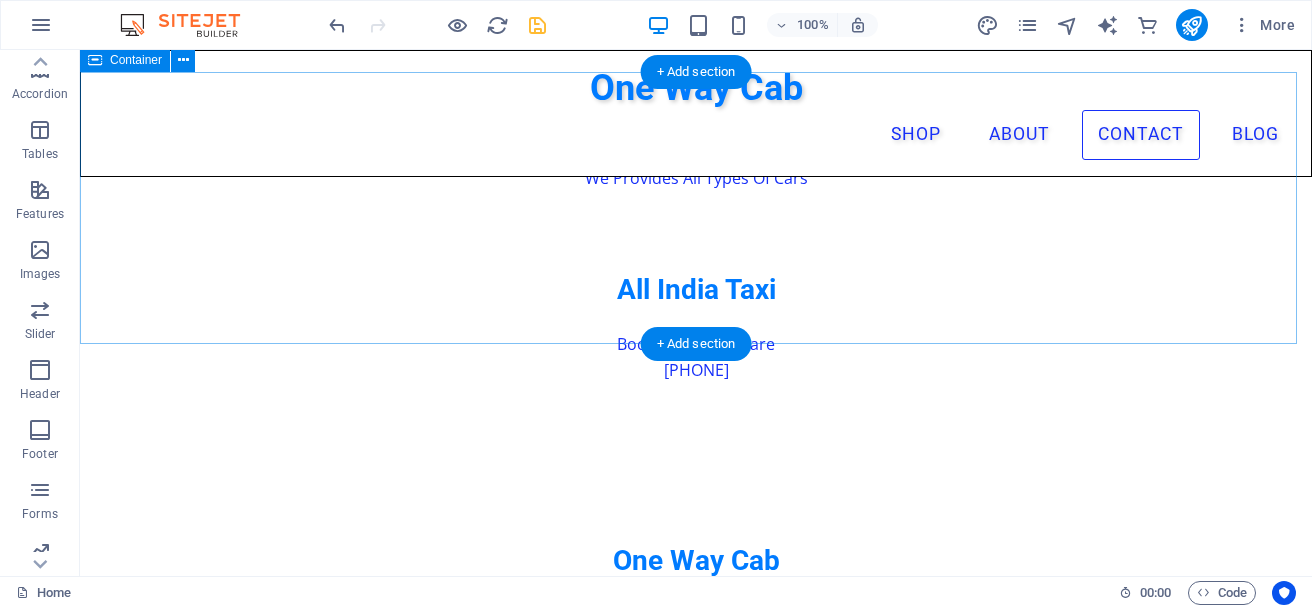scroll, scrollTop: 3636, scrollLeft: 0, axis: vertical 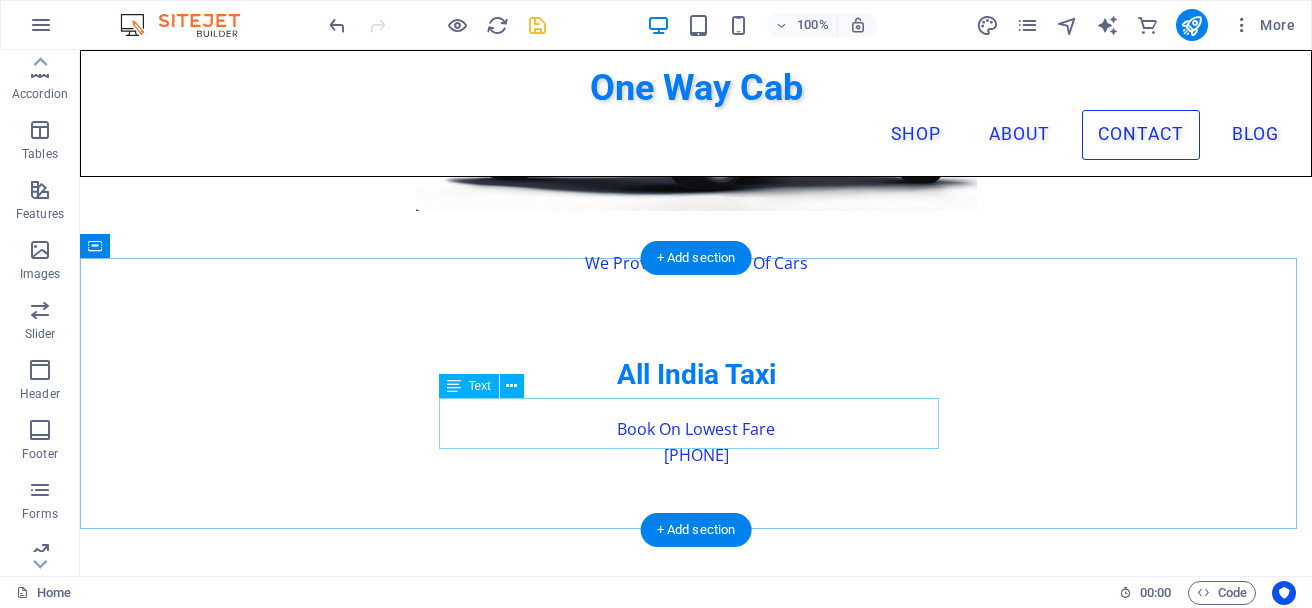 click on "Book On Lowest Fare [PHONE]" at bounding box center [696, 442] 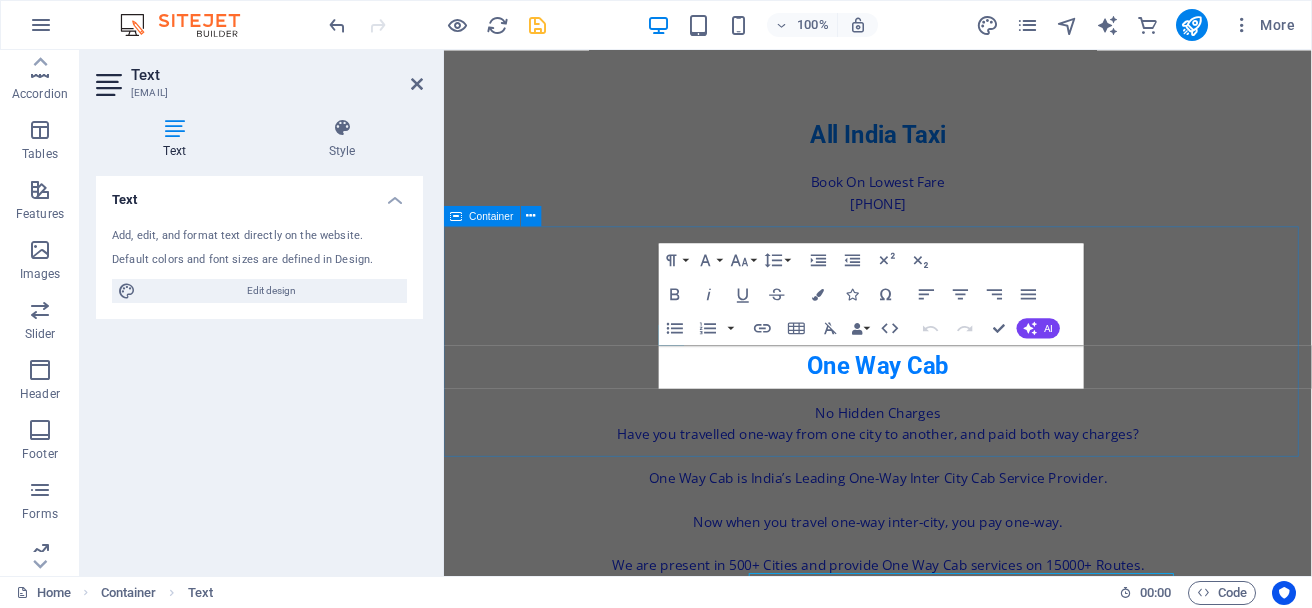 scroll, scrollTop: 3369, scrollLeft: 0, axis: vertical 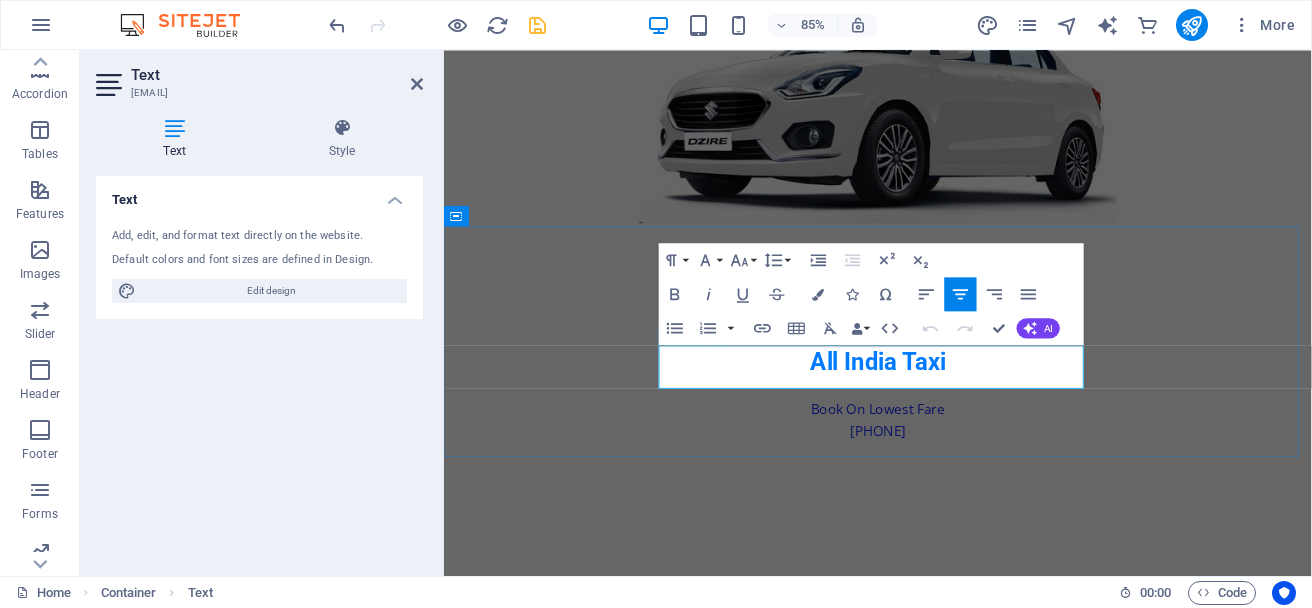drag, startPoint x: 889, startPoint y: 434, endPoint x: 1088, endPoint y: 437, distance: 199.02261 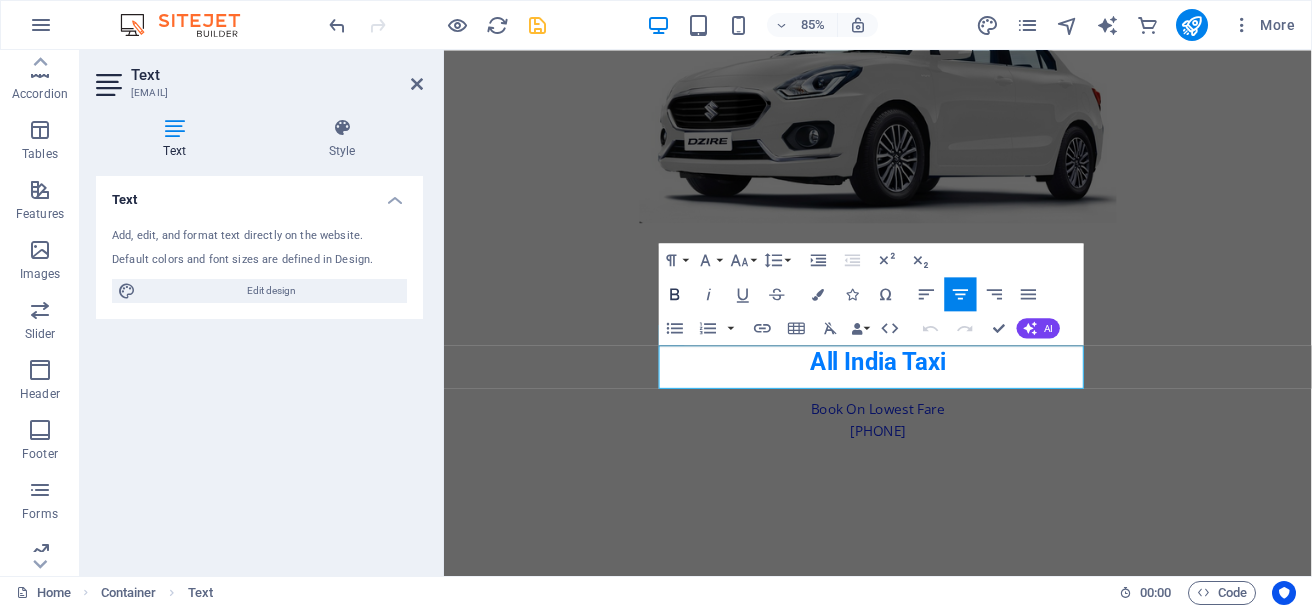 click 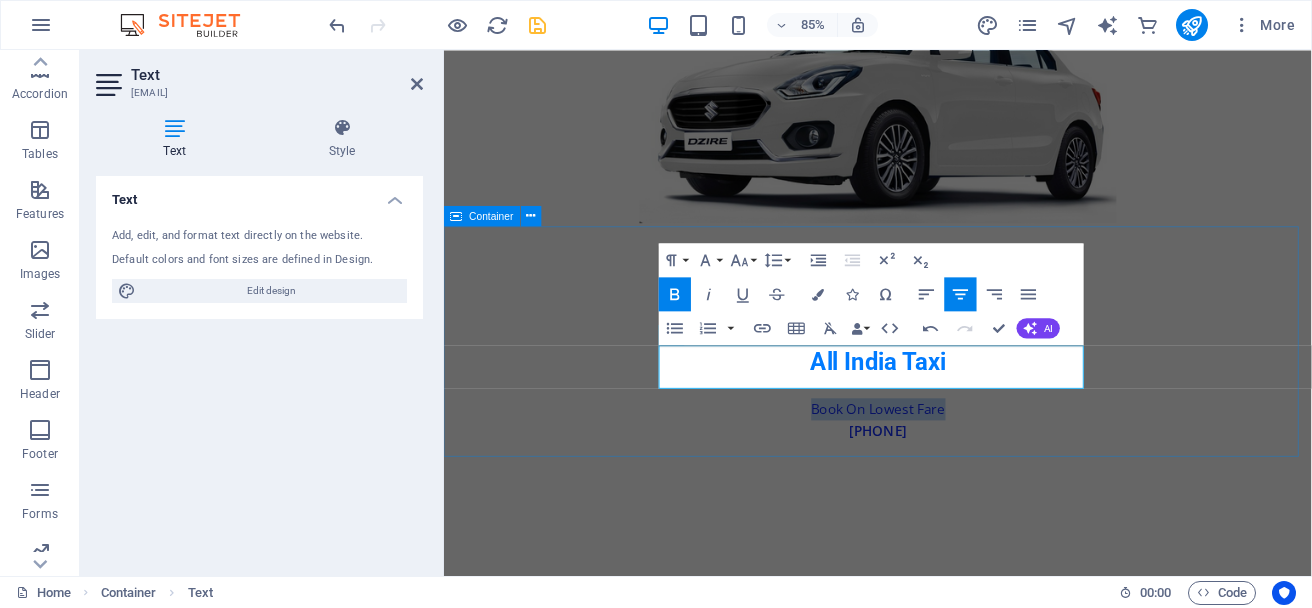 drag, startPoint x: 865, startPoint y: 402, endPoint x: 1231, endPoint y: 404, distance: 366.00546 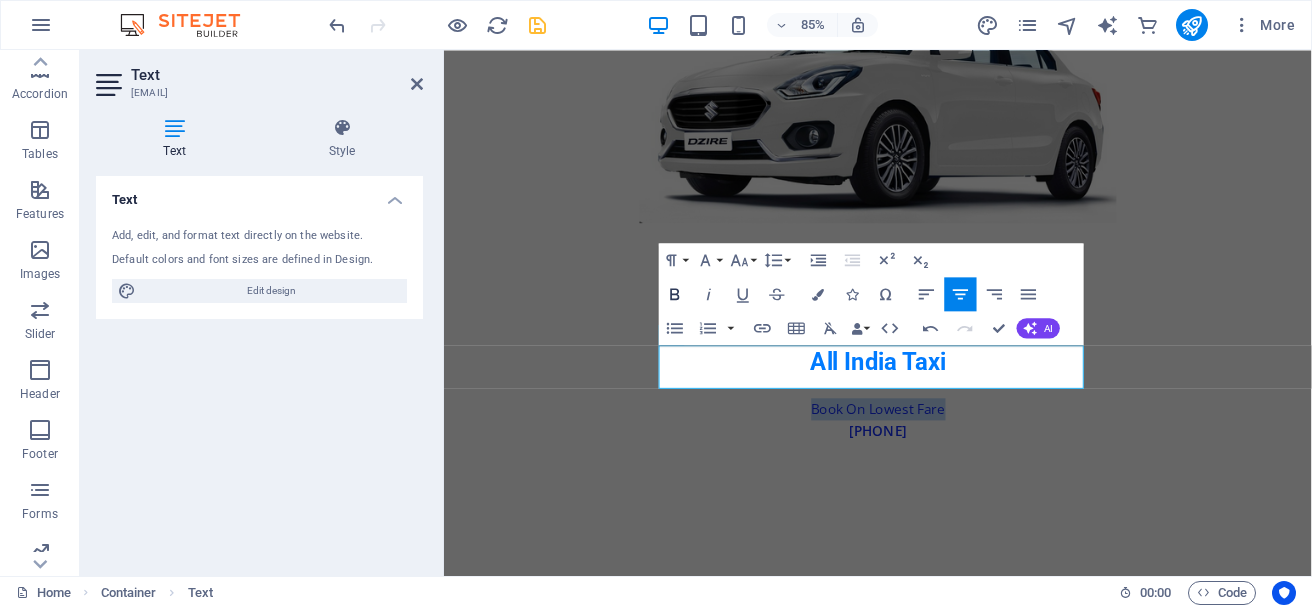 click 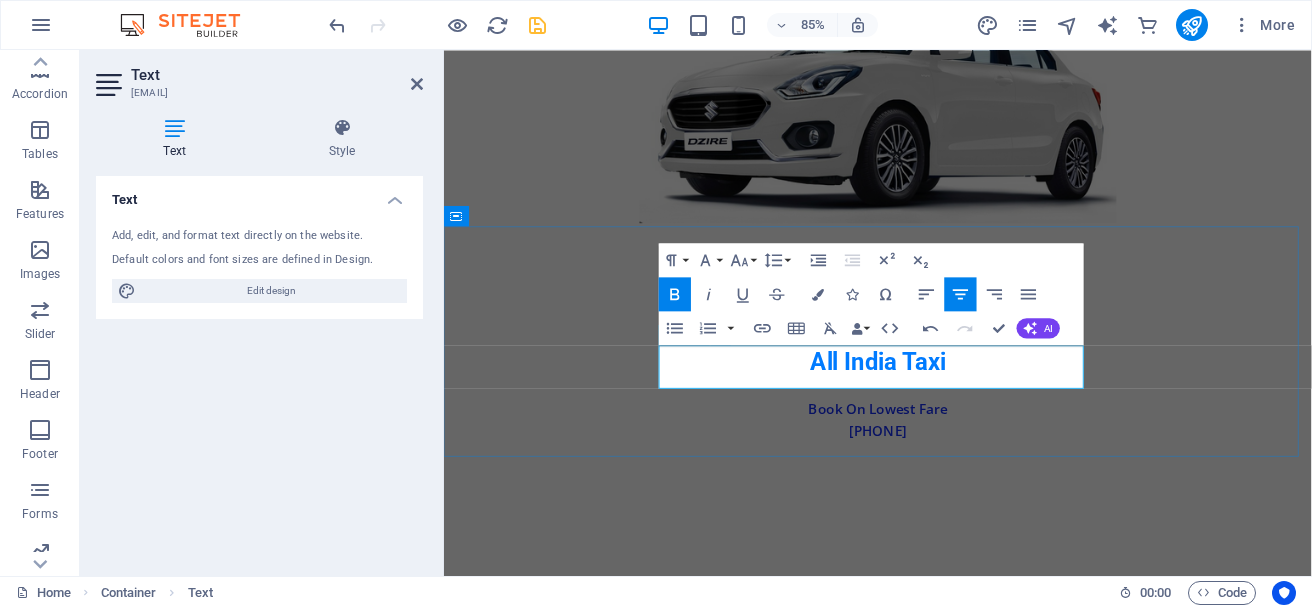 click on "[PHONE]" at bounding box center (954, 498) 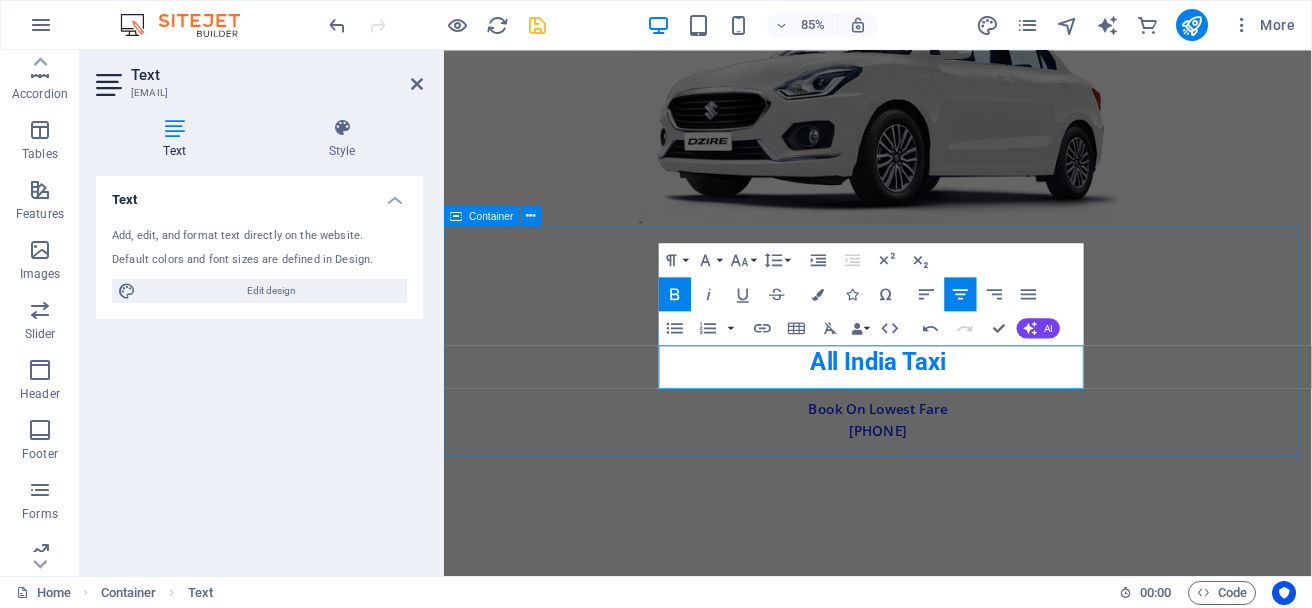 drag, startPoint x: 1075, startPoint y: 435, endPoint x: 853, endPoint y: 452, distance: 222.64995 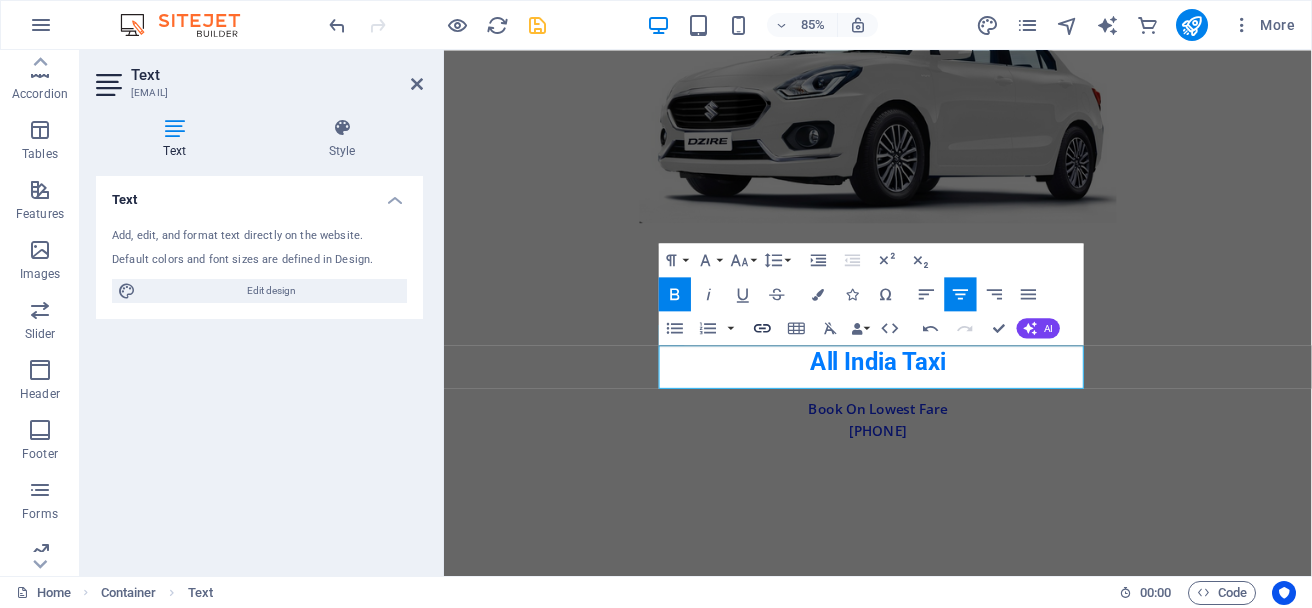 click 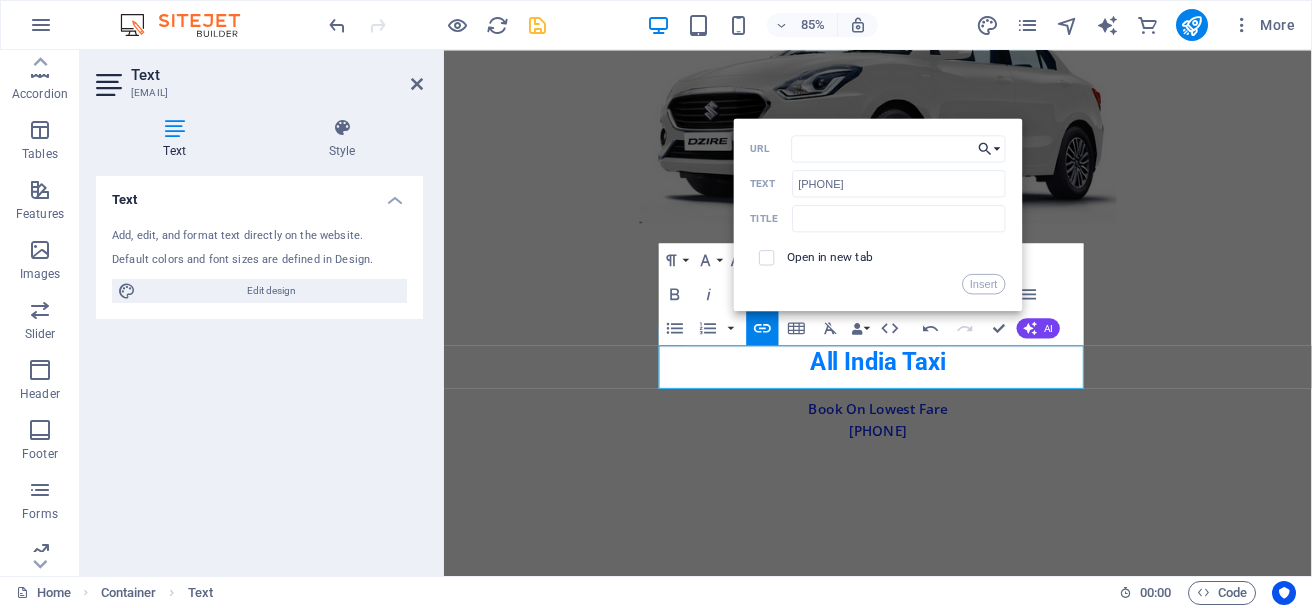 click on "Choose Link" at bounding box center [989, 148] 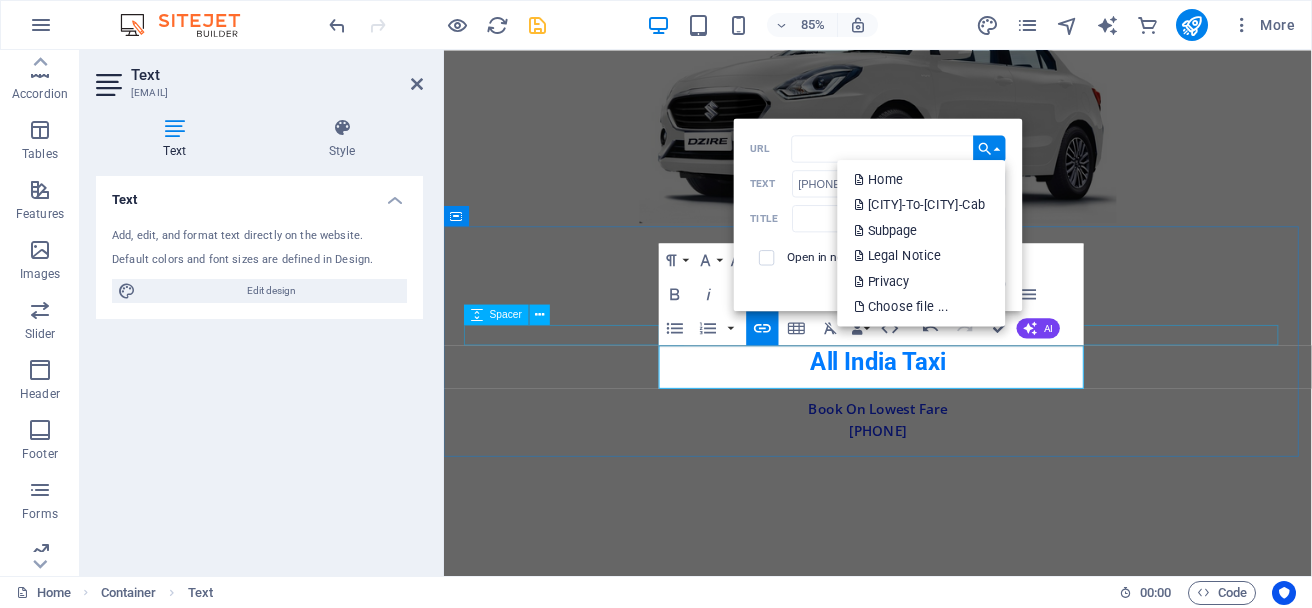 click at bounding box center [954, 447] 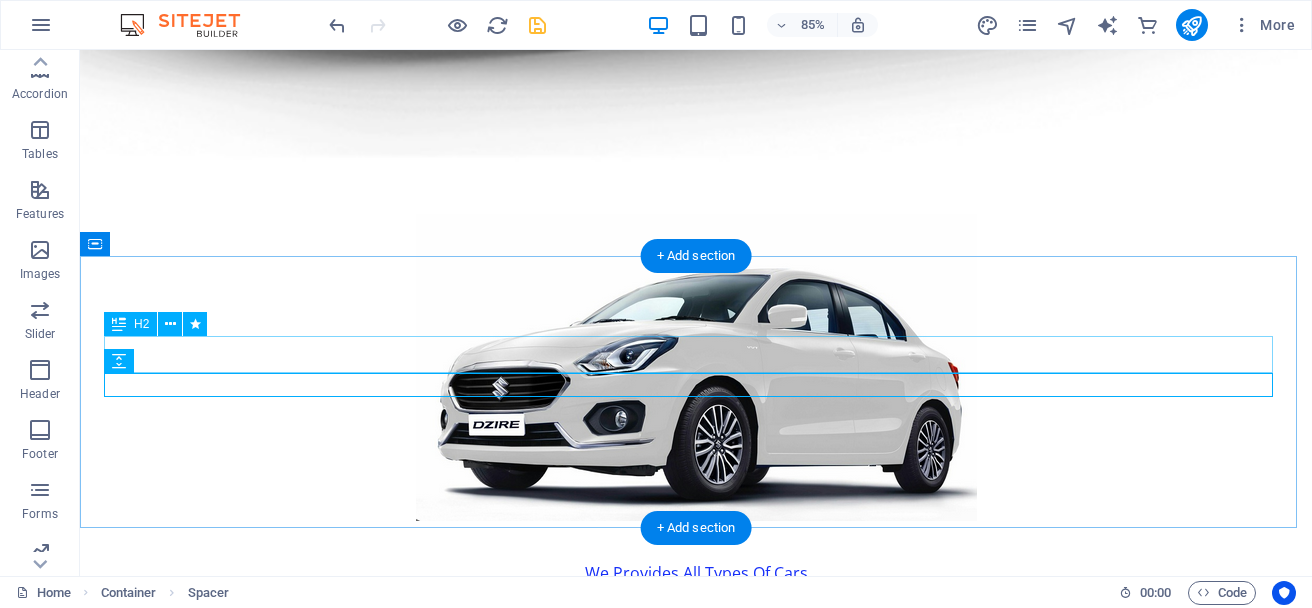 scroll, scrollTop: 3637, scrollLeft: 0, axis: vertical 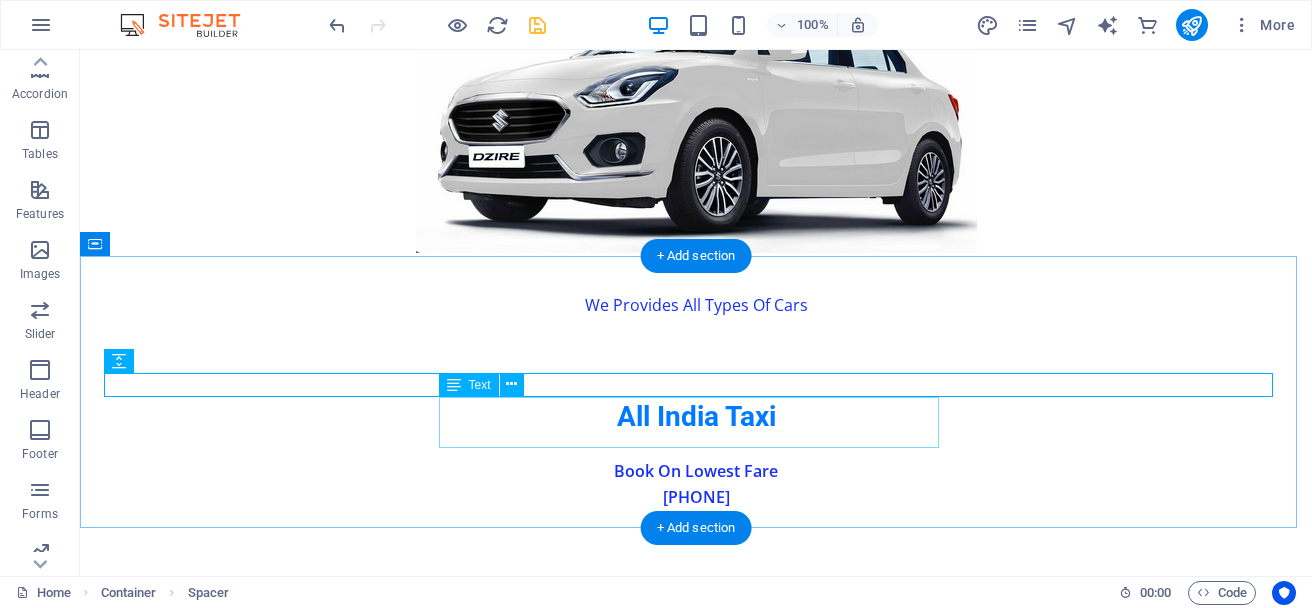click on "Book On Lowest Fare [PHONE]" at bounding box center [696, 484] 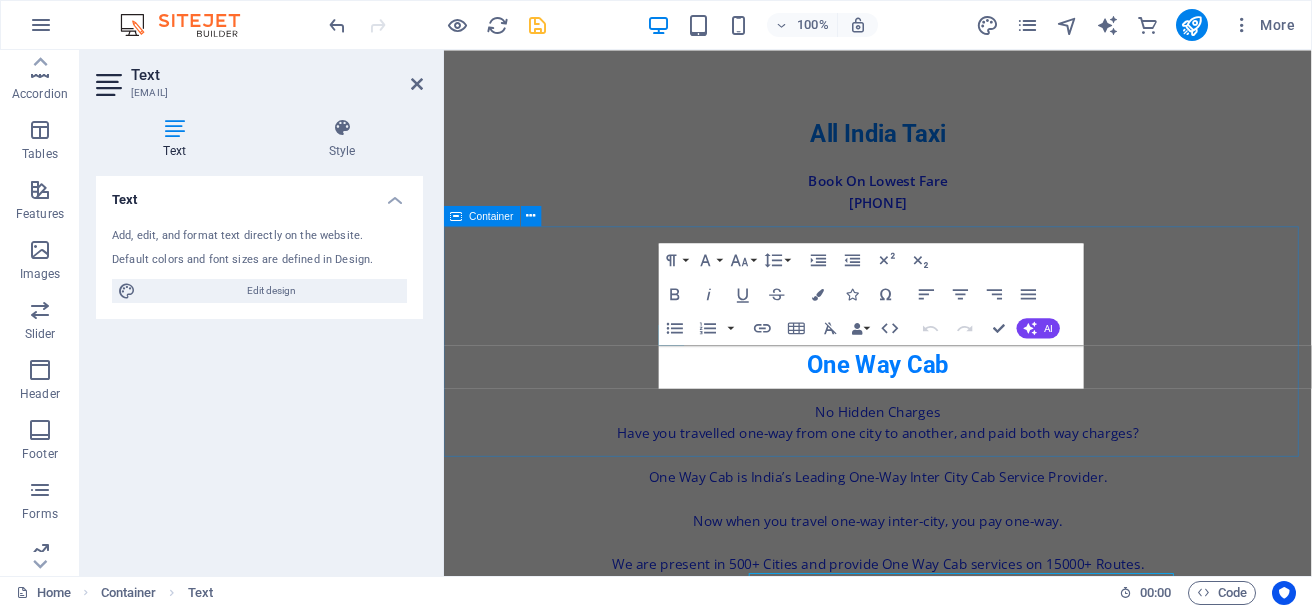 scroll, scrollTop: 3369, scrollLeft: 0, axis: vertical 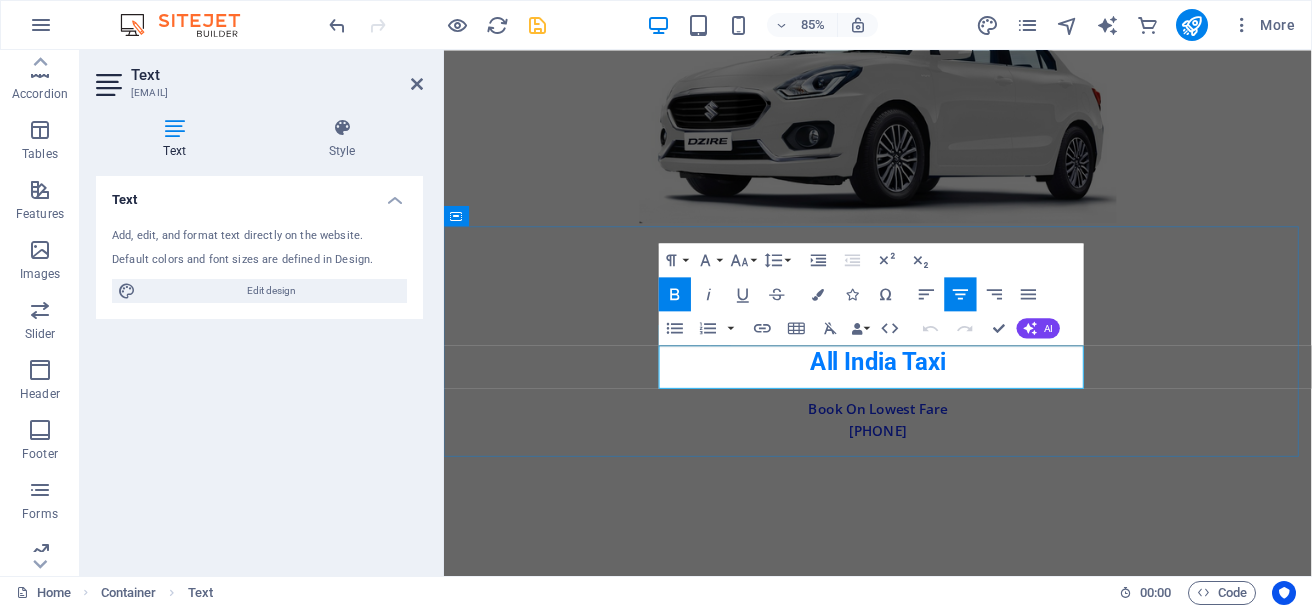 click on "[PHONE]" at bounding box center [954, 498] 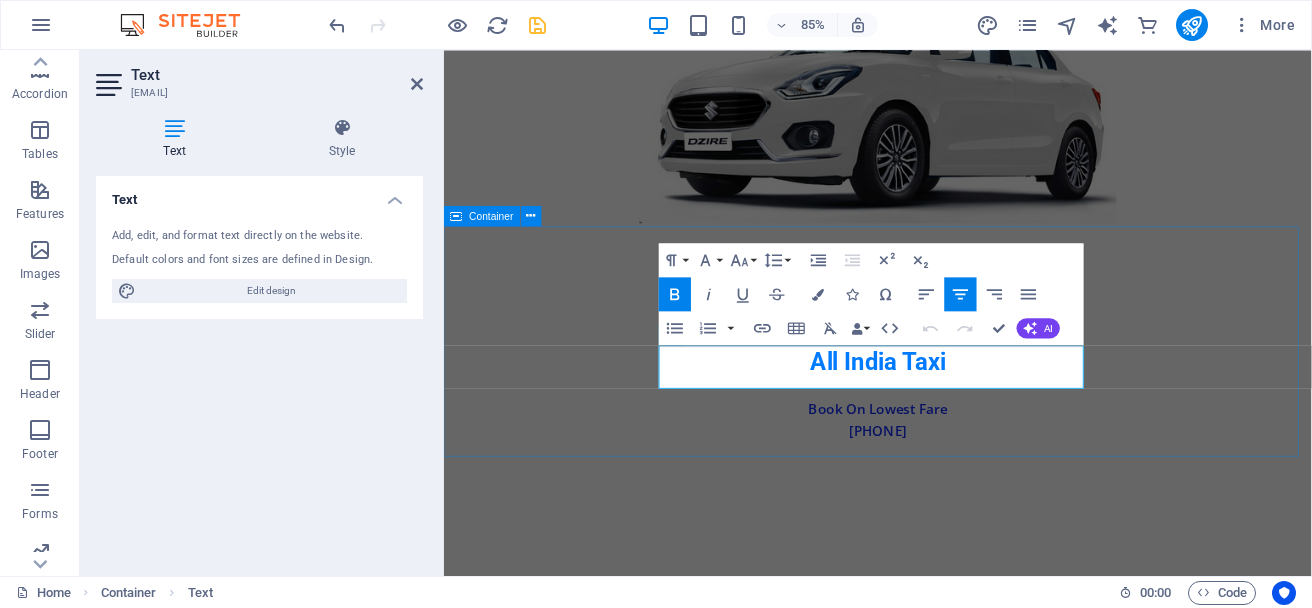 click on "All India Taxi Book On Lowest Fare [PHONE]" at bounding box center [954, 455] 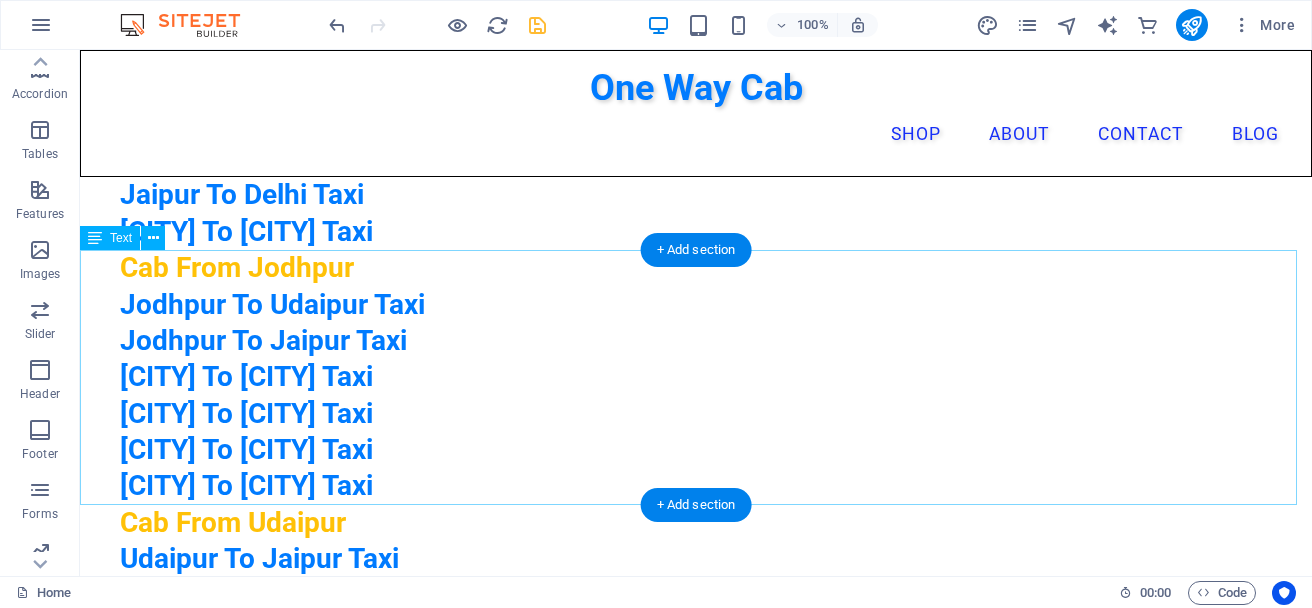 scroll, scrollTop: 337, scrollLeft: 0, axis: vertical 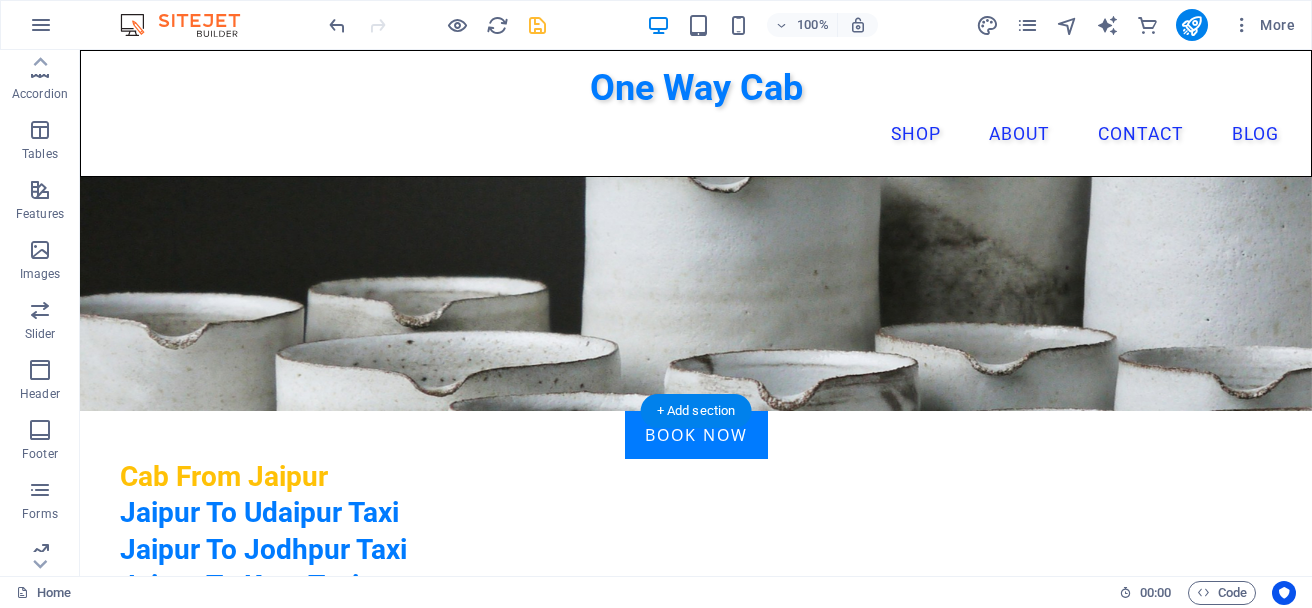 click at bounding box center [696, 801] 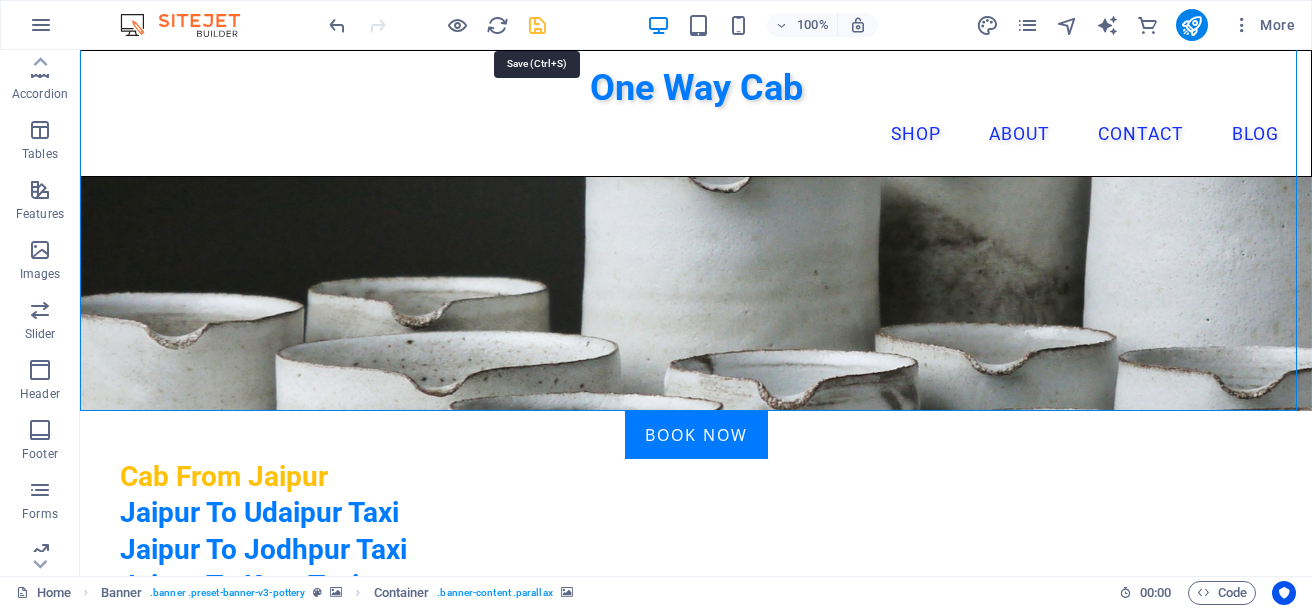 click at bounding box center (537, 25) 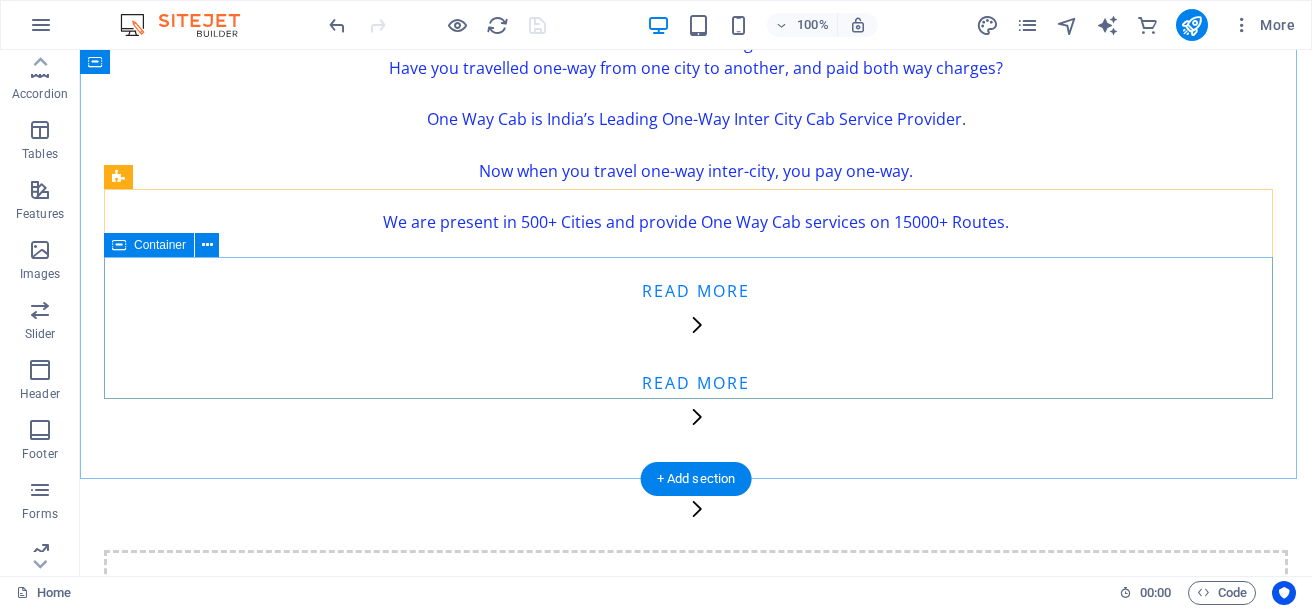 scroll, scrollTop: 4733, scrollLeft: 0, axis: vertical 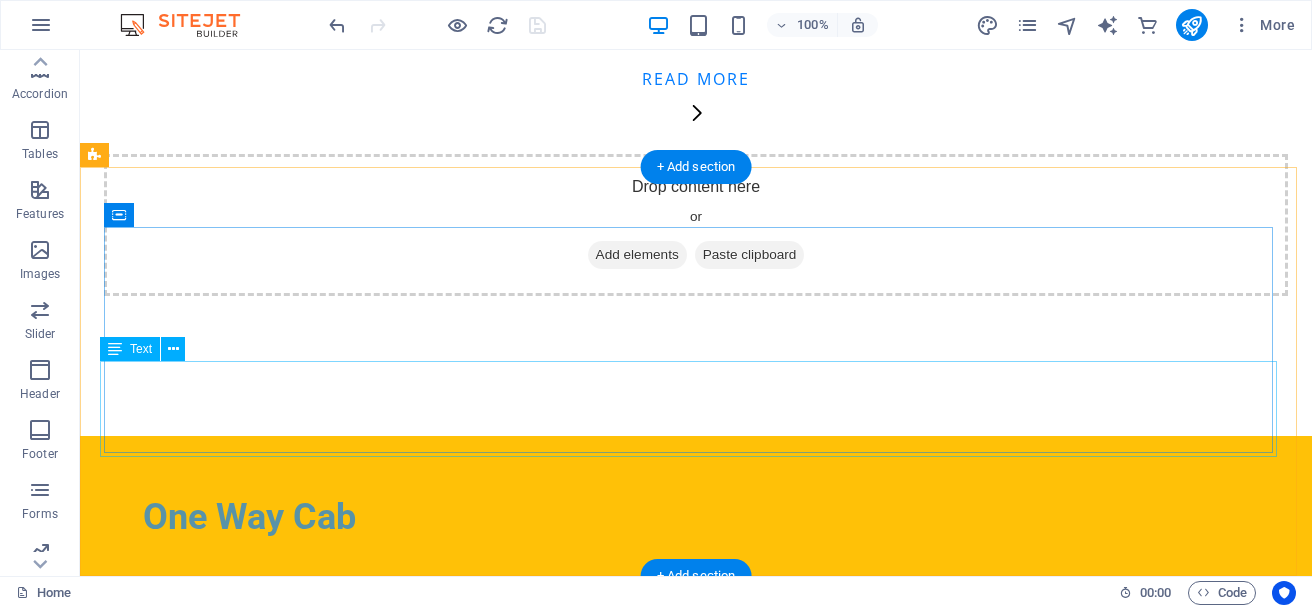 click on "[PHONE] [PHONE]" at bounding box center (696, 698) 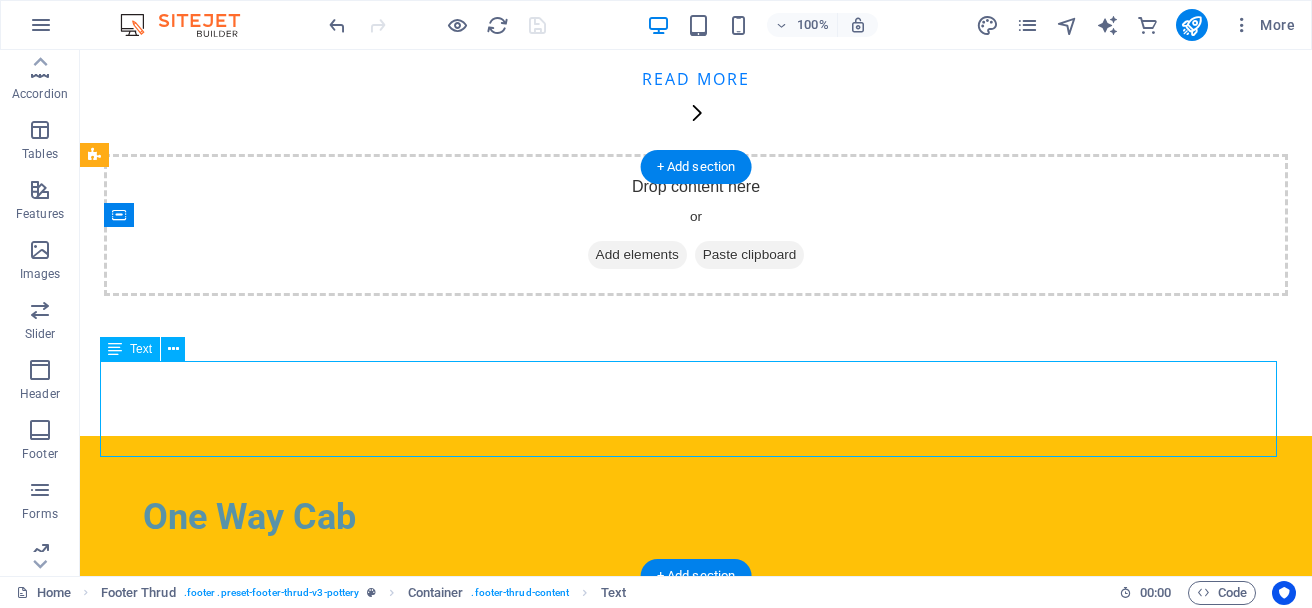 click on "[PHONE] [PHONE]" at bounding box center [696, 698] 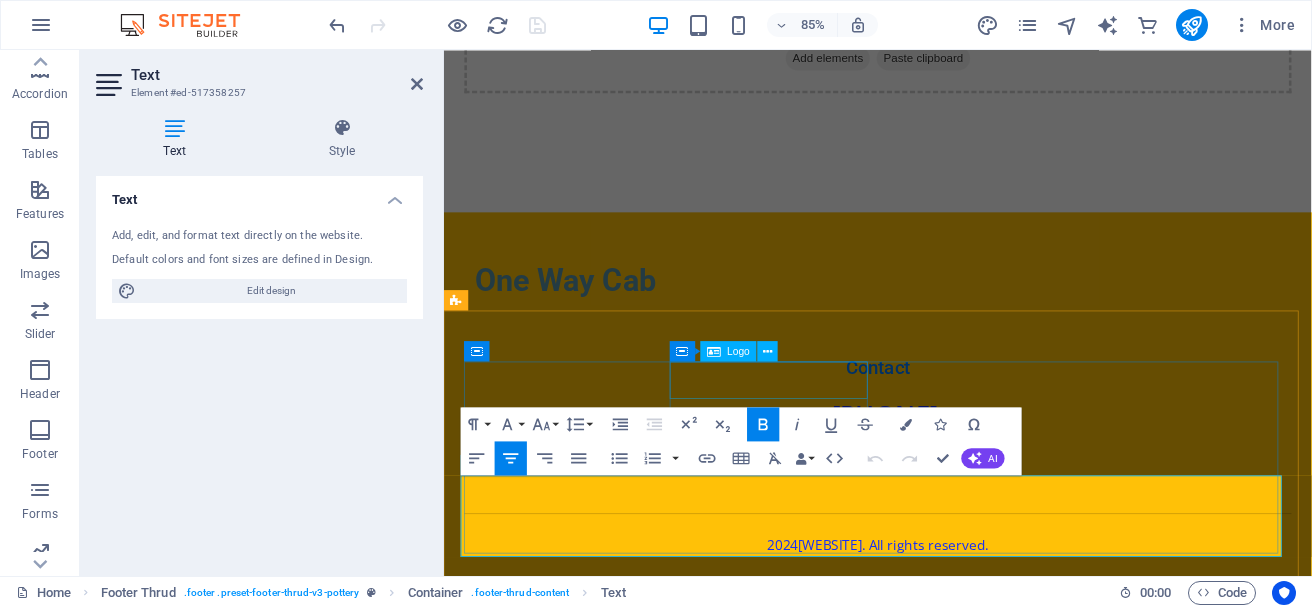 scroll, scrollTop: 4276, scrollLeft: 0, axis: vertical 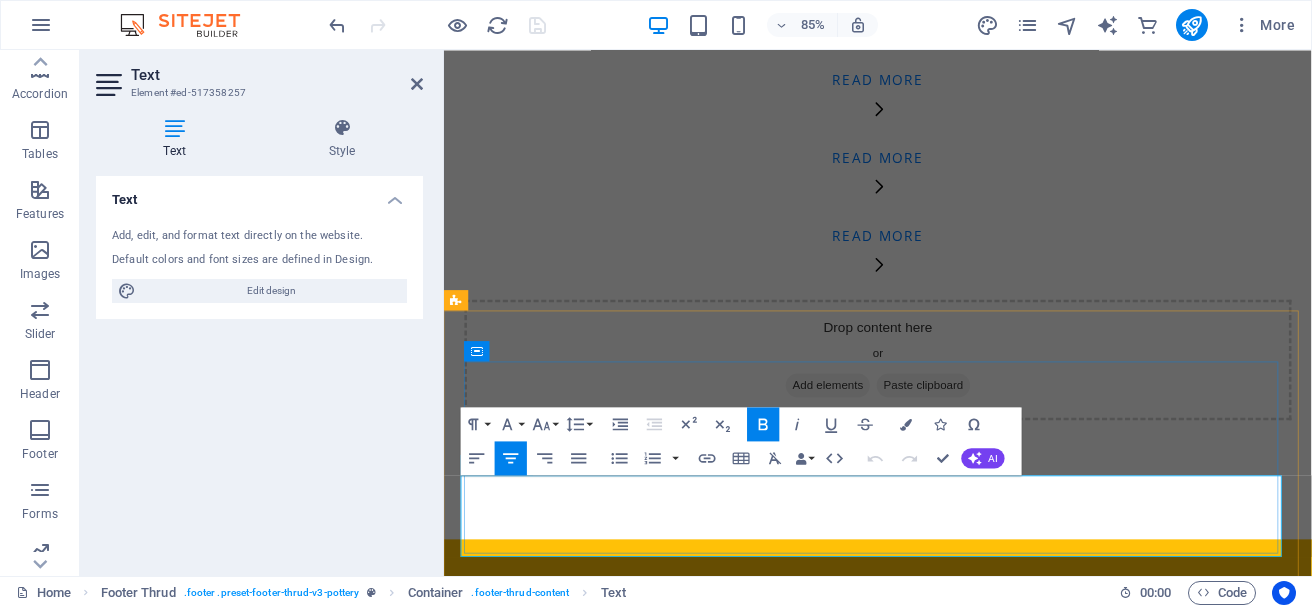 click on "+[PHONE]" at bounding box center [954, 863] 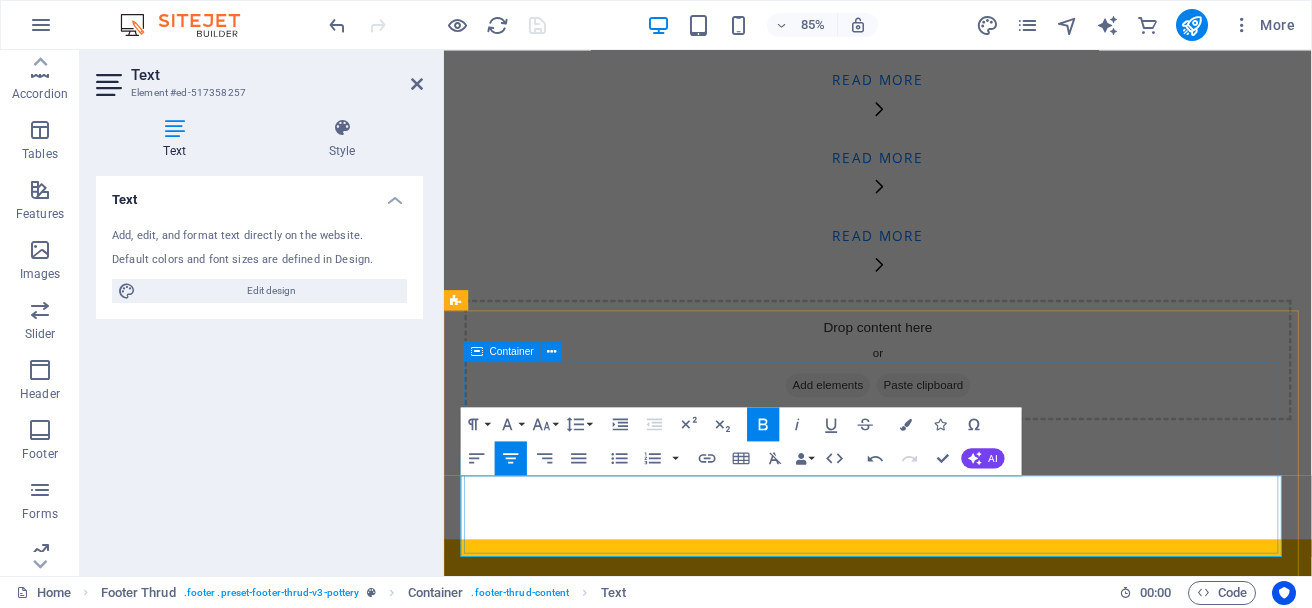 click on "One Way Cab Contact +[PHONE]" at bounding box center [954, 808] 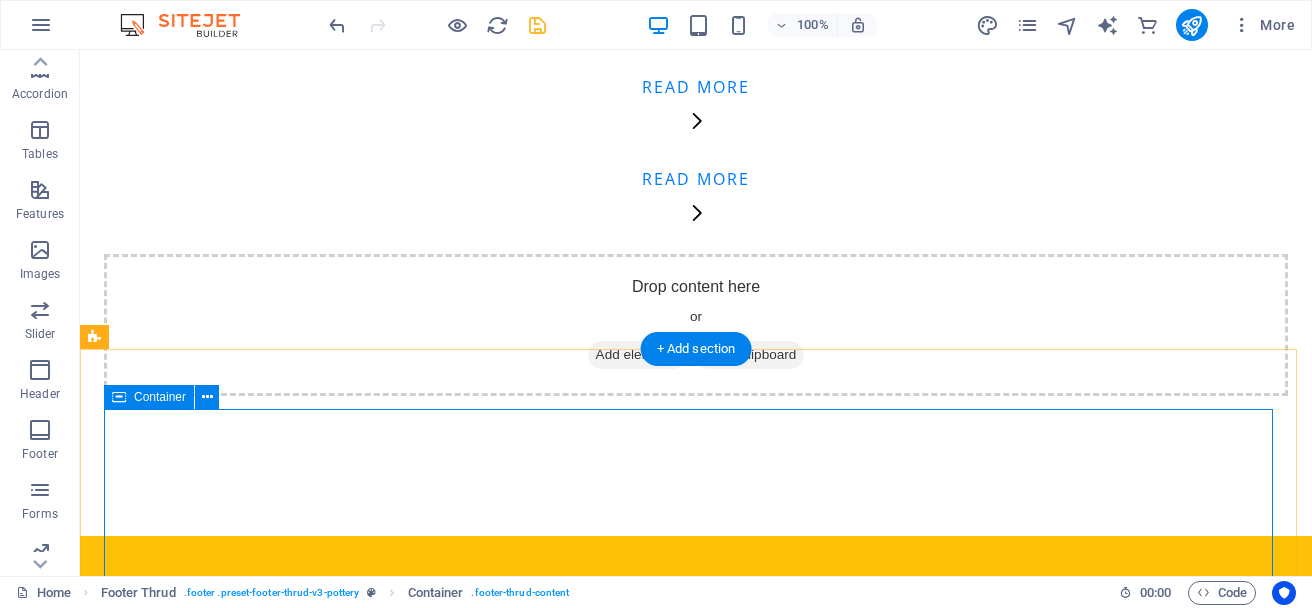 scroll, scrollTop: 4733, scrollLeft: 0, axis: vertical 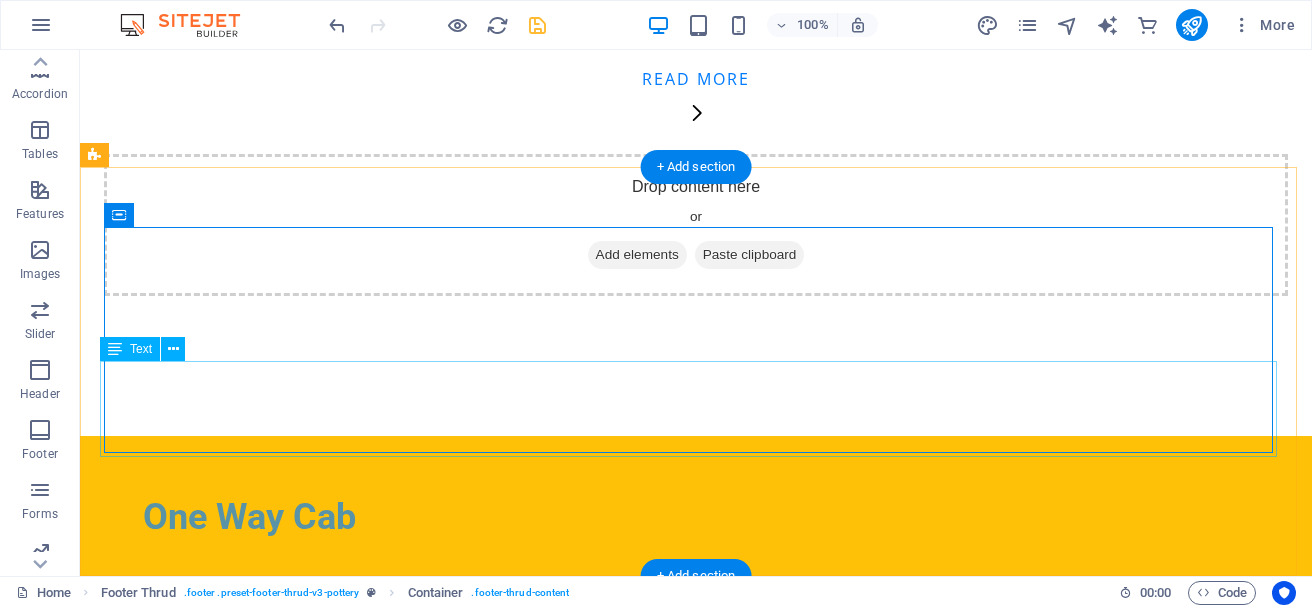 click on "[PHONE]" at bounding box center [696, 698] 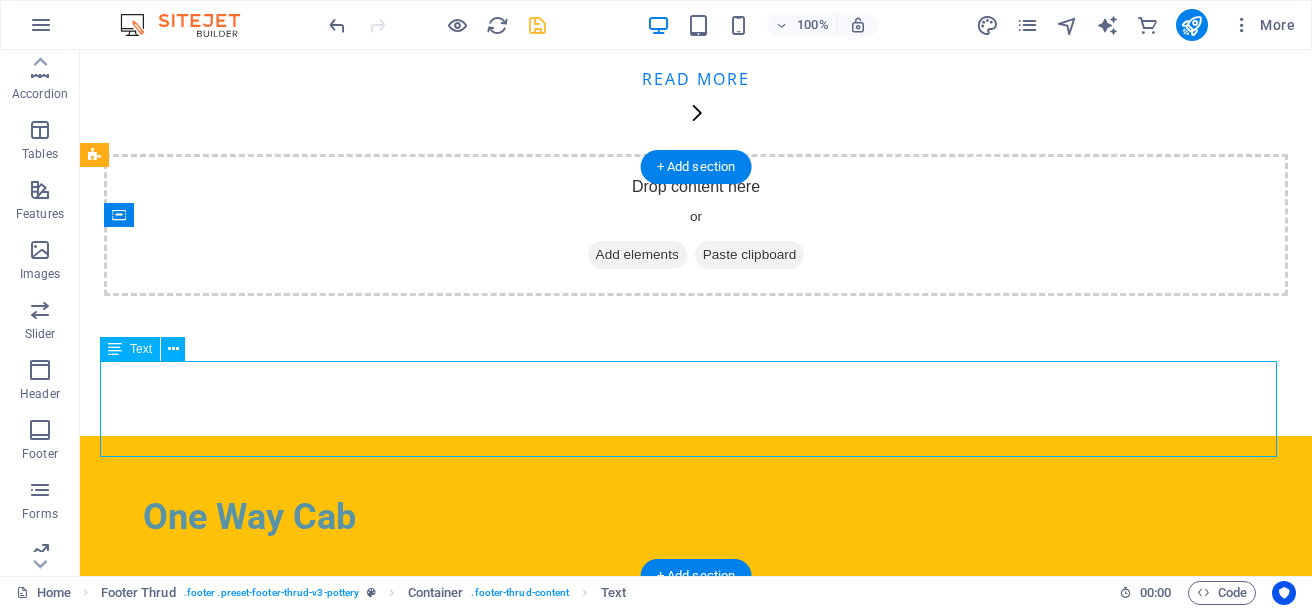 click on "[PHONE]" at bounding box center [696, 698] 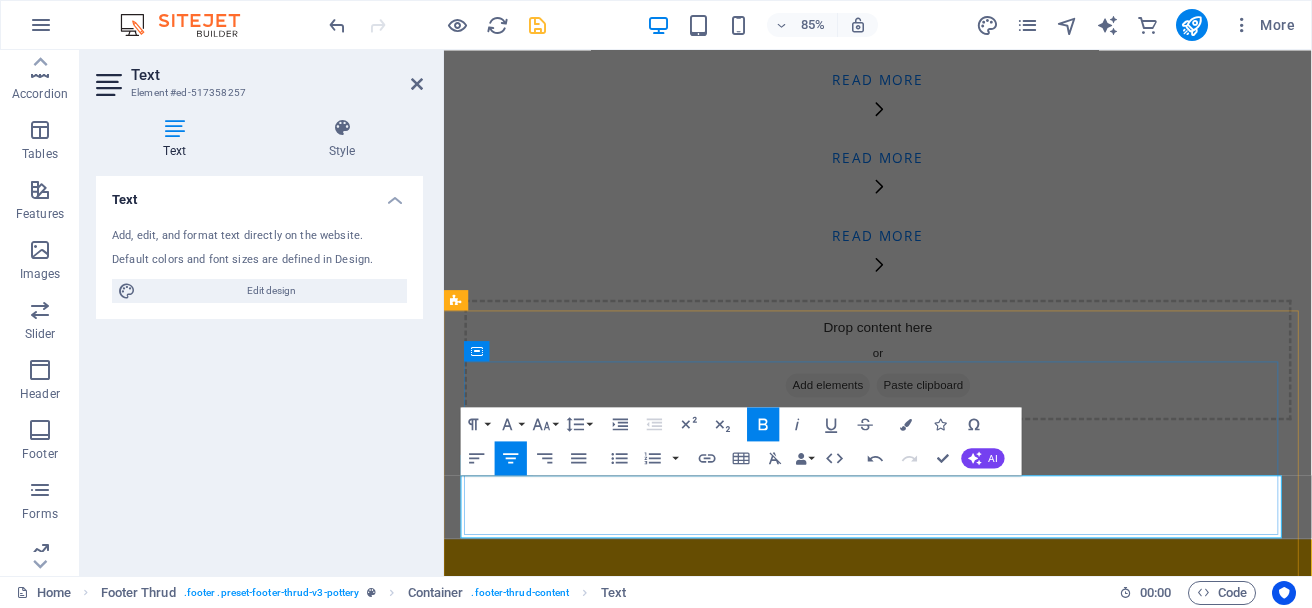 click on "[PHONE]" at bounding box center [954, 889] 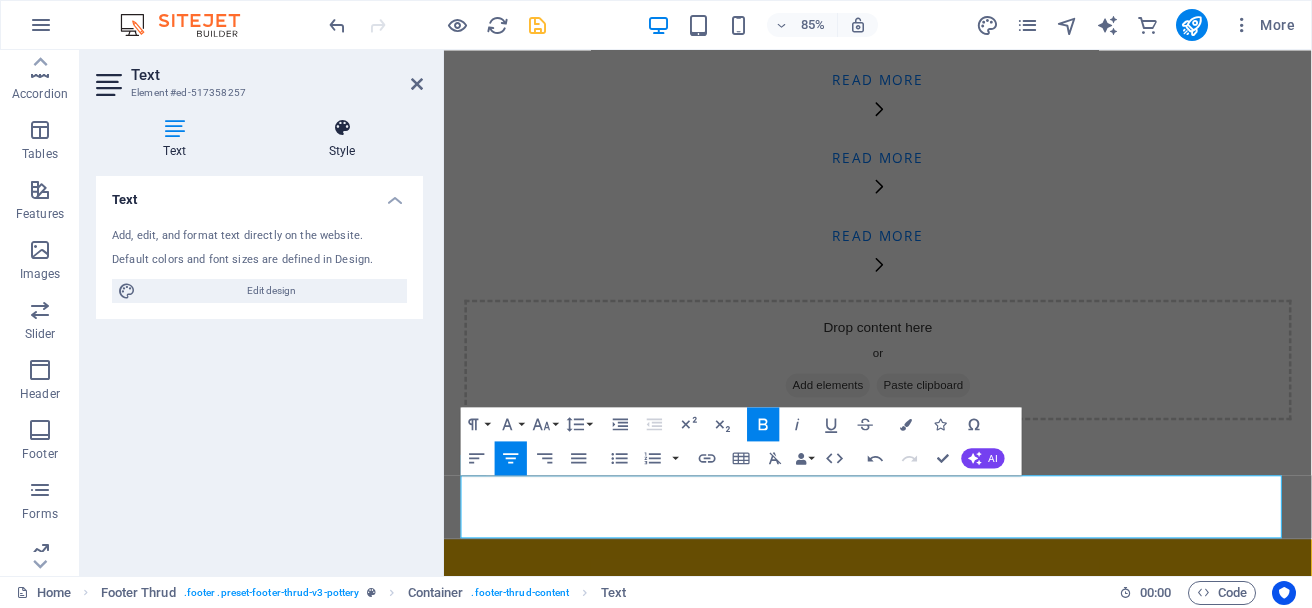 click at bounding box center [342, 128] 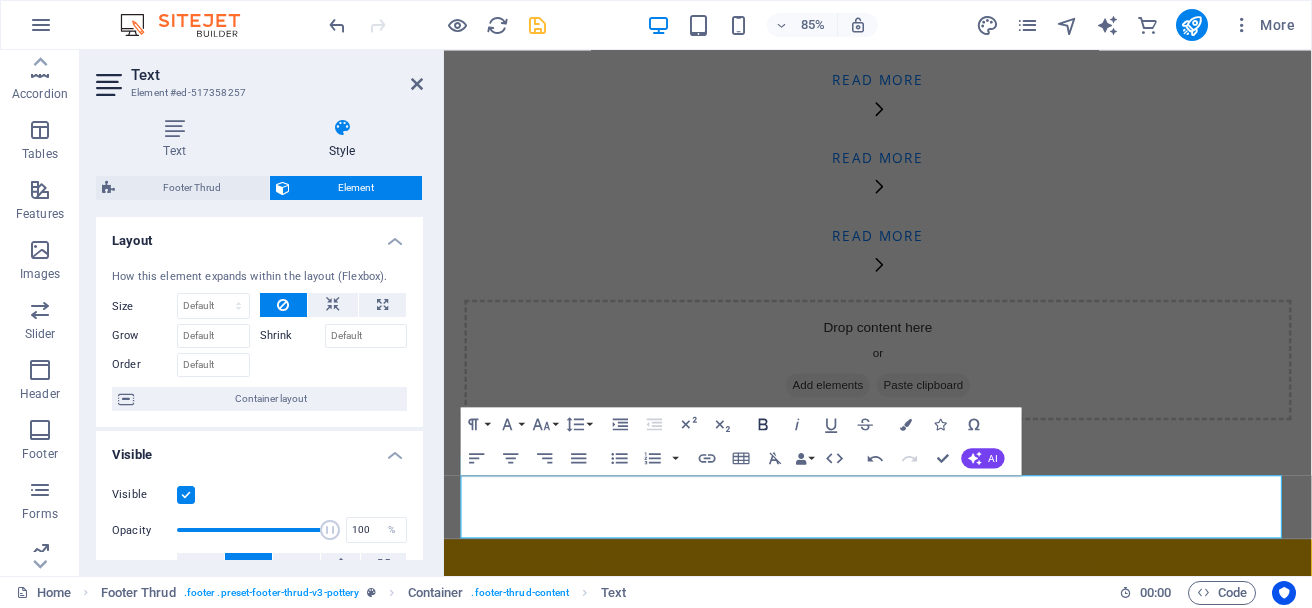 click 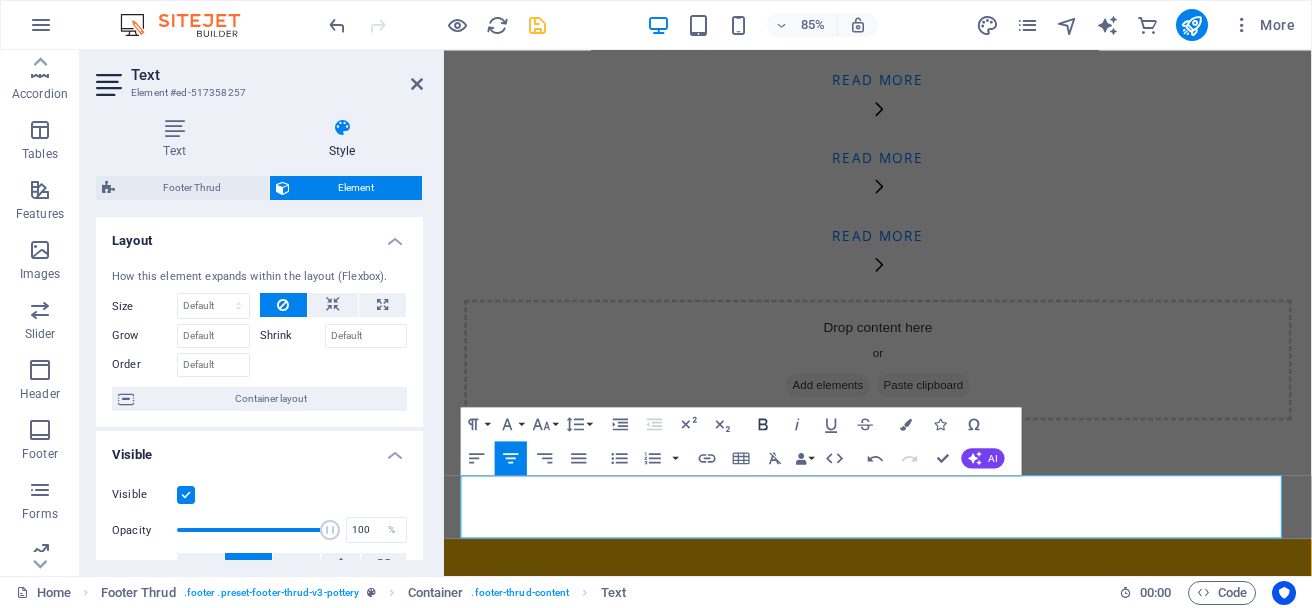 click 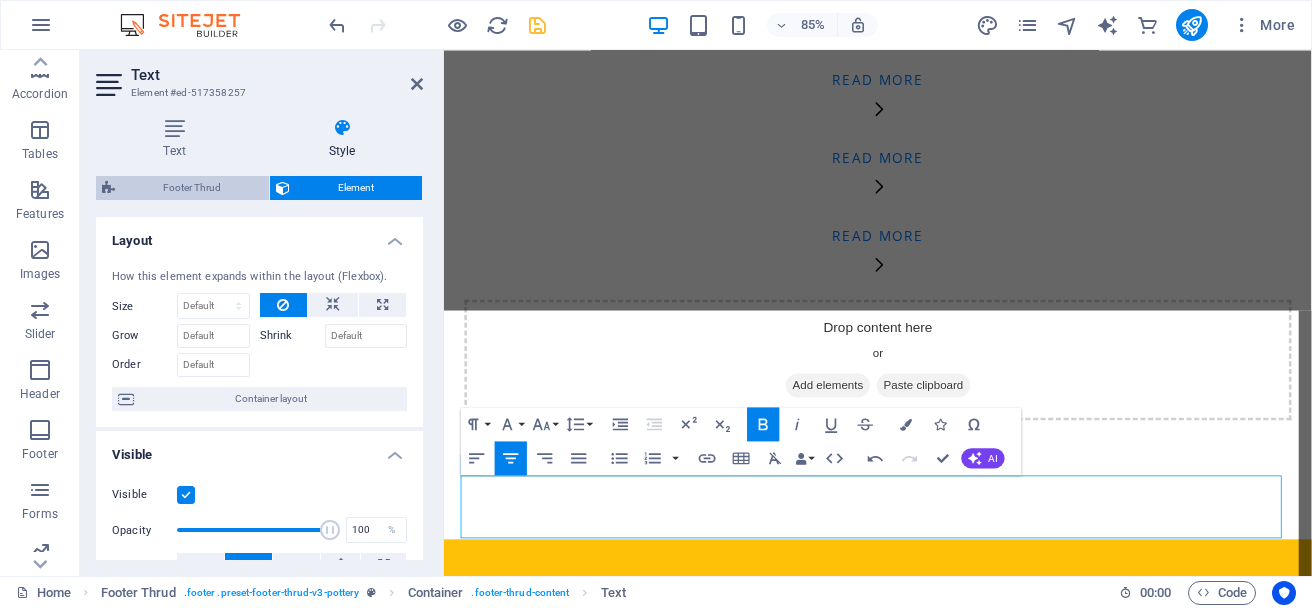 click on "Footer Thrud" at bounding box center [192, 188] 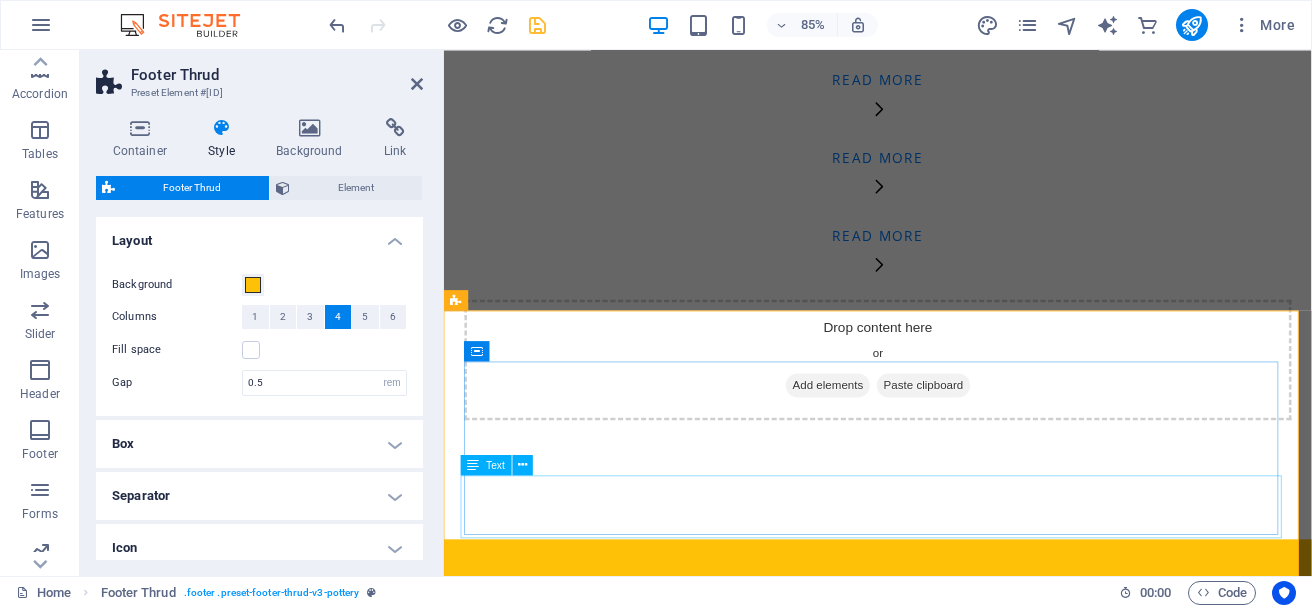 click on "[PHONE]" at bounding box center (954, 876) 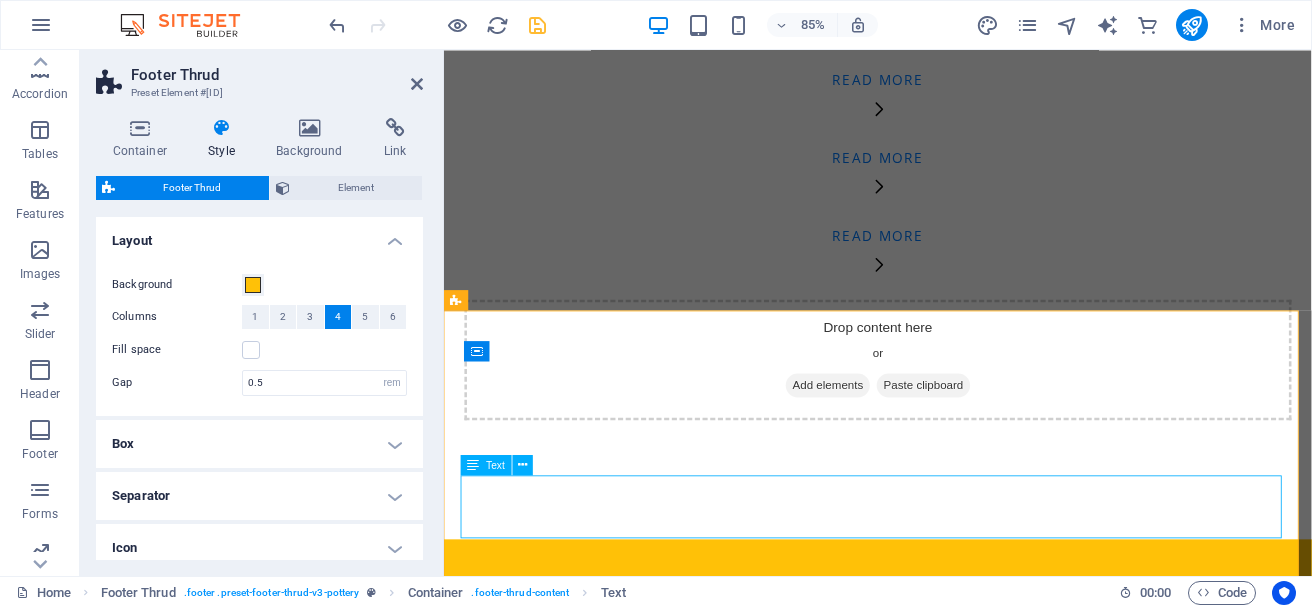 click on "[PHONE]" at bounding box center [954, 876] 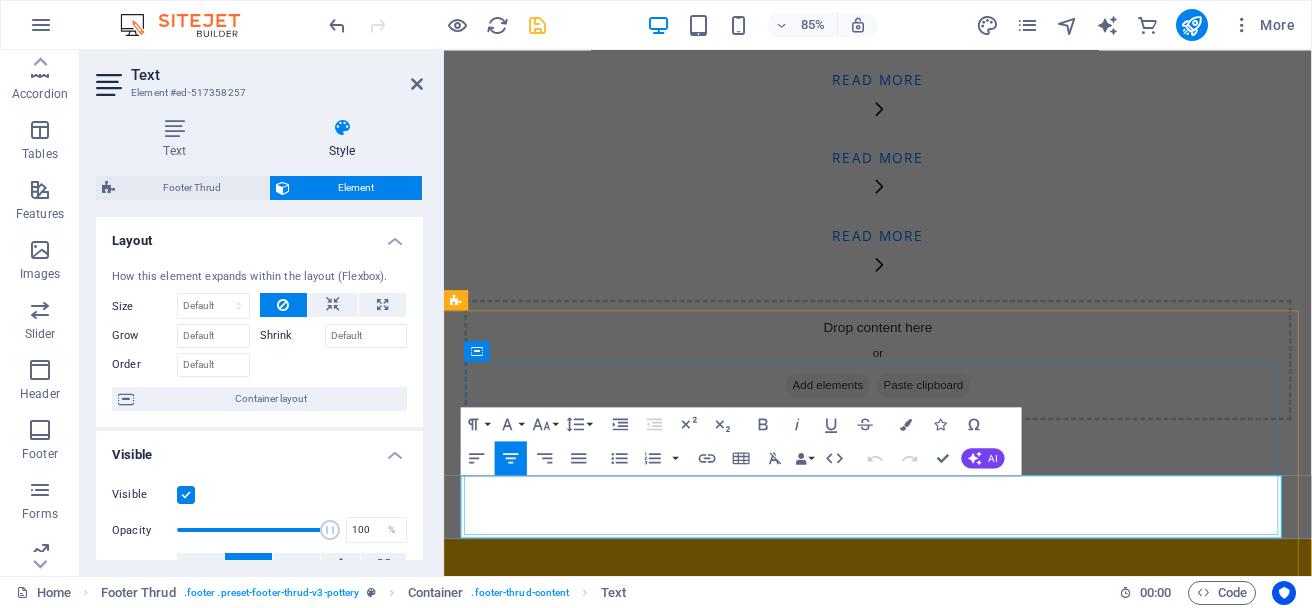 drag, startPoint x: 1126, startPoint y: 595, endPoint x: 773, endPoint y: 618, distance: 353.7485 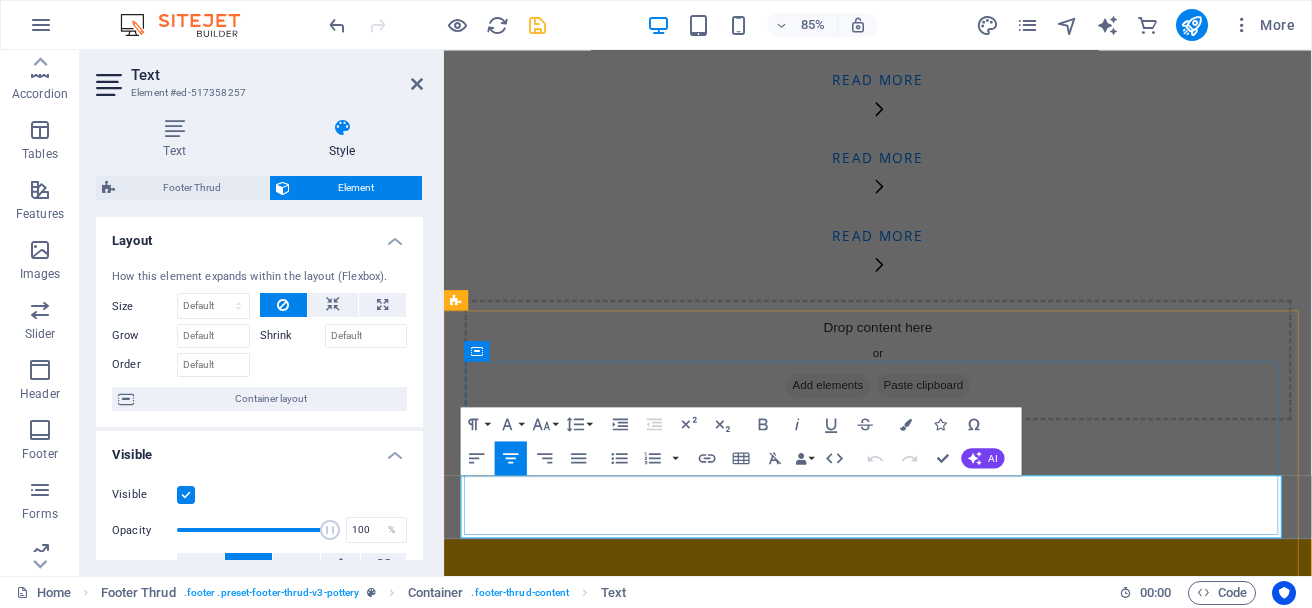 click on "[PHONE]" at bounding box center (954, 889) 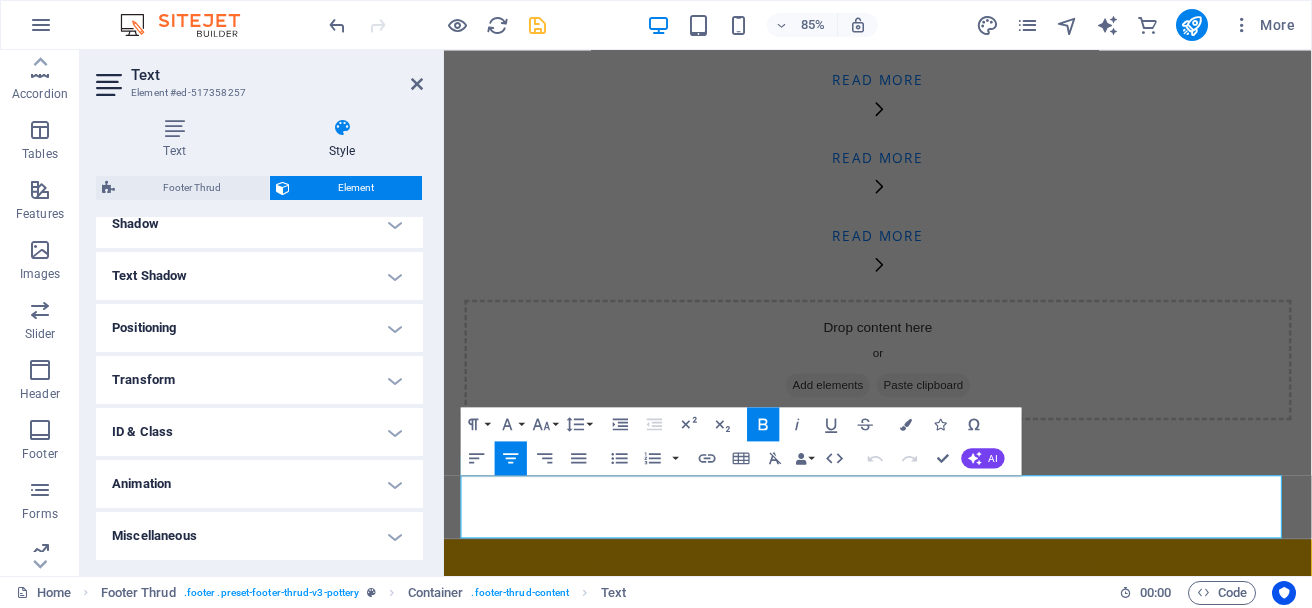 scroll, scrollTop: 0, scrollLeft: 0, axis: both 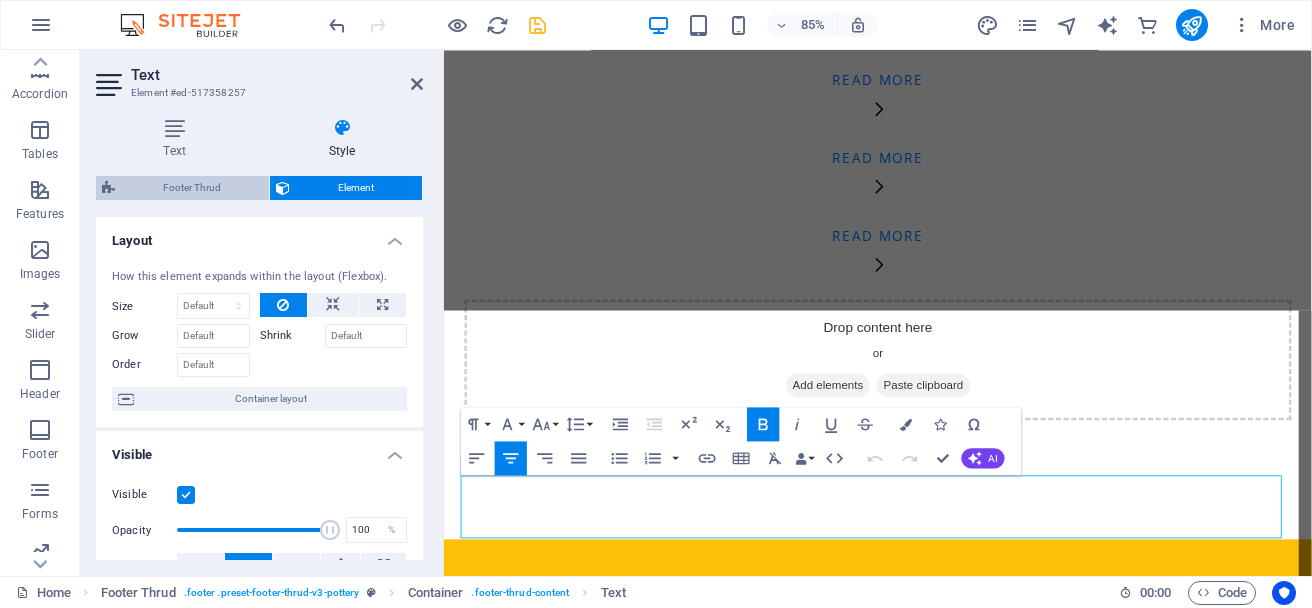 click on "Footer Thrud" at bounding box center [192, 188] 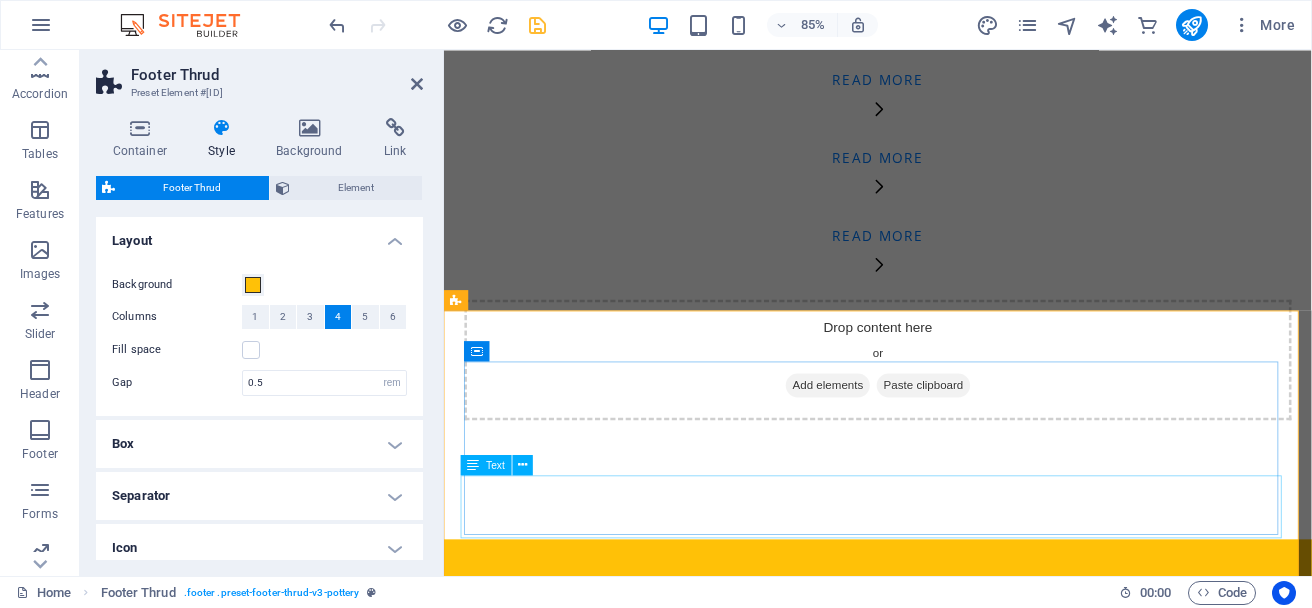 click on "[PHONE]" at bounding box center (954, 876) 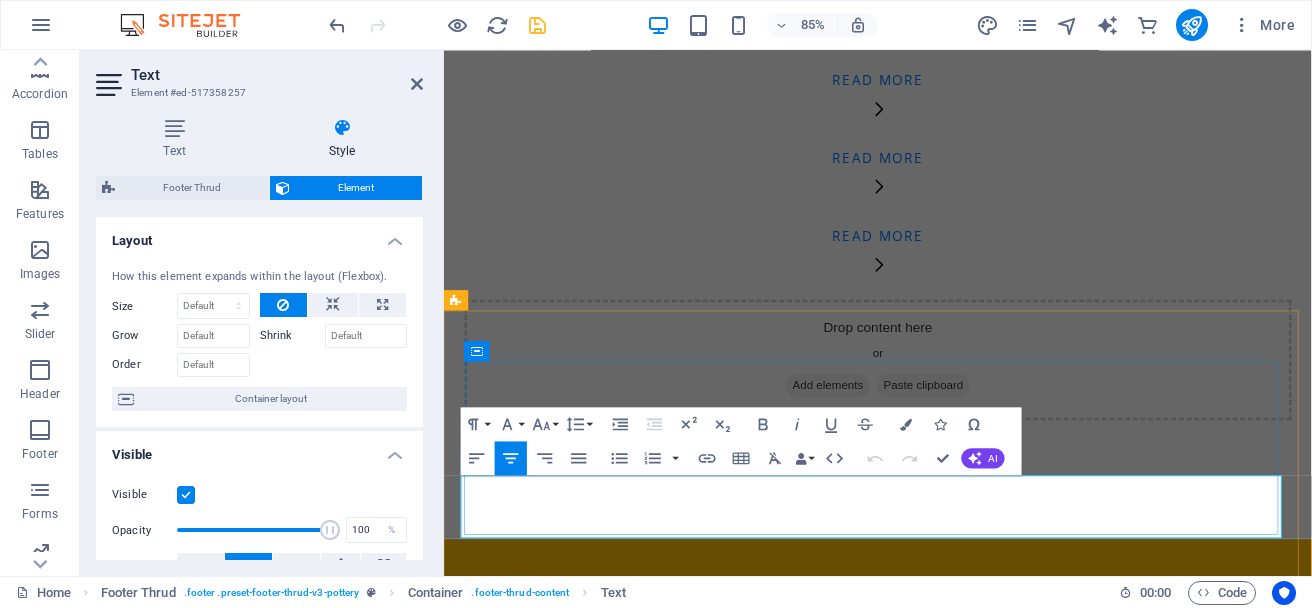 drag, startPoint x: 1081, startPoint y: 605, endPoint x: 799, endPoint y: 613, distance: 282.11346 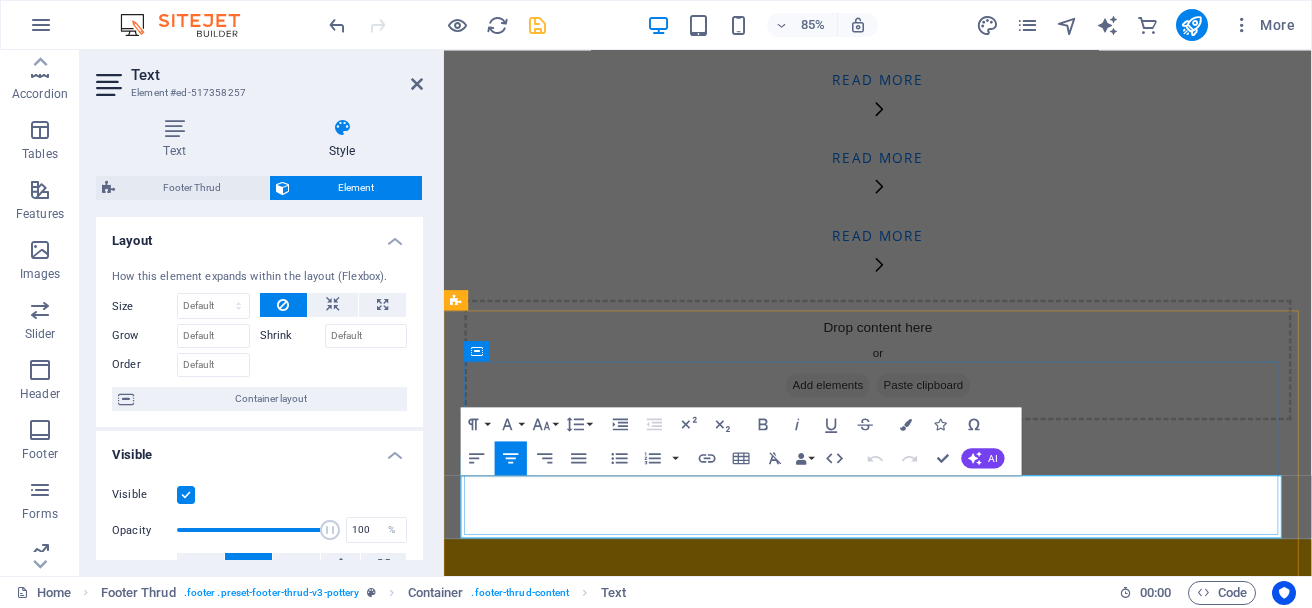 click on "[PHONE]" at bounding box center [954, 889] 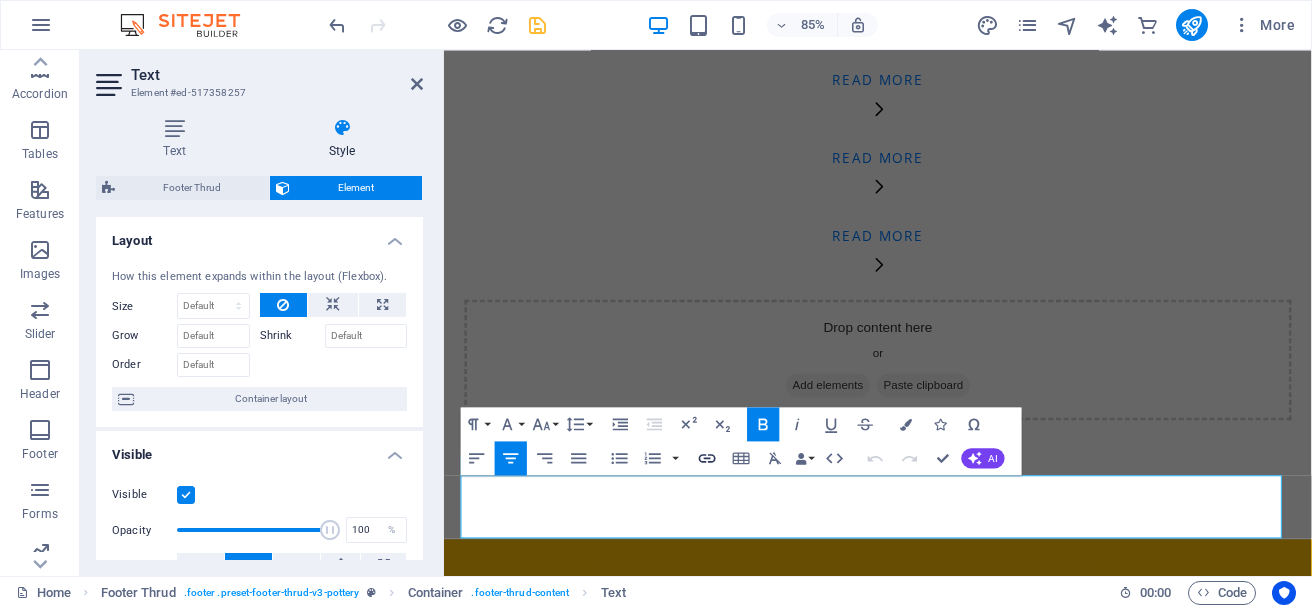 click 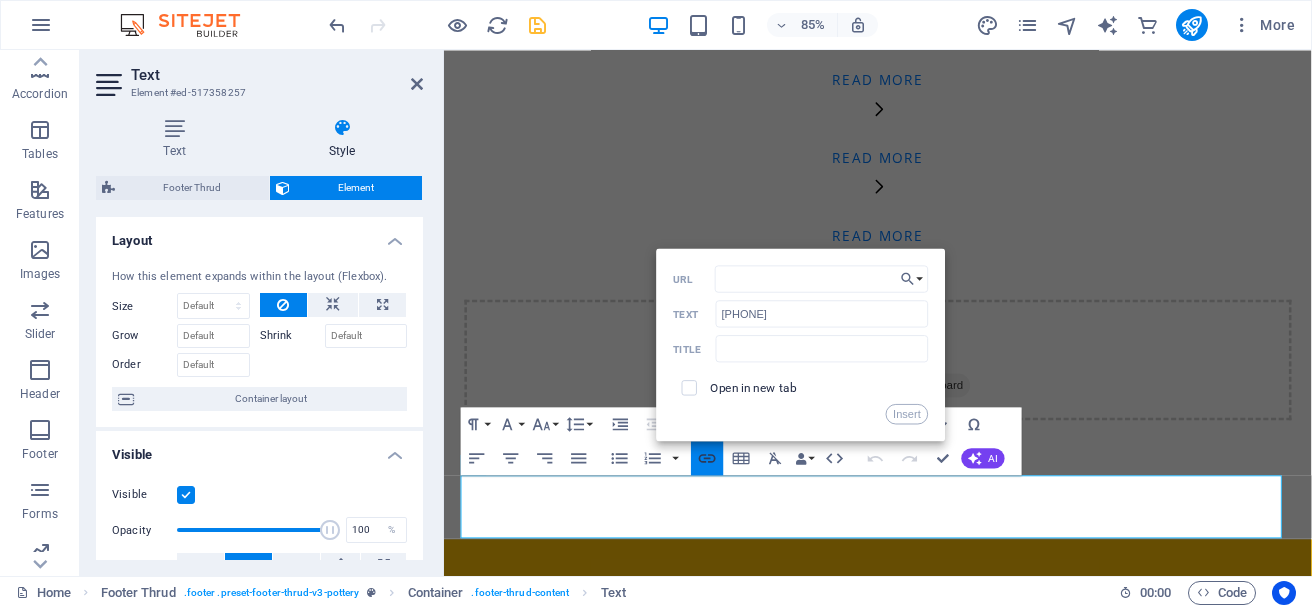click 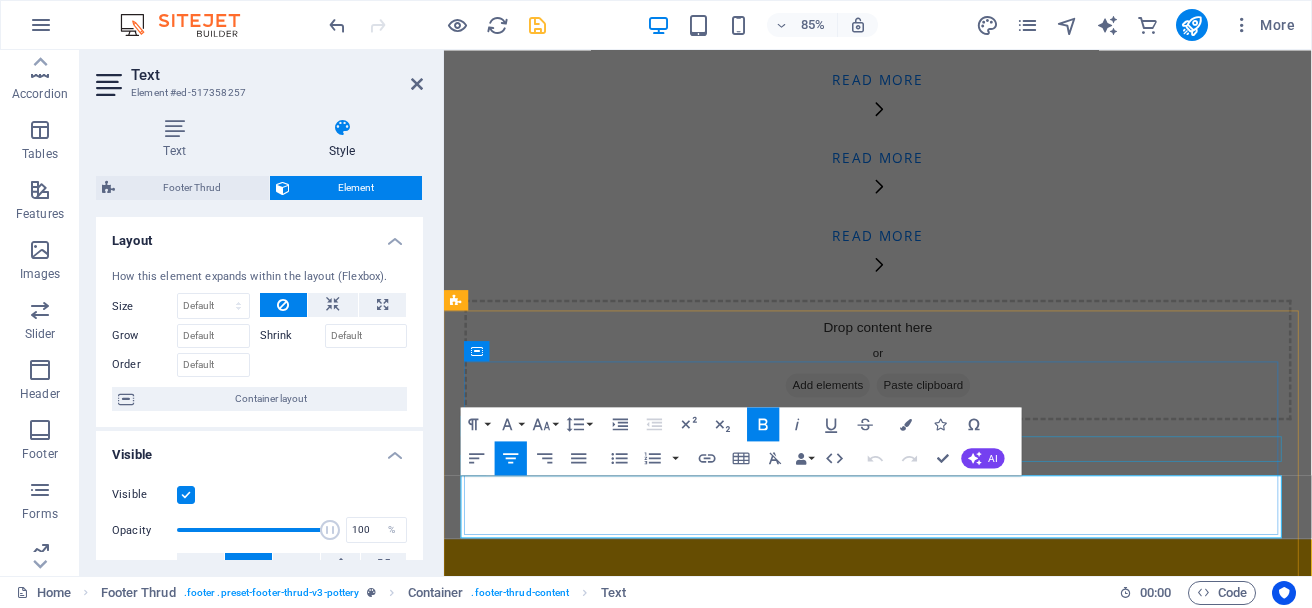 click on "Contact" at bounding box center (954, 808) 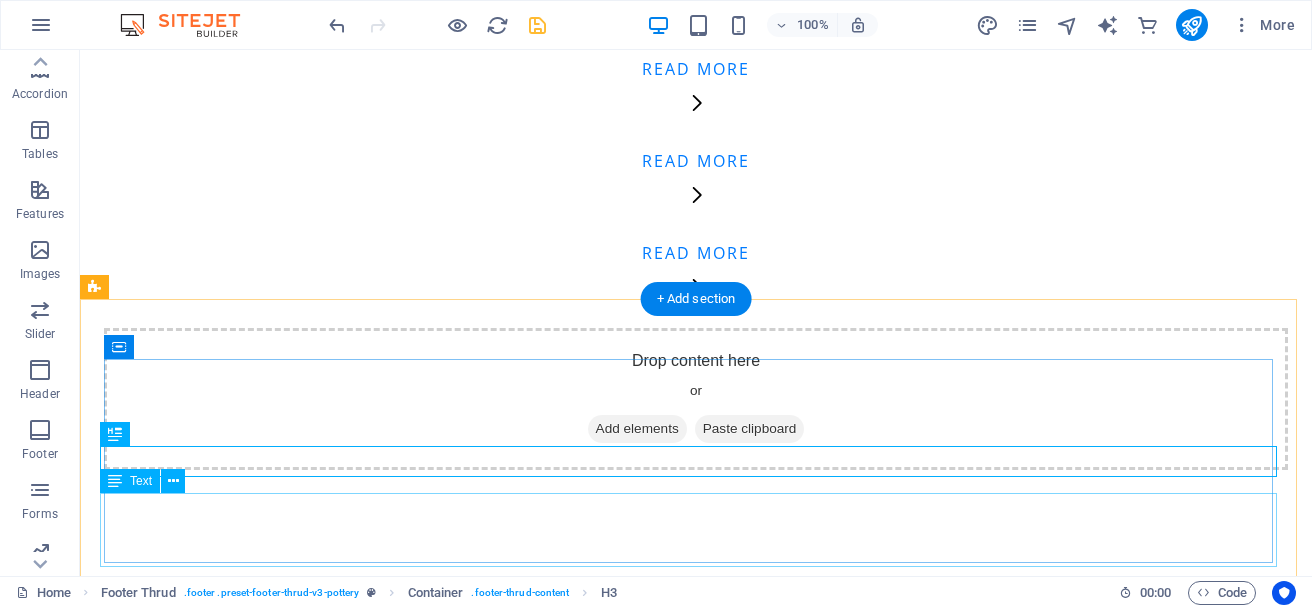scroll, scrollTop: 4710, scrollLeft: 0, axis: vertical 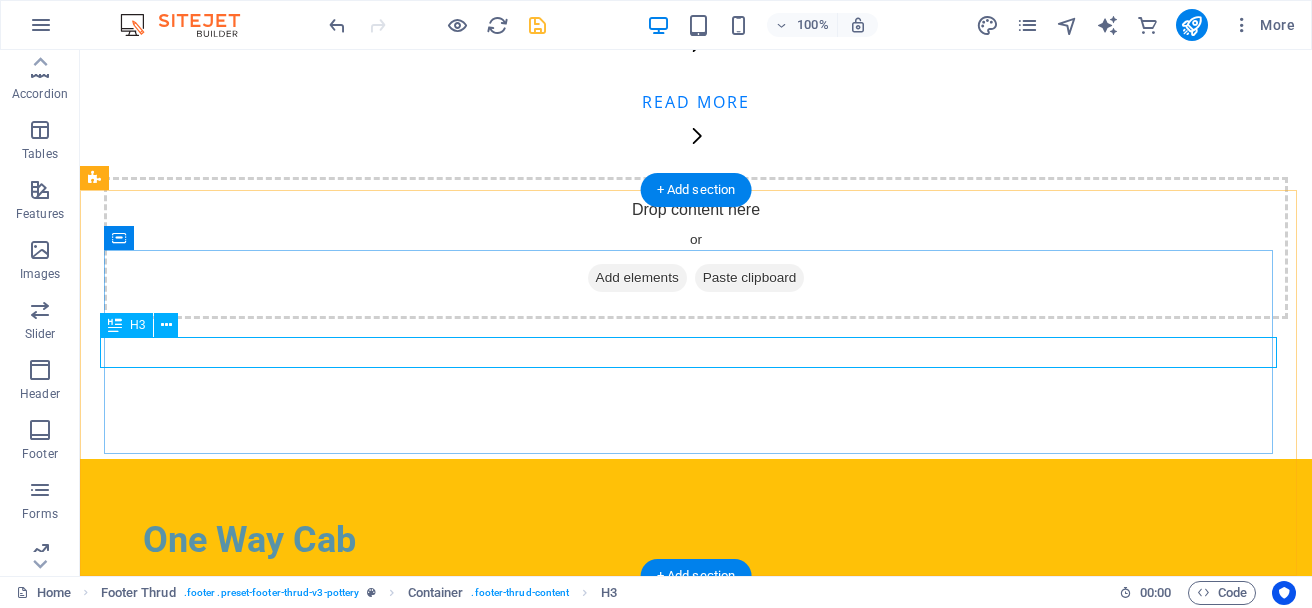 click on "Contact" at bounding box center [696, 641] 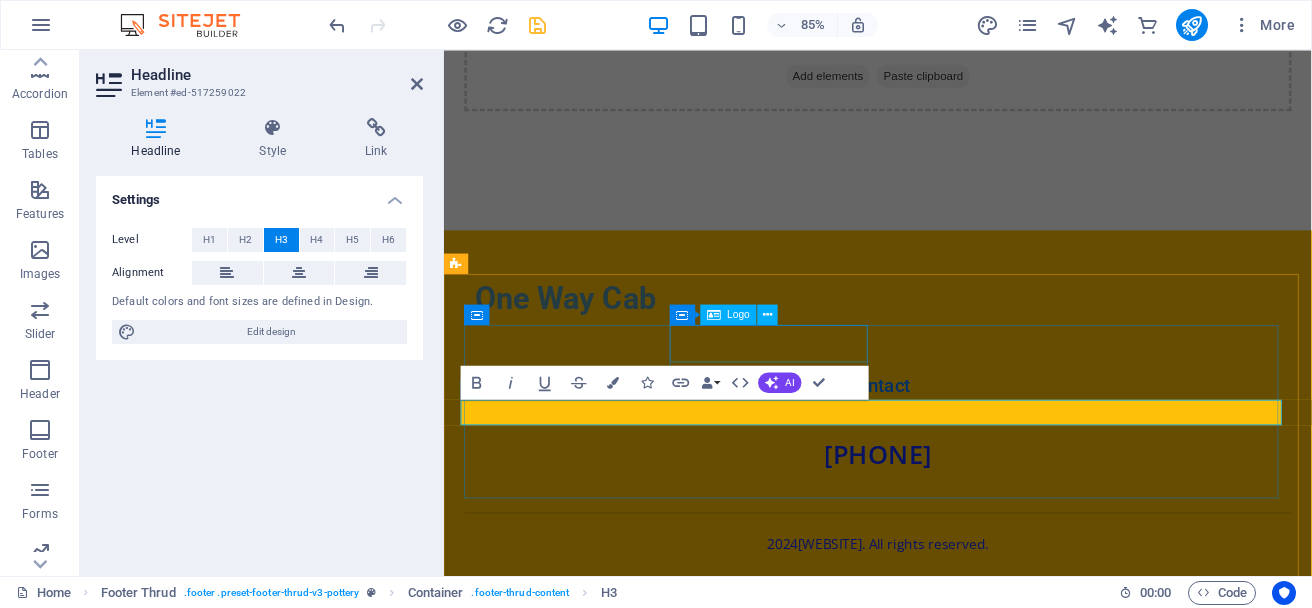 scroll, scrollTop: 4319, scrollLeft: 0, axis: vertical 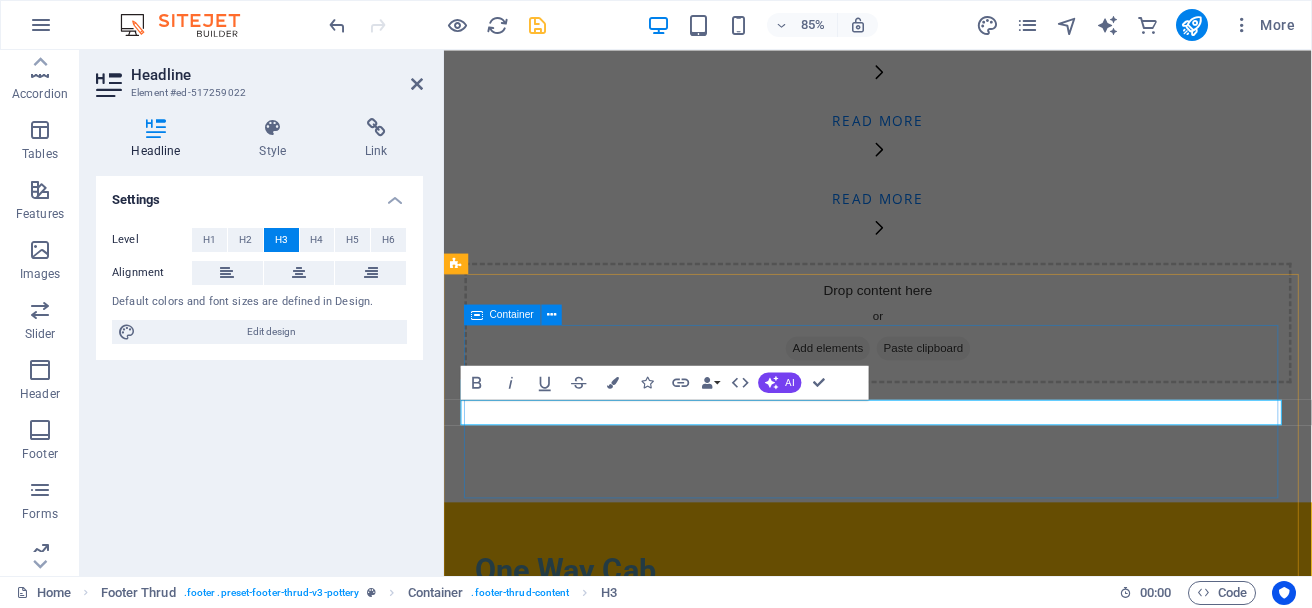 type 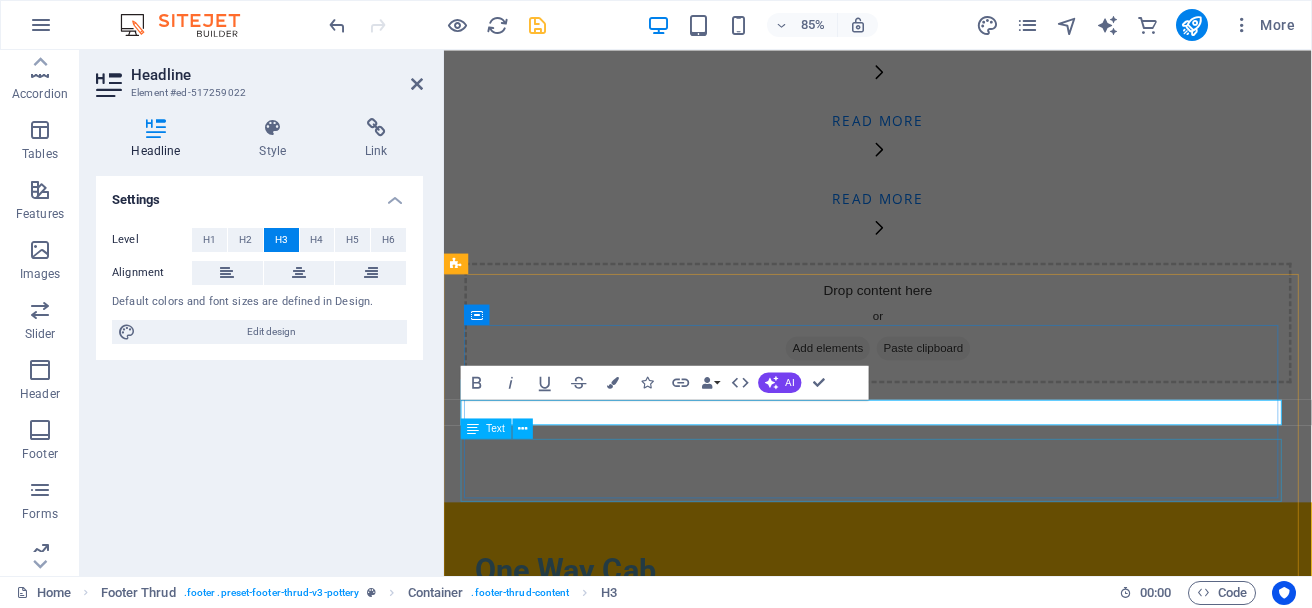 click on "[PHONE]" at bounding box center [954, 833] 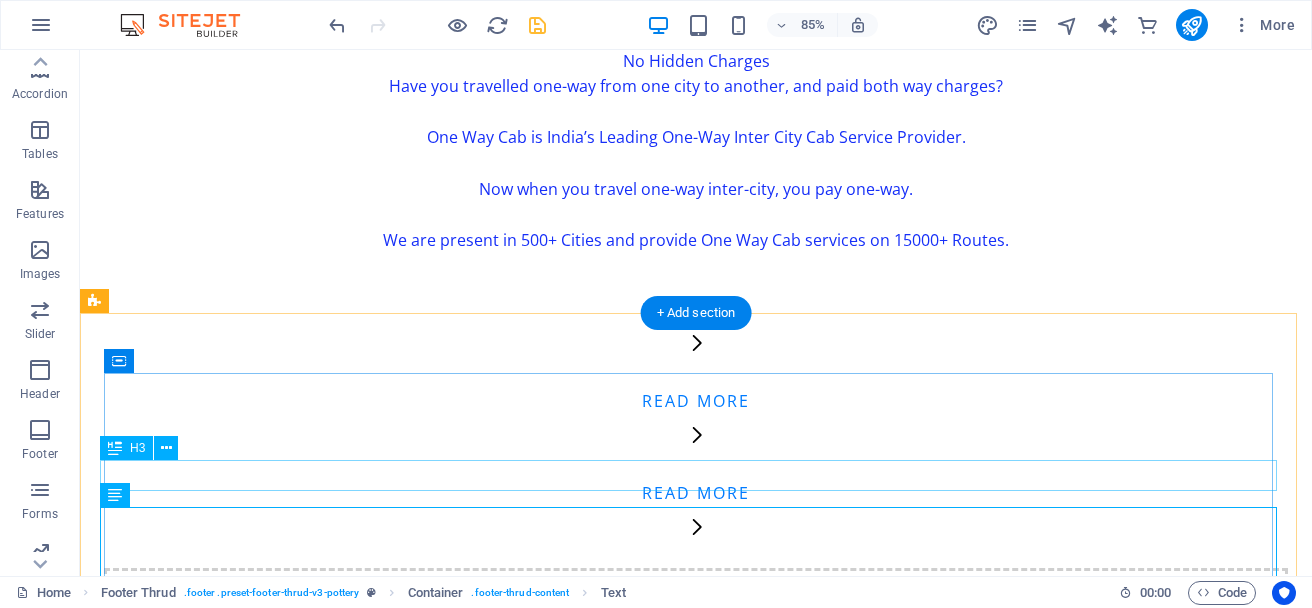 scroll, scrollTop: 4587, scrollLeft: 0, axis: vertical 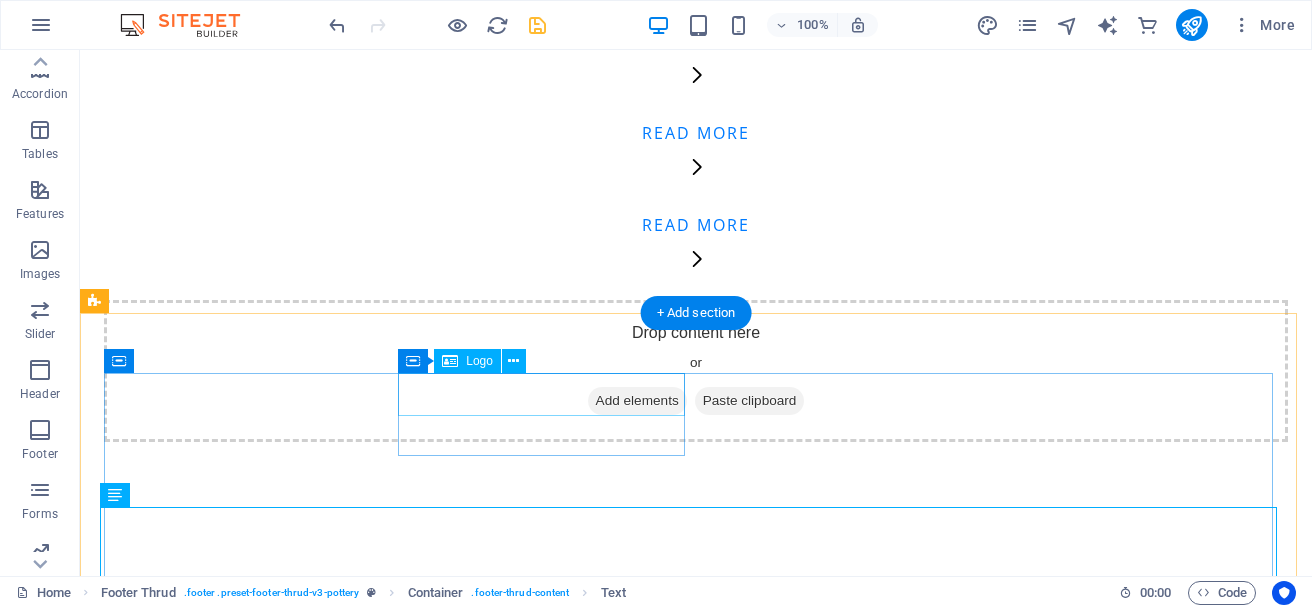 click on "One Way Cab" at bounding box center (249, 663) 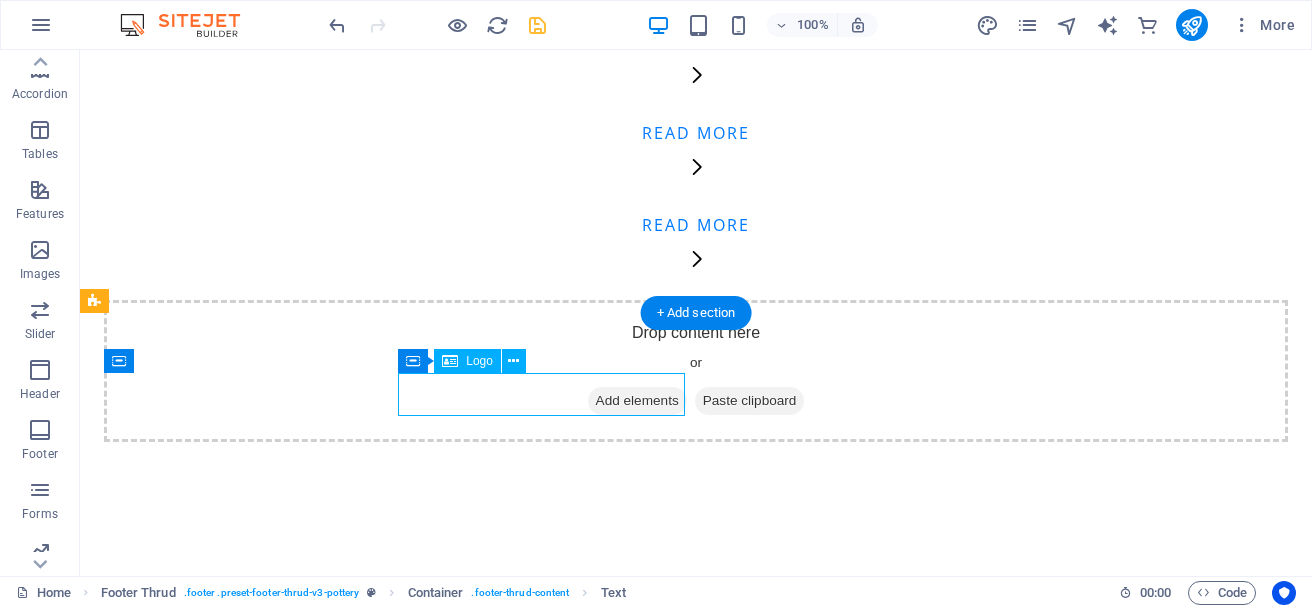 click on "One Way Cab" at bounding box center [249, 663] 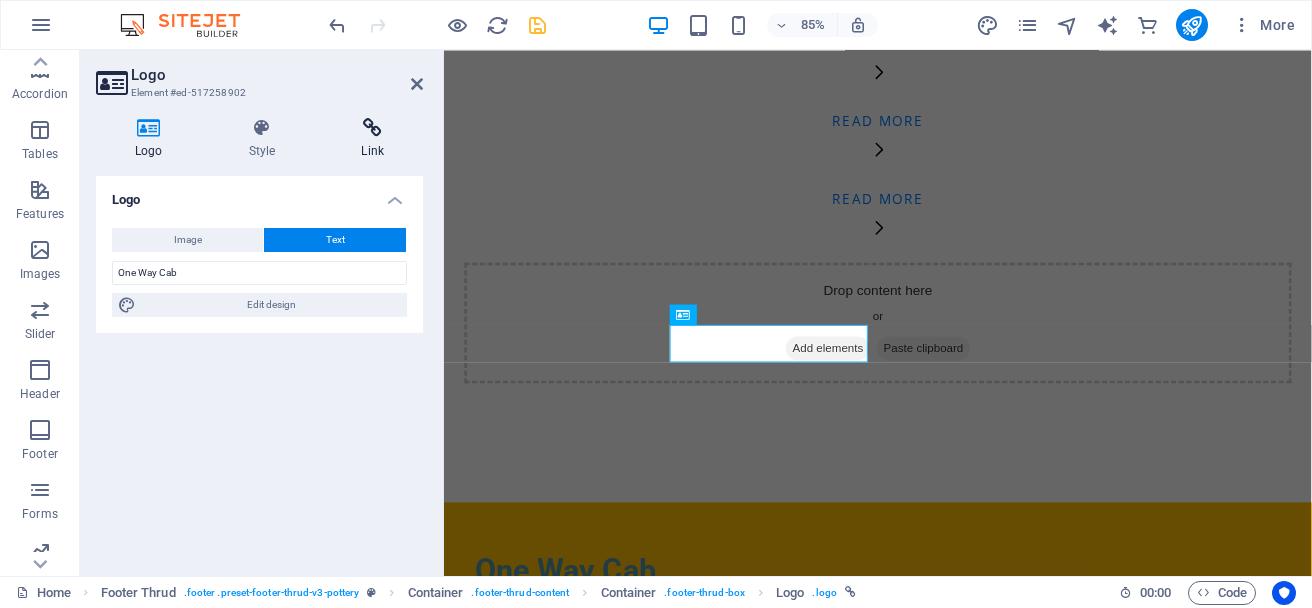 click at bounding box center [372, 128] 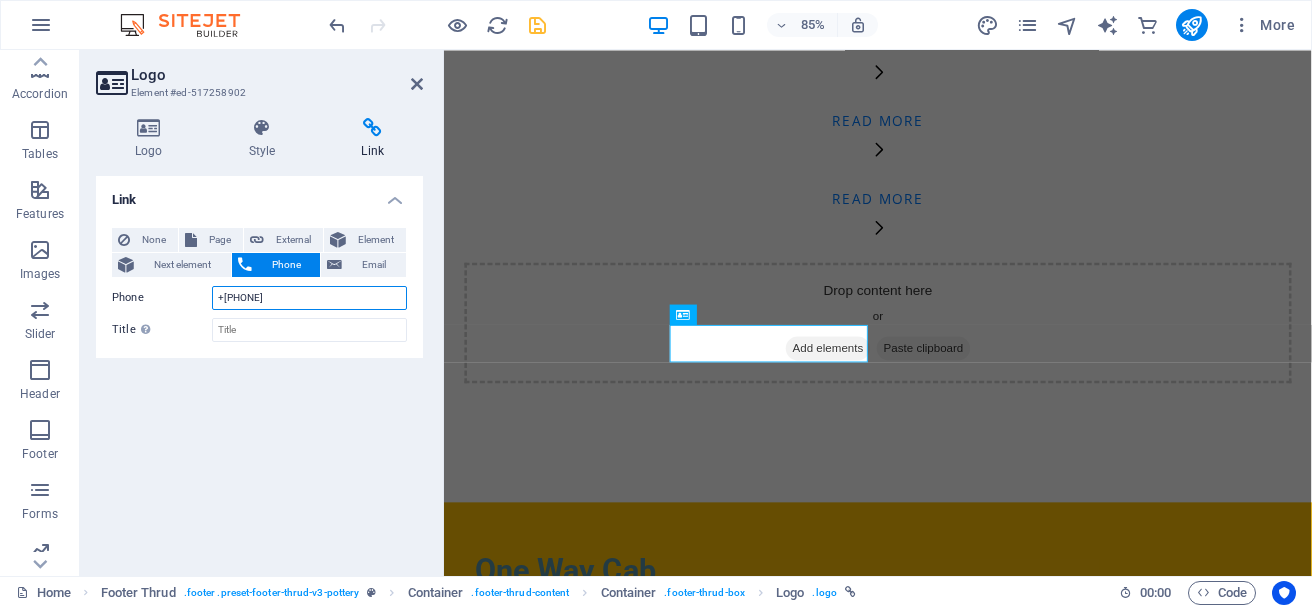 click on "+[PHONE]" at bounding box center [309, 298] 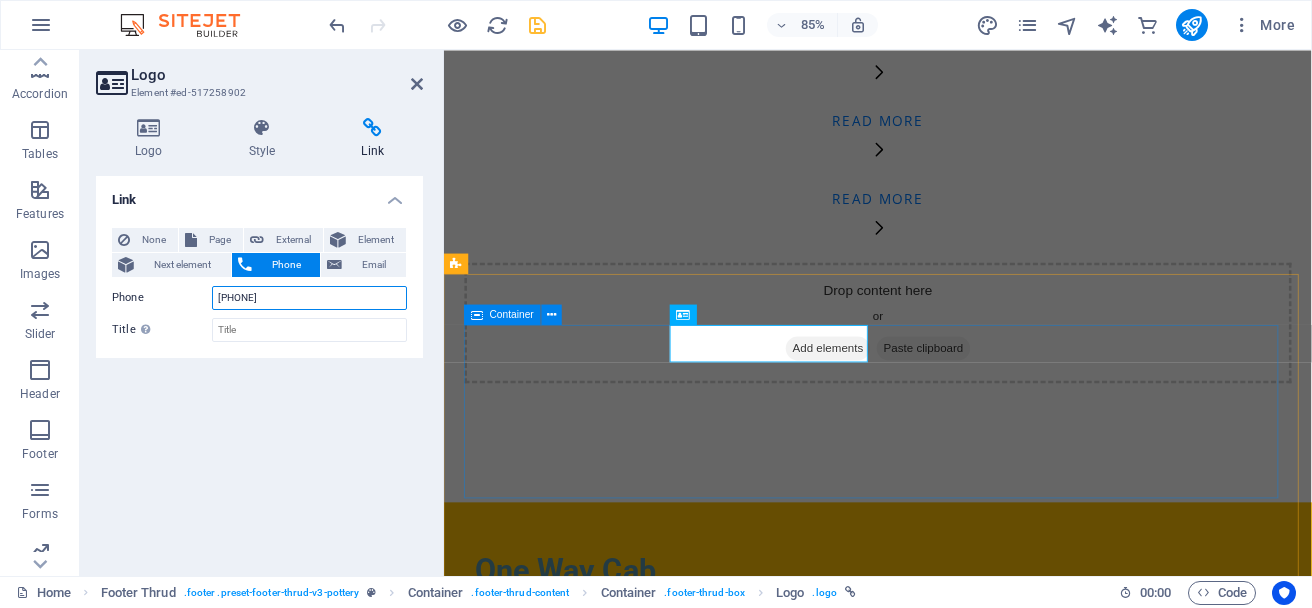 type on "[PHONE]" 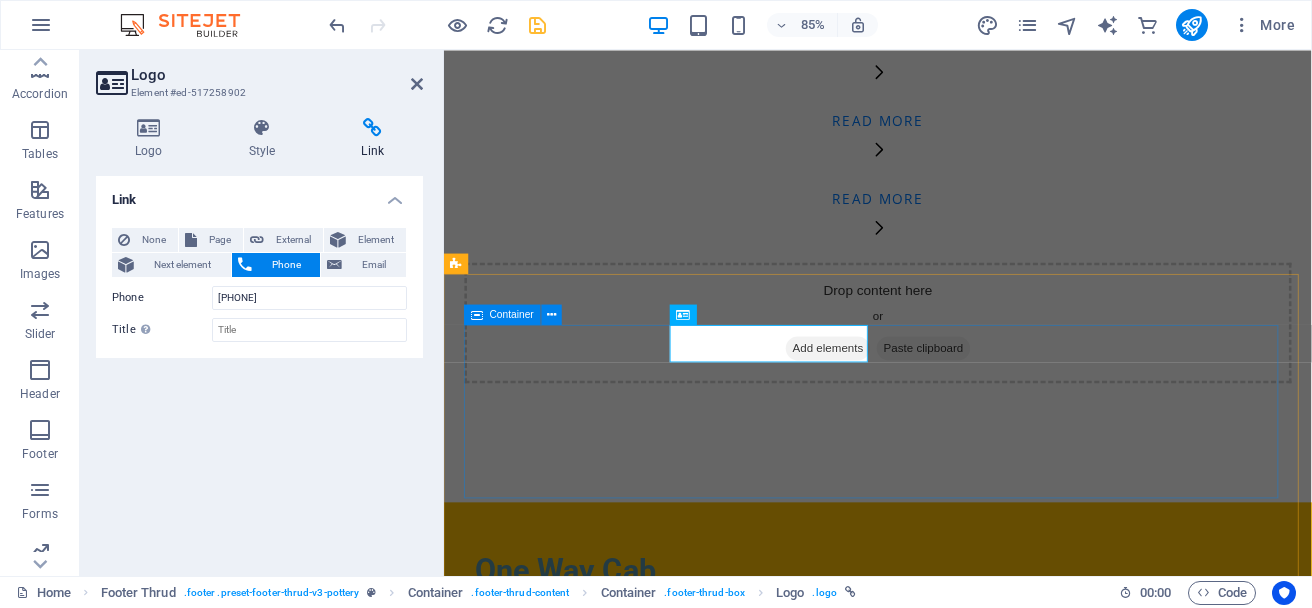 click on "One Way Cab Book Now +[PHONE]" at bounding box center (954, 754) 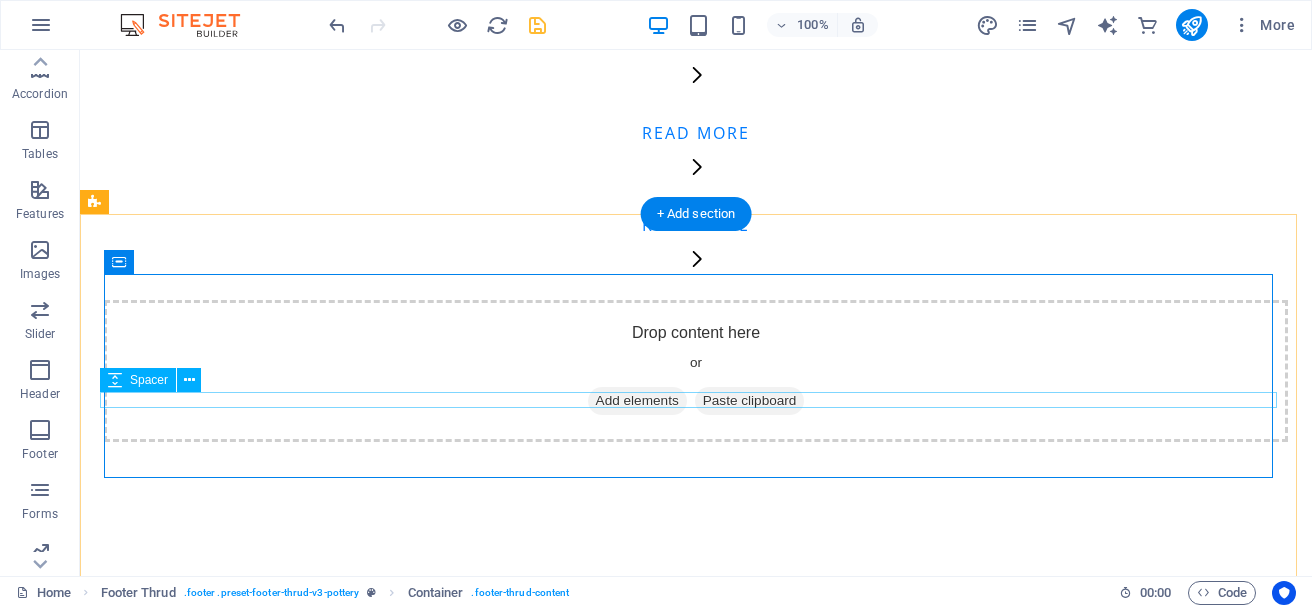 scroll, scrollTop: 4687, scrollLeft: 0, axis: vertical 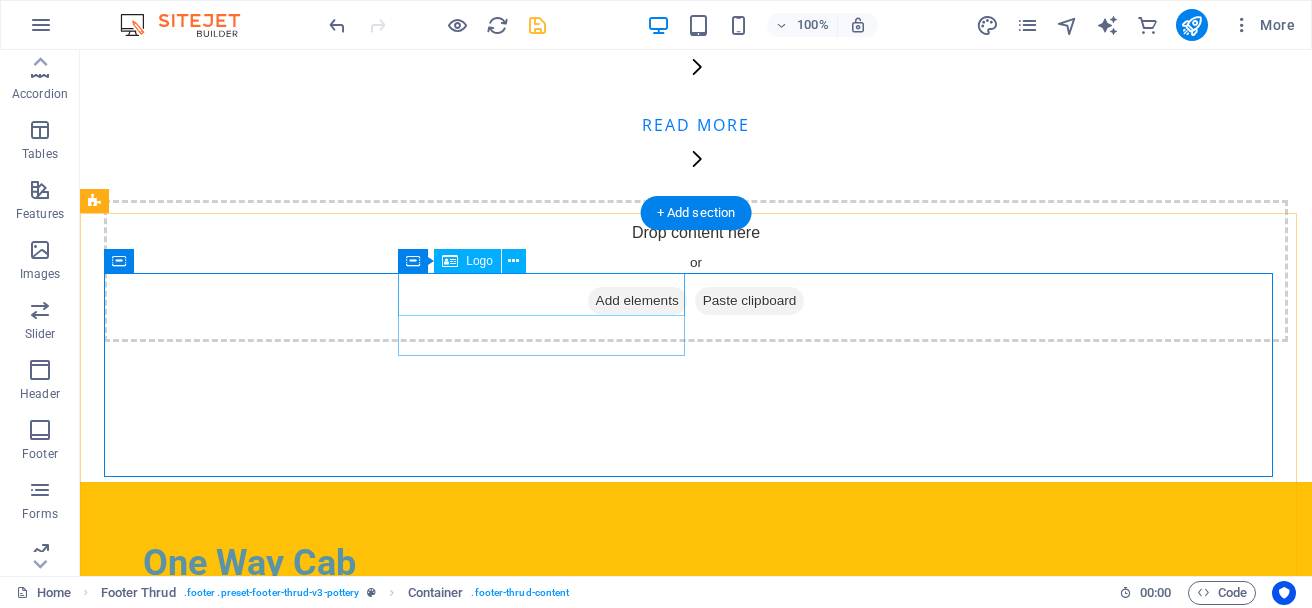 click on "One Way Cab" at bounding box center [249, 563] 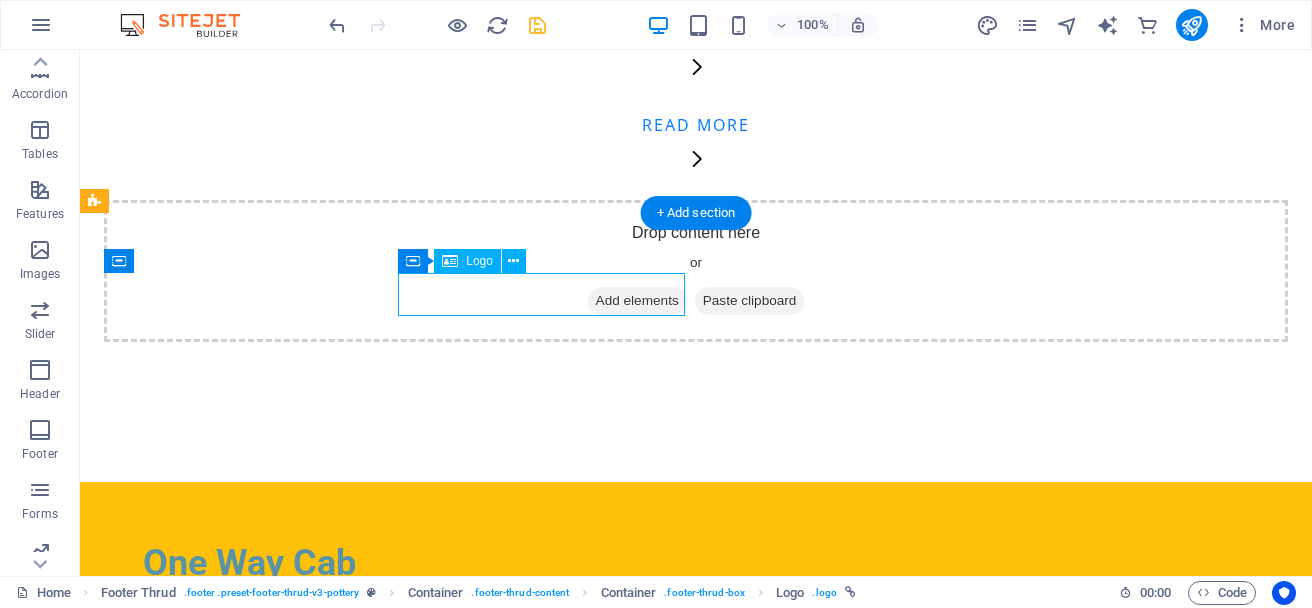 click on "One Way Cab" at bounding box center [249, 563] 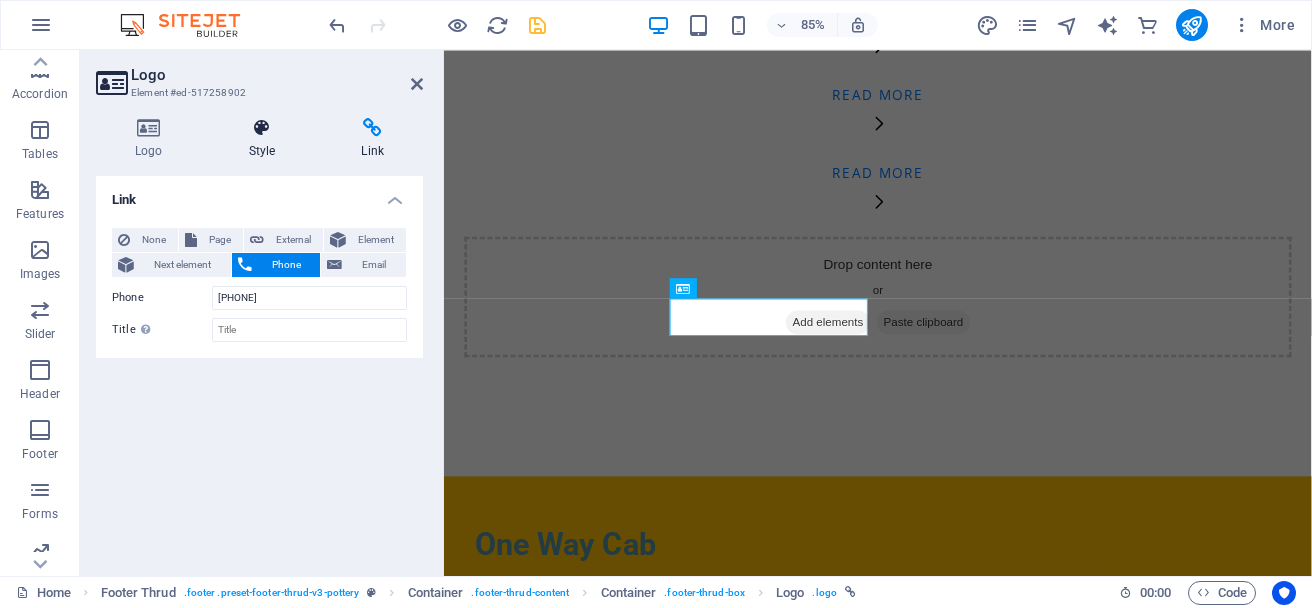 click at bounding box center [262, 128] 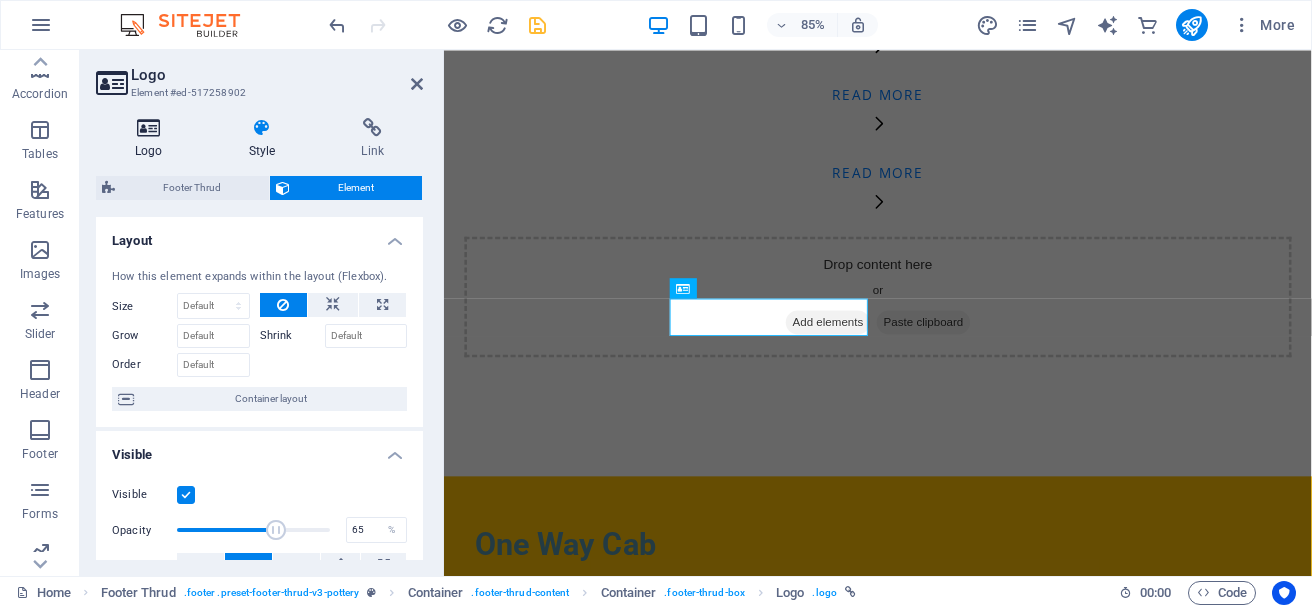 click at bounding box center (149, 128) 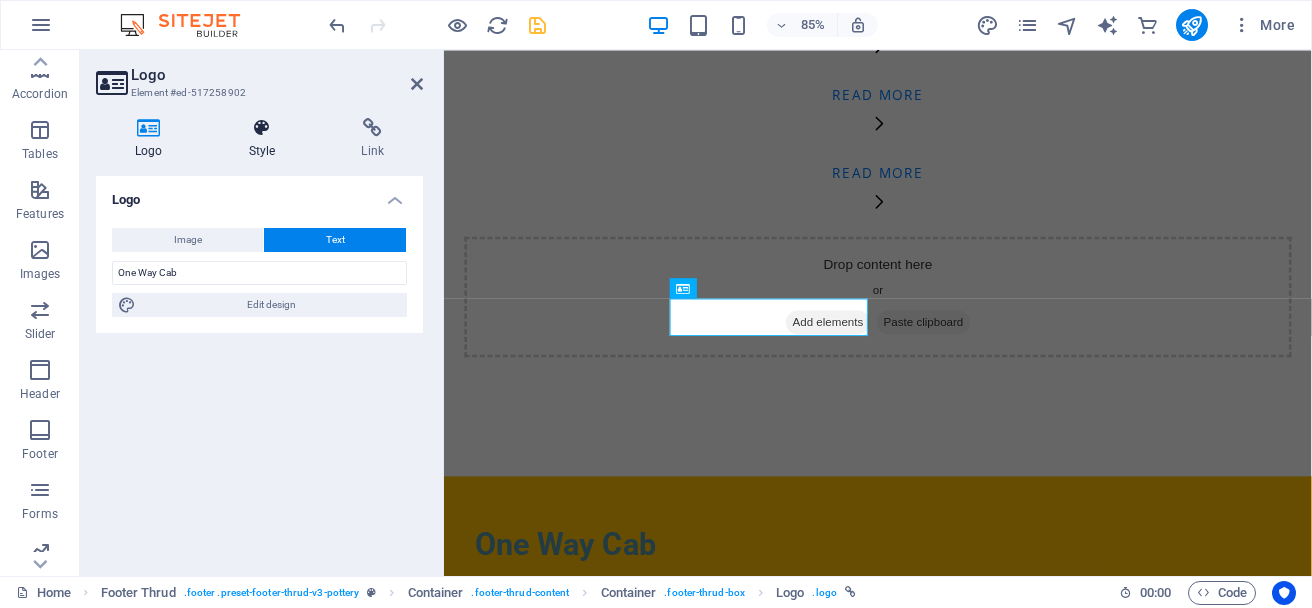 click at bounding box center (262, 128) 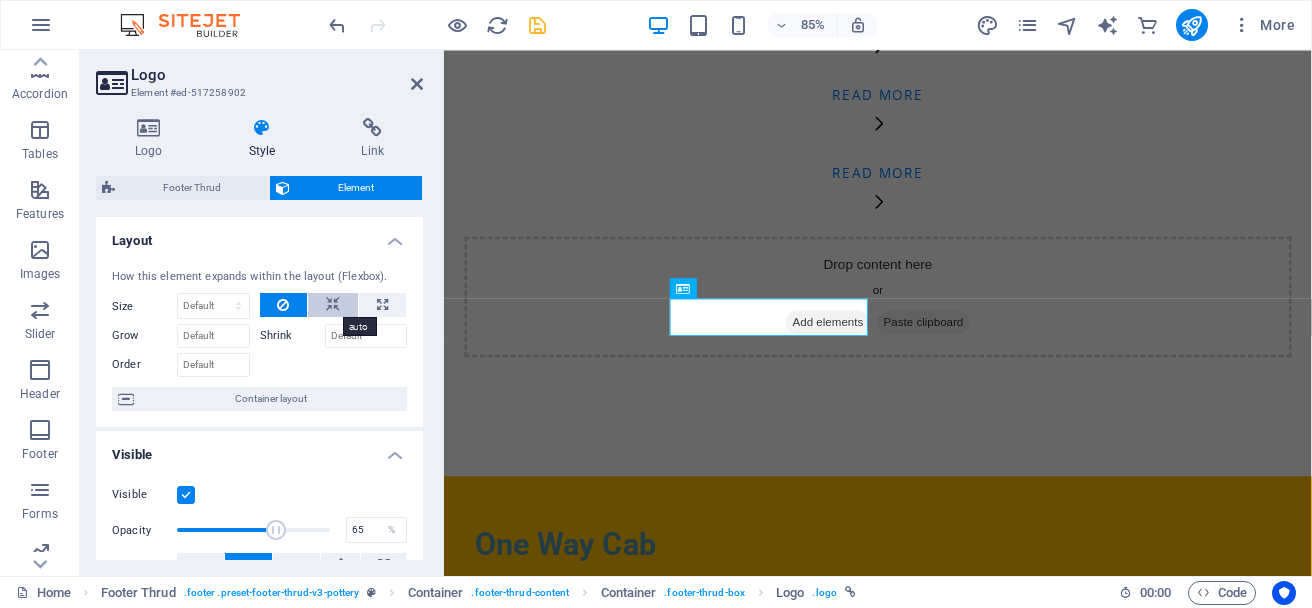 click at bounding box center (333, 305) 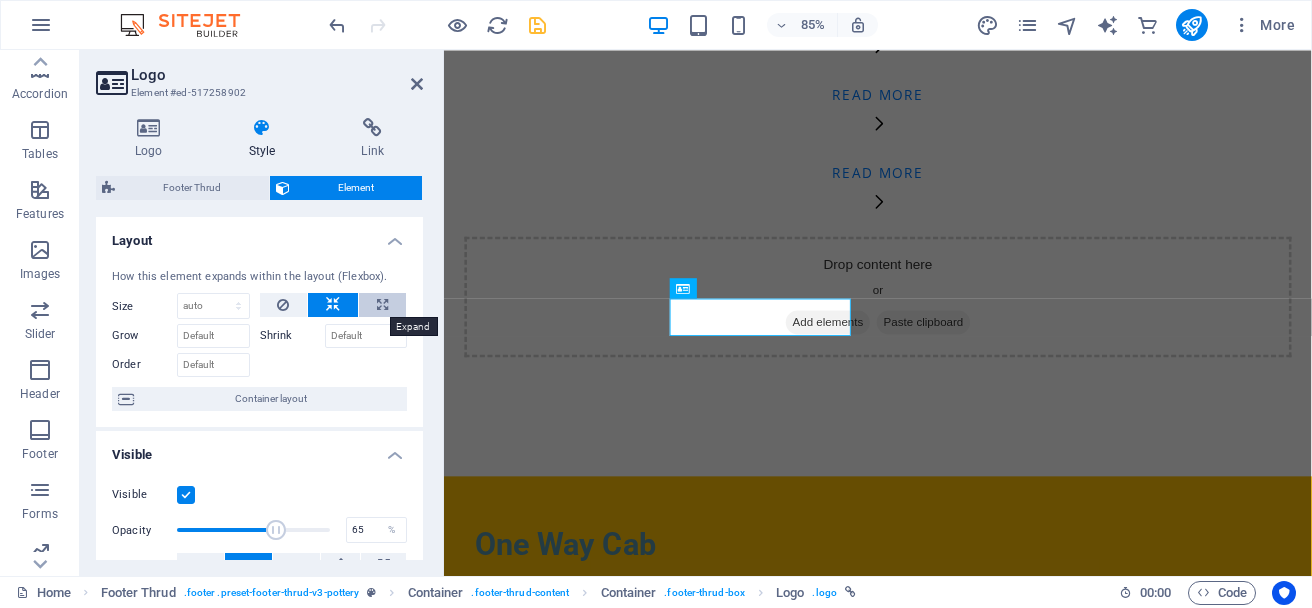 click at bounding box center (382, 305) 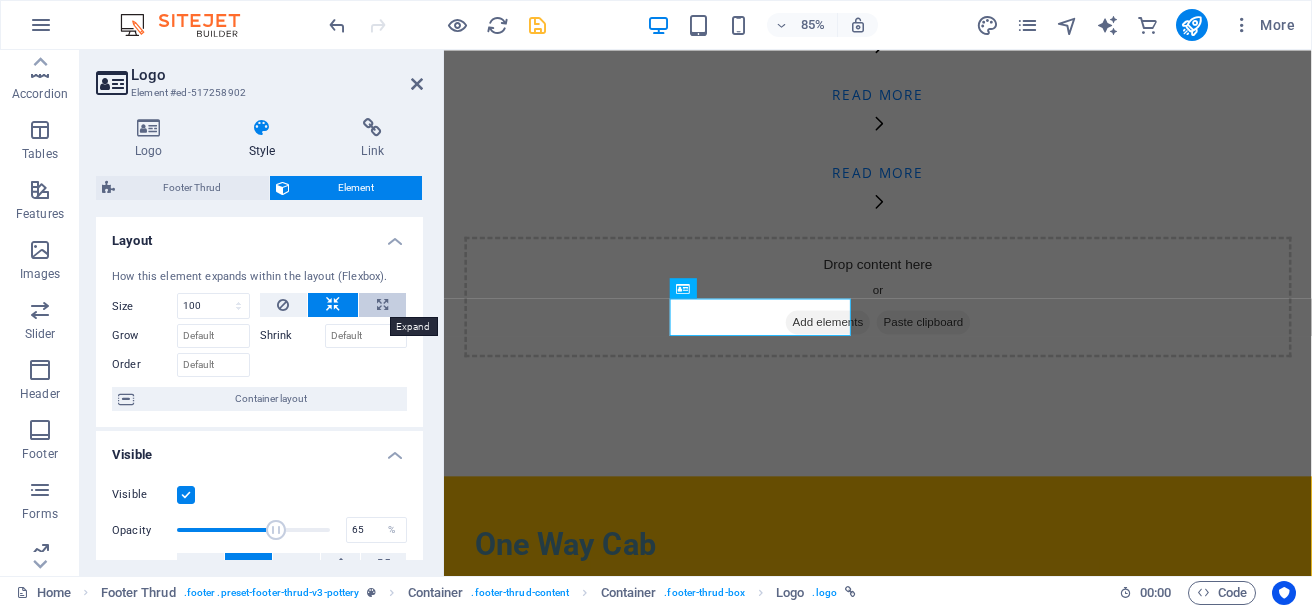 select on "%" 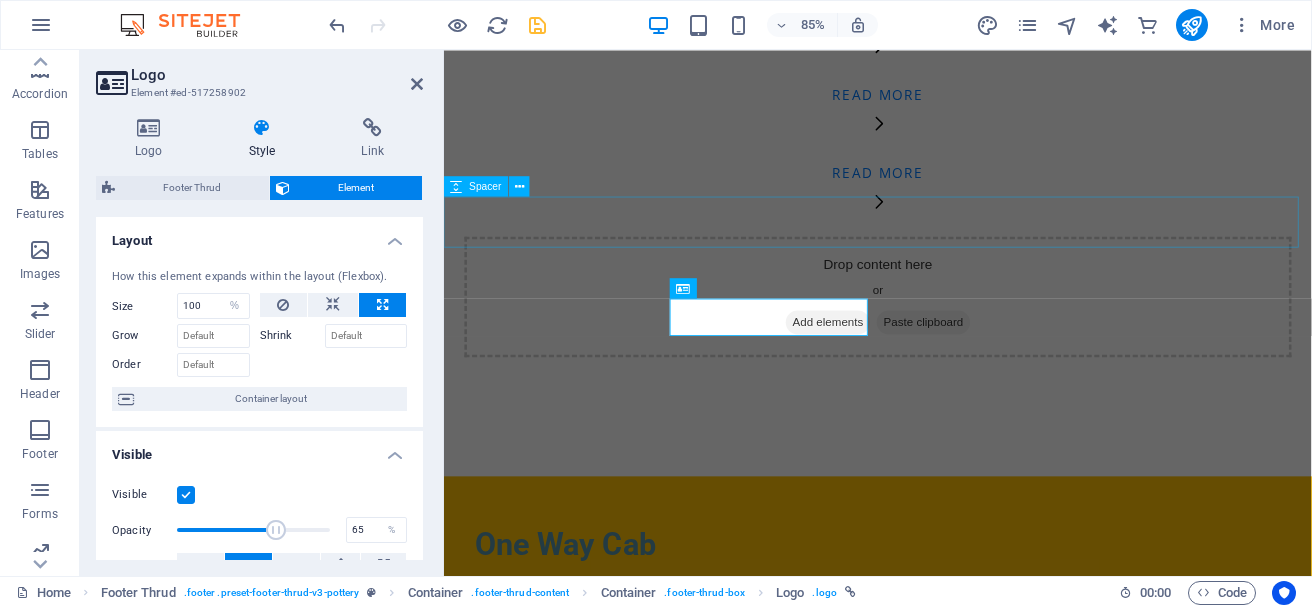 click at bounding box center (954, 521) 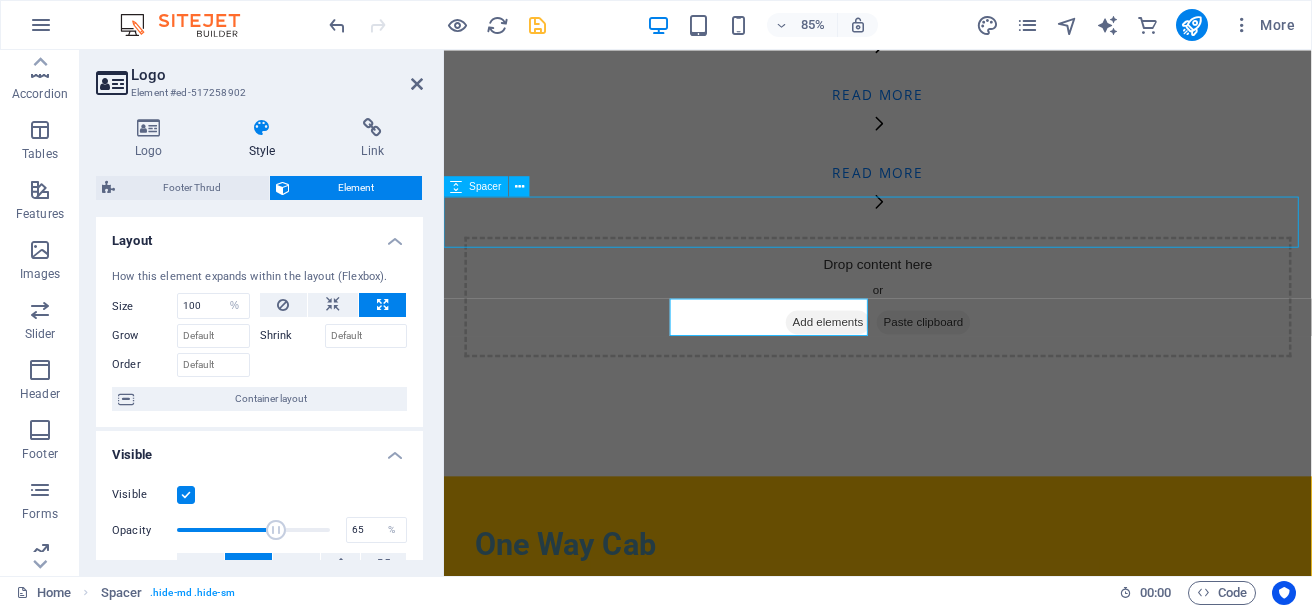 scroll, scrollTop: 4618, scrollLeft: 0, axis: vertical 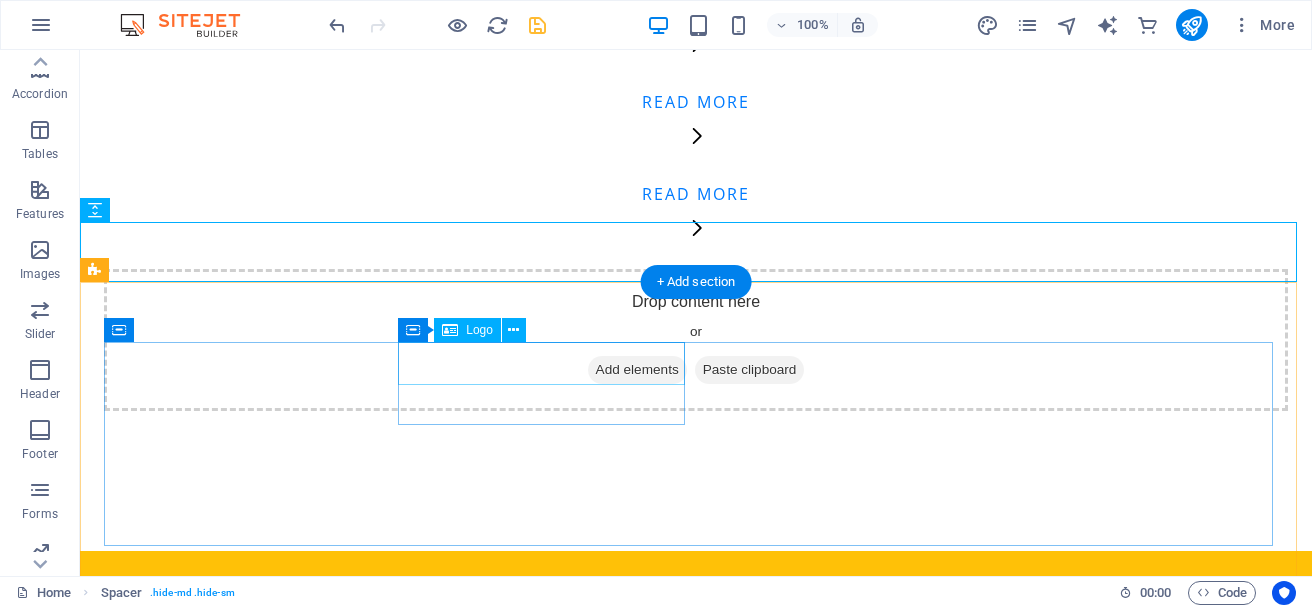 click on "One Way Cab" at bounding box center [249, 632] 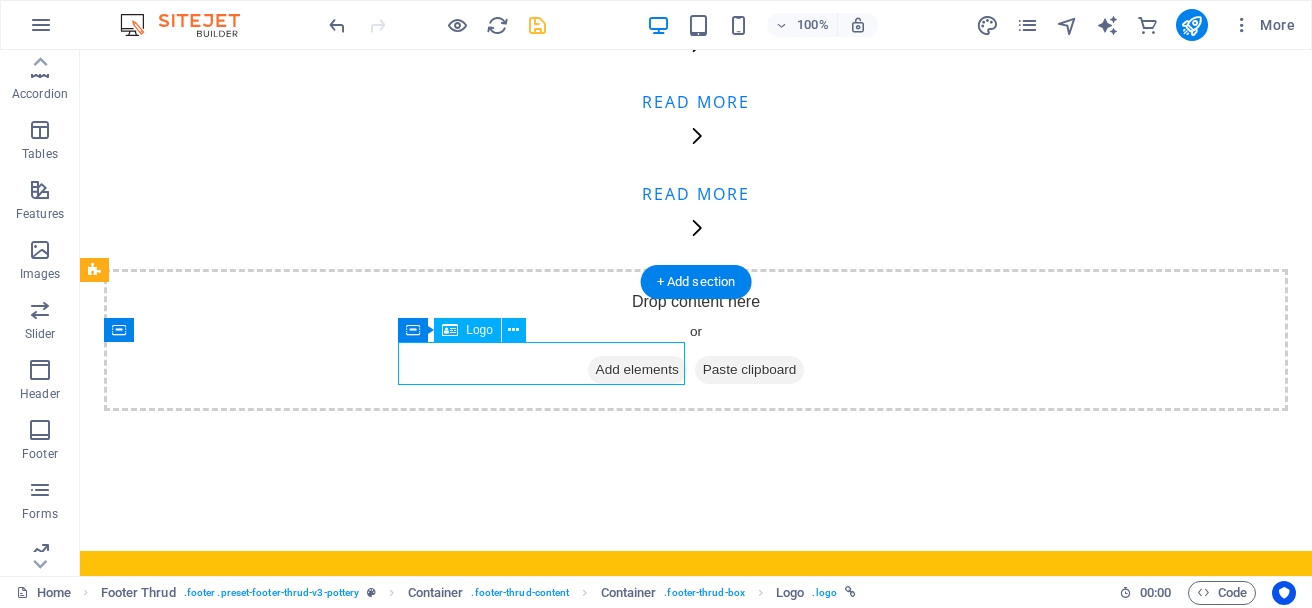 click on "One Way Cab" at bounding box center (249, 632) 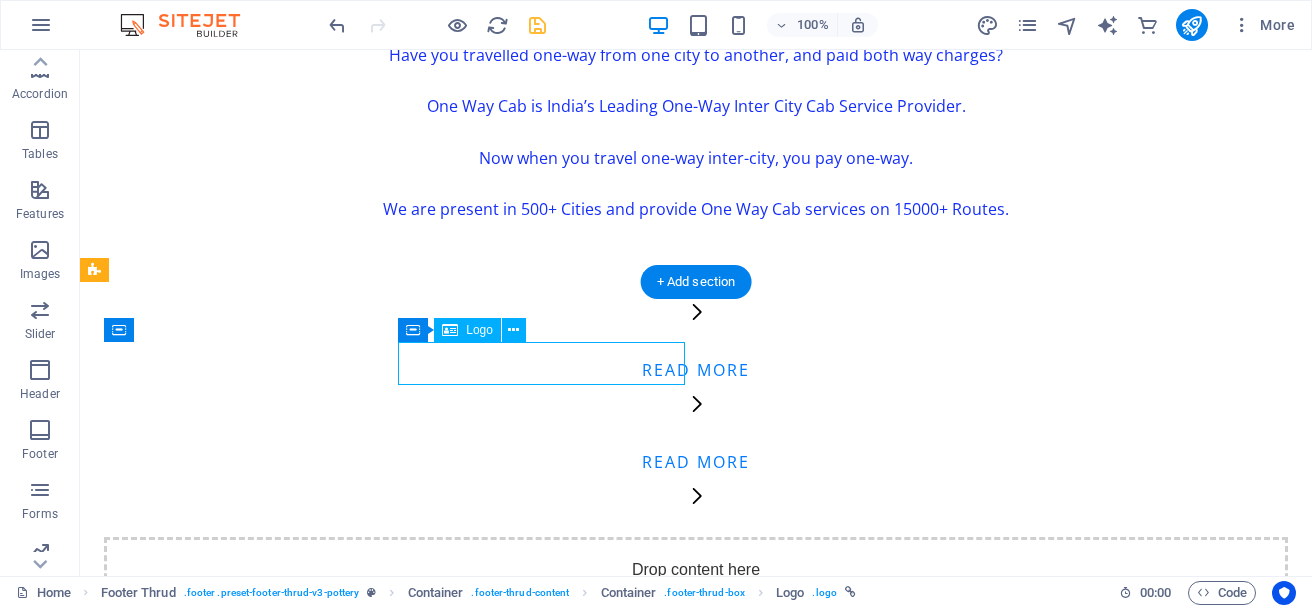 select on "%" 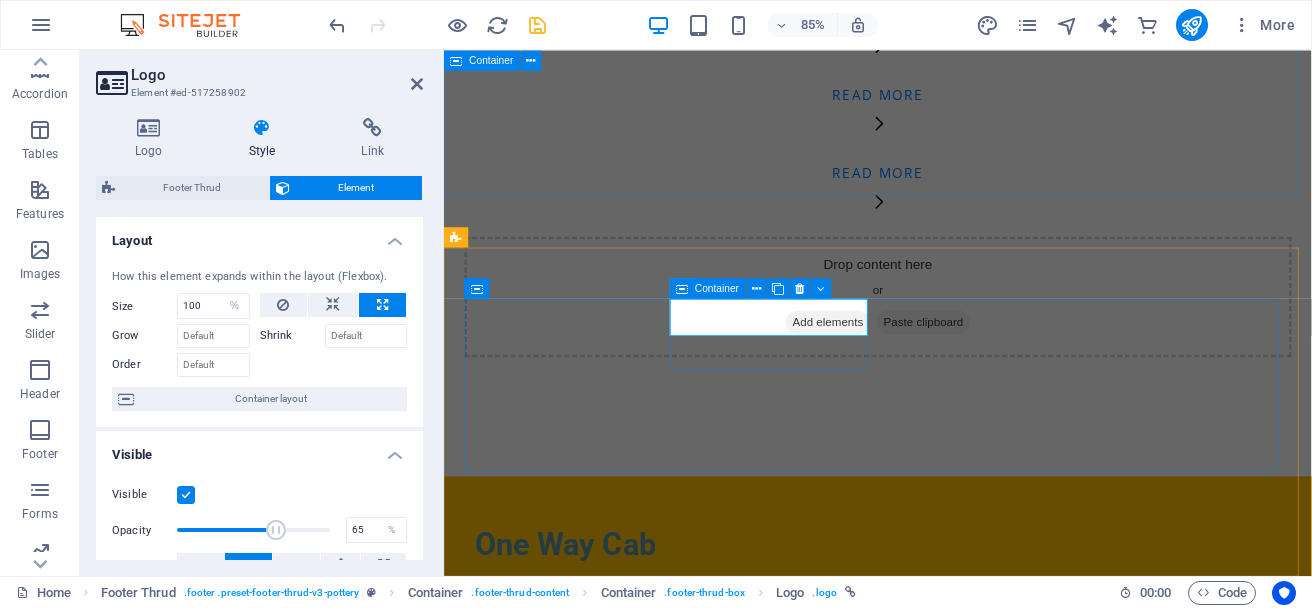 click on "One Way Cab No Hidden Charges Have you travelled one-way from one city to another, and paid both way charges? One Way Cab is India’s Leading One-Way Inter City Cab Service Provider. Now when you travel one-way inter-city, you pay one-way. We are present in 500+ Cities and provide One Way Cab services on 15000+ Routes. Read More Read More Read More Drop content here or Add elements Paste clipboard" at bounding box center (954, 51) 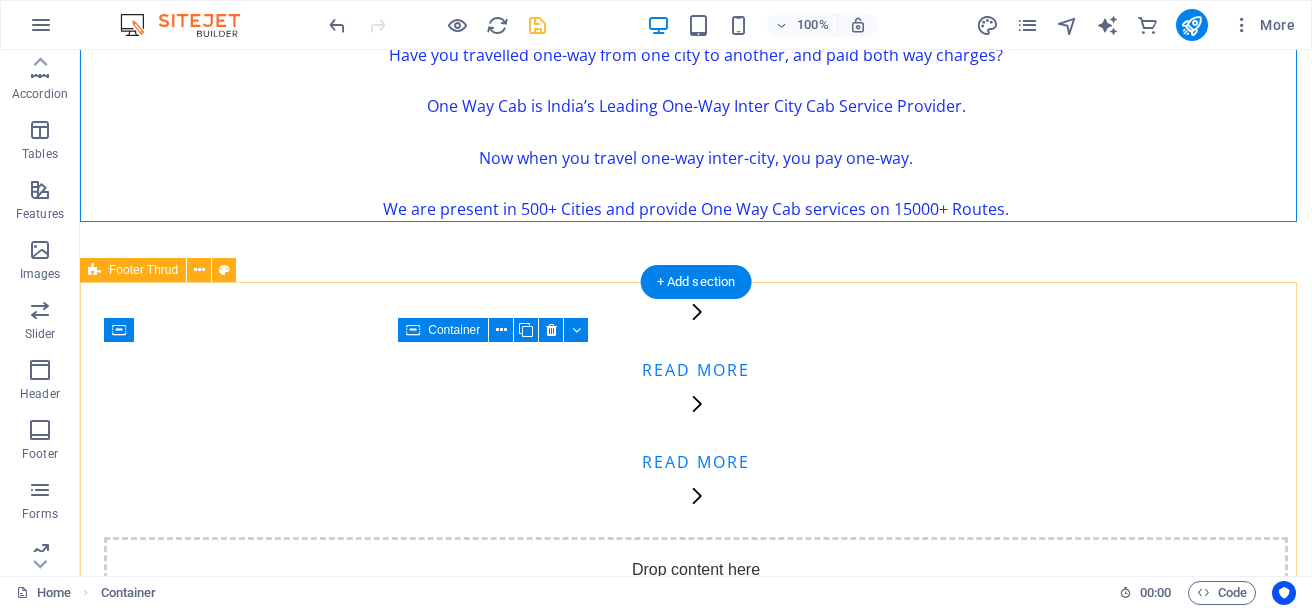 scroll, scrollTop: 4618, scrollLeft: 0, axis: vertical 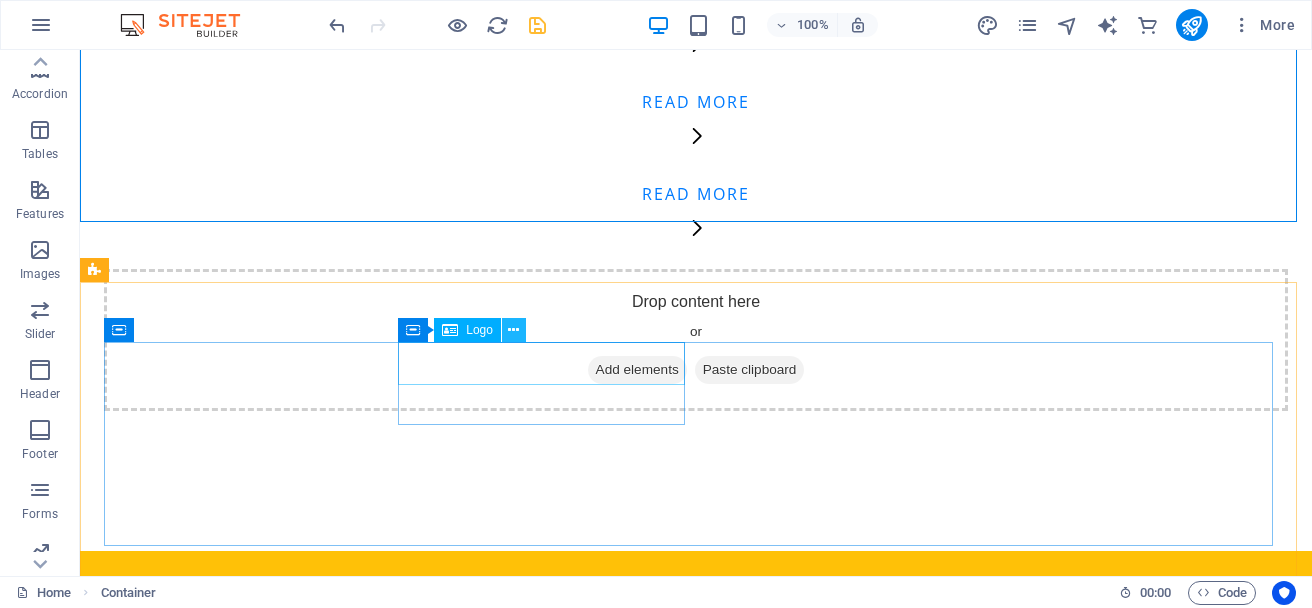 click at bounding box center (513, 330) 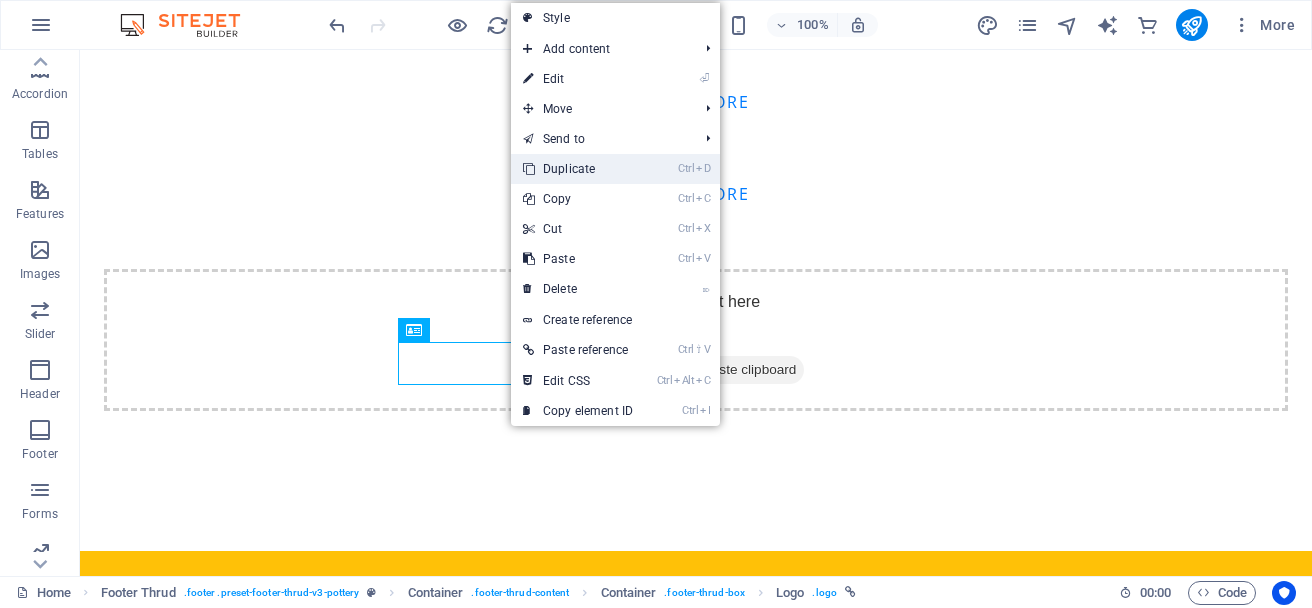 click on "Ctrl D  Duplicate" at bounding box center (578, 169) 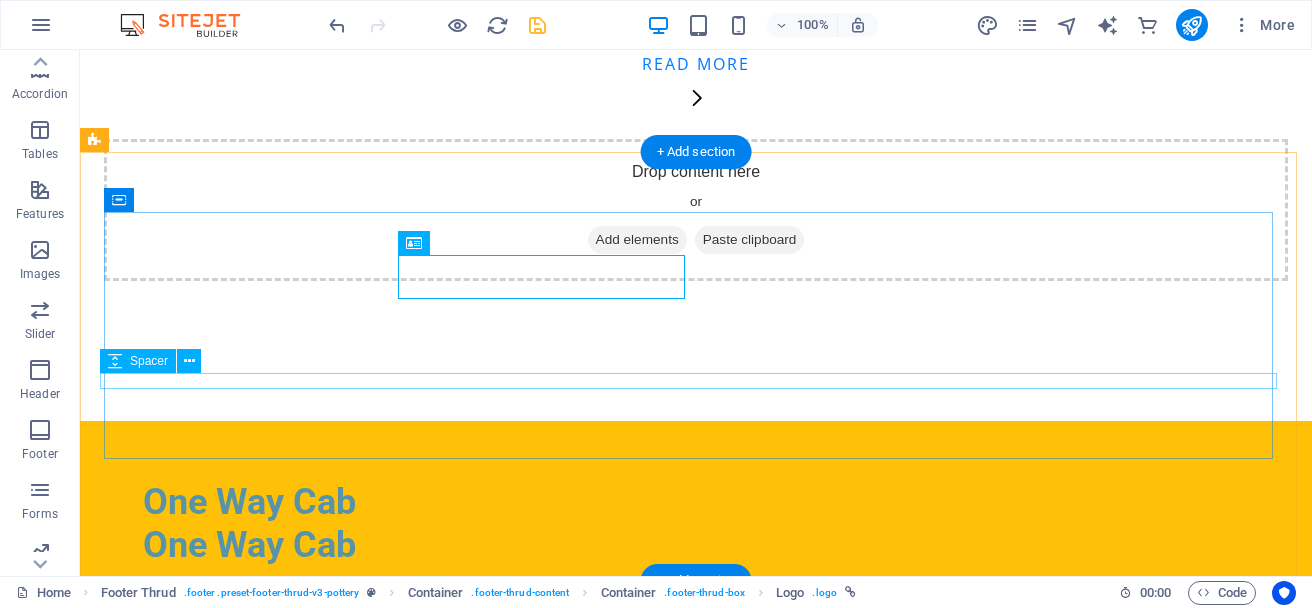 scroll, scrollTop: 4754, scrollLeft: 0, axis: vertical 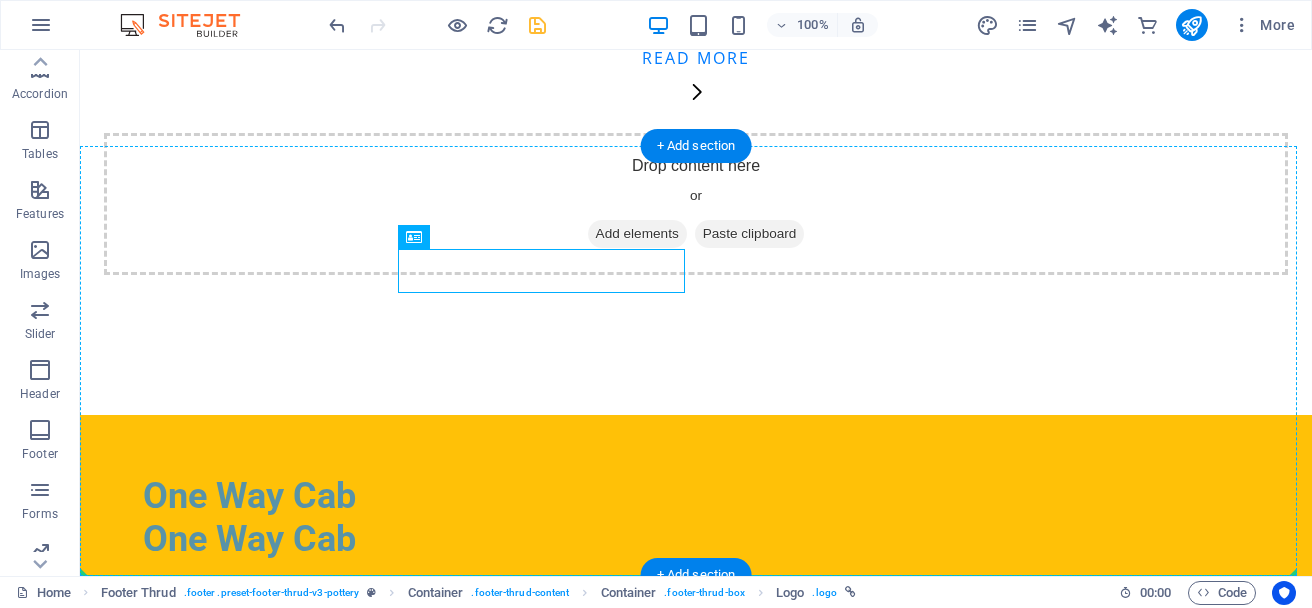 drag, startPoint x: 563, startPoint y: 272, endPoint x: 750, endPoint y: 507, distance: 300.32315 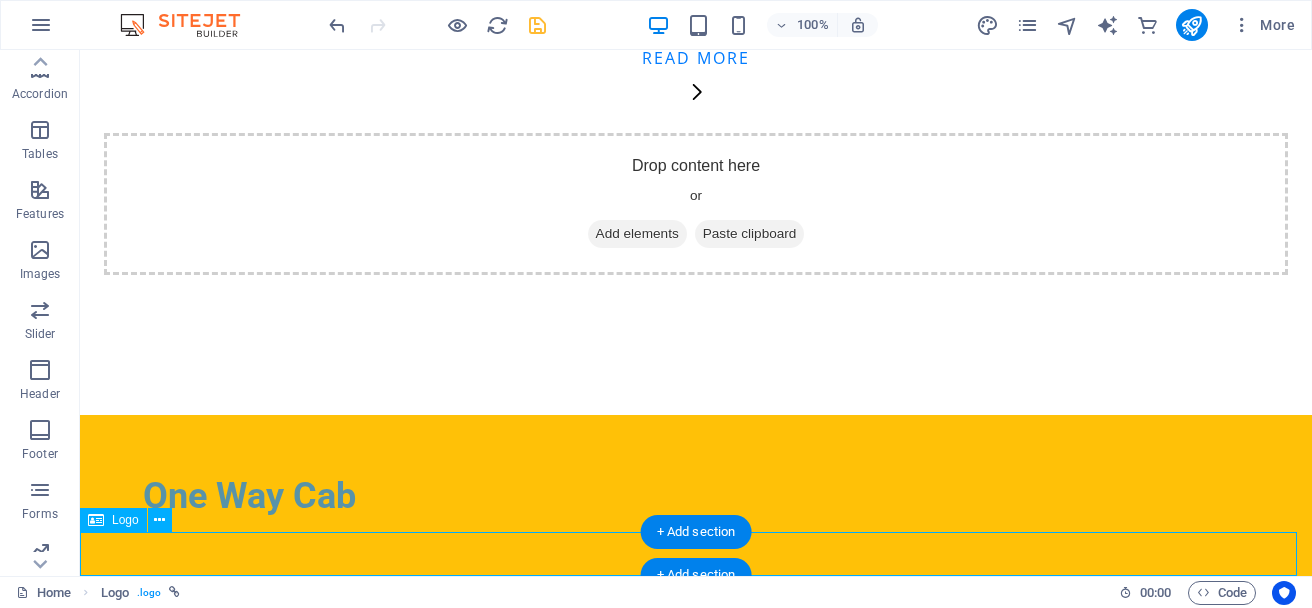 click on "One Way Cab" at bounding box center (696, 842) 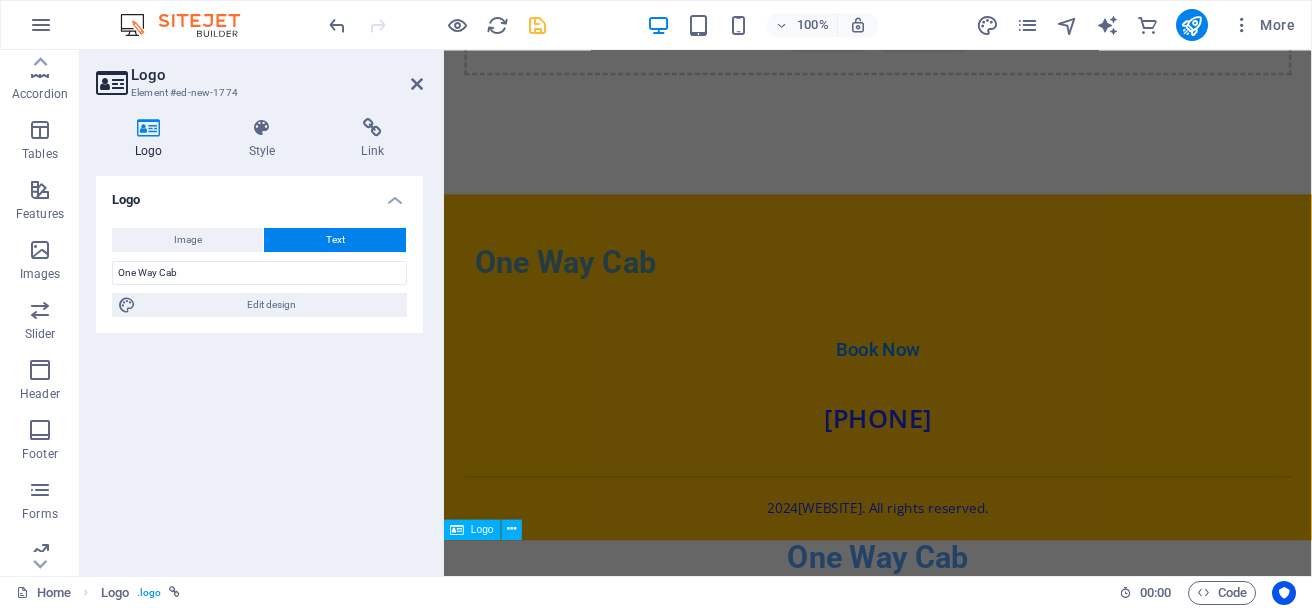 scroll, scrollTop: 4393, scrollLeft: 0, axis: vertical 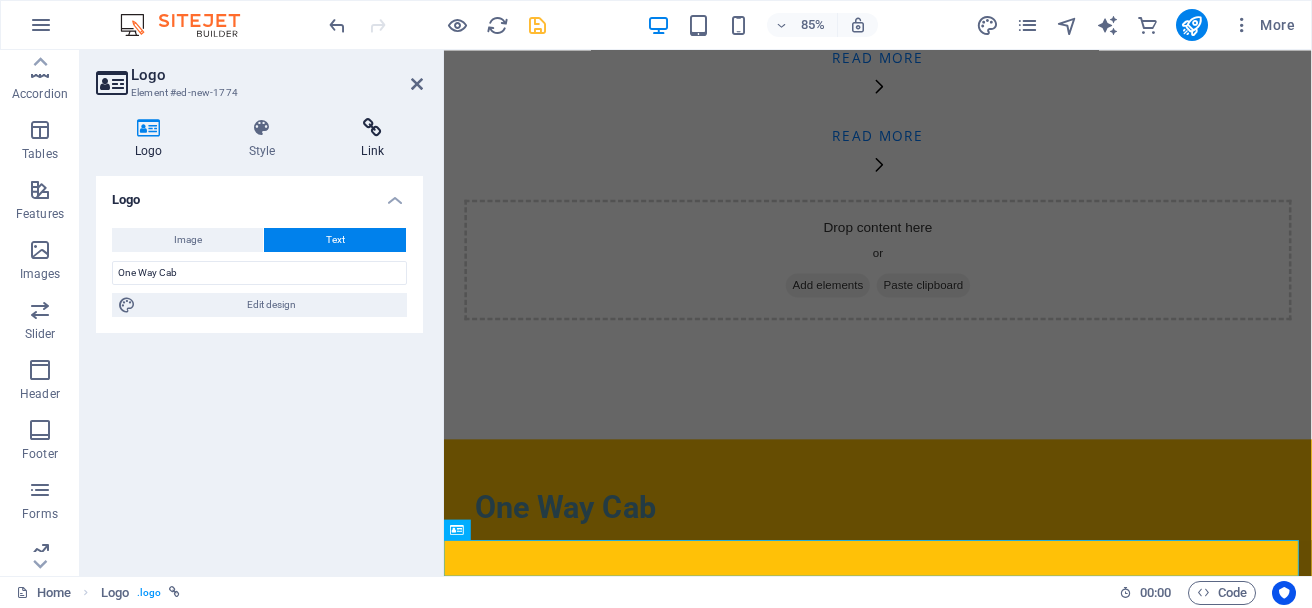click at bounding box center (372, 128) 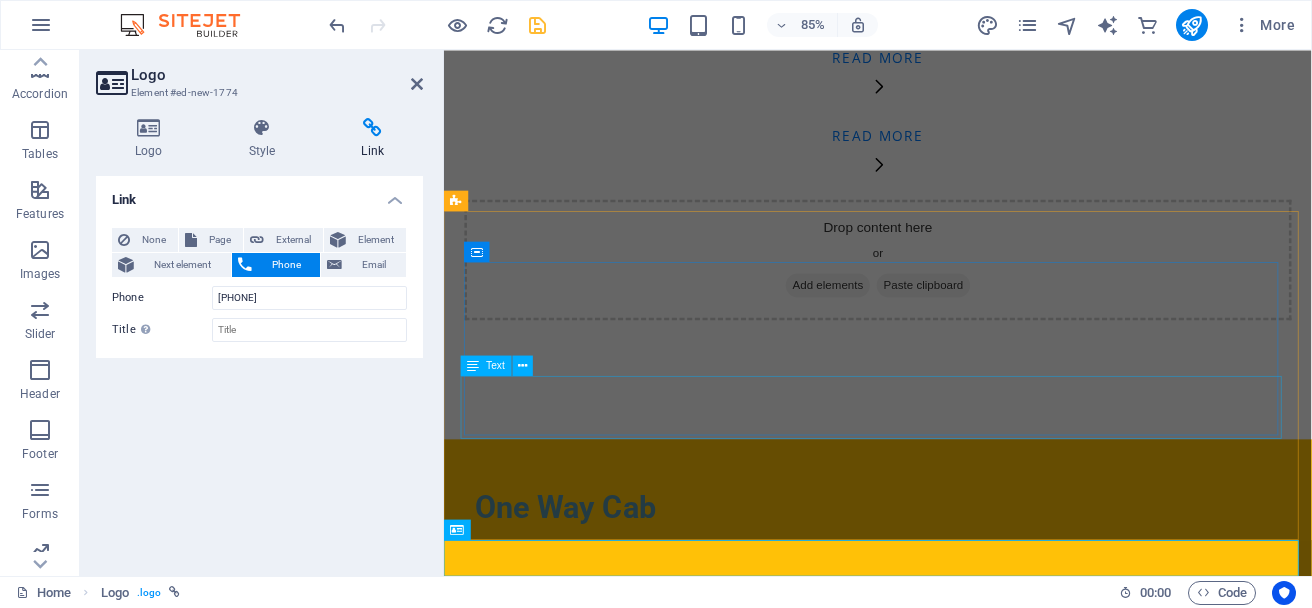 click on "[PHONE]" at bounding box center (954, 759) 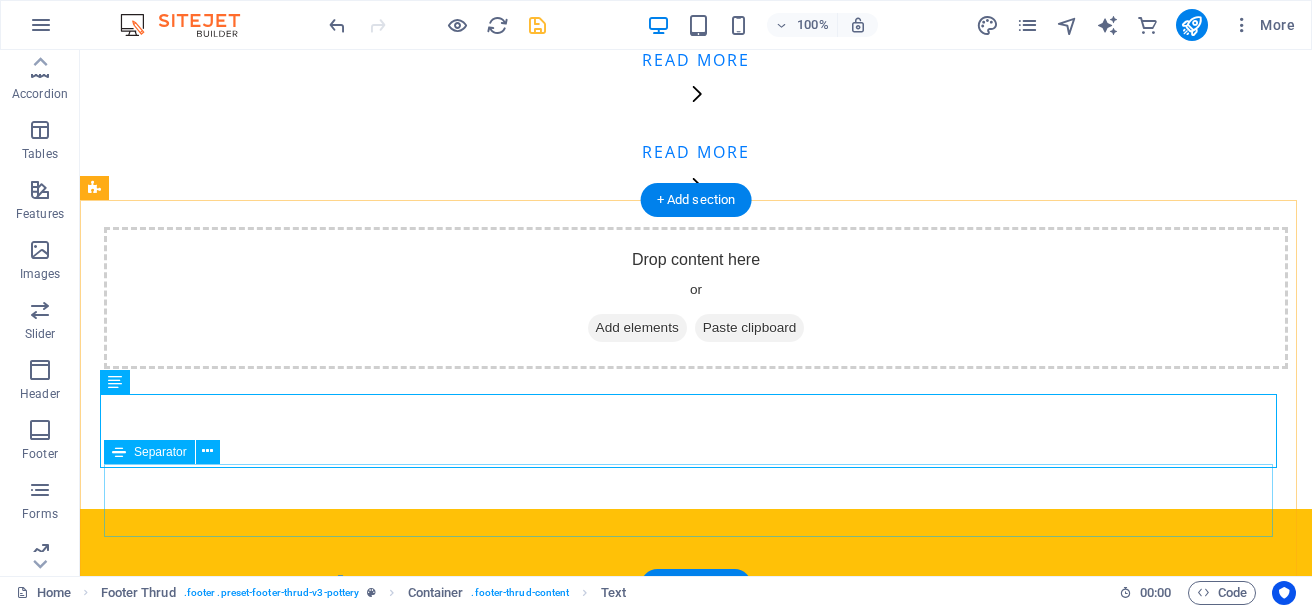 scroll, scrollTop: 4754, scrollLeft: 0, axis: vertical 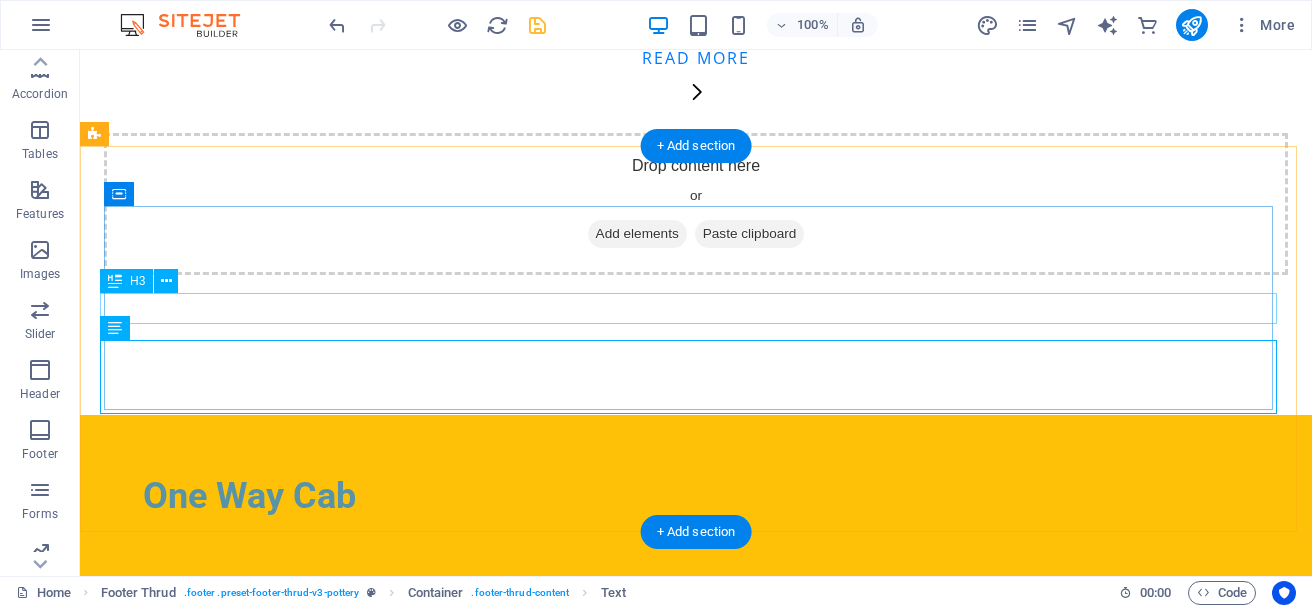 click on "Book Now" at bounding box center [696, 597] 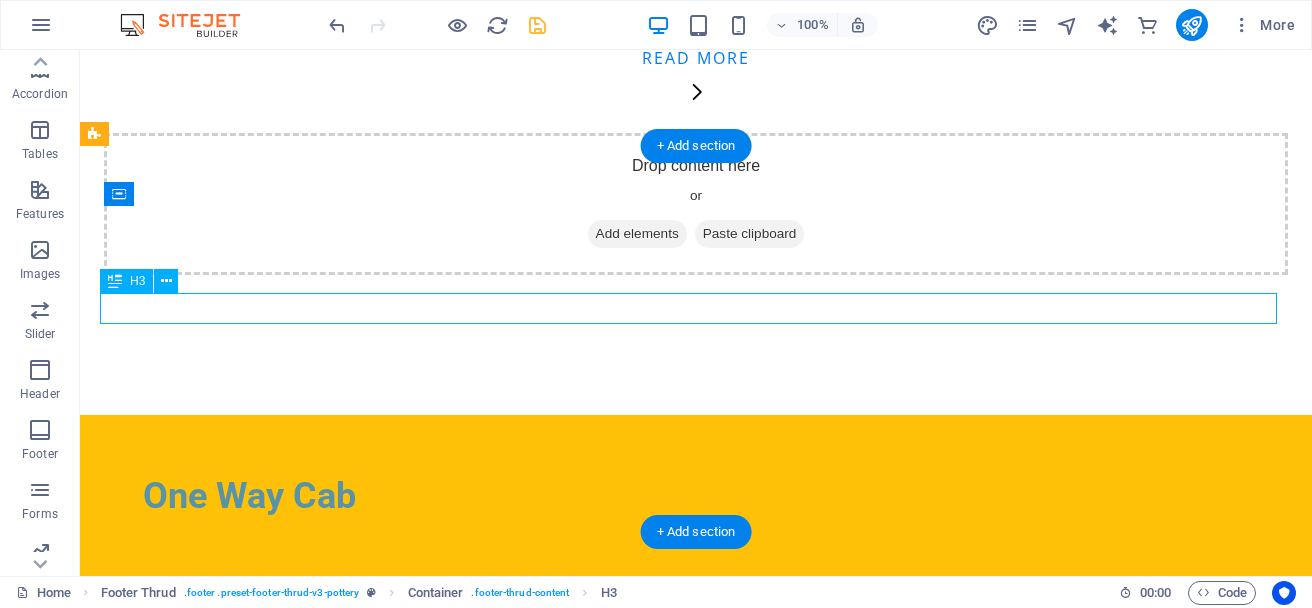 click on "Book Now" at bounding box center [696, 597] 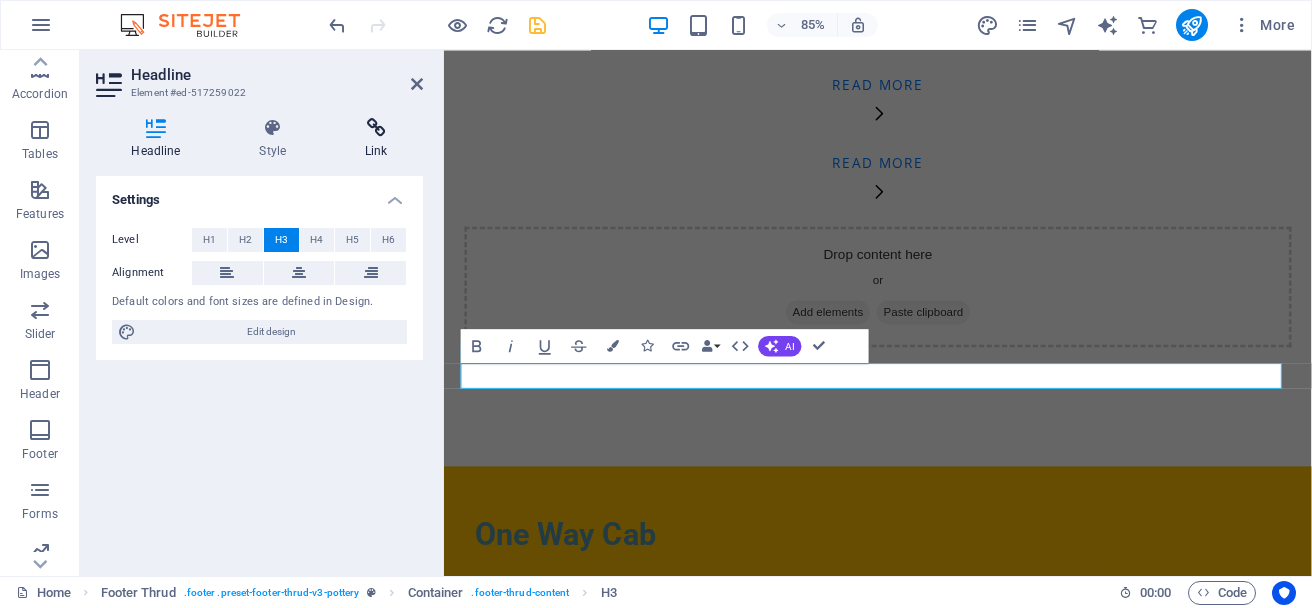click at bounding box center [376, 128] 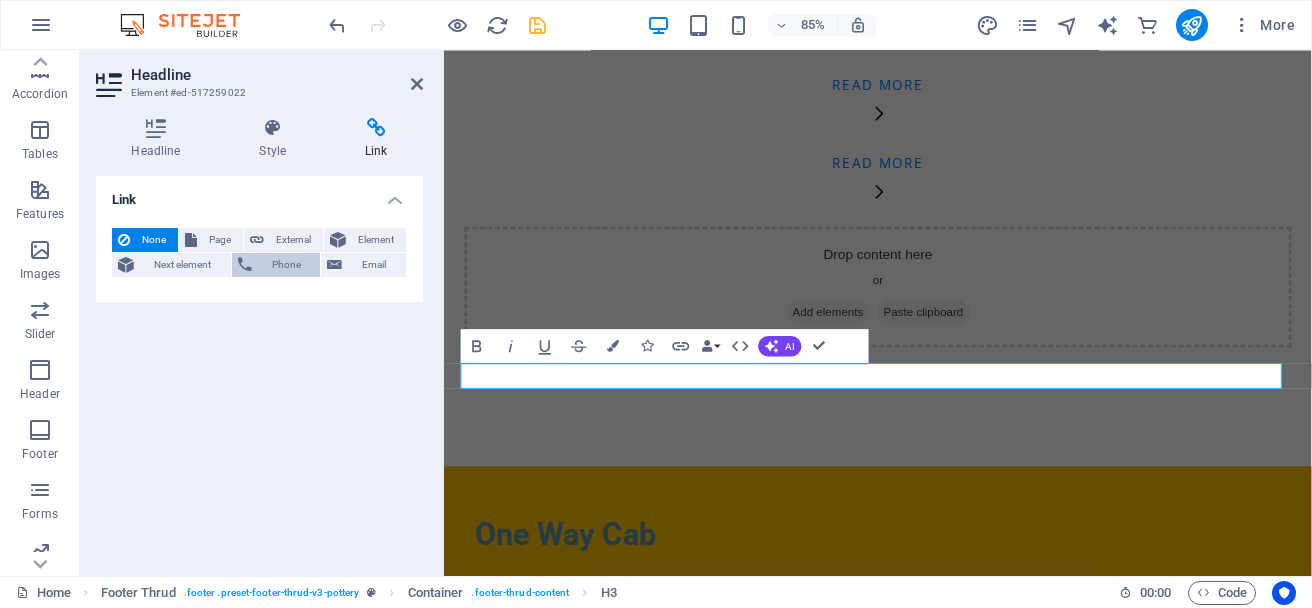 click on "Phone" at bounding box center [286, 265] 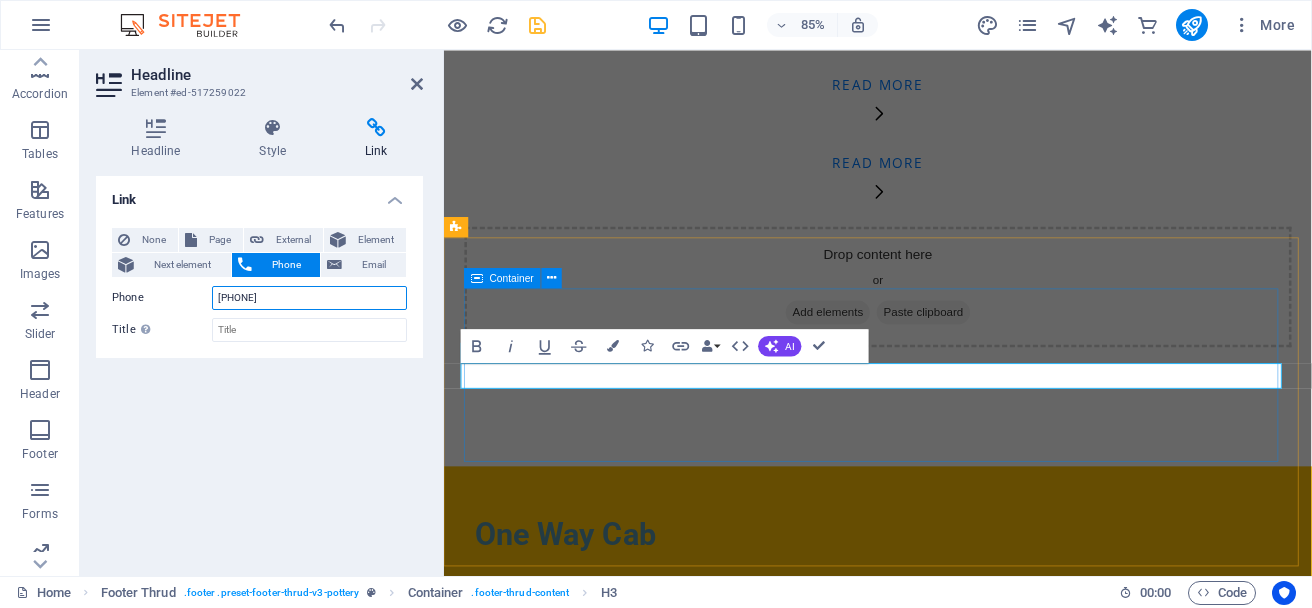 type on "[PHONE]" 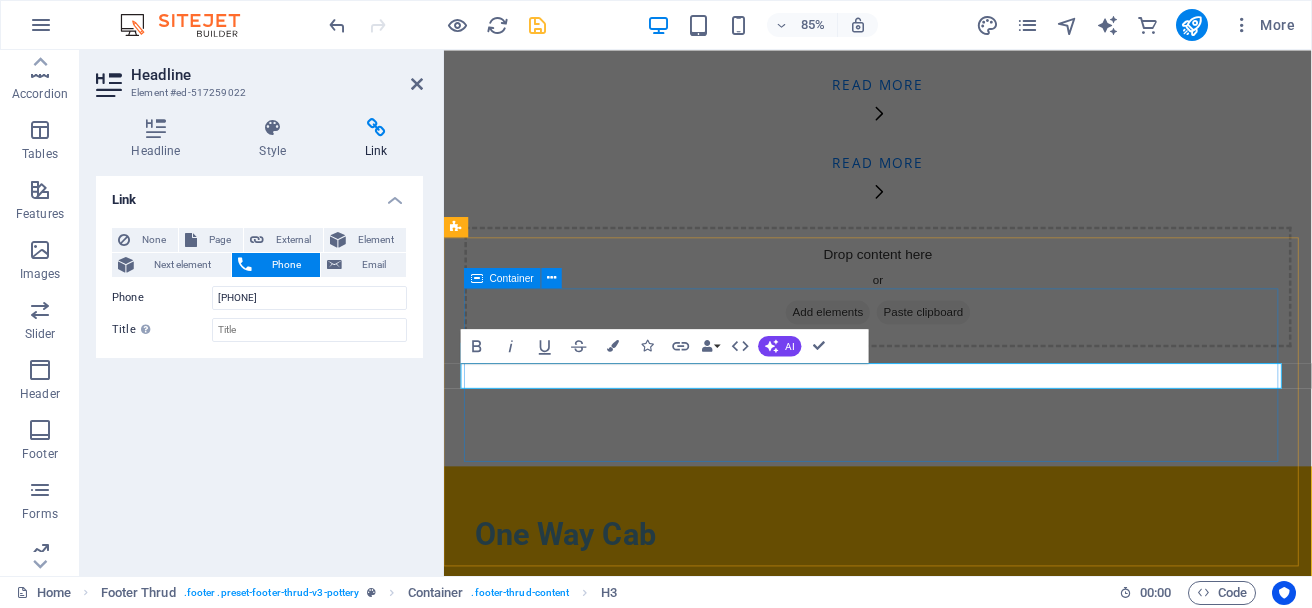 click on "One Way Cab Book Now +[PHONE]" at bounding box center (954, 711) 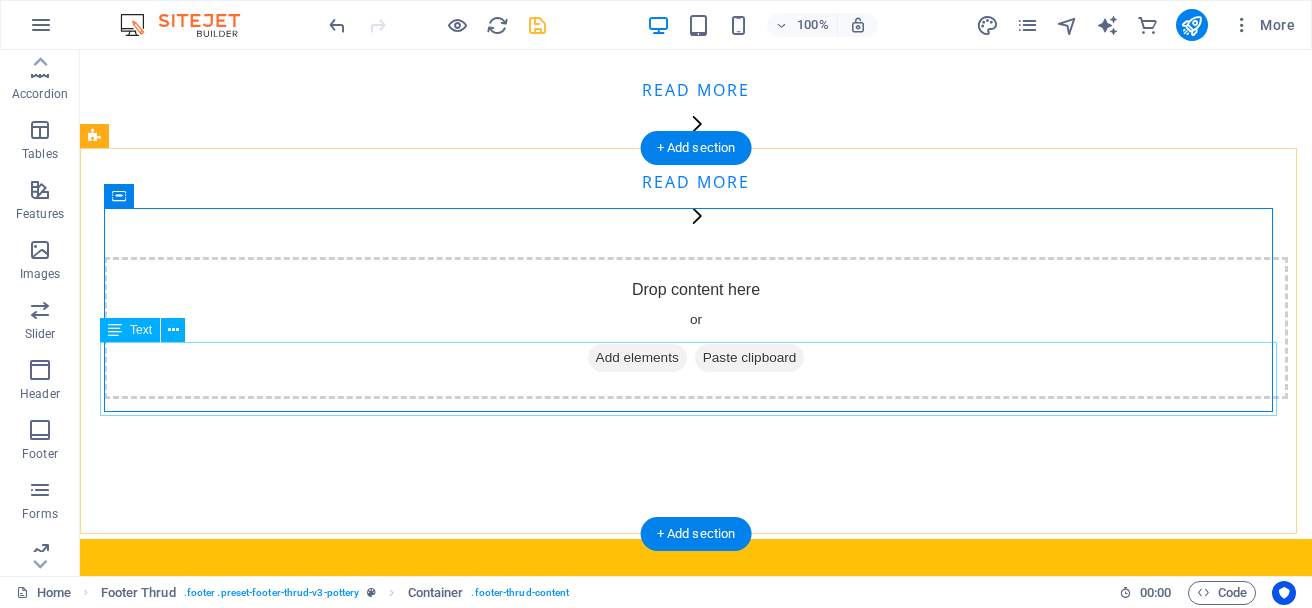 scroll, scrollTop: 4754, scrollLeft: 0, axis: vertical 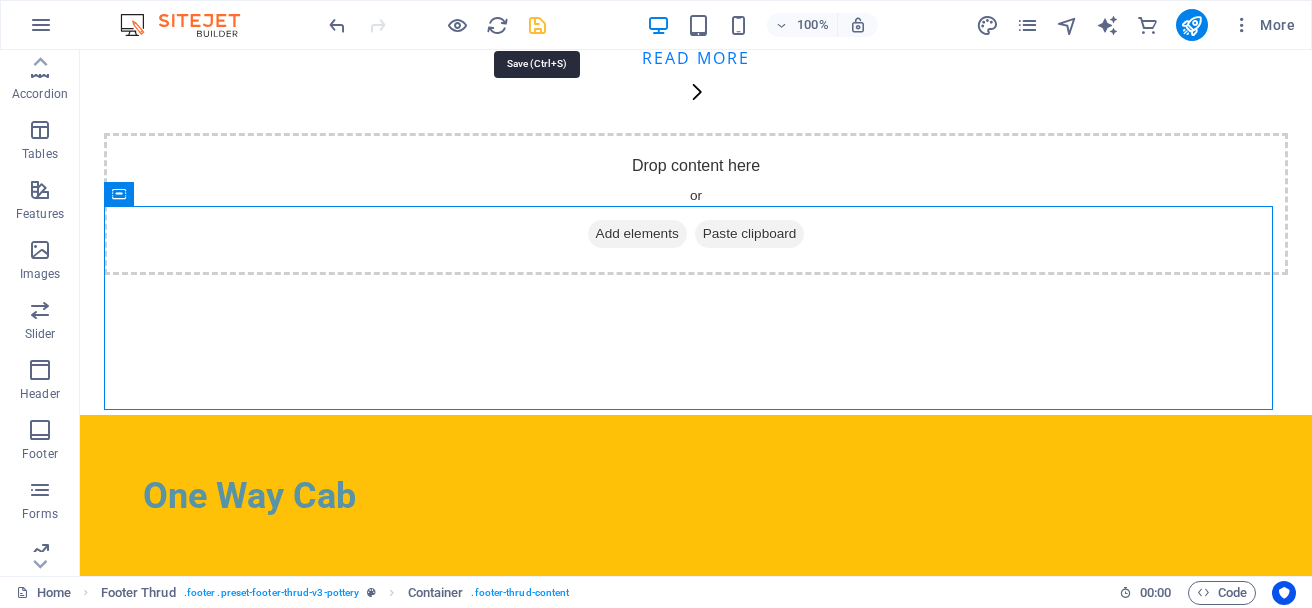 click at bounding box center (537, 25) 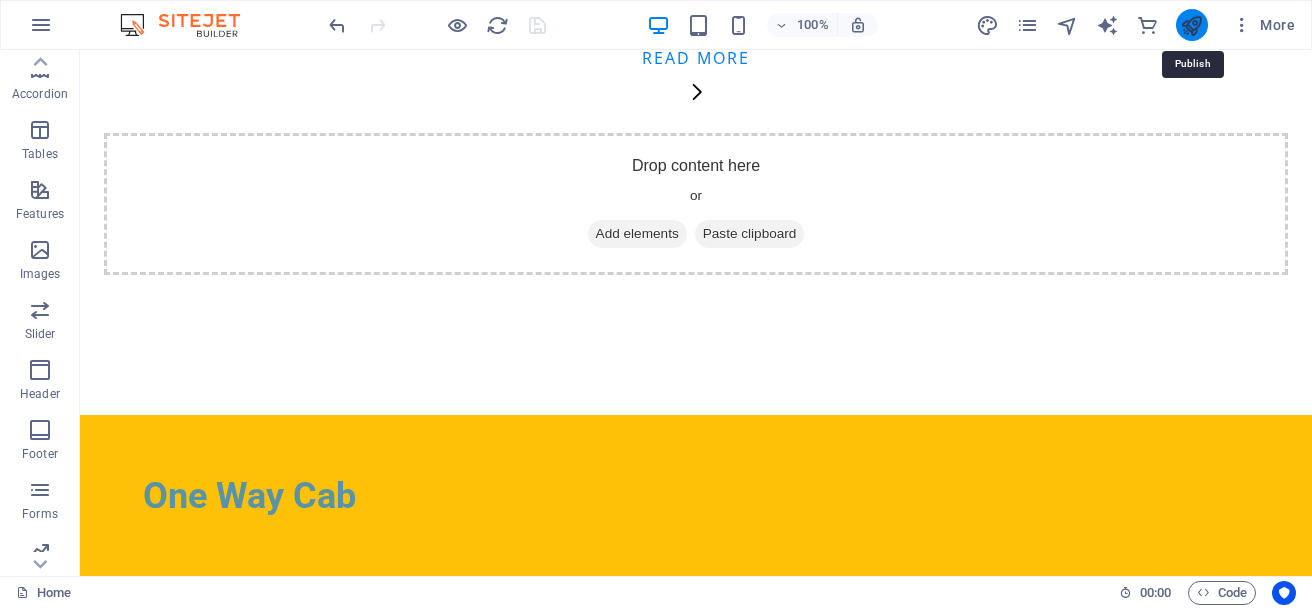 click at bounding box center [1191, 25] 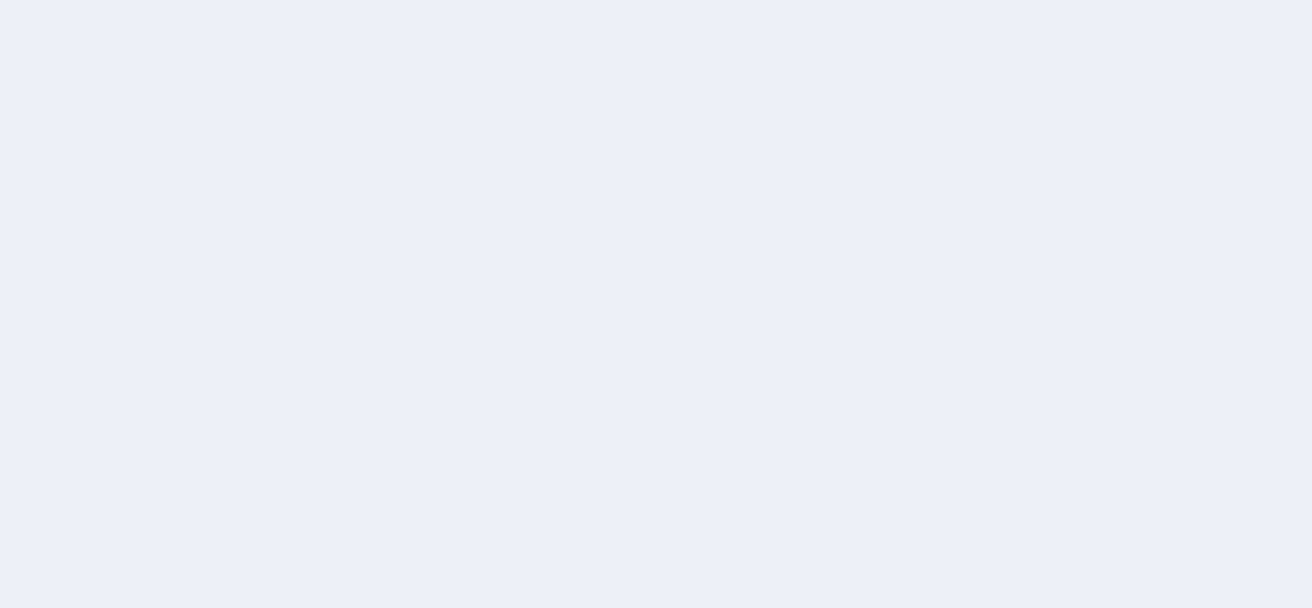 scroll, scrollTop: 0, scrollLeft: 0, axis: both 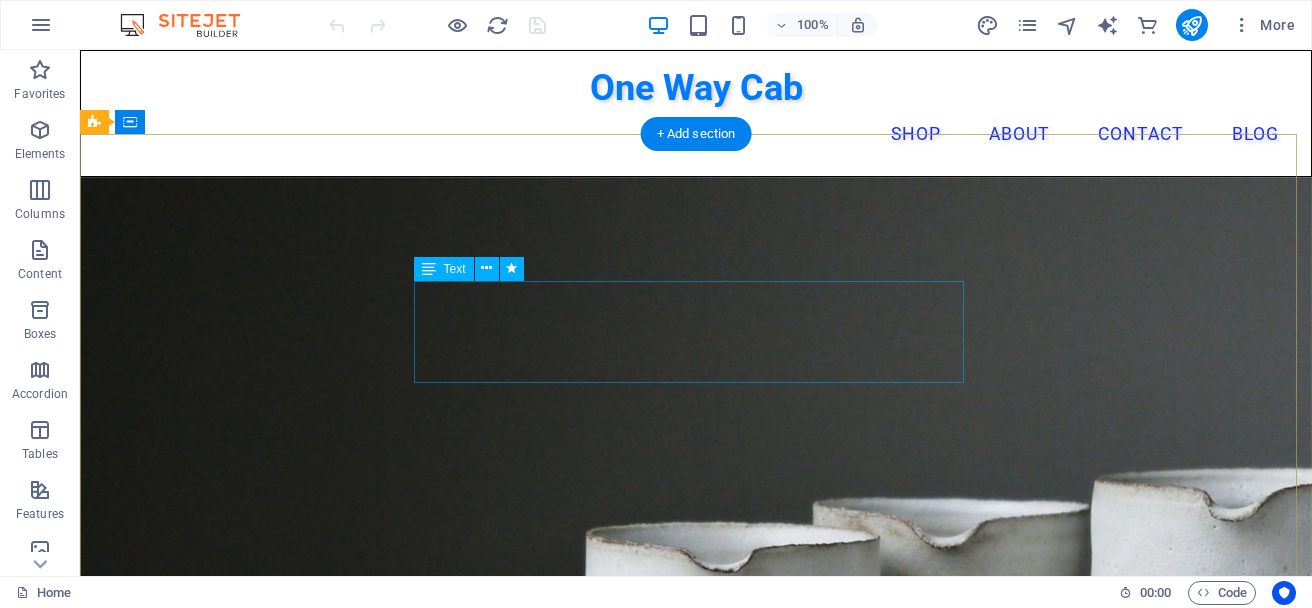 click on "Lowest Fare Clean Cars No Hedden Charges" at bounding box center [696, 1568] 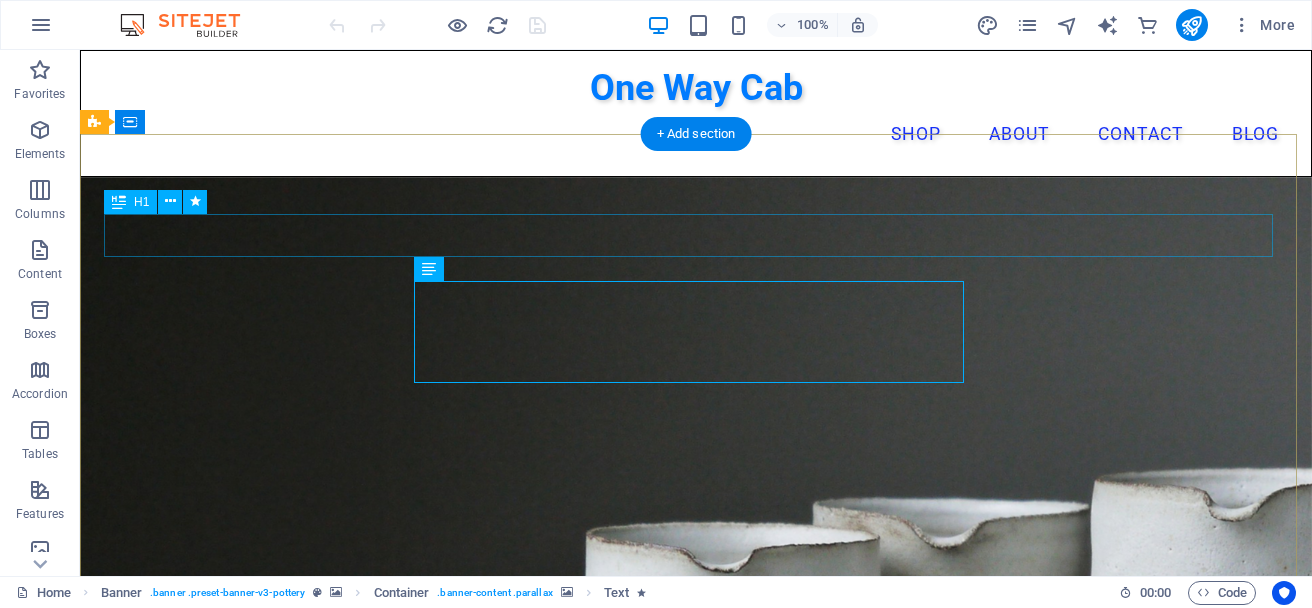 click on "One Way Cab" at bounding box center [696, 1471] 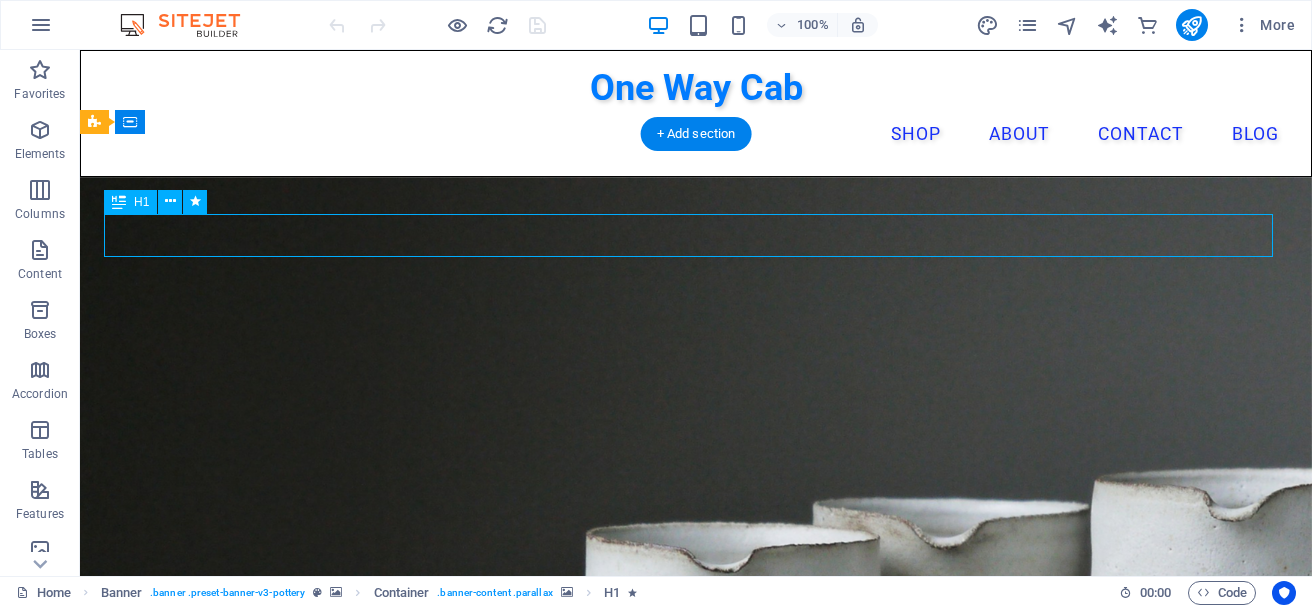 click on "One Way Cab" at bounding box center [696, 1471] 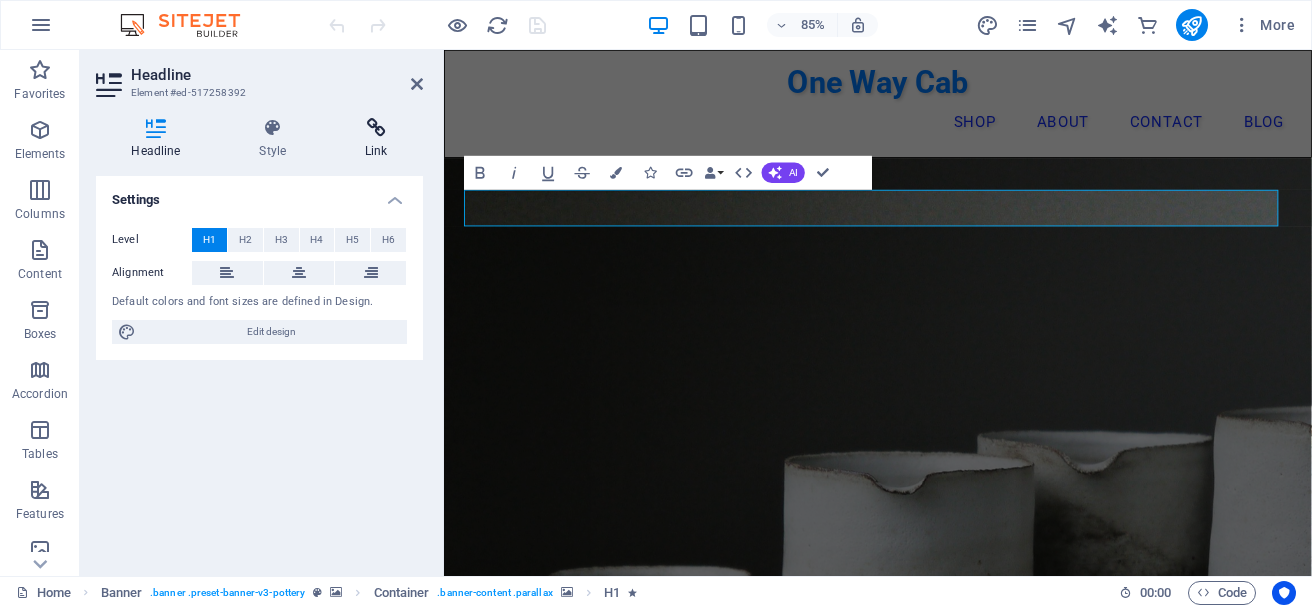 click at bounding box center (376, 128) 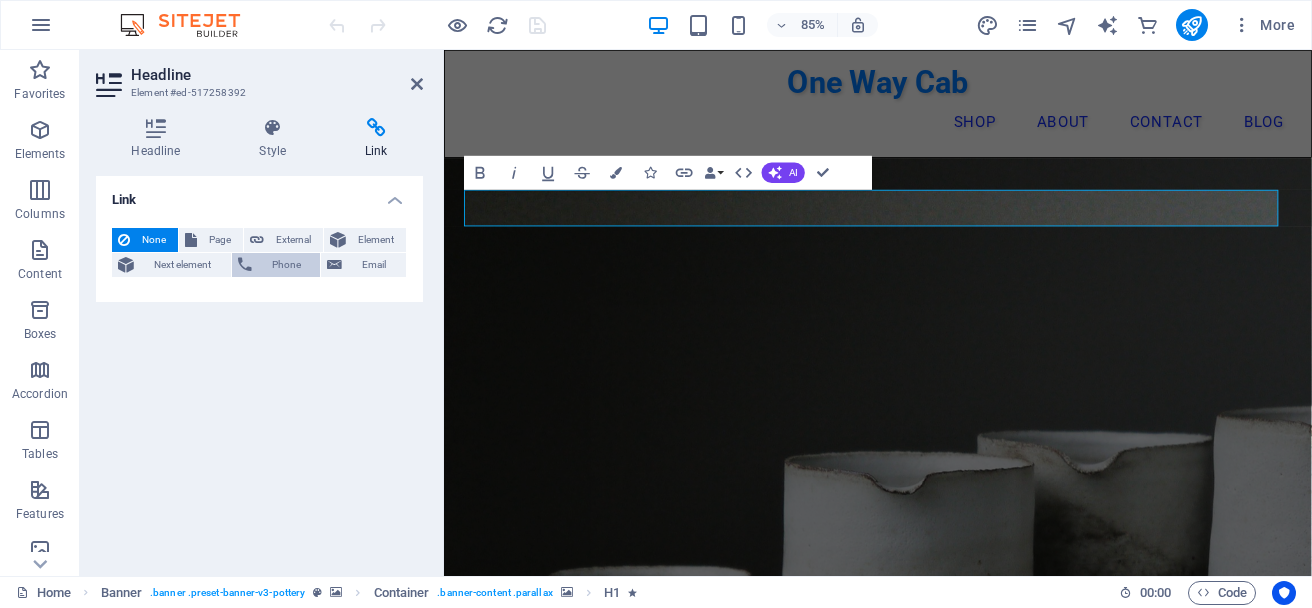 click on "Phone" at bounding box center [286, 265] 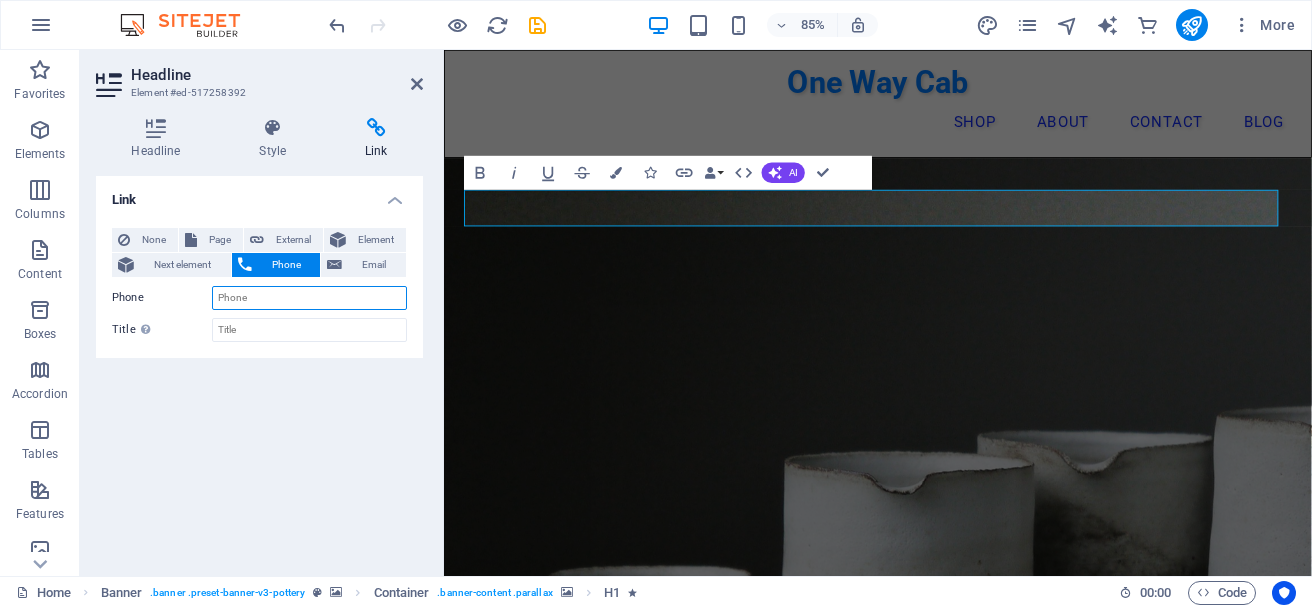 click on "Phone" at bounding box center [309, 298] 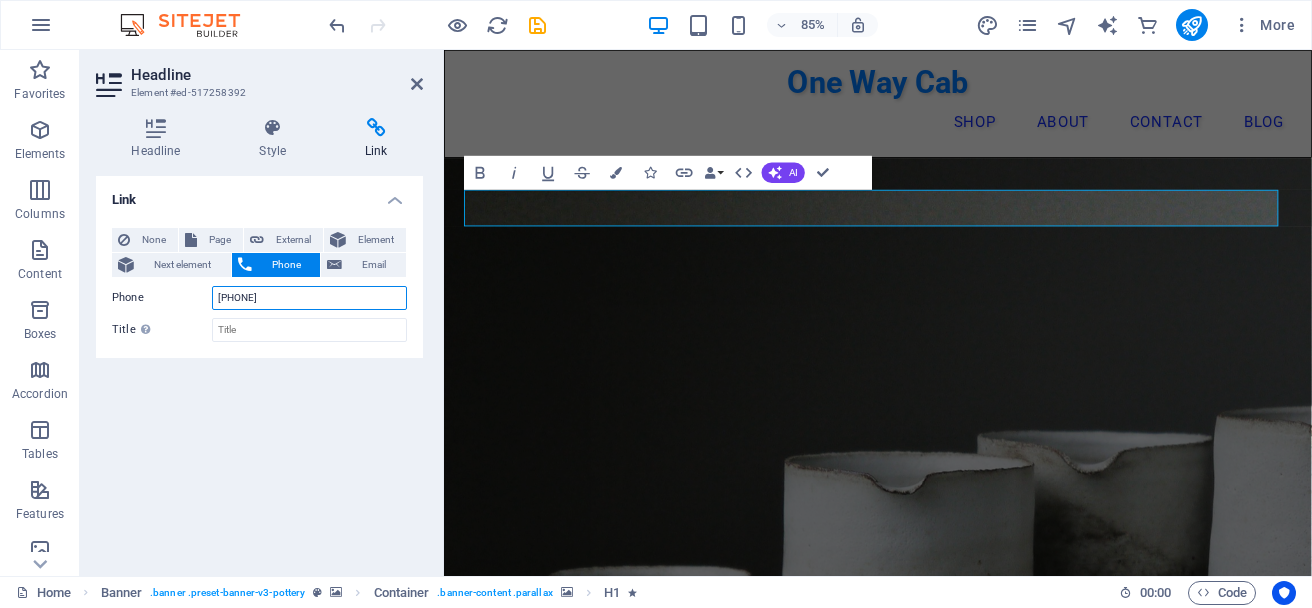 type on "[PHONE]" 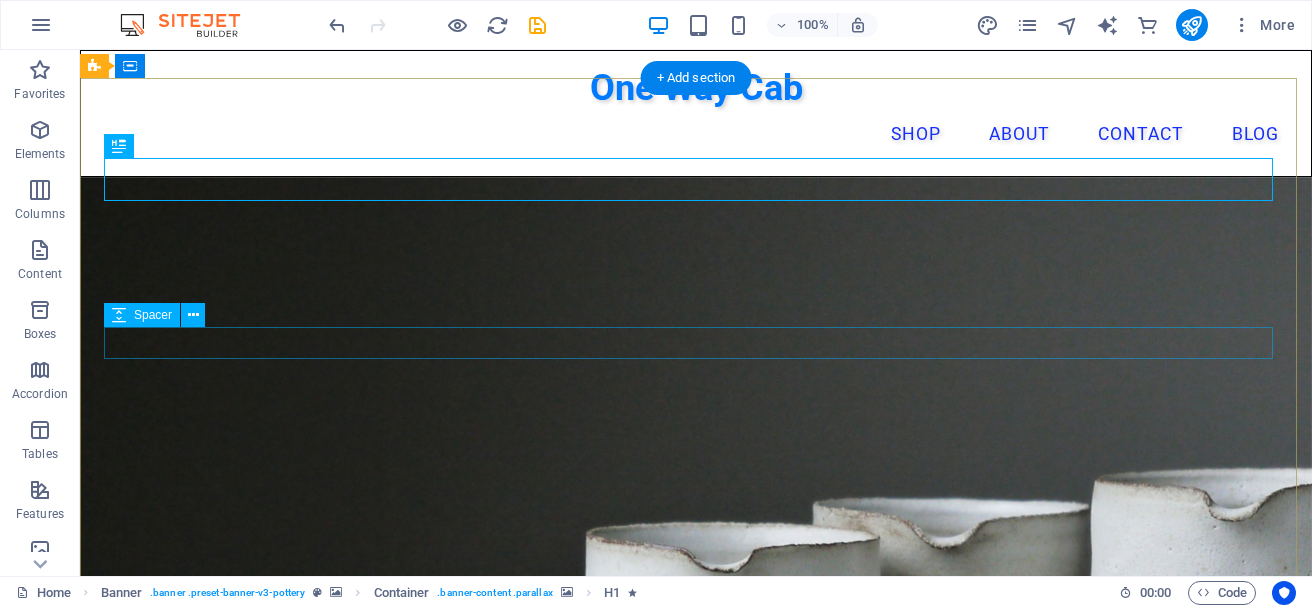 scroll, scrollTop: 100, scrollLeft: 0, axis: vertical 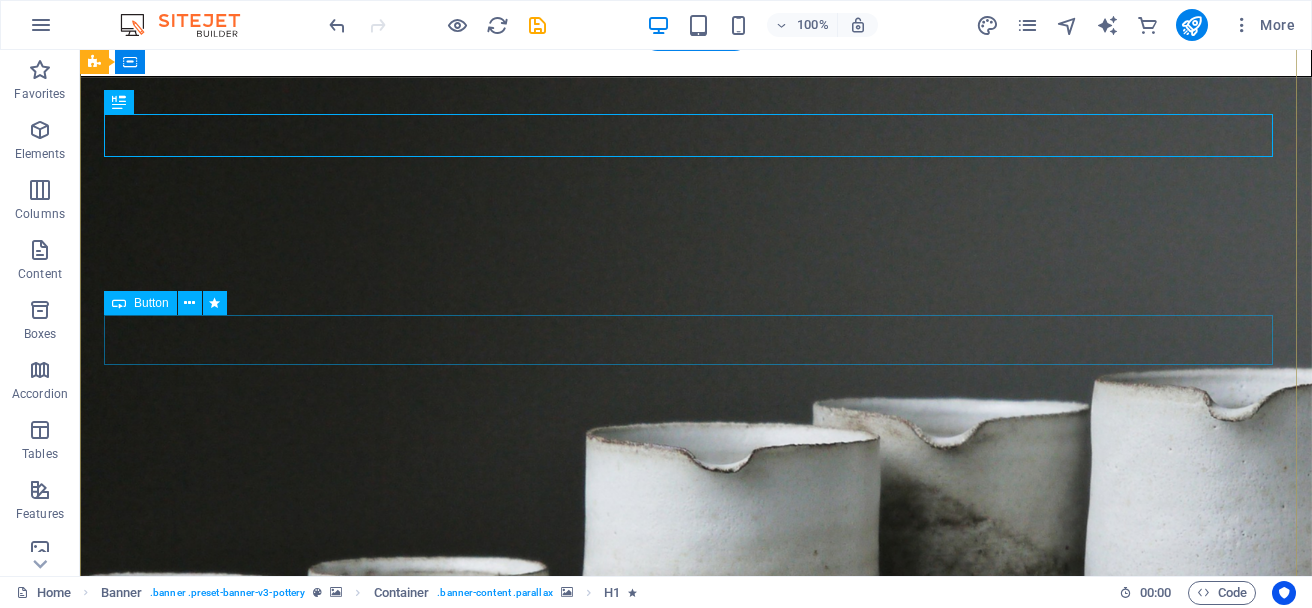 click on "Call Now" at bounding box center (696, 1576) 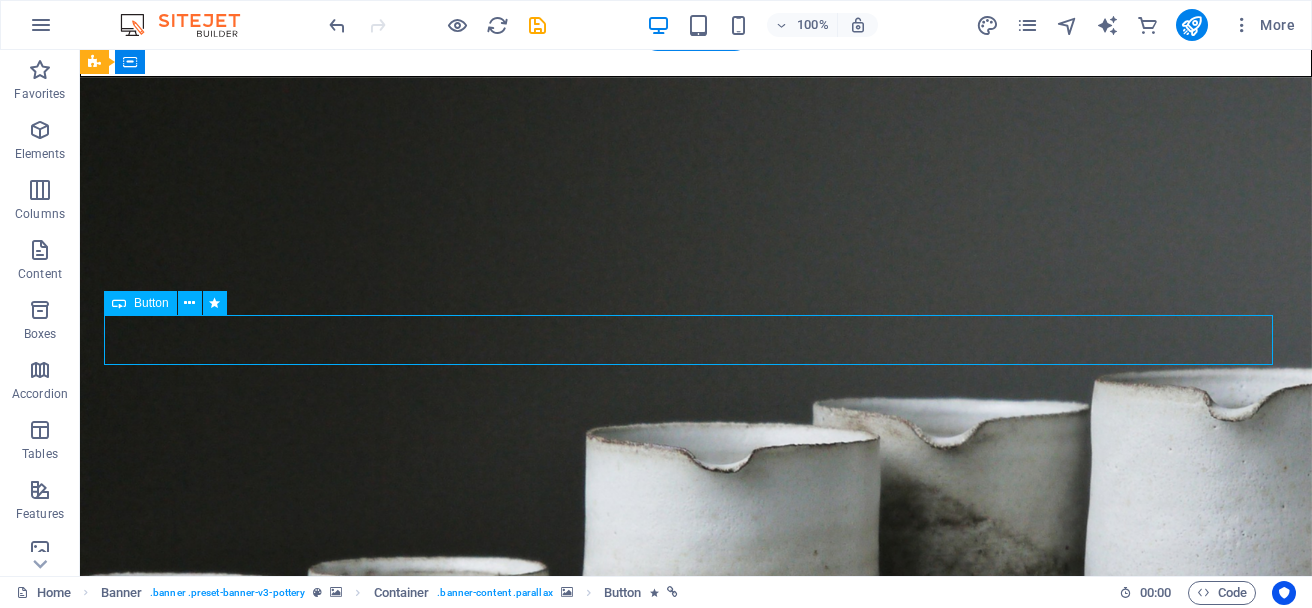 click on "Call Now" at bounding box center [696, 1576] 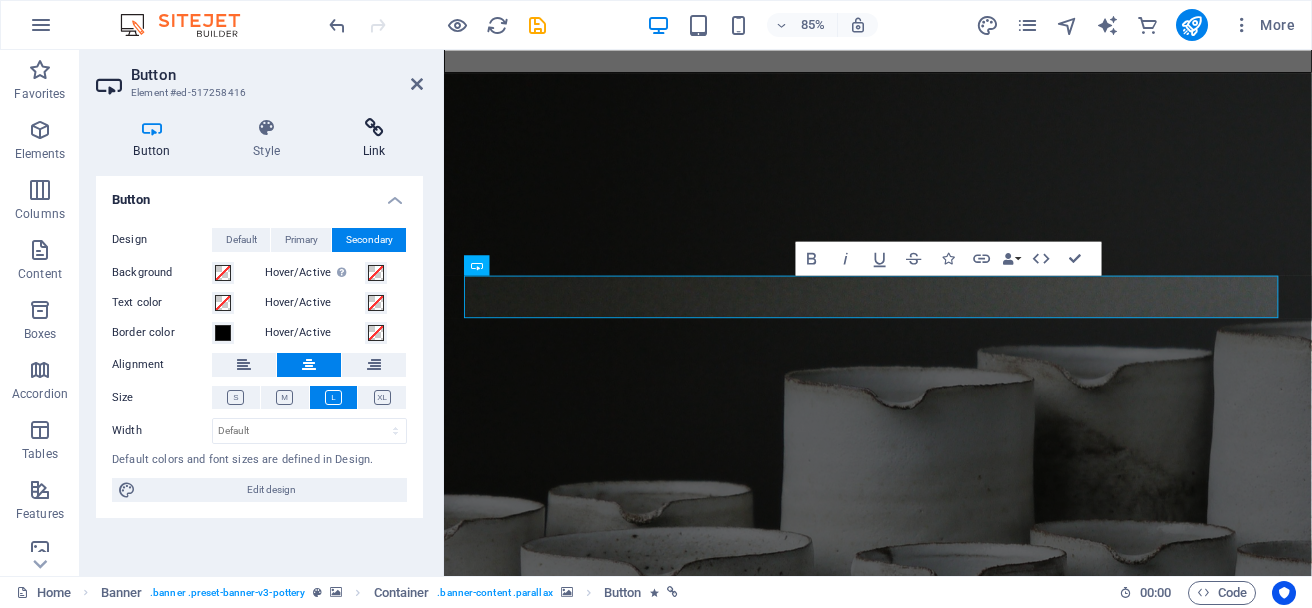 click at bounding box center (374, 128) 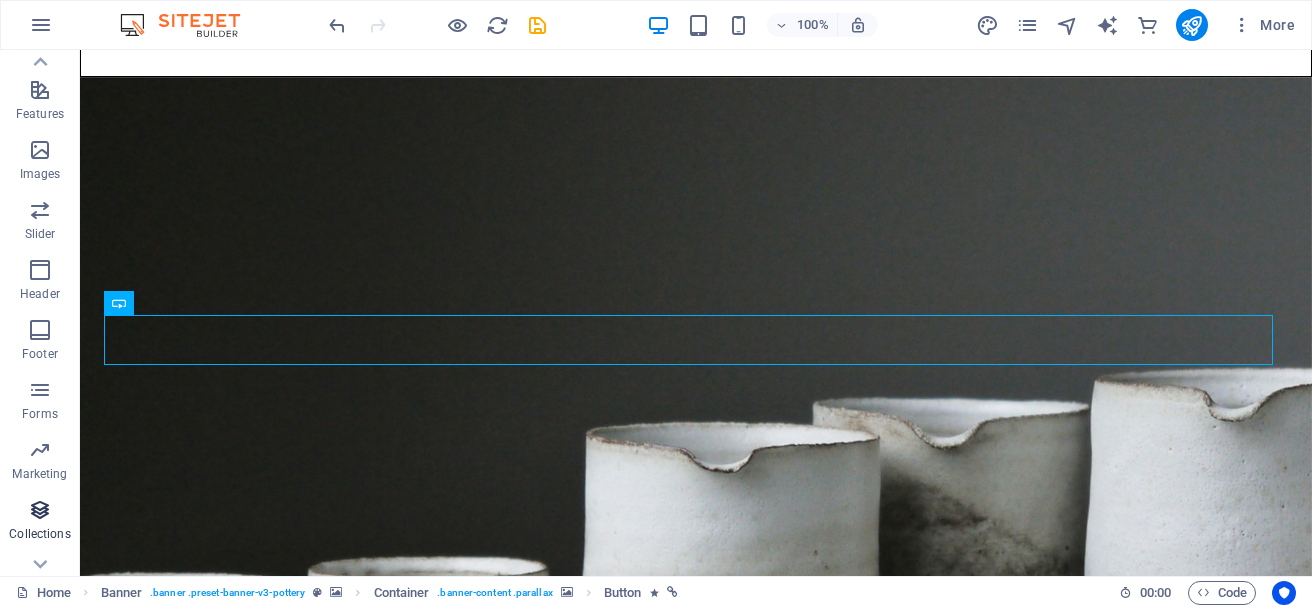 scroll, scrollTop: 434, scrollLeft: 0, axis: vertical 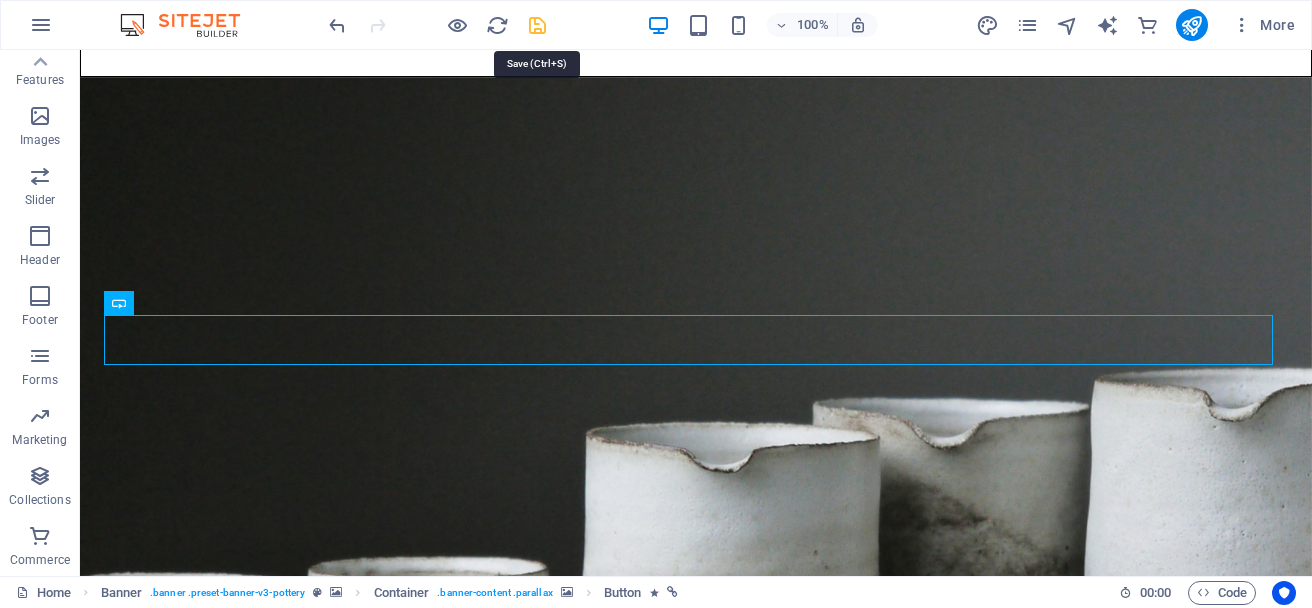 click at bounding box center [537, 25] 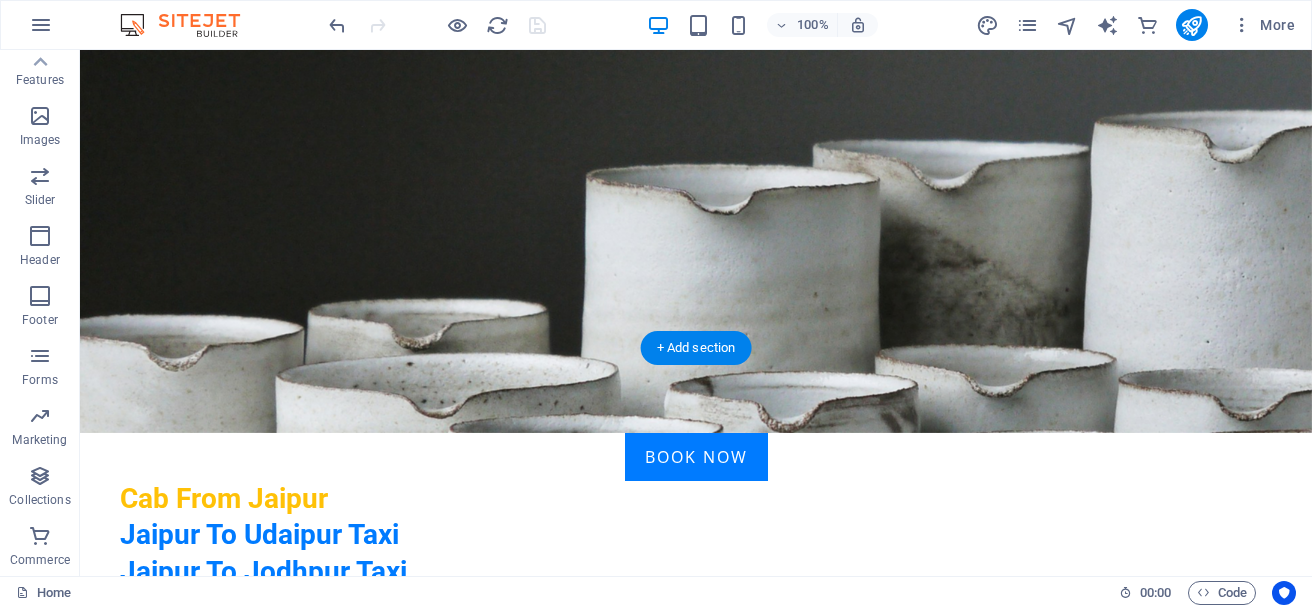 scroll, scrollTop: 400, scrollLeft: 0, axis: vertical 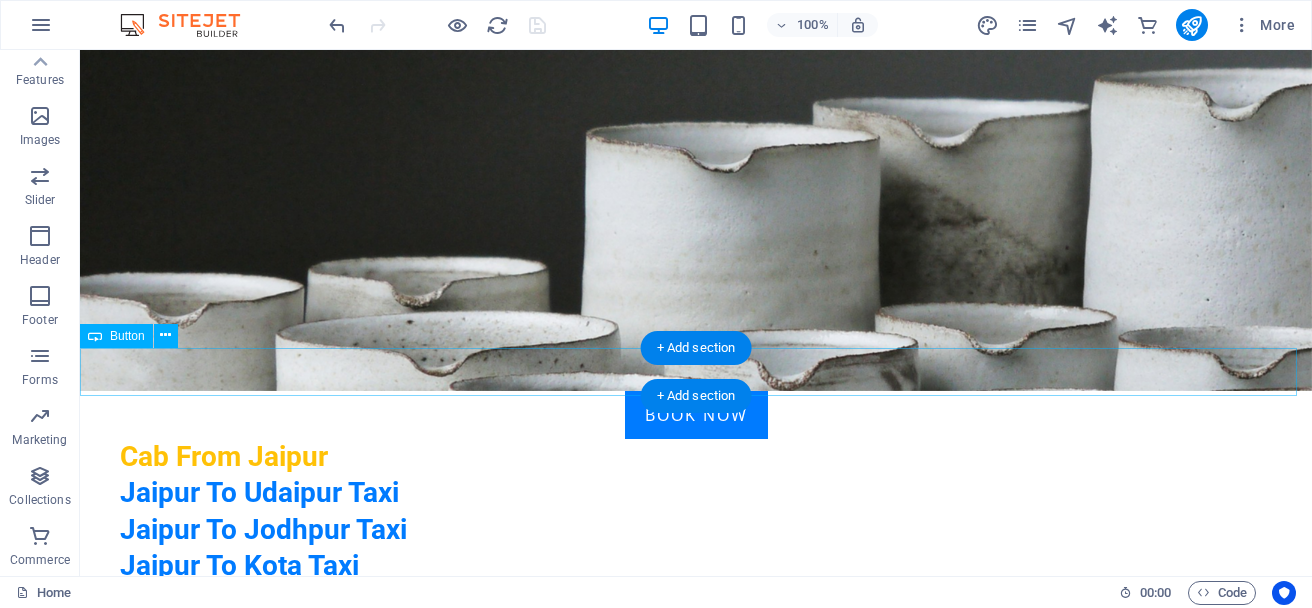 click on "Book Now" at bounding box center (696, 415) 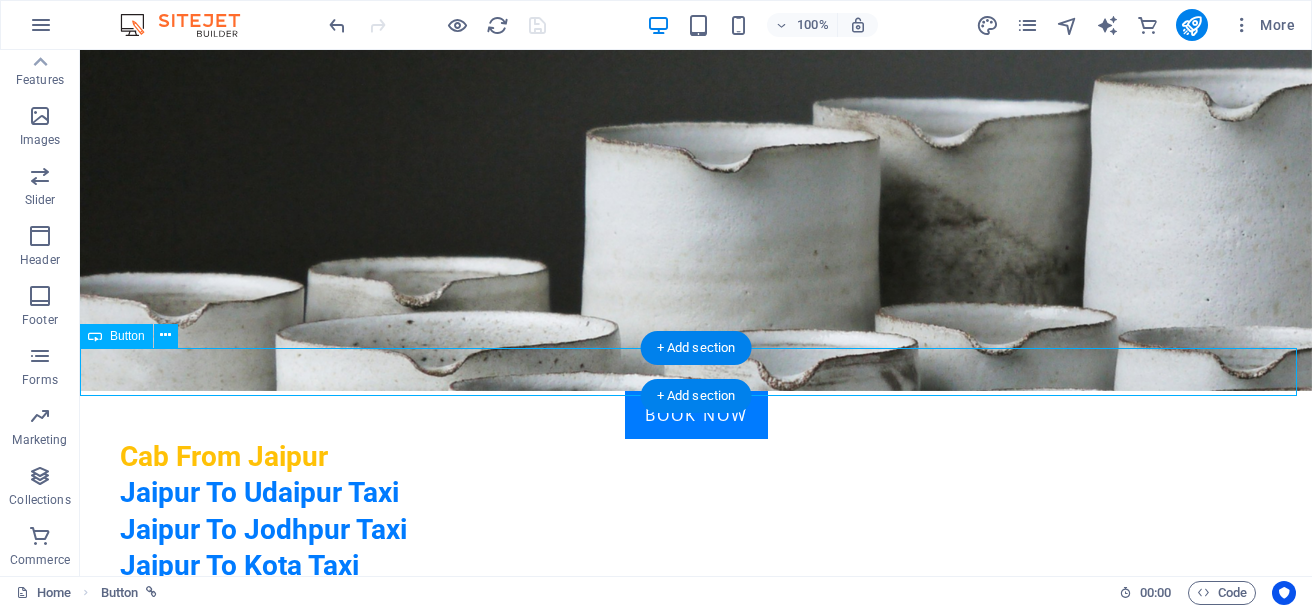 click on "Book Now" at bounding box center (696, 415) 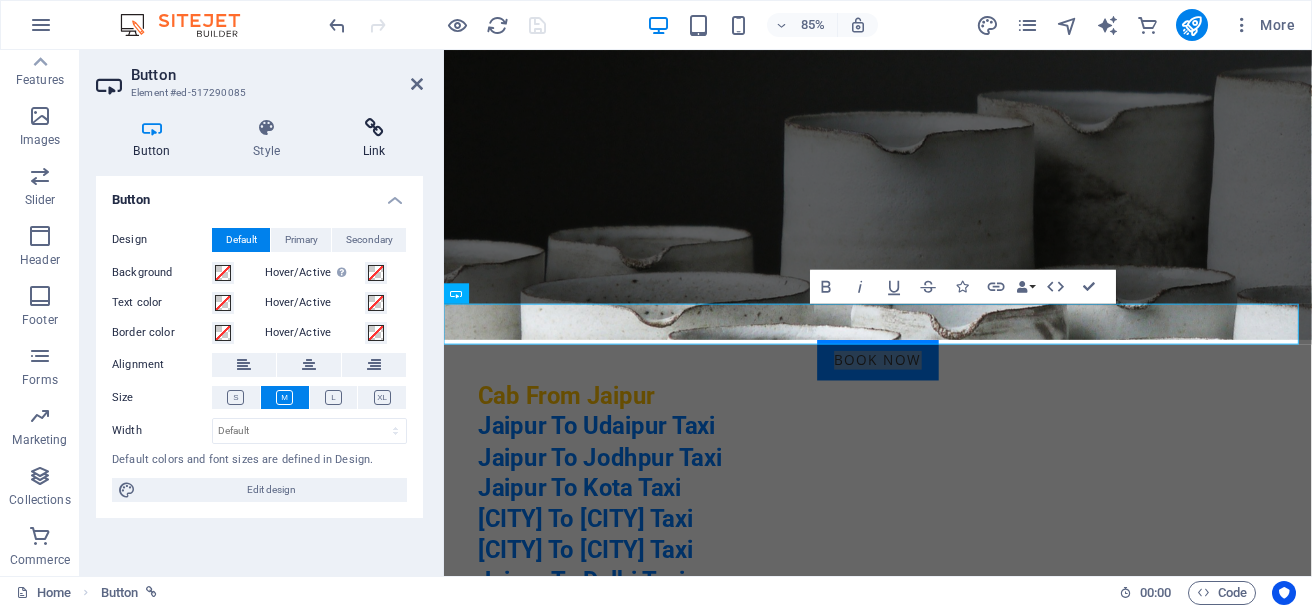 click at bounding box center [374, 128] 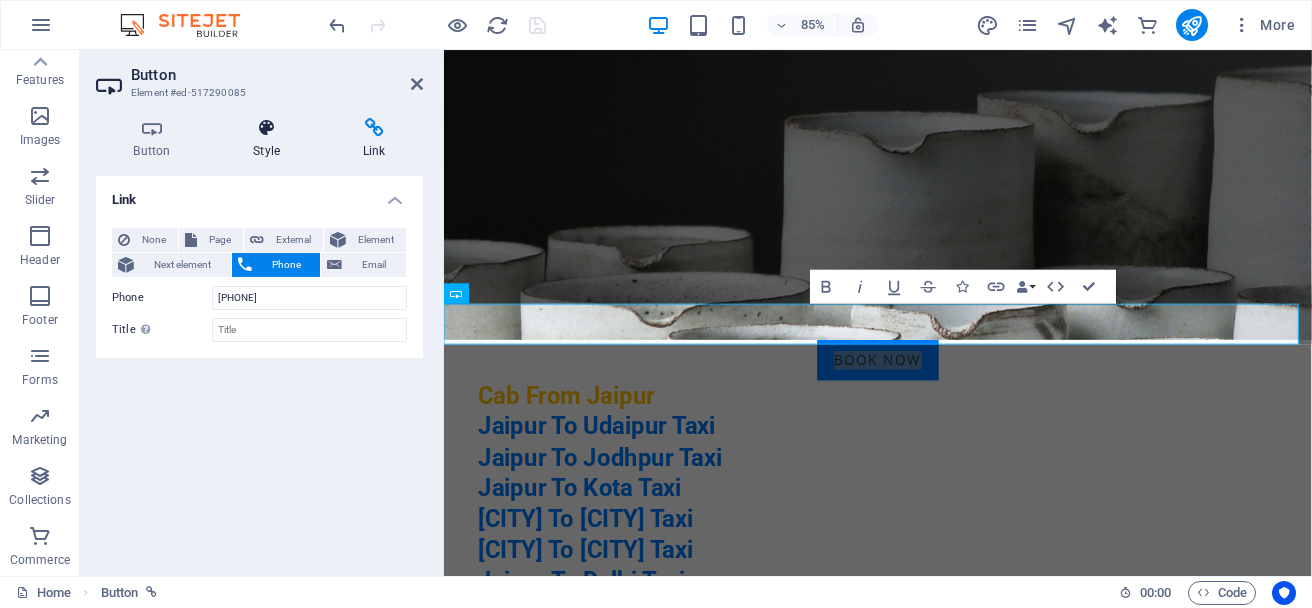 click at bounding box center (267, 128) 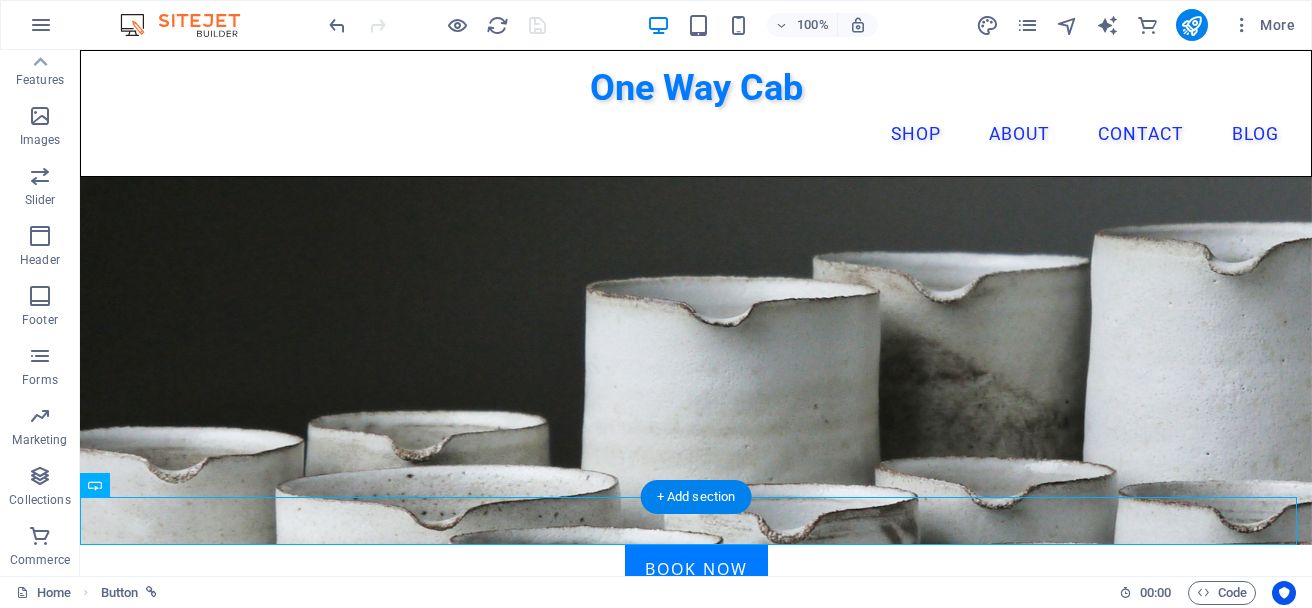 scroll, scrollTop: 200, scrollLeft: 0, axis: vertical 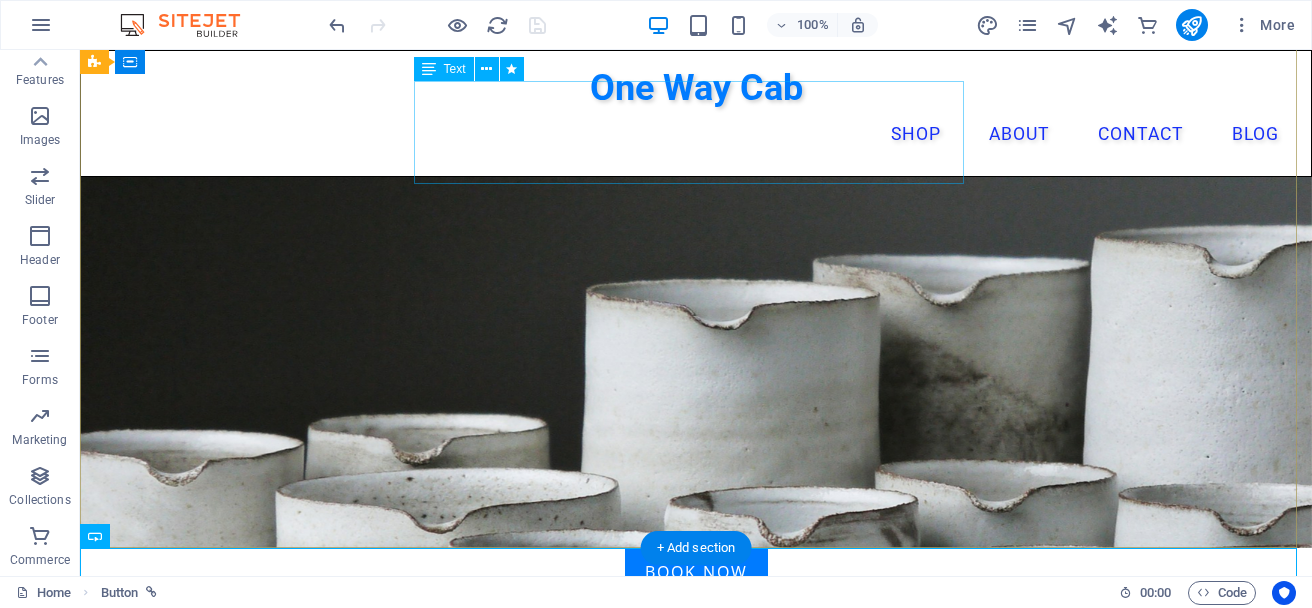 click on "Lowest Fare Clean Cars No Hedden Charges" at bounding box center [696, 1325] 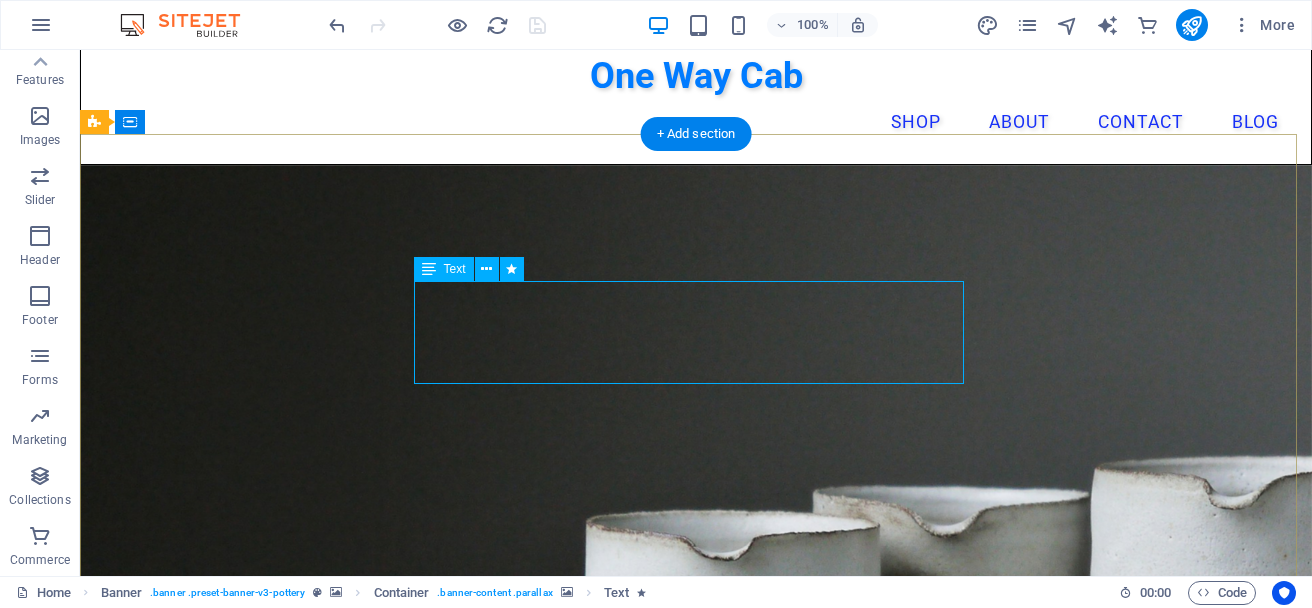 scroll, scrollTop: 0, scrollLeft: 0, axis: both 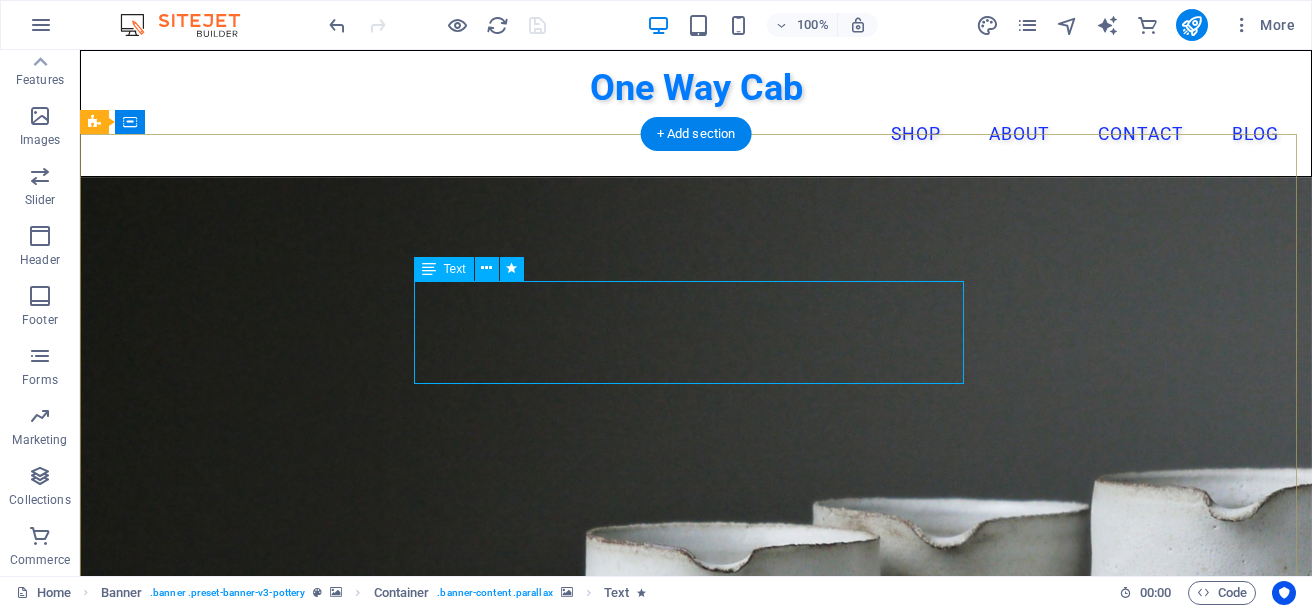 click on "Lowest Fare Clean Cars No Hedden Charges" at bounding box center (696, 1568) 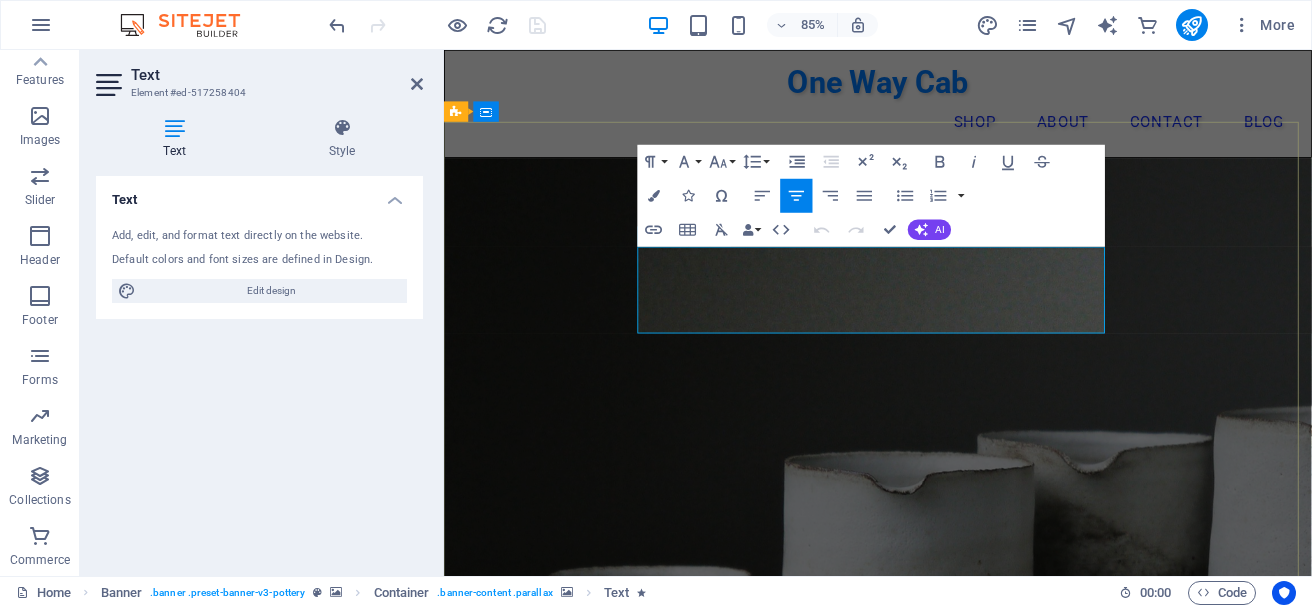click on "No Hedden Charges" at bounding box center [954, 1607] 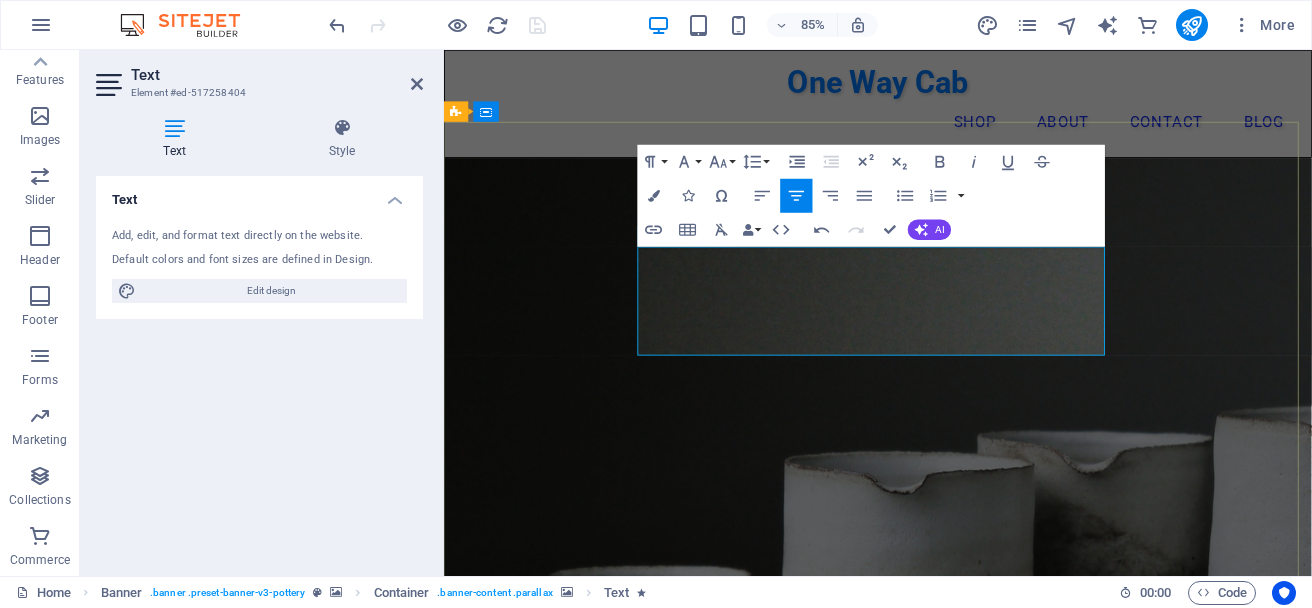 type 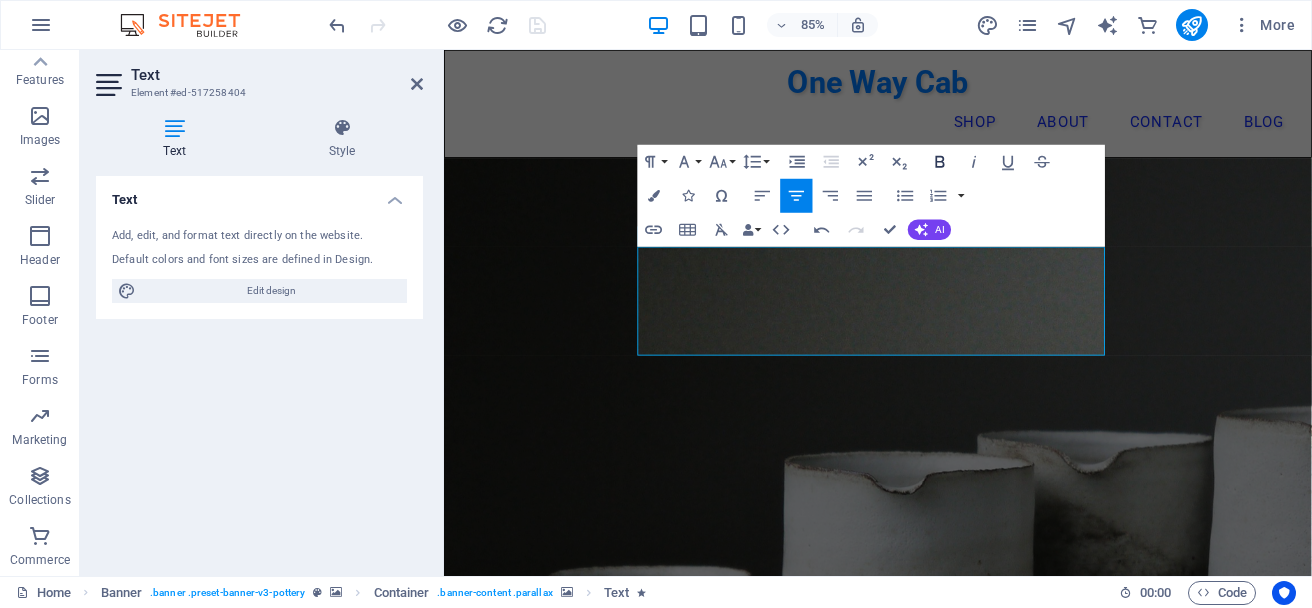 click 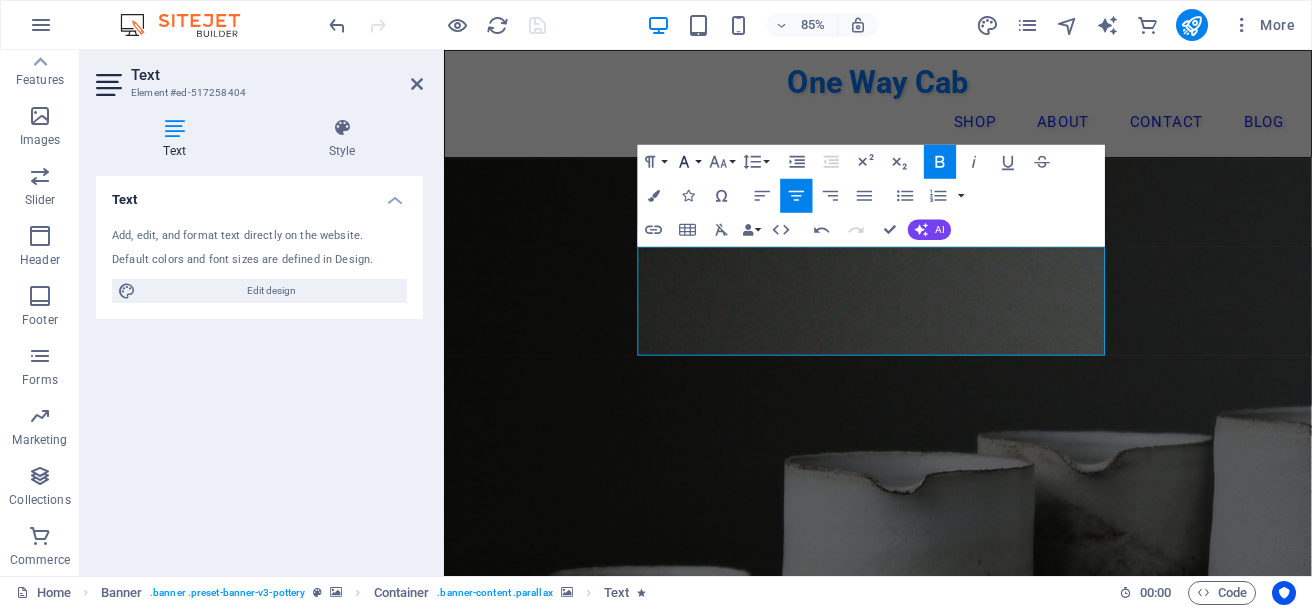 click on "Font Family" at bounding box center (688, 161) 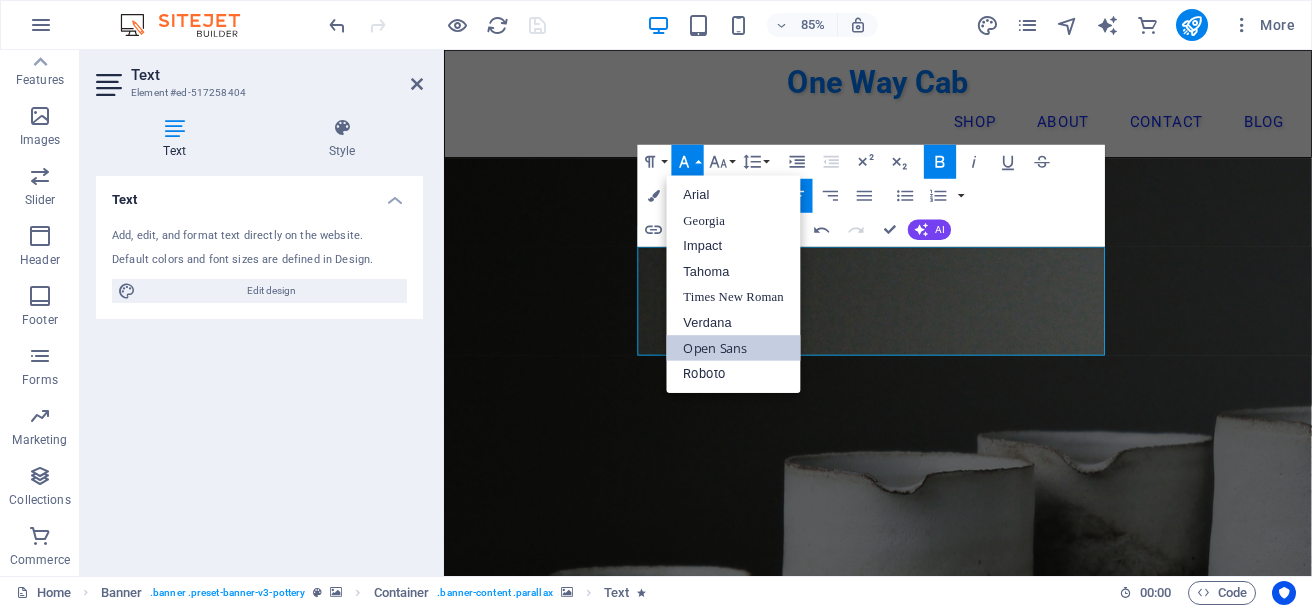 scroll, scrollTop: 0, scrollLeft: 0, axis: both 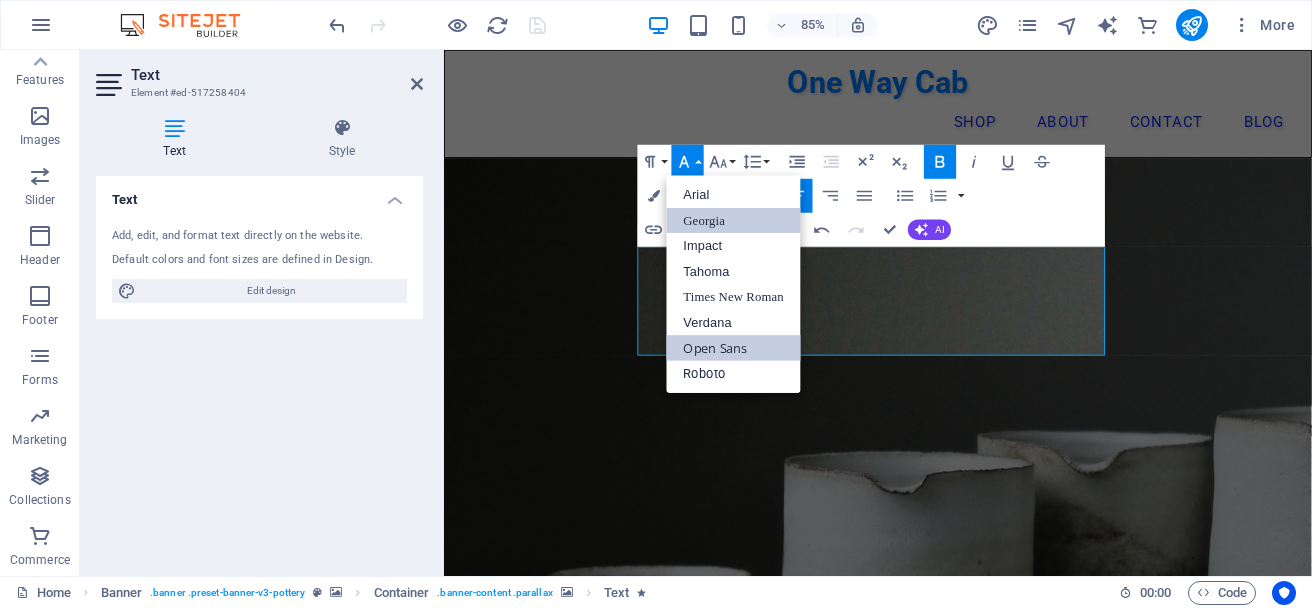click on "Georgia" at bounding box center [734, 220] 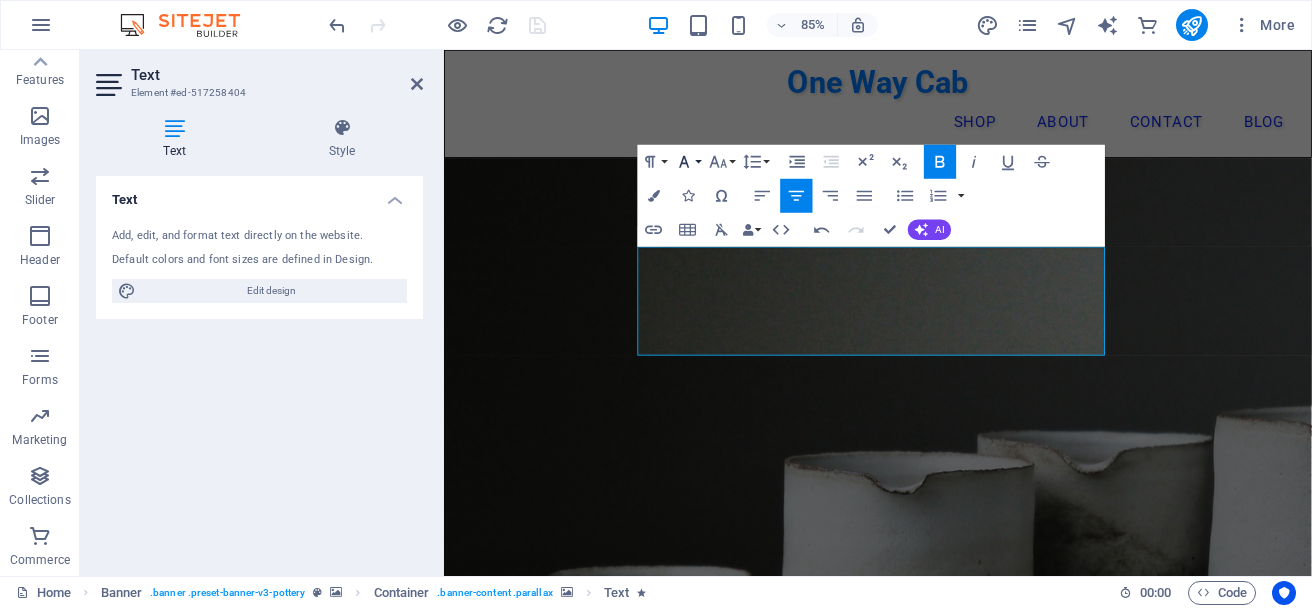 click on "Font Family" at bounding box center [688, 161] 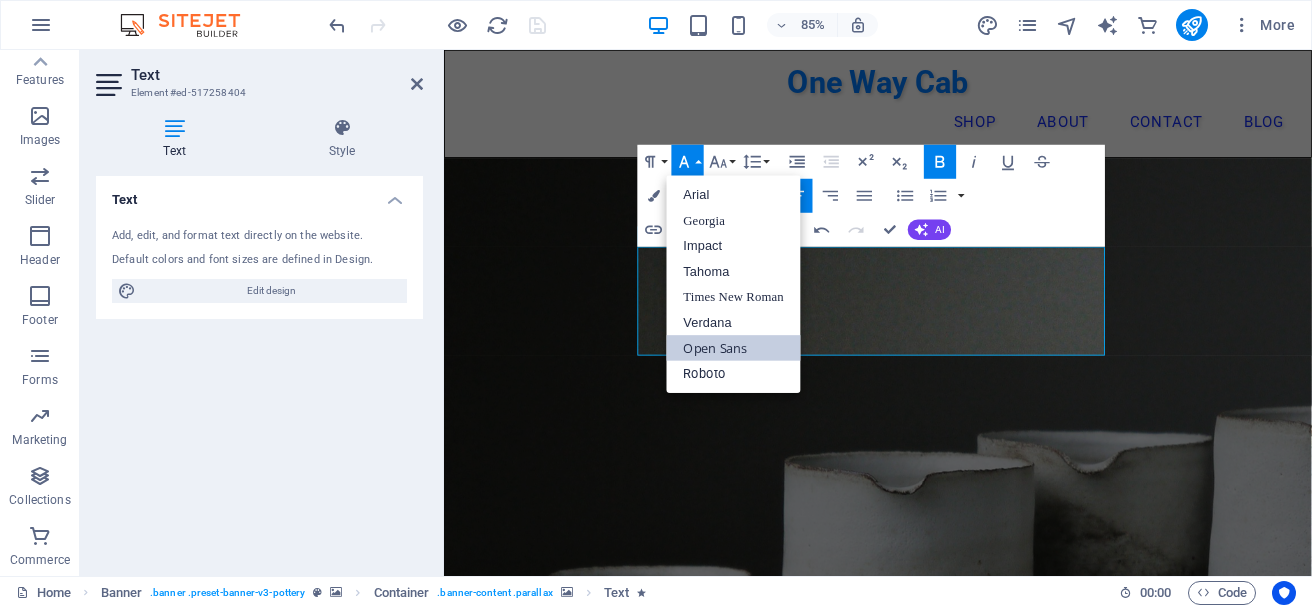 scroll, scrollTop: 0, scrollLeft: 0, axis: both 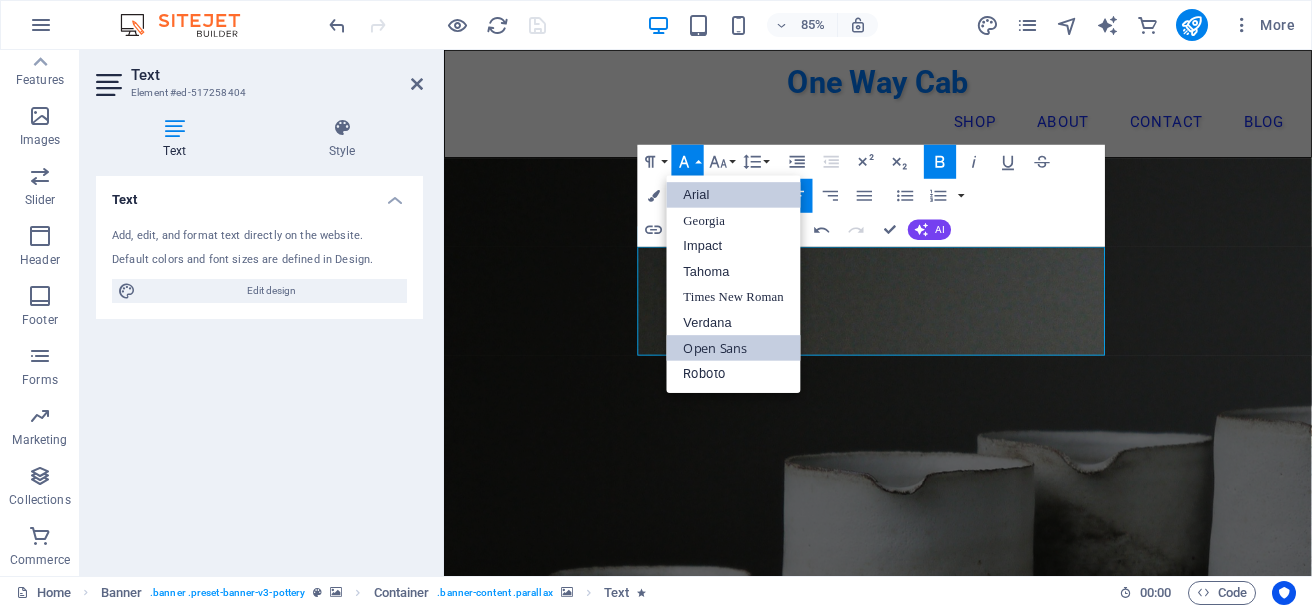 click on "Arial" at bounding box center (734, 195) 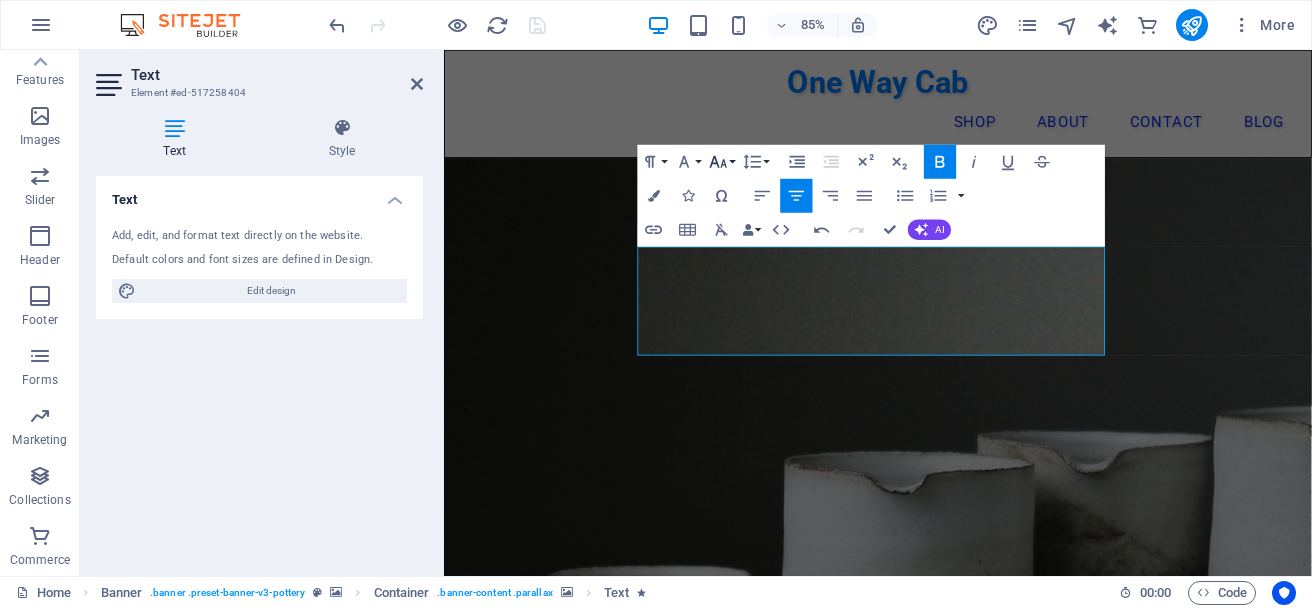 click 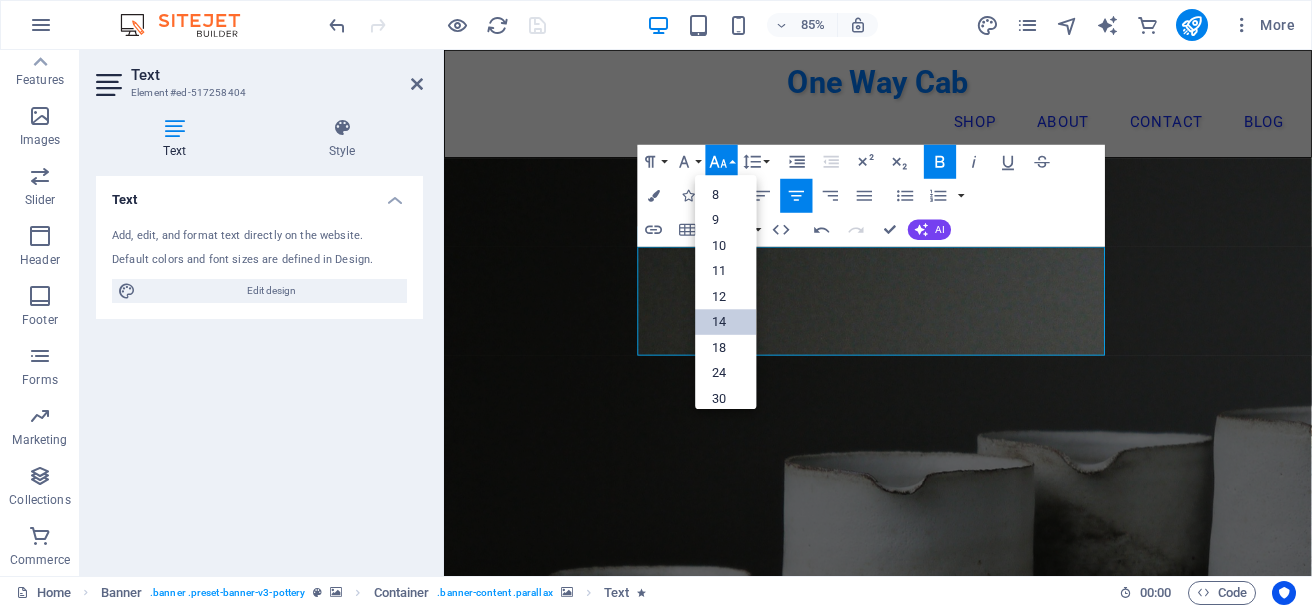click on "14" at bounding box center (726, 322) 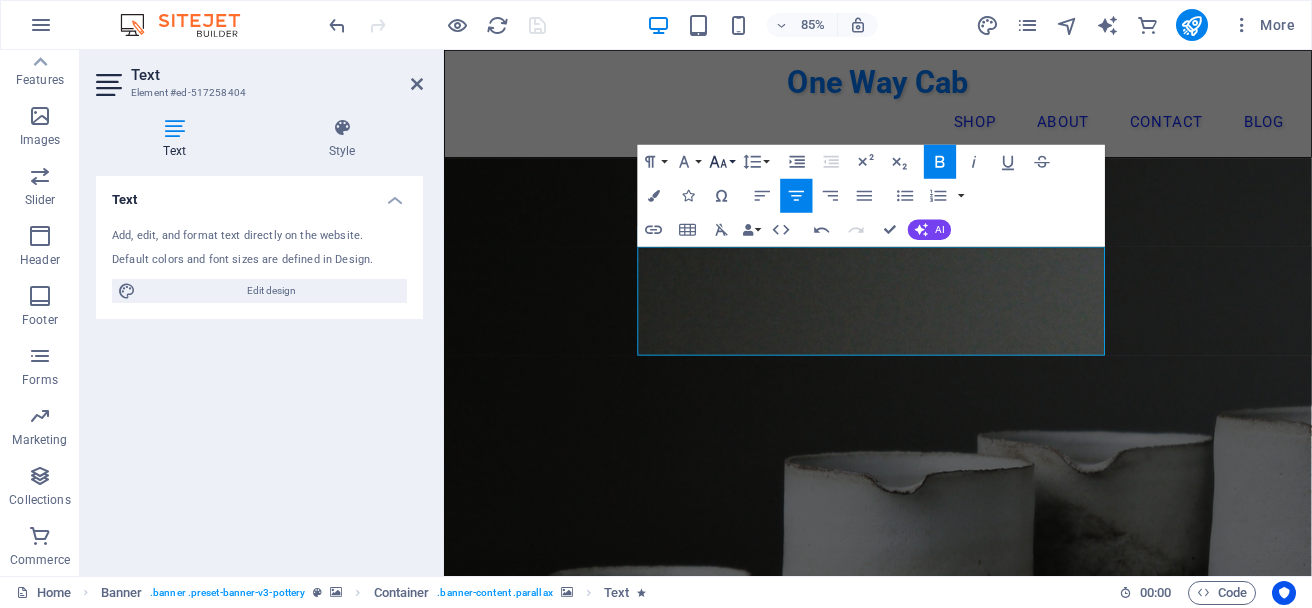 click 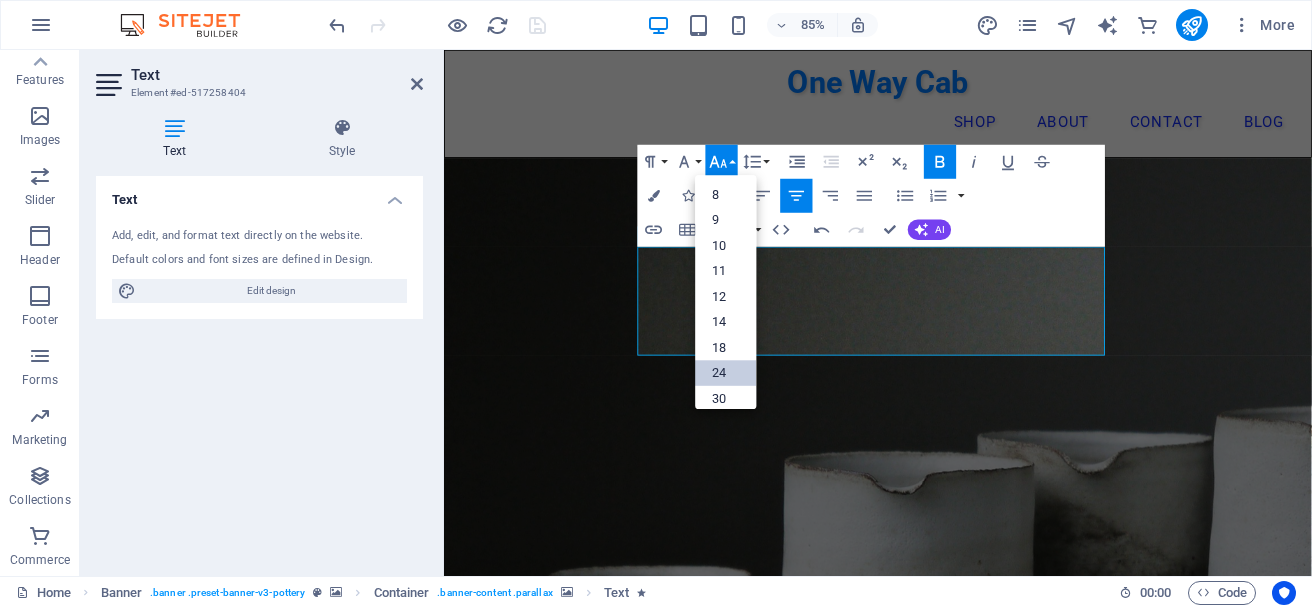 click on "24" at bounding box center [726, 373] 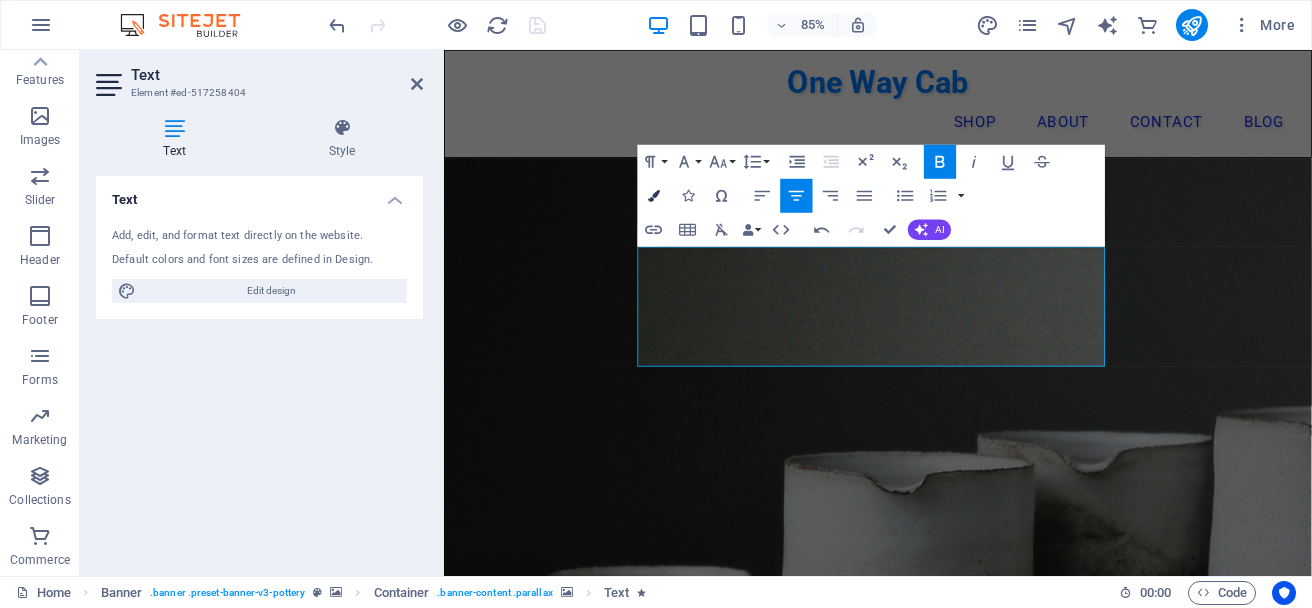 click at bounding box center (654, 195) 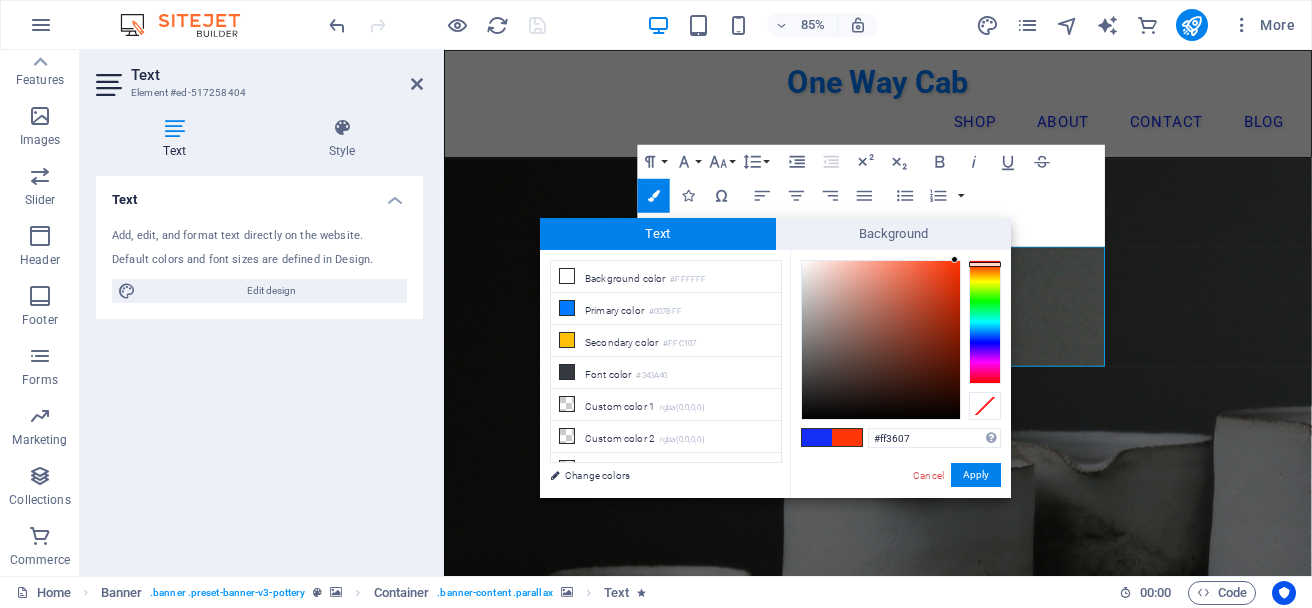 click at bounding box center (985, 322) 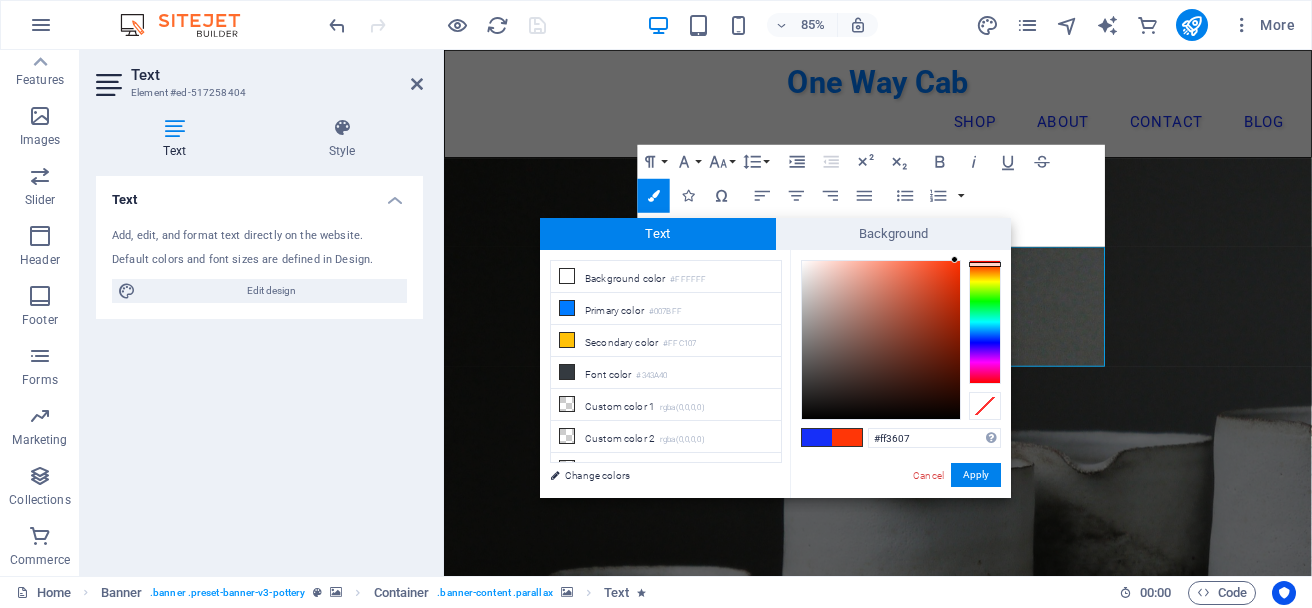 click at bounding box center (847, 437) 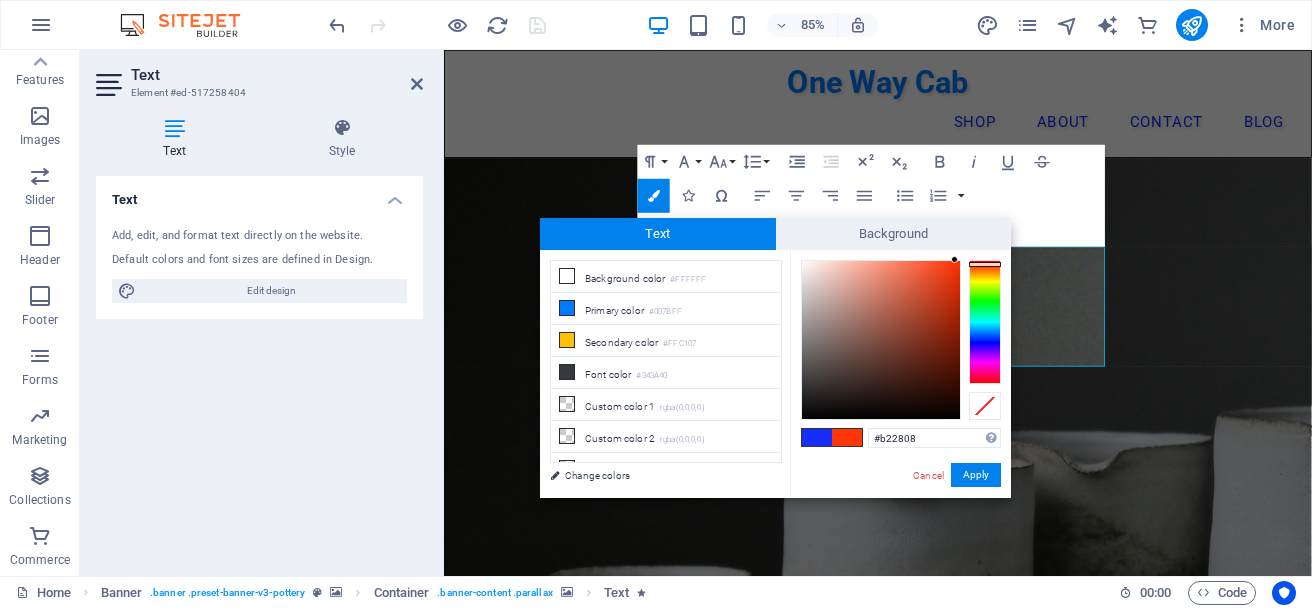 click at bounding box center (881, 340) 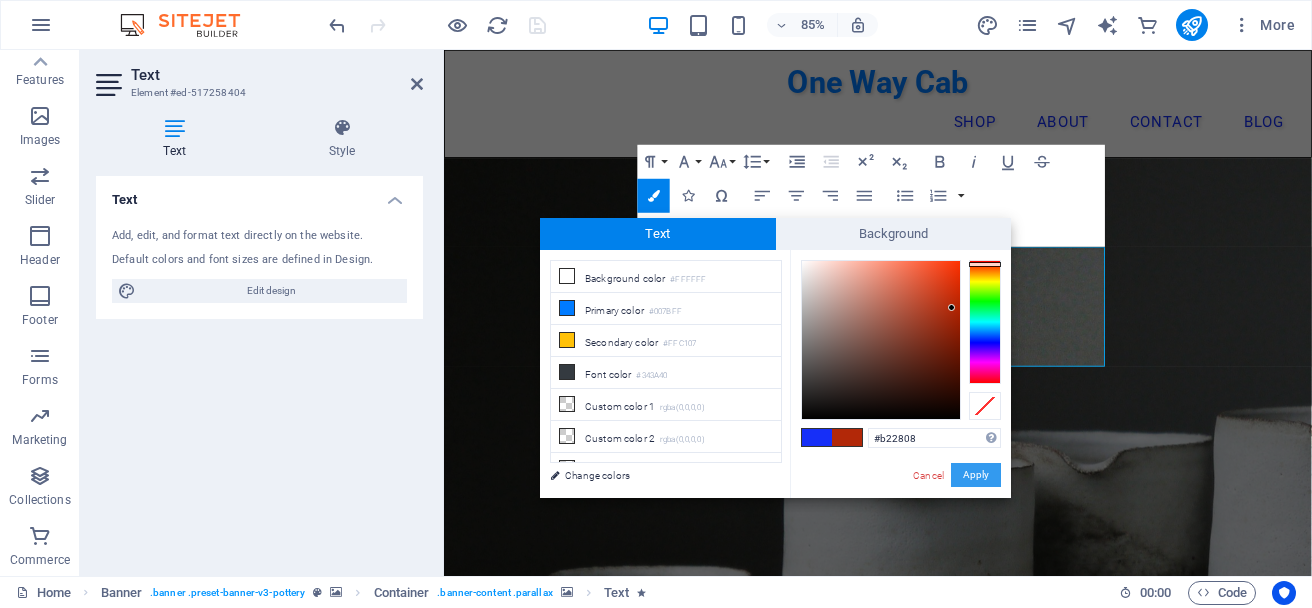 click on "Apply" at bounding box center (976, 475) 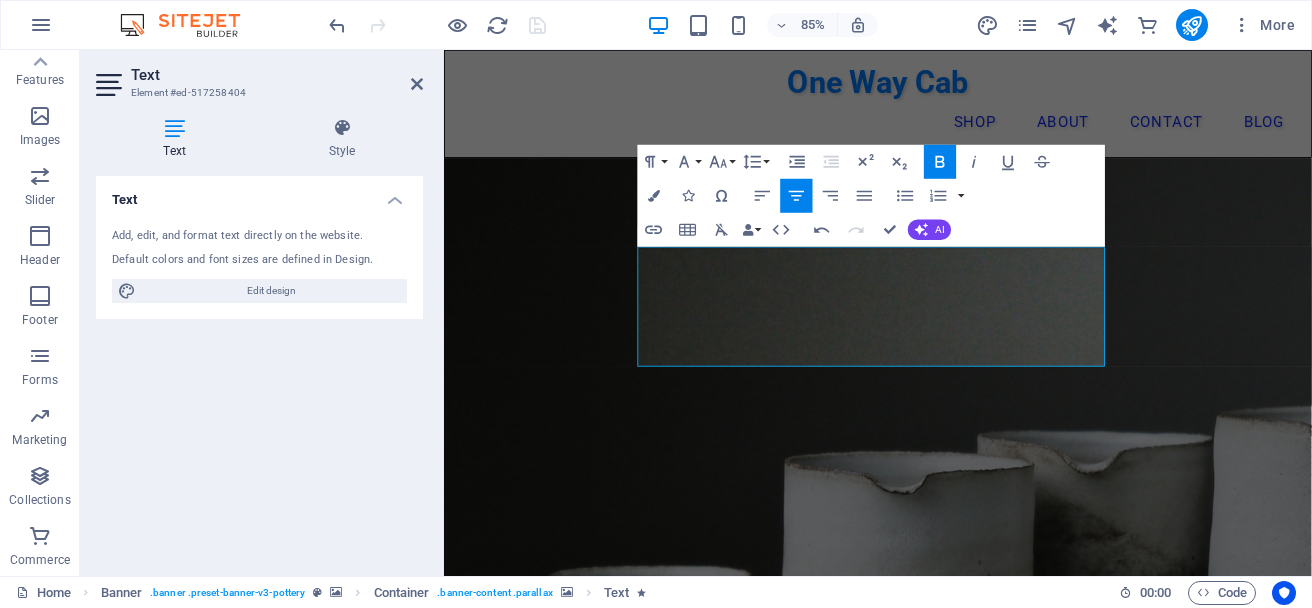 click at bounding box center [954, 1065] 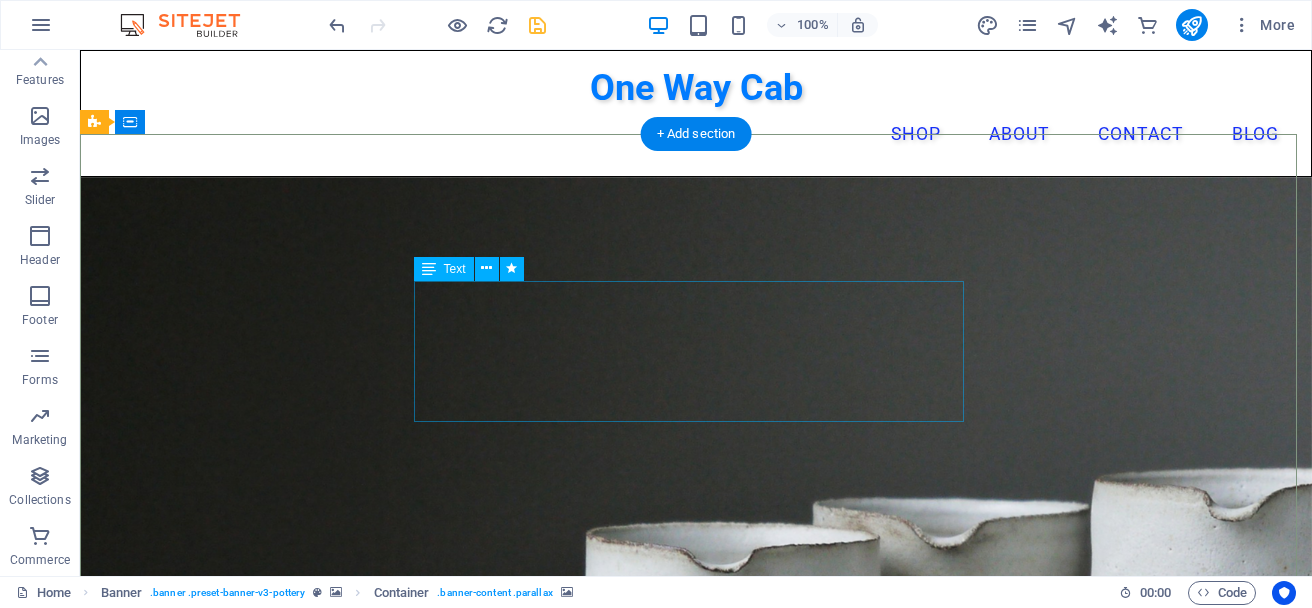 click on "Lowest Fare Clean Cars No Hedden Charges 9571798757" at bounding box center [696, 1587] 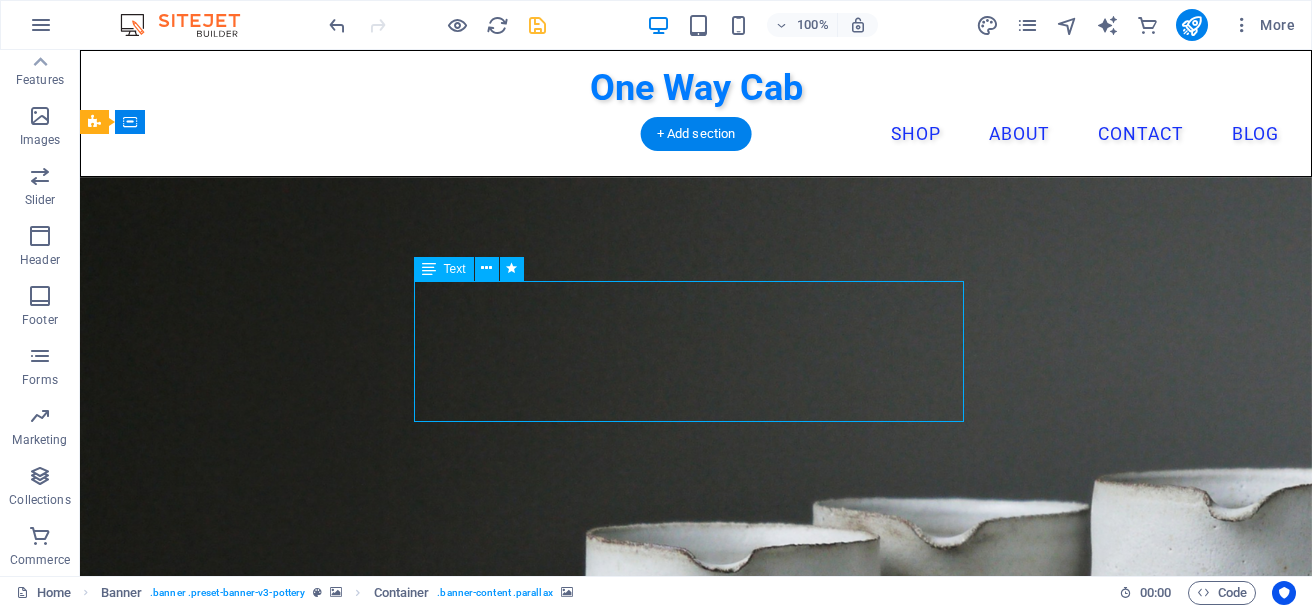 click on "Lowest Fare Clean Cars No Hedden Charges 9571798757" at bounding box center [696, 1587] 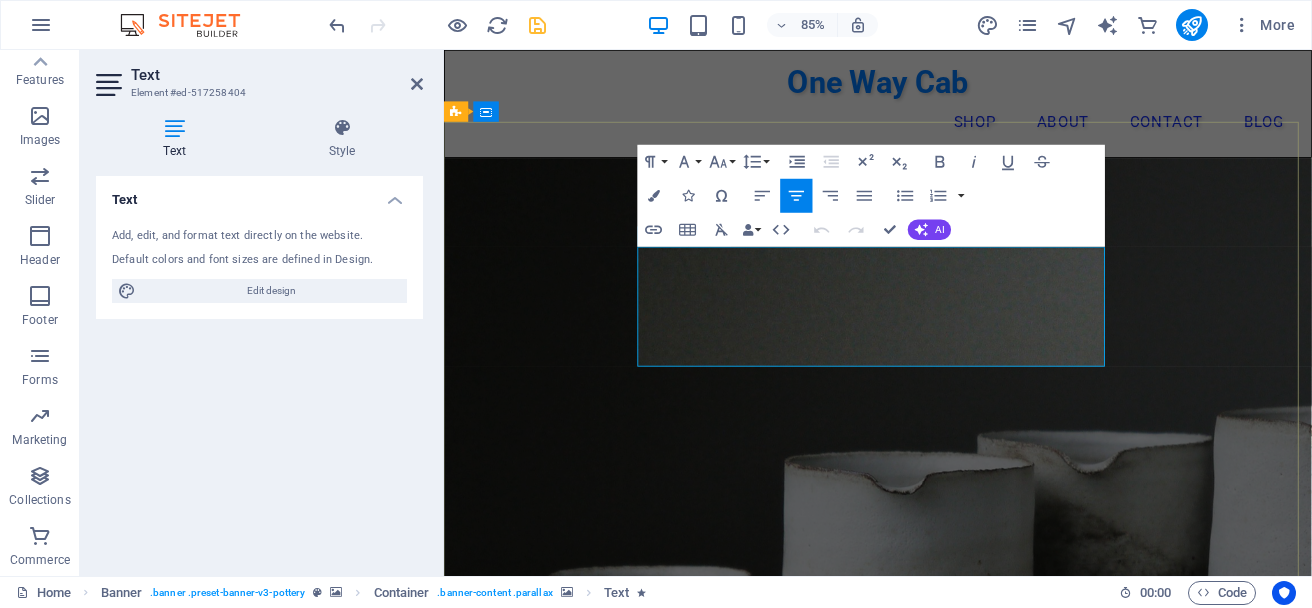 drag, startPoint x: 876, startPoint y: 406, endPoint x: 1098, endPoint y: 399, distance: 222.11034 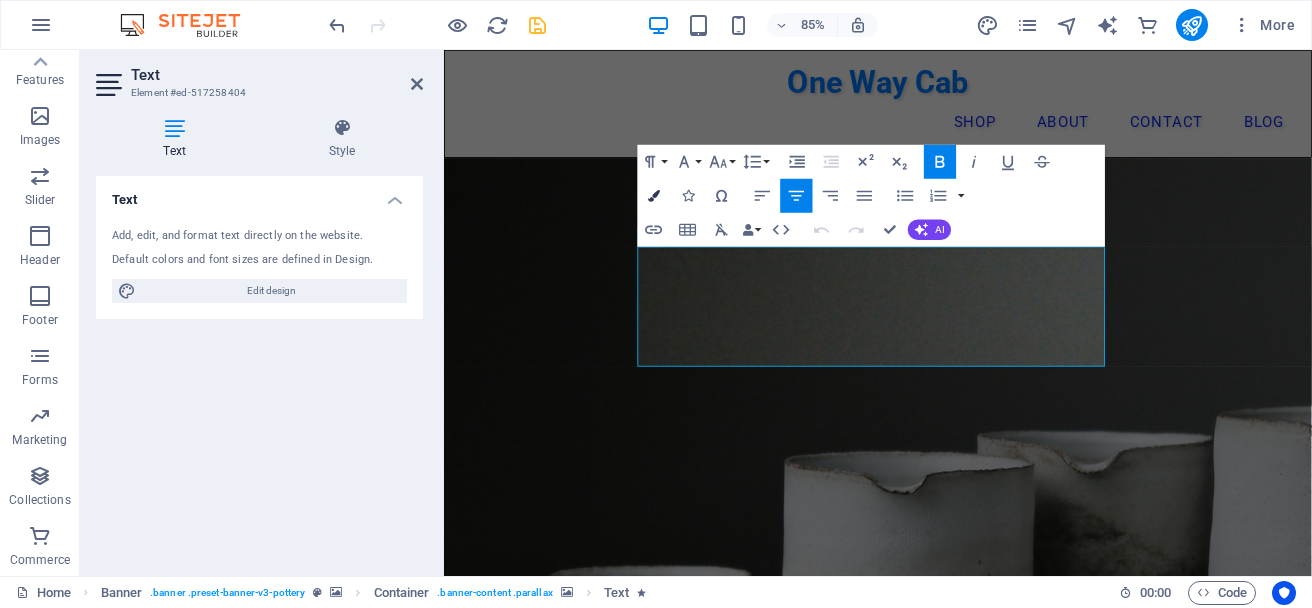 click at bounding box center (654, 195) 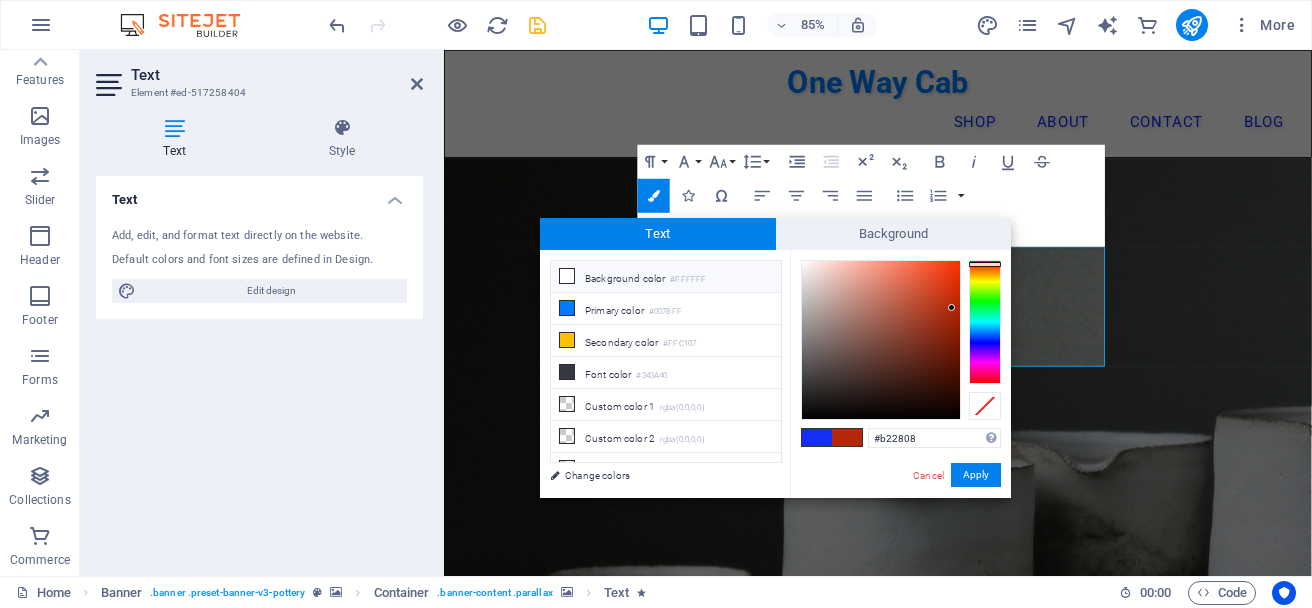 click on "Background color
#FFFFFF" at bounding box center [666, 277] 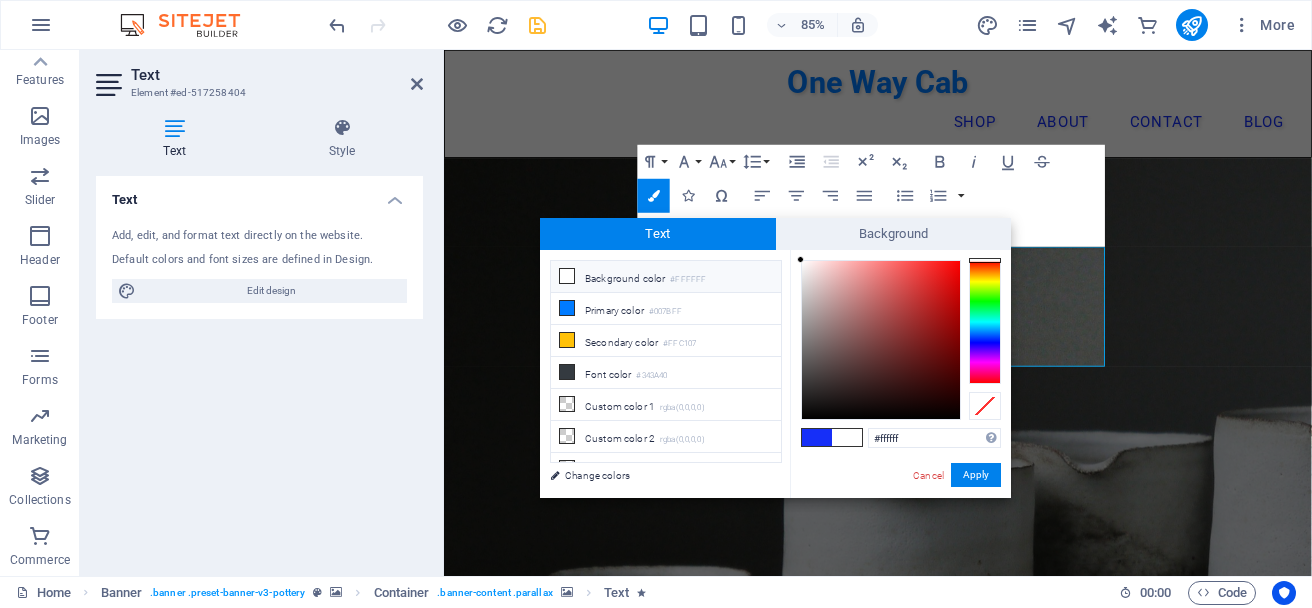 click at bounding box center (847, 437) 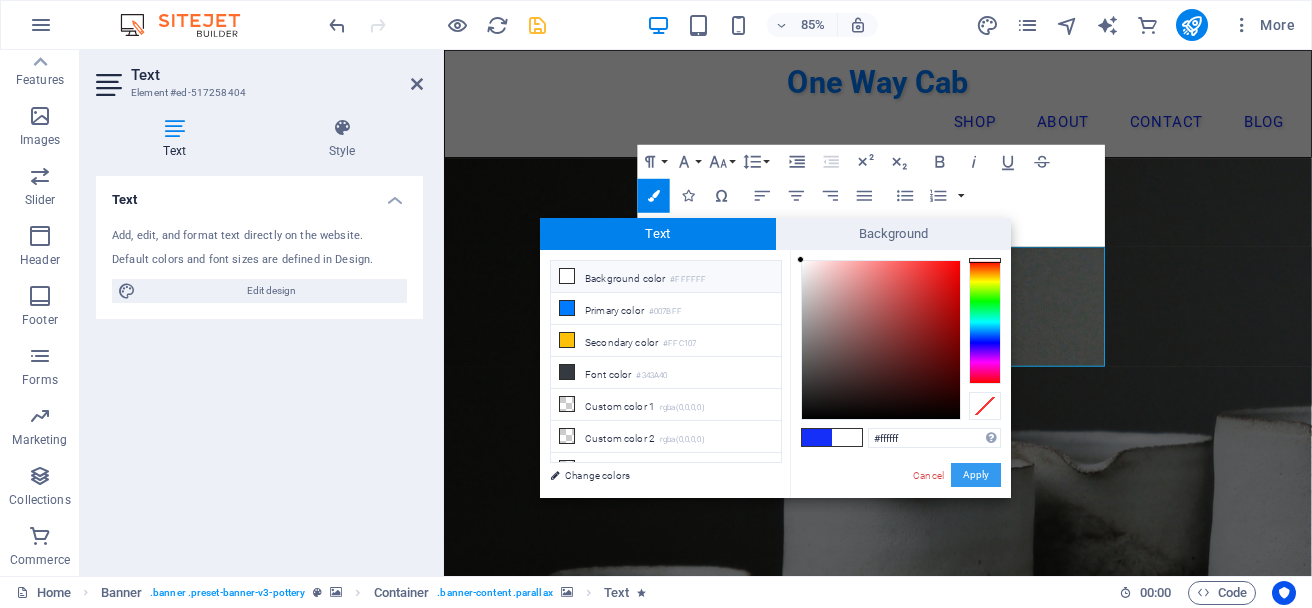 click on "Apply" at bounding box center [976, 475] 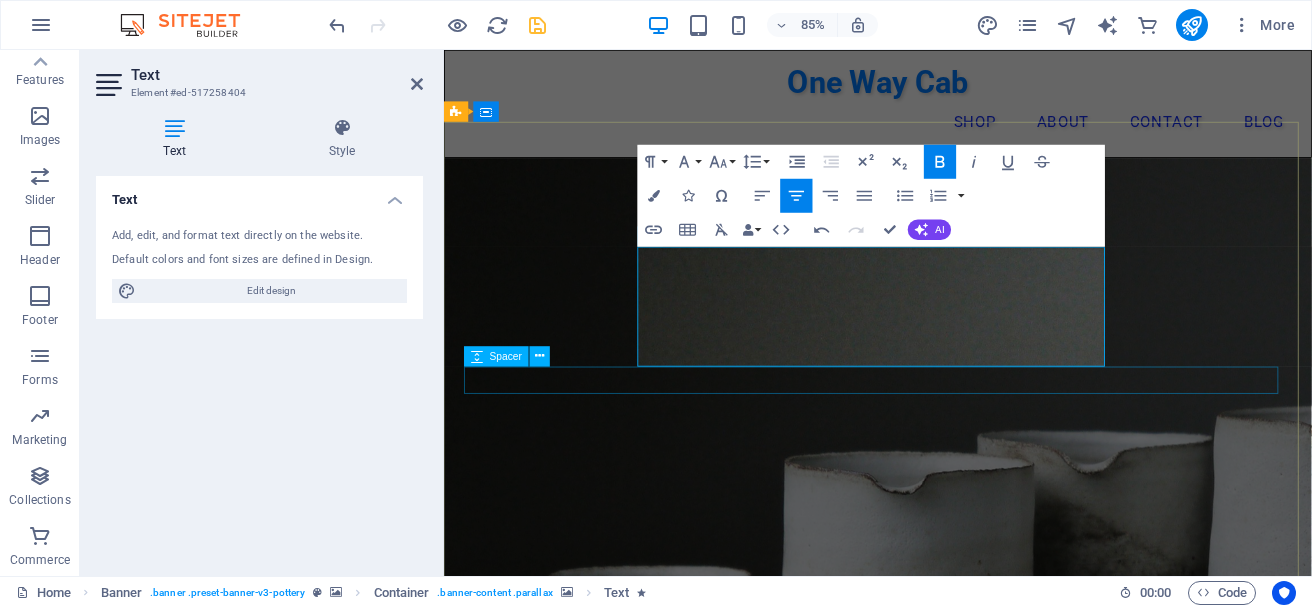 click at bounding box center (954, 1711) 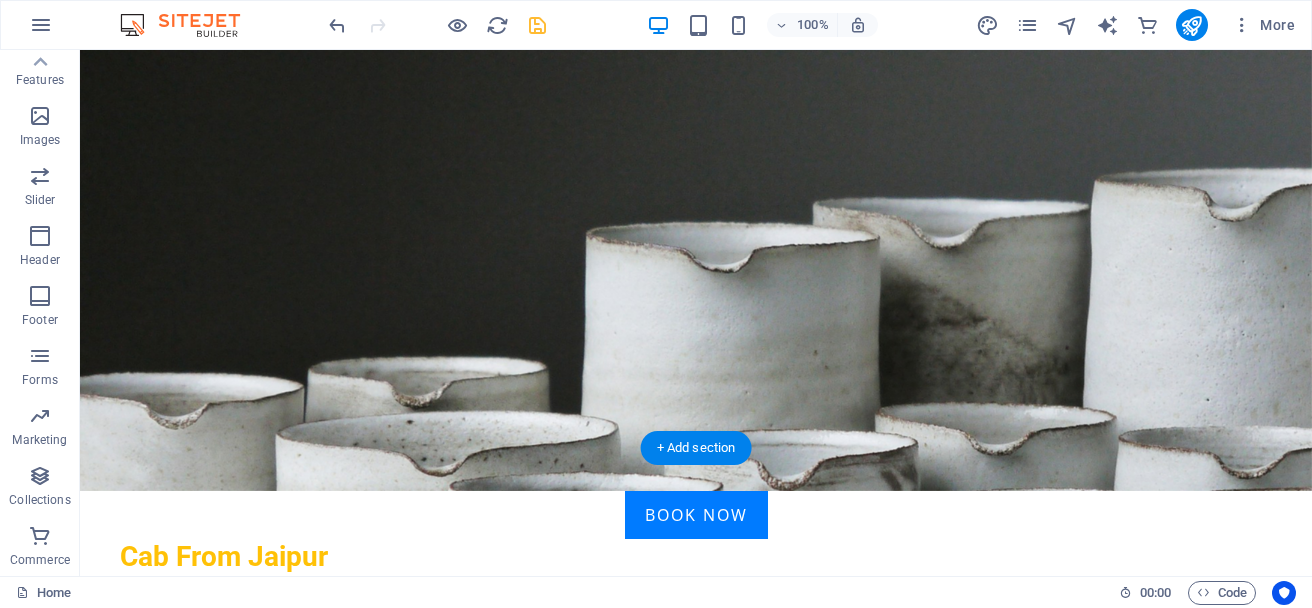 scroll, scrollTop: 400, scrollLeft: 0, axis: vertical 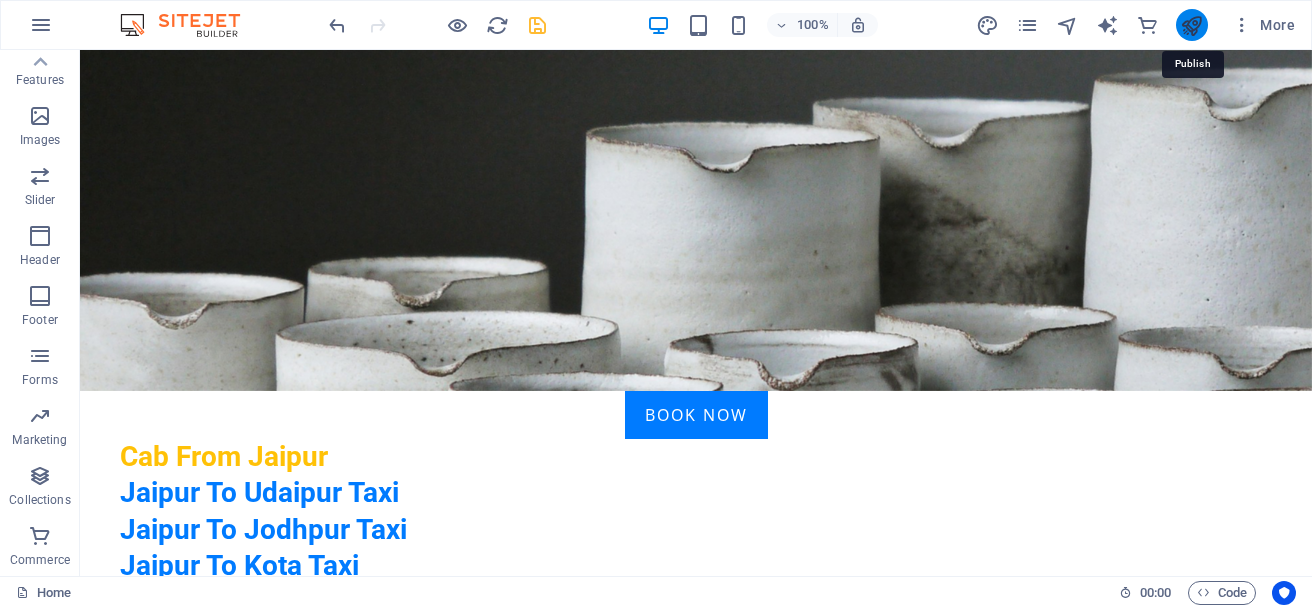 click at bounding box center (1191, 25) 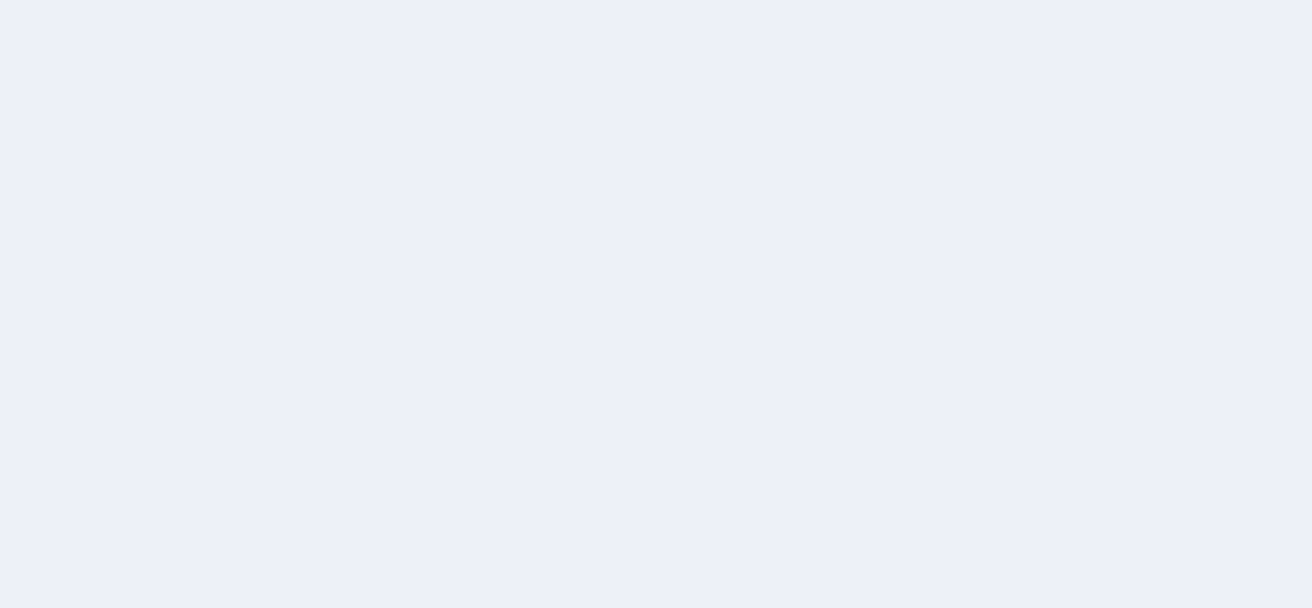 scroll, scrollTop: 0, scrollLeft: 0, axis: both 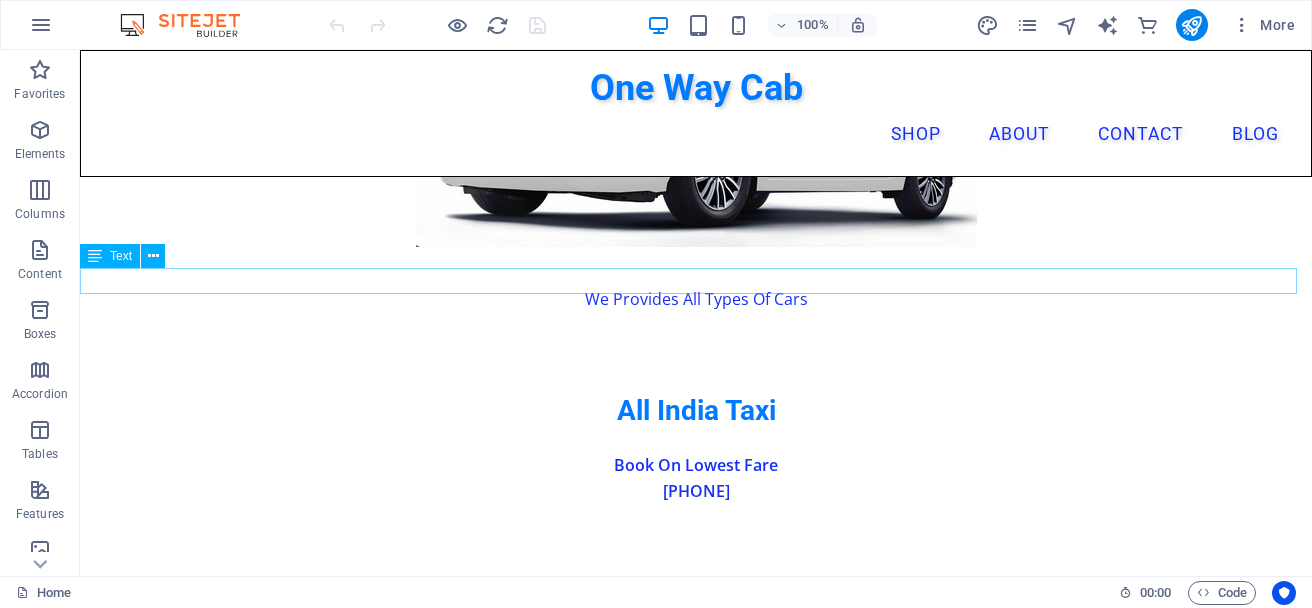 click on "We Provides All Types Of Cars" at bounding box center (696, 300) 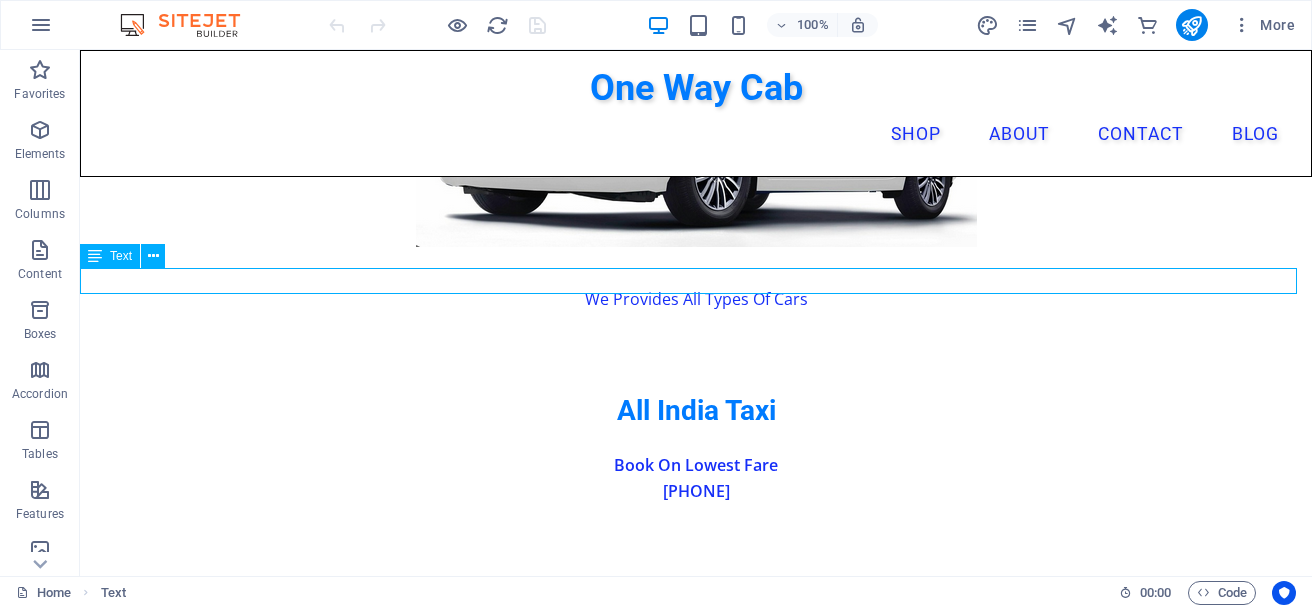 click on "We Provides All Types Of Cars" at bounding box center [696, 300] 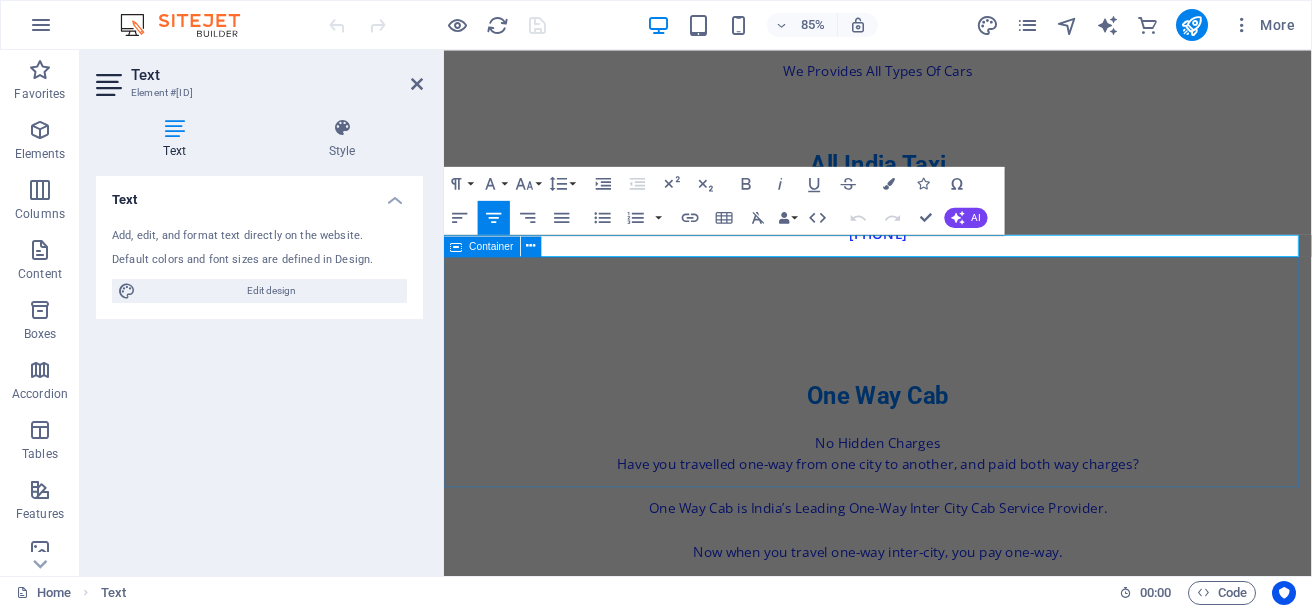 scroll, scrollTop: 3333, scrollLeft: 0, axis: vertical 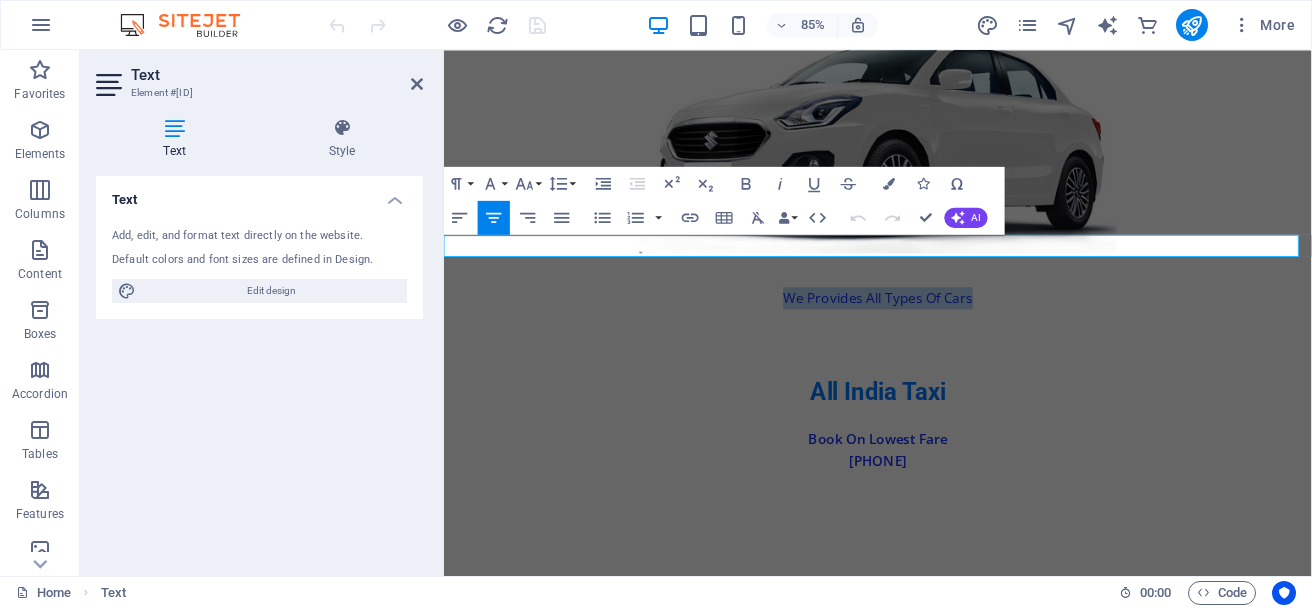 drag, startPoint x: 833, startPoint y: 280, endPoint x: 1183, endPoint y: 288, distance: 350.09143 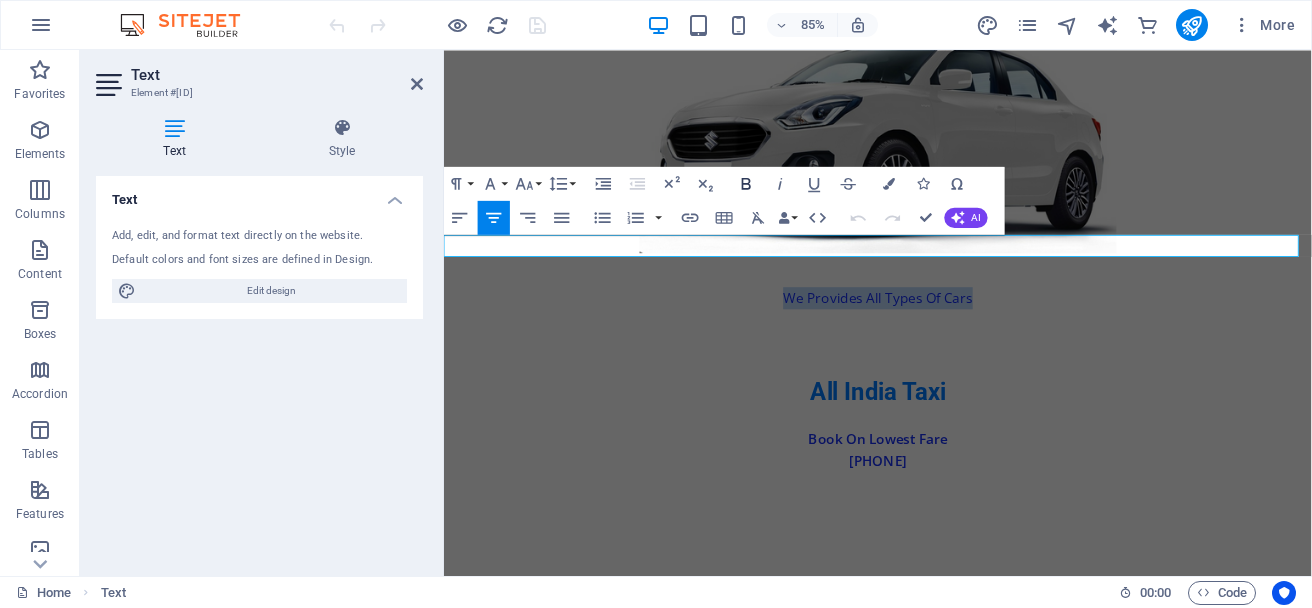 click 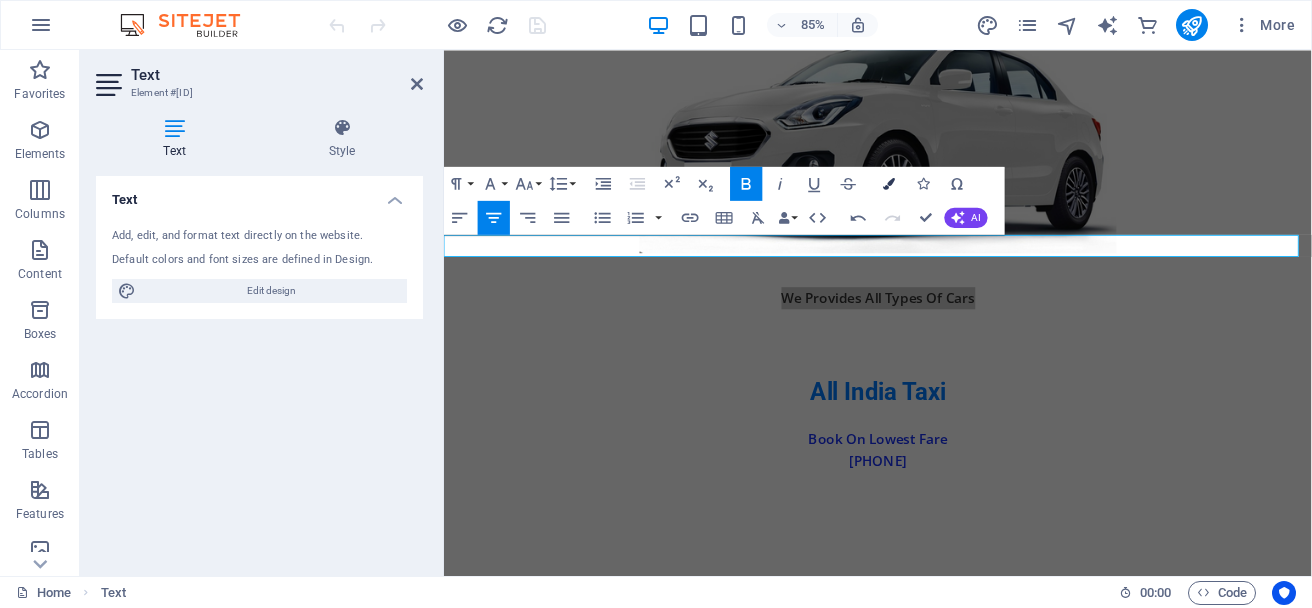 click at bounding box center (889, 184) 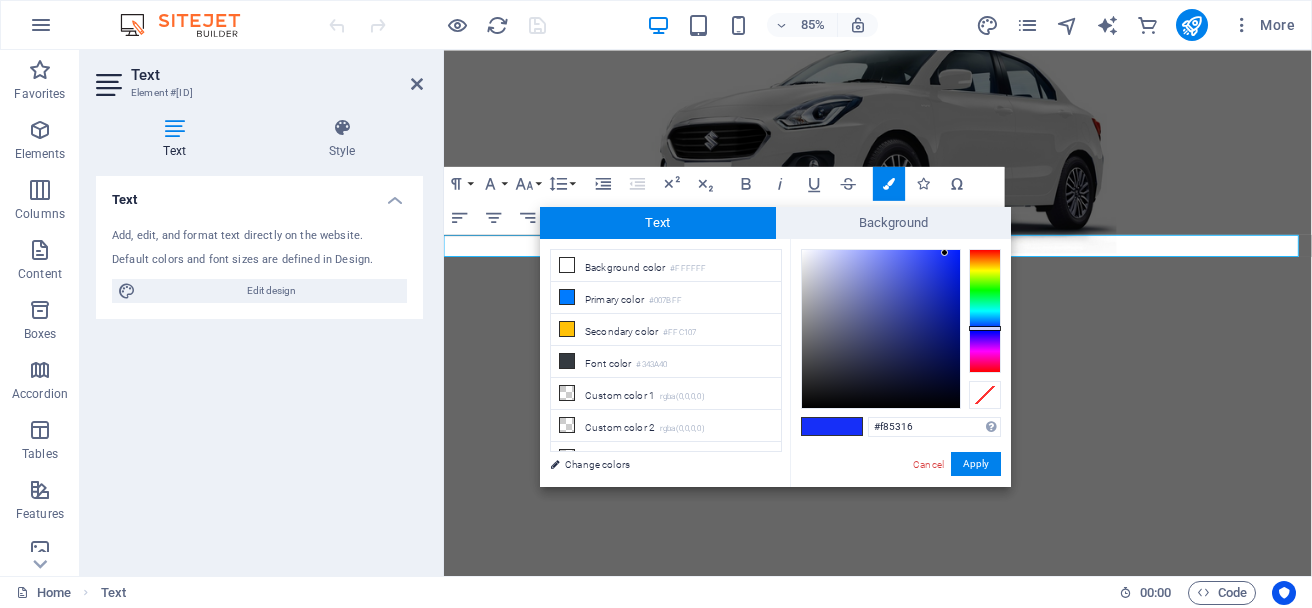 click at bounding box center [985, 311] 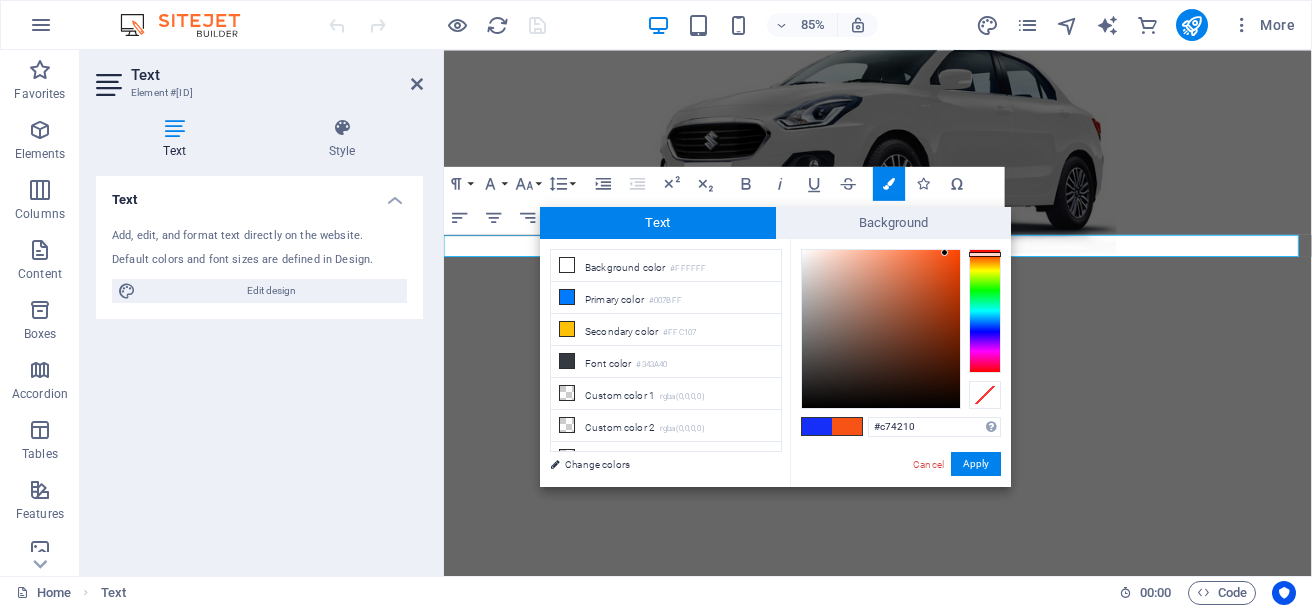 click at bounding box center (881, 329) 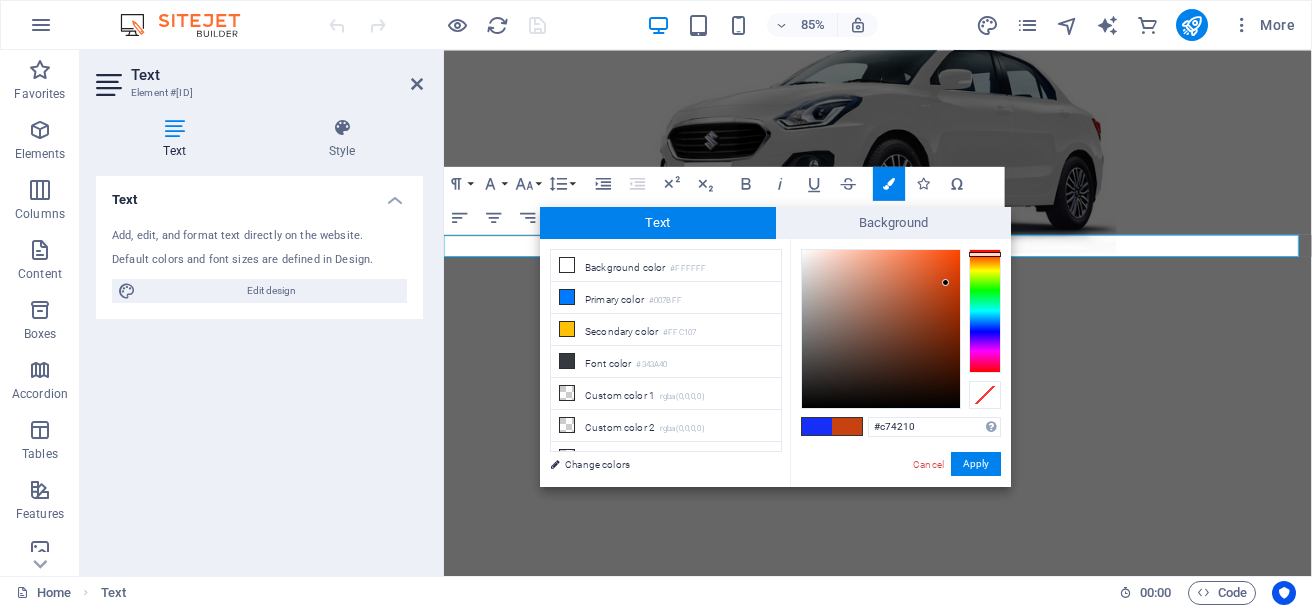 type on "#e0430a" 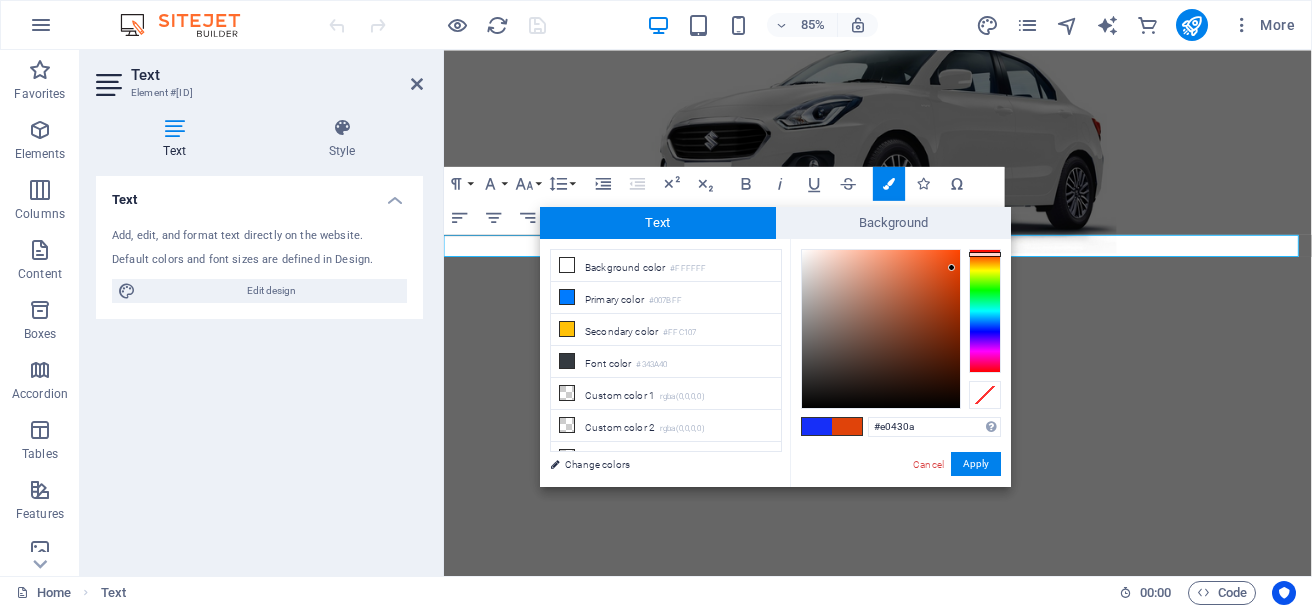 click at bounding box center [881, 329] 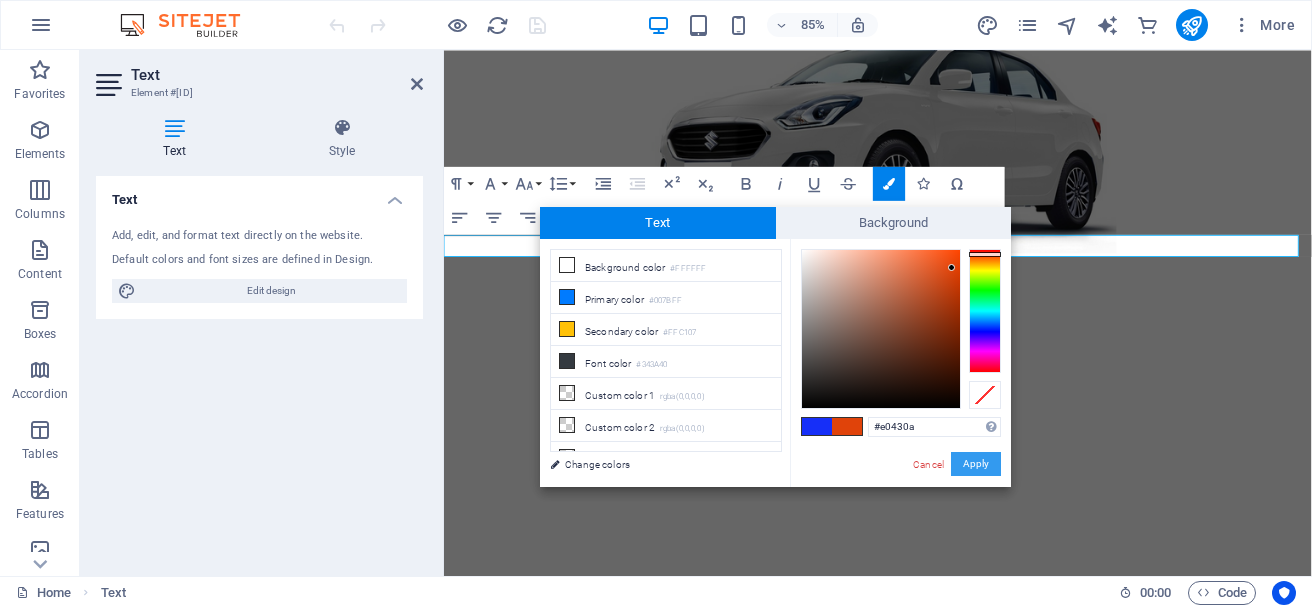 click on "Apply" at bounding box center (976, 464) 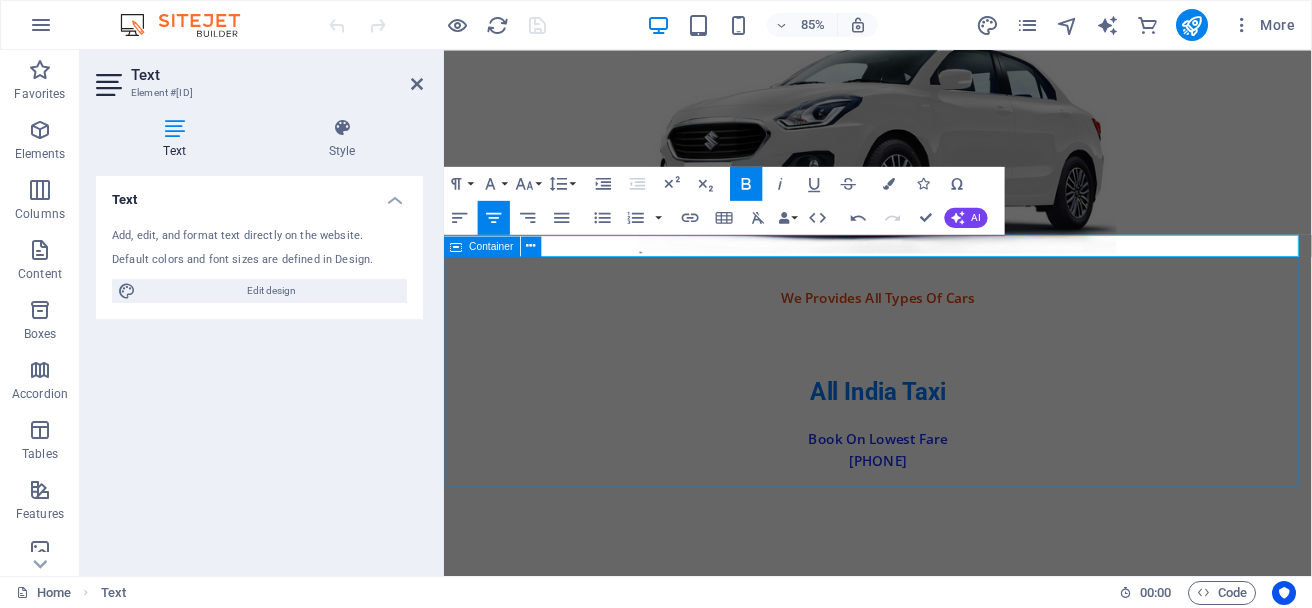 click on "All India Taxi  Book On Lowest Fare 09571798757" at bounding box center (954, 491) 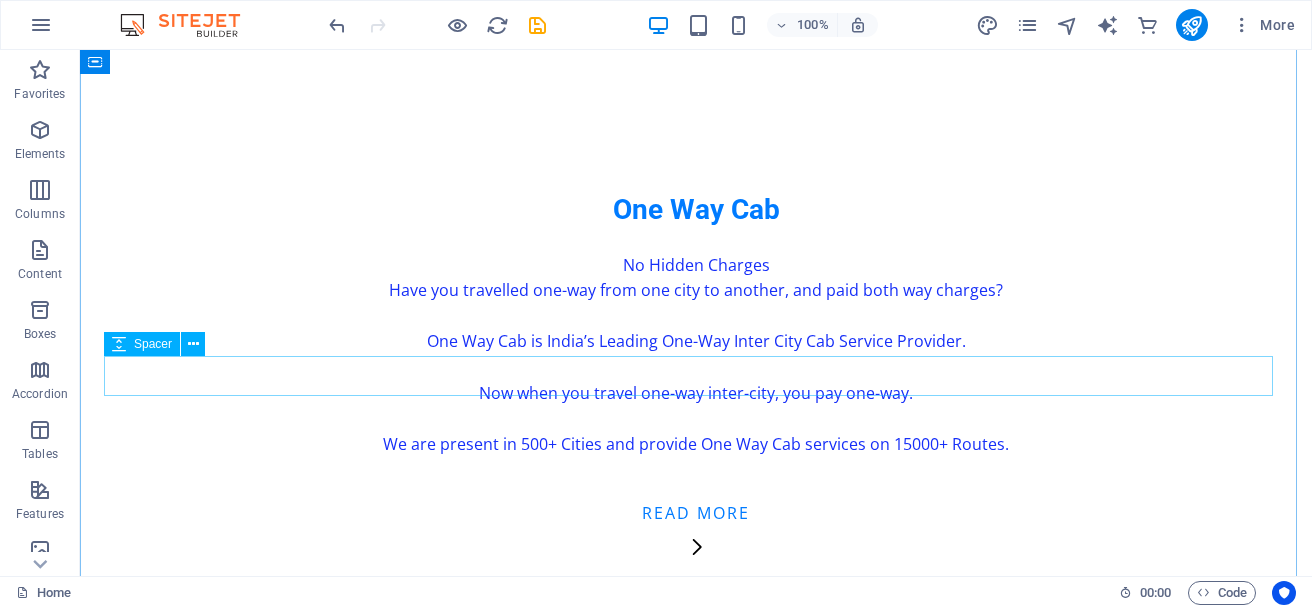 scroll, scrollTop: 4201, scrollLeft: 0, axis: vertical 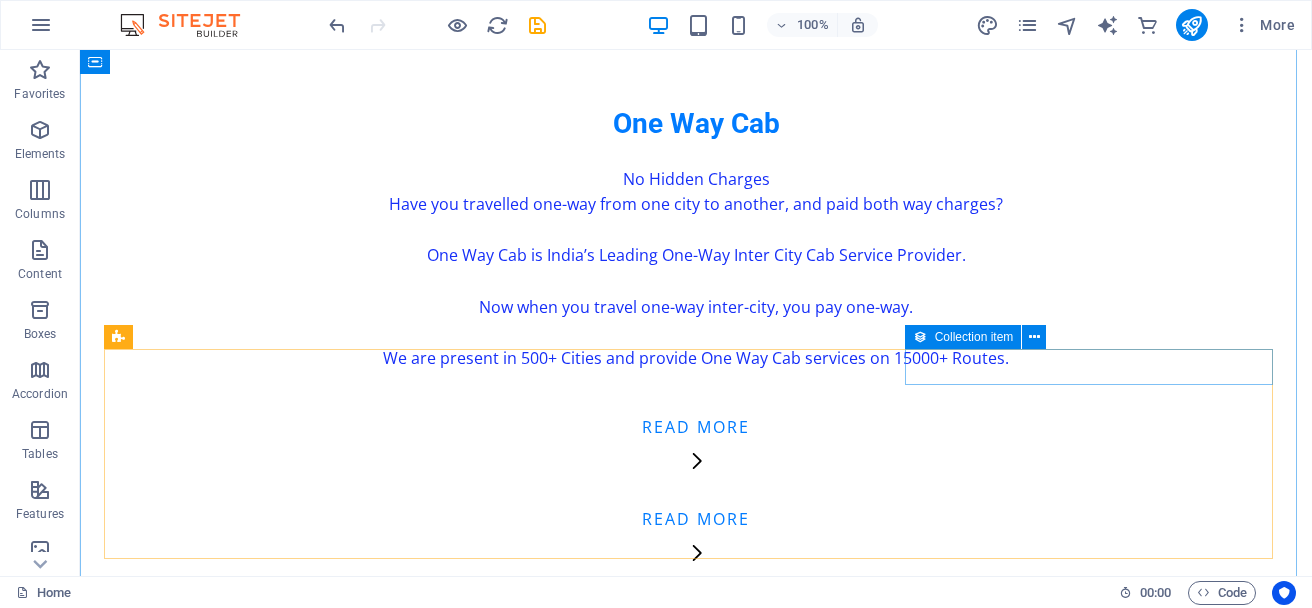 click on "Read More" at bounding box center [696, 633] 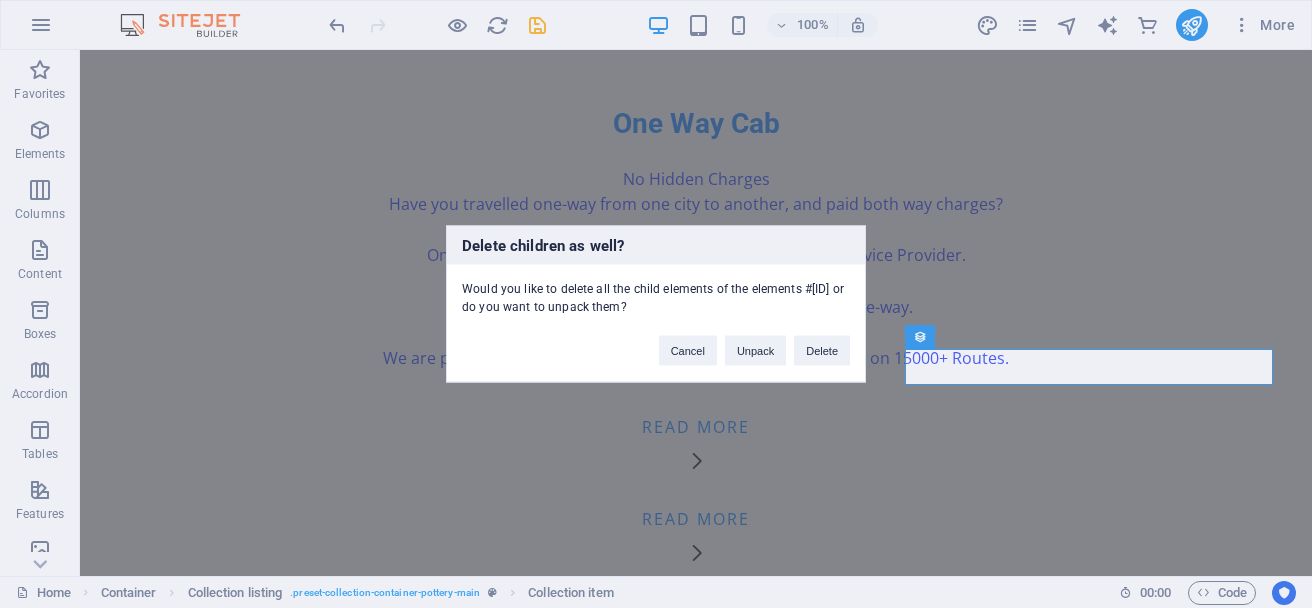 type 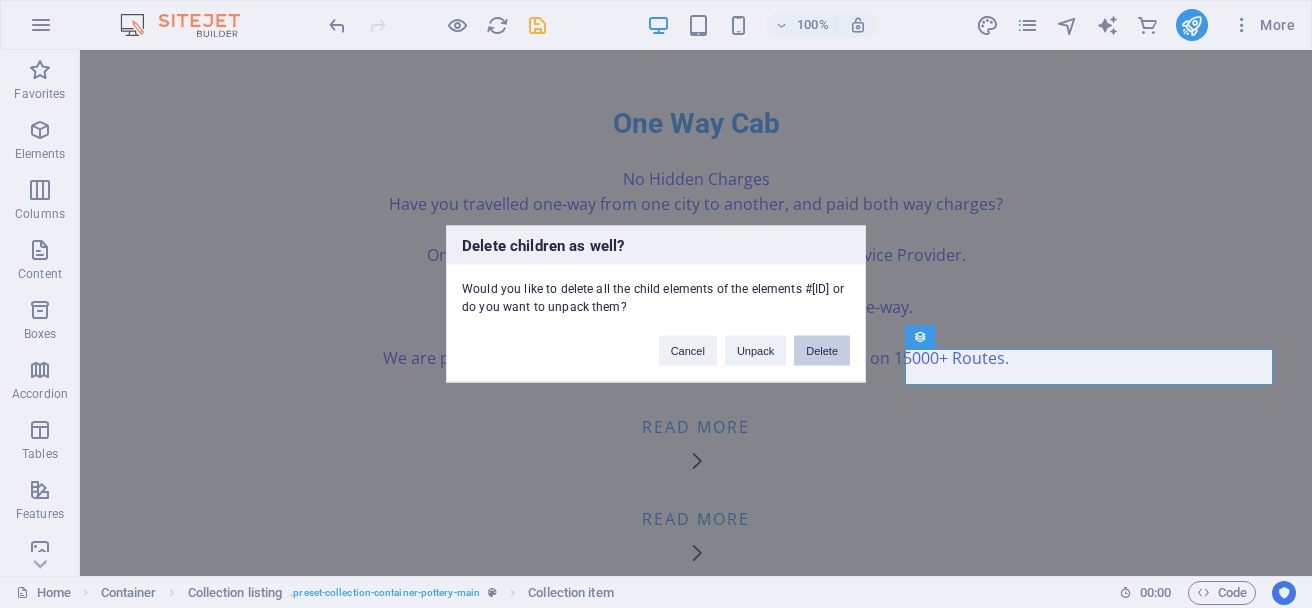 click on "Delete" at bounding box center (822, 351) 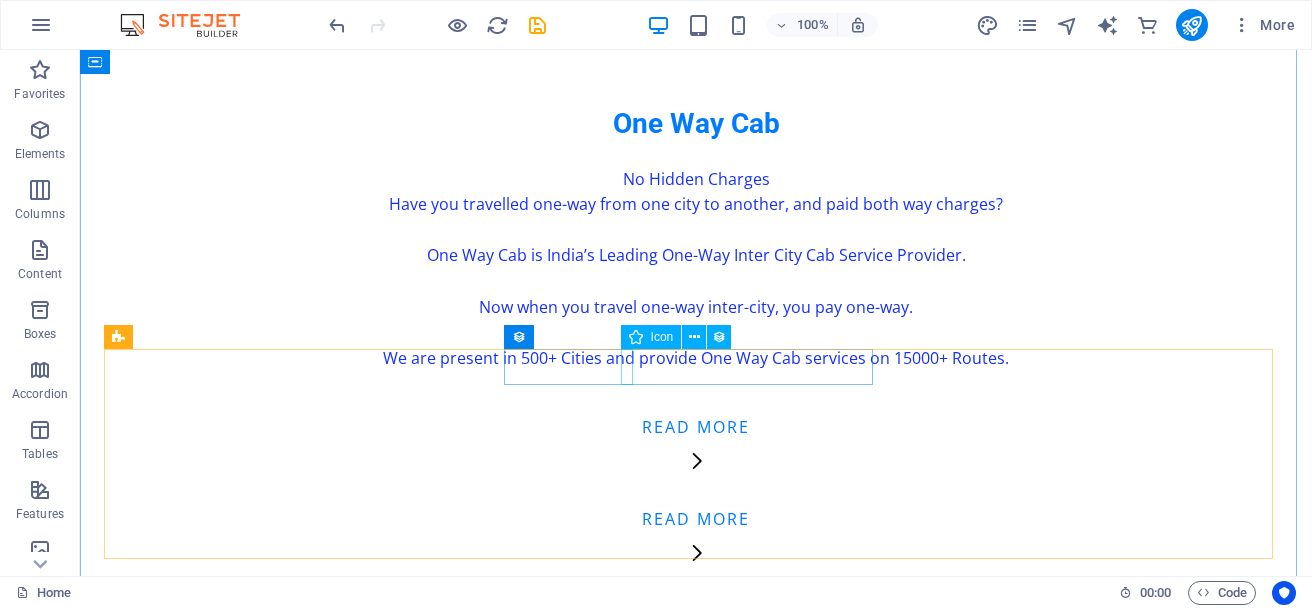 scroll, scrollTop: 4301, scrollLeft: 0, axis: vertical 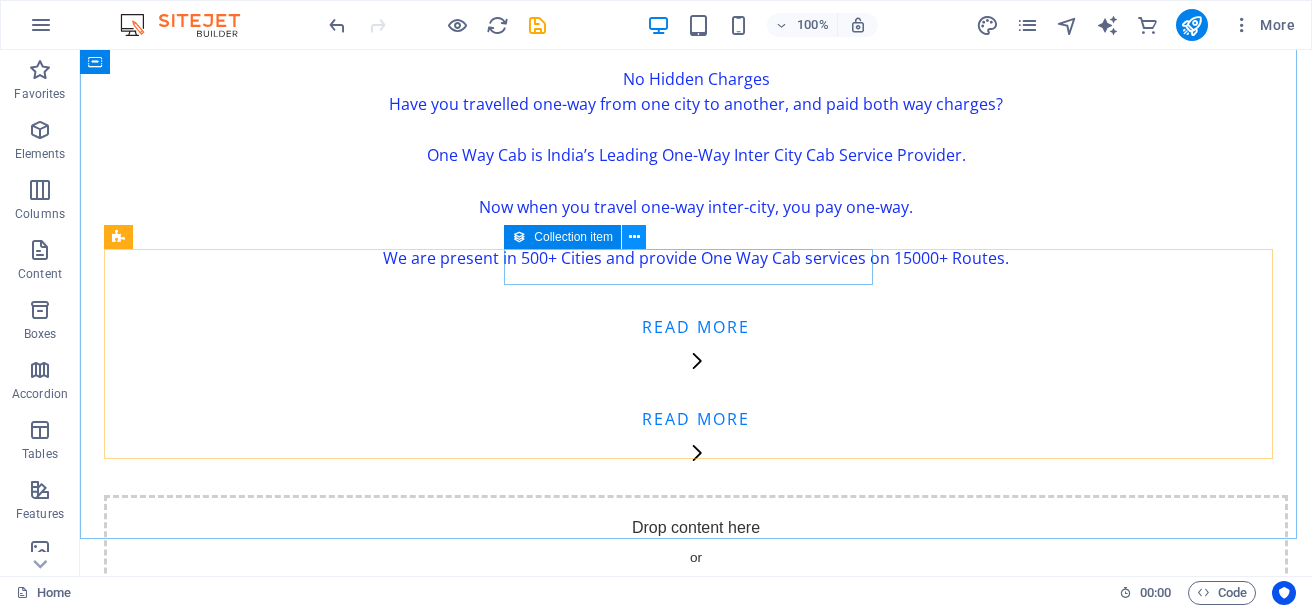 click at bounding box center [634, 237] 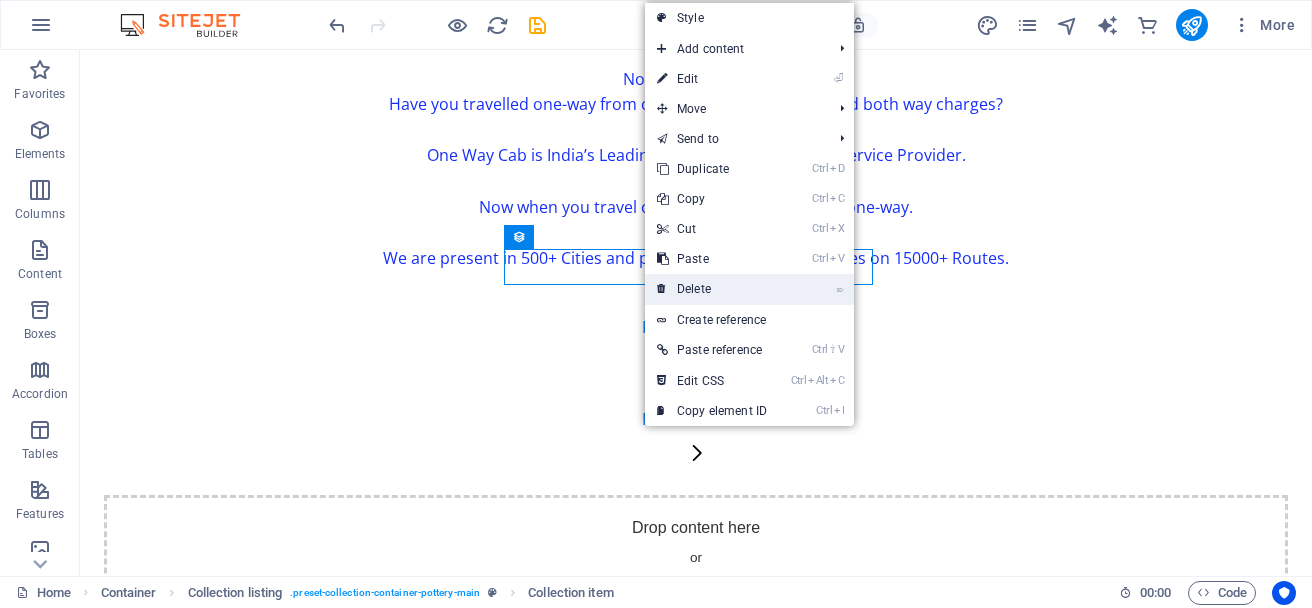 click on "⌦  Delete" at bounding box center (712, 289) 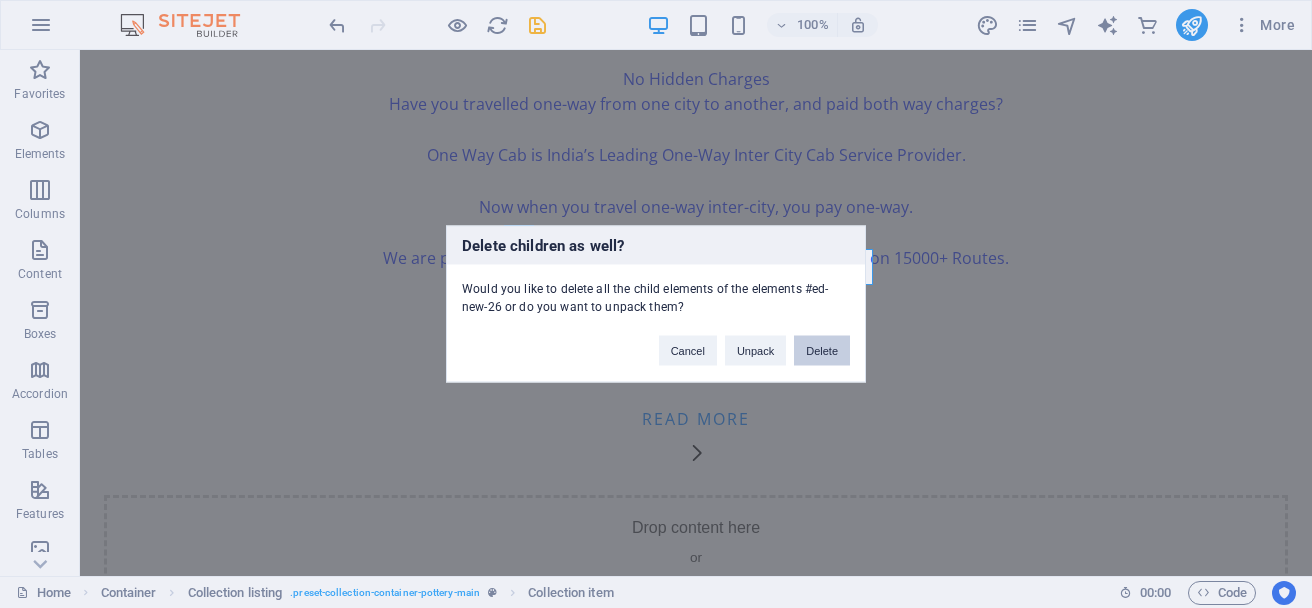 click on "Delete" at bounding box center [822, 351] 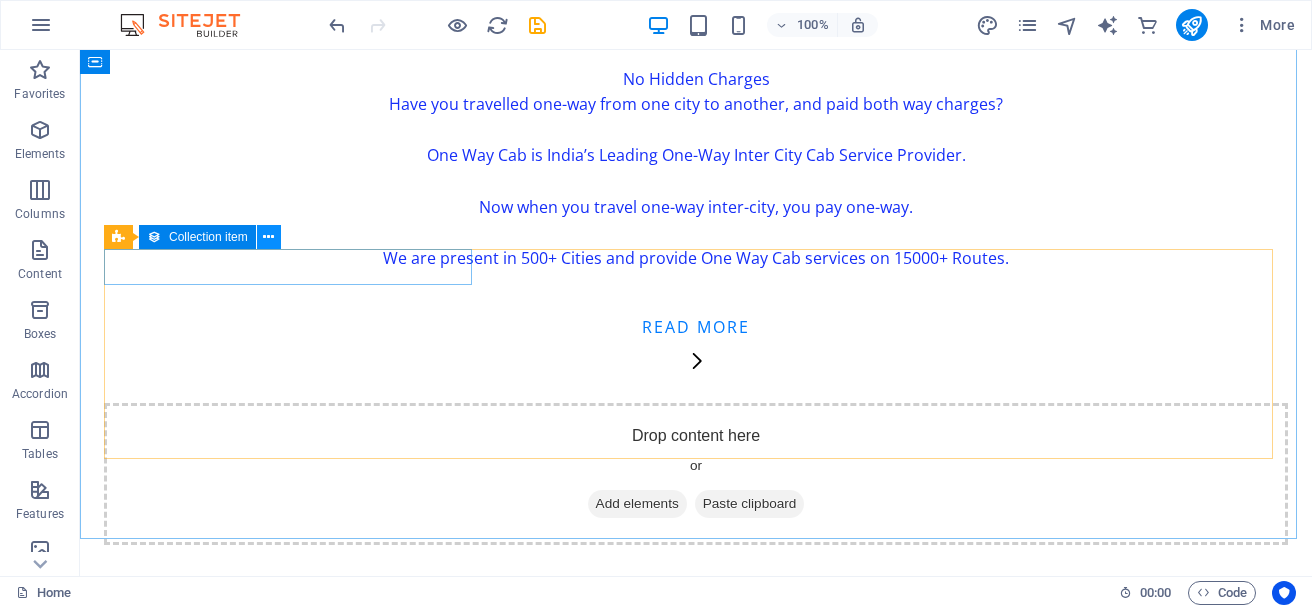 click at bounding box center [268, 237] 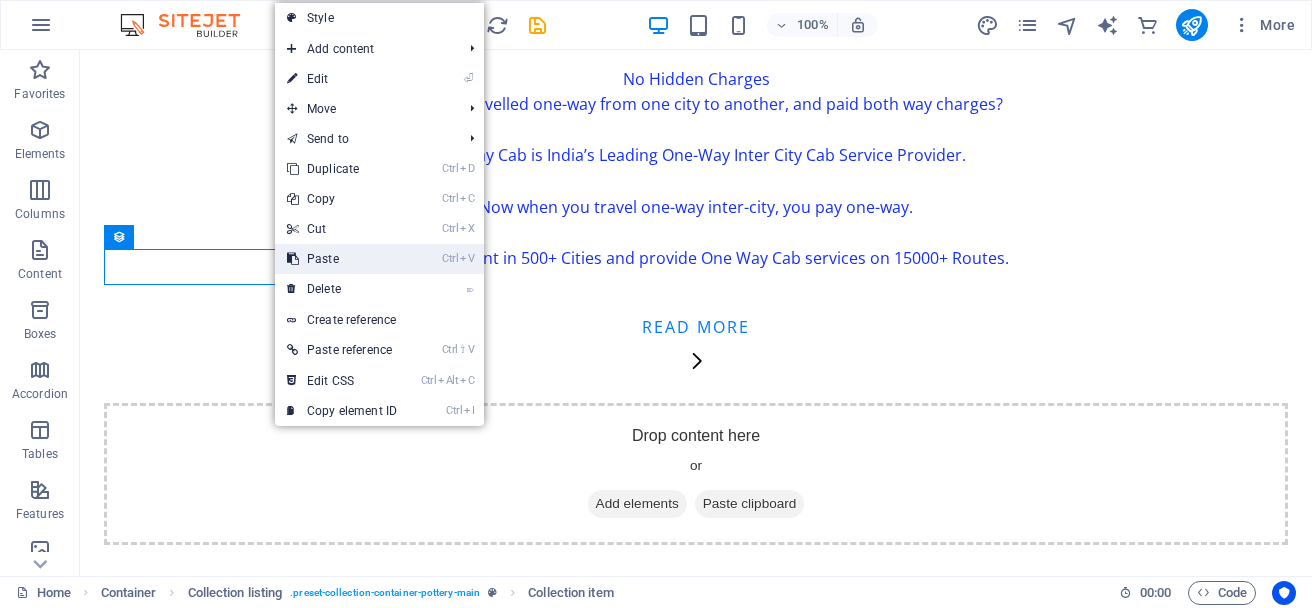 click on "Ctrl V  Paste" at bounding box center (342, 259) 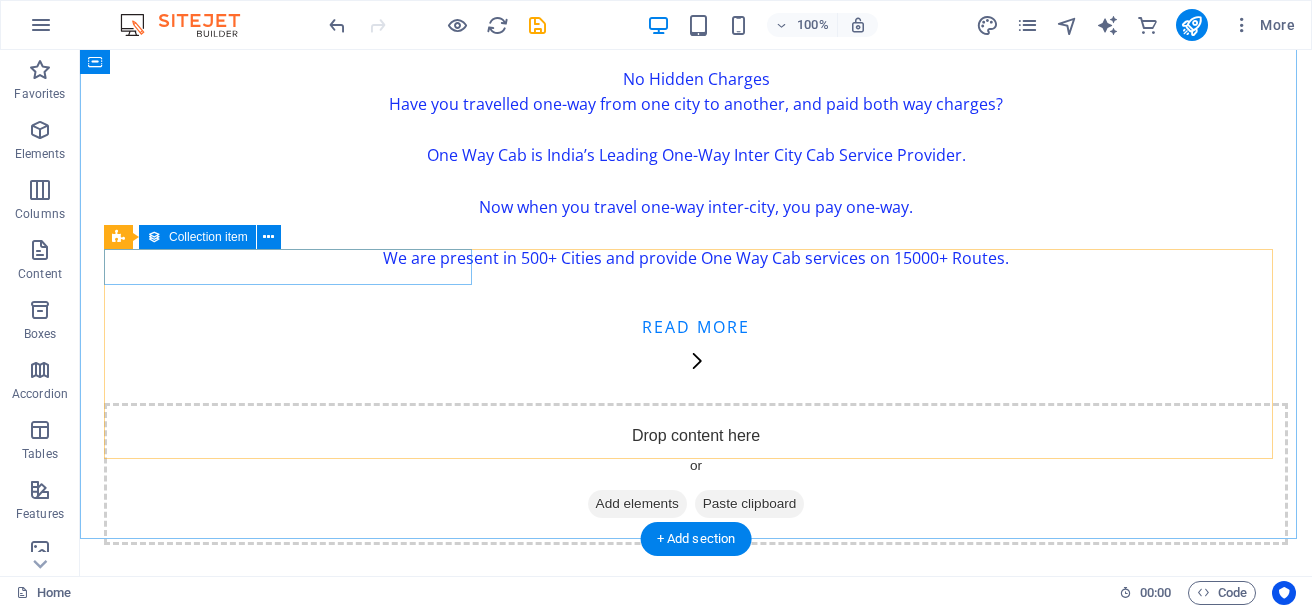 click on "Read More" at bounding box center (696, 349) 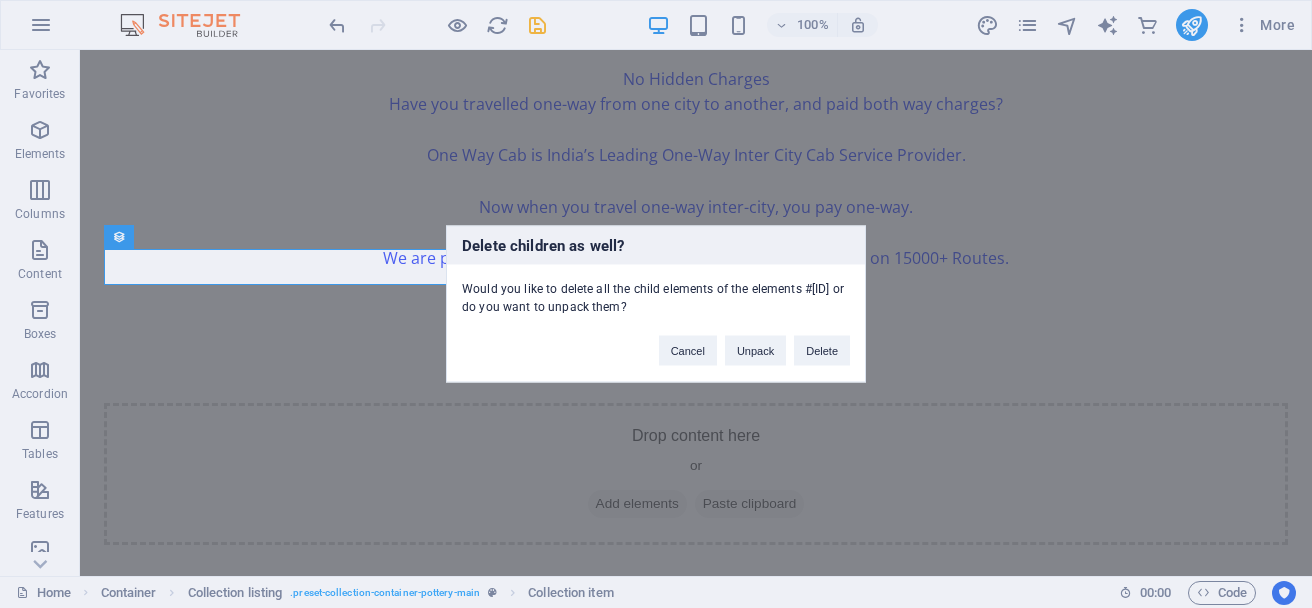 type 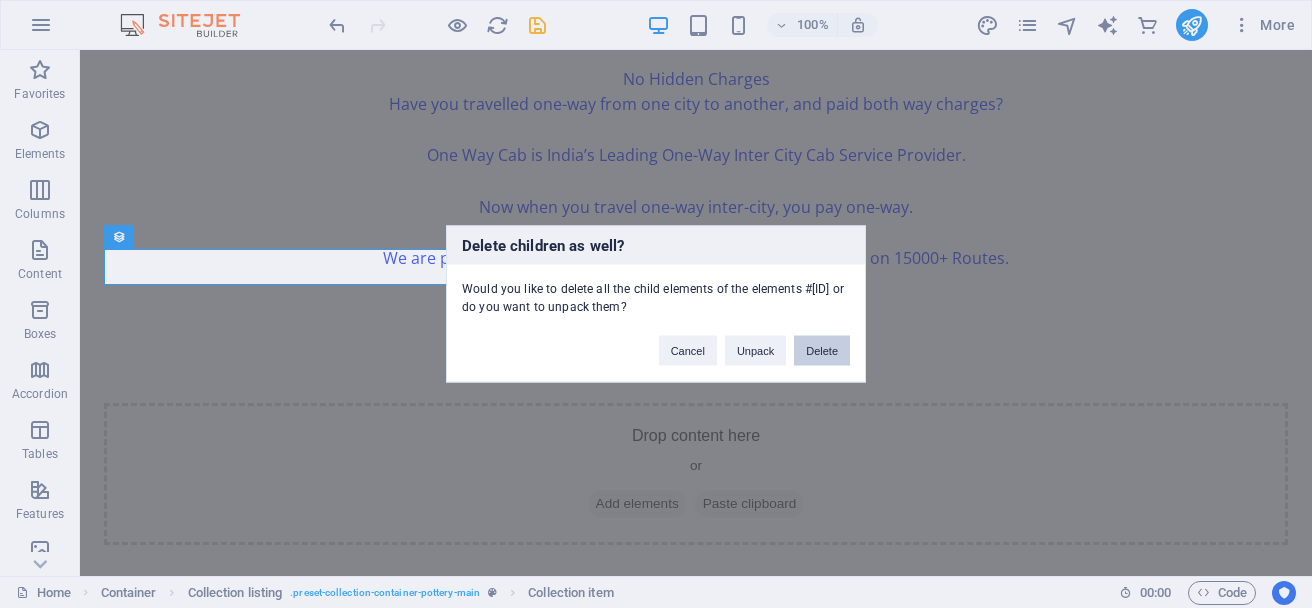 click on "Delete" at bounding box center [822, 351] 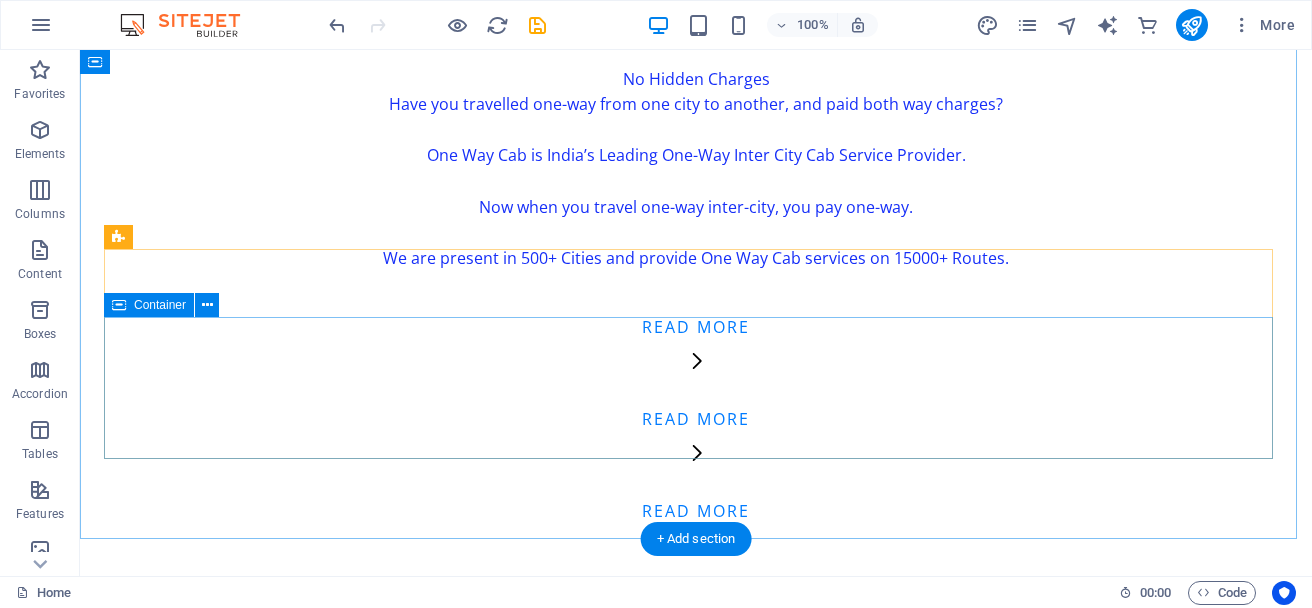 click on "Drop content here or  Add elements  Paste clipboard" at bounding box center (696, 657) 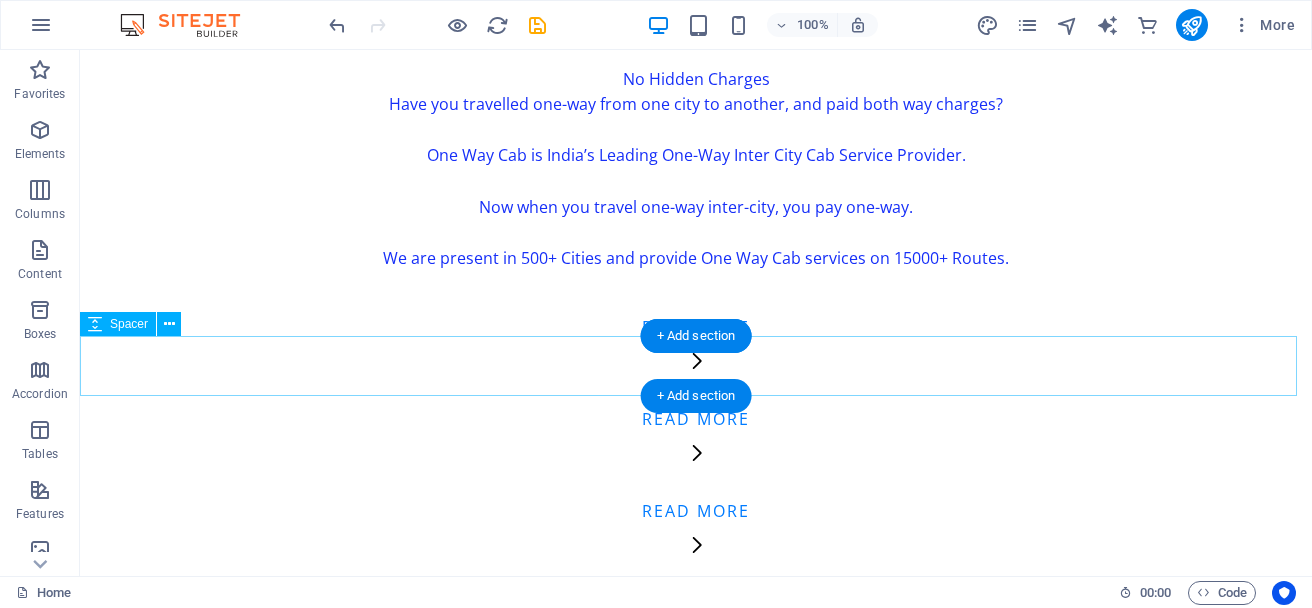 scroll, scrollTop: 4401, scrollLeft: 0, axis: vertical 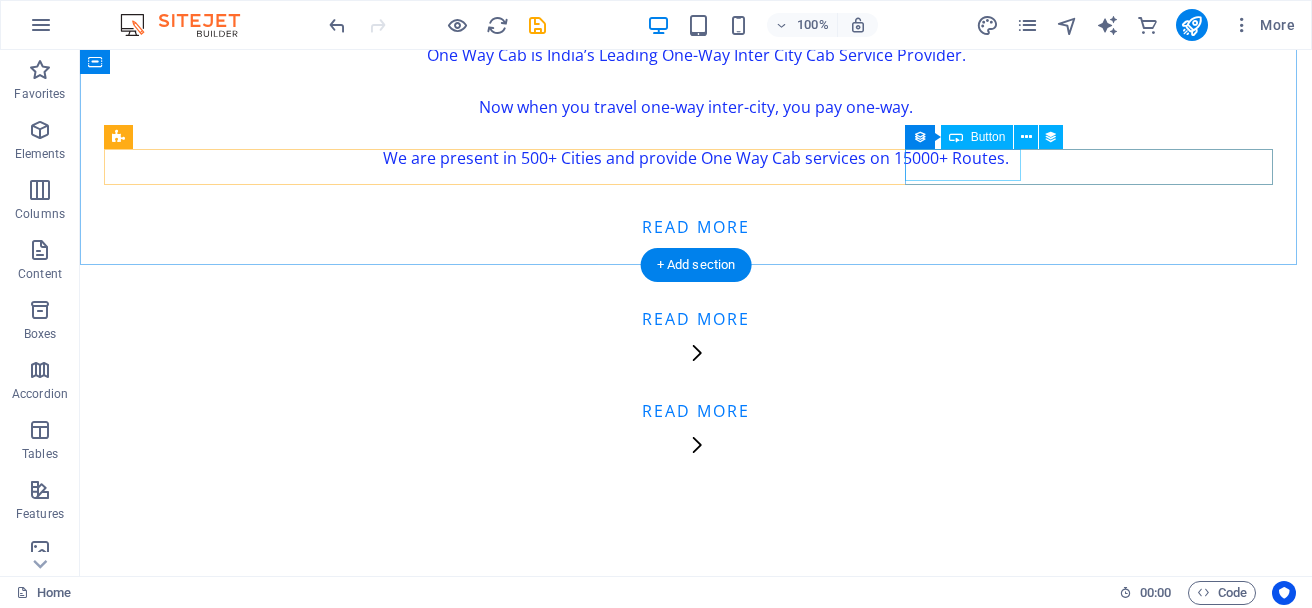 click on "Read More" at bounding box center [696, 411] 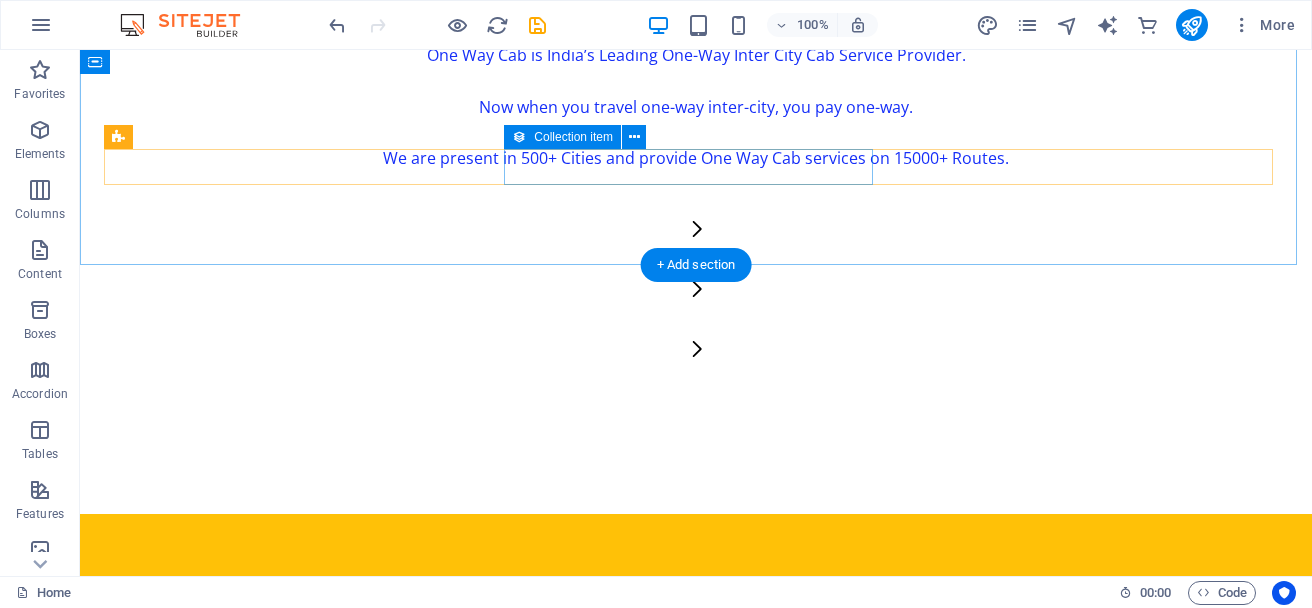 click at bounding box center [696, 293] 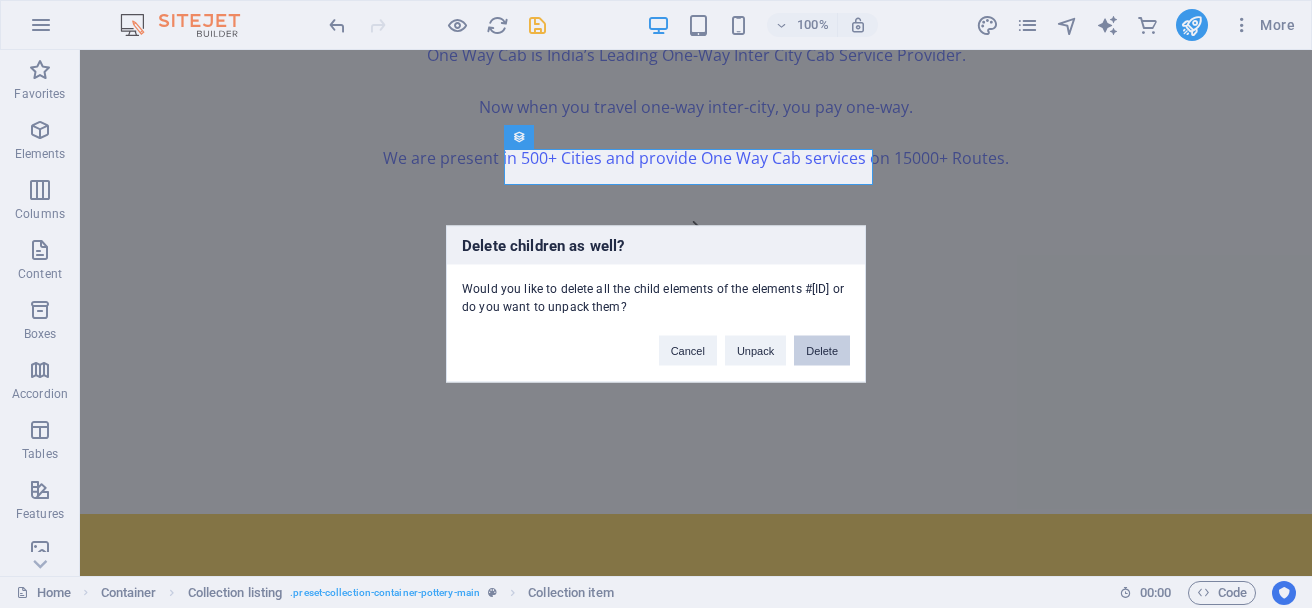 click on "Delete" at bounding box center (822, 351) 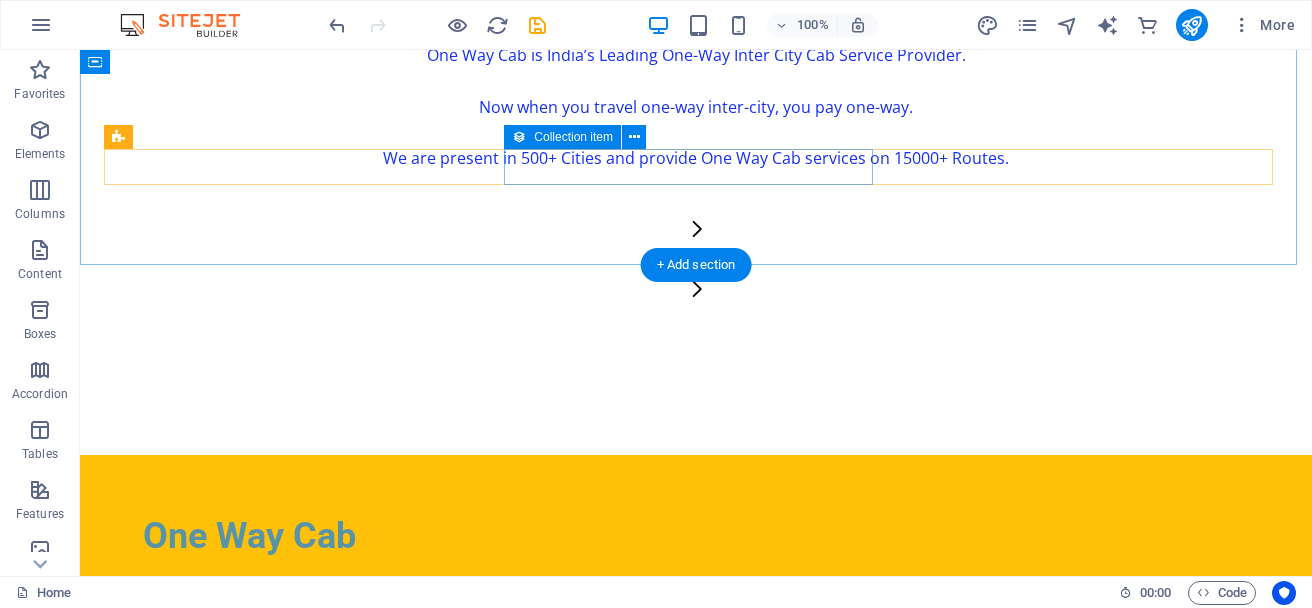 click at bounding box center (696, 293) 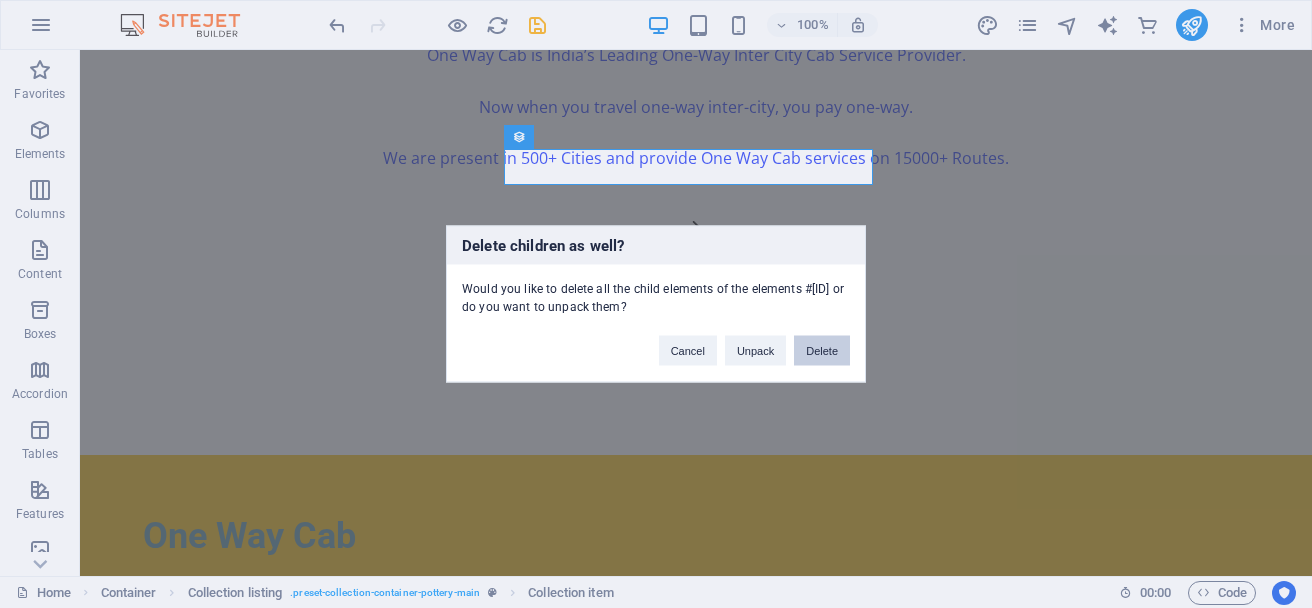 click on "Delete" at bounding box center (822, 351) 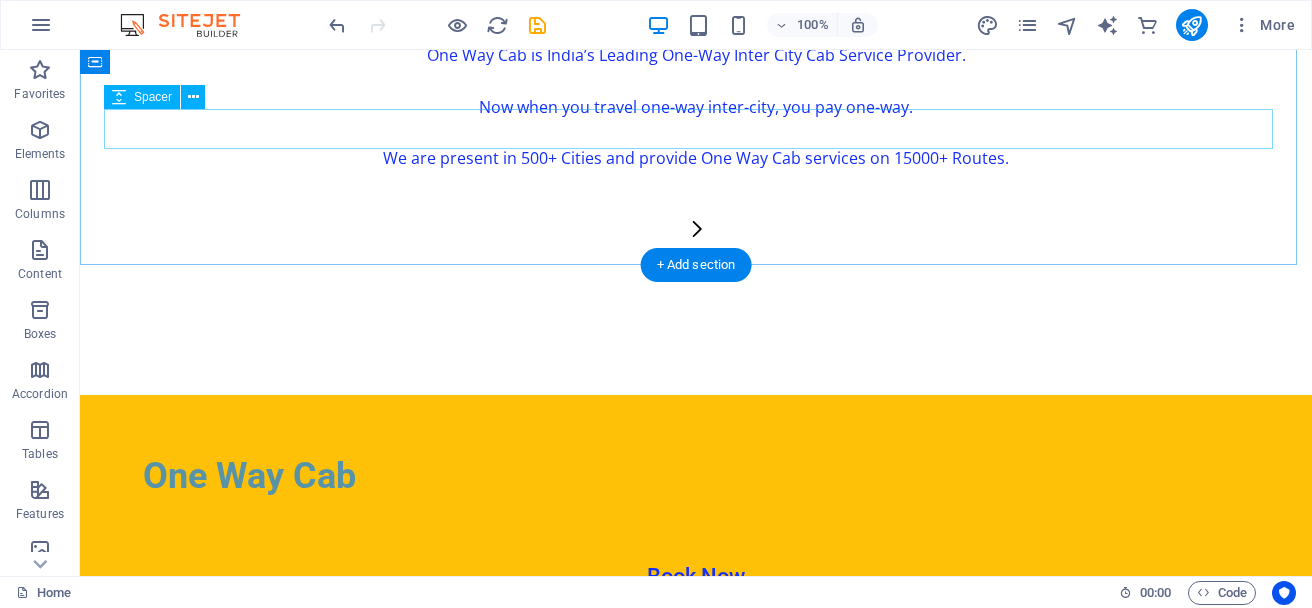 click at bounding box center (696, 191) 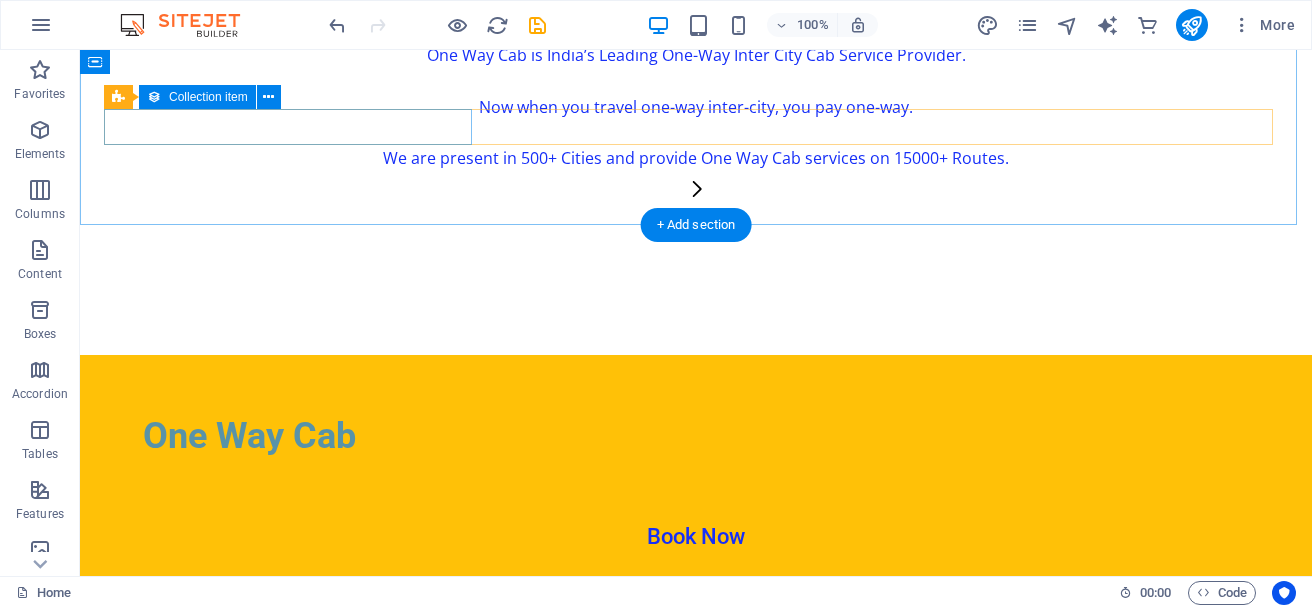 click at bounding box center [696, 193] 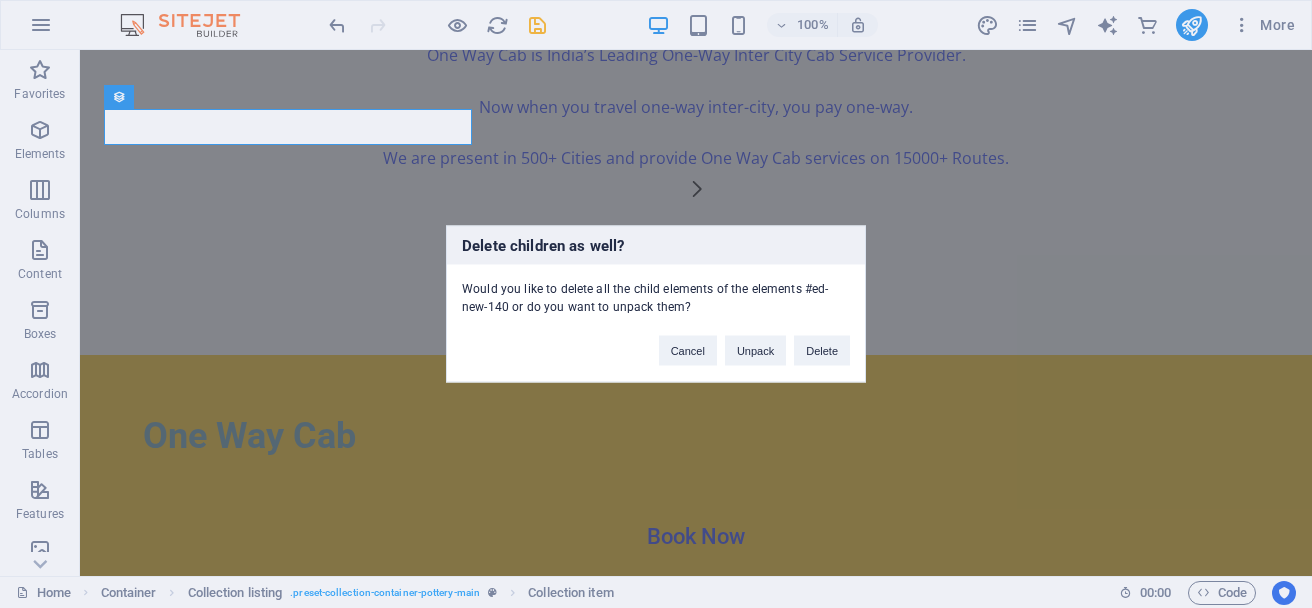 type 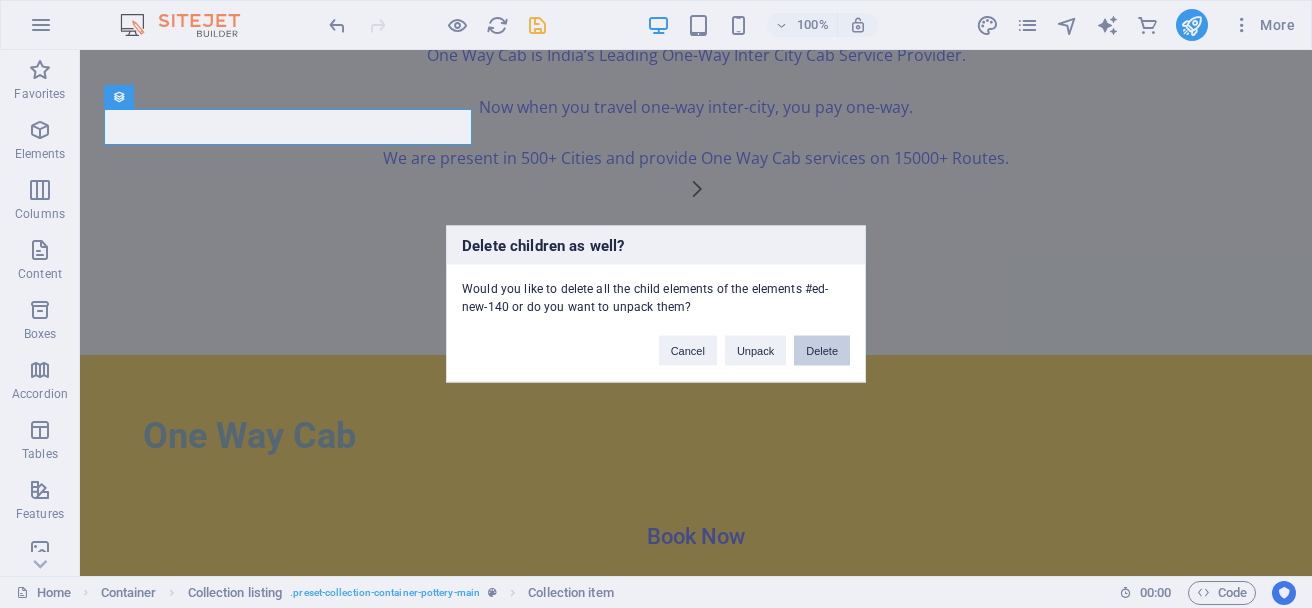 click on "Delete" at bounding box center [822, 351] 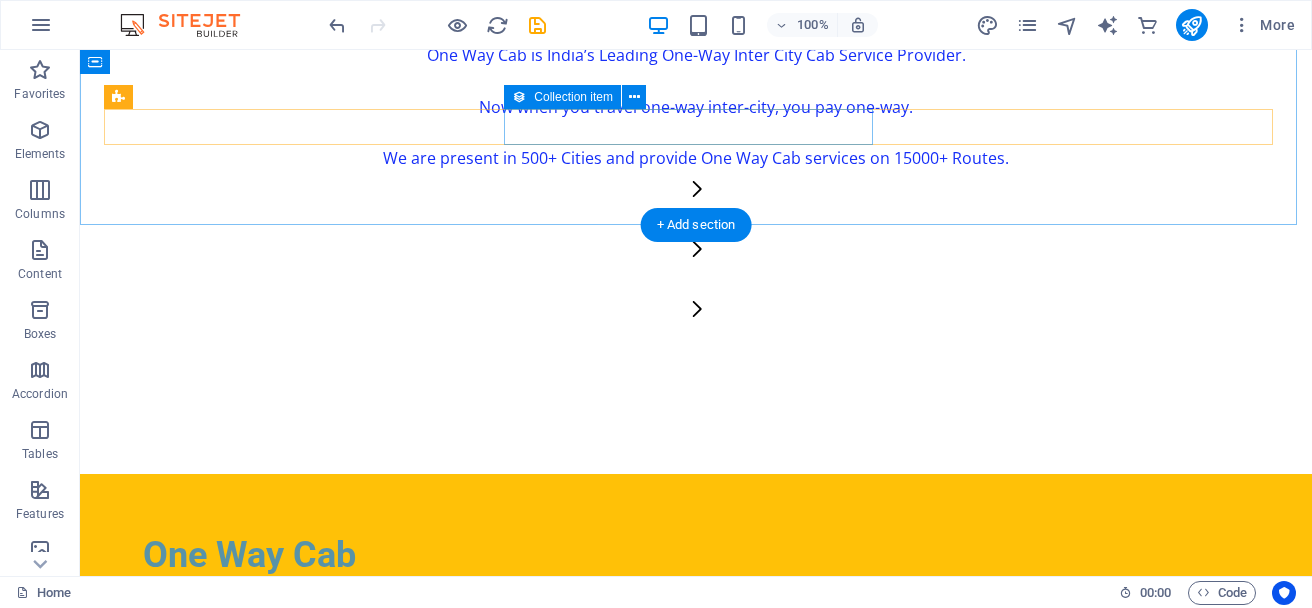 click at bounding box center [696, 253] 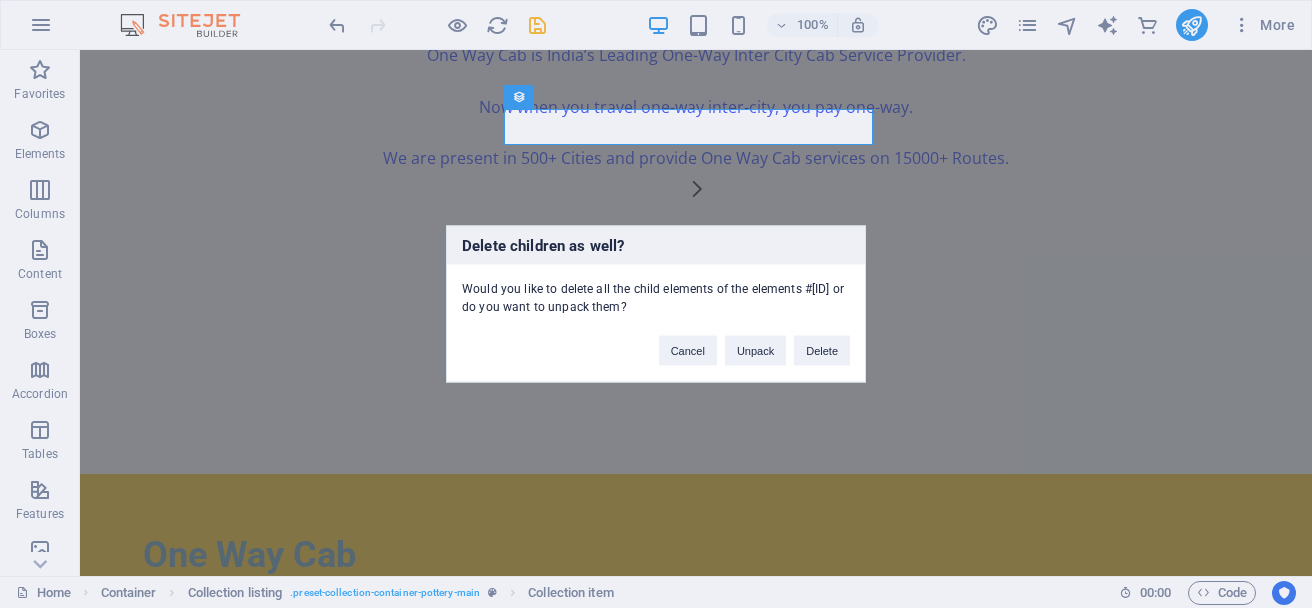 type 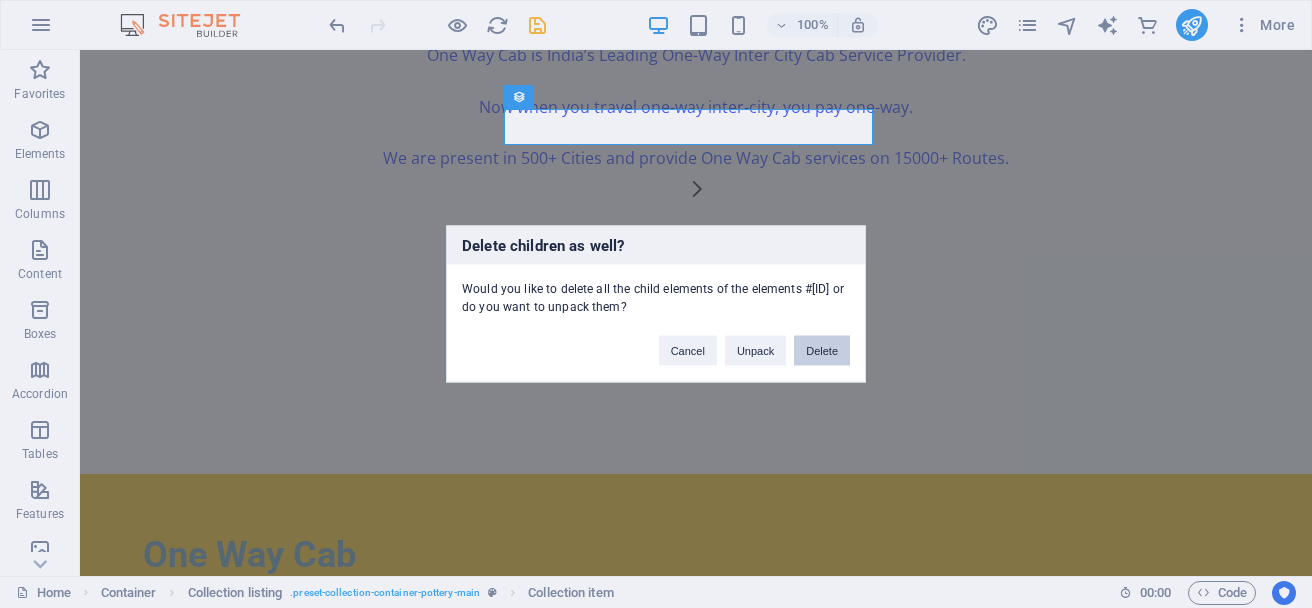 click on "Delete" at bounding box center (822, 351) 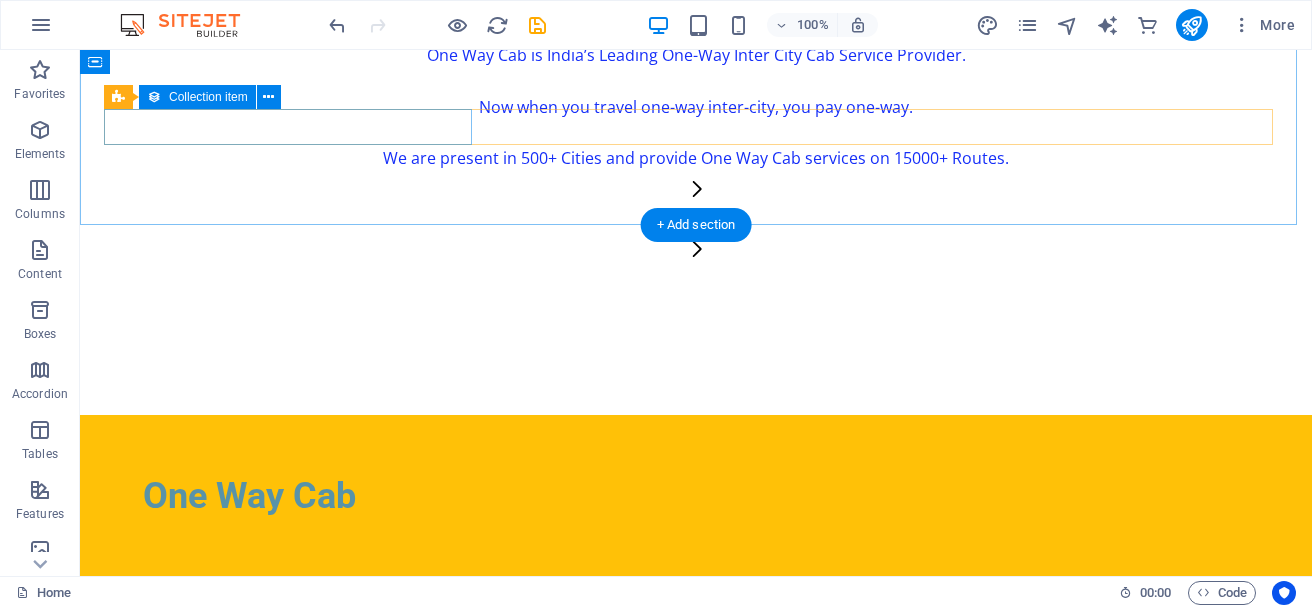 click at bounding box center [696, 193] 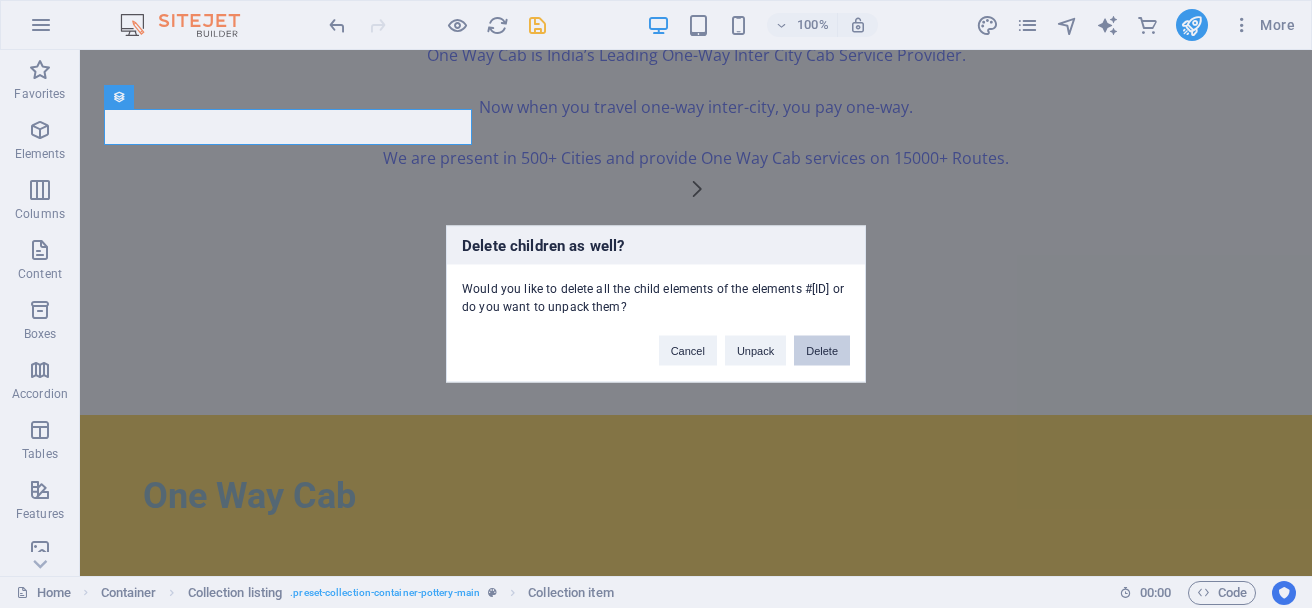 click on "Delete" at bounding box center [822, 351] 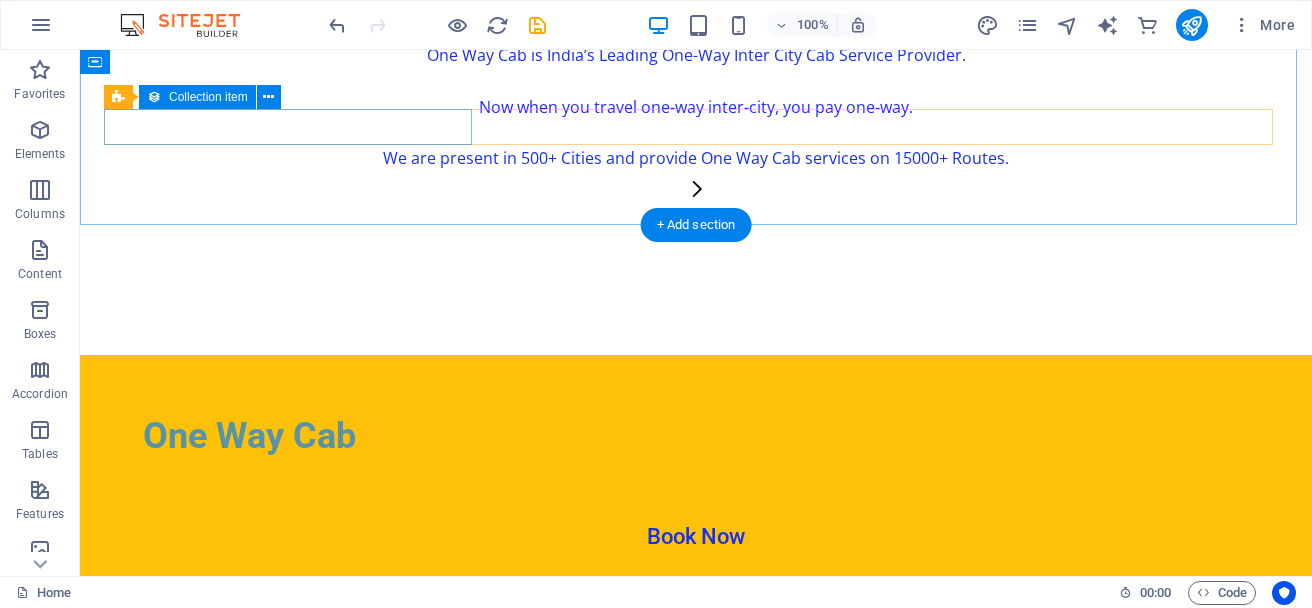 click at bounding box center (696, 193) 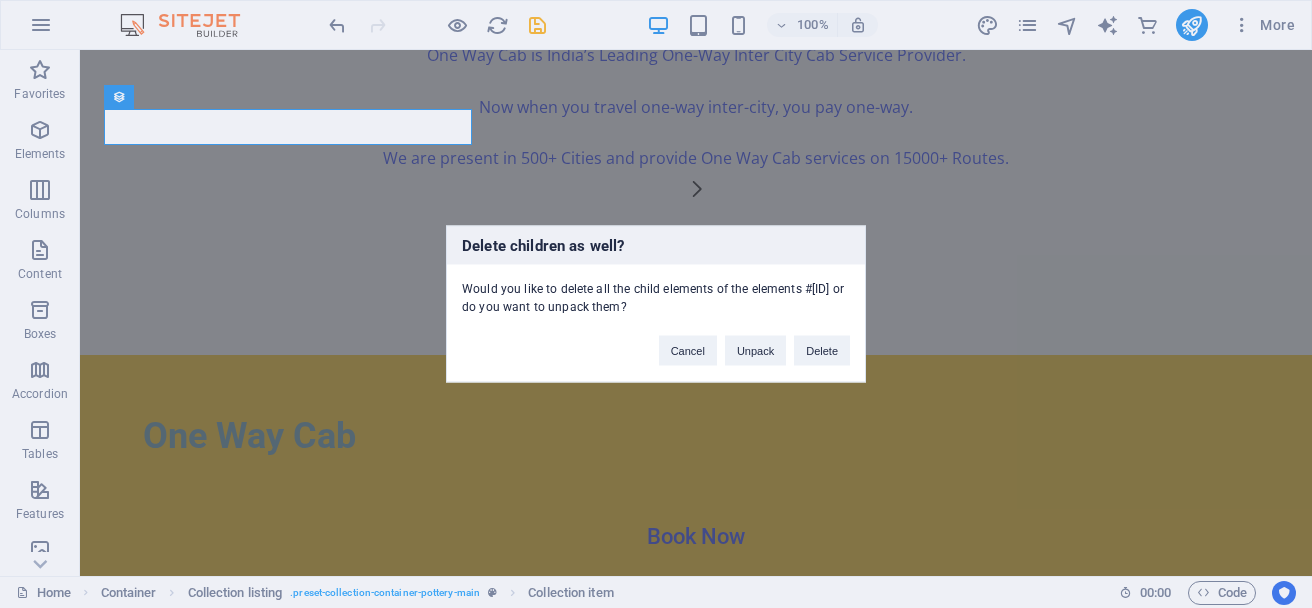 type 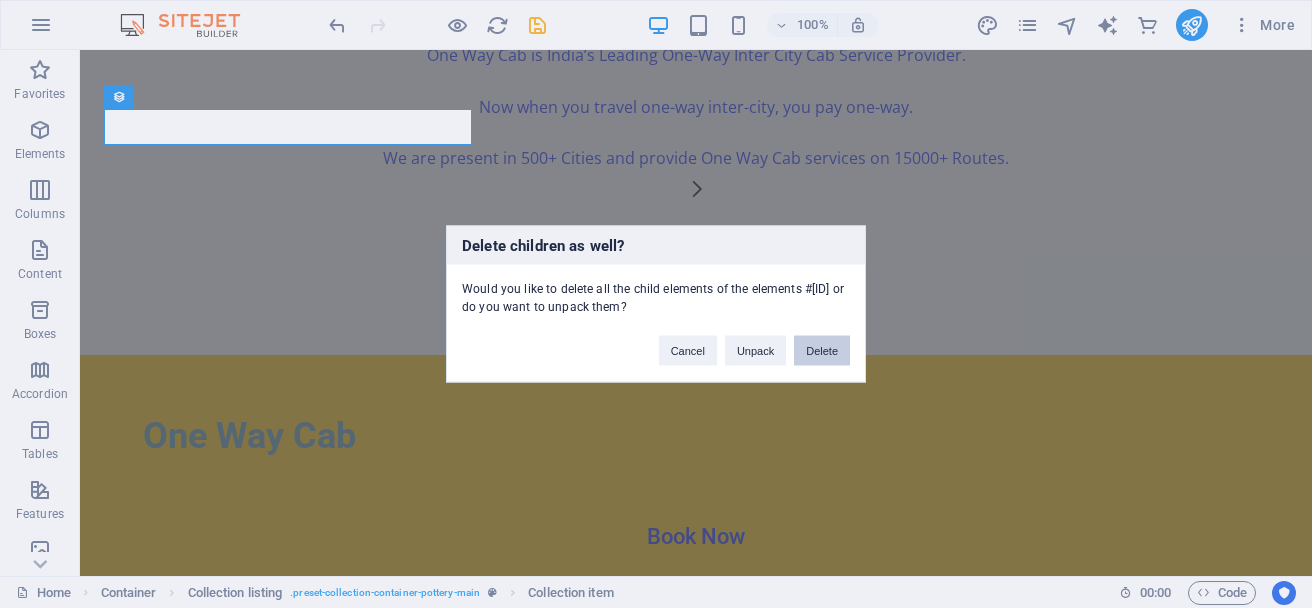 click on "Delete" at bounding box center (822, 351) 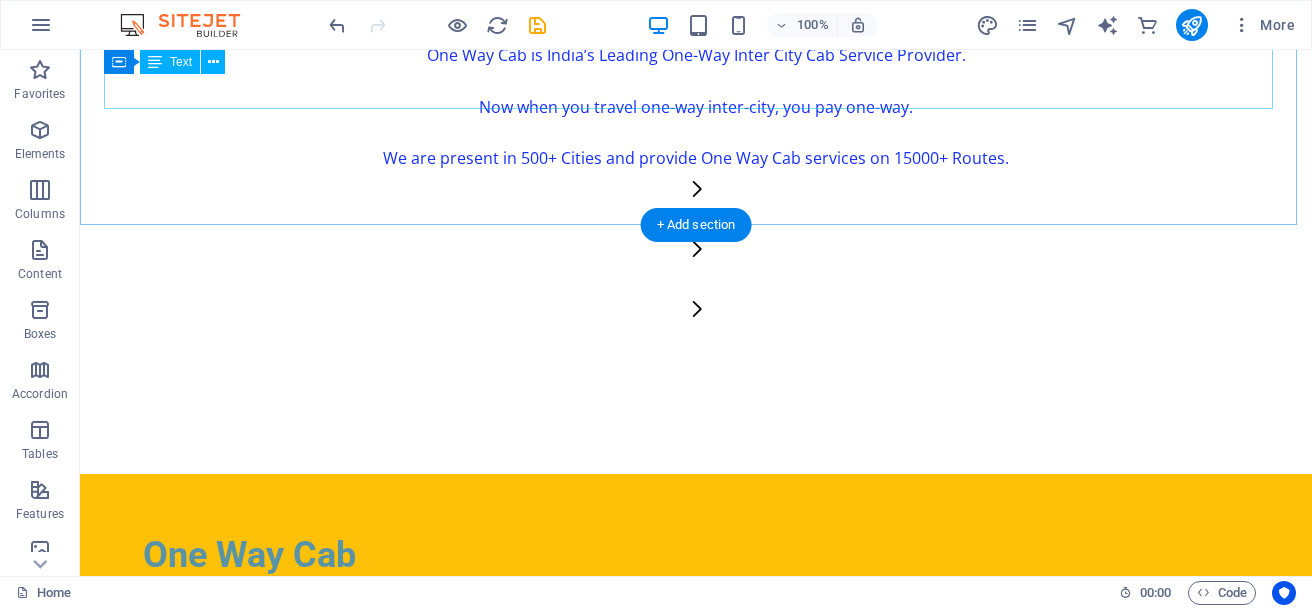 click on "Have you travelled one-way from one city to another, and paid both way charges?                       One Way Cab is India’s Leading One-Way Inter City Cab Service Provider.                       Now when you travel one-way inter-city, you pay one-way.                       We are present in 500+ Cities and provide One Way Cab services on 15000+ Routes." at bounding box center (696, 81) 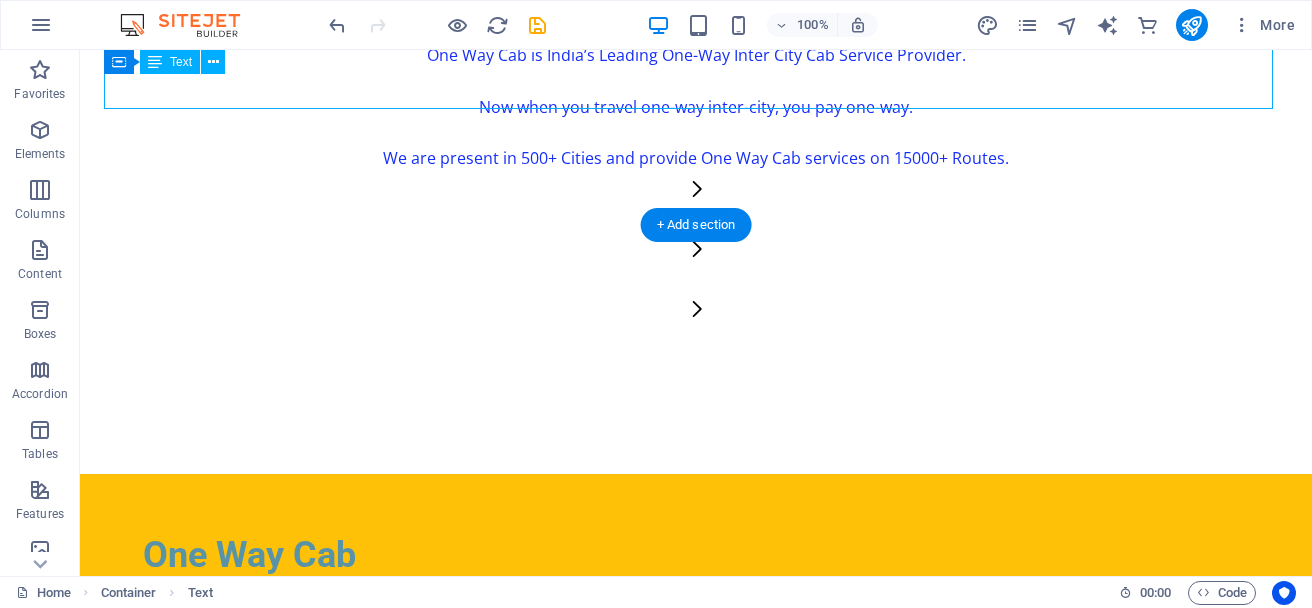 click on "Have you travelled one-way from one city to another, and paid both way charges?                       One Way Cab is India’s Leading One-Way Inter City Cab Service Provider.                       Now when you travel one-way inter-city, you pay one-way.                       We are present in 500+ Cities and provide One Way Cab services on 15000+ Routes." at bounding box center [696, 81] 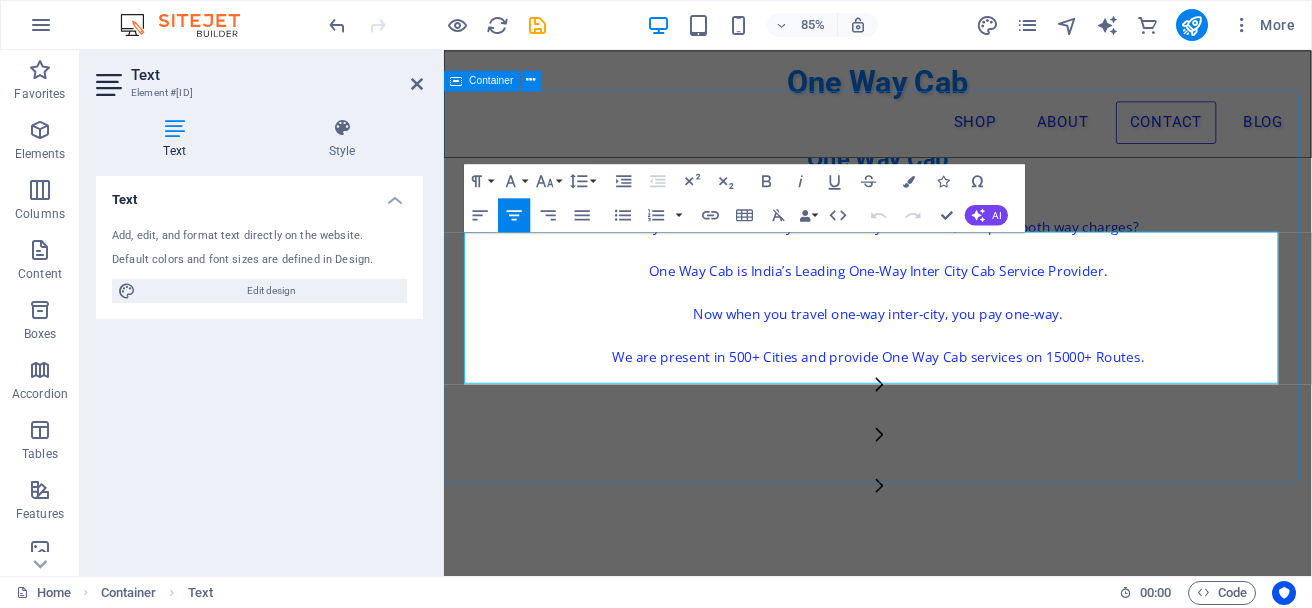 scroll, scrollTop: 3800, scrollLeft: 0, axis: vertical 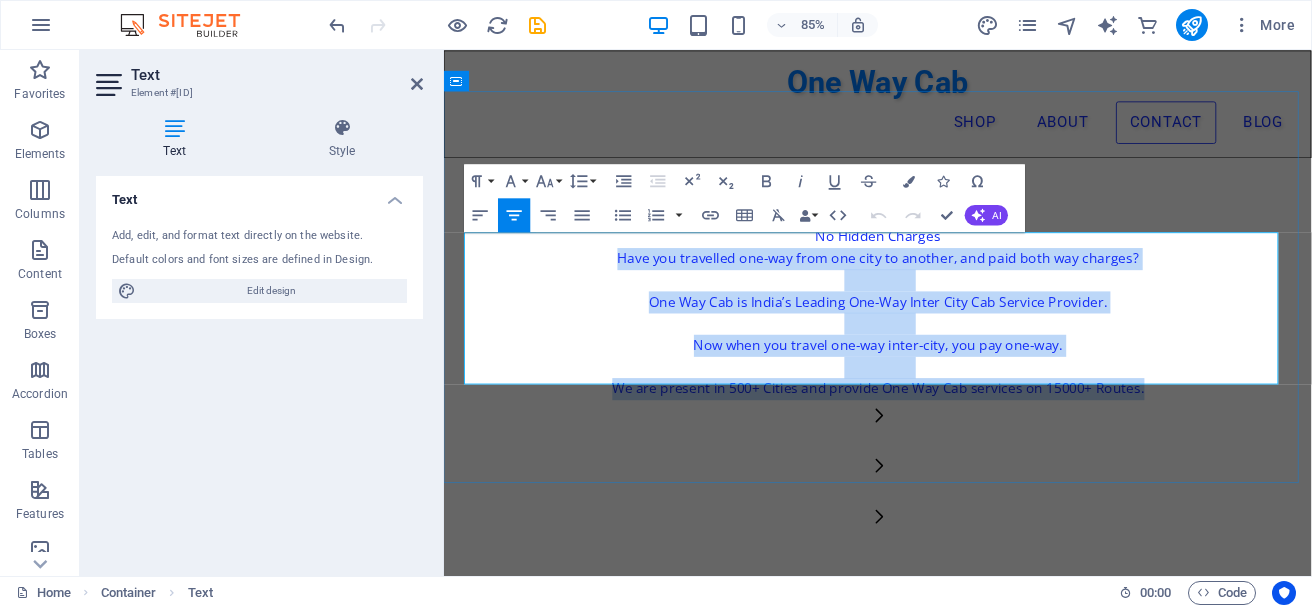 drag, startPoint x: 635, startPoint y: 278, endPoint x: 1343, endPoint y: 433, distance: 724.76825 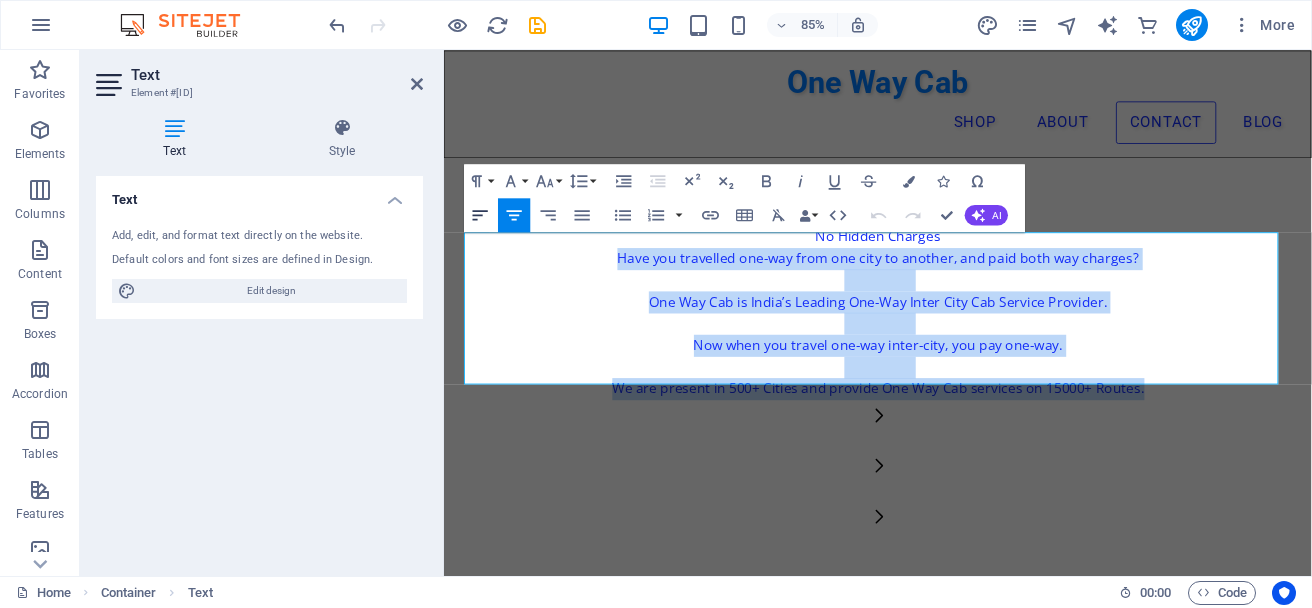 click 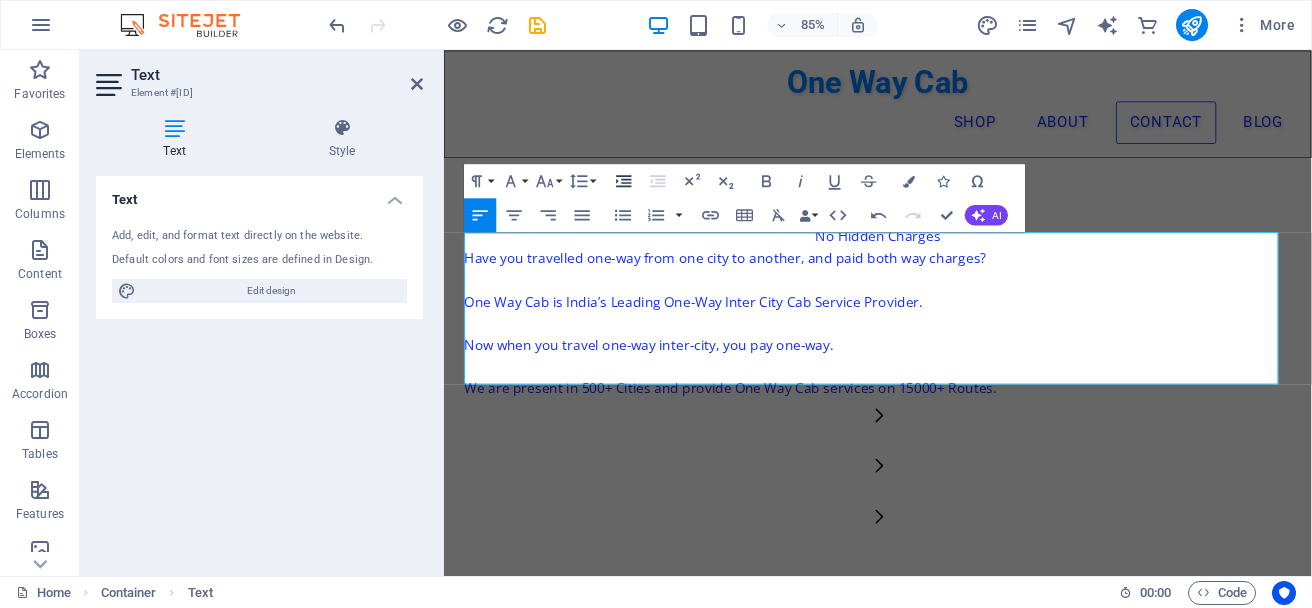 click 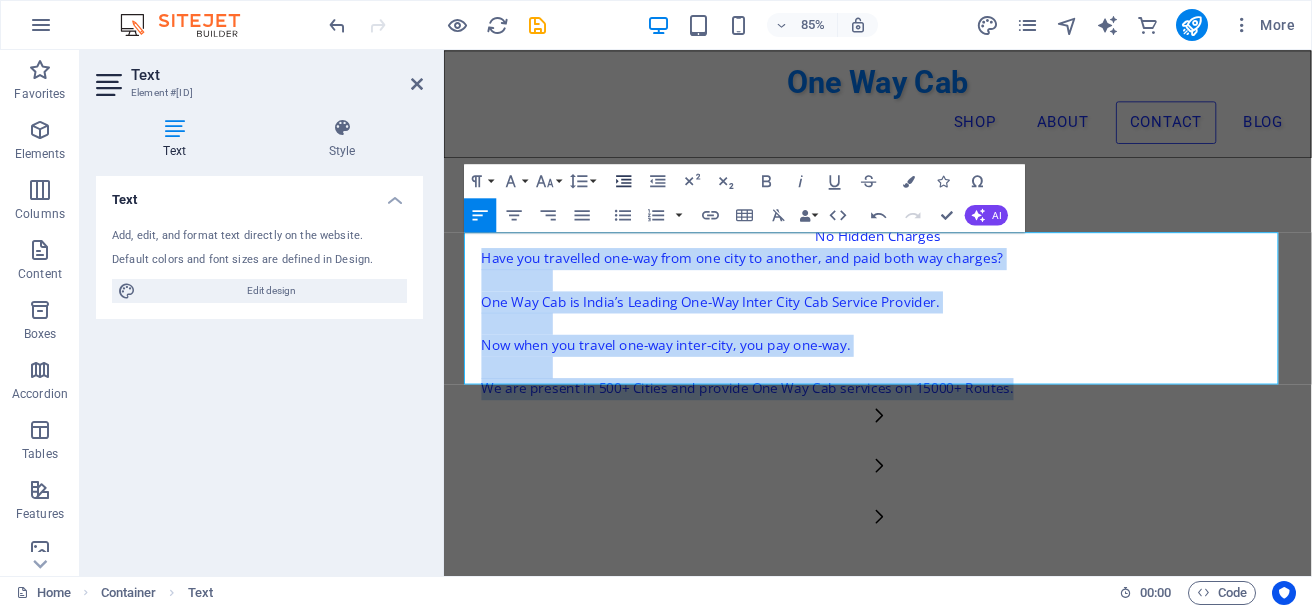 click 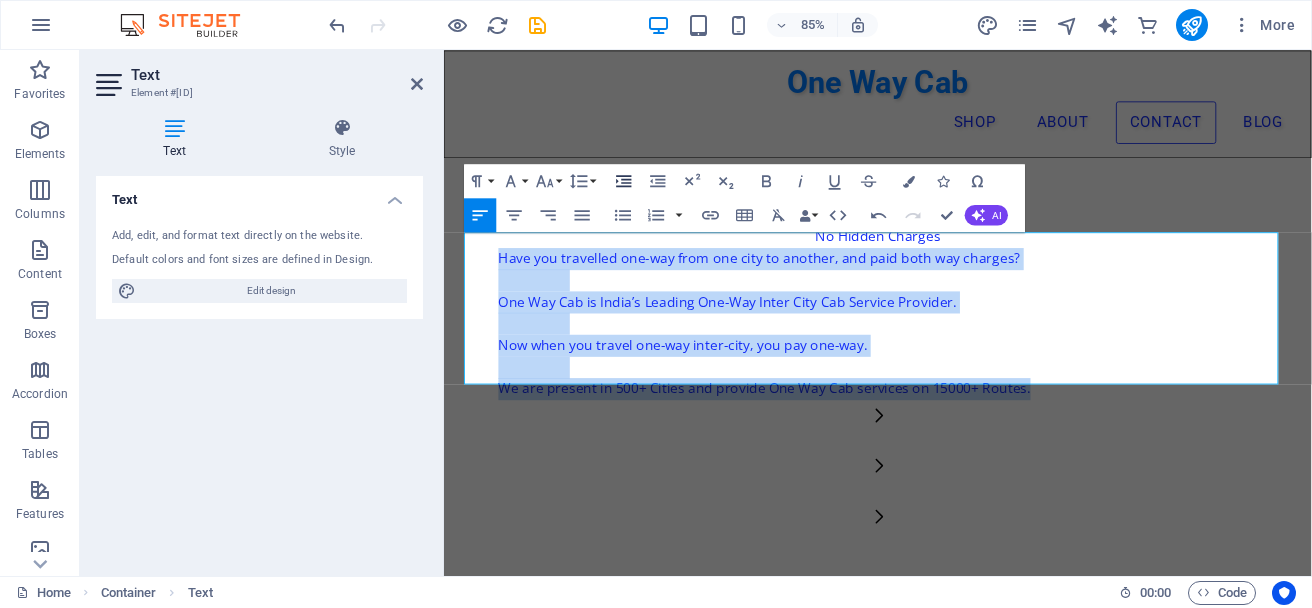 click 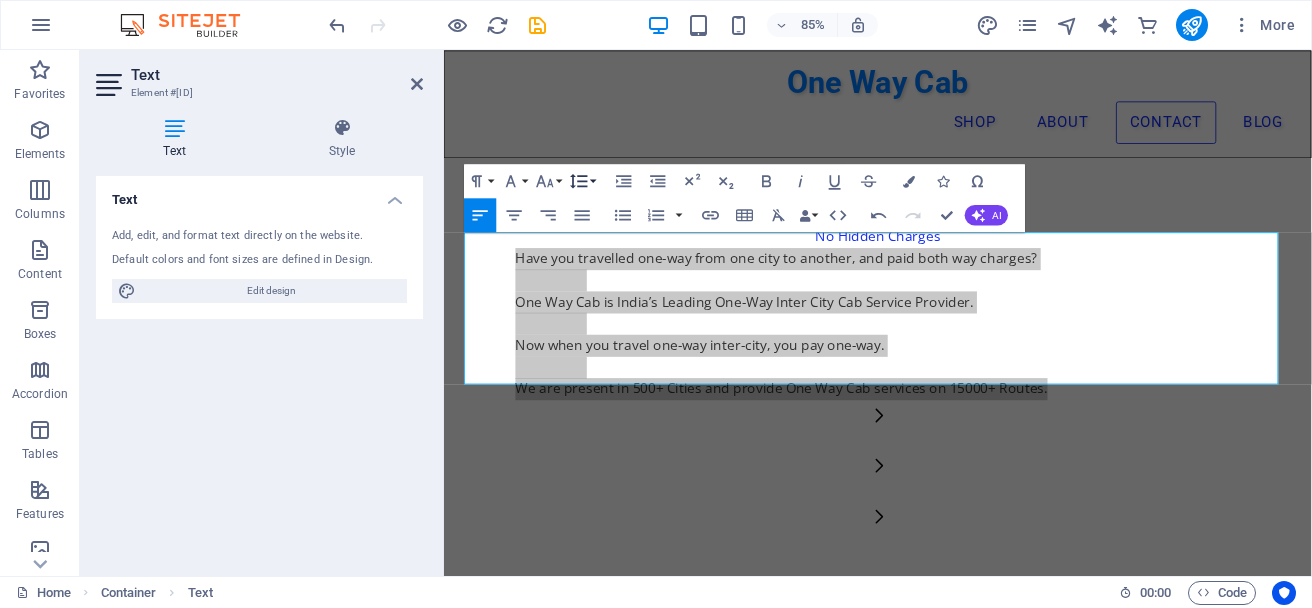 click 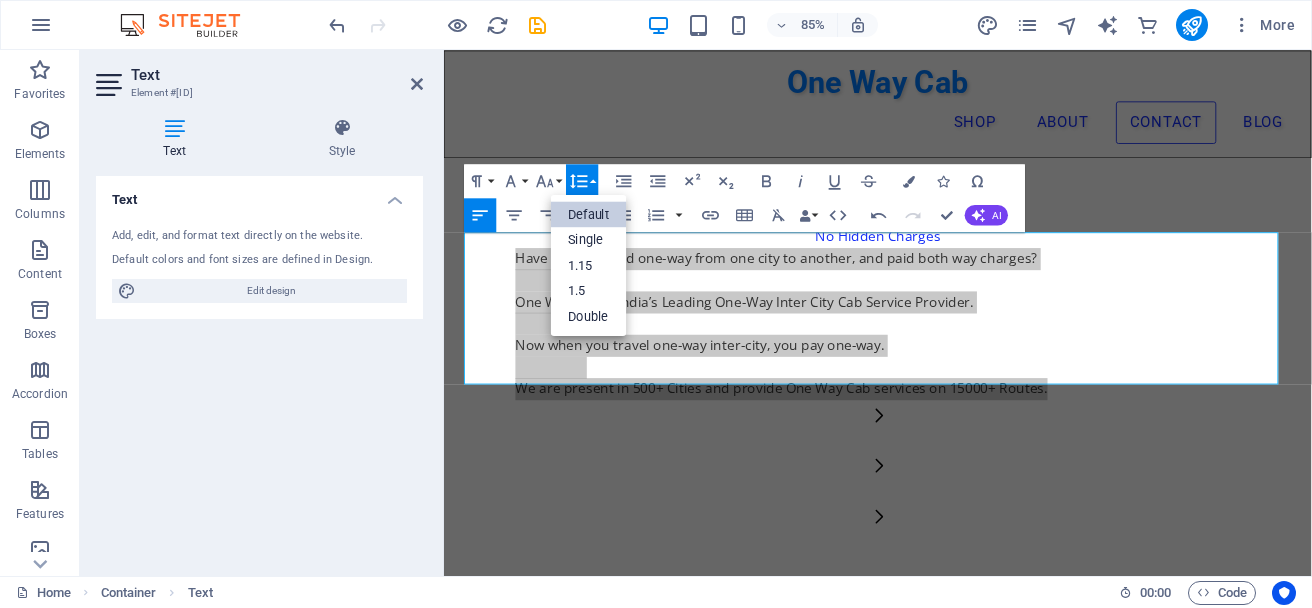 scroll, scrollTop: 0, scrollLeft: 0, axis: both 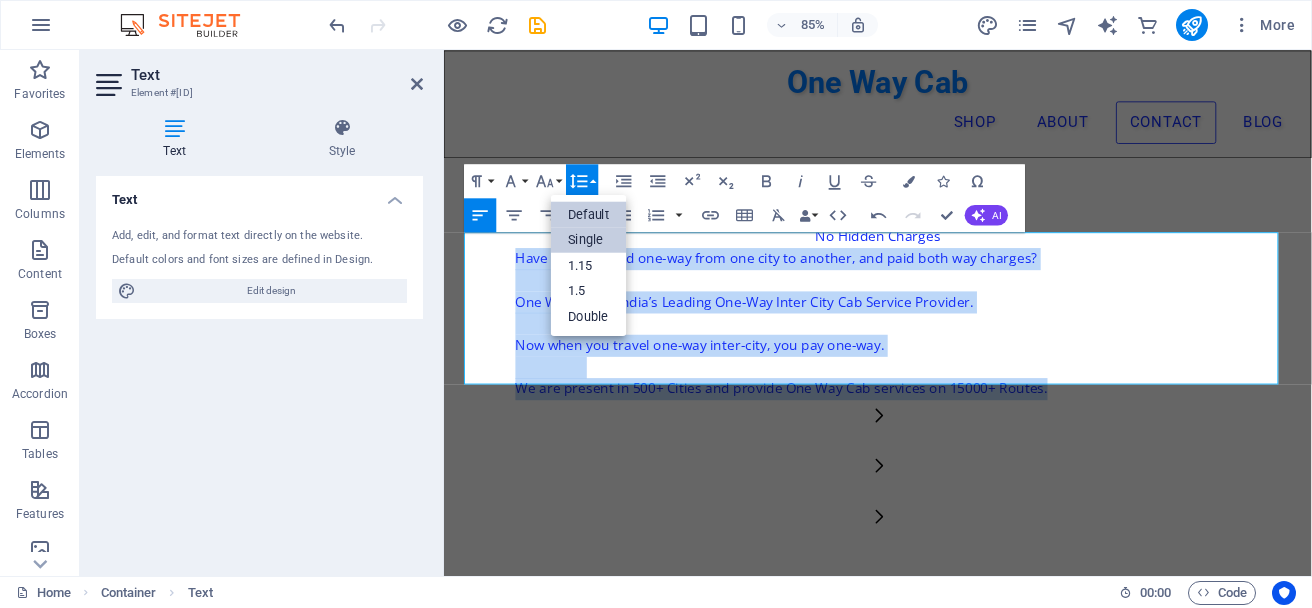 click on "Single" at bounding box center [589, 240] 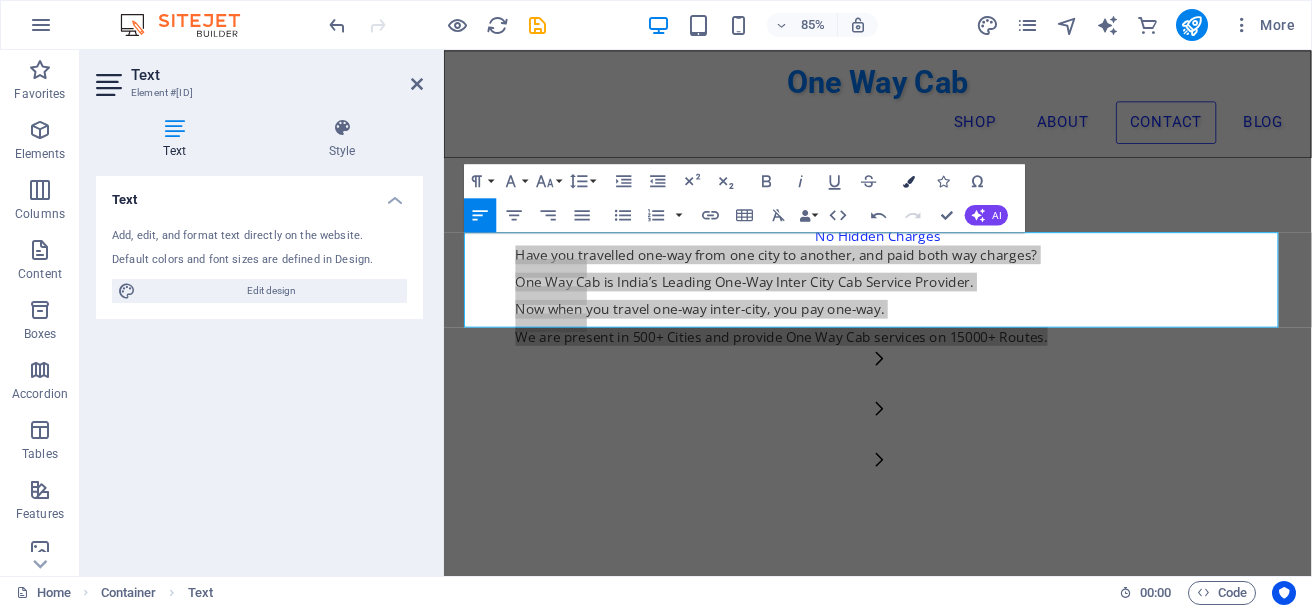 click at bounding box center (910, 181) 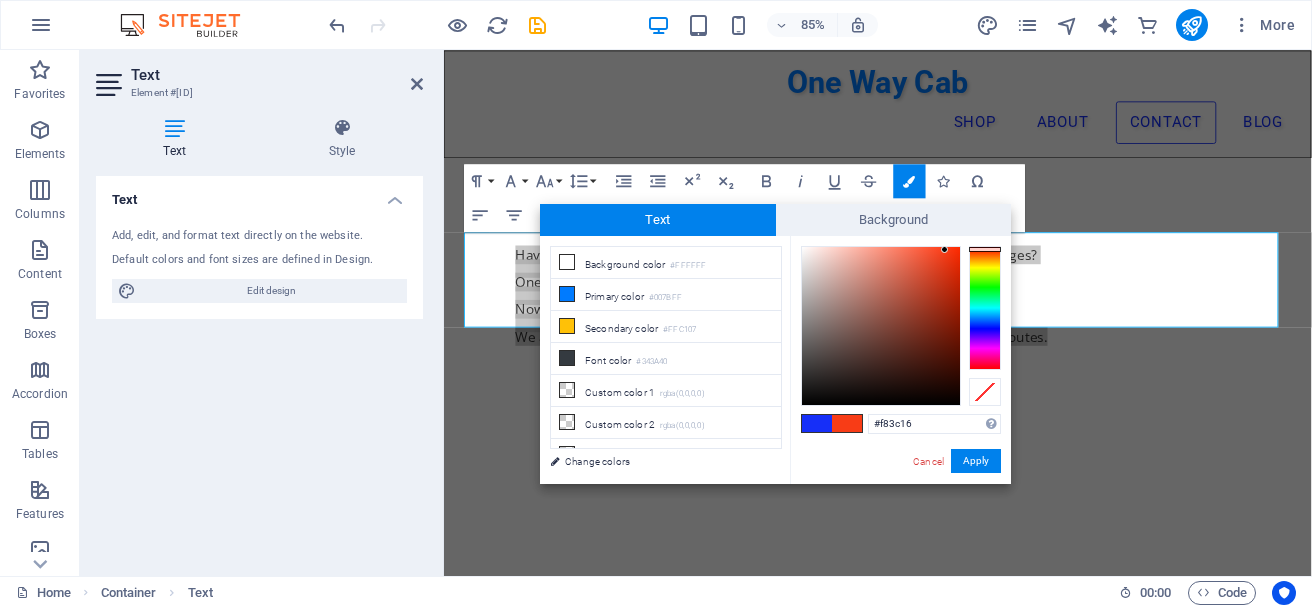click at bounding box center (985, 308) 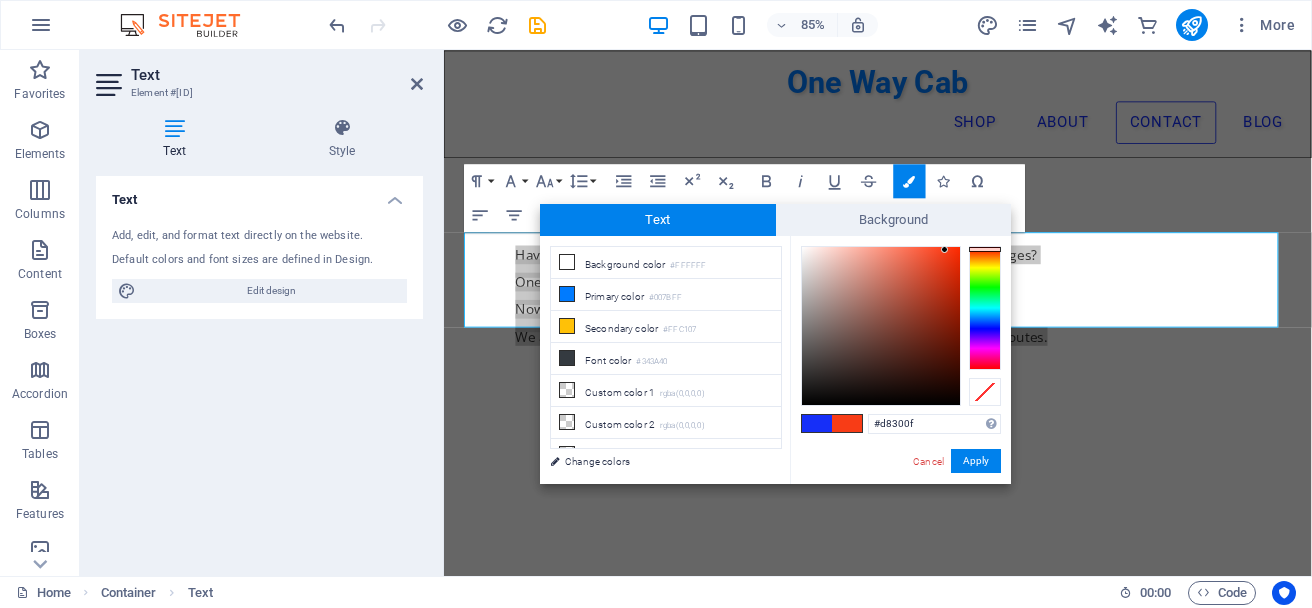 click at bounding box center (881, 326) 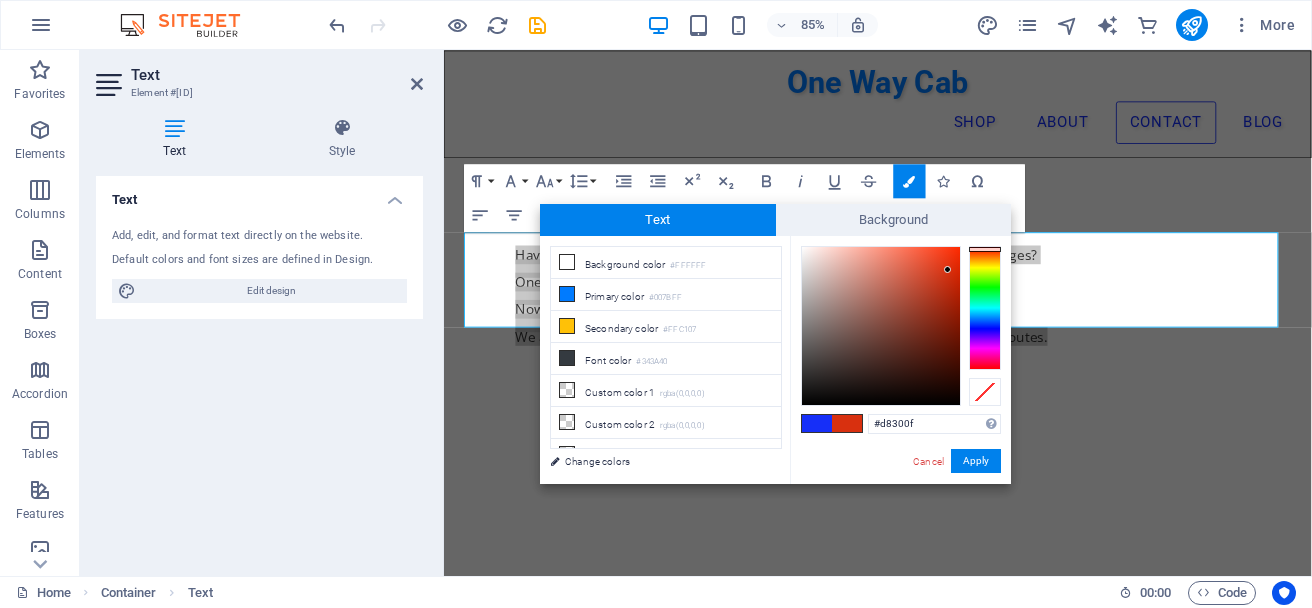 click at bounding box center [847, 423] 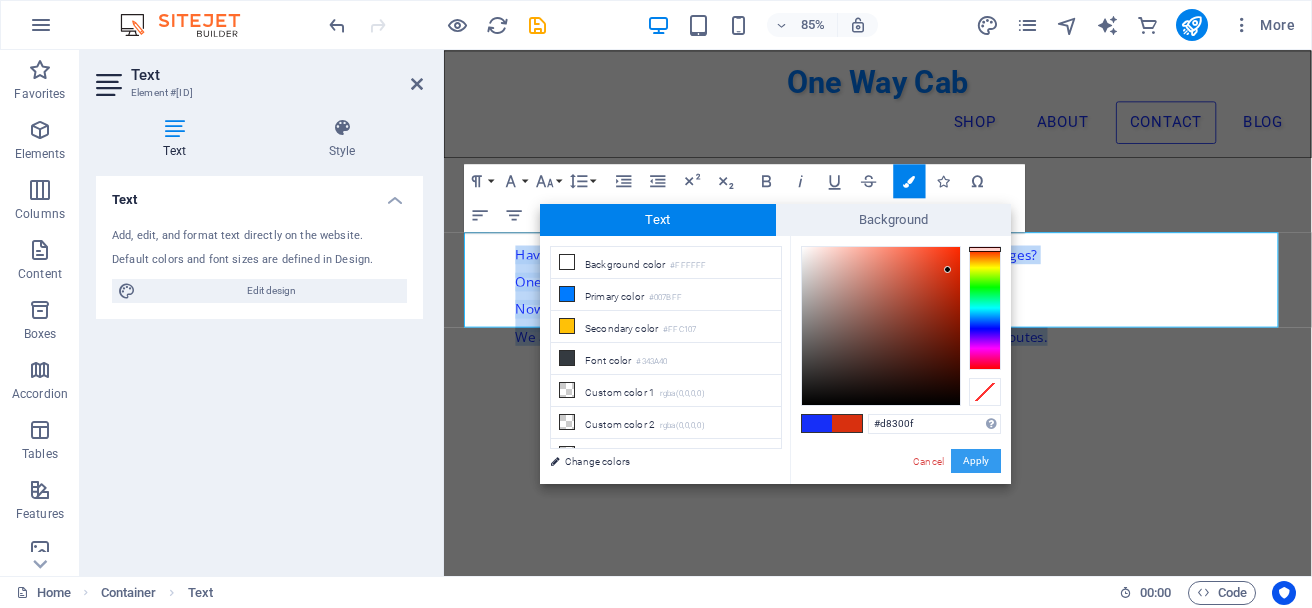 click on "Apply" at bounding box center [976, 461] 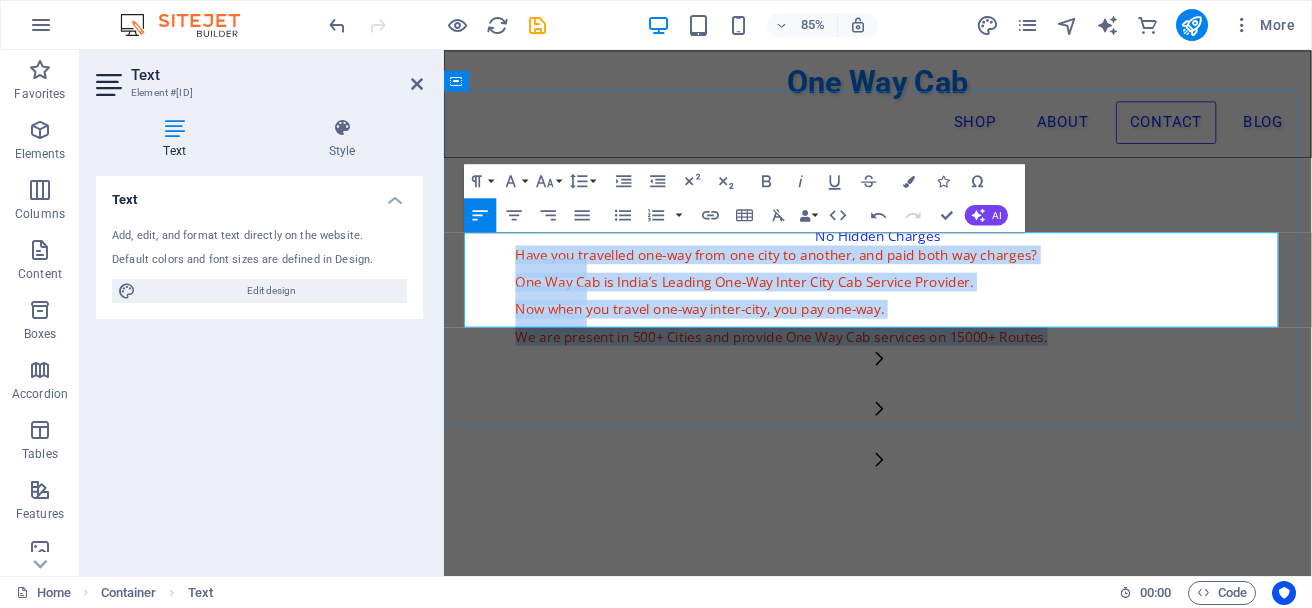 click on "One Way Cab is India’s Leading One-Way Inter City Cab Service Provider." at bounding box center (984, 323) 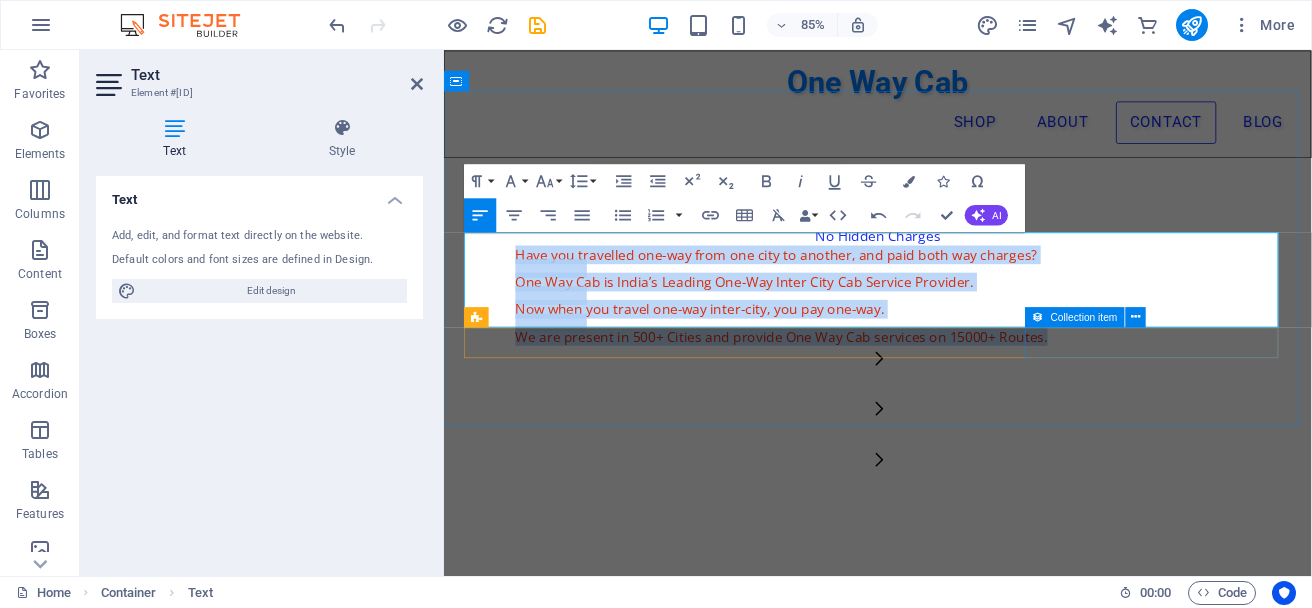 drag, startPoint x: 522, startPoint y: 278, endPoint x: 1522, endPoint y: 356, distance: 1003.0374 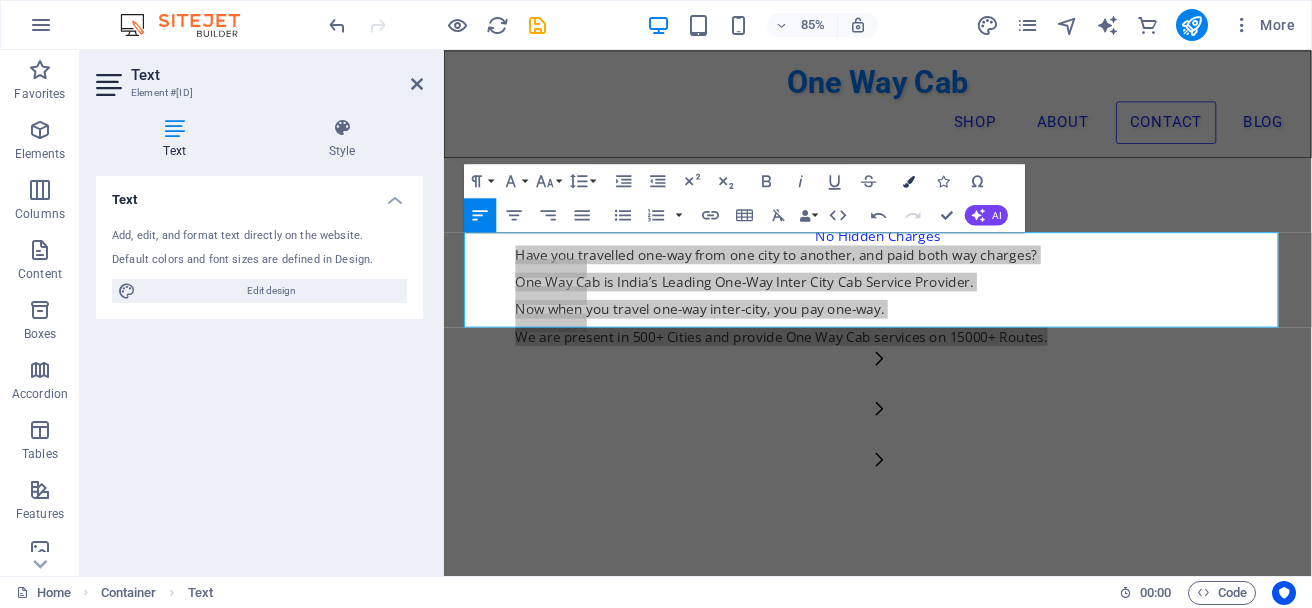 click on "Colors" at bounding box center [910, 181] 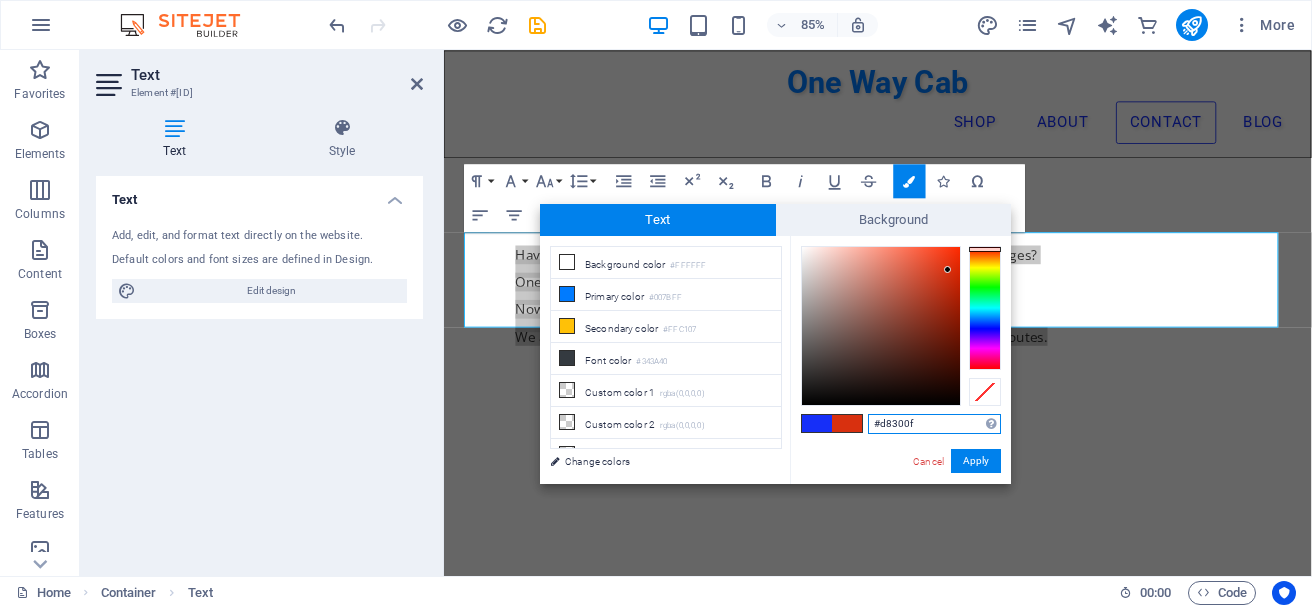 type on "#0f5dd8" 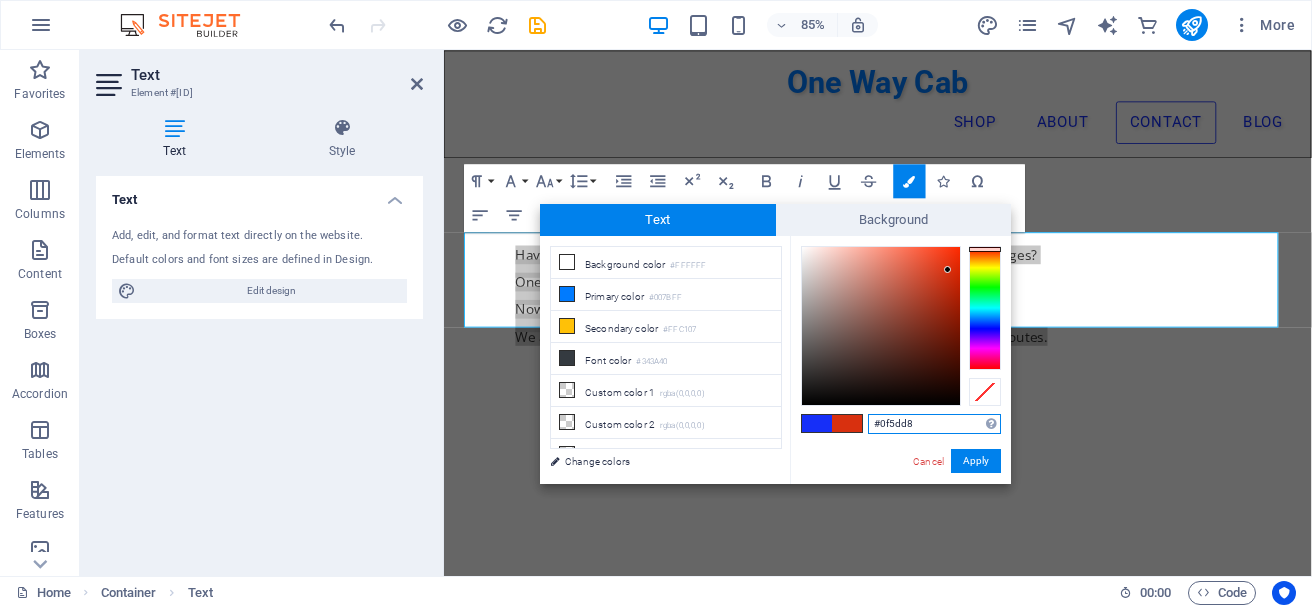 click at bounding box center [985, 308] 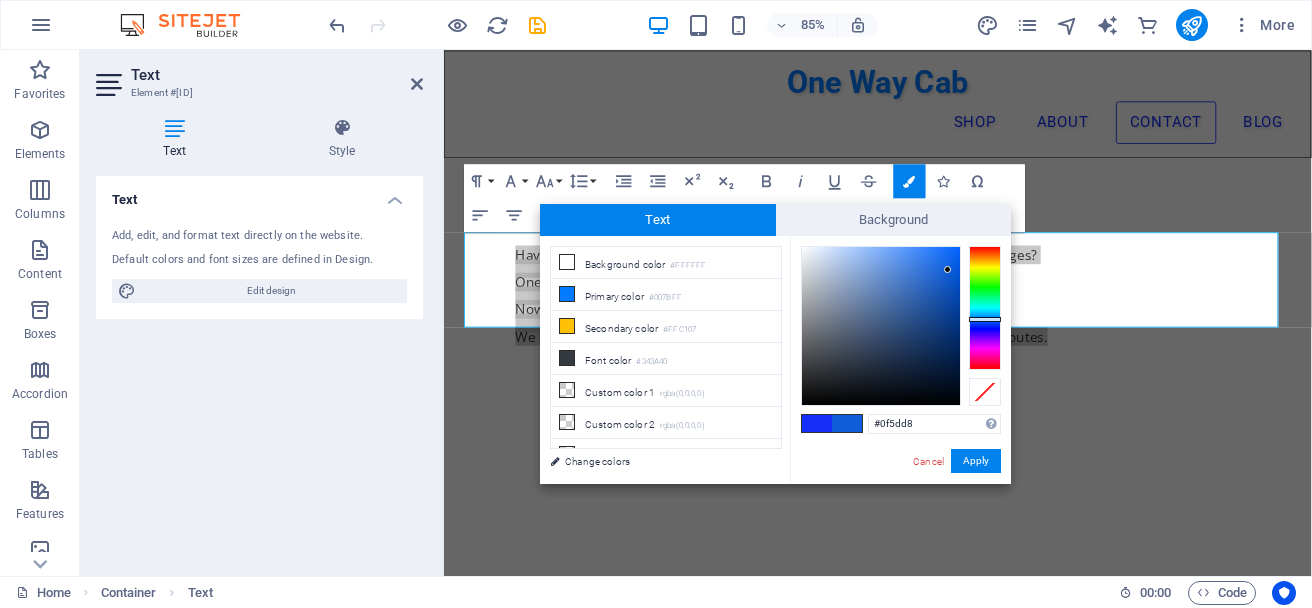 click at bounding box center (847, 423) 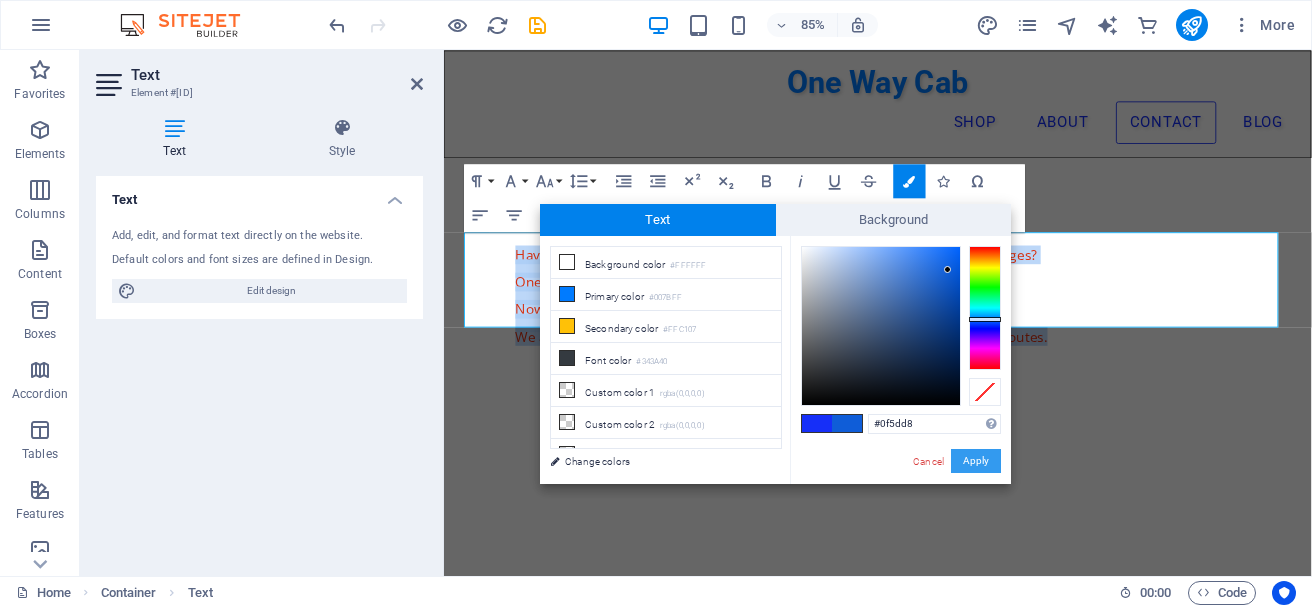 click on "Apply" at bounding box center (976, 461) 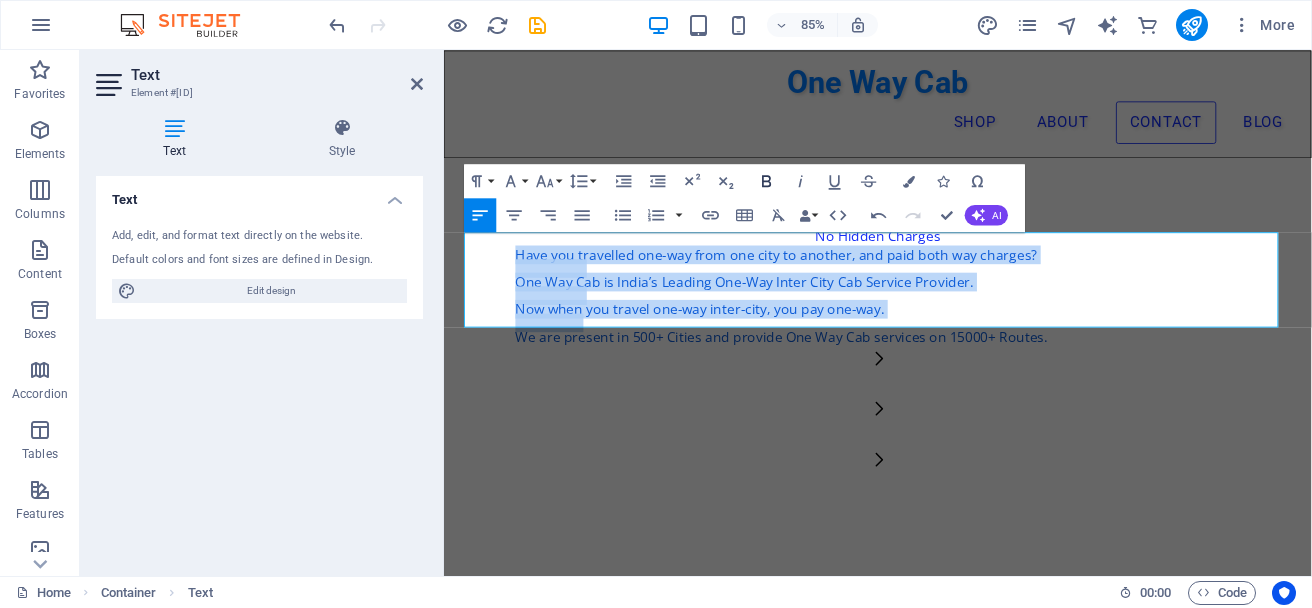 click 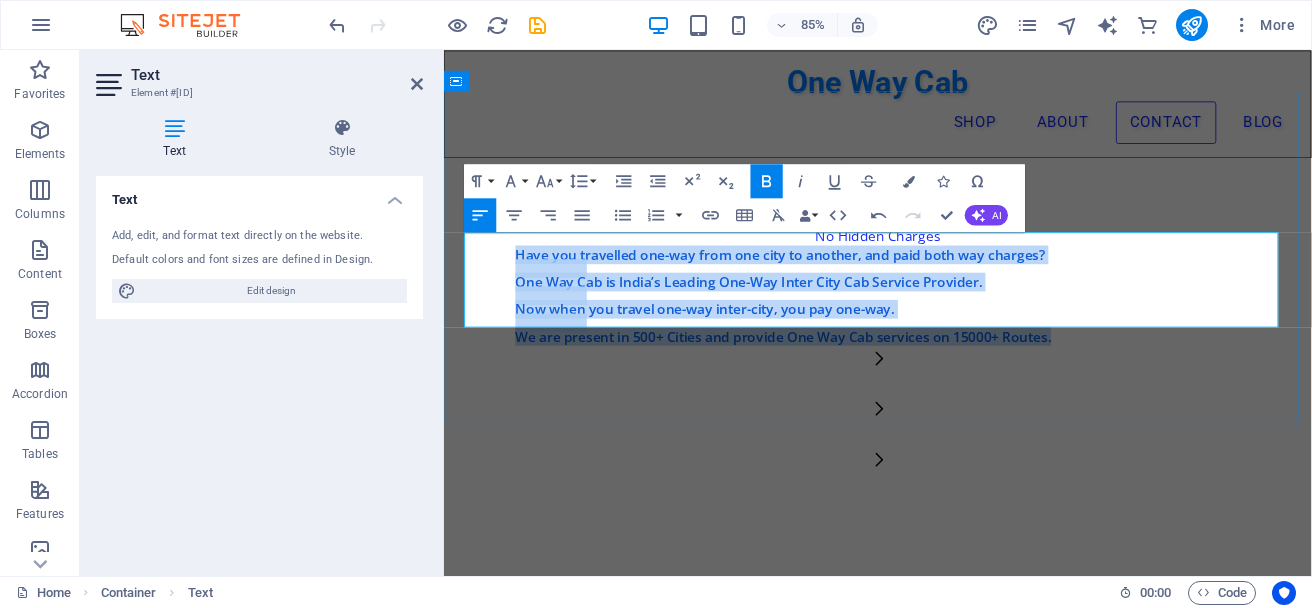 click at bounding box center (984, 339) 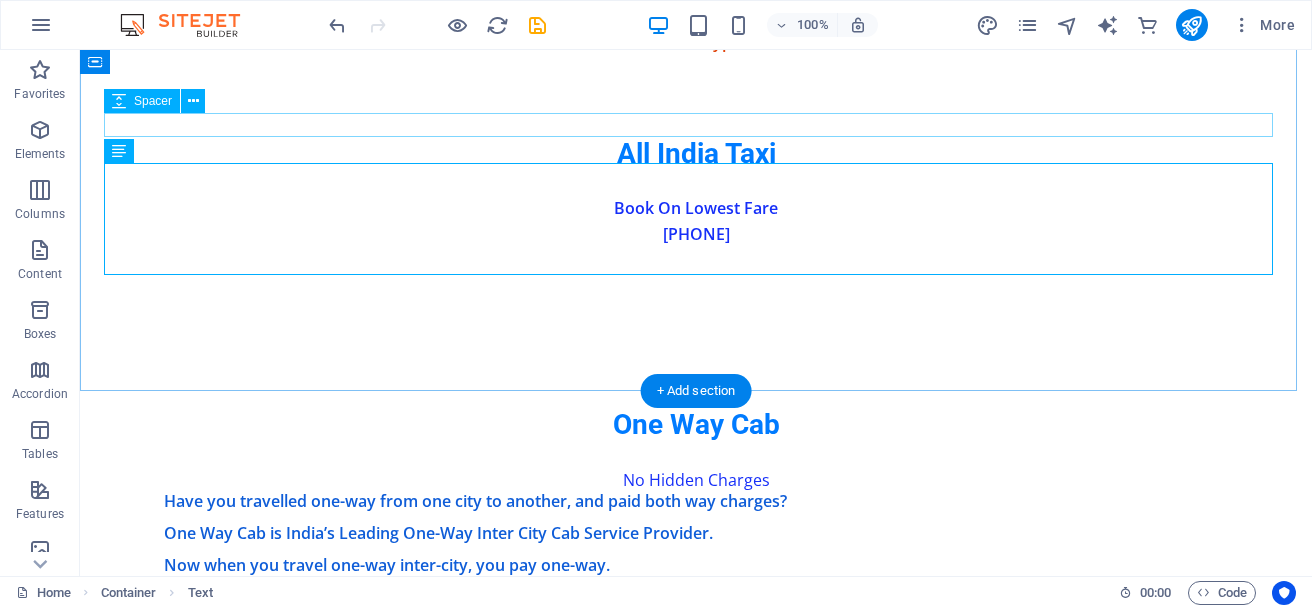 scroll, scrollTop: 4168, scrollLeft: 0, axis: vertical 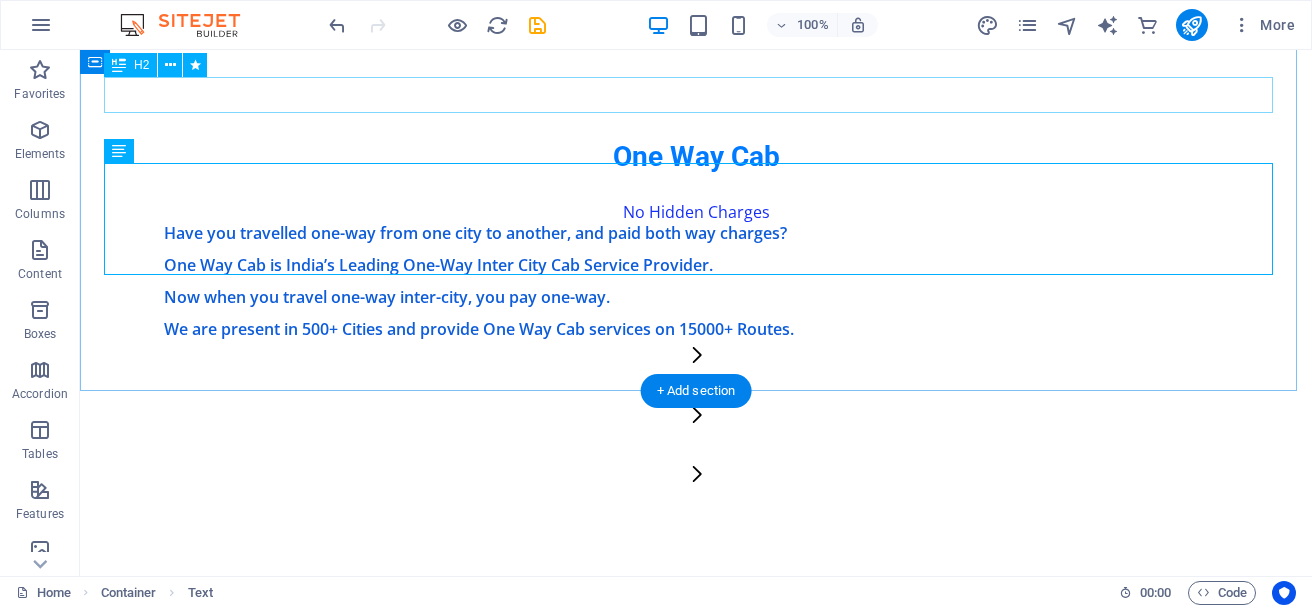 click on "One Way Cab" at bounding box center [696, 157] 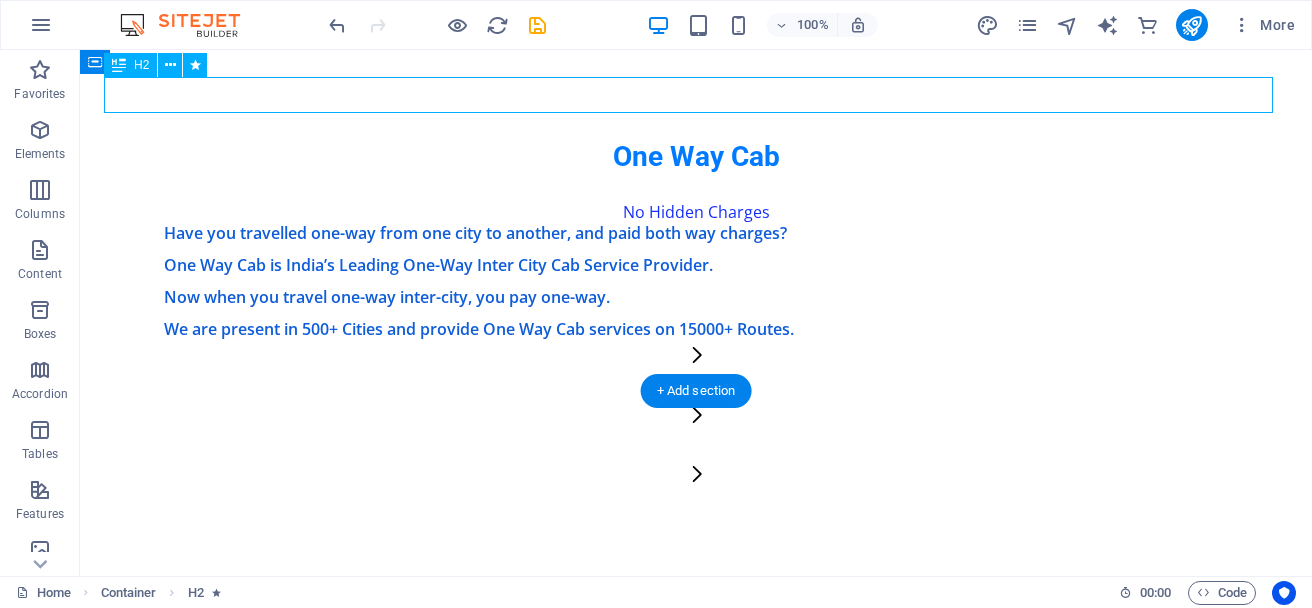 click on "One Way Cab" at bounding box center [696, 157] 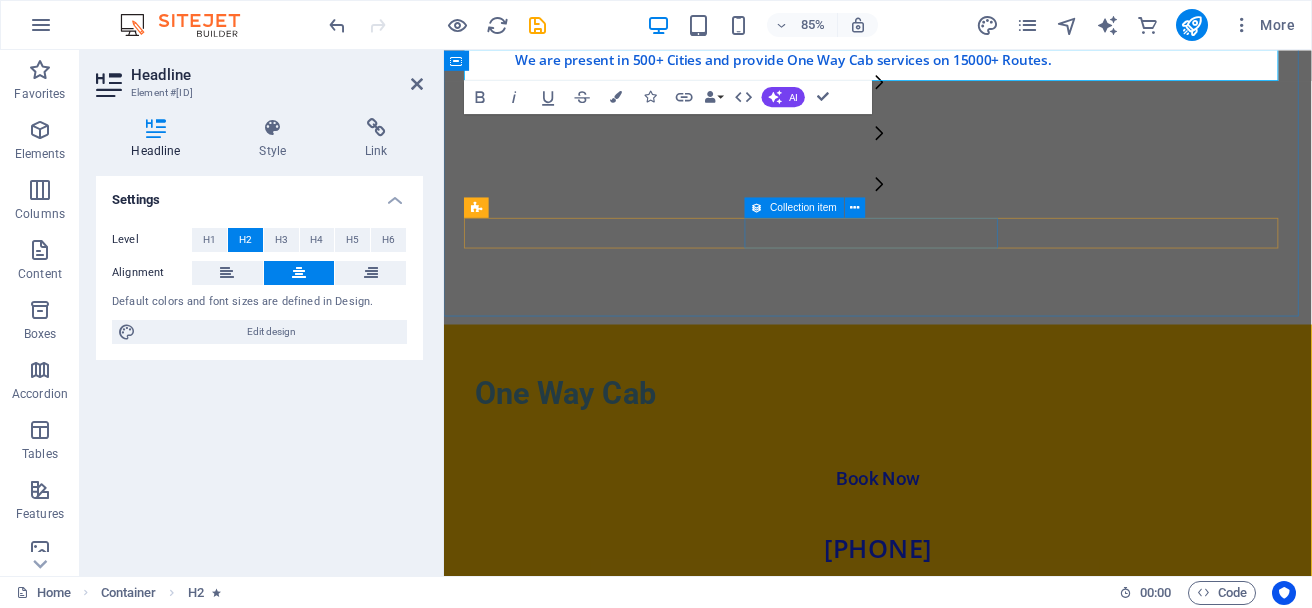 scroll, scrollTop: 3928, scrollLeft: 0, axis: vertical 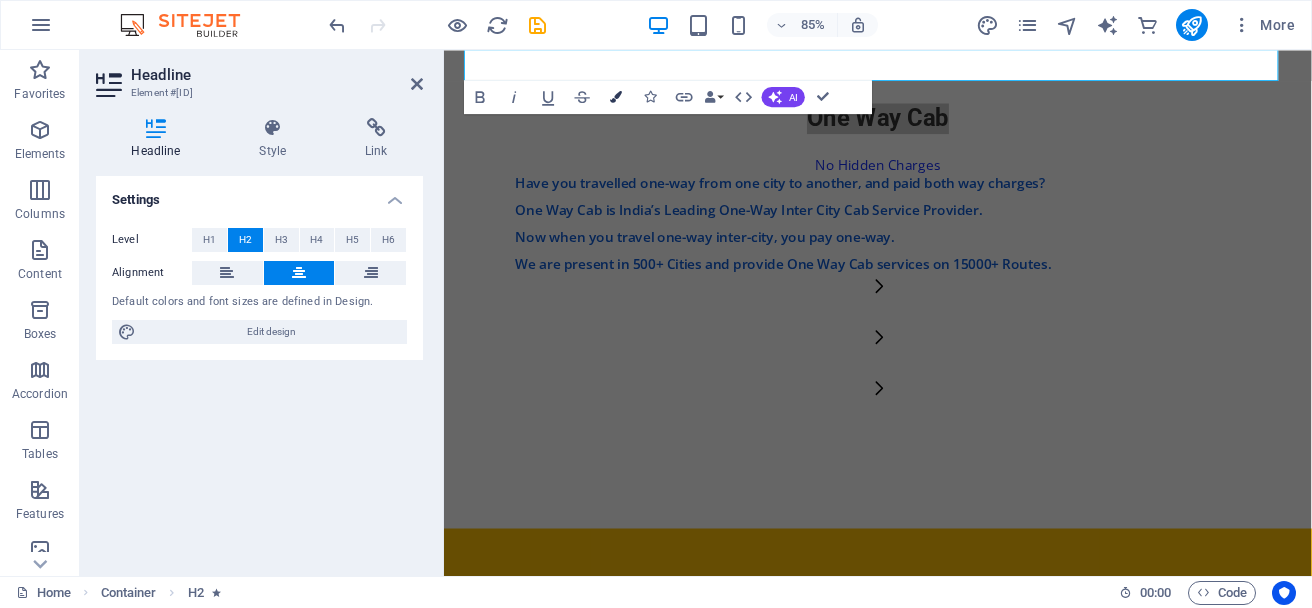 click at bounding box center (617, 97) 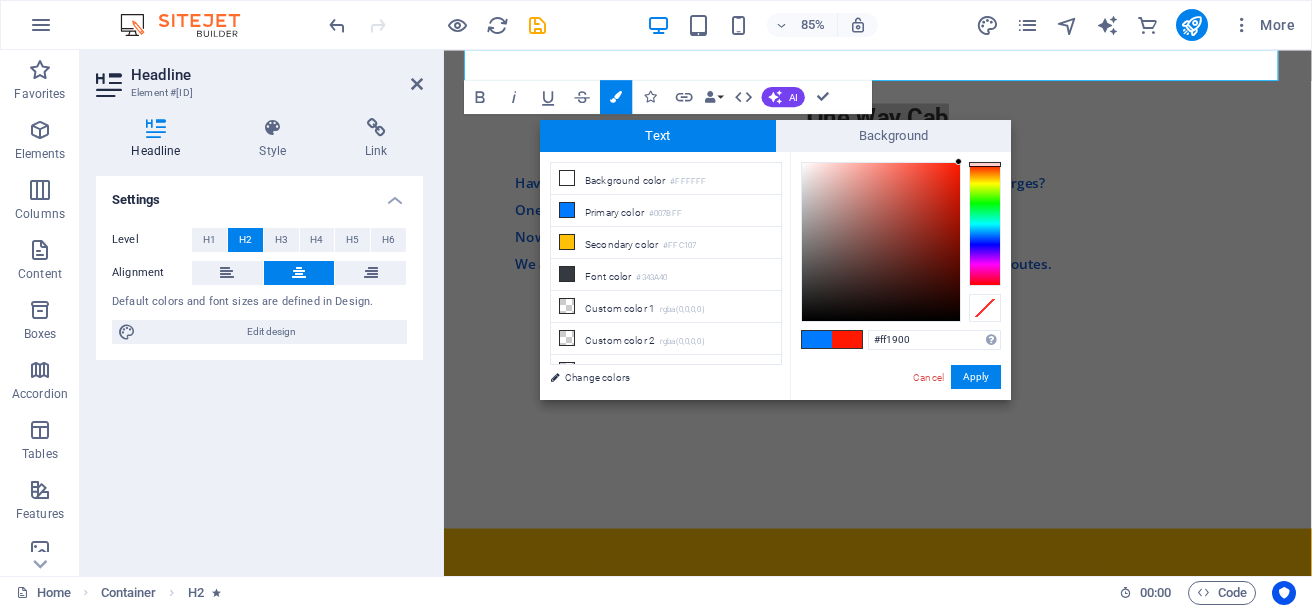 click at bounding box center [985, 224] 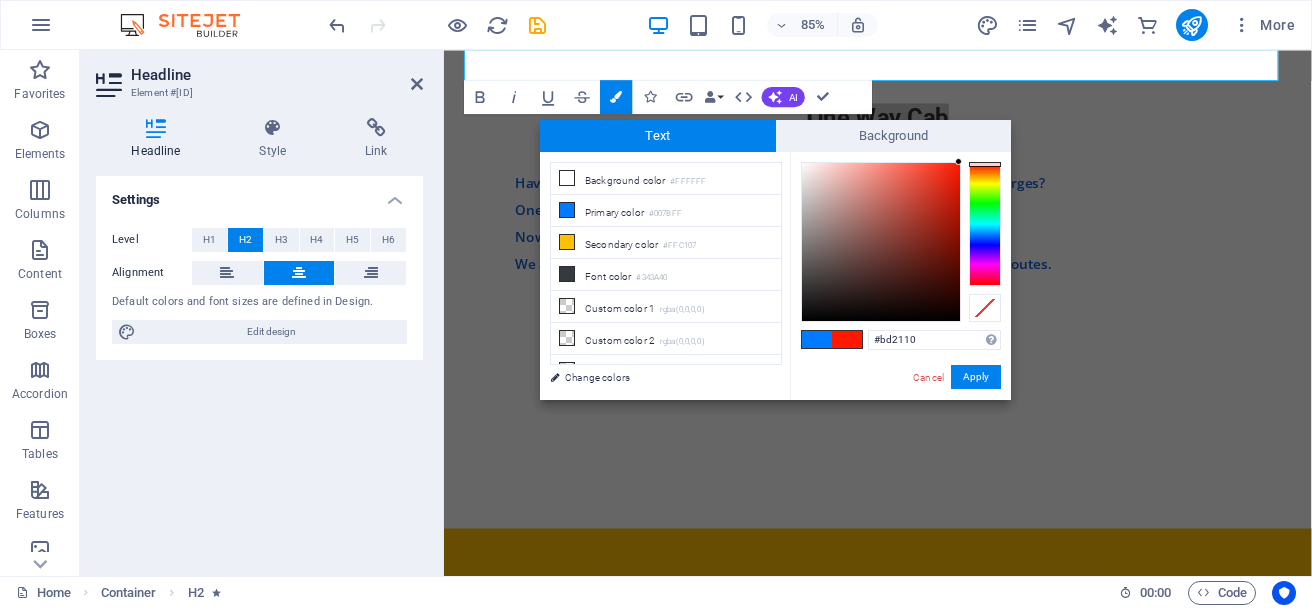 click at bounding box center [881, 242] 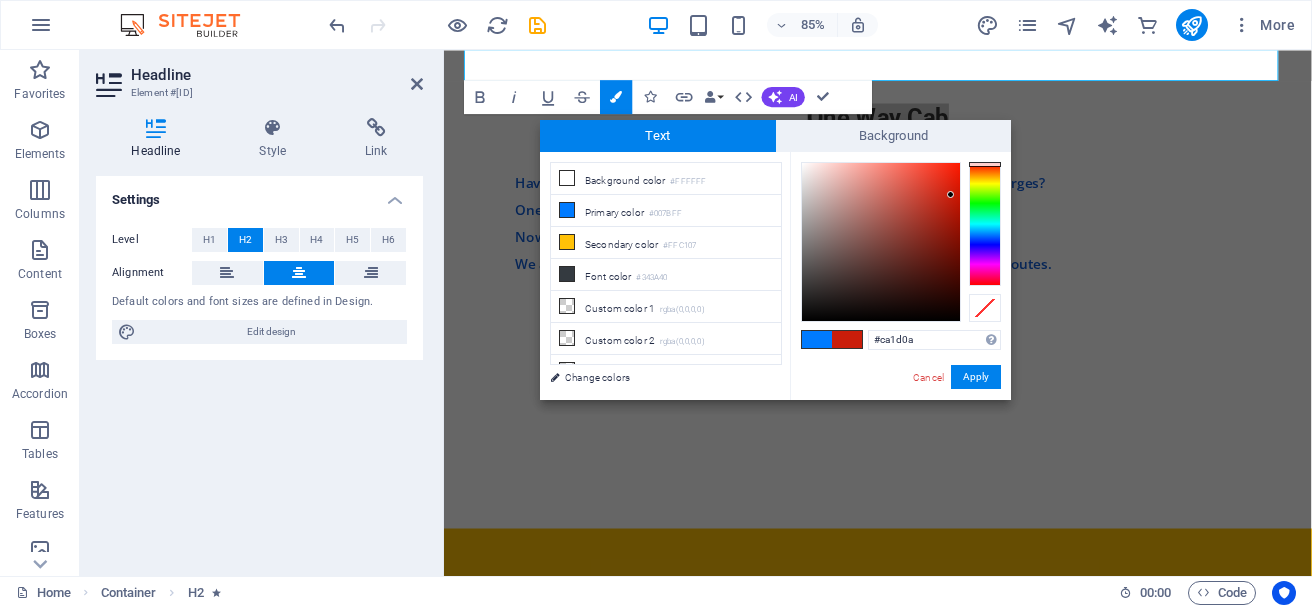 click at bounding box center (881, 242) 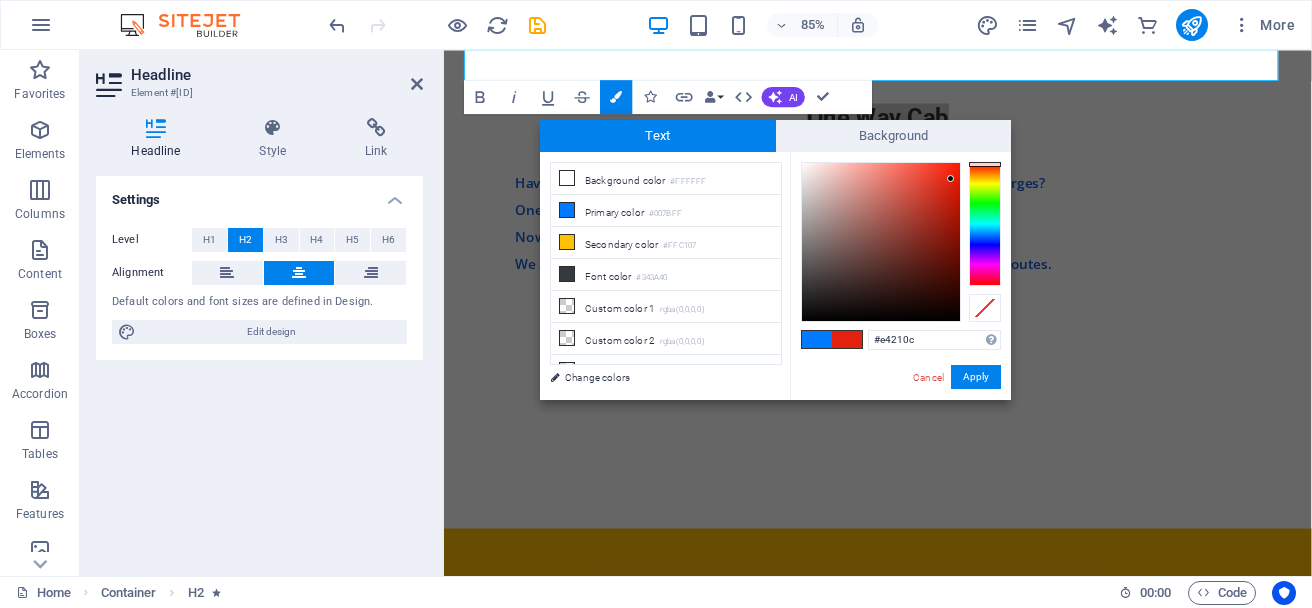 click at bounding box center (881, 242) 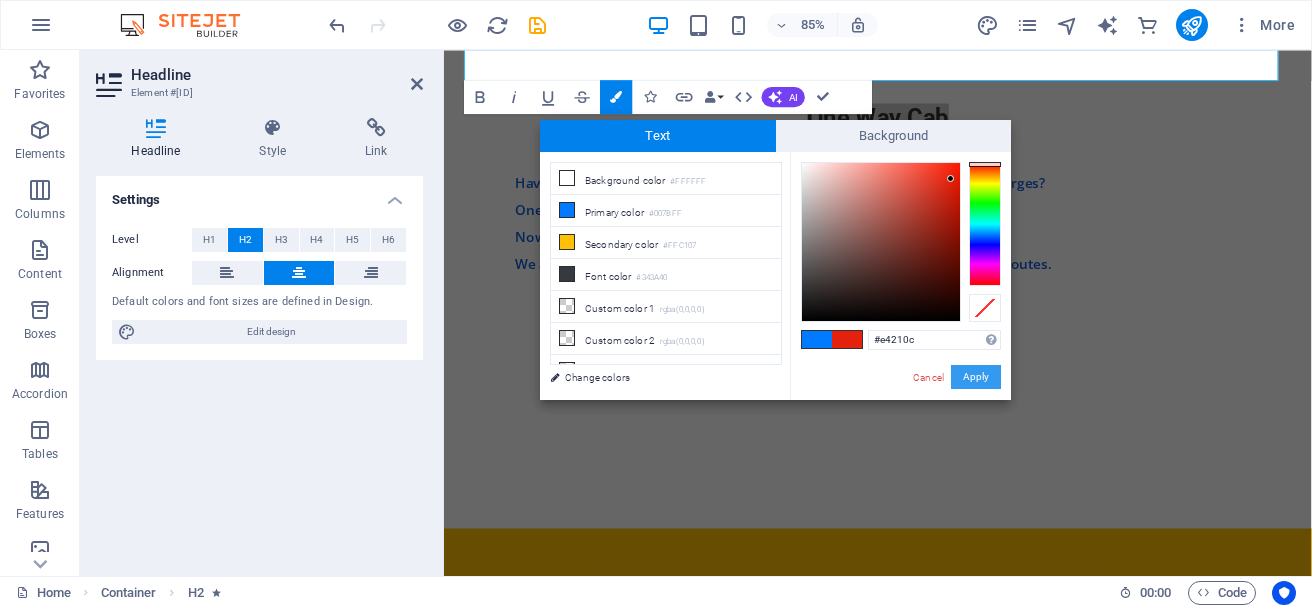 click on "Apply" at bounding box center (976, 377) 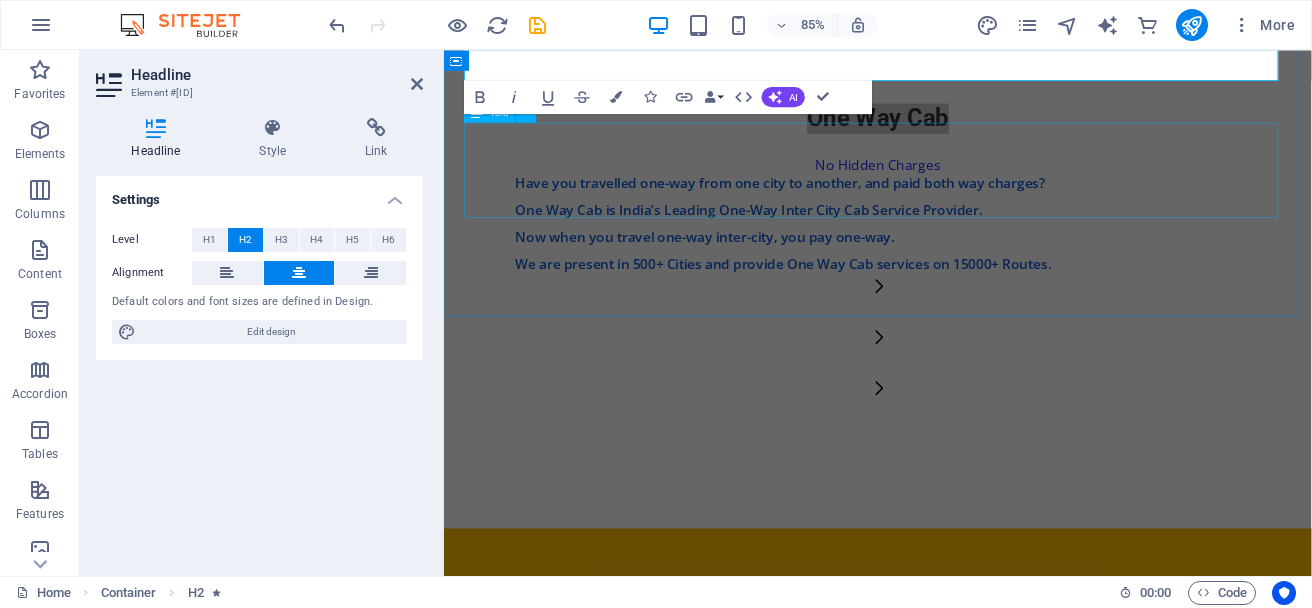 click on "Have you travelled one-way from one city to another, and paid both way charges?                       One Way Cab is India’s Leading One-Way Inter City Cab Service Provider.                       Now when you travel one-way inter-city, you pay one-way.                       We are present in 500+ Cities and provide One Way Cab services on 15000+ Routes." at bounding box center [954, 253] 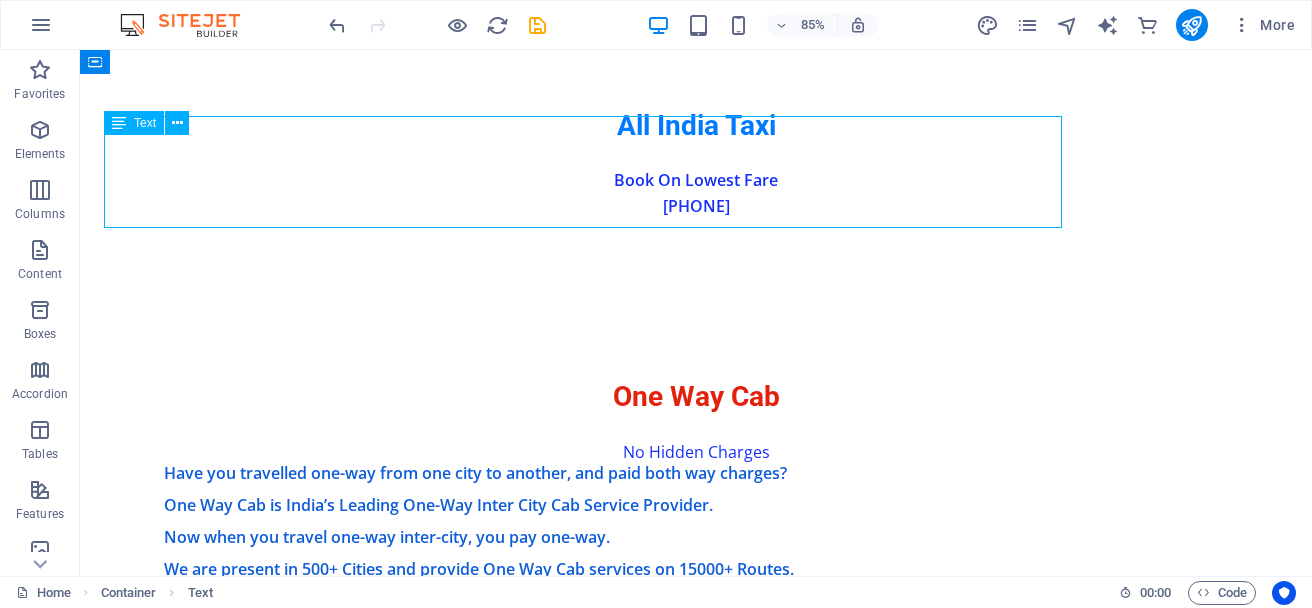 scroll, scrollTop: 4196, scrollLeft: 0, axis: vertical 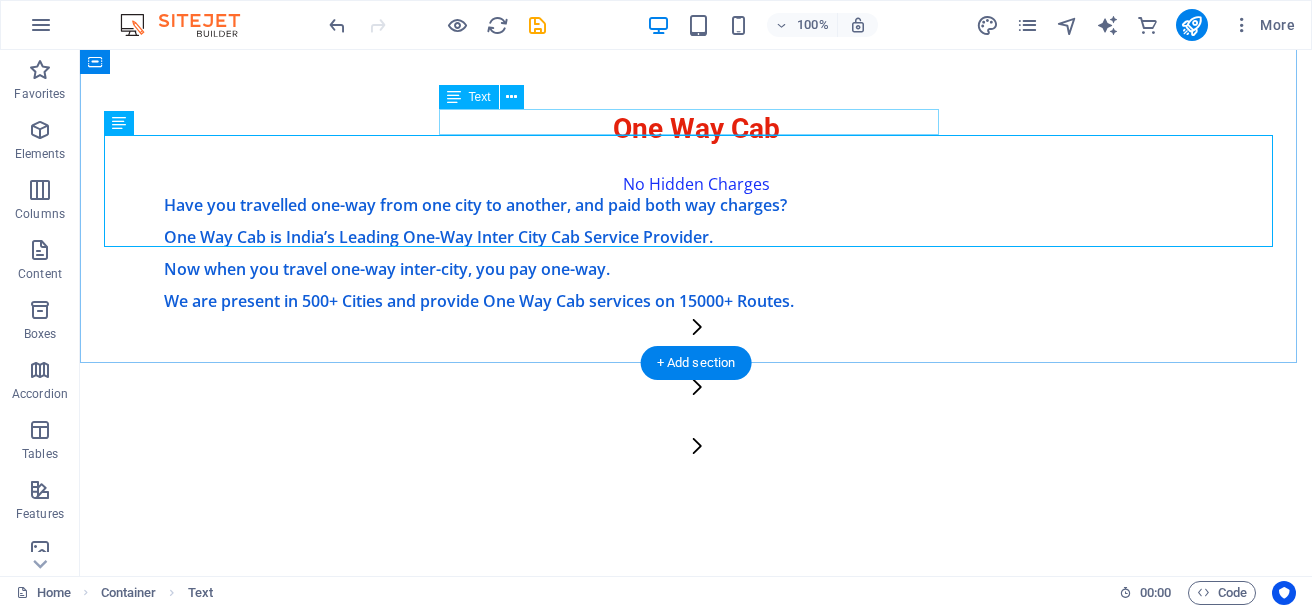 click on "No Hidden Charges" at bounding box center [696, 185] 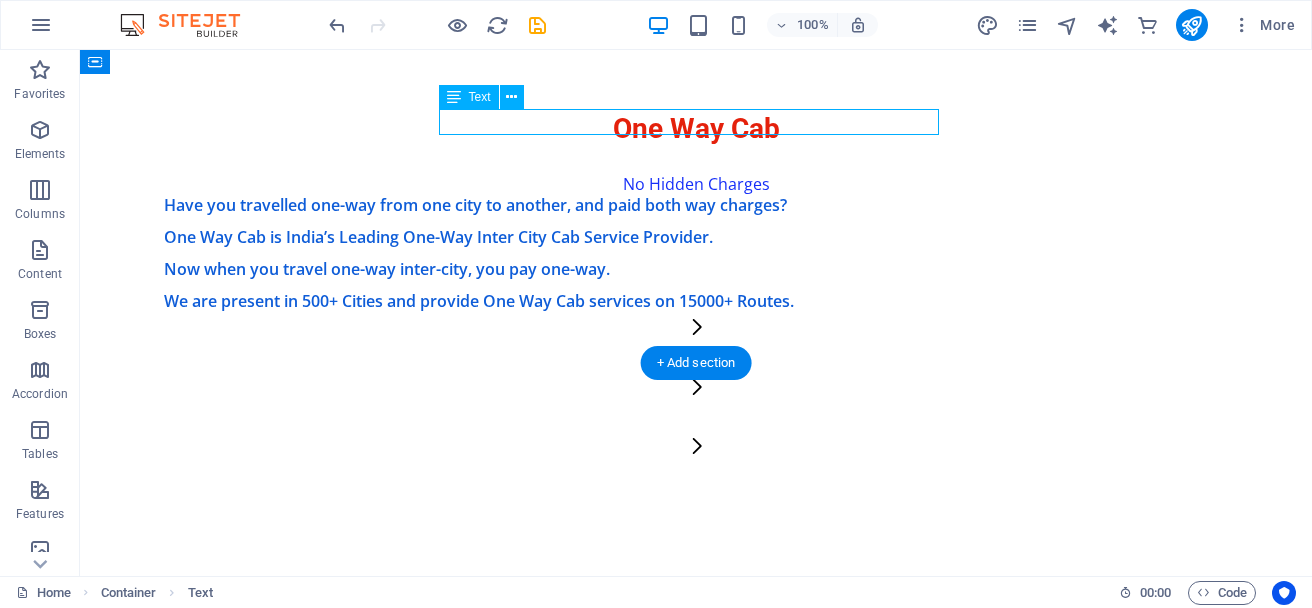 click on "No Hidden Charges" at bounding box center [696, 185] 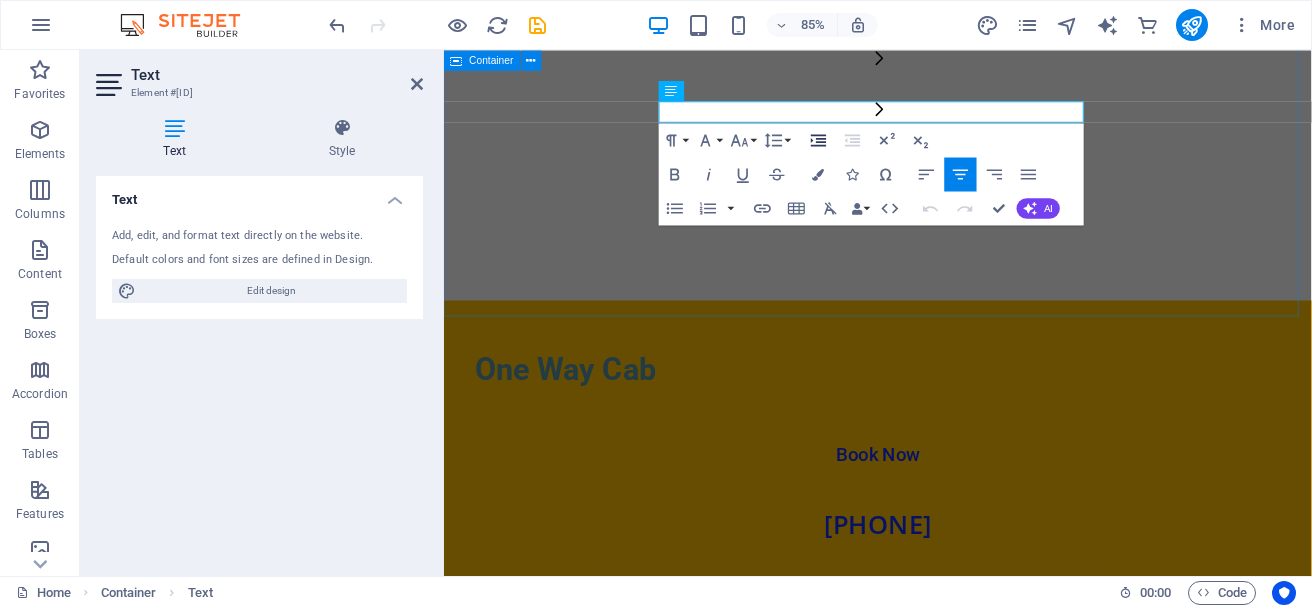 scroll, scrollTop: 3928, scrollLeft: 0, axis: vertical 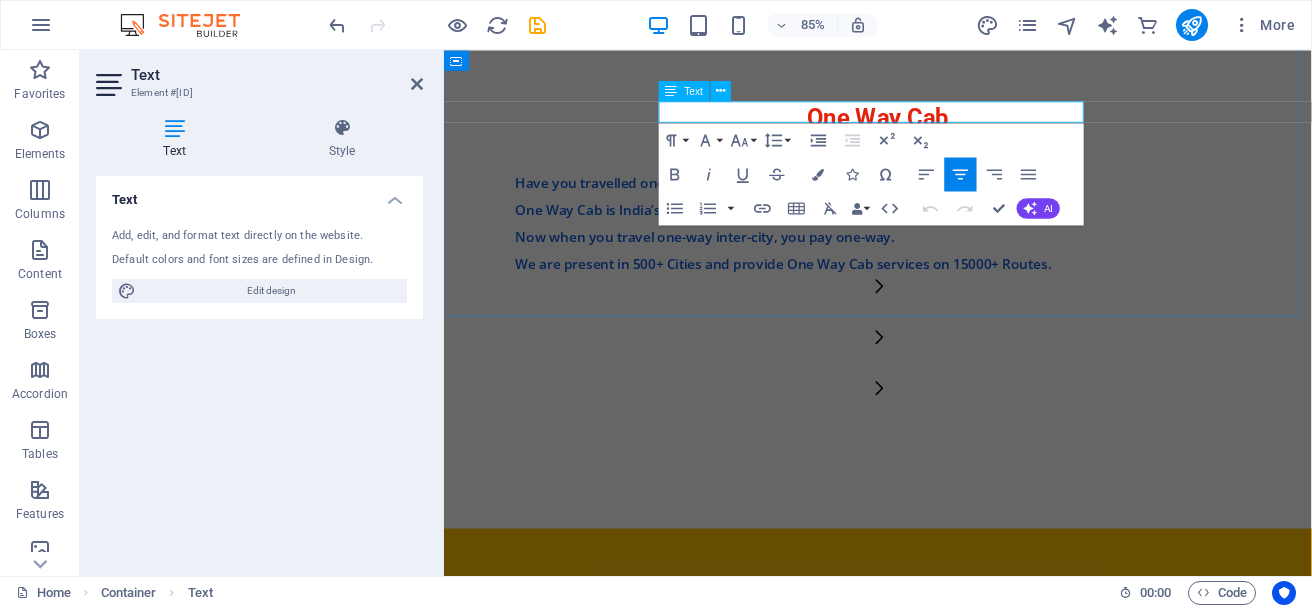 drag, startPoint x: 1026, startPoint y: 115, endPoint x: 833, endPoint y: 129, distance: 193.50711 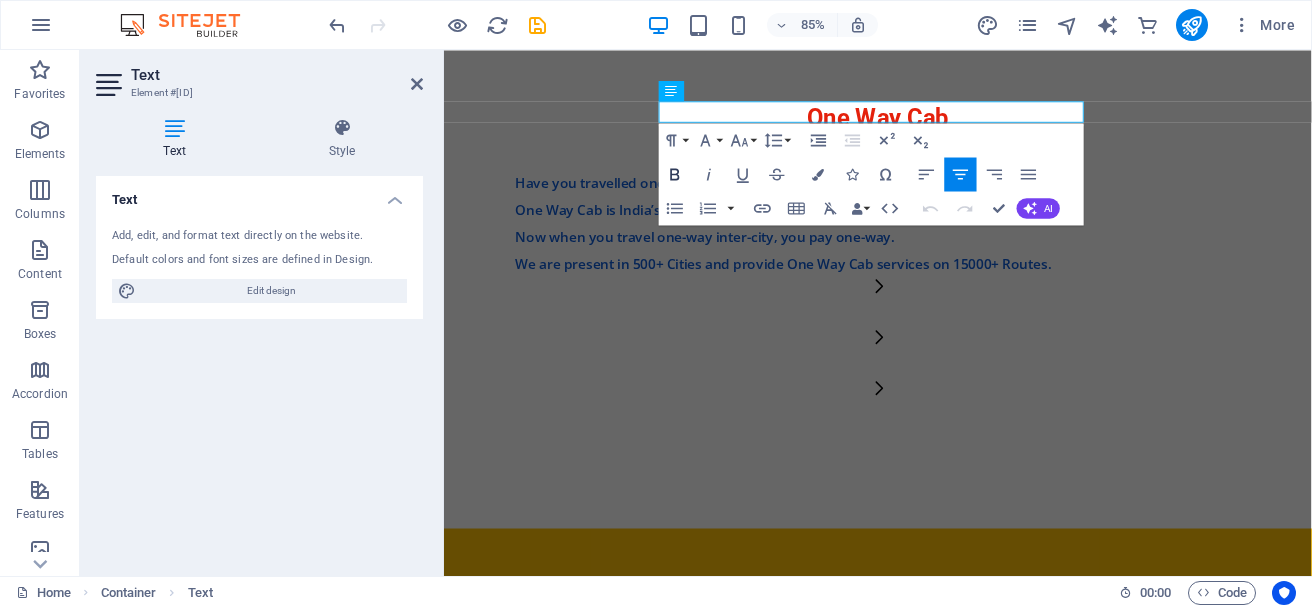 click 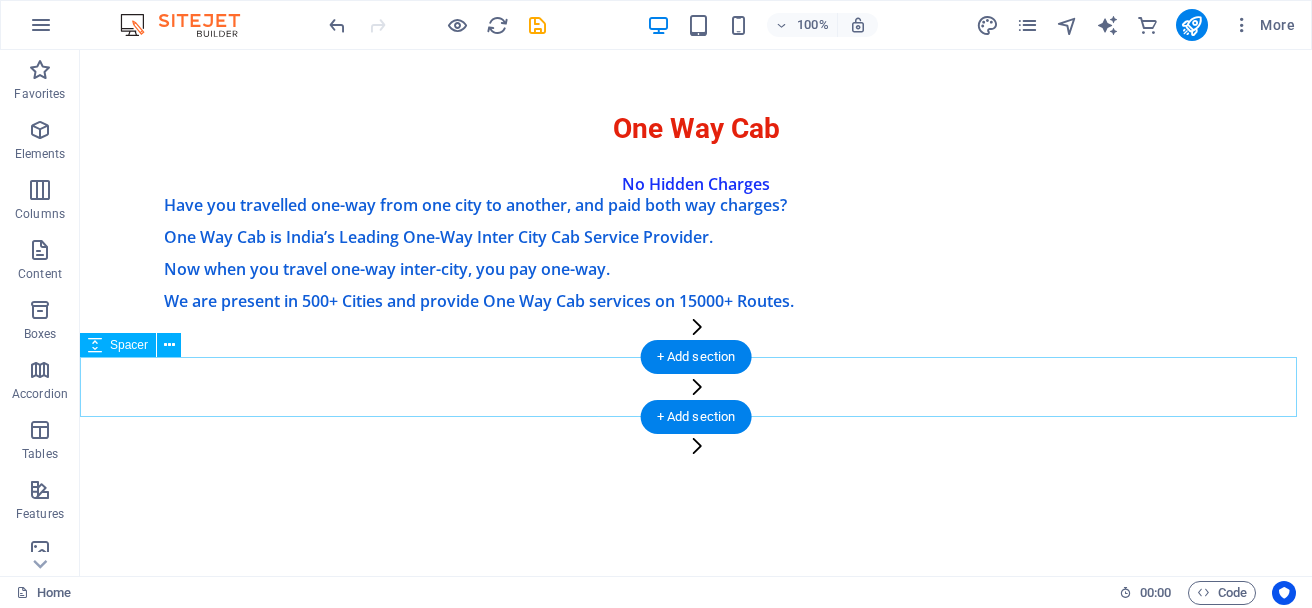 scroll, scrollTop: 4296, scrollLeft: 0, axis: vertical 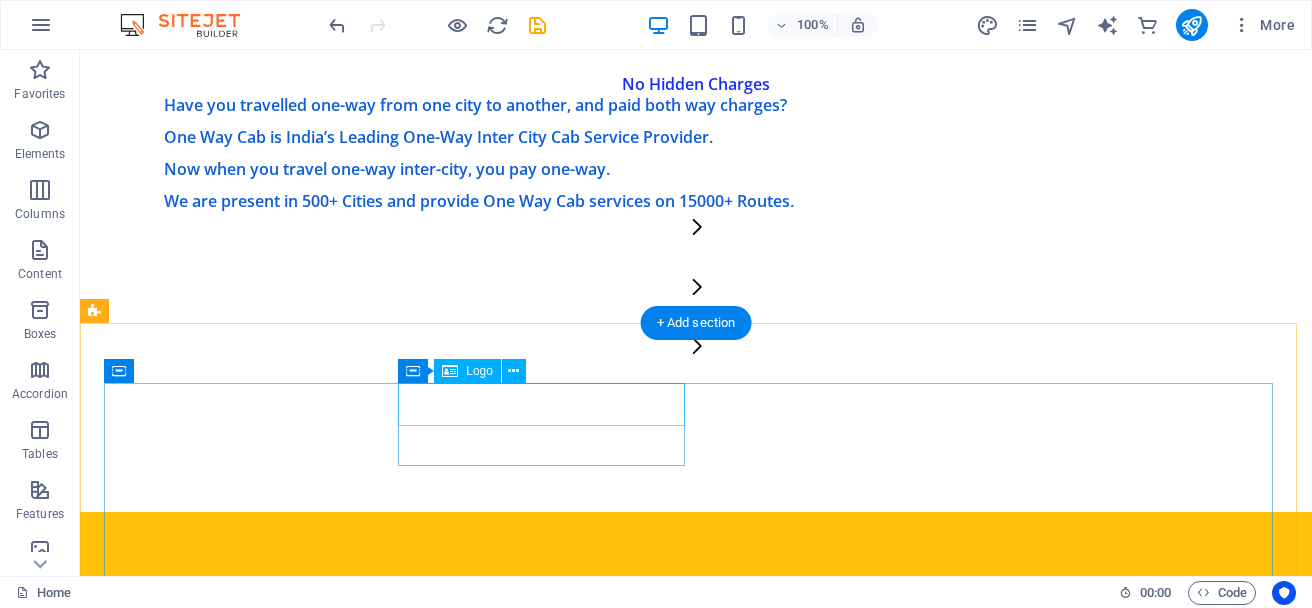 click on "One Way Cab" at bounding box center [249, 593] 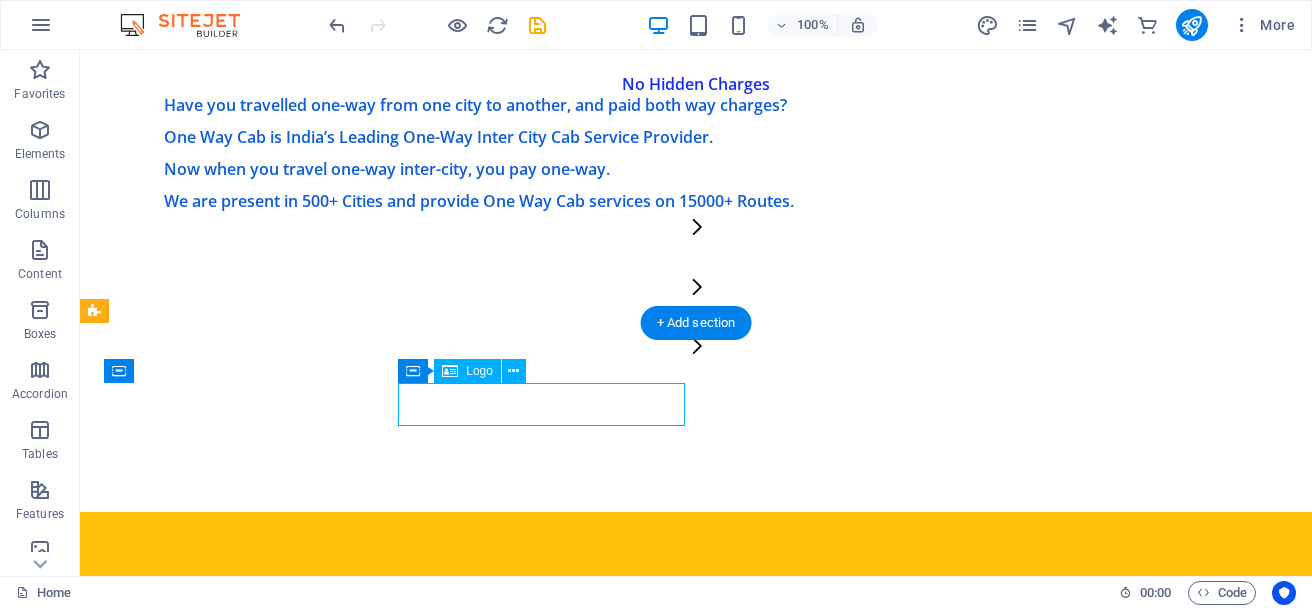click on "One Way Cab" at bounding box center [249, 593] 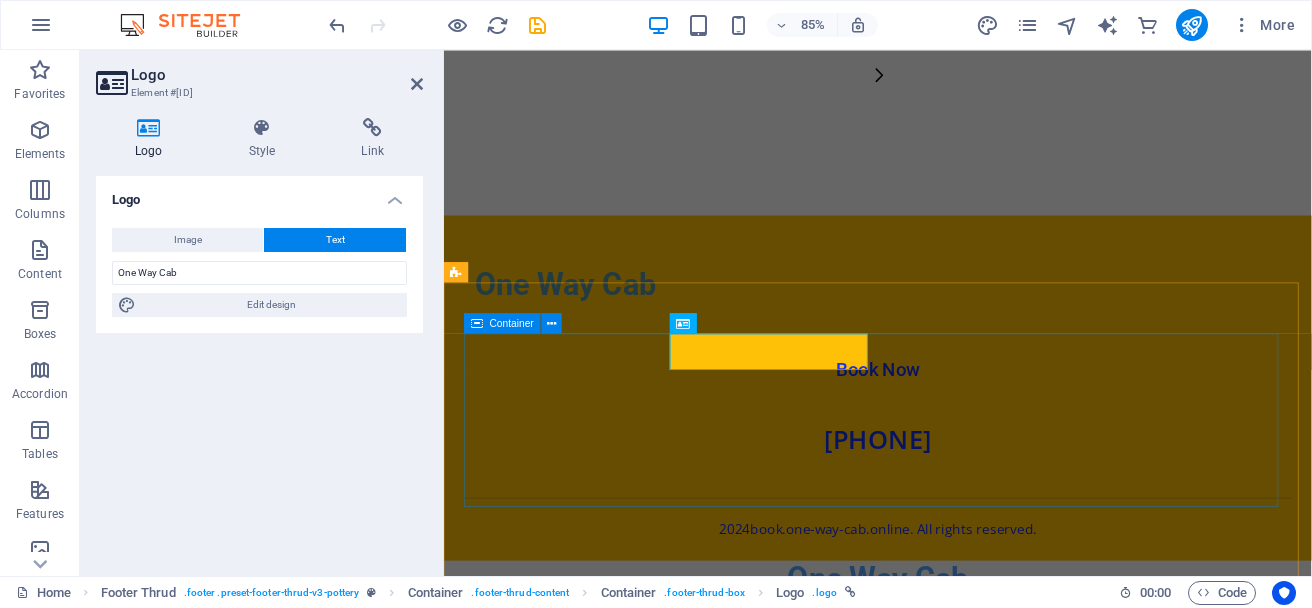scroll, scrollTop: 4028, scrollLeft: 0, axis: vertical 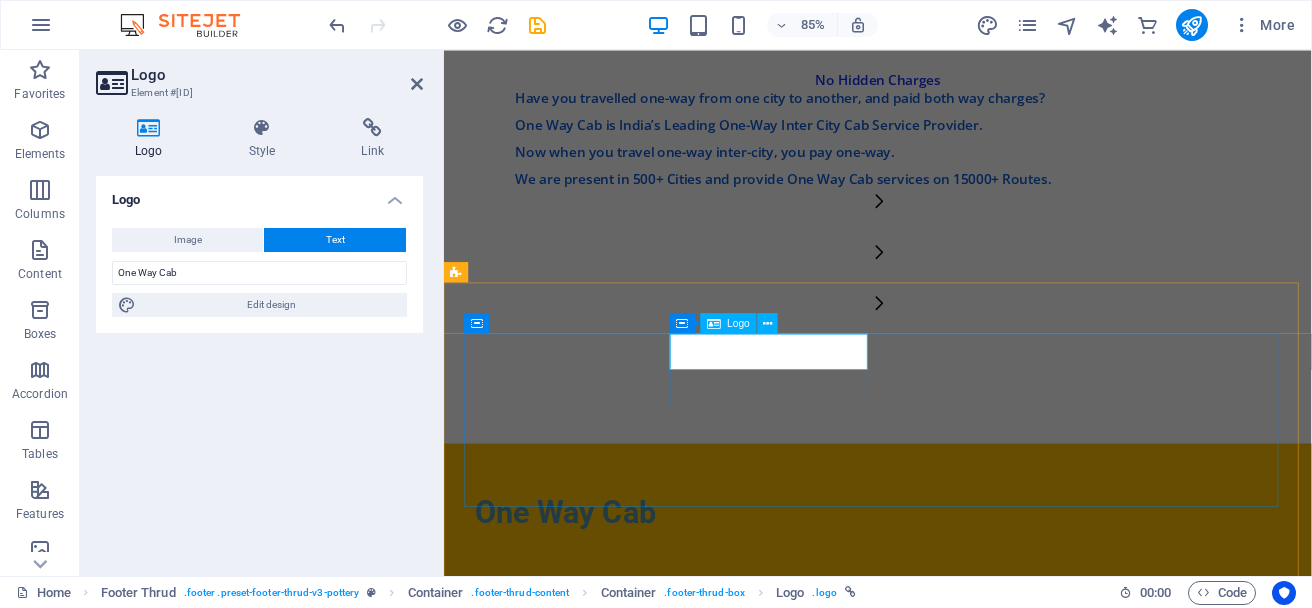 click on "One Way Cab" at bounding box center [586, 593] 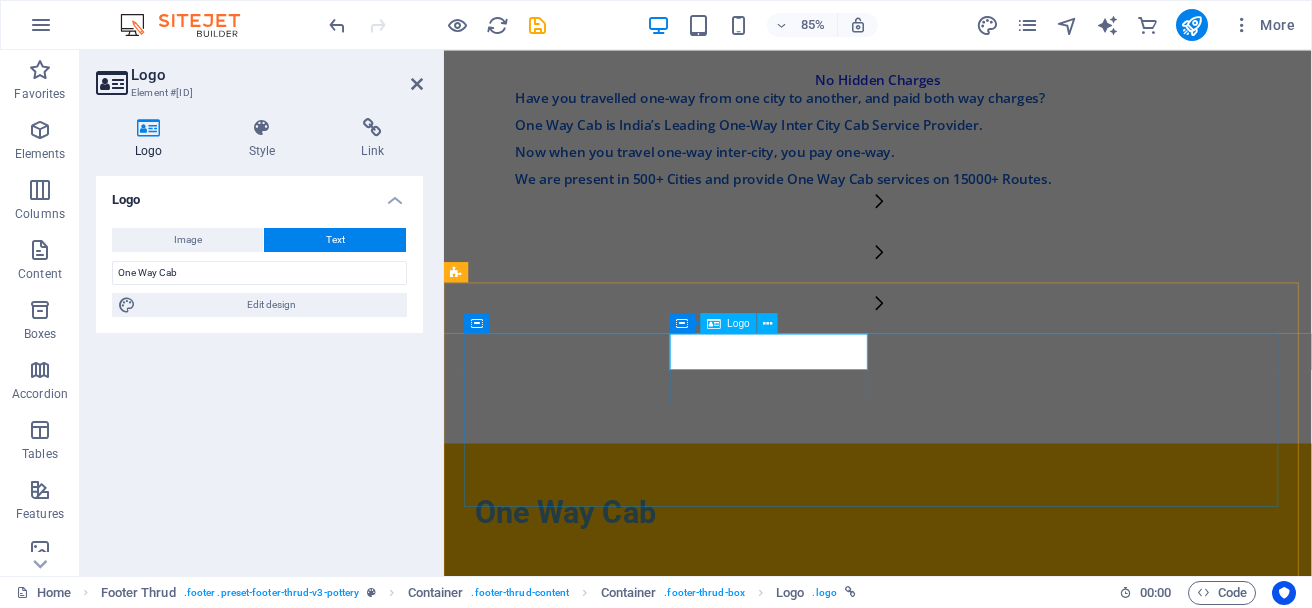 click on "One Way Cab" at bounding box center (586, 593) 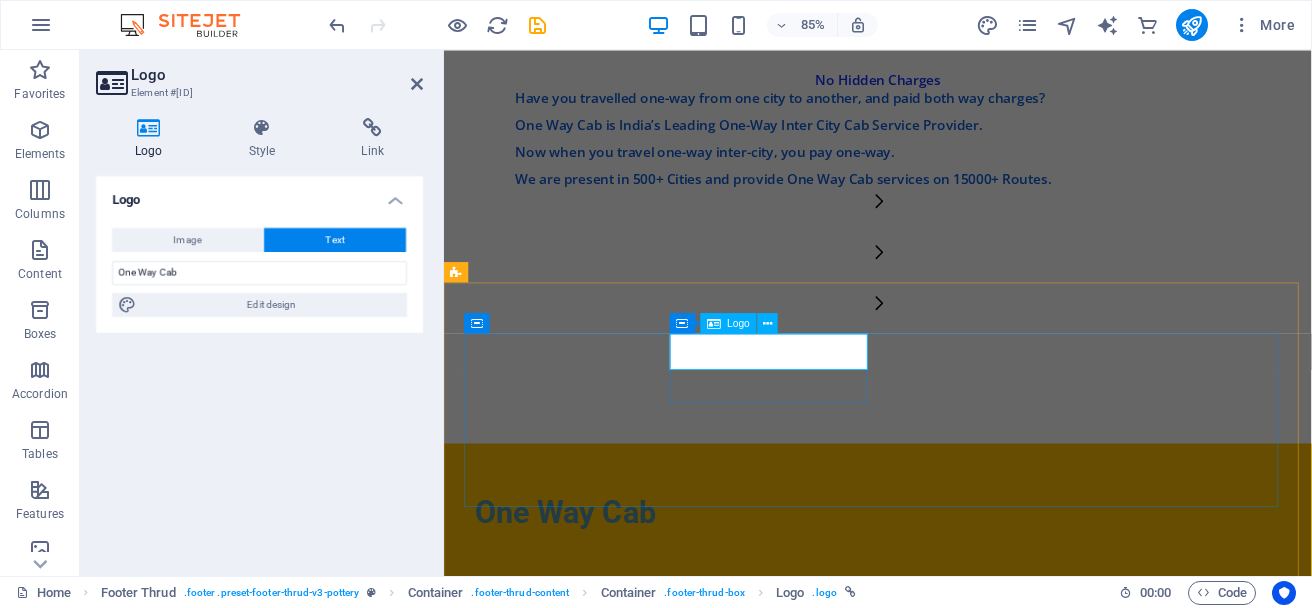 click on "One Way Cab" at bounding box center [586, 593] 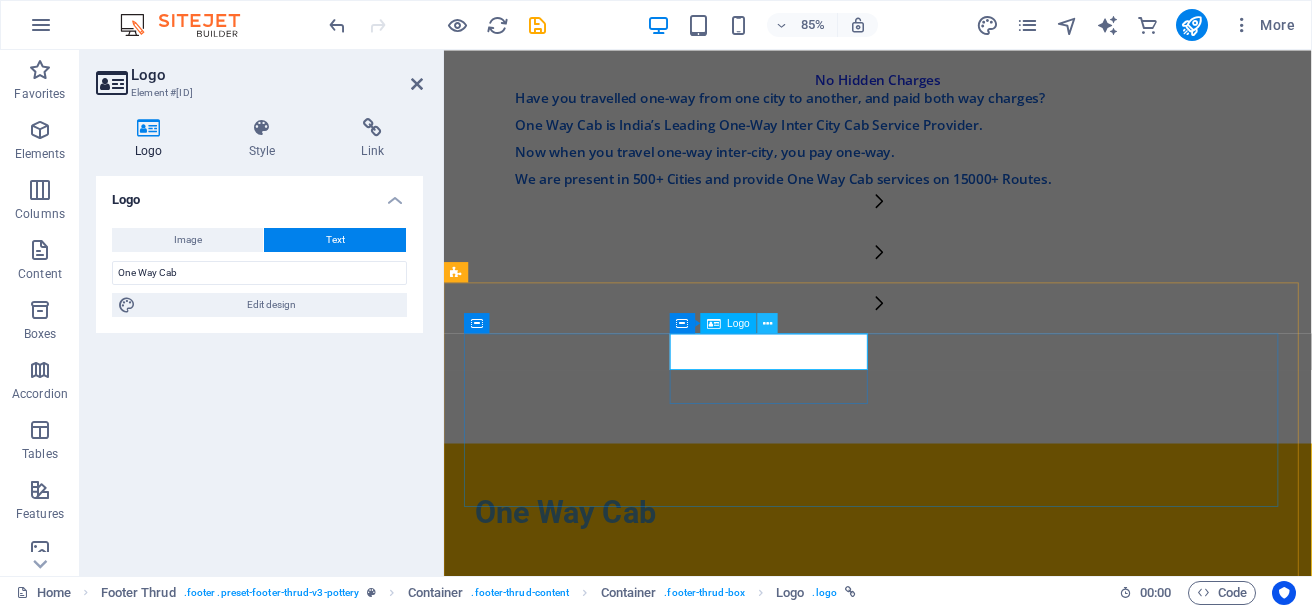 click at bounding box center (767, 323) 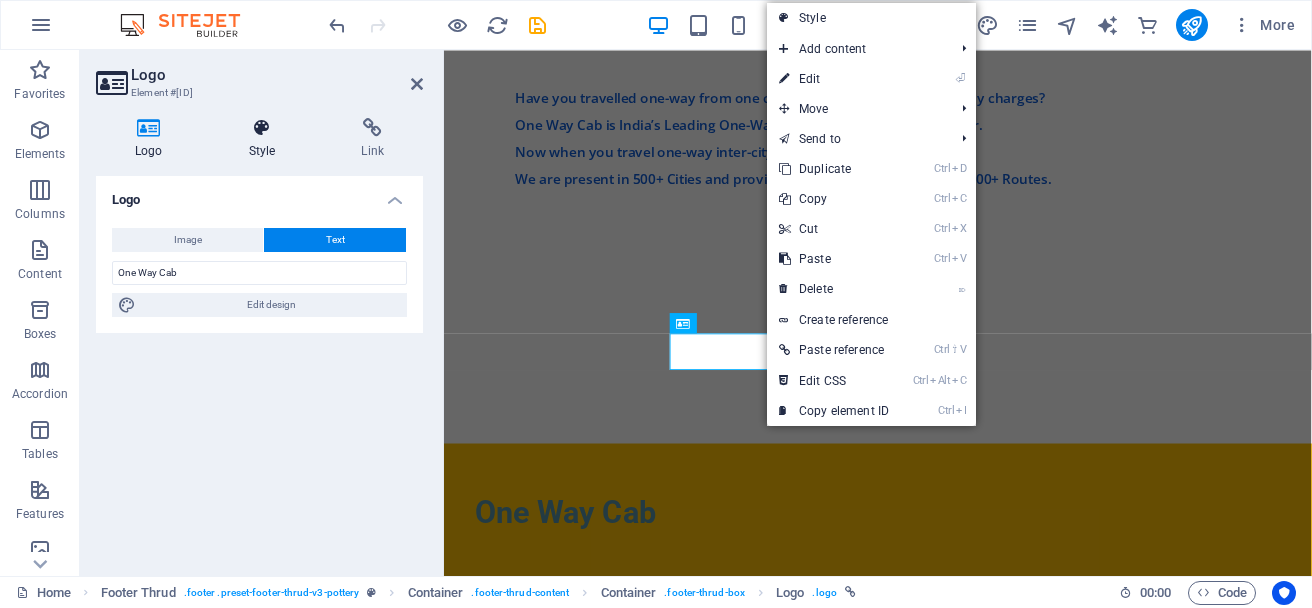 click at bounding box center (262, 128) 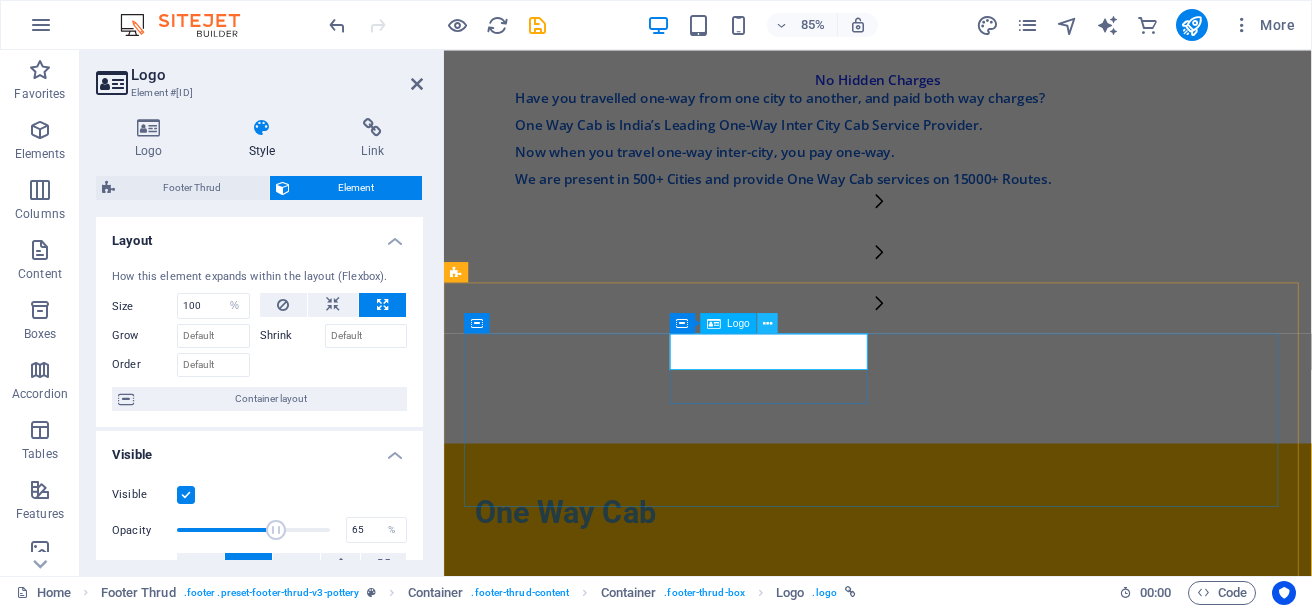 click at bounding box center [767, 323] 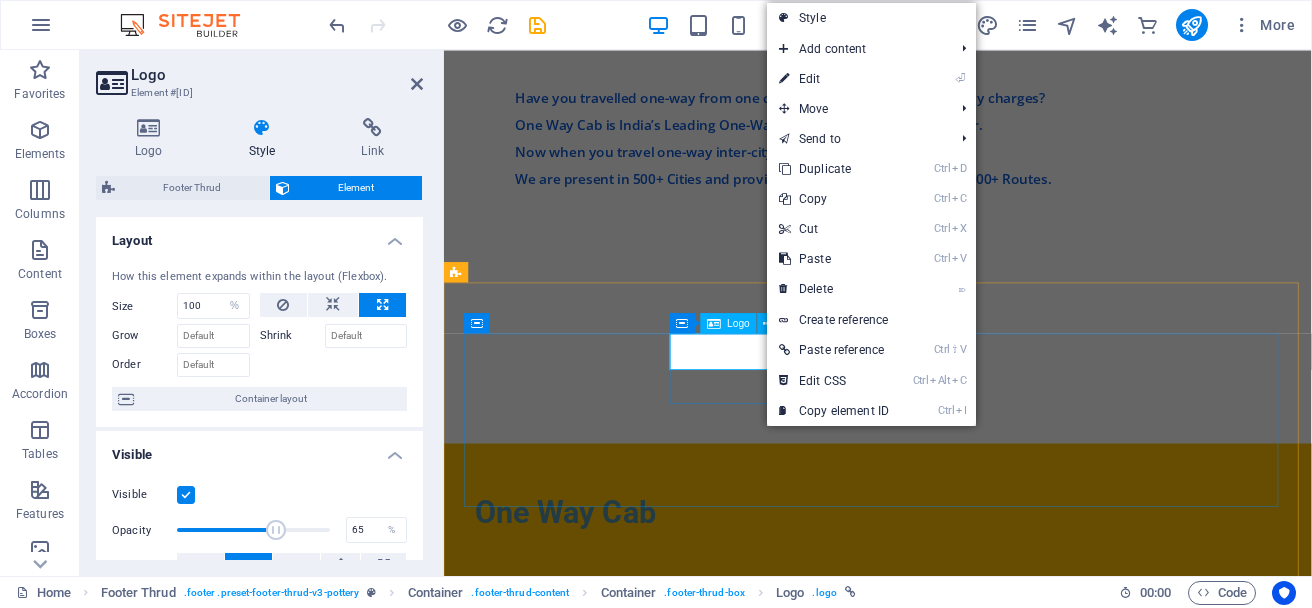 click on "One Way Cab" at bounding box center [586, 593] 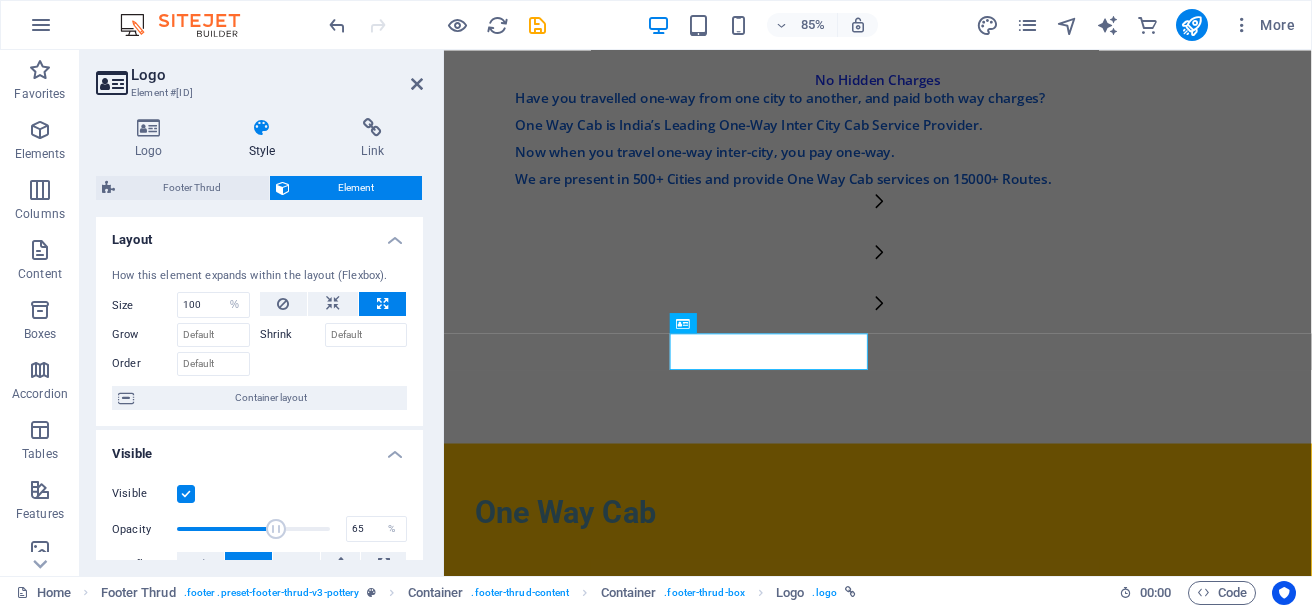 scroll, scrollTop: 0, scrollLeft: 0, axis: both 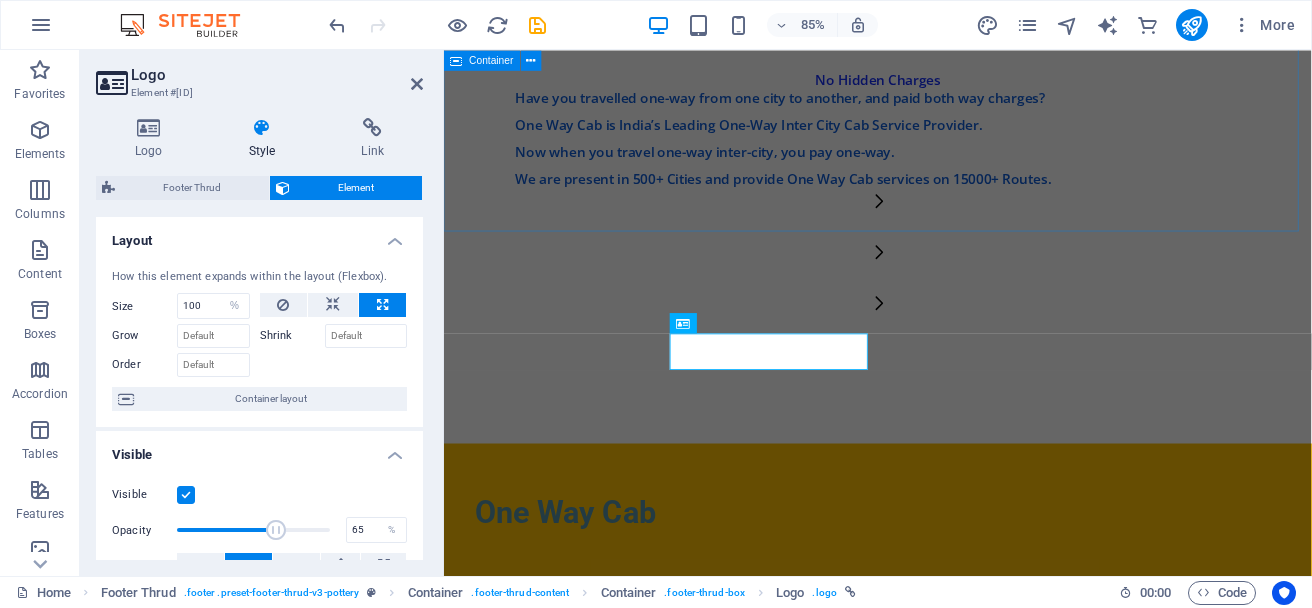 click on "One Way Cab No Hidden Charges Have you travelled one-way from one city to another, and paid both way charges?                       One Way Cab is India’s Leading One-Way Inter City Cab Service Provider.                       Now when you travel one-way inter-city, you pay one-way.                       We are present in 500+ Cities and provide One Way Cab services on 15000+ Routes." at bounding box center (954, 192) 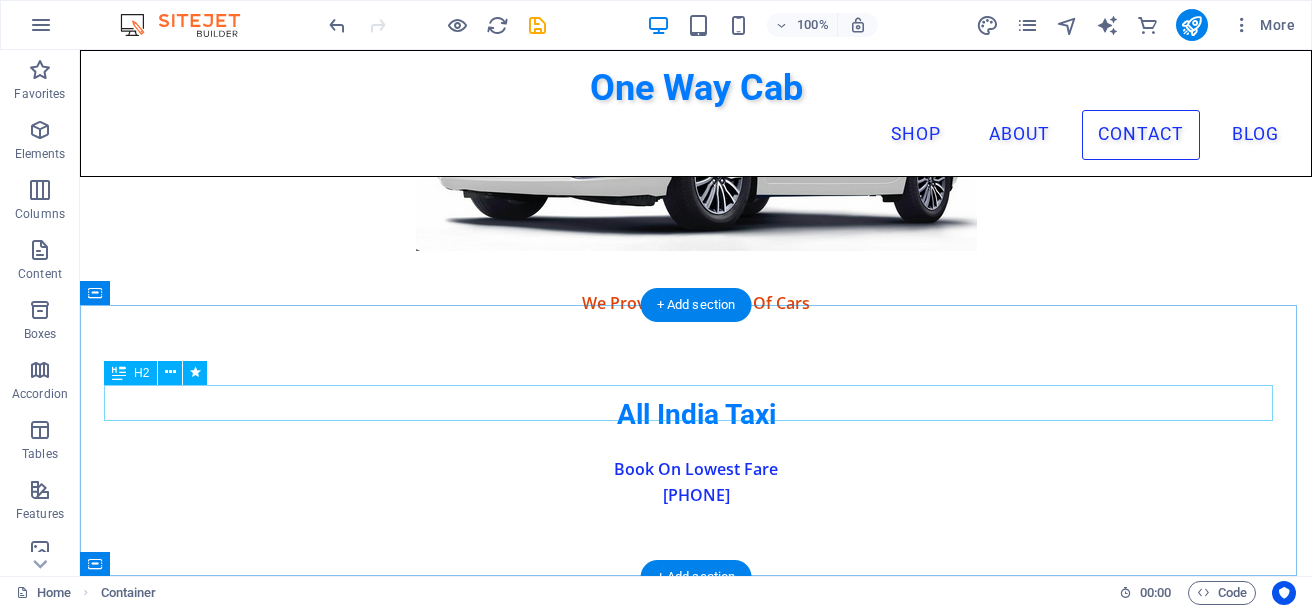 scroll, scrollTop: 3496, scrollLeft: 0, axis: vertical 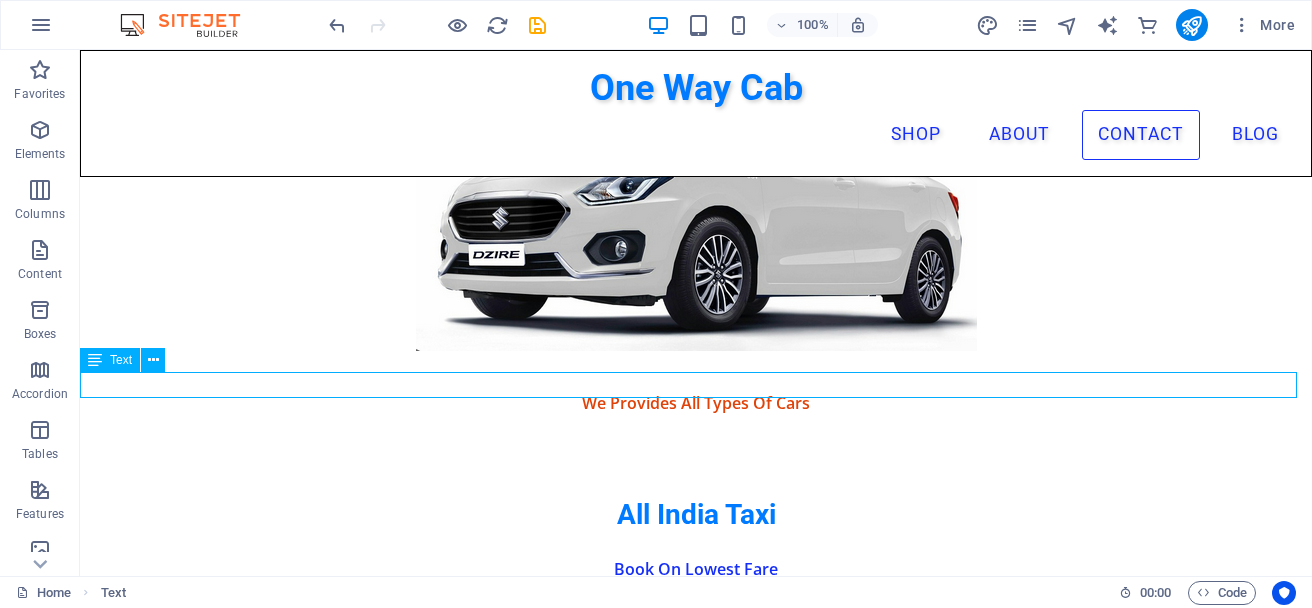 click on "We Provides All Types Of Cars" at bounding box center (696, 404) 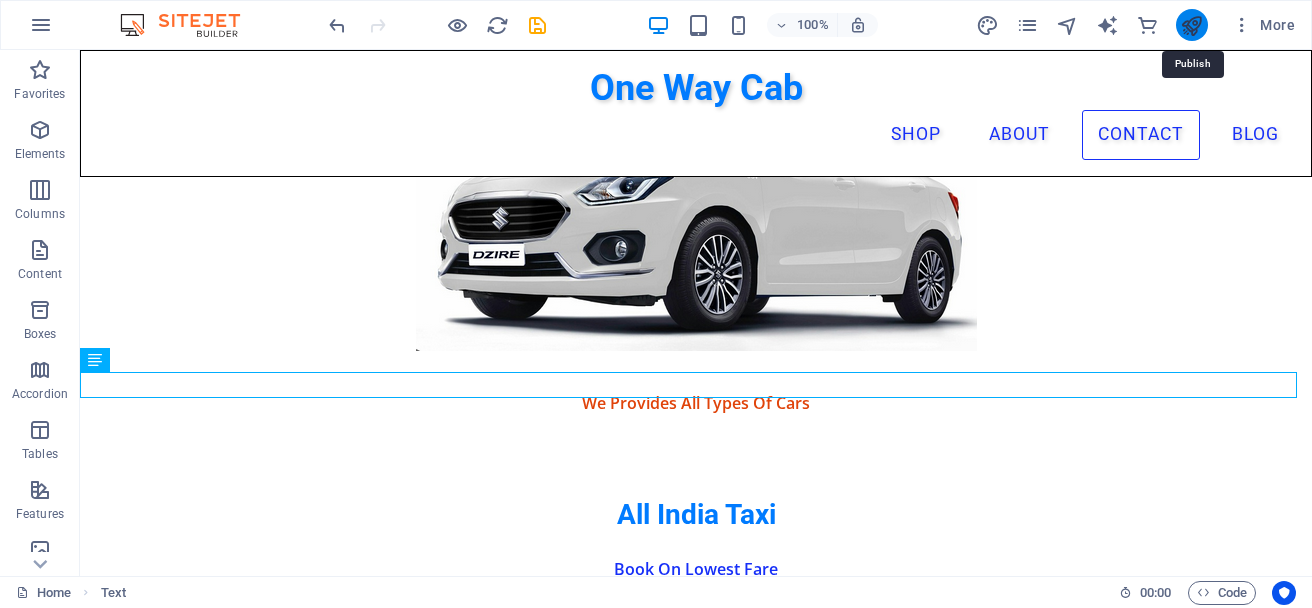click at bounding box center [1191, 25] 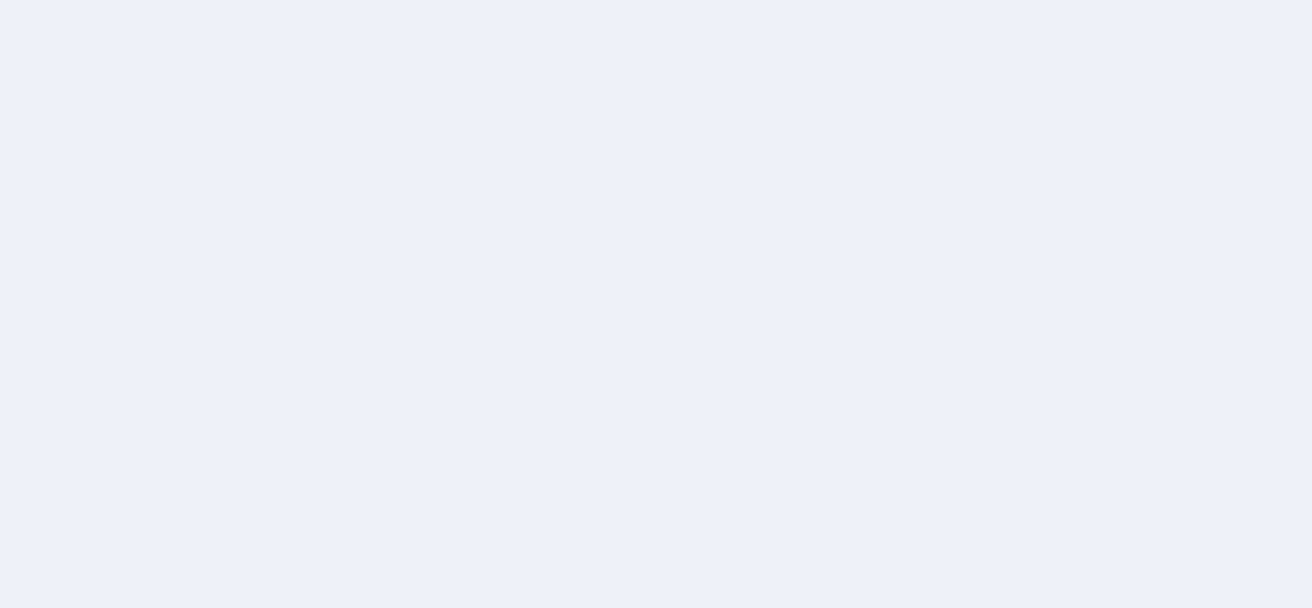 scroll, scrollTop: 0, scrollLeft: 0, axis: both 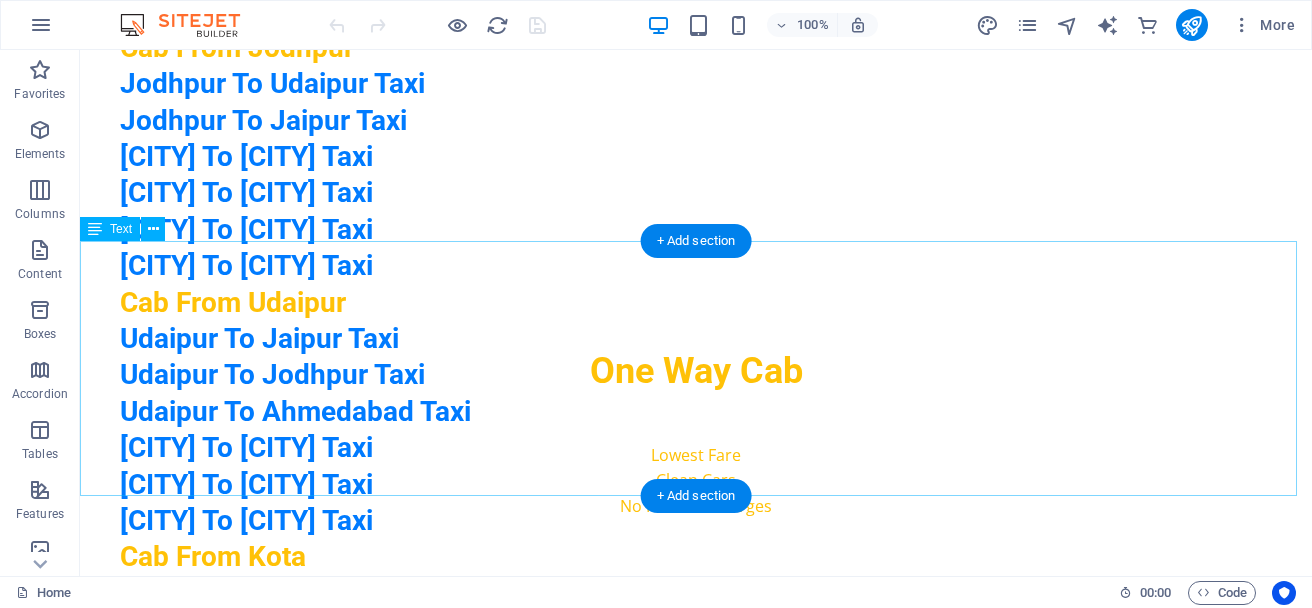click on "Cab From [CITY] [CITY] To [CITY] Taxi [CITY] To [CITY] Taxi [CITY] To [CITY] Taxi [CITY] To [CITY] Taxi [CITY] To [CITY] Taxi [CITY] To [CITY] Taxi" at bounding box center (696, 412) 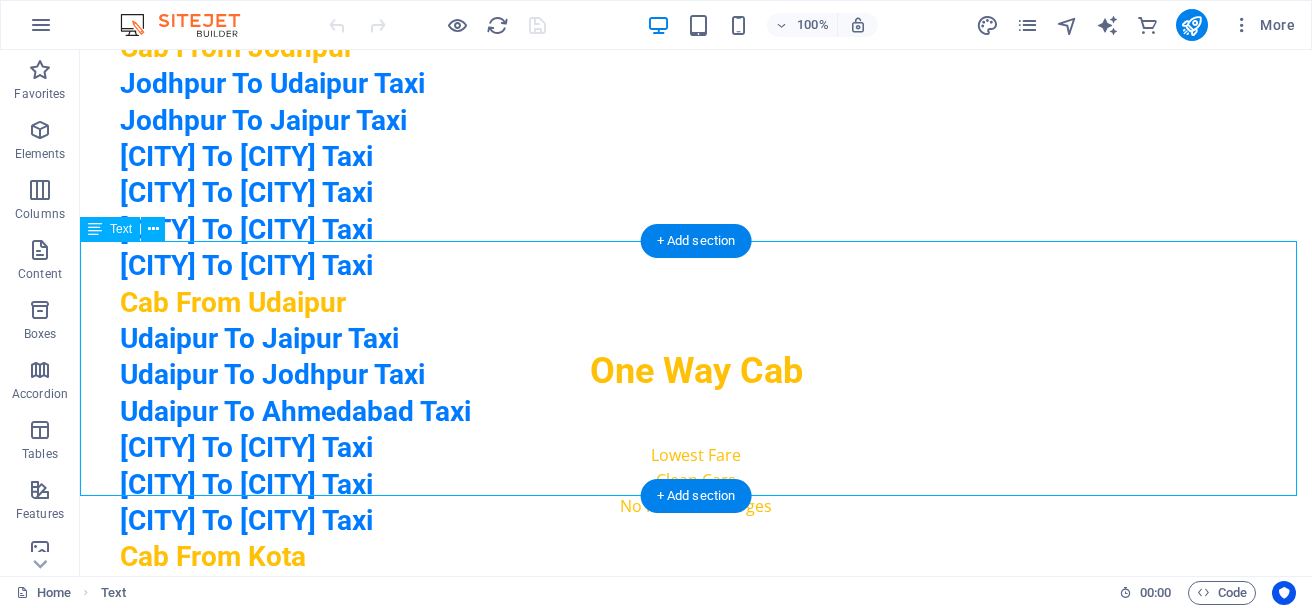 click on "Cab From [CITY] [CITY] To [CITY] Taxi [CITY] To [CITY] Taxi [CITY] To [CITY] Taxi [CITY] To [CITY] Taxi [CITY] To [CITY] Taxi [CITY] To [CITY] Taxi" at bounding box center [696, 412] 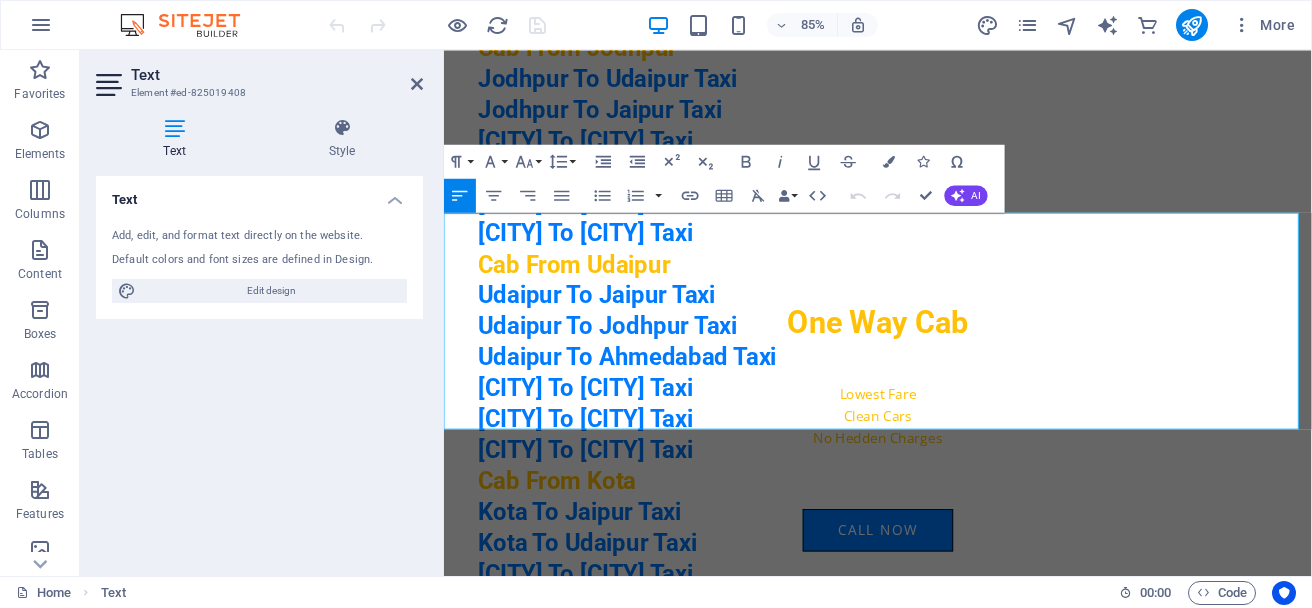 click on "Udaipur To Jodhpur Taxi" at bounding box center (974, 375) 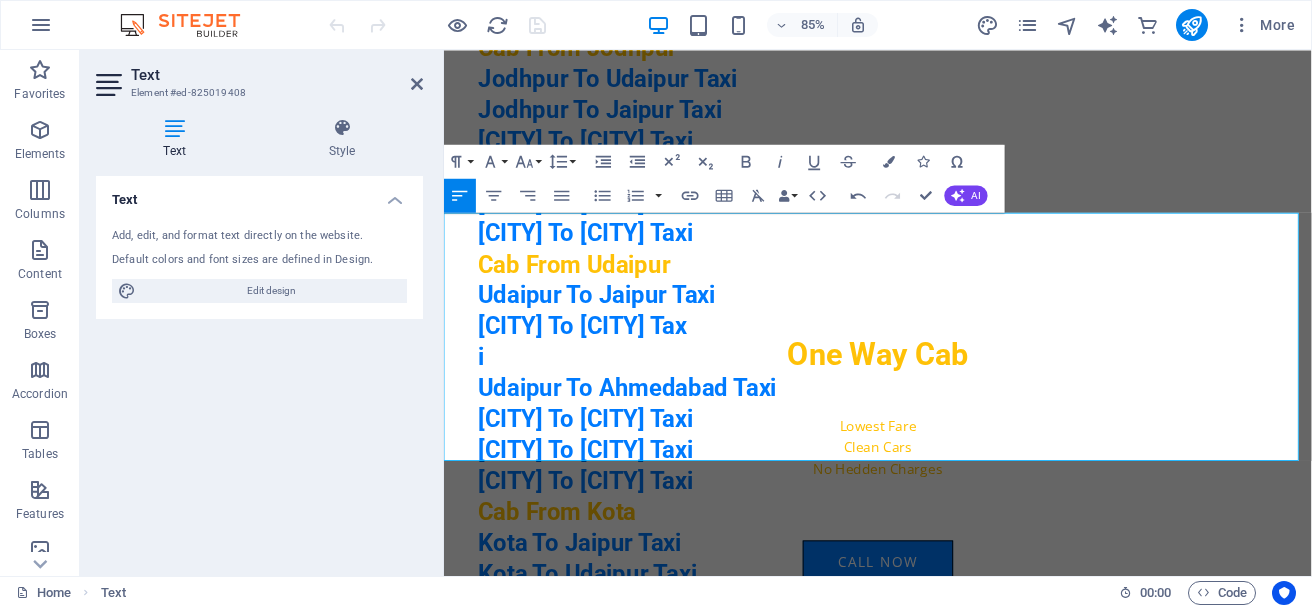 type 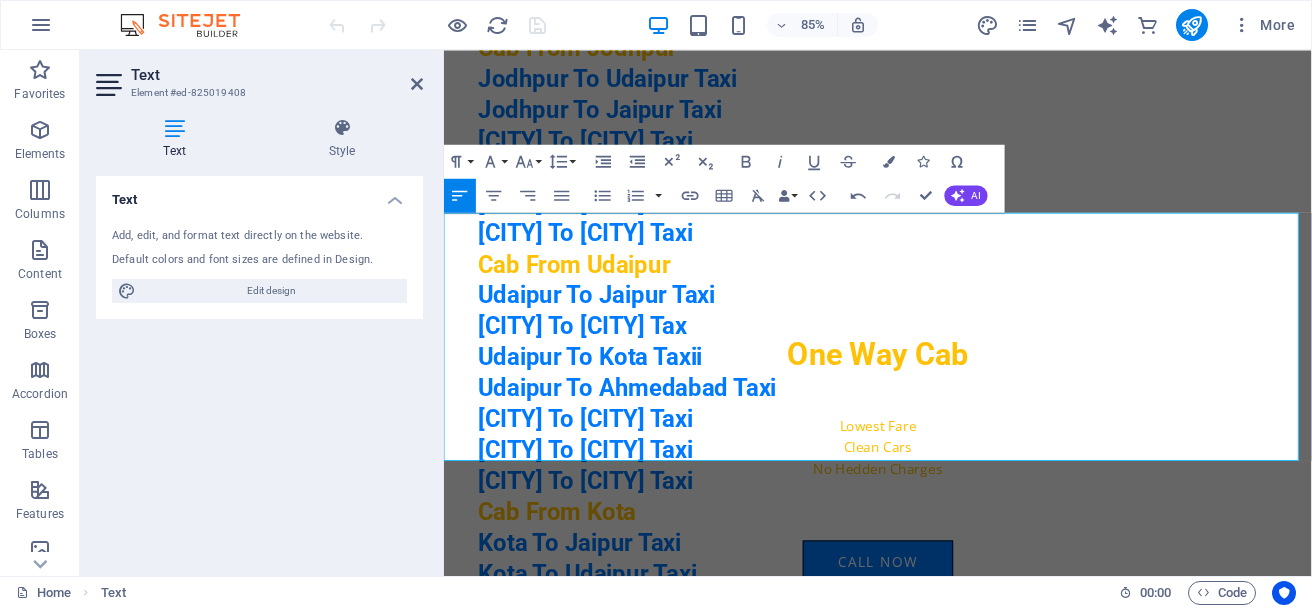 click on "Udaipur To Kota Taxi i" at bounding box center [974, 412] 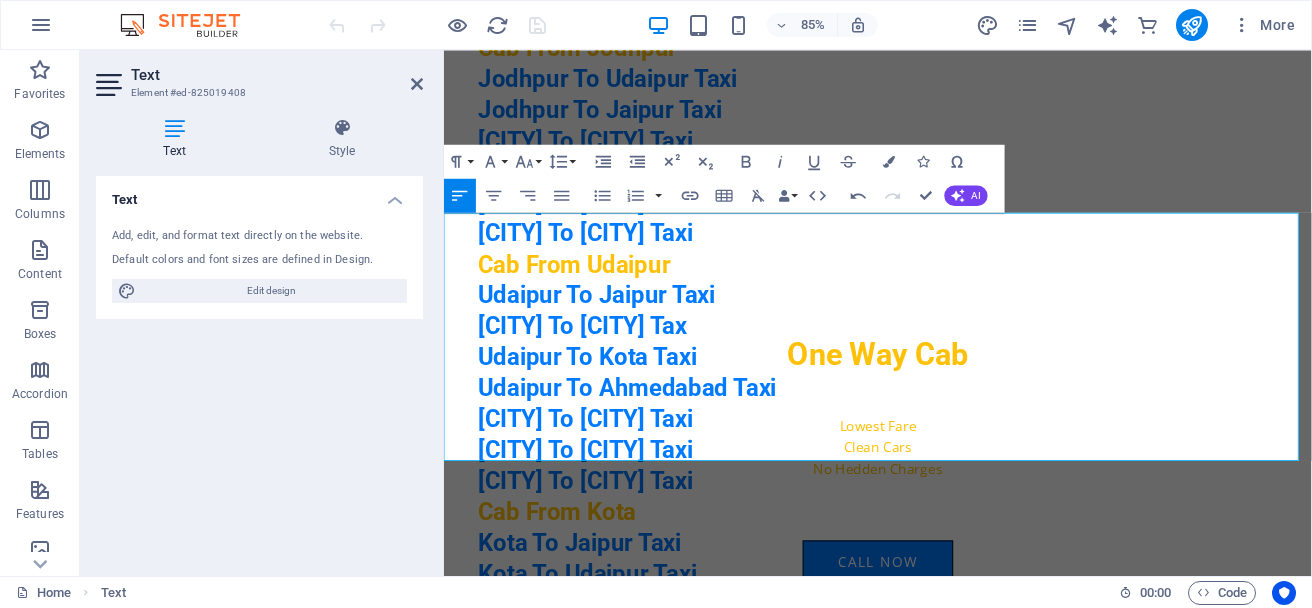 click on "Udaipur To Jodhpur Tax" at bounding box center (974, 375) 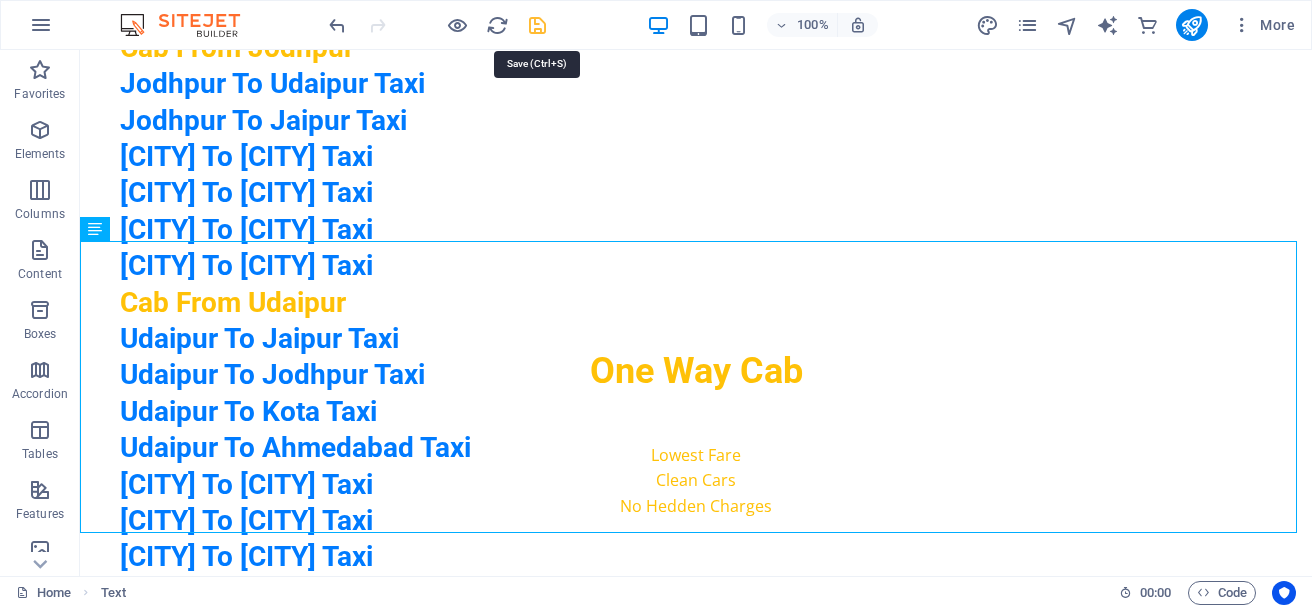 click at bounding box center [537, 25] 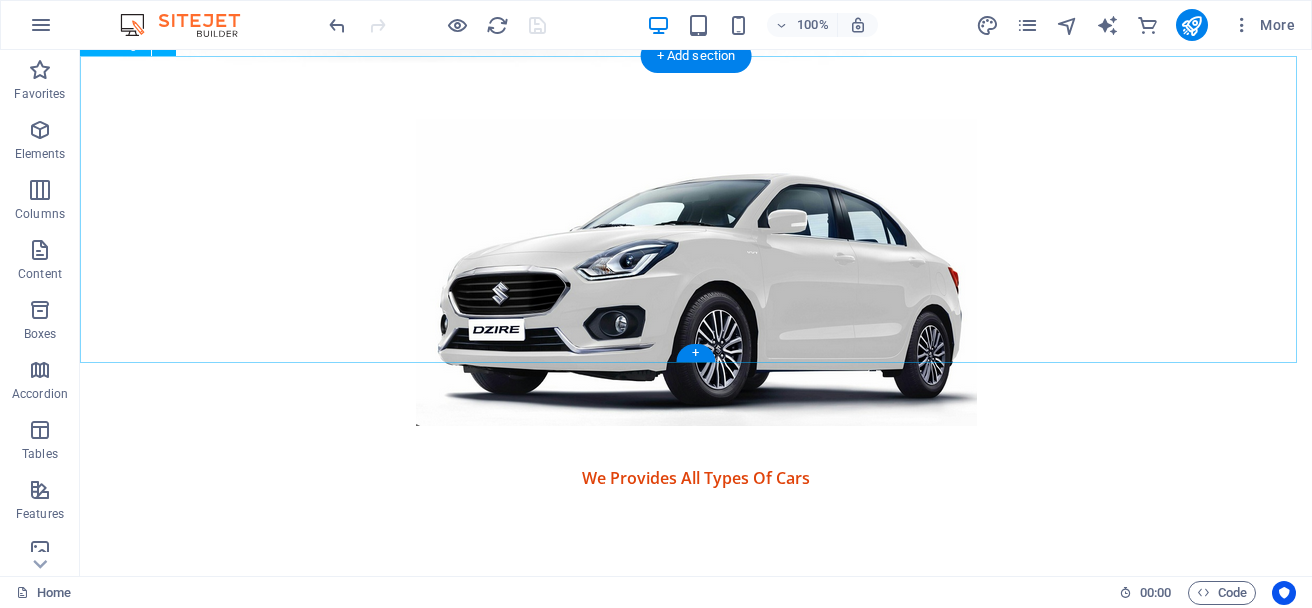 scroll, scrollTop: 3900, scrollLeft: 0, axis: vertical 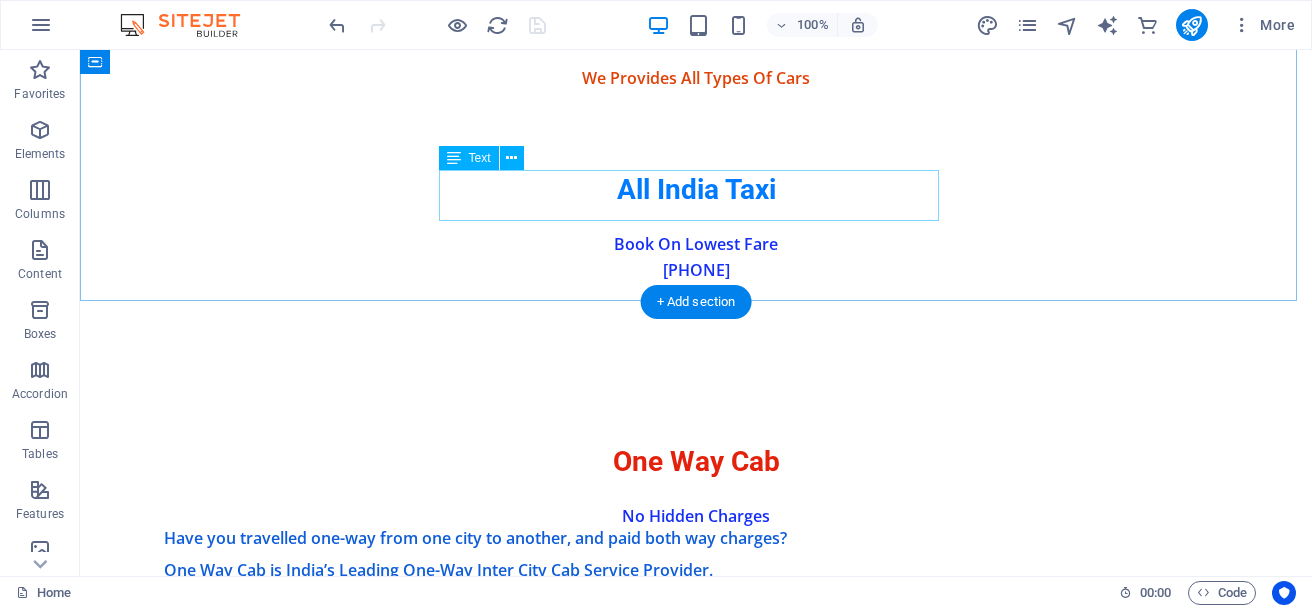 click on "Book On Lowest Fare [PHONE]" at bounding box center (696, 257) 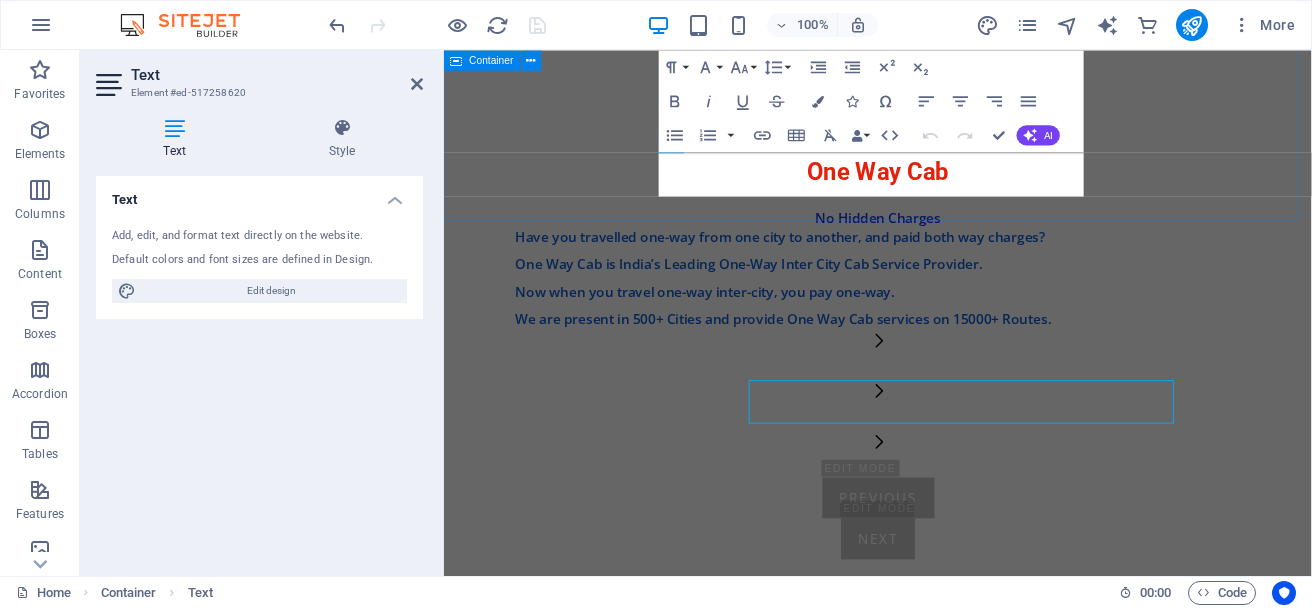 scroll, scrollTop: 3632, scrollLeft: 0, axis: vertical 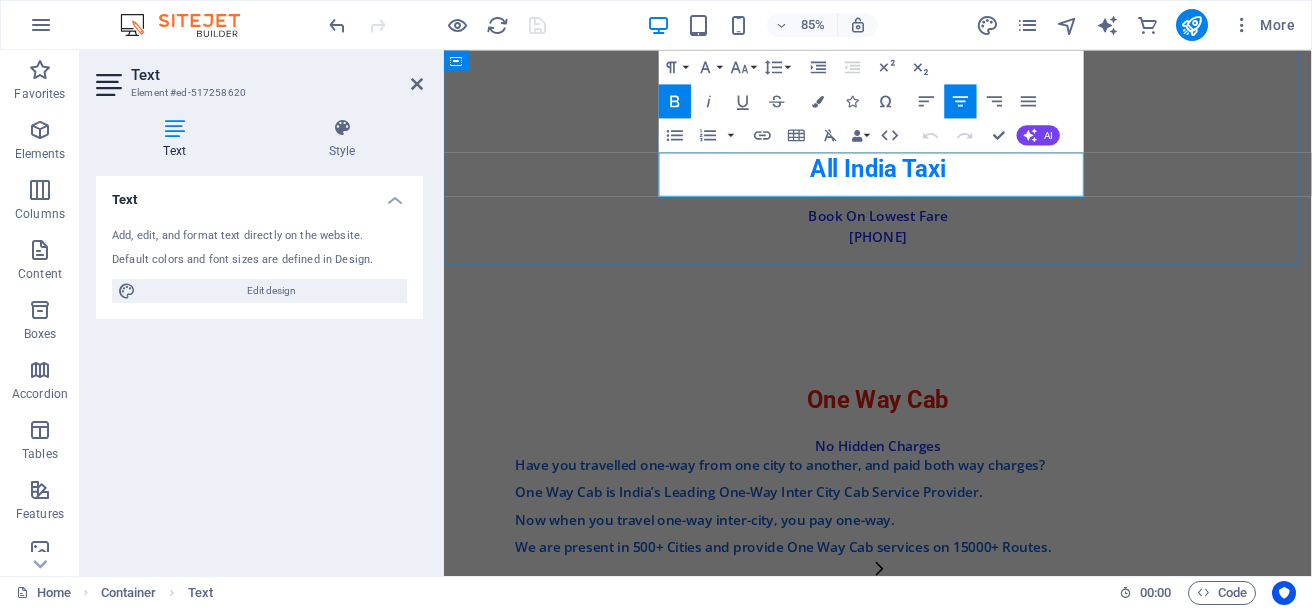 drag, startPoint x: 867, startPoint y: 198, endPoint x: 1101, endPoint y: 219, distance: 234.94041 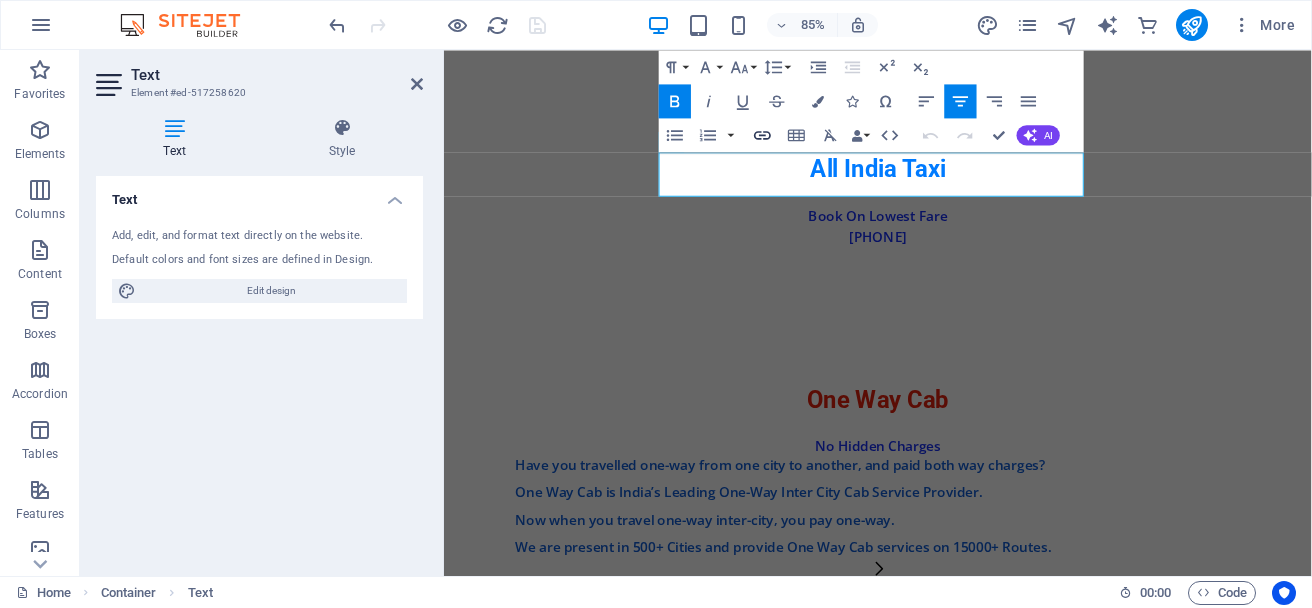 click 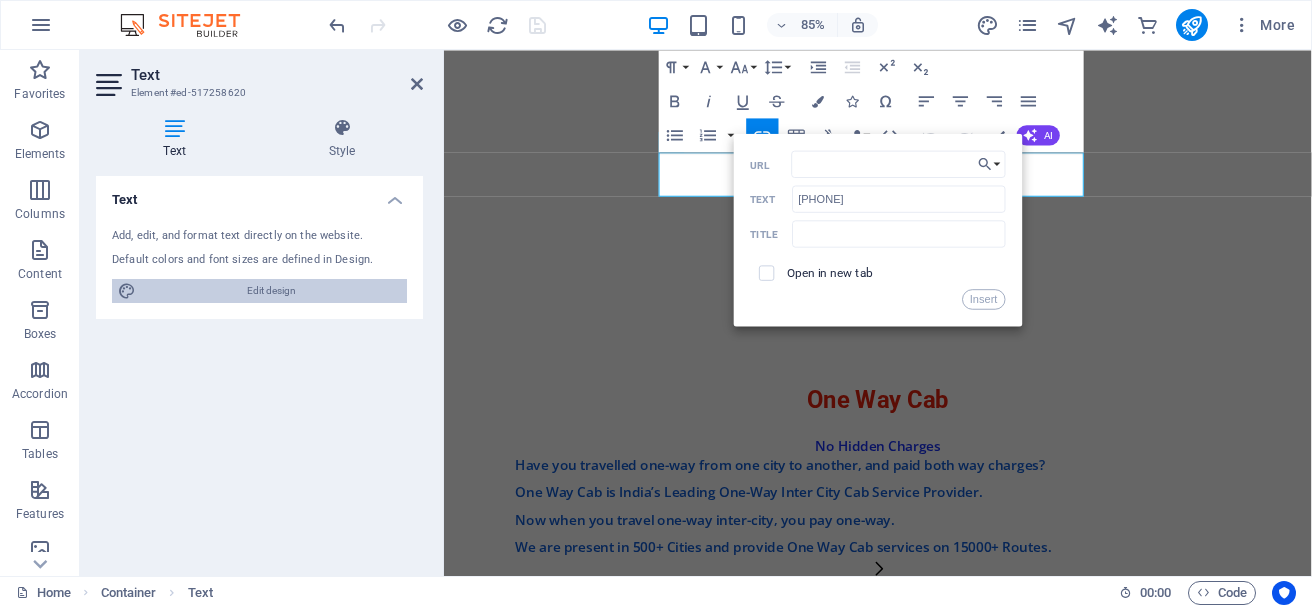 click on "Edit design" at bounding box center (271, 291) 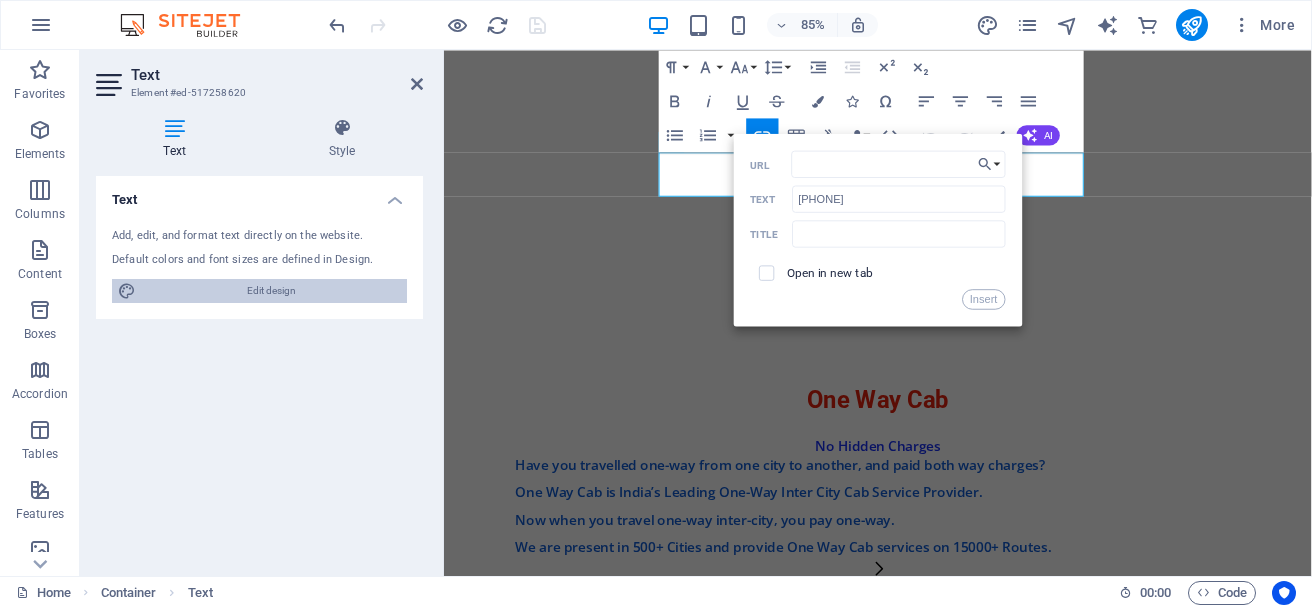 select on "px" 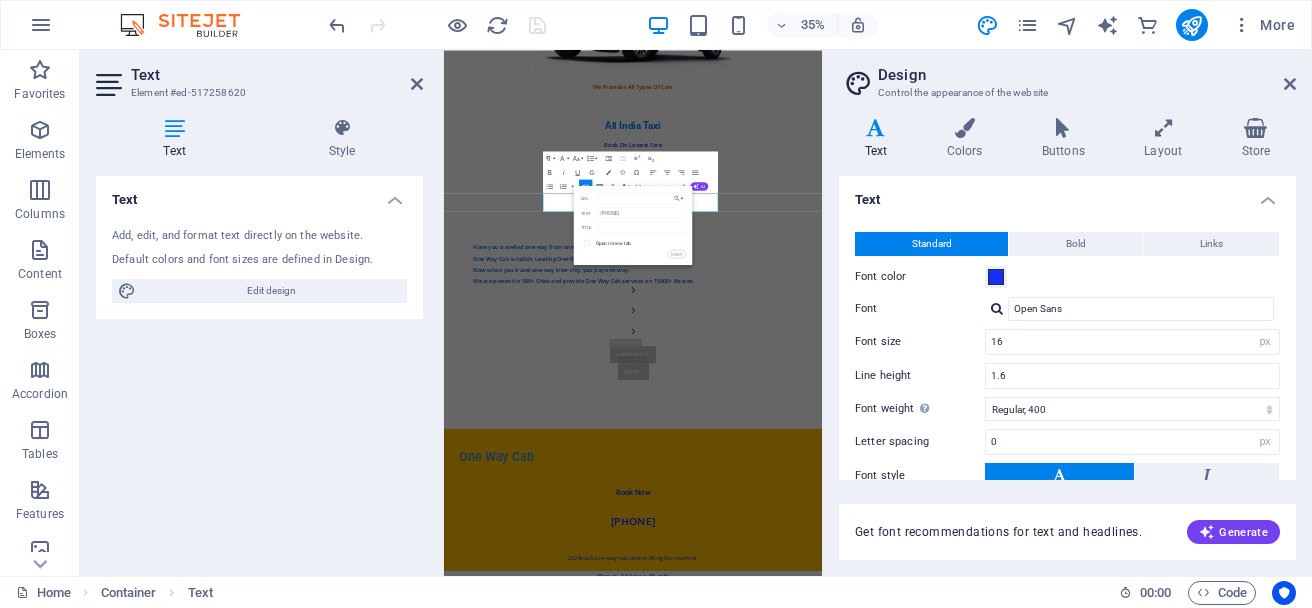 scroll, scrollTop: 3418, scrollLeft: 0, axis: vertical 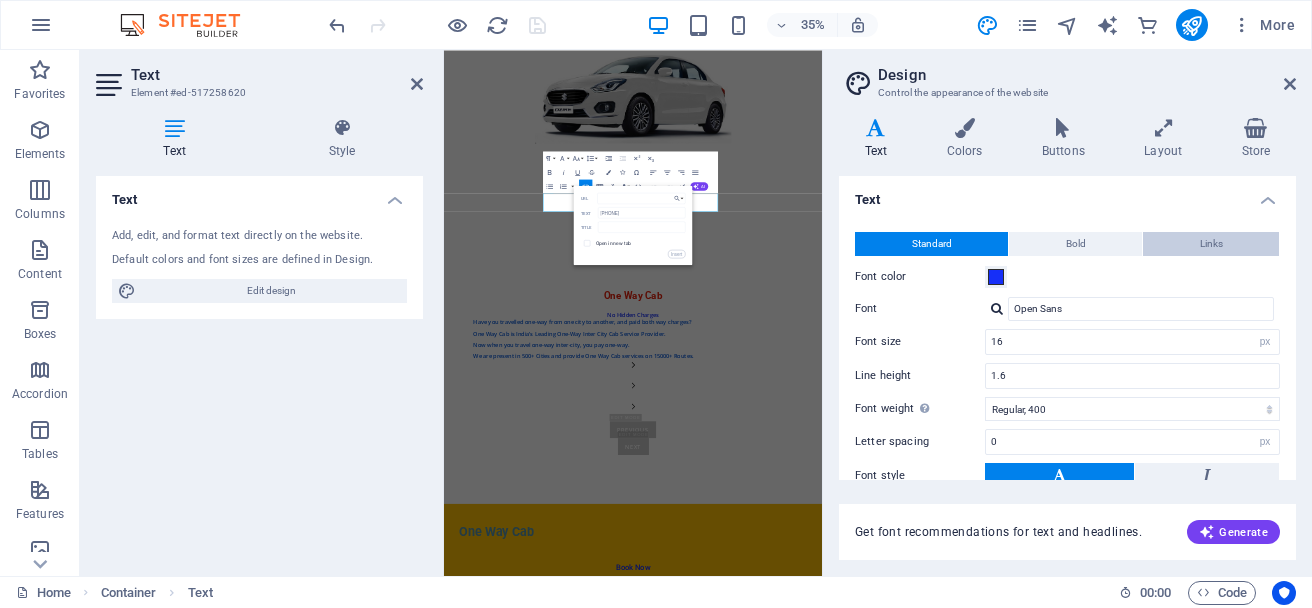 click on "Links" at bounding box center (1211, 244) 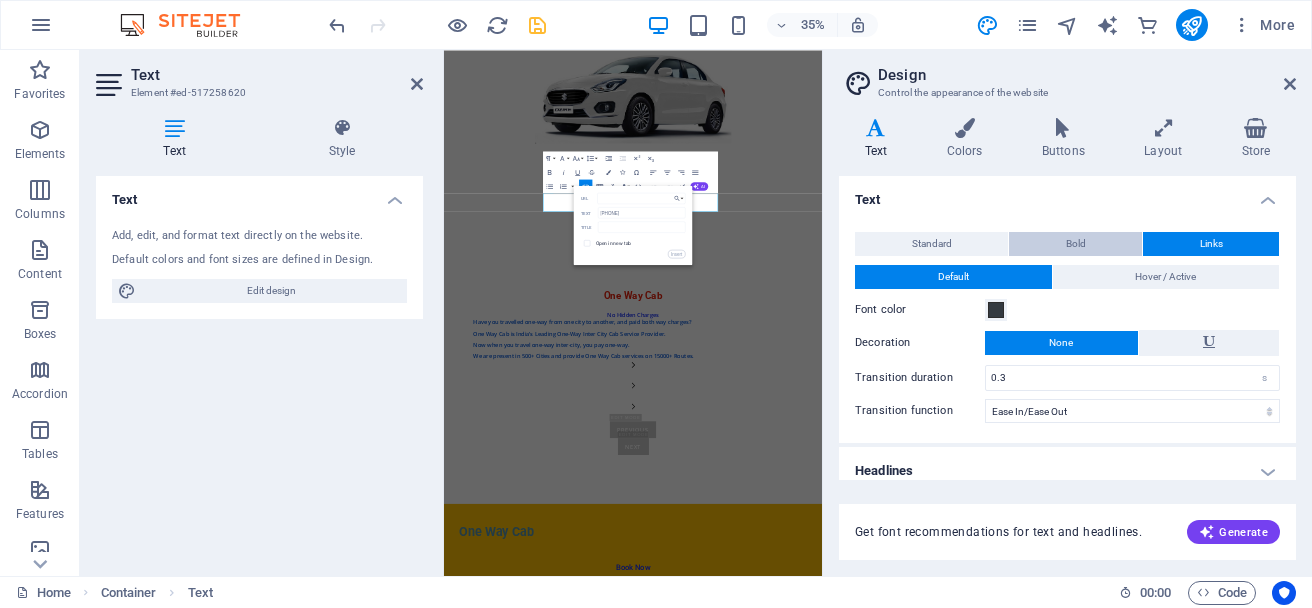 click on "Bold" at bounding box center (1076, 244) 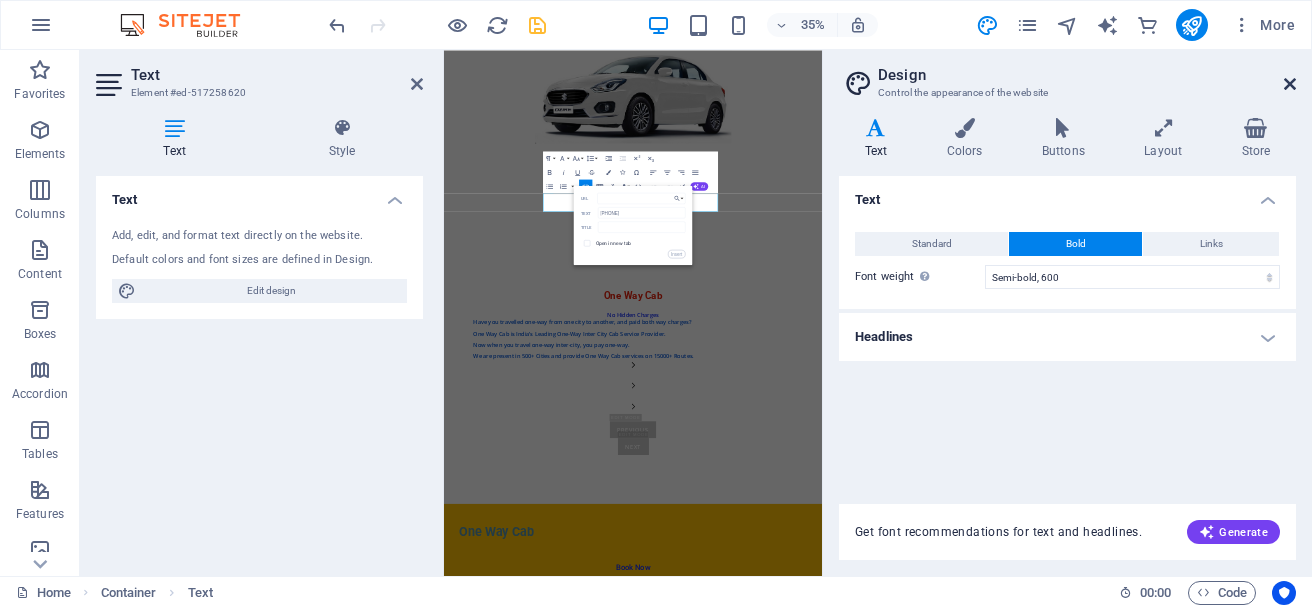 click at bounding box center [1290, 84] 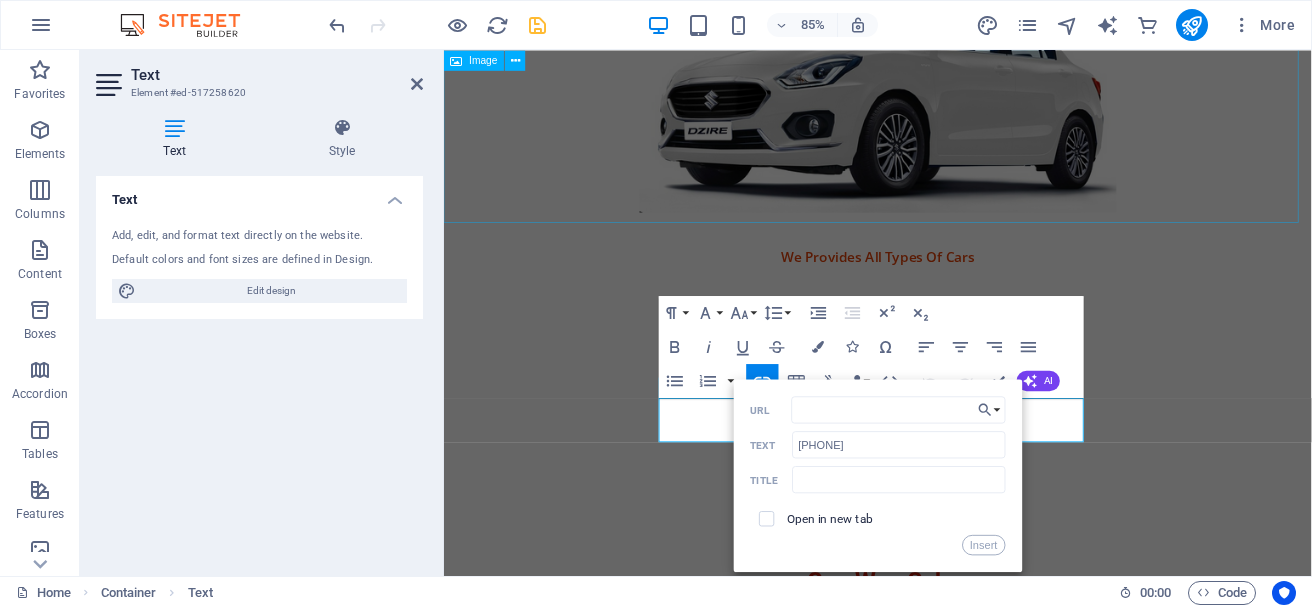 scroll, scrollTop: 3343, scrollLeft: 0, axis: vertical 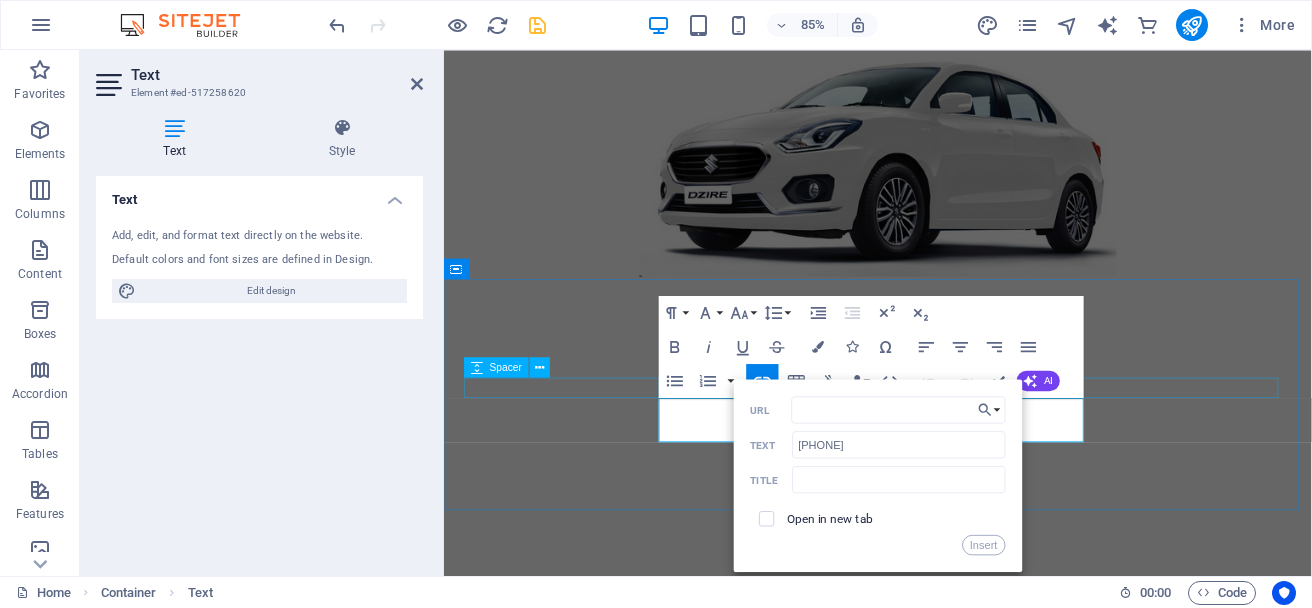 click at bounding box center (954, 510) 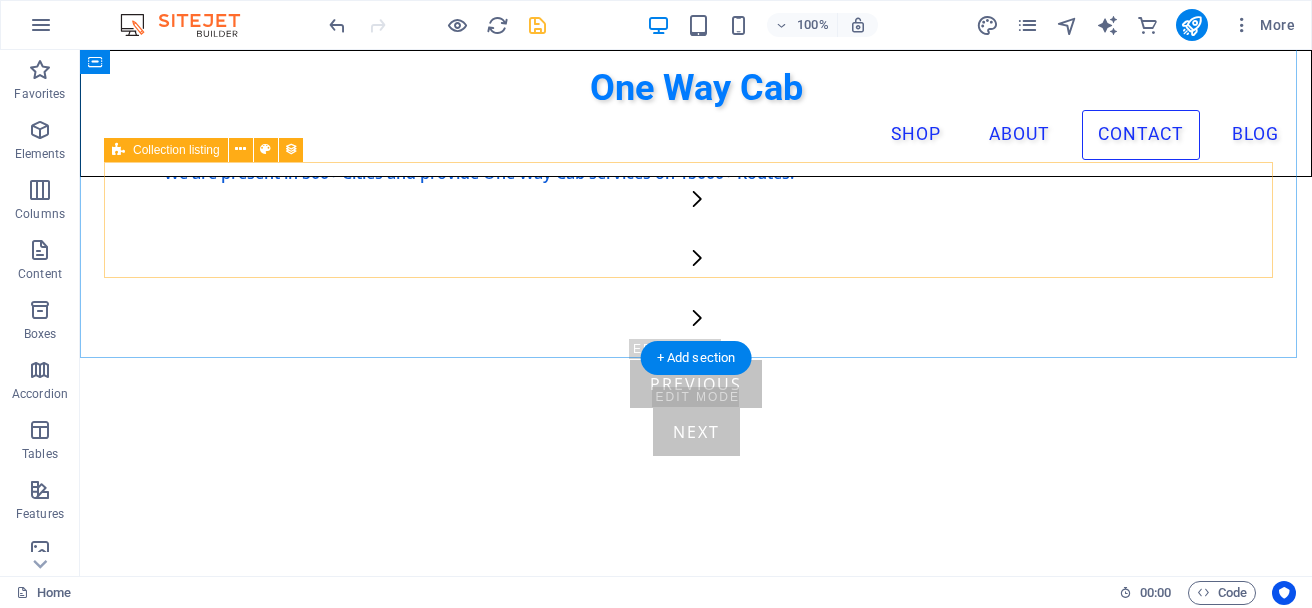 scroll, scrollTop: 4311, scrollLeft: 0, axis: vertical 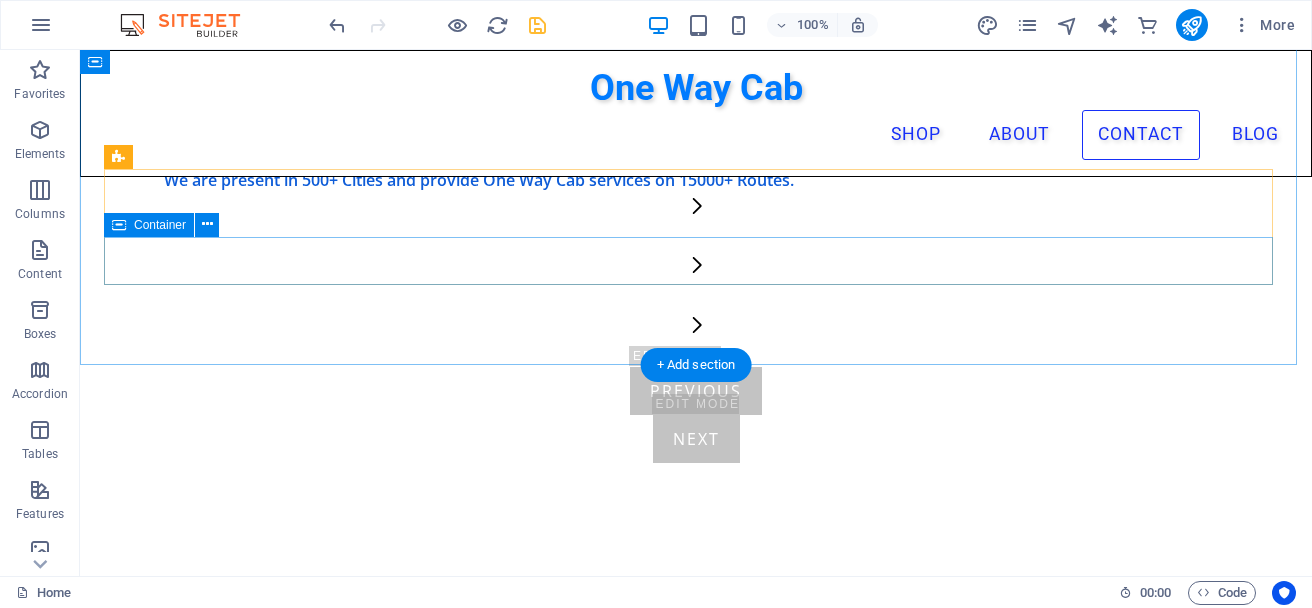 click on "Previous Next" at bounding box center [696, 415] 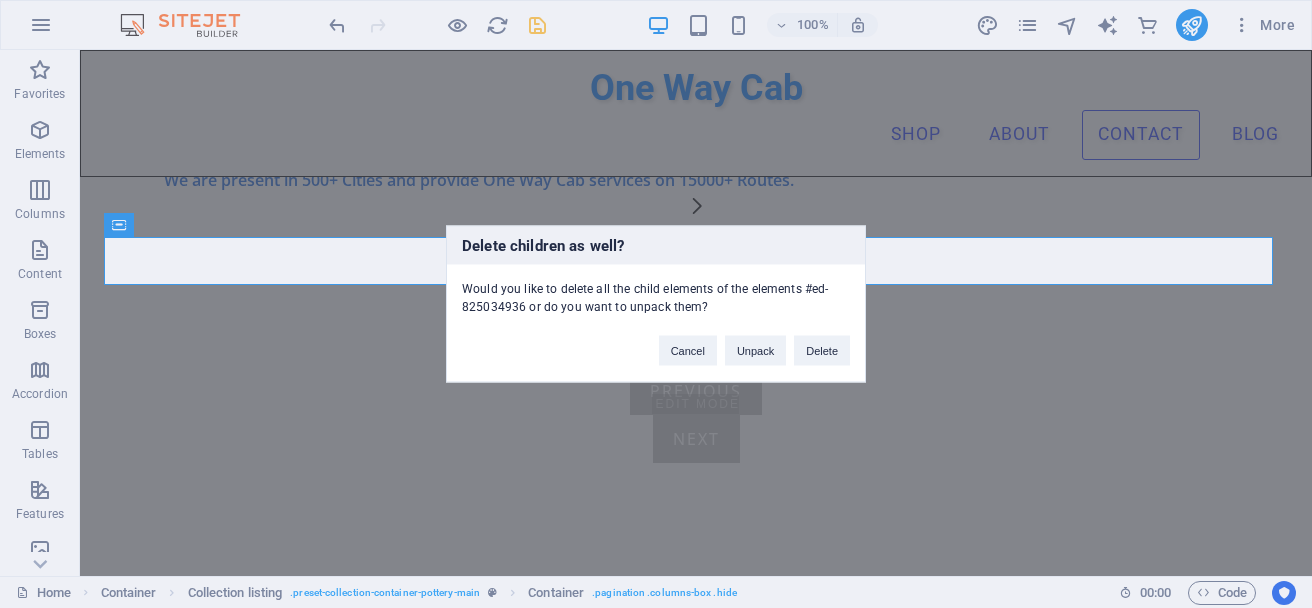 type 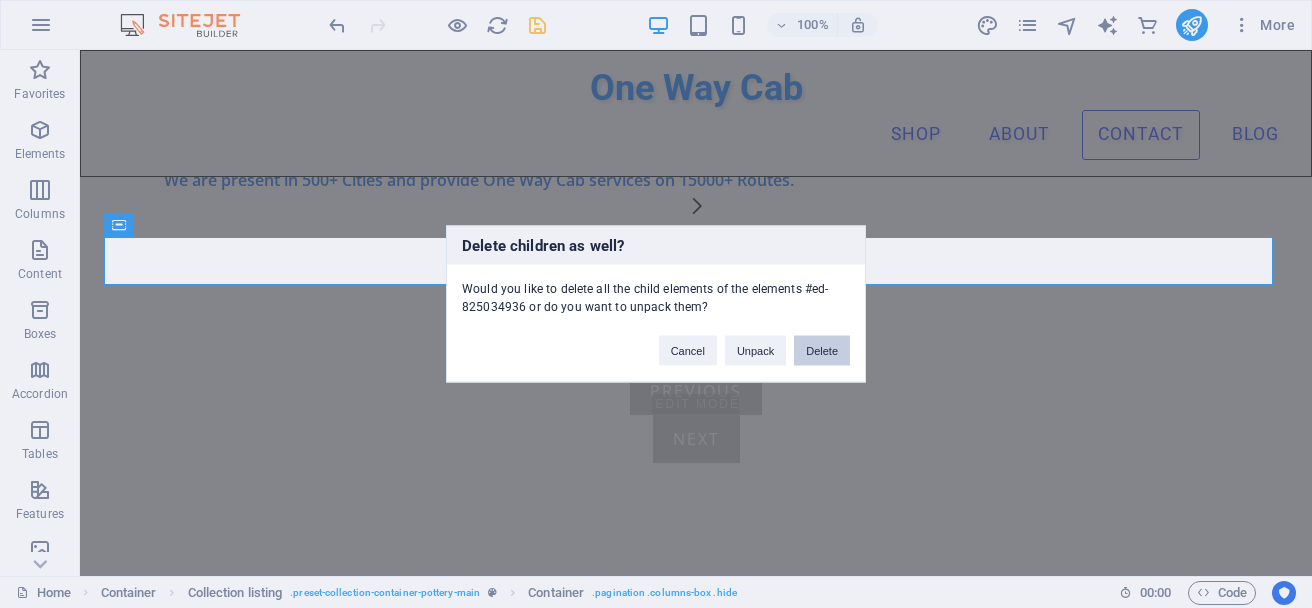click on "Delete" at bounding box center [822, 351] 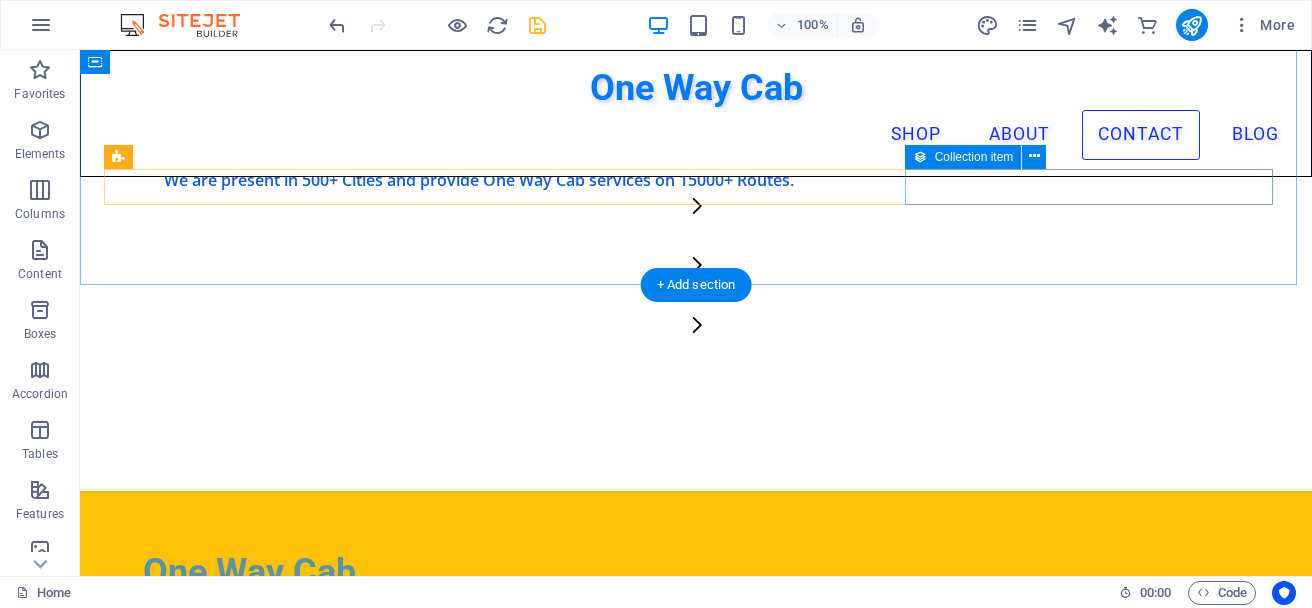 click at bounding box center [696, 329] 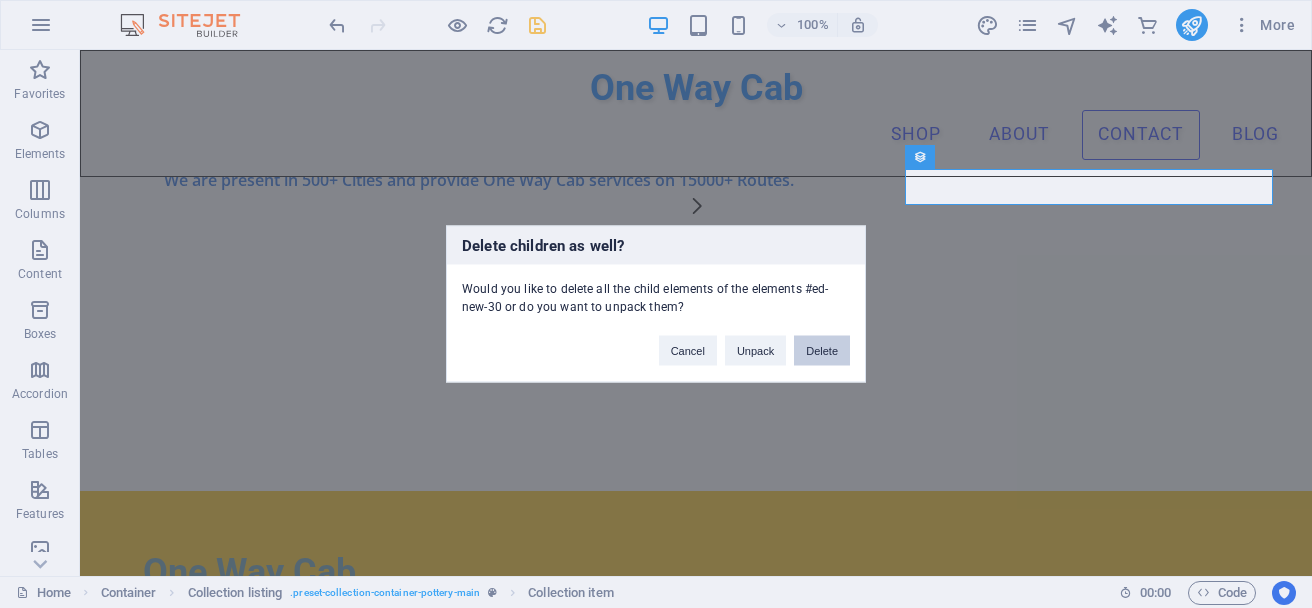 click on "Delete" at bounding box center [822, 351] 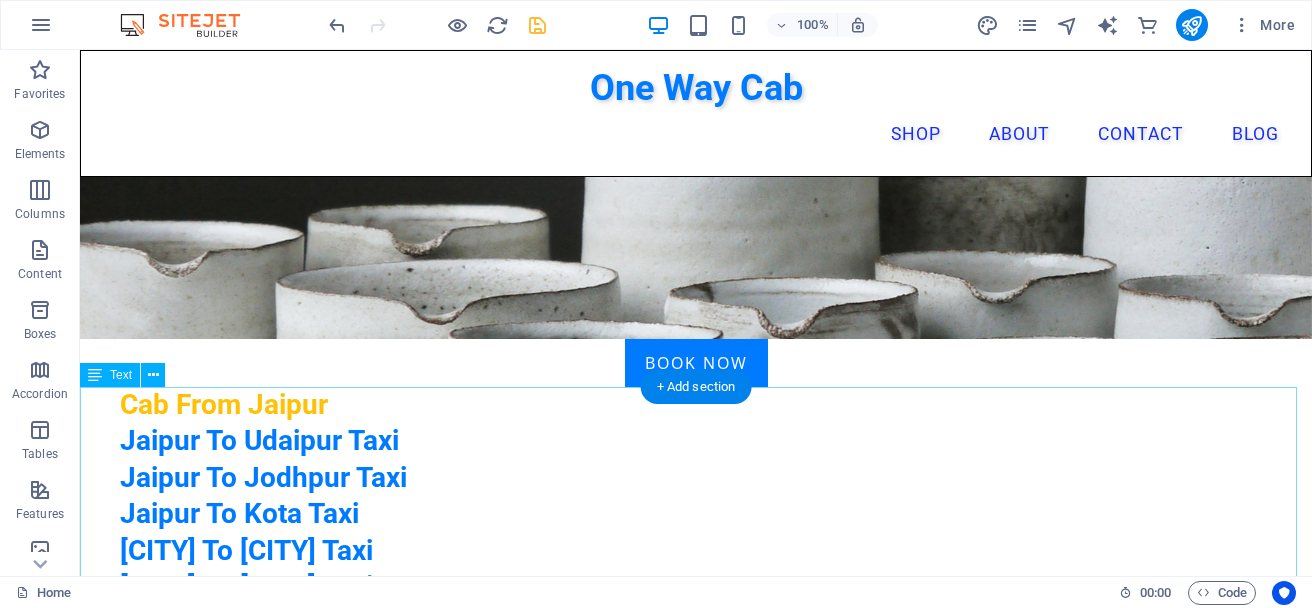 scroll, scrollTop: 0, scrollLeft: 0, axis: both 